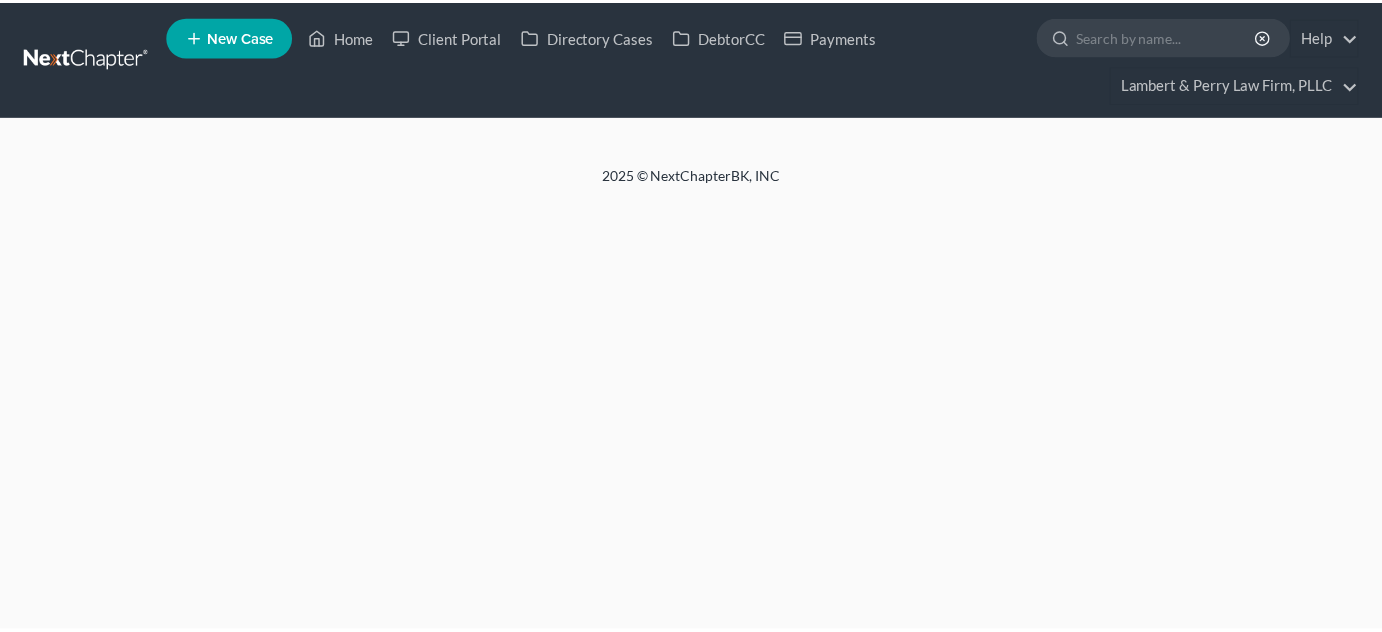 scroll, scrollTop: 0, scrollLeft: 0, axis: both 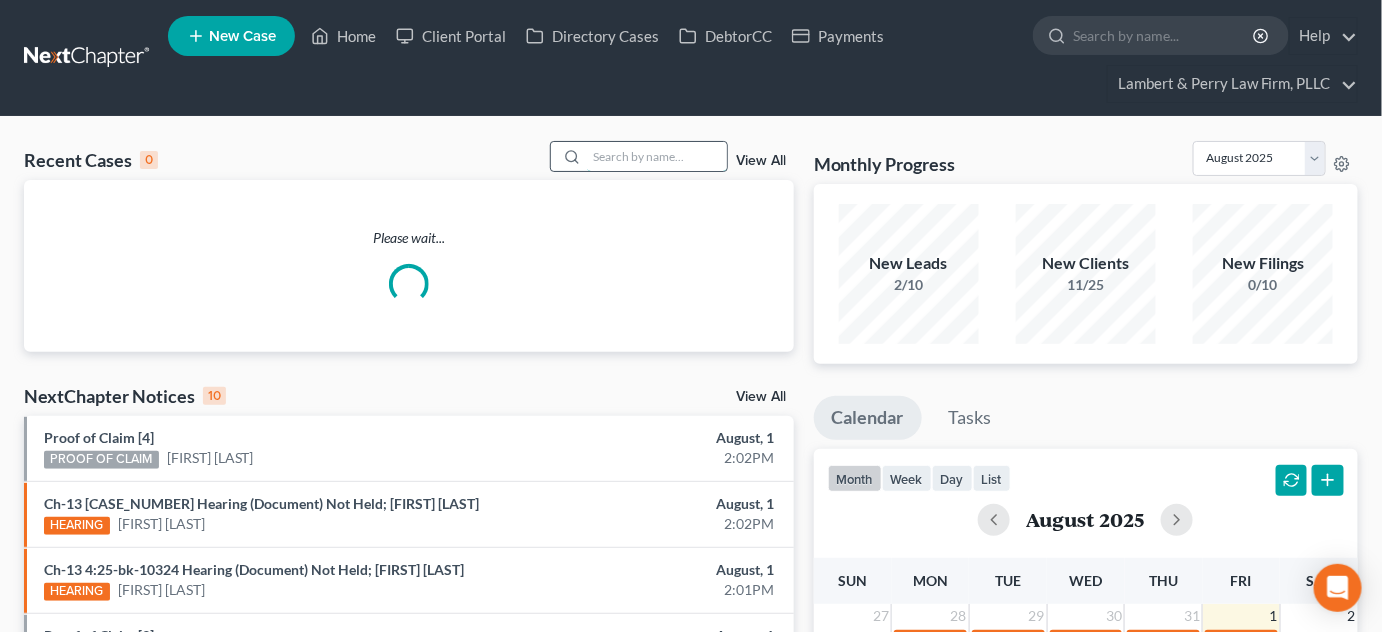 click at bounding box center (657, 156) 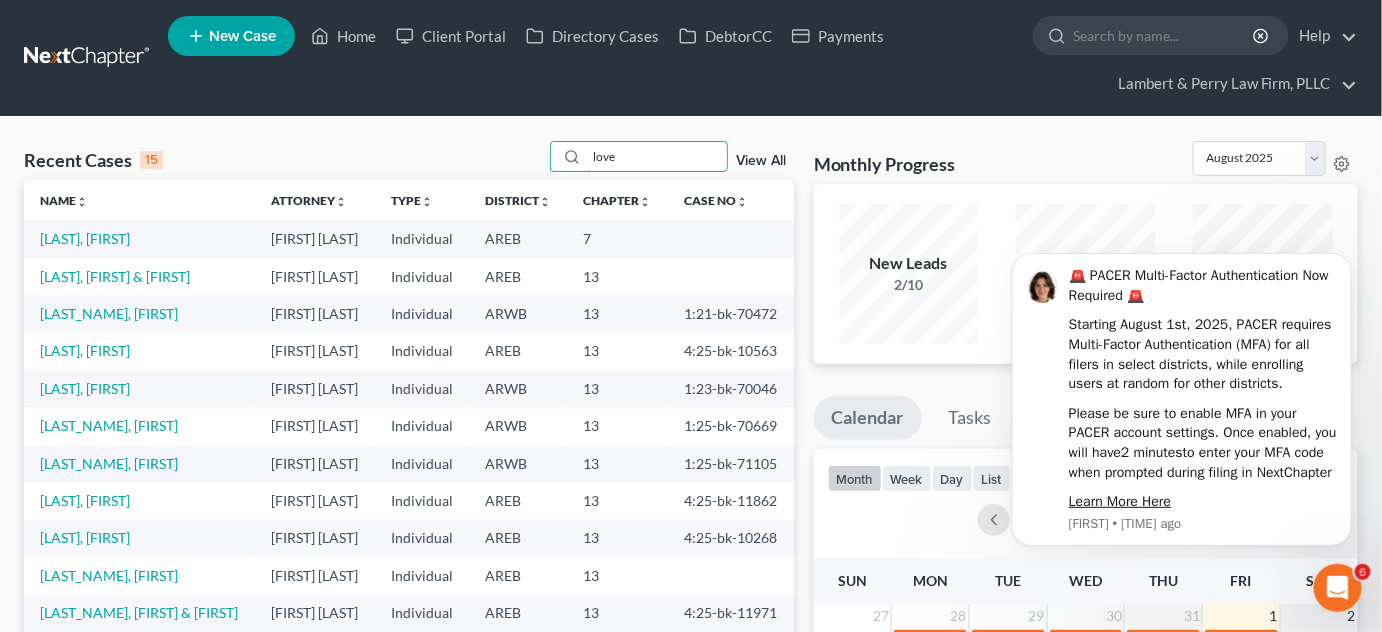 scroll, scrollTop: 0, scrollLeft: 0, axis: both 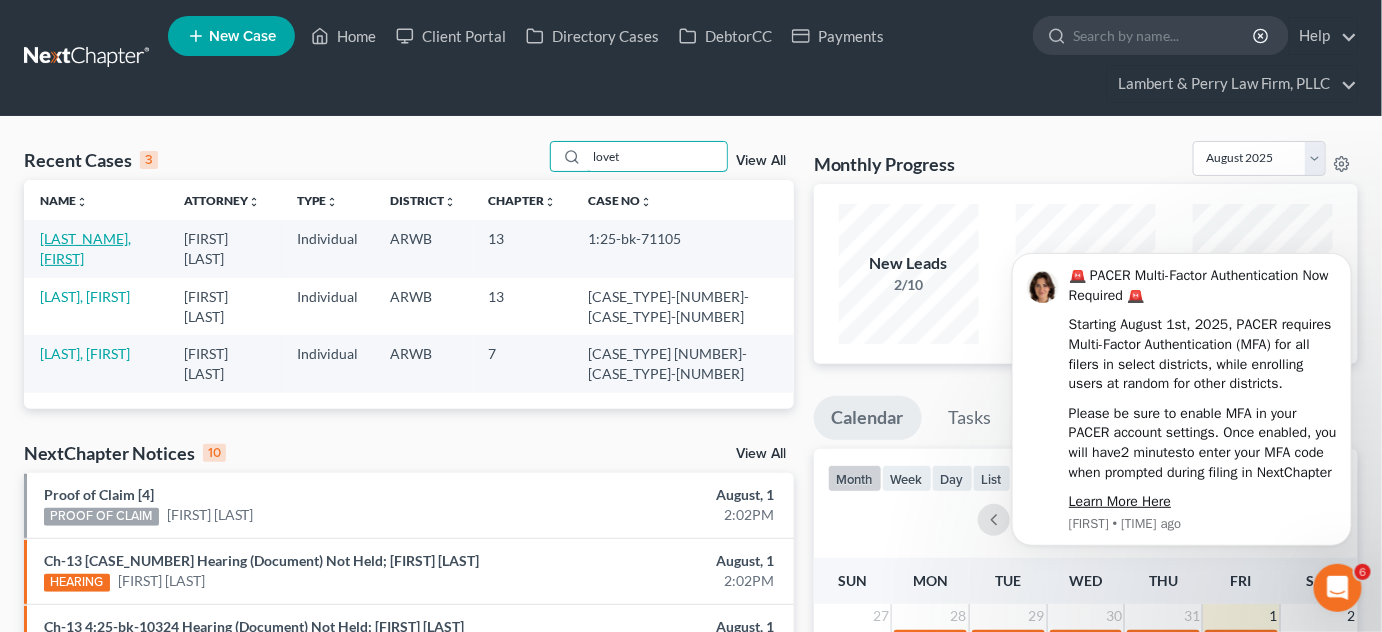 type on "lovet" 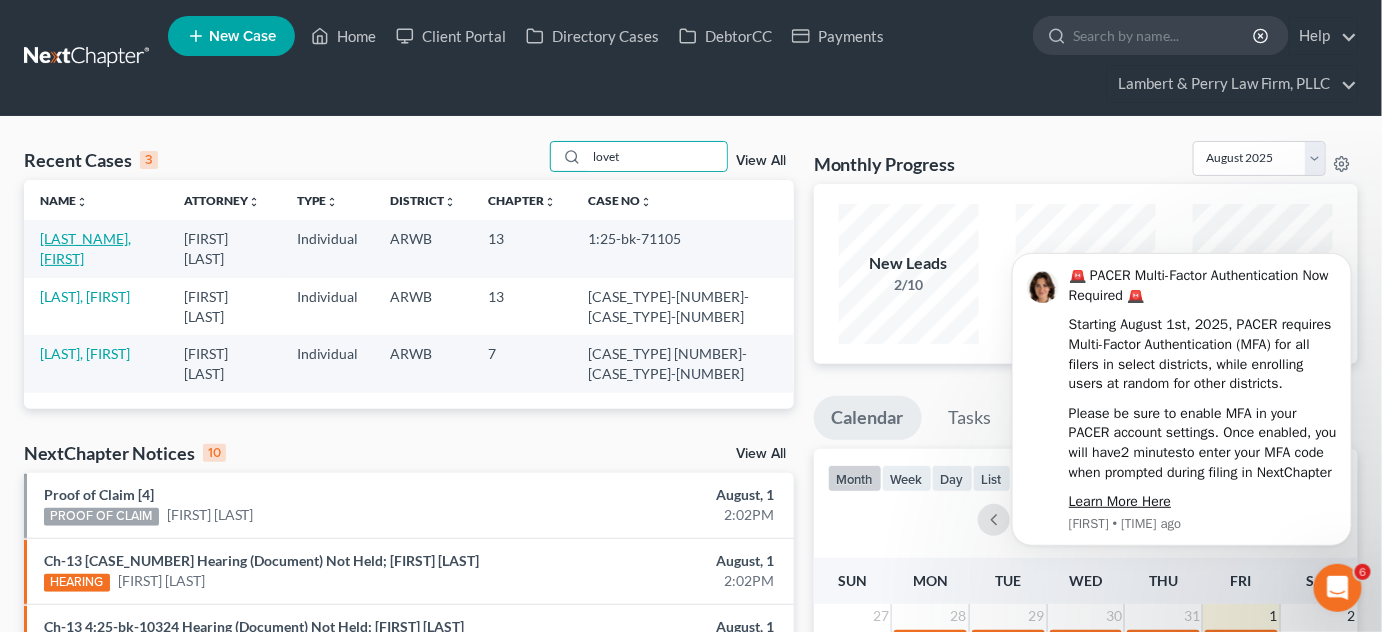 click on "[LAST_NAME], [FIRST]" at bounding box center [85, 248] 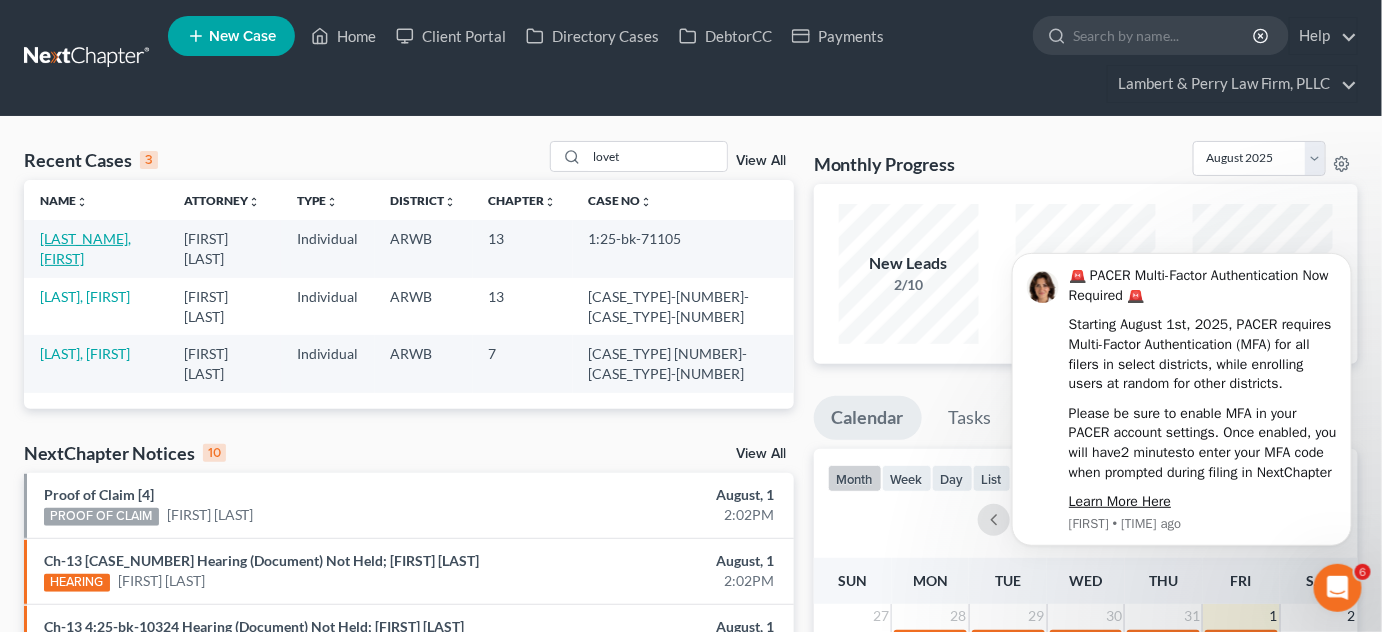 select on "6" 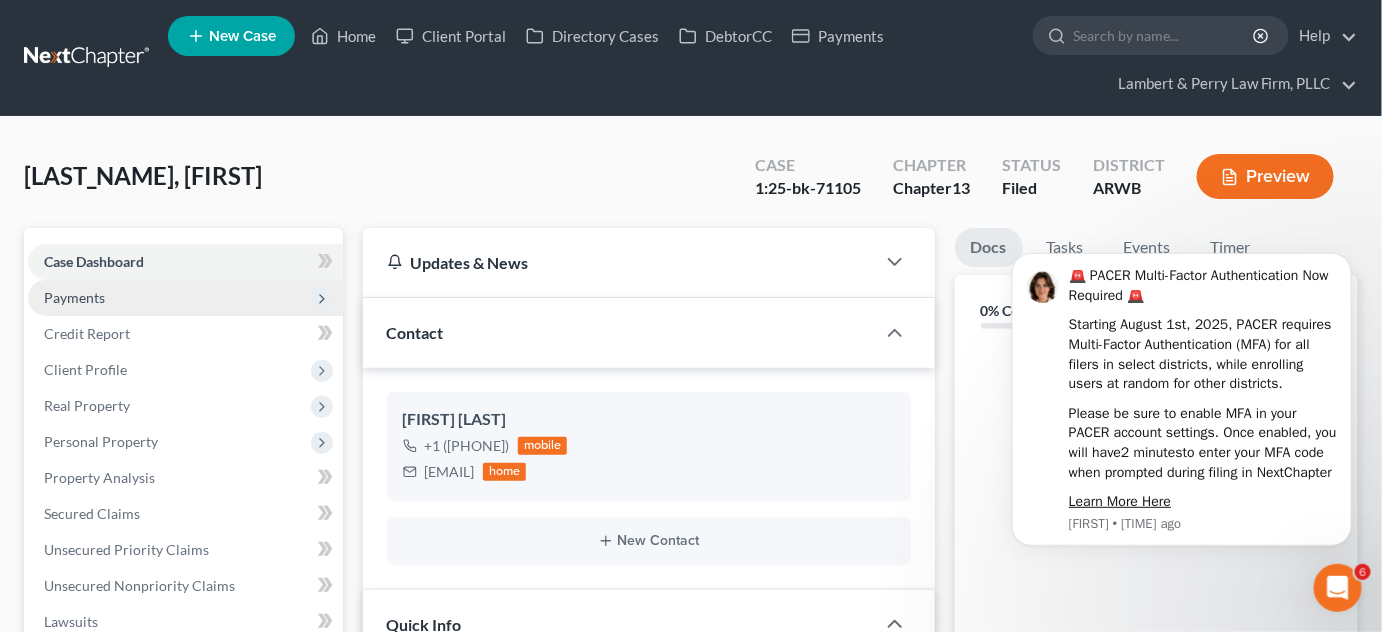 click on "Payments" at bounding box center [74, 297] 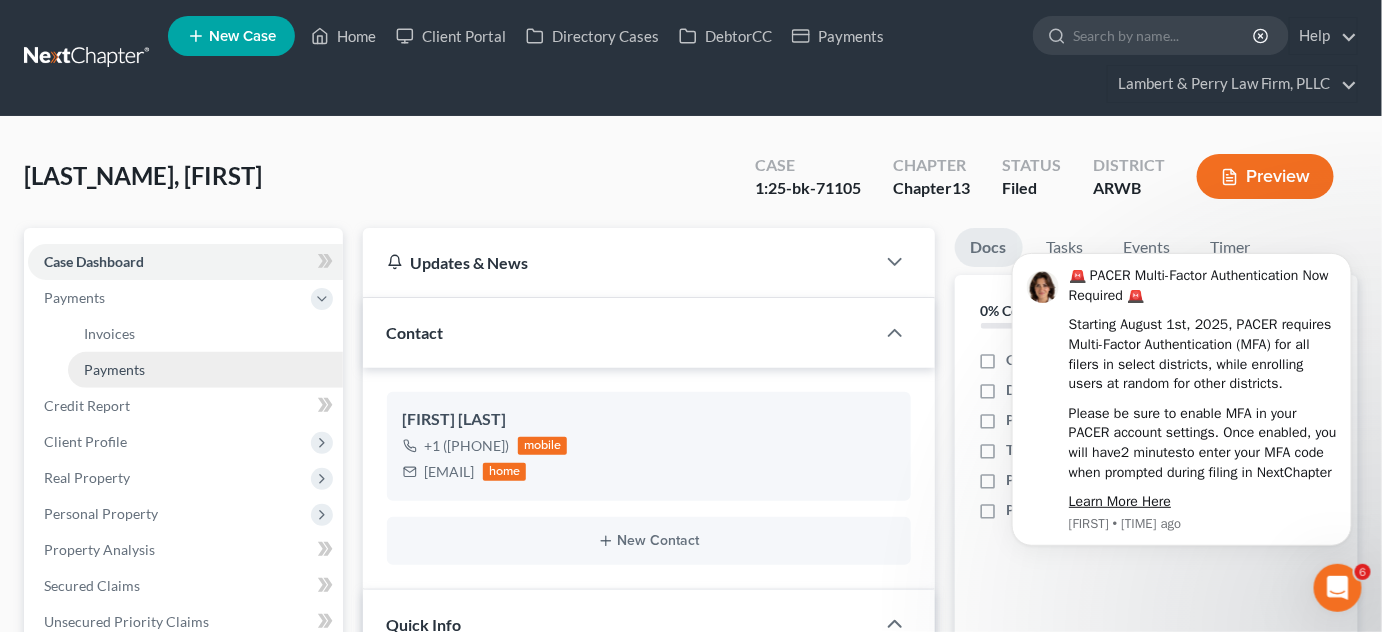 click on "Payments" at bounding box center [114, 369] 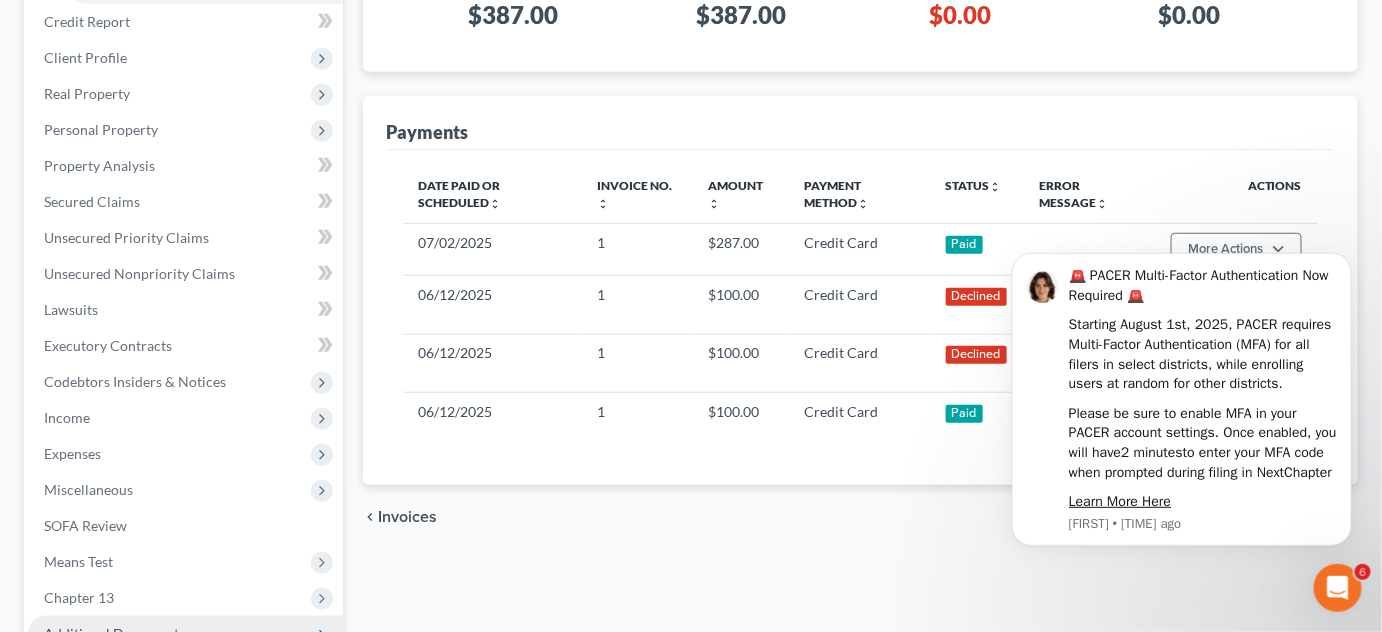 scroll, scrollTop: 645, scrollLeft: 0, axis: vertical 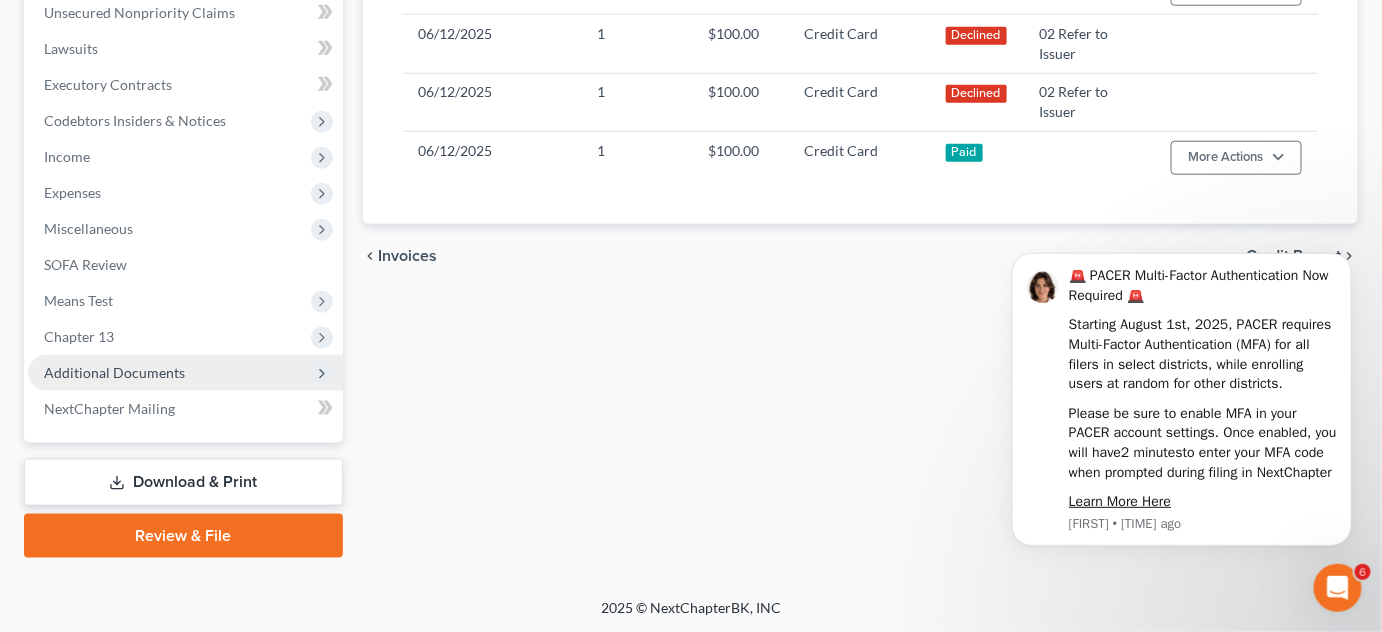 click on "Additional Documents" at bounding box center (114, 372) 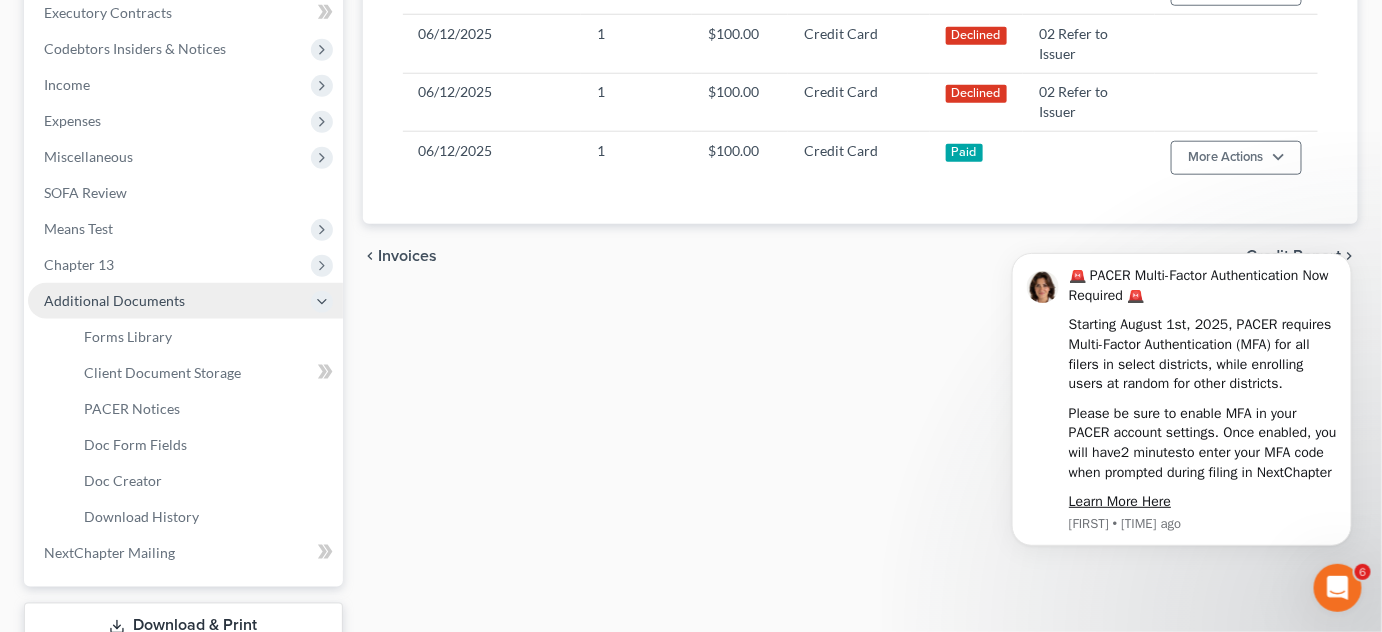 scroll, scrollTop: 573, scrollLeft: 0, axis: vertical 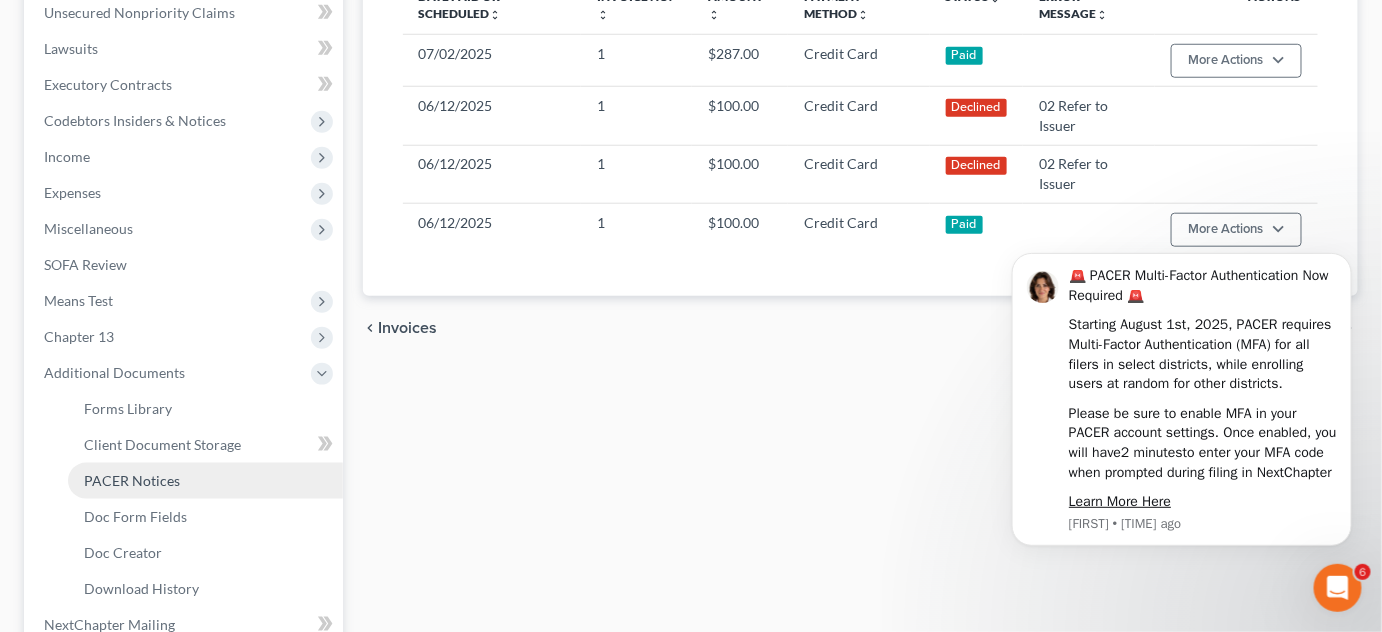 click on "PACER Notices" at bounding box center [132, 480] 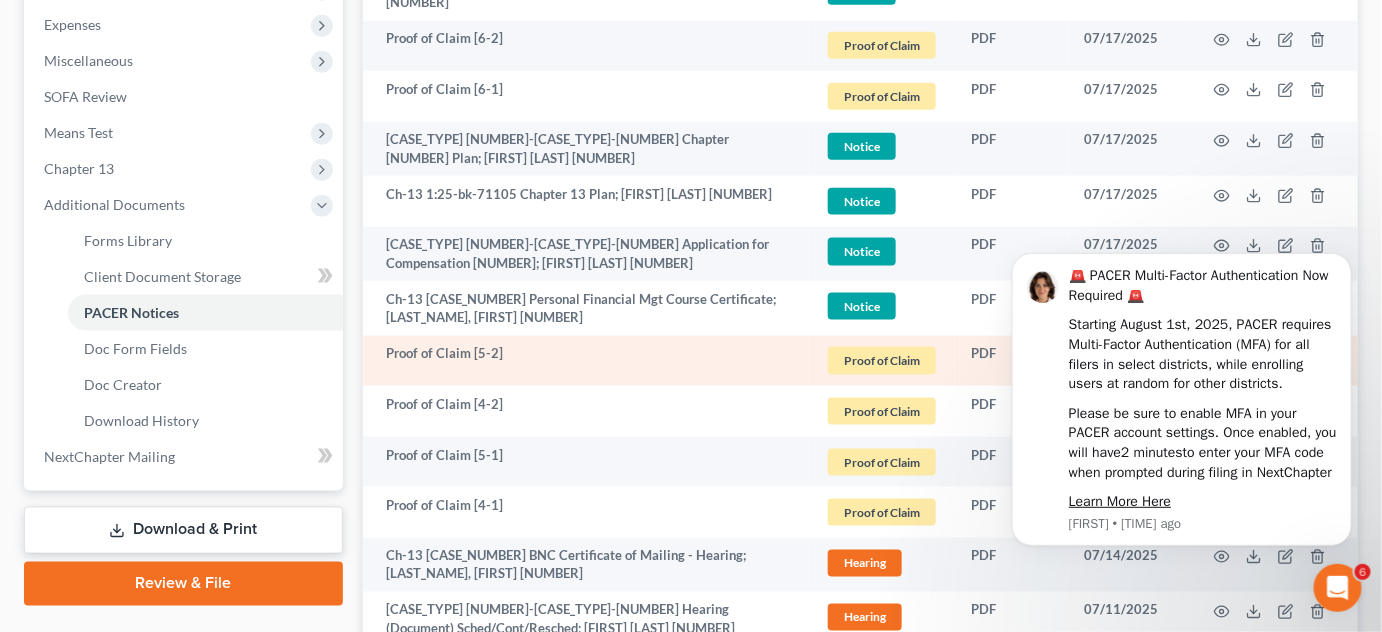 scroll, scrollTop: 909, scrollLeft: 0, axis: vertical 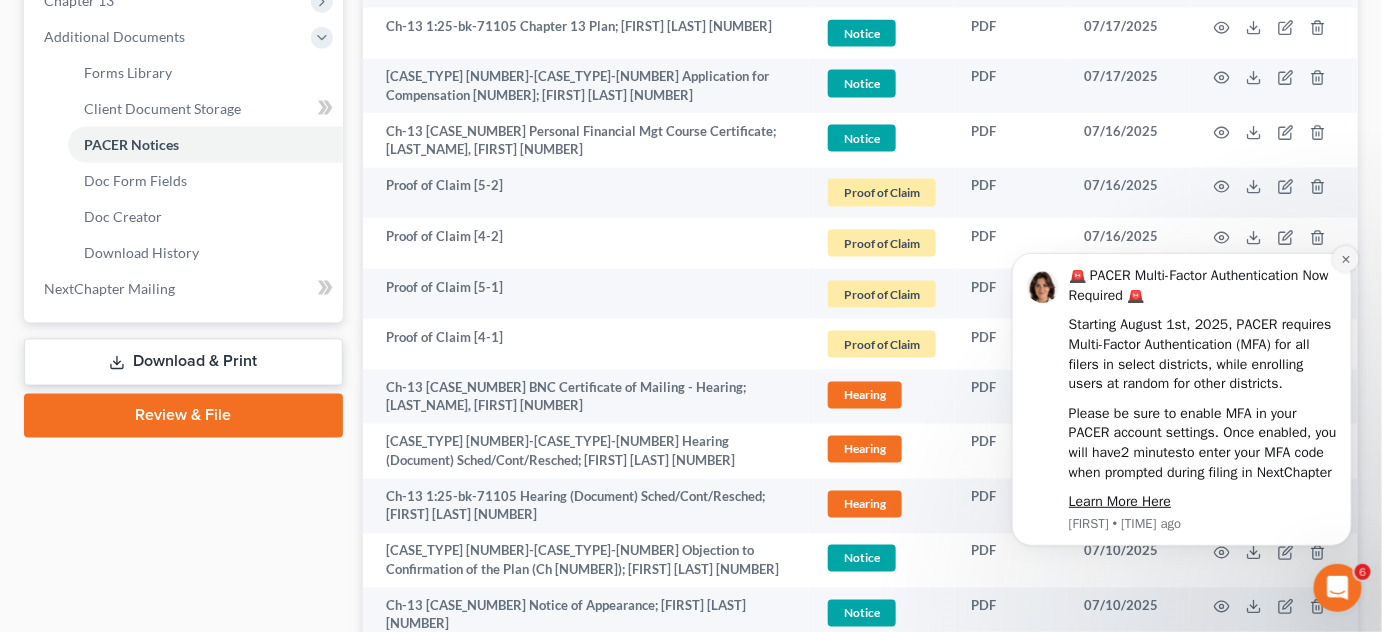 click at bounding box center [1345, 258] 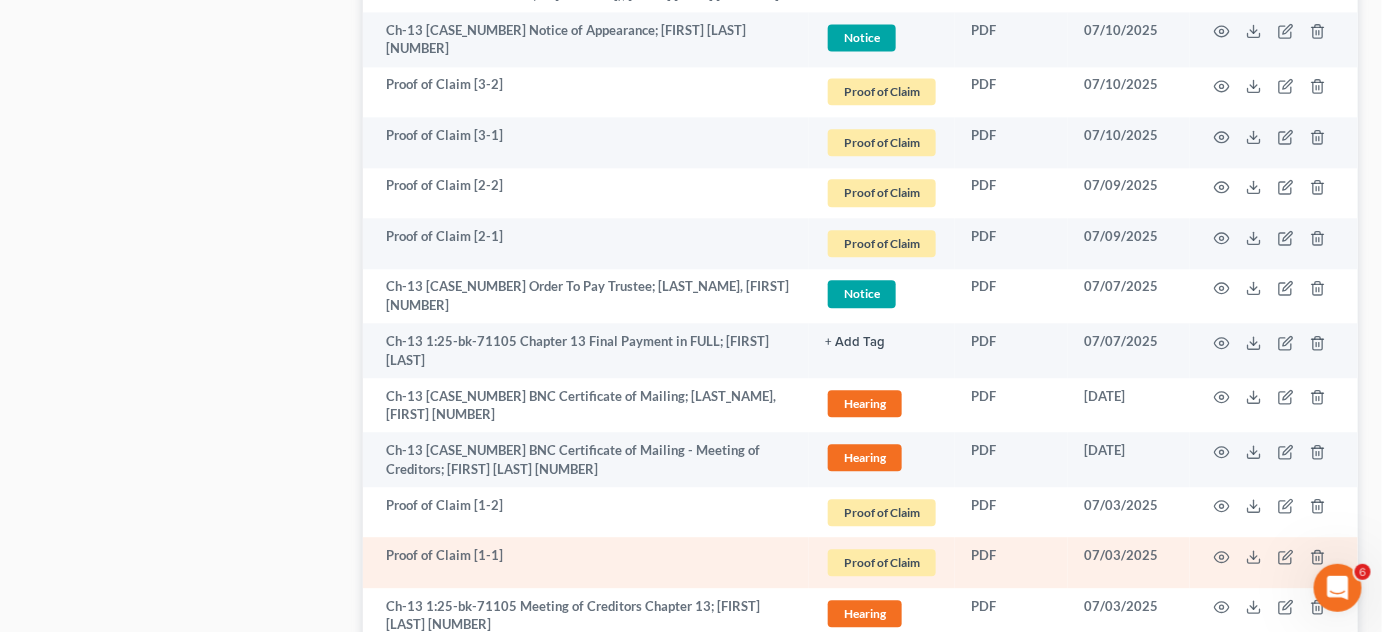scroll, scrollTop: 1454, scrollLeft: 0, axis: vertical 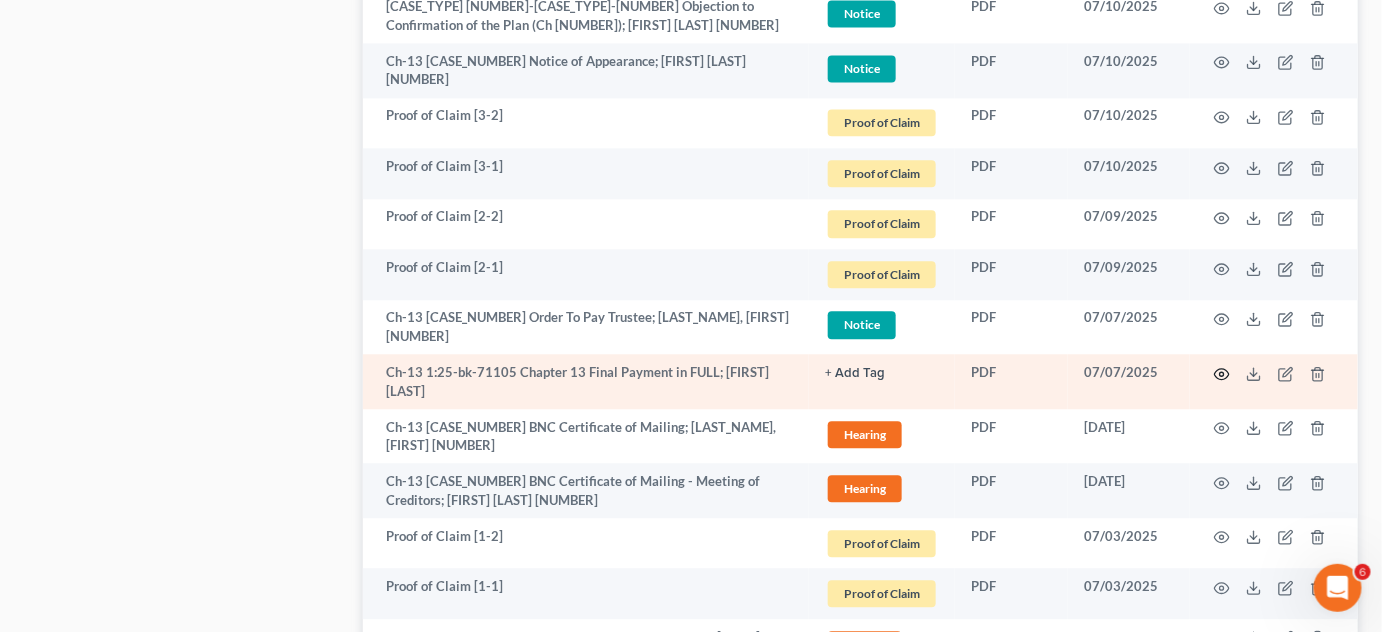 click 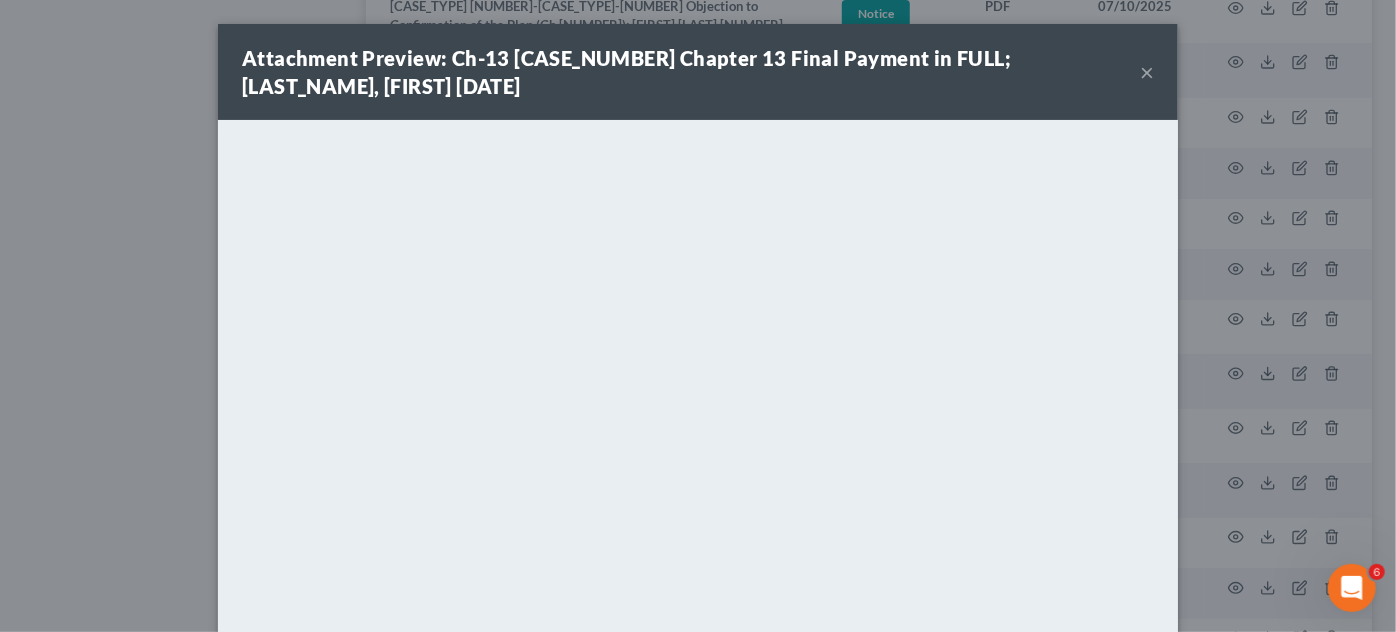 click on "×" at bounding box center [1147, 72] 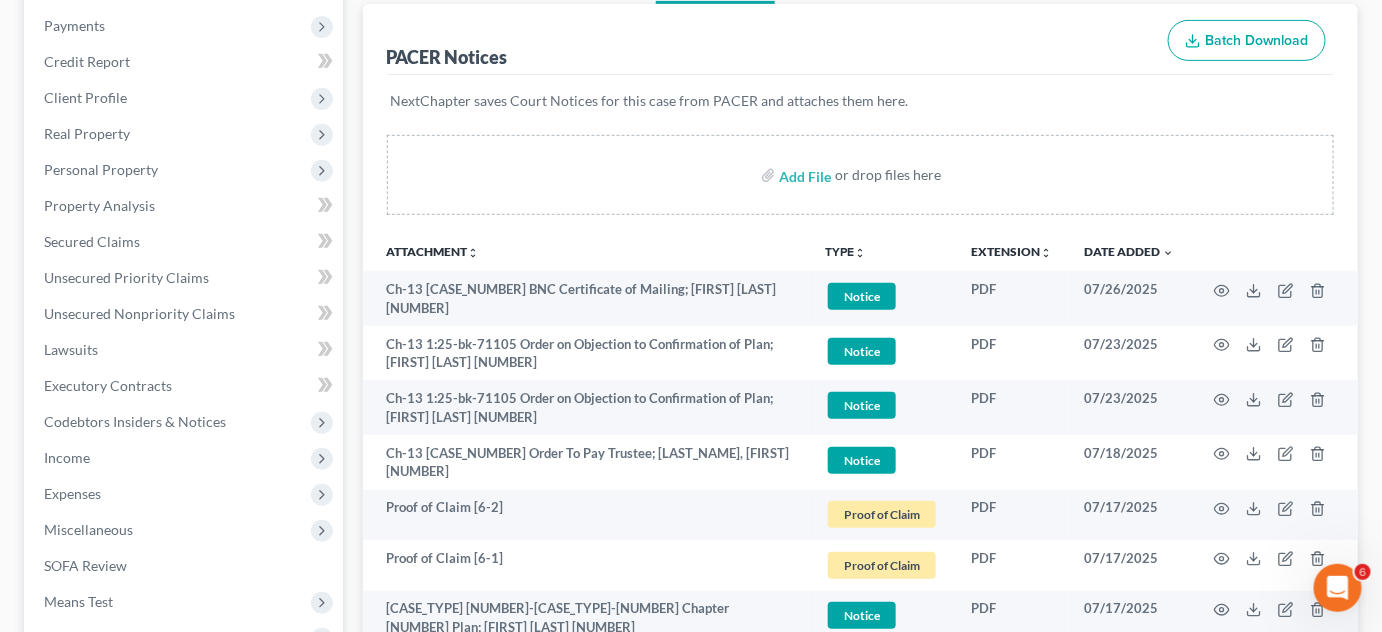 scroll, scrollTop: 0, scrollLeft: 0, axis: both 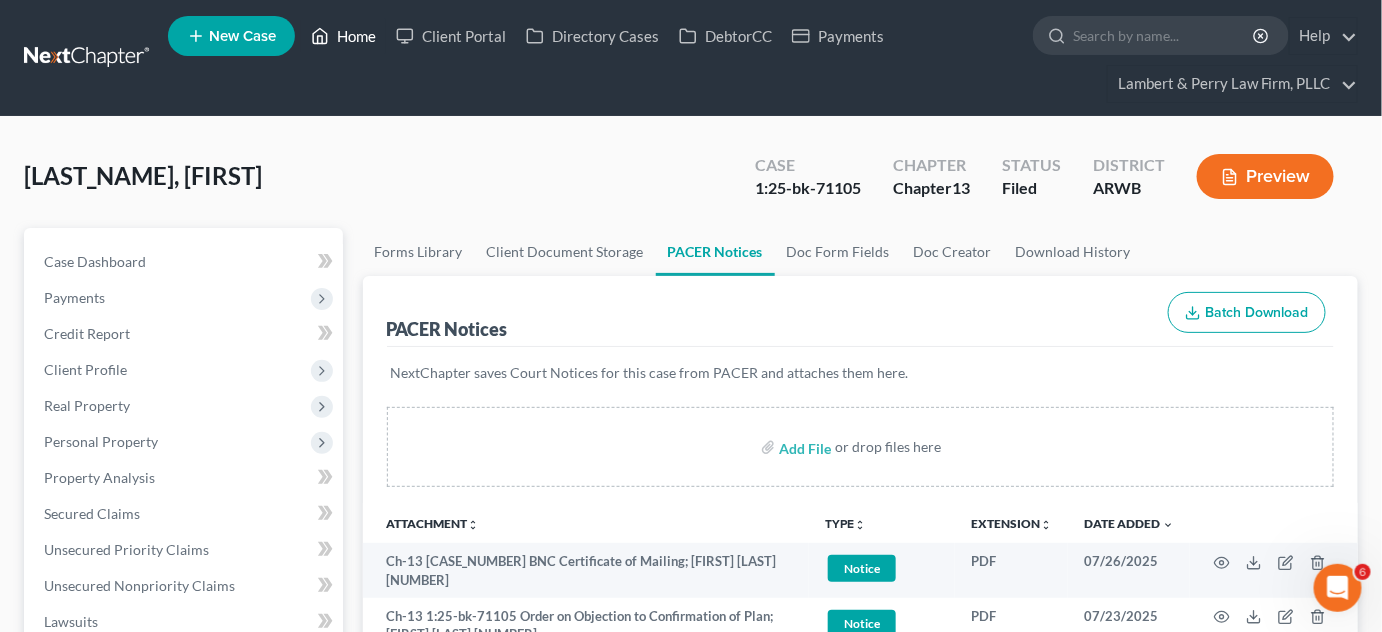 click on "Home" at bounding box center (343, 36) 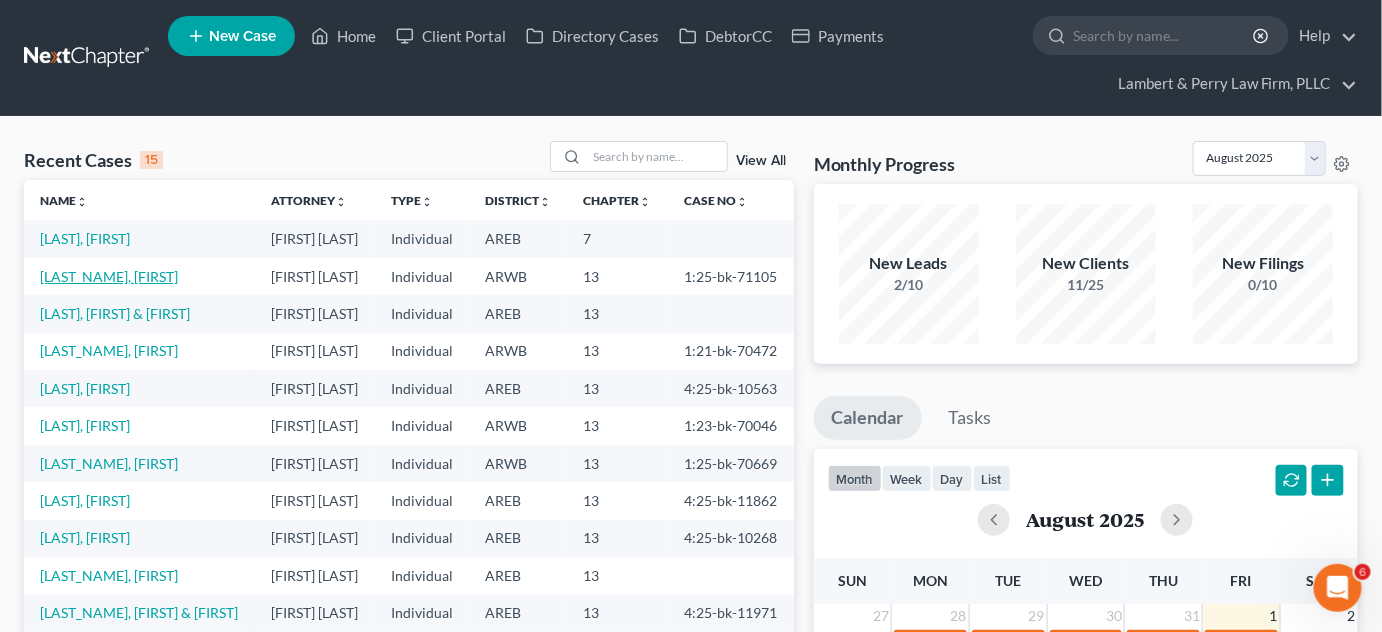 click on "[LAST], [FIRST]" at bounding box center [109, 276] 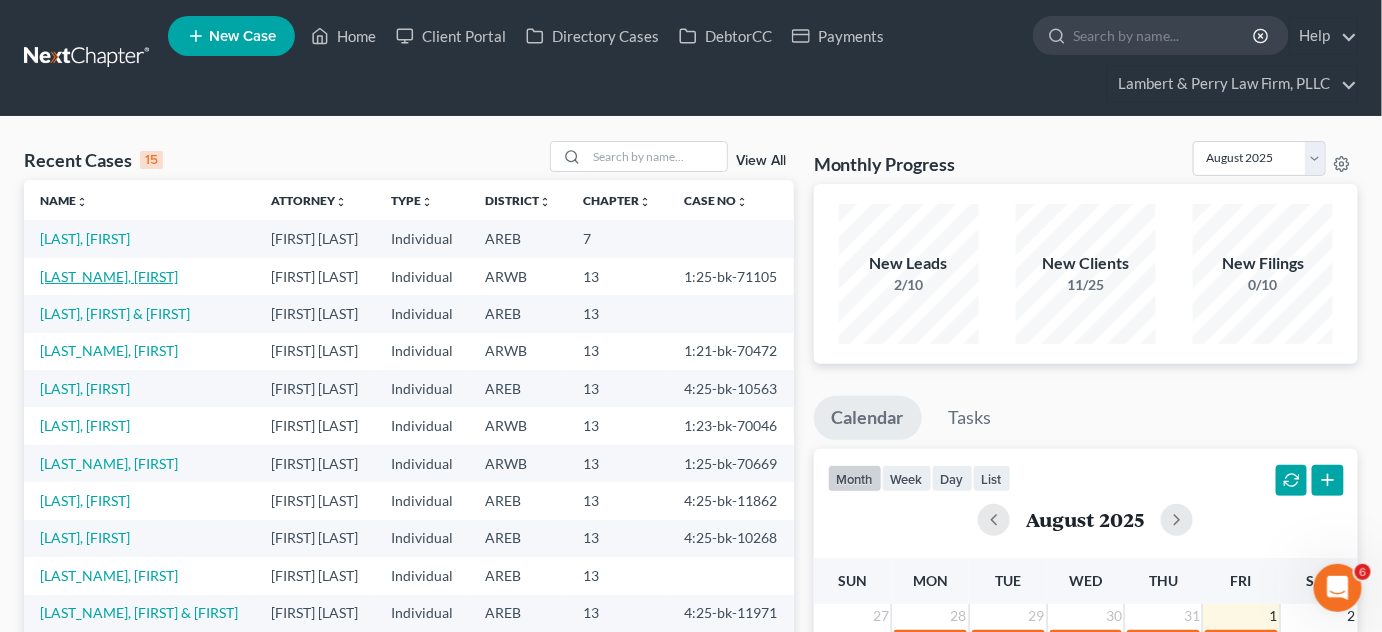 select on "6" 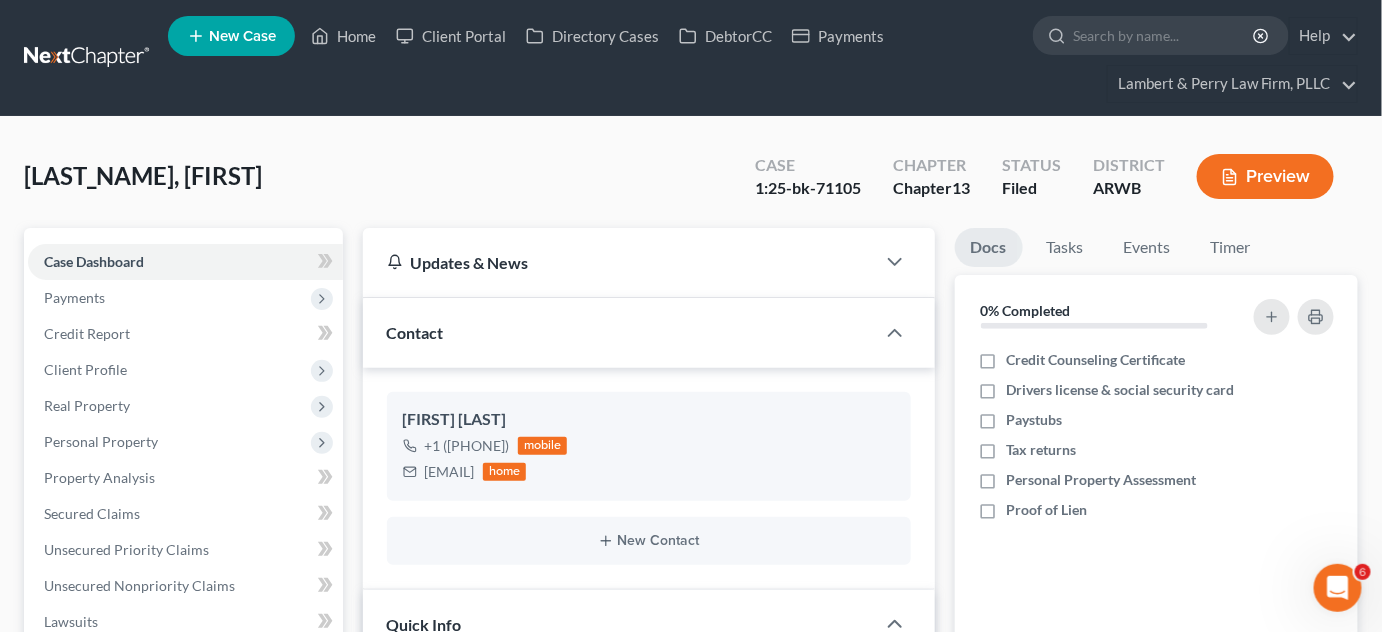 scroll, scrollTop: 272, scrollLeft: 0, axis: vertical 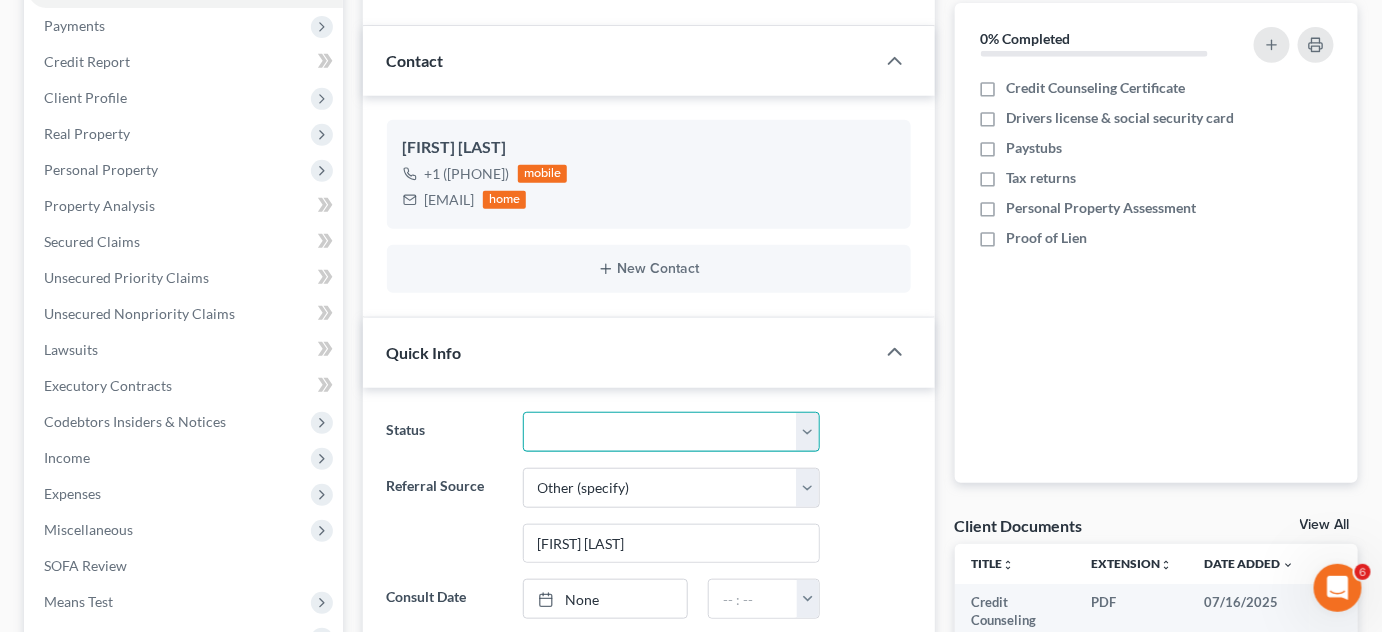 click on "Awaiting 341 Chapter 7 - Attended Meeting Confirmed Discharged Dismissed New Consult Not Retained Rejected Retained Unconfirmed Withdrawn as Counsel" at bounding box center (672, 432) 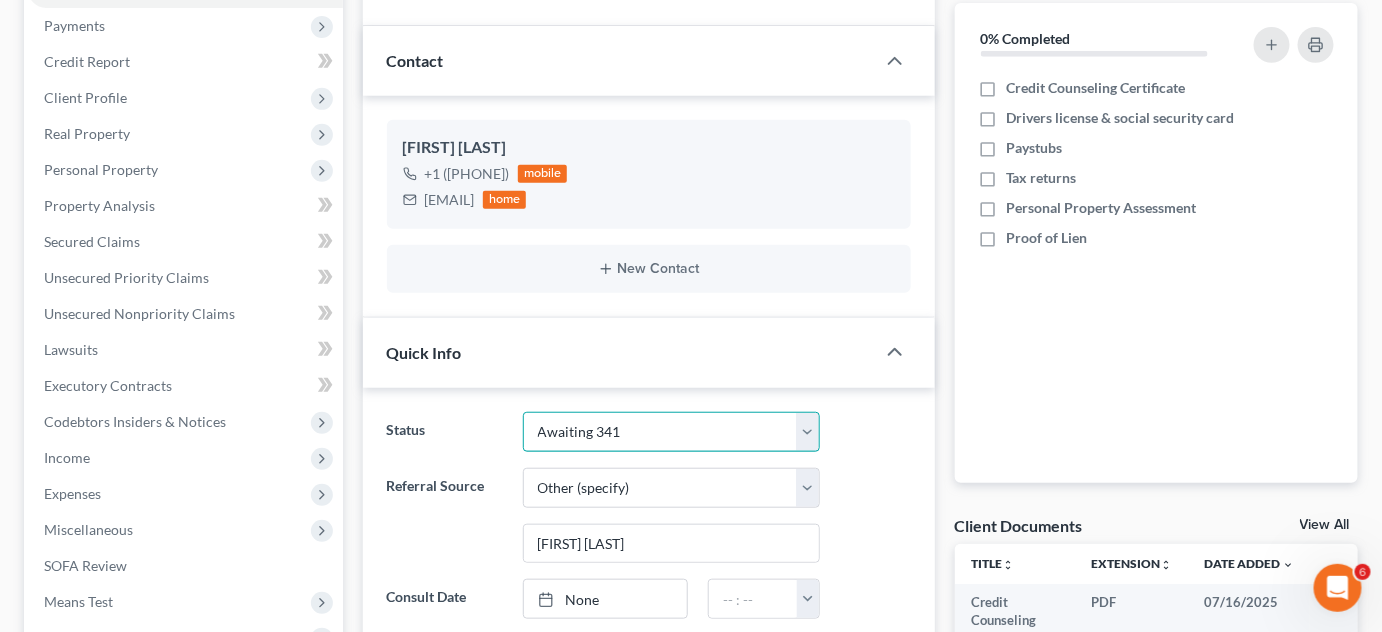 click on "Awaiting 341 Chapter 7 - Attended Meeting Confirmed Discharged Dismissed New Consult Not Retained Rejected Retained Unconfirmed Withdrawn as Counsel" at bounding box center [672, 432] 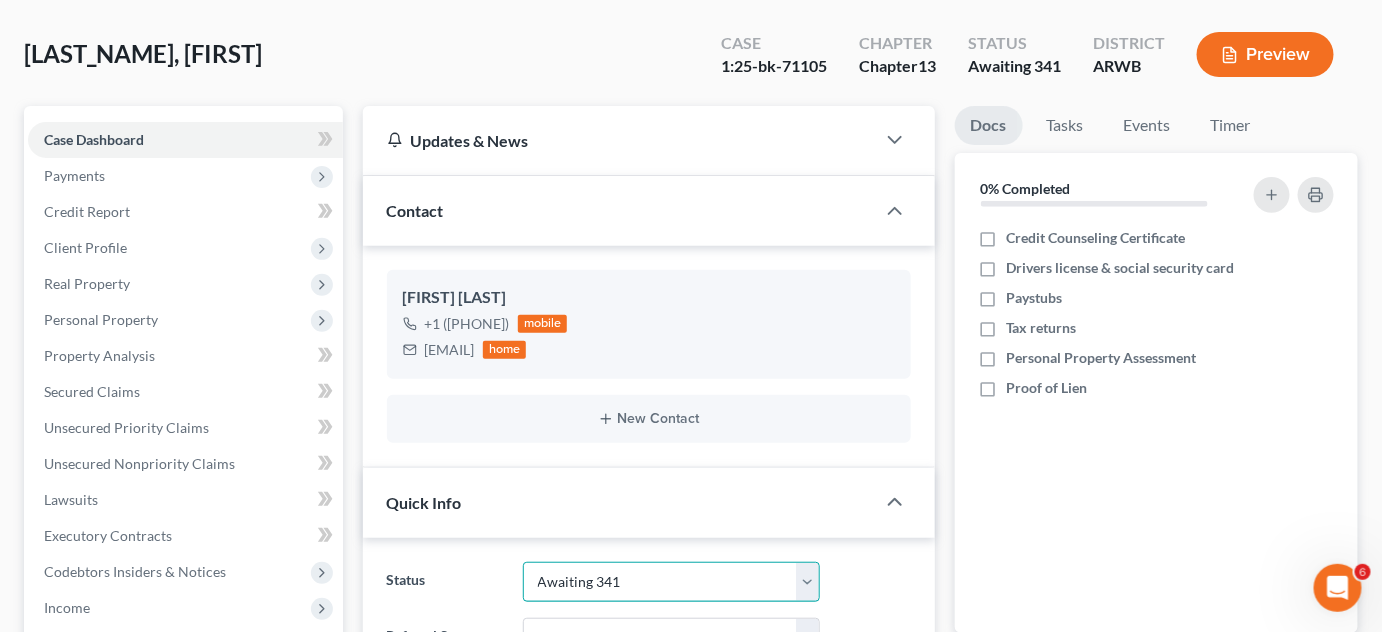 scroll, scrollTop: 0, scrollLeft: 0, axis: both 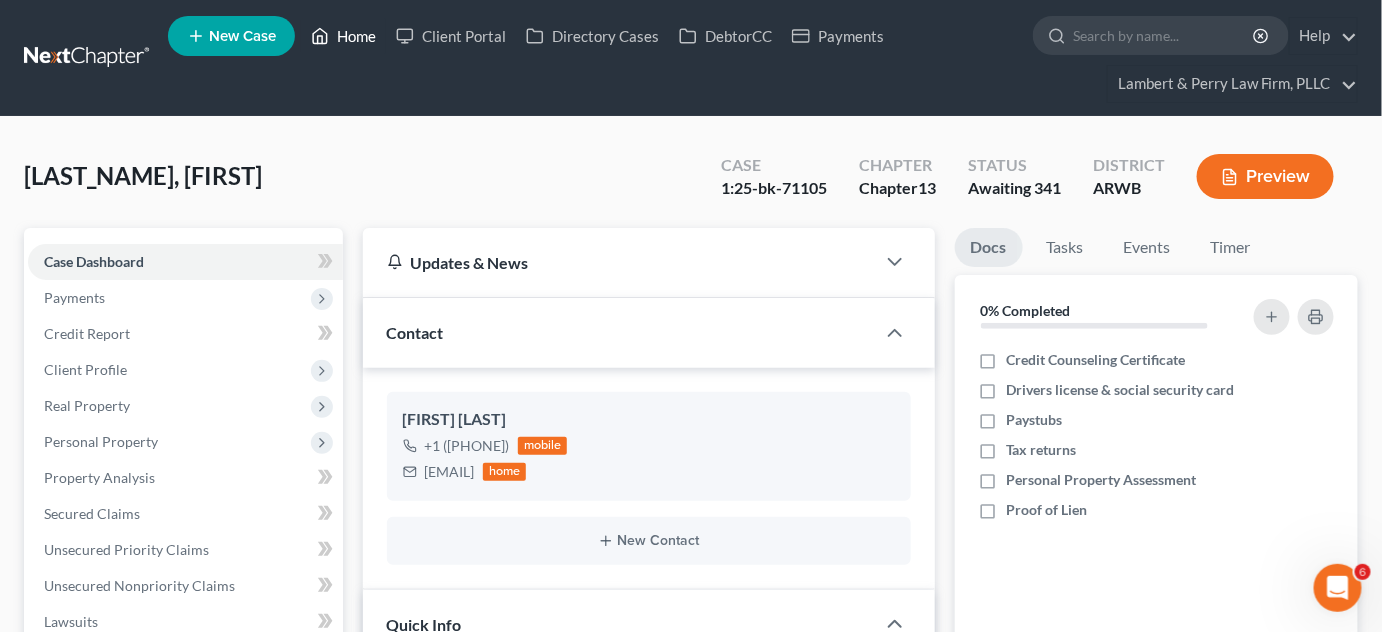 click on "Home" at bounding box center [343, 36] 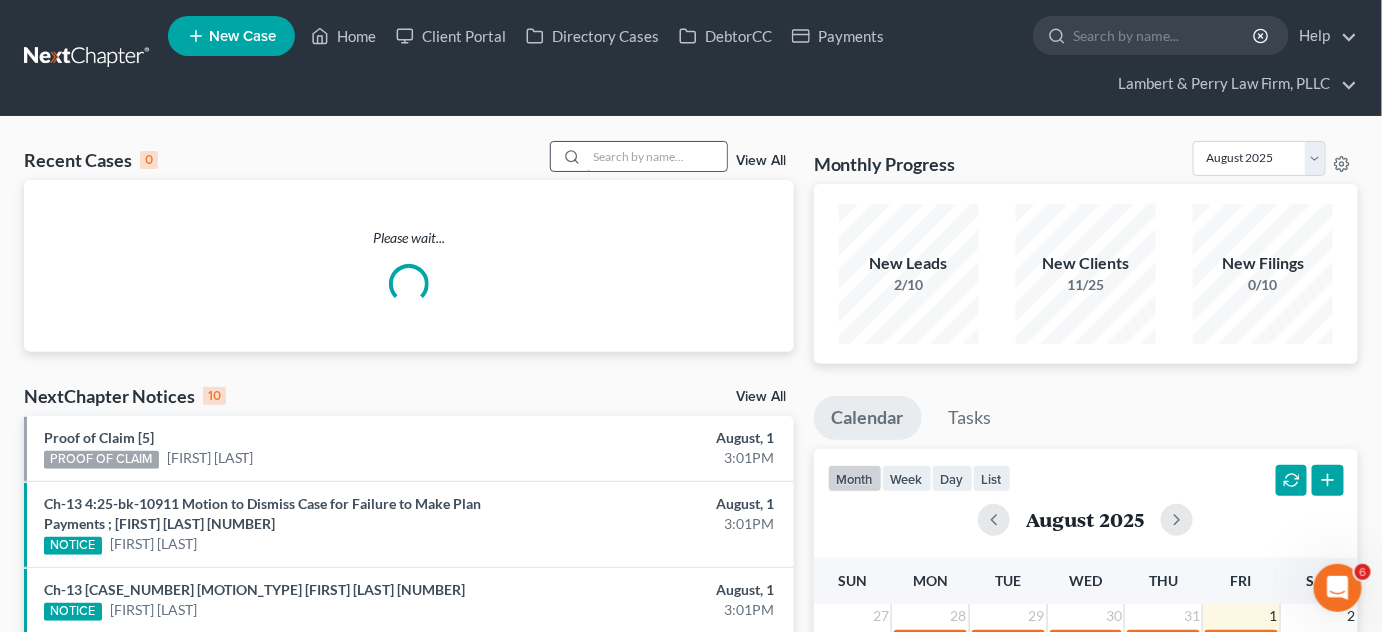 click at bounding box center [657, 156] 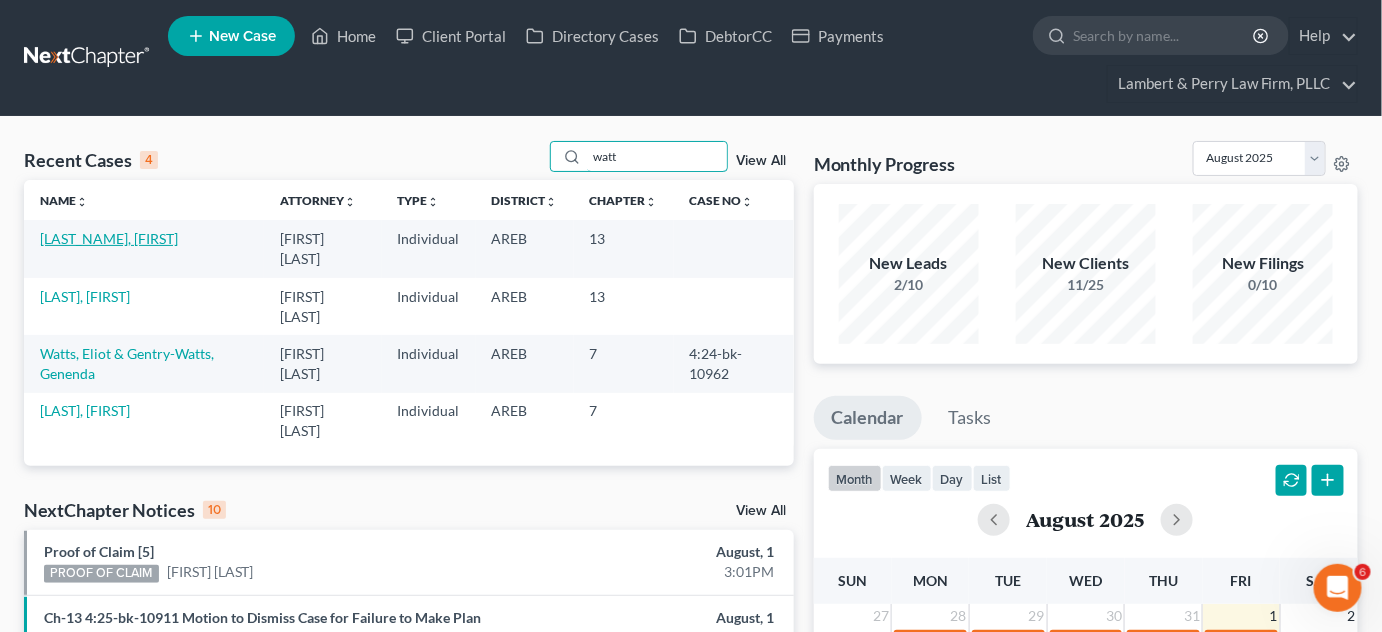 type on "watt" 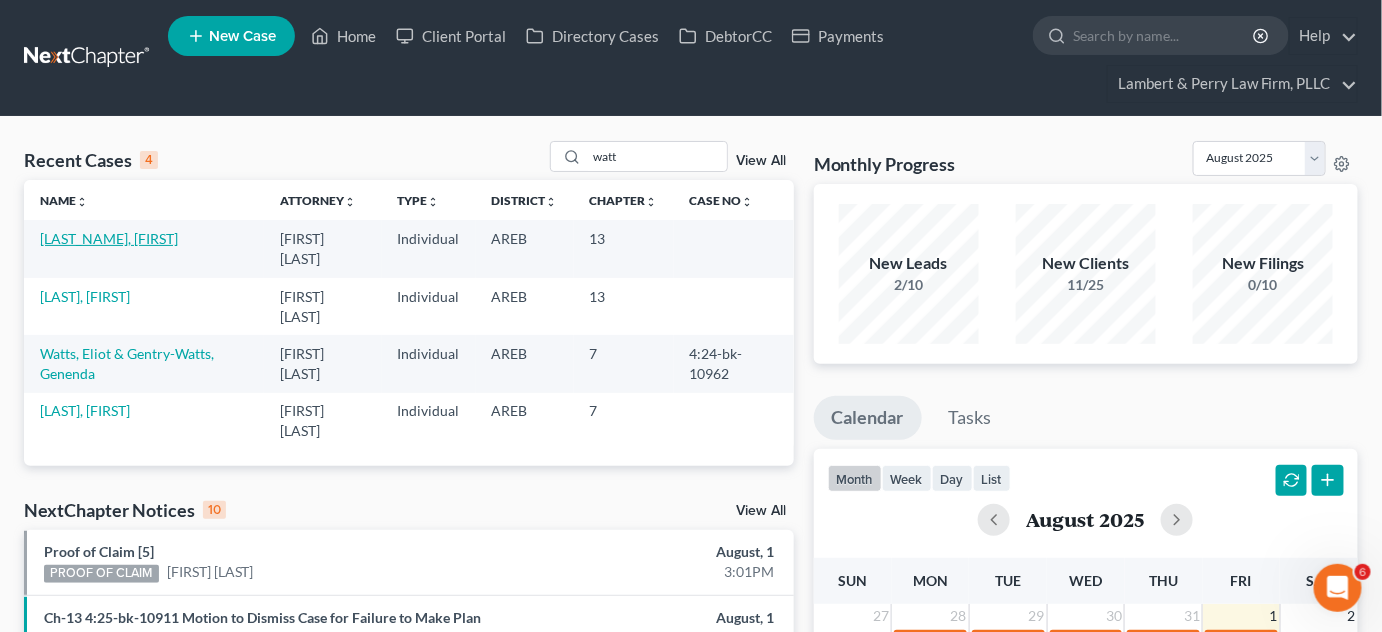 click on "Watt, Ashley" at bounding box center (109, 238) 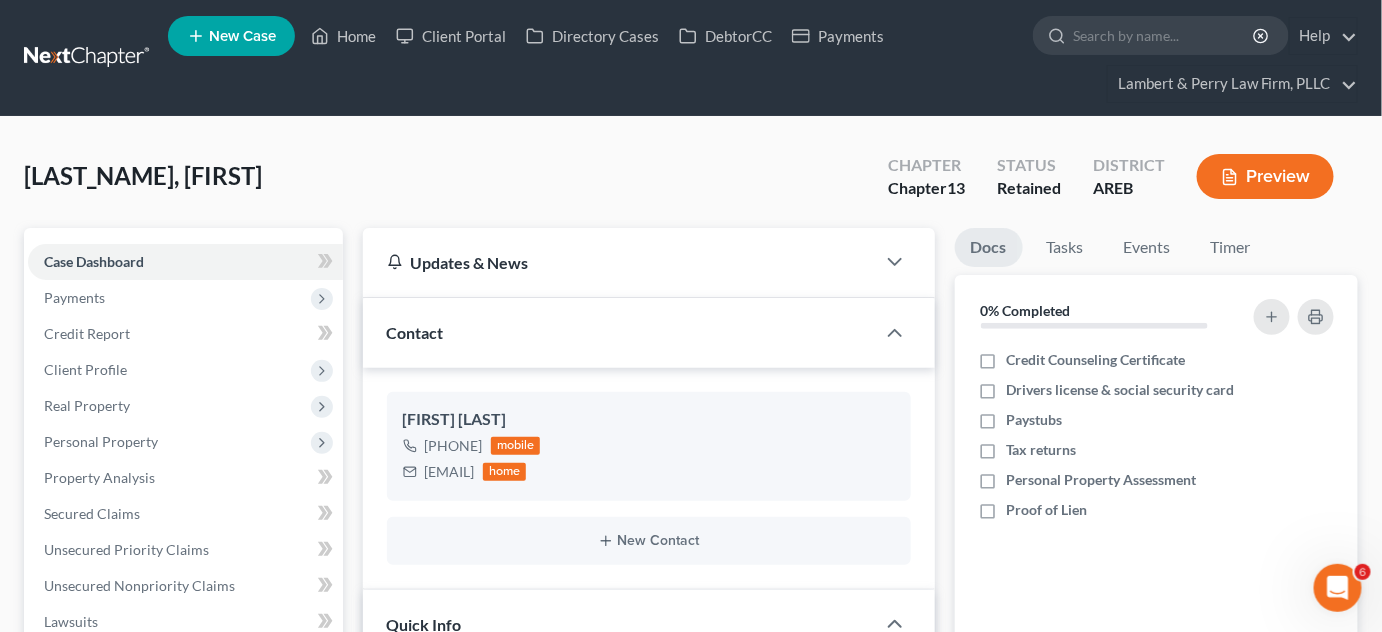 scroll, scrollTop: 454, scrollLeft: 0, axis: vertical 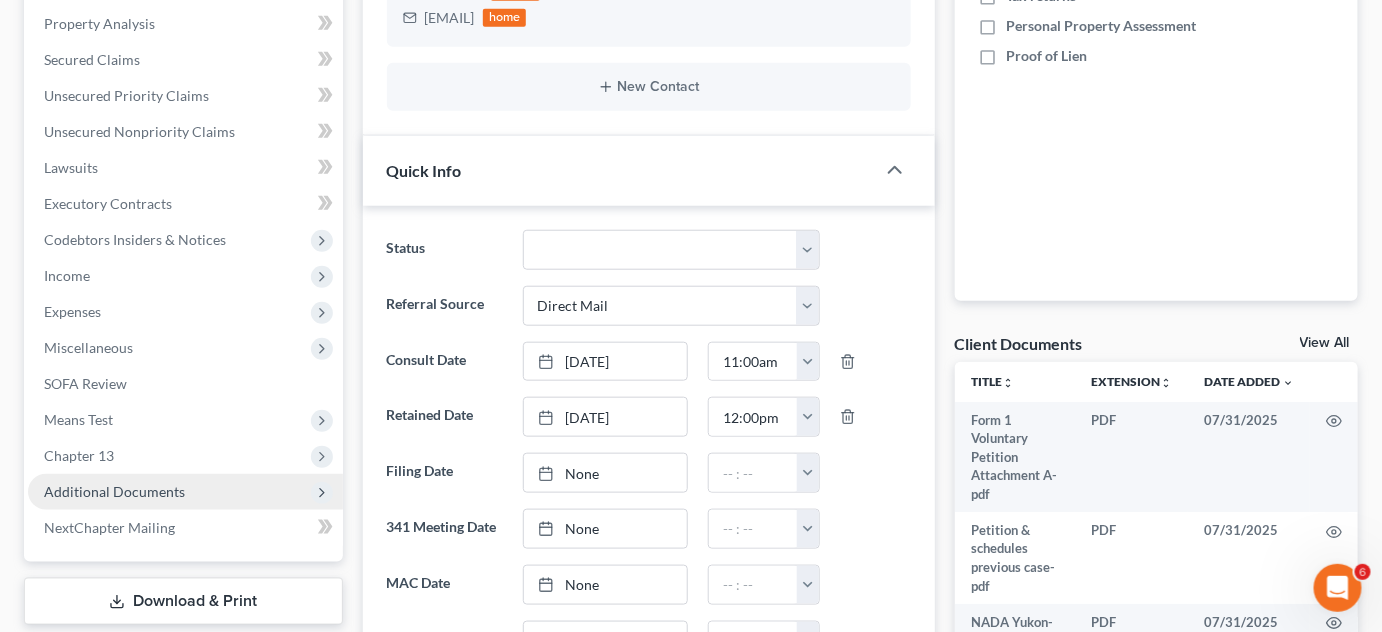 click on "Additional Documents" at bounding box center (114, 491) 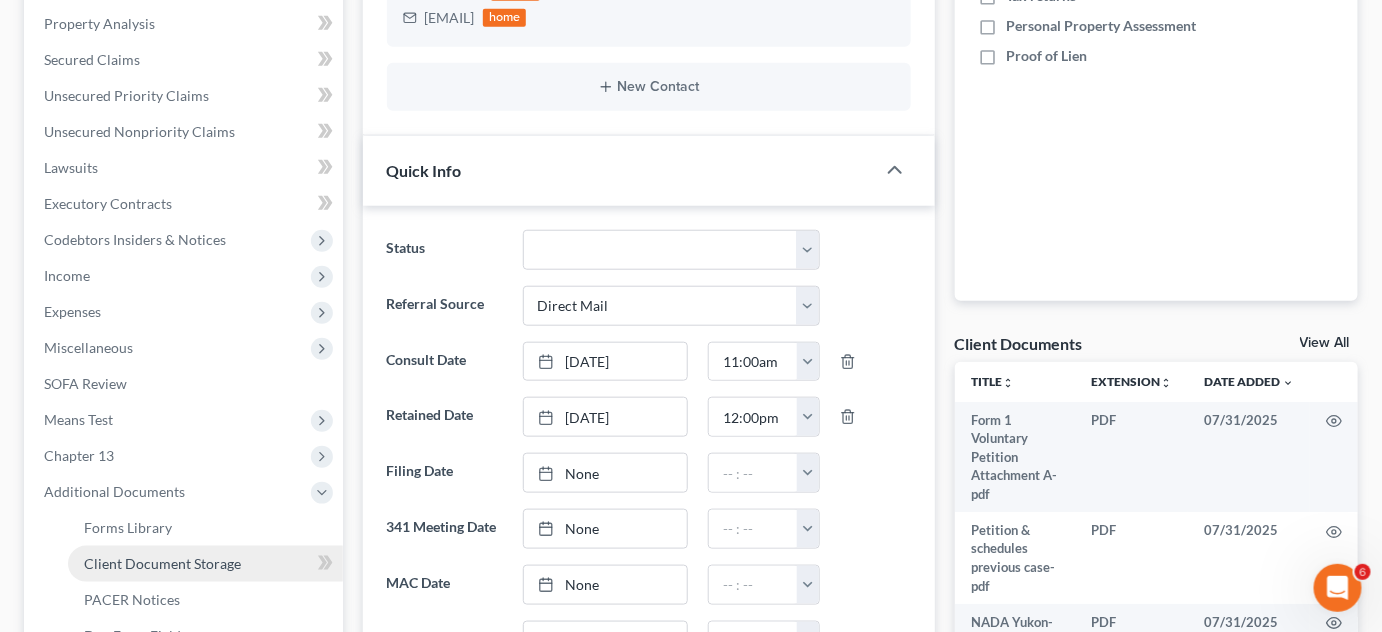 click on "Client Document Storage" at bounding box center (162, 563) 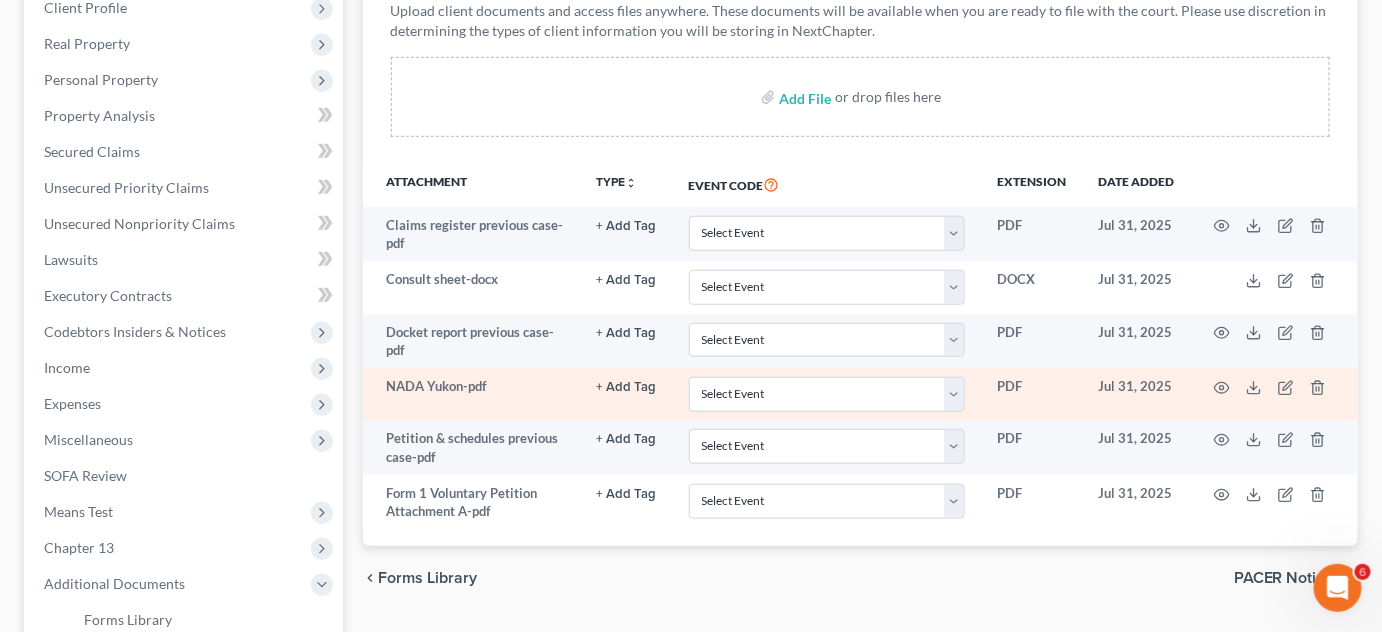 scroll, scrollTop: 363, scrollLeft: 0, axis: vertical 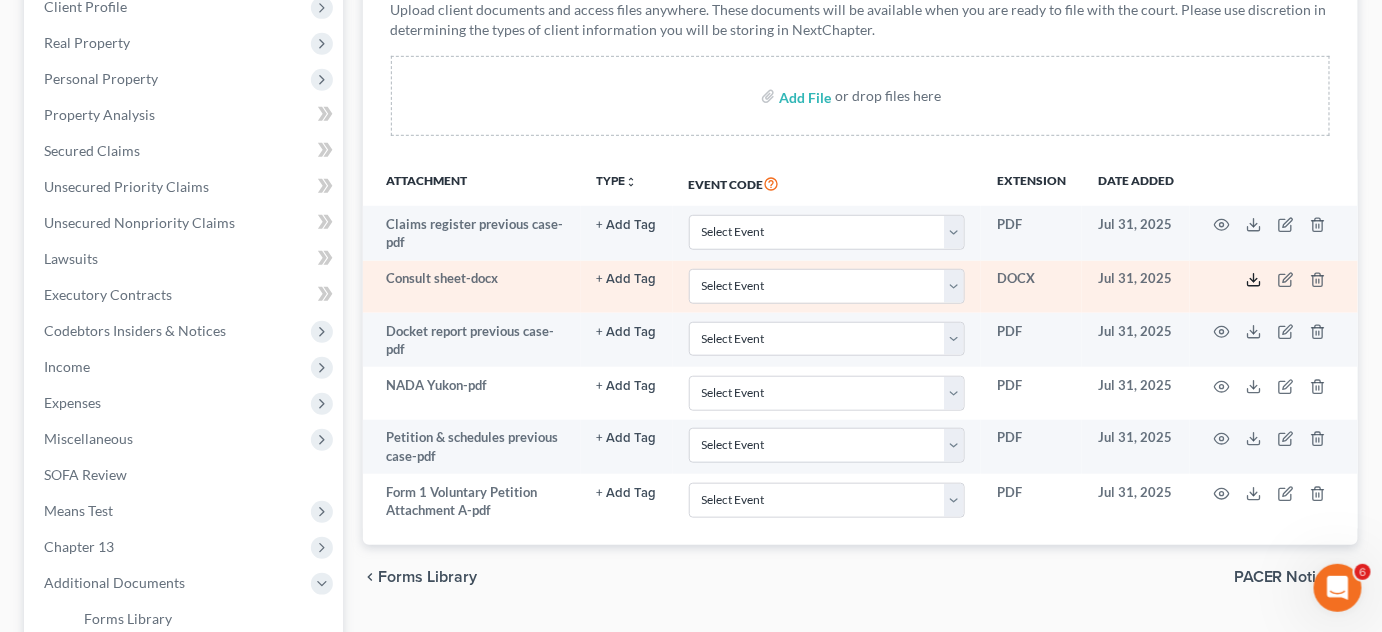 click 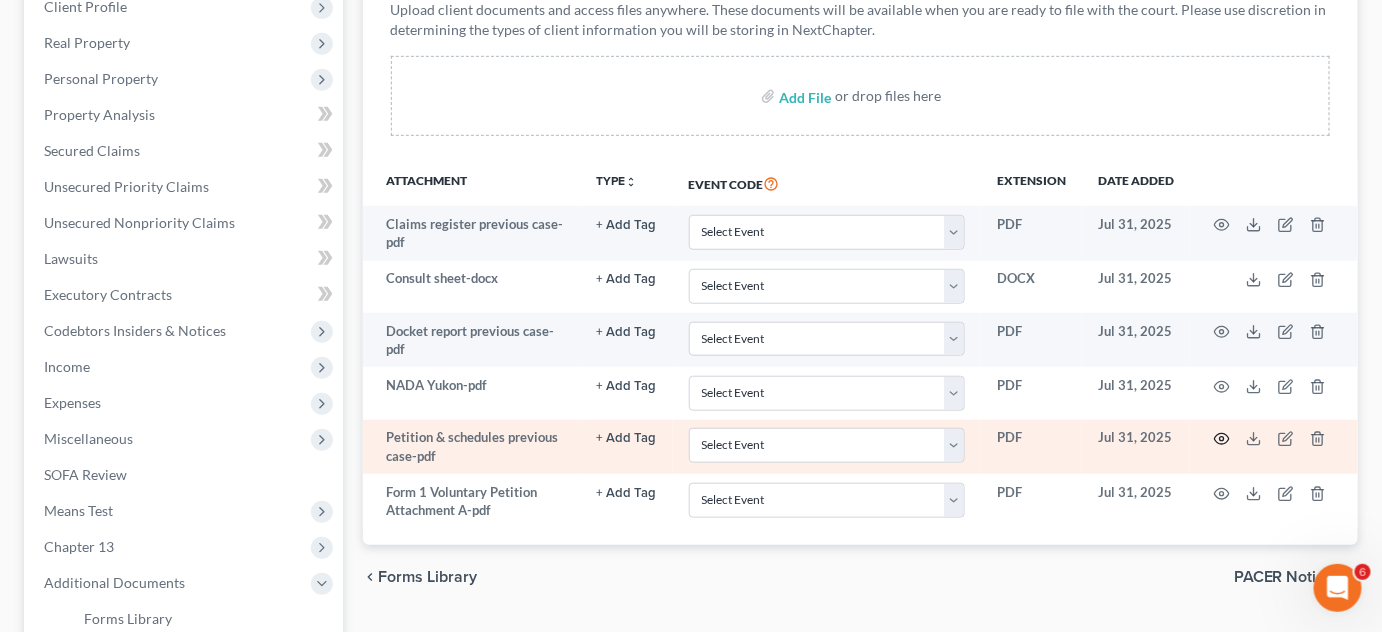 click 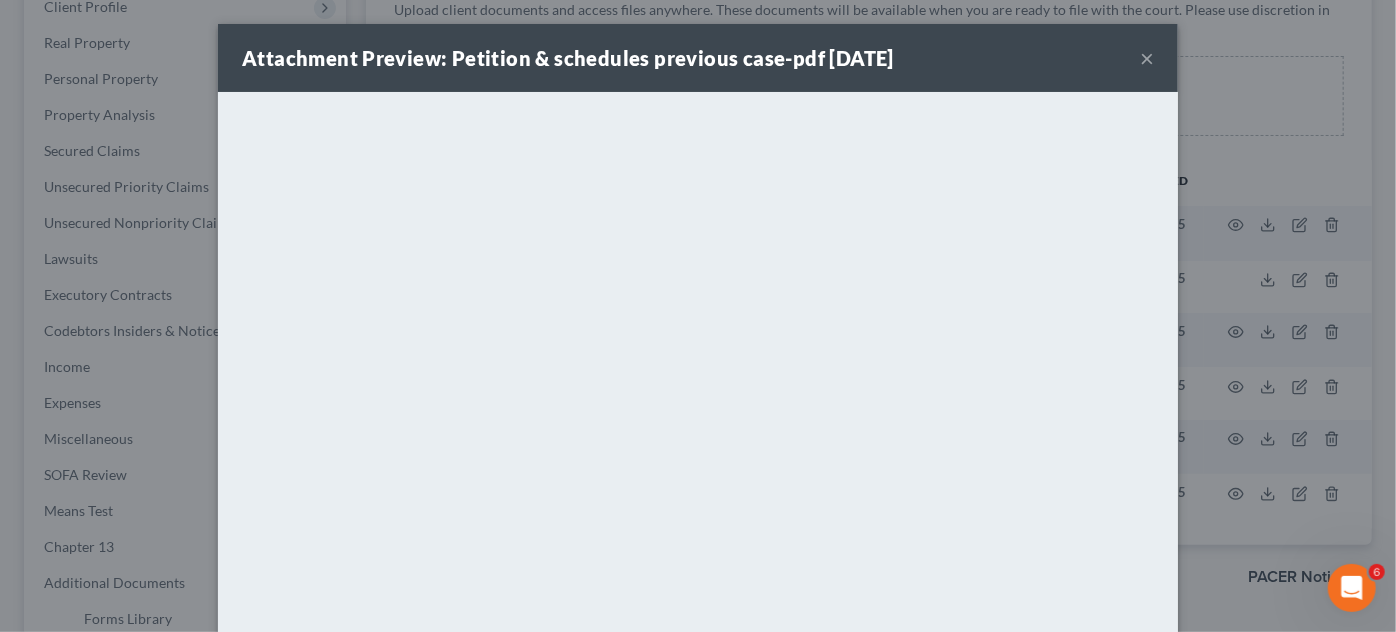 click on "×" at bounding box center [1147, 58] 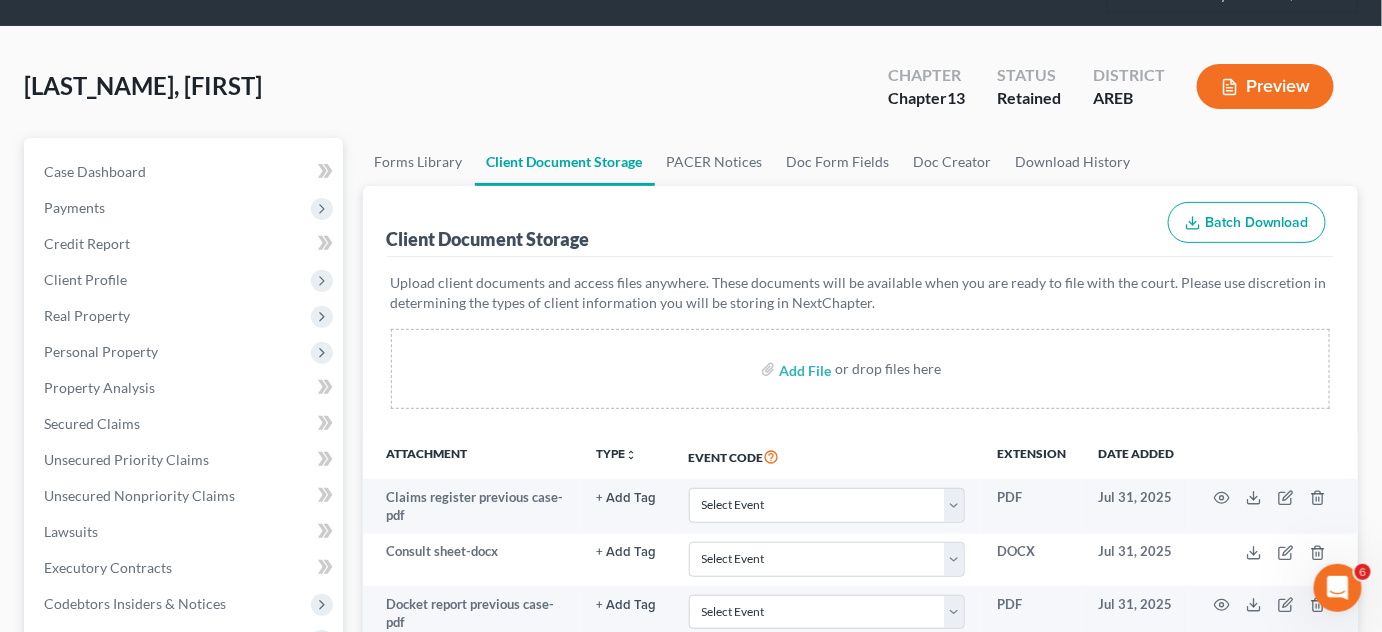 scroll, scrollTop: 0, scrollLeft: 0, axis: both 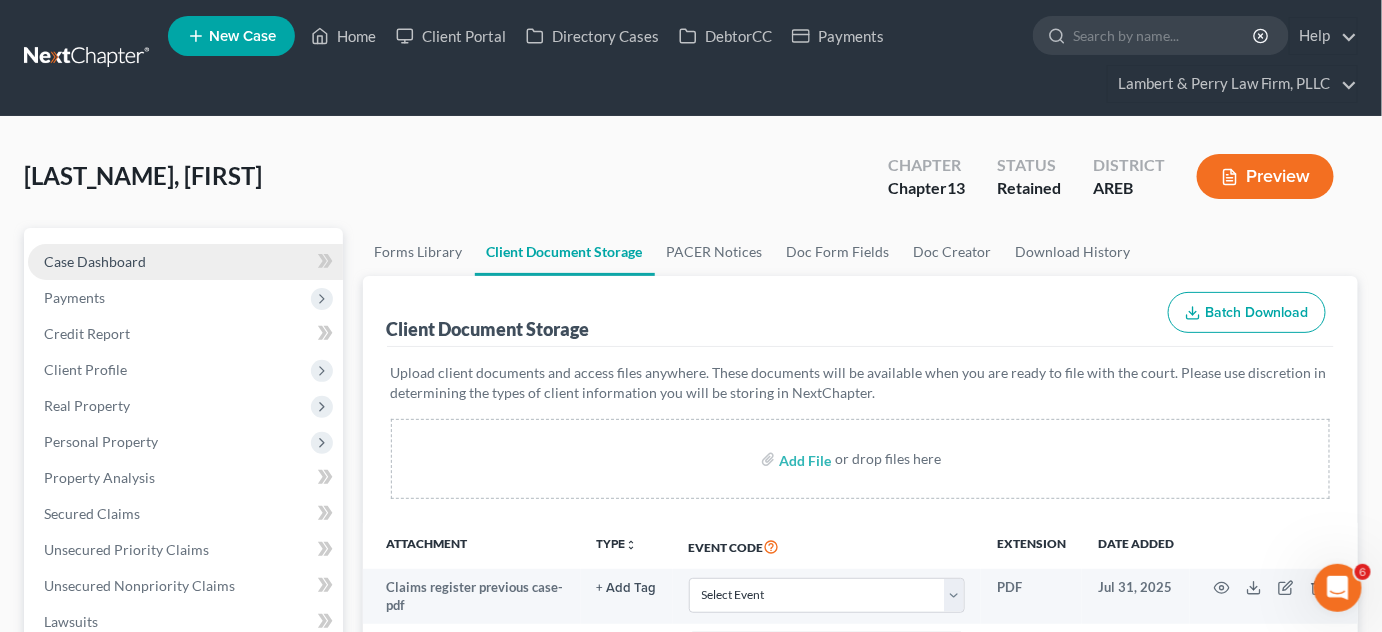 click on "Case Dashboard" at bounding box center [185, 262] 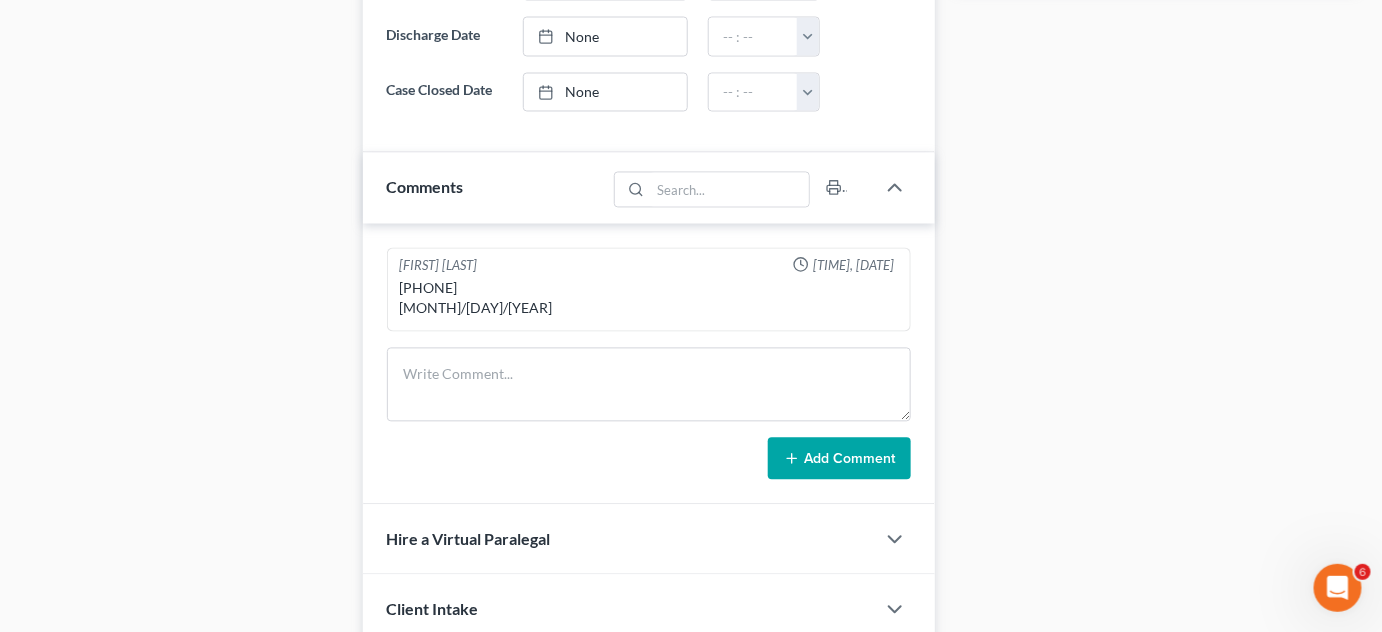 scroll, scrollTop: 1090, scrollLeft: 0, axis: vertical 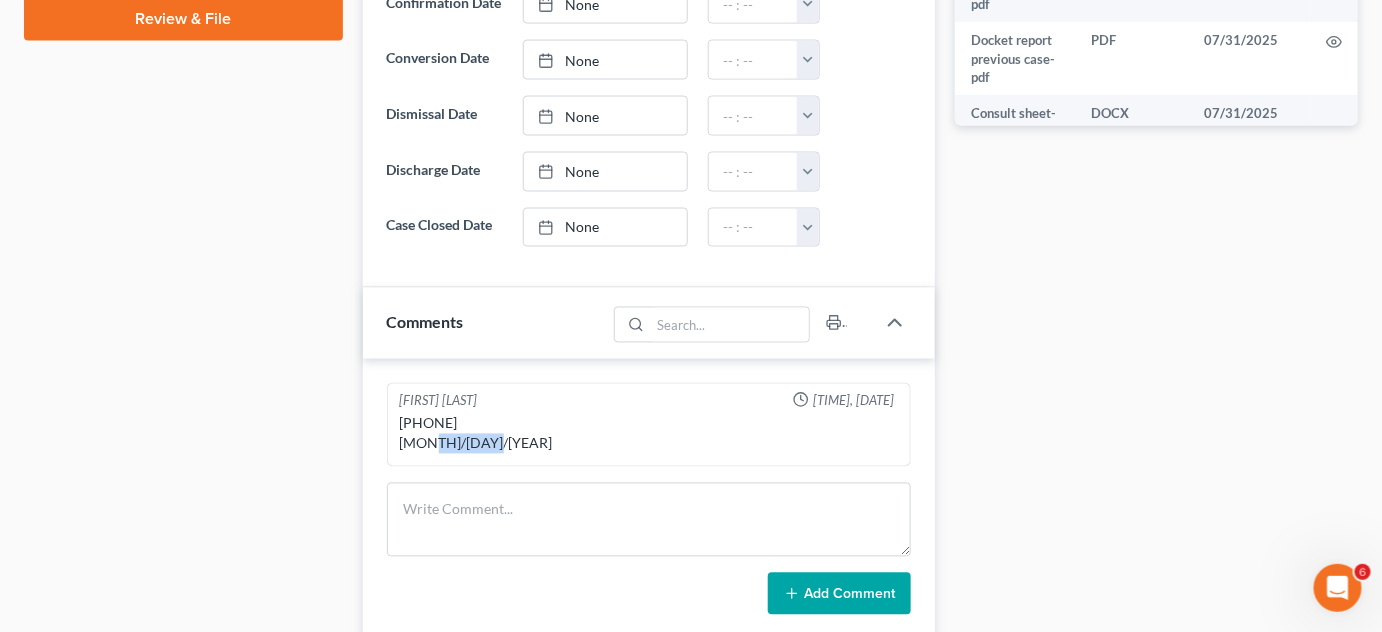 drag, startPoint x: 463, startPoint y: 458, endPoint x: 397, endPoint y: 458, distance: 66 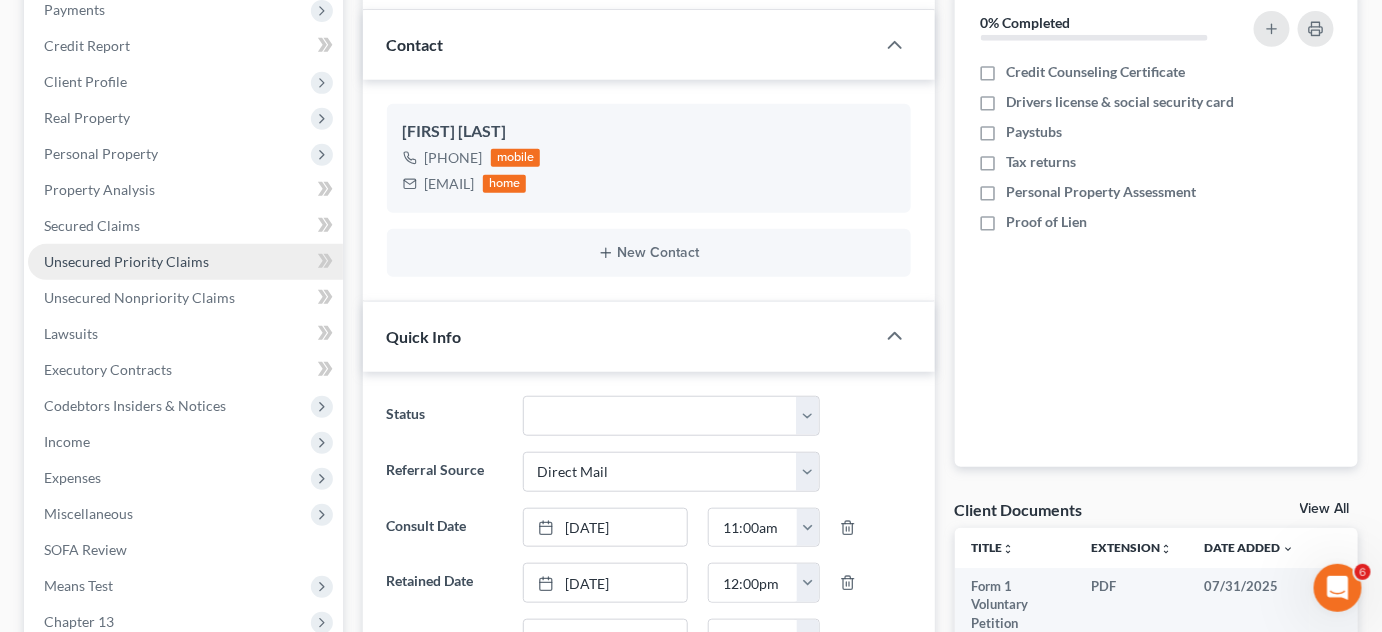 scroll, scrollTop: 181, scrollLeft: 0, axis: vertical 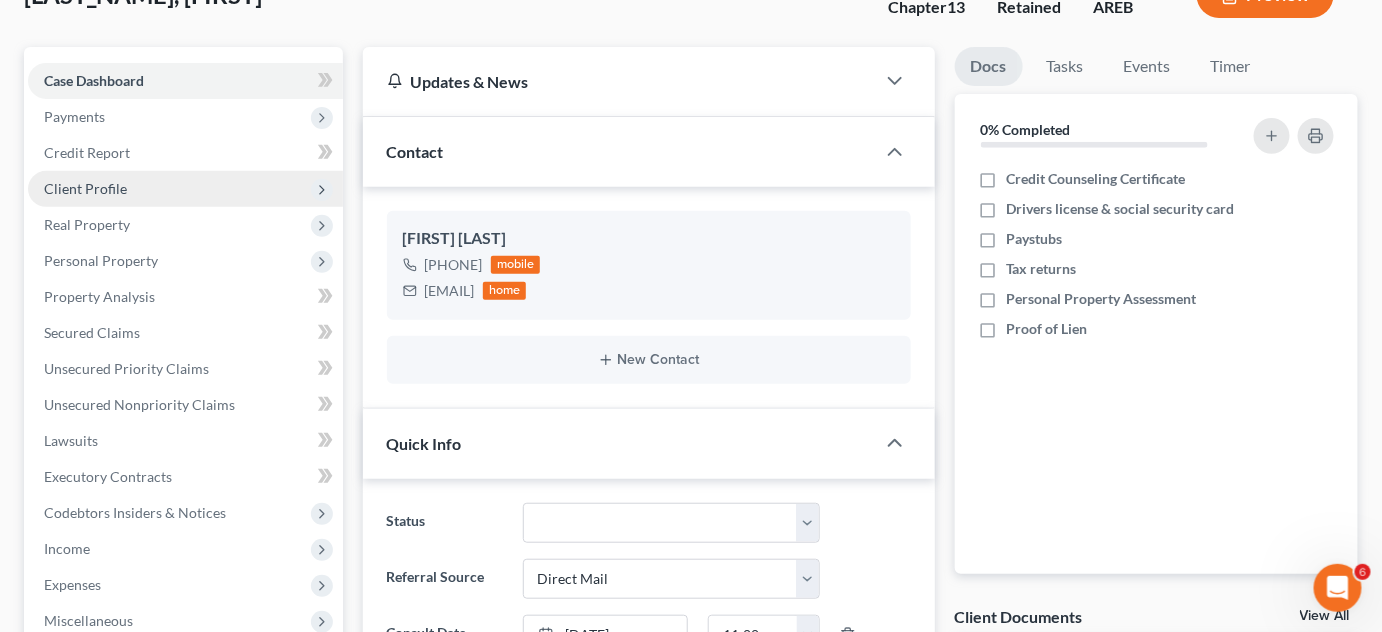 click on "Client Profile" at bounding box center [85, 188] 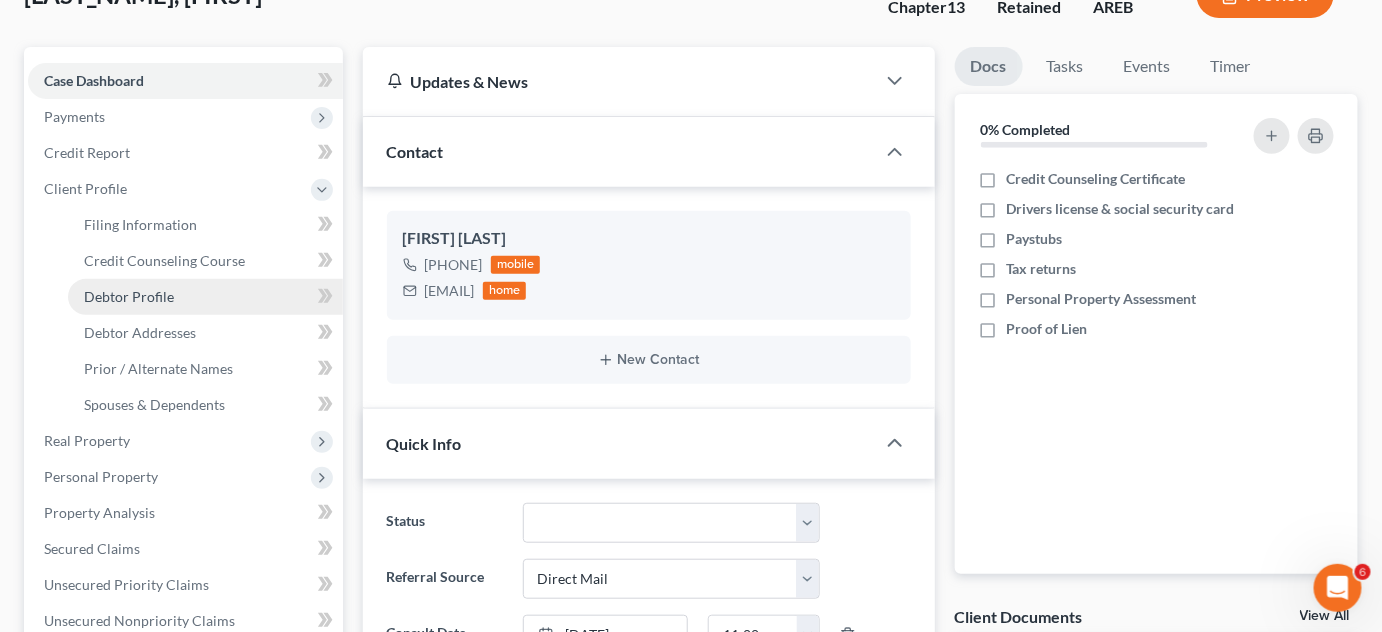 click on "Debtor Profile" at bounding box center (129, 296) 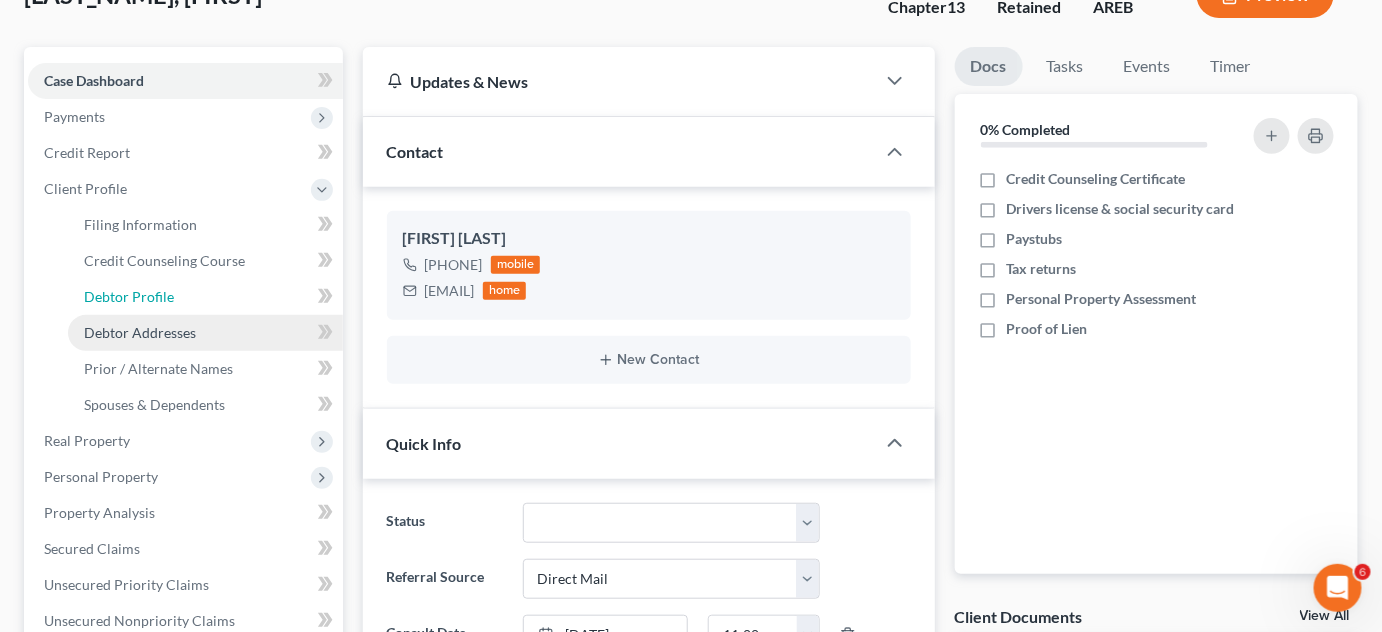 select on "3" 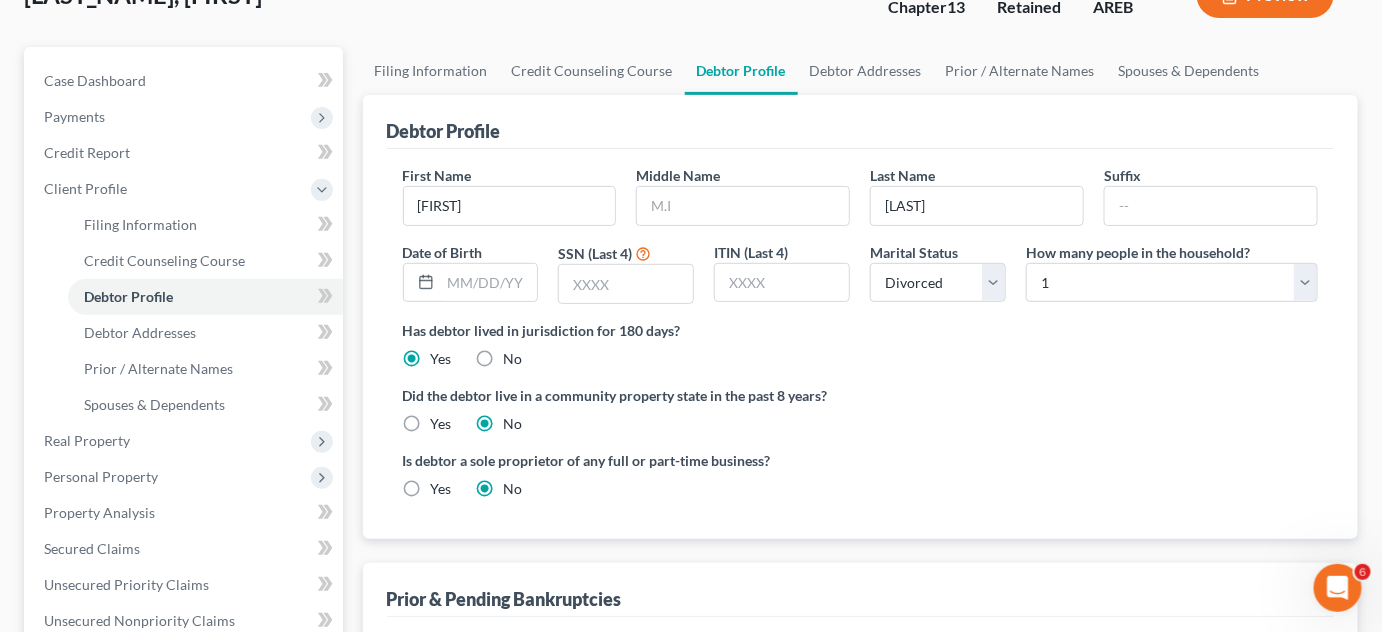 scroll, scrollTop: 50, scrollLeft: 0, axis: vertical 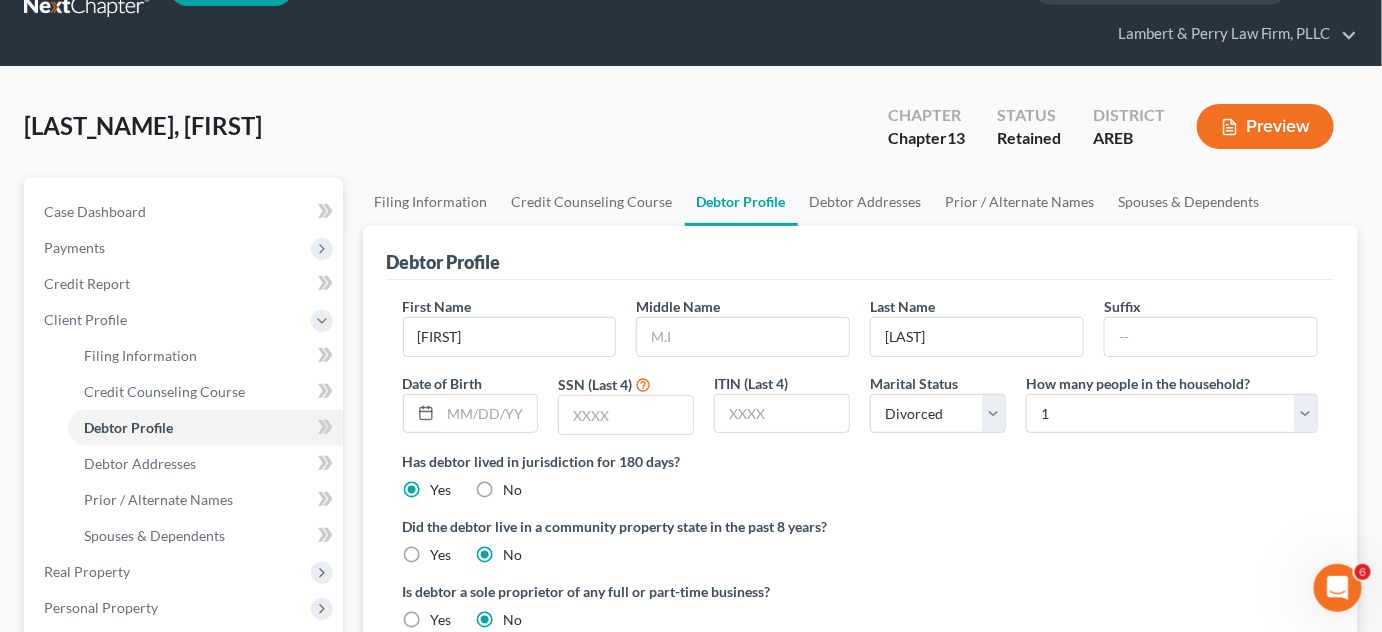 radio on "true" 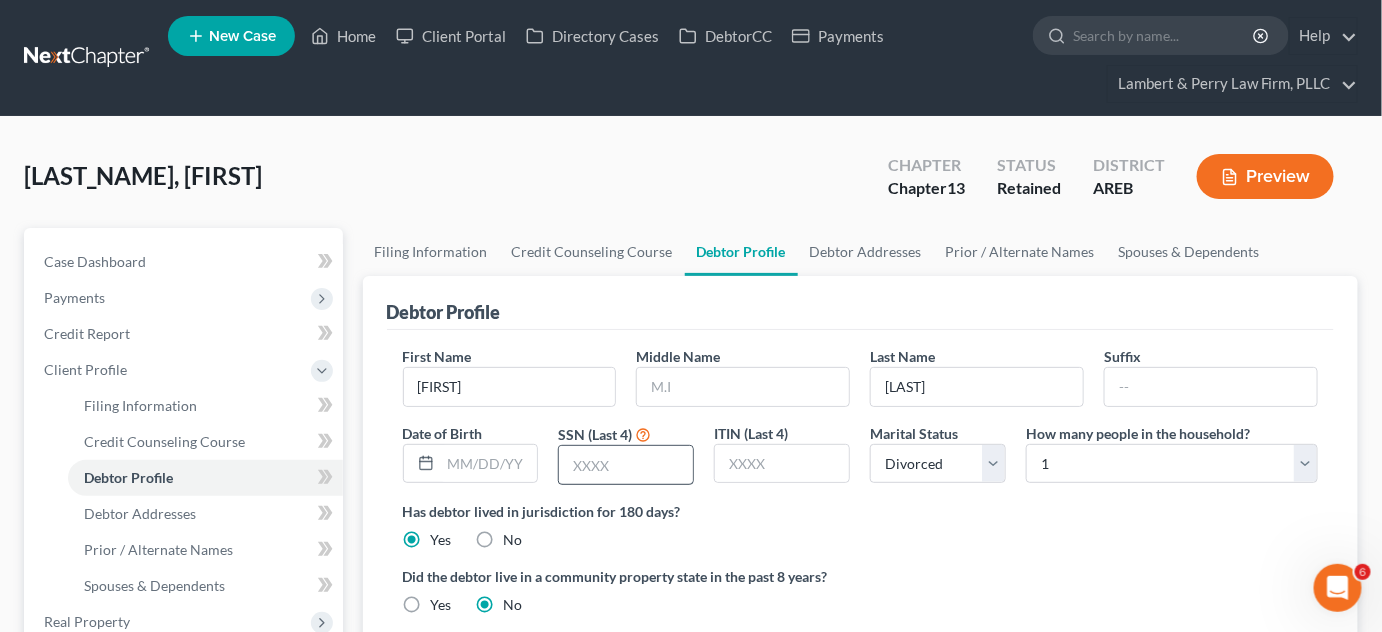 scroll, scrollTop: 0, scrollLeft: 0, axis: both 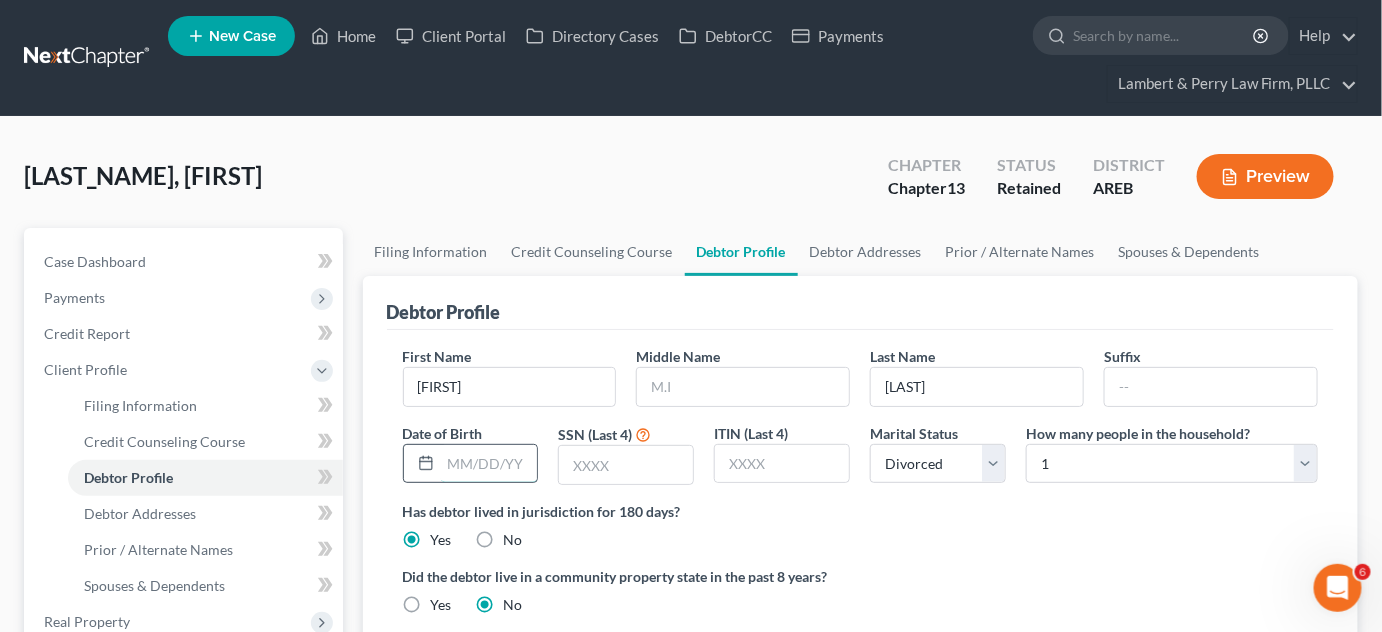 click at bounding box center [489, 464] 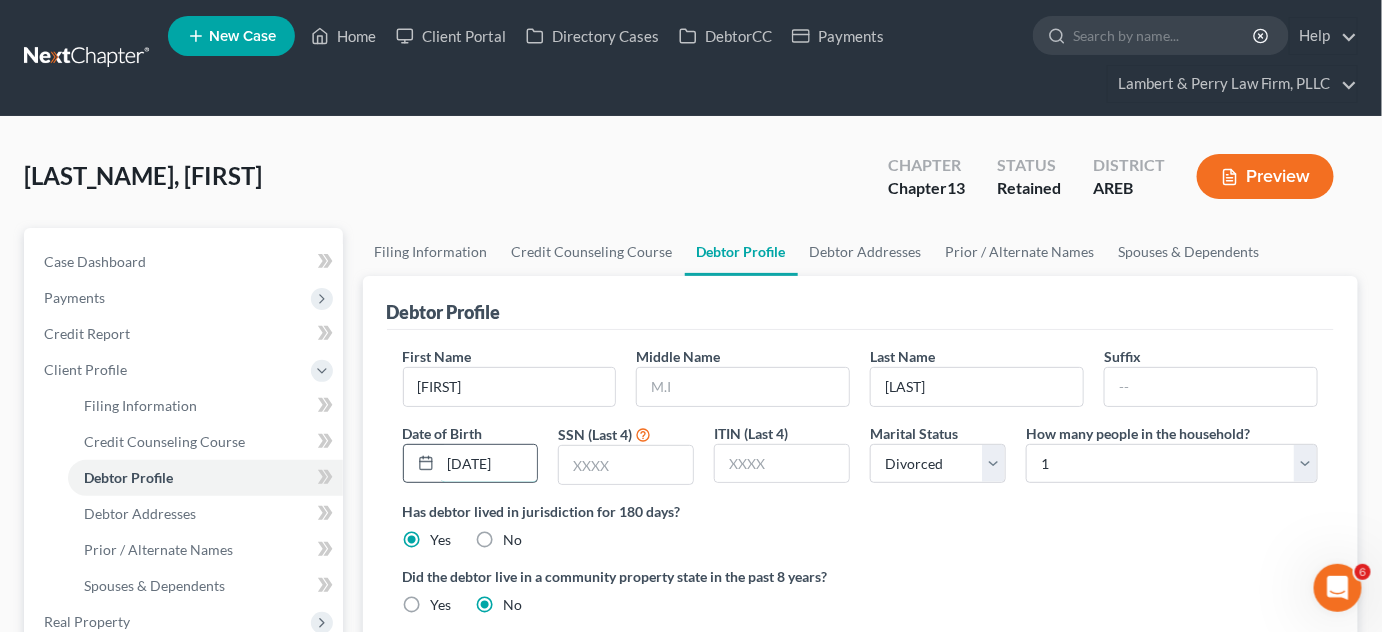 type on "12/7/1984" 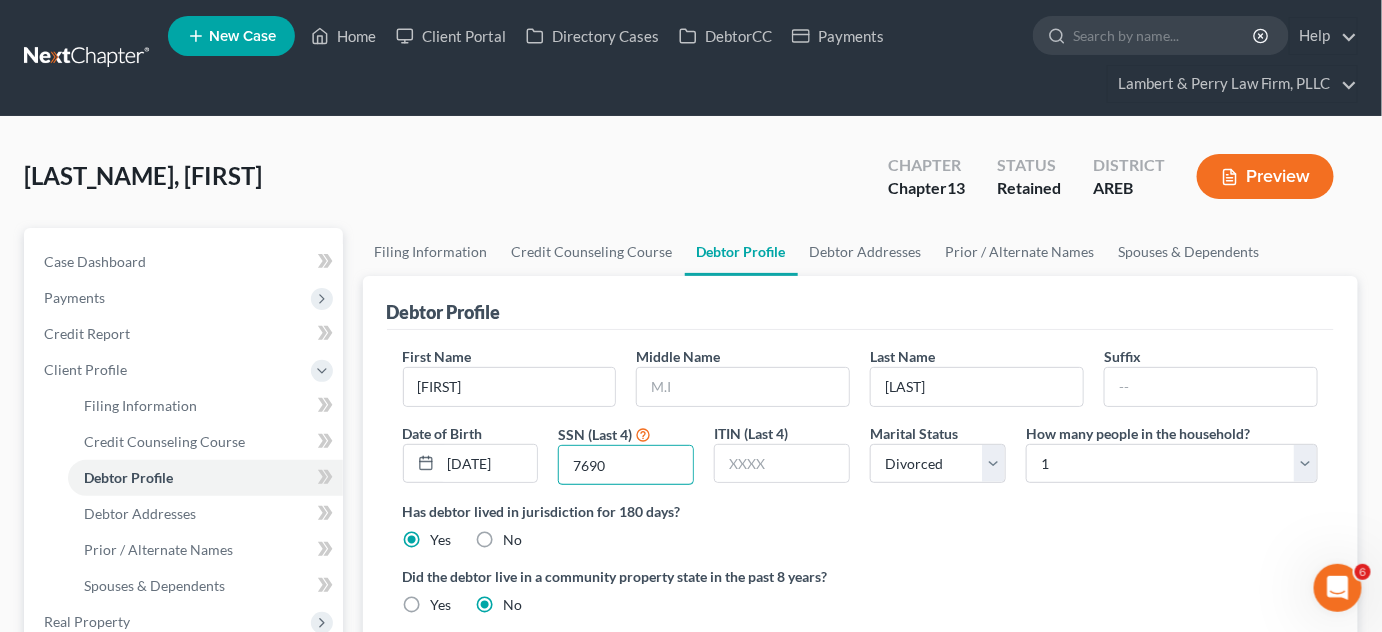 type on "7690" 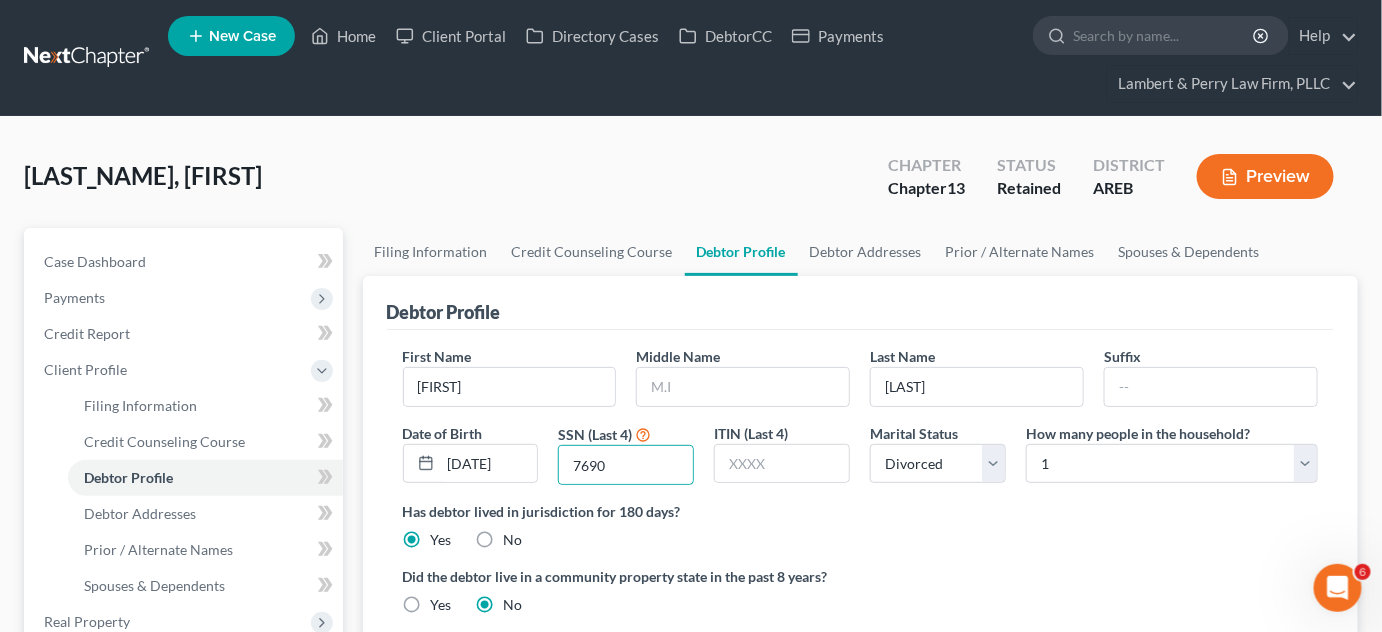 click on "Case Dashboard
Payments
Invoices
Payments
Payments
Credit Report
Client Profile
Home" at bounding box center (183, 730) 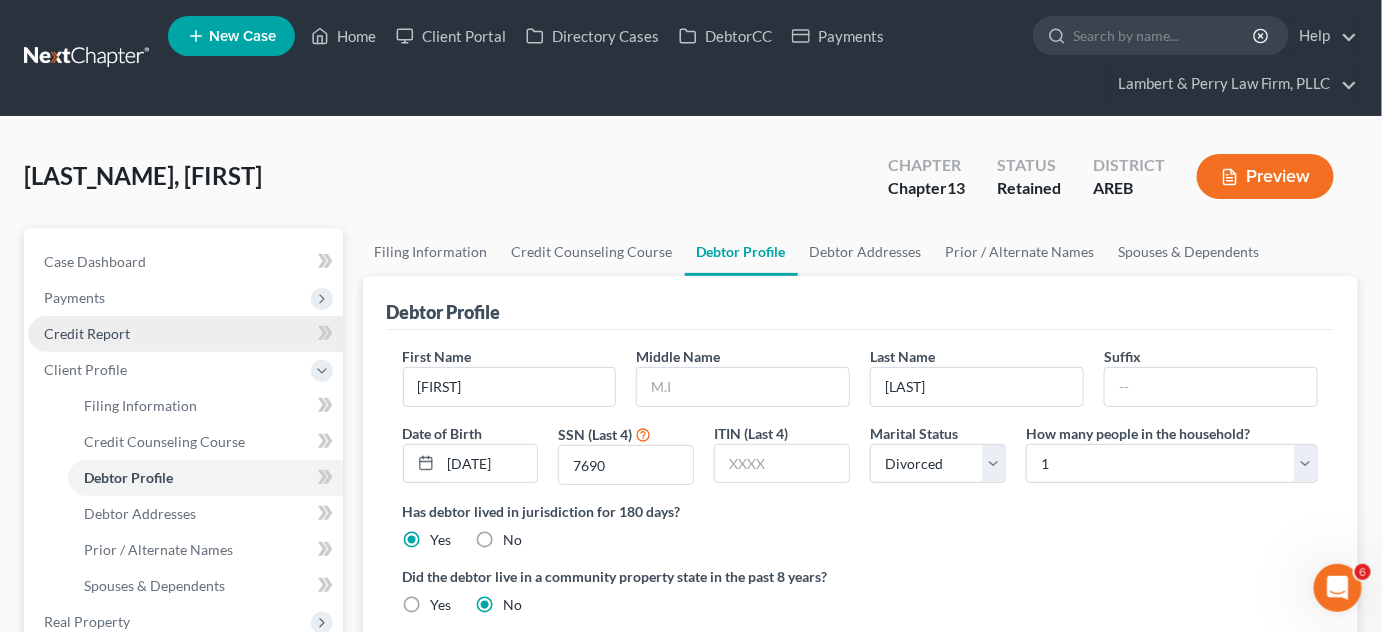 click on "Credit Report" at bounding box center [87, 333] 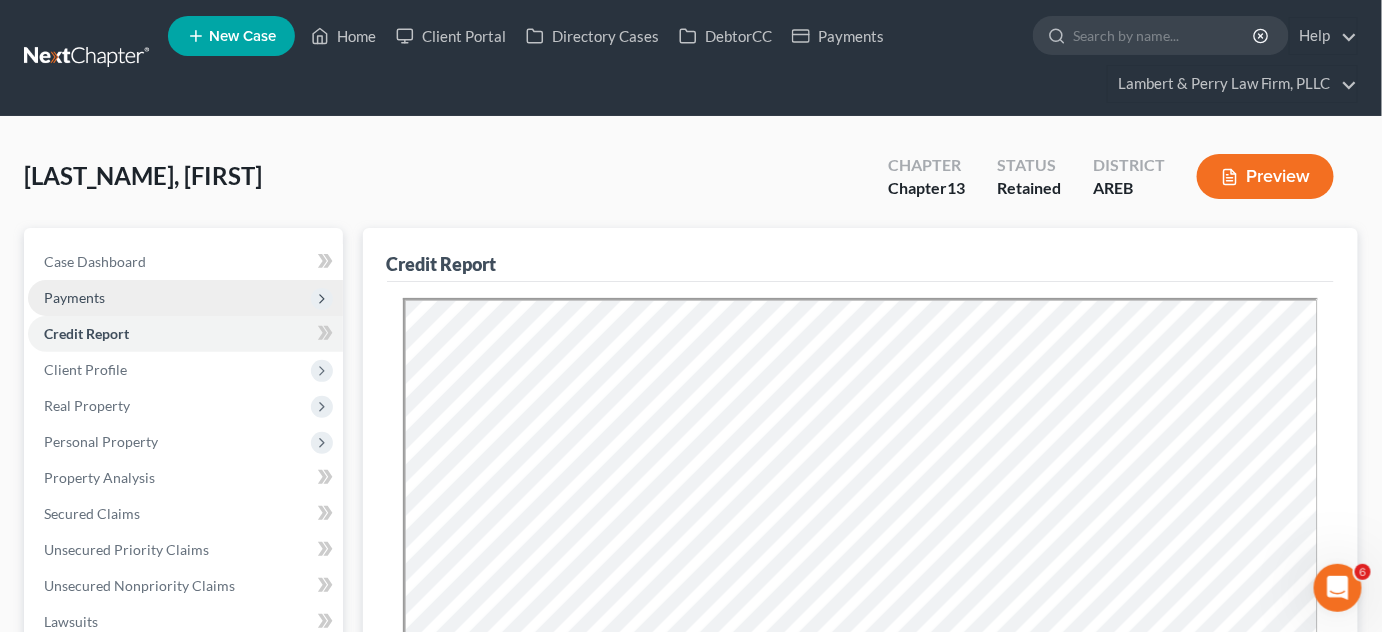 scroll, scrollTop: 0, scrollLeft: 0, axis: both 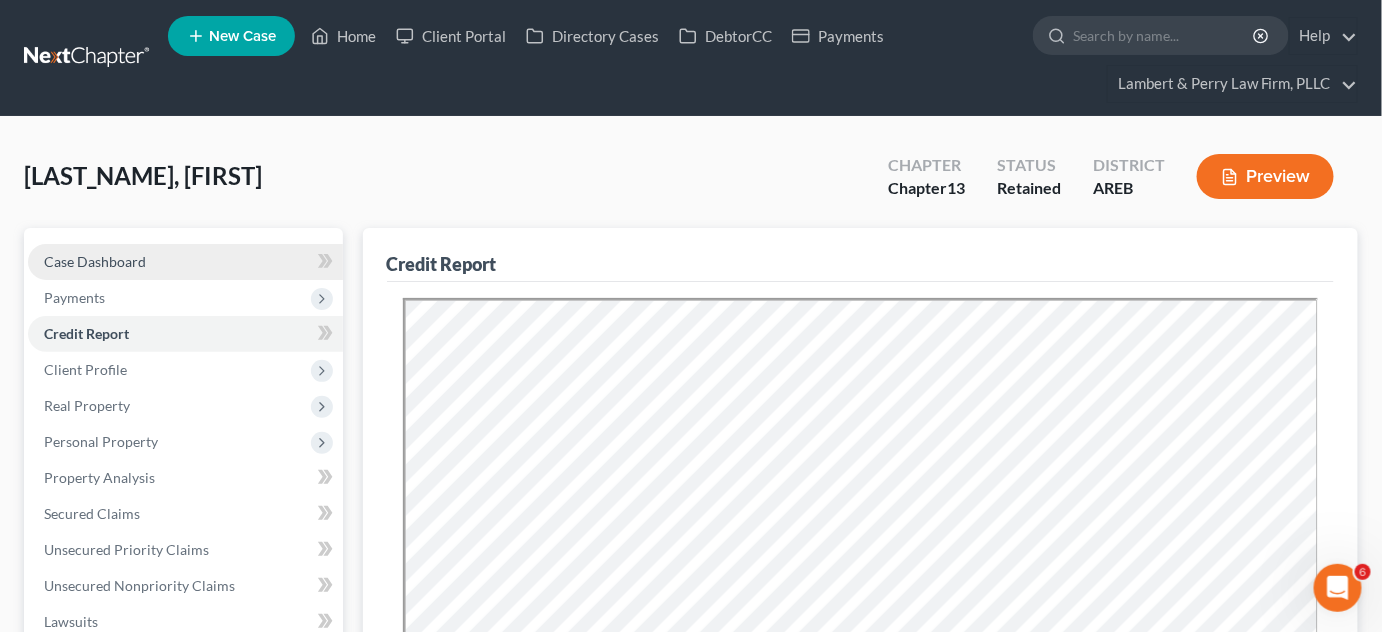 click on "Case Dashboard" at bounding box center (95, 261) 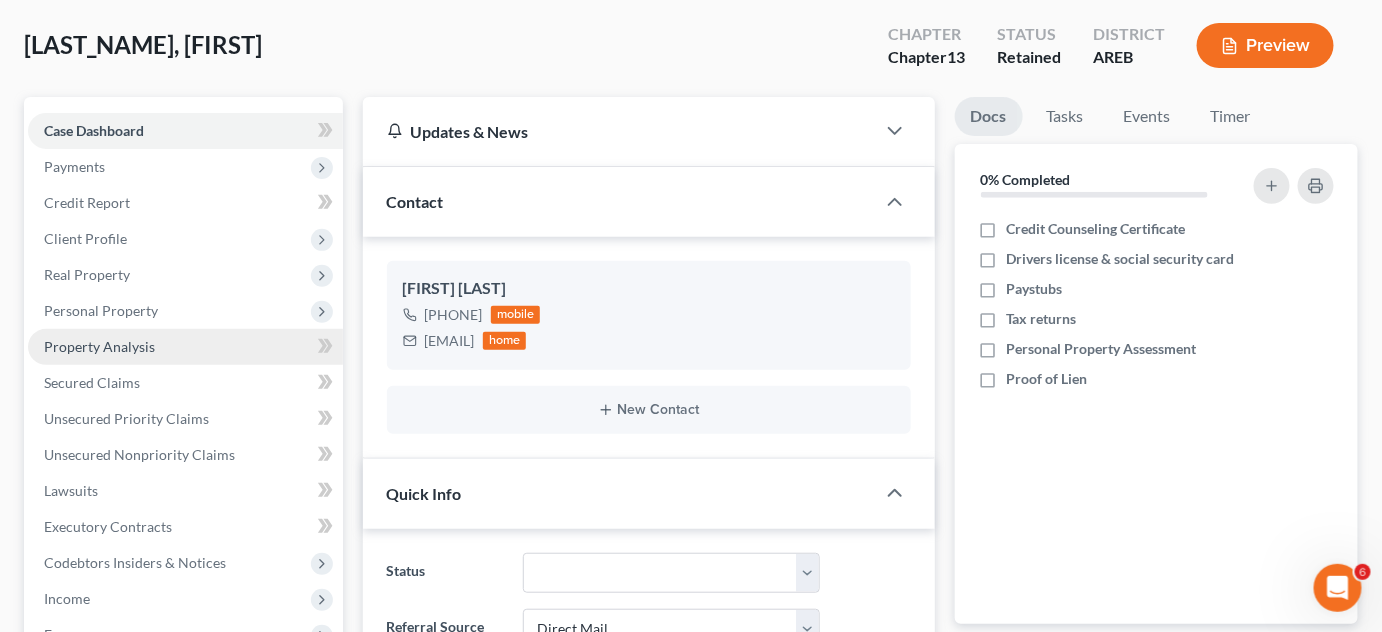 scroll, scrollTop: 100, scrollLeft: 0, axis: vertical 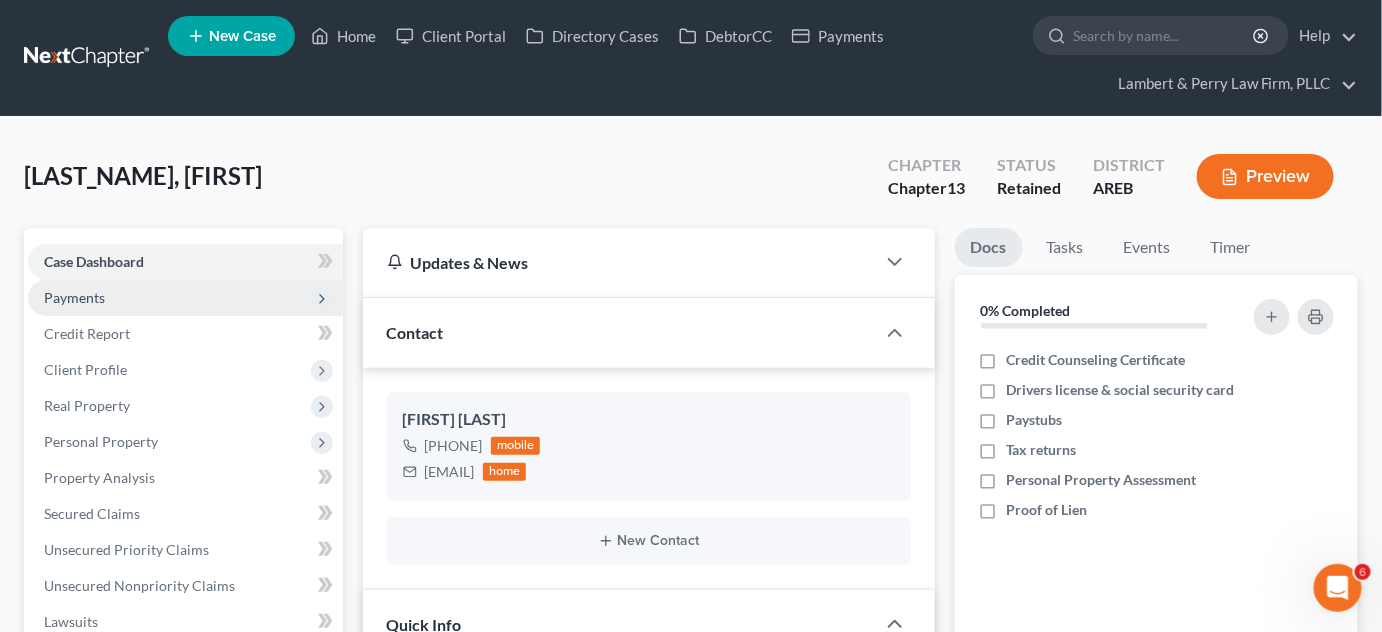 click on "Payments" at bounding box center [74, 297] 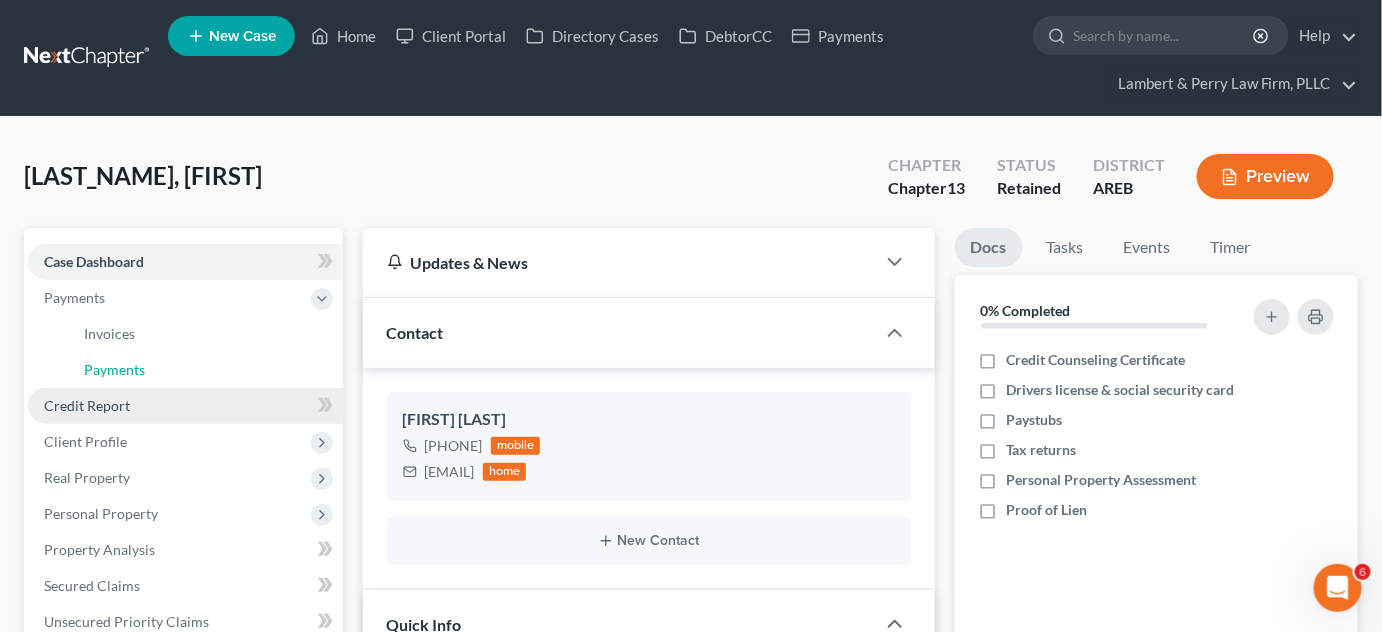 drag, startPoint x: 130, startPoint y: 367, endPoint x: 155, endPoint y: 388, distance: 32.649654 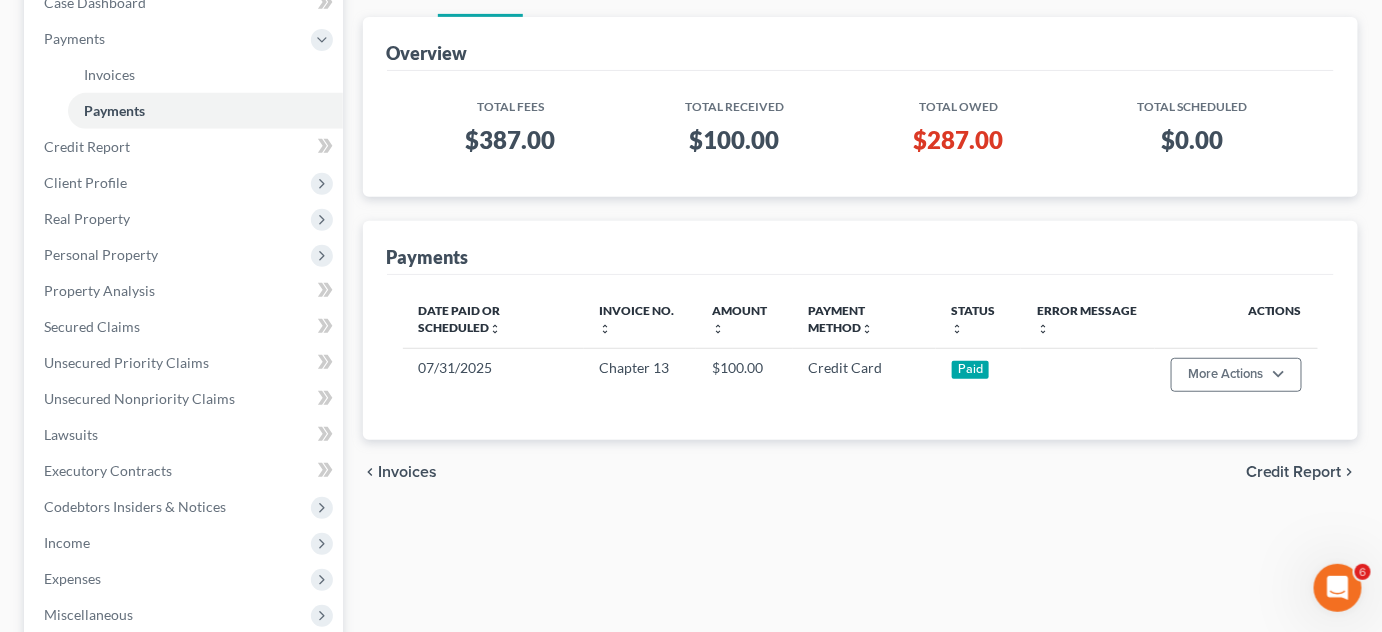 scroll, scrollTop: 272, scrollLeft: 0, axis: vertical 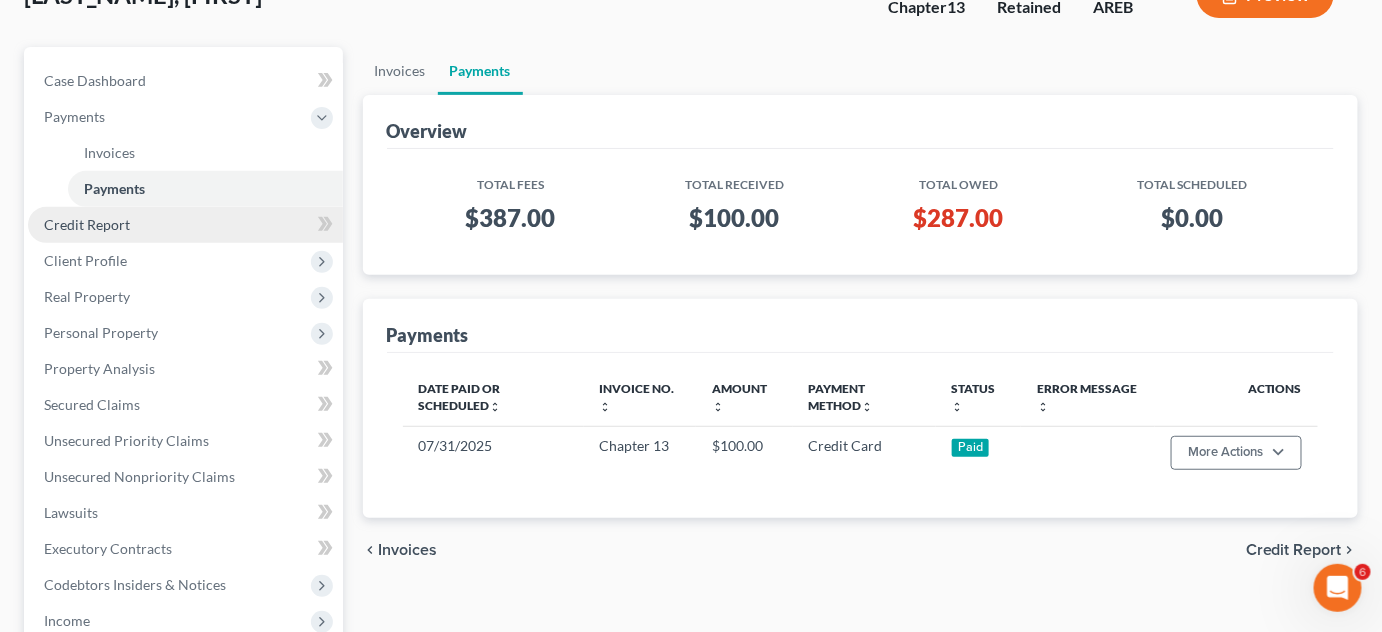 click on "Credit Report" at bounding box center (185, 225) 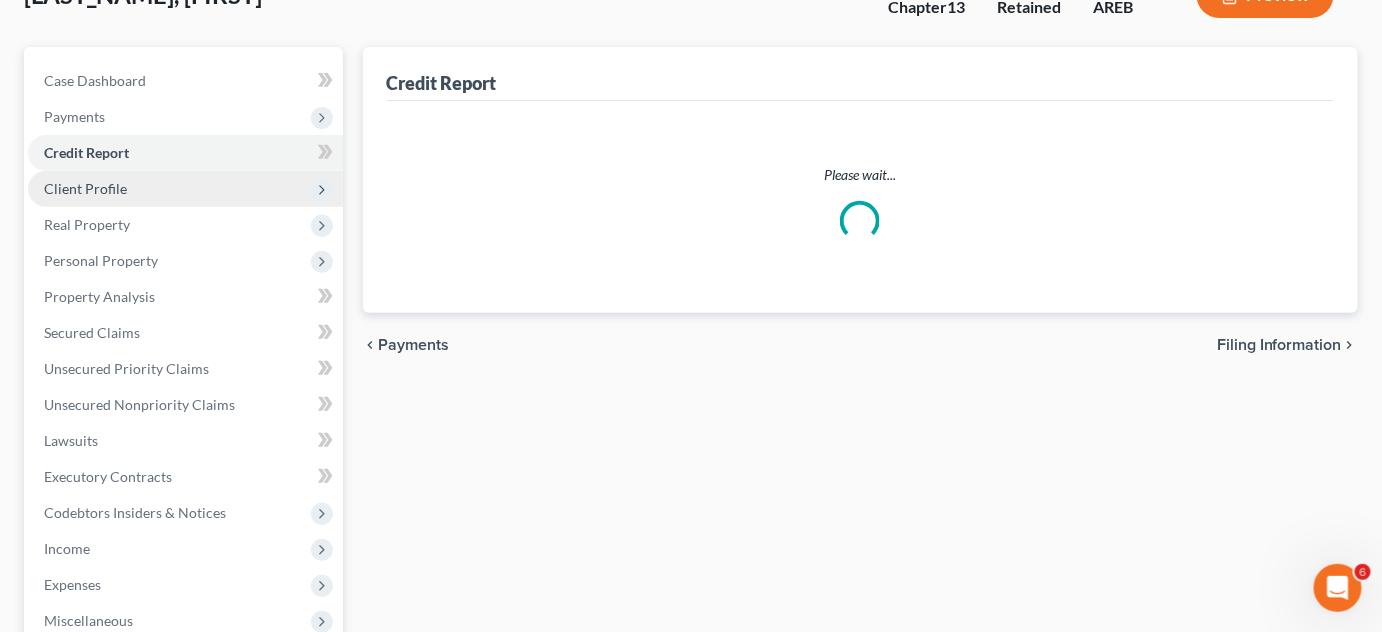 scroll, scrollTop: 127, scrollLeft: 0, axis: vertical 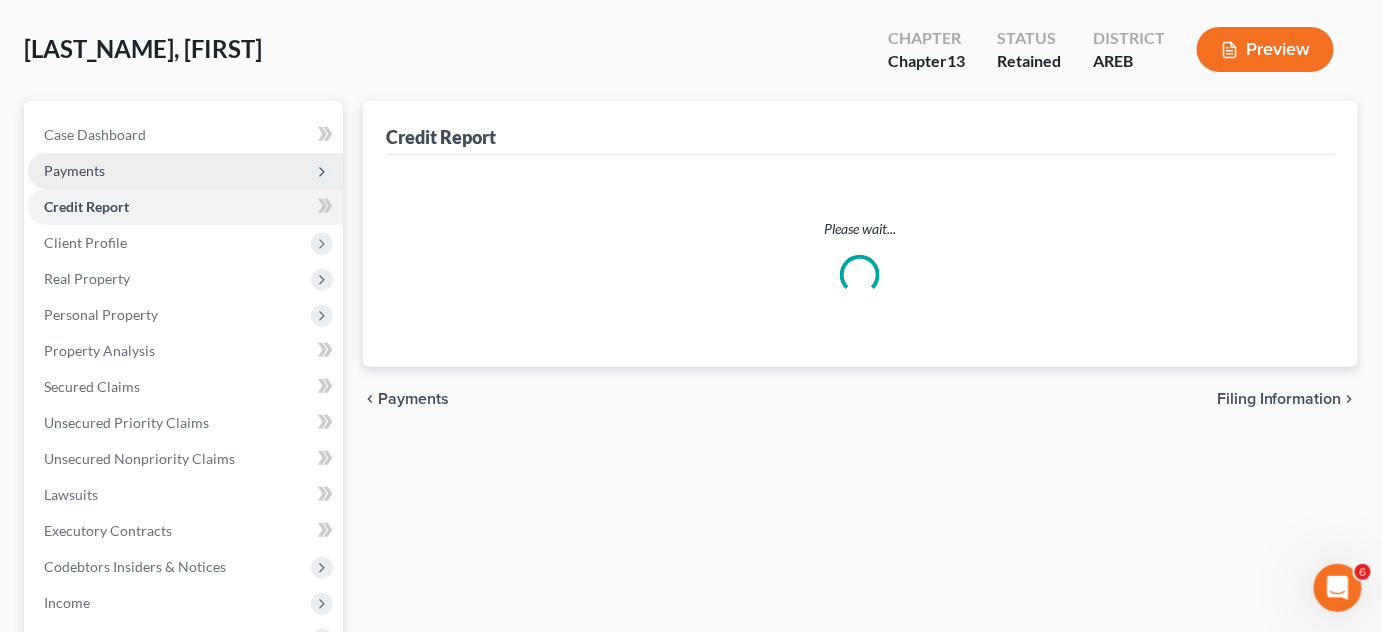 click on "Case Dashboard
Payments
Invoices
Payments
Payments
Credit Report
Client Profile" at bounding box center [185, 495] 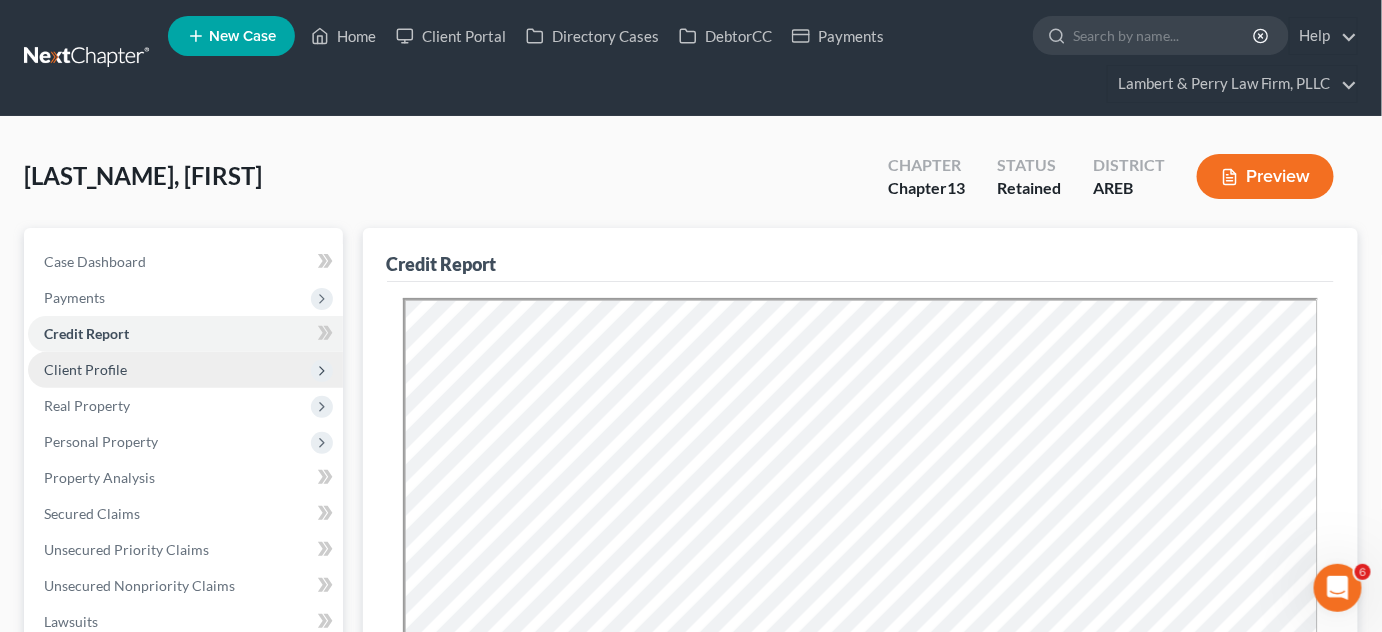 scroll, scrollTop: 0, scrollLeft: 0, axis: both 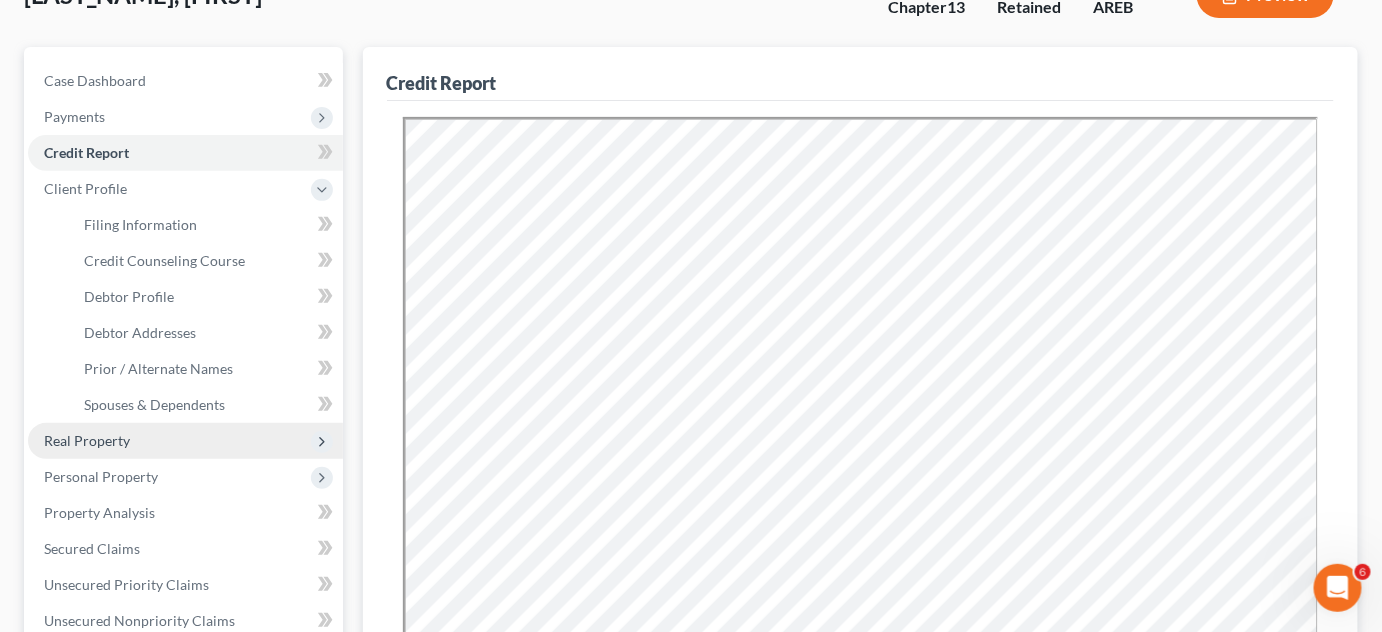 click on "Real Property" at bounding box center (185, 441) 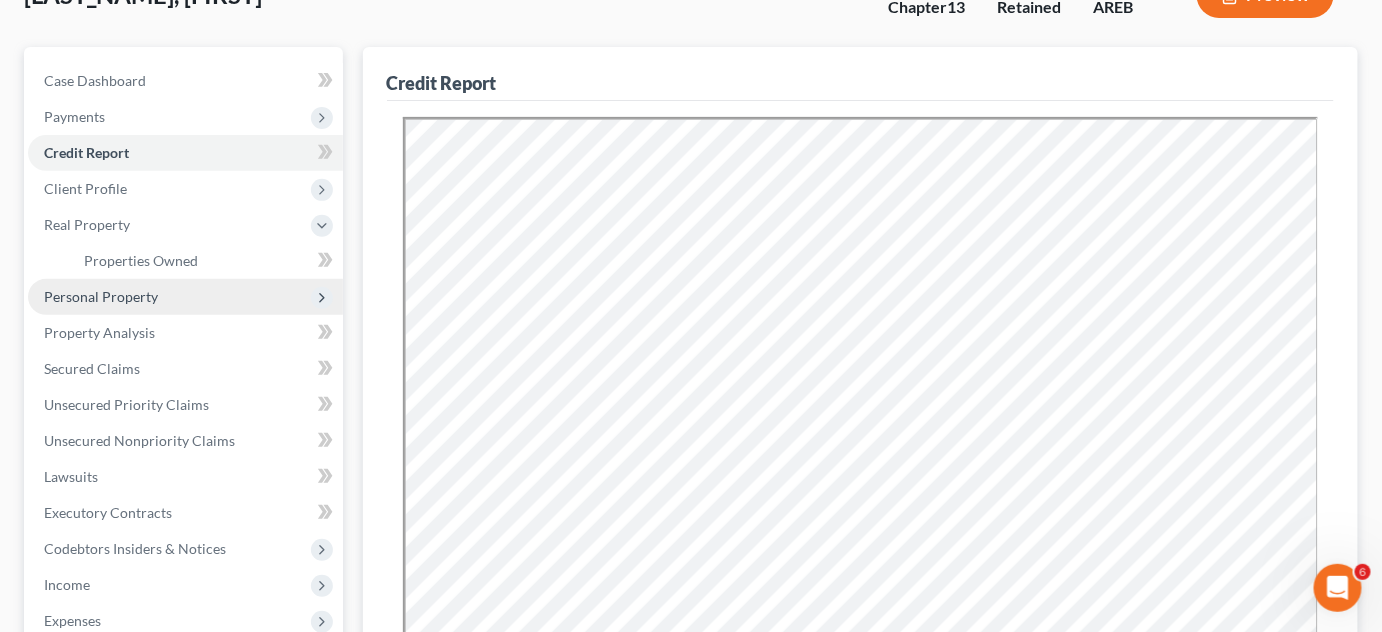 click on "Personal Property" at bounding box center (185, 297) 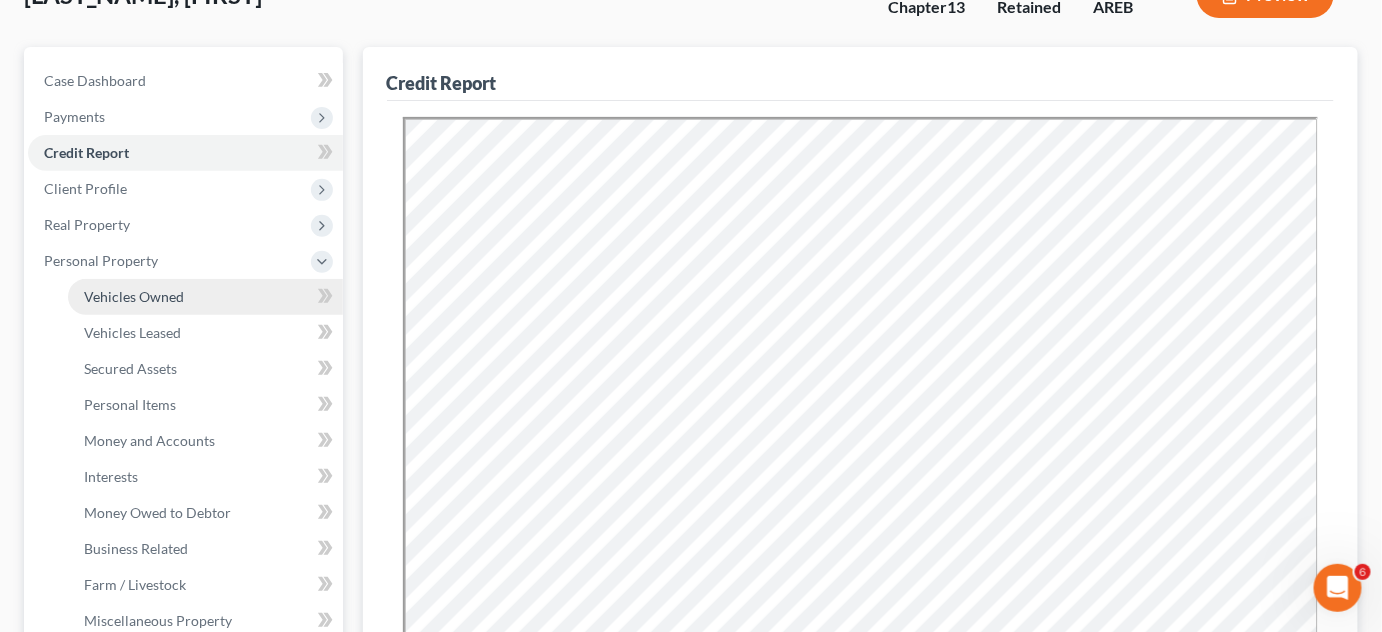 click on "Vehicles Owned" at bounding box center [205, 297] 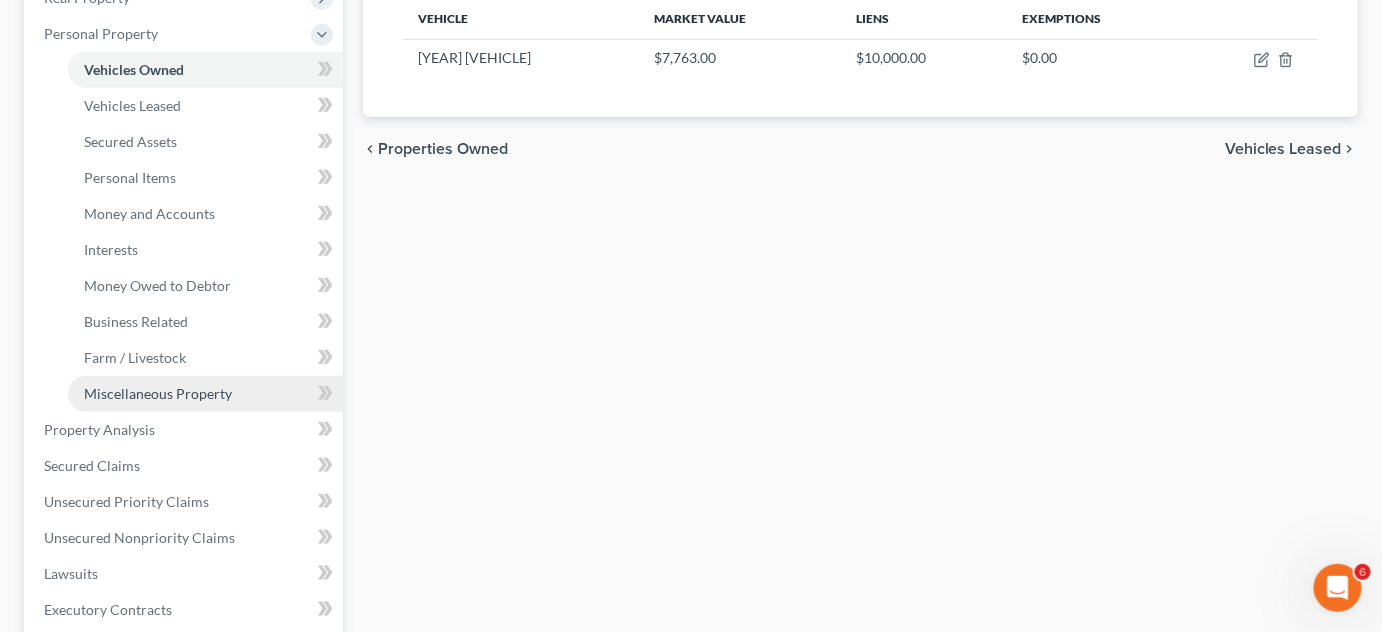 scroll, scrollTop: 454, scrollLeft: 0, axis: vertical 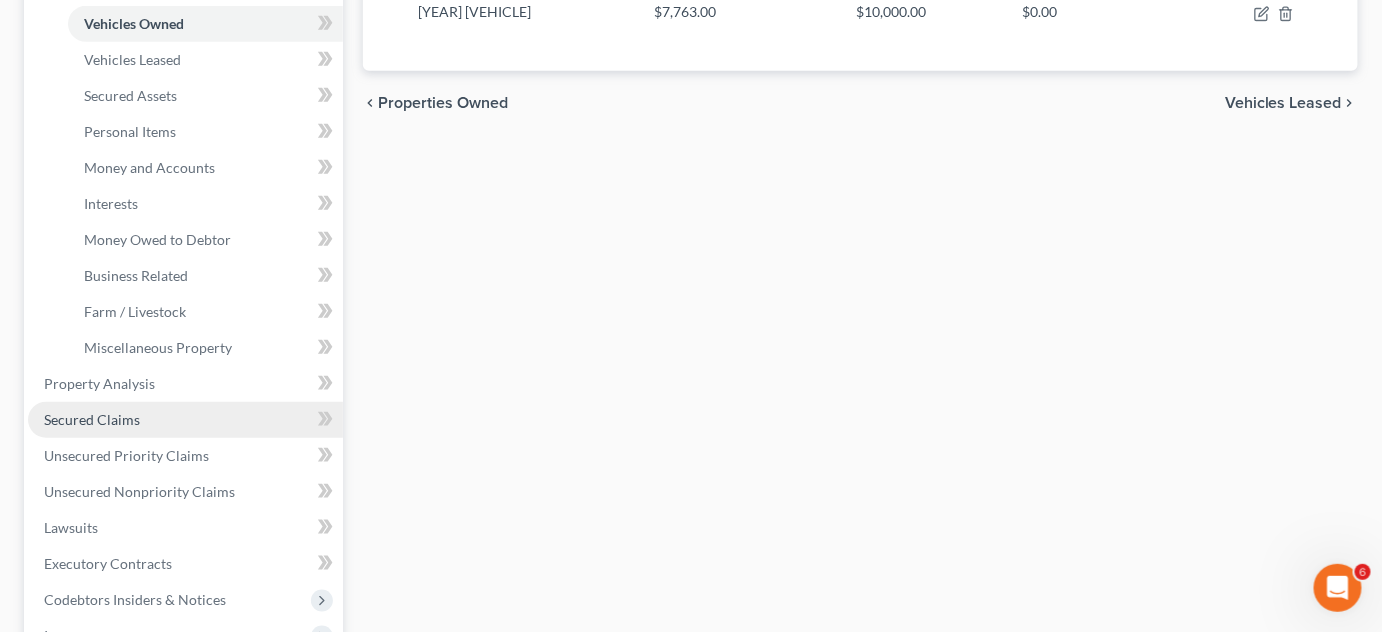 click on "Secured Claims" at bounding box center [185, 420] 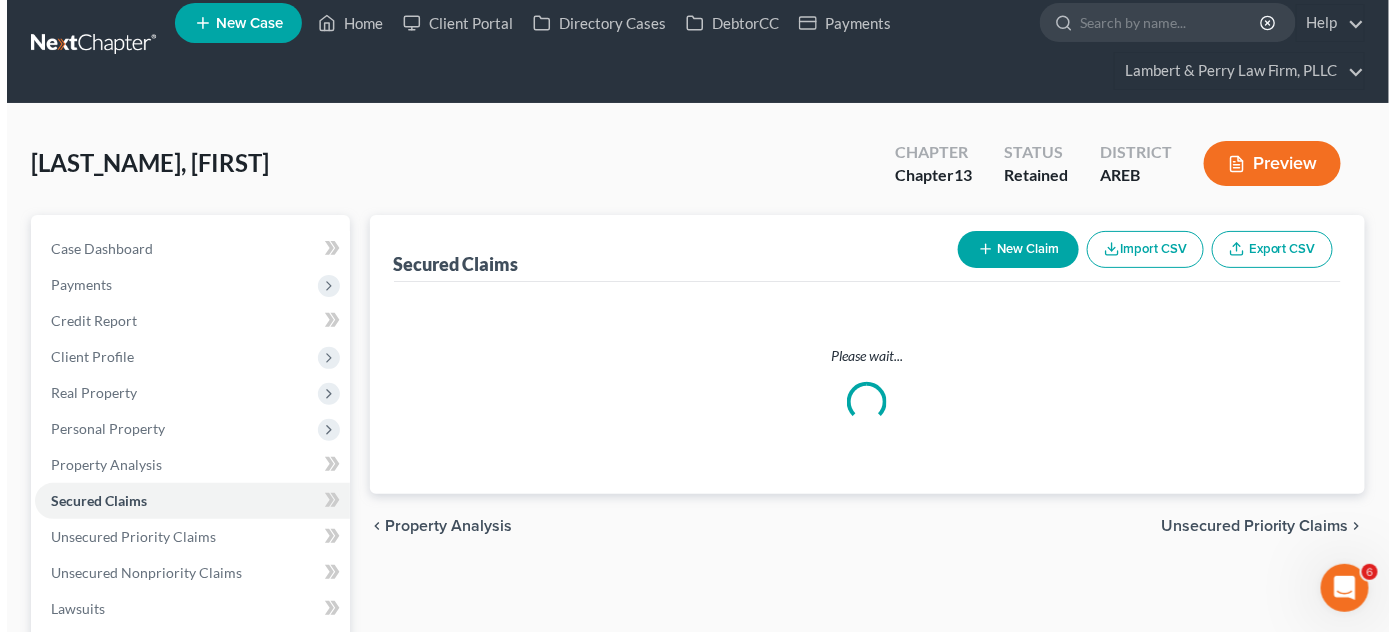 scroll, scrollTop: 0, scrollLeft: 0, axis: both 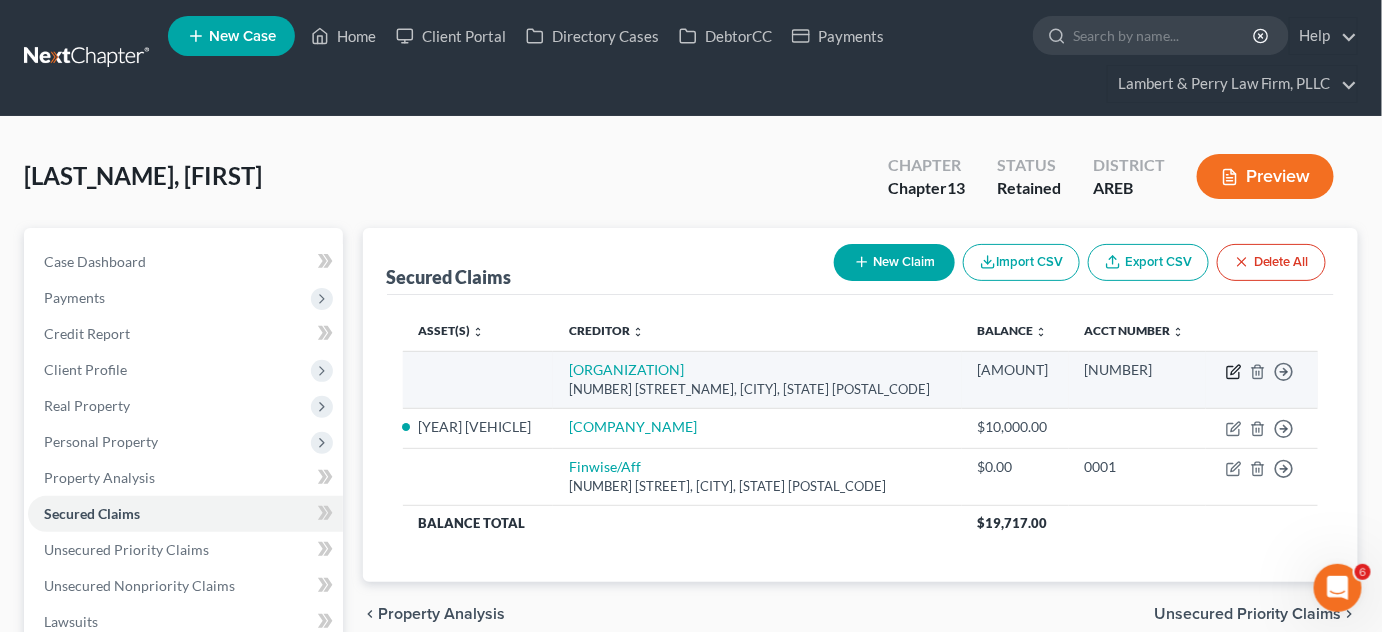 click 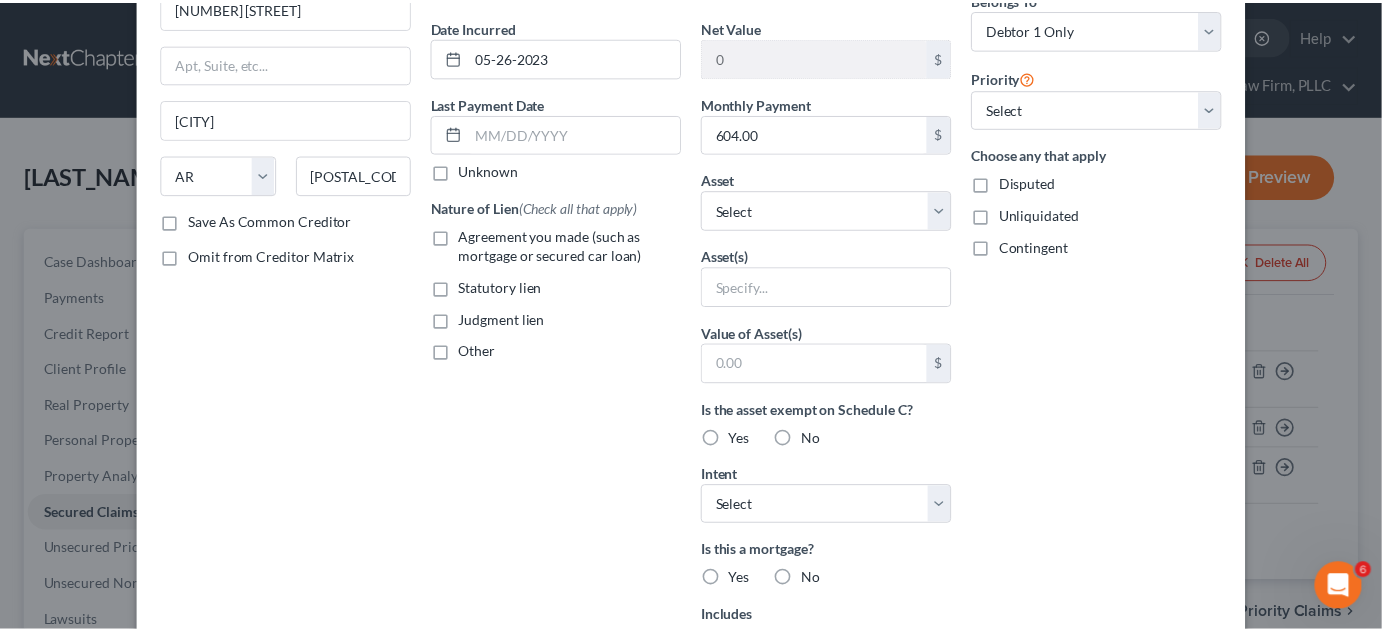 scroll, scrollTop: 531, scrollLeft: 0, axis: vertical 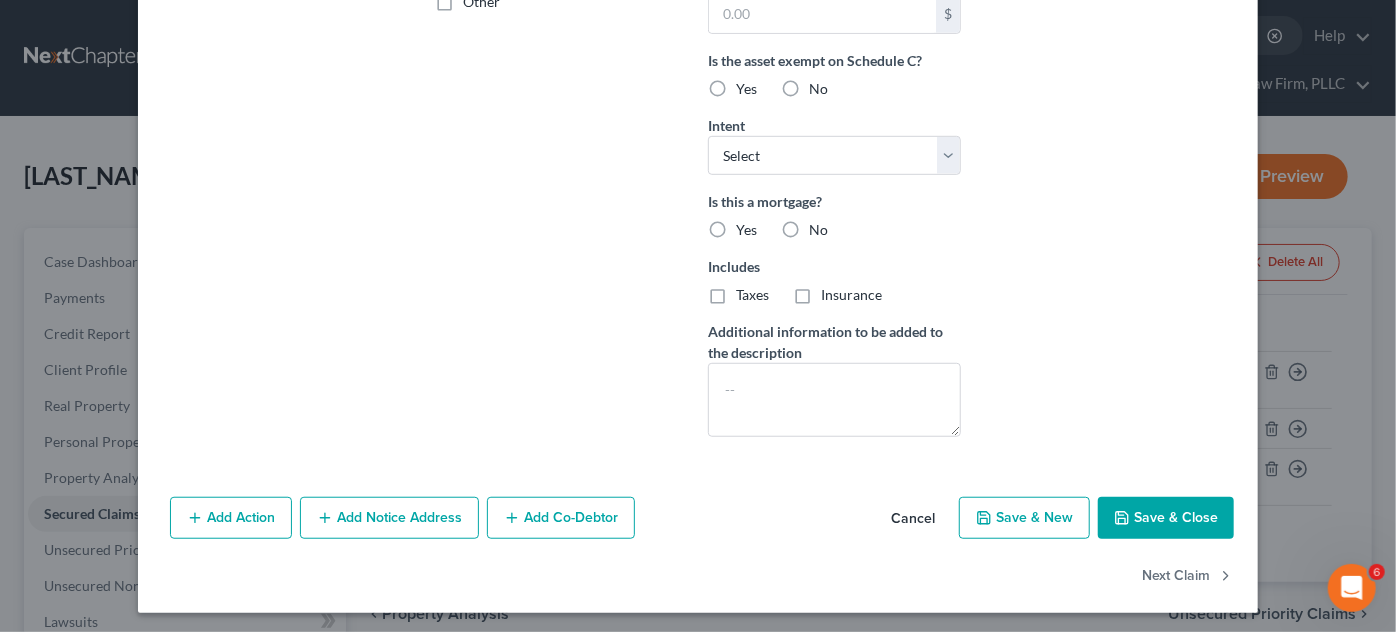 click on "Cancel" at bounding box center [913, 519] 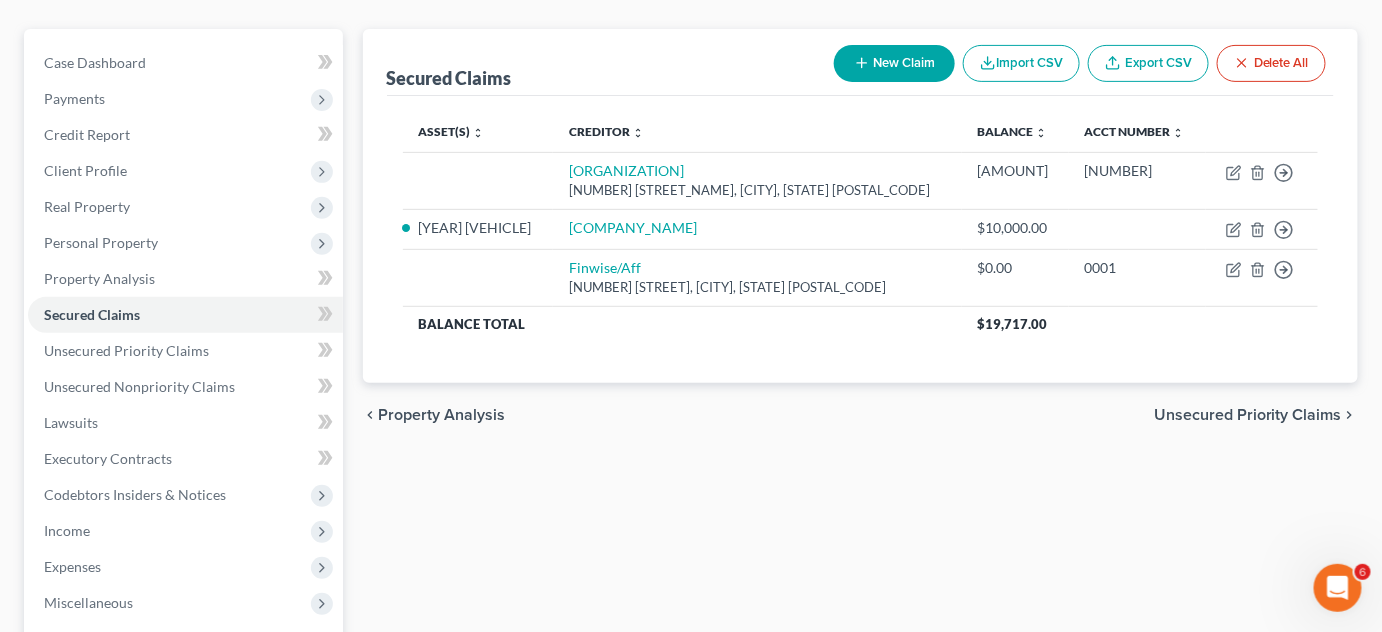 scroll, scrollTop: 573, scrollLeft: 0, axis: vertical 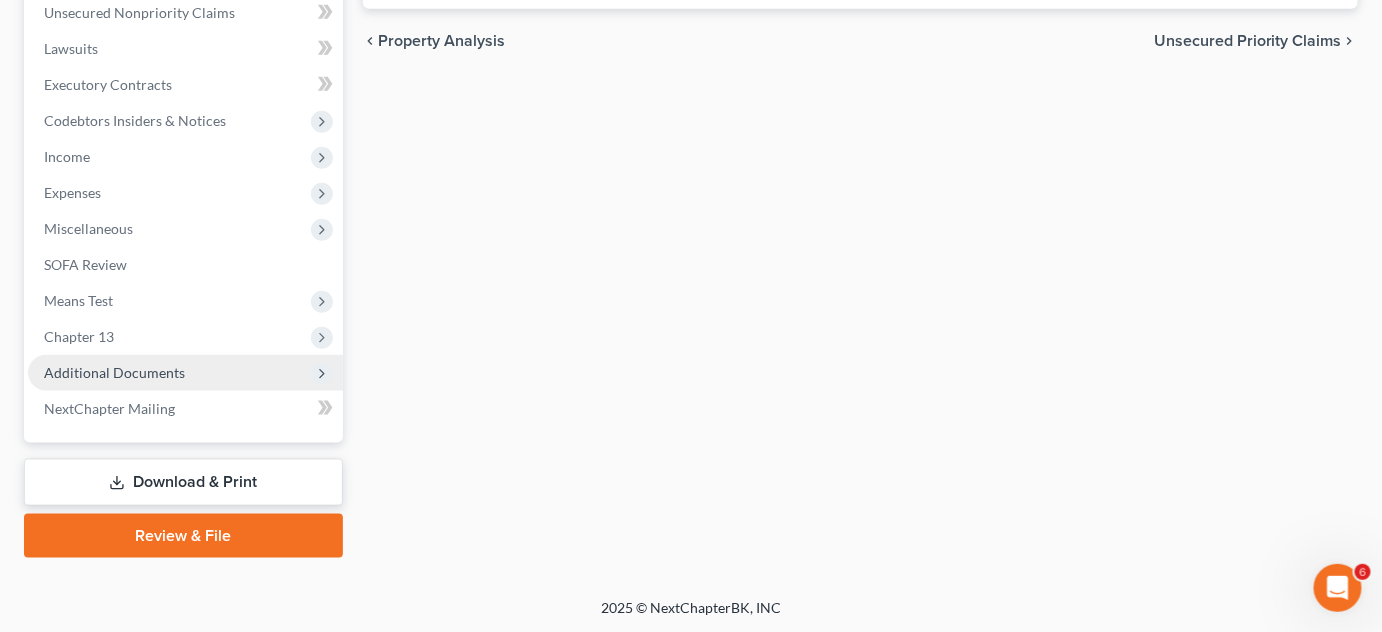 click on "Additional Documents" at bounding box center (114, 372) 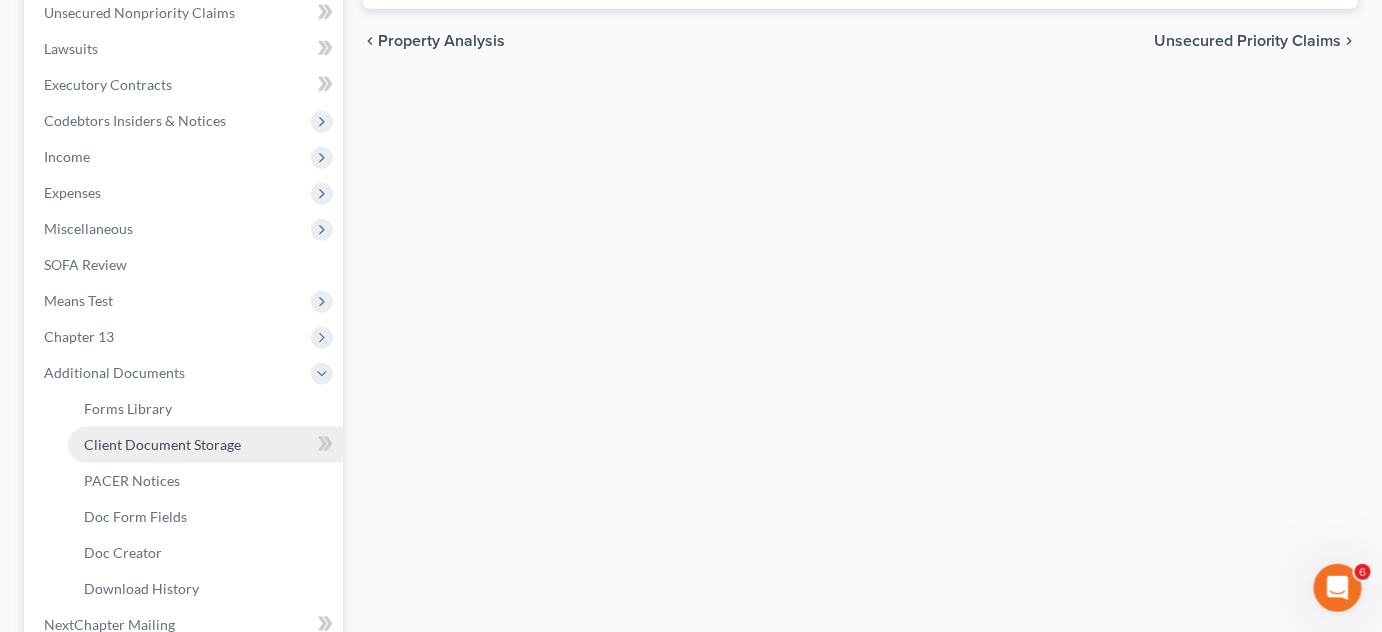 click on "Client Document Storage" at bounding box center (205, 445) 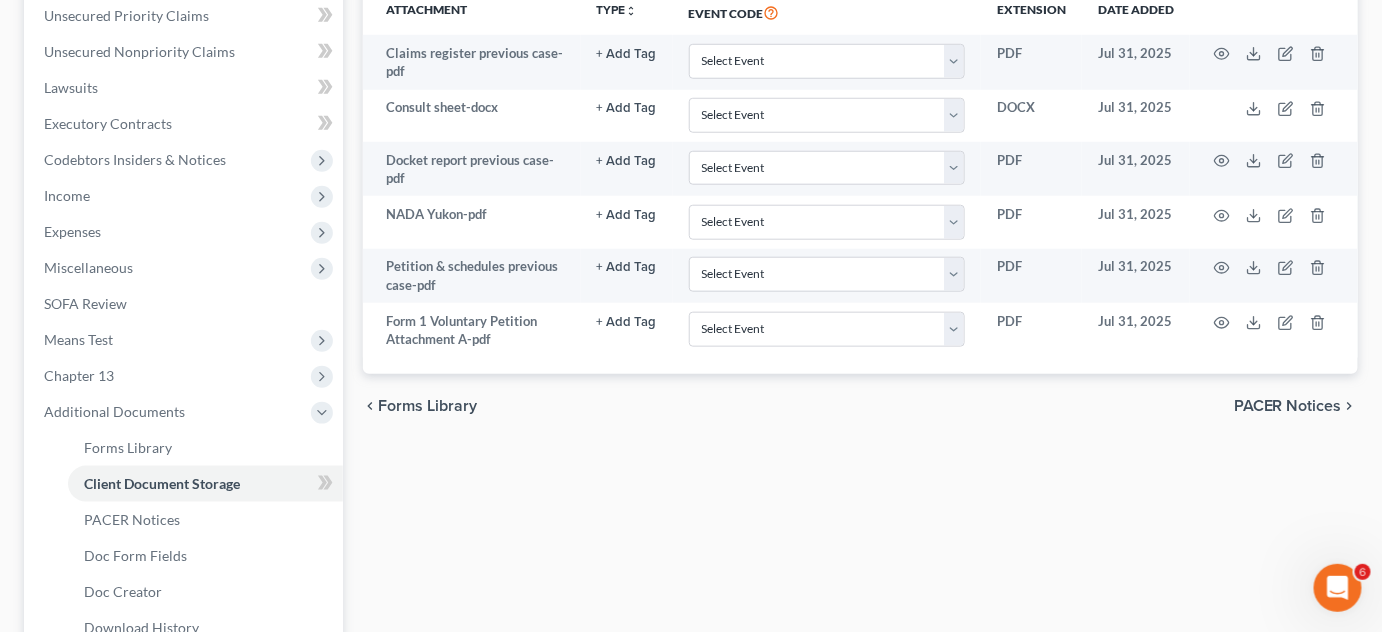 scroll, scrollTop: 545, scrollLeft: 0, axis: vertical 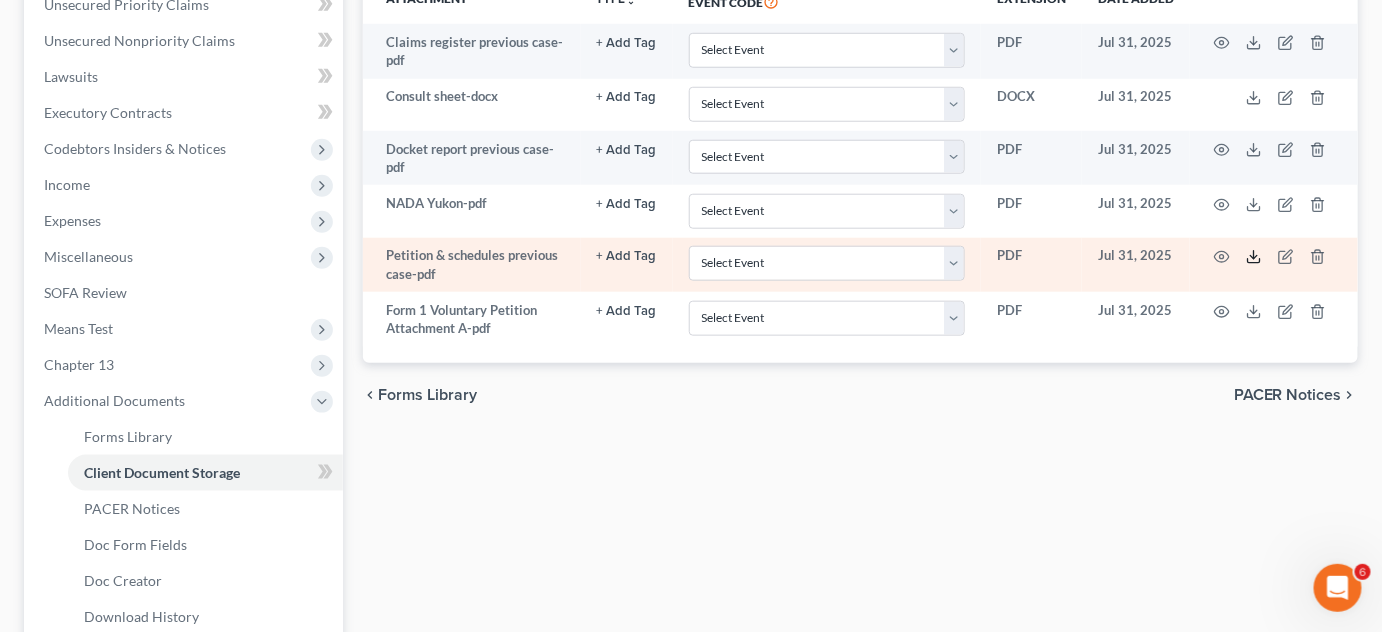 click 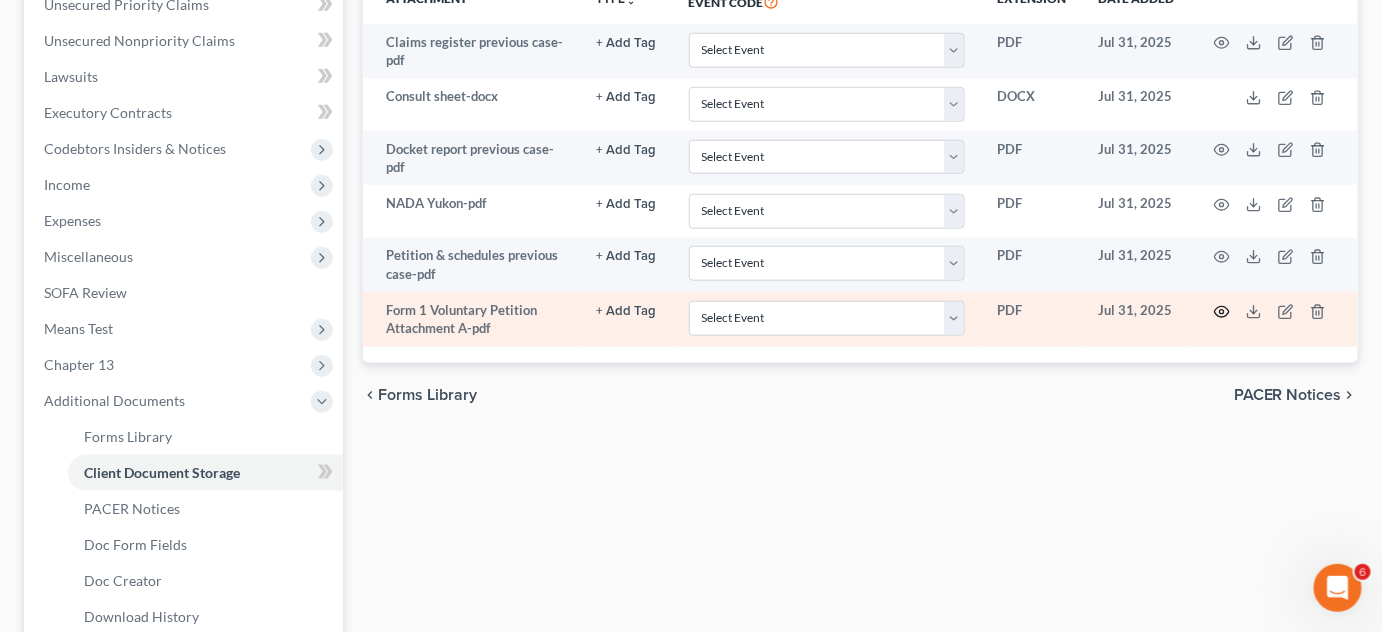 click 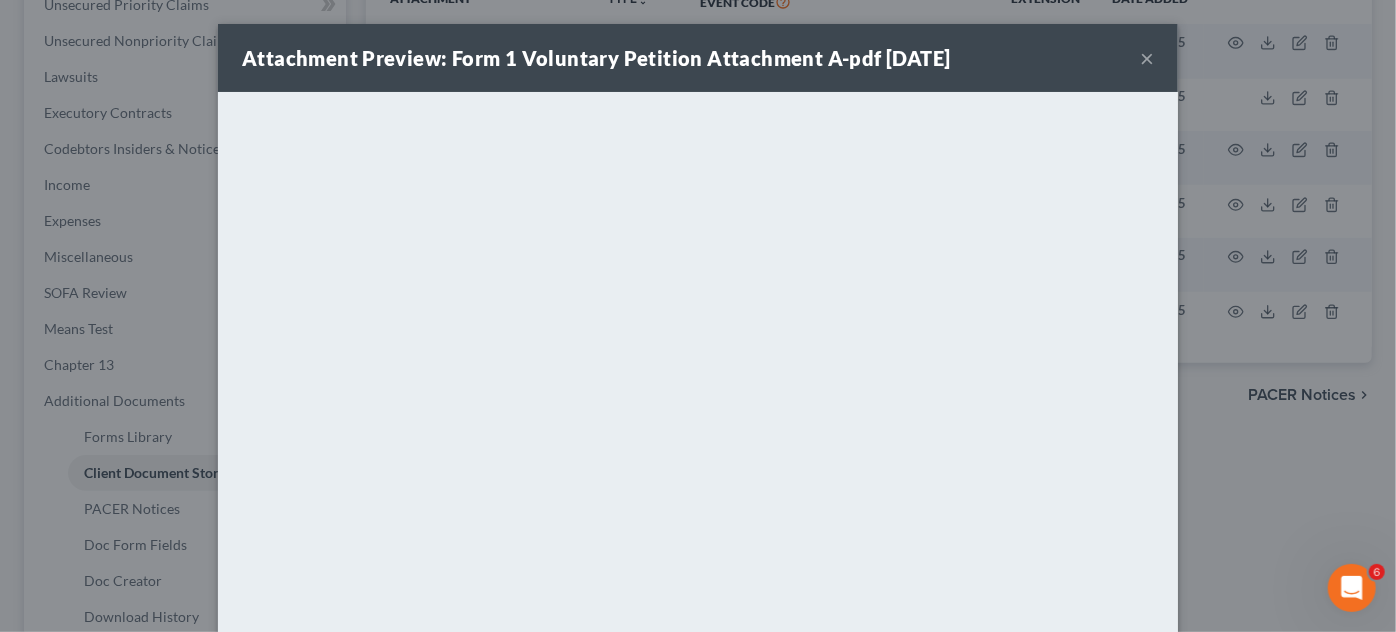 drag, startPoint x: 1138, startPoint y: 55, endPoint x: 1102, endPoint y: 73, distance: 40.24922 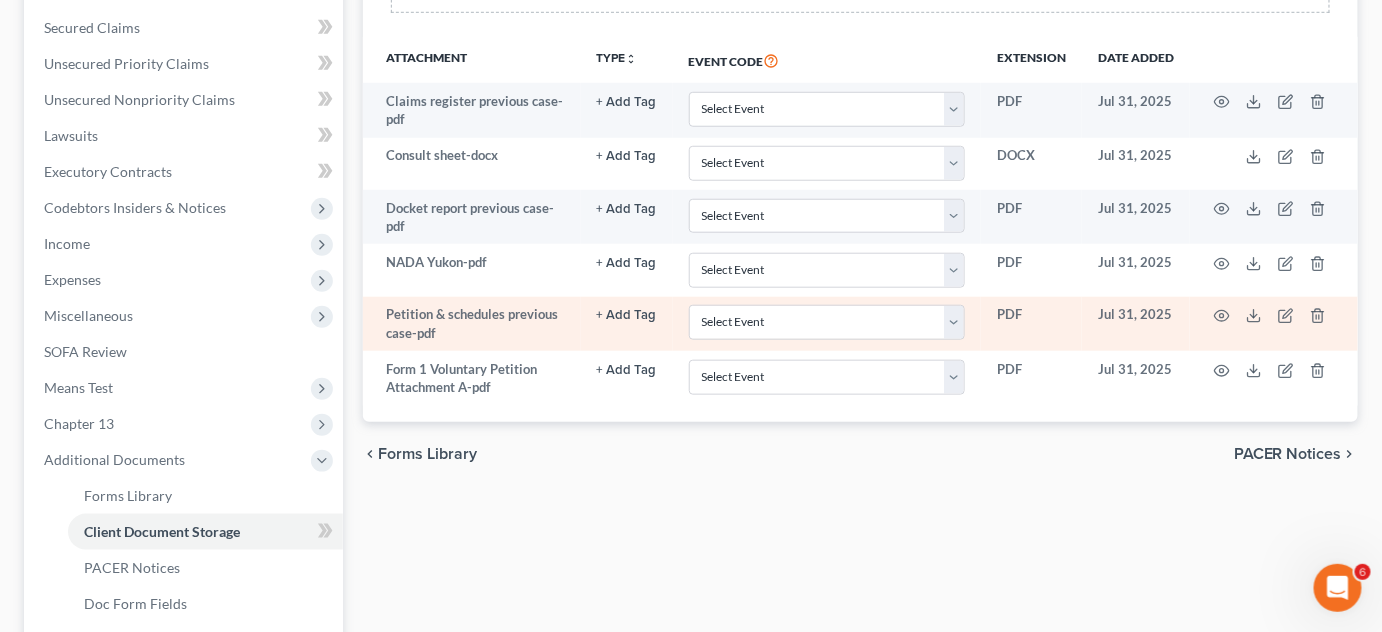 scroll, scrollTop: 454, scrollLeft: 0, axis: vertical 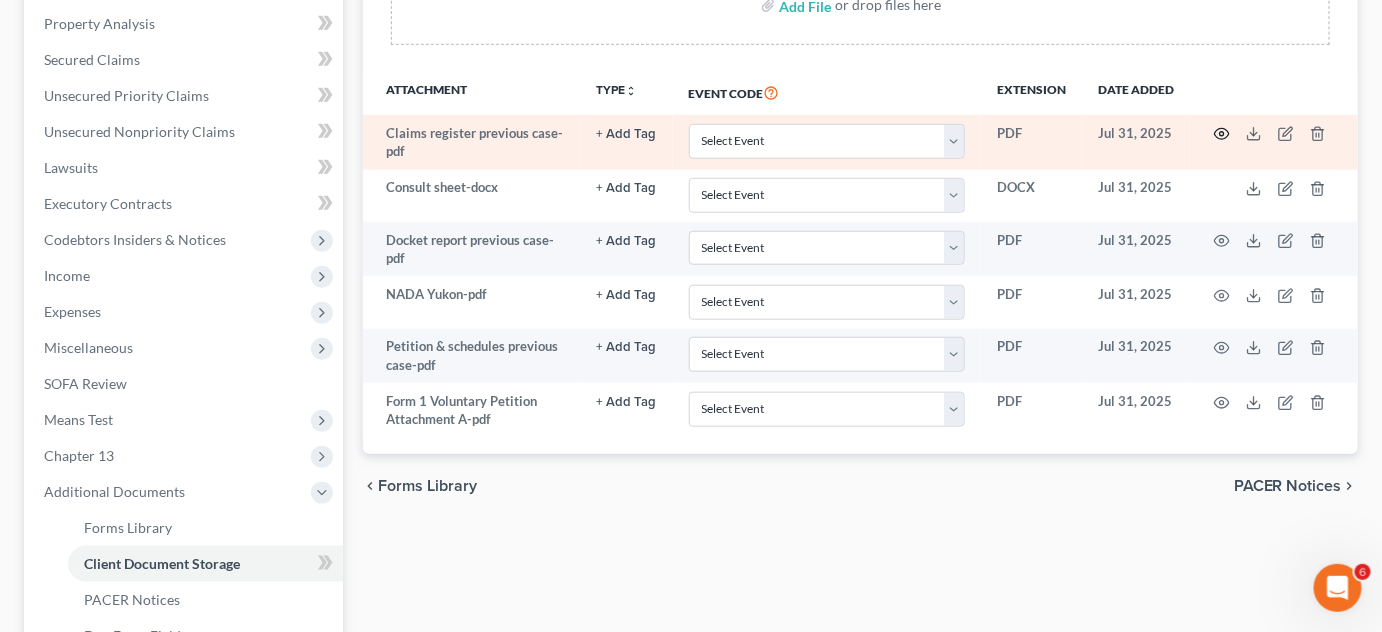 click 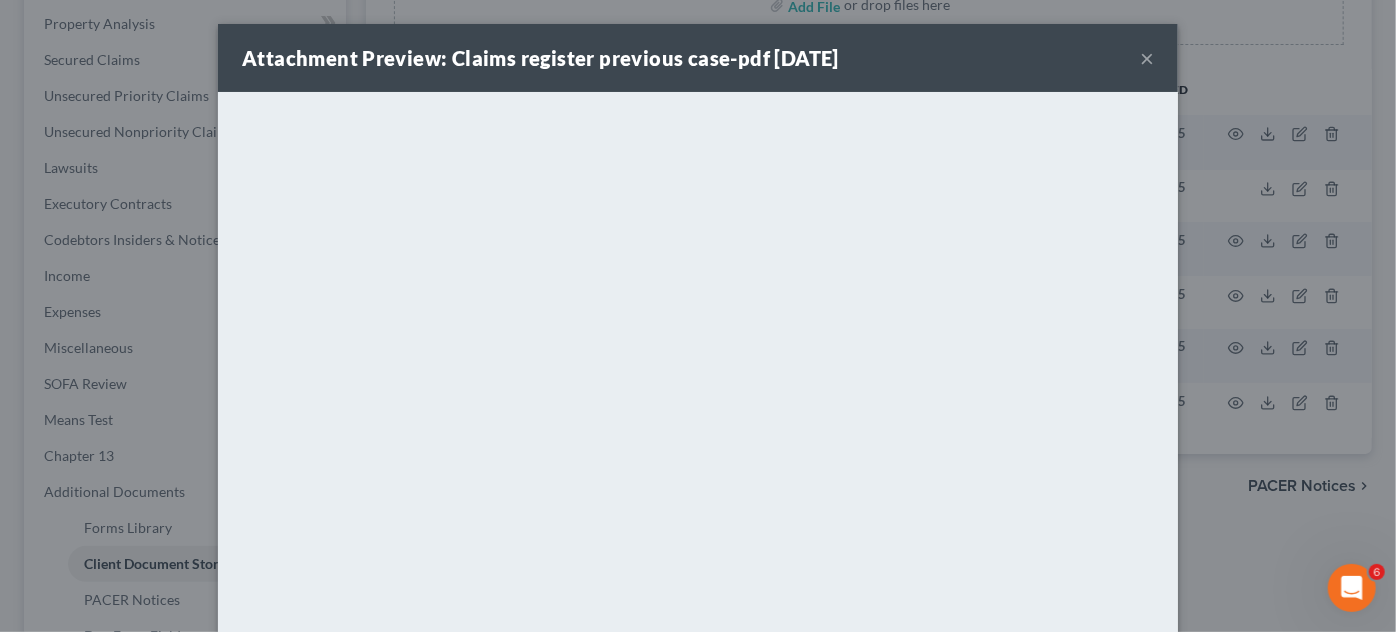 click on "Attachment Preview: Claims register previous case-pdf 07/31/2025 ×
<object ng-attr-data='https://nextchapter-prod.s3.amazonaws.com/uploads/attachment/file/11958803/13e47bfa-1f3b-4668-bad5-99e2513f8a9c.pdf?X-Amz-Expires=3000&X-Amz-Date=20250801T202431Z&X-Amz-Algorithm=AWS4-HMAC-SHA256&X-Amz-Credential=AKIAJMWBS4AI7W4T6GHQ%2F20250801%2Fus-east-1%2Fs3%2Faws4_request&X-Amz-SignedHeaders=host&X-Amz-Signature=7bbcc2b7a86f4cc067468ebde2a930746691d1f472c836c0ec738bada00d6182' type='application/pdf' width='100%' height='650px'></object>
<p><a href='https://nextchapter-prod.s3.amazonaws.com/uploads/attachment/file/11958803/13e47bfa-1f3b-4668-bad5-99e2513f8a9c.pdf?X-Amz-Expires=3000&X-Amz-Date=20250801T202431Z&X-Amz-Algorithm=AWS4-HMAC-SHA256&X-Amz-Credential=AKIAJMWBS4AI7W4T6GHQ%2F20250801%2Fus-east-1%2Fs3%2Faws4_request&X-Amz-SignedHeaders=host&X-Amz-Signature=7bbcc2b7a86f4cc067468ebde2a930746691d1f472c836c0ec738bada00d6182' target='_blank'>Click here</a> to open in a new window.</p>" at bounding box center [698, 316] 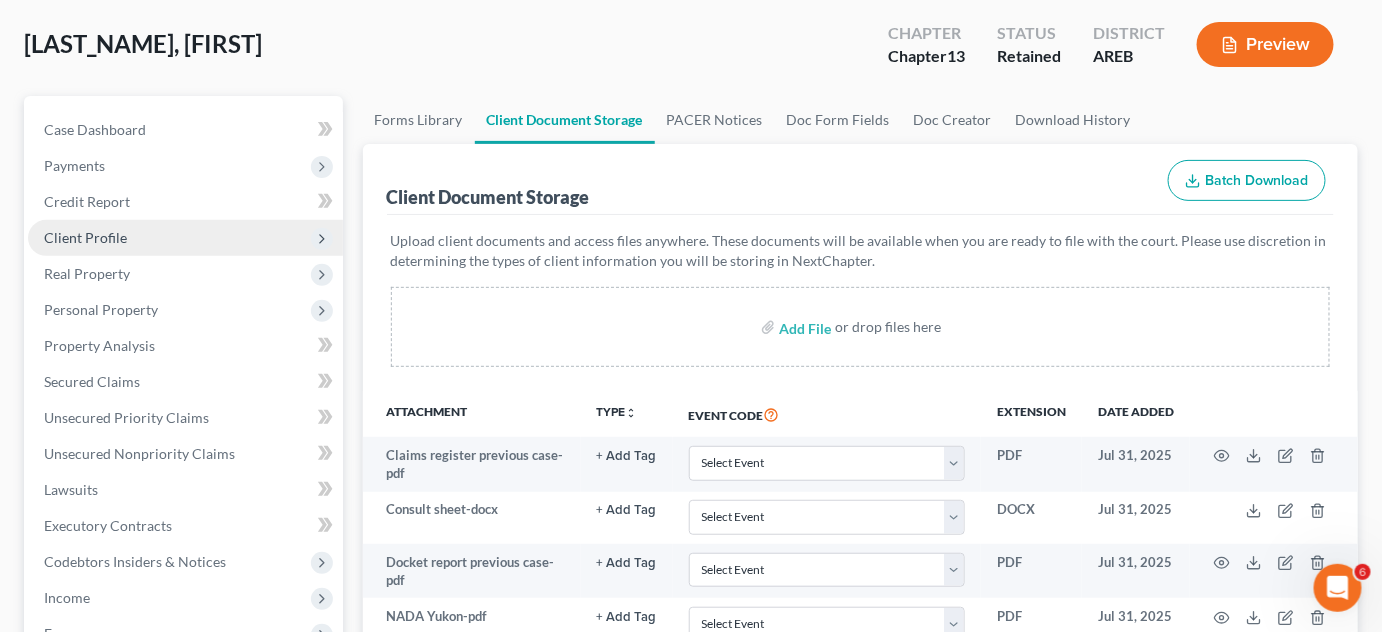 scroll, scrollTop: 90, scrollLeft: 0, axis: vertical 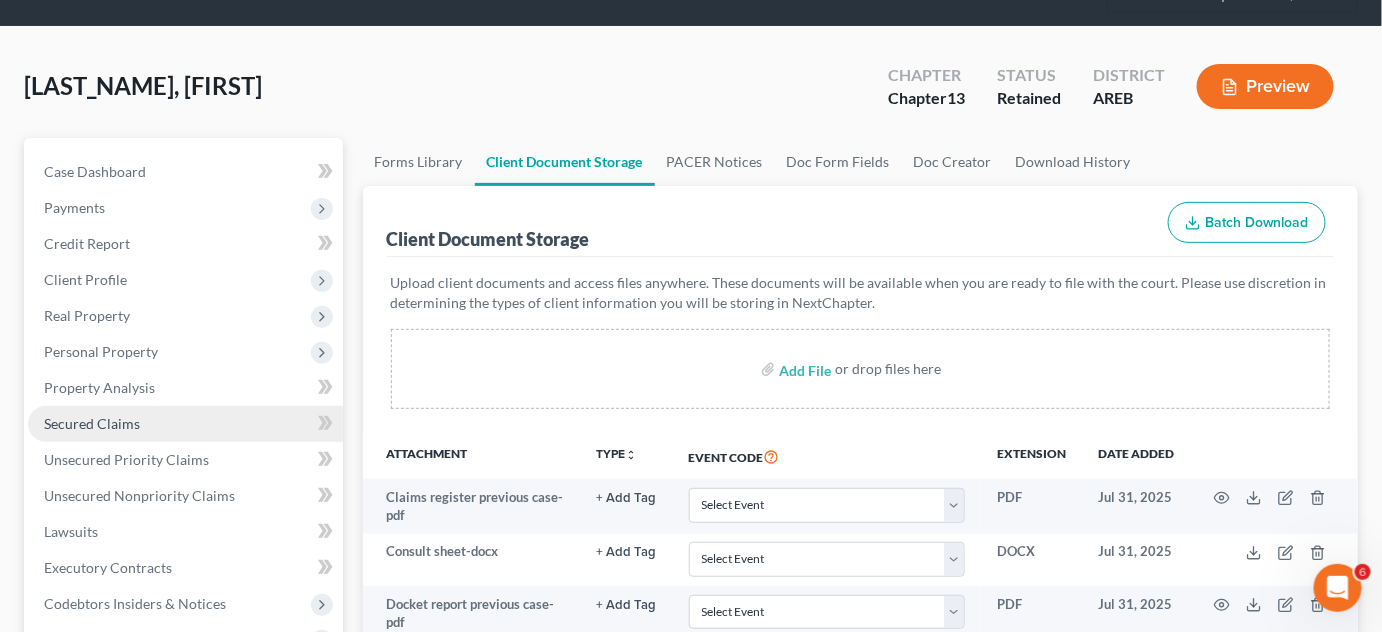 click on "Secured Claims" at bounding box center [92, 423] 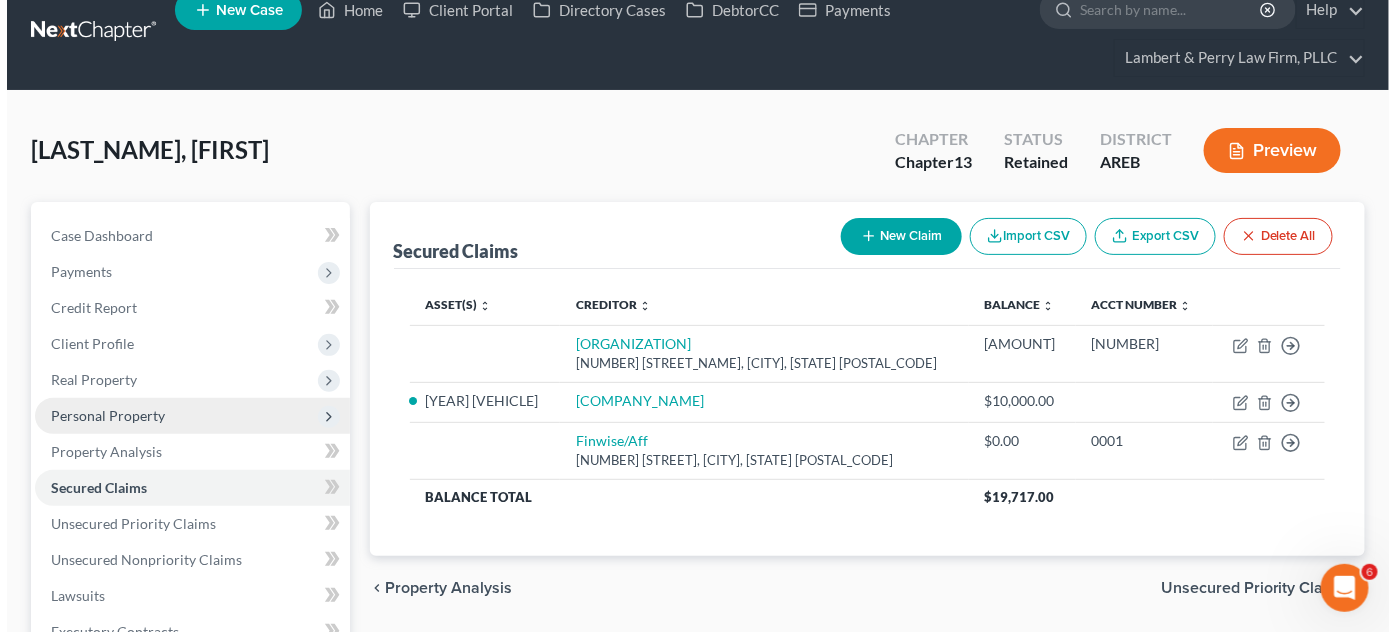 scroll, scrollTop: 0, scrollLeft: 0, axis: both 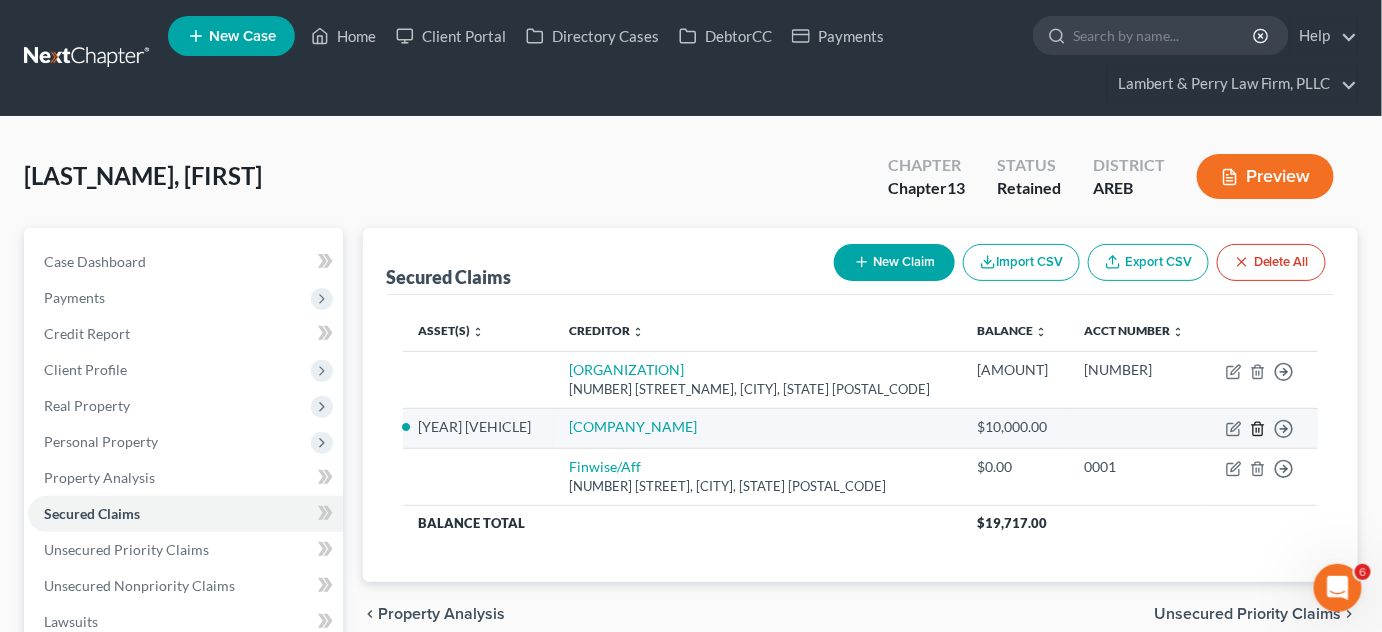 click 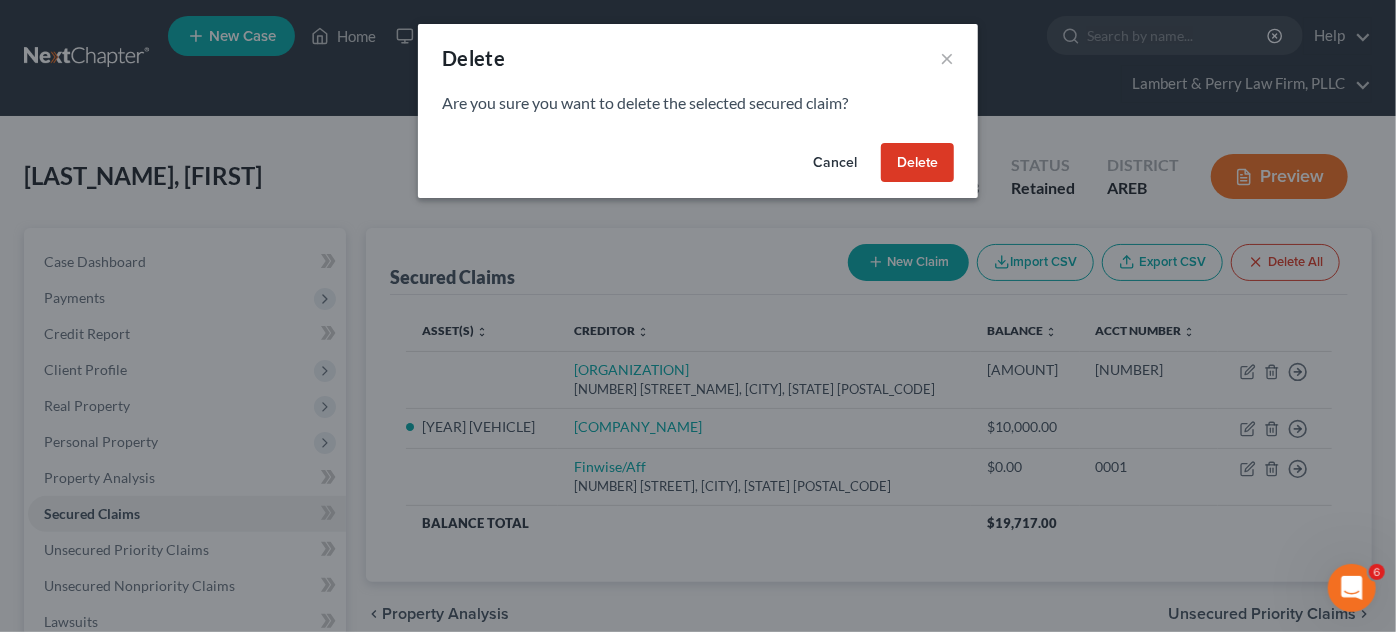 click on "Delete" at bounding box center [917, 163] 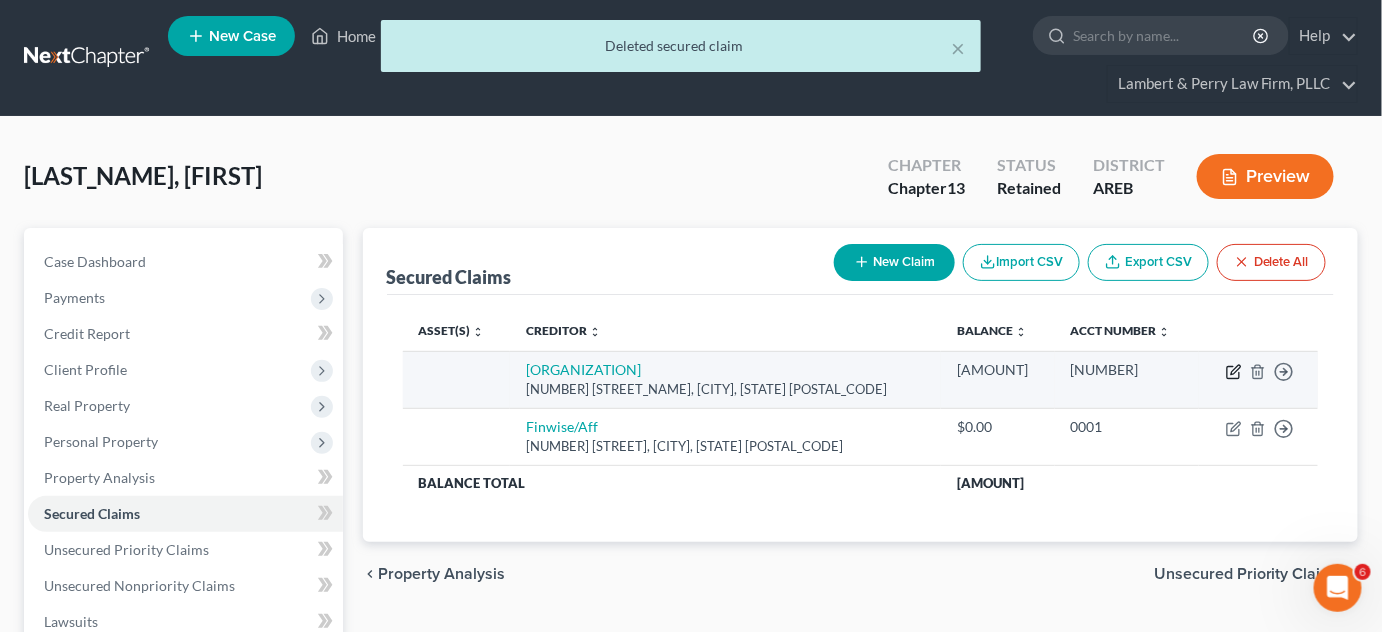 click 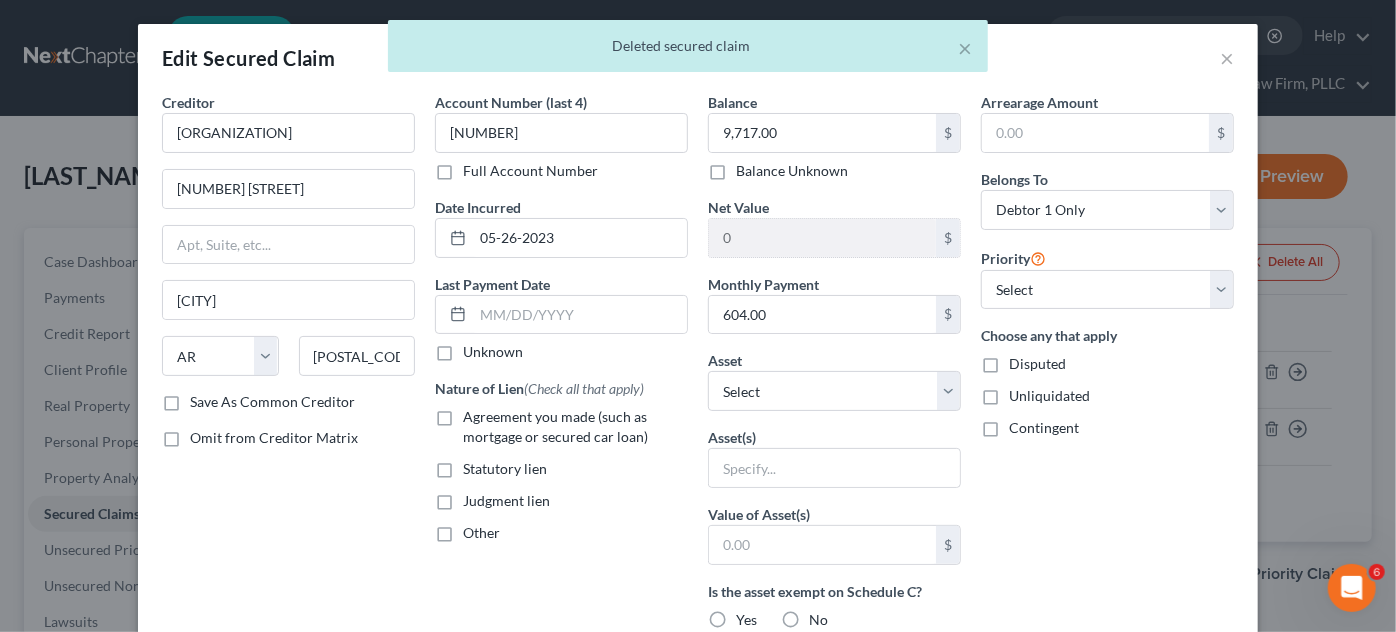 click on "Creditor *    Car City Usa                      2515 East Race Av. Searcy State AL AK AR AZ CA CO CT DE DC FL GA GU HI ID IL IN IA KS KY LA ME MD MA MI MN MS MO MT NC ND NE NV NH NJ NM NY OH OK OR PA PR RI SC SD TN TX UT VI VA VT WA WV WI WY 72143 Save As Common Creditor Omit from Creditor Matrix
Account Number (last 4)
6201
Full Account Number
Date Incurred         05-26-2023 Last Payment Date         Unknown Nature of Lien  (Check all that apply) Agreement you made (such as mortgage or secured car loan) Statutory lien Judgment lien Other Balance
9,717.00 $
Balance Unknown
Balance Undetermined
9,717.00 $
Balance Unknown
Net Value 0 $ Monthly Payment 604.00 $
Asset
*
Select Other Multiple Assets 2011 GMC Yukon - $7763.0 Cash App (Checking Account) - $0.0 2024 tax refund (owed to debtor) - $5000.0         Select assets...            No matches found $" at bounding box center (698, 556) 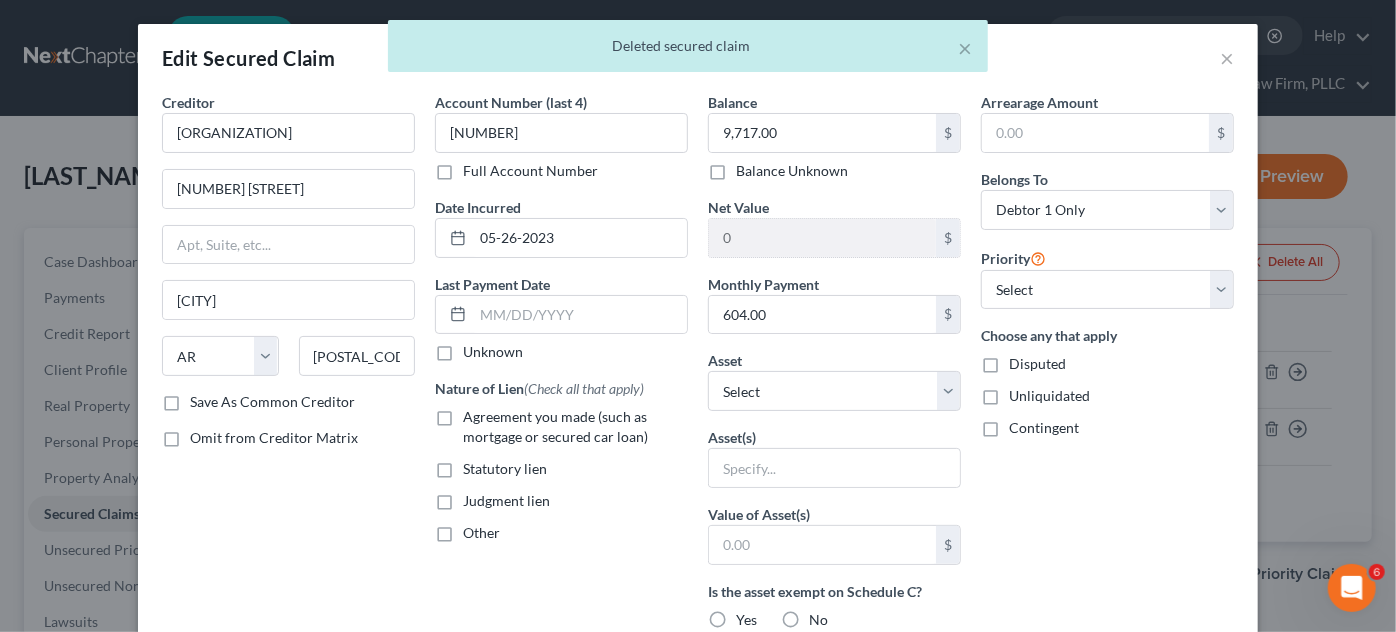 click on "Save As Common Creditor" at bounding box center [272, 402] 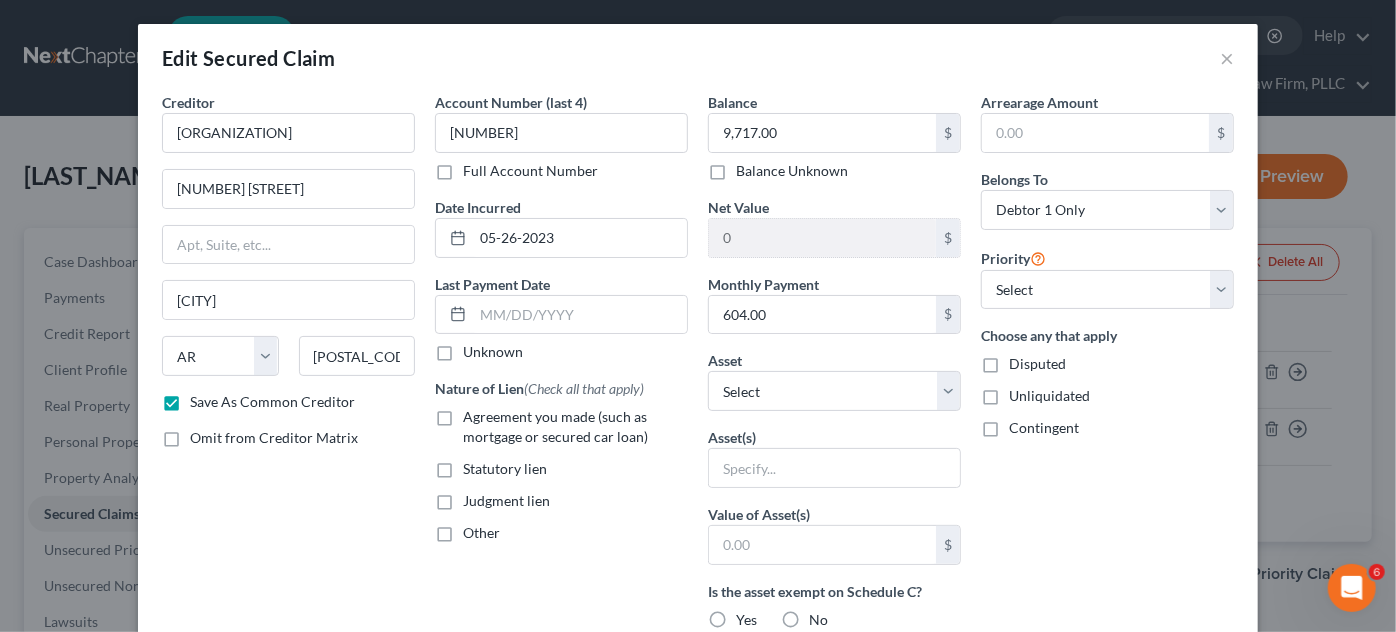 click on "Agreement you made (such as mortgage or secured car loan)" at bounding box center (575, 427) 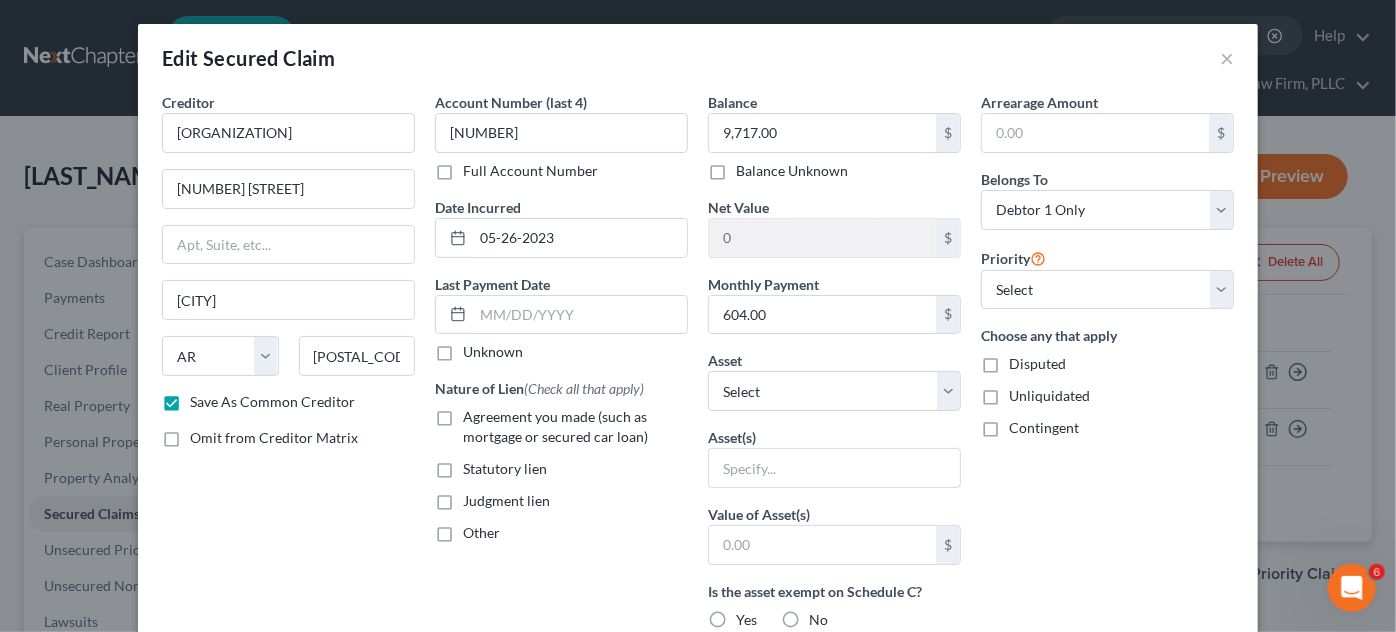 click on "Agreement you made (such as mortgage or secured car loan)" at bounding box center [477, 413] 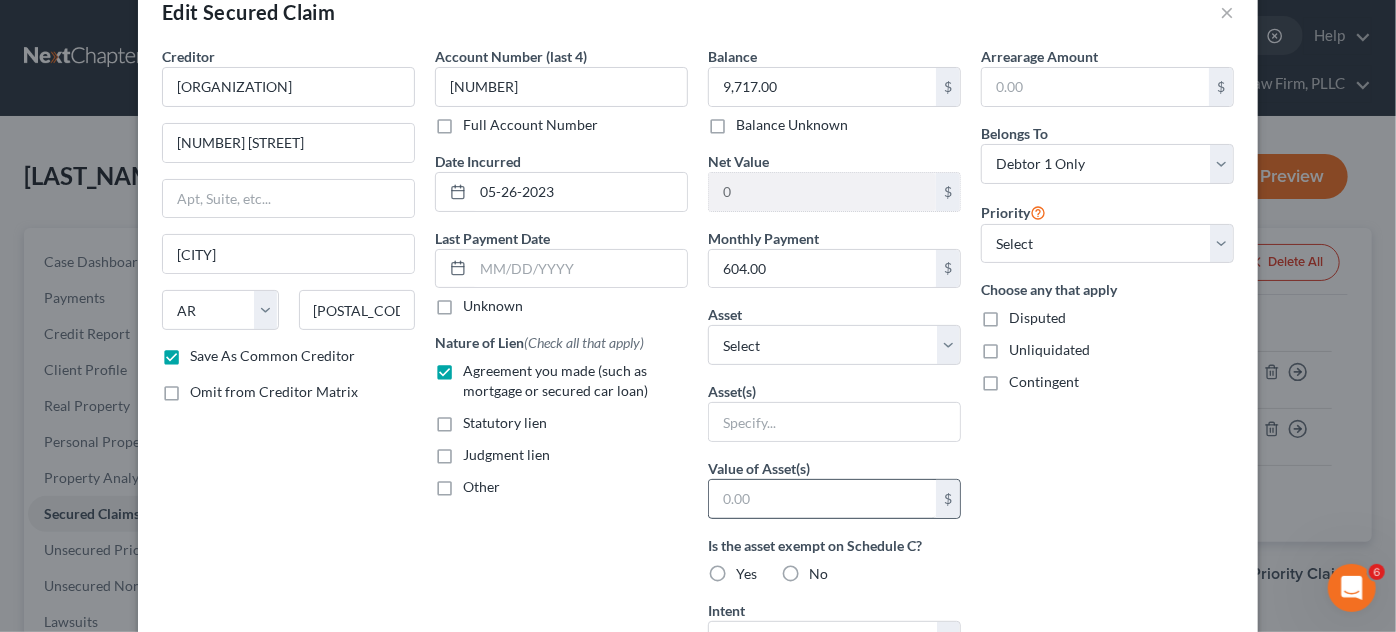 scroll, scrollTop: 90, scrollLeft: 0, axis: vertical 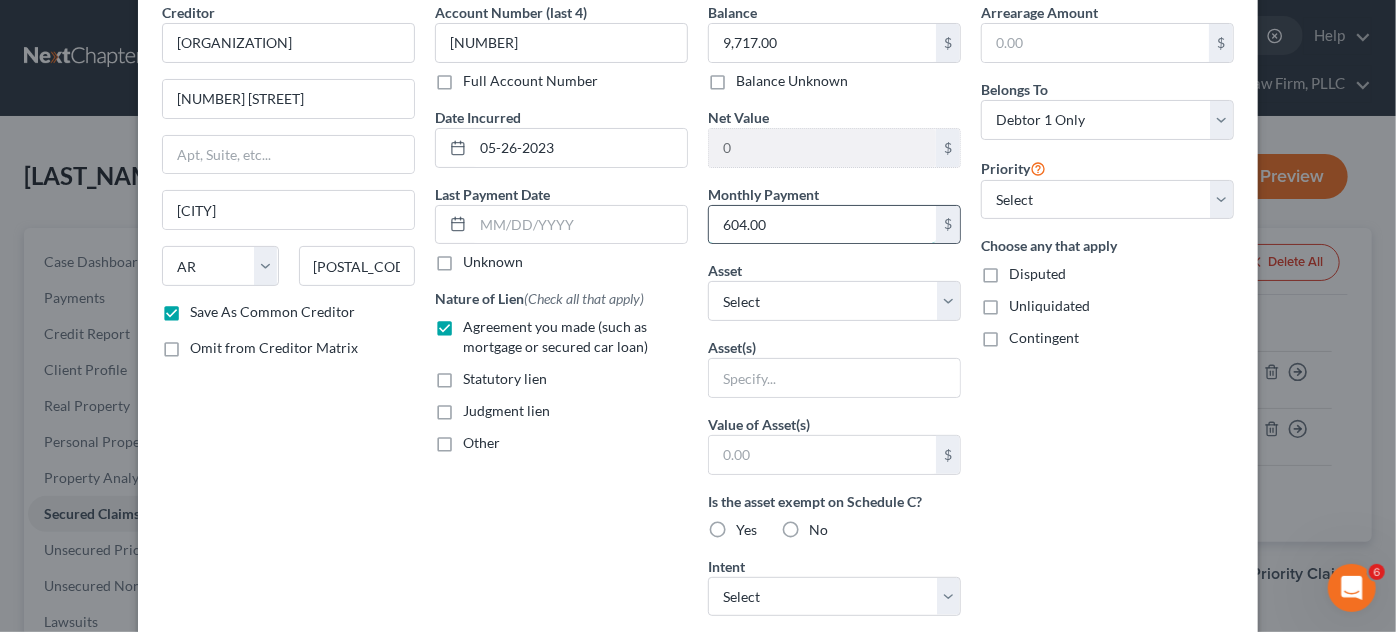 click on "604.00" at bounding box center (822, 225) 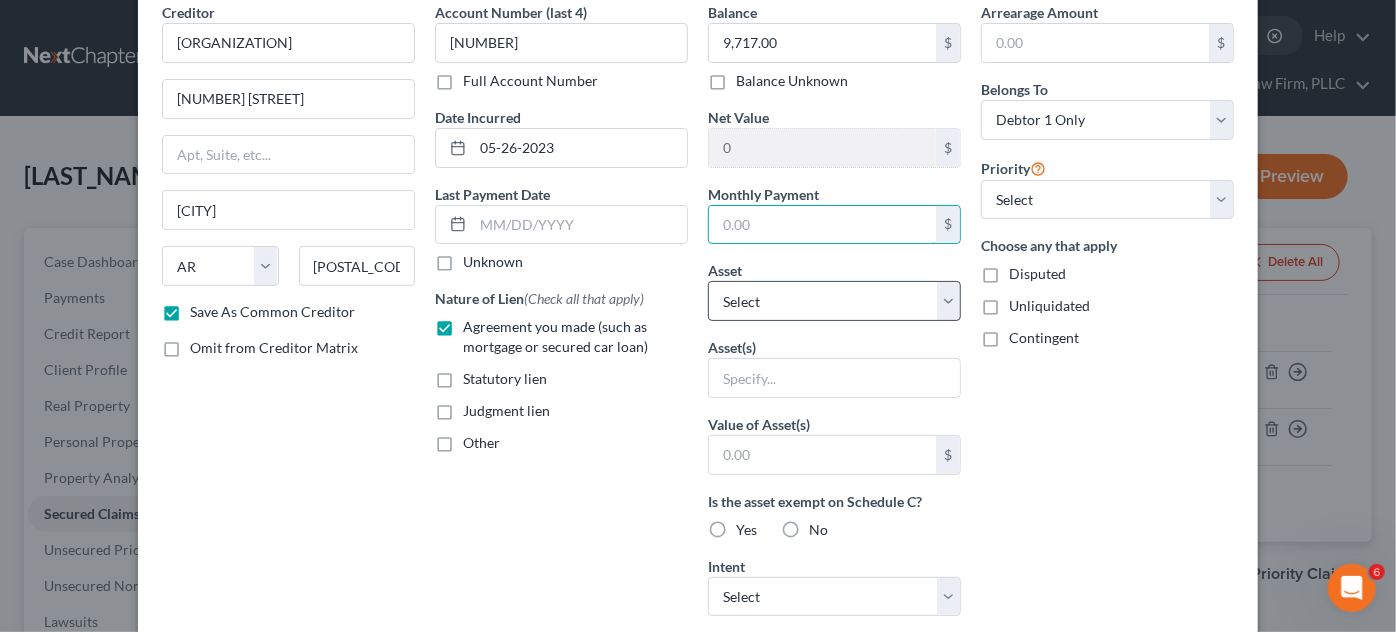 type 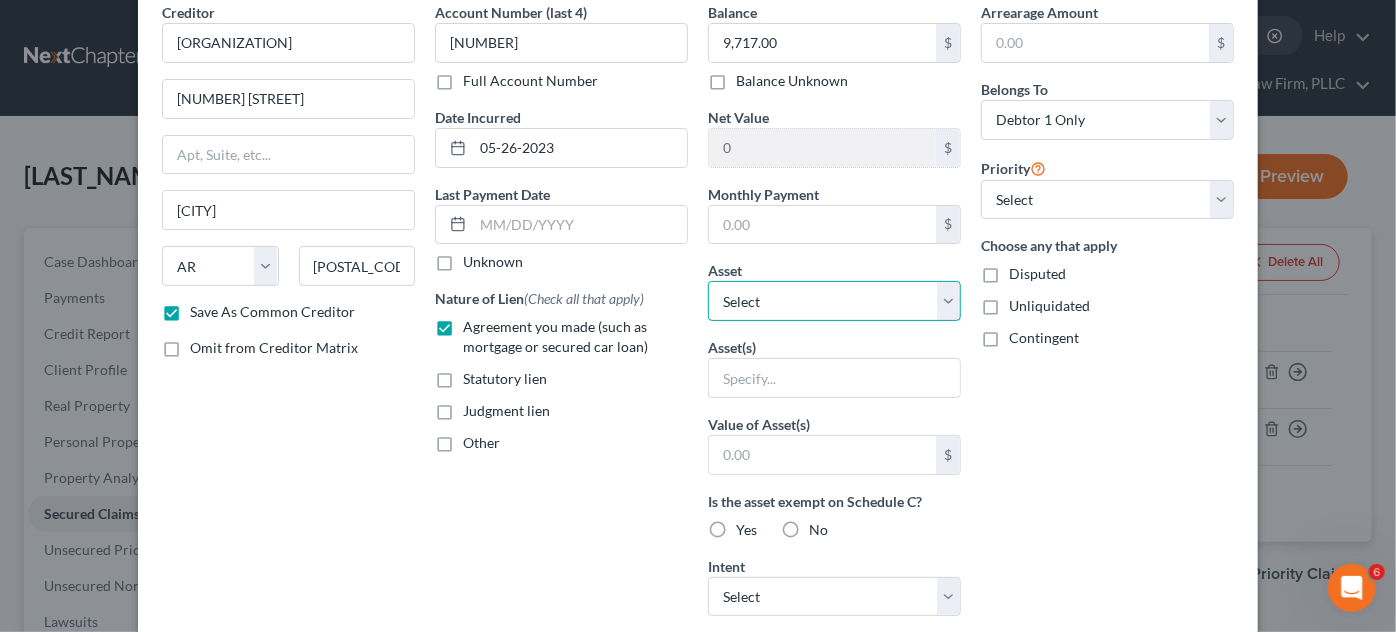 click on "Select Other Multiple Assets 2011 GMC Yukon - $7763.0 Cash App (Checking Account) - $0.0 2024 tax refund (owed to debtor) - $5000.0" at bounding box center (834, 301) 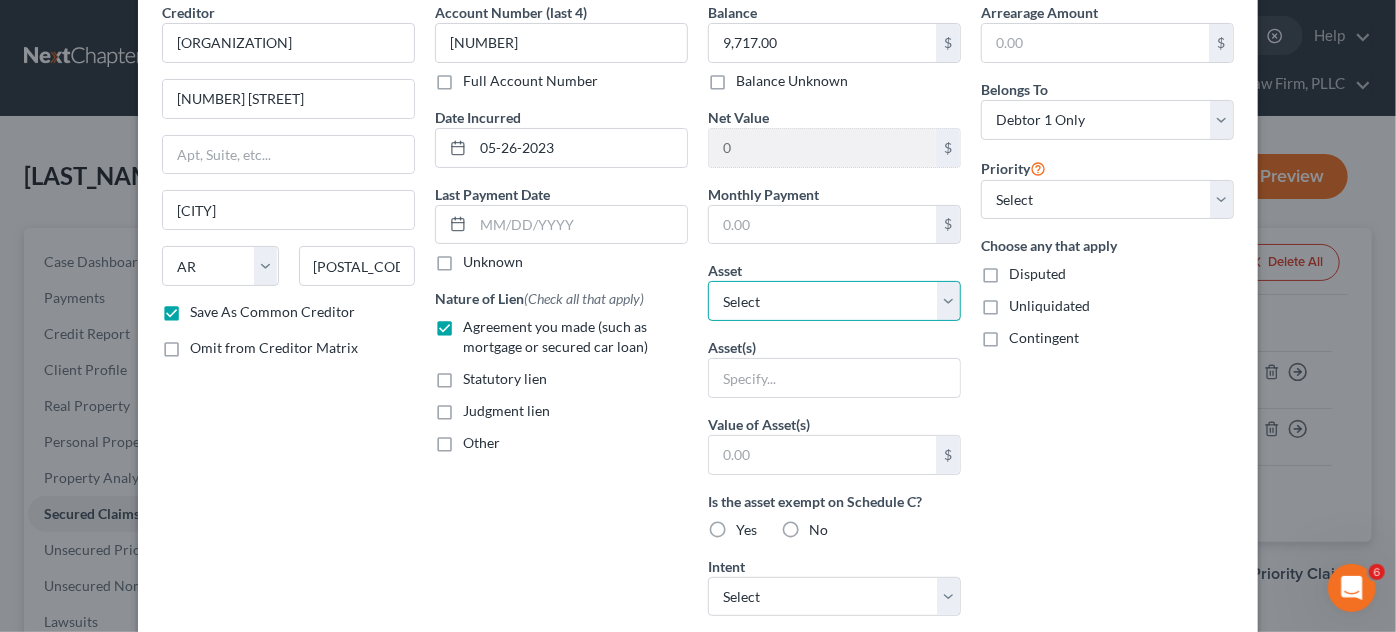 select on "2" 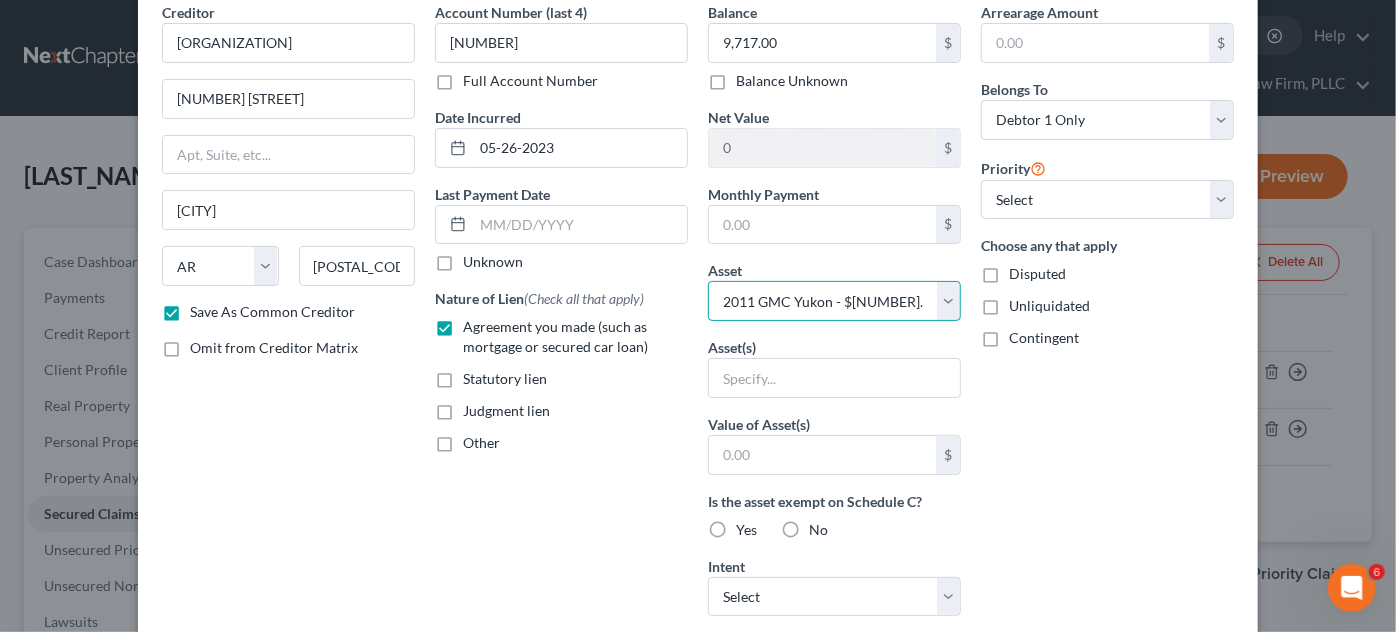 click on "Select Other Multiple Assets 2011 GMC Yukon - $7763.0 Cash App (Checking Account) - $0.0 2024 tax refund (owed to debtor) - $5000.0" at bounding box center [834, 301] 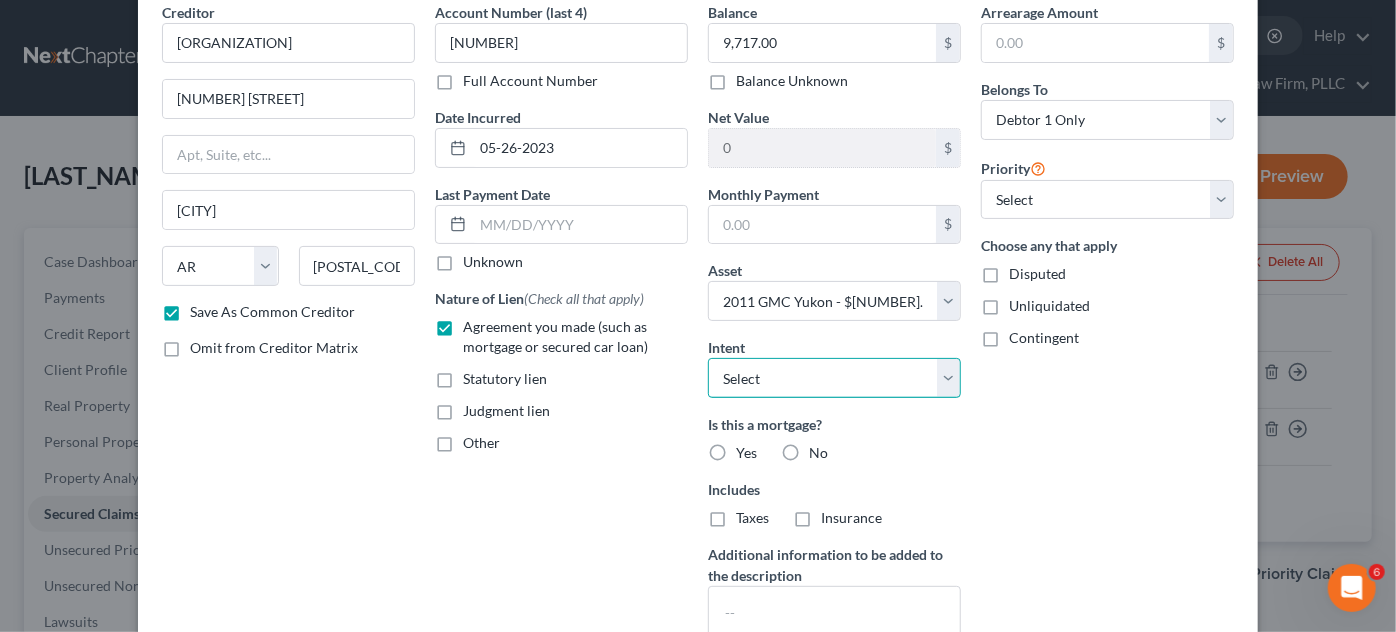 click on "Select Surrender Redeem Reaffirm Avoid Other" at bounding box center [834, 378] 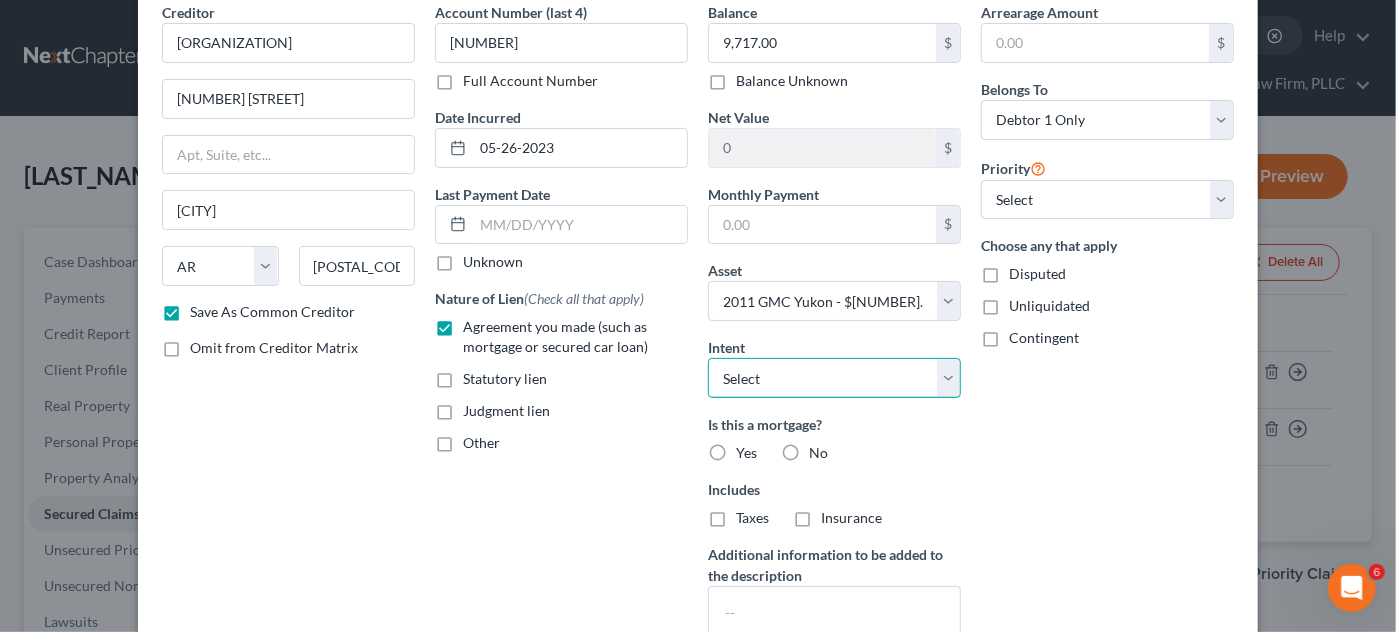 select on "2" 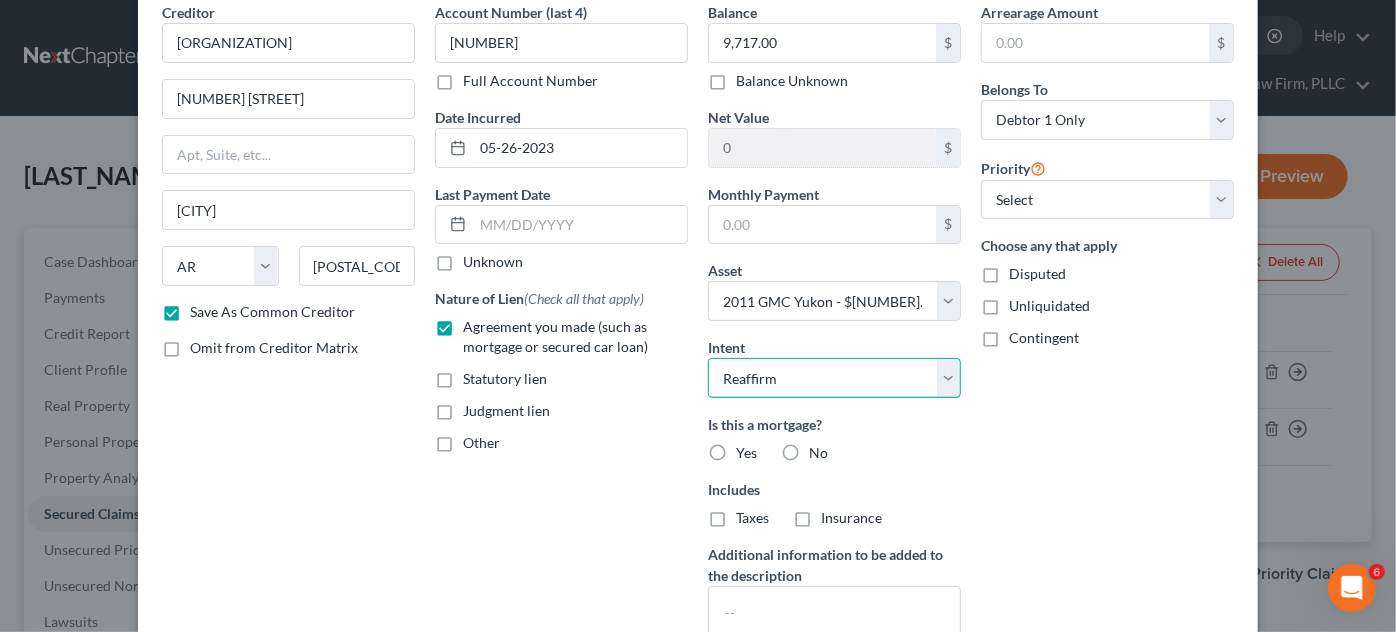 click on "Select Surrender Redeem Reaffirm Avoid Other" at bounding box center (834, 378) 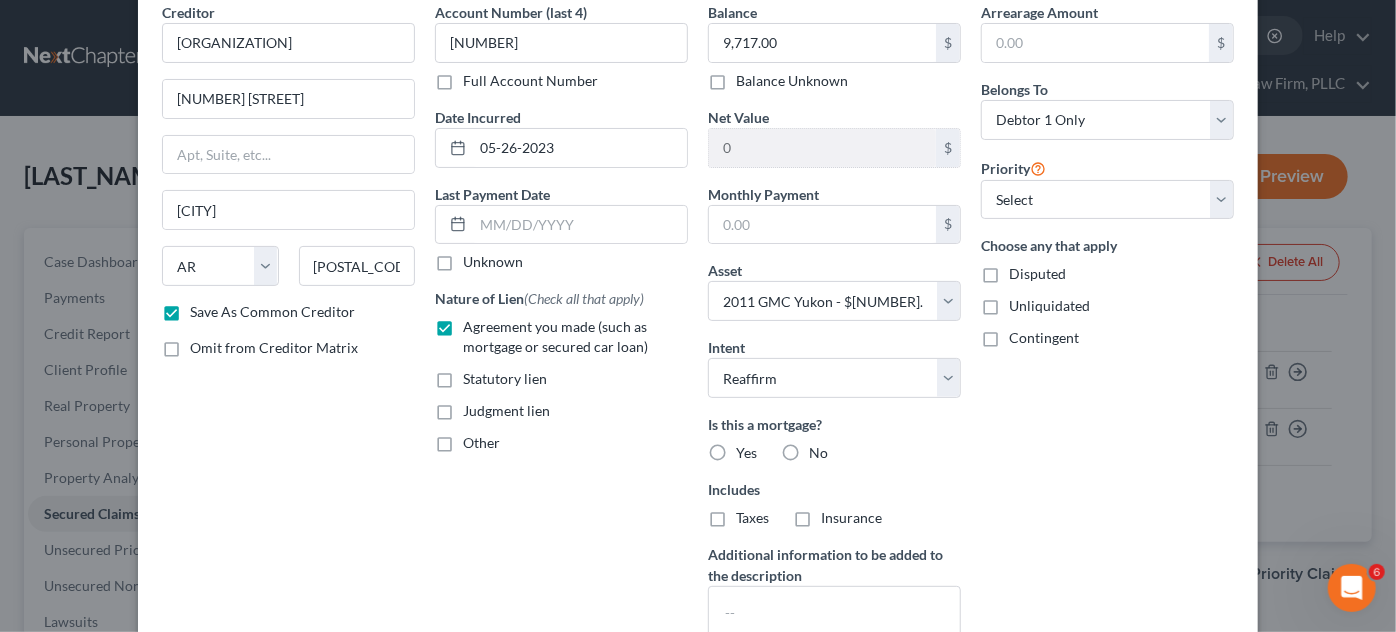 click on "No" at bounding box center [818, 453] 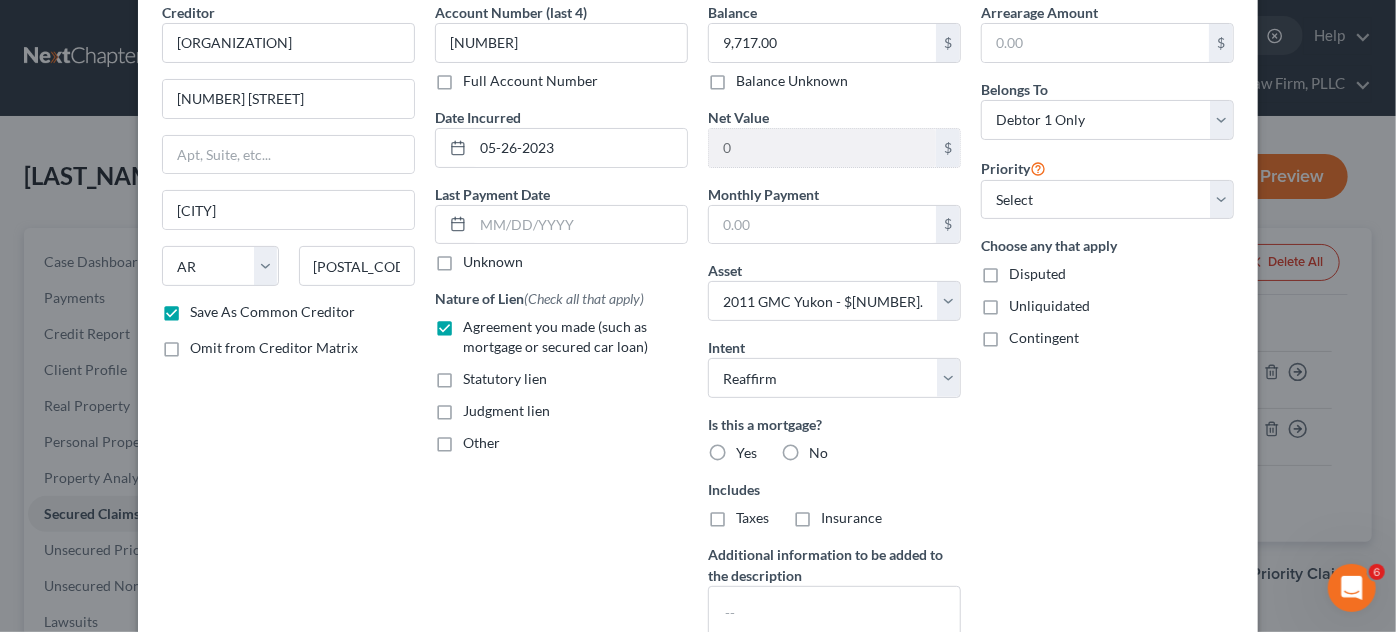 click on "No" at bounding box center [823, 449] 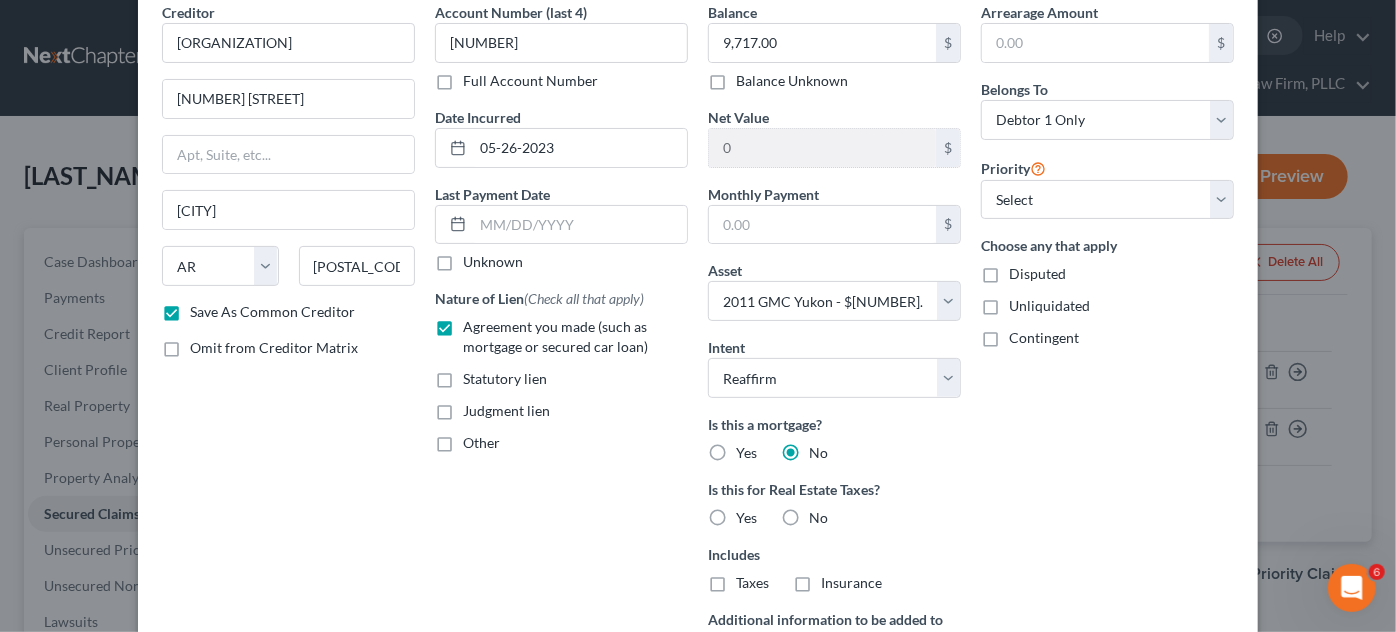 drag, startPoint x: 789, startPoint y: 506, endPoint x: 802, endPoint y: 522, distance: 20.615528 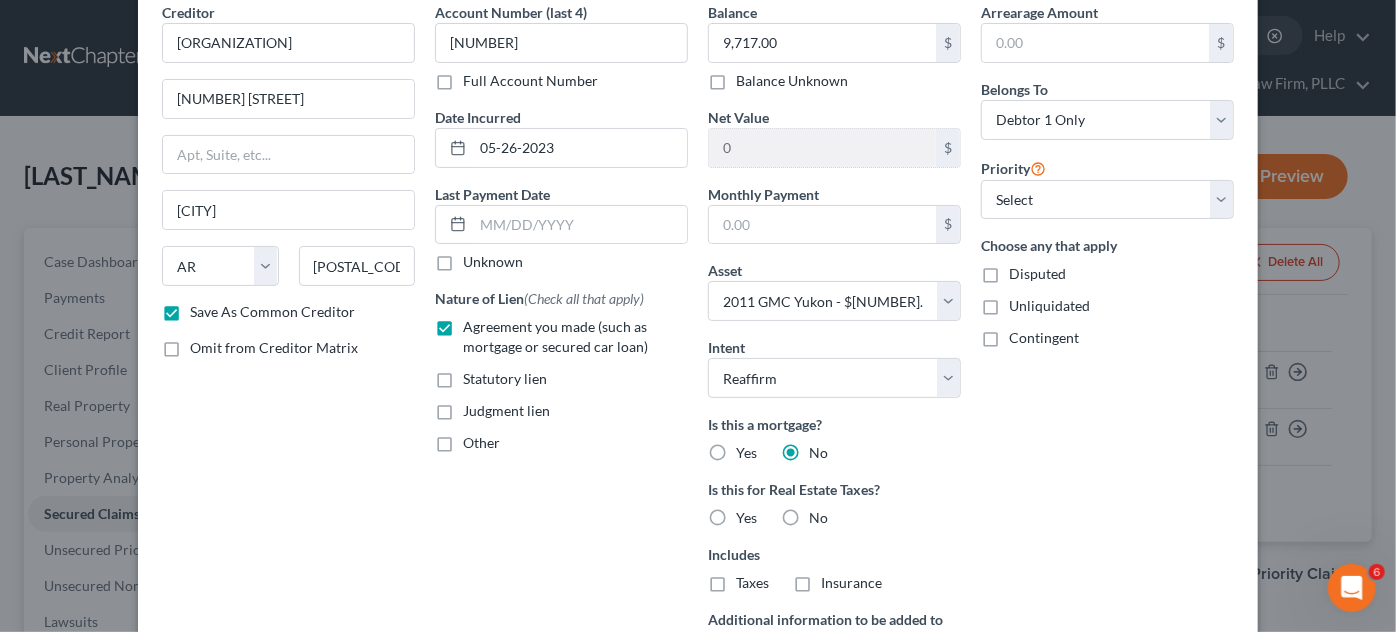 click on "No" at bounding box center [823, 514] 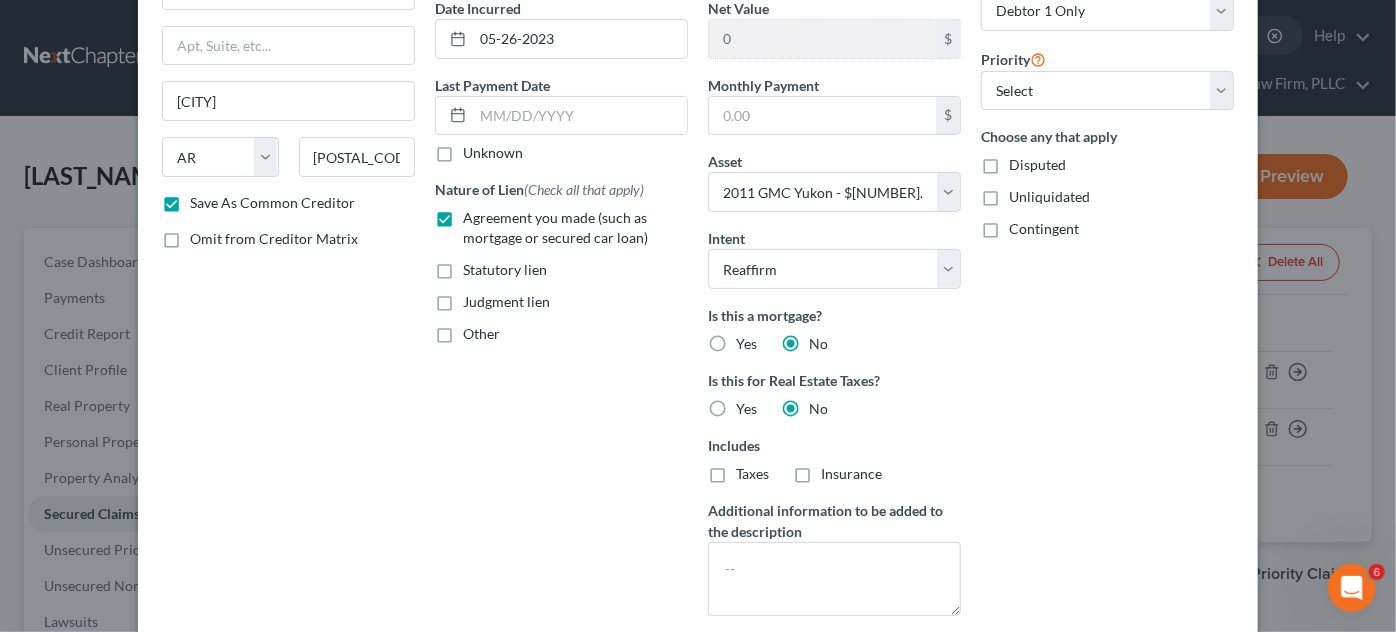 scroll, scrollTop: 378, scrollLeft: 0, axis: vertical 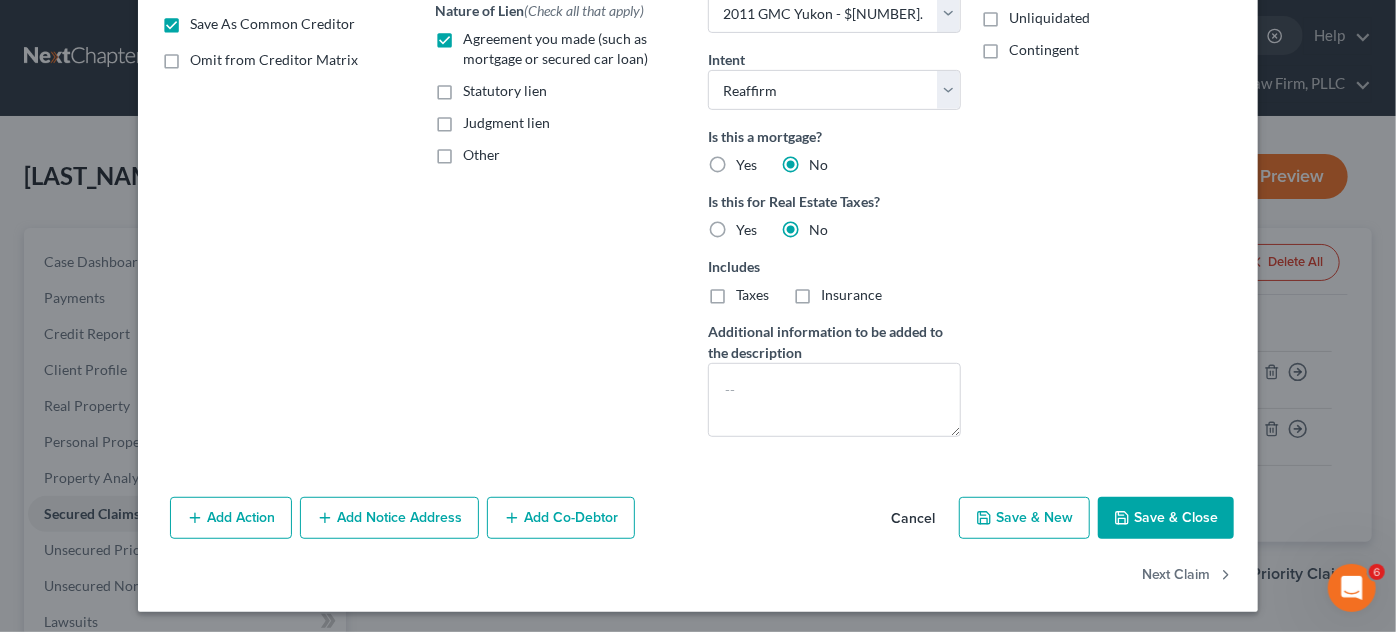 click on "Add Notice Address" at bounding box center (389, 518) 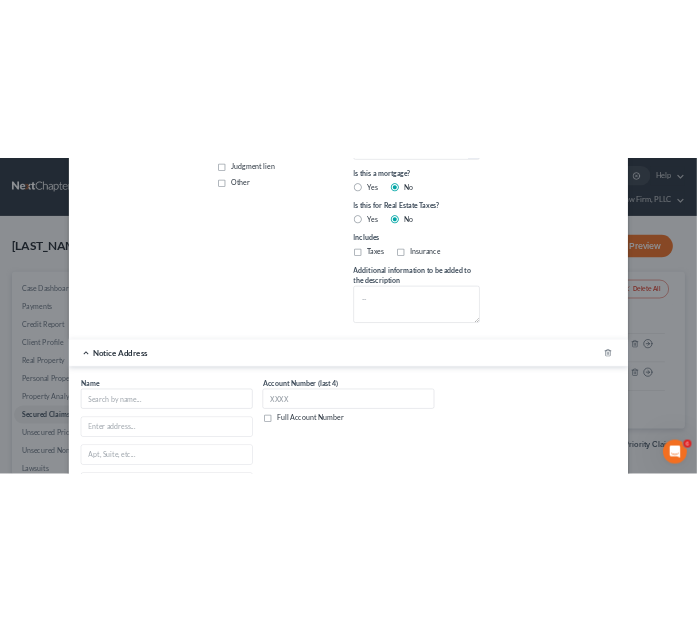 scroll, scrollTop: 651, scrollLeft: 0, axis: vertical 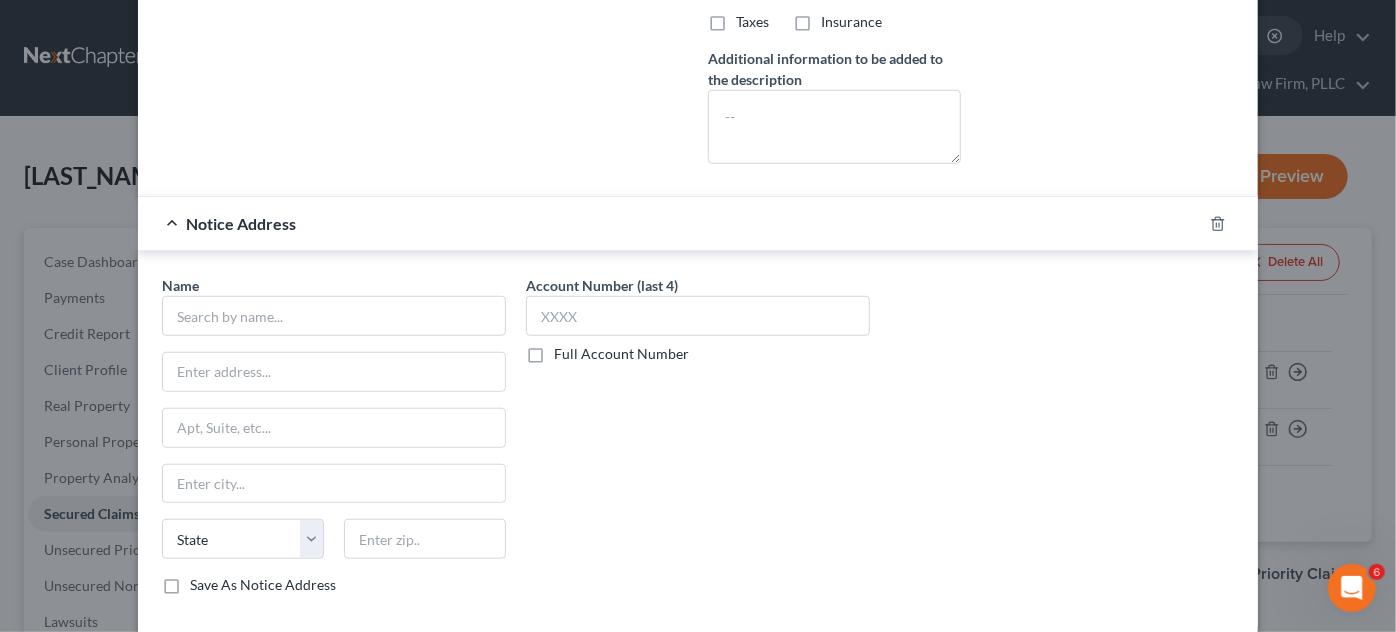 click on "Name
*
State AL AK AR AZ CA CO CT DE DC FL GA GU HI ID IL IN IA KS KY LA ME MD MA MI MN MS MO MT NC ND NE NV NH NJ NM NY OH OK OR PA PR RI SC SD TN TX UT VI VA VT WA WV WI WY Save As Notice Address" at bounding box center (334, 435) 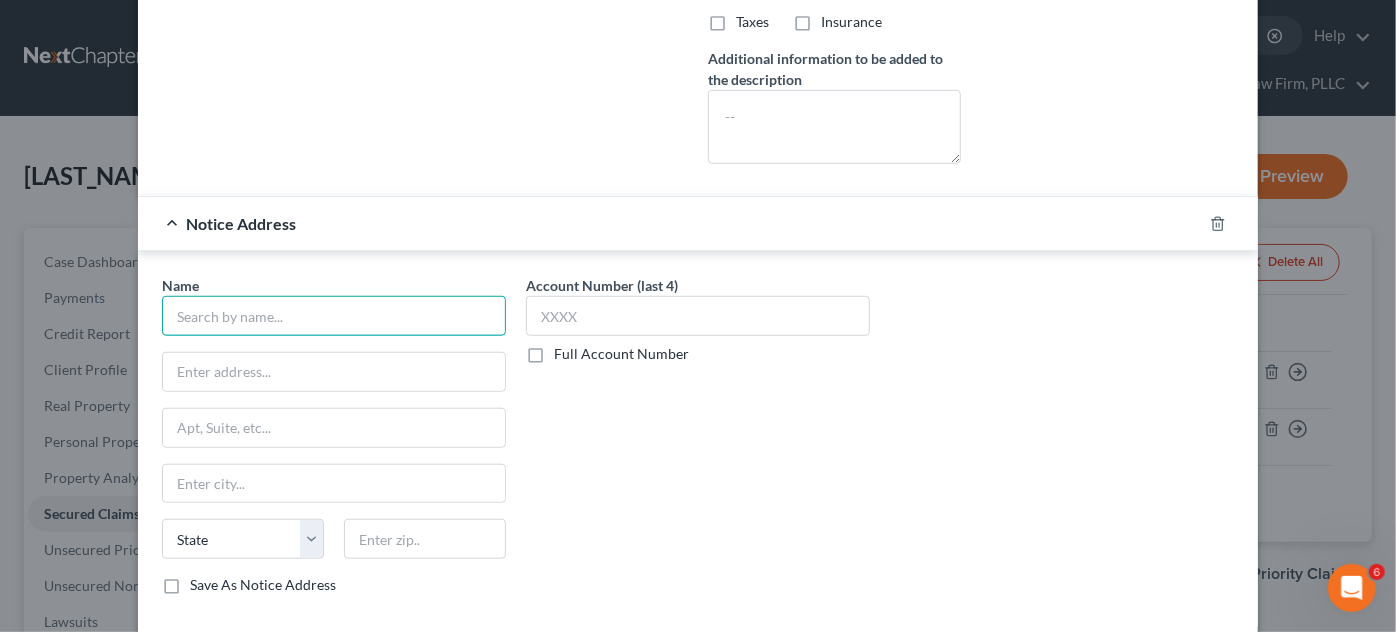 drag, startPoint x: 330, startPoint y: 316, endPoint x: 338, endPoint y: 325, distance: 12.0415945 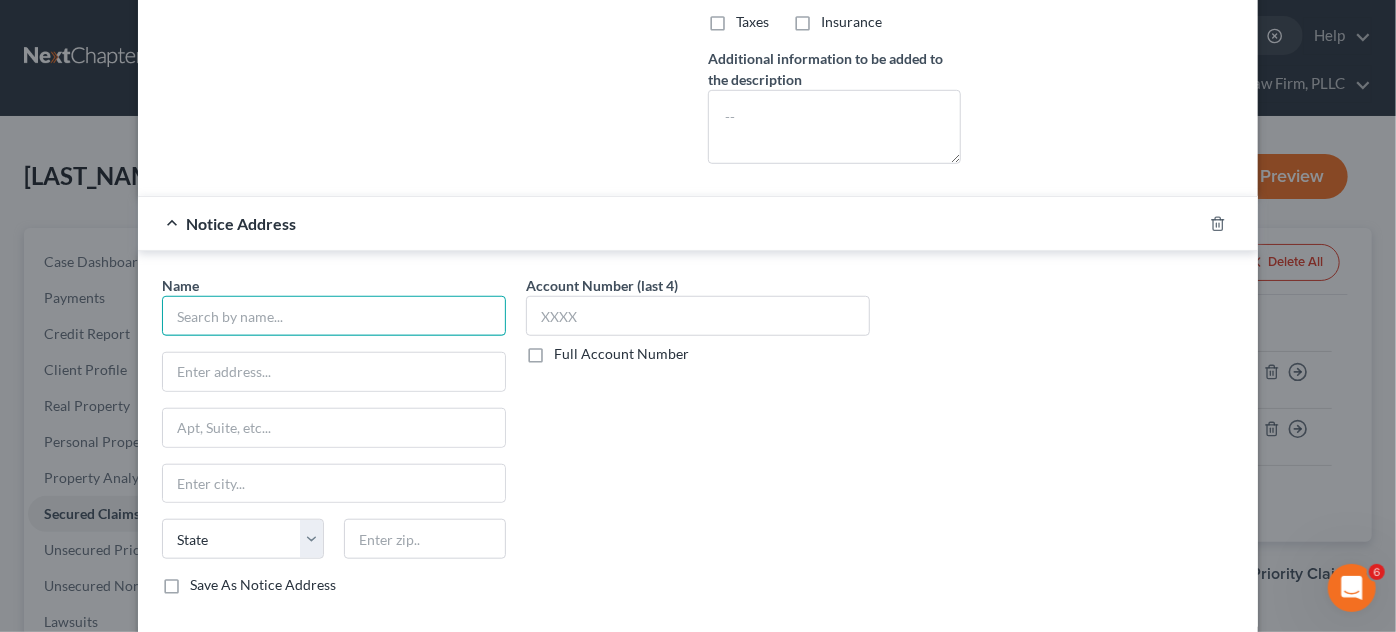 click at bounding box center [334, 316] 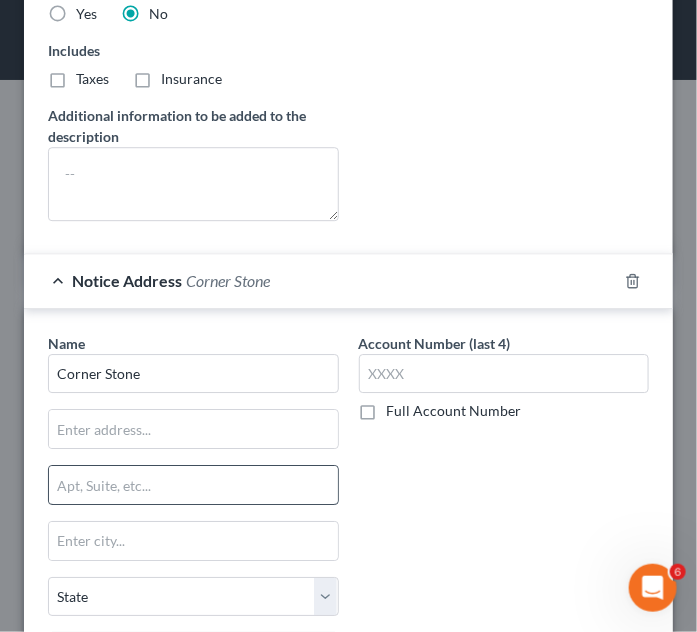 scroll, scrollTop: 1197, scrollLeft: 0, axis: vertical 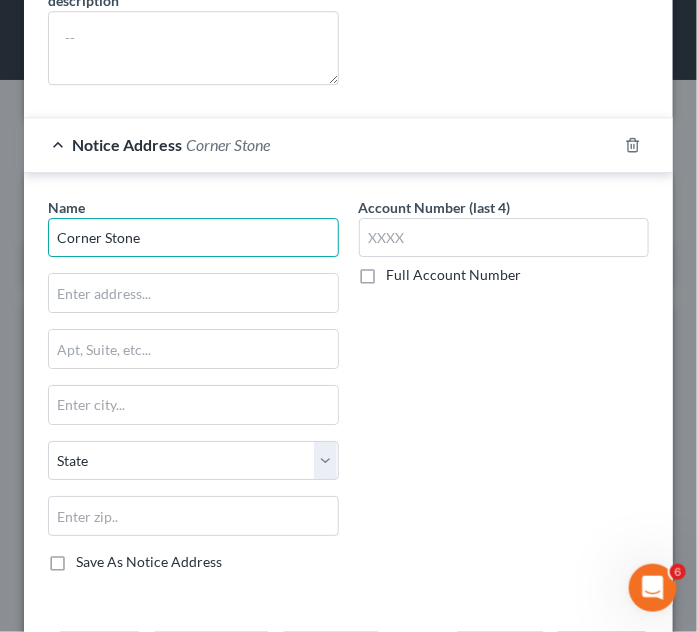 click on "Corner Stone" at bounding box center [193, 238] 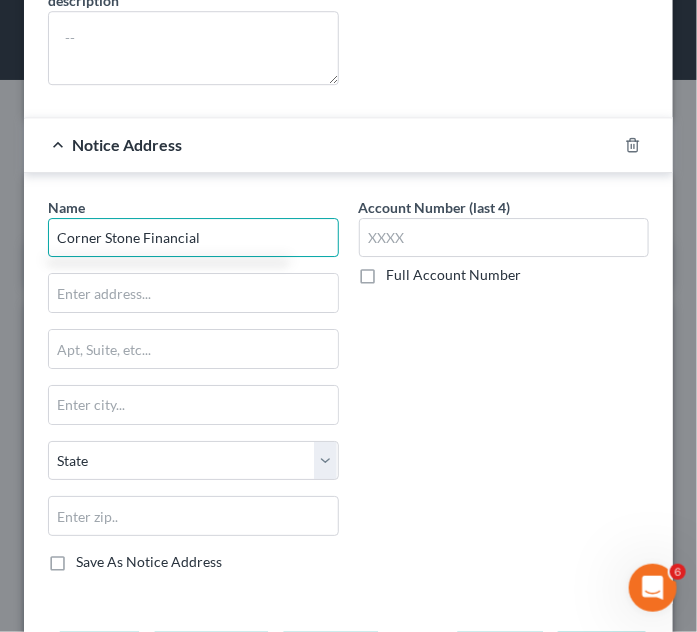 type on "Corner Stone Financial" 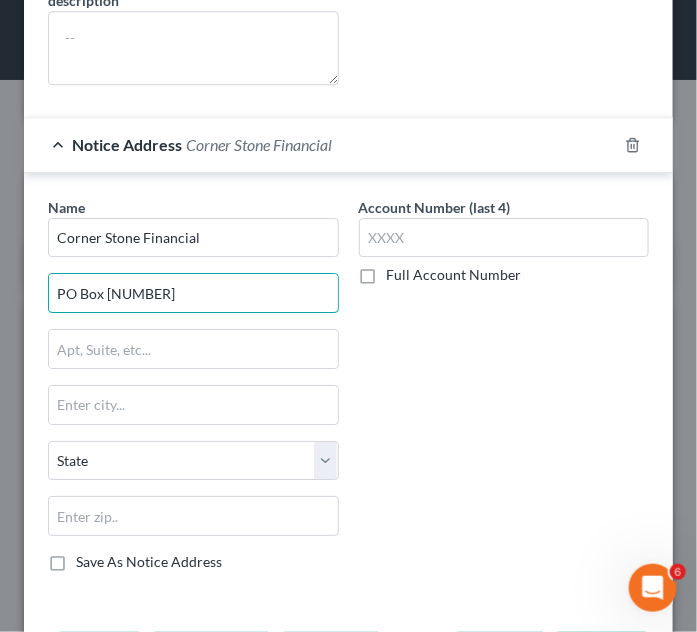 type on "PO Box 386" 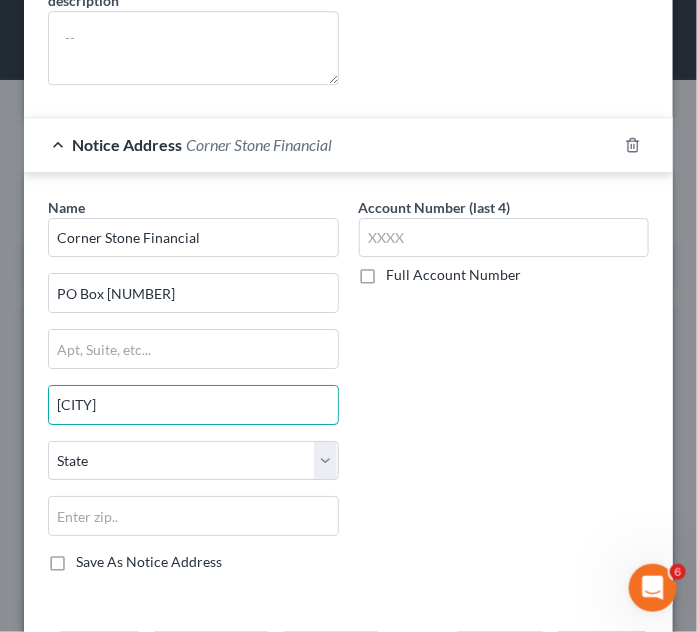 type on "Des Arc" 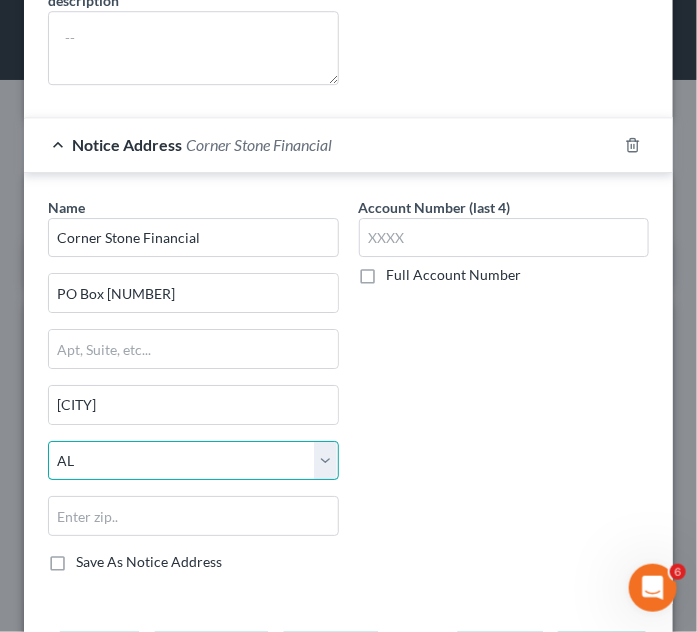 select on "2" 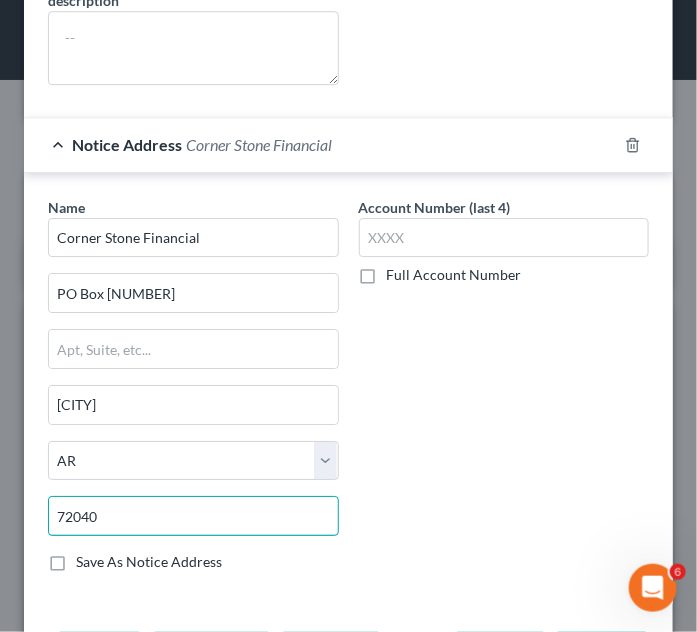 type on "72040" 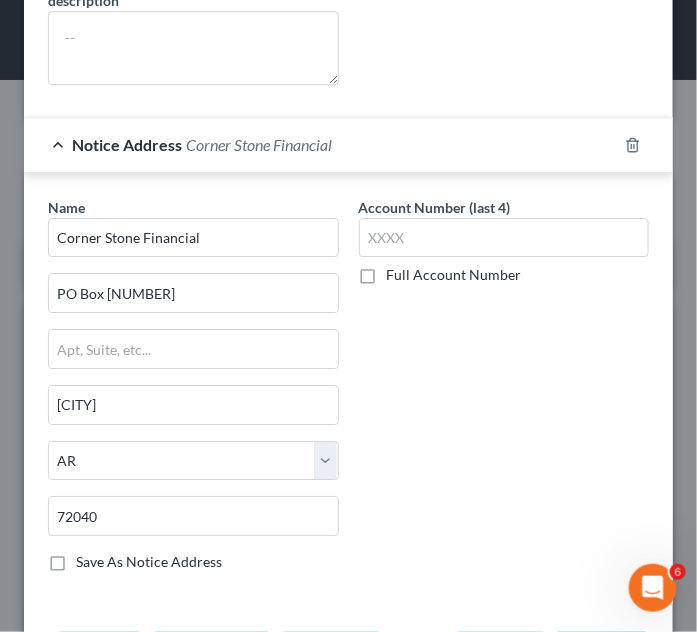 click on "Save As Notice Address" at bounding box center (149, 562) 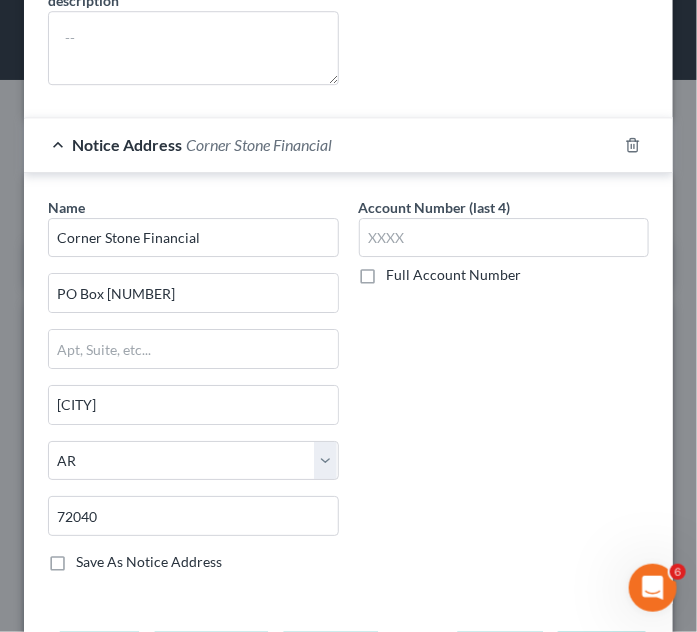 click on "Save As Notice Address" at bounding box center [90, 558] 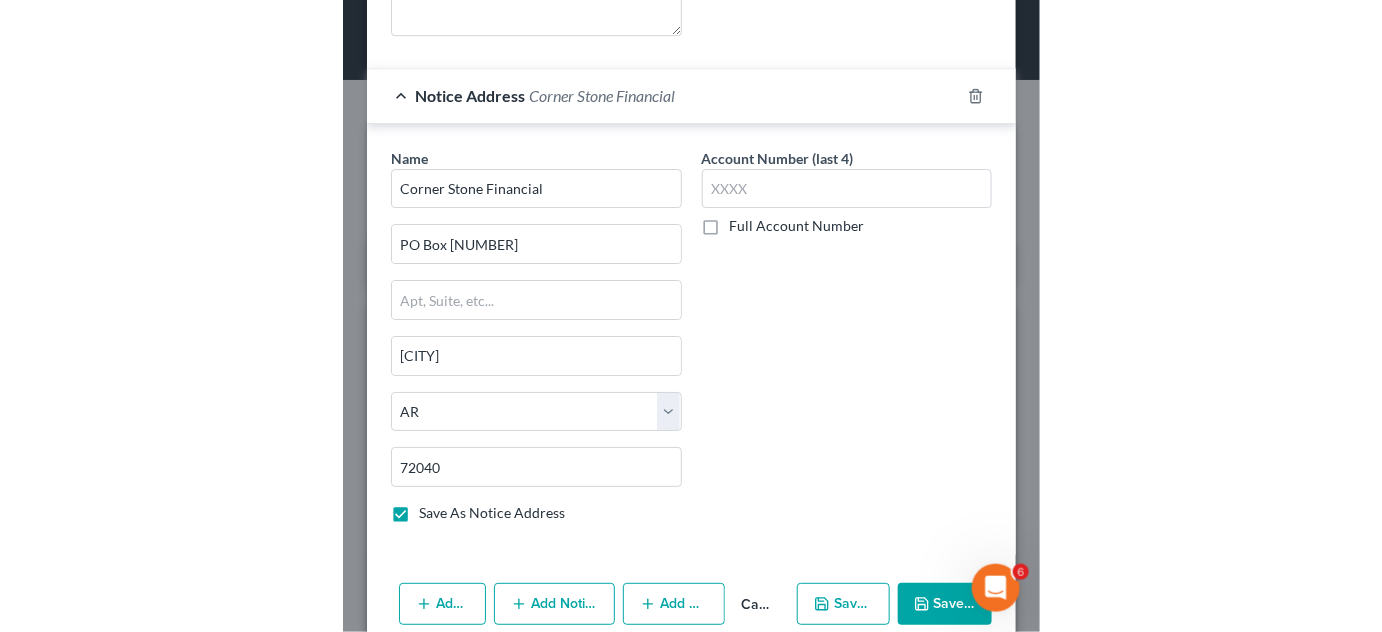 scroll, scrollTop: 1328, scrollLeft: 0, axis: vertical 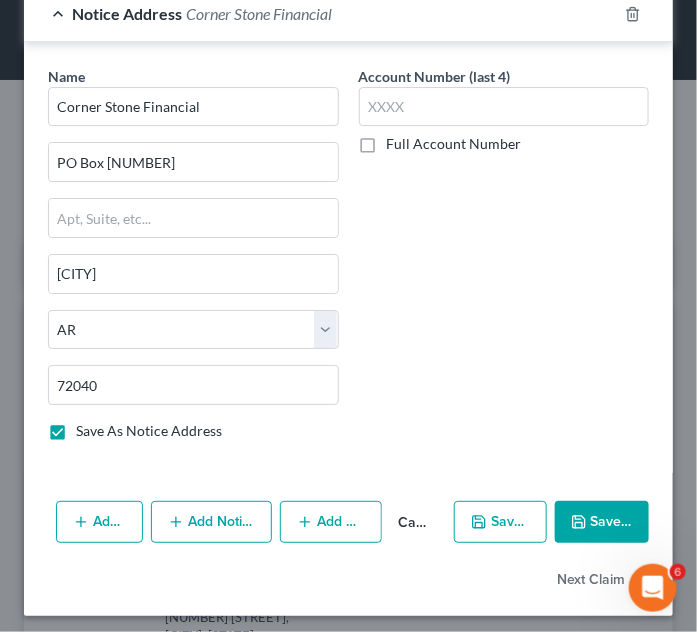 click 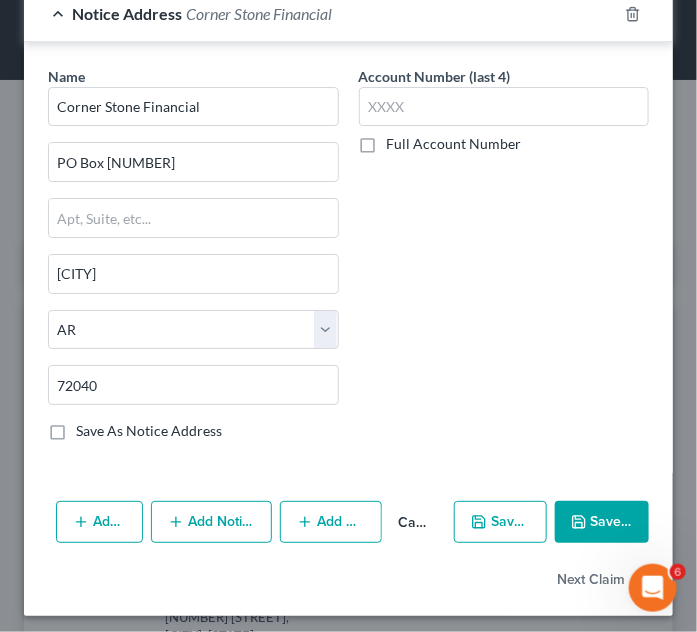 checkbox on "false" 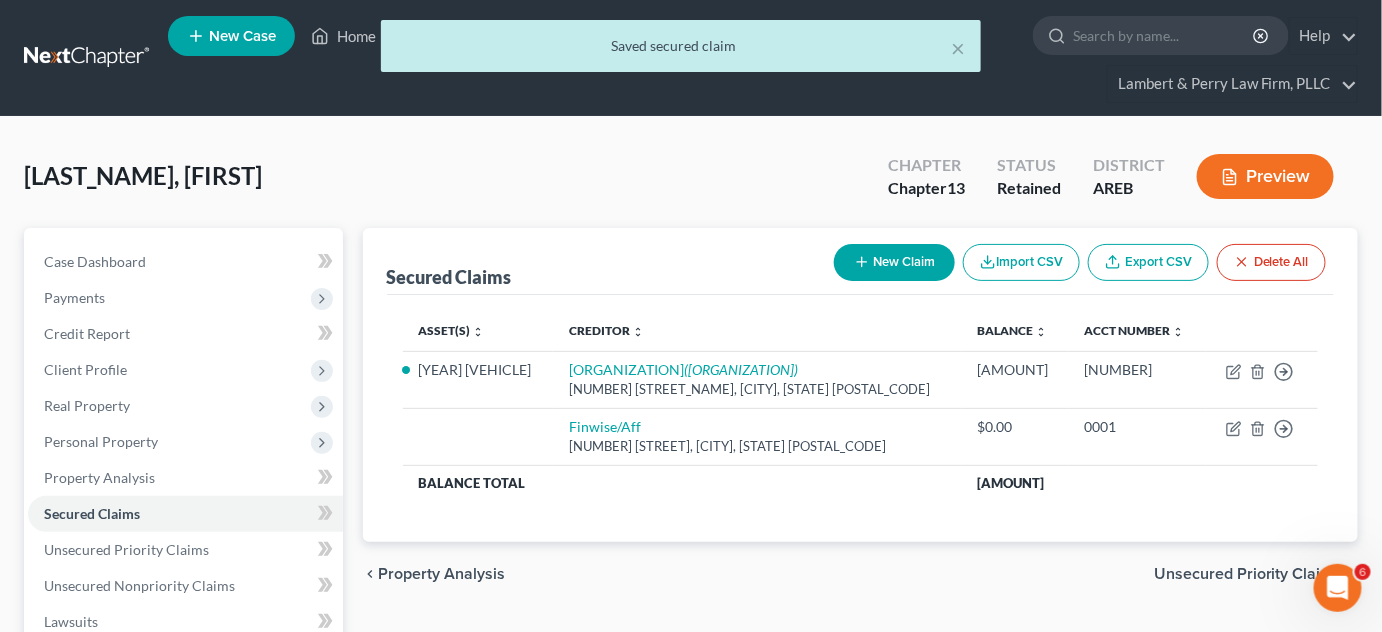 scroll, scrollTop: 90, scrollLeft: 0, axis: vertical 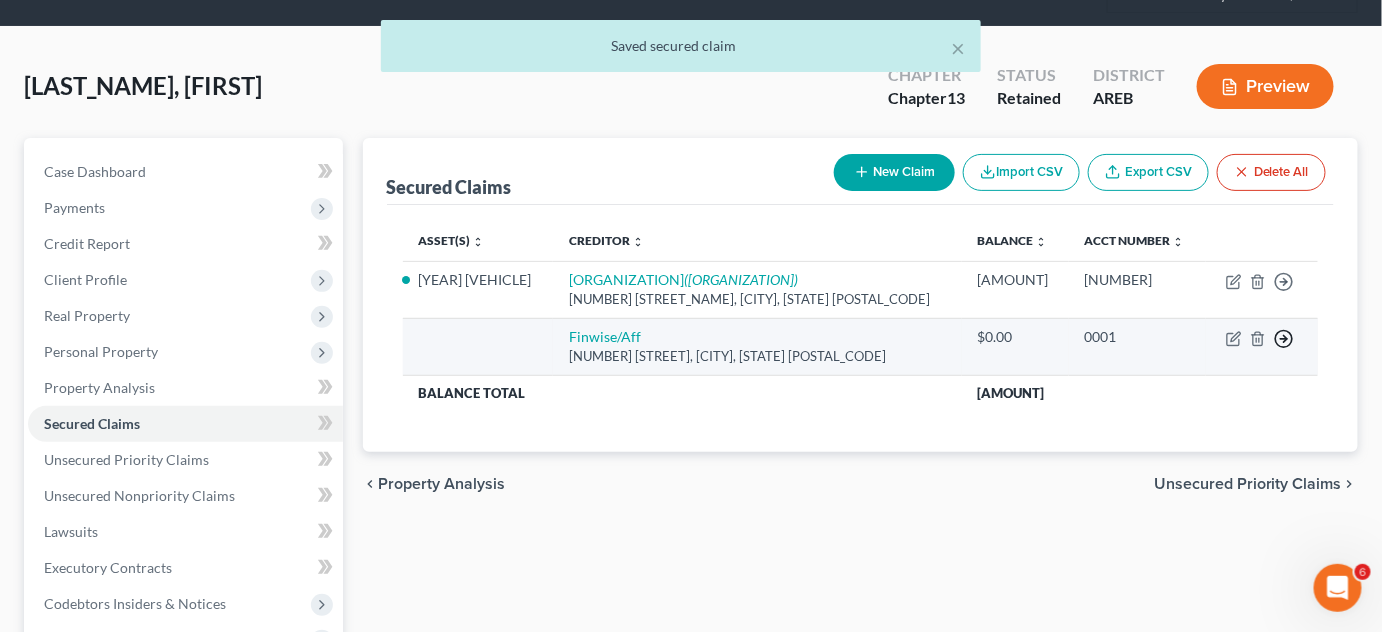 click 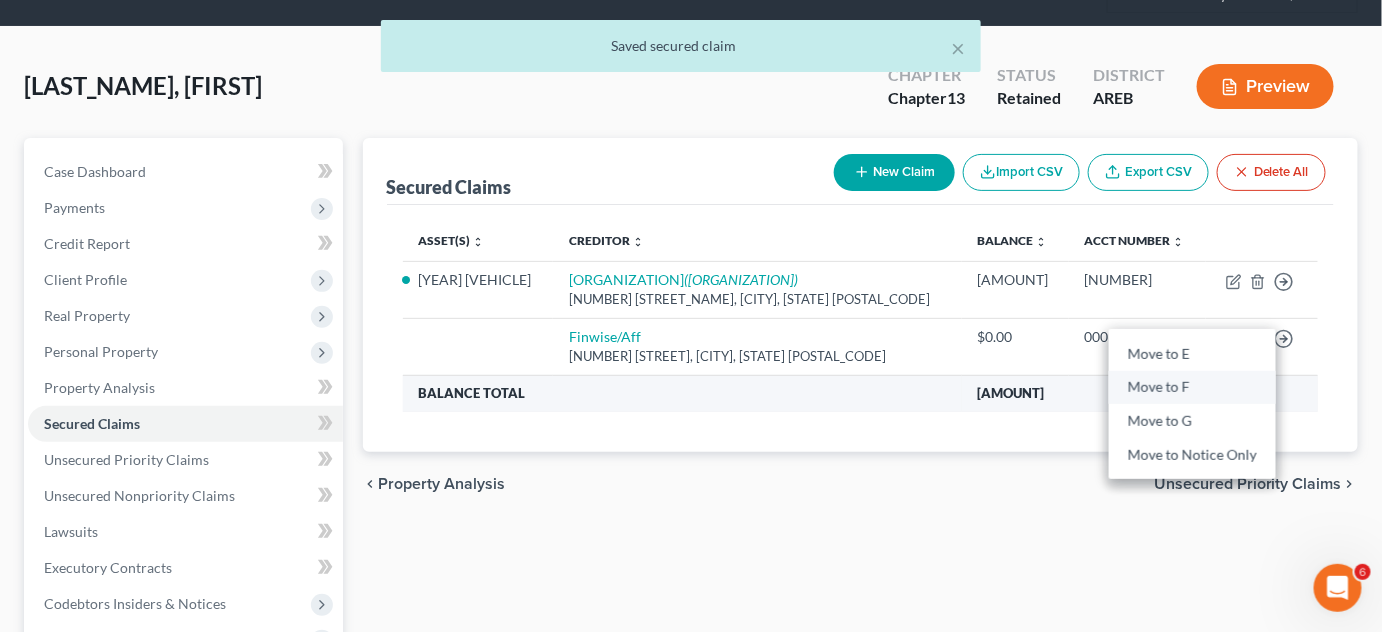 click on "Move to F" at bounding box center [1192, 388] 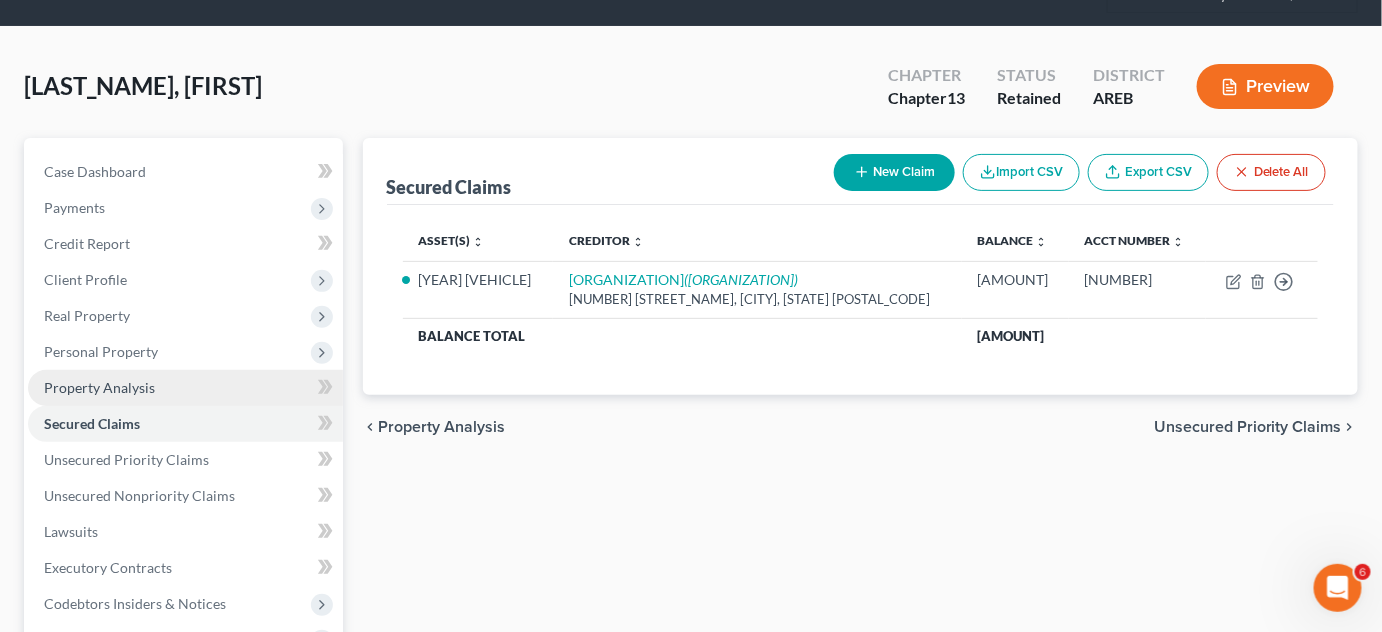 click on "Property Analysis" at bounding box center (185, 388) 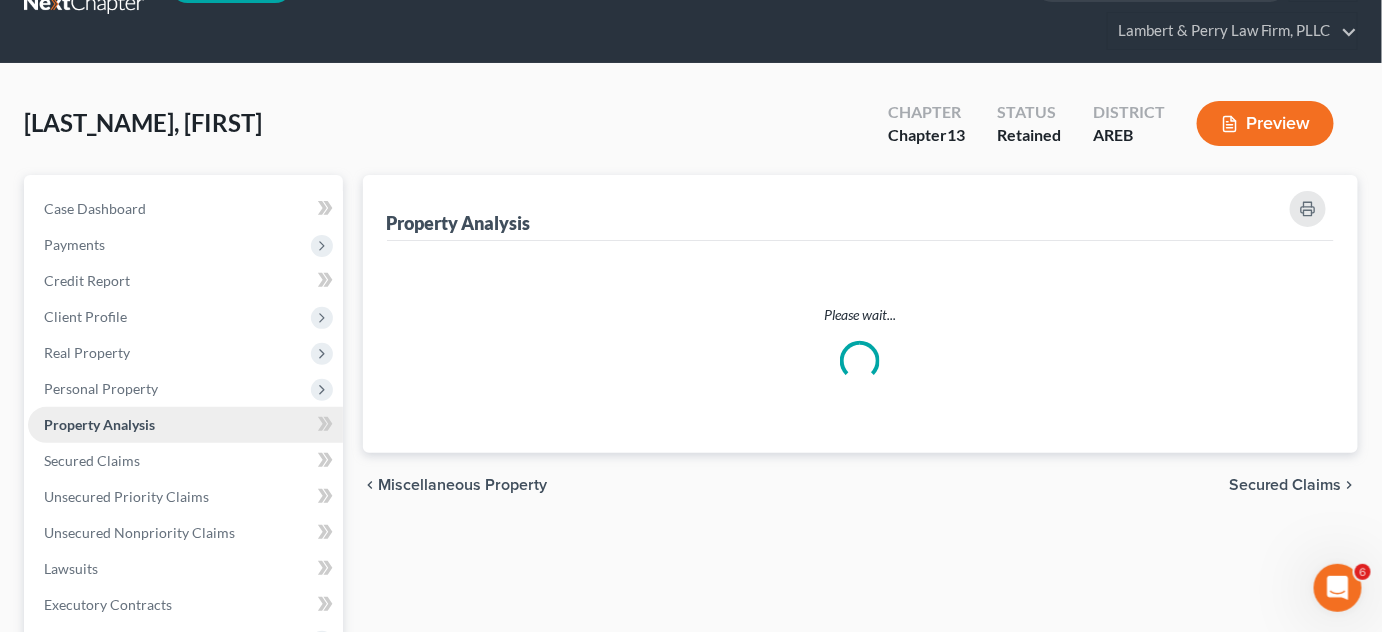 scroll, scrollTop: 0, scrollLeft: 0, axis: both 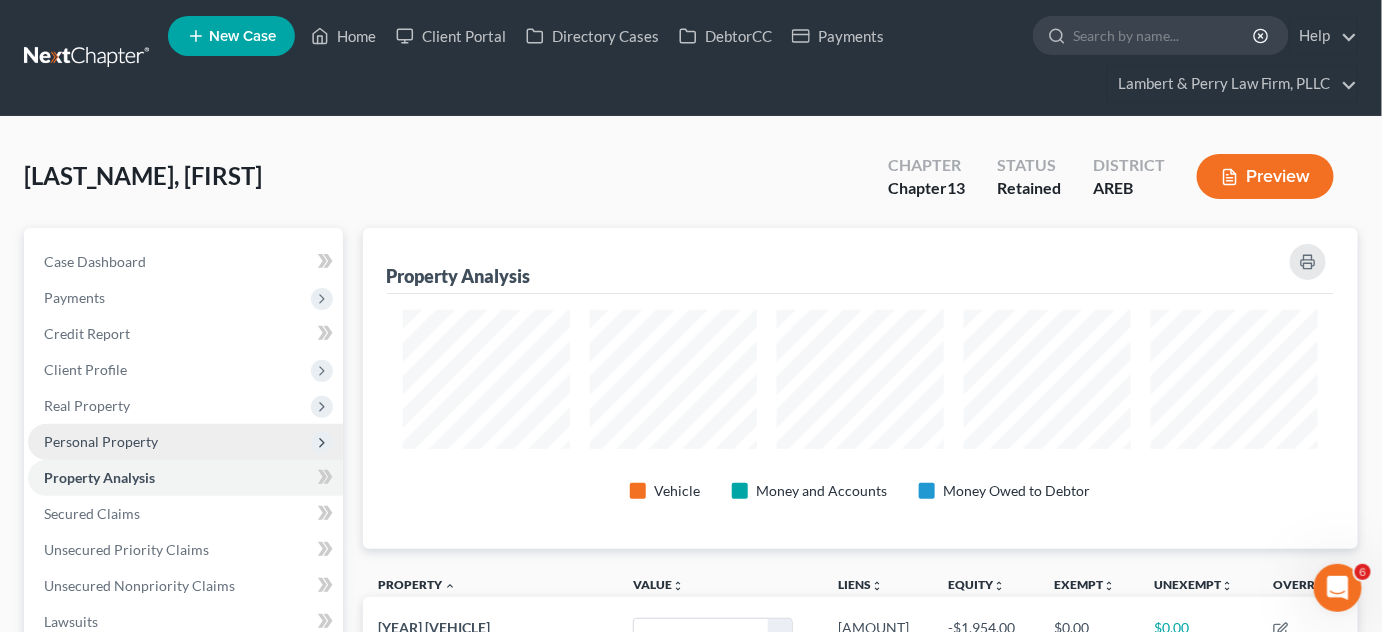 click on "Personal Property" at bounding box center [101, 441] 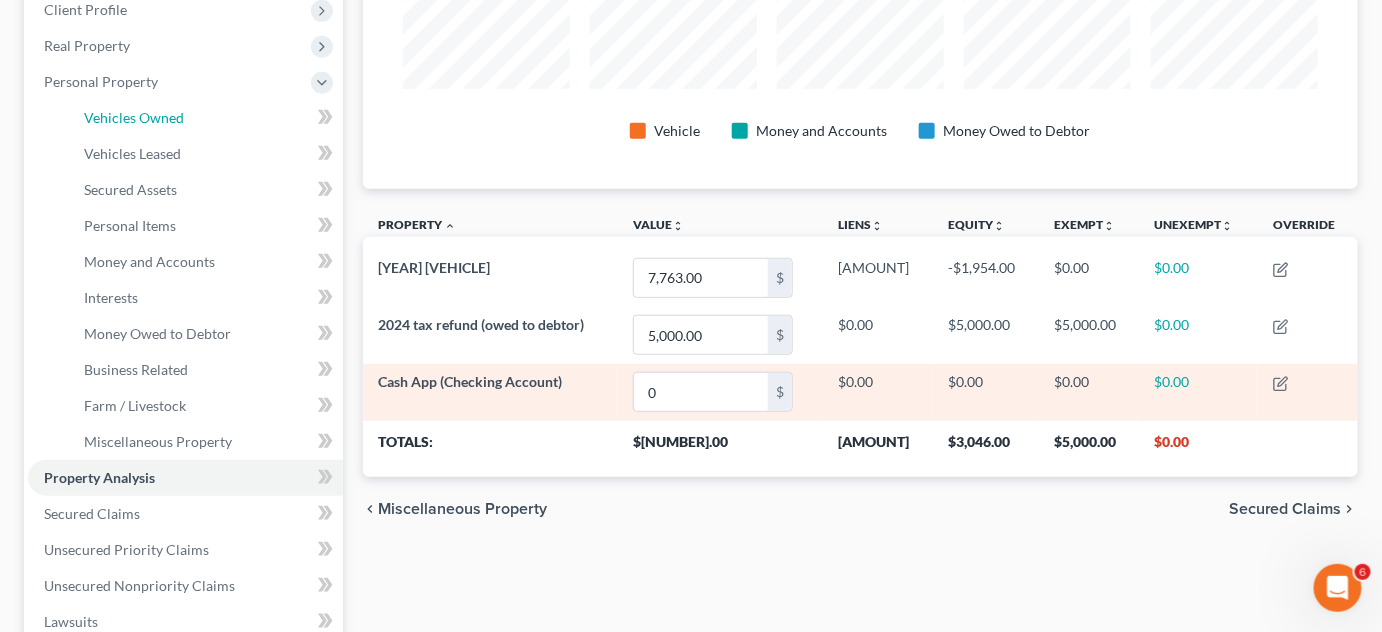 scroll, scrollTop: 363, scrollLeft: 0, axis: vertical 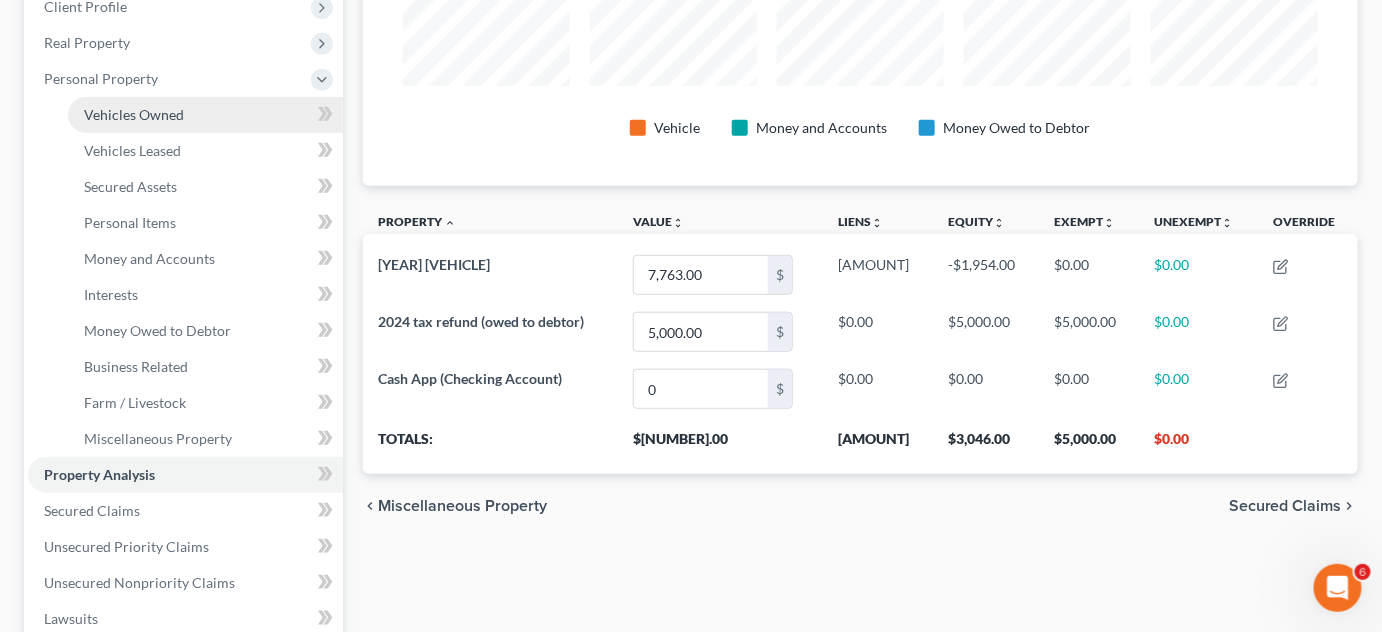 click on "Vehicles Owned" at bounding box center (134, 114) 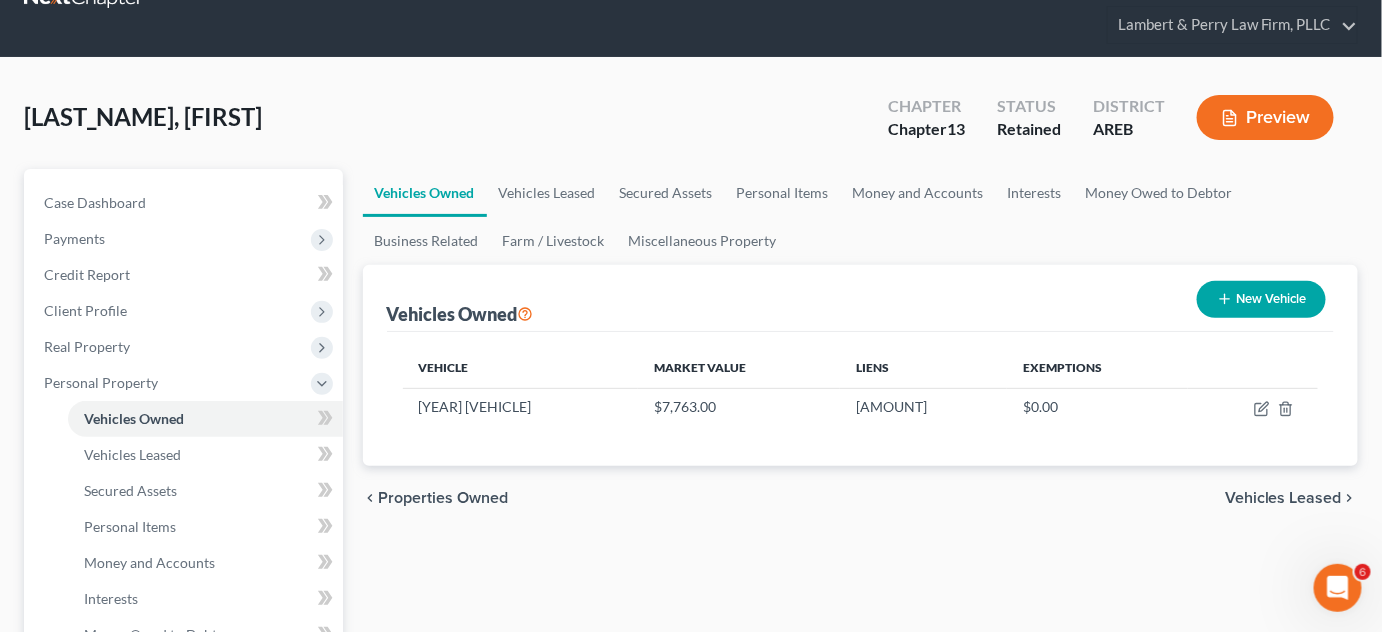 scroll, scrollTop: 90, scrollLeft: 0, axis: vertical 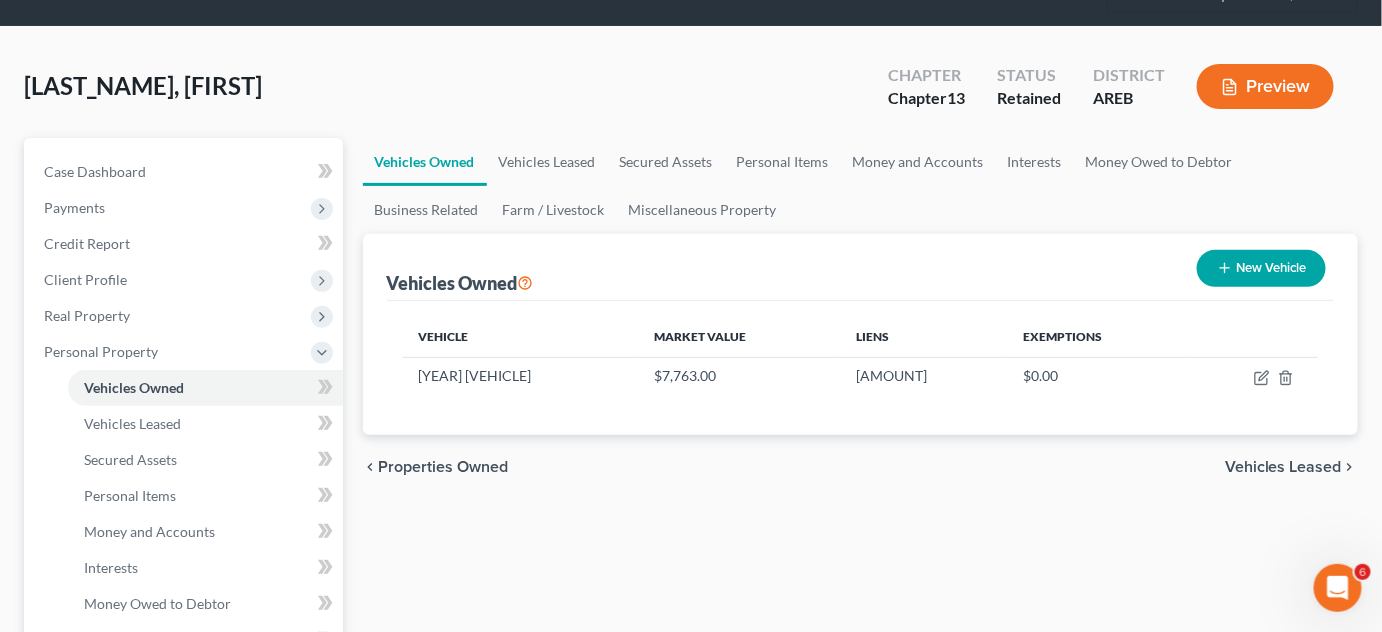 click on "Vehicles Leased" at bounding box center (1283, 467) 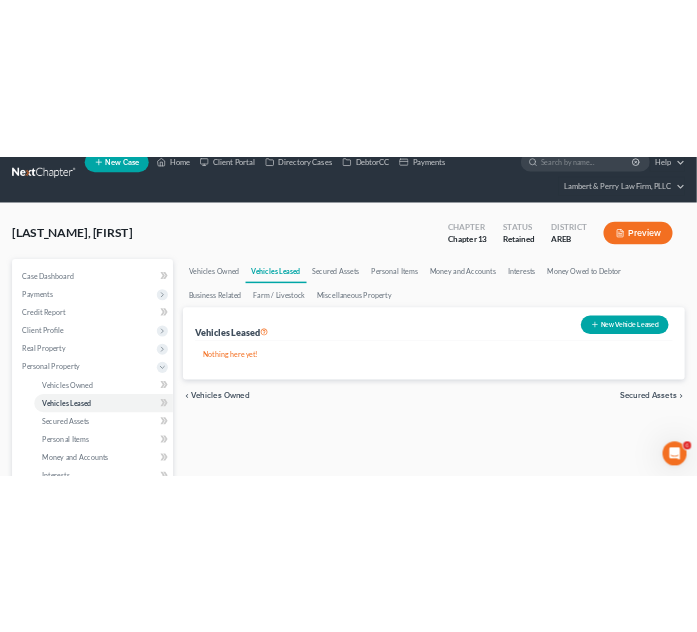 scroll, scrollTop: 0, scrollLeft: 0, axis: both 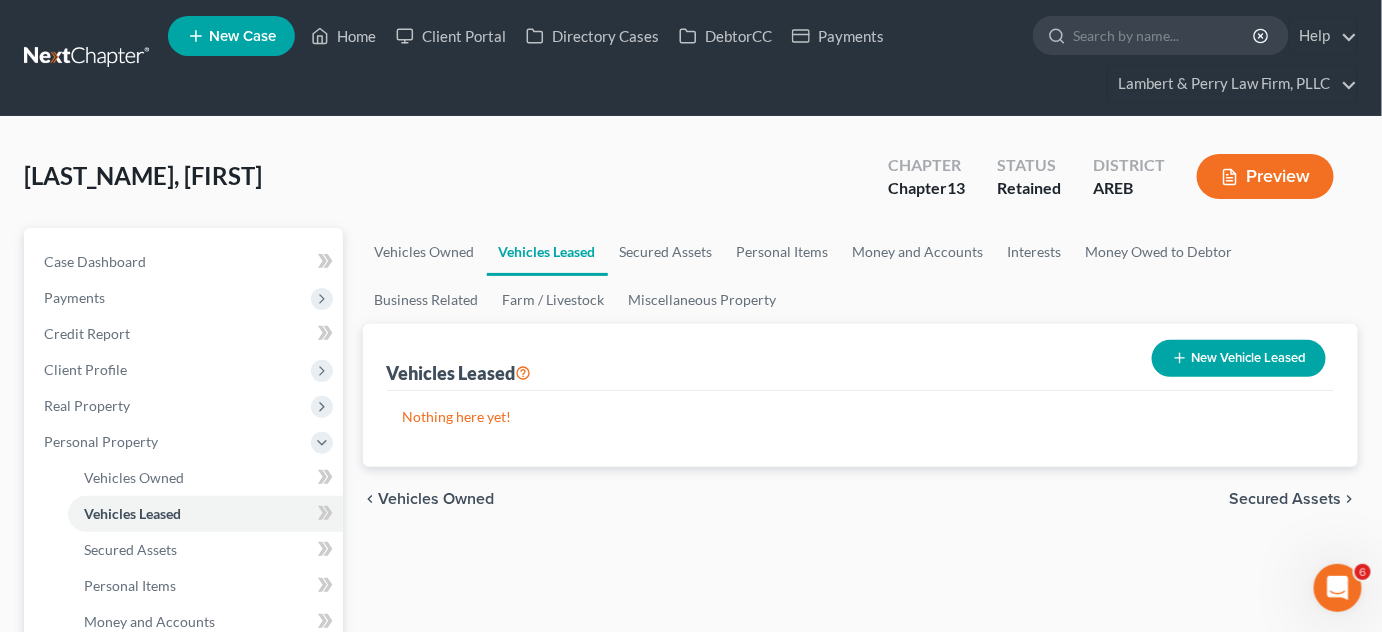 click on "Secured Assets" at bounding box center [1285, 499] 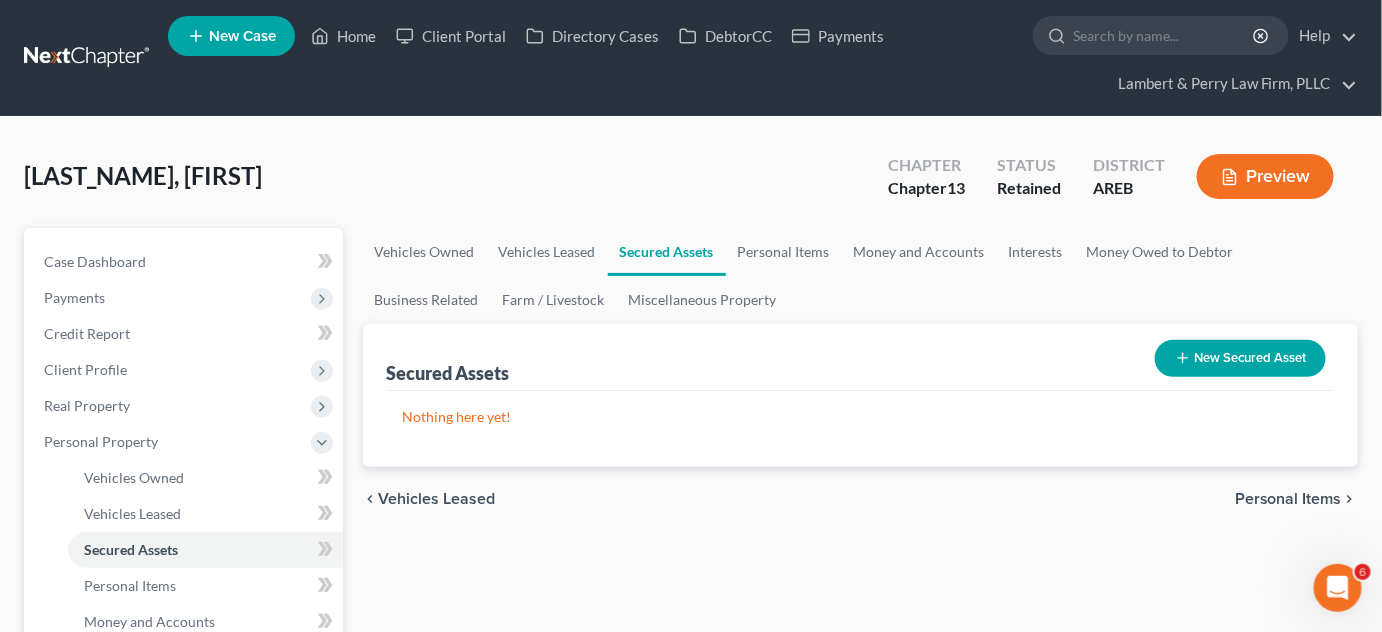 click on "Personal Items" at bounding box center (1288, 499) 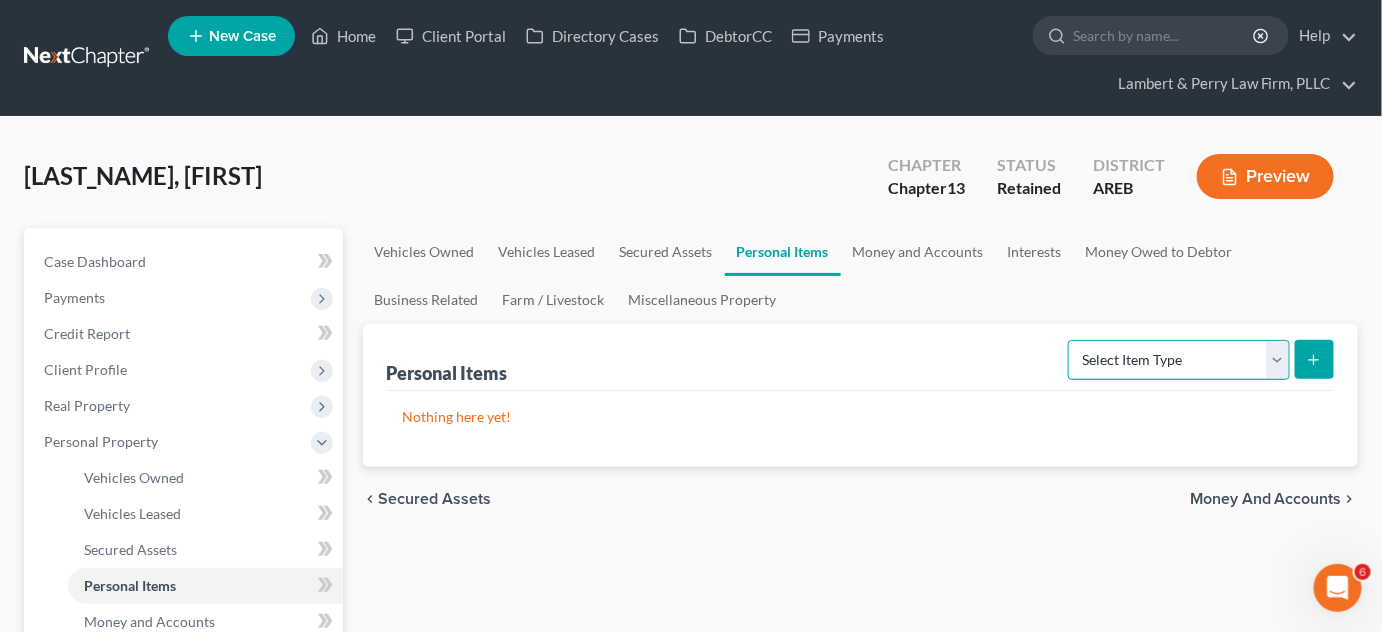 click on "Select Item Type Clothing Collectibles Of Value Electronics Firearms Household Goods Jewelry Other Pet(s) Sports & Hobby Equipment" at bounding box center (1179, 360) 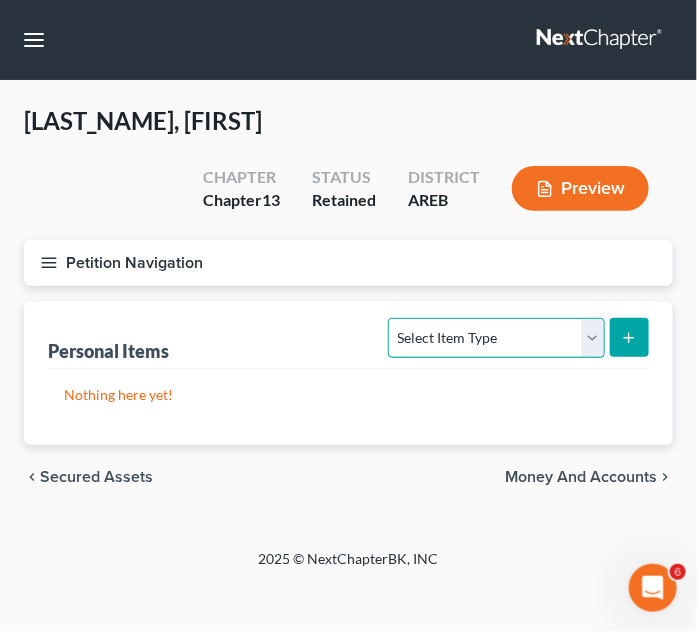 click on "Select Item Type Clothing Collectibles Of Value Electronics Firearms Household Goods Jewelry Other Pet(s) Sports & Hobby Equipment" at bounding box center [496, 338] 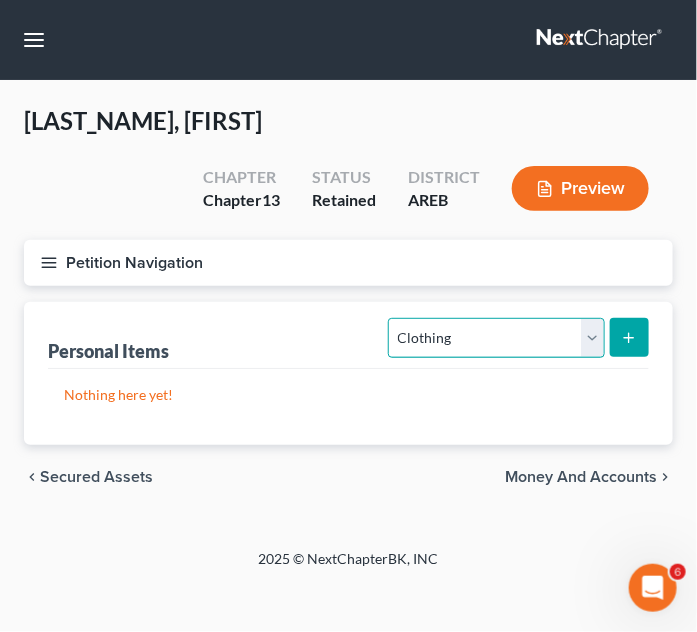 click on "Select Item Type Clothing Collectibles Of Value Electronics Firearms Household Goods Jewelry Other Pet(s) Sports & Hobby Equipment" at bounding box center (496, 338) 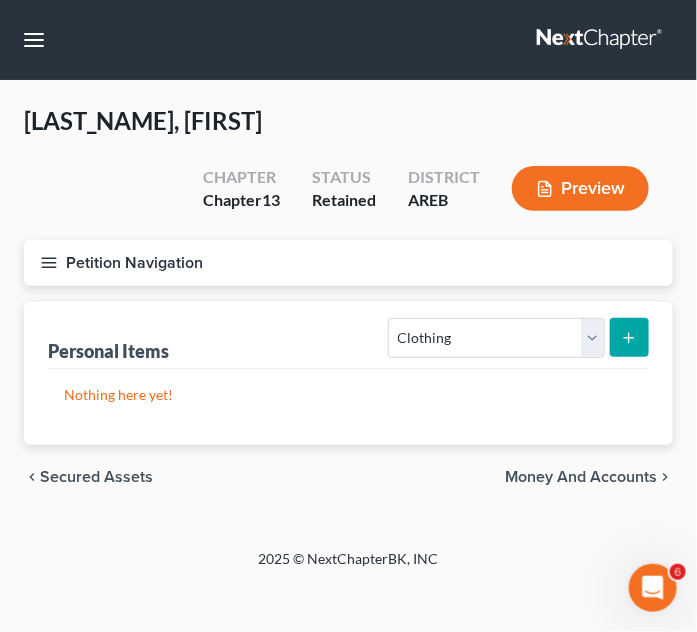 click 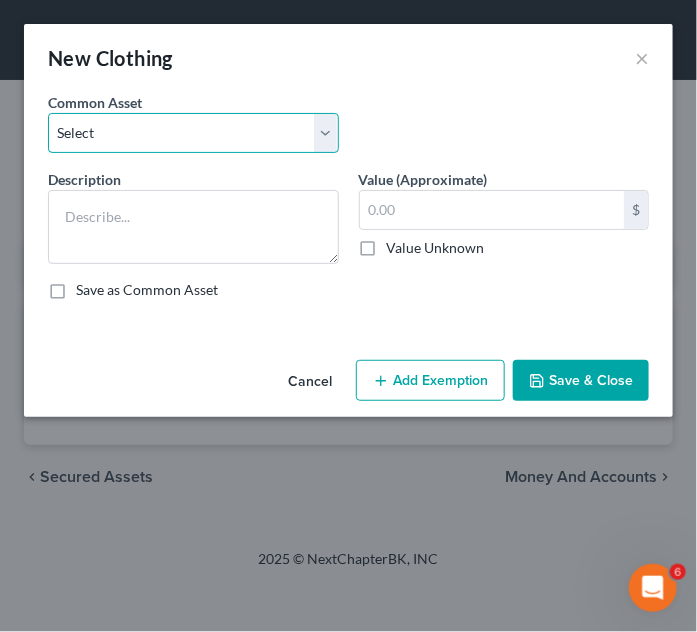 click on "Select Clothing" at bounding box center (193, 133) 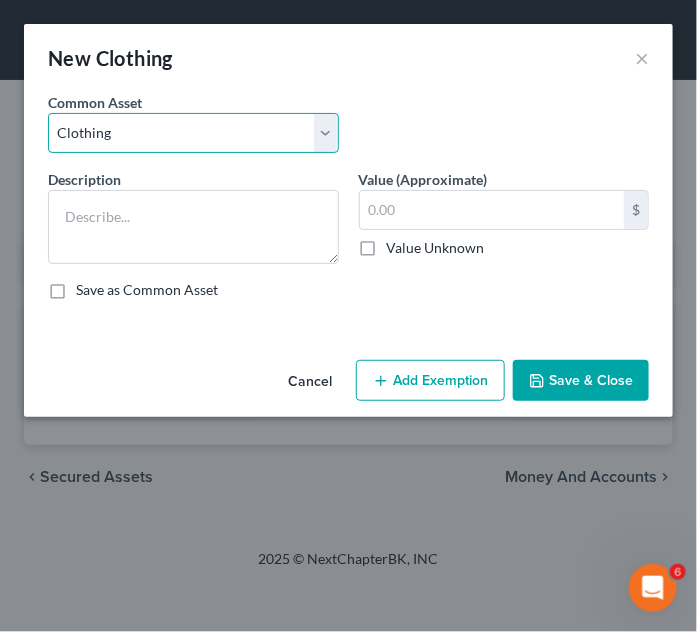 click on "Select Clothing" at bounding box center [193, 133] 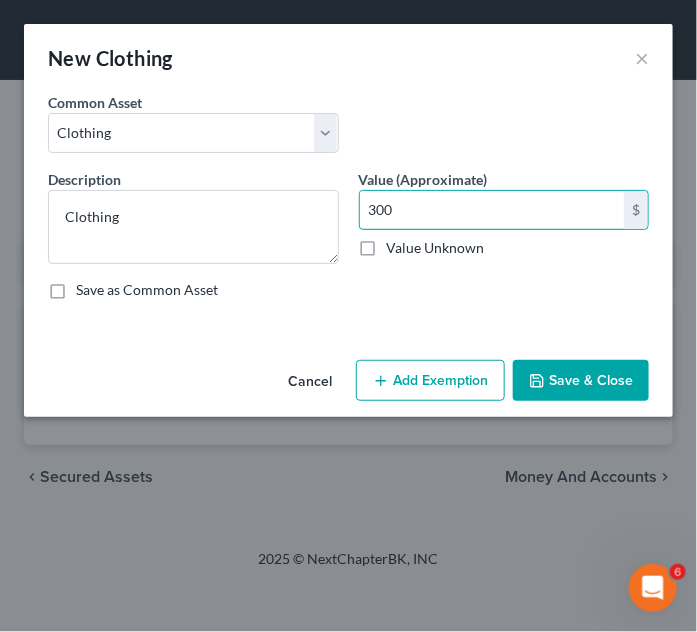 type on "300" 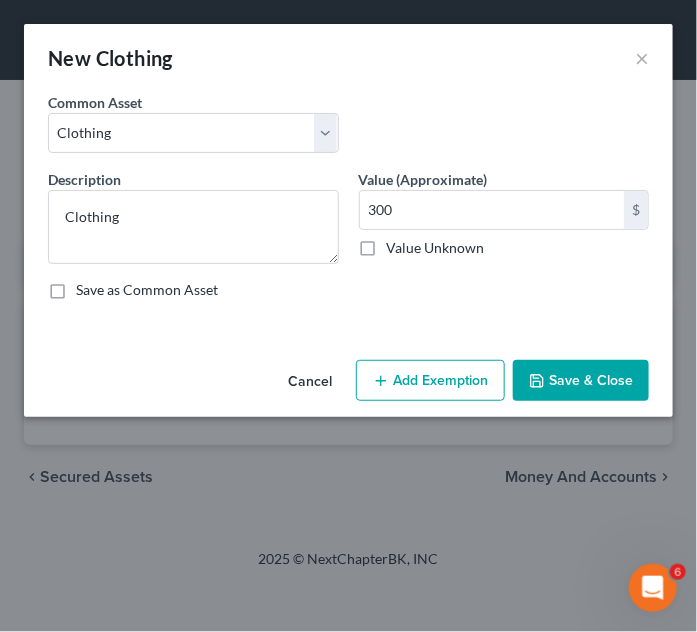 click on "Add Exemption" at bounding box center [430, 381] 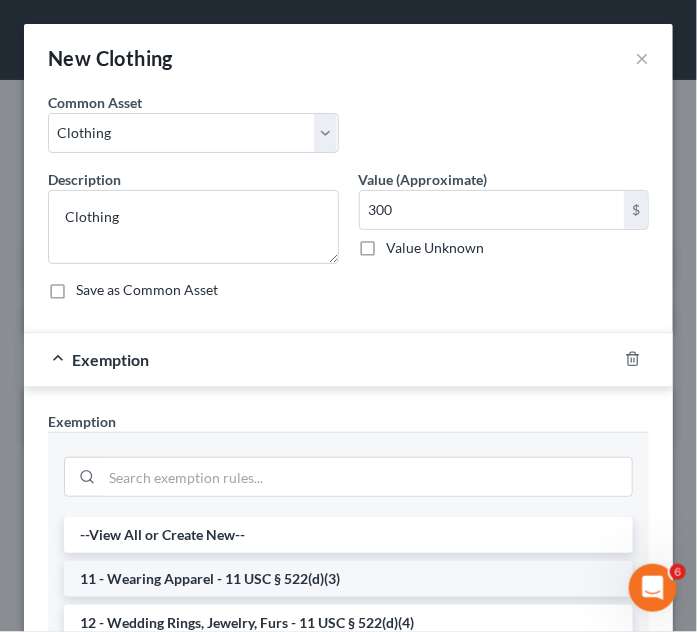 click on "11 - Wearing Apparel - 11 USC § 522(d)(3)" at bounding box center [348, 579] 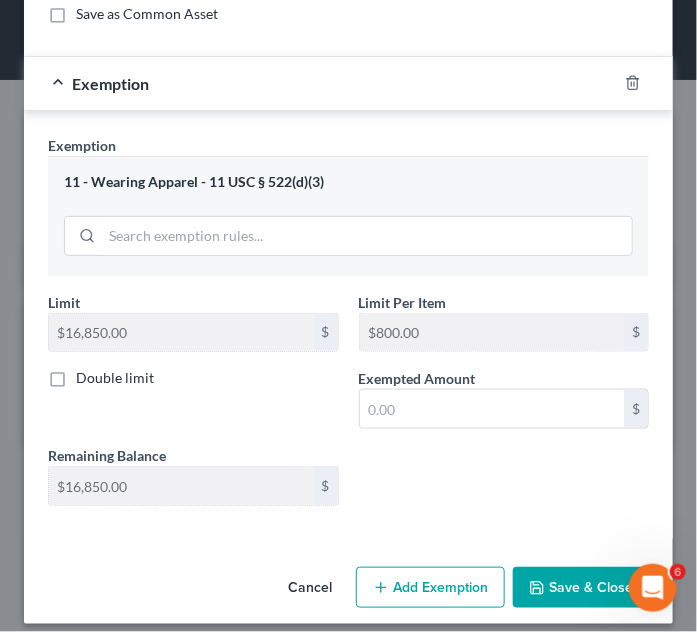 scroll, scrollTop: 288, scrollLeft: 0, axis: vertical 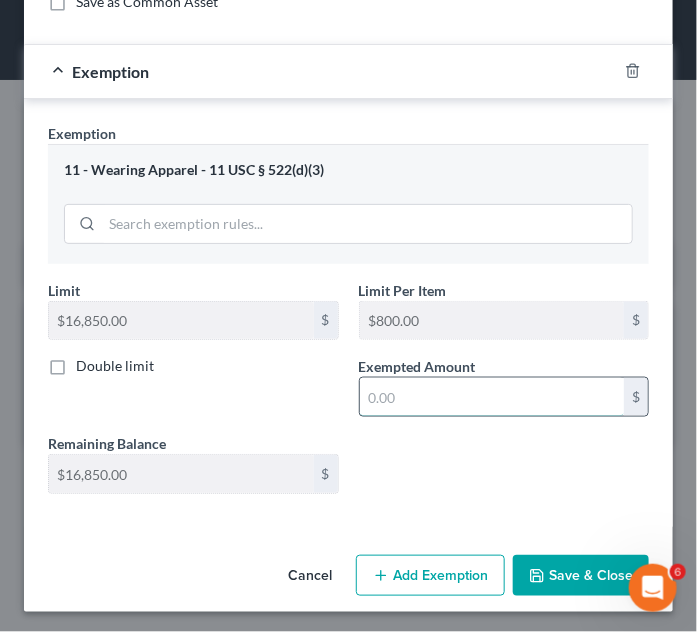 drag, startPoint x: 440, startPoint y: 394, endPoint x: 561, endPoint y: 394, distance: 121 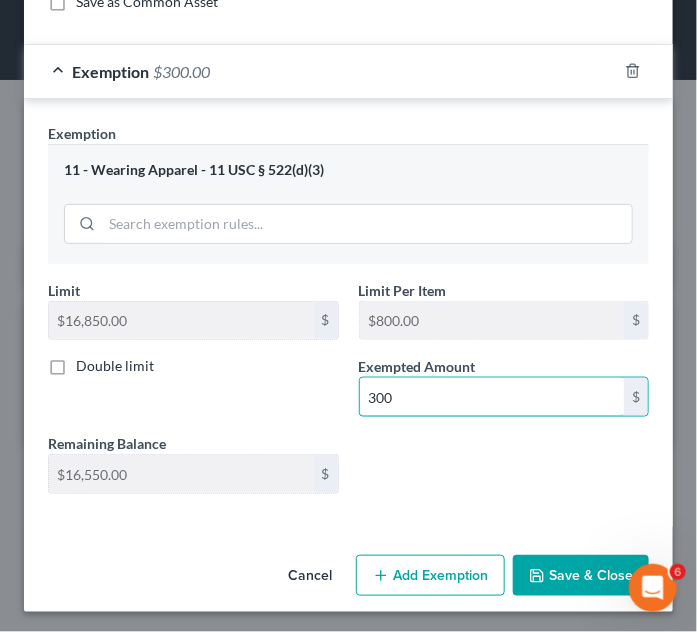 type on "300" 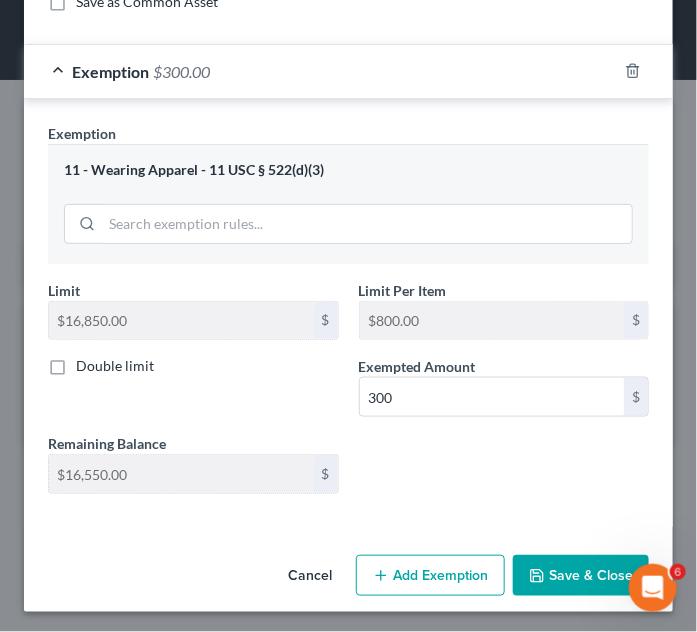 drag, startPoint x: 590, startPoint y: 576, endPoint x: 579, endPoint y: 595, distance: 21.954498 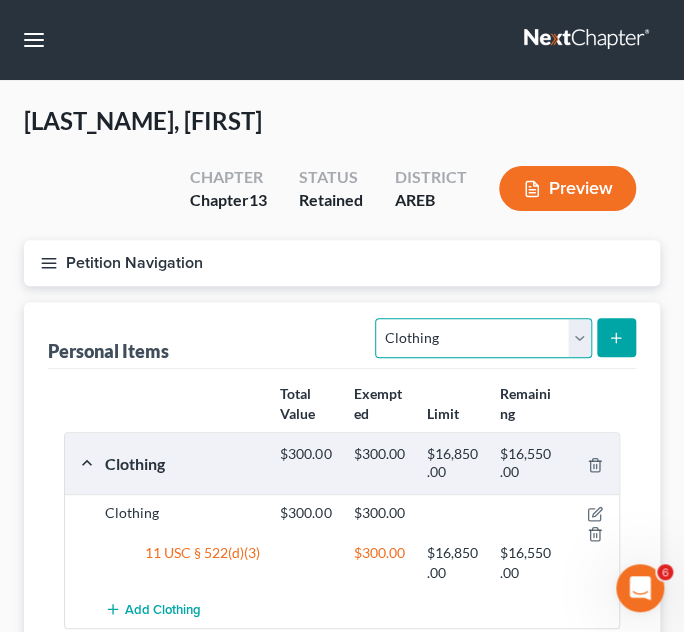 click on "Select Item Type Clothing Collectibles Of Value Electronics Firearms Household Goods Jewelry Other Pet(s) Sports & Hobby Equipment" at bounding box center [483, 338] 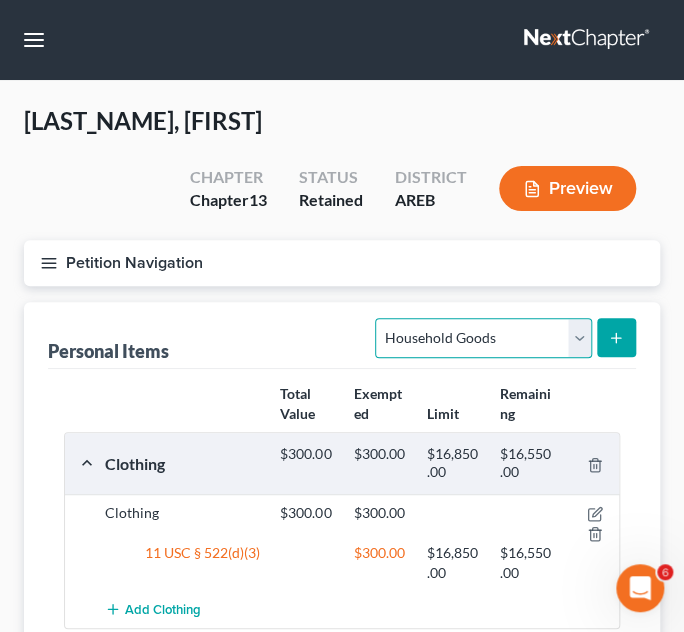 click on "Select Item Type Clothing Collectibles Of Value Electronics Firearms Household Goods Jewelry Other Pet(s) Sports & Hobby Equipment" at bounding box center (483, 338) 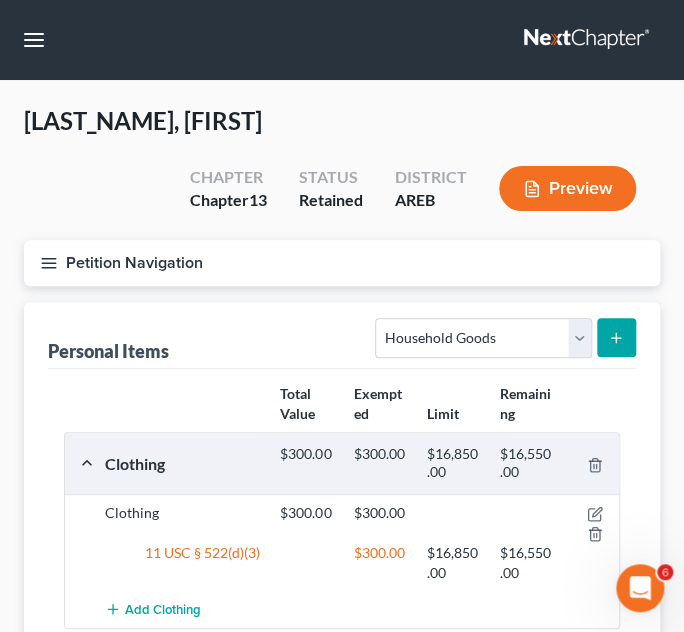 click at bounding box center [616, 337] 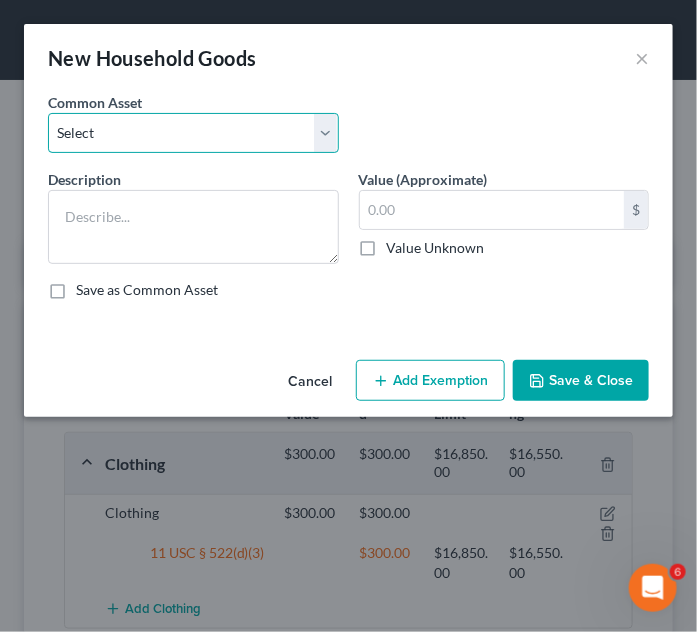click on "Select Household goods and furnishings" at bounding box center [193, 133] 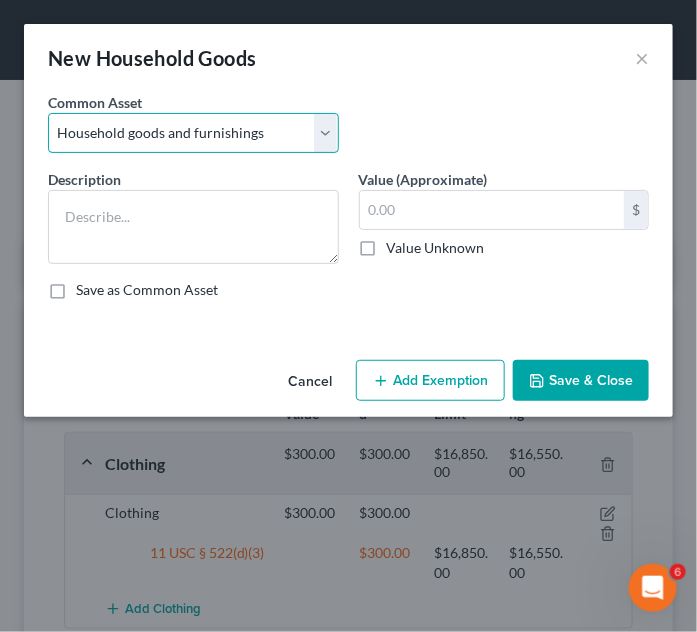 click on "Select Household goods and furnishings" at bounding box center (193, 133) 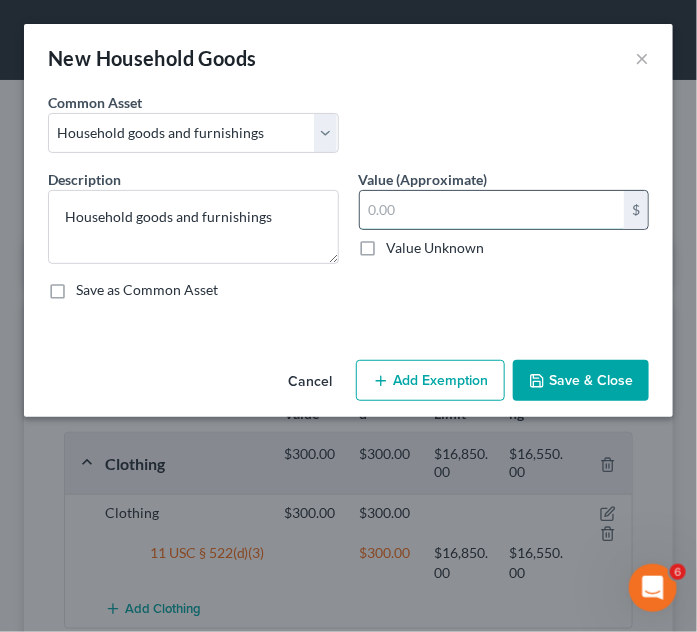 click at bounding box center (492, 210) 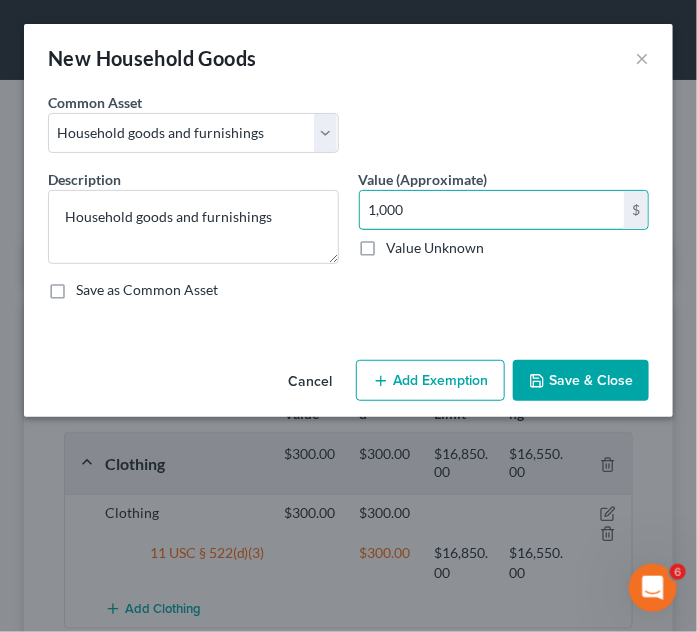 type on "1,000" 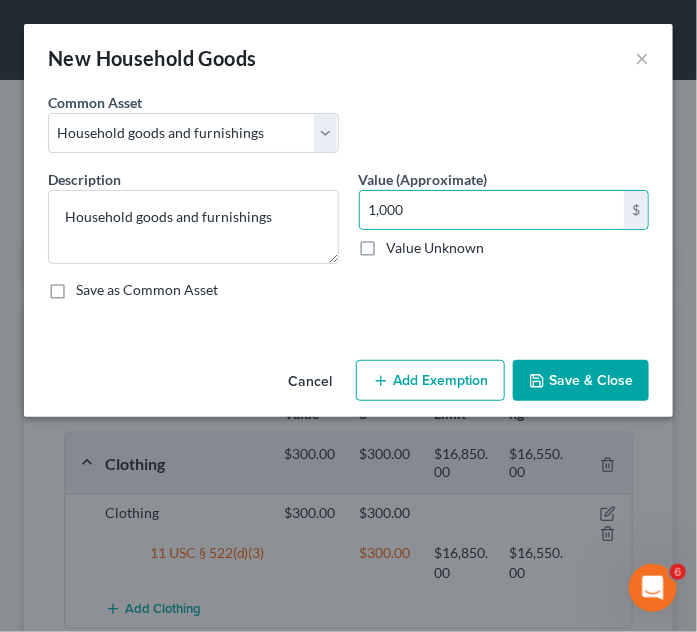 click on "Add Exemption" at bounding box center (430, 381) 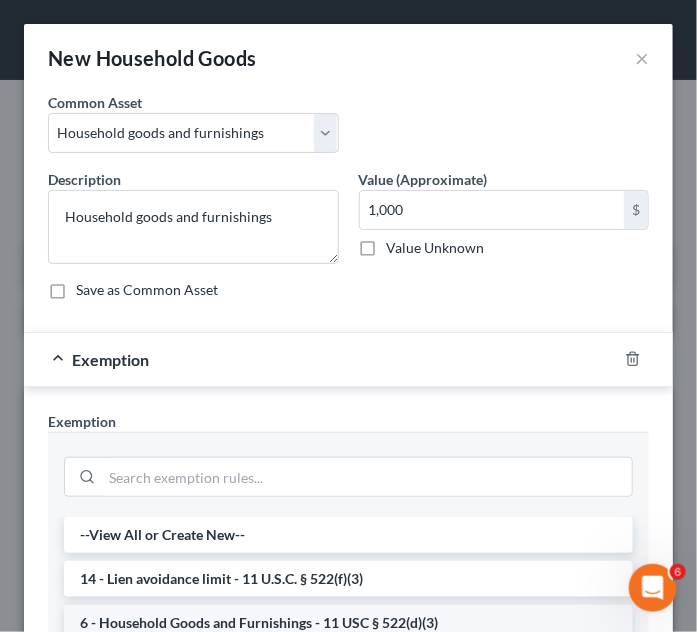 click on "6 - Household Goods and Furnishings - 11 USC § 522(d)(3)" at bounding box center [348, 623] 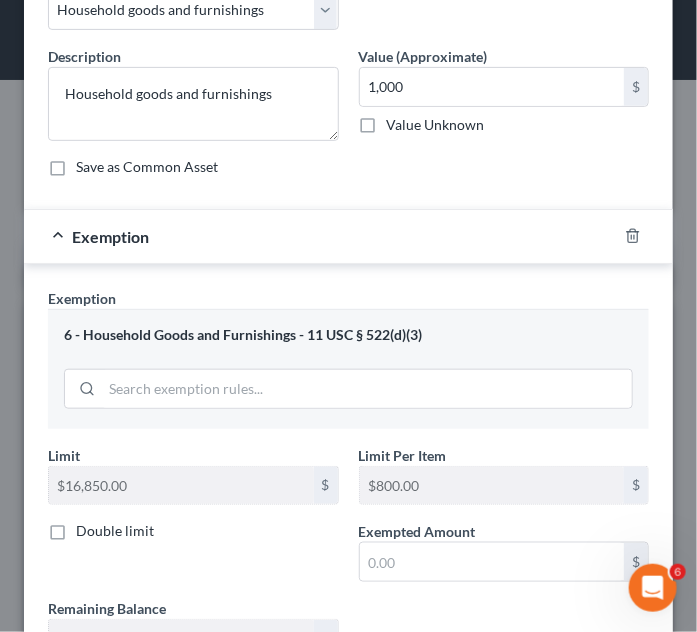 scroll, scrollTop: 288, scrollLeft: 0, axis: vertical 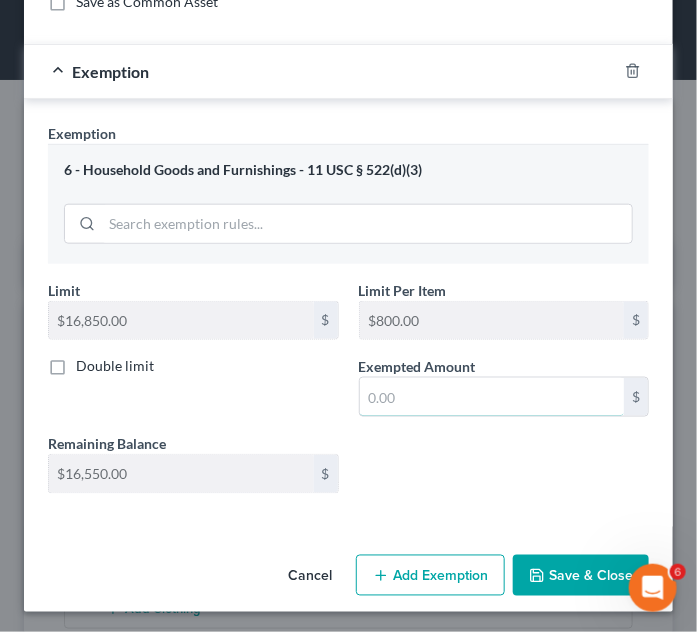 drag, startPoint x: 443, startPoint y: 395, endPoint x: 667, endPoint y: 553, distance: 274.11676 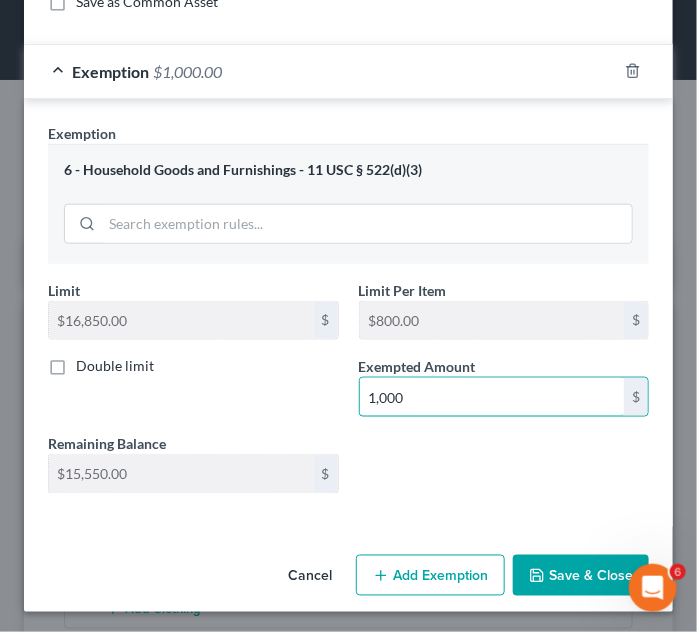 type on "1,000" 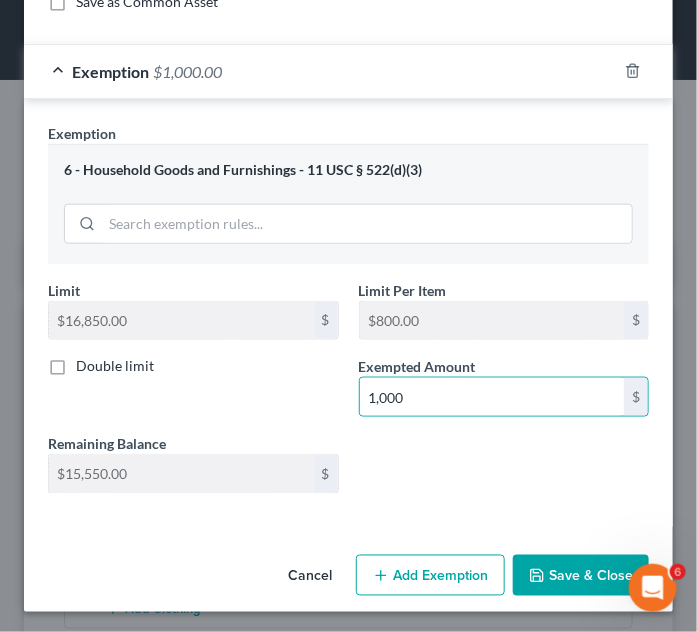 click on "Save & Close" at bounding box center [581, 576] 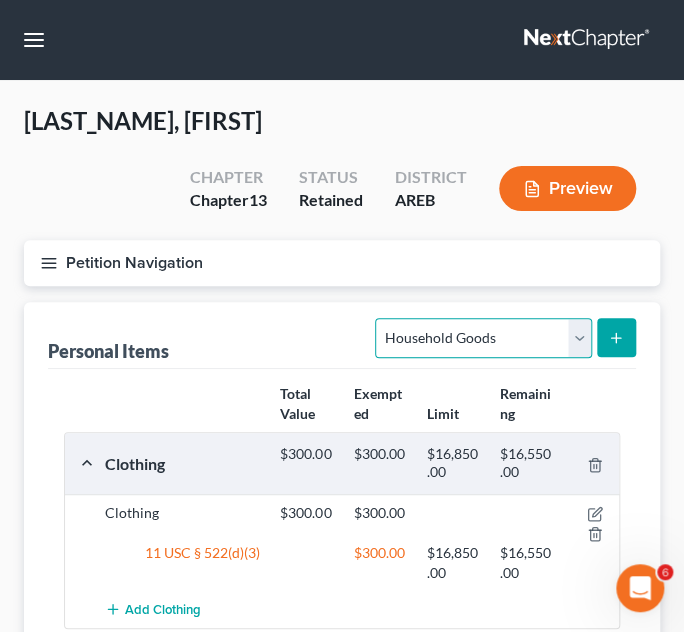 click on "Select Item Type Clothing Collectibles Of Value Electronics Firearms Household Goods Jewelry Other Pet(s) Sports & Hobby Equipment" at bounding box center [483, 338] 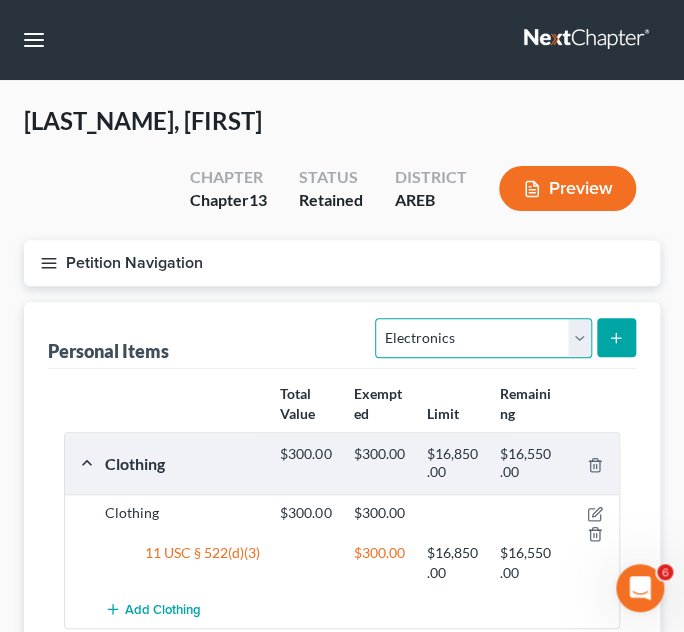 click on "Select Item Type Clothing Collectibles Of Value Electronics Firearms Household Goods Jewelry Other Pet(s) Sports & Hobby Equipment" at bounding box center [483, 338] 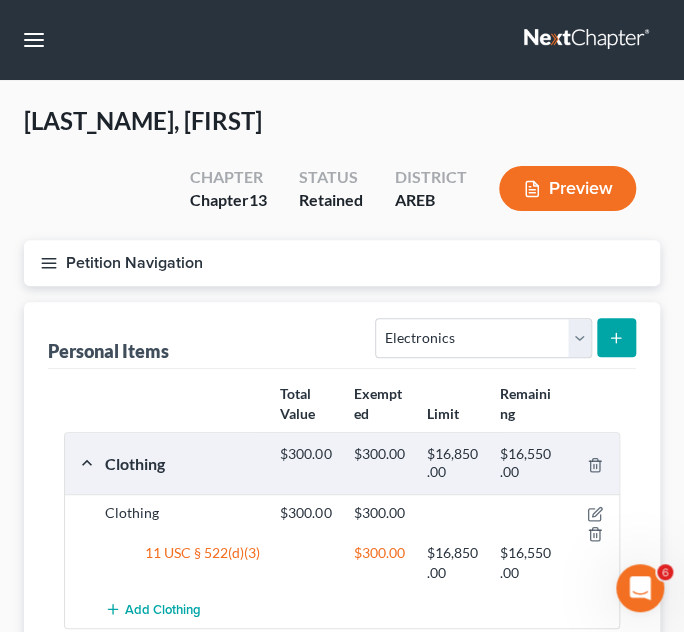 click at bounding box center [616, 337] 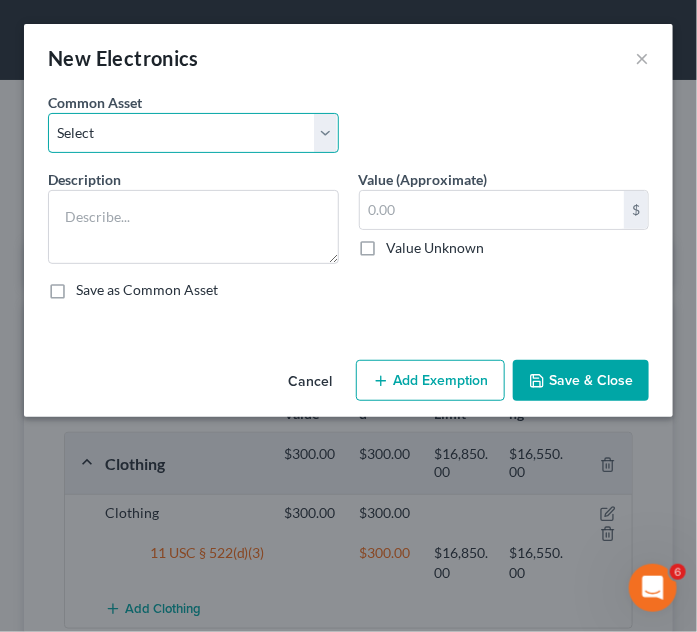 click on "Select Household electronics" at bounding box center [193, 133] 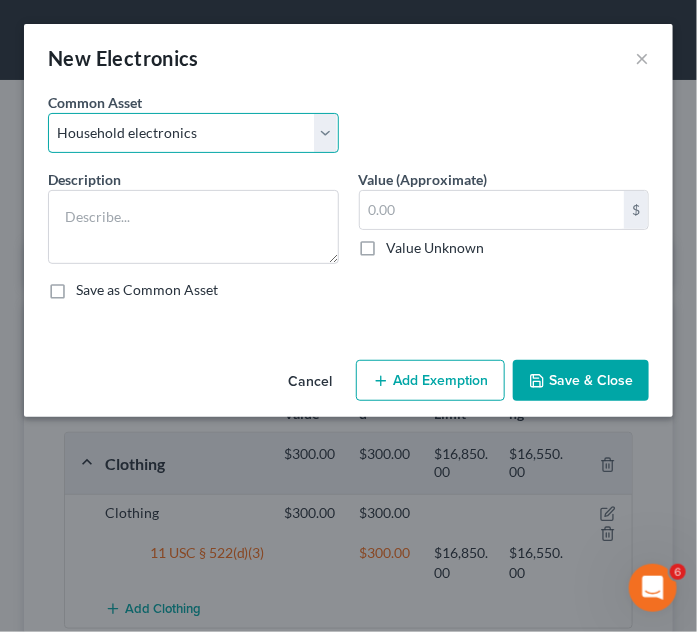click on "Select Household electronics" at bounding box center (193, 133) 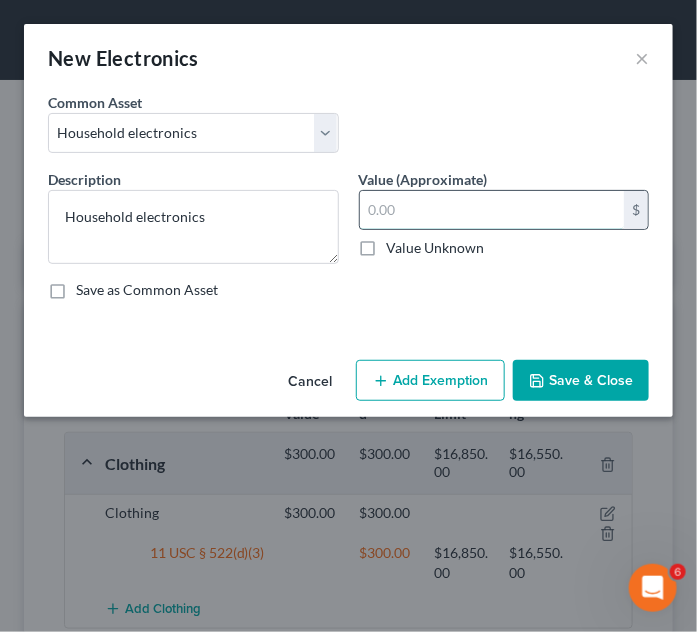 click at bounding box center (492, 210) 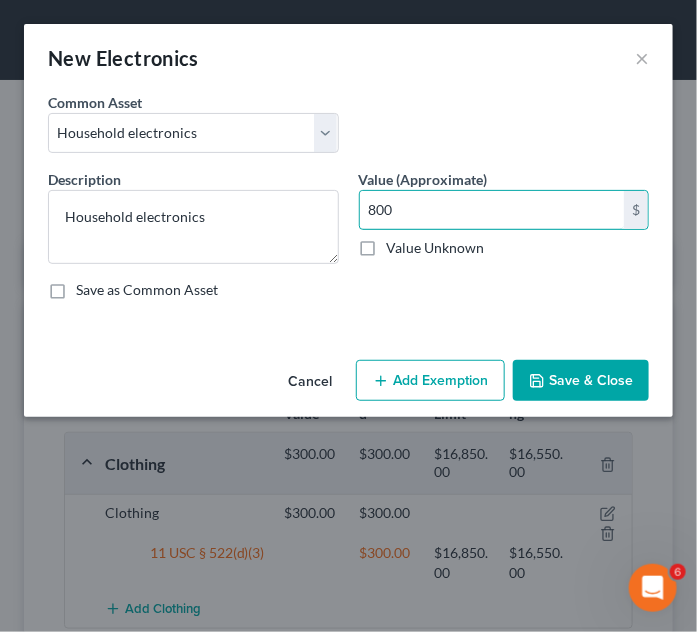 type on "800" 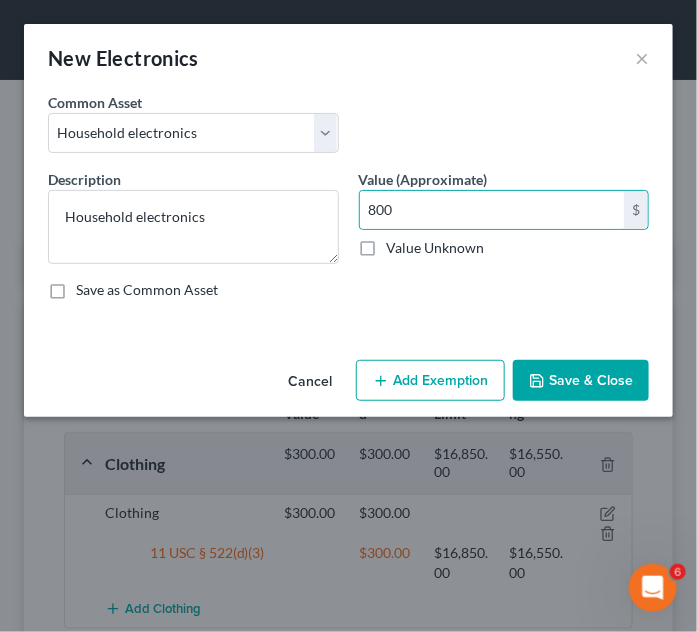 drag, startPoint x: 440, startPoint y: 379, endPoint x: 449, endPoint y: 387, distance: 12.0415945 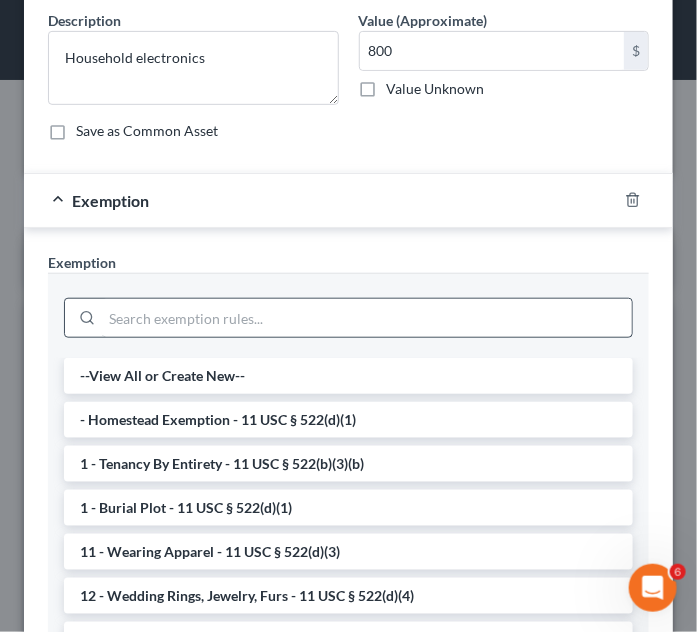 scroll, scrollTop: 181, scrollLeft: 0, axis: vertical 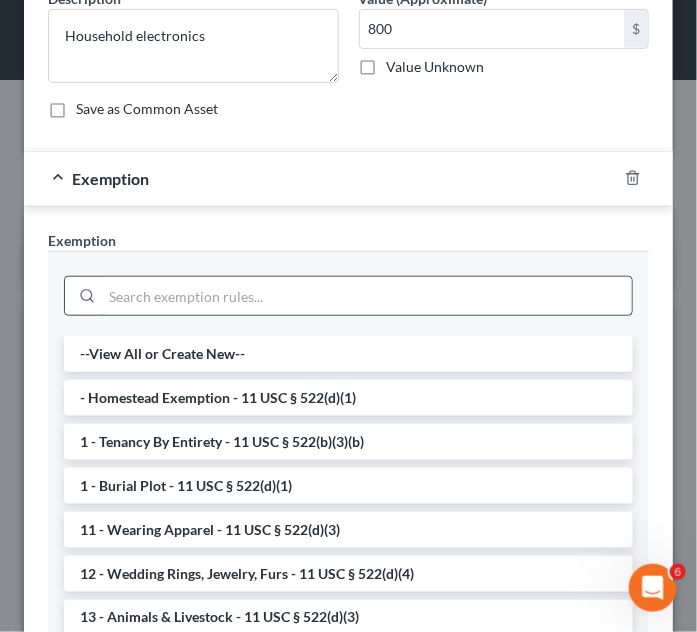 drag, startPoint x: 269, startPoint y: 279, endPoint x: 314, endPoint y: 290, distance: 46.32494 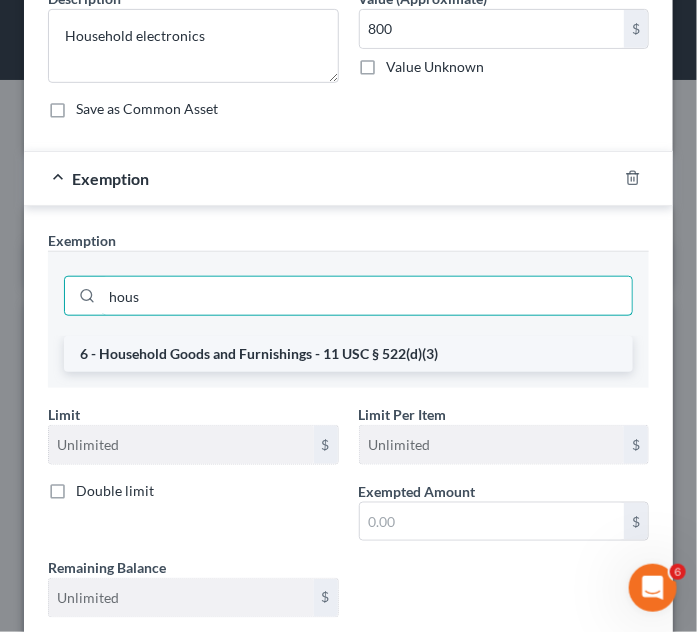 type on "hous" 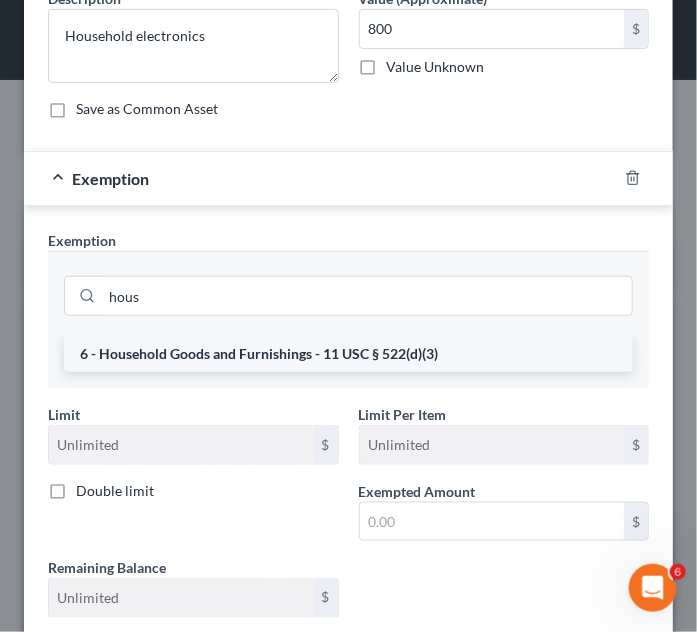 click on "6 - Household Goods and Furnishings - 11 USC § 522(d)(3)" at bounding box center [348, 354] 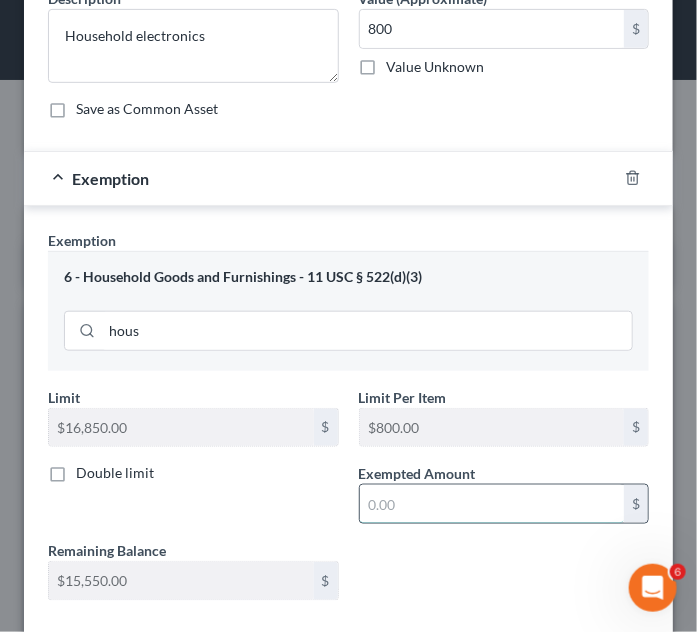 click at bounding box center [492, 504] 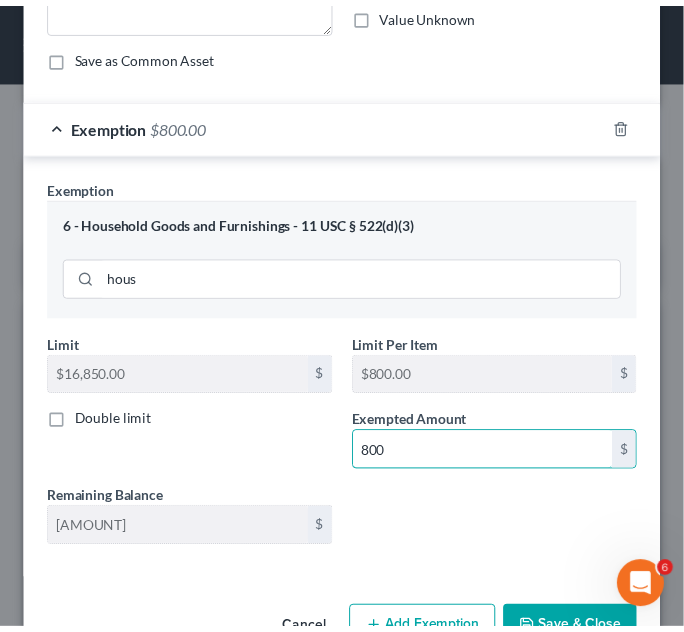 scroll, scrollTop: 288, scrollLeft: 0, axis: vertical 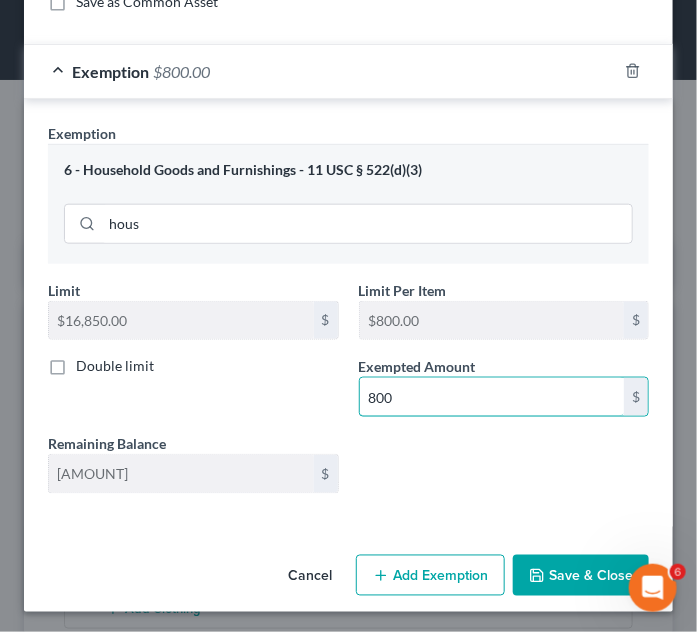 type on "800" 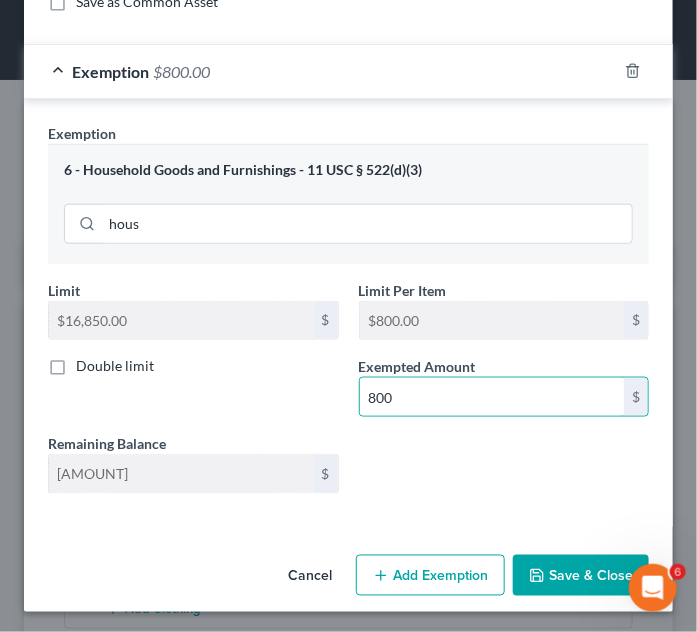 click on "Limit     $16,850.00 $ Limit Per Item $800.00 $ Double limit
Exempted Amount
*
800 $ Remaining Balance $15,550.00 $" at bounding box center (348, 395) 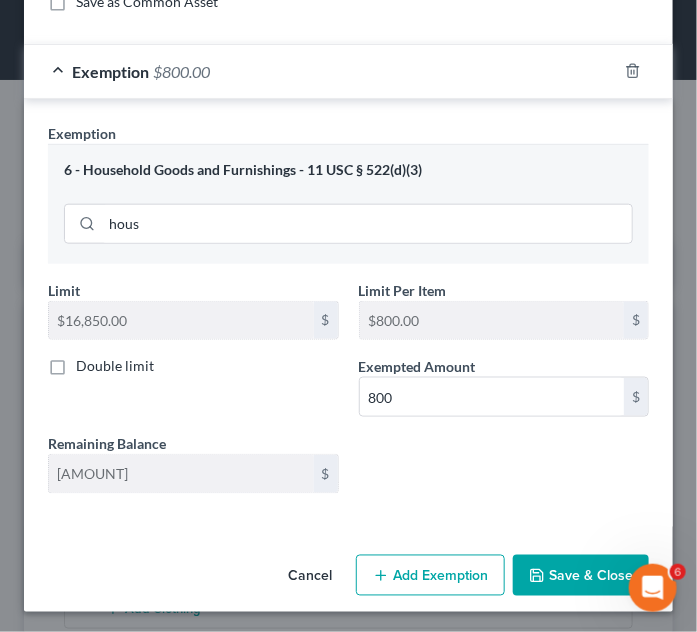 click on "Save & Close" at bounding box center (581, 576) 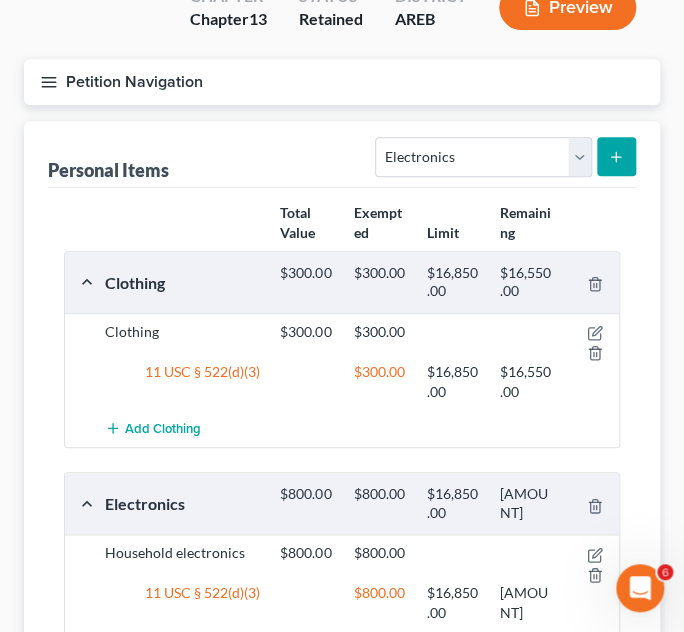 scroll, scrollTop: 575, scrollLeft: 0, axis: vertical 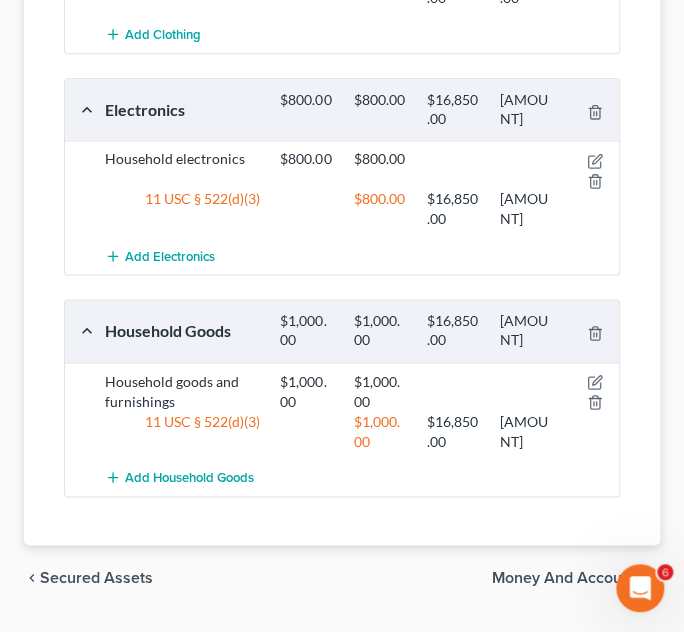 click on "Money and Accounts" at bounding box center [568, 577] 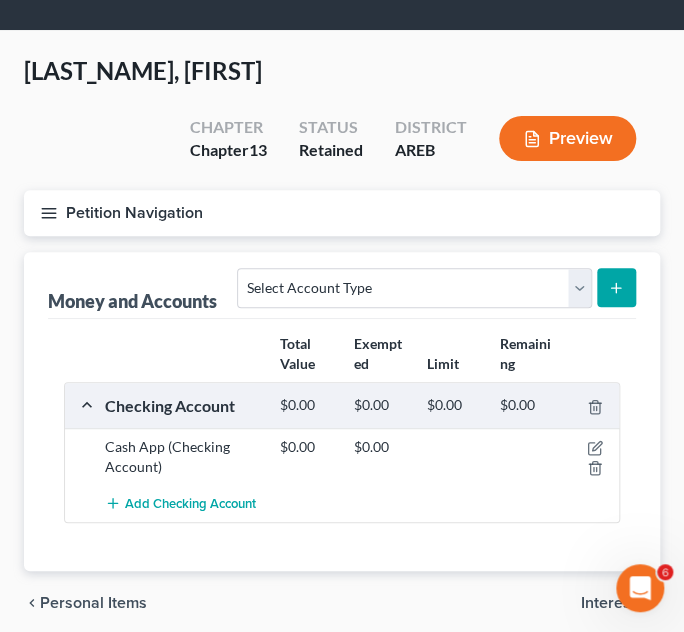 scroll, scrollTop: 78, scrollLeft: 0, axis: vertical 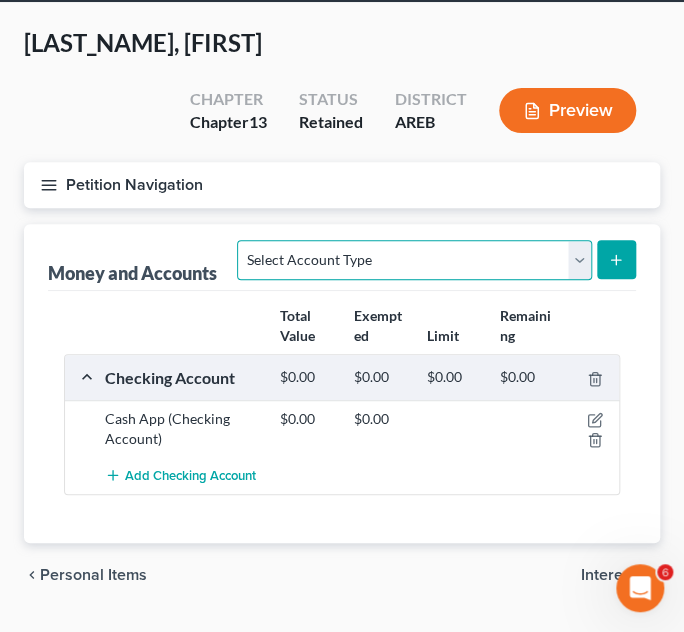 click on "Select Account Type Brokerage Cash on Hand Certificates of Deposit Checking Account Money Market Other (Credit Union, Health Savings Account, etc) Safe Deposit Box Savings Account Security Deposits or Prepayments" at bounding box center [414, 260] 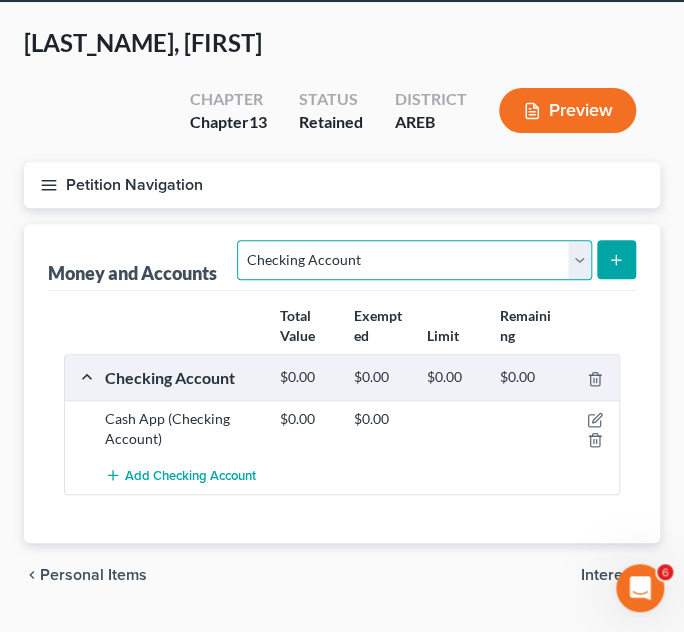 click on "Select Account Type Brokerage Cash on Hand Certificates of Deposit Checking Account Money Market Other (Credit Union, Health Savings Account, etc) Safe Deposit Box Savings Account Security Deposits or Prepayments" at bounding box center (414, 260) 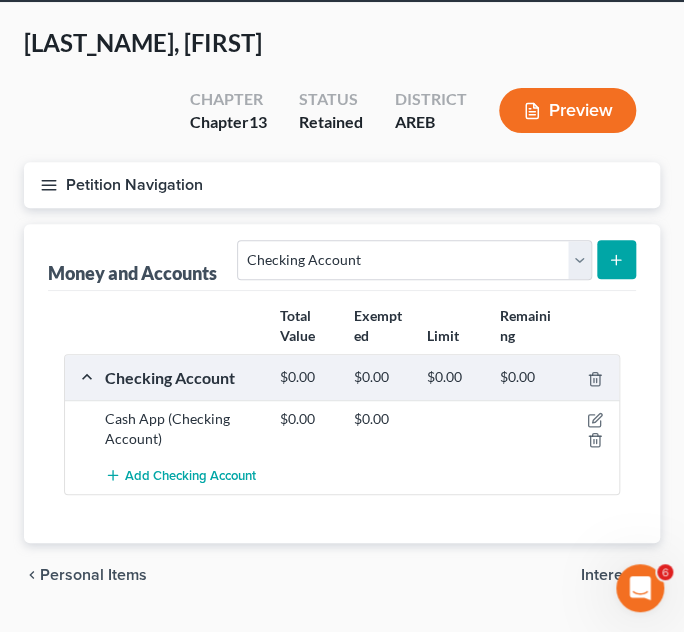 click at bounding box center (616, 259) 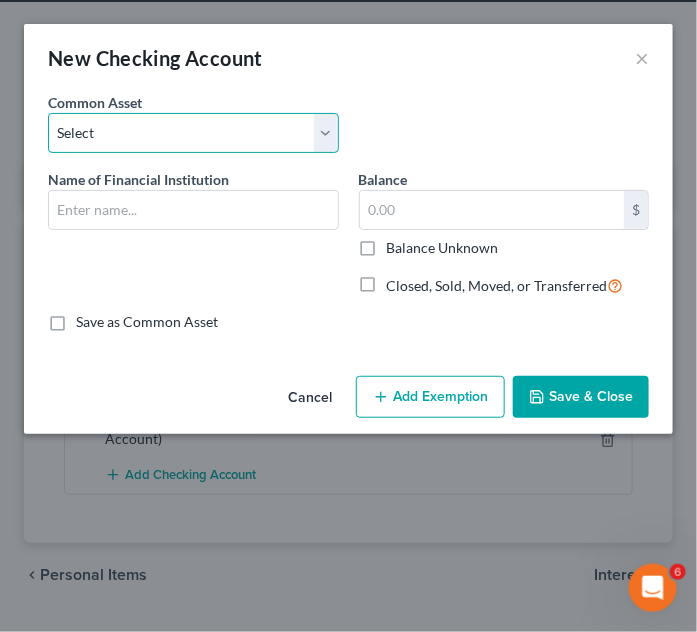 click on "Select Checking account" at bounding box center (193, 133) 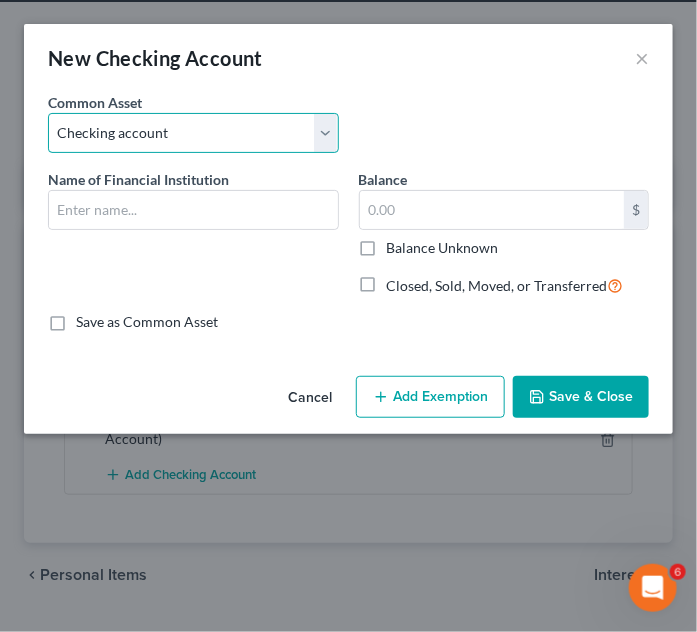 click on "Select Checking account" at bounding box center (193, 133) 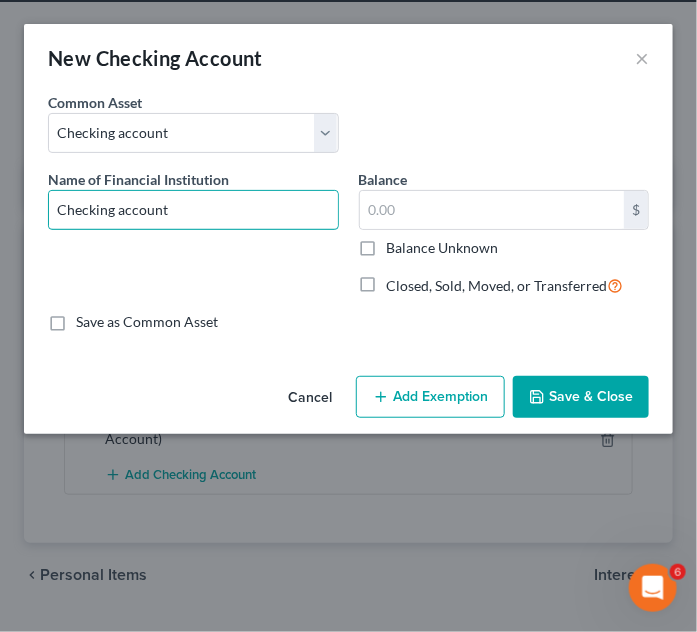 drag, startPoint x: 168, startPoint y: 219, endPoint x: 18, endPoint y: 247, distance: 152.59096 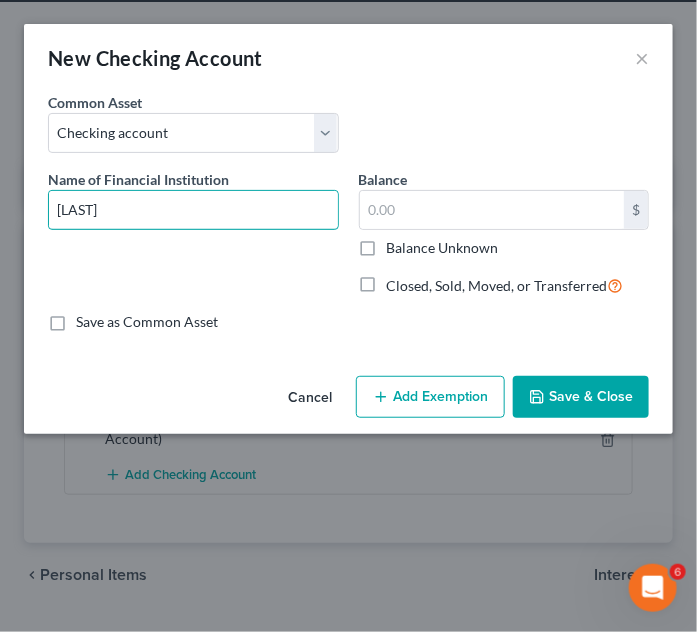 type on "Simmons" 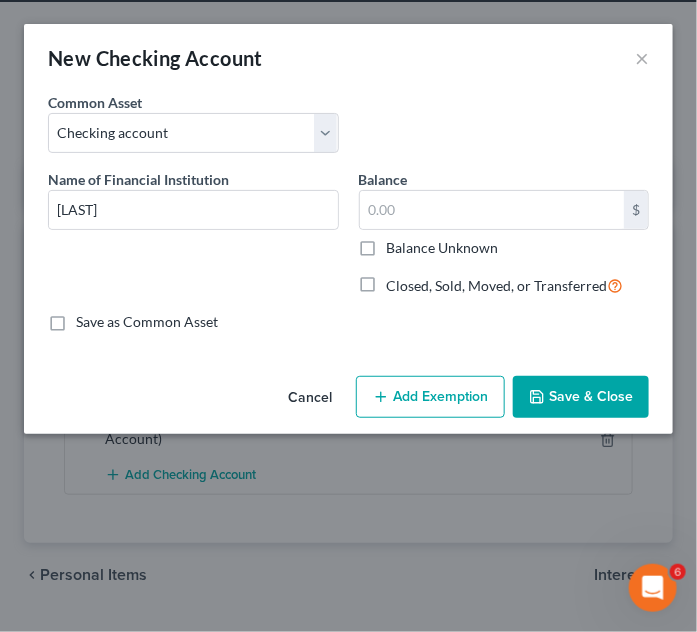 click on "Save & Close" at bounding box center (581, 397) 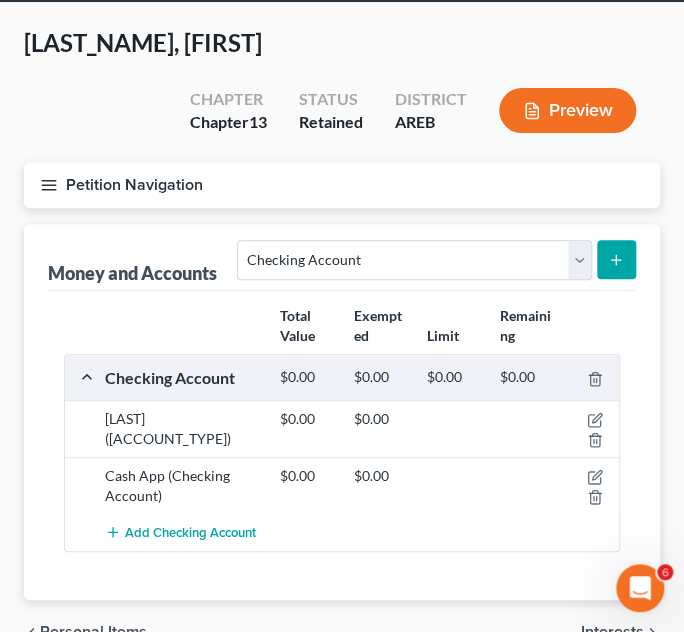 click on "Interests" at bounding box center (612, 632) 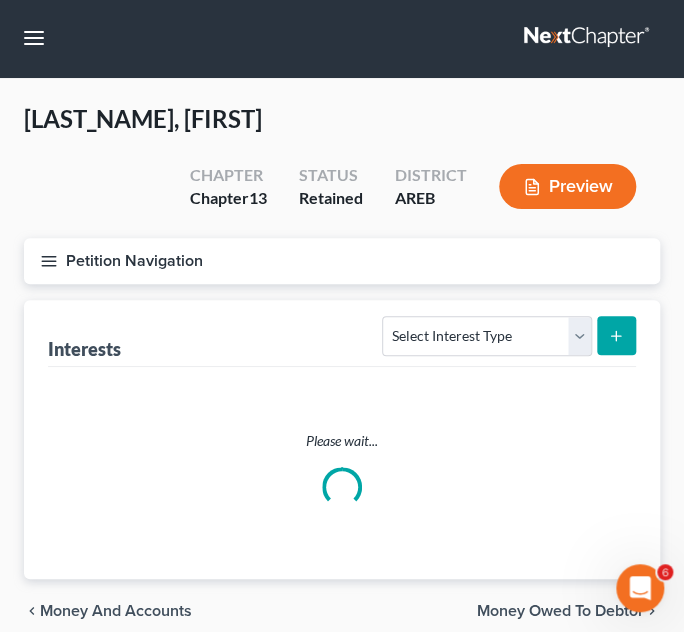 scroll, scrollTop: 0, scrollLeft: 0, axis: both 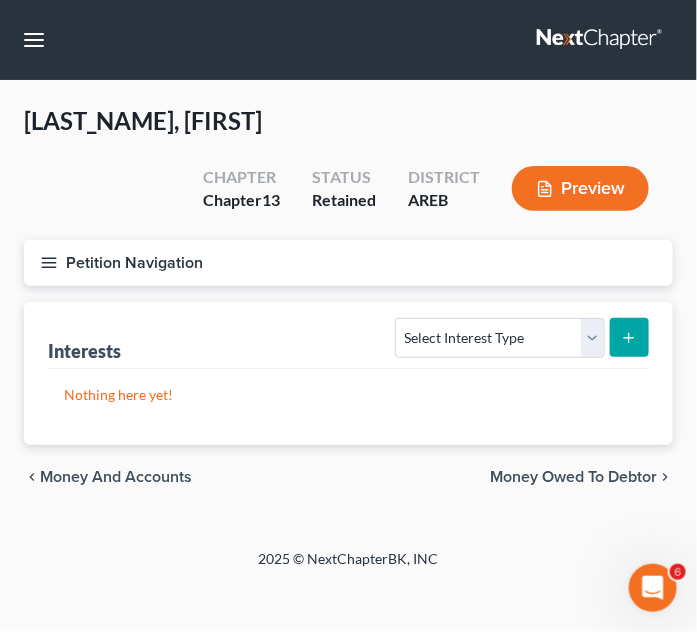 click on "Money Owed to Debtor" at bounding box center (573, 477) 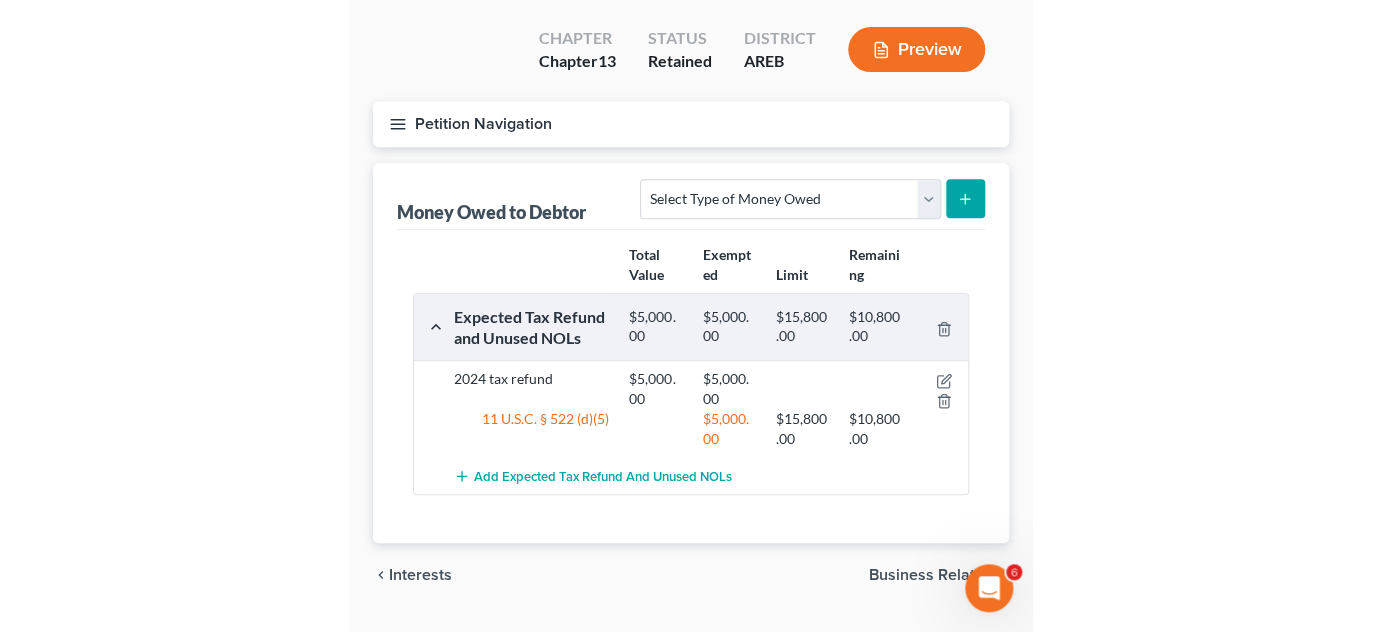 scroll, scrollTop: 174, scrollLeft: 0, axis: vertical 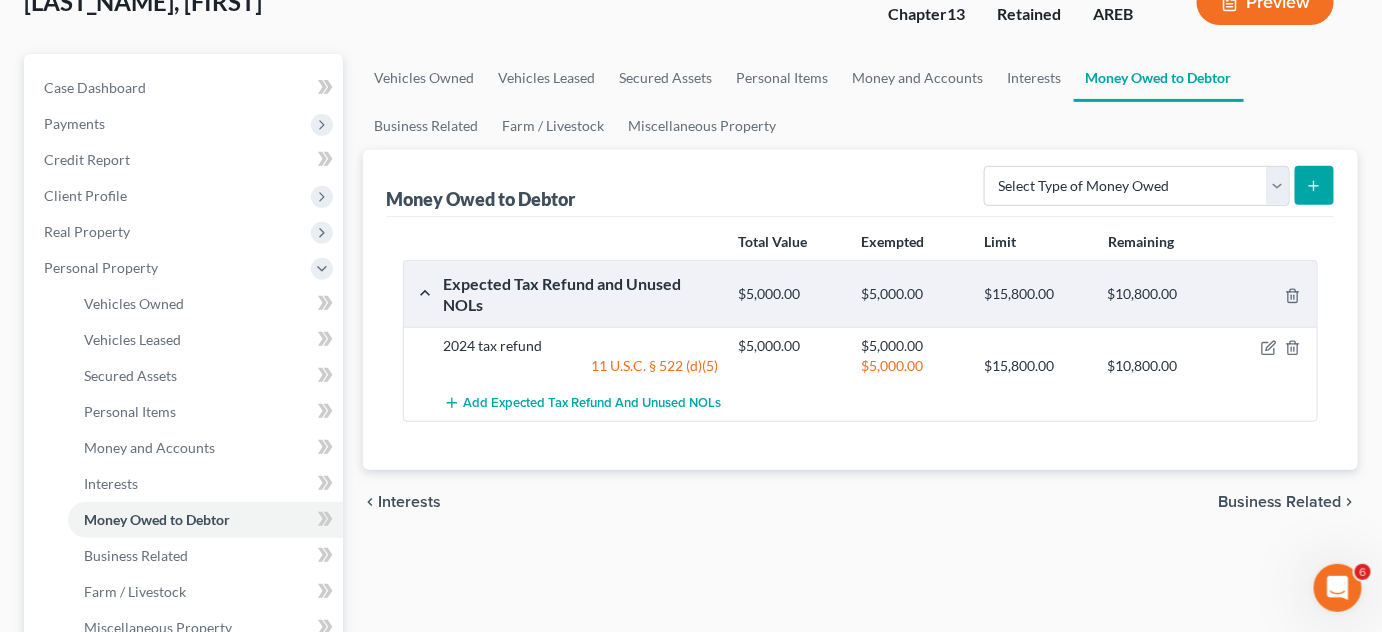 click on "Business Related" at bounding box center (1280, 502) 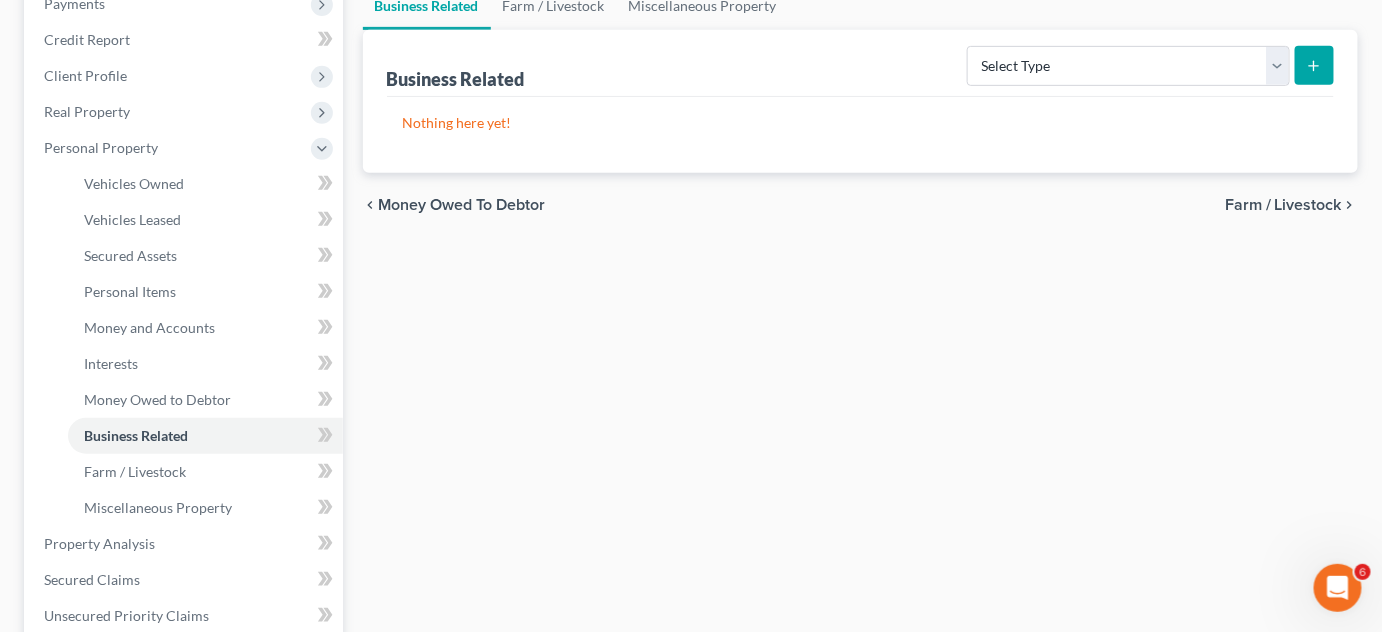 scroll, scrollTop: 363, scrollLeft: 0, axis: vertical 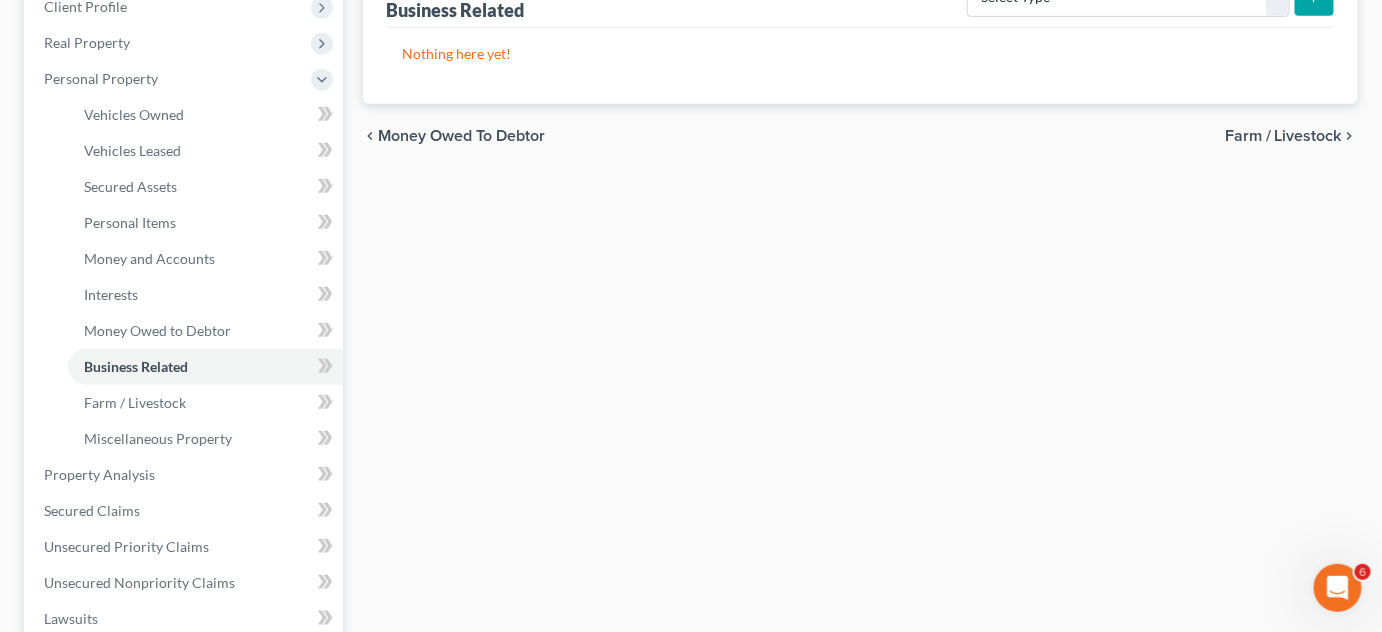 click on "Farm / Livestock" at bounding box center (1283, 136) 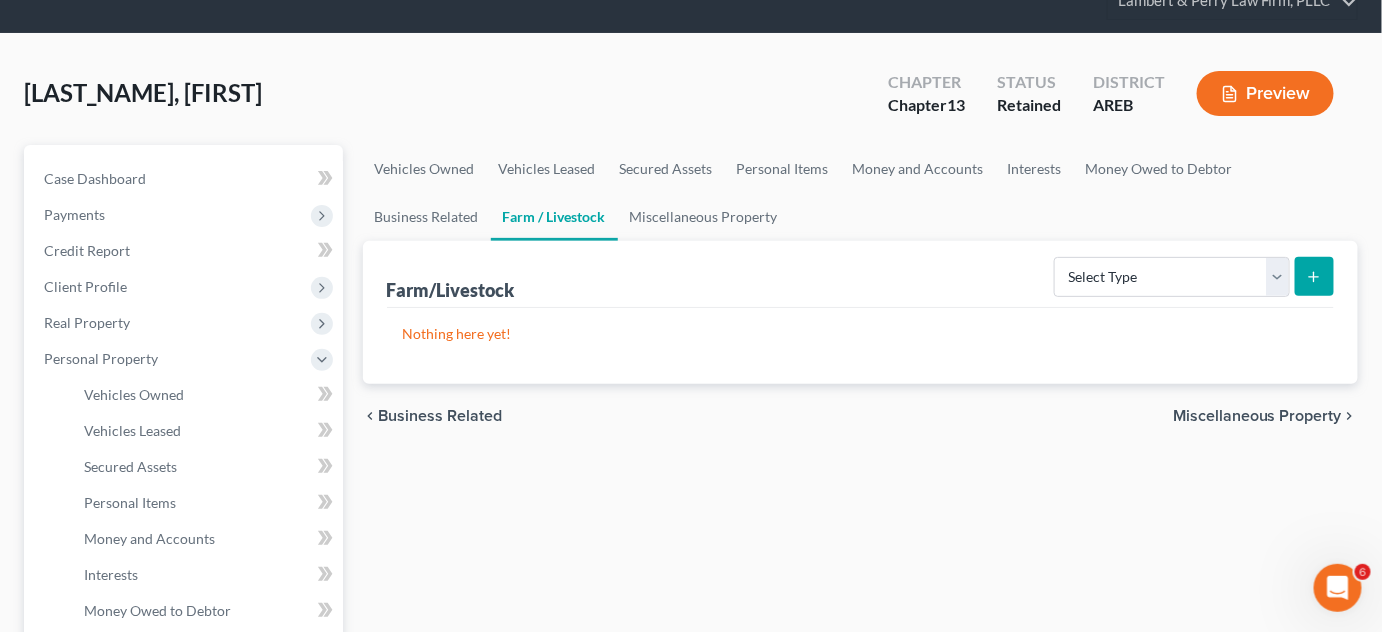 scroll, scrollTop: 181, scrollLeft: 0, axis: vertical 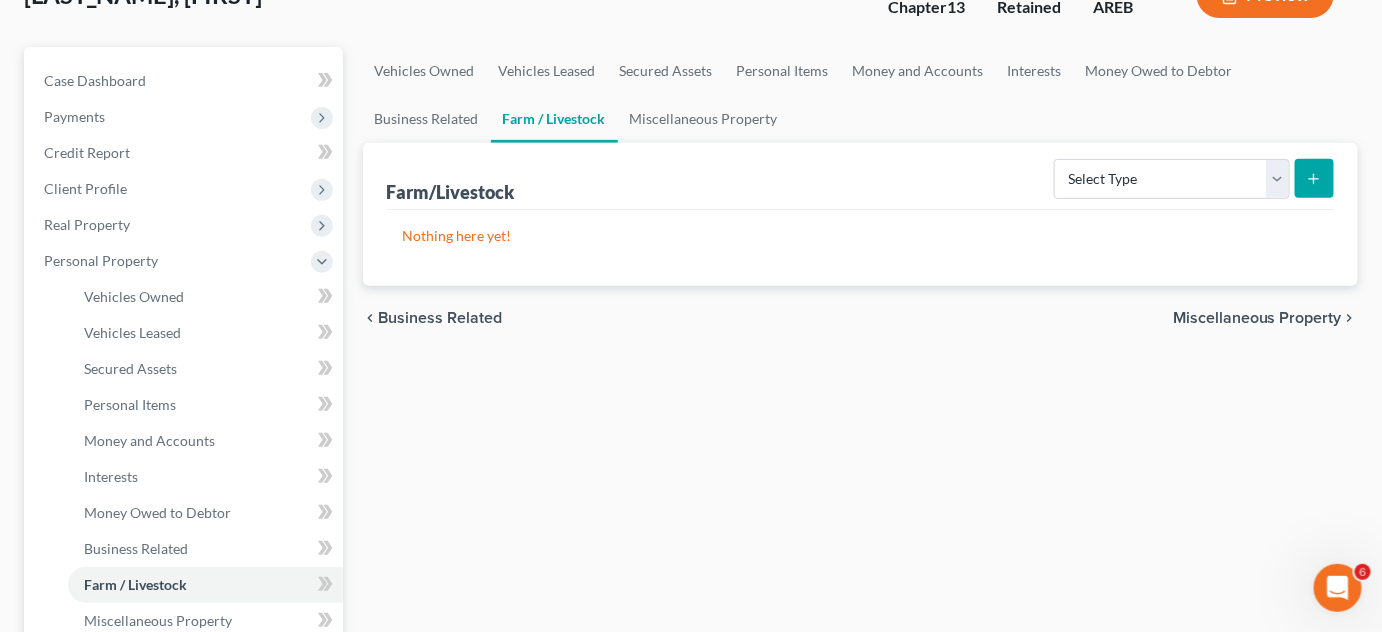 click on "chevron_left
Business Related
Miscellaneous Property
chevron_right" at bounding box center (861, 318) 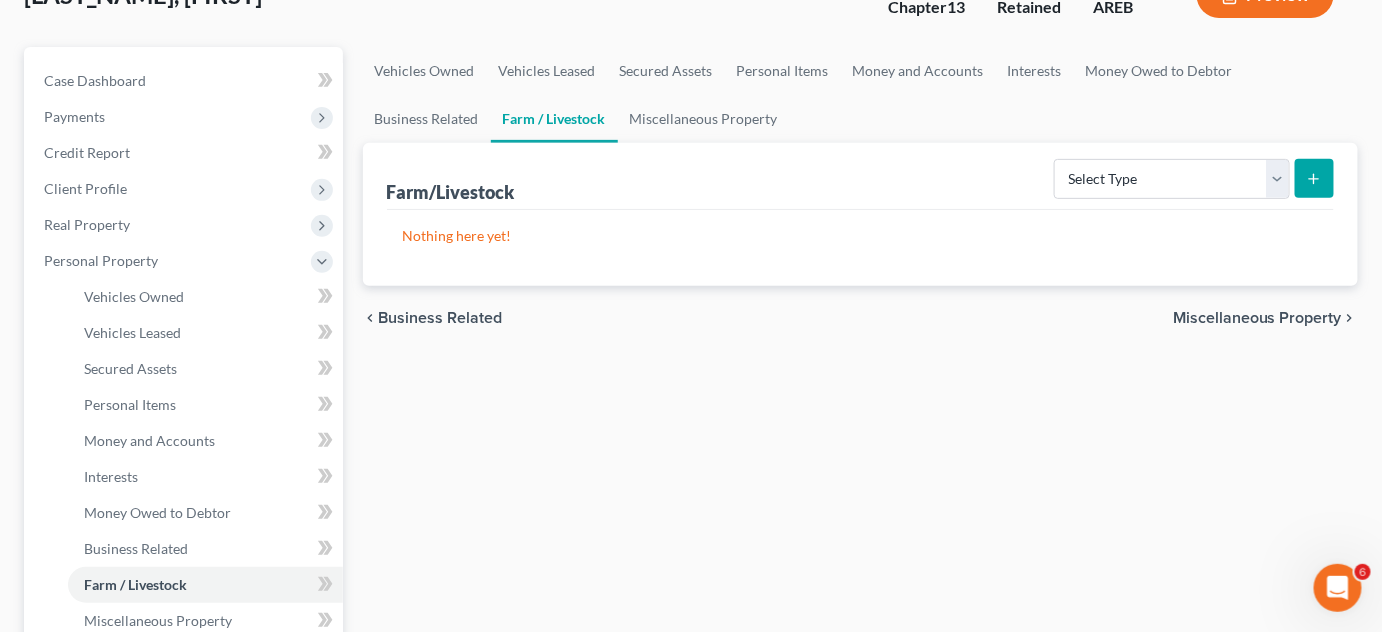 click on "Miscellaneous Property" at bounding box center [1257, 318] 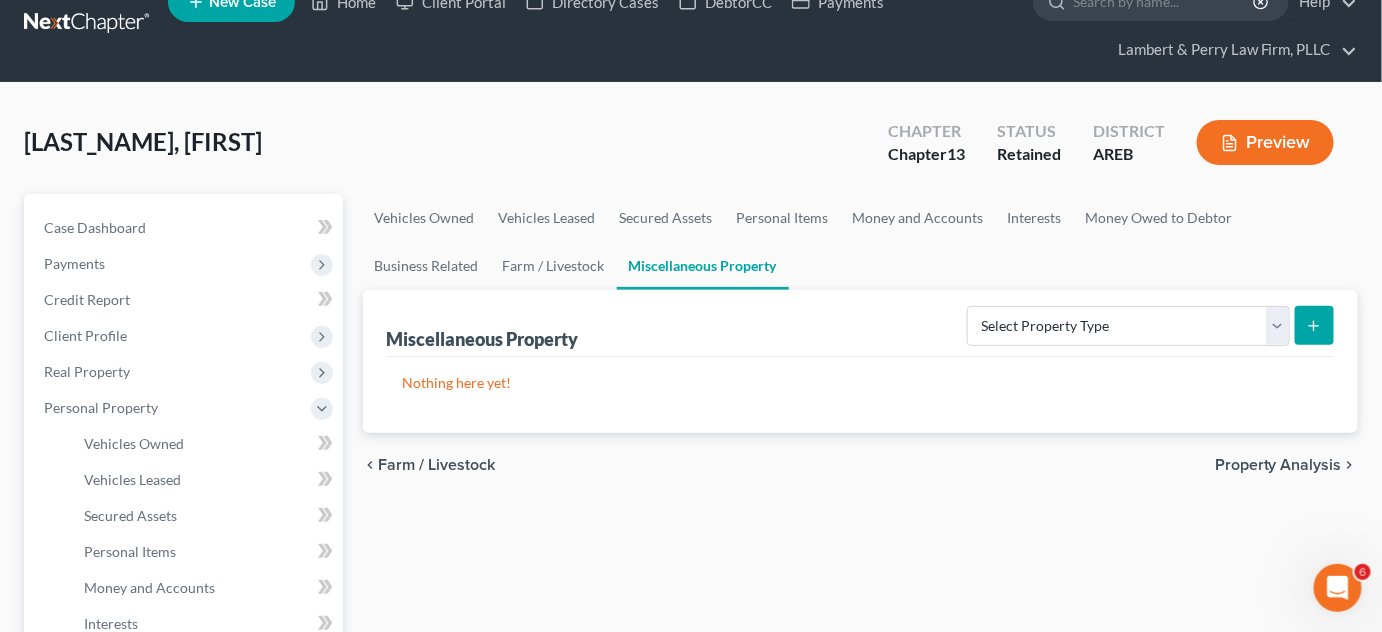 scroll, scrollTop: 0, scrollLeft: 0, axis: both 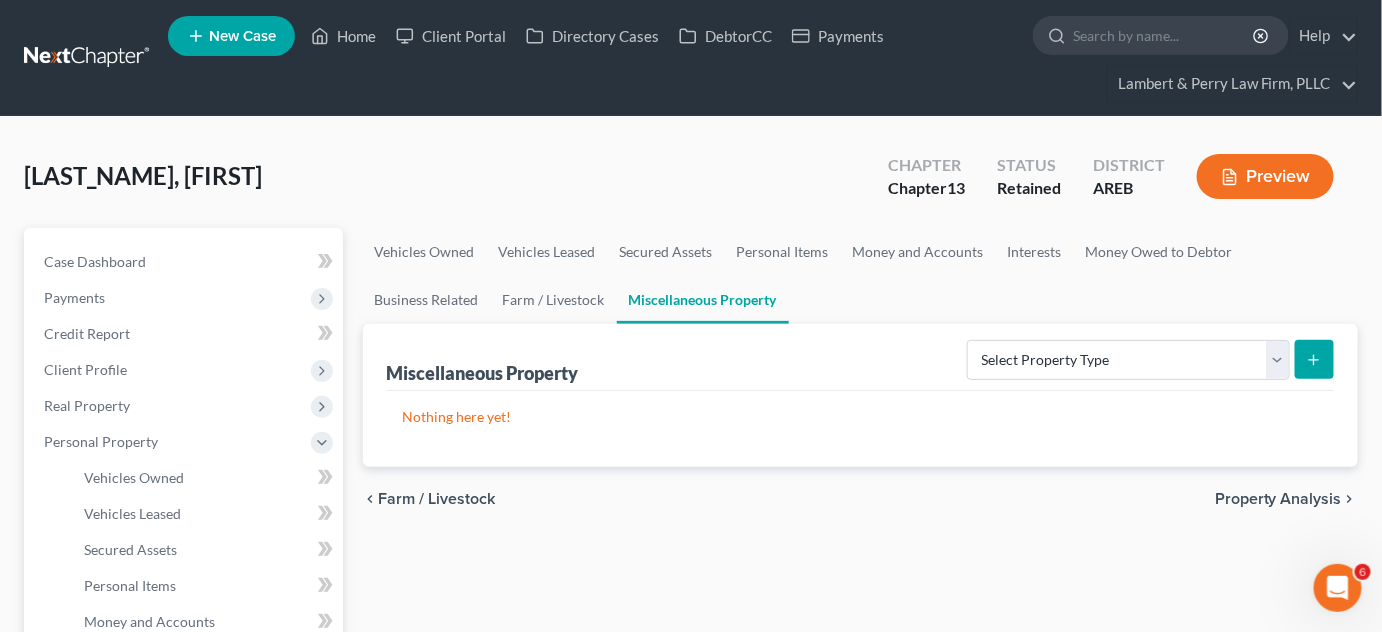 click on "Property Analysis" at bounding box center (1278, 499) 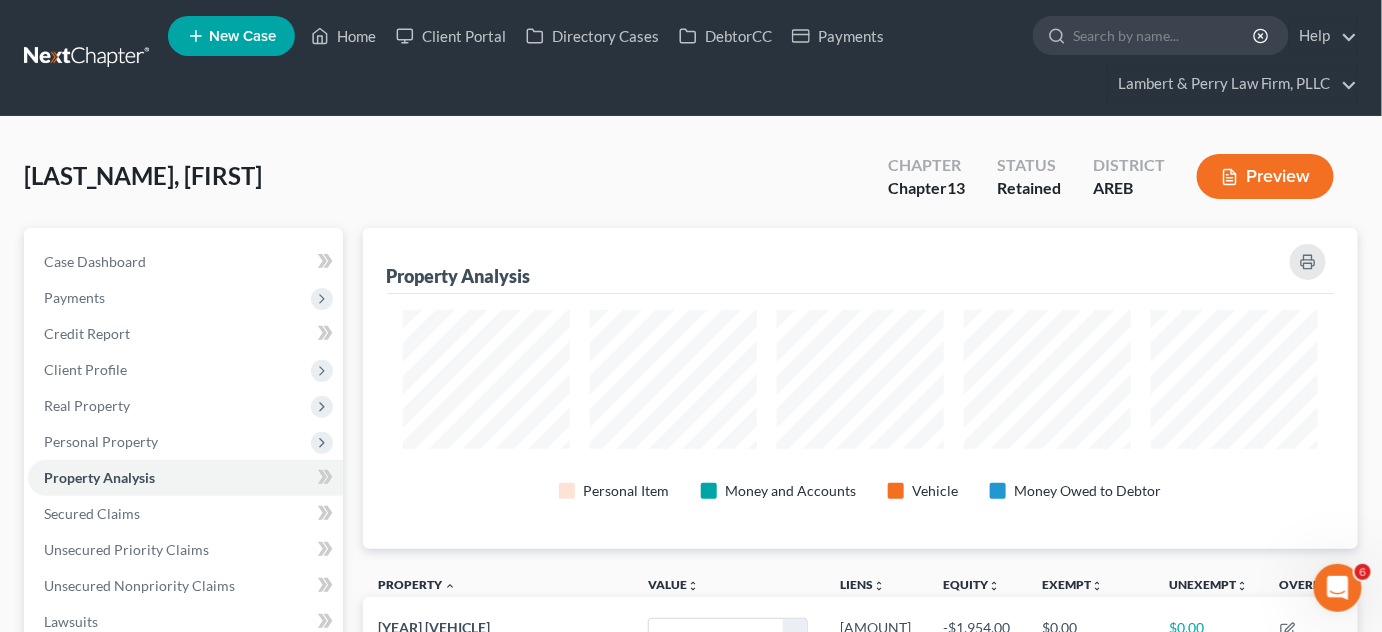 scroll, scrollTop: 90, scrollLeft: 0, axis: vertical 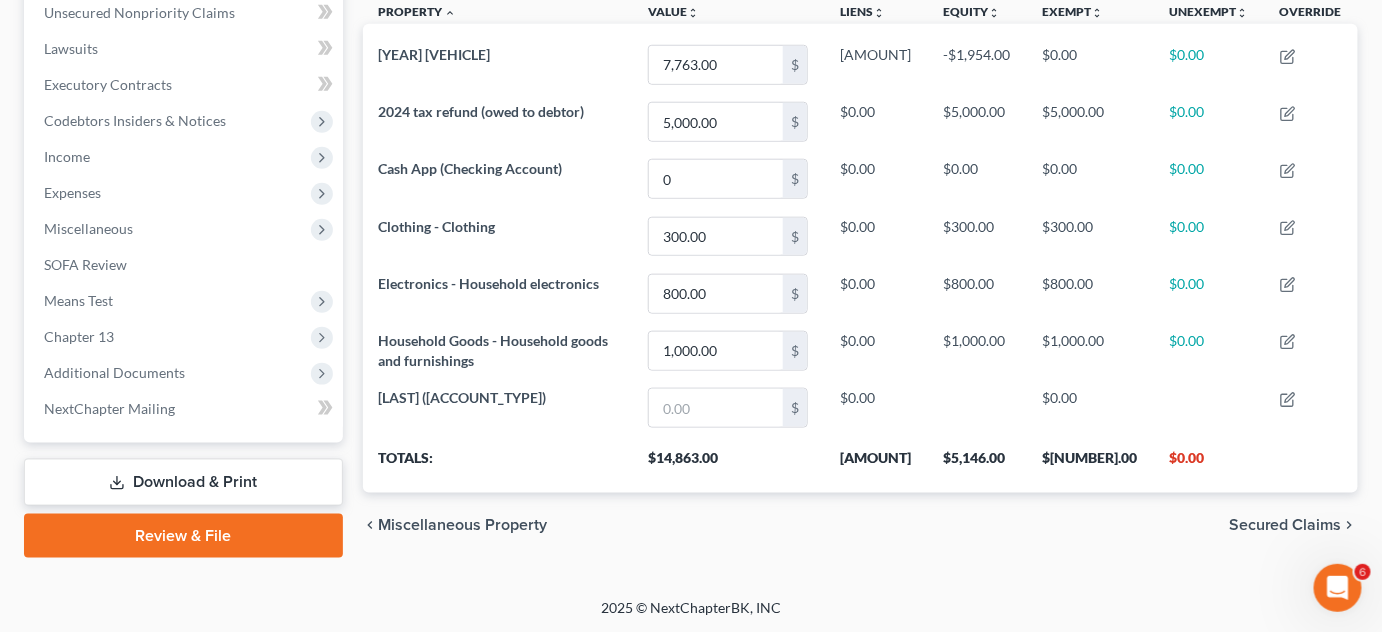 click on "chevron_left
Miscellaneous Property
Secured Claims
chevron_right" at bounding box center [861, 525] 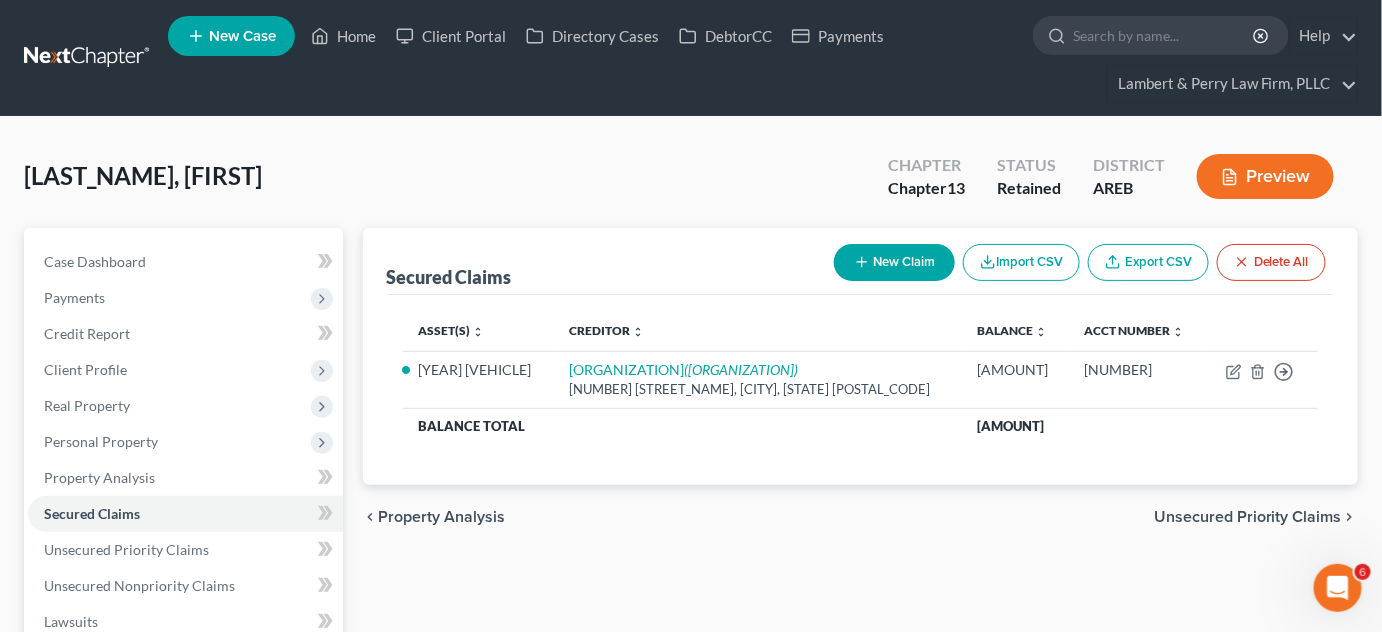 click on "Unsecured Priority Claims" at bounding box center (1248, 517) 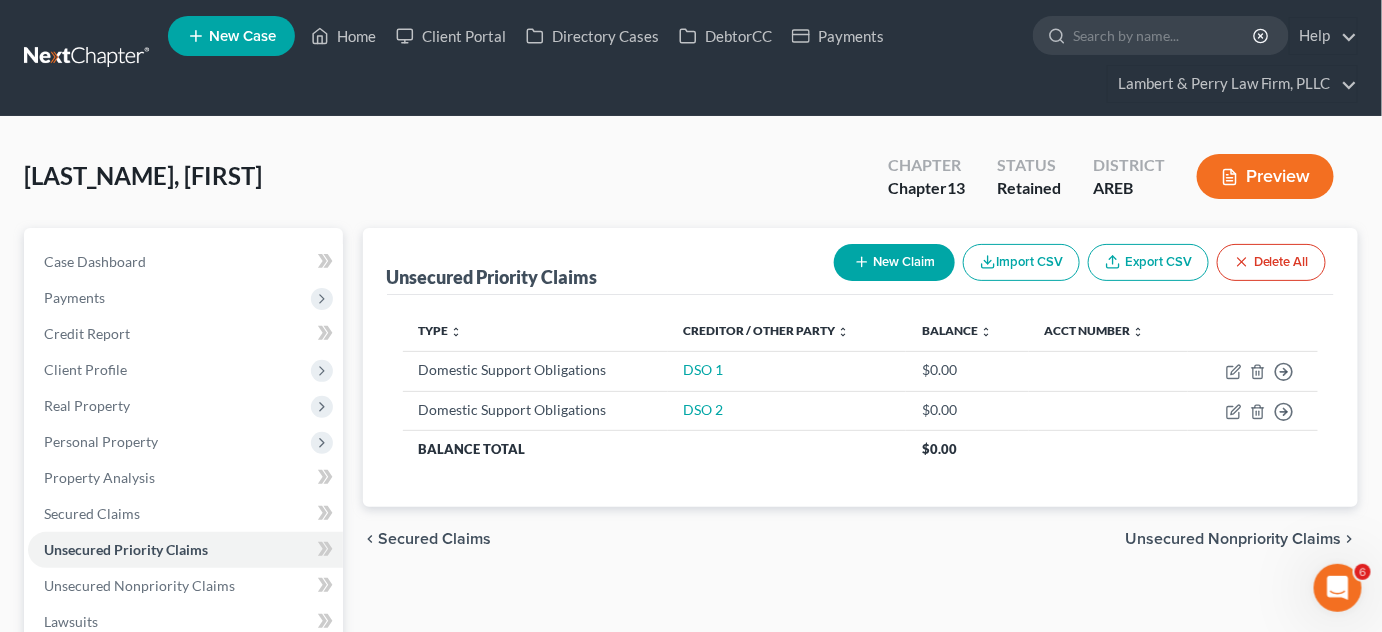 click on "Unsecured Priority Claims New Claim
Import CSV
Export CSV Delete All
Type  expand_more   expand_less   unfold_more Creditor / Other Party  expand_more   expand_less   unfold_more Balance  expand_more   expand_less   unfold_more Acct Number  expand_more   expand_less   unfold_more Domestic Support Obligations DSO 1   $0.00 Move to D Move to F Move to G Move to Notice Only Domestic Support Obligations DSO 2   $0.00 Move to D Move to F Move to G Move to Notice Only Balance Total $0.00
Previous
1
Next
chevron_left
Secured Claims
Unsecured Nonpriority Claims
chevron_right" at bounding box center [861, 679] 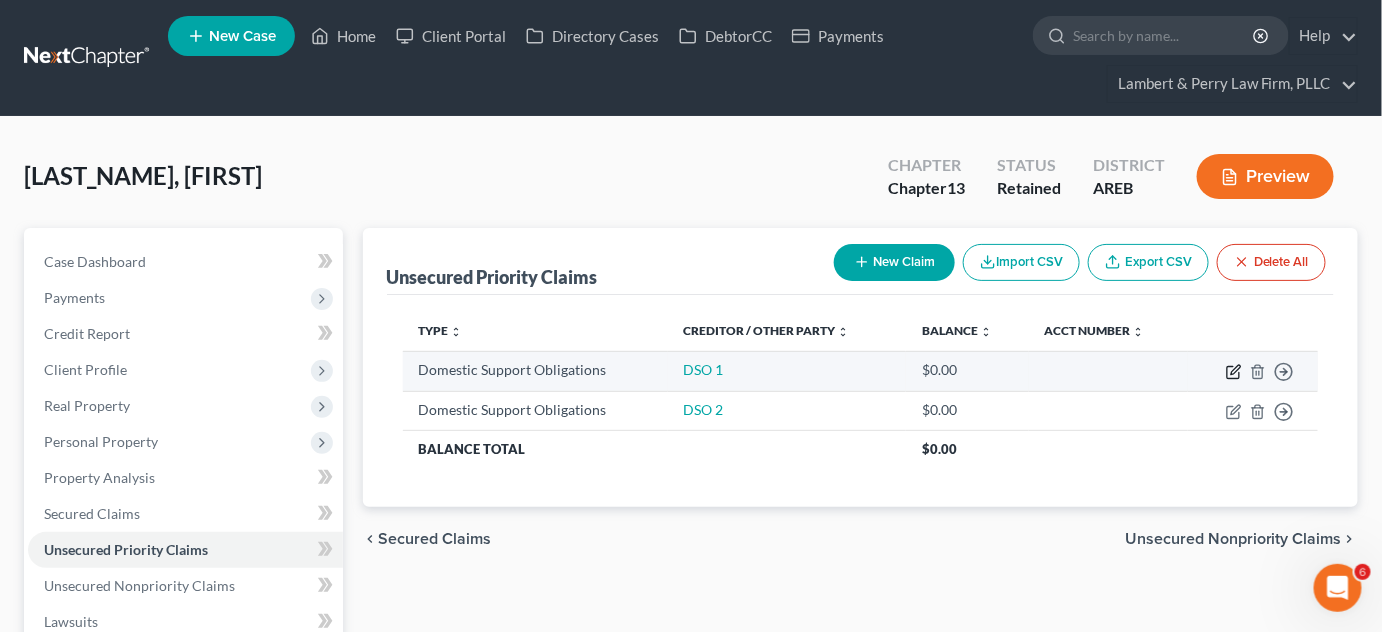 click 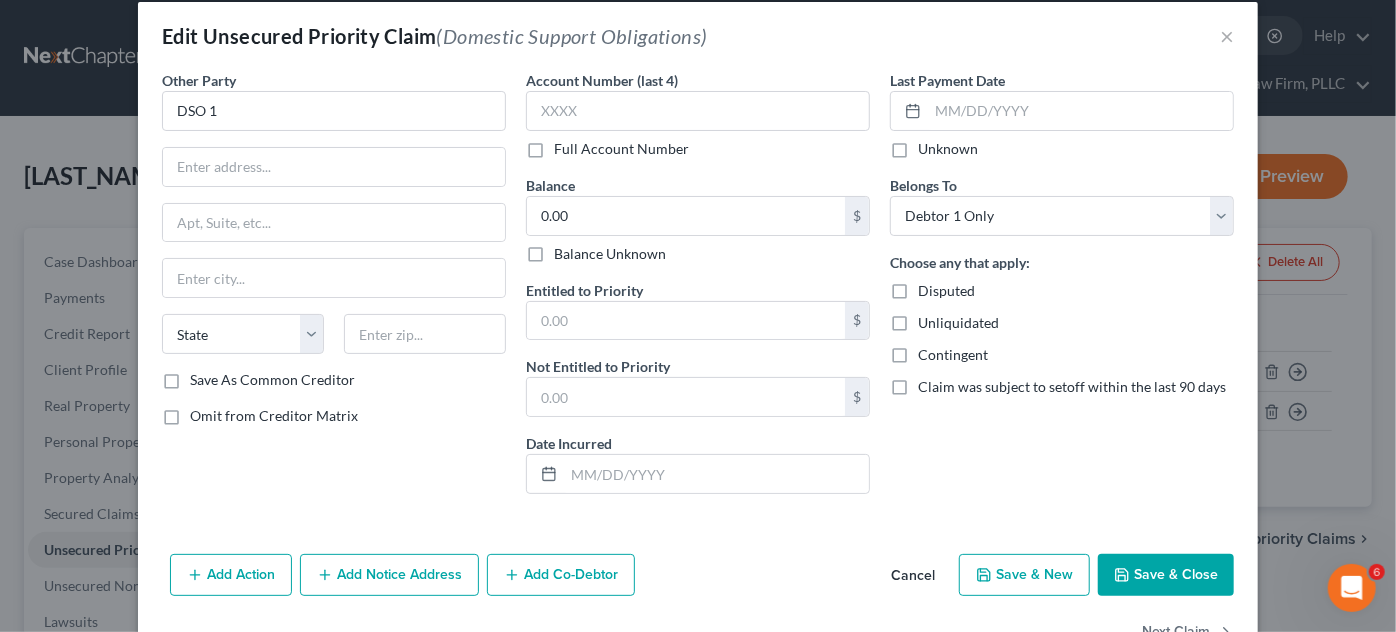 scroll, scrollTop: 0, scrollLeft: 0, axis: both 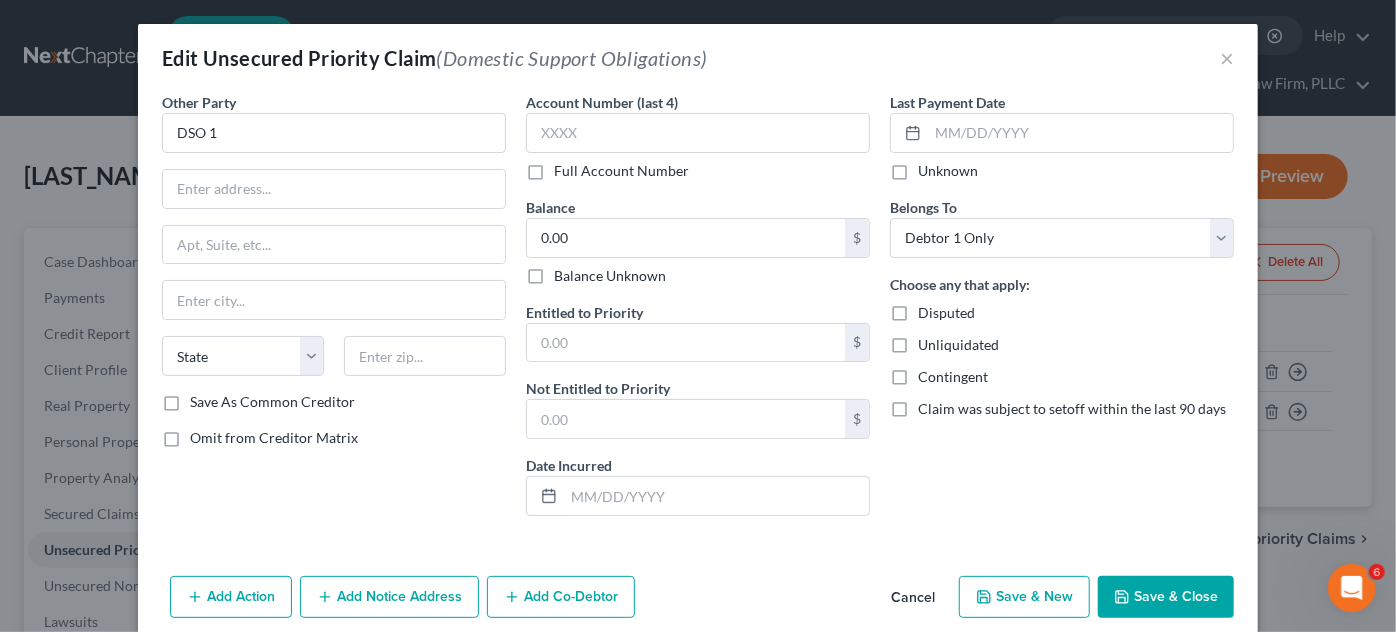 click on "Cancel" at bounding box center (913, 598) 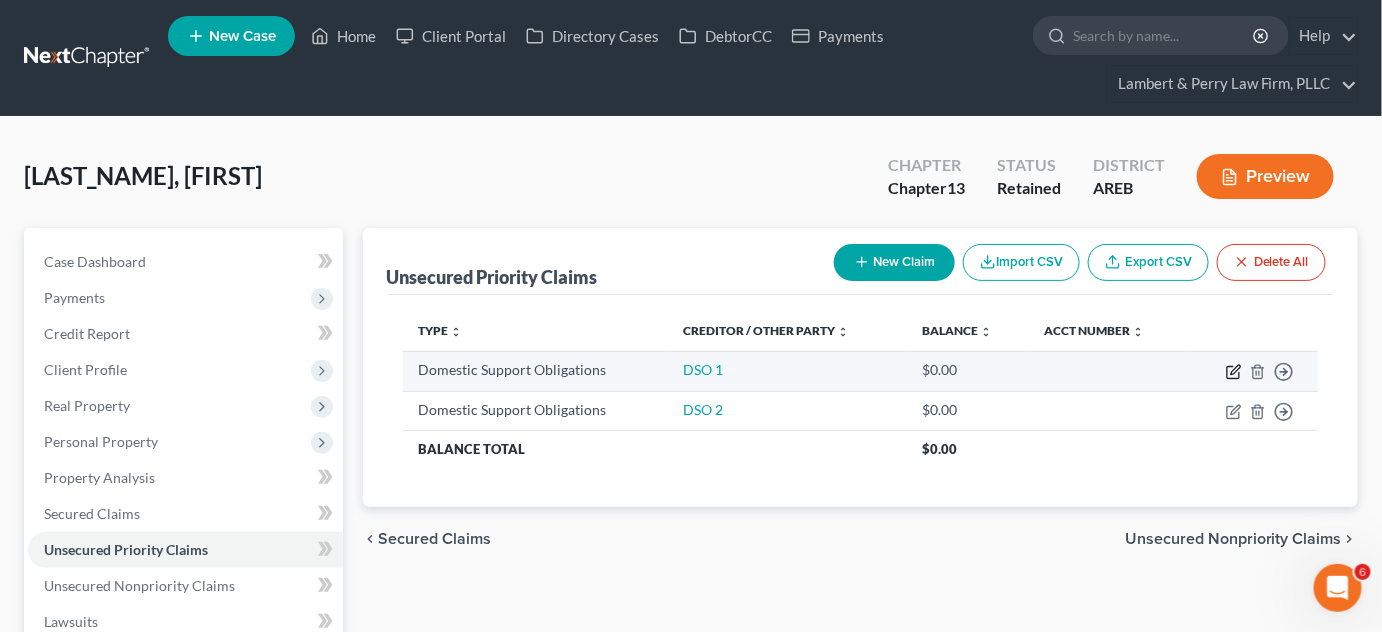 click 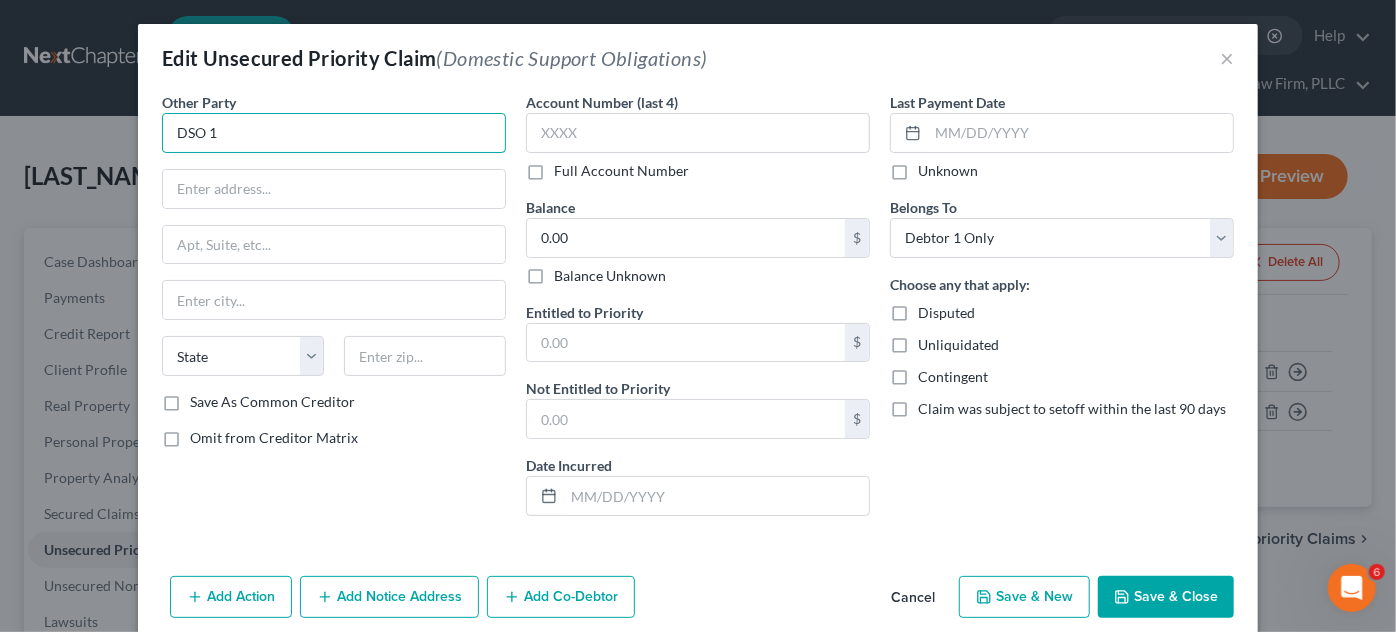 drag, startPoint x: 272, startPoint y: 128, endPoint x: 0, endPoint y: 156, distance: 273.43738 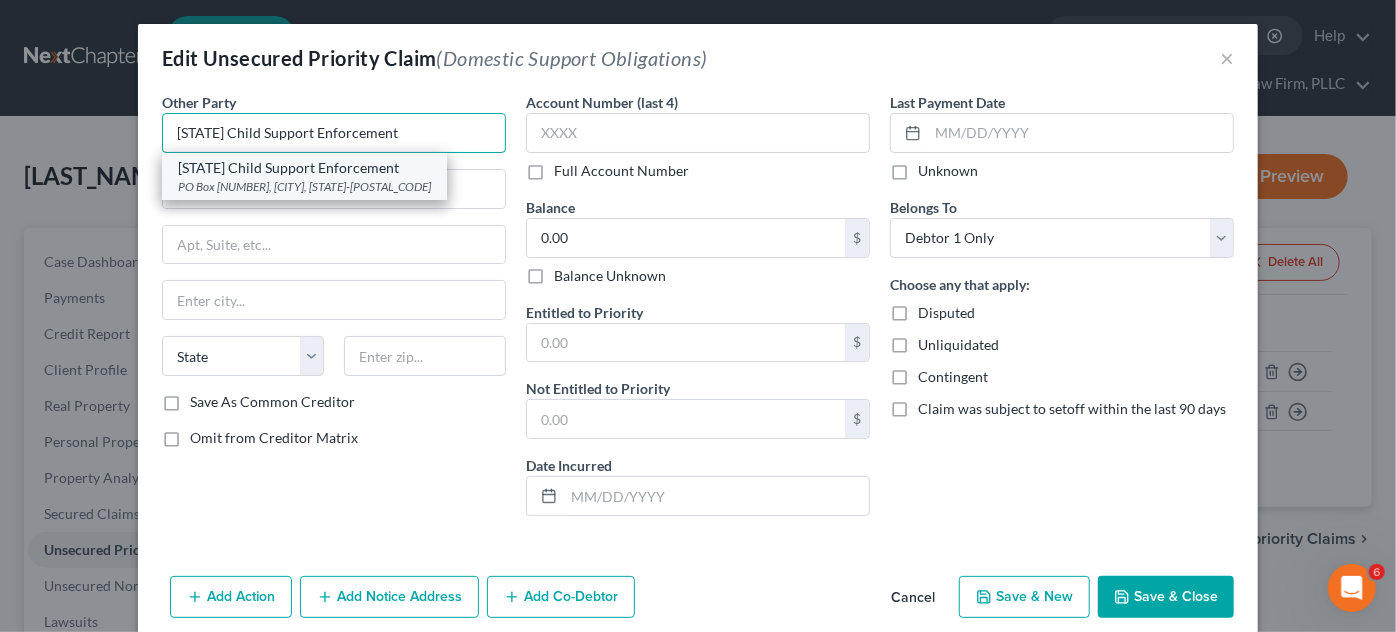 type on "Arkansas Child Support Enforcement" 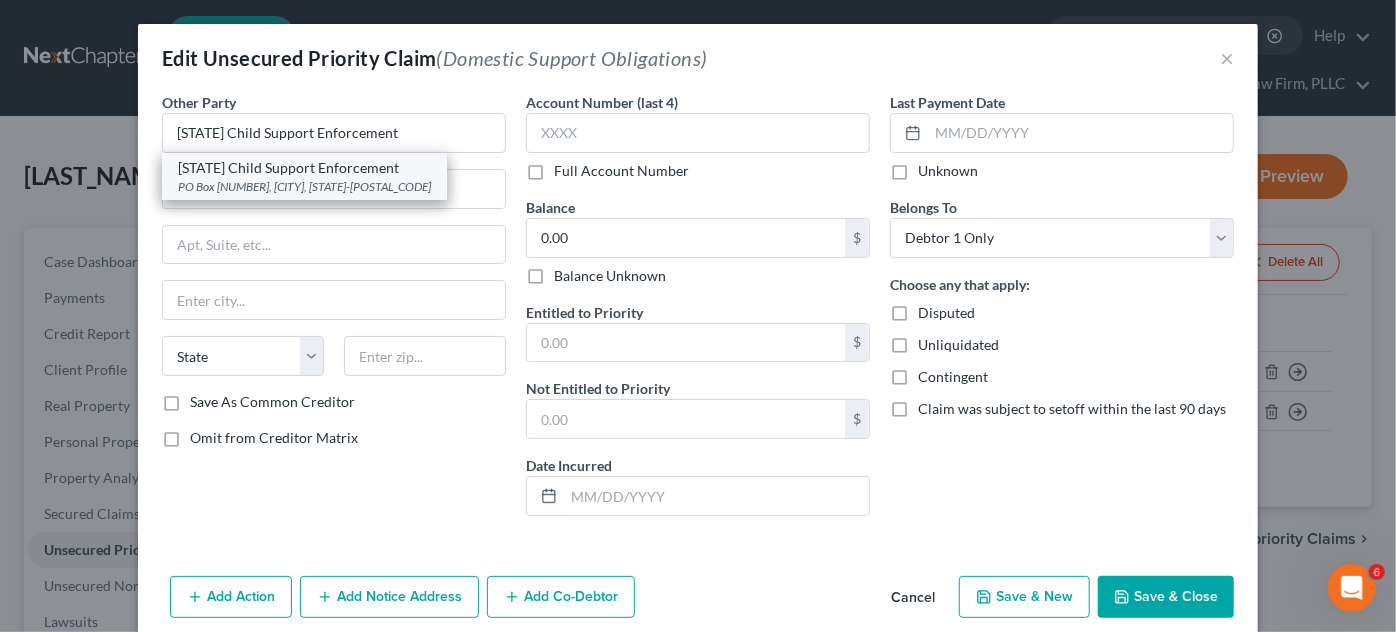 click on "Arkansas Child Support Enforcement" at bounding box center (304, 168) 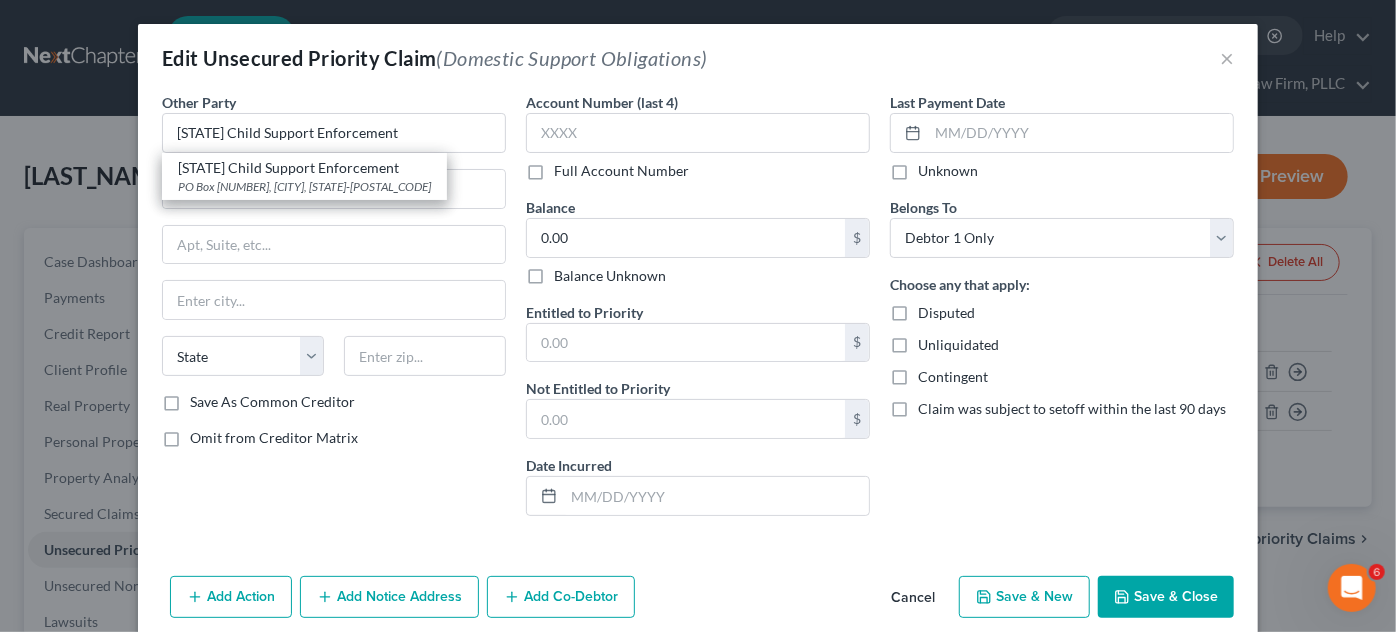 type on "PO Box 8133" 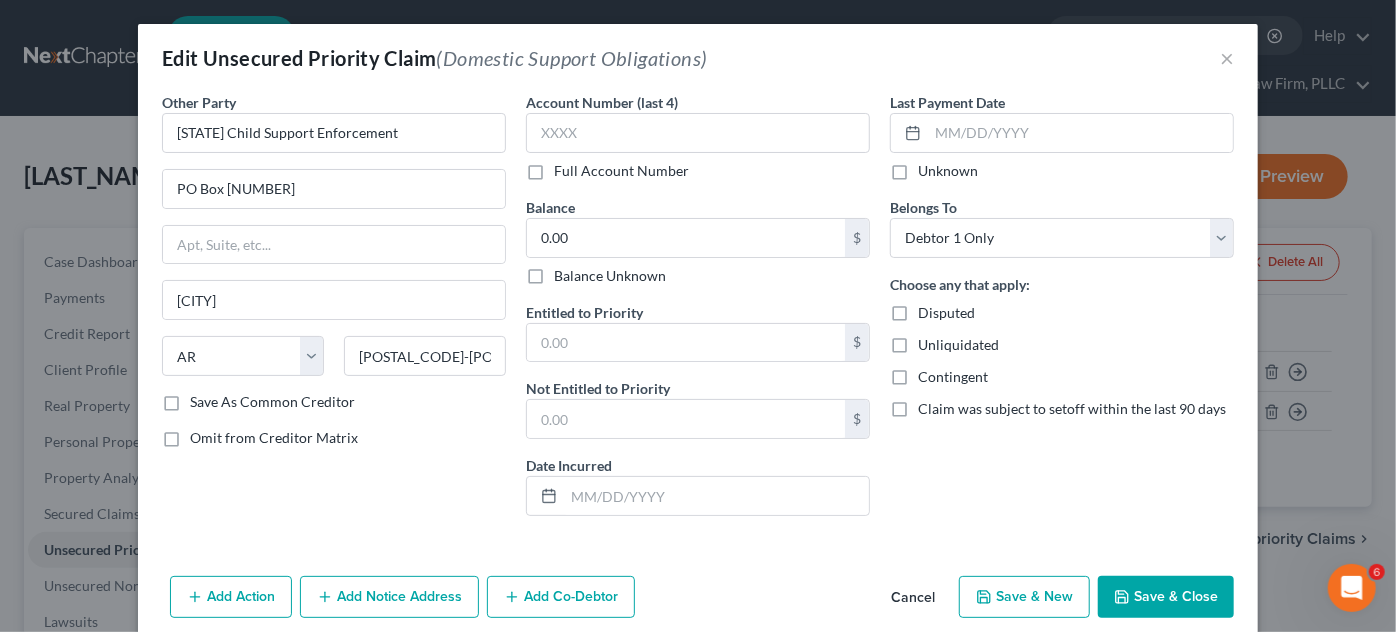 click on "Cancel" at bounding box center [913, 598] 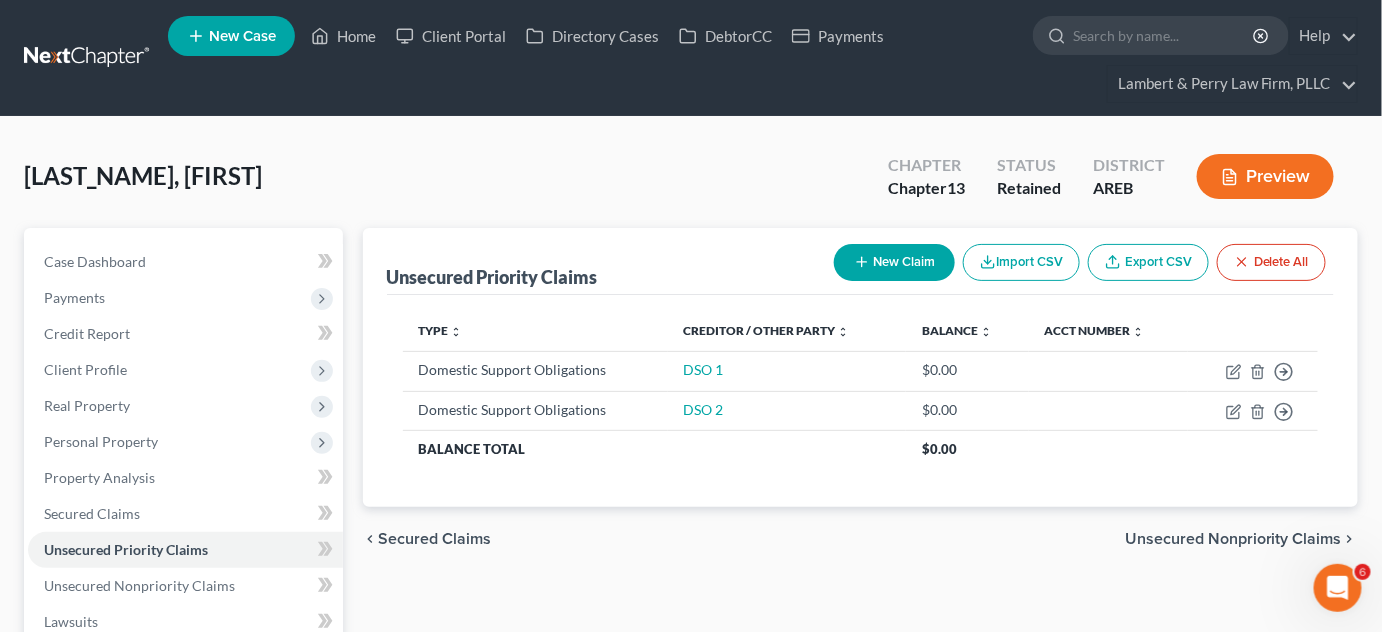 click 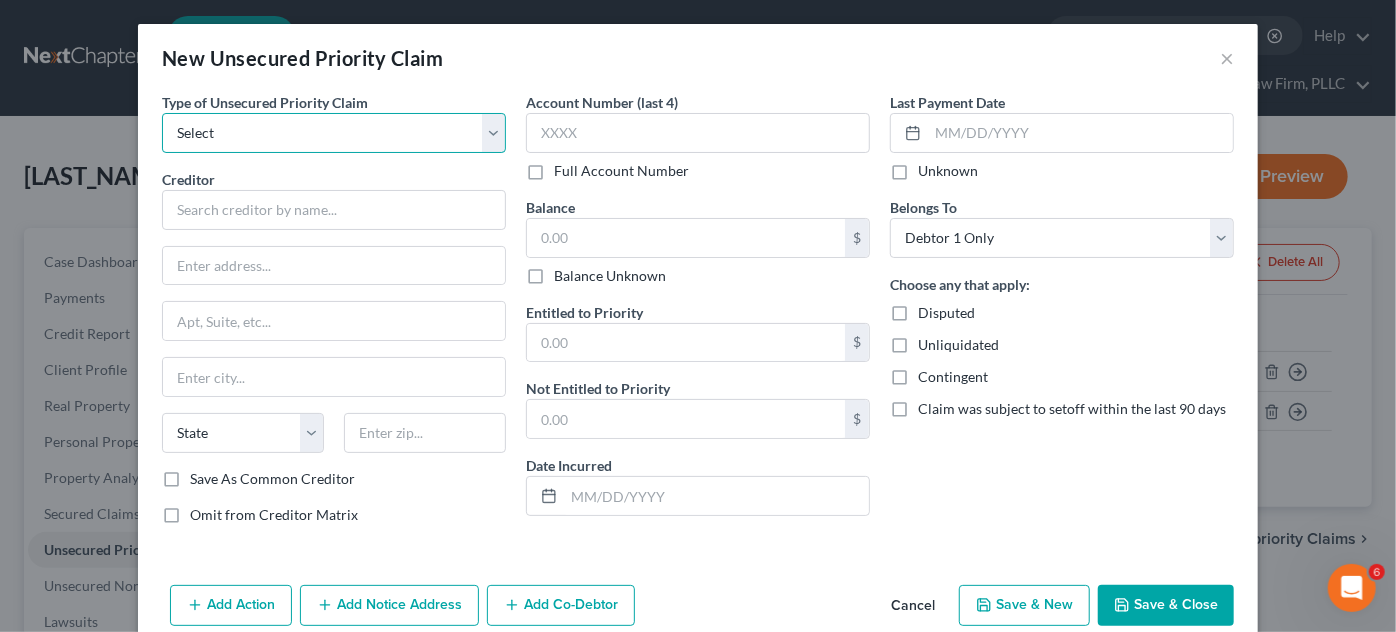 click on "Select Taxes & Other Government Units Domestic Support Obligations Extensions of credit in an involuntary case Wages, Salaries, Commissions Contributions to employee benefits Certain farmers and fisherman Deposits by individuals Commitments to maintain capitals Claims for death or injury while intoxicated Other" at bounding box center (334, 133) 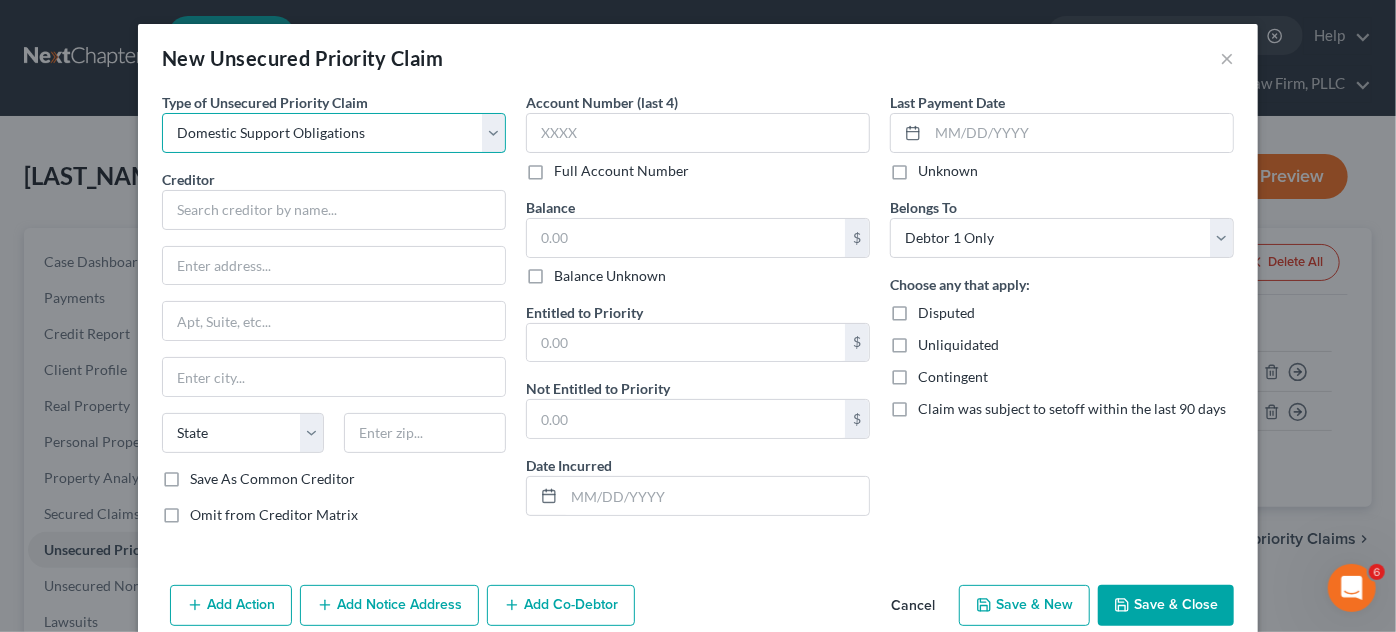 click on "Select Taxes & Other Government Units Domestic Support Obligations Extensions of credit in an involuntary case Wages, Salaries, Commissions Contributions to employee benefits Certain farmers and fisherman Deposits by individuals Commitments to maintain capitals Claims for death or injury while intoxicated Other" at bounding box center [334, 133] 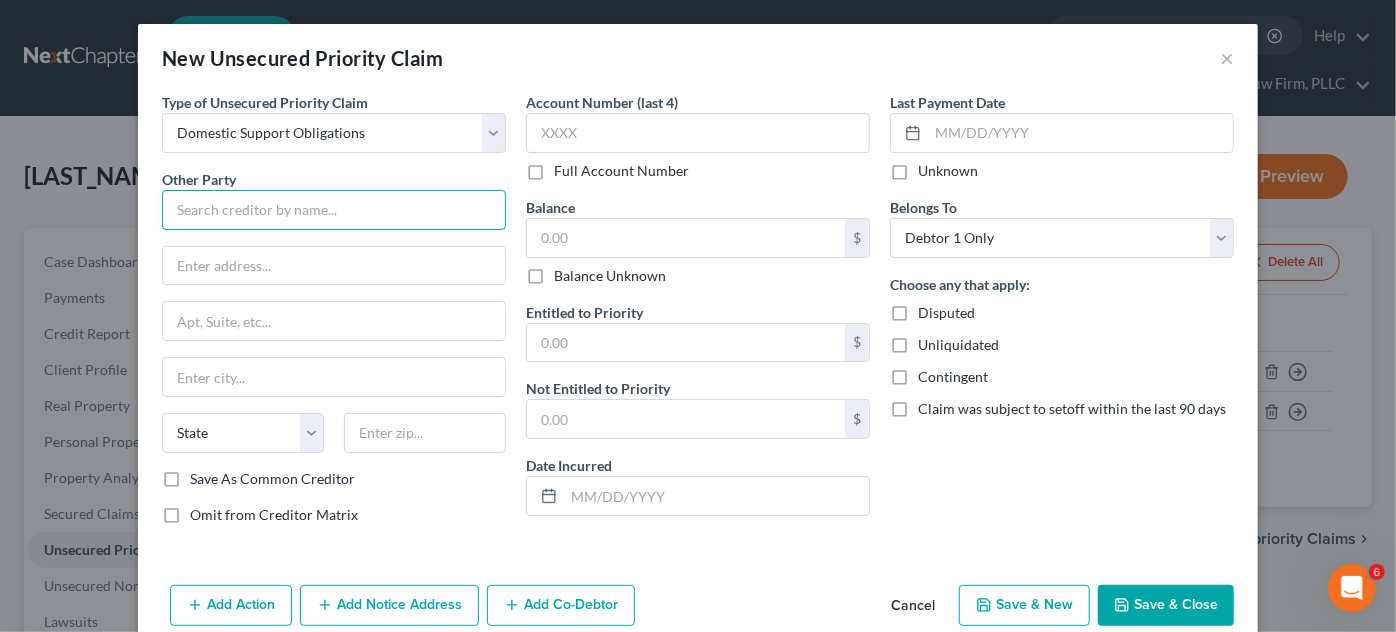 click at bounding box center (334, 210) 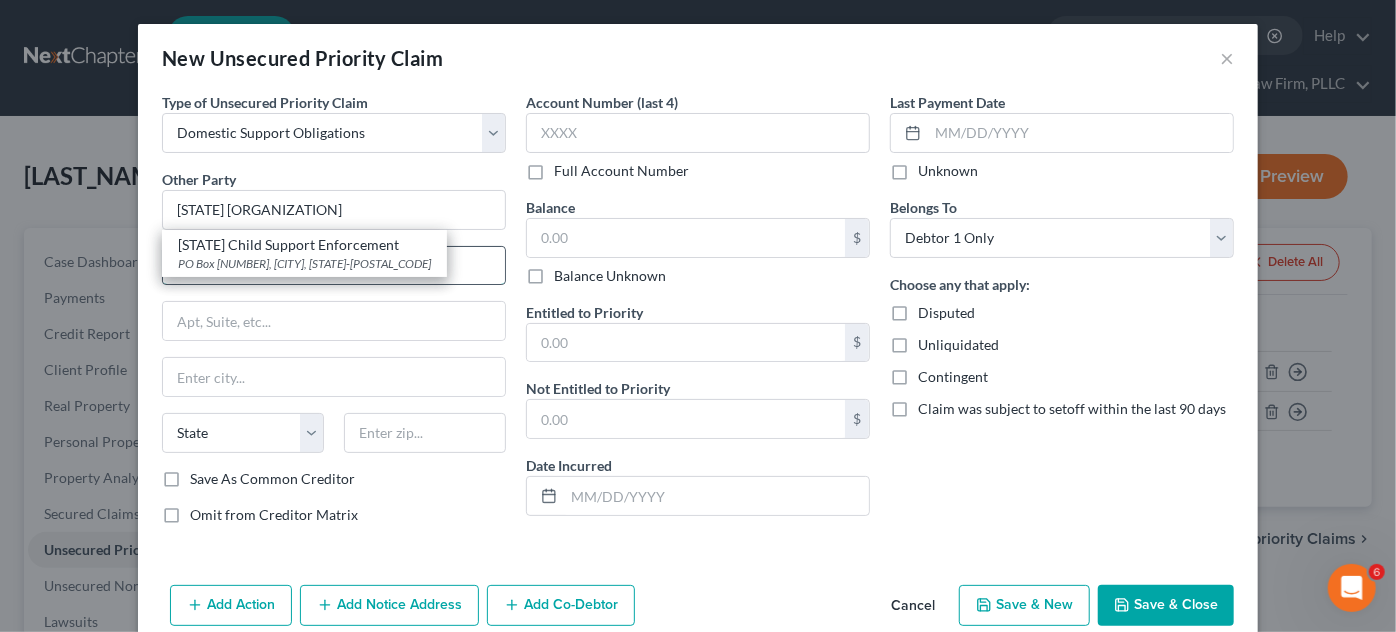 click at bounding box center (334, 266) 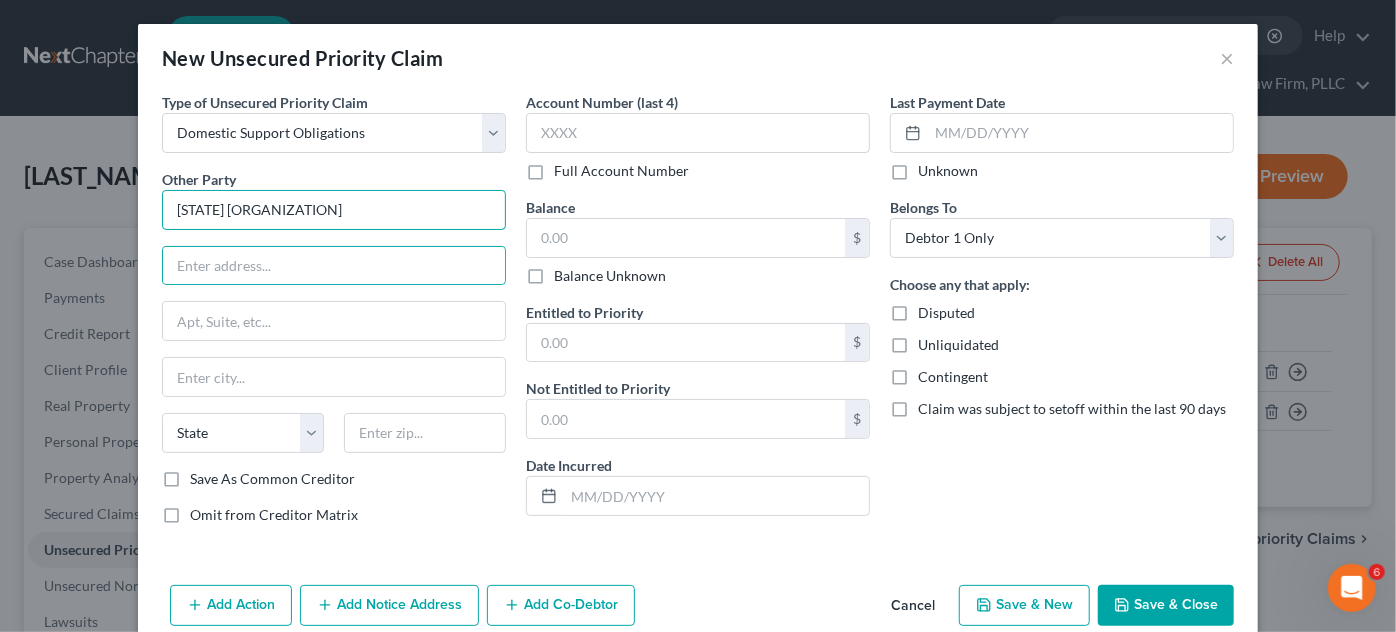 drag, startPoint x: 363, startPoint y: 208, endPoint x: 392, endPoint y: 178, distance: 41.725292 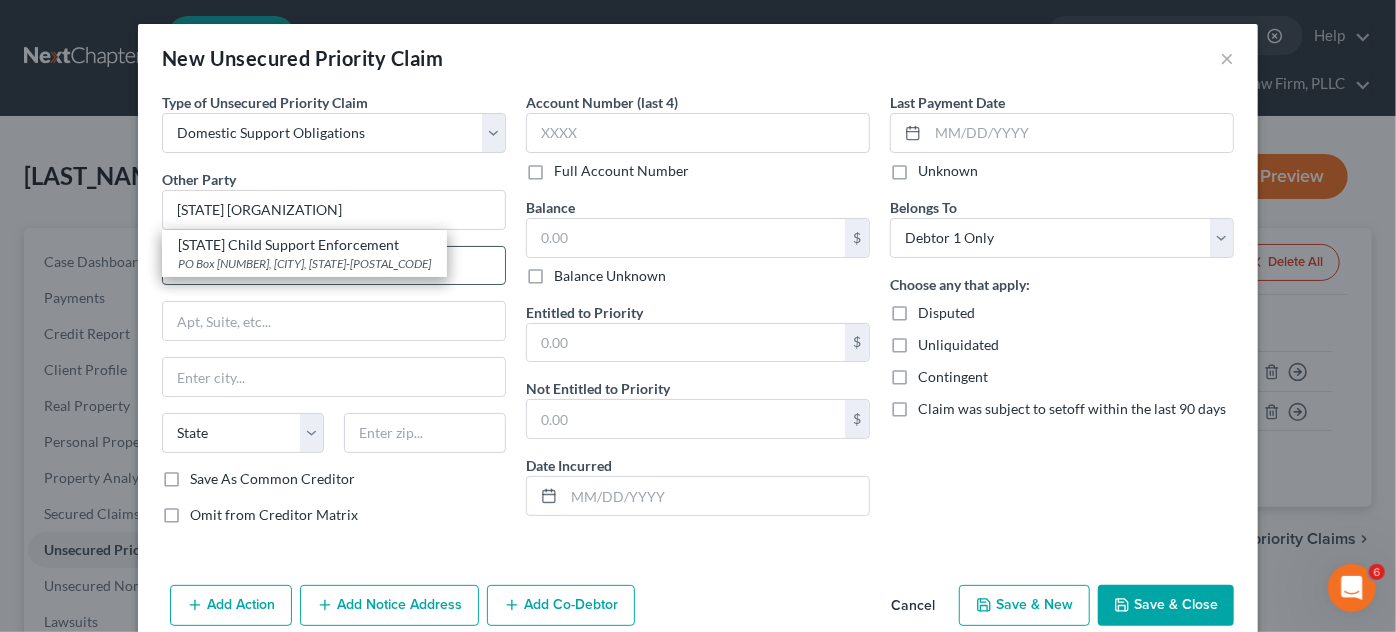 drag, startPoint x: 303, startPoint y: 258, endPoint x: 317, endPoint y: 249, distance: 16.643316 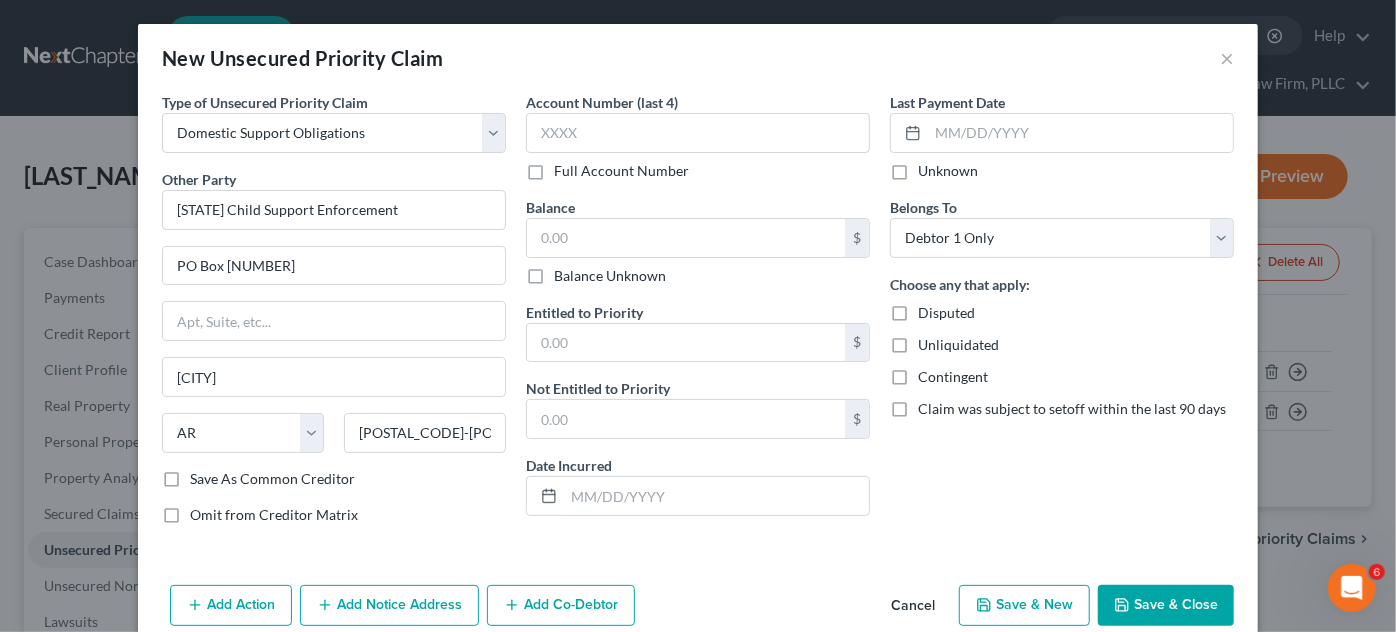click on "Last Payment Date         Unknown
Belongs To
*
Select Debtor 1 Only Debtor 2 Only Debtor 1 And Debtor 2 Only At Least One Of The Debtors And Another Community Property Choose any that apply: Disputed Unliquidated Contingent Claim was subject to setoff within the last 90 days" at bounding box center (1062, 316) 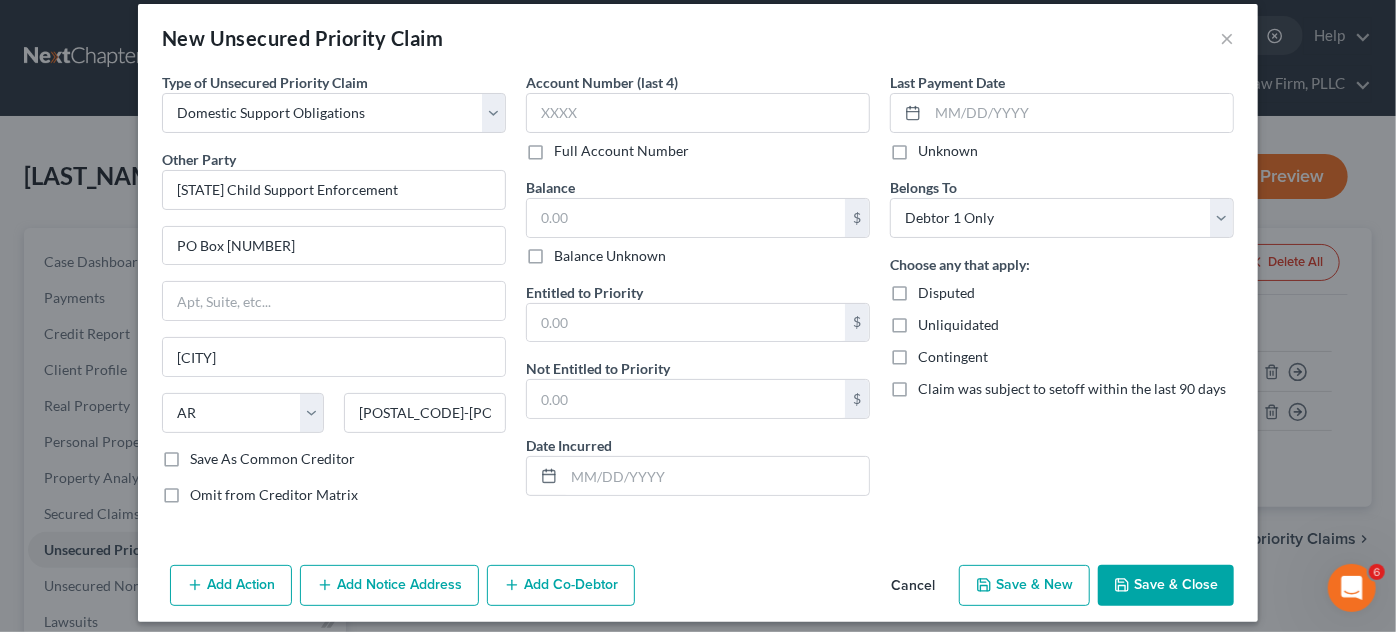 scroll, scrollTop: 31, scrollLeft: 0, axis: vertical 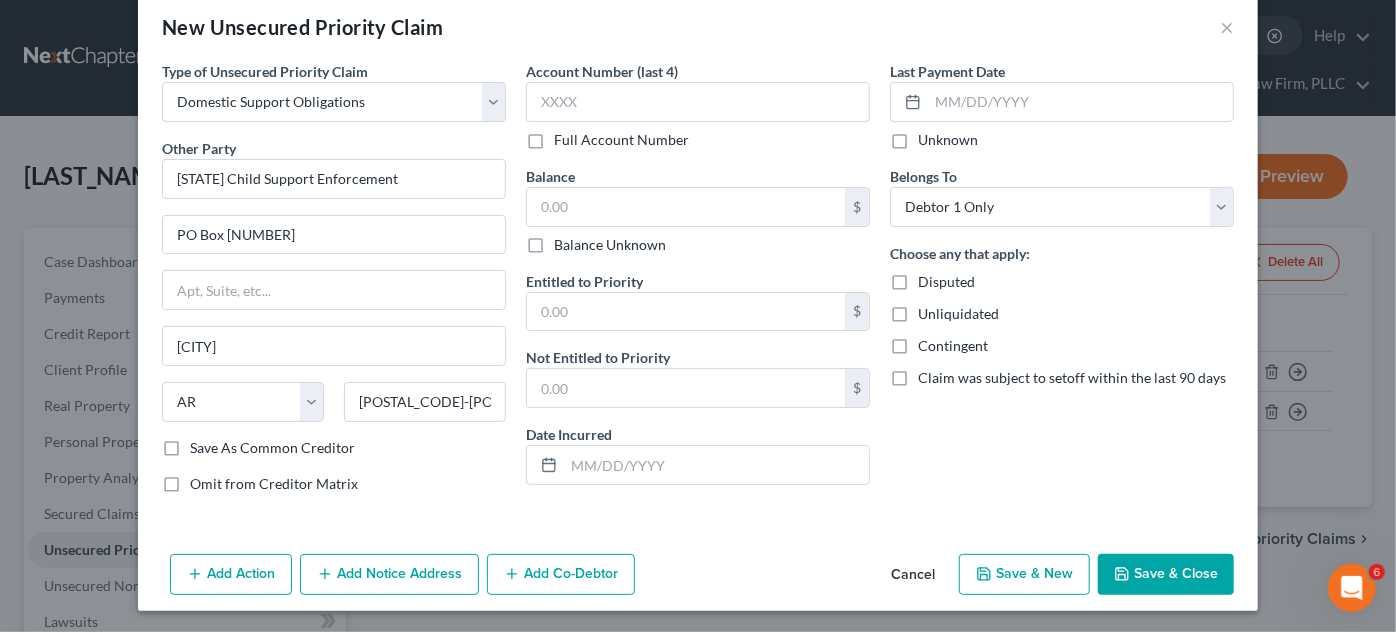 click on "Save & Close" at bounding box center (1166, 575) 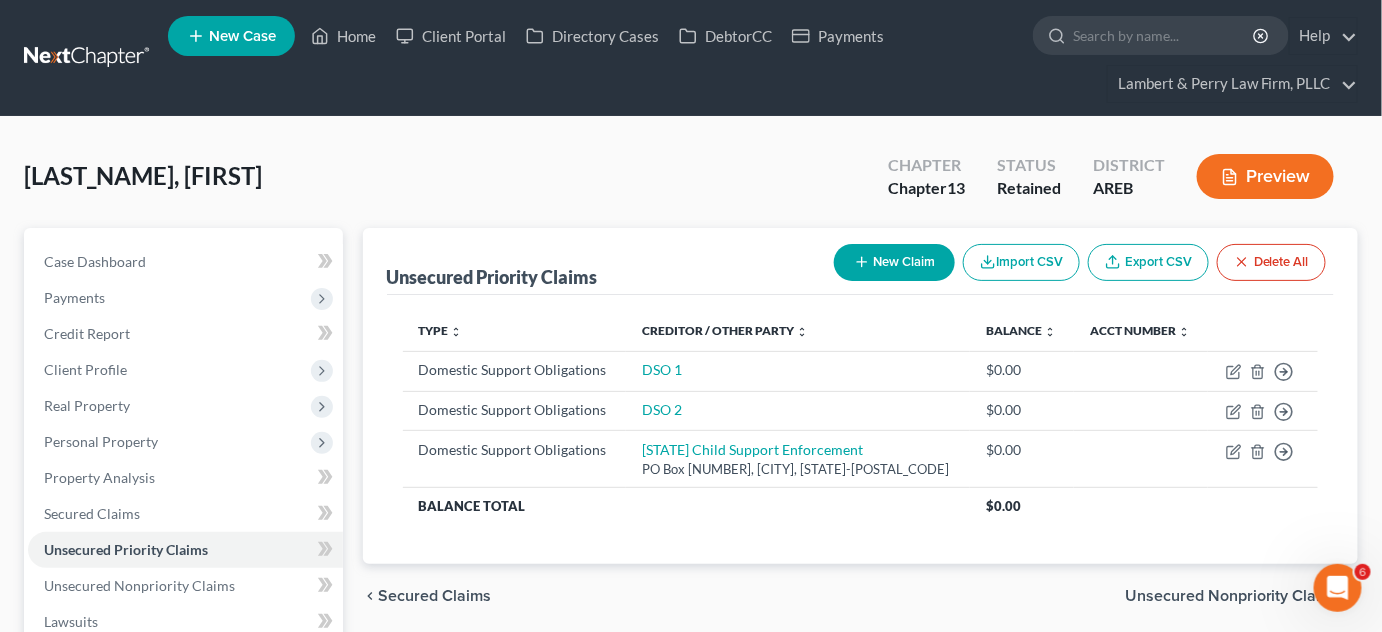 click on "New Claim" at bounding box center (894, 262) 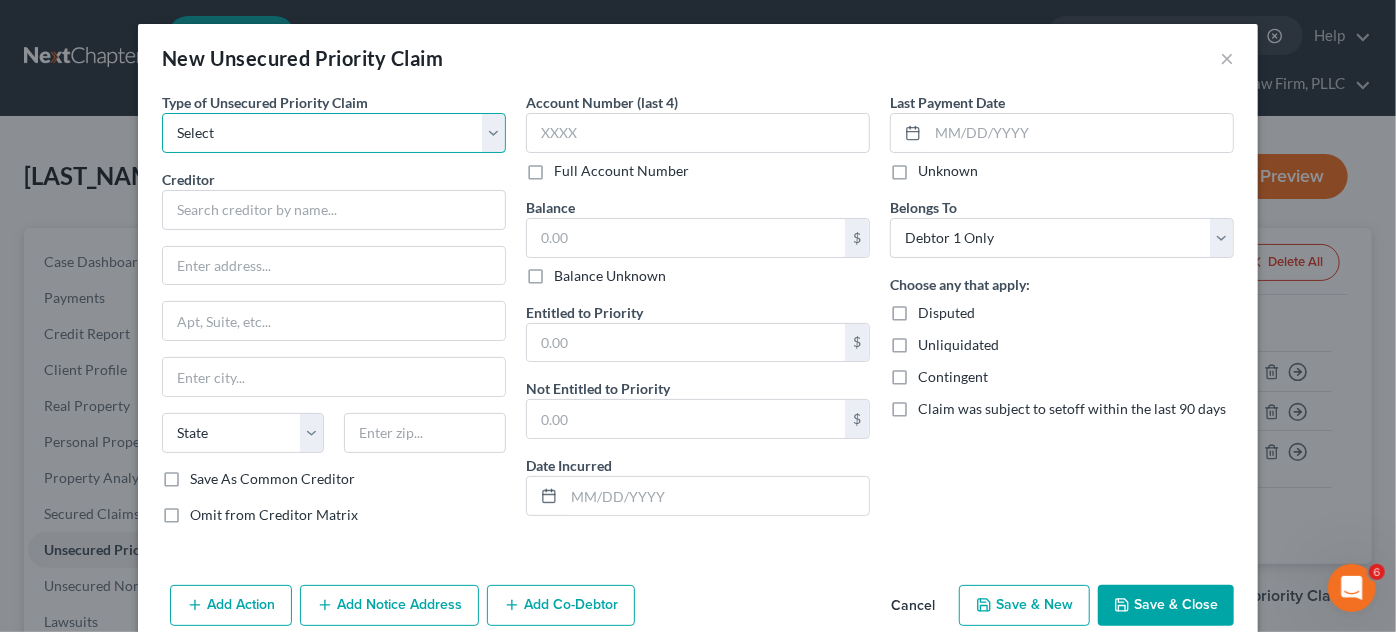 click on "Select Taxes & Other Government Units Domestic Support Obligations Extensions of credit in an involuntary case Wages, Salaries, Commissions Contributions to employee benefits Certain farmers and fisherman Deposits by individuals Commitments to maintain capitals Claims for death or injury while intoxicated Other" at bounding box center [334, 133] 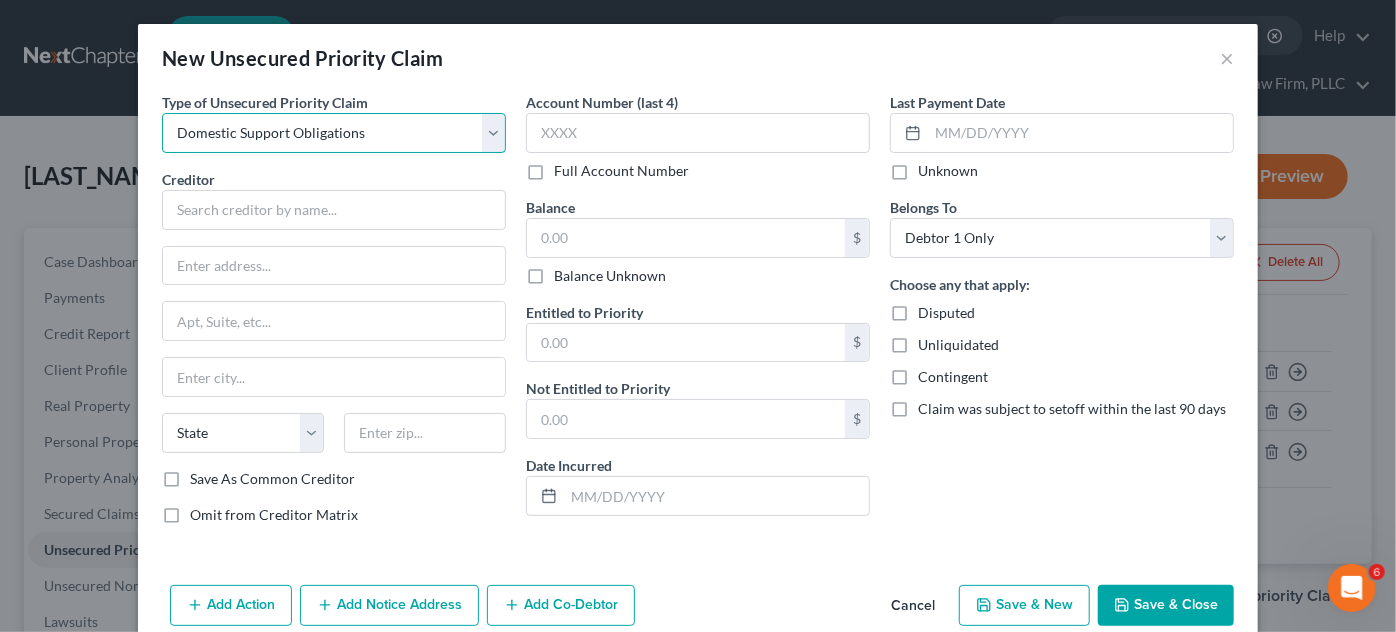 click on "Select Taxes & Other Government Units Domestic Support Obligations Extensions of credit in an involuntary case Wages, Salaries, Commissions Contributions to employee benefits Certain farmers and fisherman Deposits by individuals Commitments to maintain capitals Claims for death or injury while intoxicated Other" at bounding box center [334, 133] 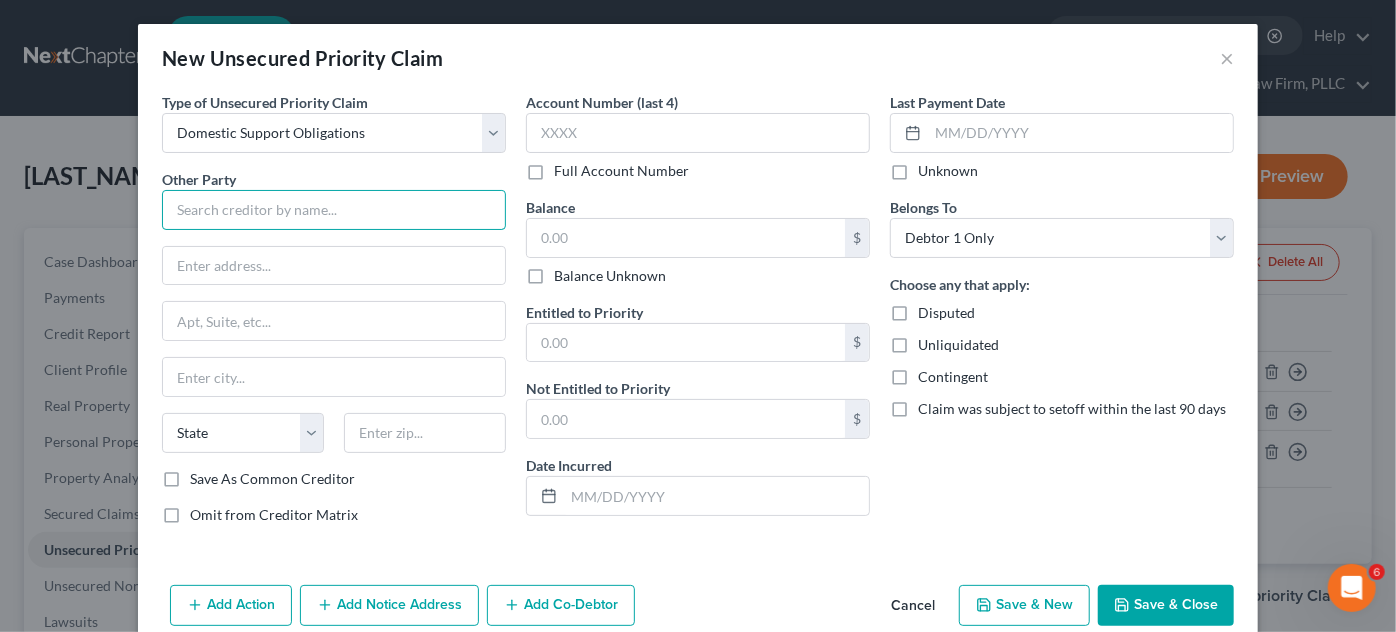 click at bounding box center [334, 210] 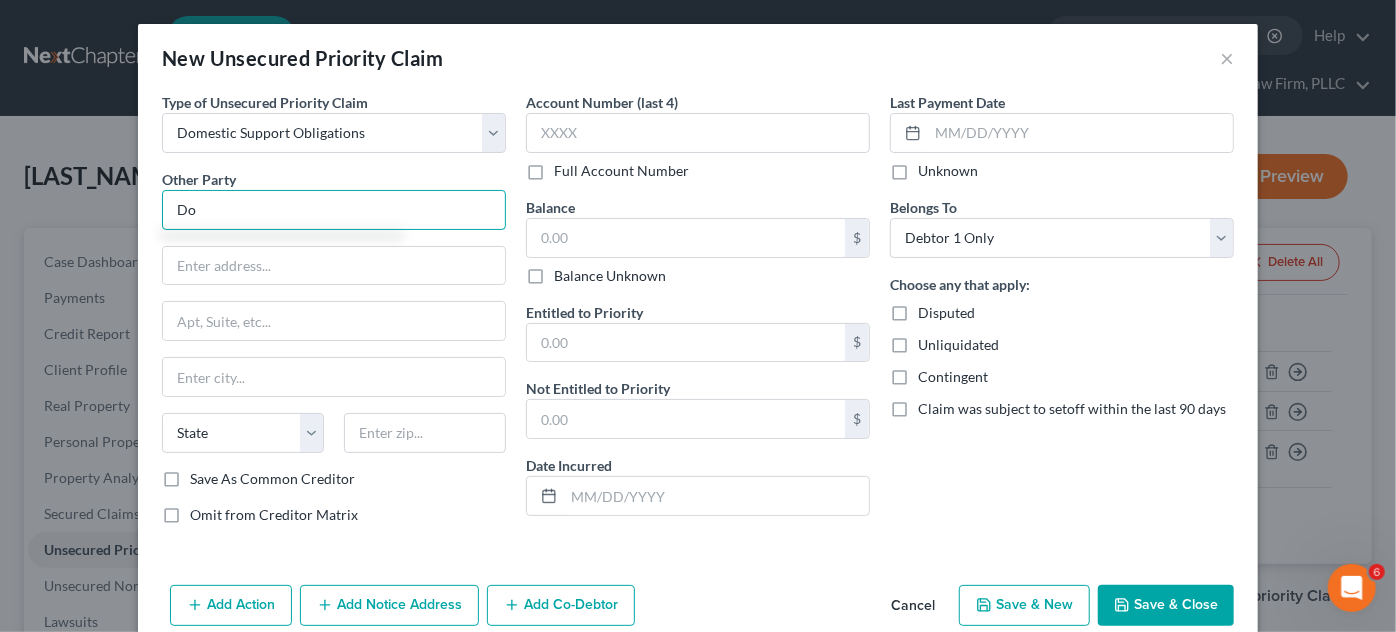 type on "D" 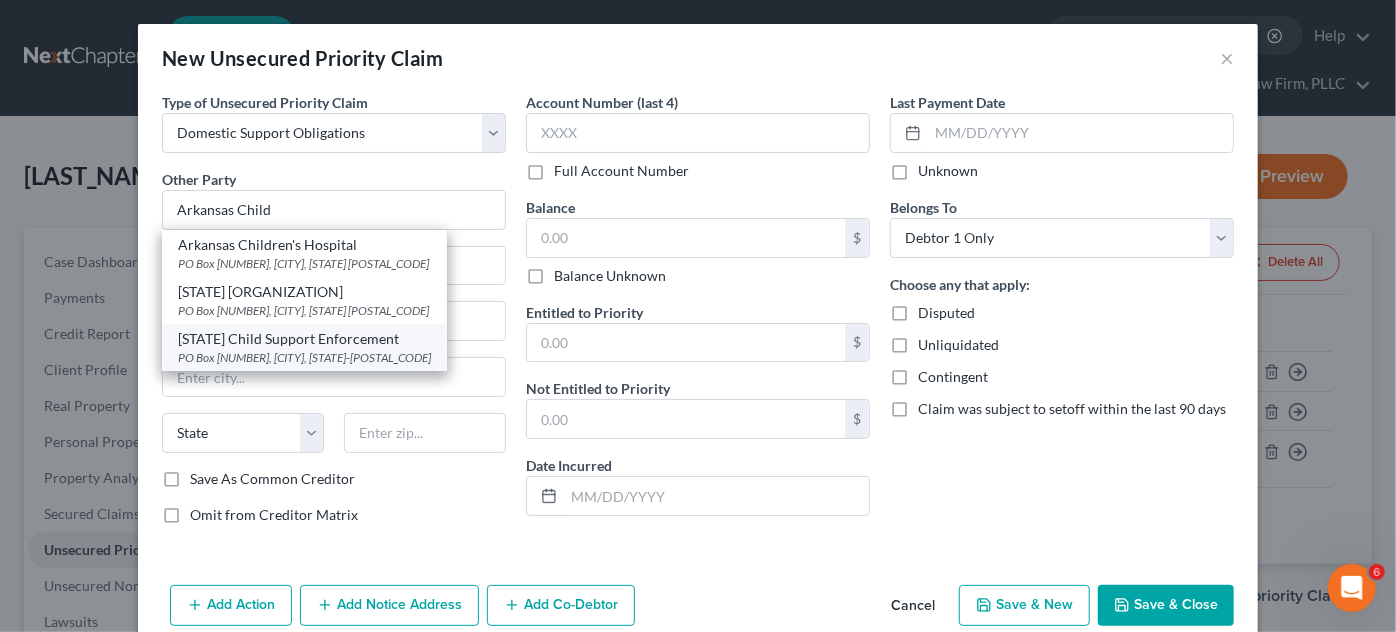 click on "Arkansas Child Support Enforcement" at bounding box center [304, 339] 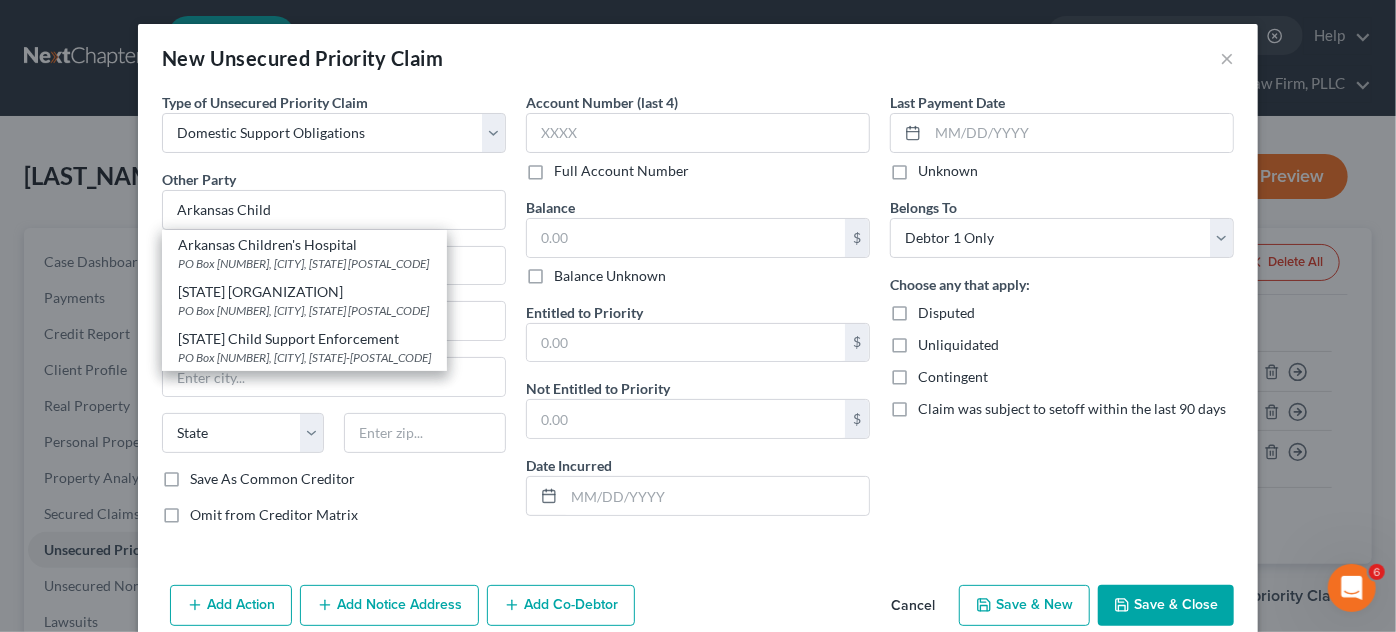 type on "Arkansas Child Support Enforcement" 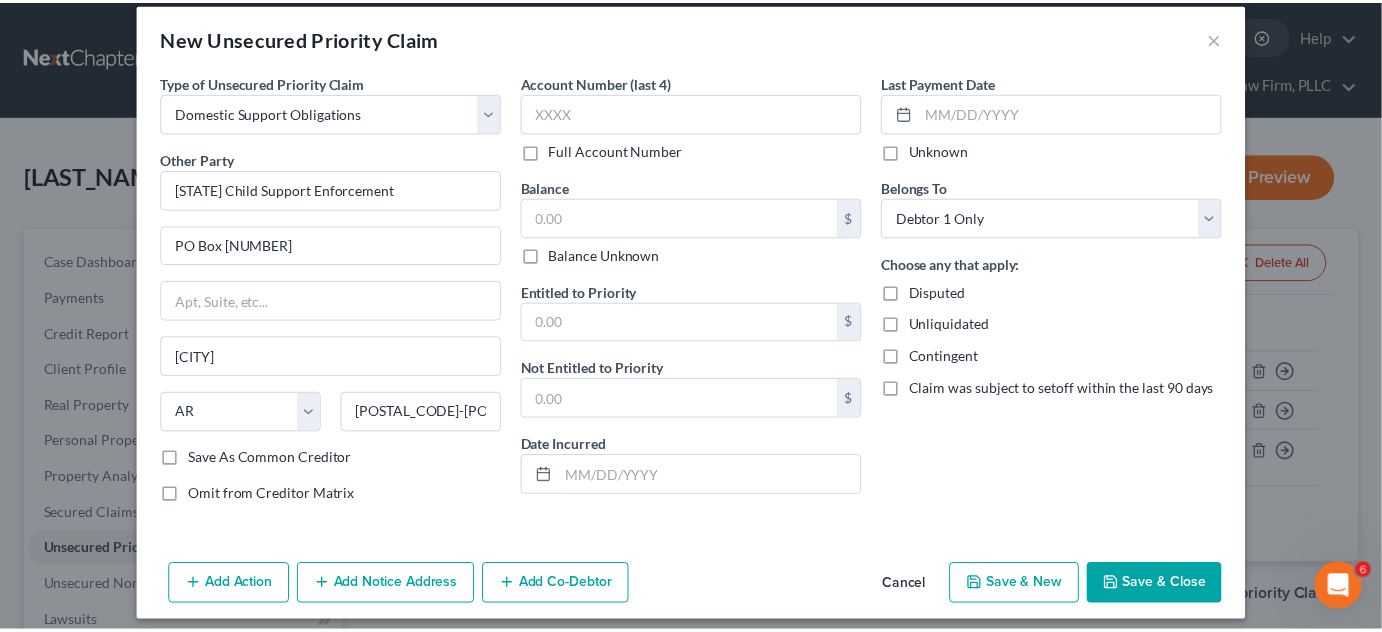 scroll, scrollTop: 31, scrollLeft: 0, axis: vertical 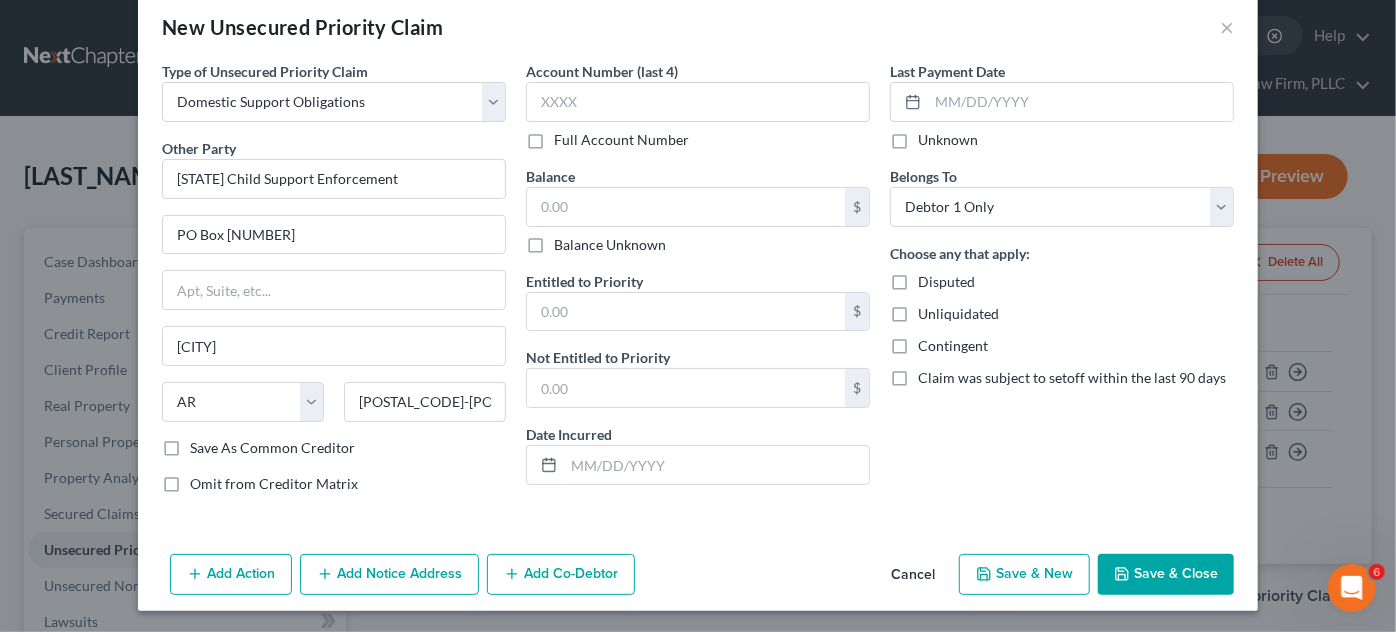 click on "Save & Close" at bounding box center (1166, 575) 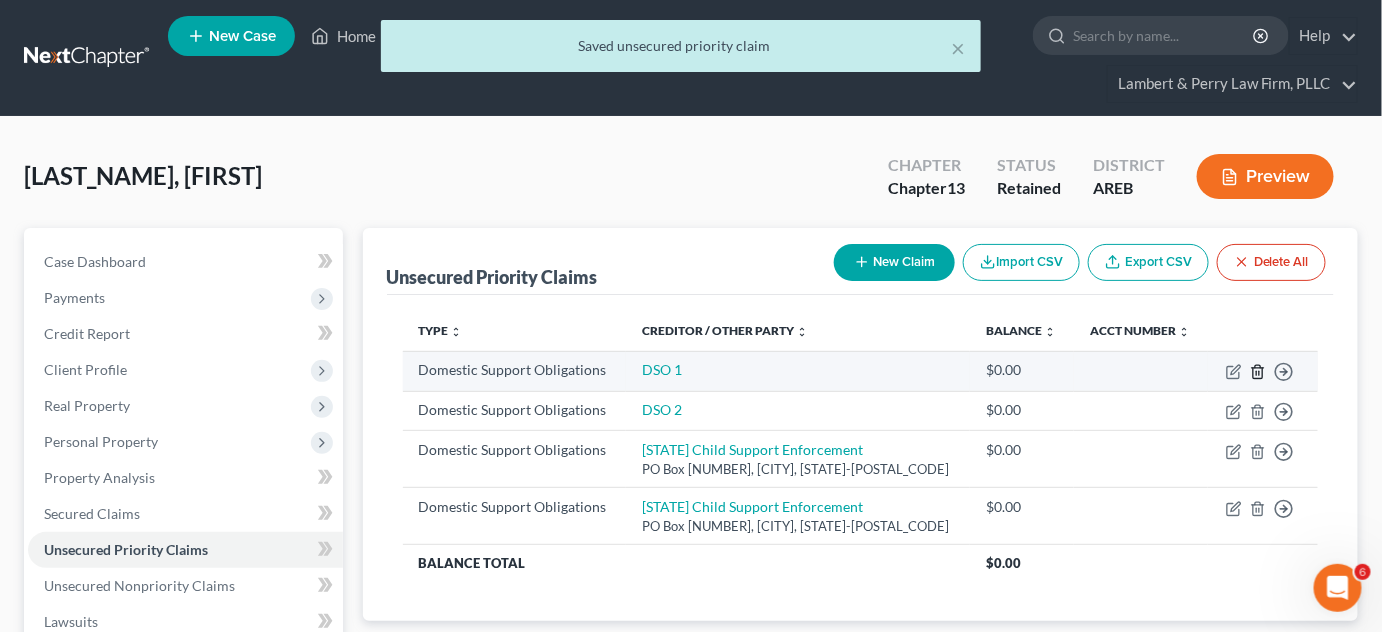 click 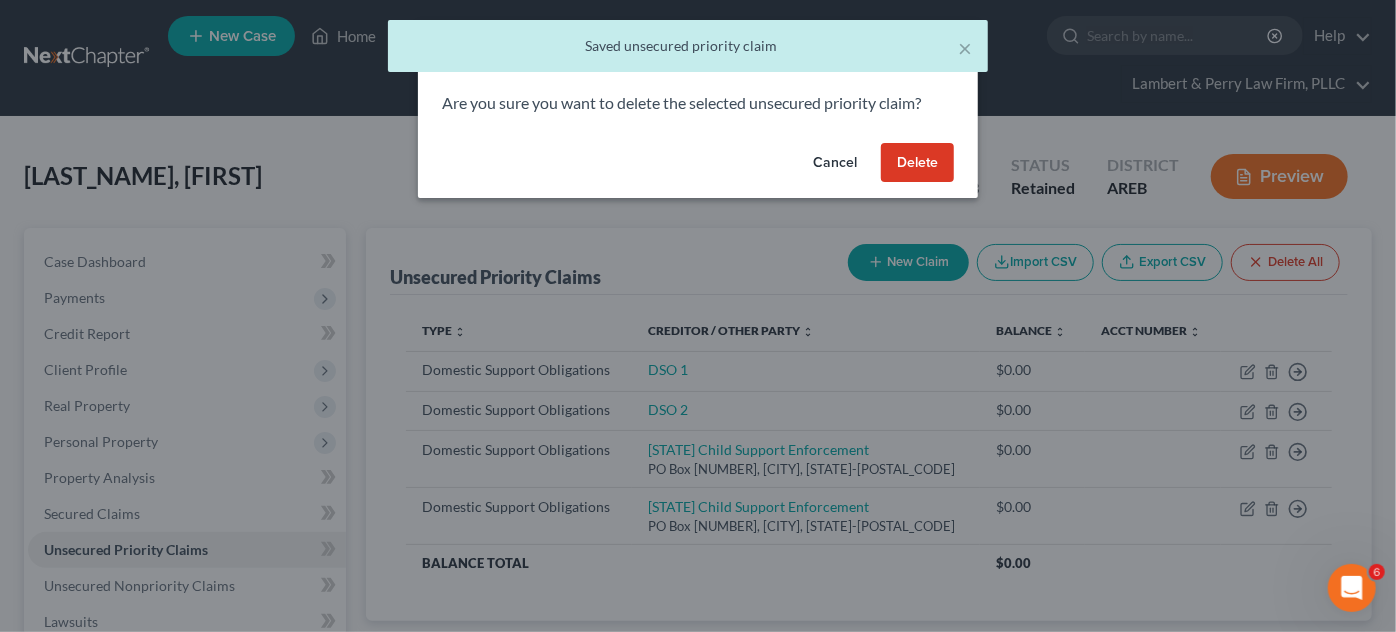click on "Delete" at bounding box center (917, 163) 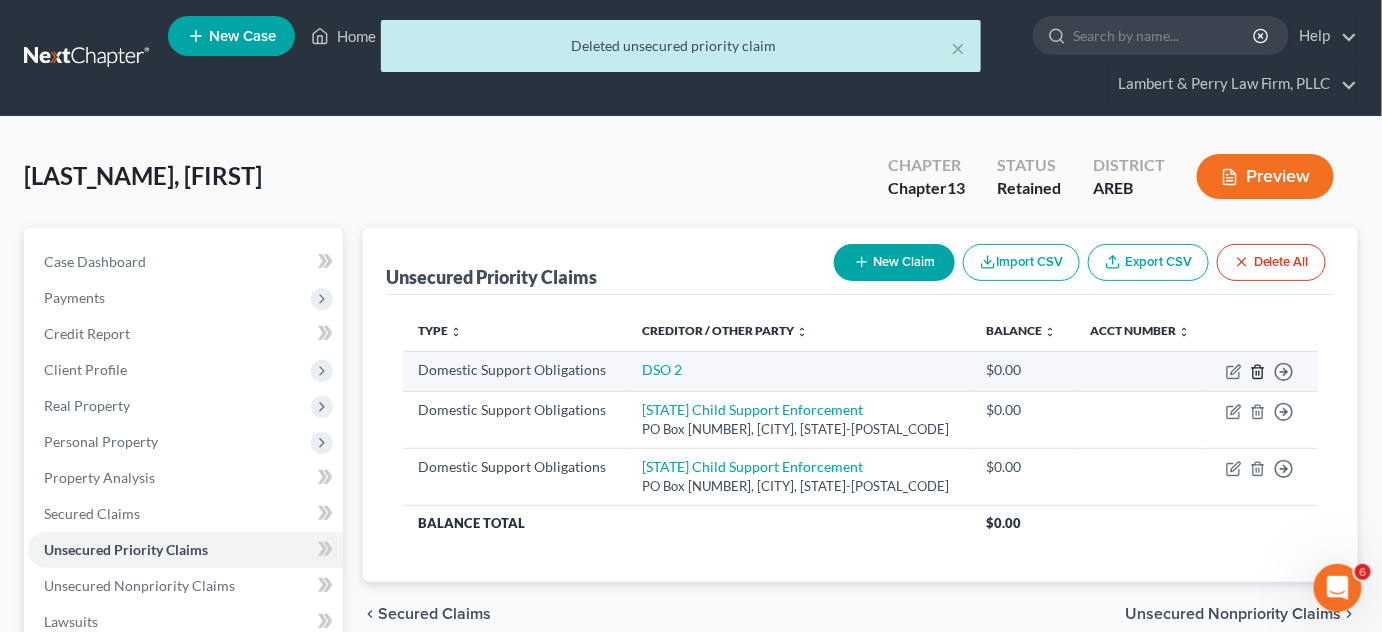 click 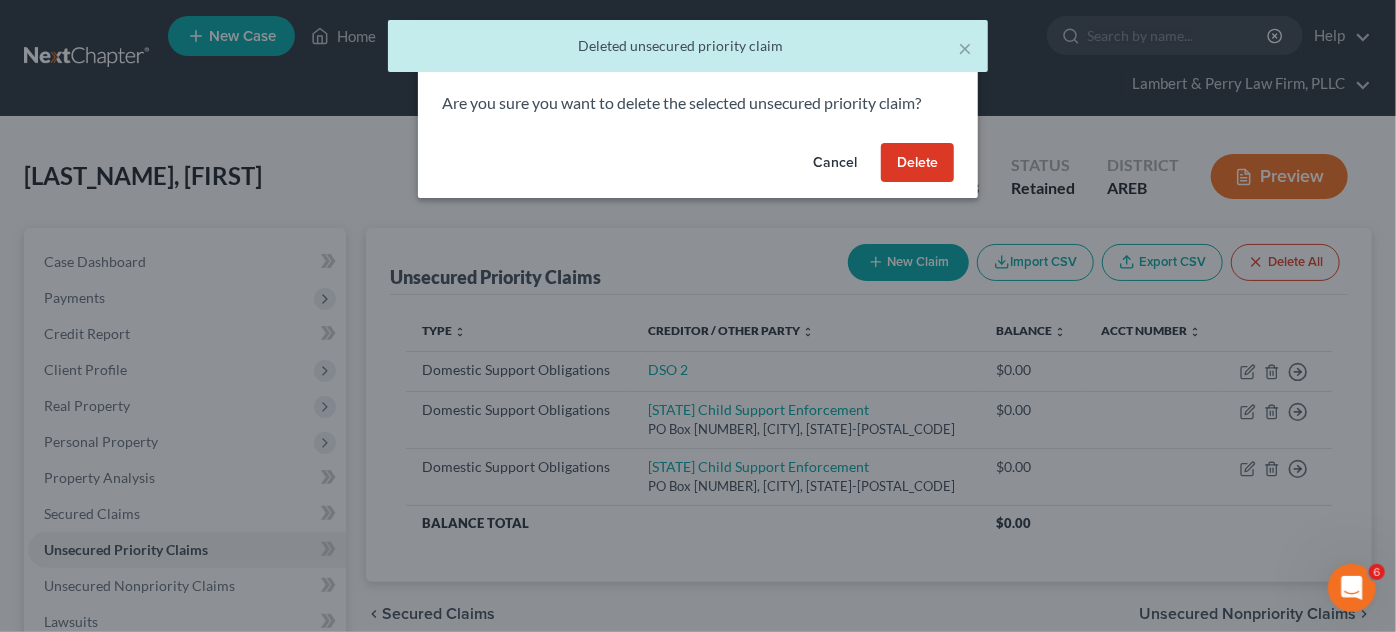 drag, startPoint x: 920, startPoint y: 153, endPoint x: 920, endPoint y: 167, distance: 14 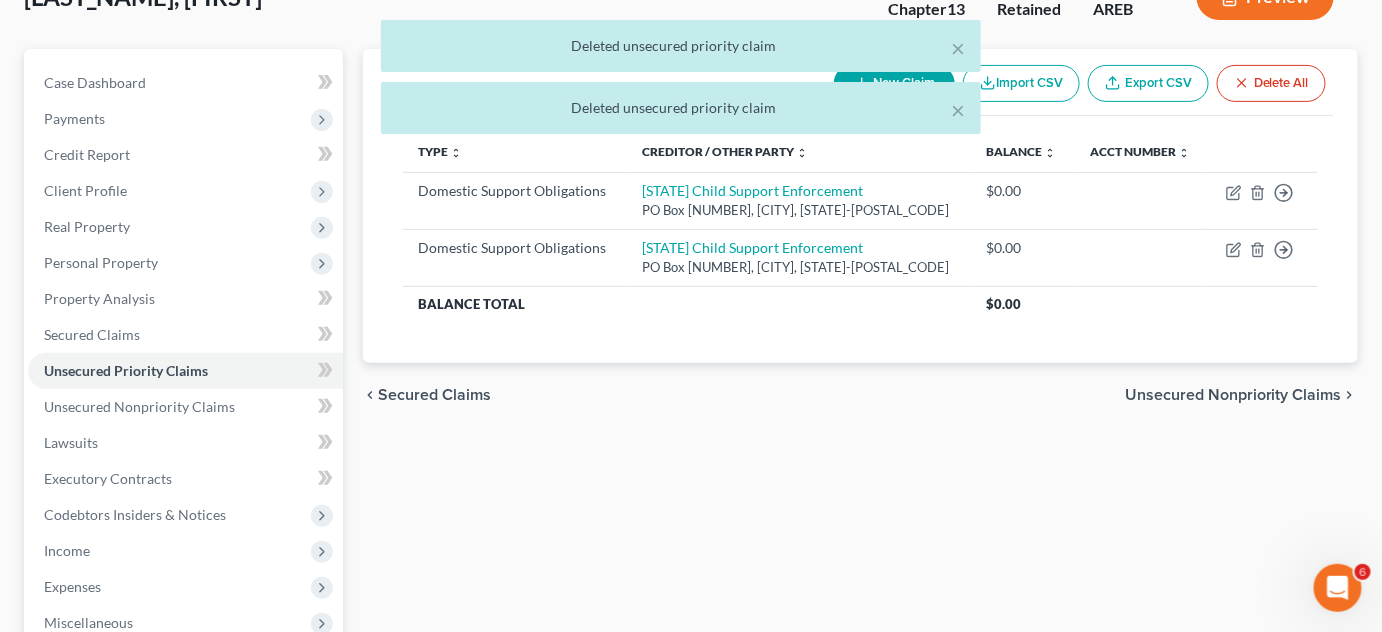 scroll, scrollTop: 181, scrollLeft: 0, axis: vertical 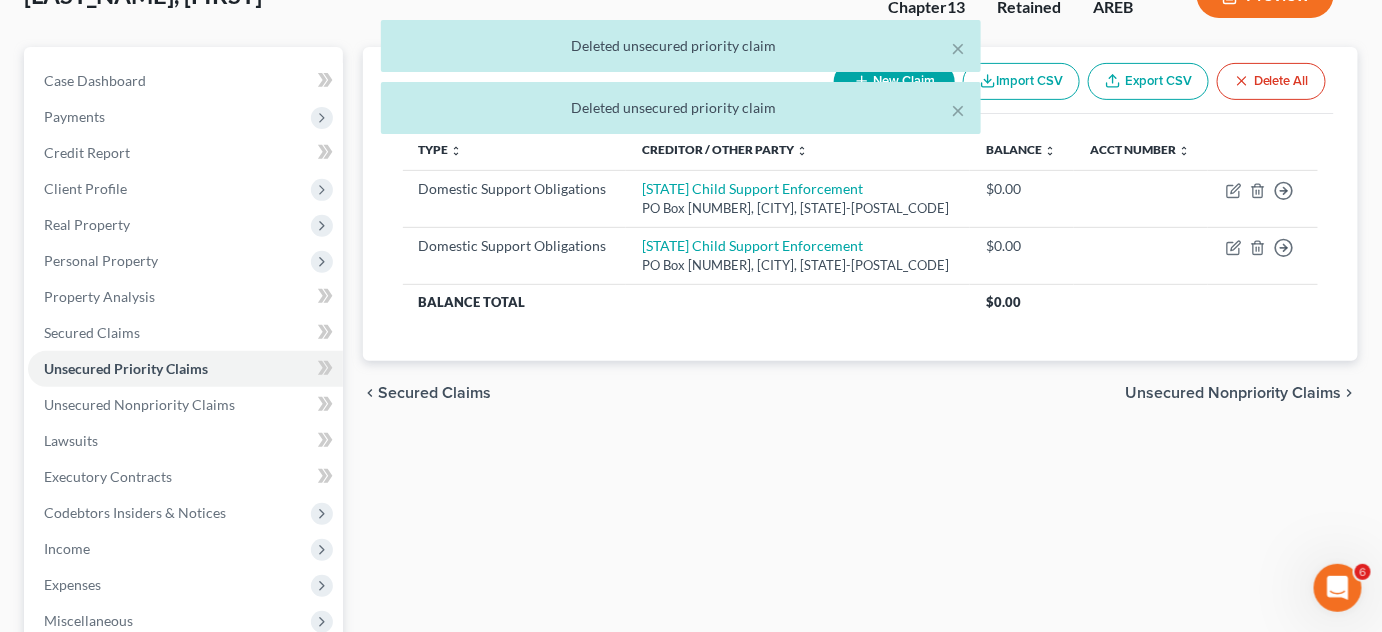 click on "Unsecured Nonpriority Claims" at bounding box center (1233, 393) 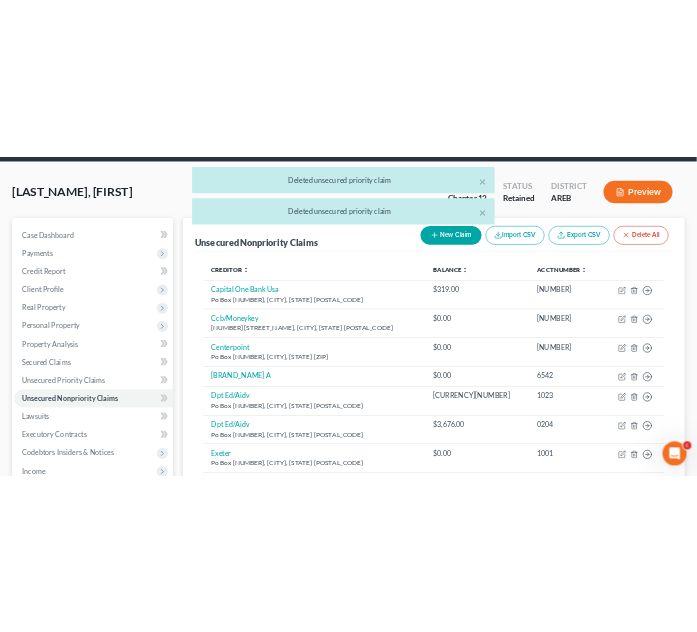 scroll, scrollTop: 0, scrollLeft: 0, axis: both 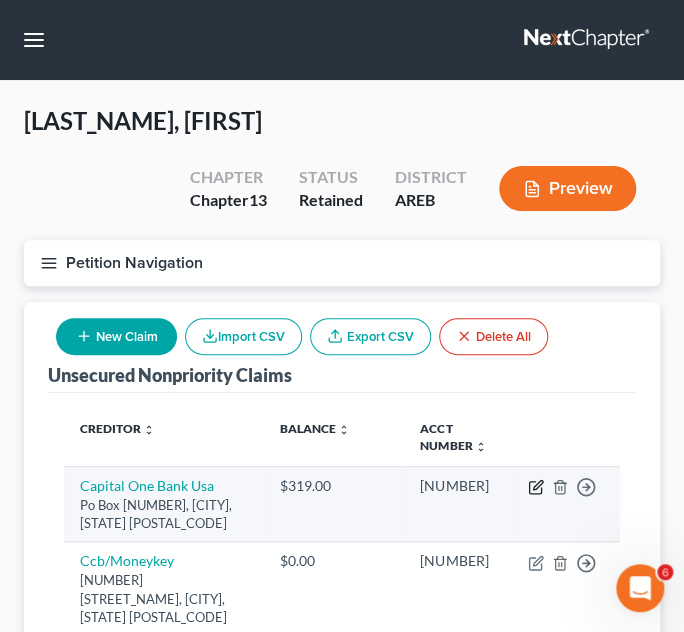 click 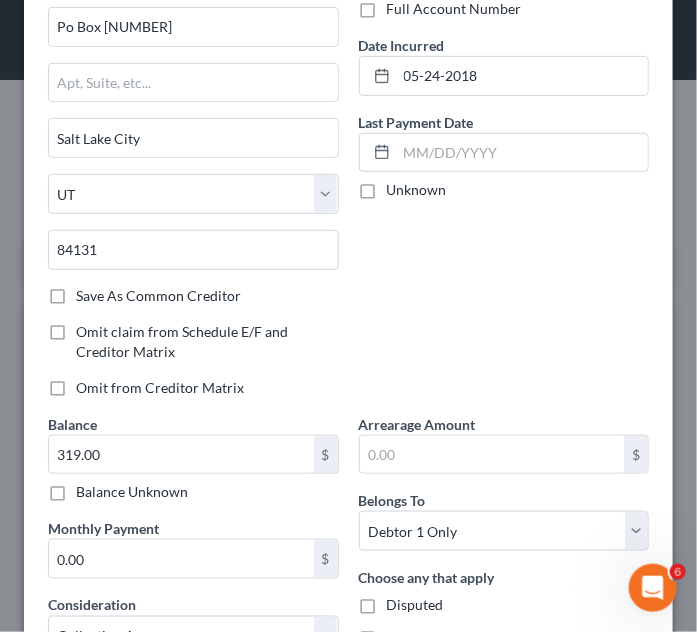 scroll, scrollTop: 416, scrollLeft: 0, axis: vertical 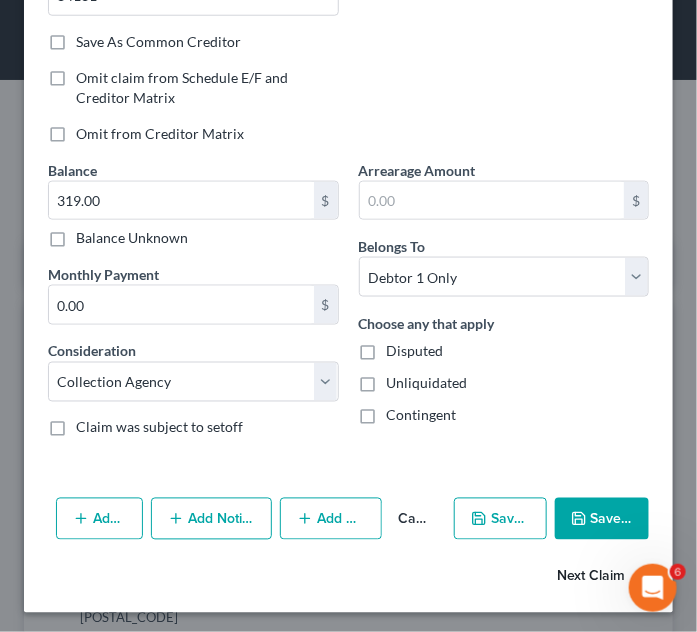 click on "Next Claim" at bounding box center [603, 577] 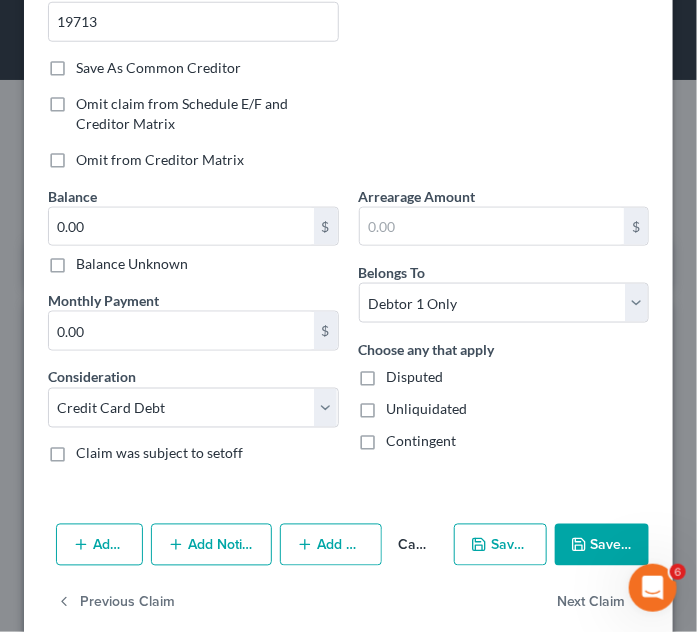scroll, scrollTop: 416, scrollLeft: 0, axis: vertical 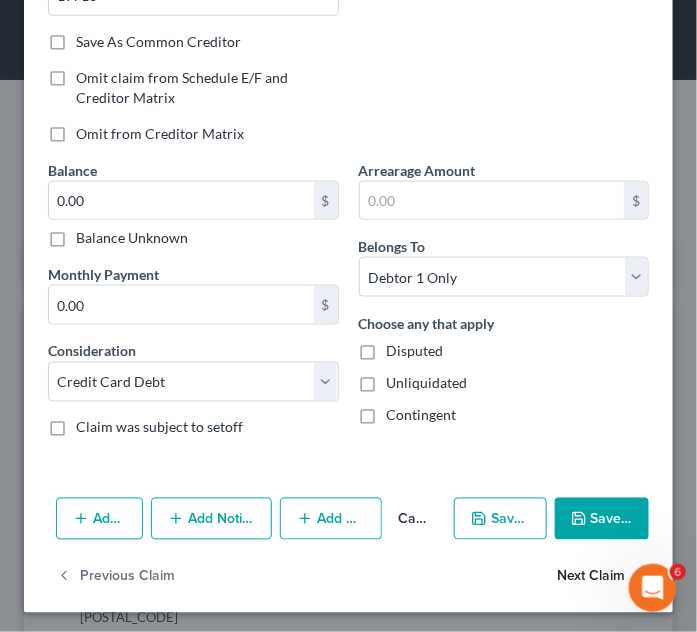click on "Next Claim" at bounding box center [603, 577] 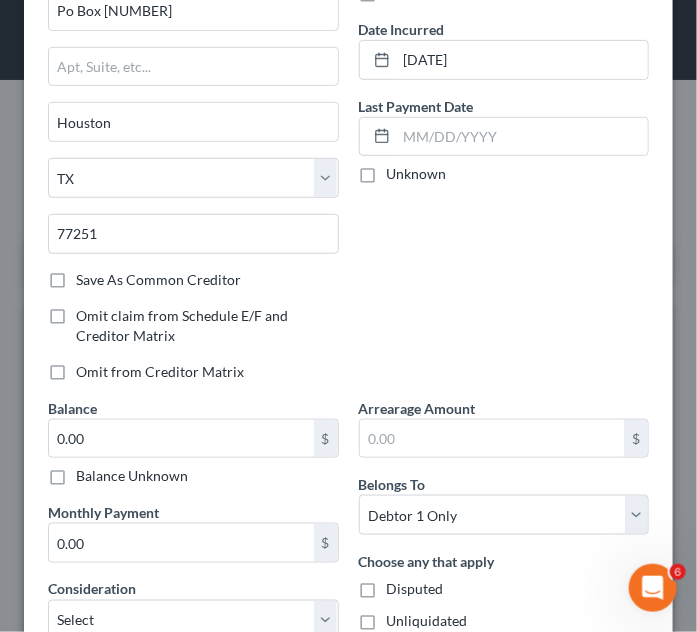 scroll, scrollTop: 181, scrollLeft: 0, axis: vertical 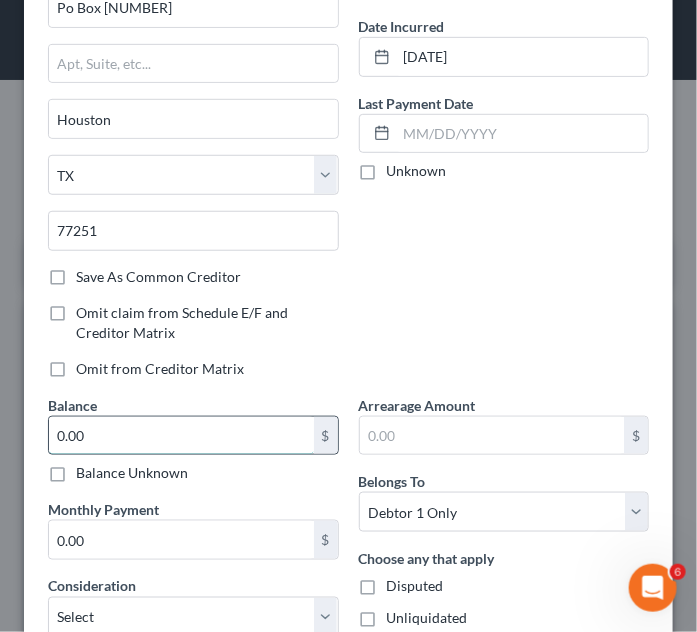 click on "0.00" at bounding box center (181, 436) 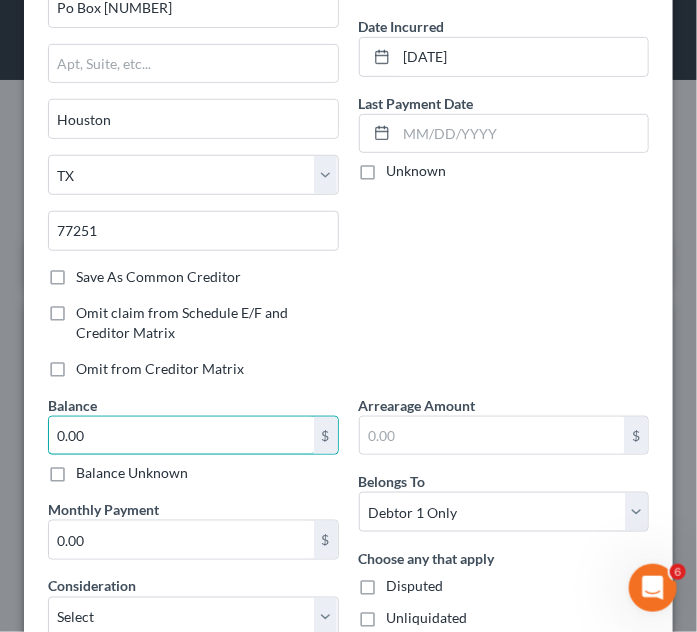 scroll, scrollTop: 416, scrollLeft: 0, axis: vertical 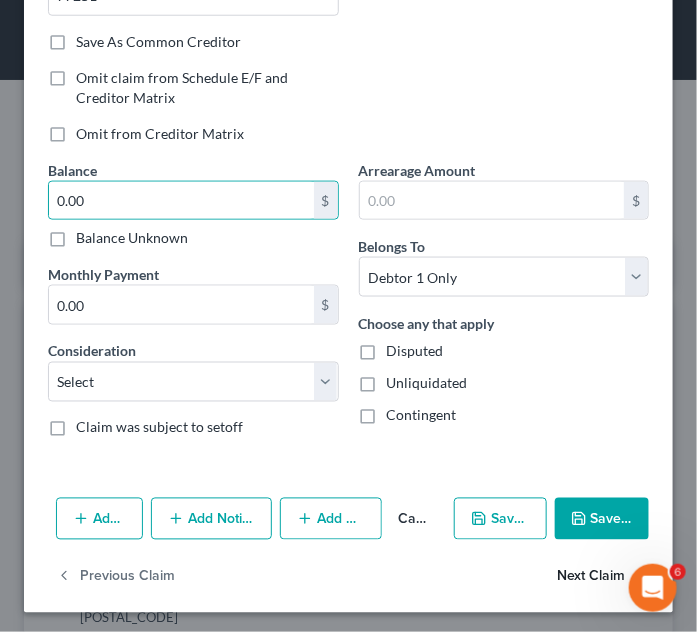 click on "Next Claim" at bounding box center (603, 577) 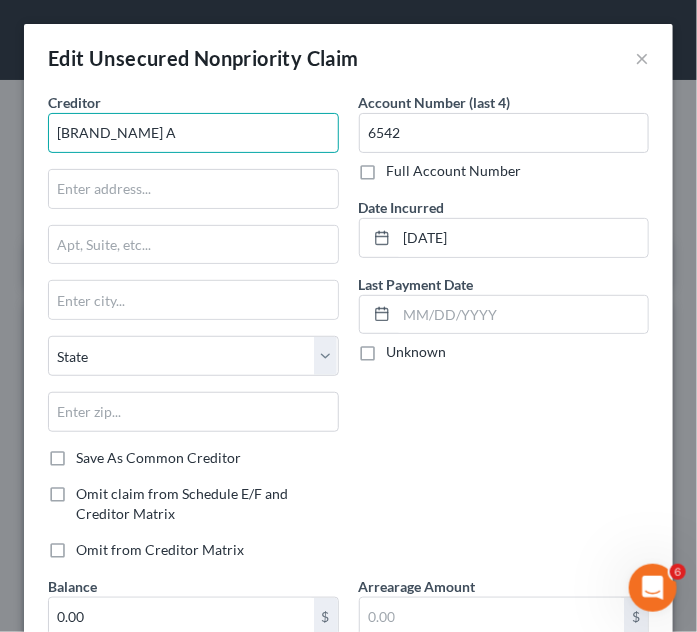 click on "Centerpoint Energy A" at bounding box center (193, 133) 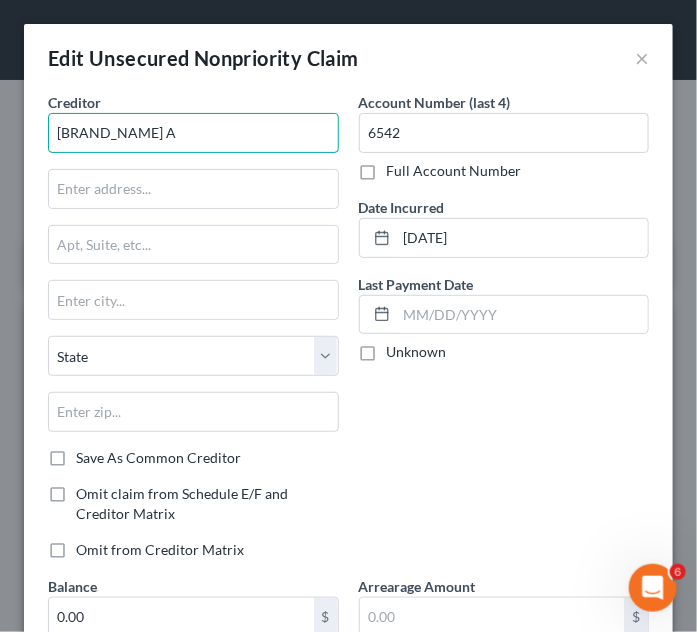 click on "Centerpoint Energy A" at bounding box center [193, 133] 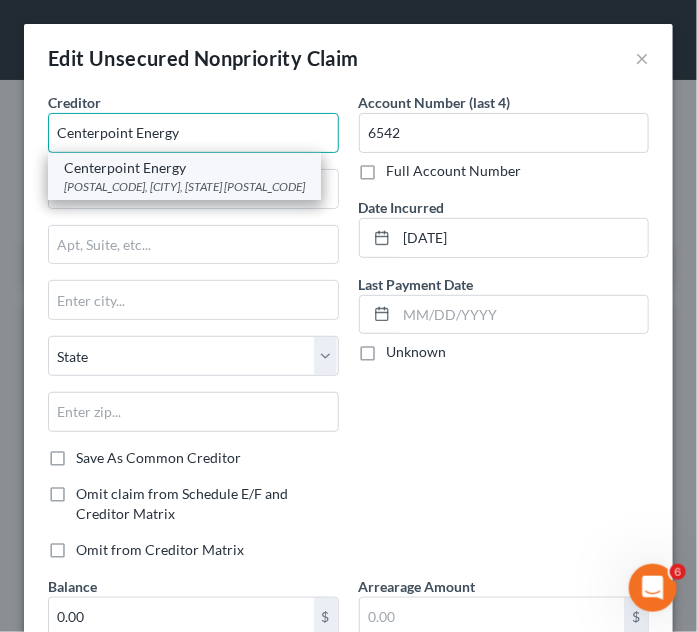 type on "Centerpoint Energy" 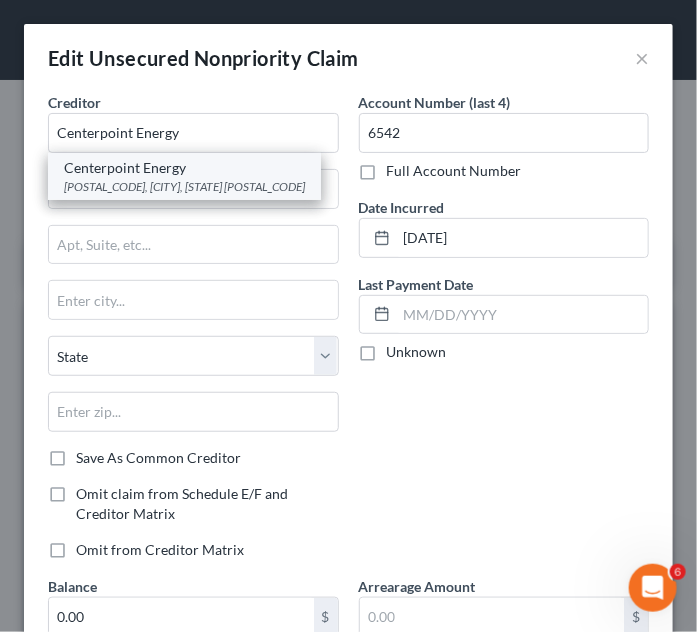 click on "Po Box 4981, Houston, TX 772210" at bounding box center [184, 186] 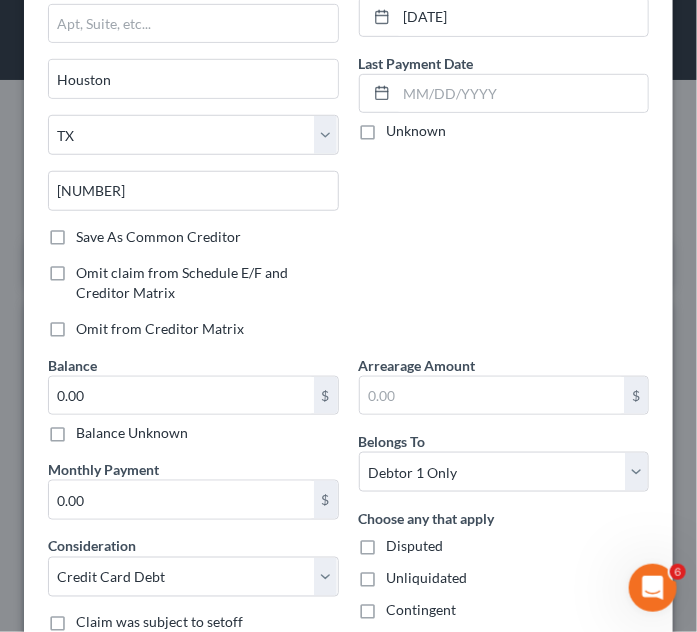 scroll, scrollTop: 416, scrollLeft: 0, axis: vertical 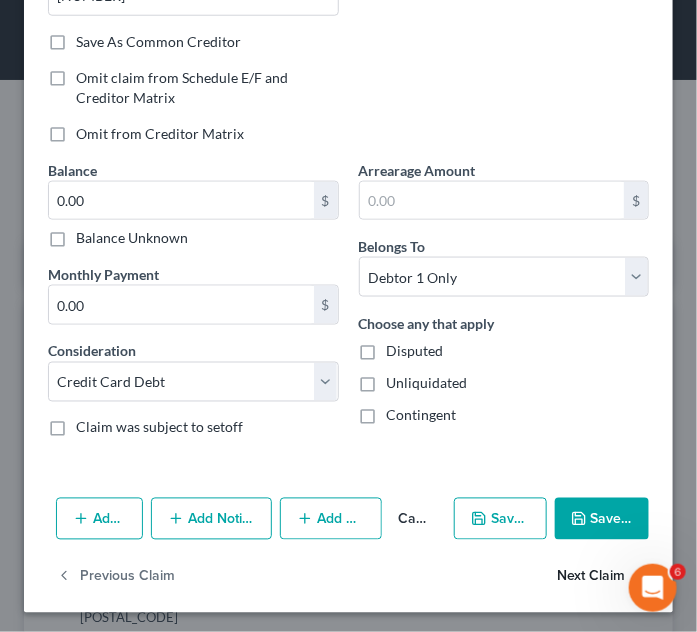 click on "Next Claim" at bounding box center (603, 577) 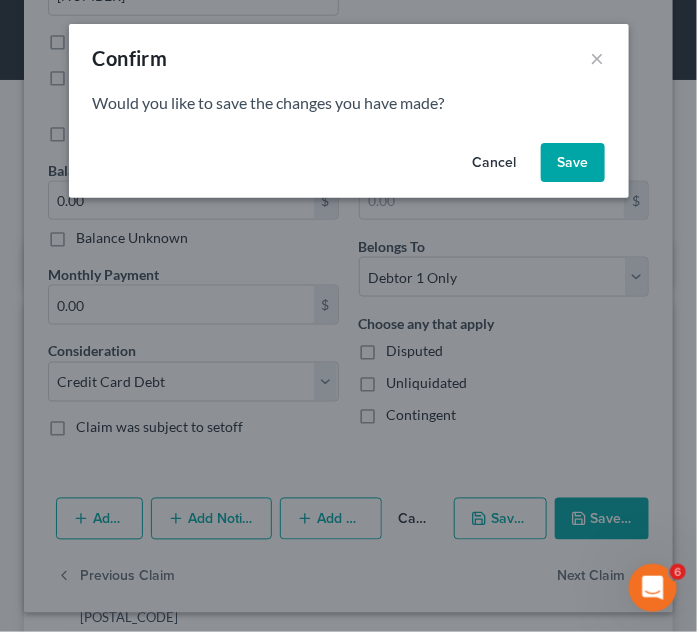 click on "Save" at bounding box center [573, 163] 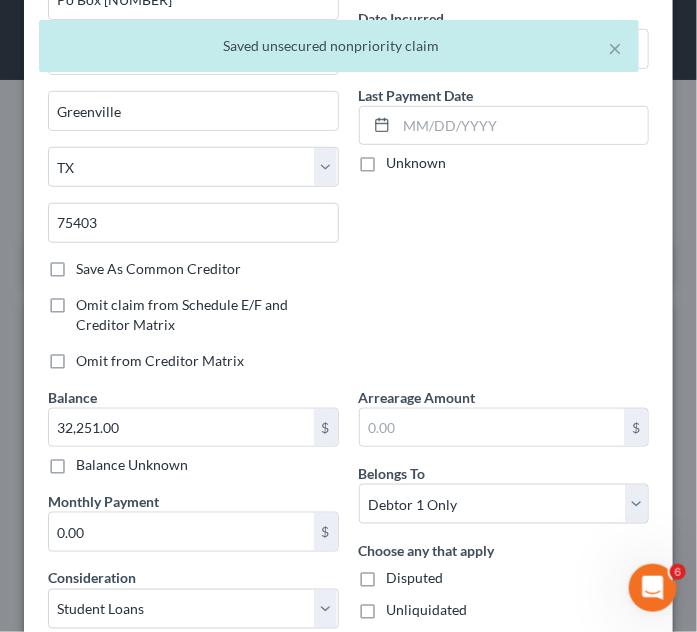 scroll, scrollTop: 416, scrollLeft: 0, axis: vertical 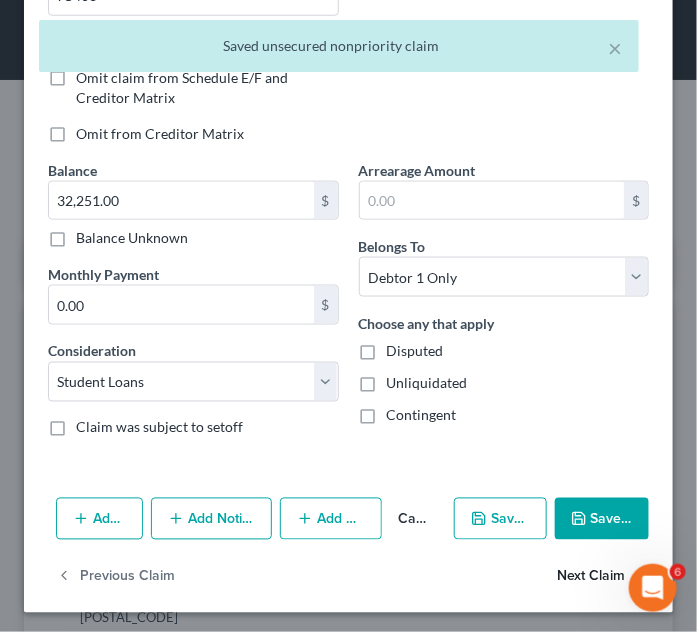 click on "Next Claim" at bounding box center (603, 577) 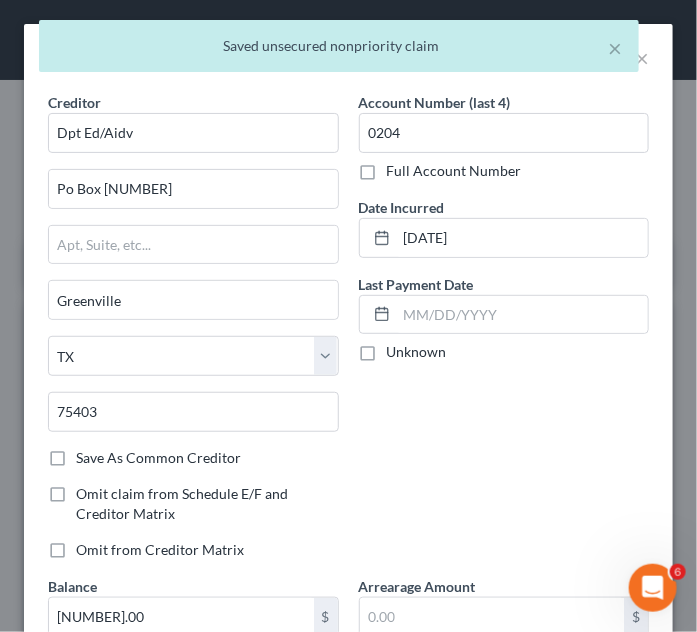scroll, scrollTop: 416, scrollLeft: 0, axis: vertical 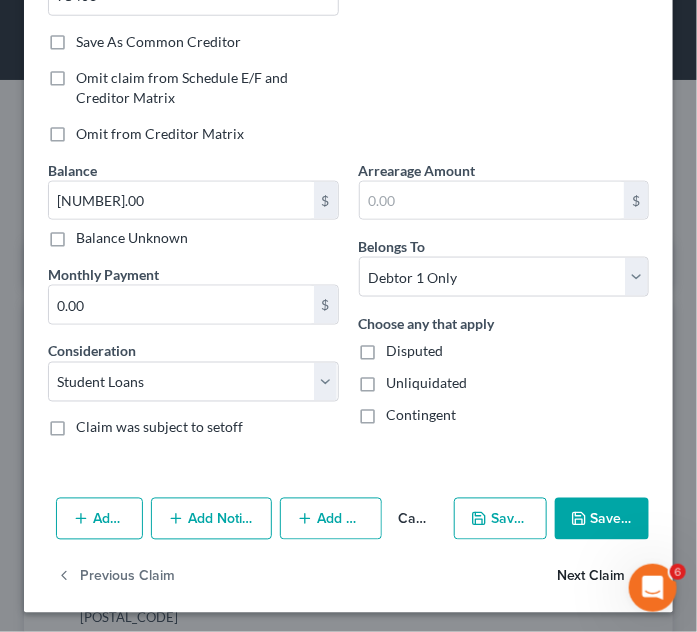click on "Next Claim" at bounding box center [603, 577] 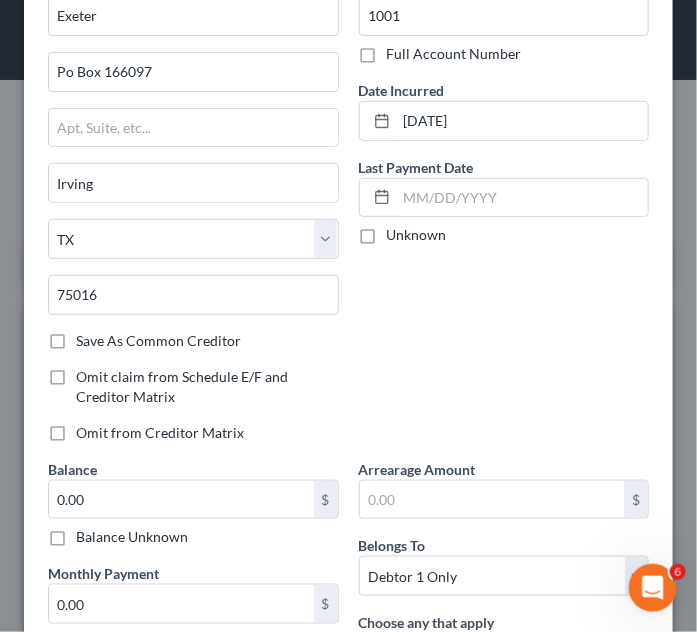 scroll, scrollTop: 416, scrollLeft: 0, axis: vertical 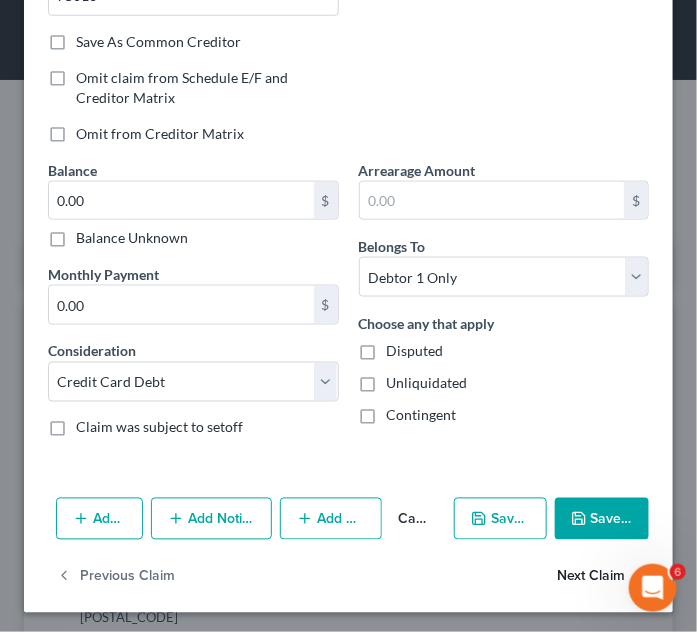 click on "Next Claim" at bounding box center (603, 577) 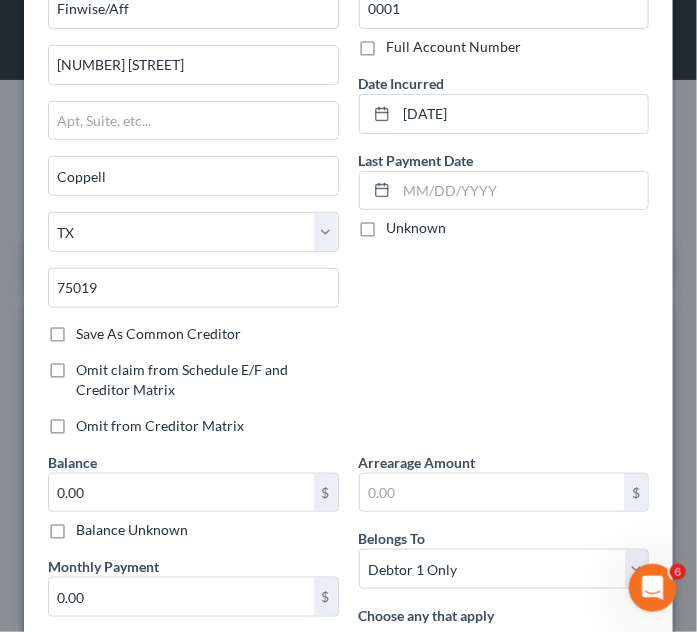 scroll, scrollTop: 416, scrollLeft: 0, axis: vertical 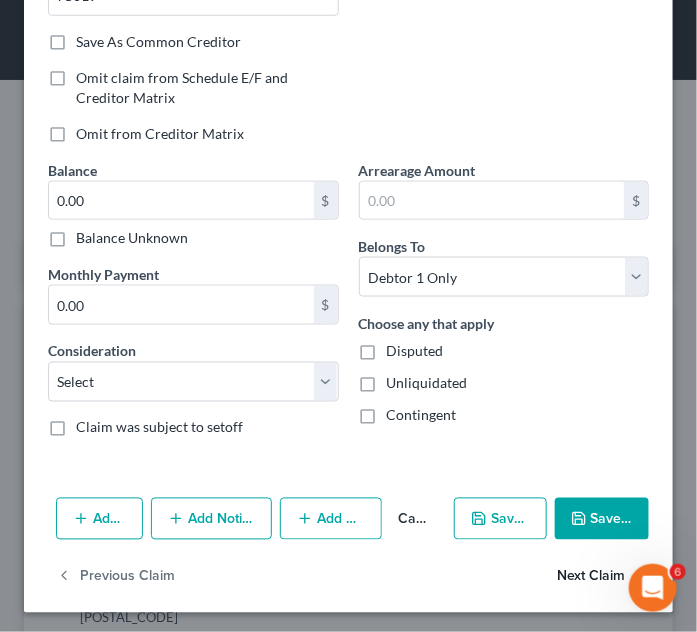click on "Next Claim" at bounding box center [603, 577] 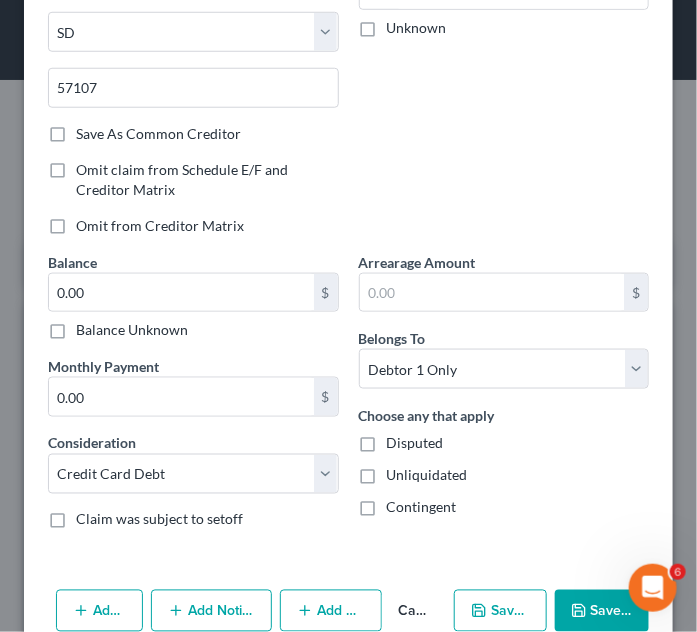 scroll, scrollTop: 416, scrollLeft: 0, axis: vertical 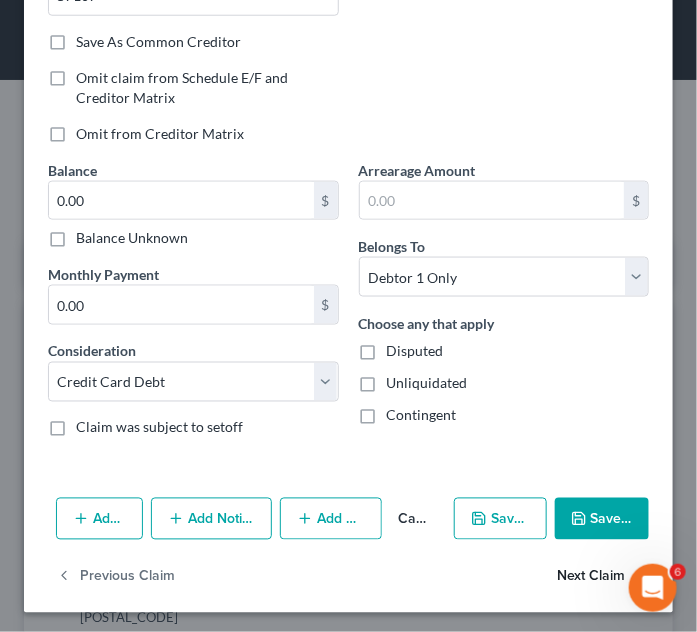 click on "Next Claim" at bounding box center [603, 577] 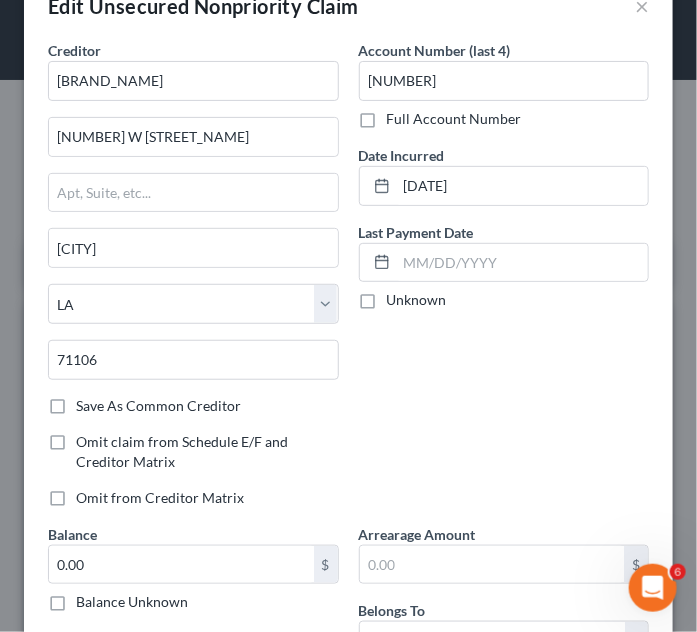 scroll, scrollTop: 416, scrollLeft: 0, axis: vertical 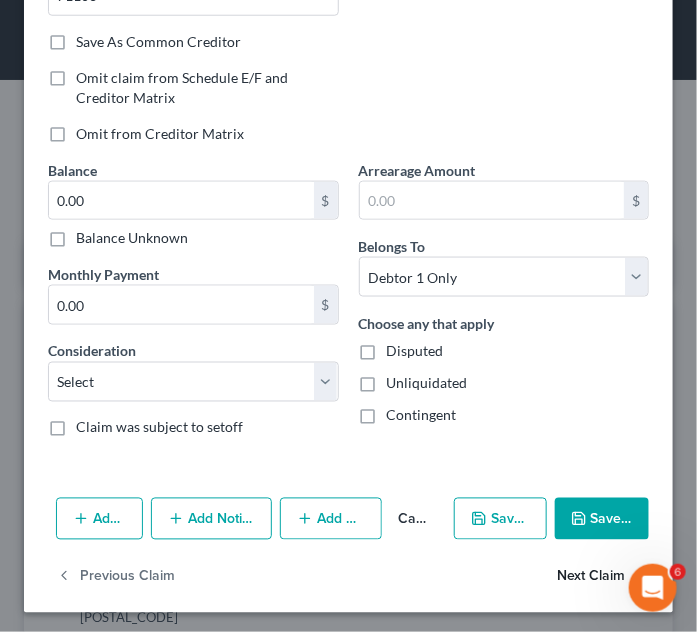 click on "Next Claim" at bounding box center (603, 577) 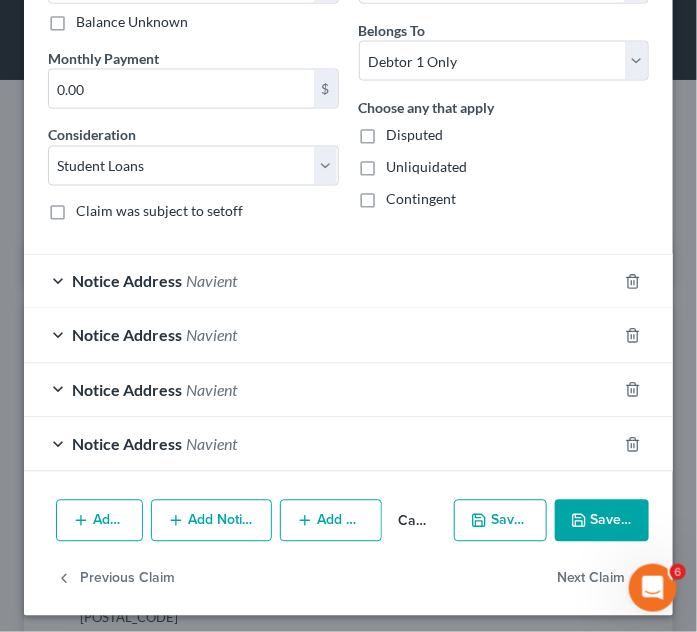 scroll, scrollTop: 633, scrollLeft: 0, axis: vertical 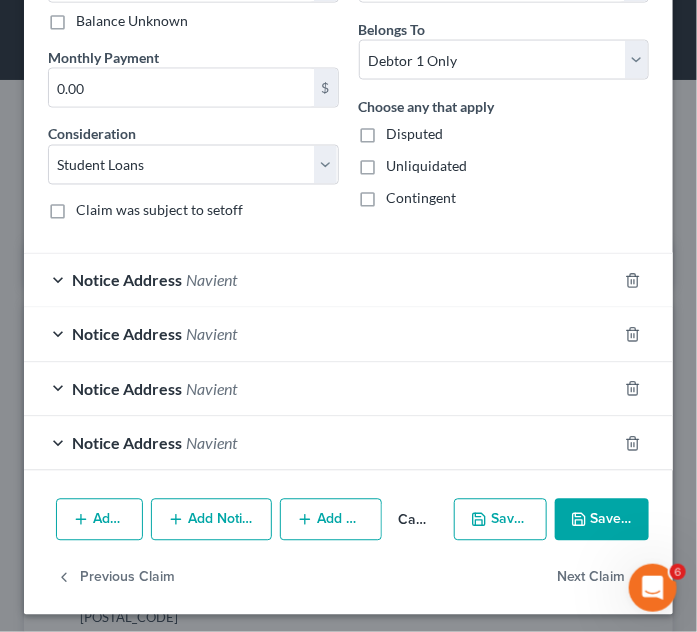 click at bounding box center (645, 281) 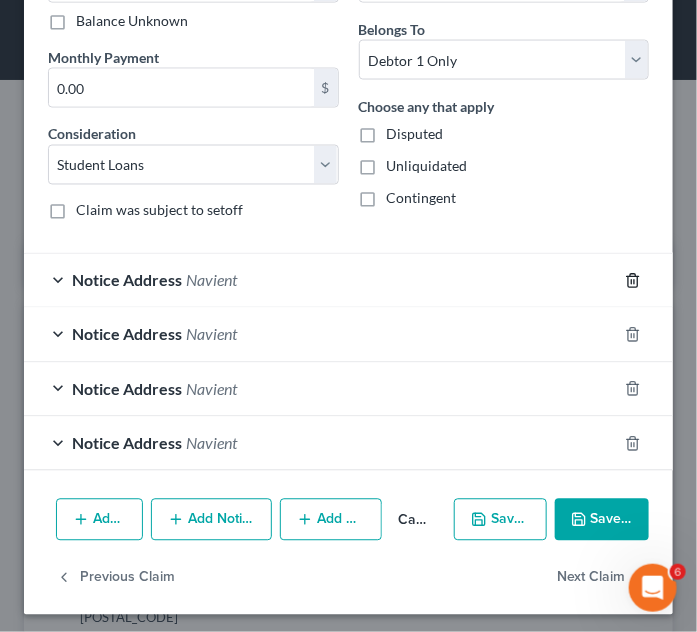 click 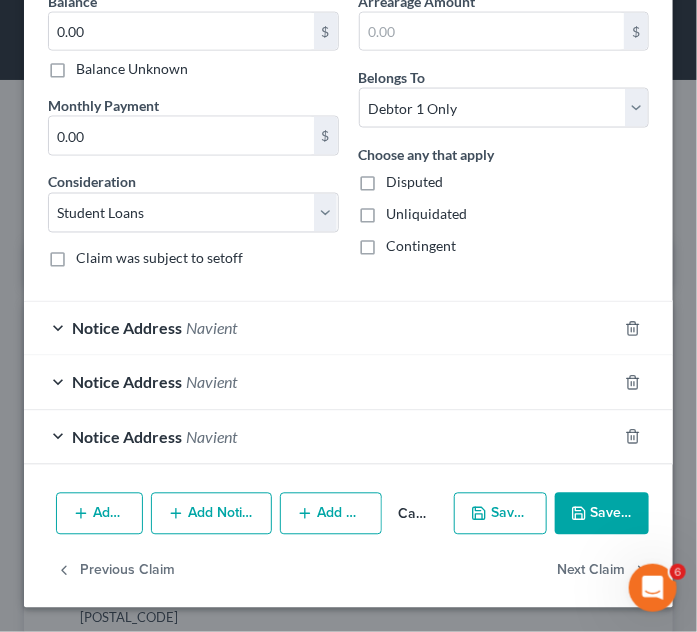 scroll, scrollTop: 579, scrollLeft: 0, axis: vertical 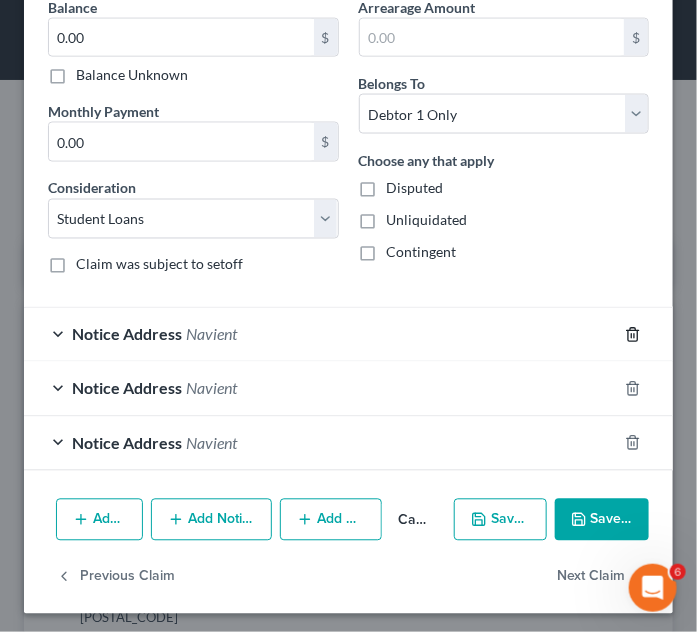 click at bounding box center (645, 335) 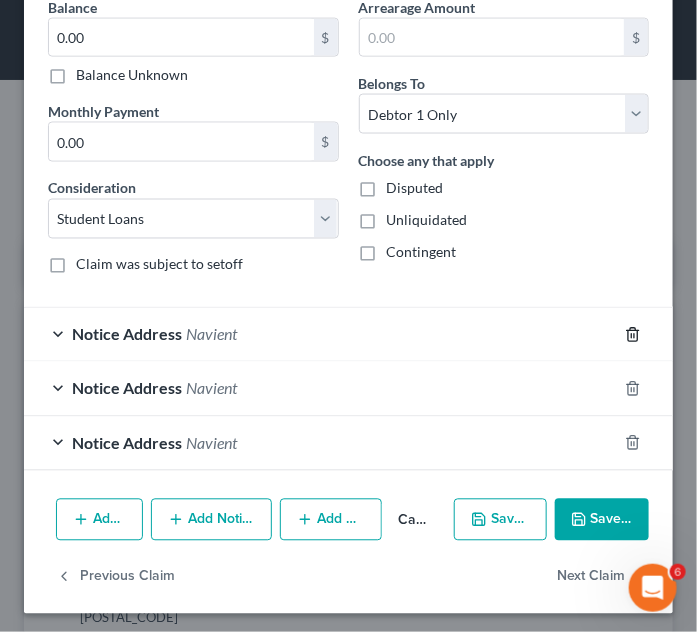 click 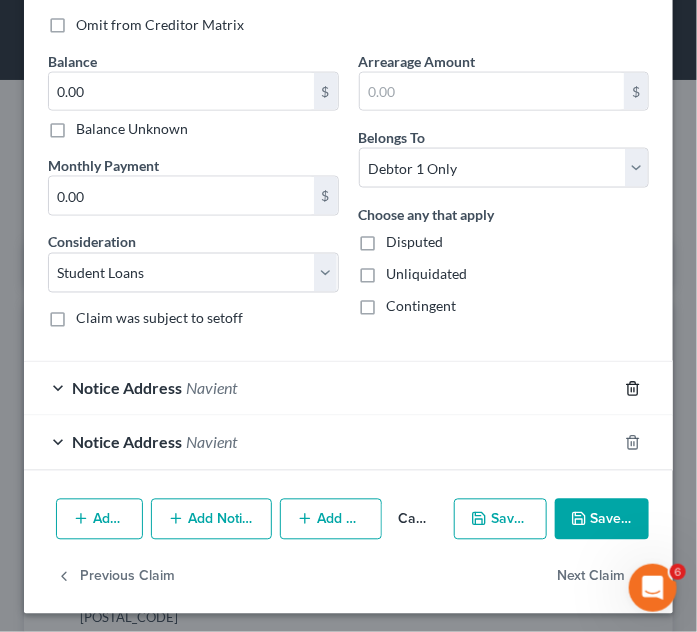click 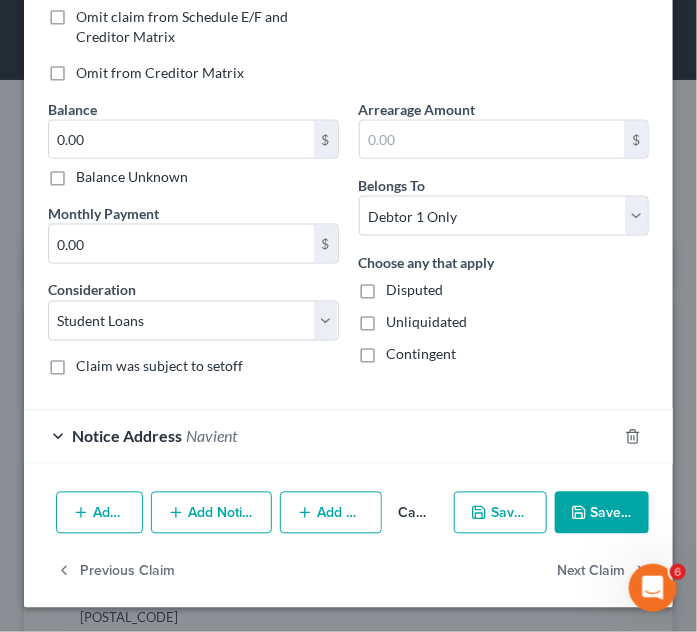 scroll, scrollTop: 471, scrollLeft: 0, axis: vertical 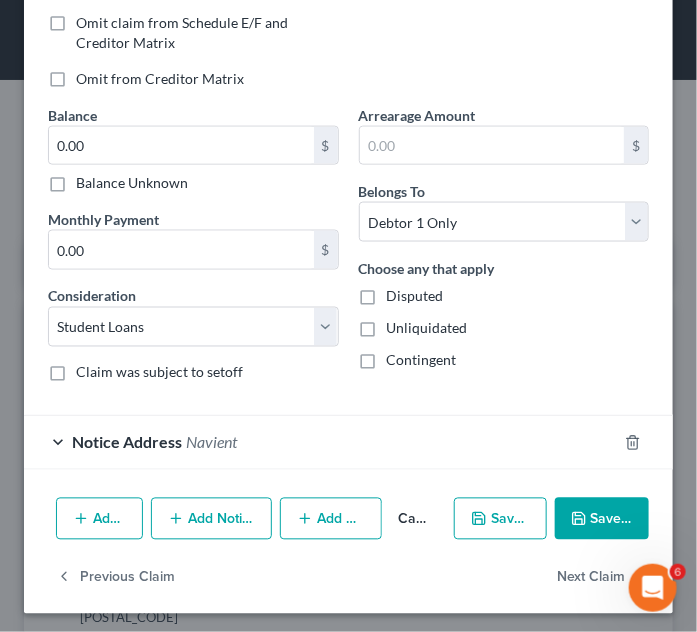 click at bounding box center (645, 443) 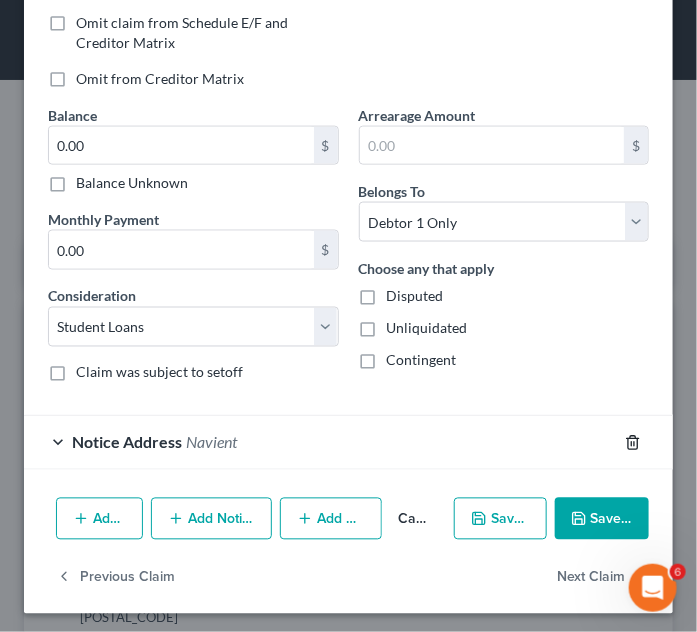 click 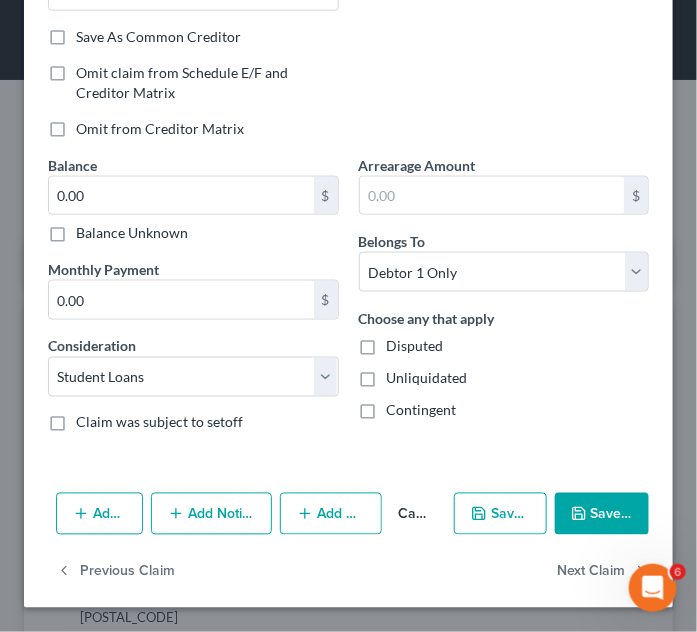 scroll, scrollTop: 416, scrollLeft: 0, axis: vertical 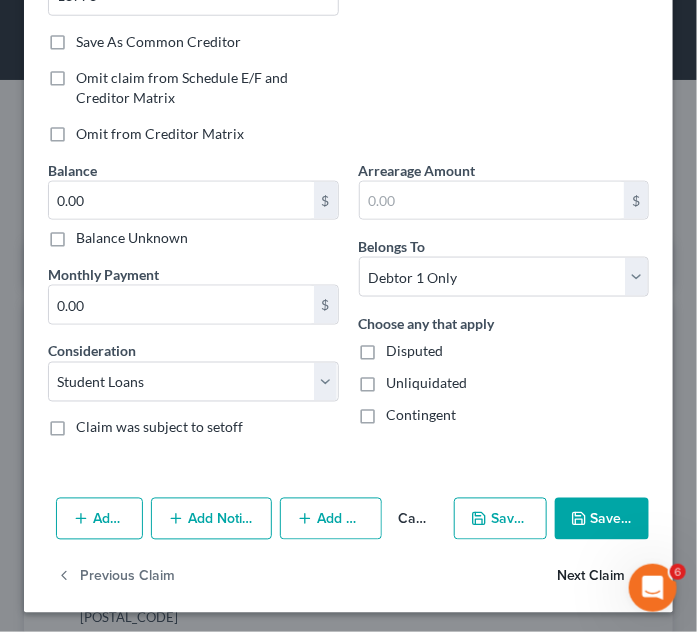 click on "Next Claim" at bounding box center (603, 577) 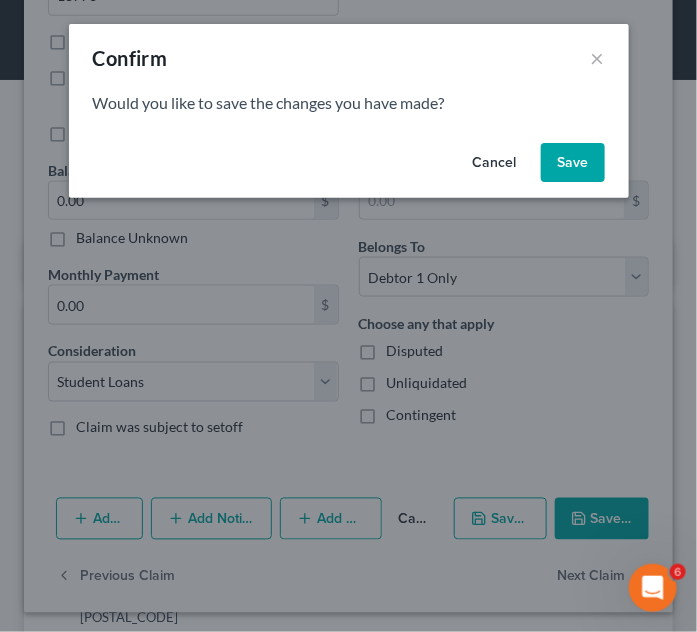 click on "Save" at bounding box center [573, 163] 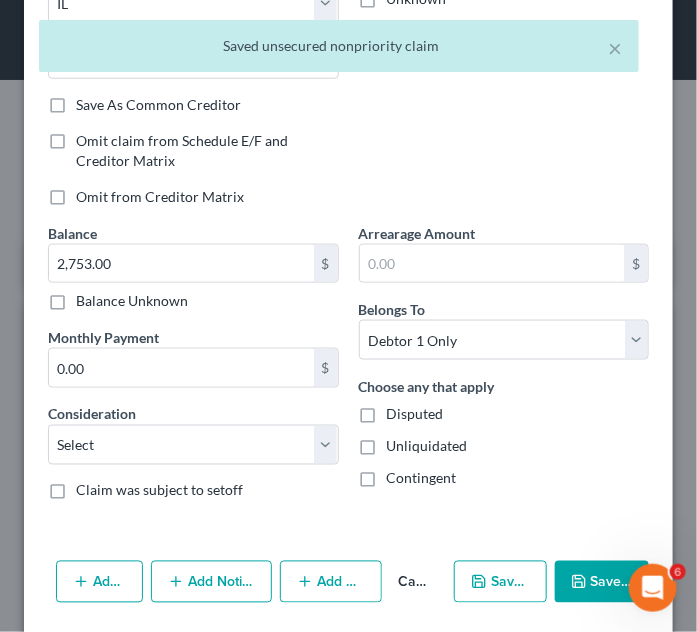 scroll, scrollTop: 416, scrollLeft: 0, axis: vertical 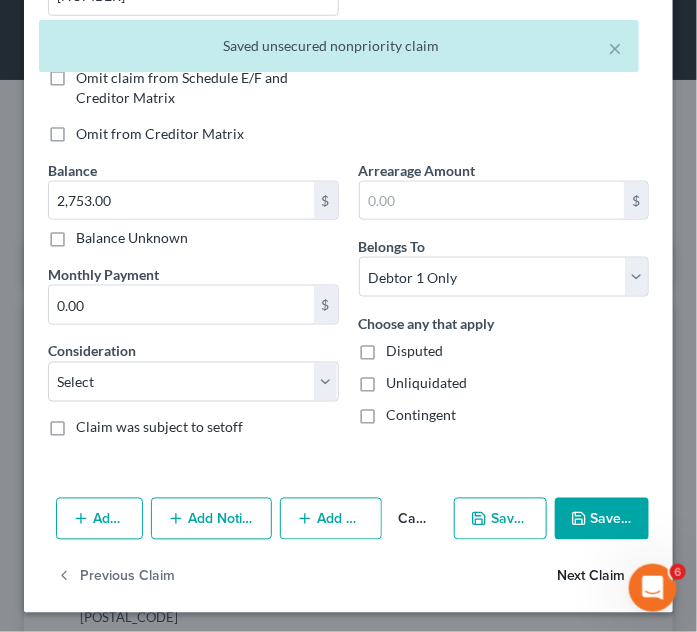 click on "Next Claim" at bounding box center [603, 577] 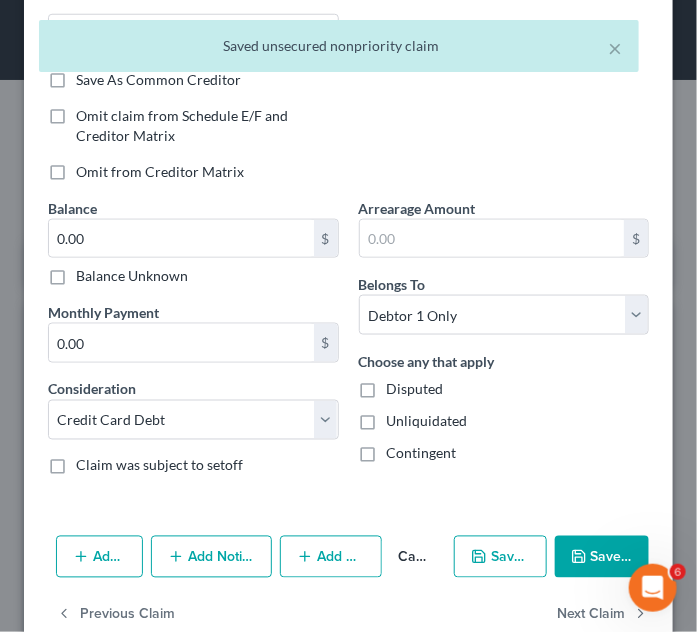 scroll, scrollTop: 416, scrollLeft: 0, axis: vertical 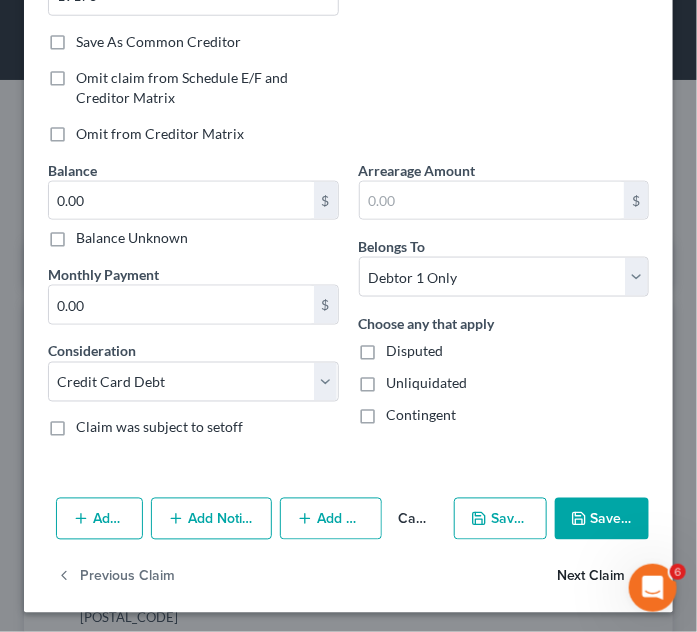 click on "Next Claim" at bounding box center (603, 577) 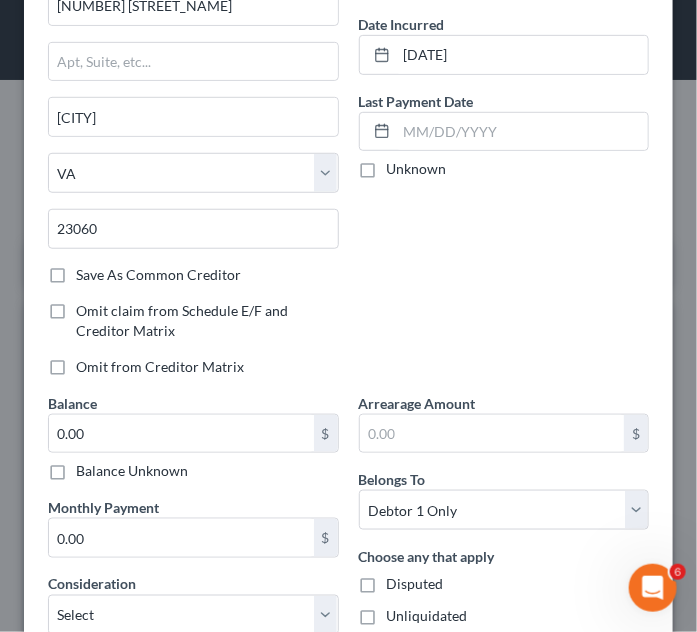 scroll, scrollTop: 416, scrollLeft: 0, axis: vertical 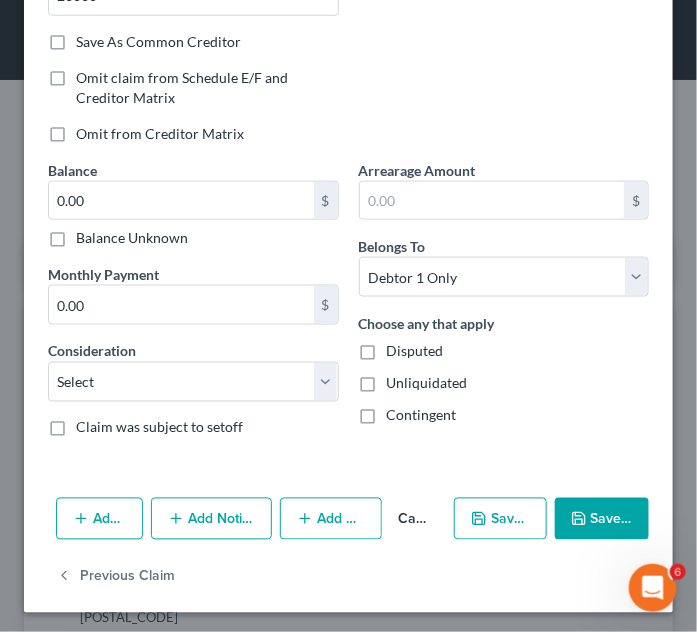 click on "Save & Close" at bounding box center [602, 519] 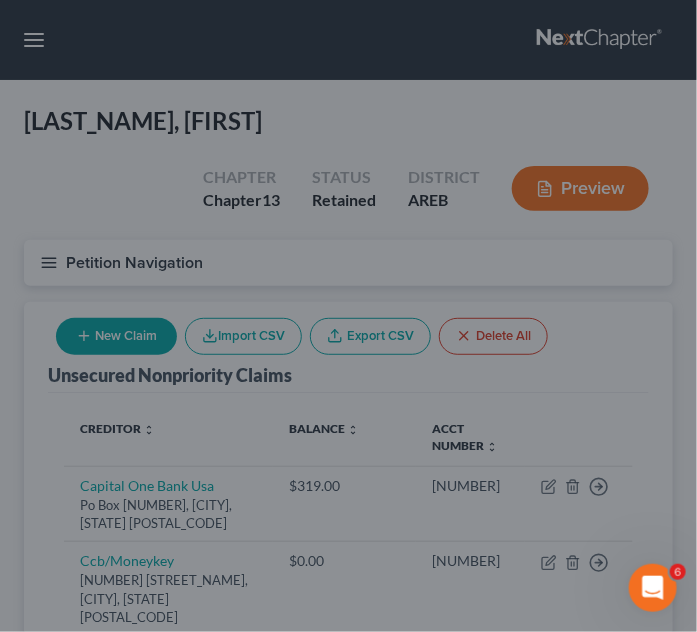 type on "0" 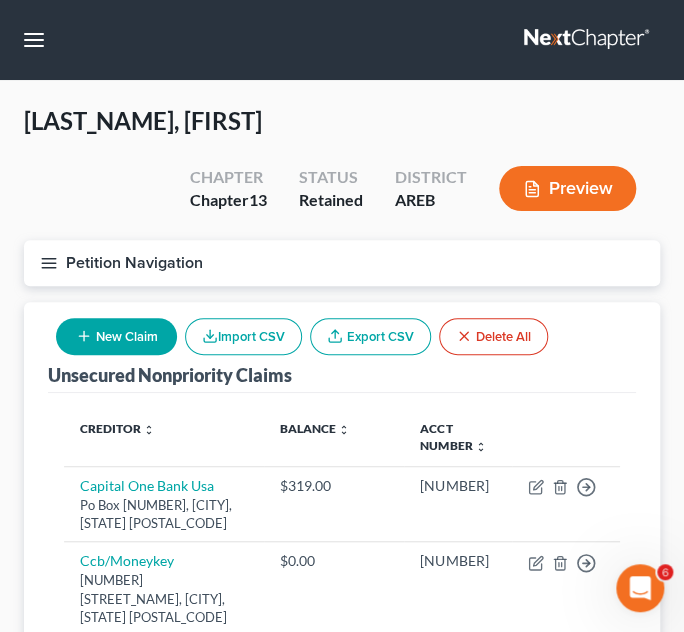 click on "New Claim" at bounding box center [116, 336] 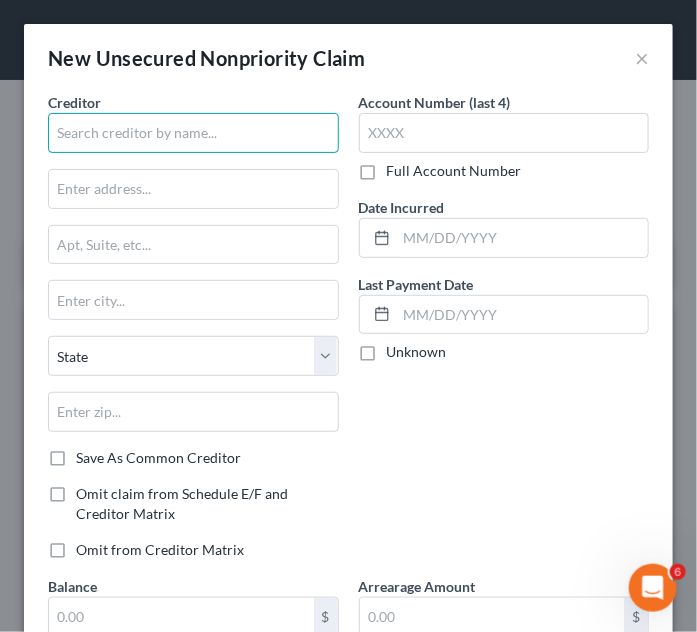 click at bounding box center [193, 133] 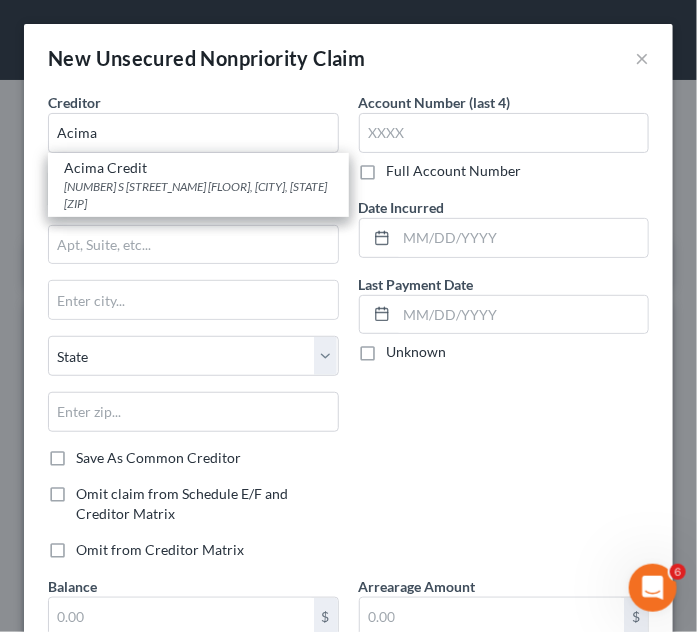 click on "9815 S Monroe Street 4th Floor, Sandy, UT 84070" at bounding box center (198, 195) 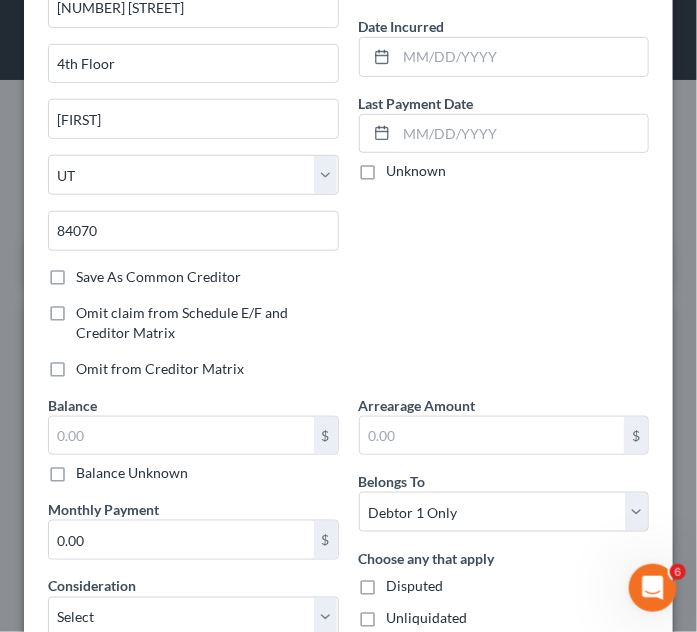 scroll, scrollTop: 272, scrollLeft: 0, axis: vertical 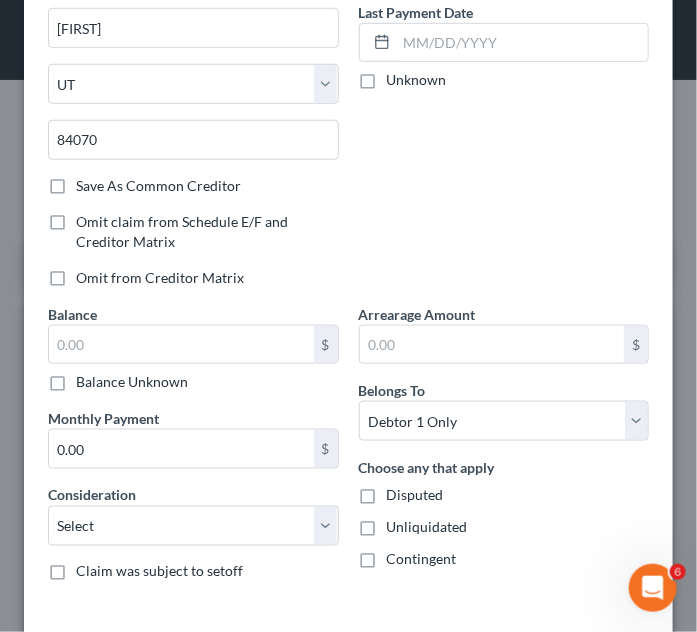 click on "Balance Unknown" at bounding box center (132, 382) 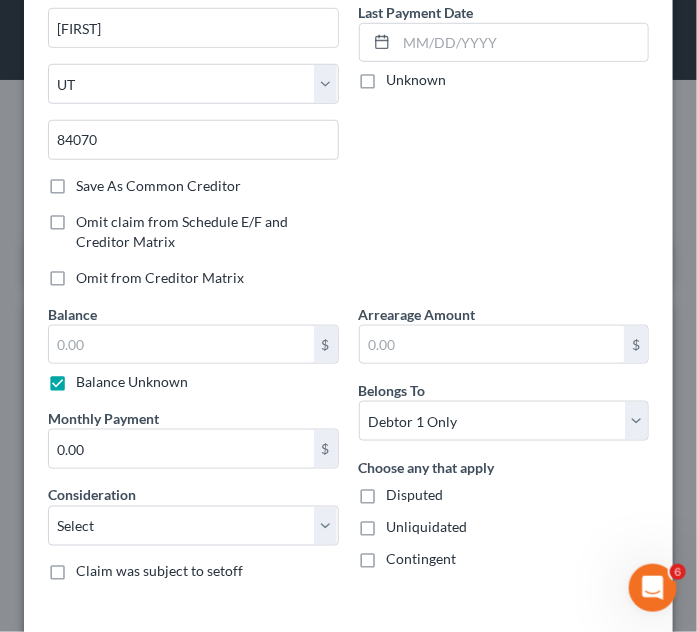 type on "0.00" 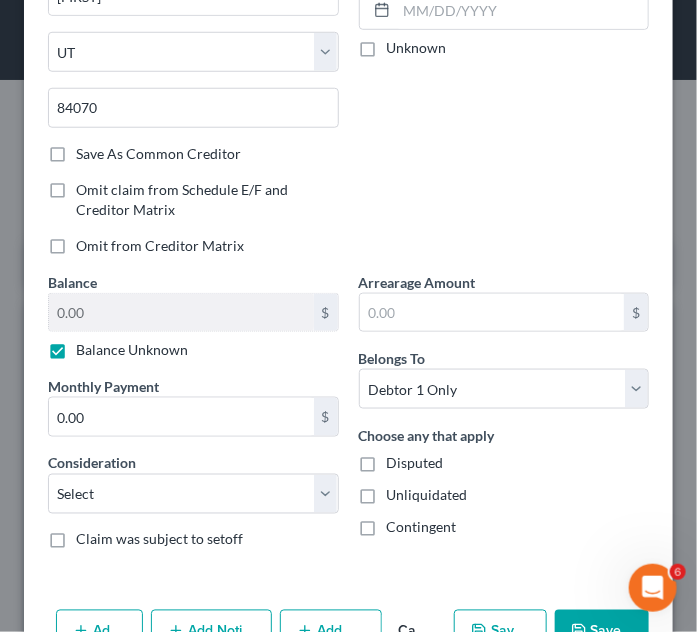 scroll, scrollTop: 358, scrollLeft: 0, axis: vertical 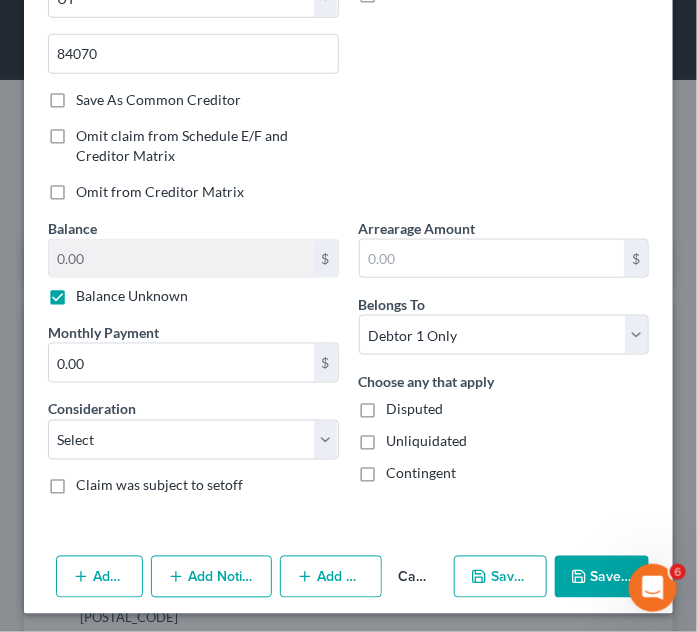 click on "Save & New" at bounding box center [500, 577] 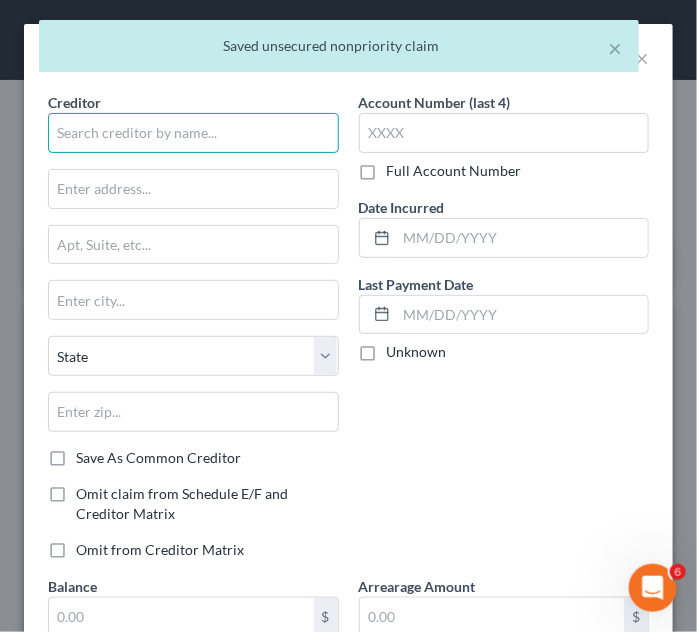 click at bounding box center [193, 133] 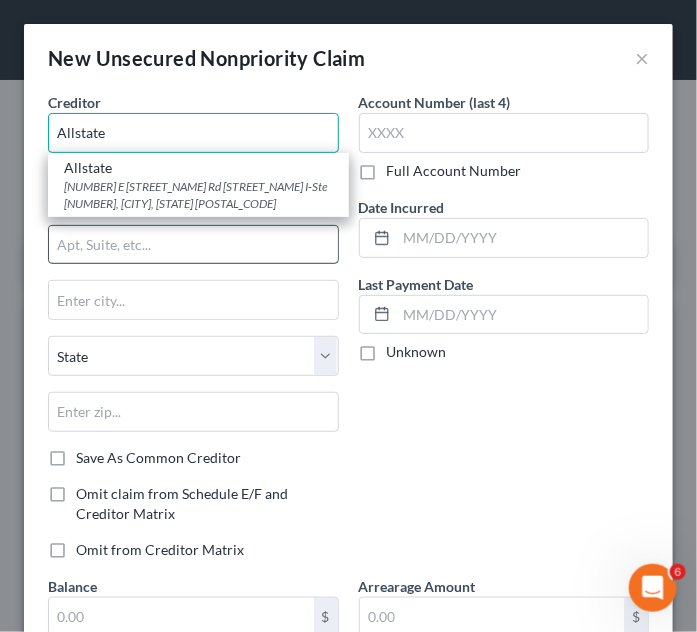 type on "Allstate" 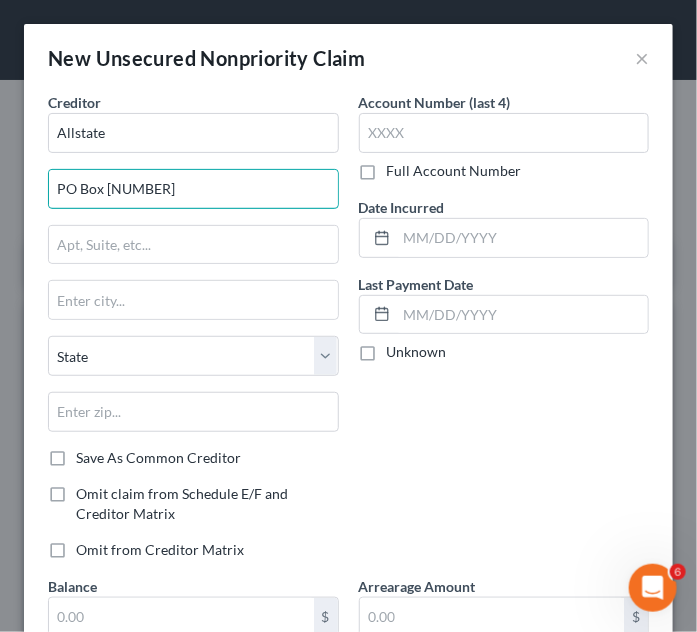type on "PO Box 650562" 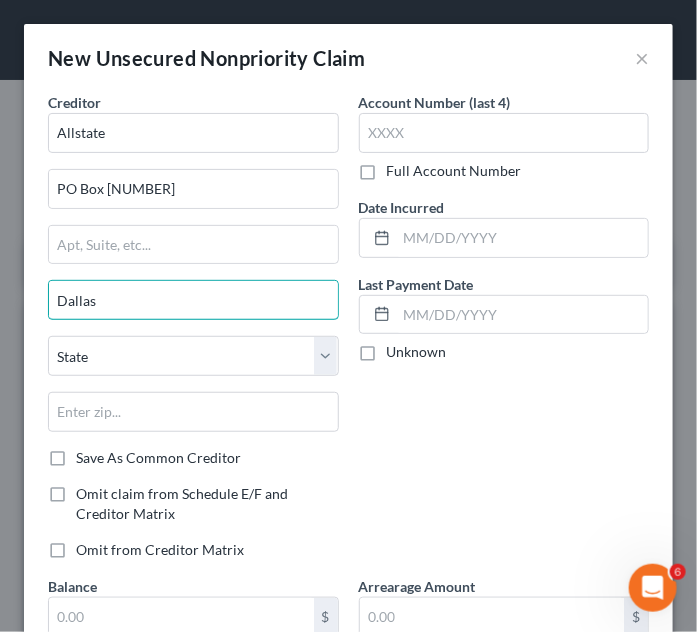 type on "Dallas" 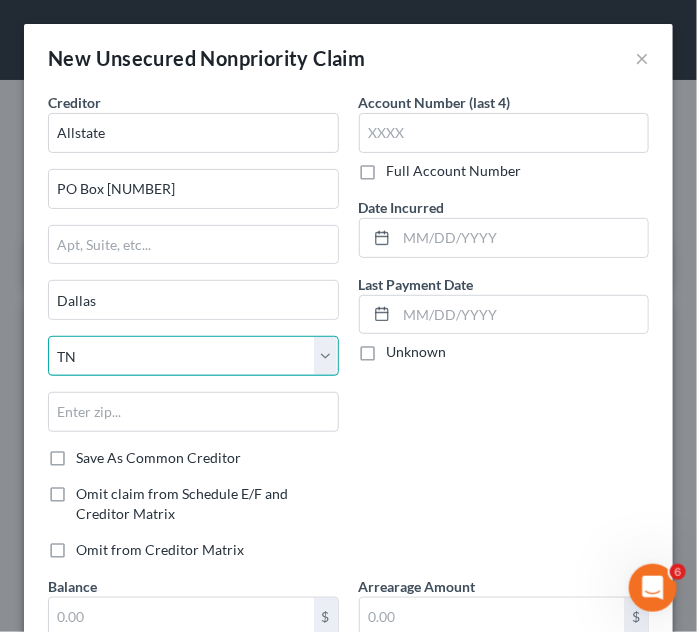 select on "45" 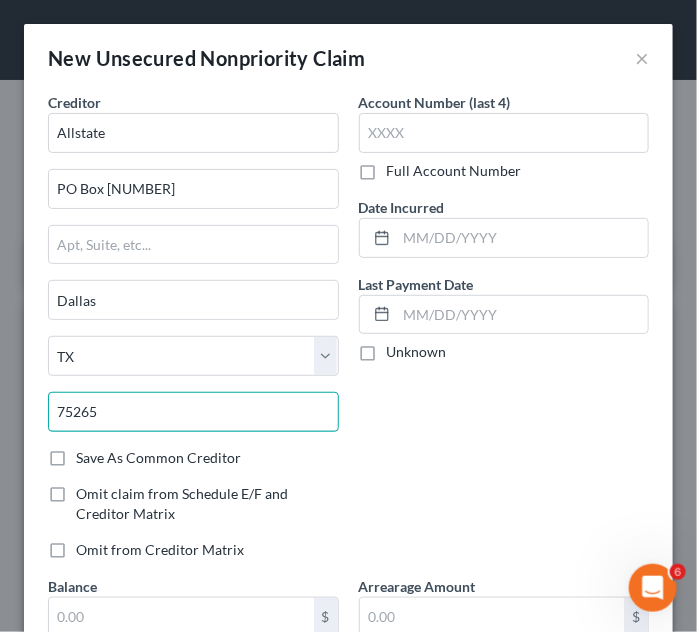 type on "75265" 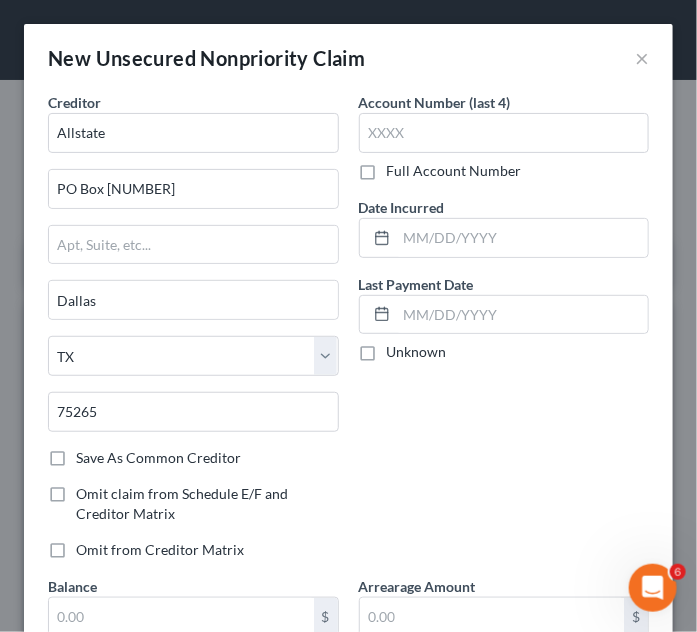 drag, startPoint x: 63, startPoint y: 453, endPoint x: 130, endPoint y: 584, distance: 147.13939 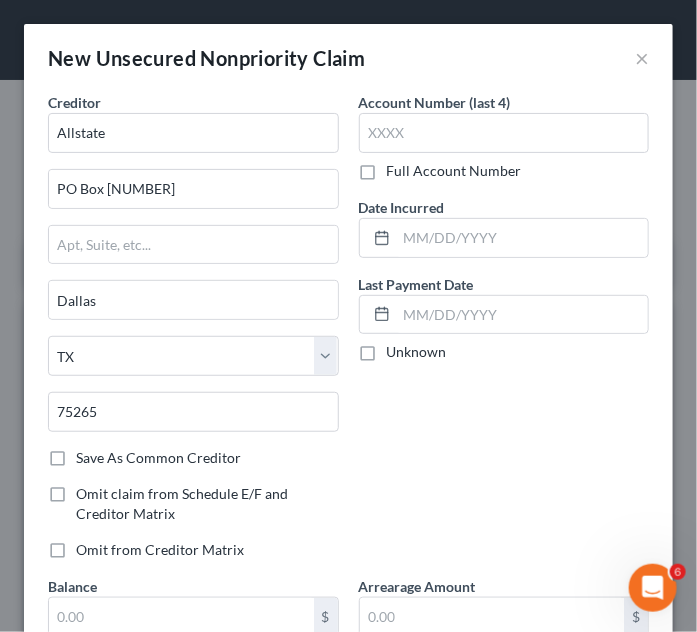 click on "Save As Common Creditor" at bounding box center [90, 454] 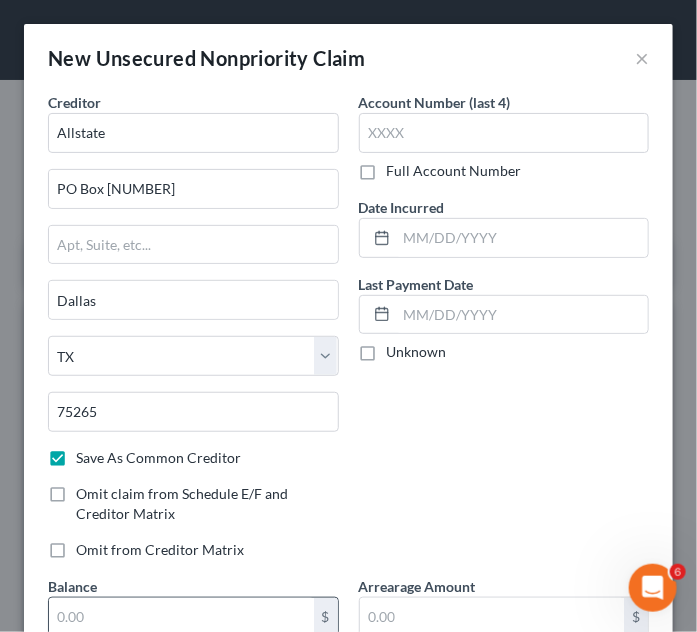 drag, startPoint x: 117, startPoint y: 604, endPoint x: 174, endPoint y: 631, distance: 63.07139 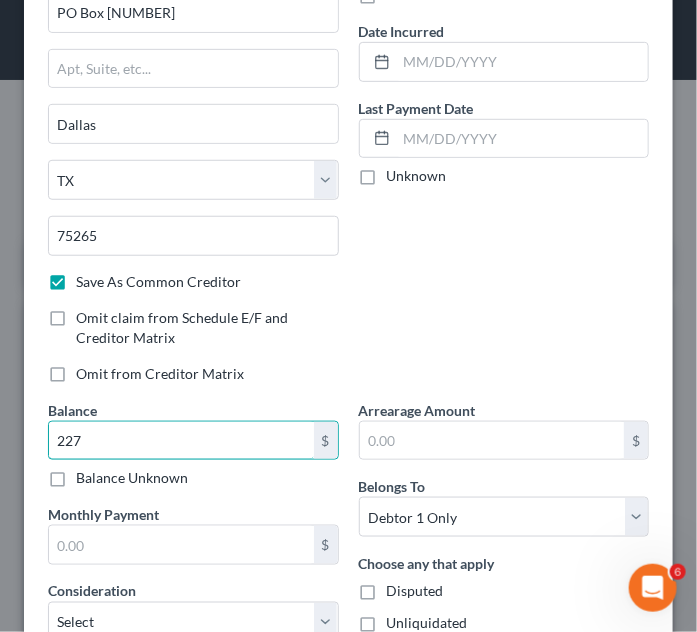 scroll, scrollTop: 358, scrollLeft: 0, axis: vertical 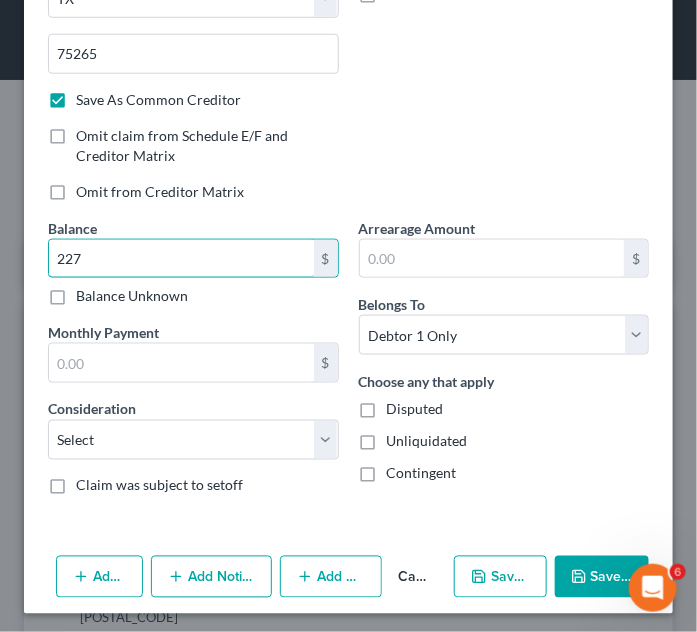 type on "227" 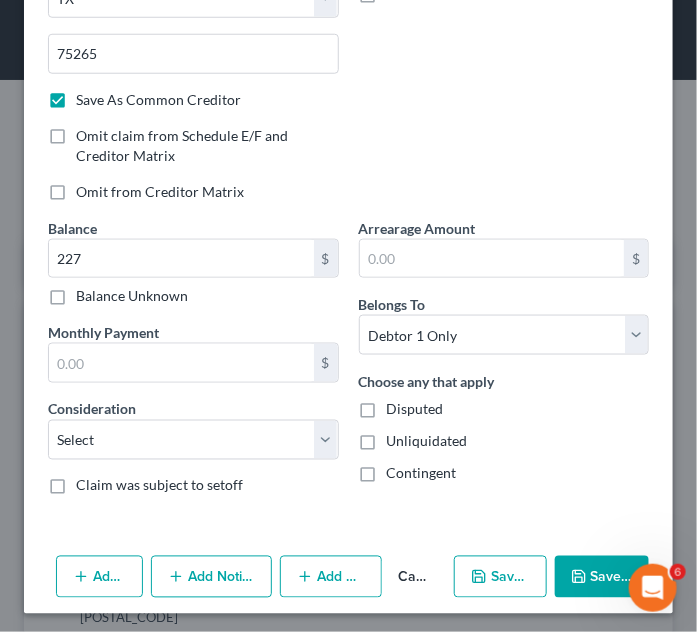 click on "Save & New" at bounding box center (500, 577) 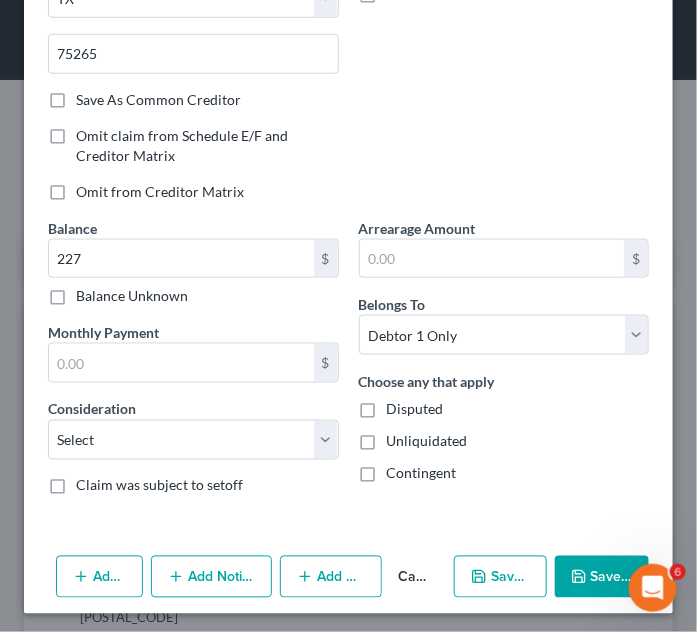 checkbox on "false" 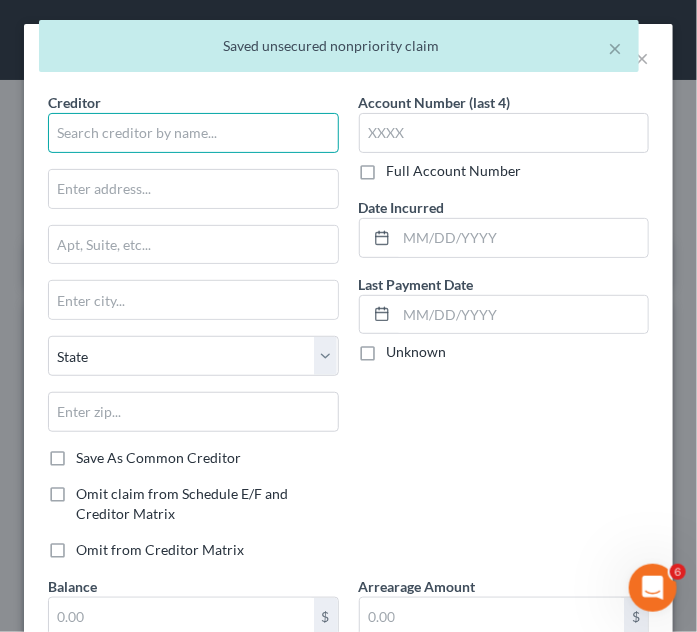 click at bounding box center (193, 133) 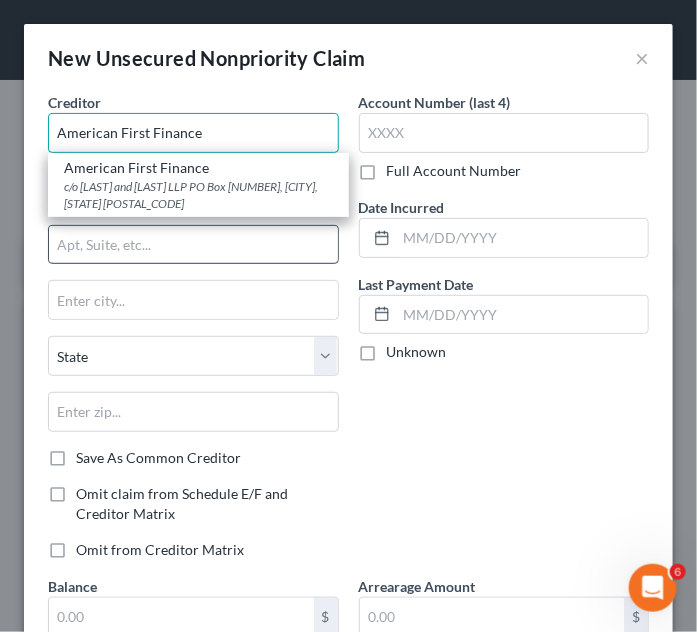 type on "American First Finance" 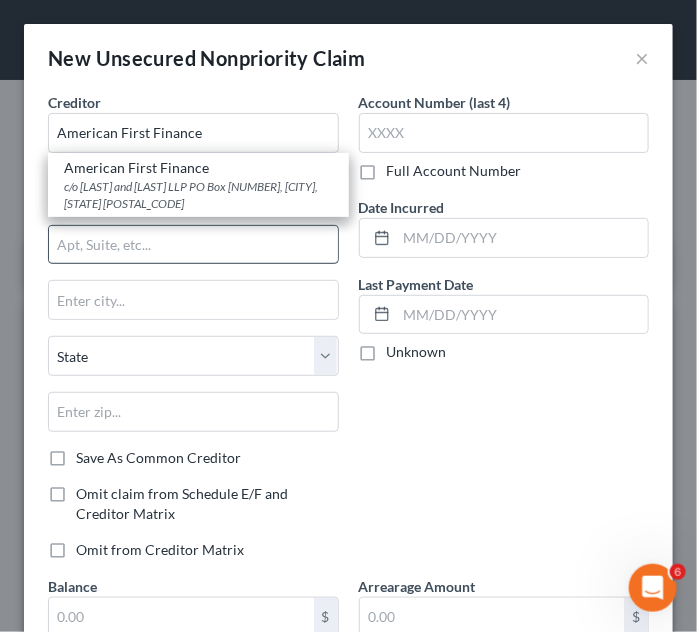 type on "c/o Becket and Lee LLP" 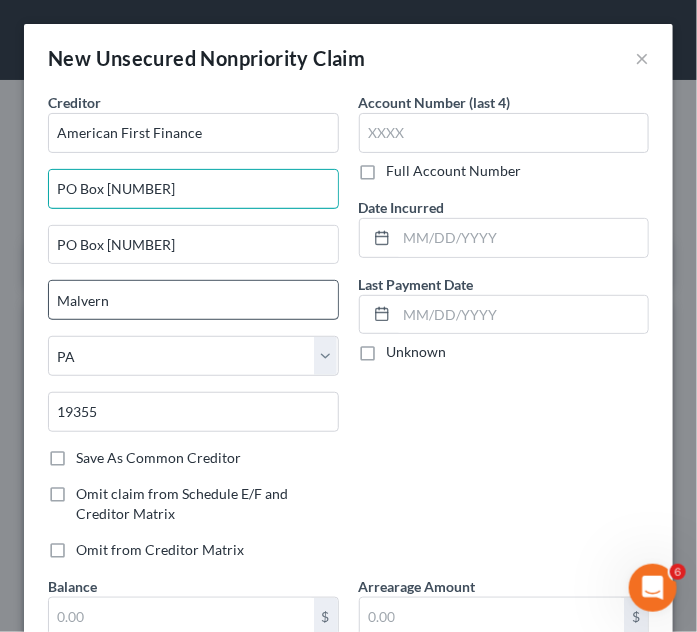 type on "PO Box 565848" 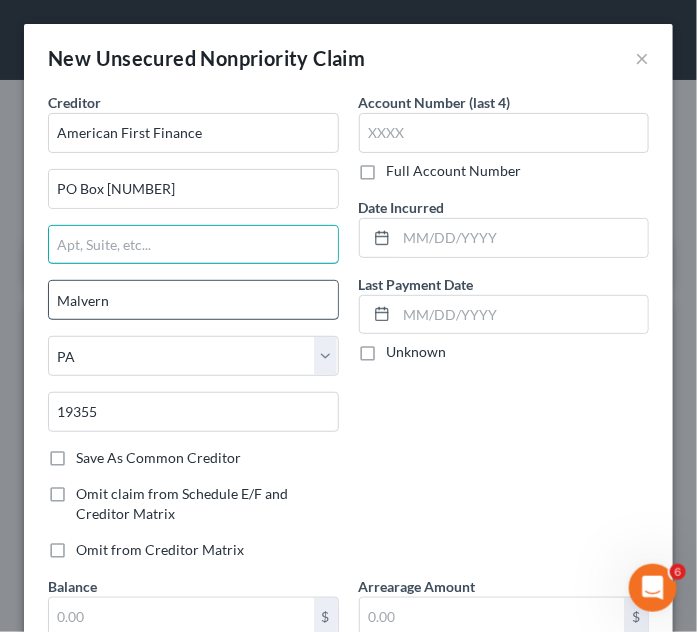 type 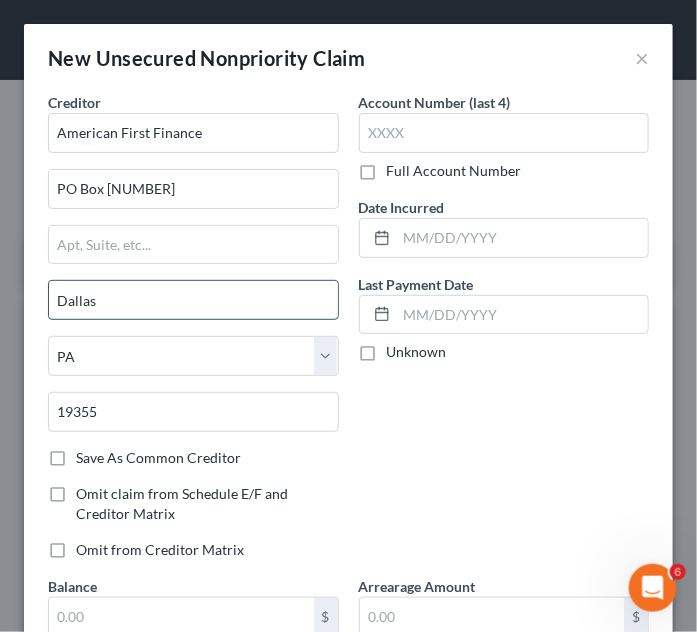 type on "Dallas" 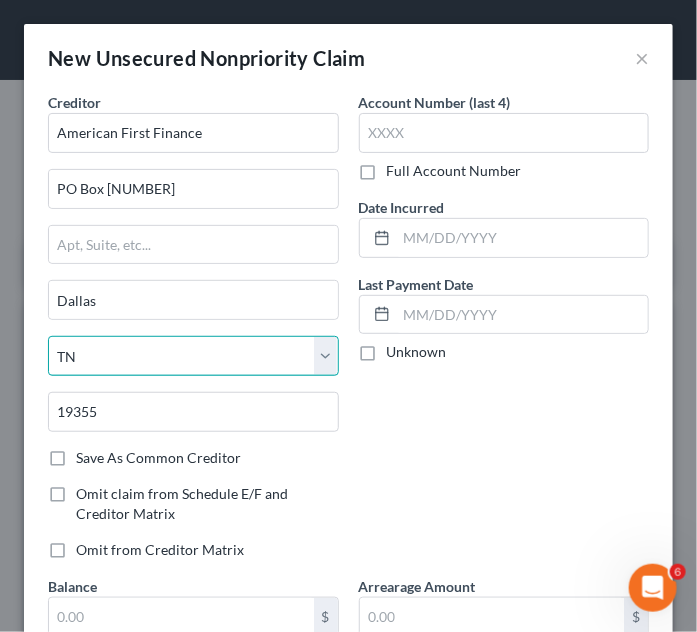 select on "45" 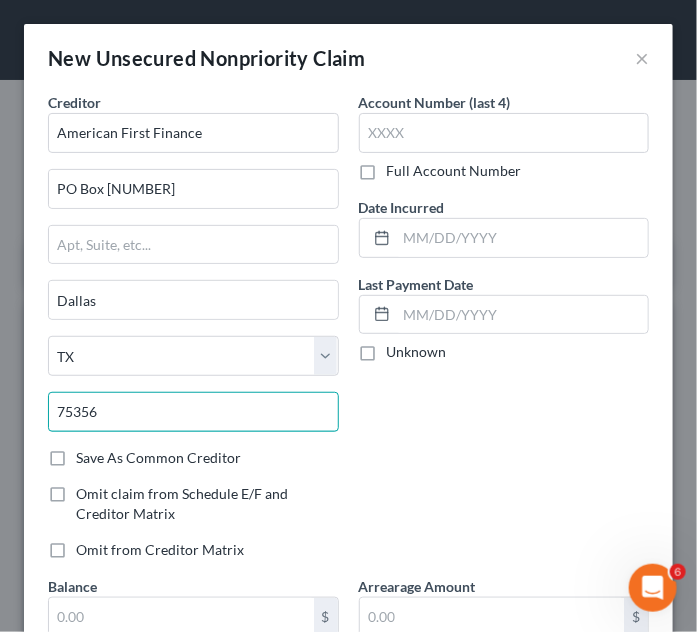 type on "75356" 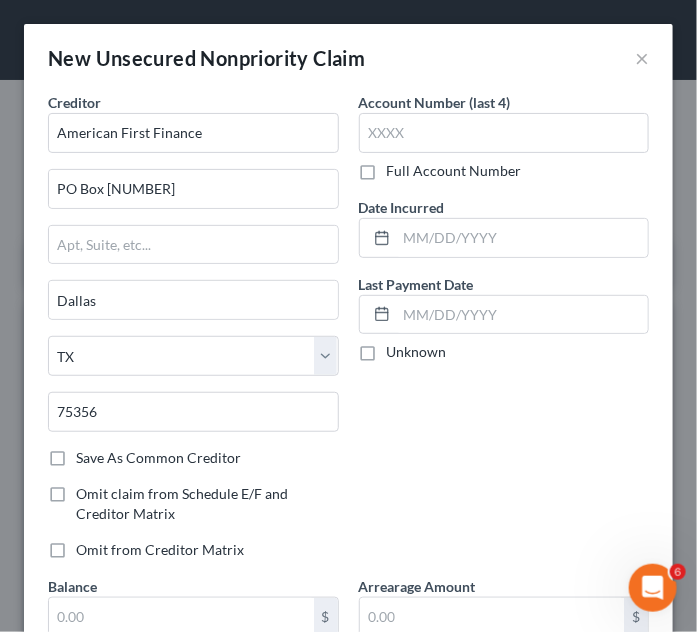 drag, startPoint x: 52, startPoint y: 458, endPoint x: 266, endPoint y: 527, distance: 224.84883 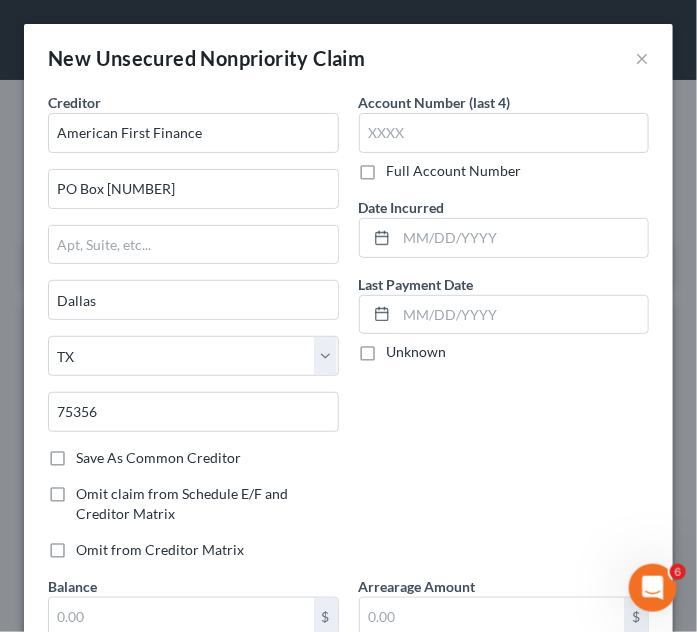 click on "Save As Common Creditor" at bounding box center [90, 454] 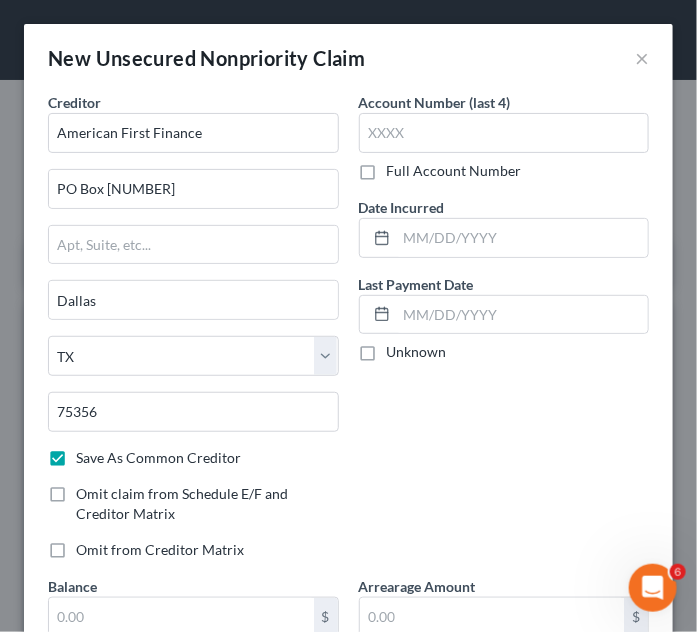 scroll, scrollTop: 272, scrollLeft: 0, axis: vertical 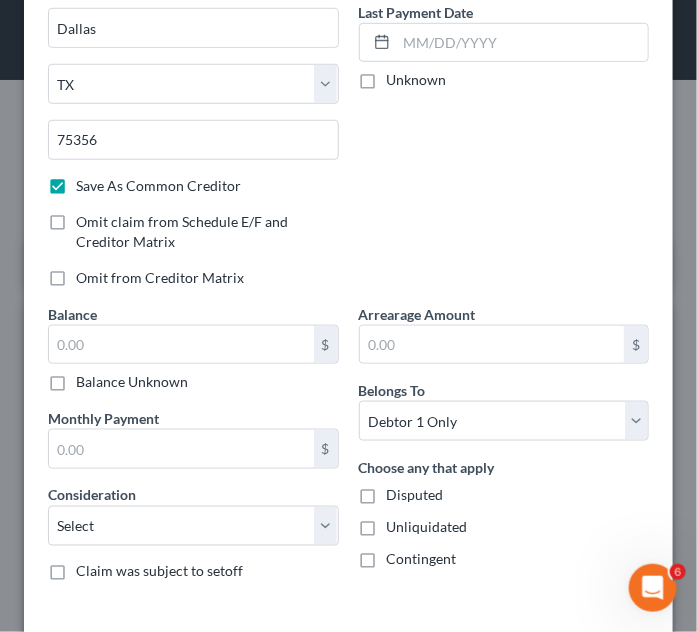 click on "Balance Unknown" at bounding box center [132, 382] 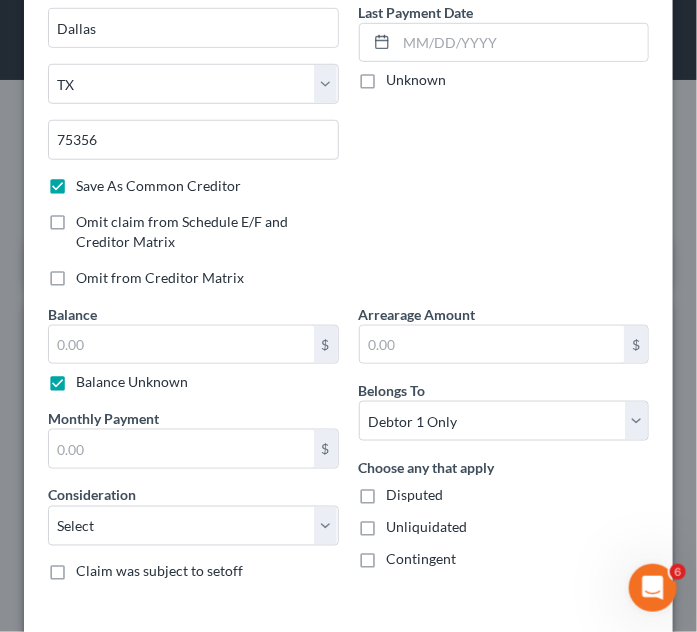 type on "0.00" 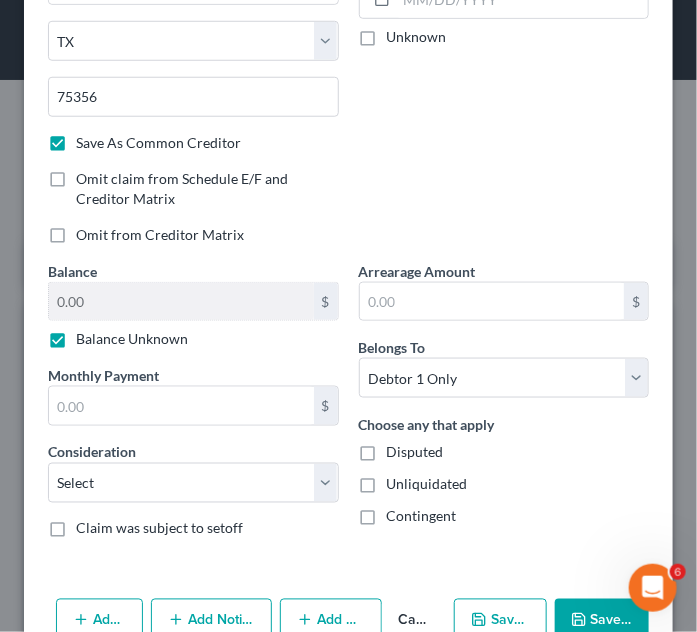 scroll, scrollTop: 358, scrollLeft: 0, axis: vertical 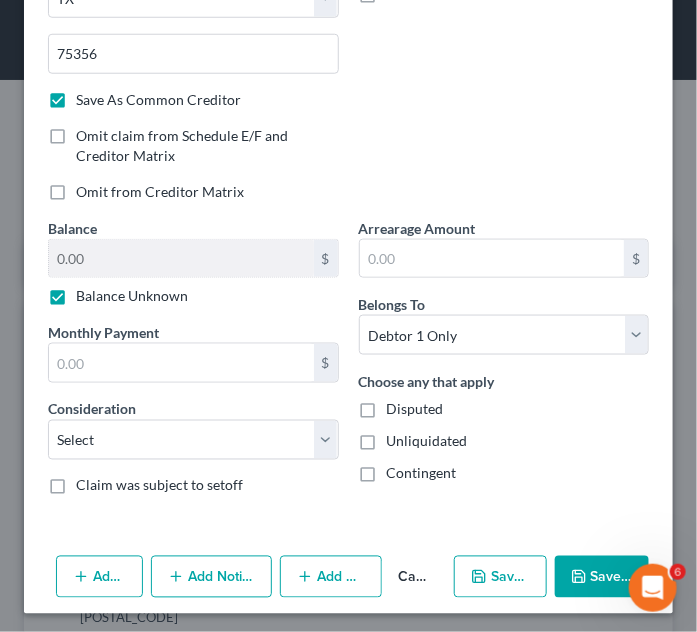 click on "Save & New" at bounding box center [500, 577] 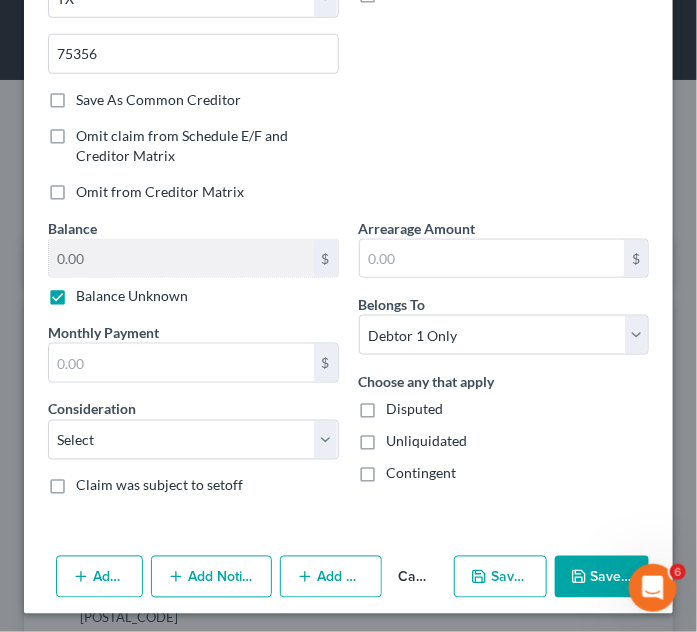 select on "0" 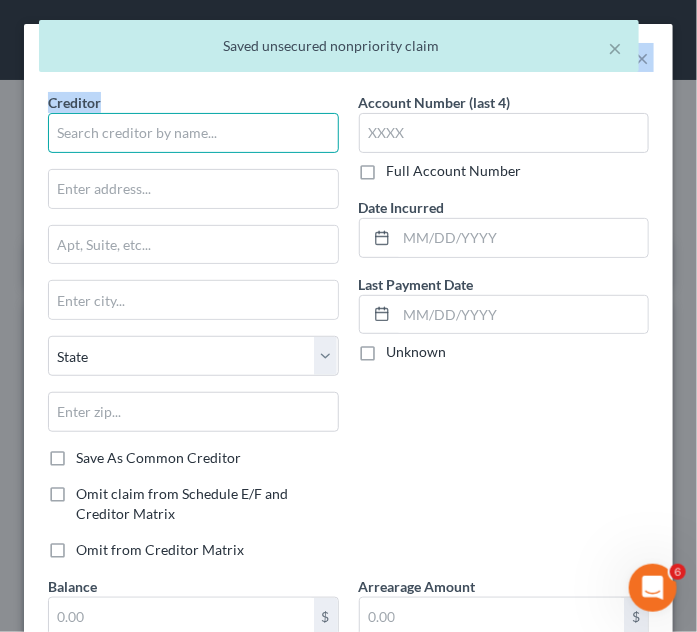click at bounding box center (193, 133) 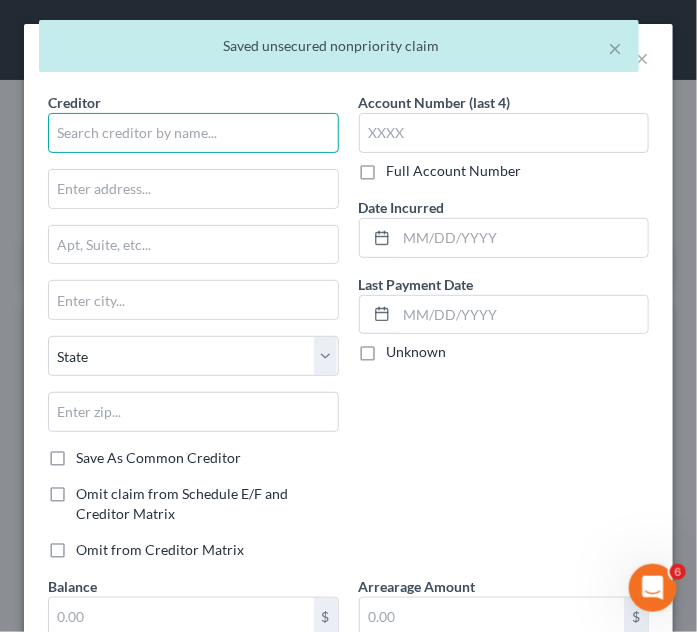 click at bounding box center [193, 133] 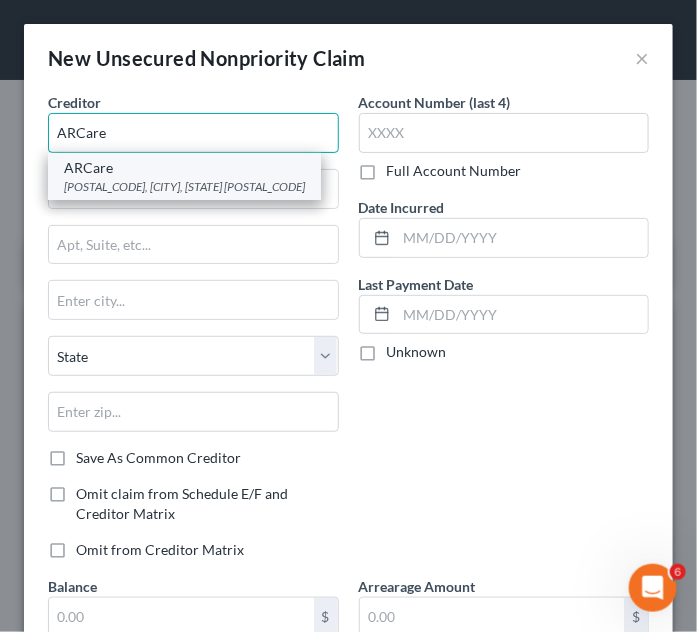 type on "ARCare" 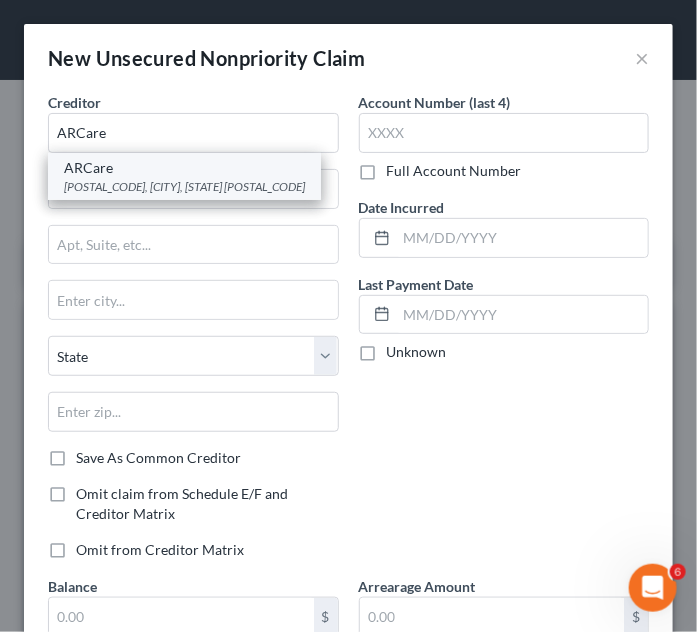 click on "PO Box 56158, Little Rock, AR 72215" at bounding box center (184, 186) 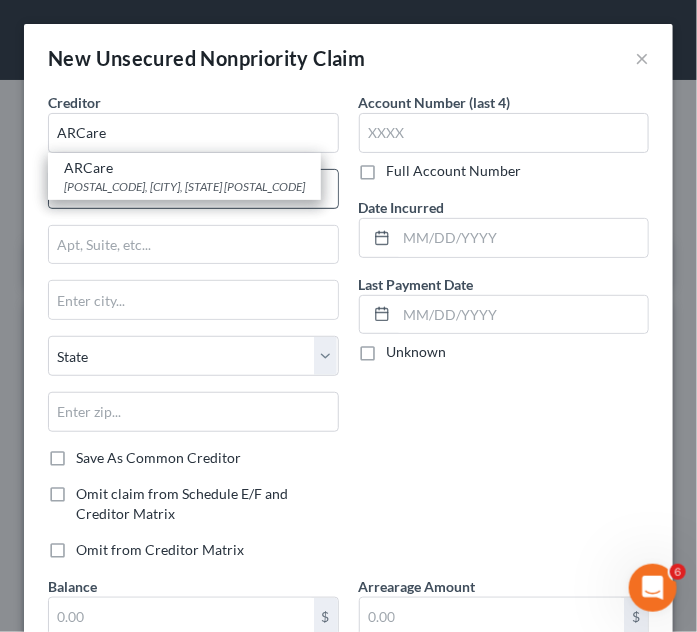 type on "PO Box 56158" 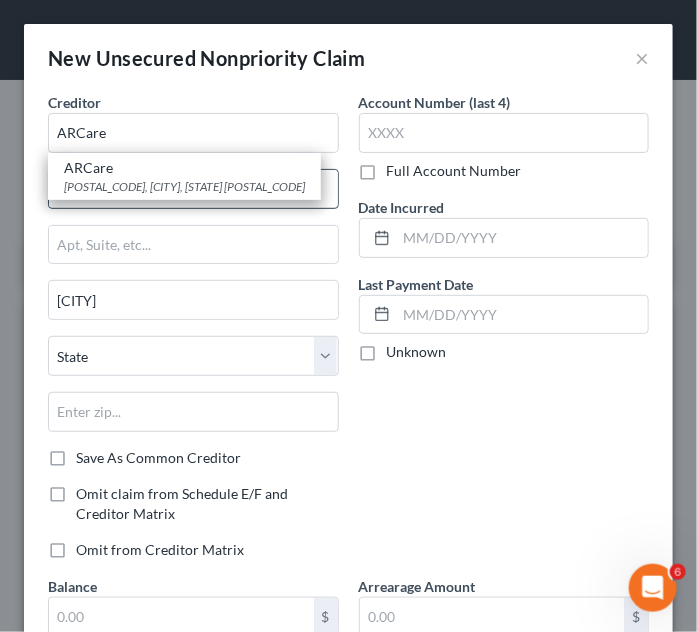 select on "2" 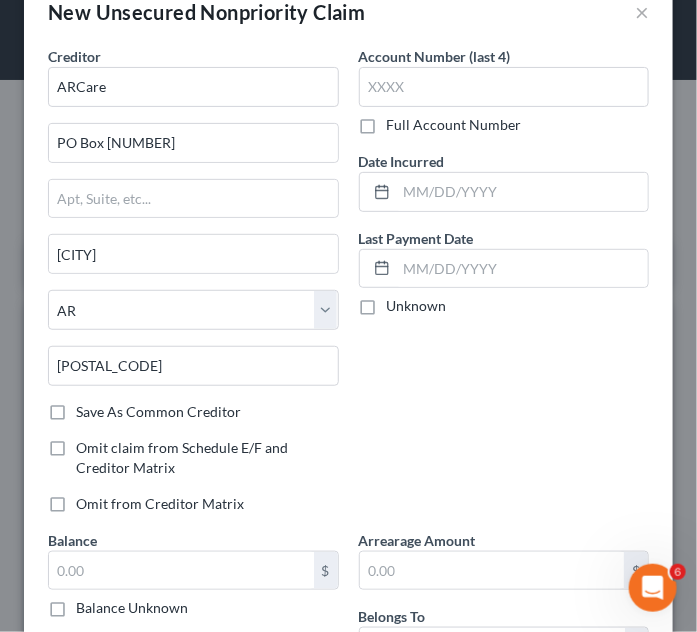 scroll, scrollTop: 90, scrollLeft: 0, axis: vertical 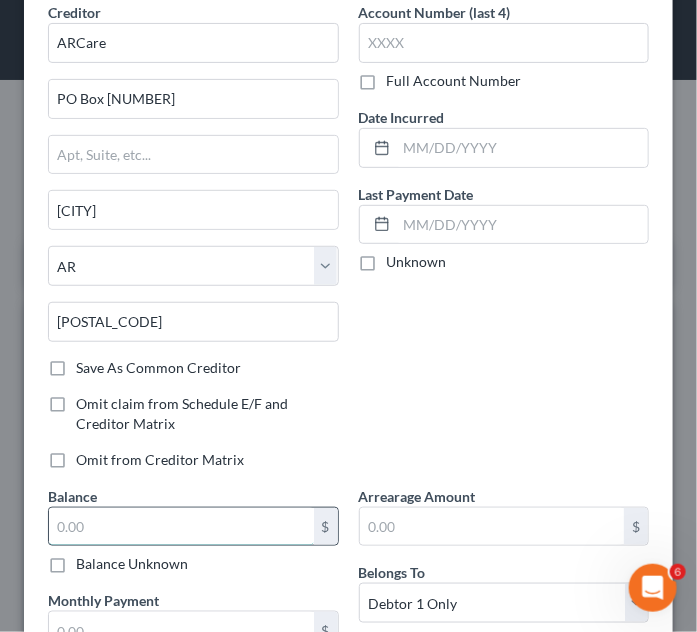 click at bounding box center [181, 527] 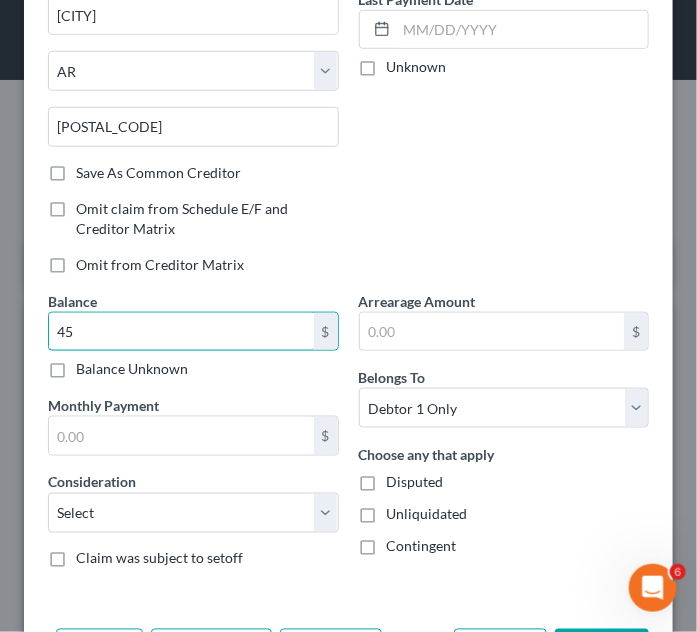 scroll, scrollTop: 358, scrollLeft: 0, axis: vertical 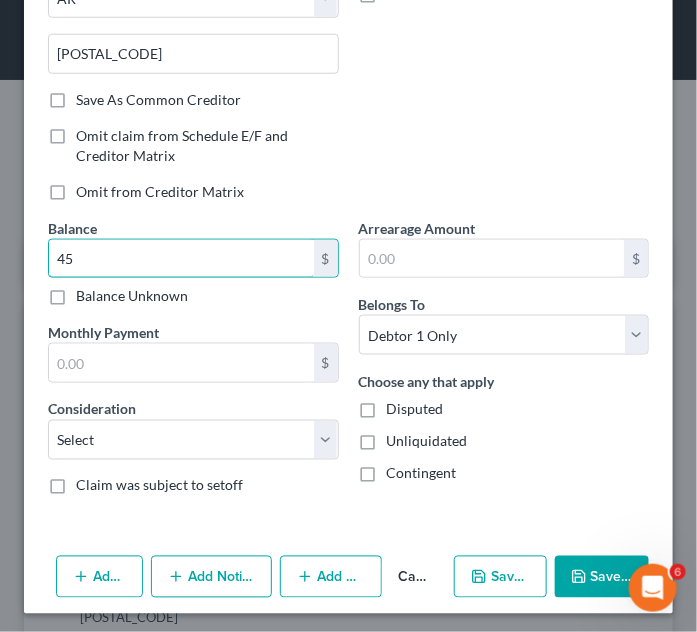 type on "45" 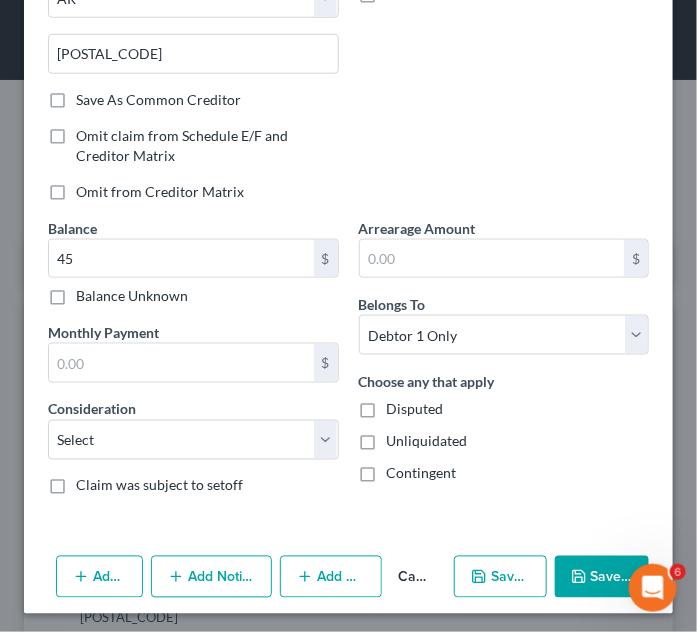 click on "Save & New" at bounding box center [500, 577] 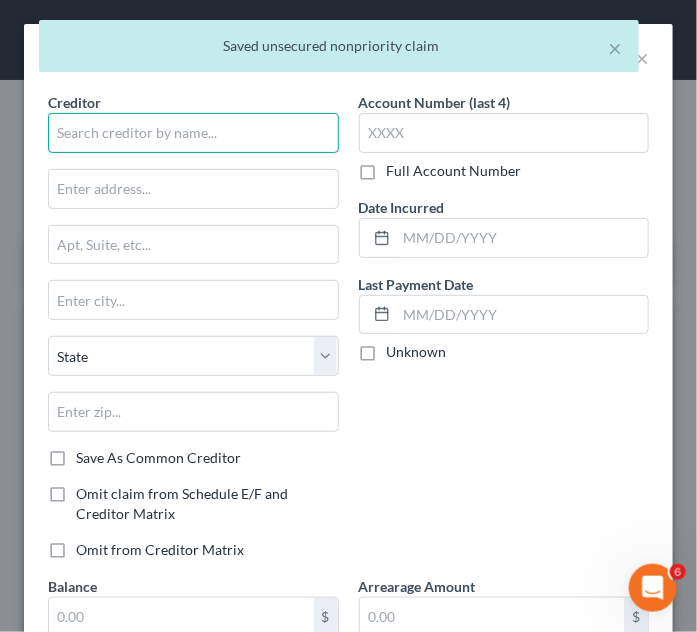 click at bounding box center [193, 133] 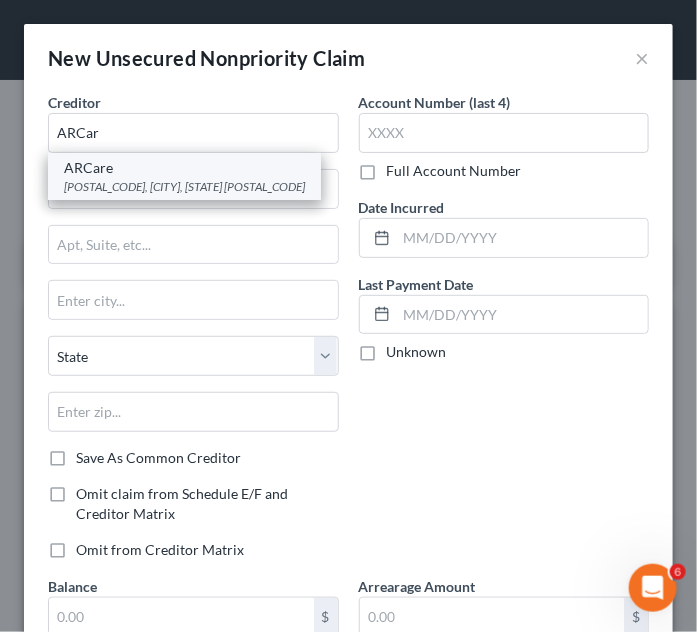 click on "PO Box 56158, Little Rock, AR 72215" at bounding box center (184, 186) 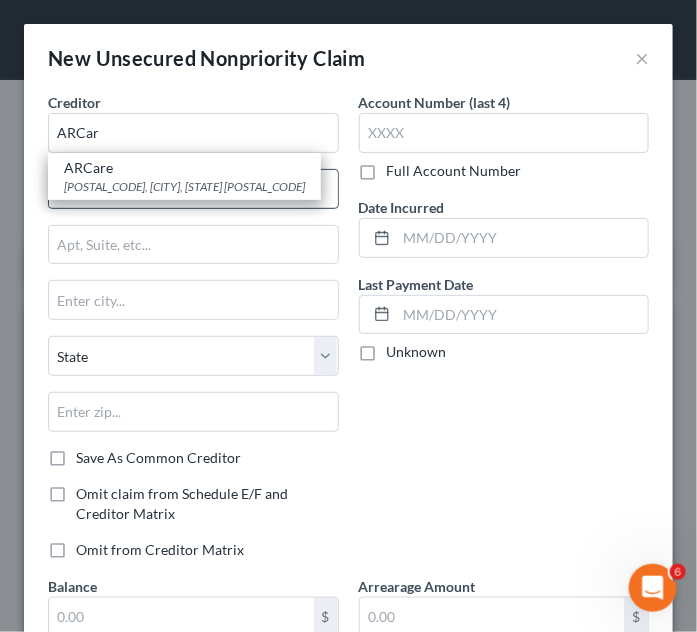 type on "ARCare" 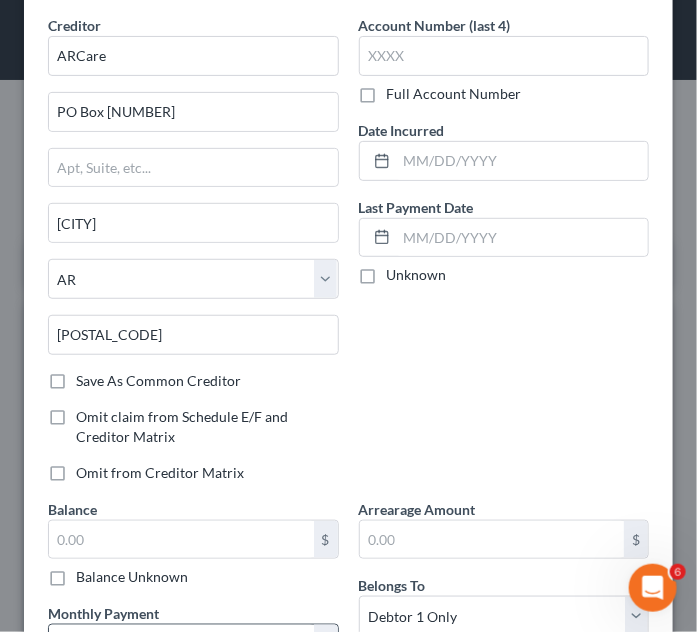 scroll, scrollTop: 181, scrollLeft: 0, axis: vertical 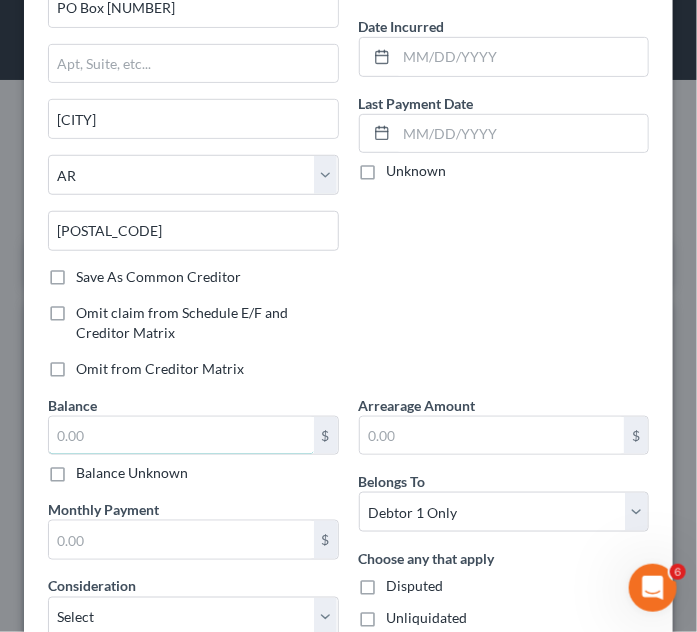 drag, startPoint x: 107, startPoint y: 441, endPoint x: 218, endPoint y: 459, distance: 112.44999 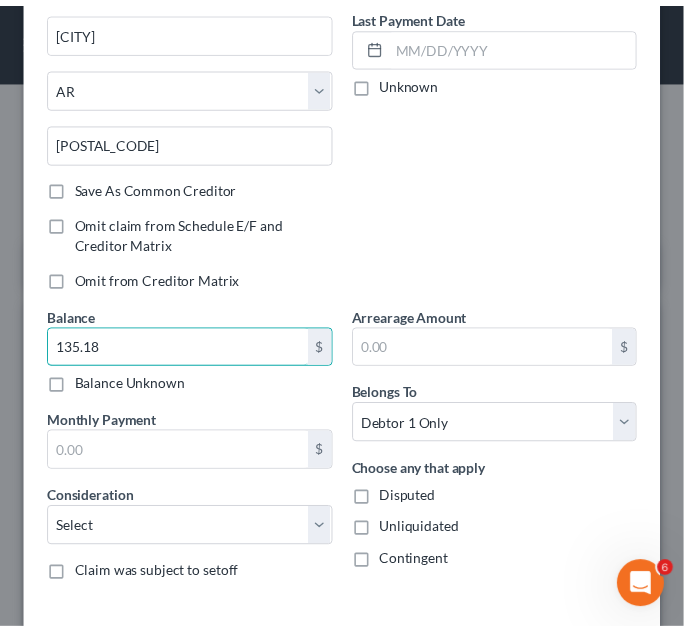 scroll, scrollTop: 358, scrollLeft: 0, axis: vertical 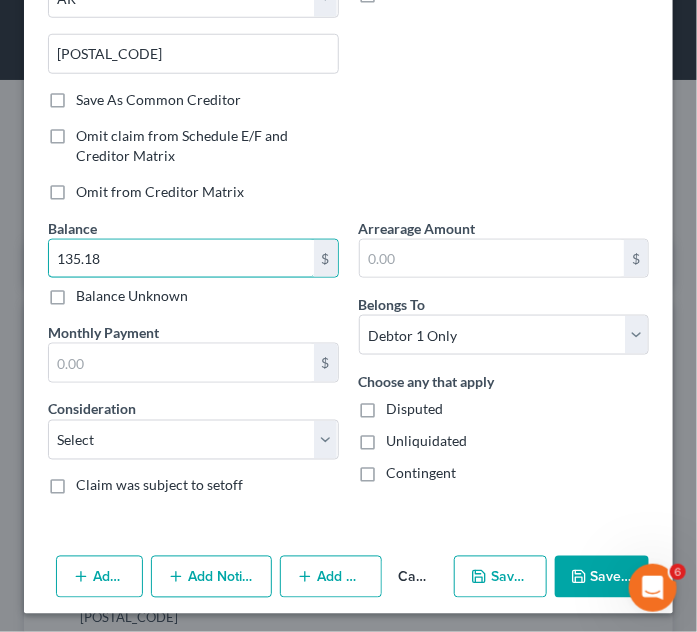 type on "135.18" 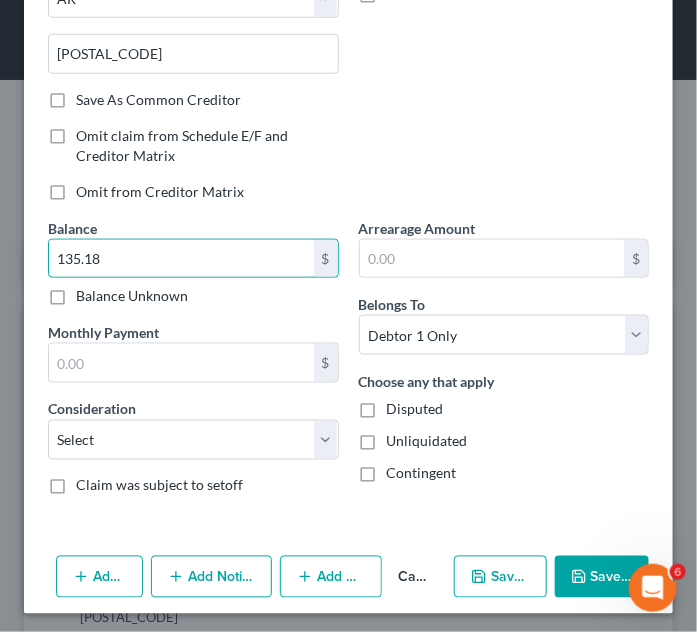 click on "Save & Close" at bounding box center [602, 577] 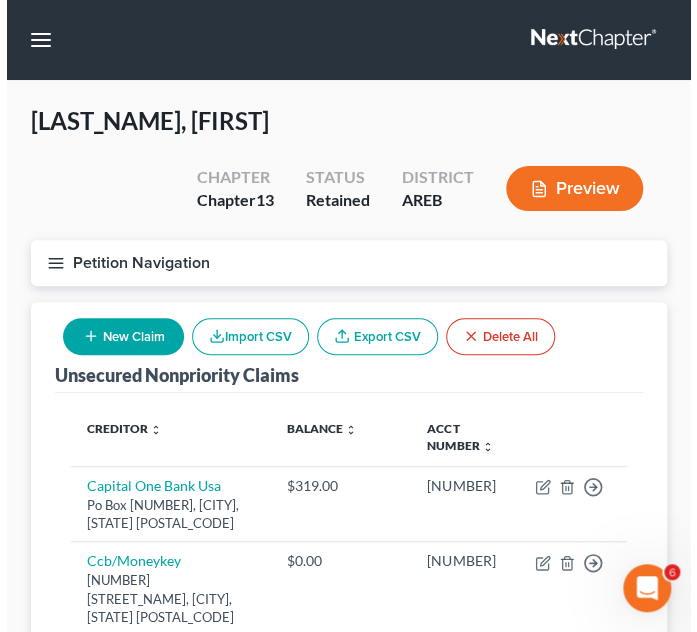 scroll, scrollTop: 90, scrollLeft: 0, axis: vertical 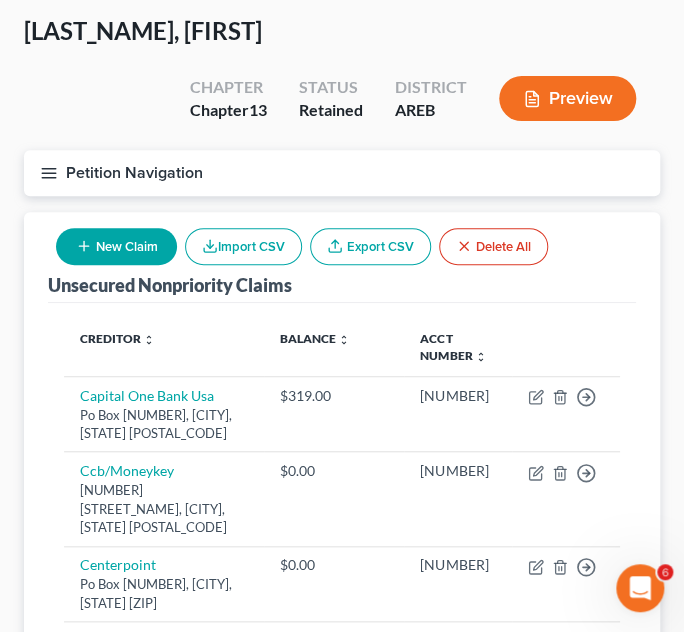 click on "New Claim" at bounding box center (116, 246) 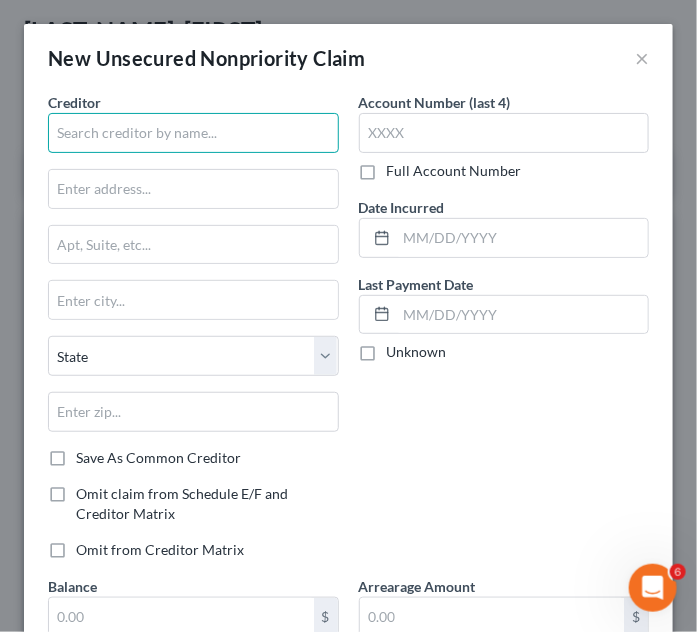 drag, startPoint x: 167, startPoint y: 146, endPoint x: 180, endPoint y: 151, distance: 13.928389 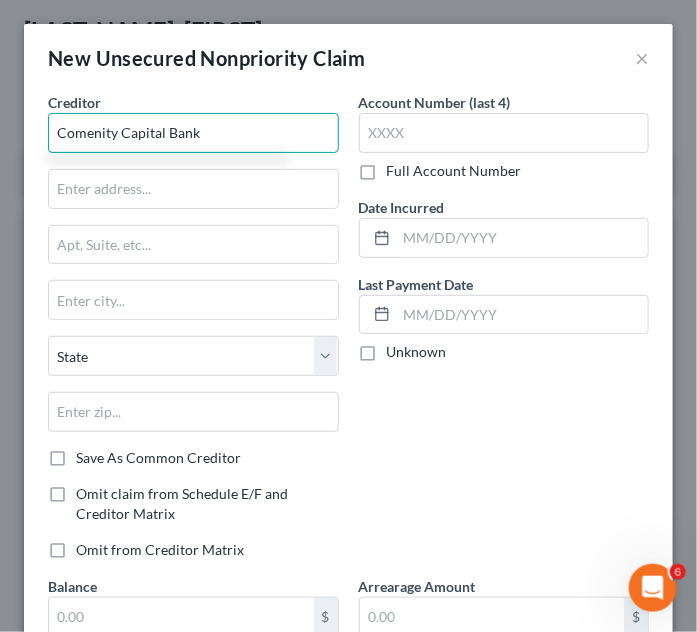 type on "Comenity Capital Bank" 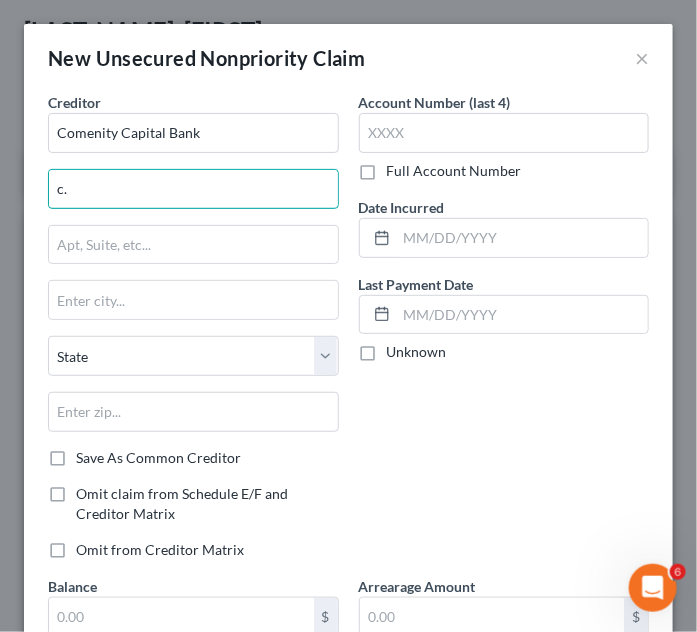 type on "c" 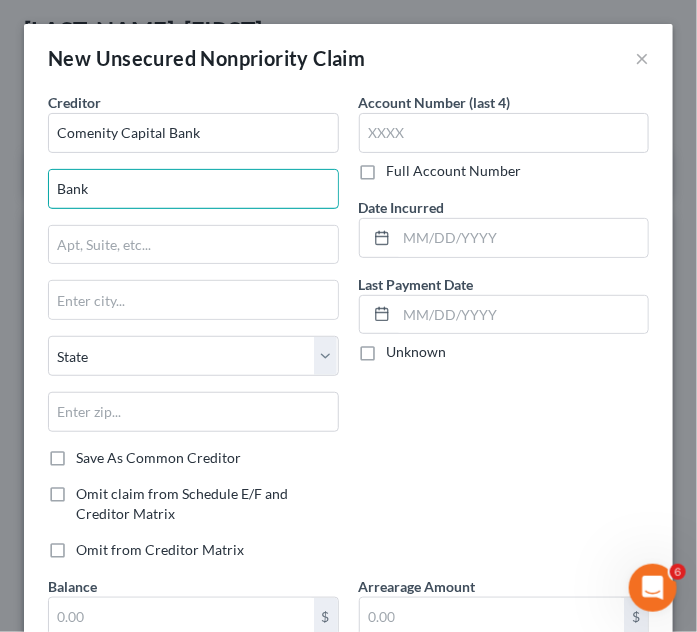 type on "Bankruptcy Department" 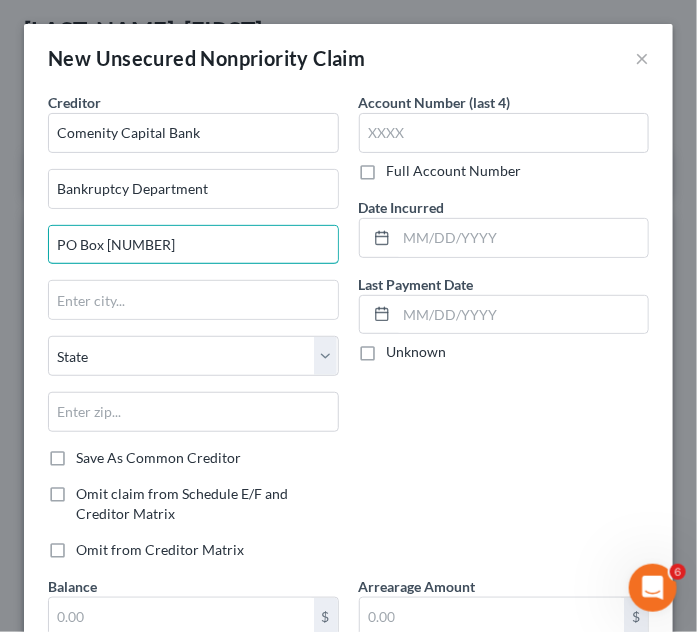 type on "PO Box 183043" 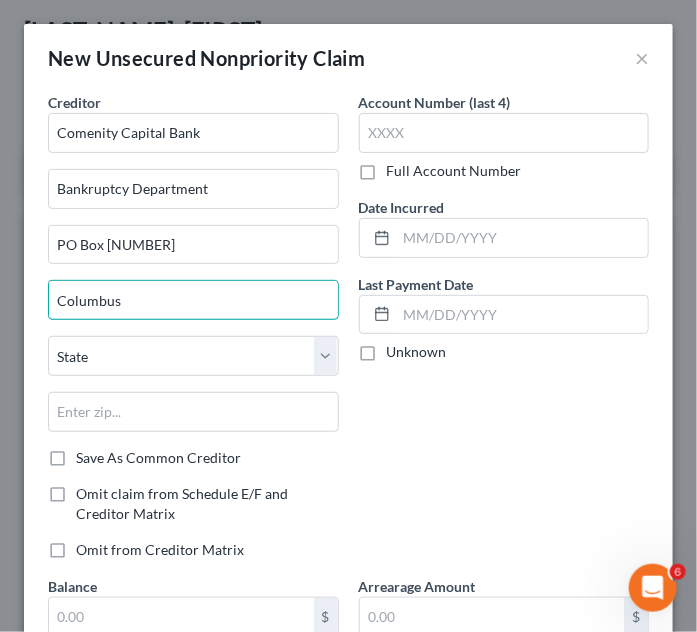 type on "Columbus" 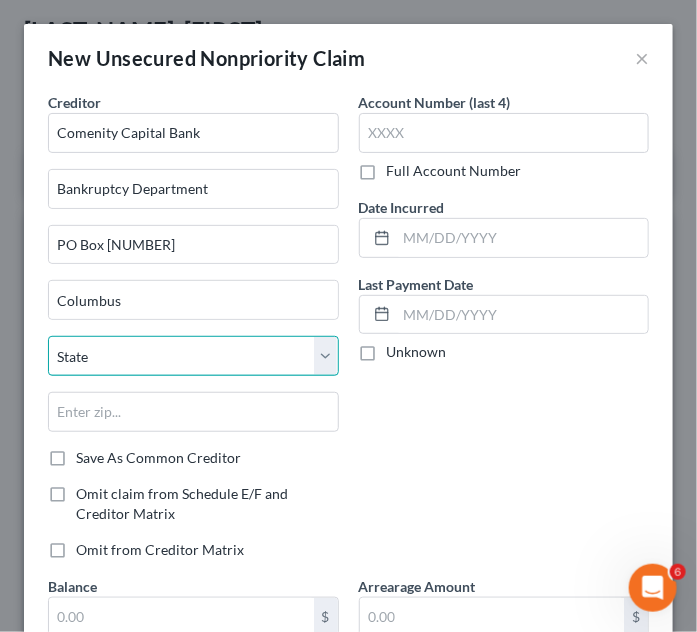 select on "36" 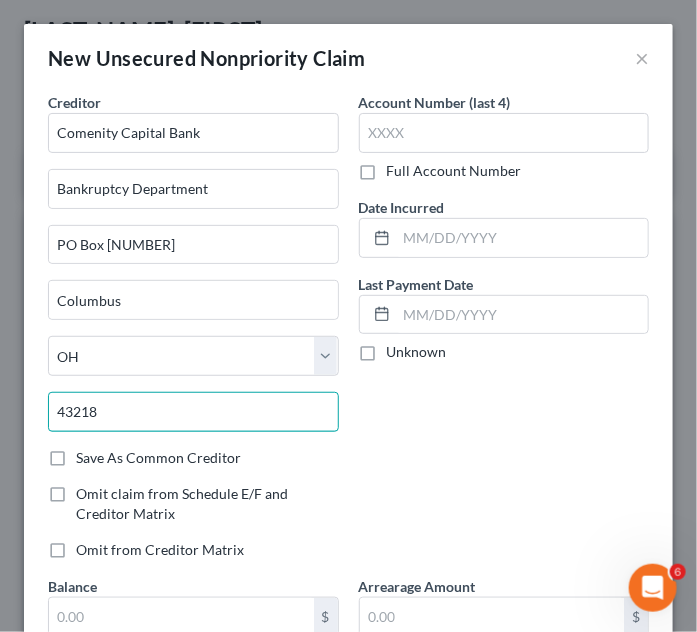type on "43218" 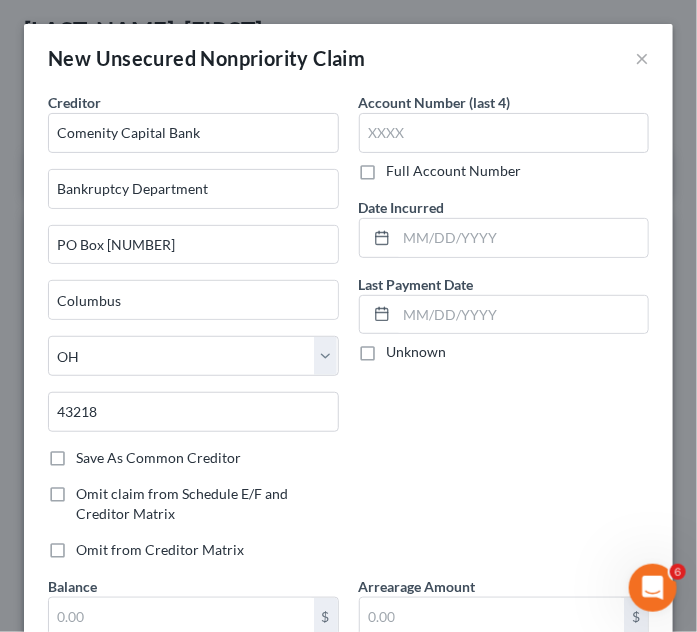 click on "Save As Common Creditor" at bounding box center [158, 458] 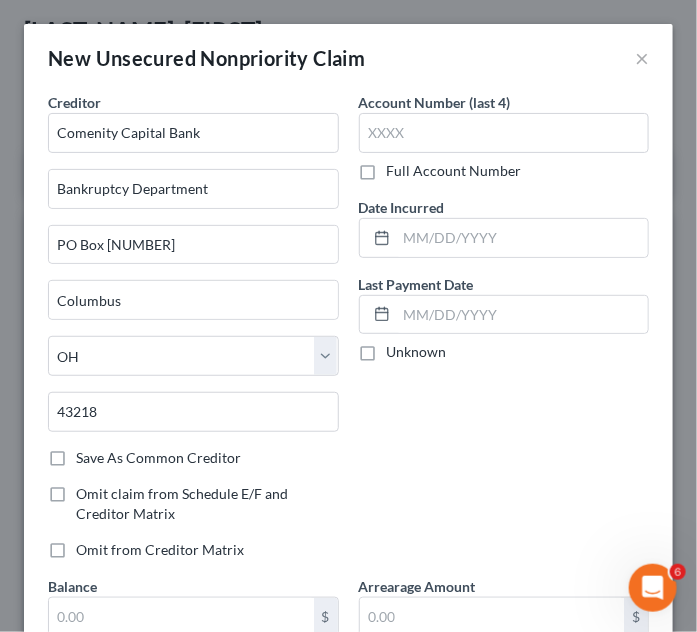 click on "Save As Common Creditor" at bounding box center [90, 454] 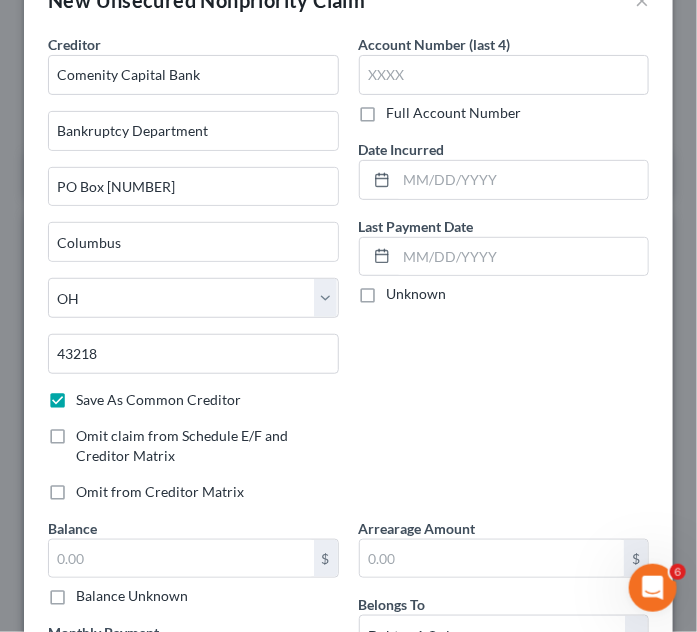 scroll, scrollTop: 90, scrollLeft: 0, axis: vertical 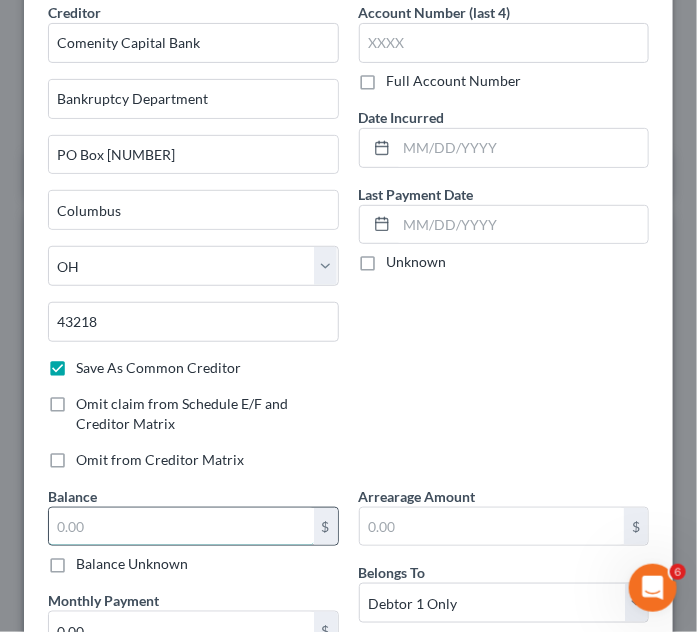 click at bounding box center (181, 527) 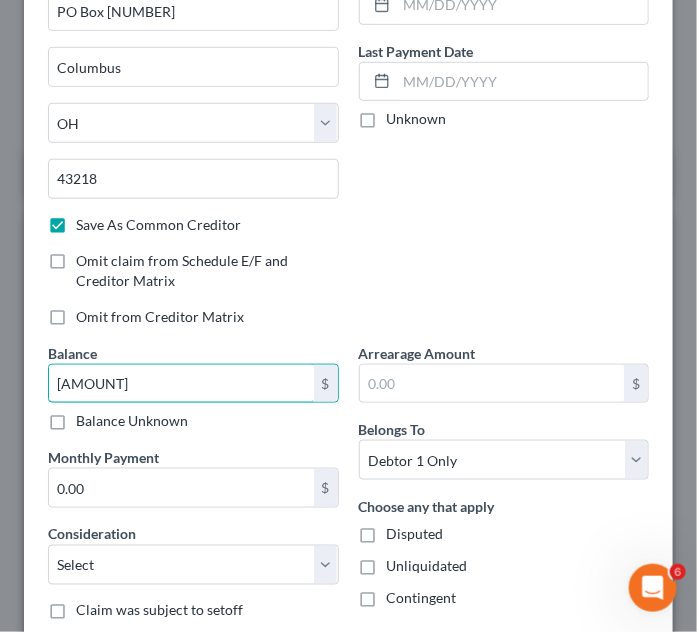 scroll, scrollTop: 358, scrollLeft: 0, axis: vertical 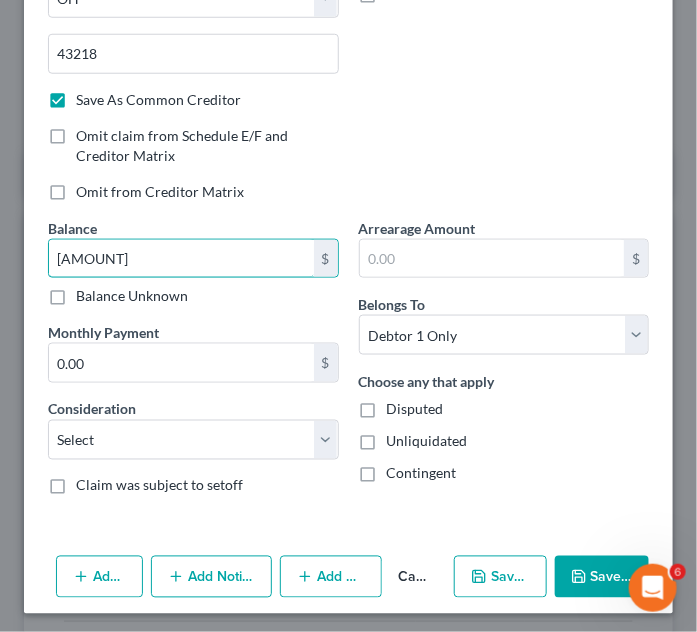 type on "370.49" 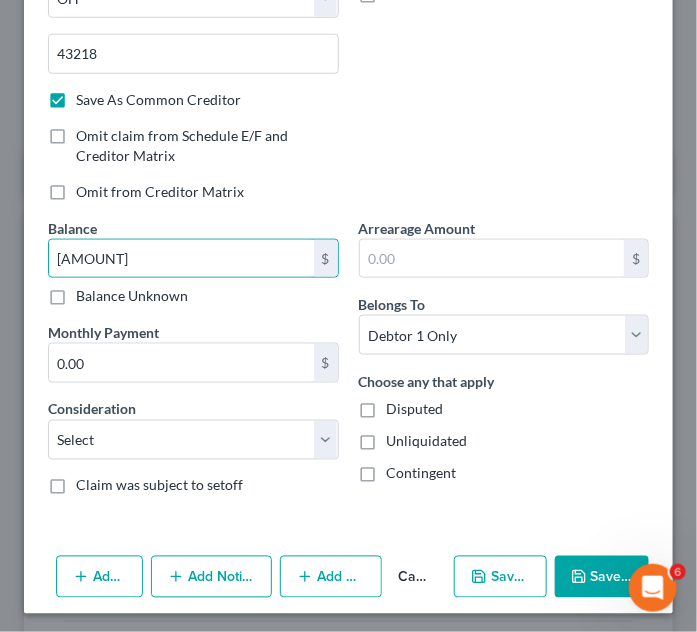 click on "Save & New" at bounding box center [500, 577] 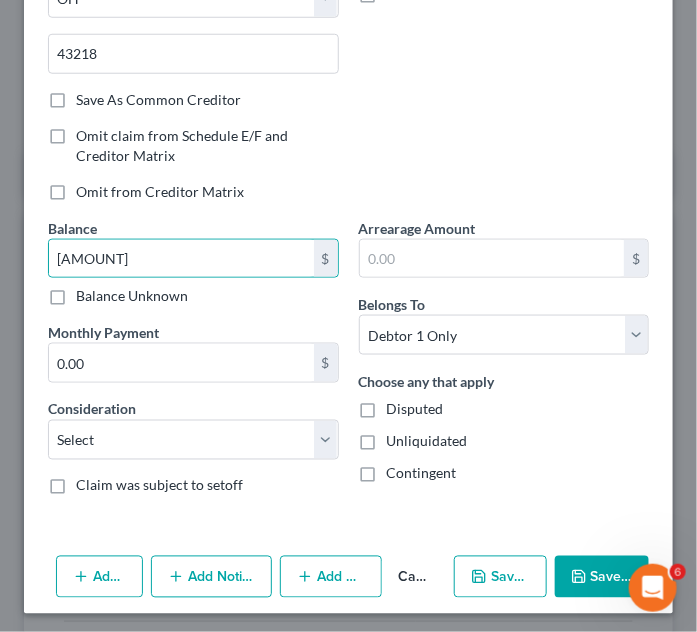 select on "0" 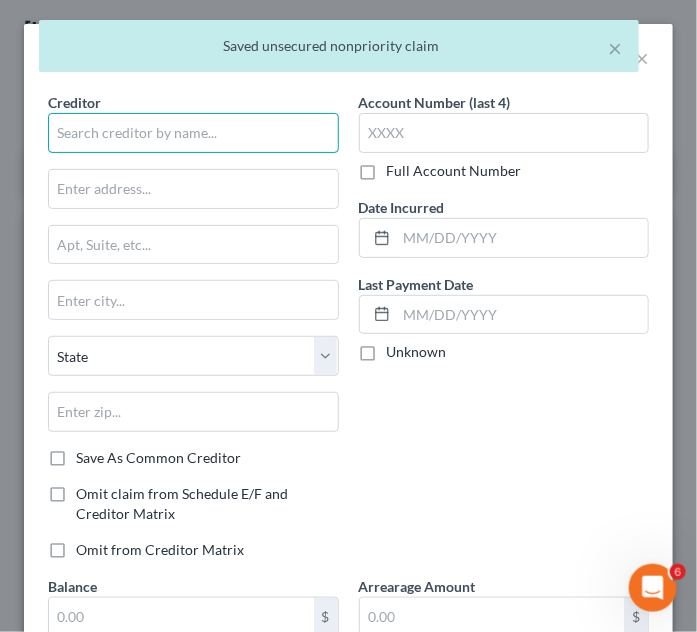 drag, startPoint x: 107, startPoint y: 141, endPoint x: 37, endPoint y: 118, distance: 73.68175 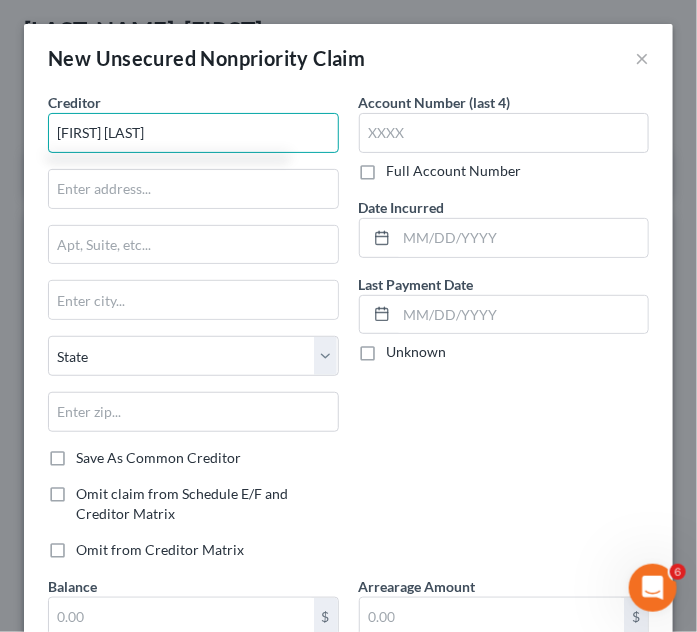 type on "Donnie Stevens" 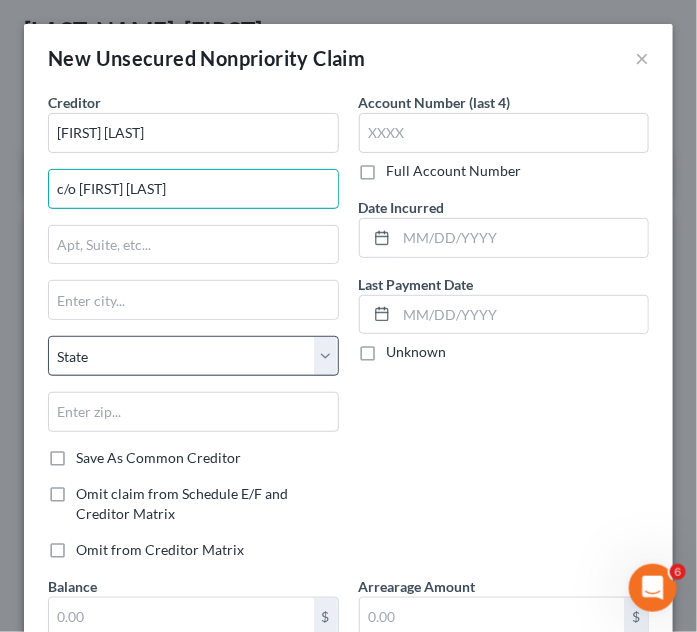 type on "c/o A. Cord Cantrell" 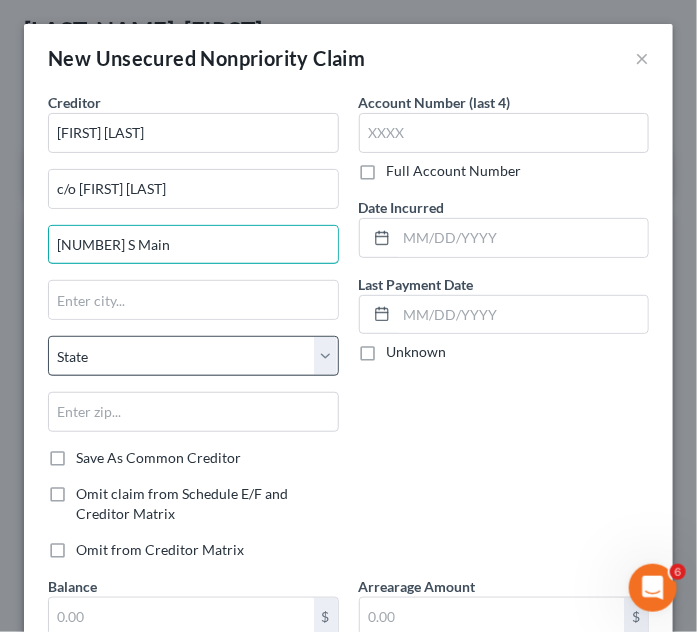type on "1107 S Main" 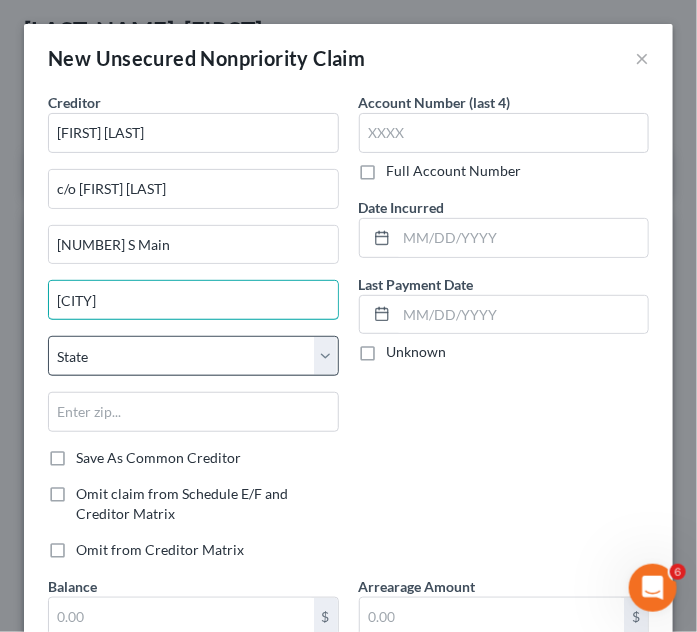 type on "Searcy" 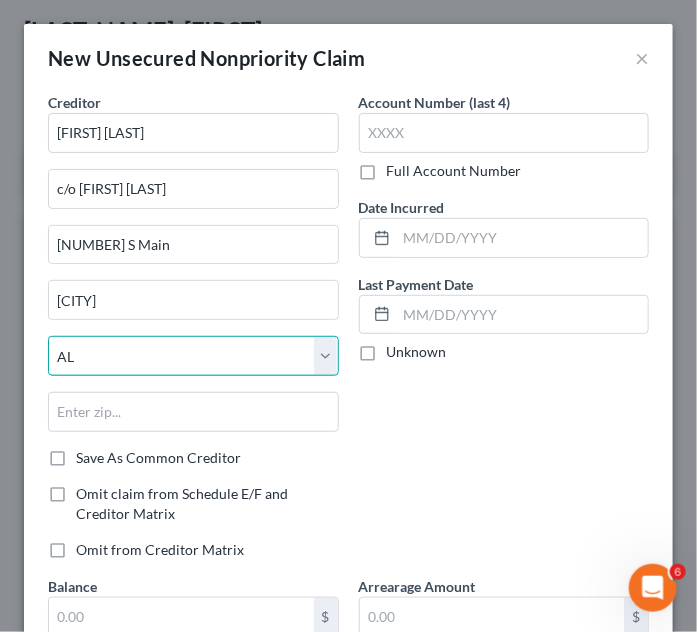 select on "2" 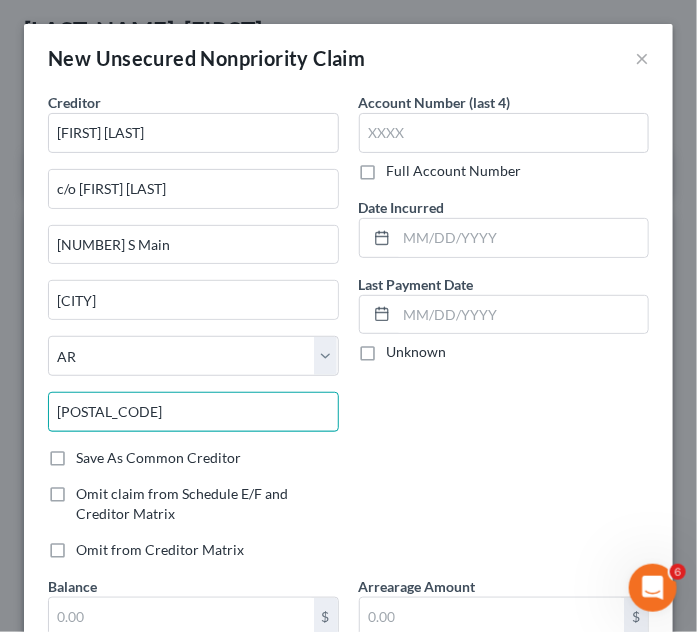 type on "72143" 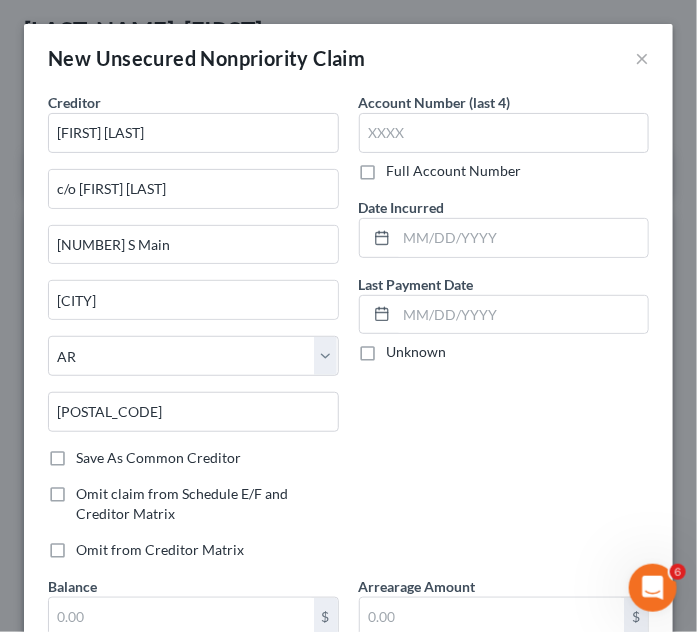click on "Save As Common Creditor" at bounding box center [158, 458] 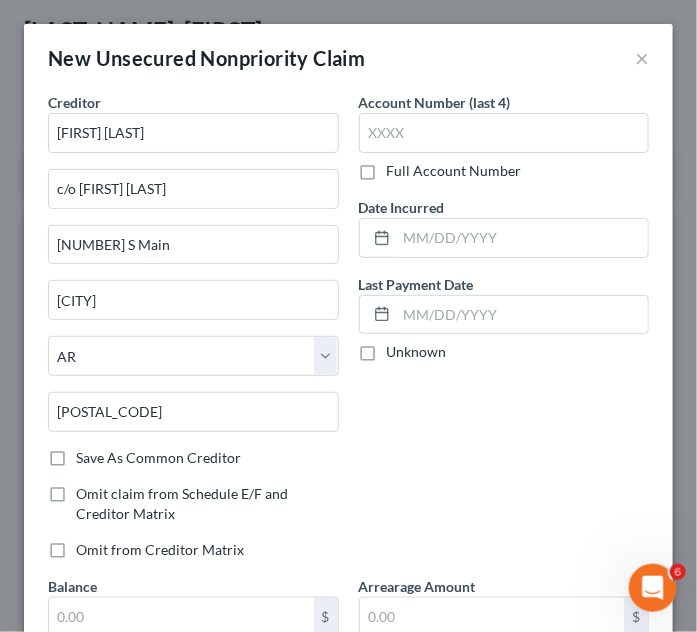 click on "Save As Common Creditor" at bounding box center [90, 454] 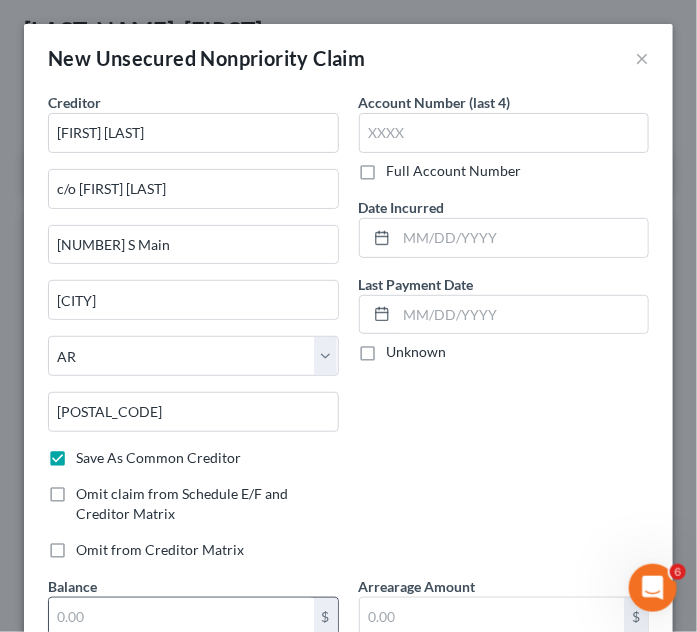 drag, startPoint x: 154, startPoint y: 614, endPoint x: 182, endPoint y: 608, distance: 28.635643 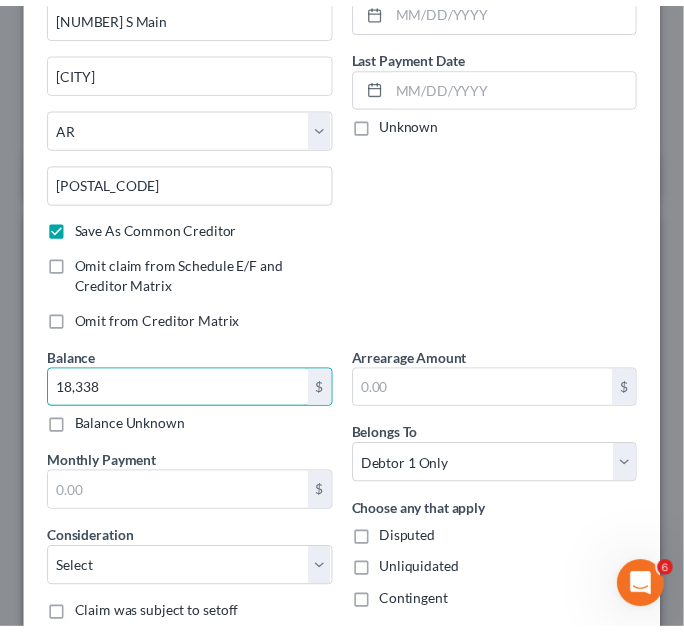 scroll, scrollTop: 358, scrollLeft: 0, axis: vertical 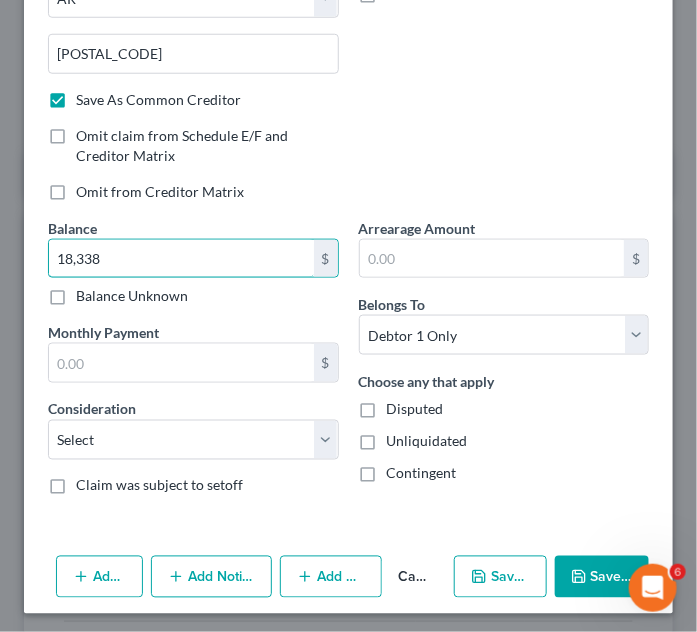 type on "18,338" 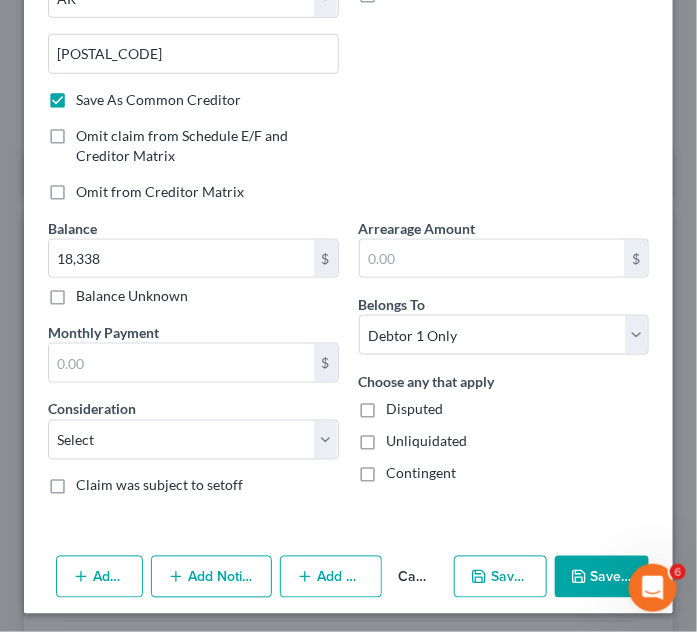 click on "Save & Close" at bounding box center (602, 577) 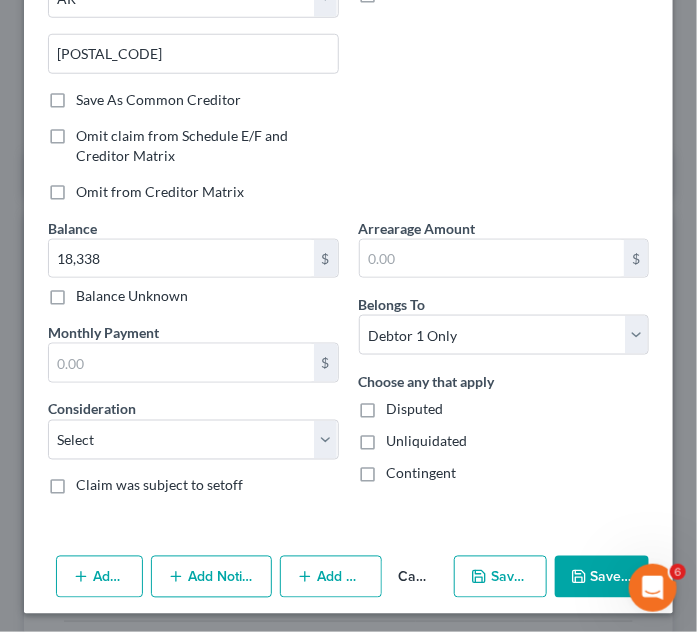 checkbox on "false" 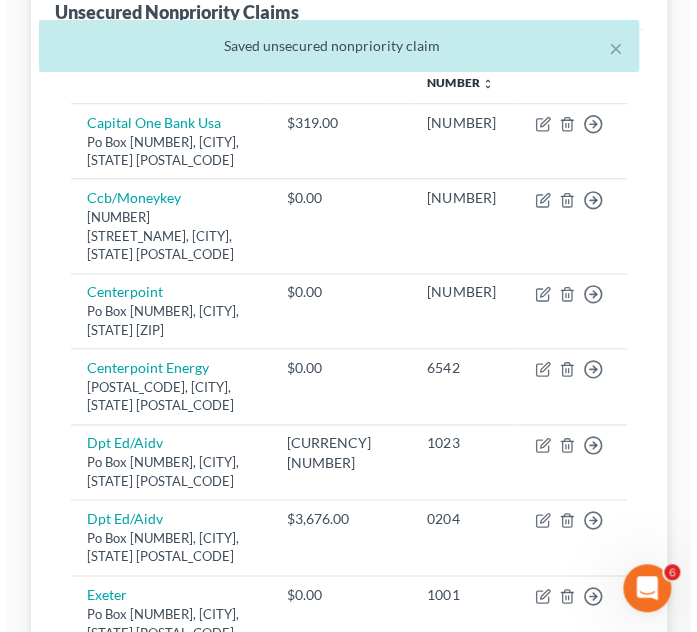 scroll, scrollTop: 454, scrollLeft: 0, axis: vertical 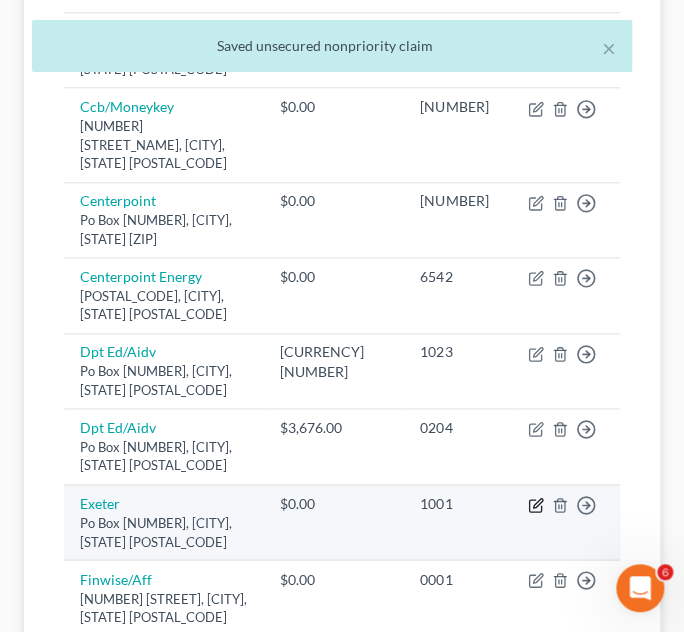 click 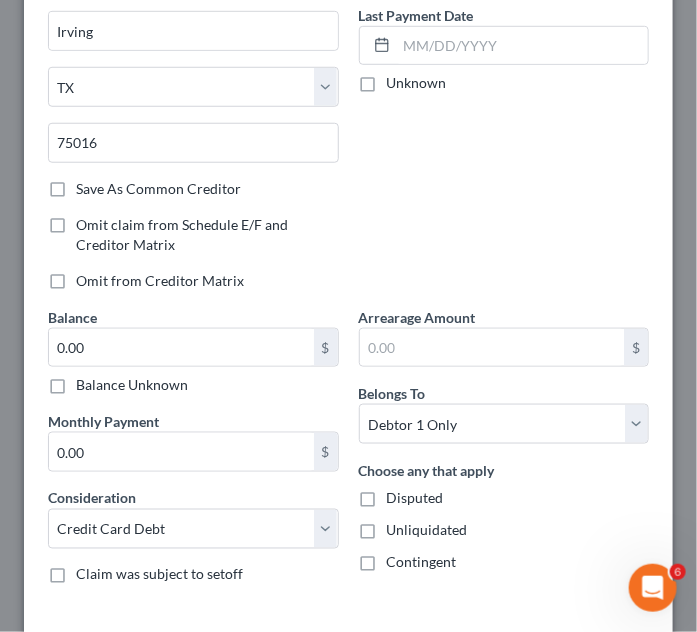 scroll, scrollTop: 272, scrollLeft: 0, axis: vertical 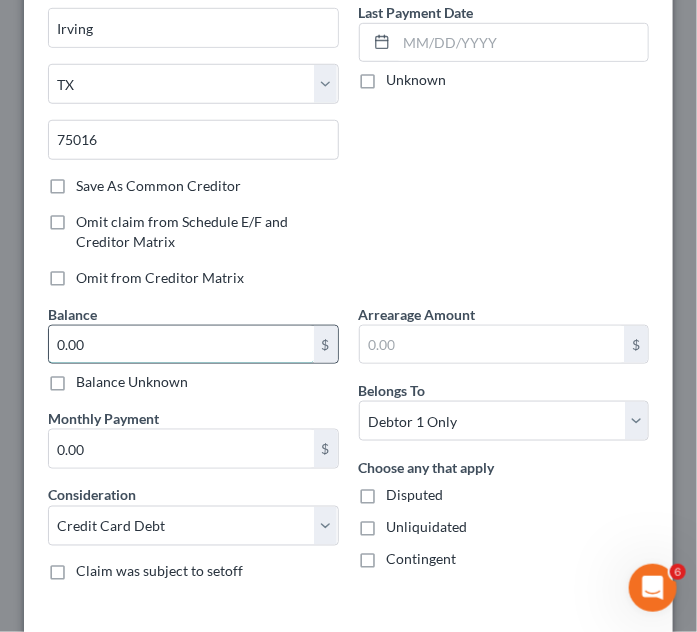 click on "0.00" at bounding box center (181, 345) 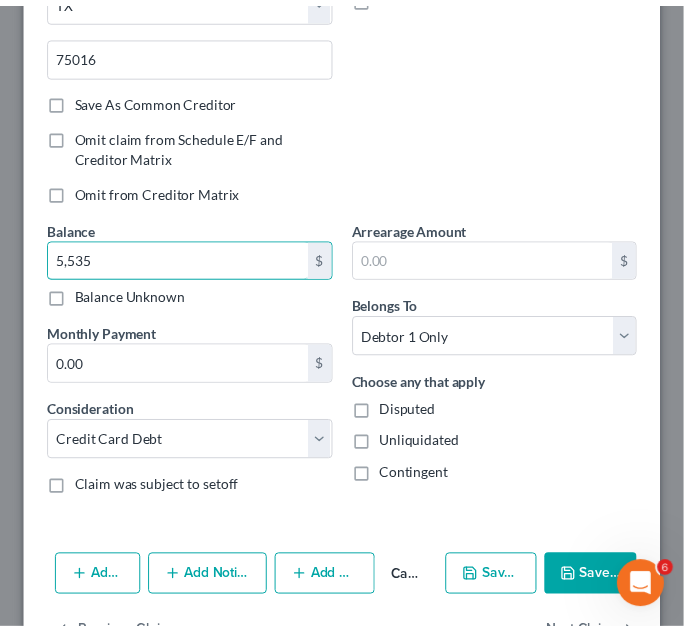 scroll, scrollTop: 416, scrollLeft: 0, axis: vertical 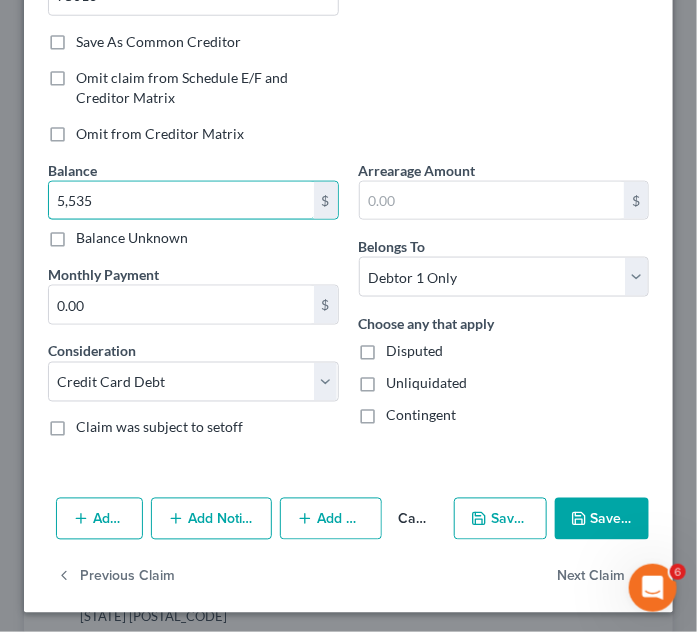 type on "5,535" 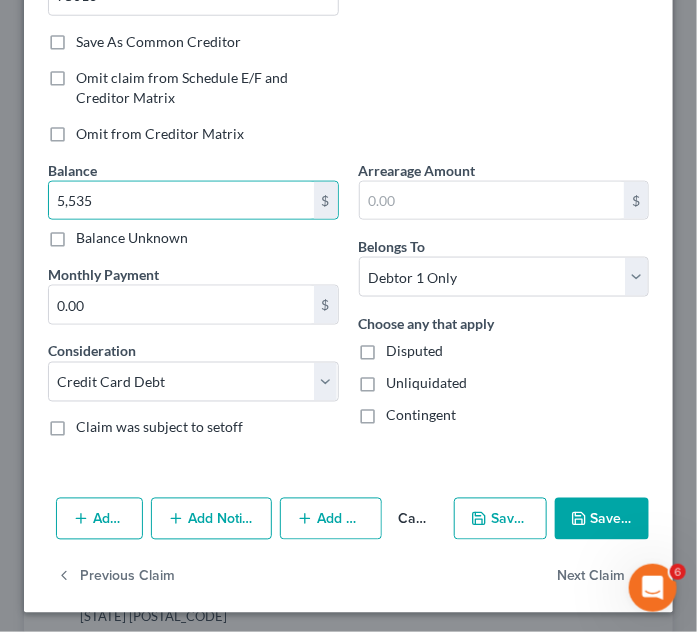 click 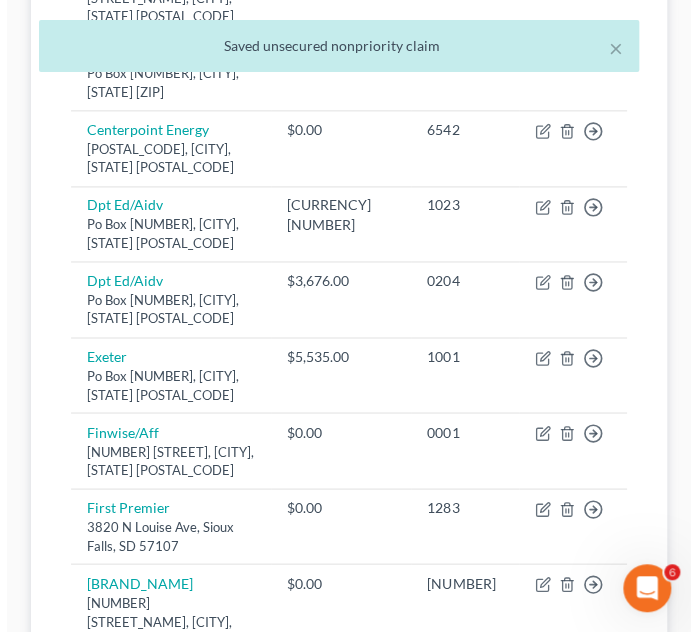 scroll, scrollTop: 636, scrollLeft: 0, axis: vertical 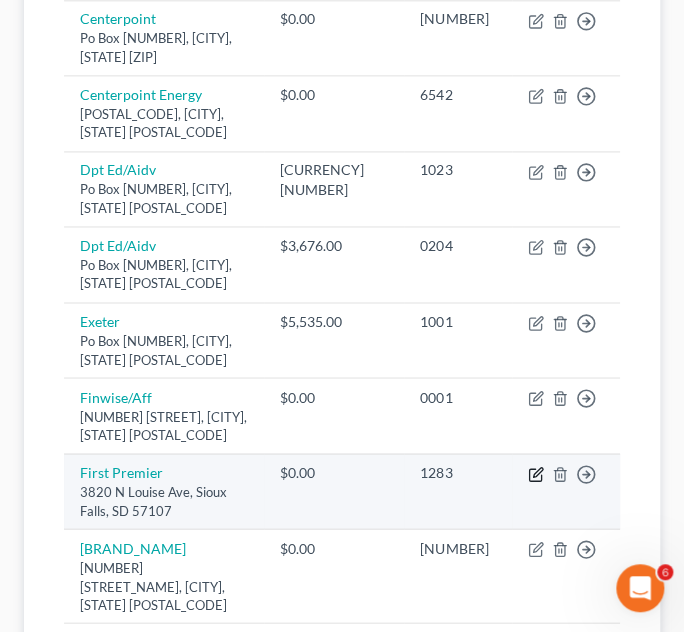 click 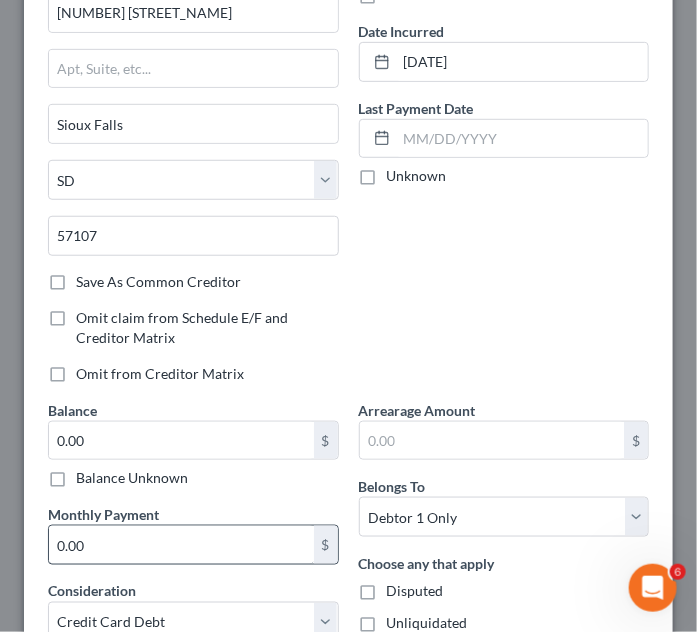 scroll, scrollTop: 181, scrollLeft: 0, axis: vertical 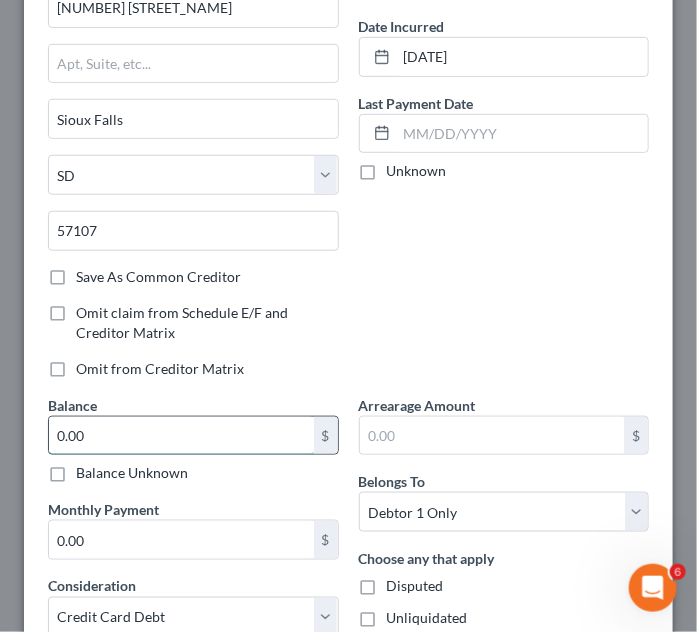 click on "0.00" at bounding box center (181, 436) 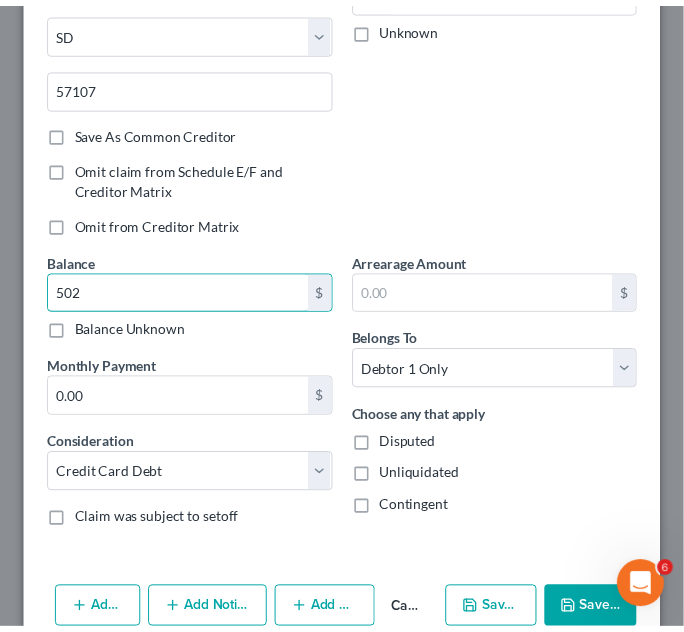 scroll, scrollTop: 416, scrollLeft: 0, axis: vertical 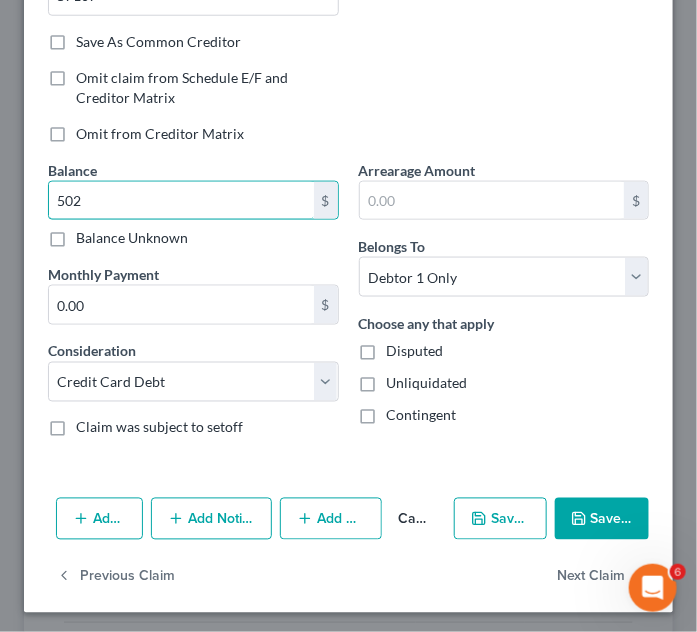 type on "502" 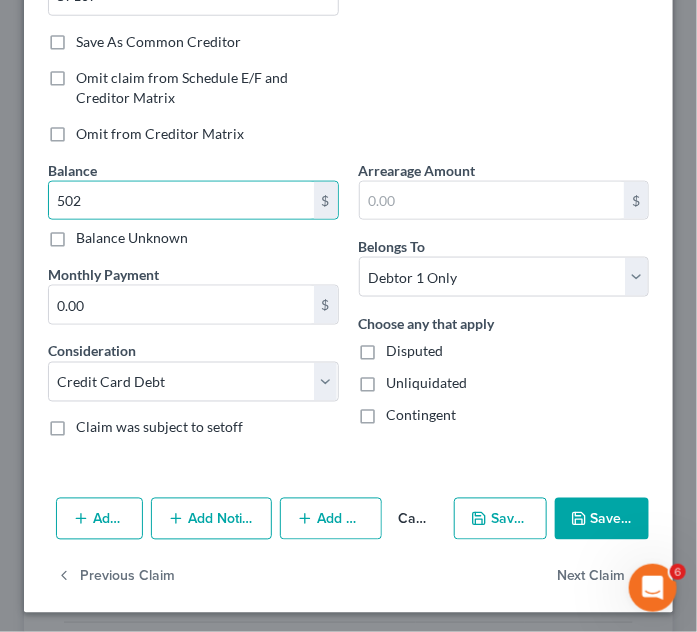 drag, startPoint x: 602, startPoint y: 530, endPoint x: 680, endPoint y: 542, distance: 78.91768 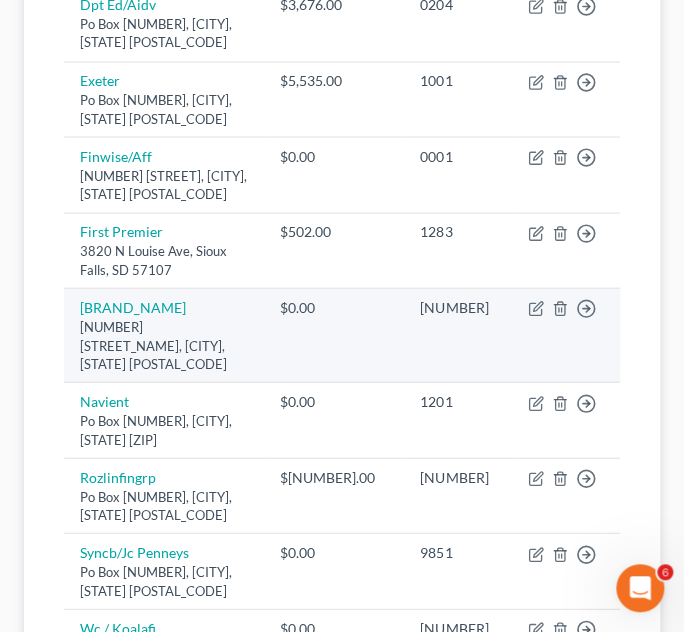 scroll, scrollTop: 909, scrollLeft: 0, axis: vertical 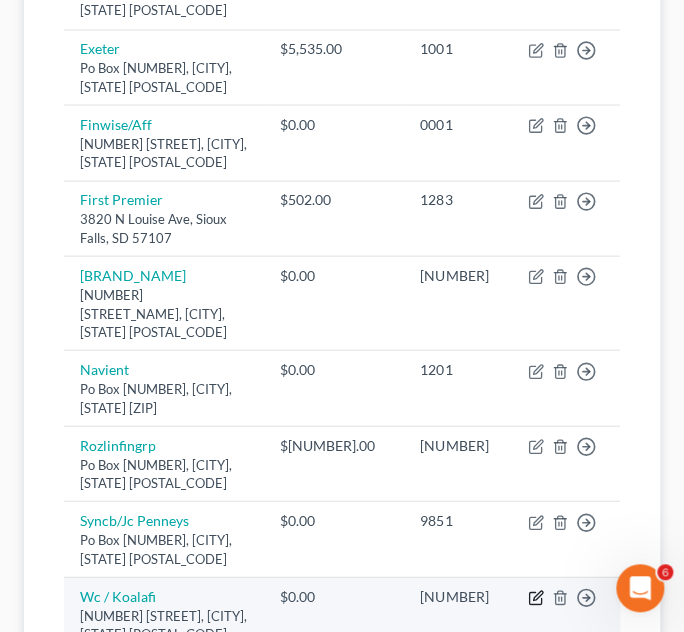 click 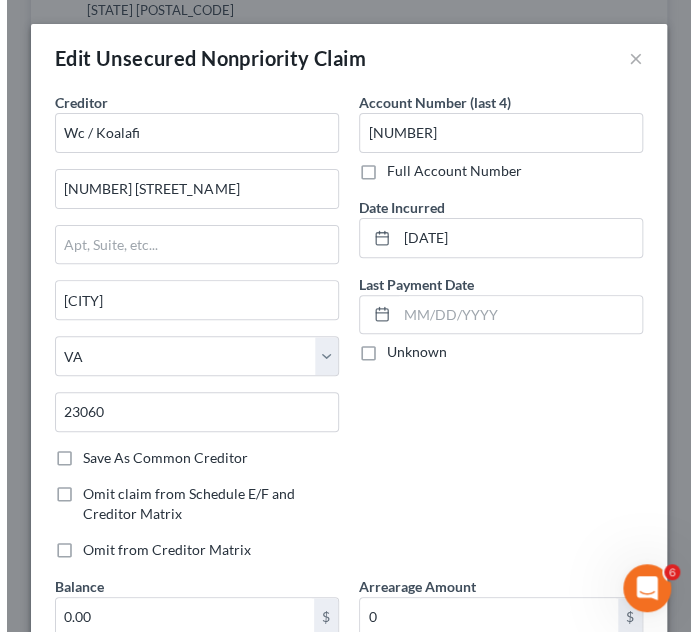scroll, scrollTop: 872, scrollLeft: 0, axis: vertical 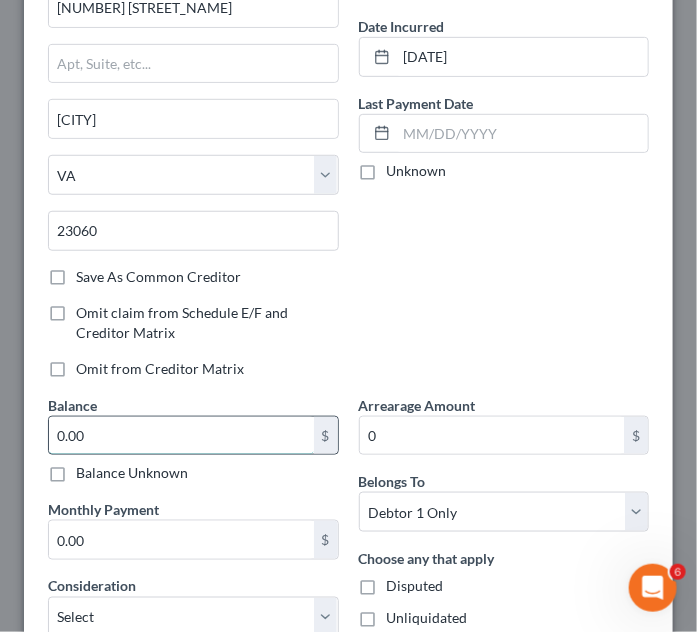click on "0.00" at bounding box center [181, 436] 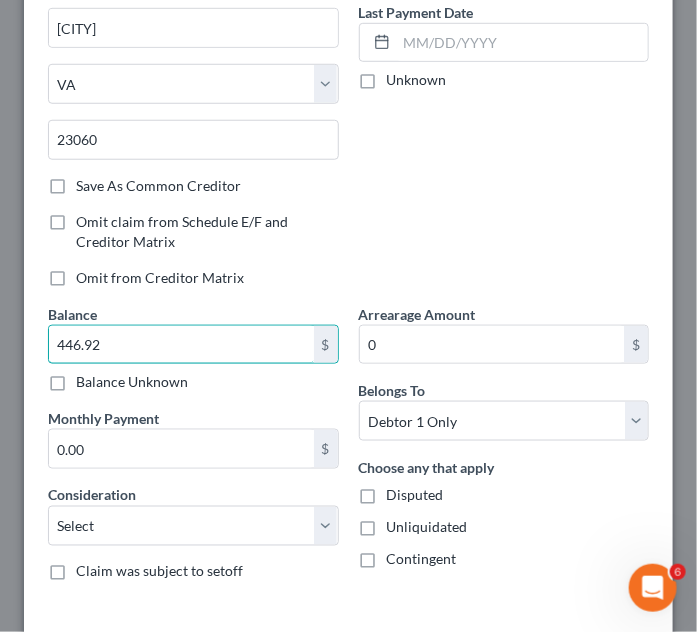 scroll, scrollTop: 416, scrollLeft: 0, axis: vertical 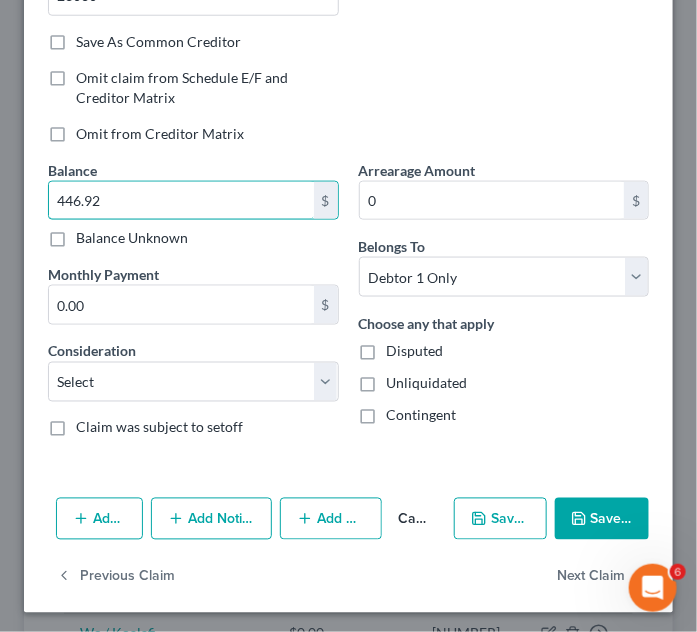 type on "446.92" 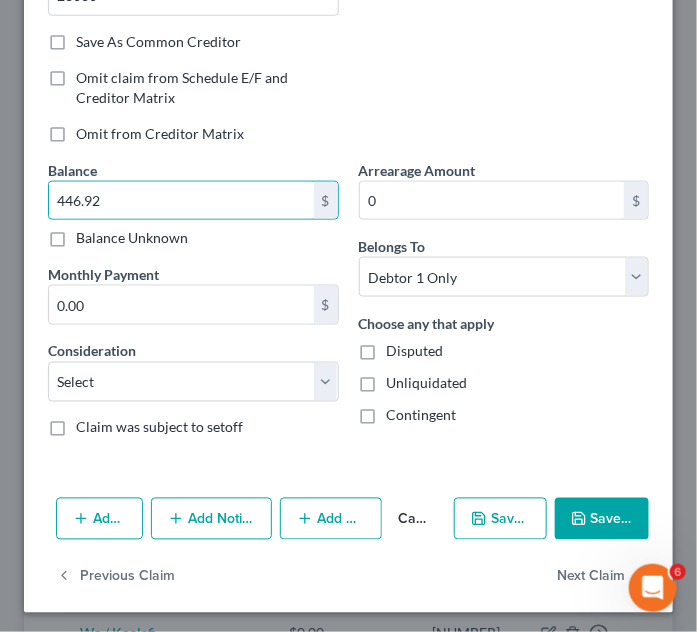 click on "Save & Close" at bounding box center (602, 519) 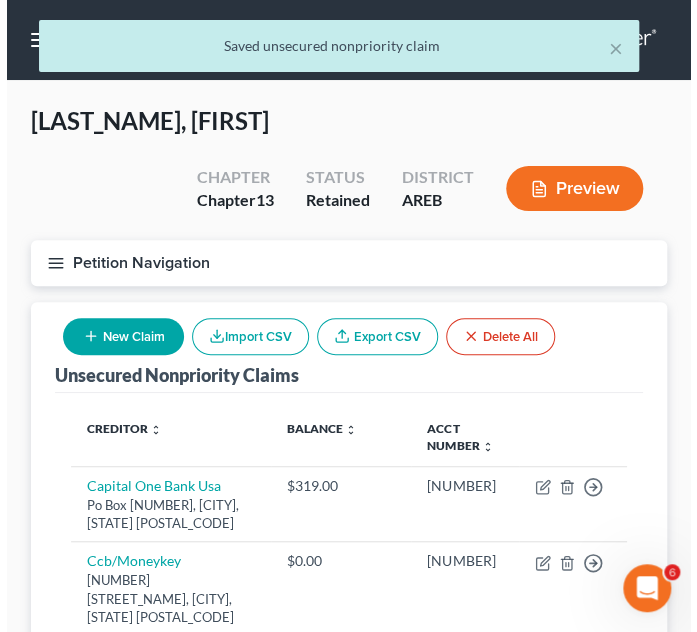 scroll, scrollTop: 0, scrollLeft: 0, axis: both 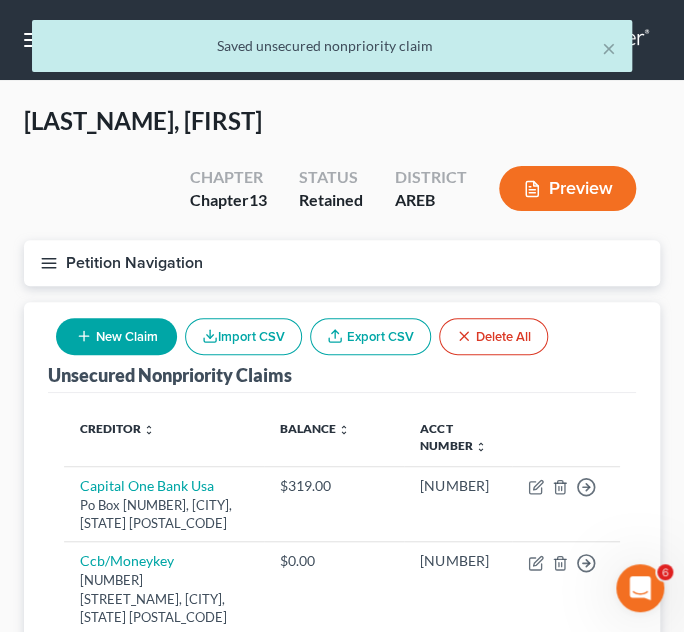 click on "New Claim" at bounding box center (116, 336) 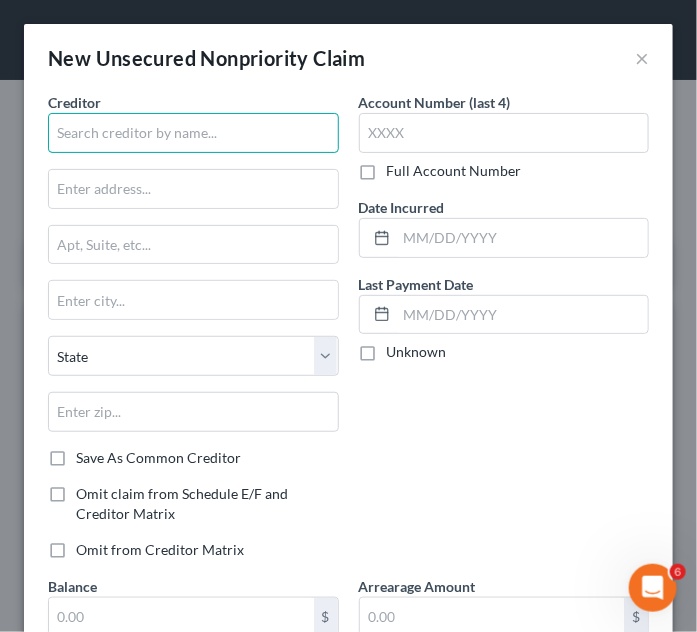 click at bounding box center (193, 133) 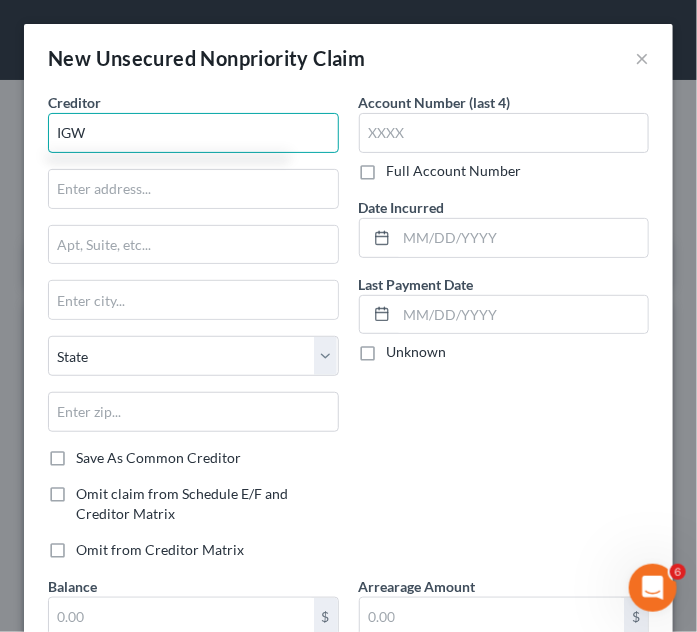 type on "IGW" 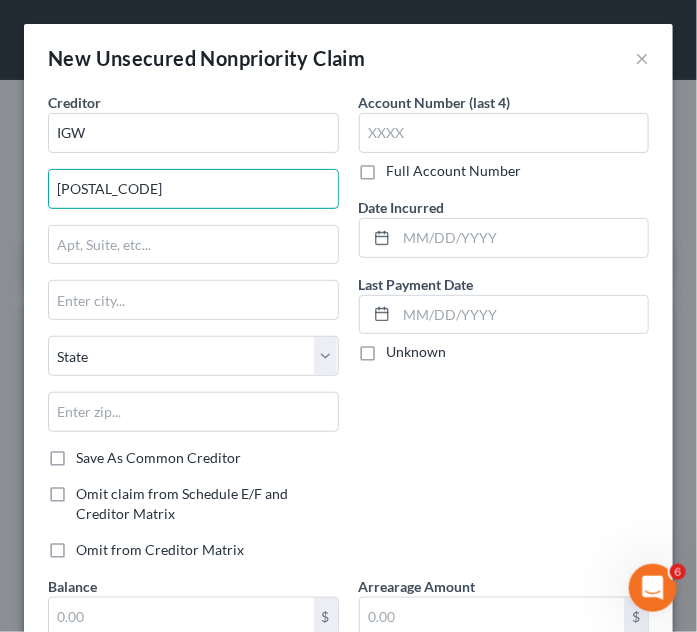 type on "PO Box 210" 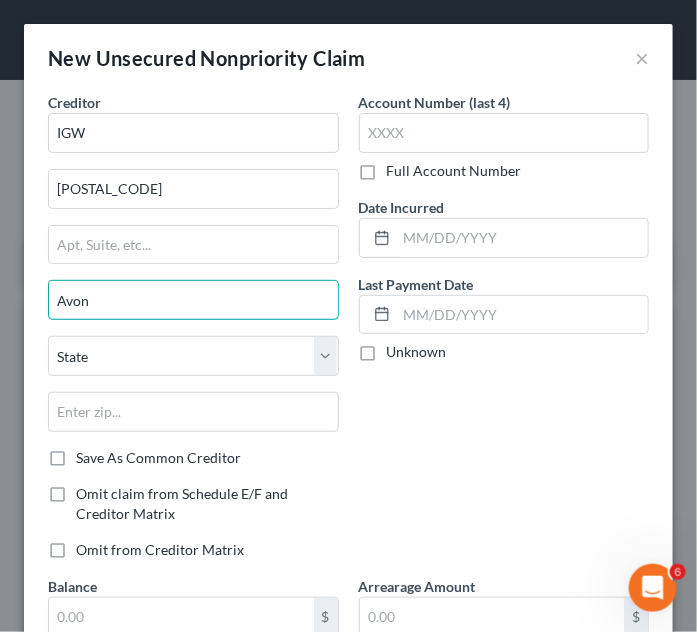 type on "Avon" 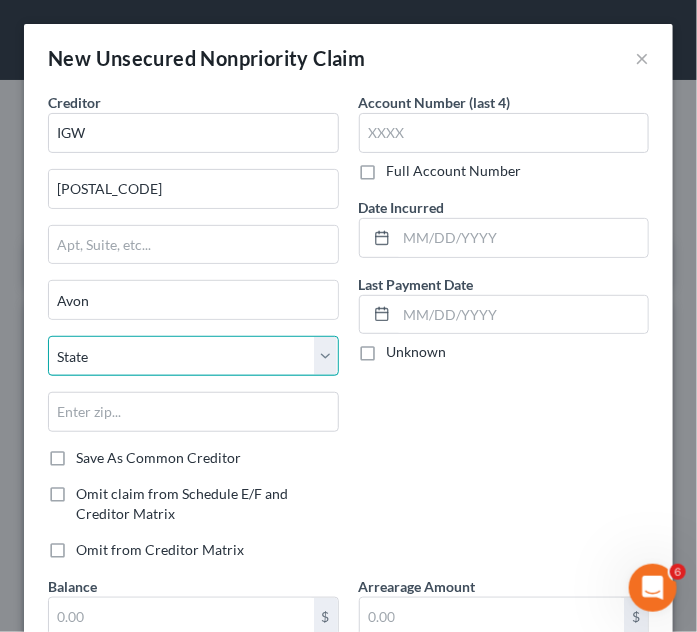 select on "36" 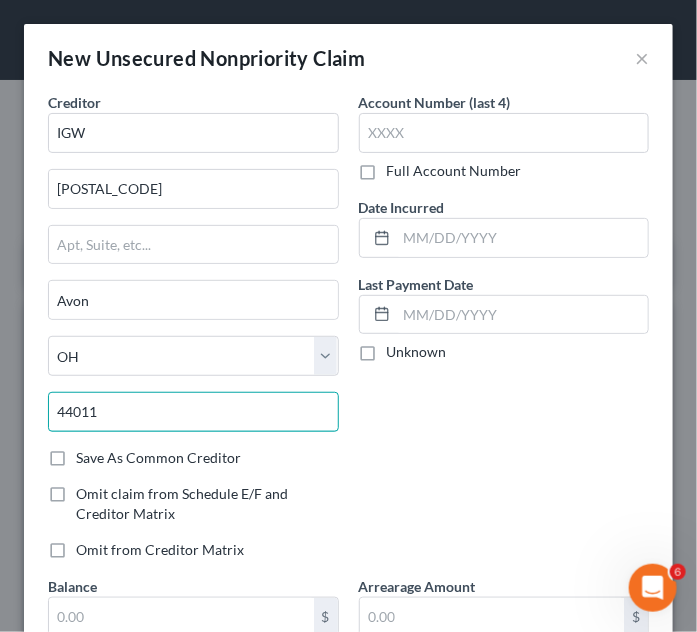 type on "44011" 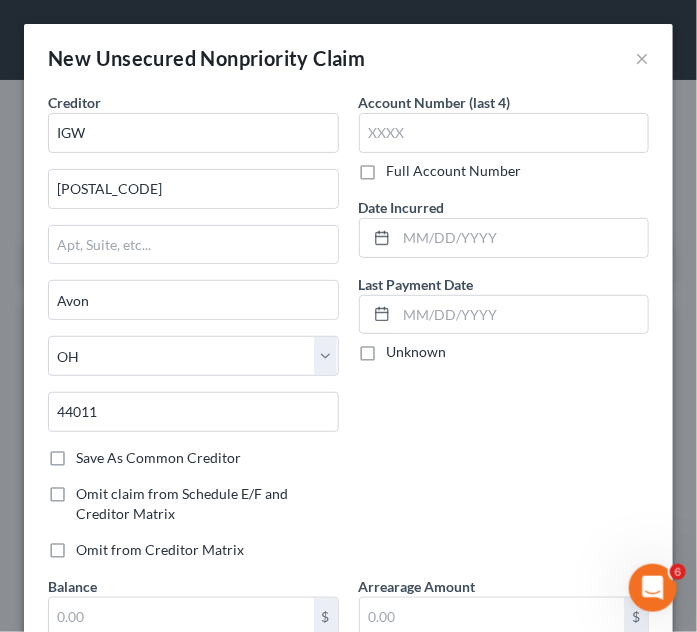 click on "Save As Common Creditor" at bounding box center [158, 458] 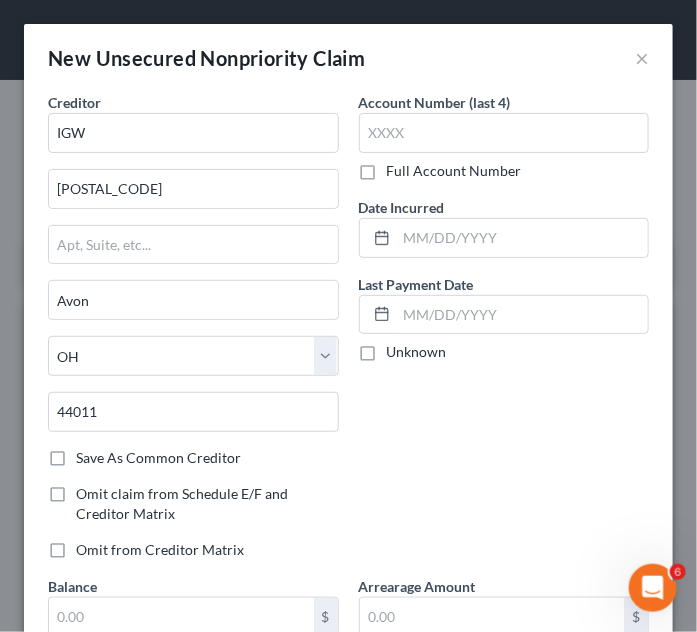 click on "Save As Common Creditor" at bounding box center (90, 454) 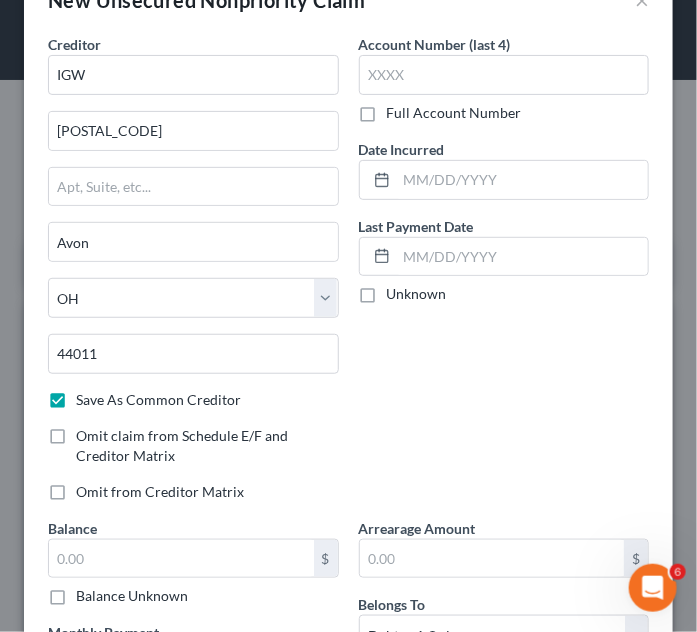 scroll, scrollTop: 90, scrollLeft: 0, axis: vertical 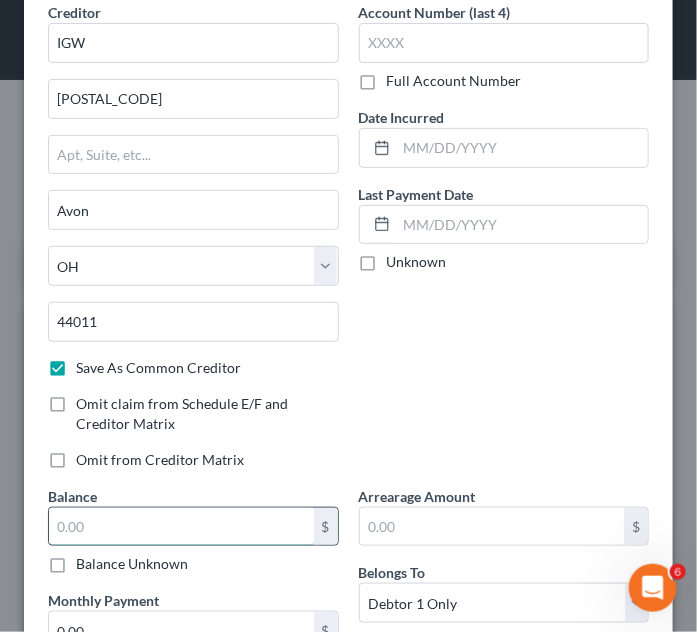 drag, startPoint x: 141, startPoint y: 522, endPoint x: 209, endPoint y: 535, distance: 69.2315 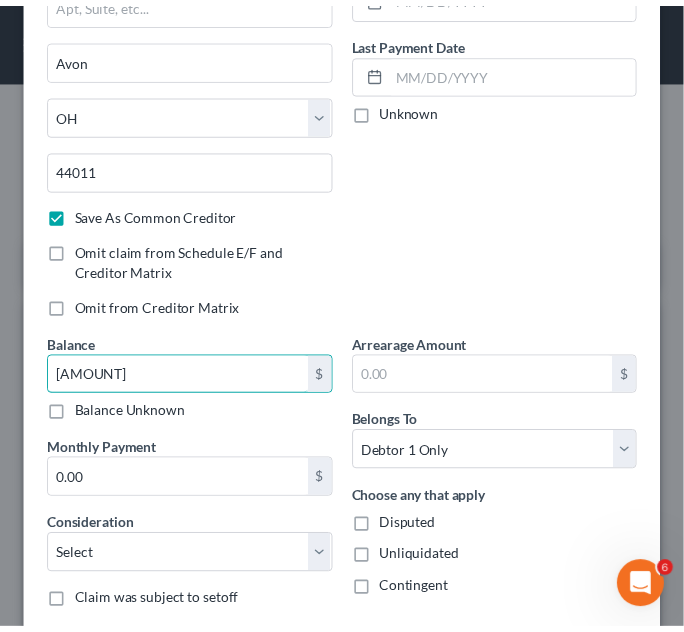scroll, scrollTop: 358, scrollLeft: 0, axis: vertical 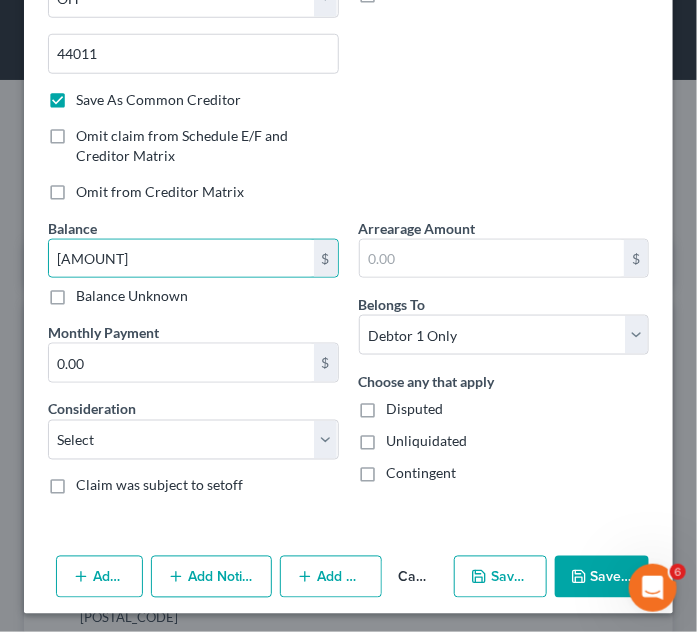 drag, startPoint x: 608, startPoint y: 575, endPoint x: 682, endPoint y: 599, distance: 77.7946 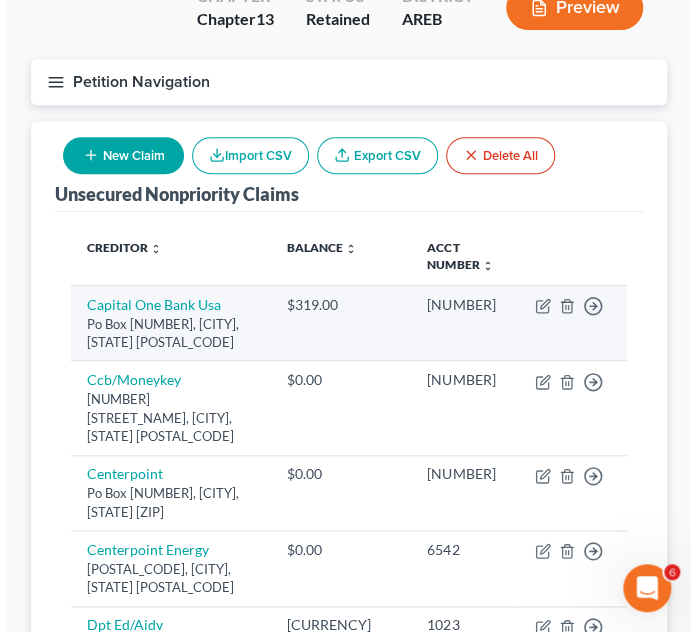 scroll, scrollTop: 272, scrollLeft: 0, axis: vertical 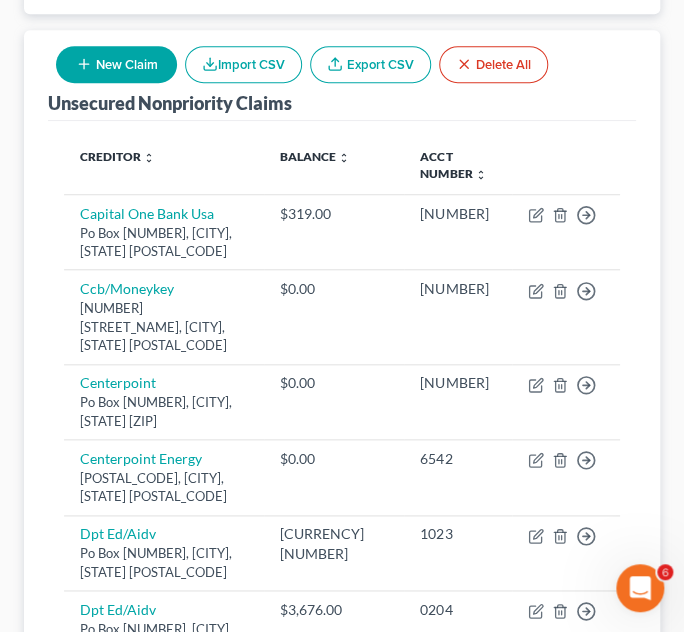 click on "New Claim" at bounding box center (116, 64) 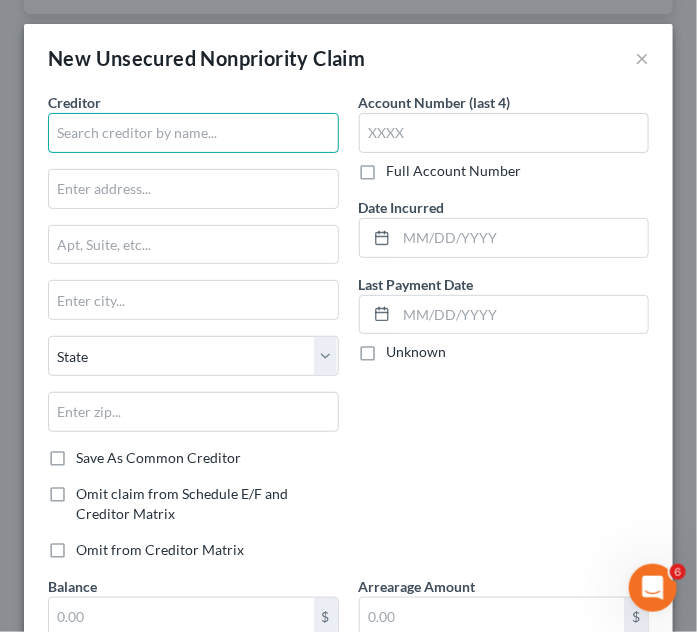 drag, startPoint x: 208, startPoint y: 141, endPoint x: 551, endPoint y: 79, distance: 348.55847 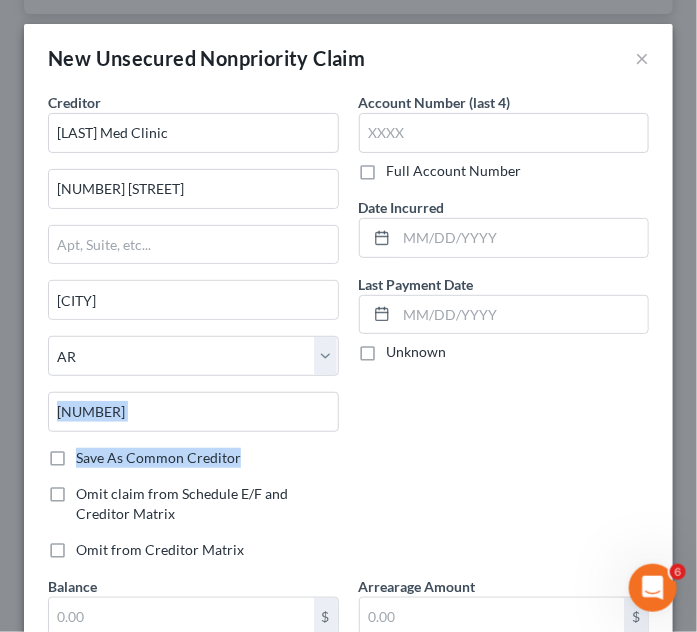 click on "Save As Common Creditor" at bounding box center (158, 458) 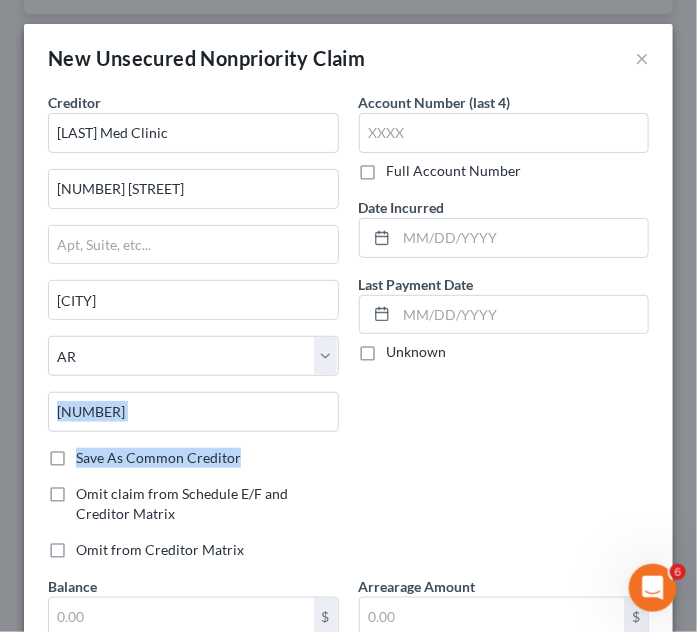 click on "Save As Common Creditor" at bounding box center [90, 454] 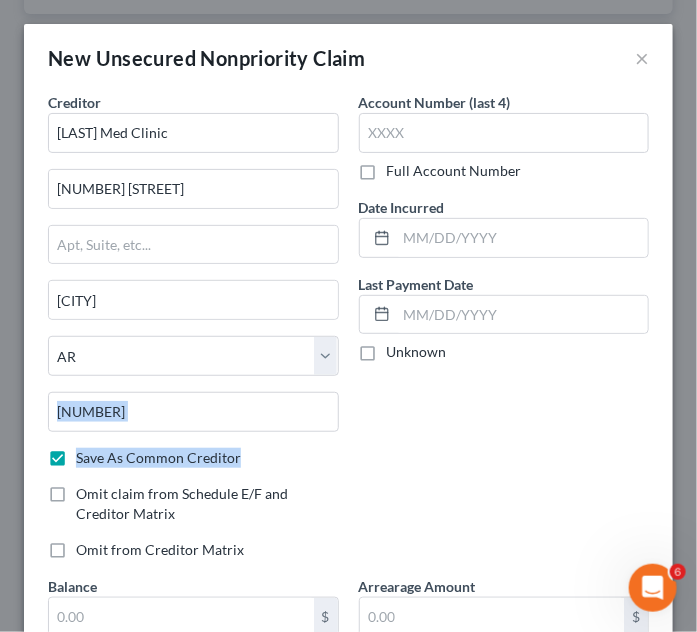 click on "Save As Common Creditor" at bounding box center [158, 458] 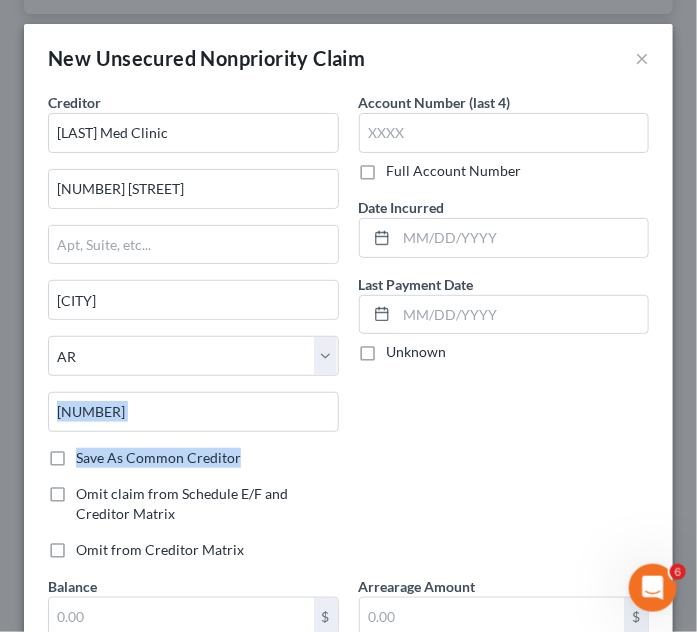 click on "Creditor *    Monticello Med Clinic                      906 Roberts Dr Monticello State AL AK AR AZ CA CO CT DE DC FL GA GU HI ID IL IN IA KS KY LA ME MD MA MI MN MS MO MT NC ND NE NV NH NJ NM NY OH OK OR PA PR RI SC SD TN TX UT VI VA VT WA WV WI WY 71655 Save As Common Creditor Omit claim from Schedule E/F and Creditor Matrix Omit from Creditor Matrix" at bounding box center (193, 334) 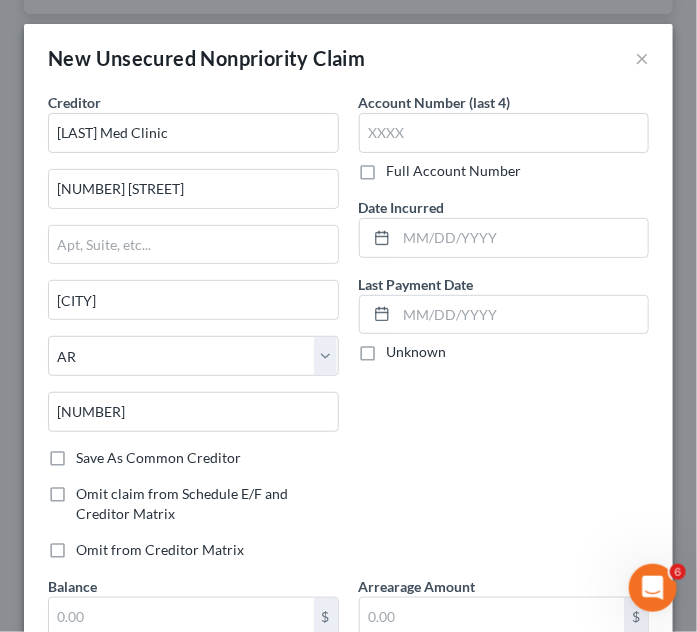 click on "Save As Common Creditor" at bounding box center [158, 458] 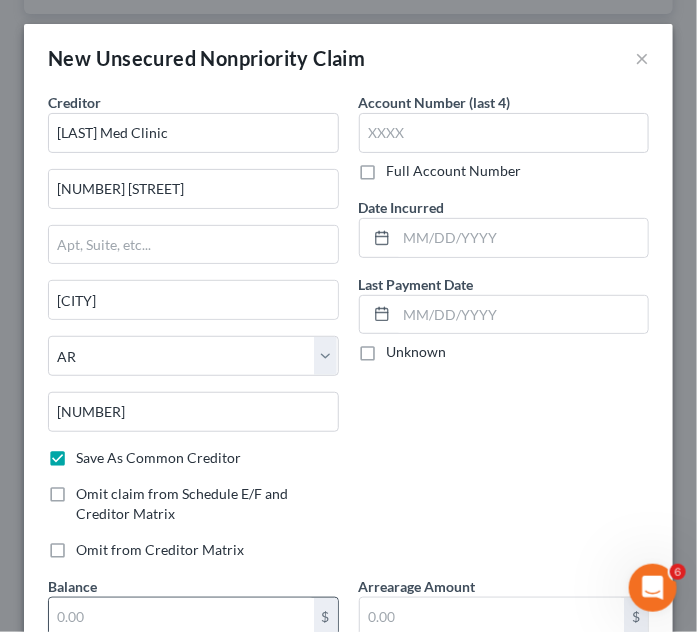 drag, startPoint x: 121, startPoint y: 612, endPoint x: 144, endPoint y: 609, distance: 23.194826 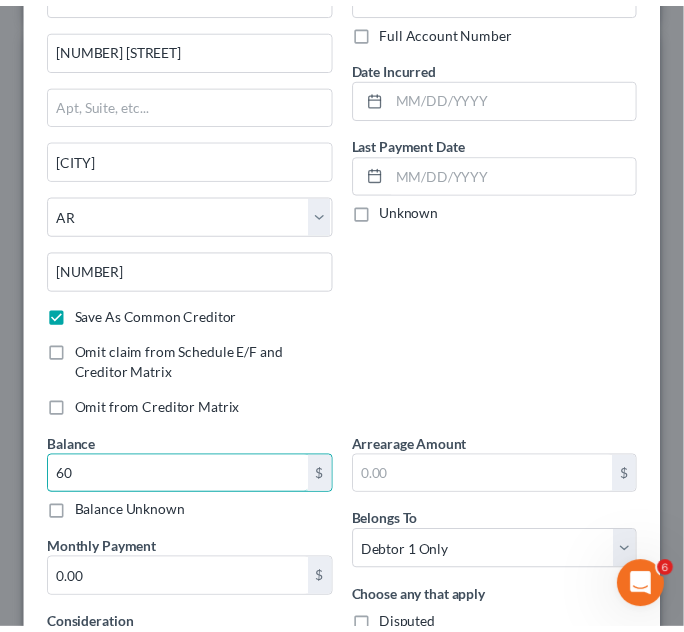 scroll, scrollTop: 358, scrollLeft: 0, axis: vertical 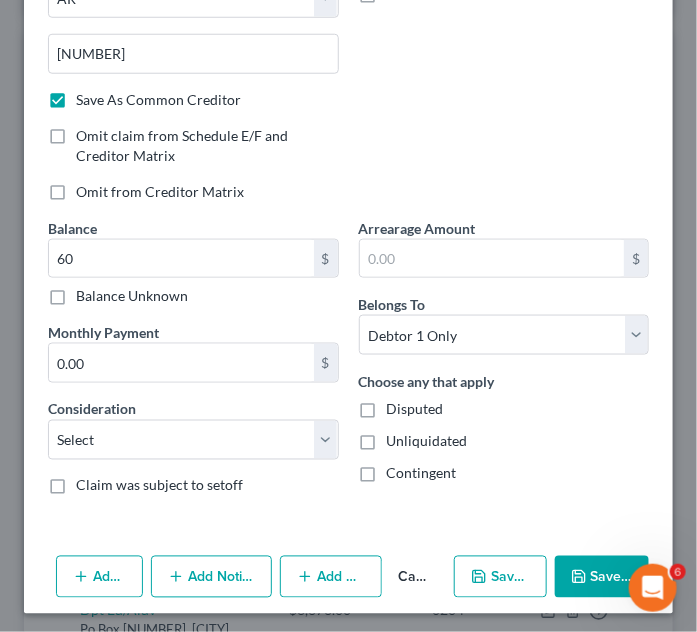 click 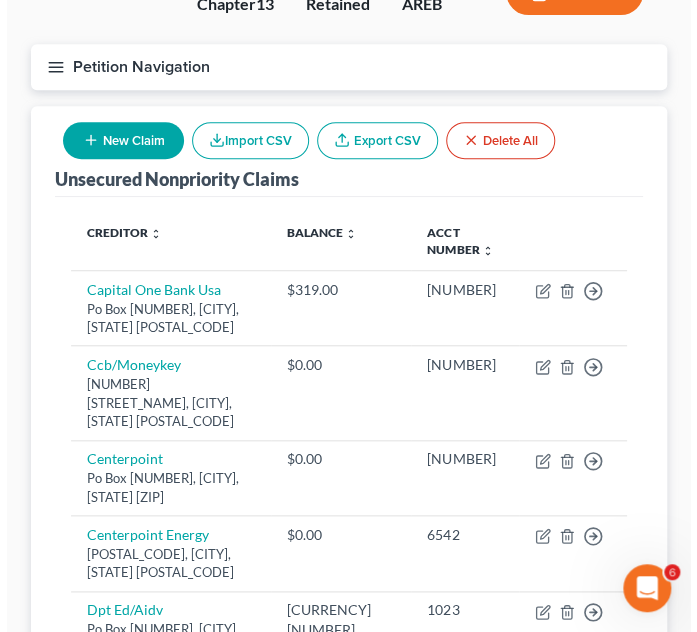 scroll, scrollTop: 90, scrollLeft: 0, axis: vertical 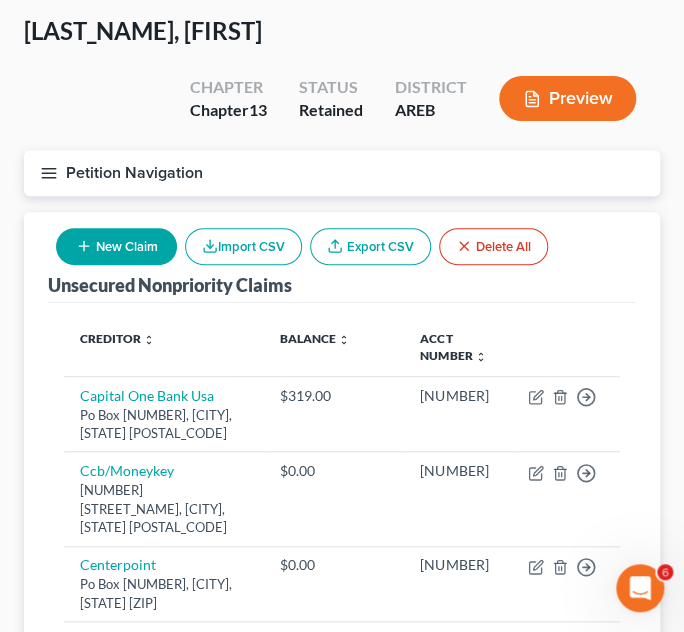 click on "New Claim" at bounding box center (116, 246) 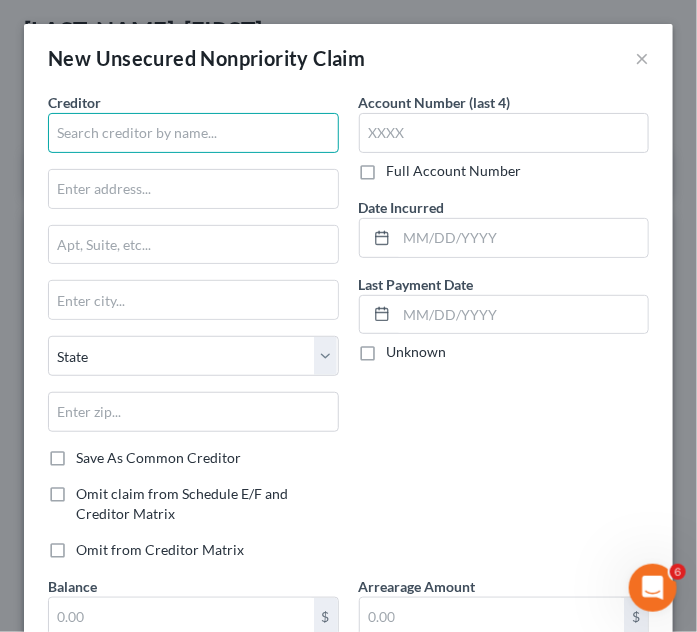 click at bounding box center [193, 133] 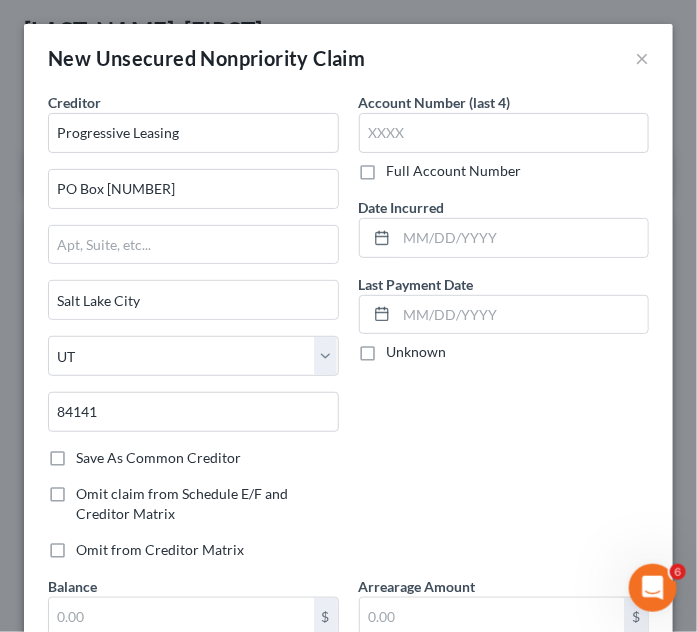 click on "Save As Common Creditor" at bounding box center [193, 458] 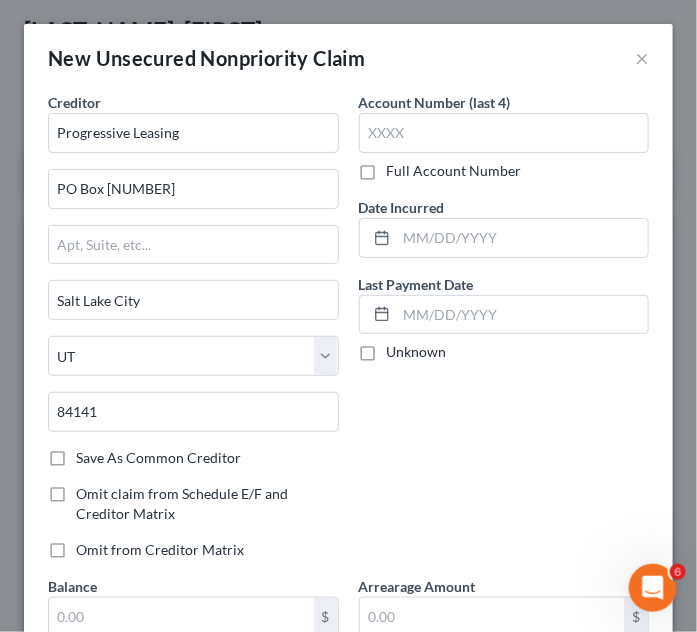 click on "Save As Common Creditor" at bounding box center [158, 458] 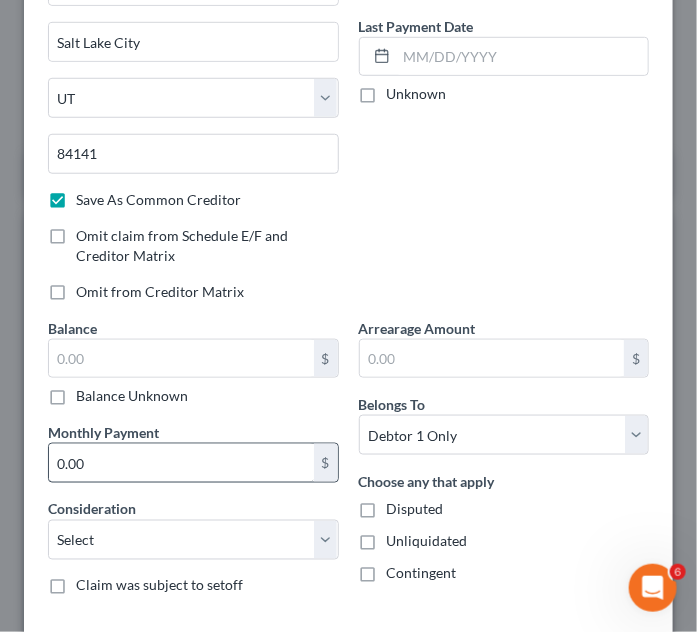 scroll, scrollTop: 272, scrollLeft: 0, axis: vertical 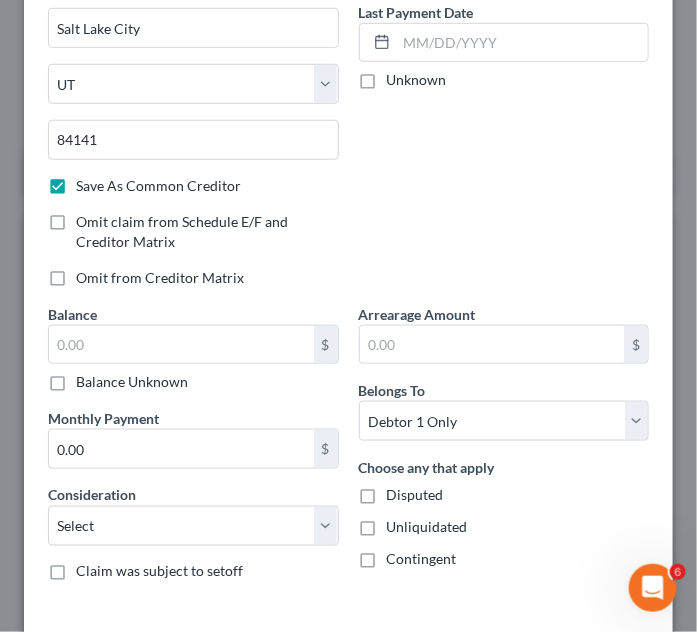 click on "Balance Unknown" at bounding box center (132, 382) 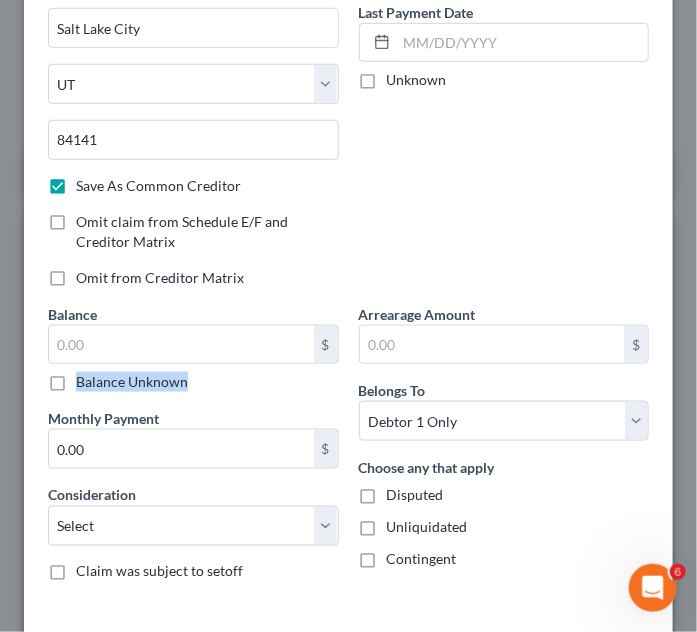 drag, startPoint x: 56, startPoint y: 379, endPoint x: 440, endPoint y: 442, distance: 389.13367 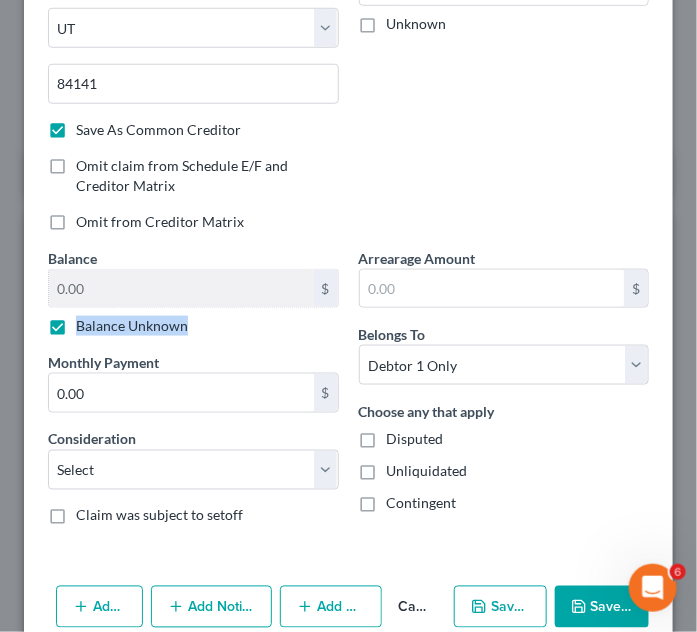 scroll, scrollTop: 358, scrollLeft: 0, axis: vertical 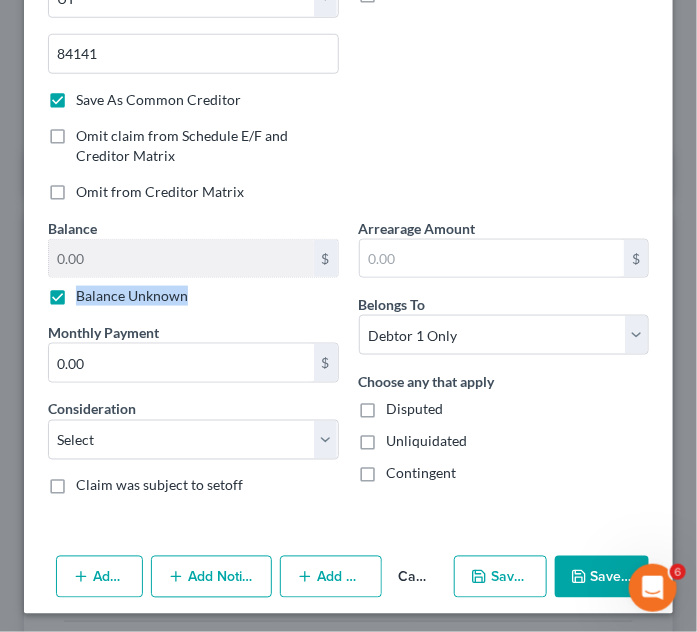 click on "Save & New" at bounding box center [500, 577] 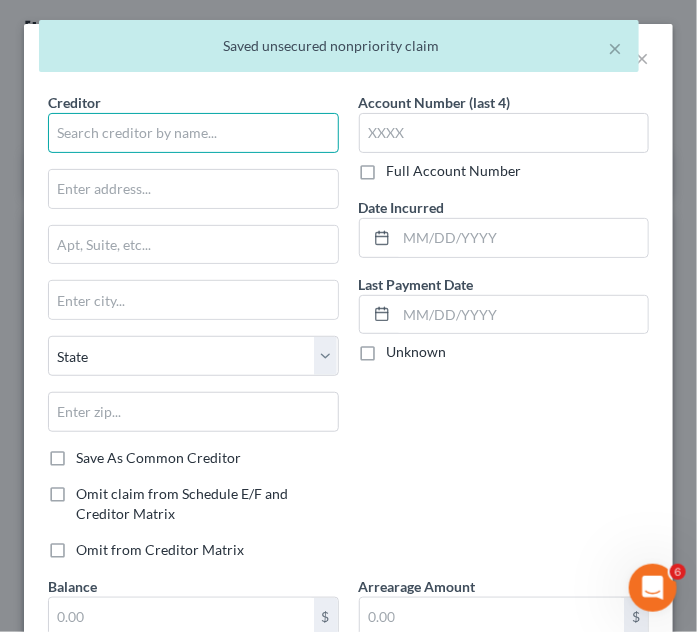 click at bounding box center [193, 133] 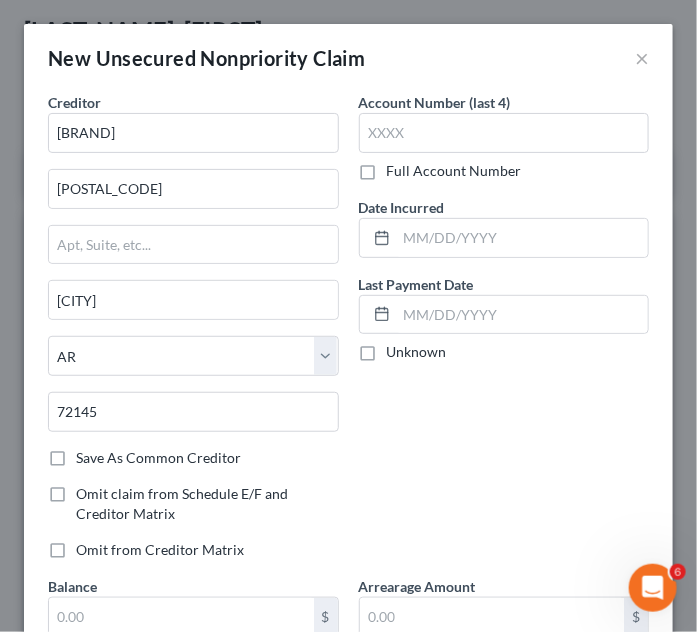 click on "Save As Common Creditor" at bounding box center (158, 458) 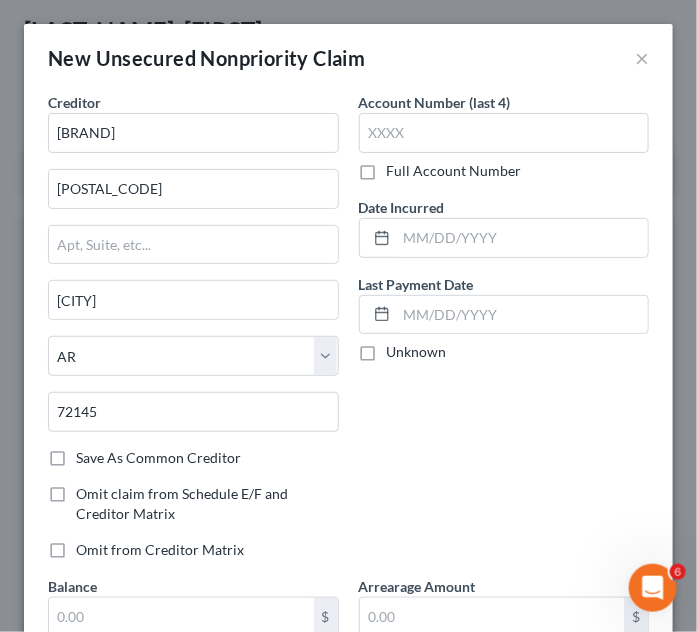 click on "Save As Common Creditor" at bounding box center [90, 454] 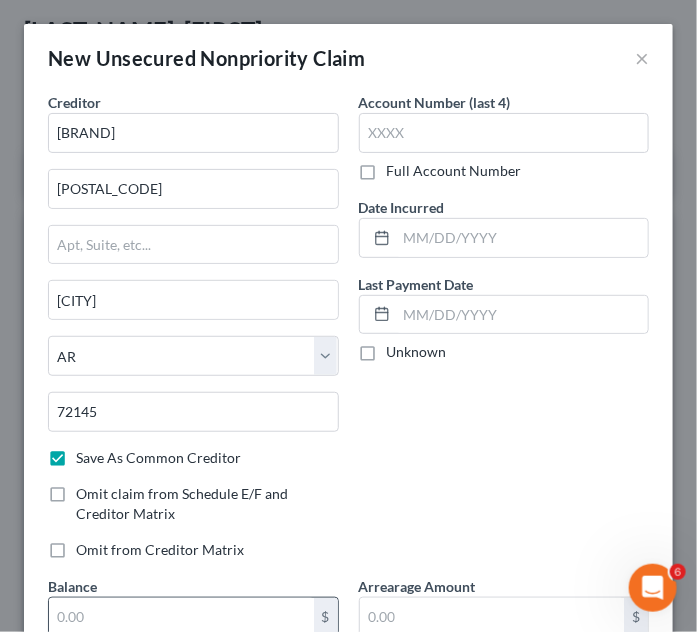 scroll, scrollTop: 90, scrollLeft: 0, axis: vertical 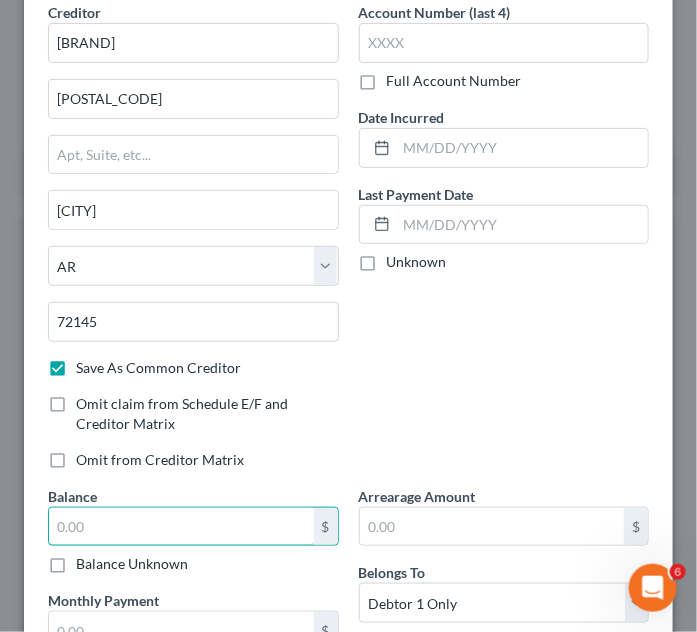drag, startPoint x: 109, startPoint y: 517, endPoint x: 145, endPoint y: 557, distance: 53.814495 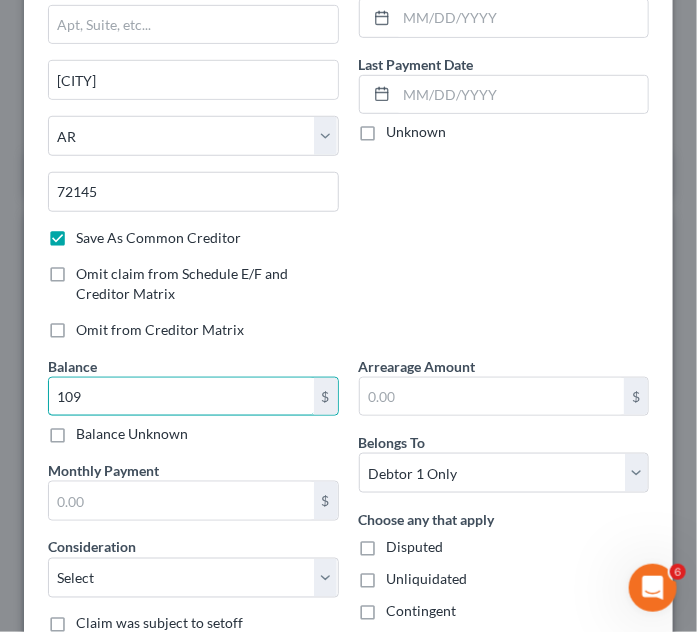 scroll, scrollTop: 358, scrollLeft: 0, axis: vertical 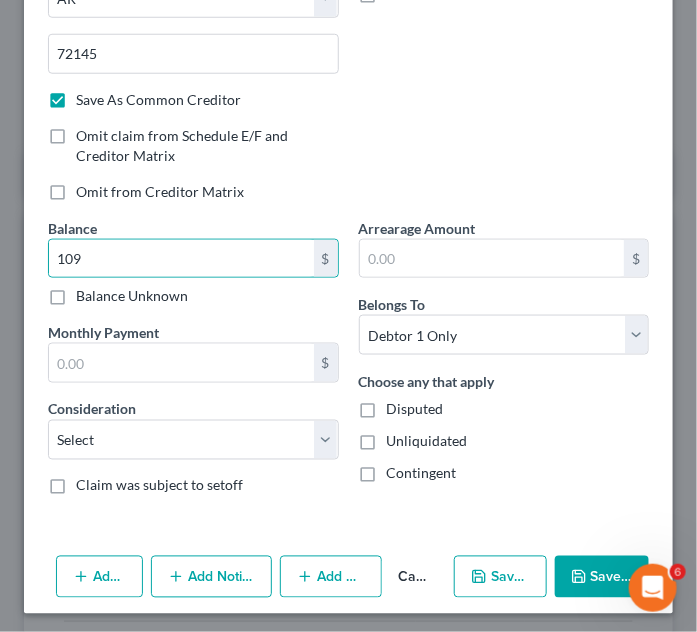 click on "Save & Close" at bounding box center [602, 577] 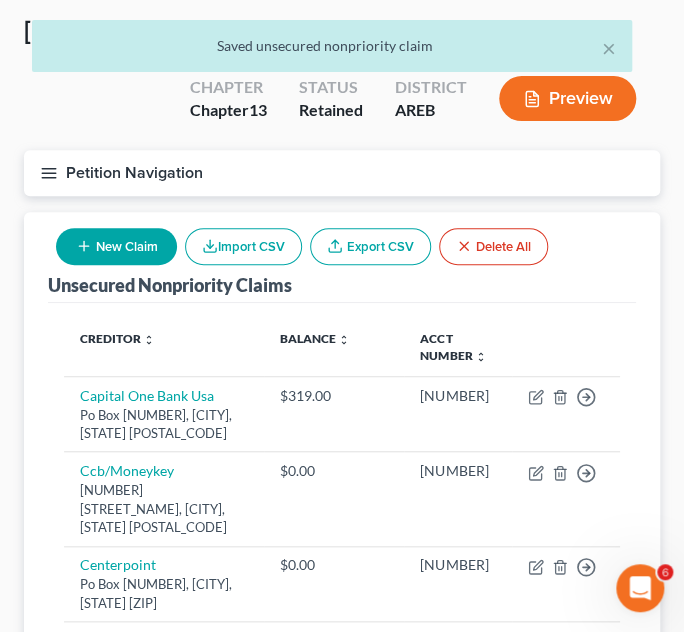 click on "New Claim" at bounding box center (116, 246) 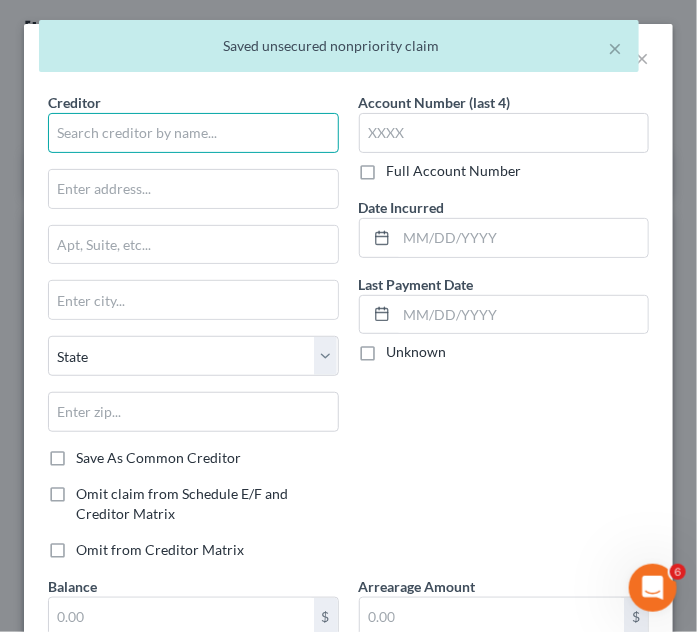 drag, startPoint x: 73, startPoint y: 114, endPoint x: 44, endPoint y: 128, distance: 32.202484 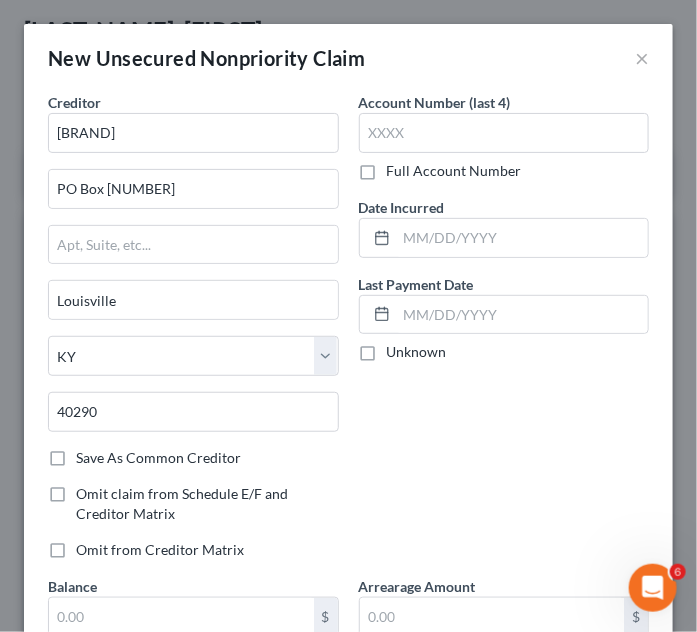 click on "Save As Common Creditor" at bounding box center [158, 458] 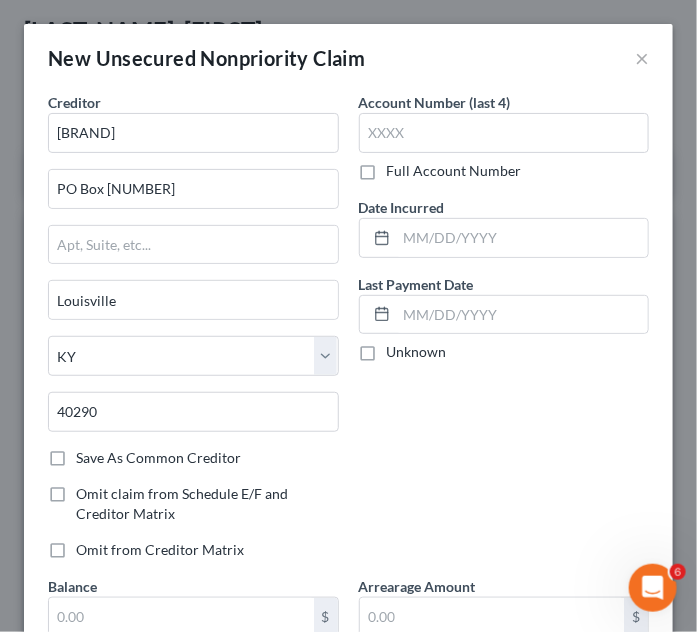click on "Save As Common Creditor" at bounding box center [90, 454] 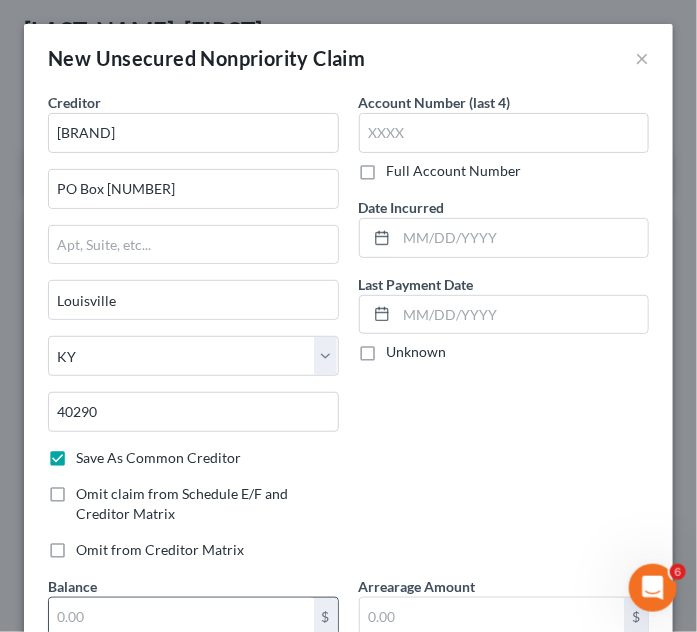 drag, startPoint x: 158, startPoint y: 604, endPoint x: 186, endPoint y: 607, distance: 28.160255 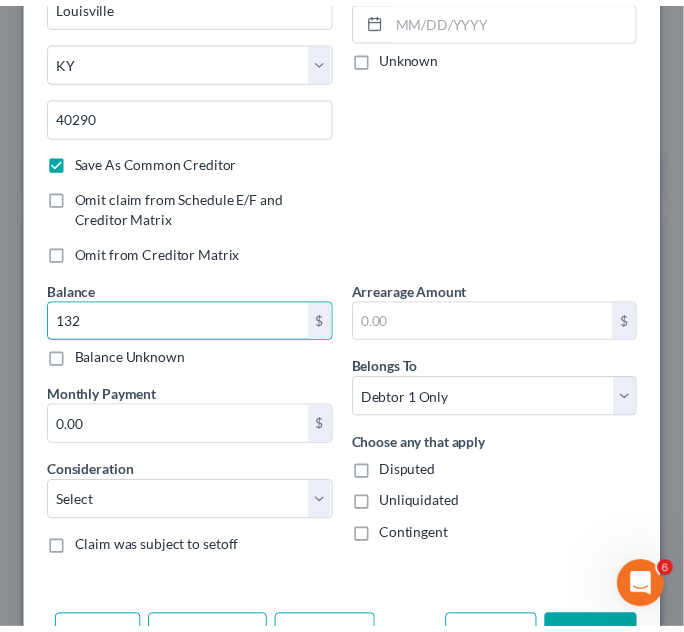 scroll, scrollTop: 358, scrollLeft: 0, axis: vertical 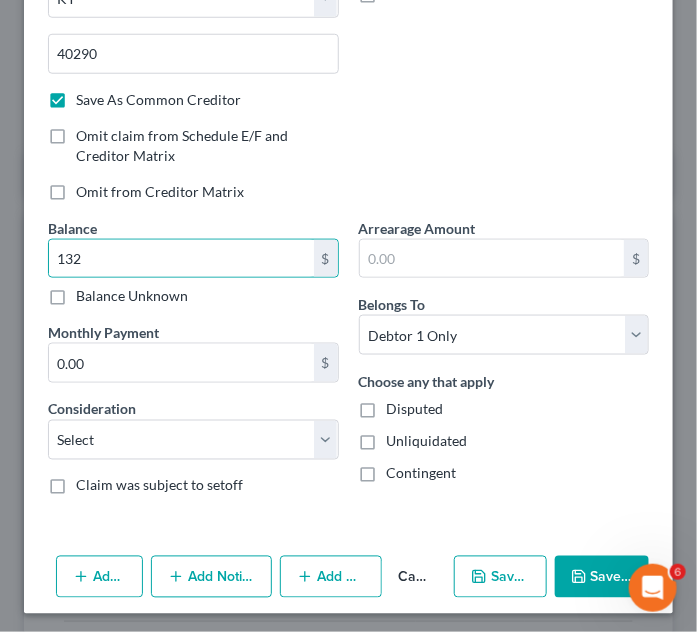 click on "Save & Close" at bounding box center [602, 577] 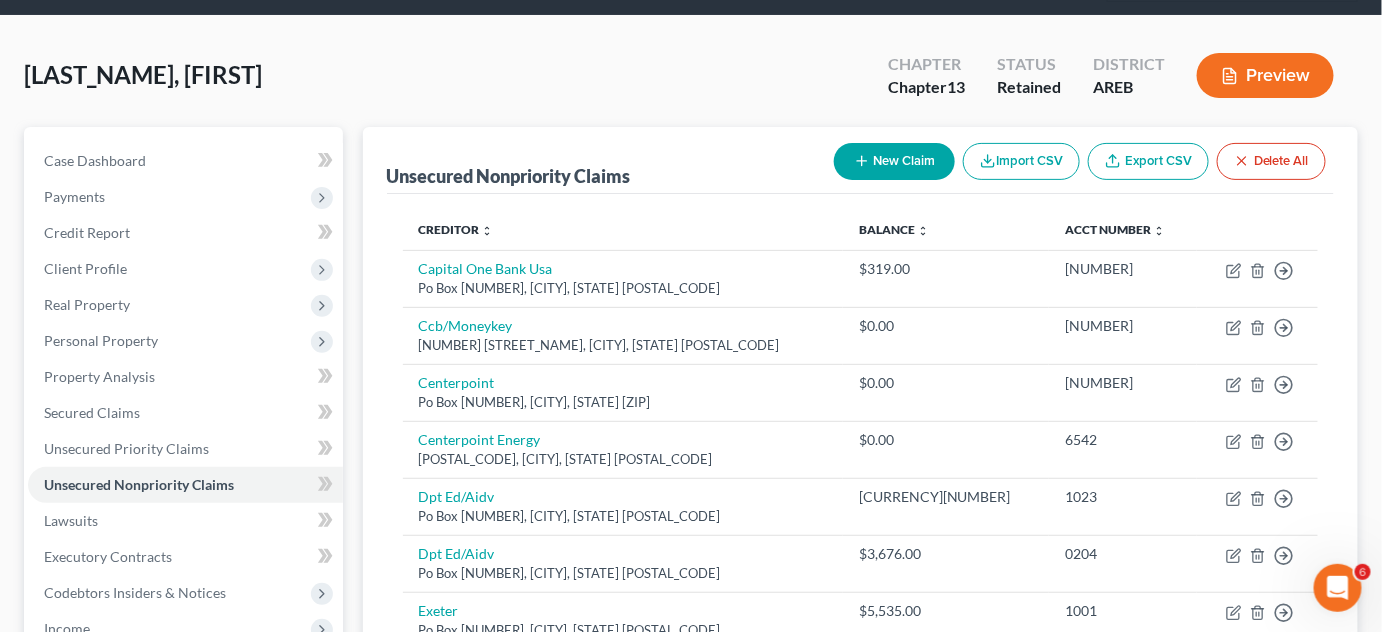 scroll, scrollTop: 0, scrollLeft: 0, axis: both 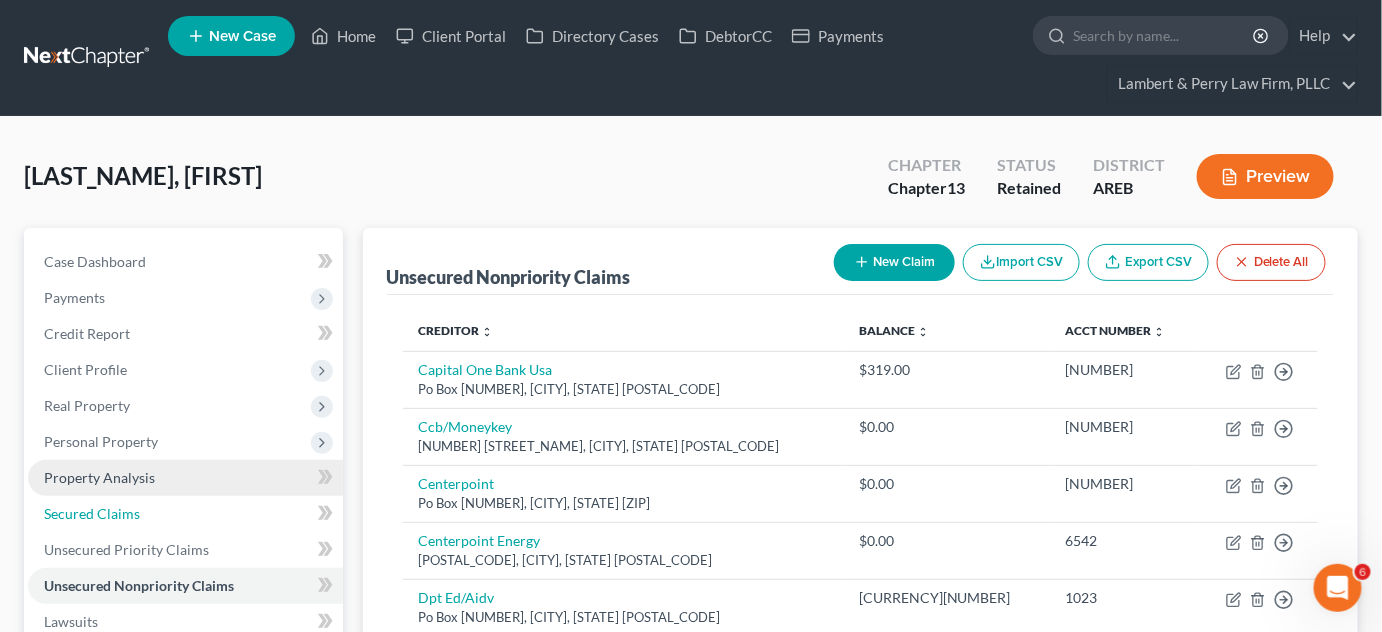 click on "Secured Claims" at bounding box center [185, 514] 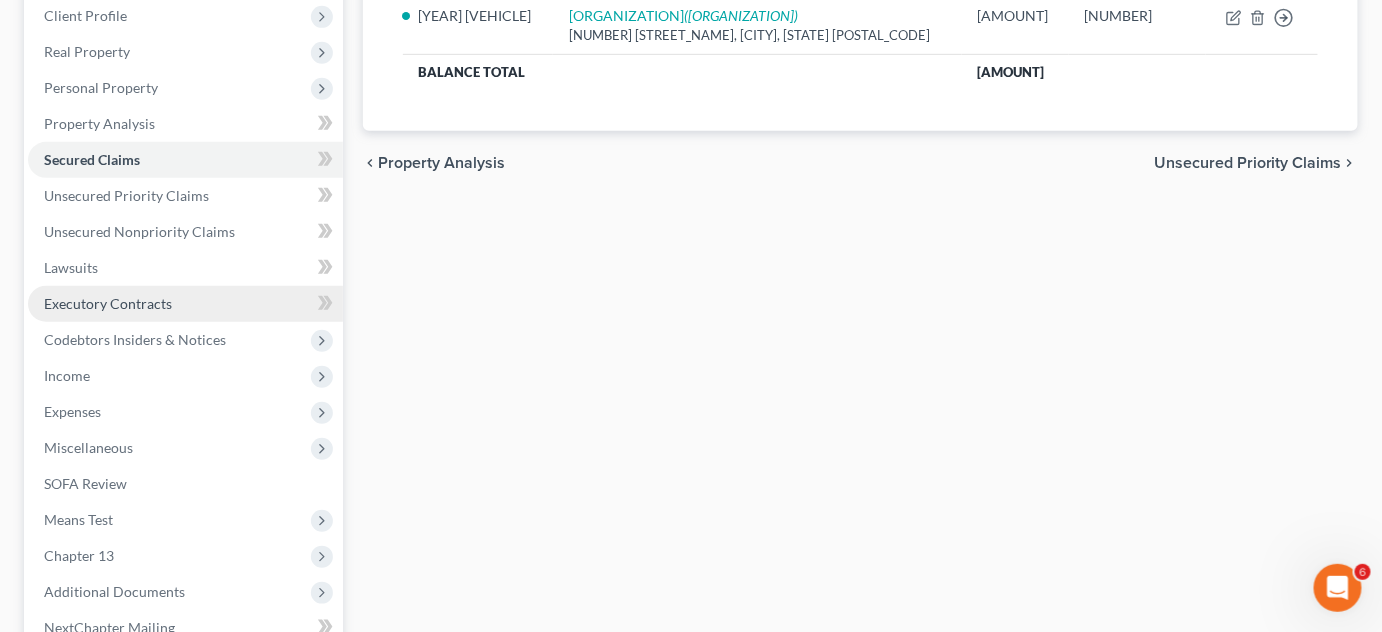 scroll, scrollTop: 363, scrollLeft: 0, axis: vertical 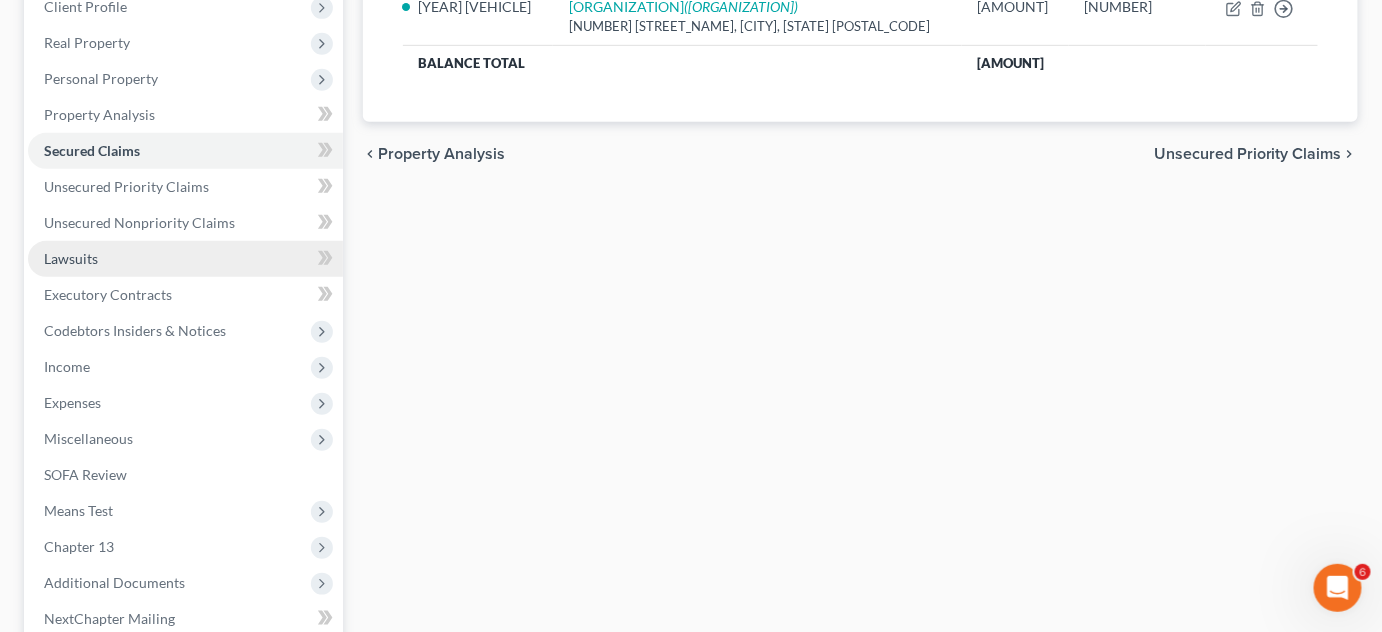 click on "Lawsuits" at bounding box center (71, 258) 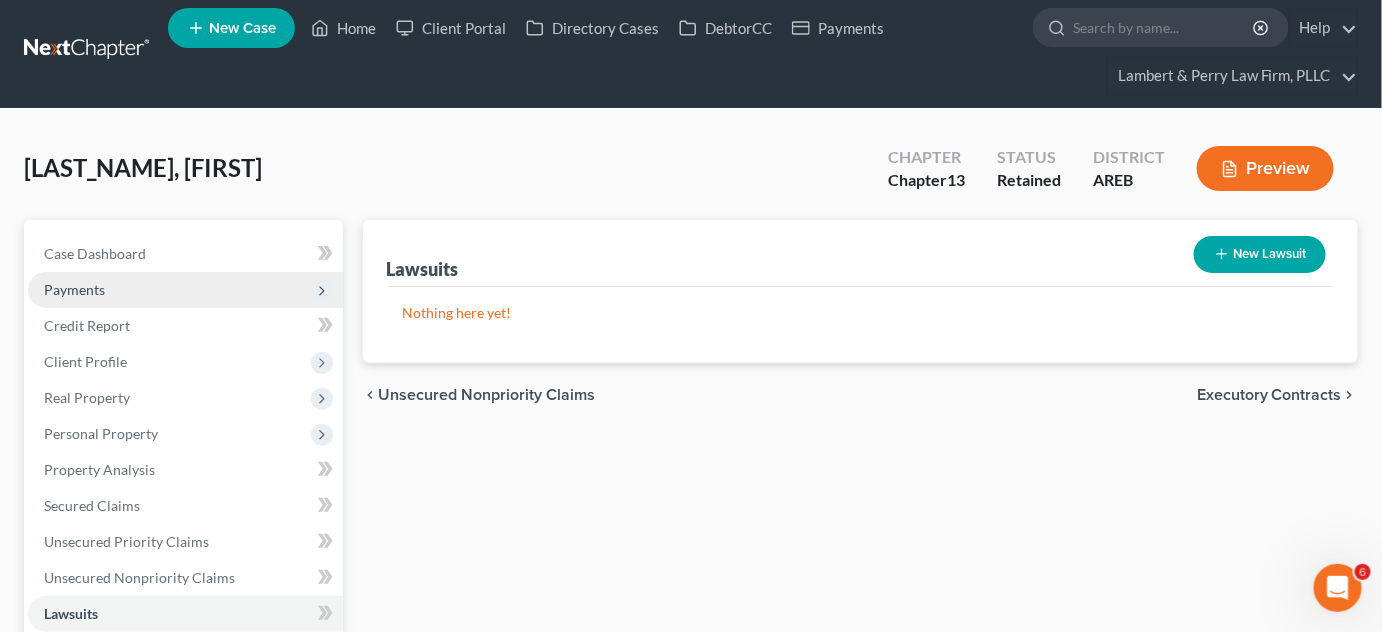 scroll, scrollTop: 0, scrollLeft: 0, axis: both 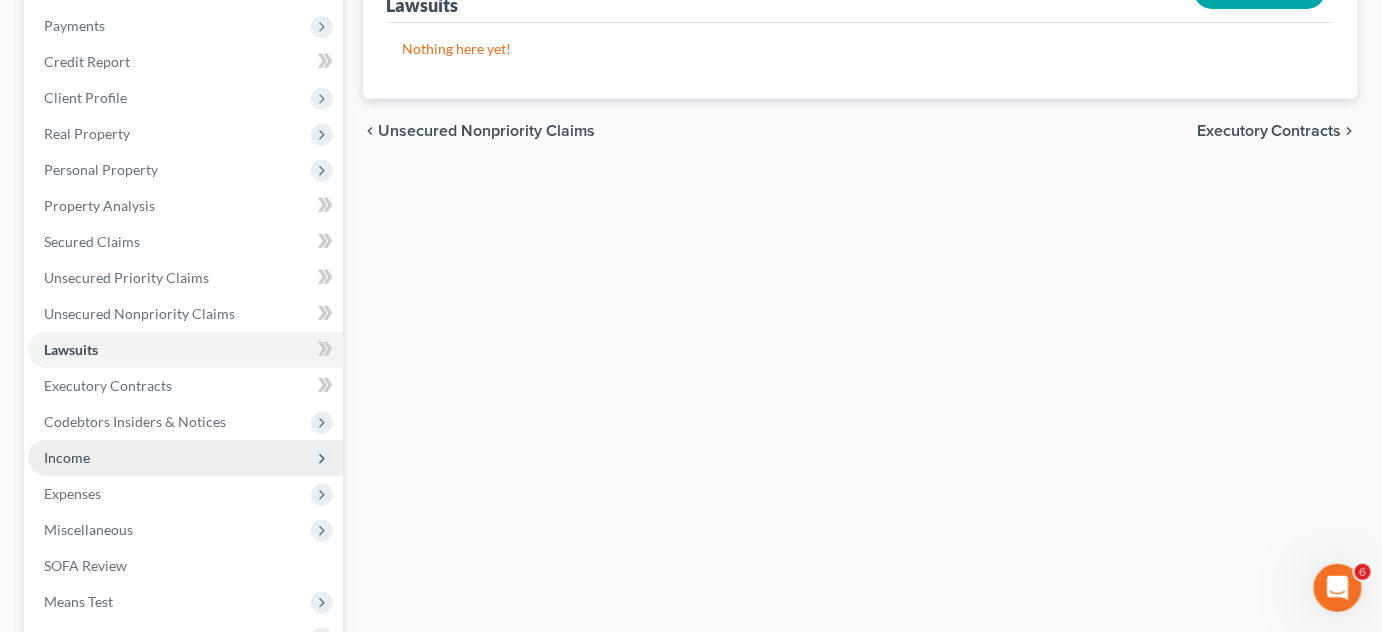 click on "Income" at bounding box center (185, 458) 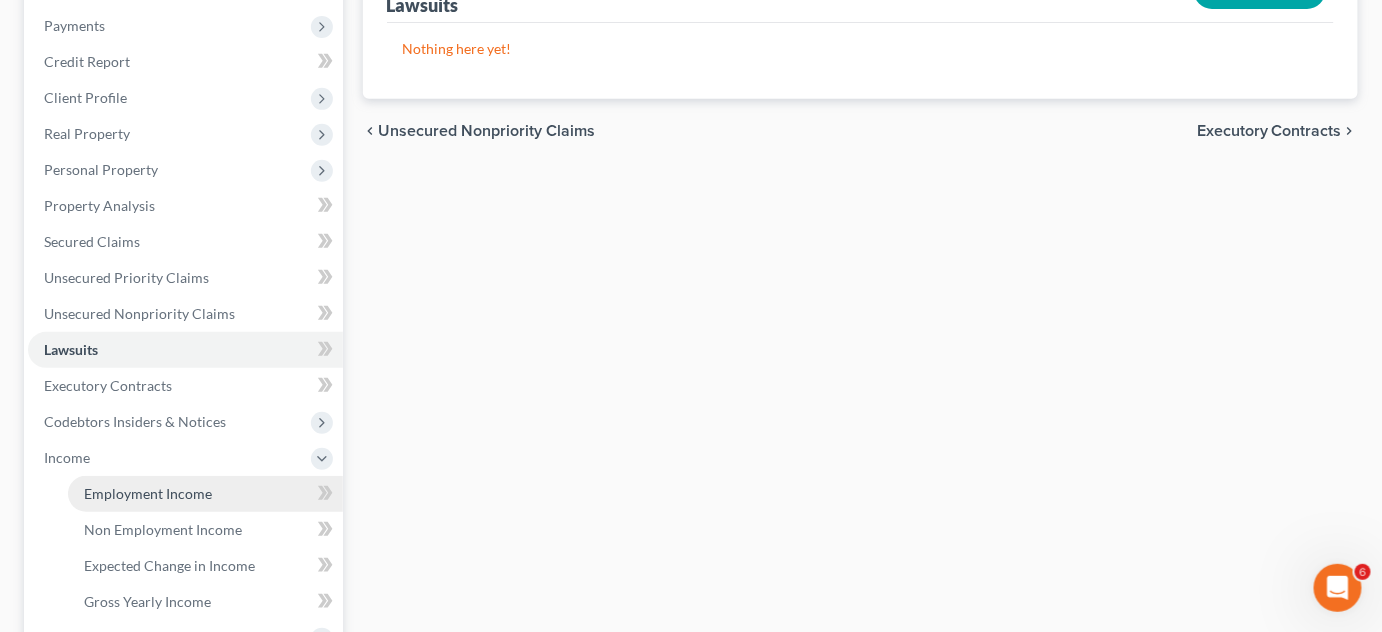 click on "Employment Income" at bounding box center (205, 494) 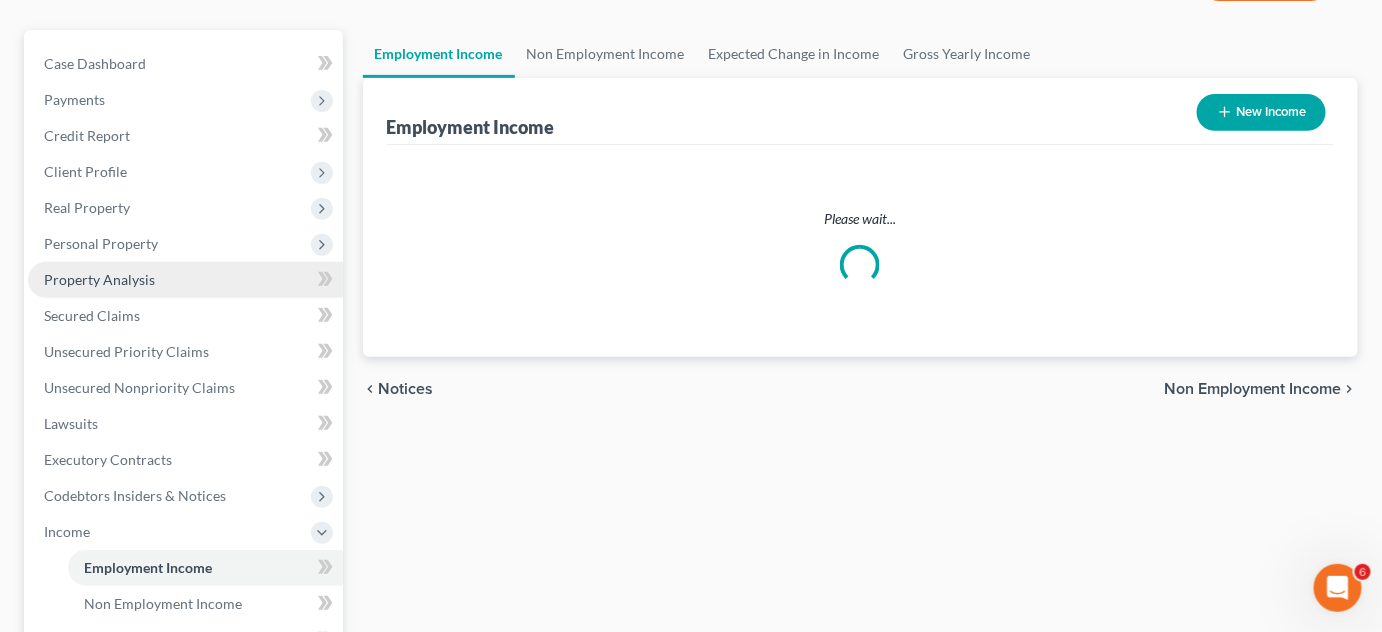 scroll, scrollTop: 0, scrollLeft: 0, axis: both 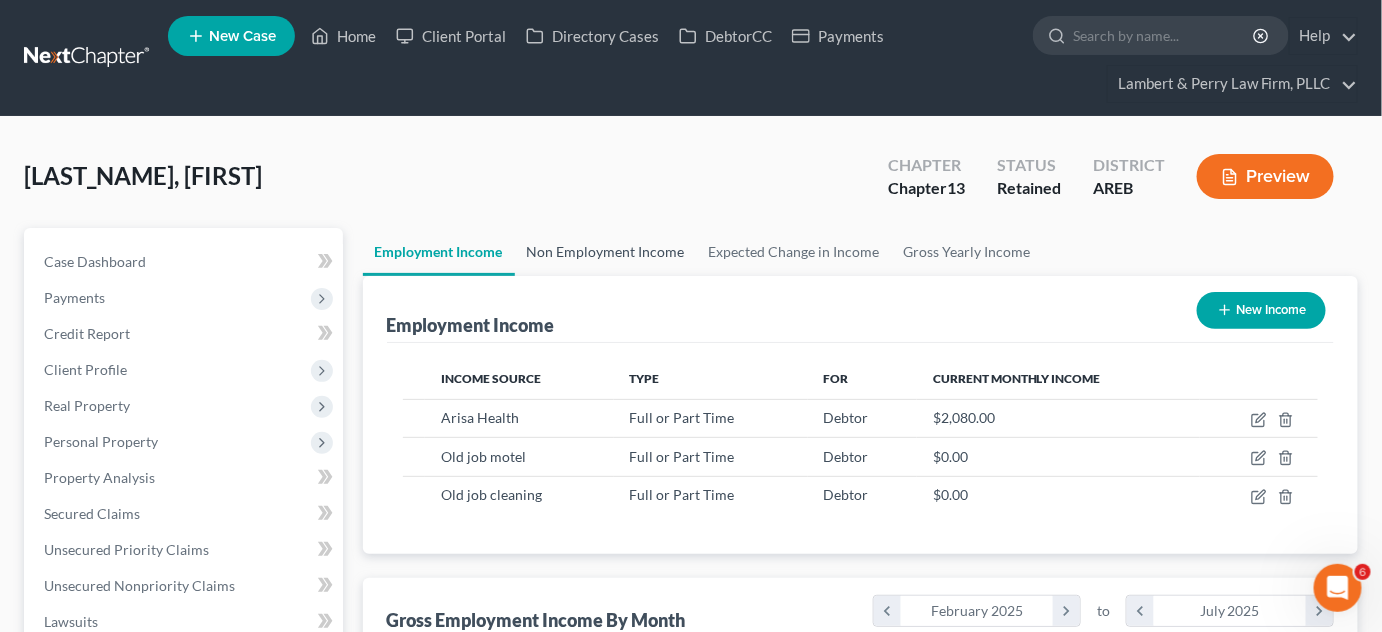 click on "Non Employment Income" at bounding box center [606, 252] 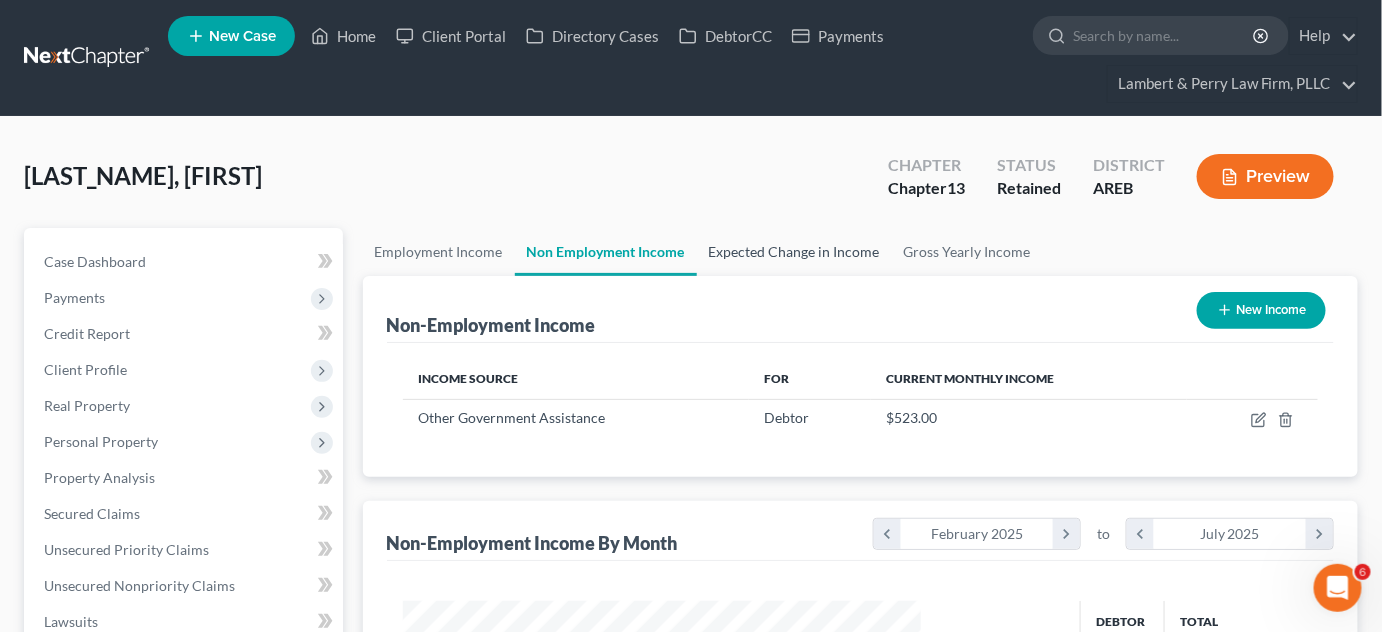 scroll, scrollTop: 999643, scrollLeft: 999442, axis: both 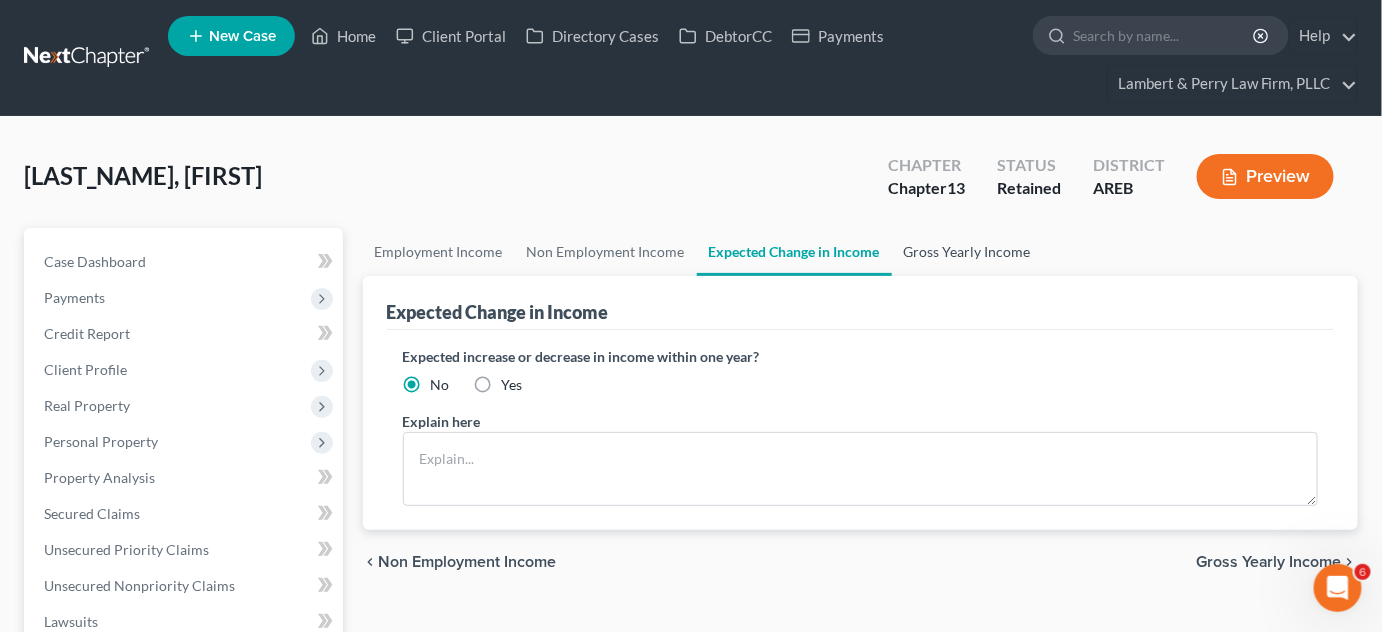 click on "Gross Yearly Income" at bounding box center [967, 252] 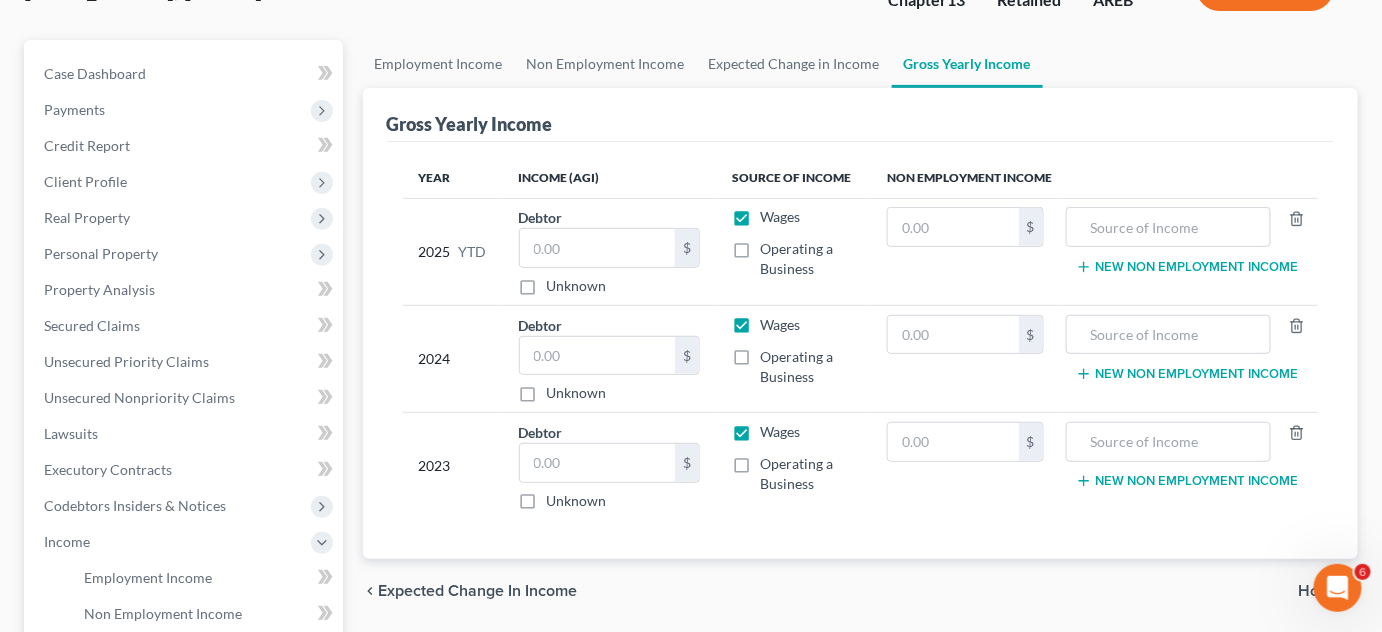 scroll, scrollTop: 90, scrollLeft: 0, axis: vertical 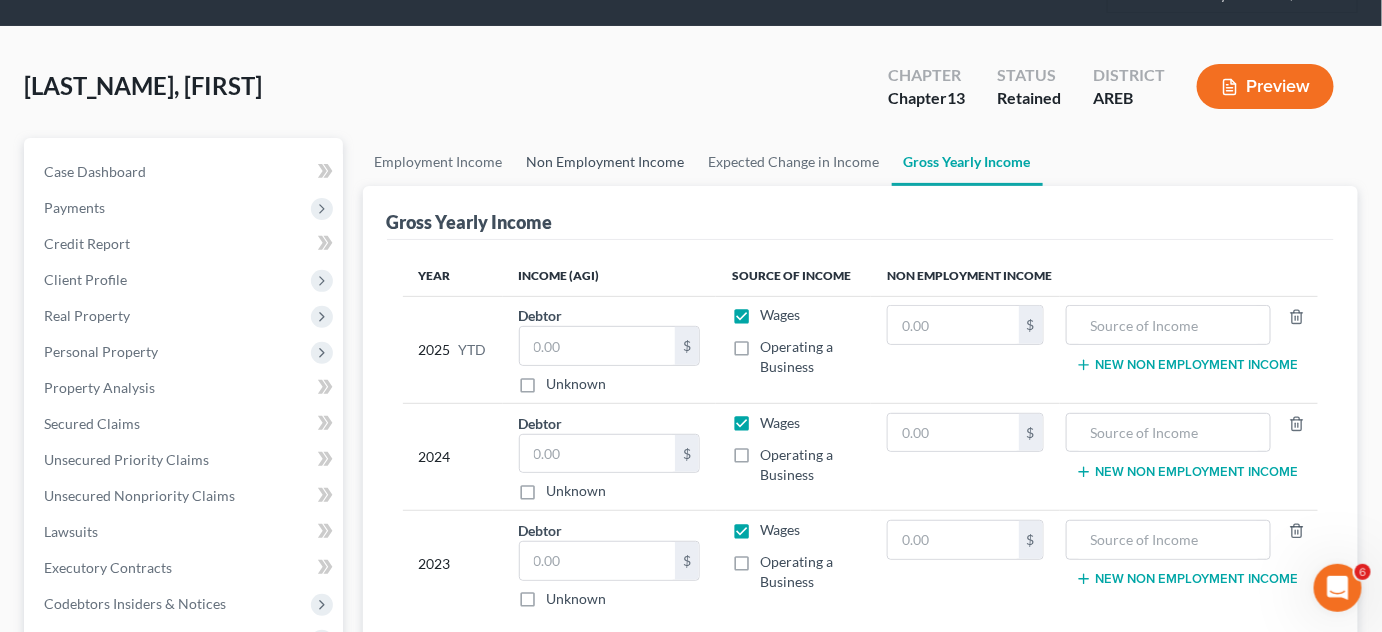 click on "Non Employment Income" at bounding box center (606, 162) 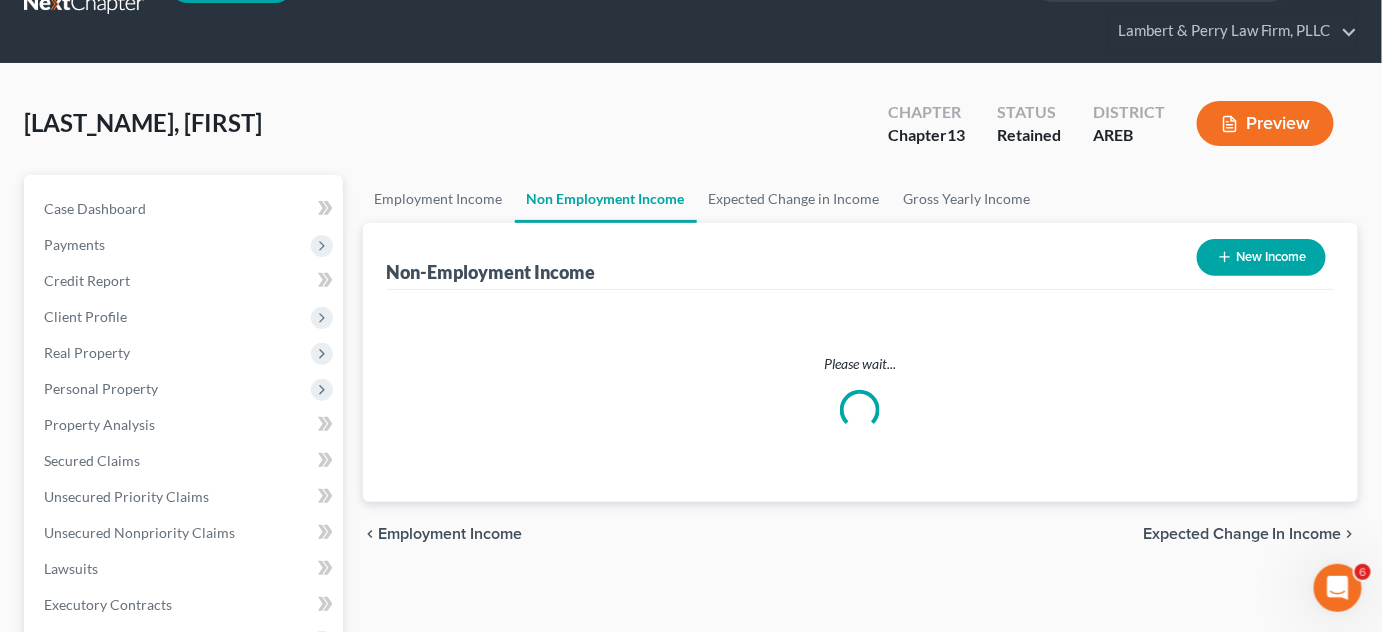 scroll, scrollTop: 0, scrollLeft: 0, axis: both 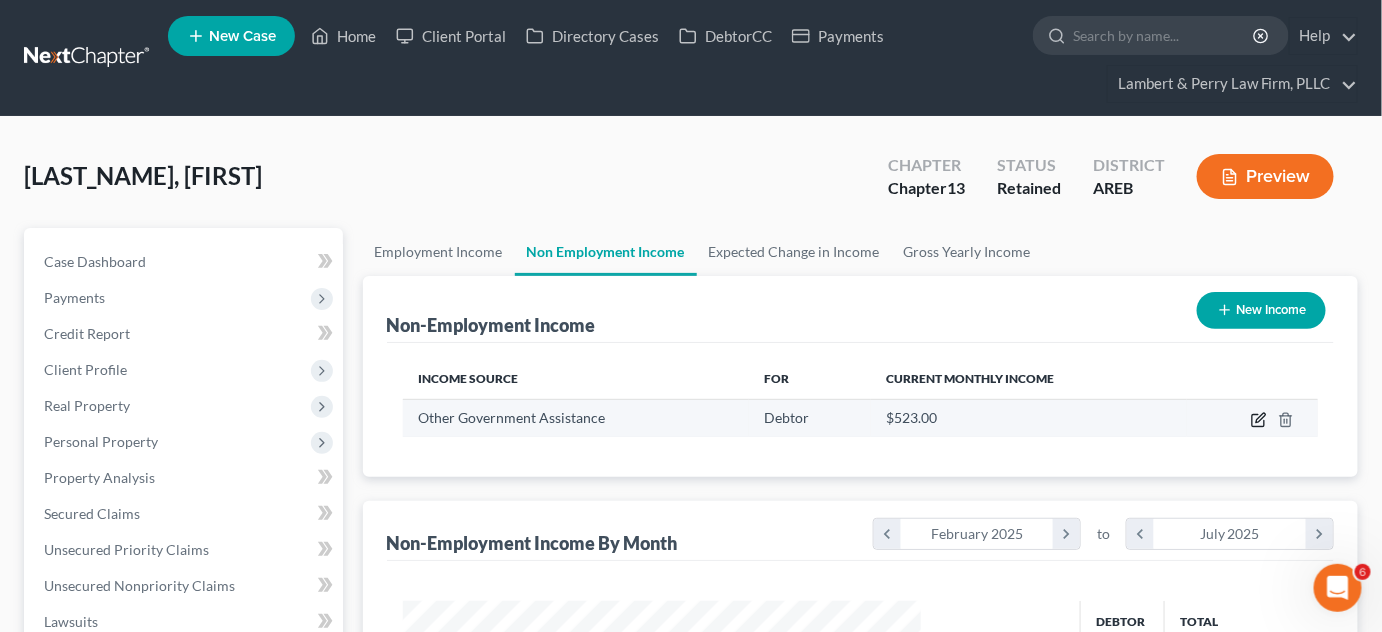 click 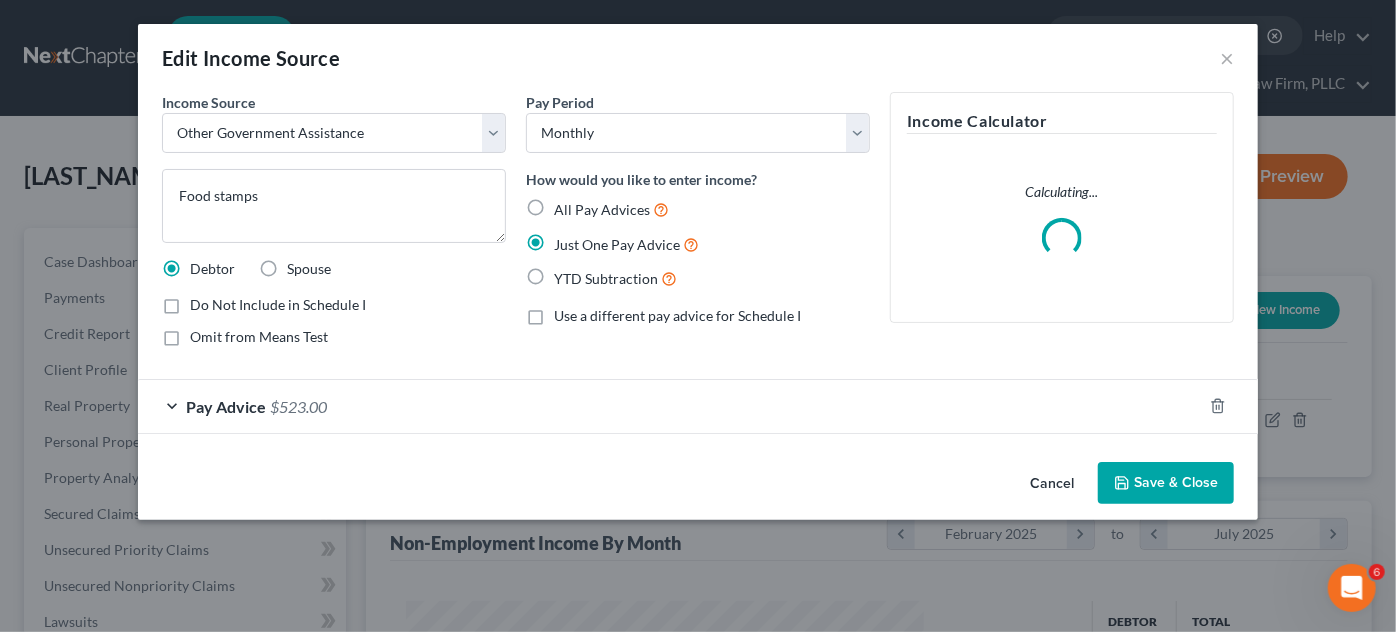 scroll, scrollTop: 999643, scrollLeft: 999436, axis: both 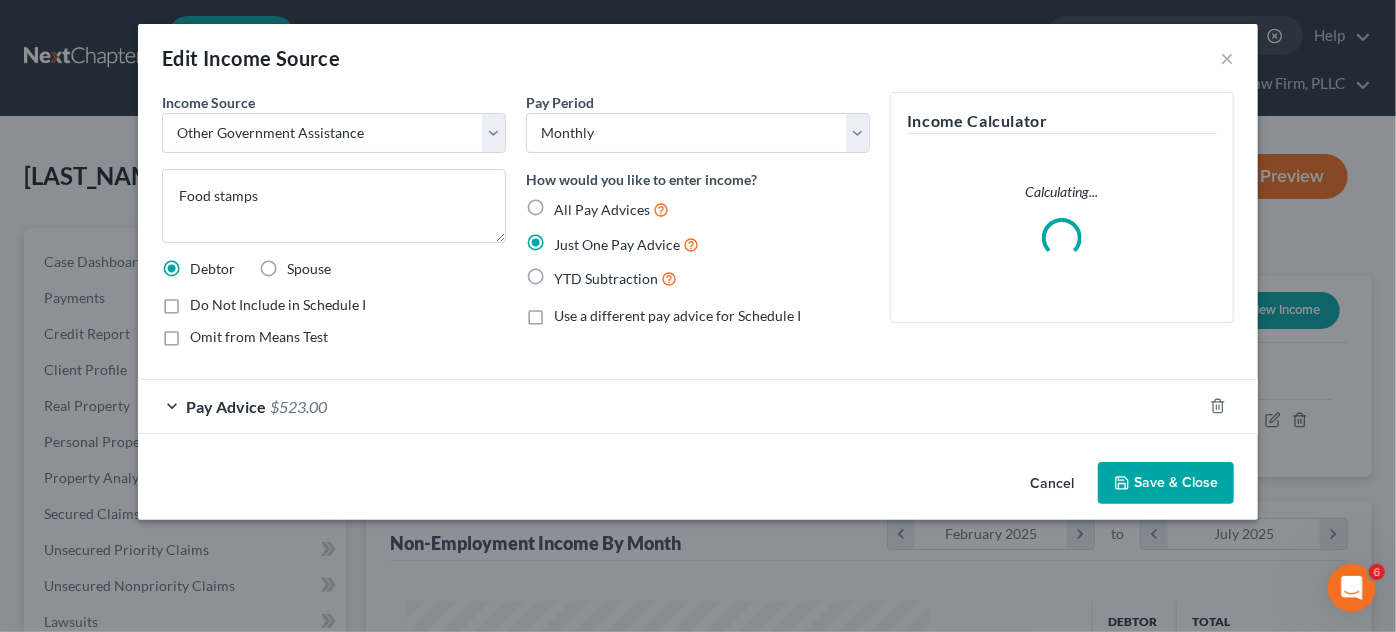 click on "Cancel" at bounding box center [1052, 484] 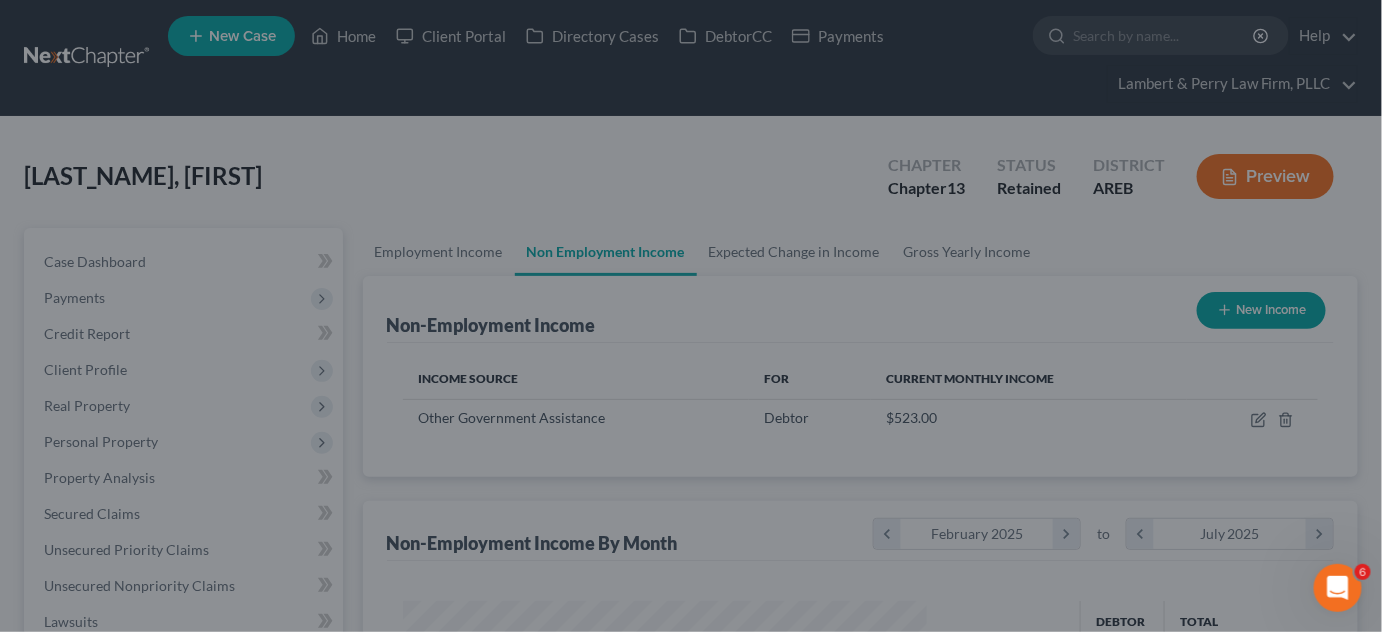 scroll, scrollTop: 356, scrollLeft: 557, axis: both 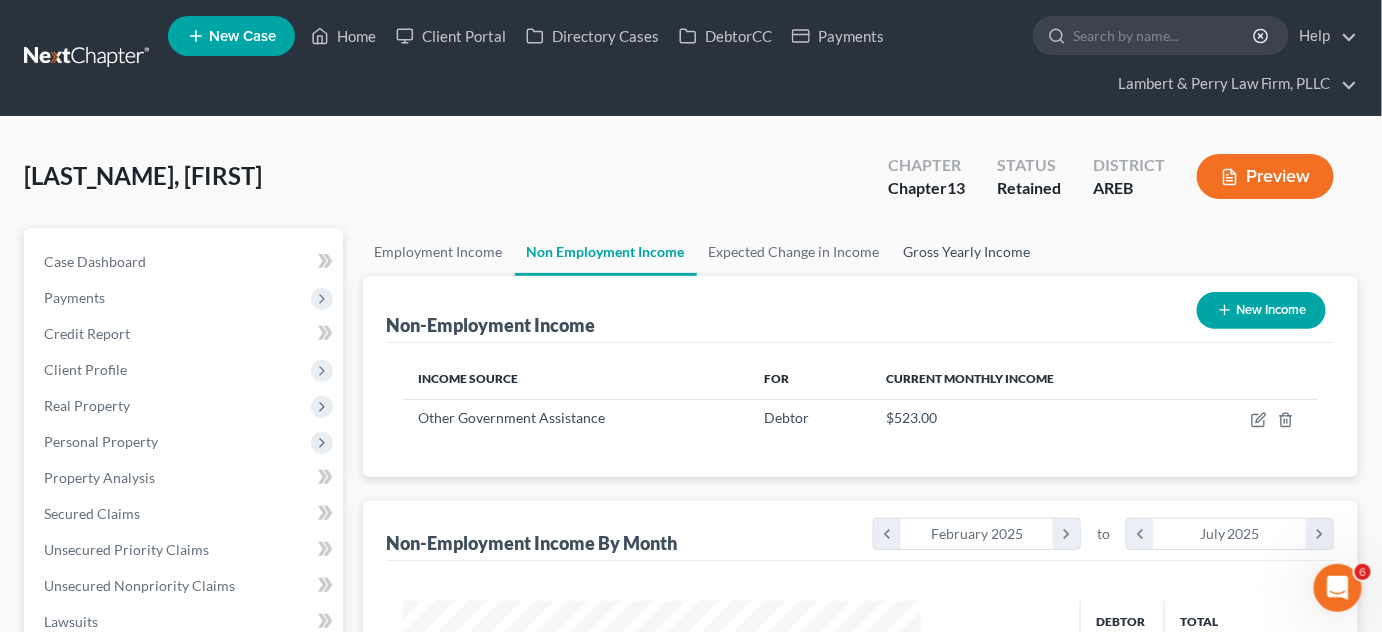 click on "Gross Yearly Income" at bounding box center [967, 252] 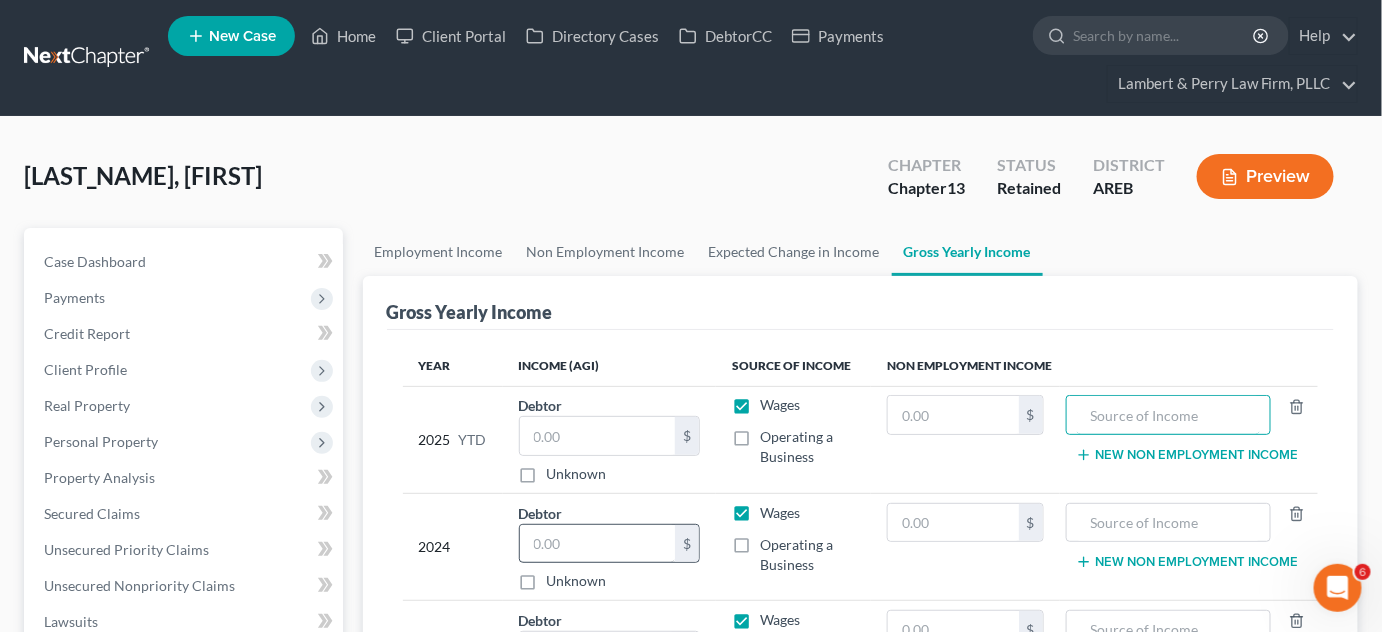 drag, startPoint x: 1131, startPoint y: 423, endPoint x: 553, endPoint y: 530, distance: 587.82056 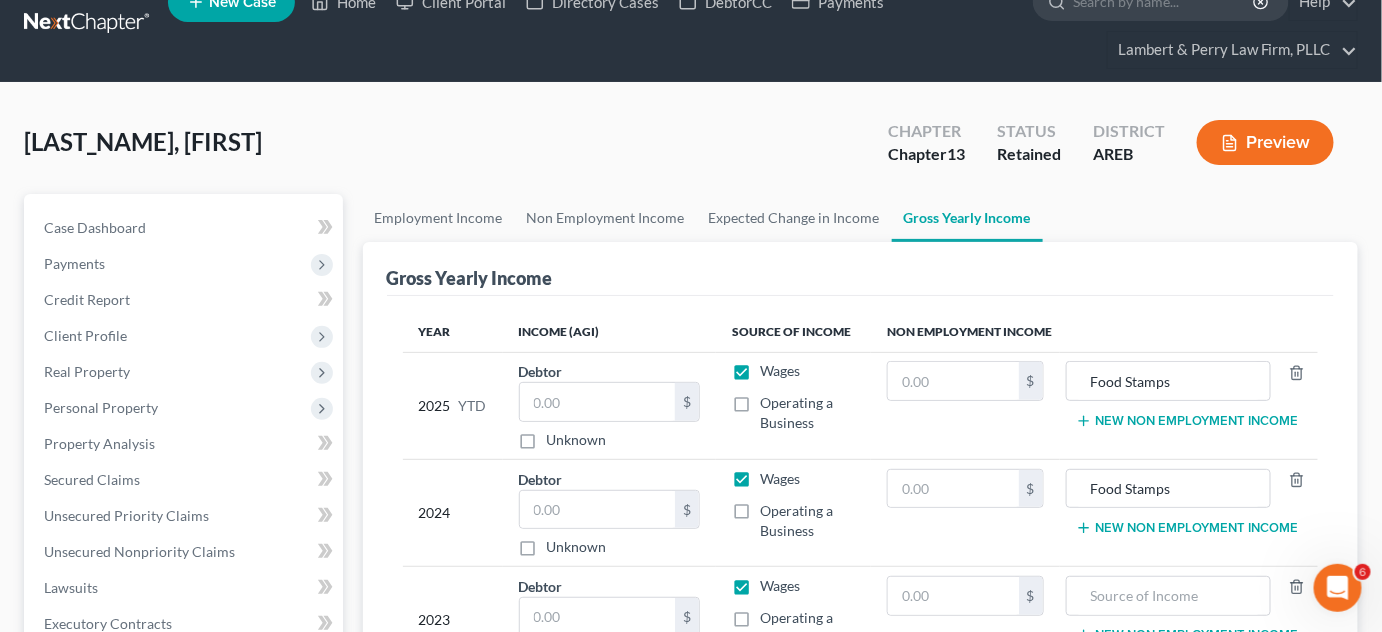 scroll, scrollTop: 365, scrollLeft: 0, axis: vertical 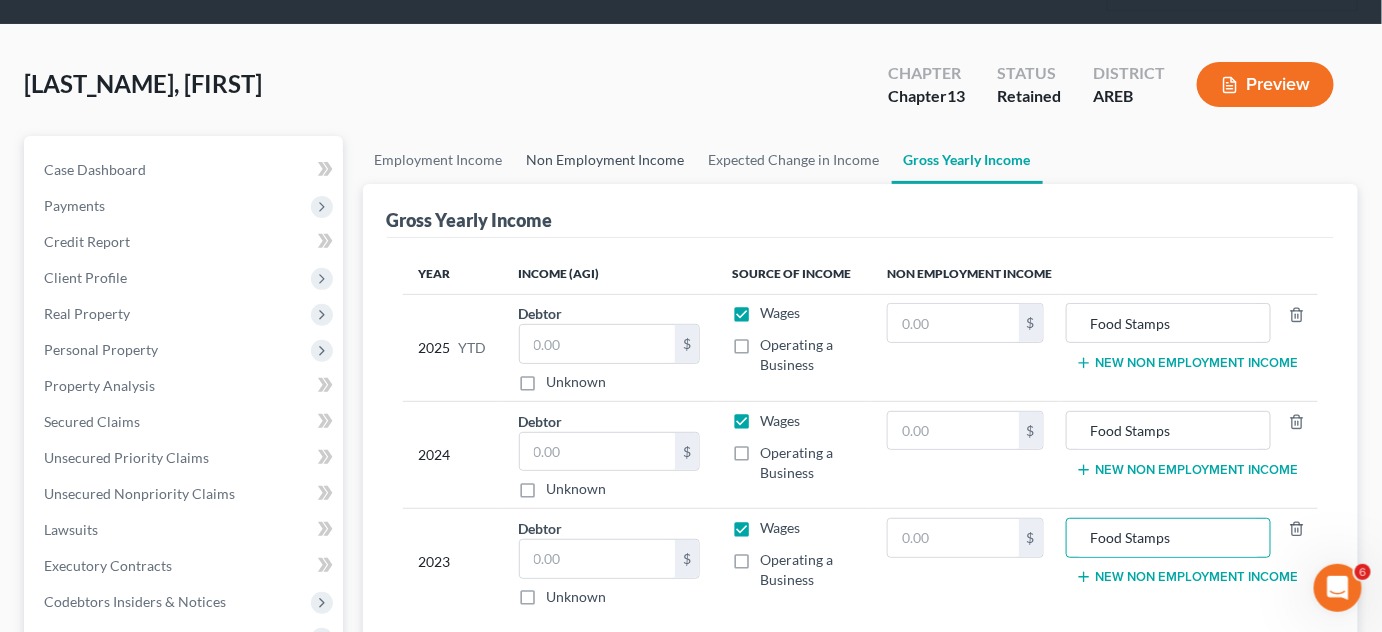 click on "Non Employment Income" at bounding box center [606, 160] 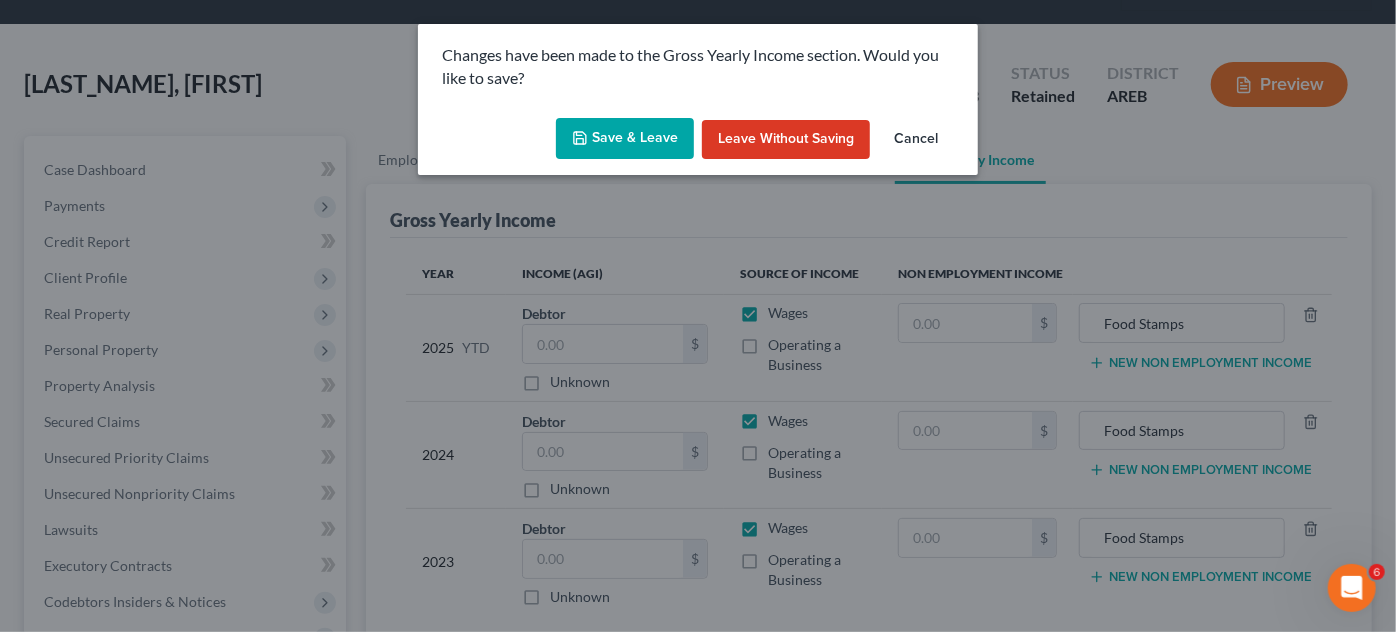 click on "Save & Leave" at bounding box center (625, 139) 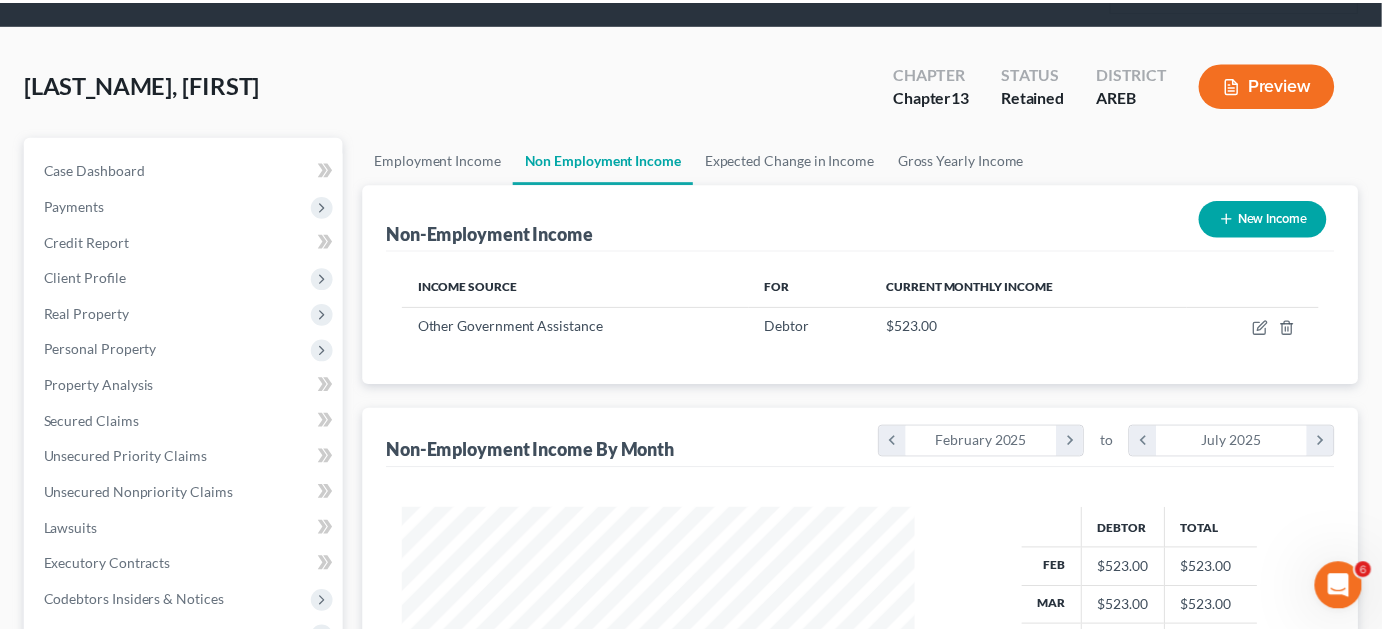 scroll, scrollTop: 0, scrollLeft: 0, axis: both 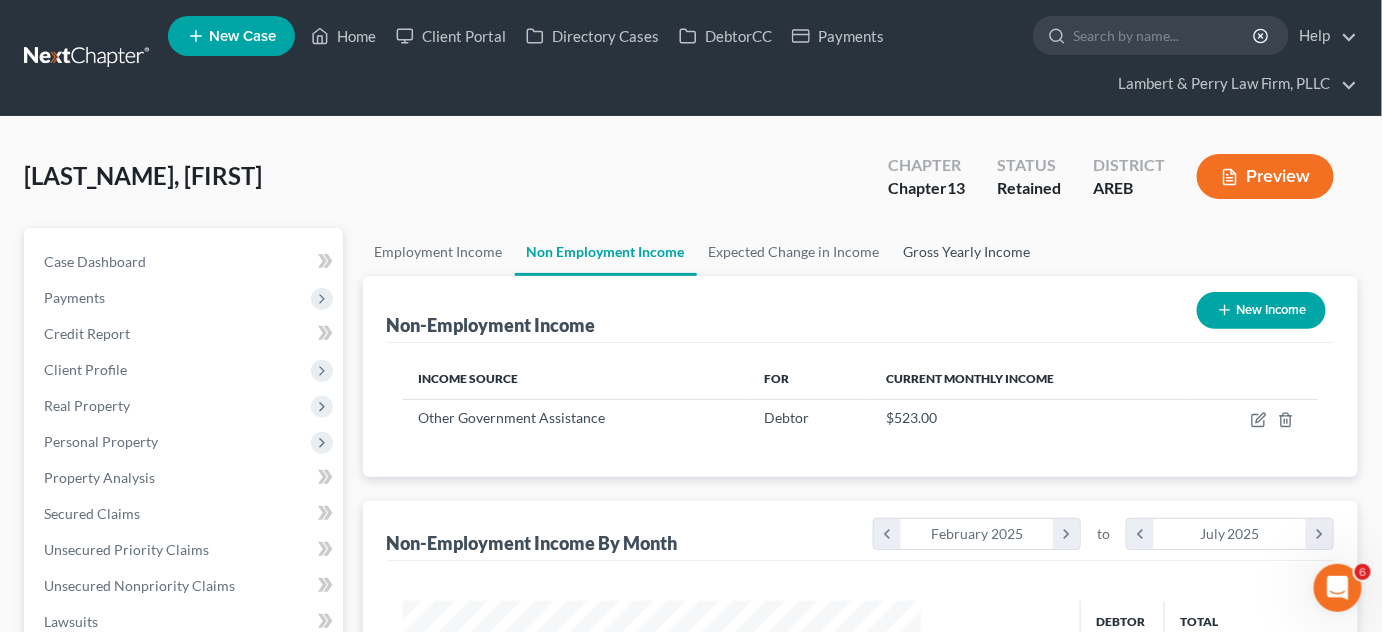 click on "Gross Yearly Income" at bounding box center [967, 252] 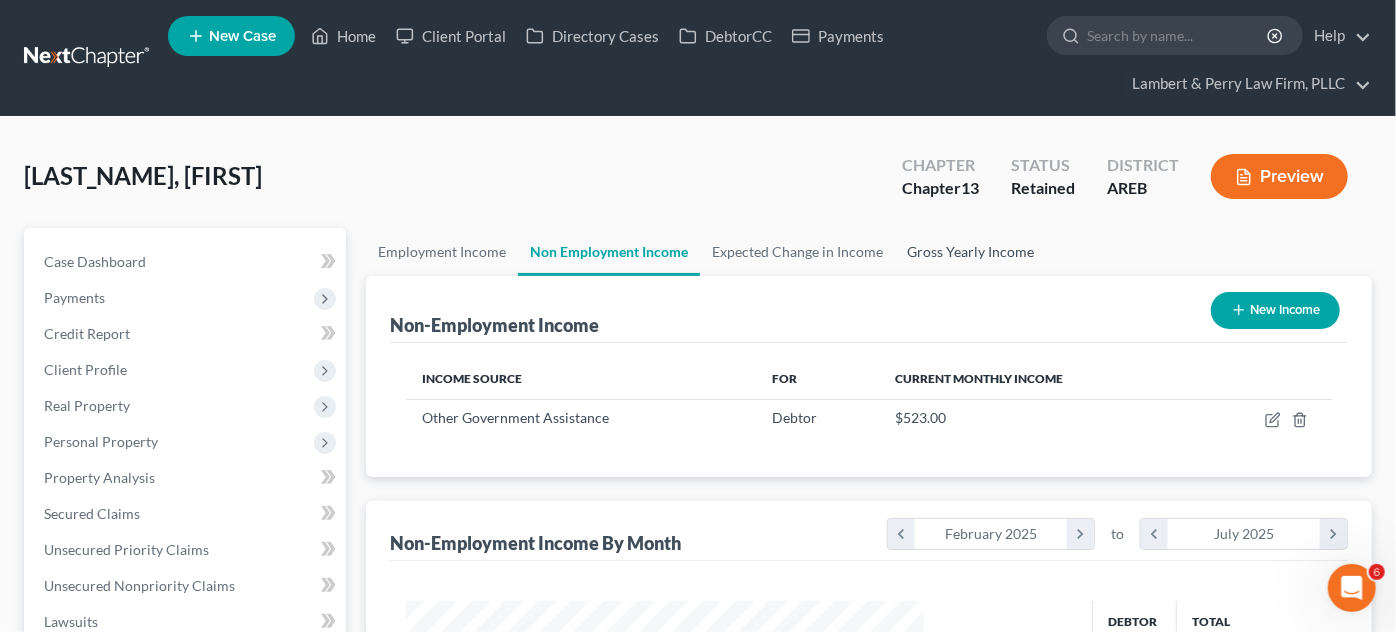 scroll, scrollTop: 999643, scrollLeft: 999436, axis: both 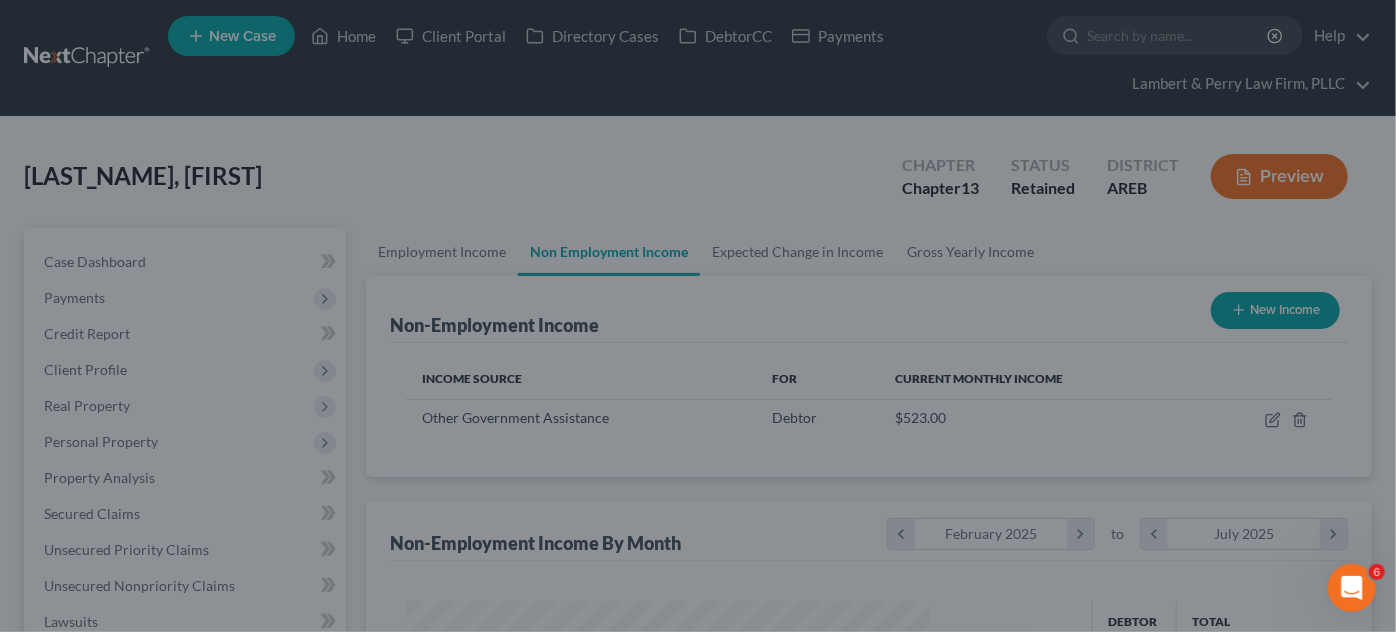 drag, startPoint x: 971, startPoint y: 237, endPoint x: 958, endPoint y: 251, distance: 19.104973 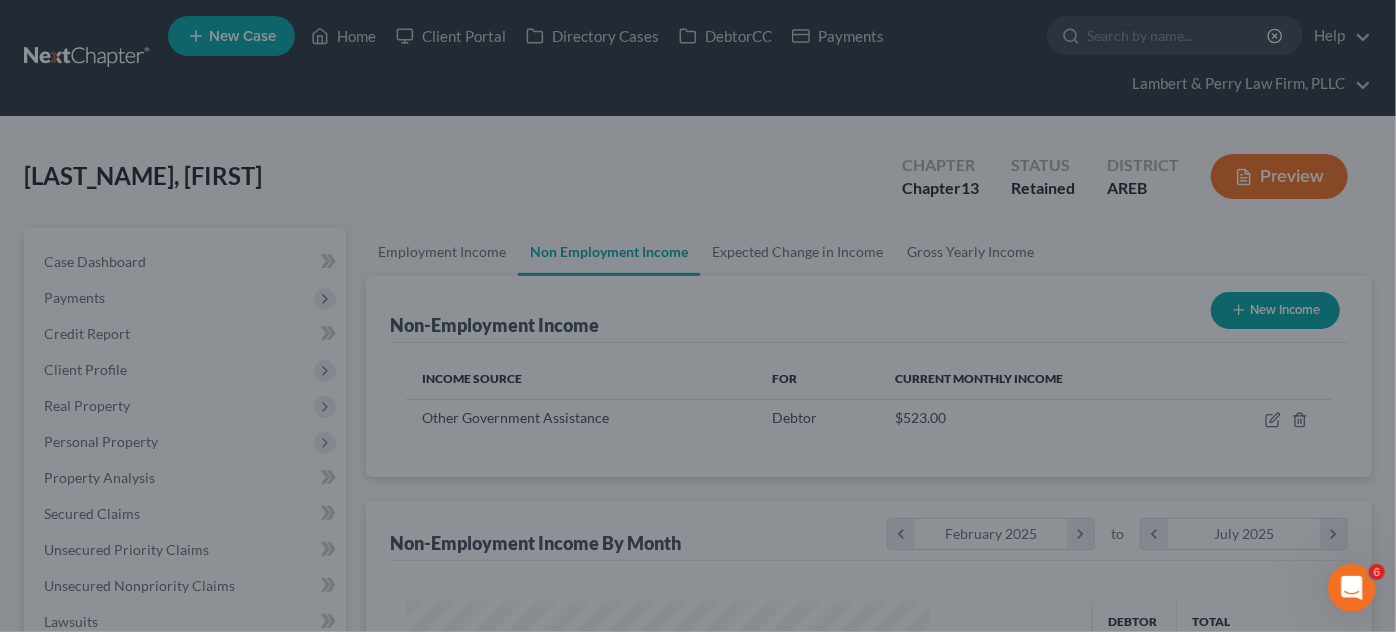 click at bounding box center [698, 316] 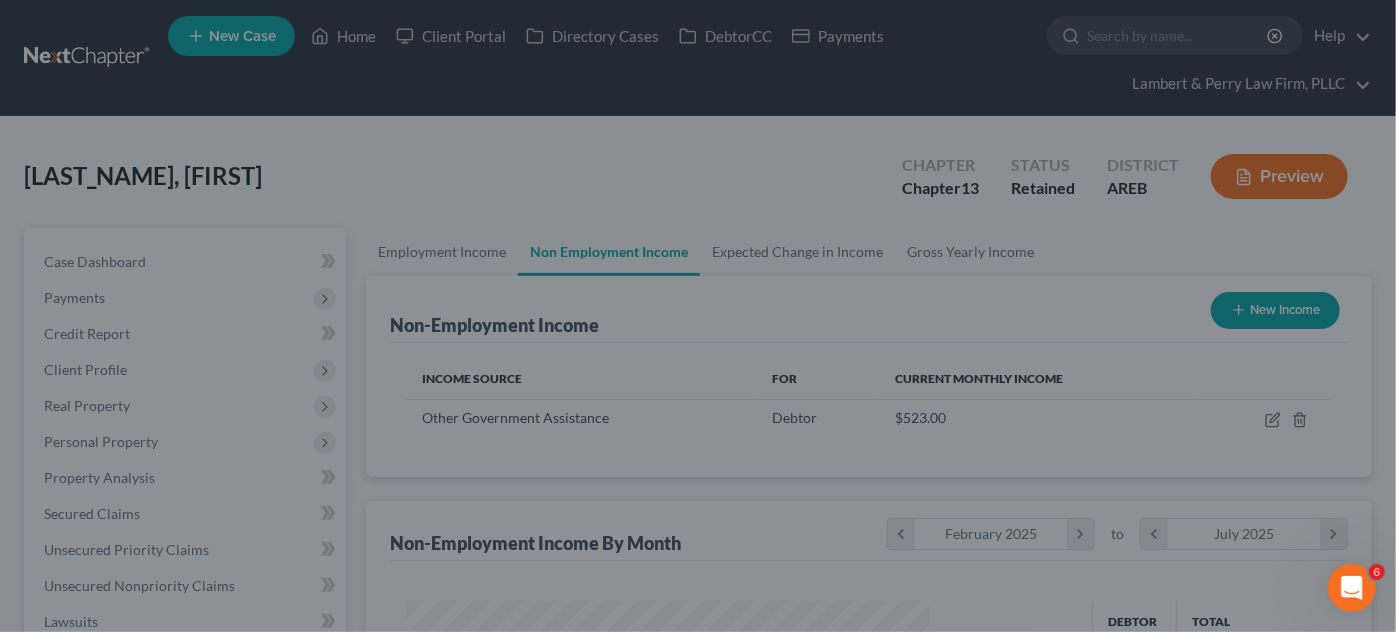 click at bounding box center [698, 316] 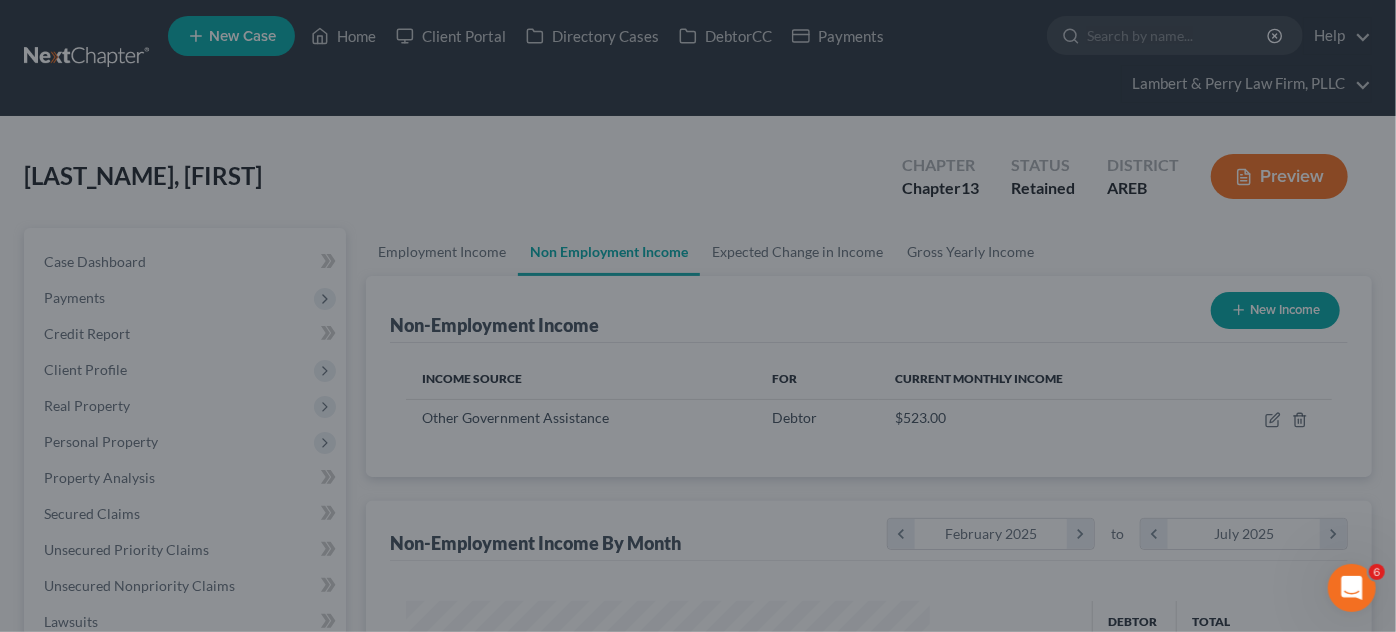 click at bounding box center [698, 316] 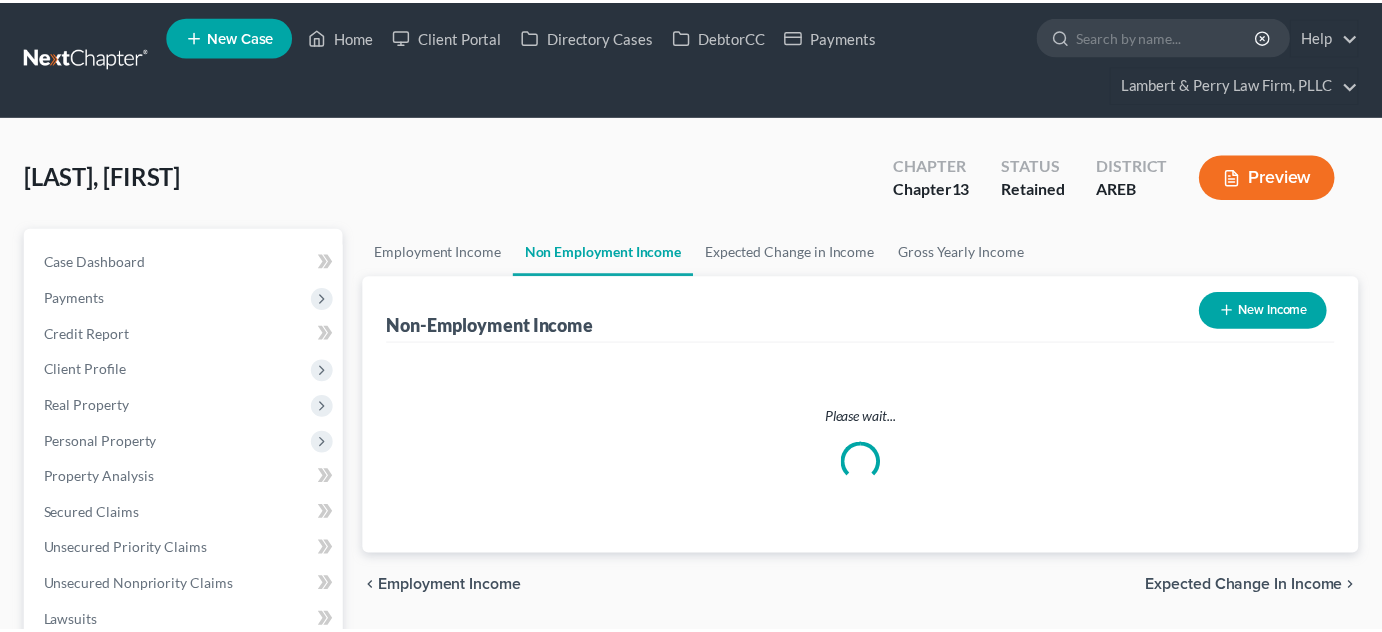 scroll, scrollTop: 0, scrollLeft: 0, axis: both 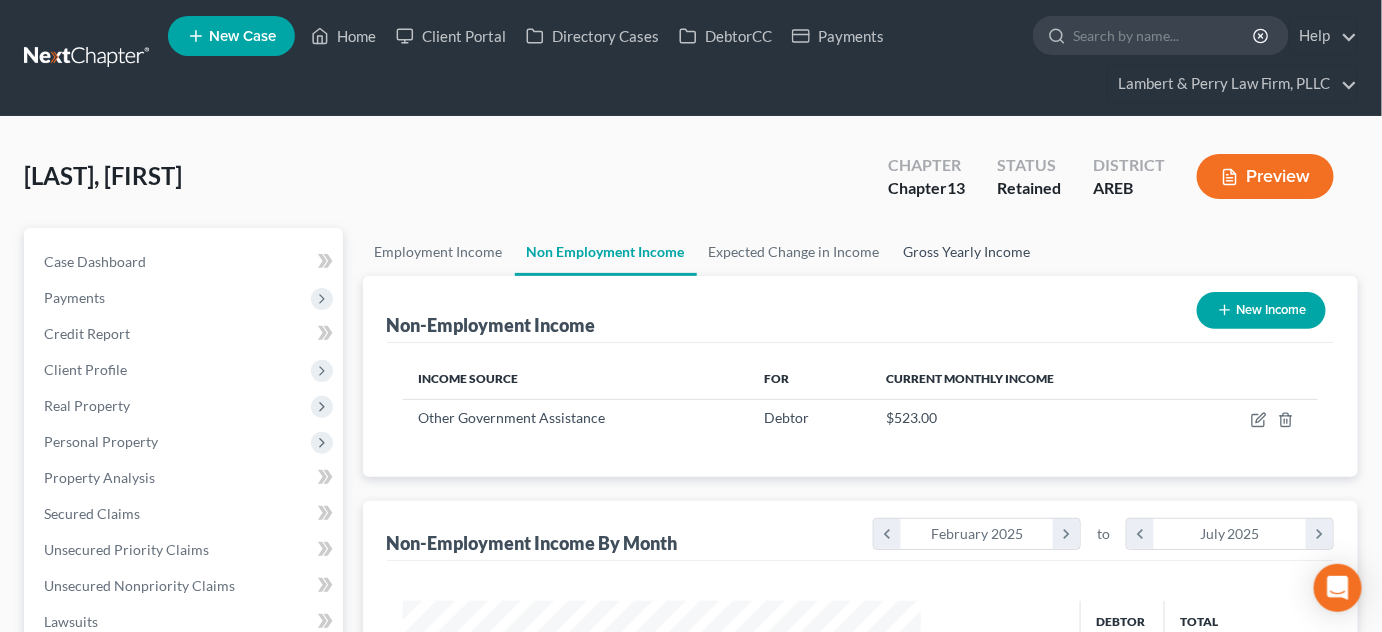 click on "Gross Yearly Income" at bounding box center (967, 252) 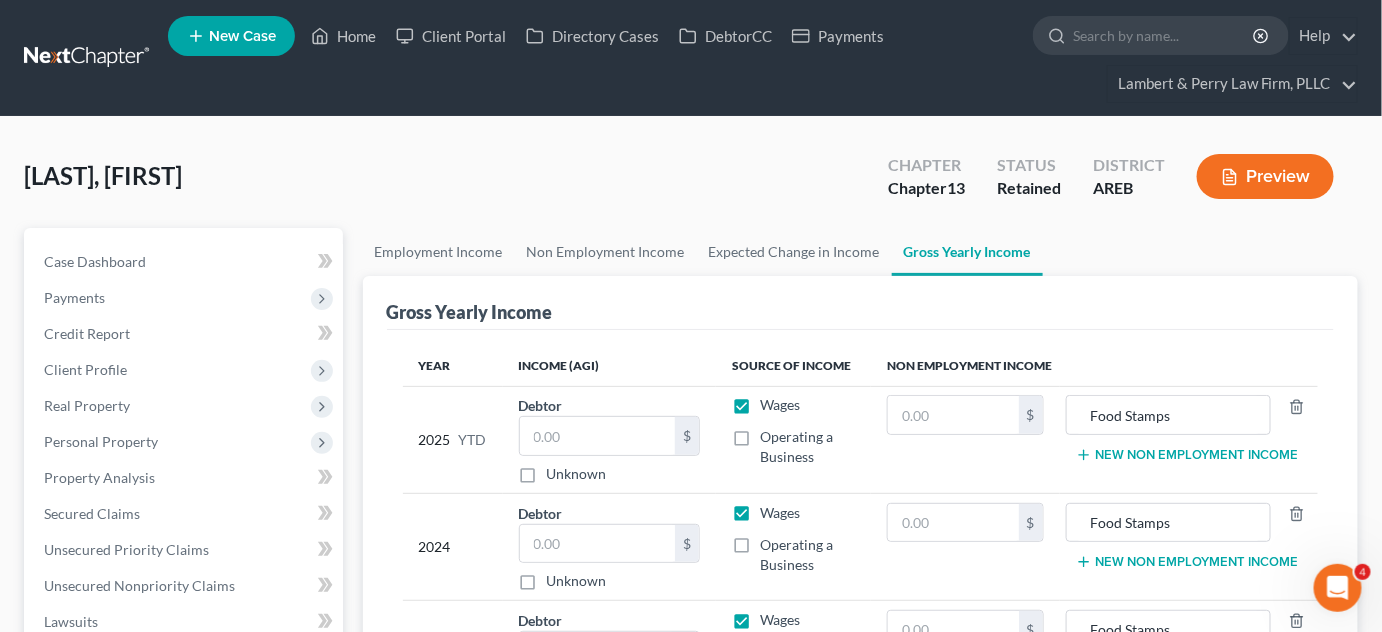 scroll, scrollTop: 0, scrollLeft: 0, axis: both 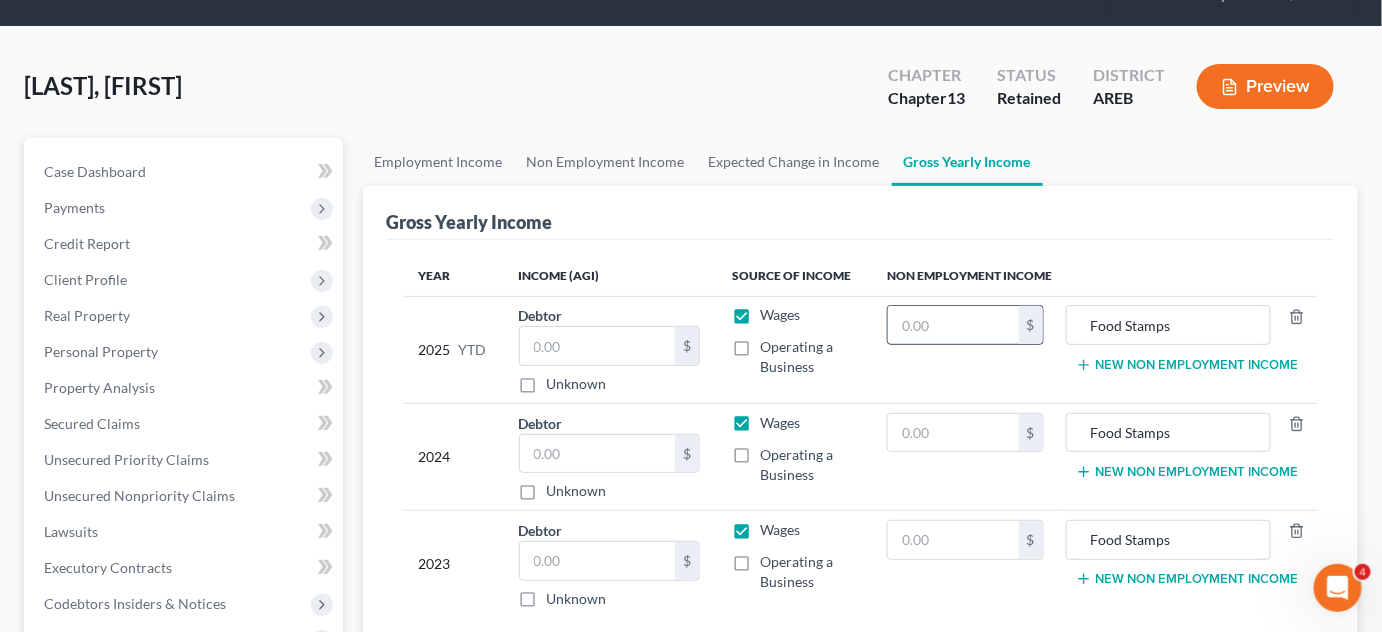 drag, startPoint x: 982, startPoint y: 319, endPoint x: 1005, endPoint y: 314, distance: 23.537205 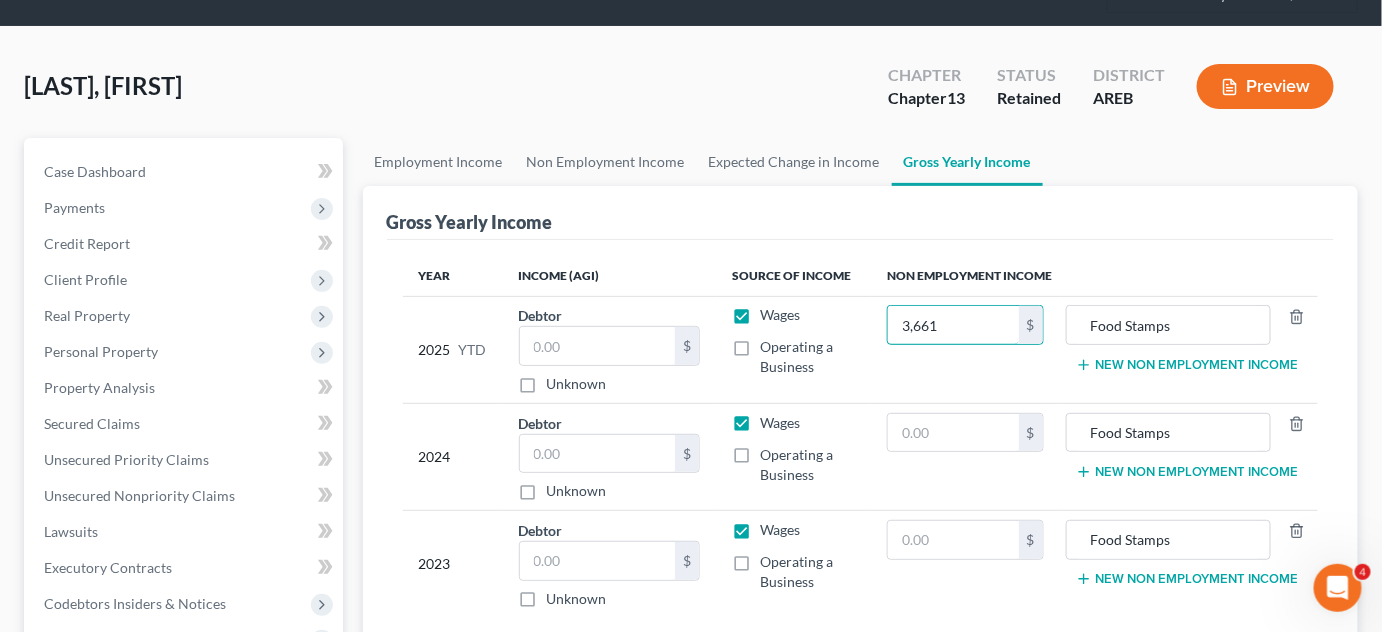 type on "3,661" 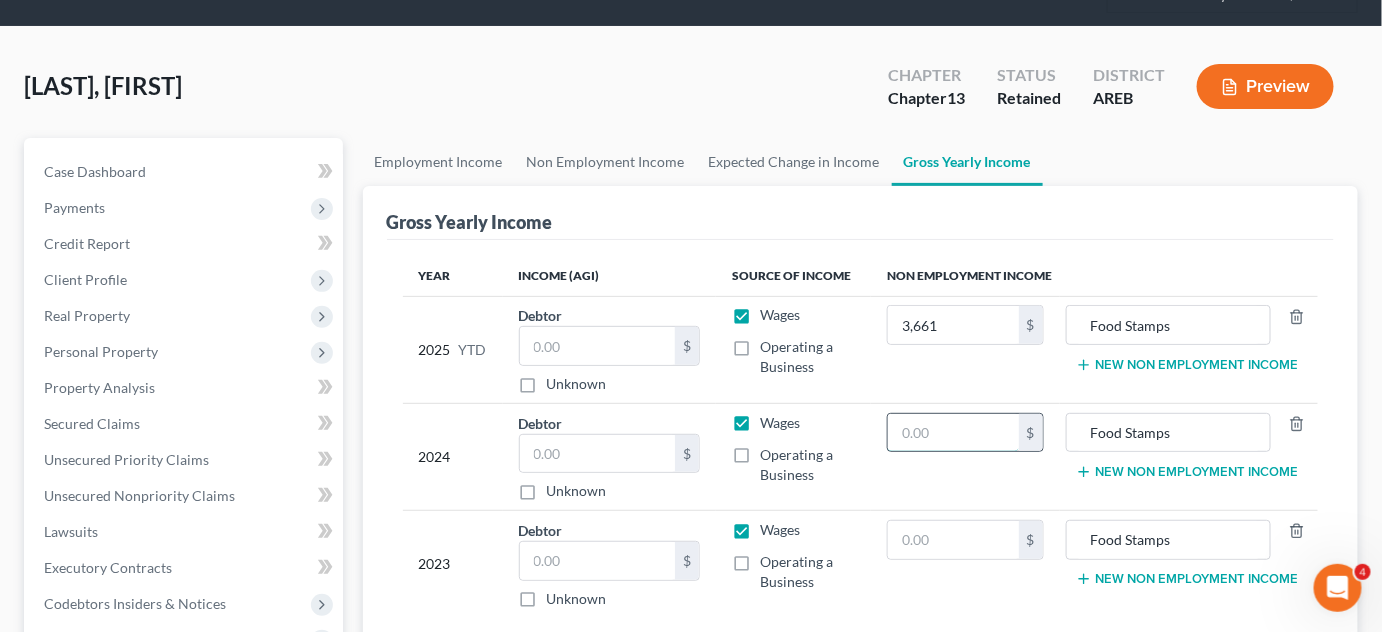 click at bounding box center [953, 433] 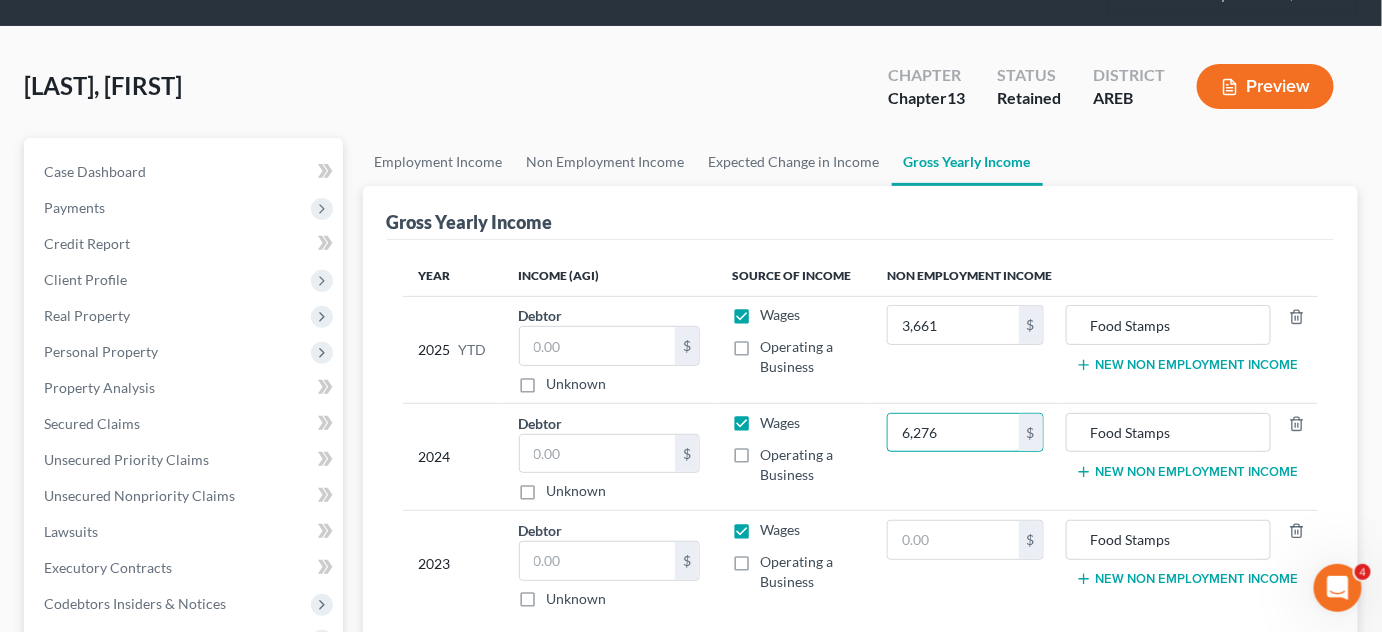 type on "6,276" 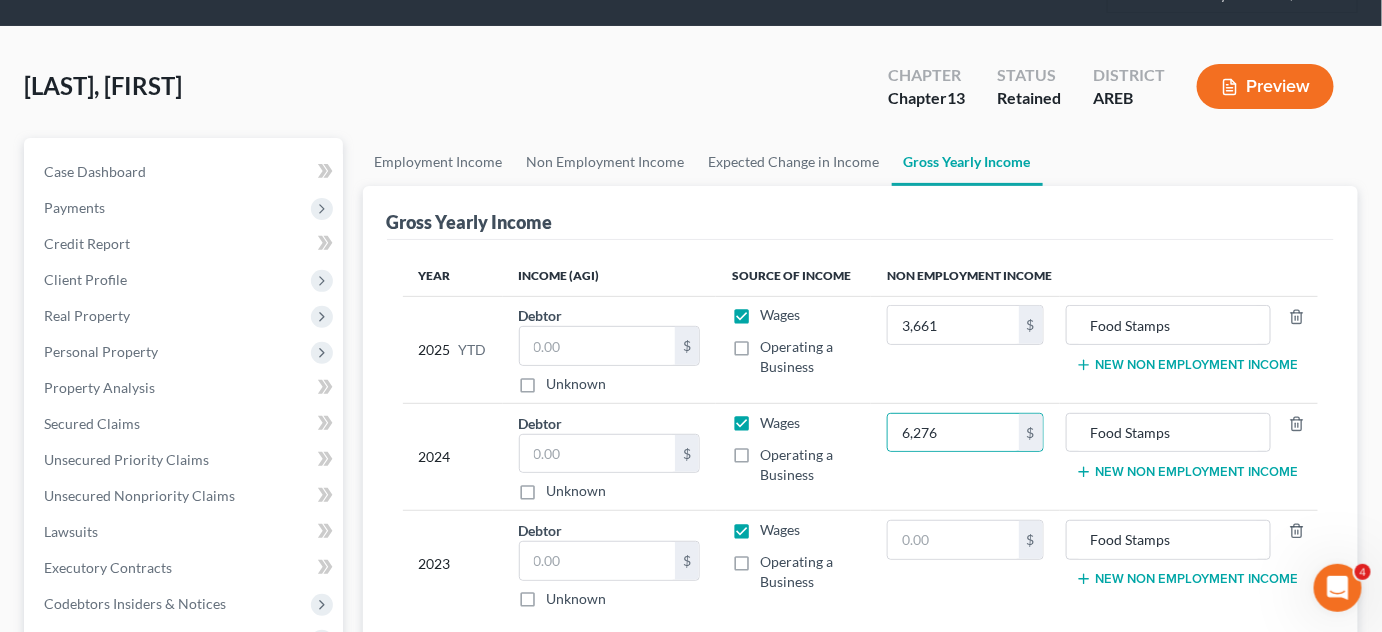 drag, startPoint x: 966, startPoint y: 510, endPoint x: 983, endPoint y: 498, distance: 20.808653 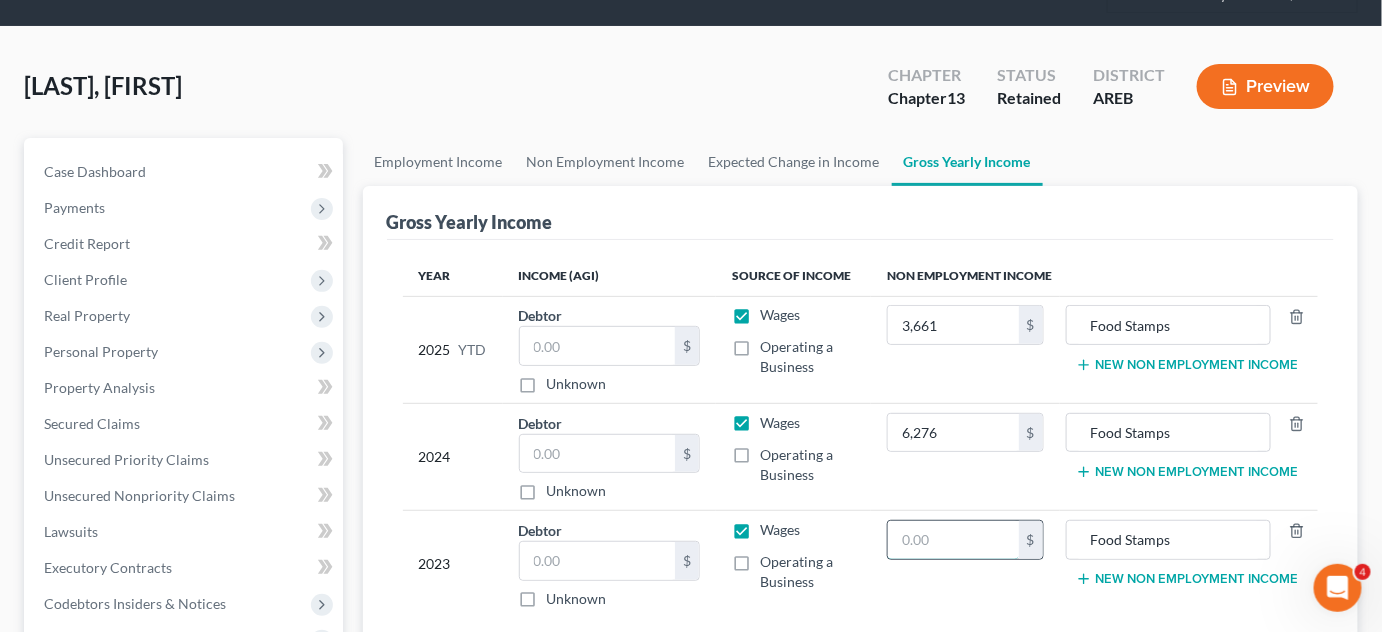 drag, startPoint x: 916, startPoint y: 535, endPoint x: 917, endPoint y: 549, distance: 14.035668 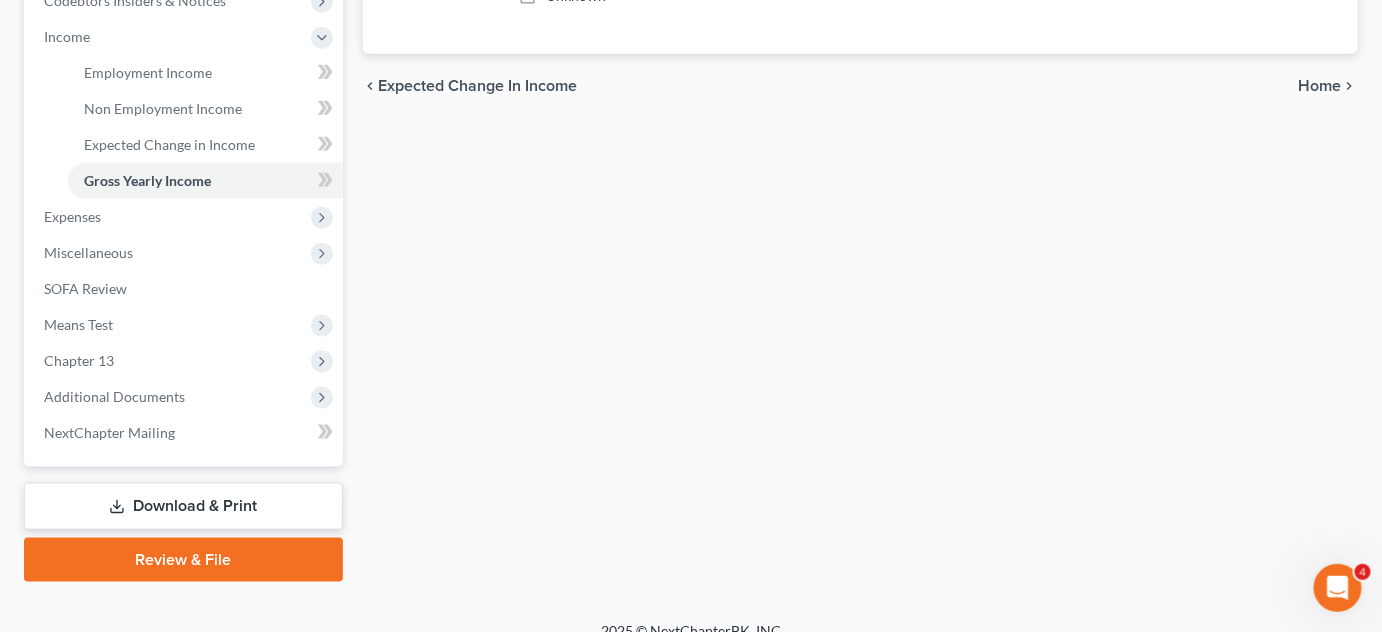 scroll, scrollTop: 717, scrollLeft: 0, axis: vertical 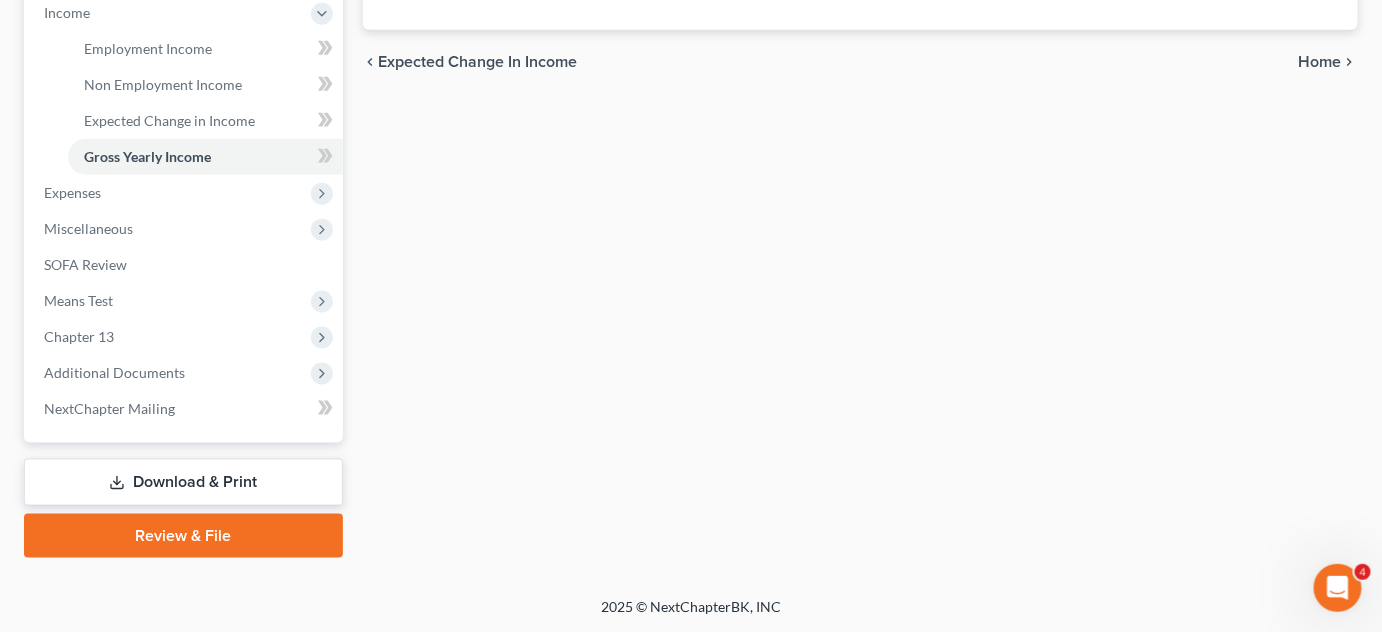 click on "Home" at bounding box center (1320, 62) 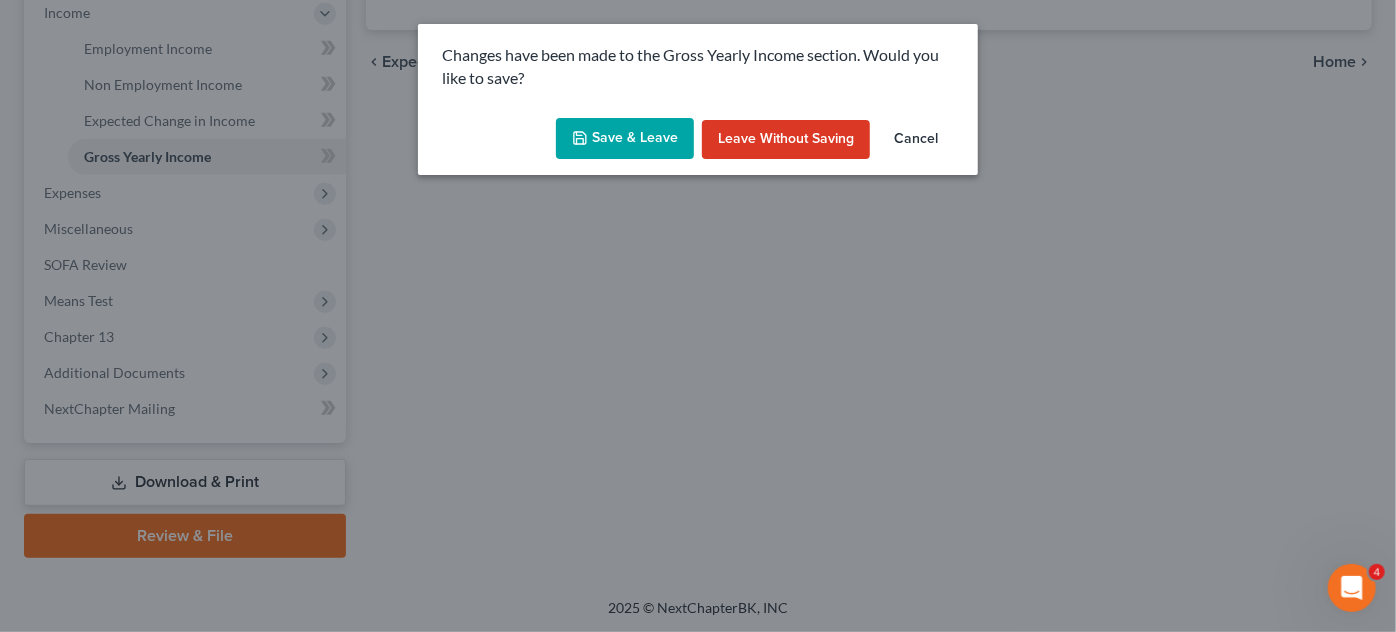 click on "Save & Leave" at bounding box center [625, 139] 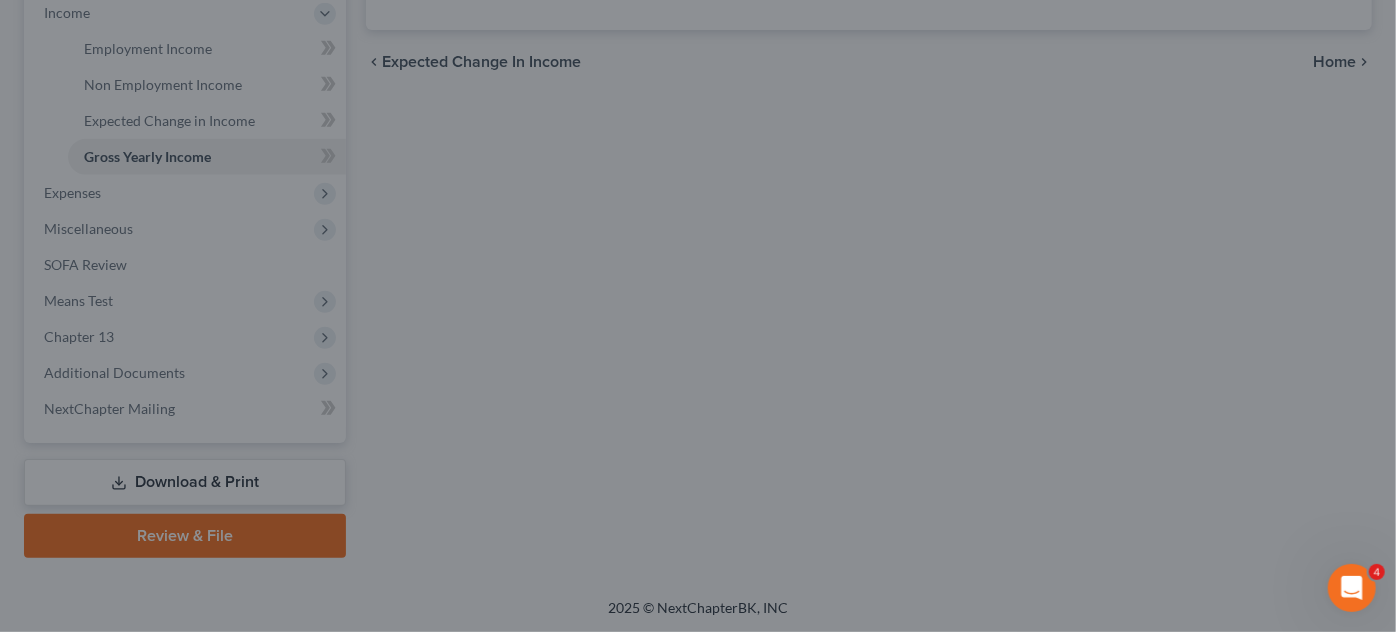 type on "6,276.00" 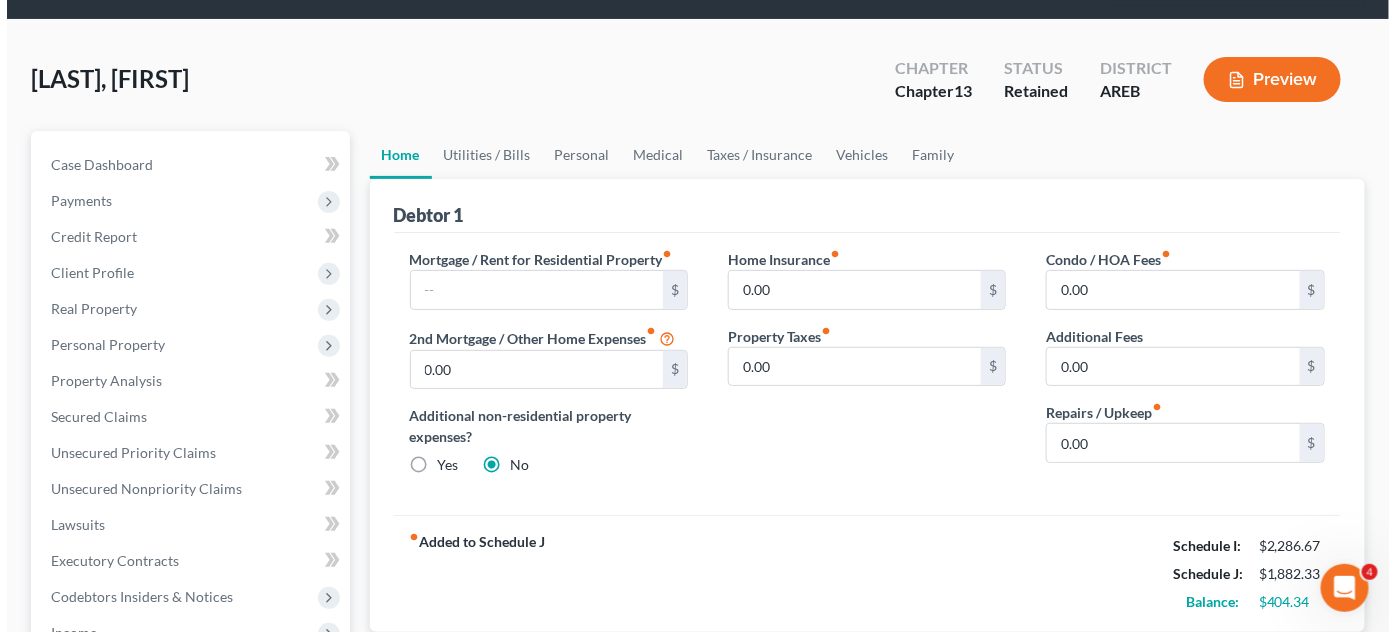 scroll, scrollTop: 181, scrollLeft: 0, axis: vertical 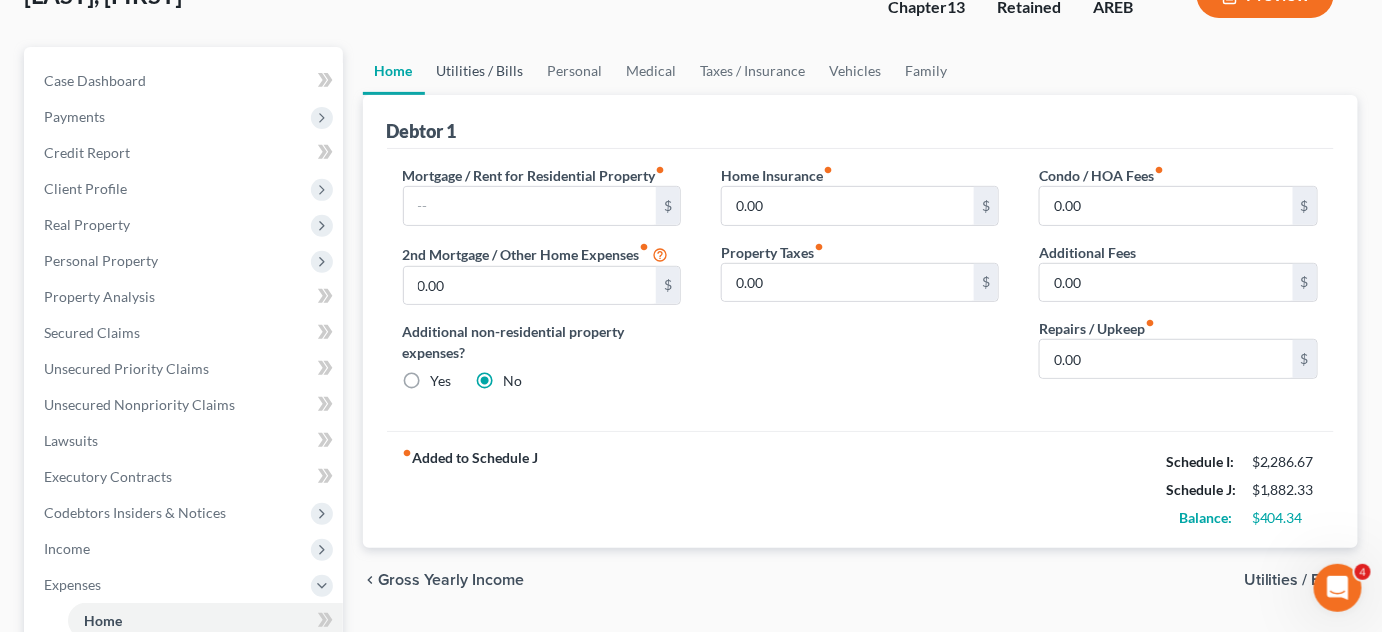 click on "Utilities / Bills" at bounding box center (480, 71) 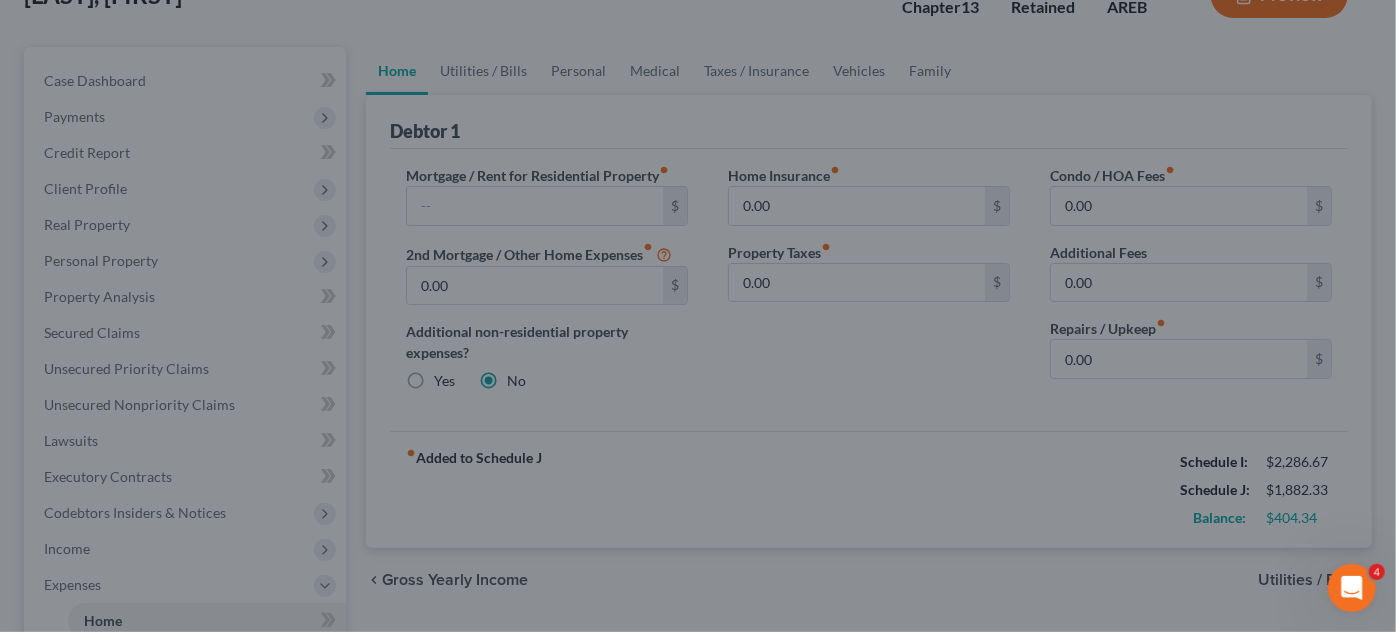 click at bounding box center (698, 316) 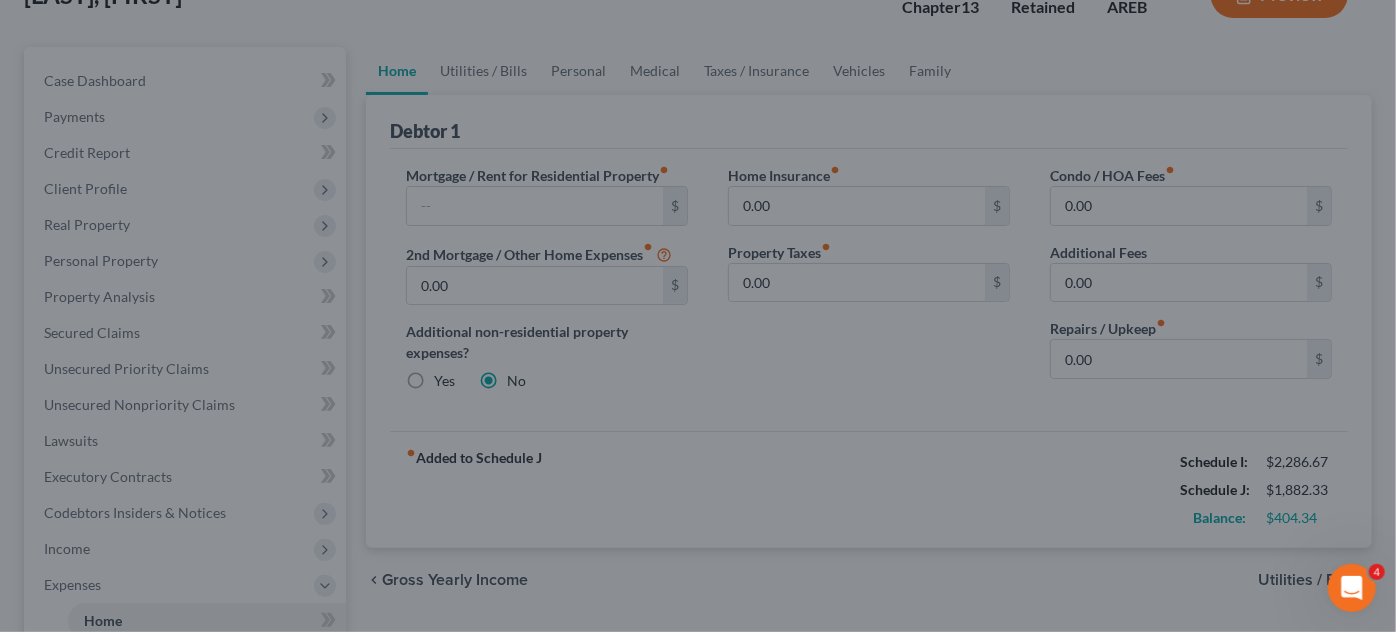 click at bounding box center (698, 316) 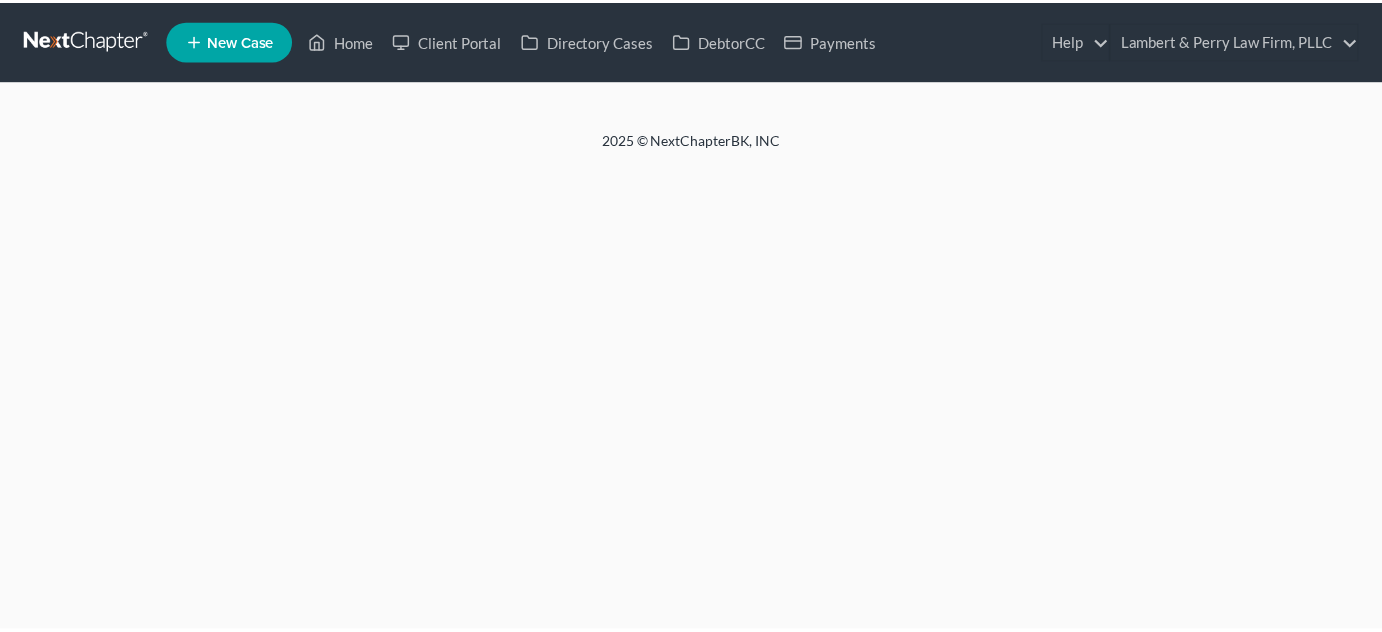 scroll, scrollTop: 0, scrollLeft: 0, axis: both 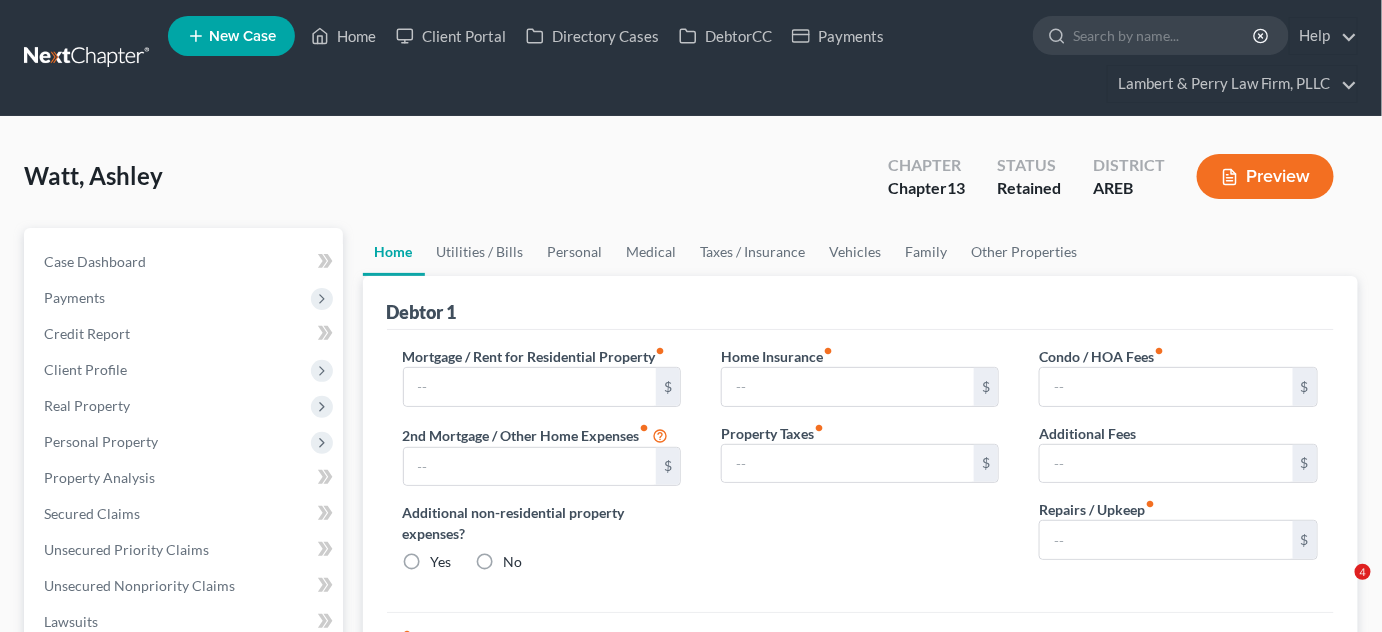 type on "0.00" 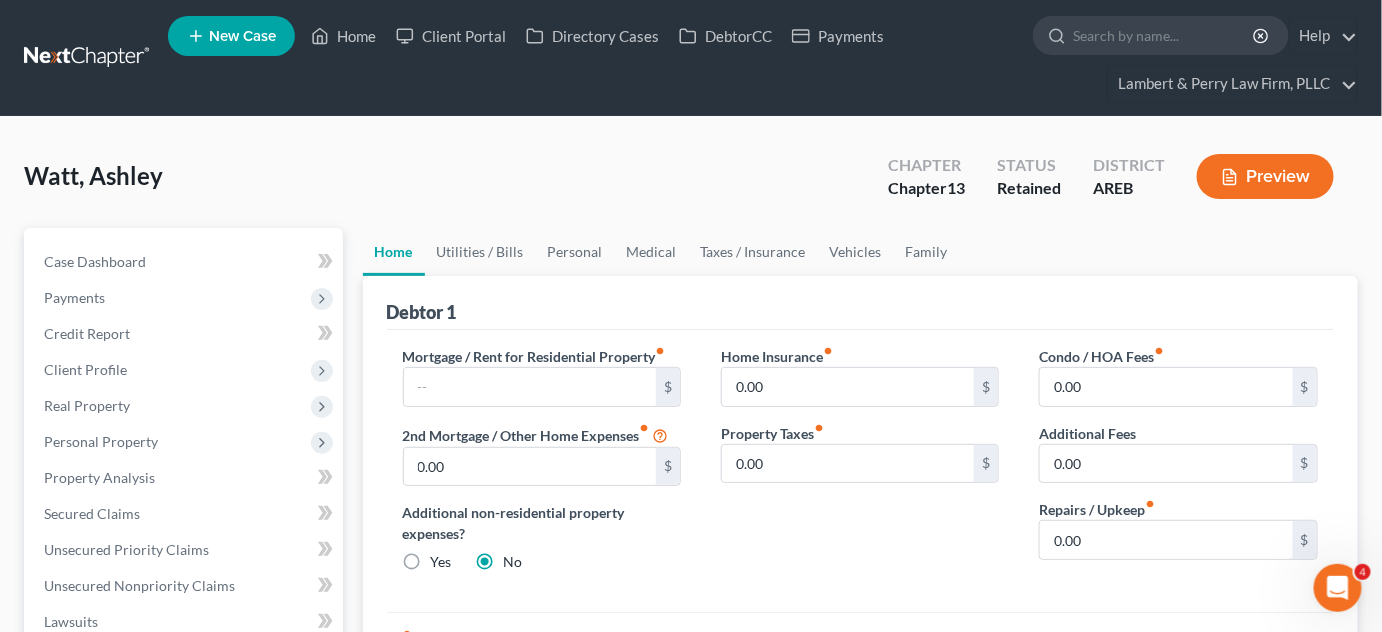 scroll, scrollTop: 0, scrollLeft: 0, axis: both 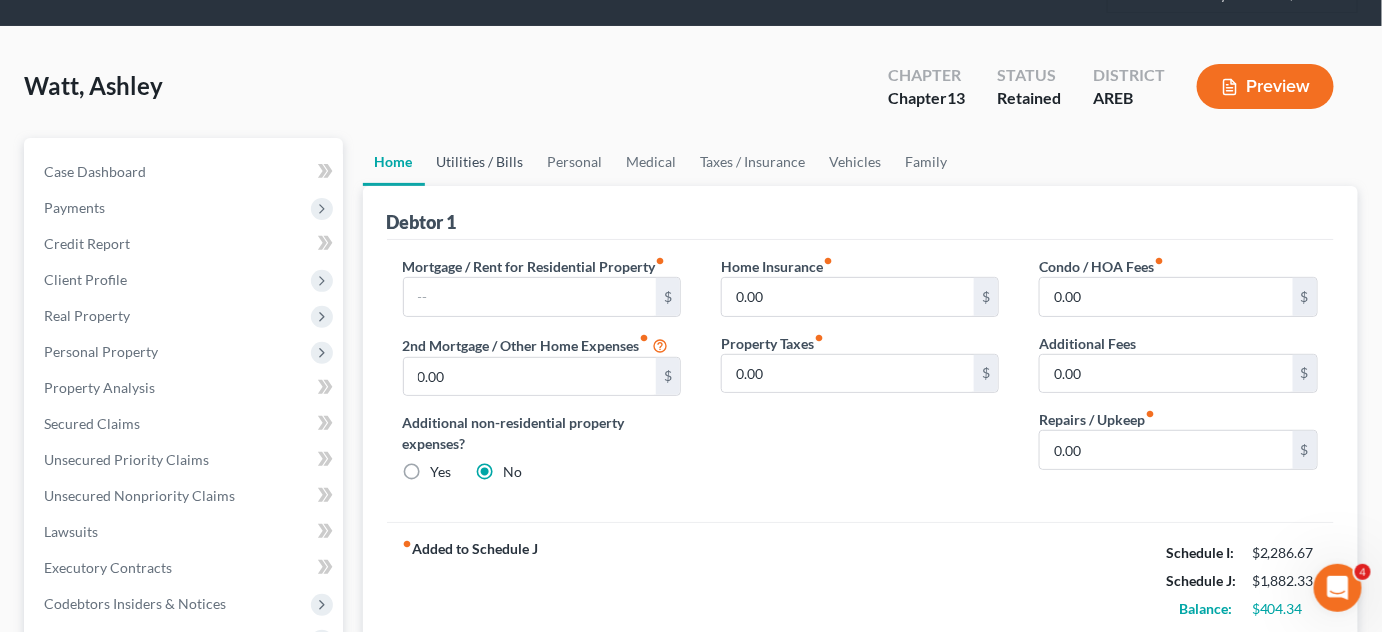 click on "Utilities / Bills" at bounding box center [480, 162] 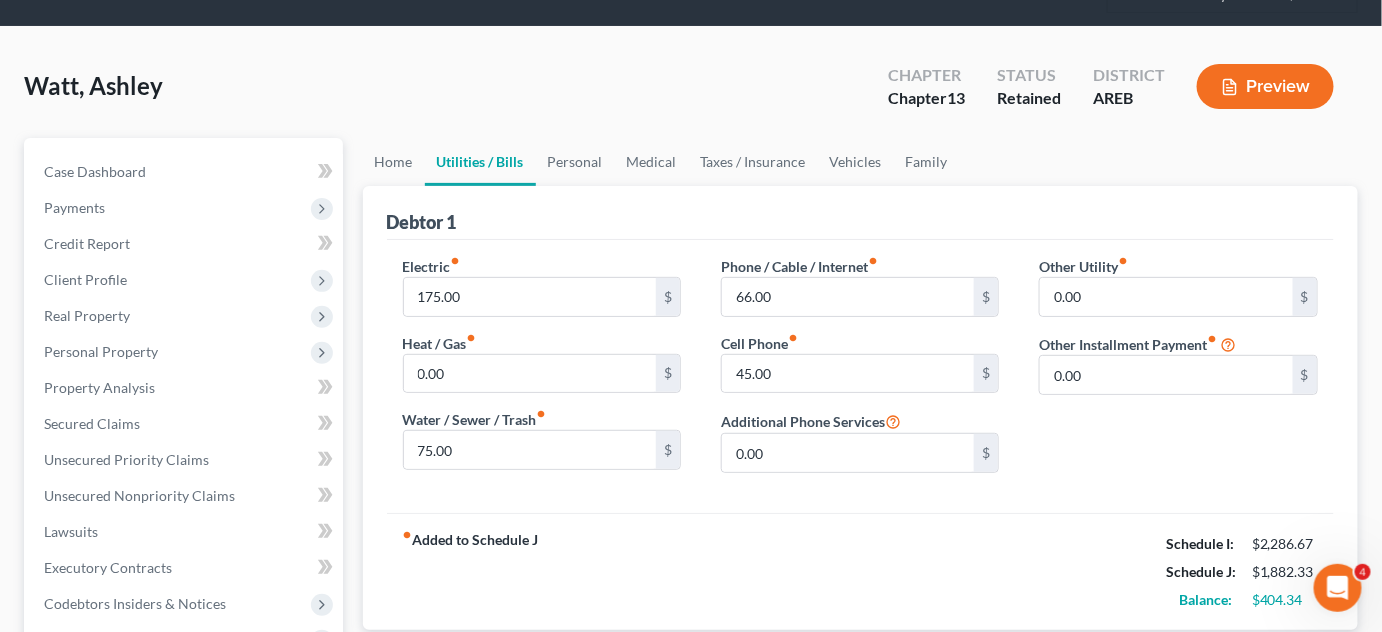 scroll, scrollTop: 0, scrollLeft: 0, axis: both 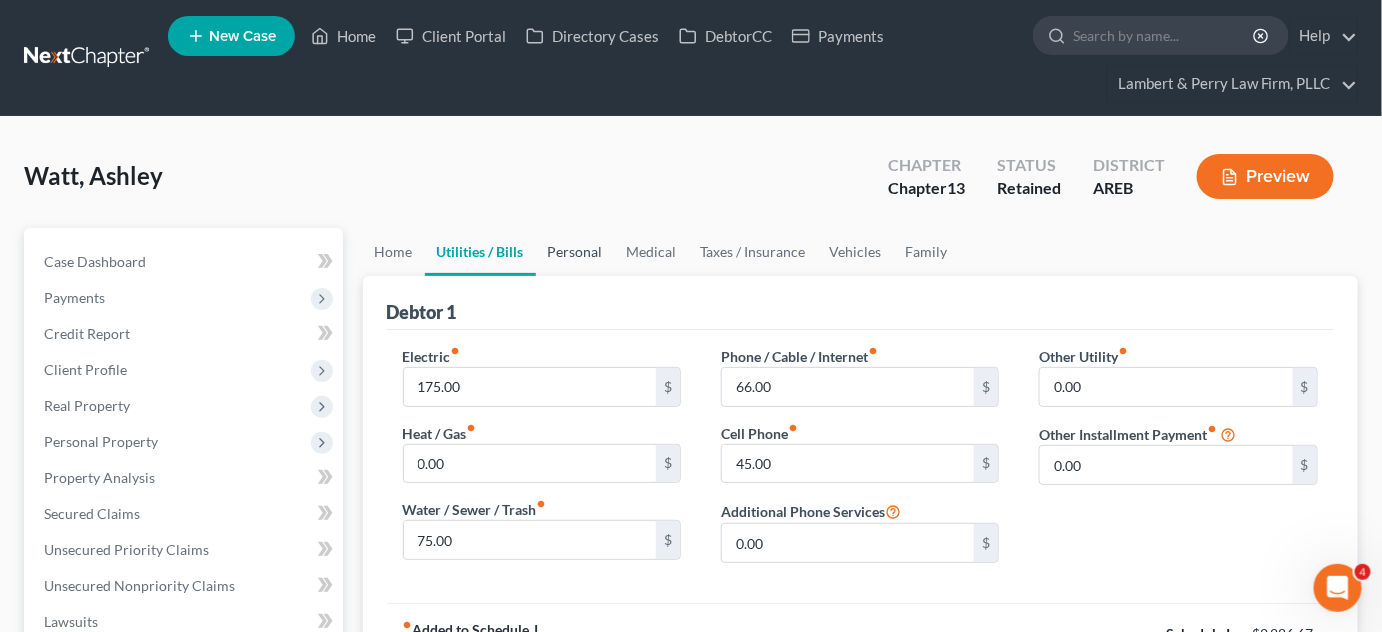 click on "Personal" at bounding box center (575, 252) 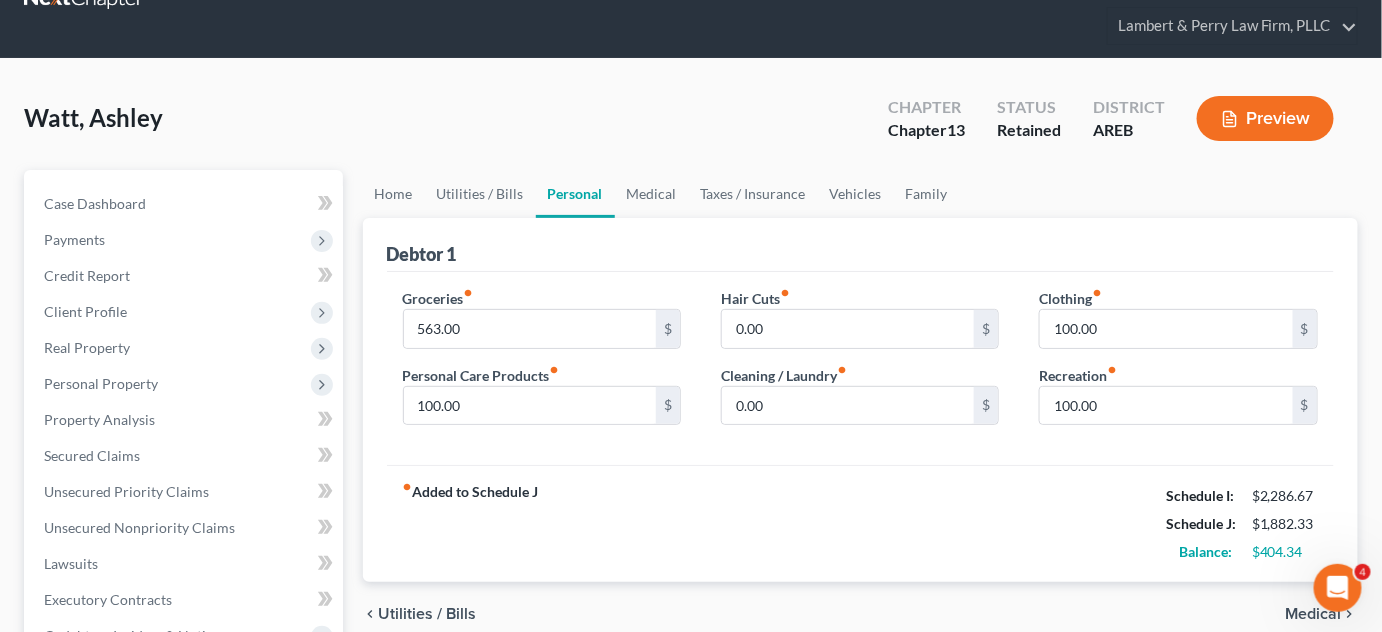 scroll, scrollTop: 90, scrollLeft: 0, axis: vertical 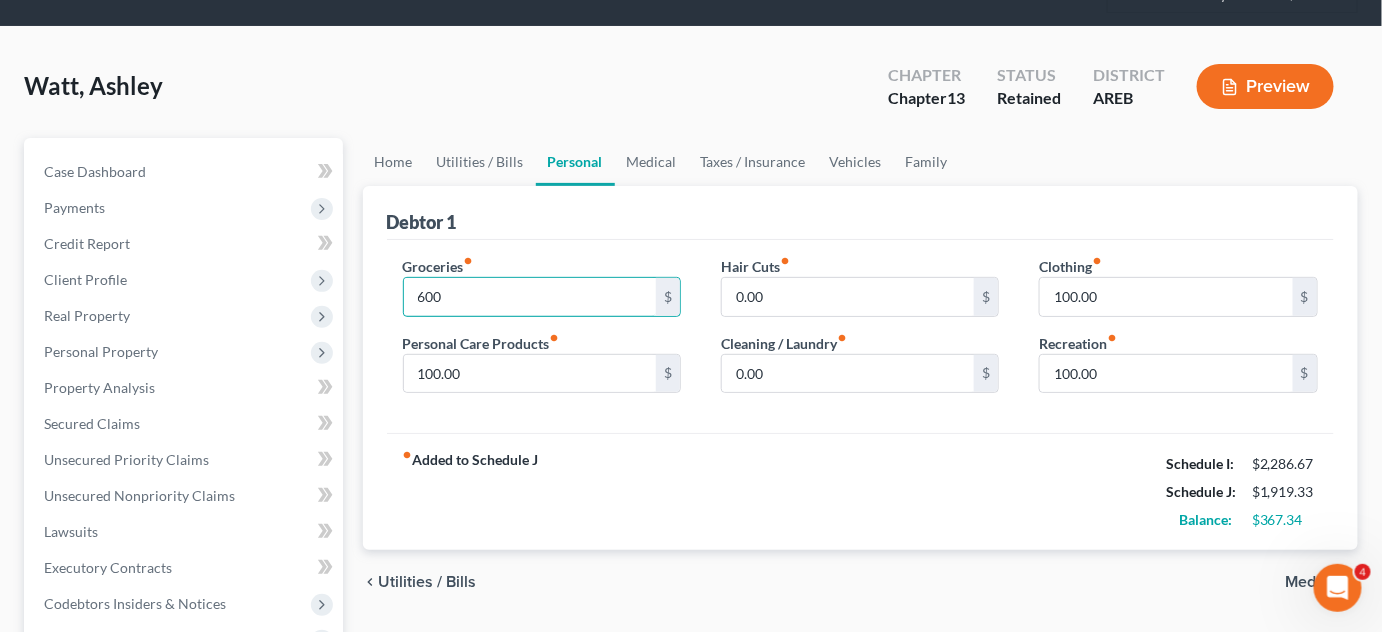 type on "600" 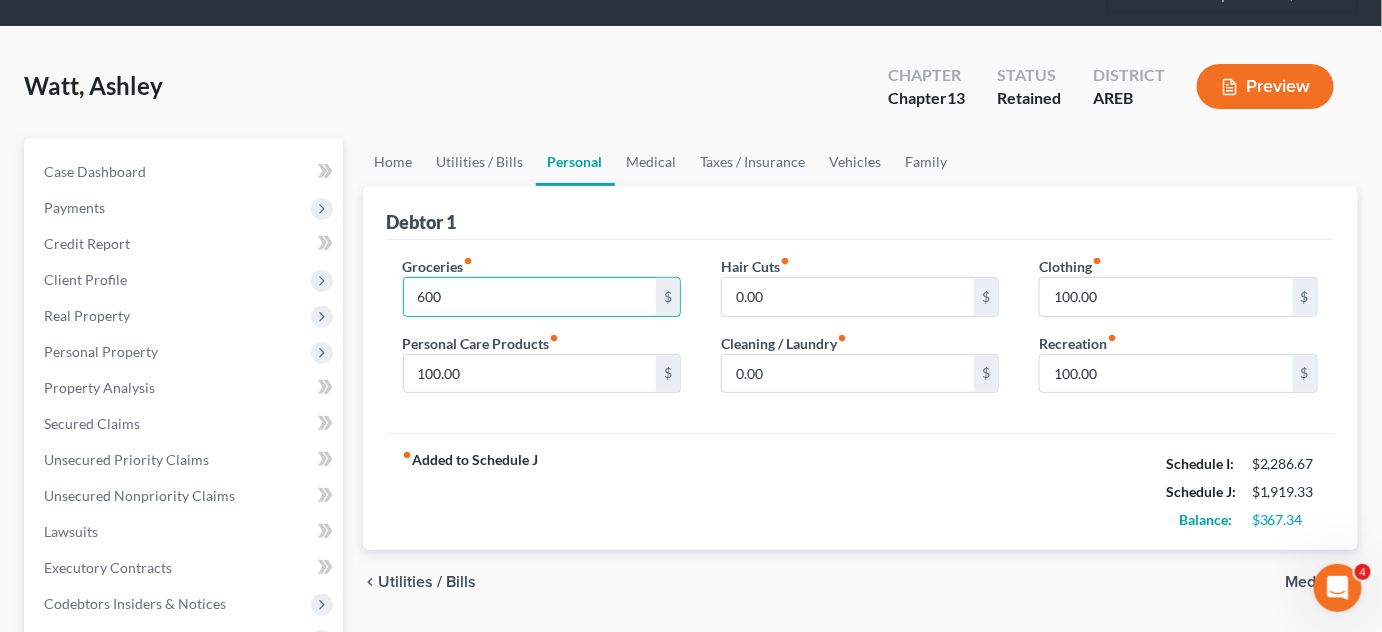drag, startPoint x: 666, startPoint y: 460, endPoint x: 669, endPoint y: 450, distance: 10.440307 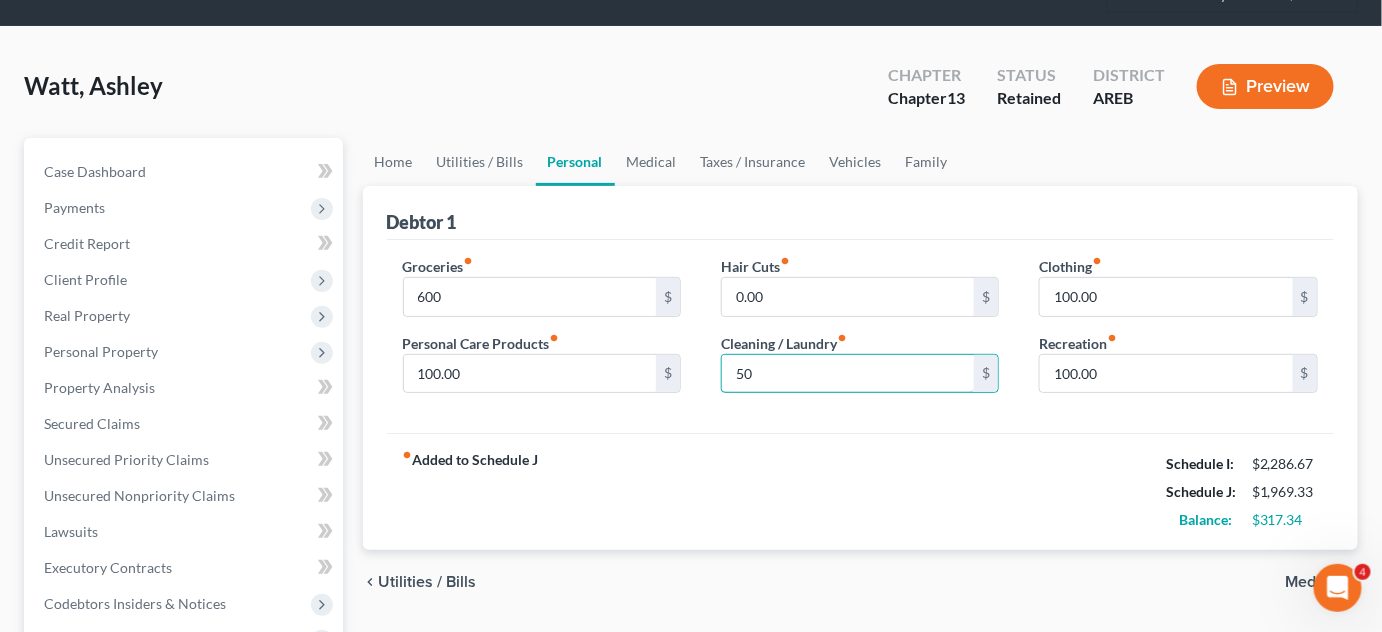 type on "50" 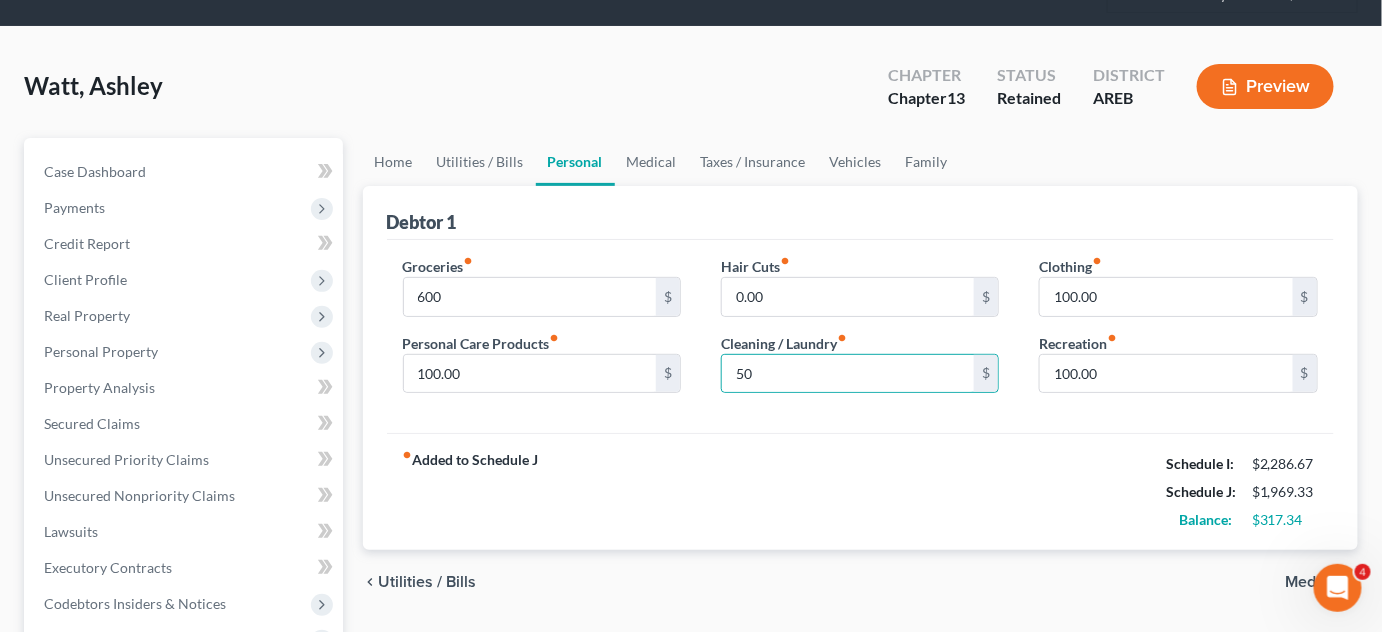 click on "Debtor 1" at bounding box center [861, 213] 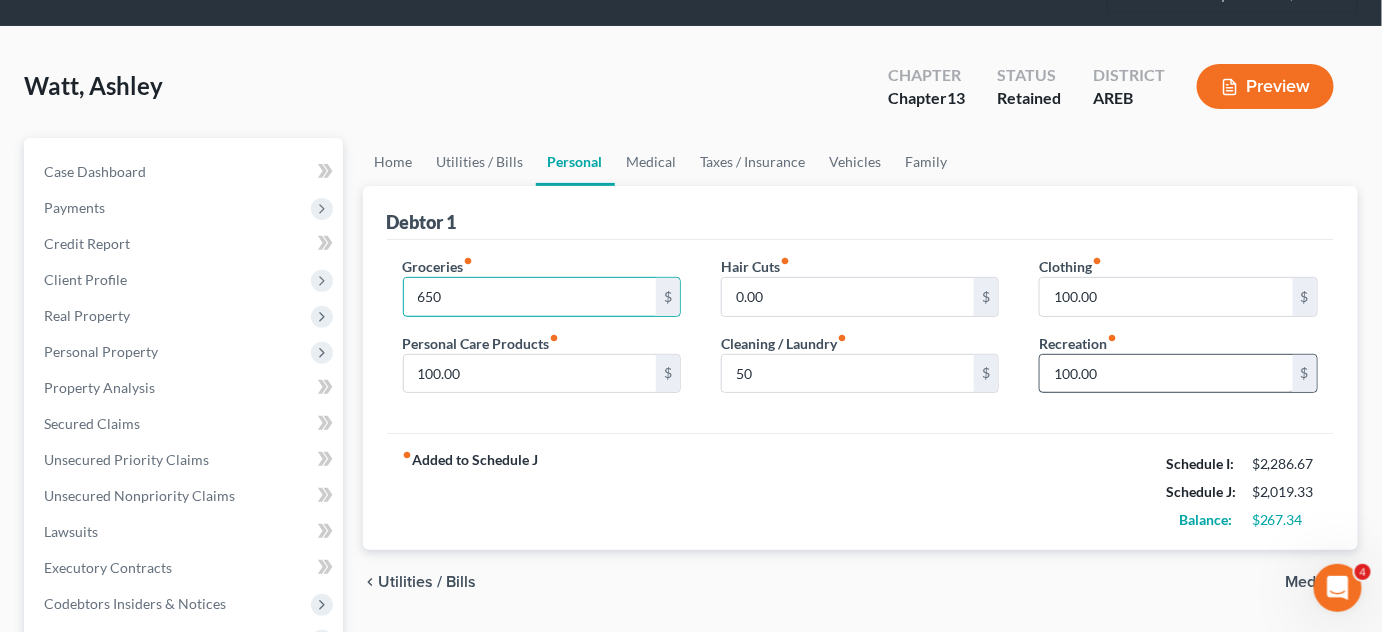 type on "650" 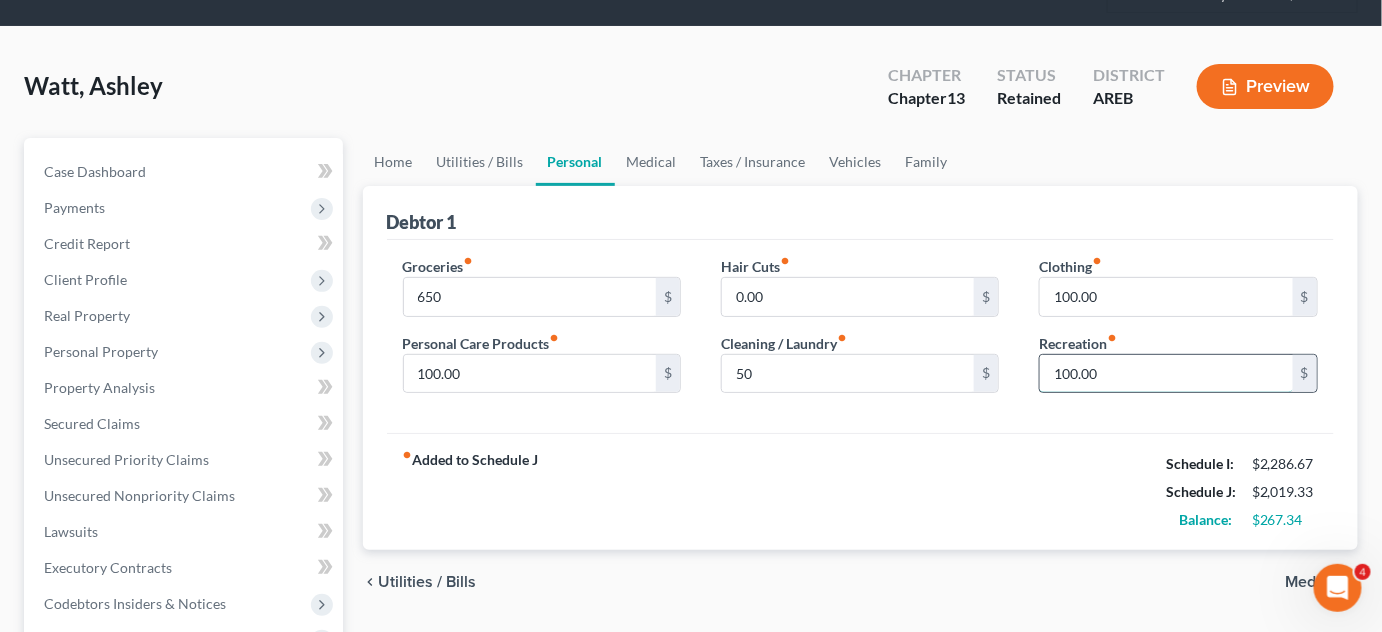 click on "100.00" at bounding box center (1166, 374) 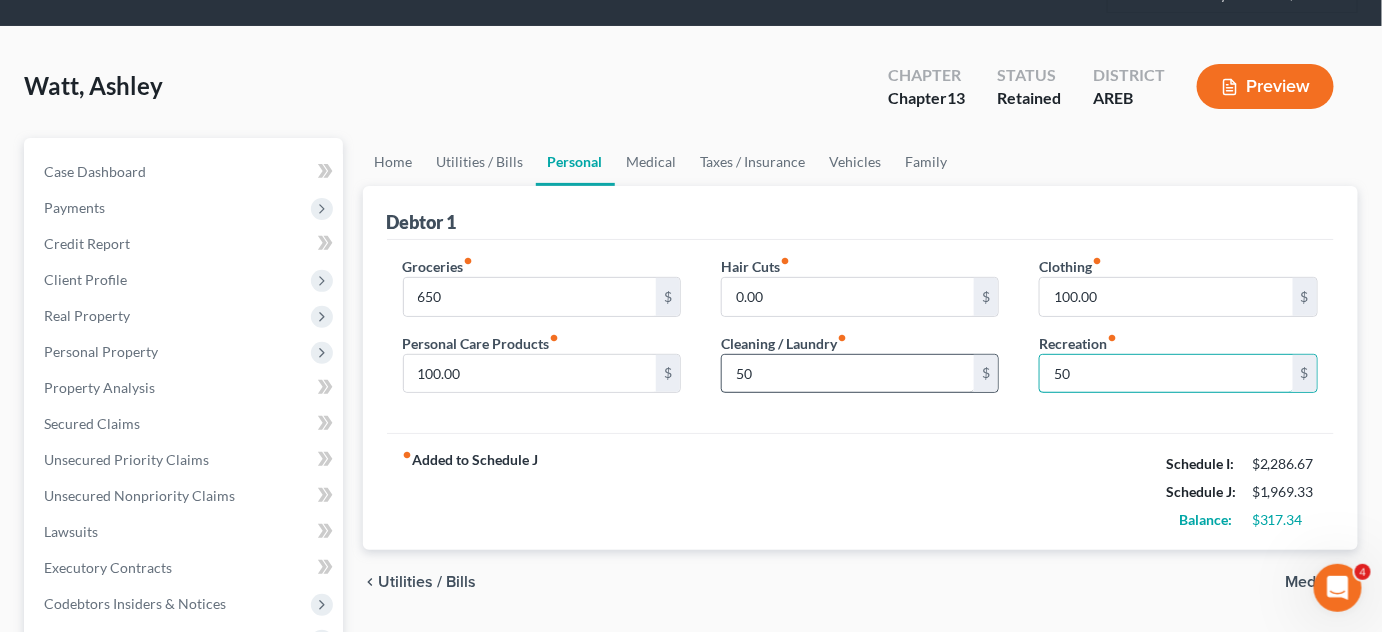 type on "50" 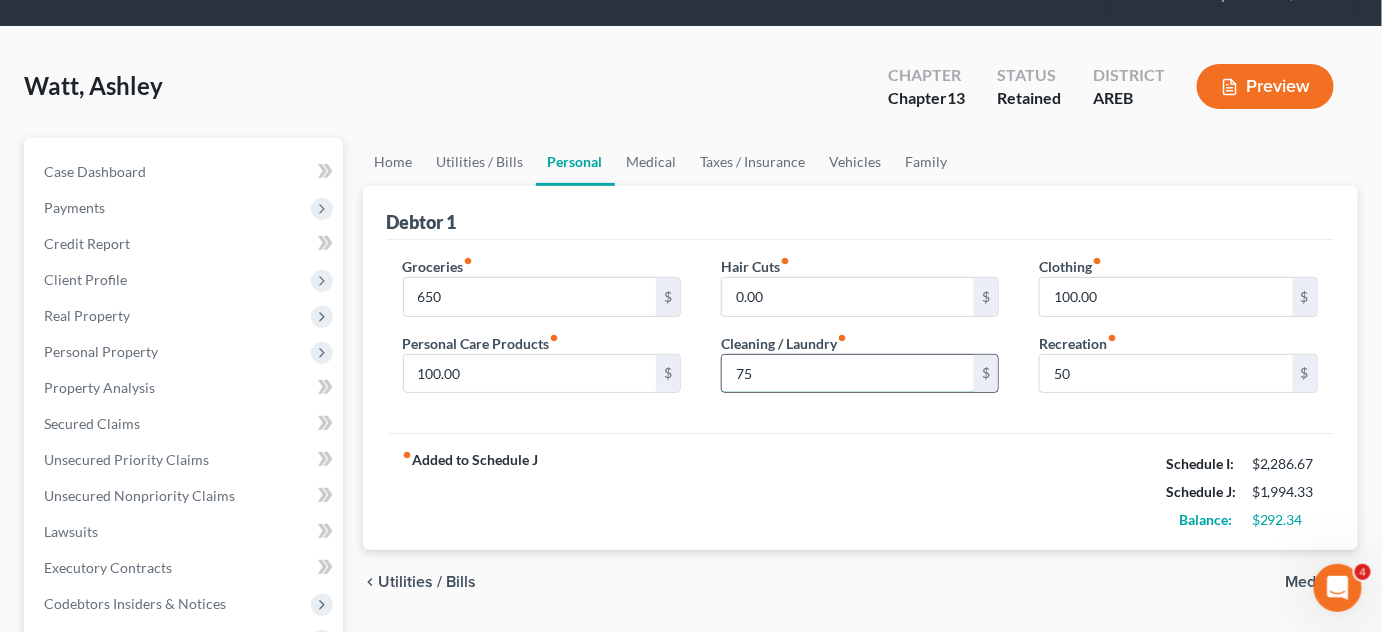 drag, startPoint x: 738, startPoint y: 364, endPoint x: 720, endPoint y: 369, distance: 18.681541 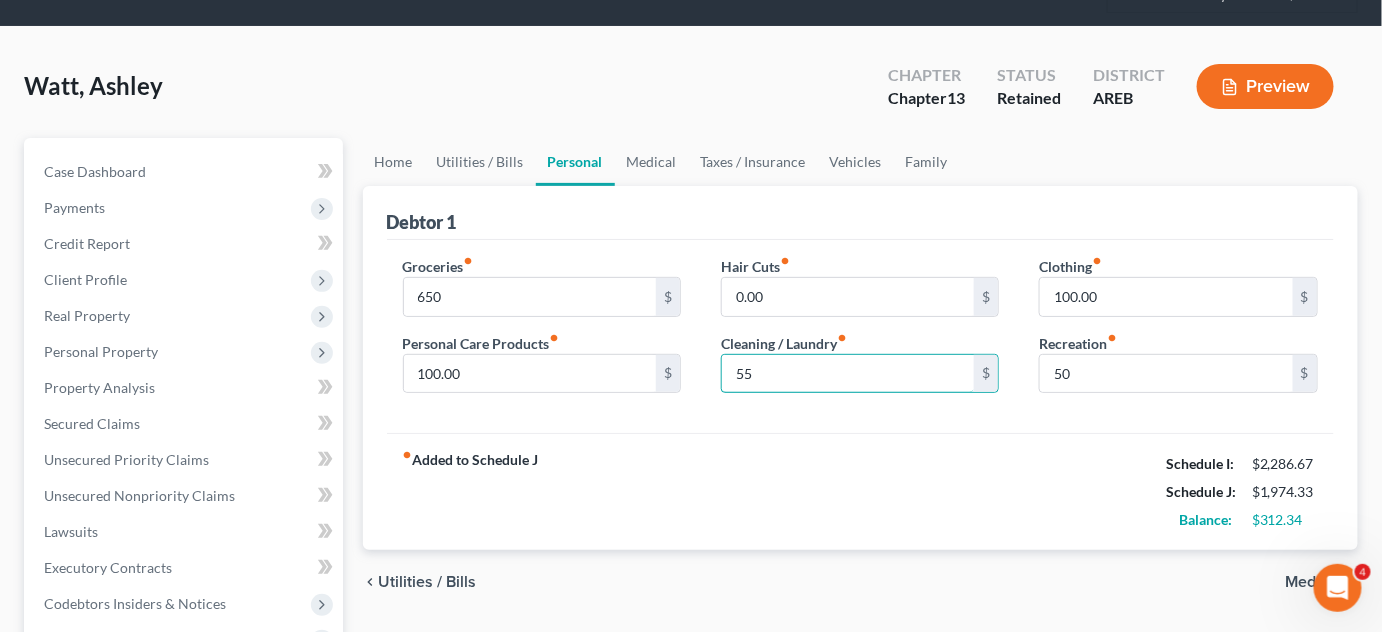 type on "55" 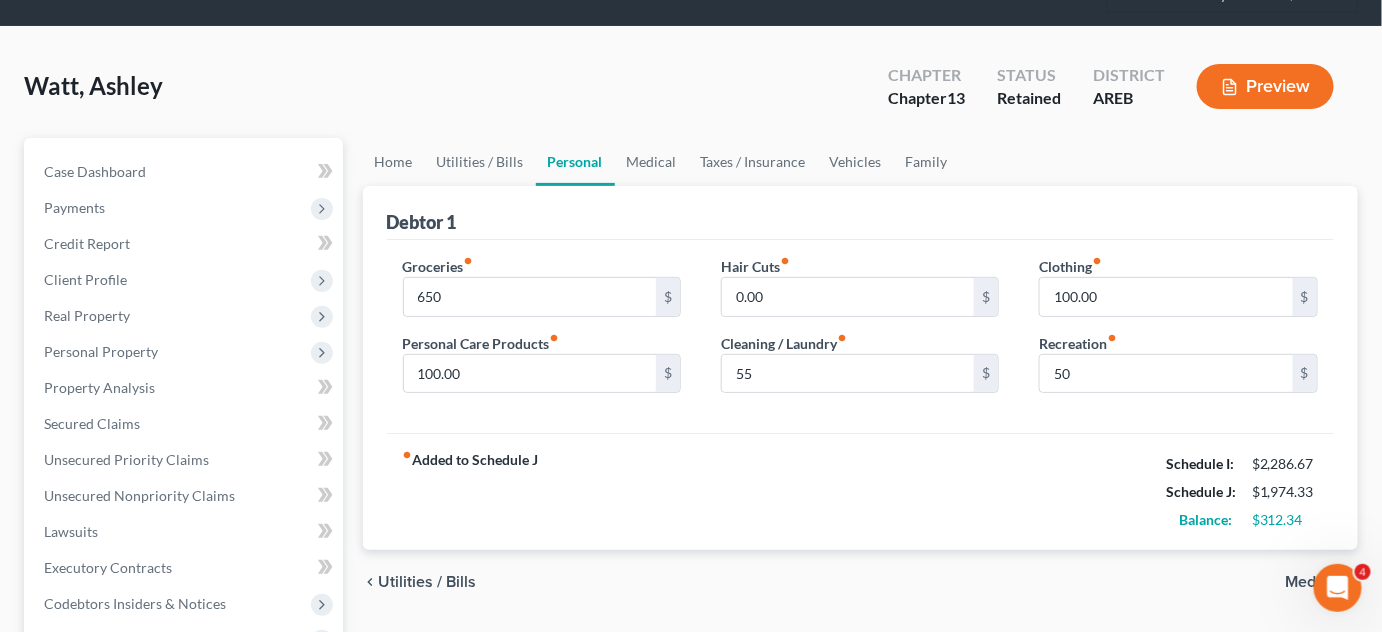 click on "Groceries  fiber_manual_record [AMOUNT] $ Personal Care Products  fiber_manual_record [AMOUNT] $ Hair Cuts  fiber_manual_record [AMOUNT] $ Cleaning / Laundry  fiber_manual_record [AMOUNT] $ Clothing  fiber_manual_record [AMOUNT] $ Recreation  fiber_manual_record [AMOUNT] $" at bounding box center [861, 337] 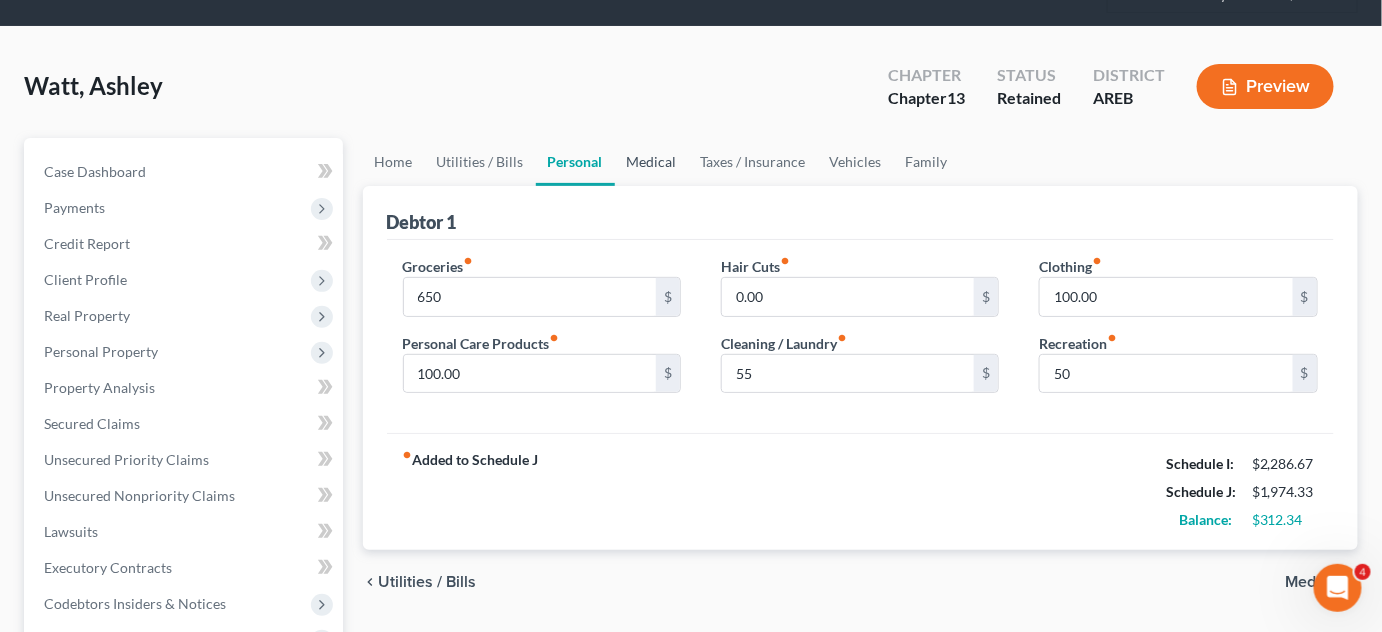 click on "Medical" at bounding box center [652, 162] 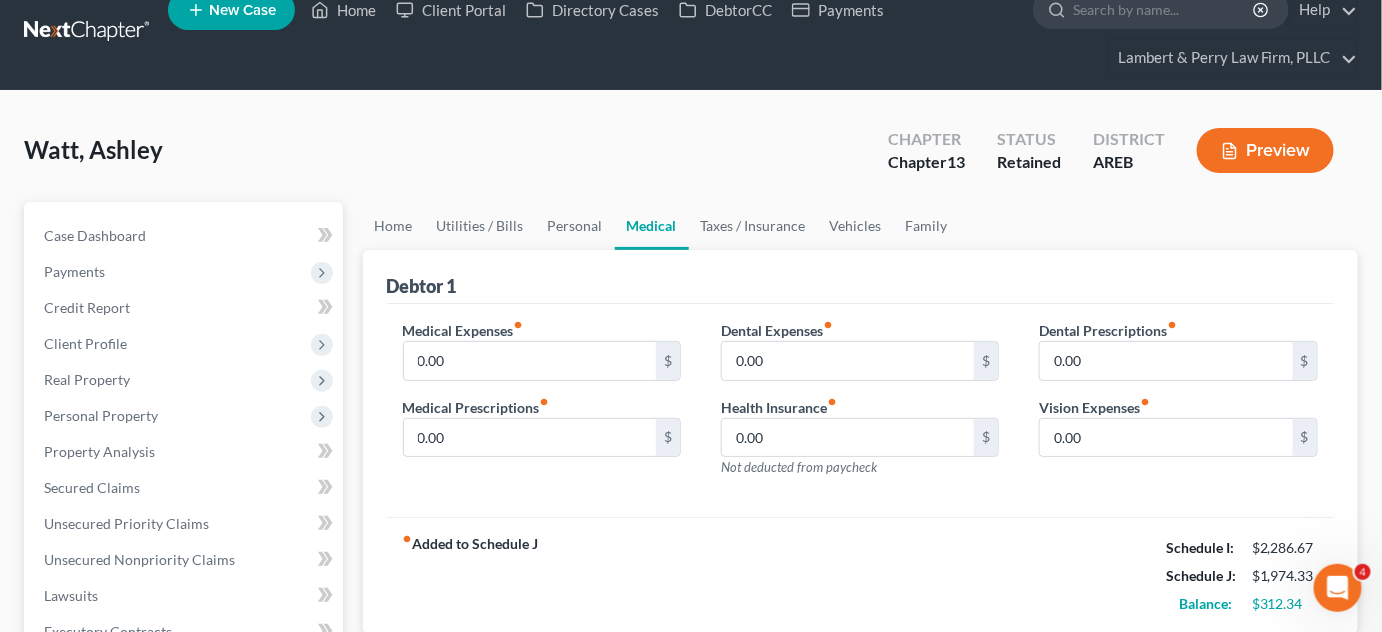 scroll, scrollTop: 0, scrollLeft: 0, axis: both 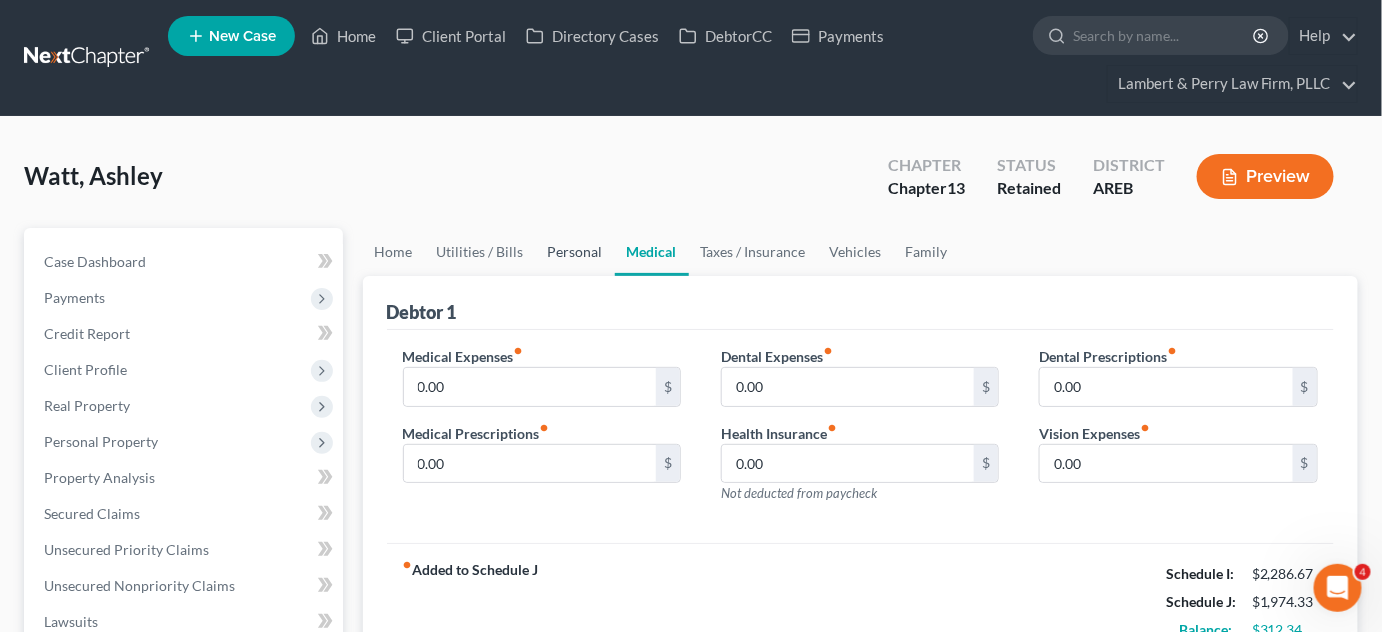 click on "Personal" at bounding box center [575, 252] 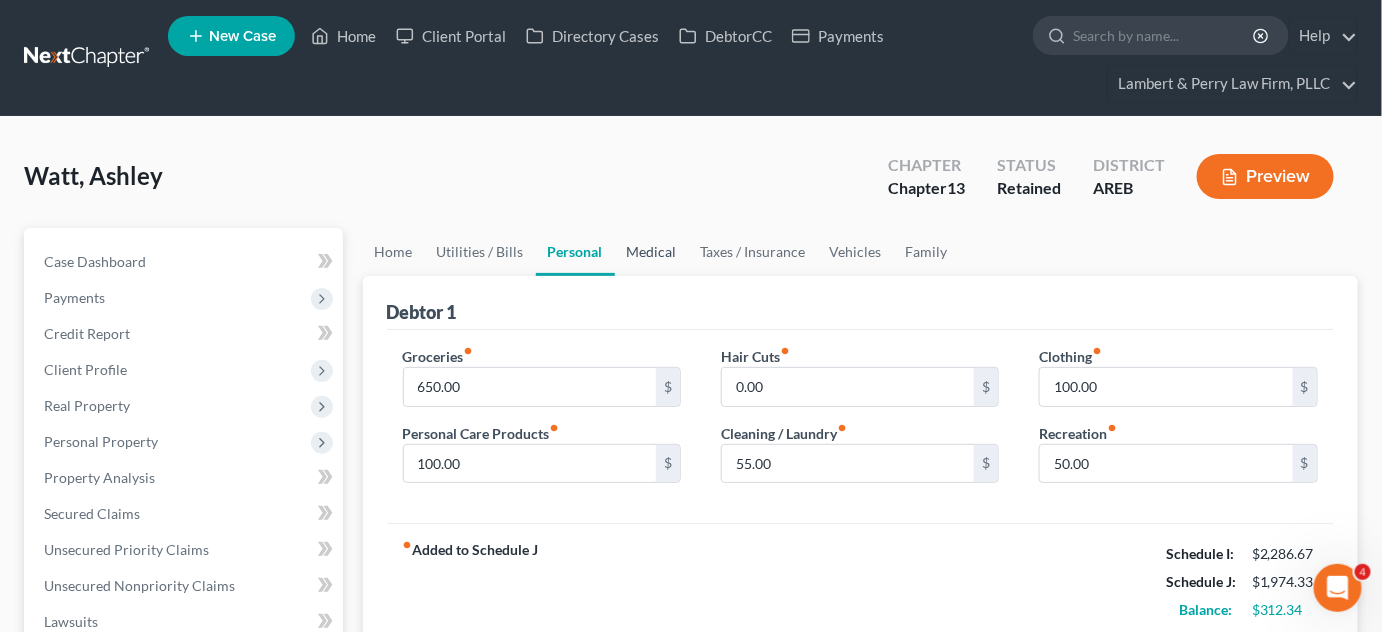 click on "Medical" at bounding box center [652, 252] 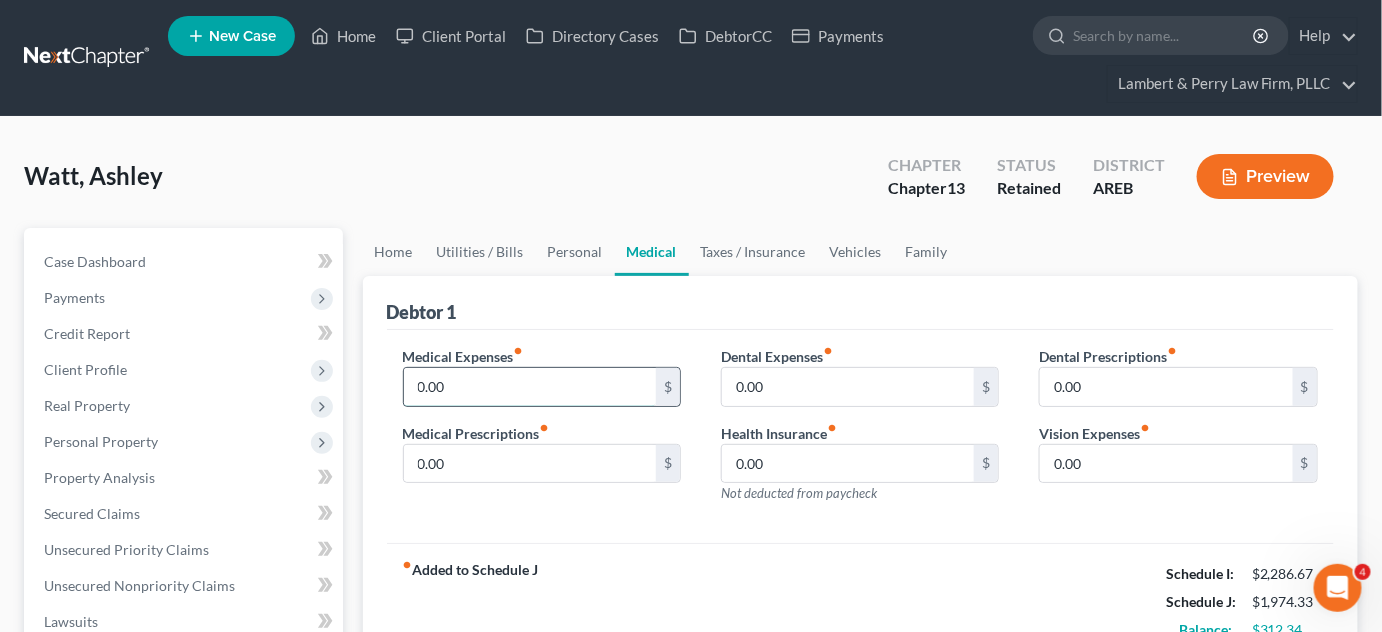click on "0.00" at bounding box center (530, 387) 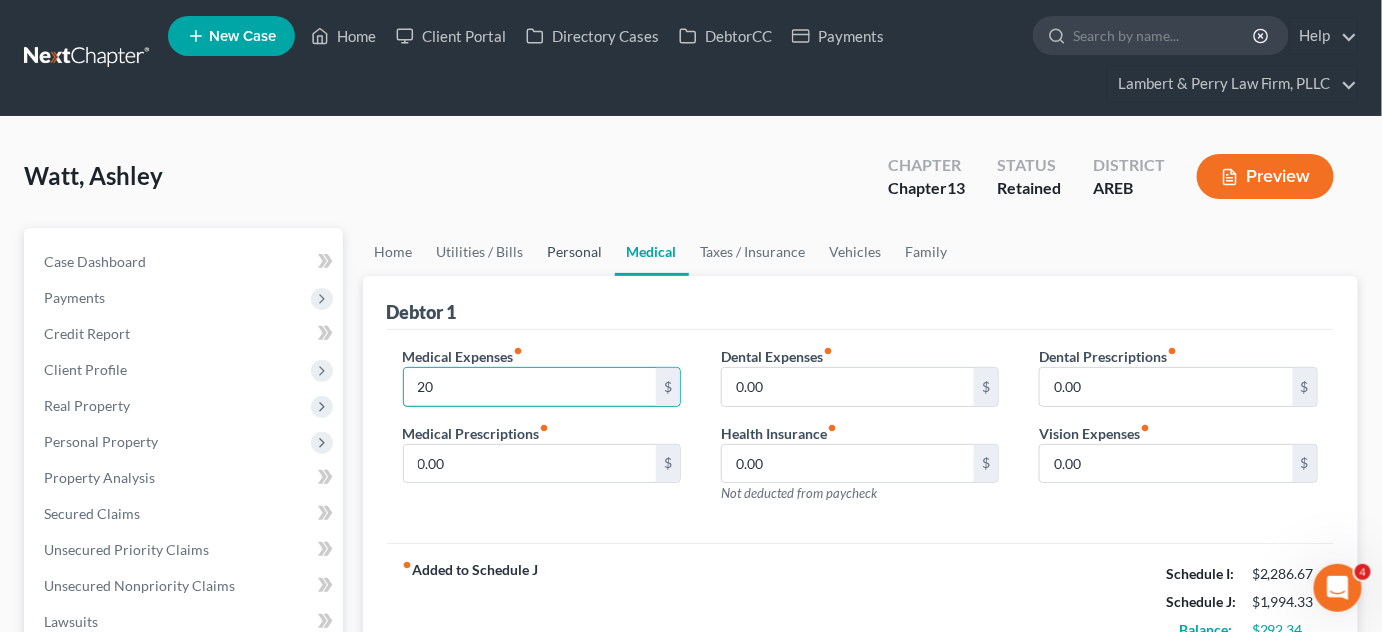type on "20" 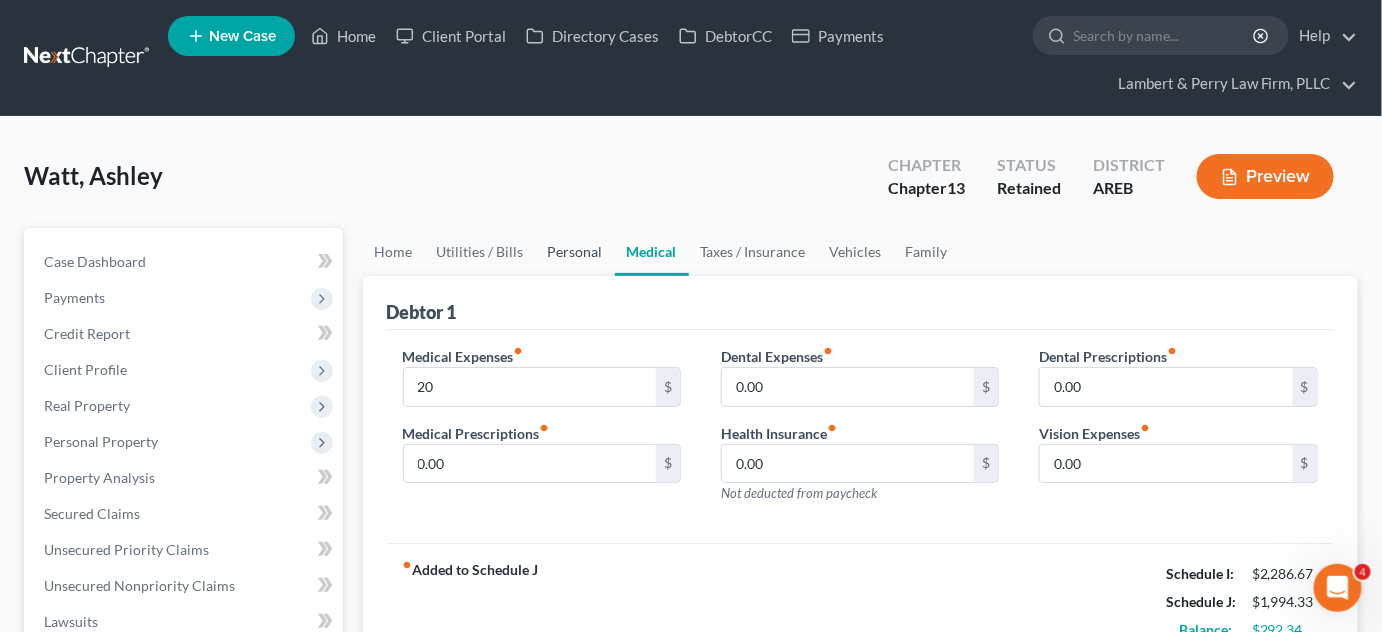 click on "Personal" at bounding box center (575, 252) 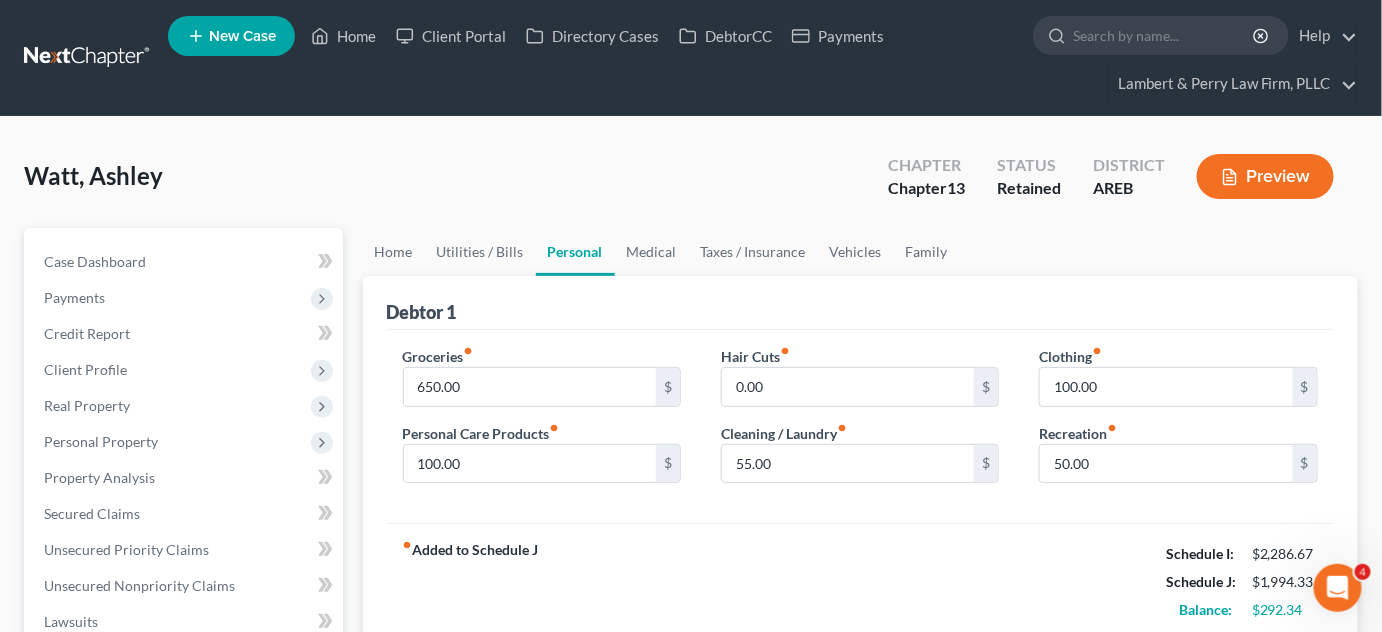 scroll, scrollTop: 90, scrollLeft: 0, axis: vertical 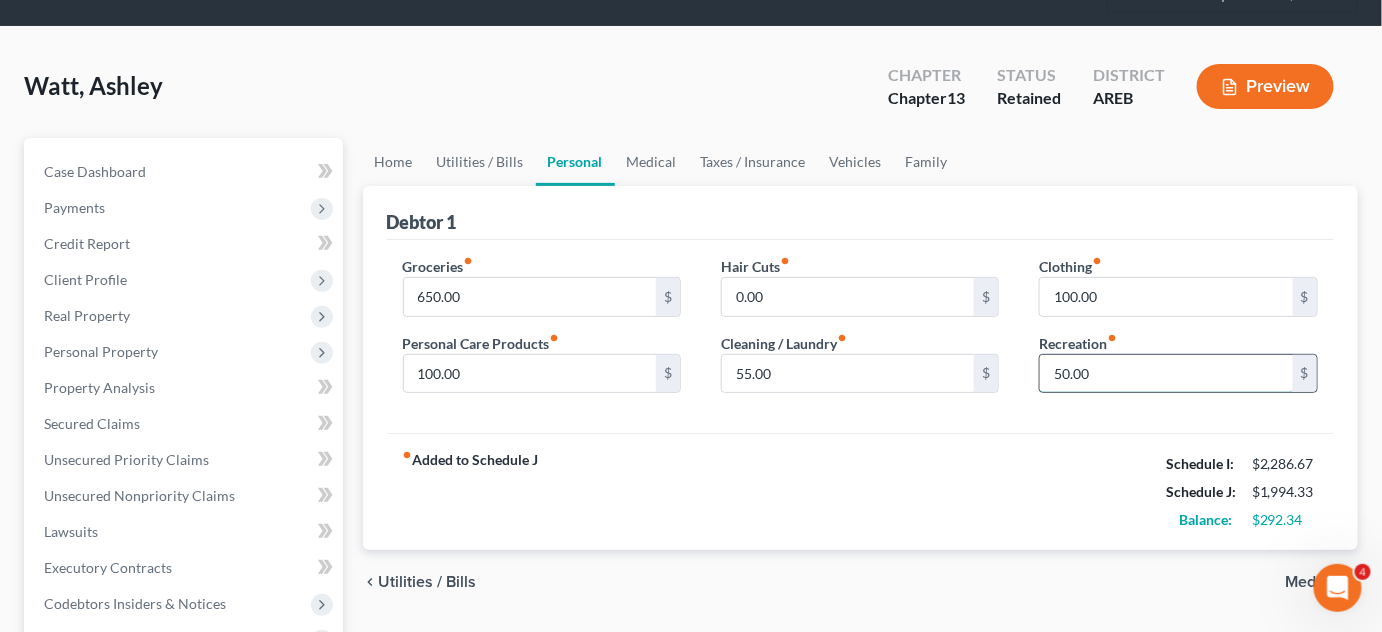 click on "50.00" at bounding box center (1166, 374) 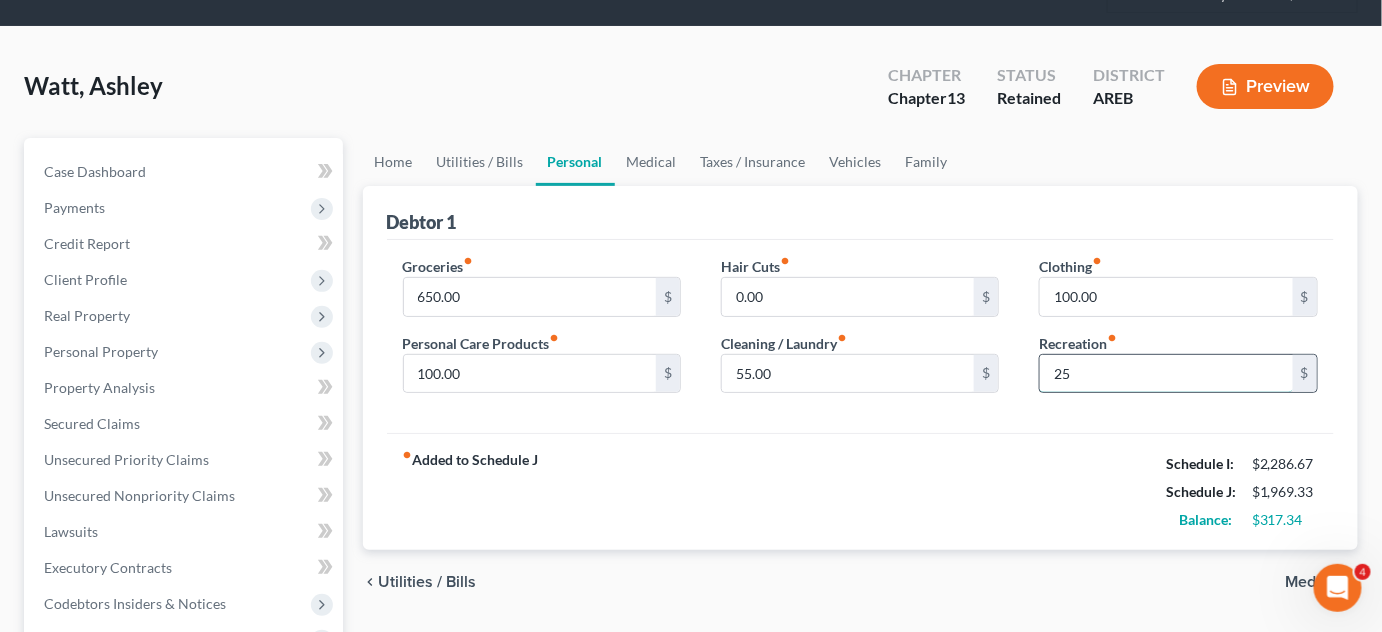 type on "2" 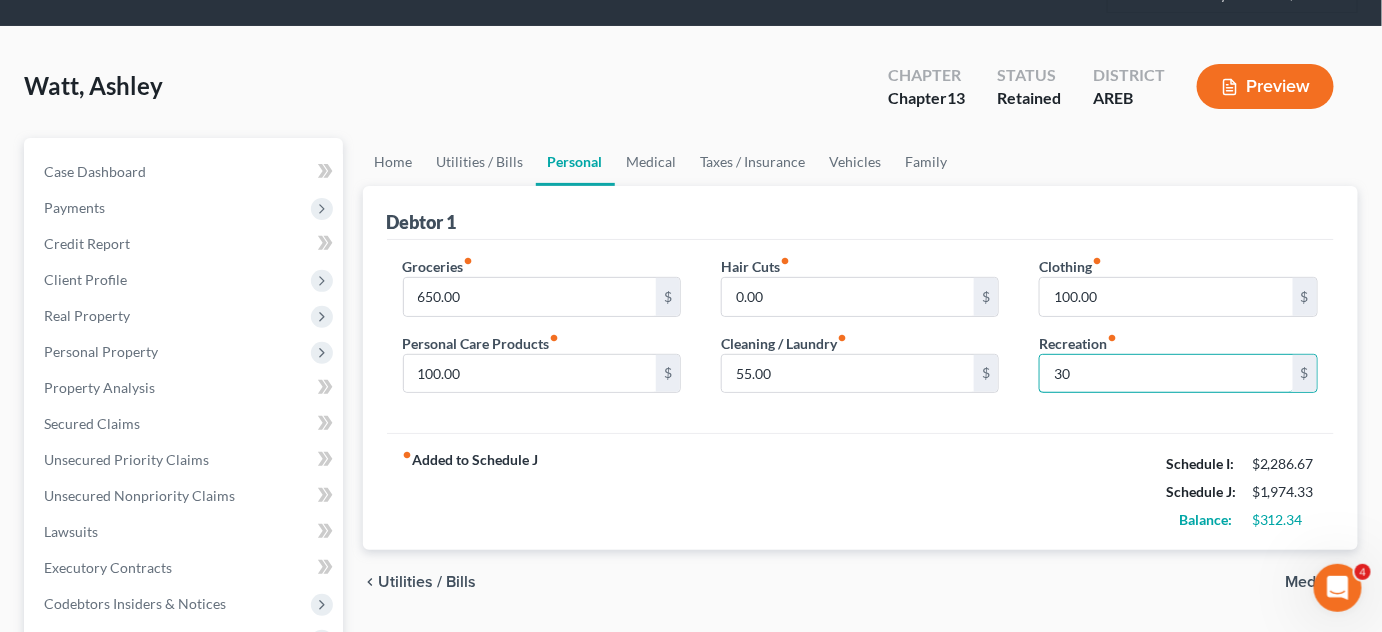 type on "30" 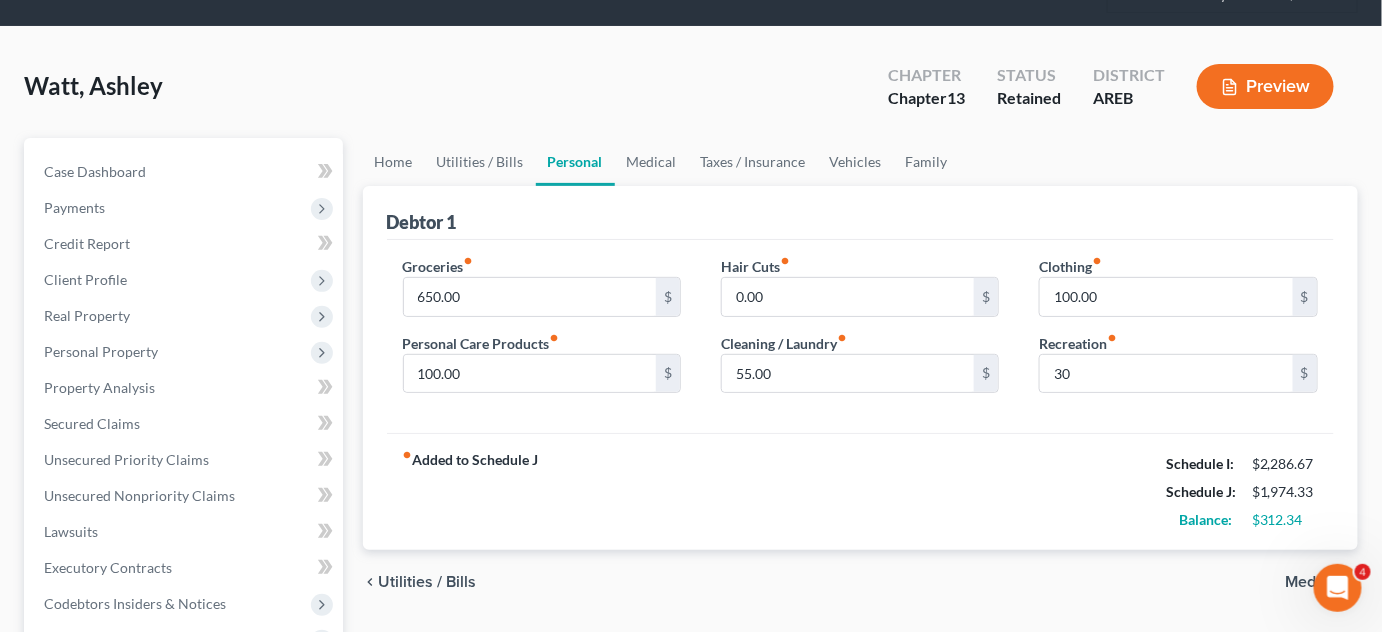 click on "Groceries  fiber_manual_record 650.00 $ Personal Care Products  fiber_manual_record 100.00 $ Hair Cuts  fiber_manual_record 0.00 $ Cleaning / Laundry  fiber_manual_record 55.00 $ Clothing  fiber_manual_record 100.00 $ Recreation  fiber_manual_record 30 $" at bounding box center [861, 337] 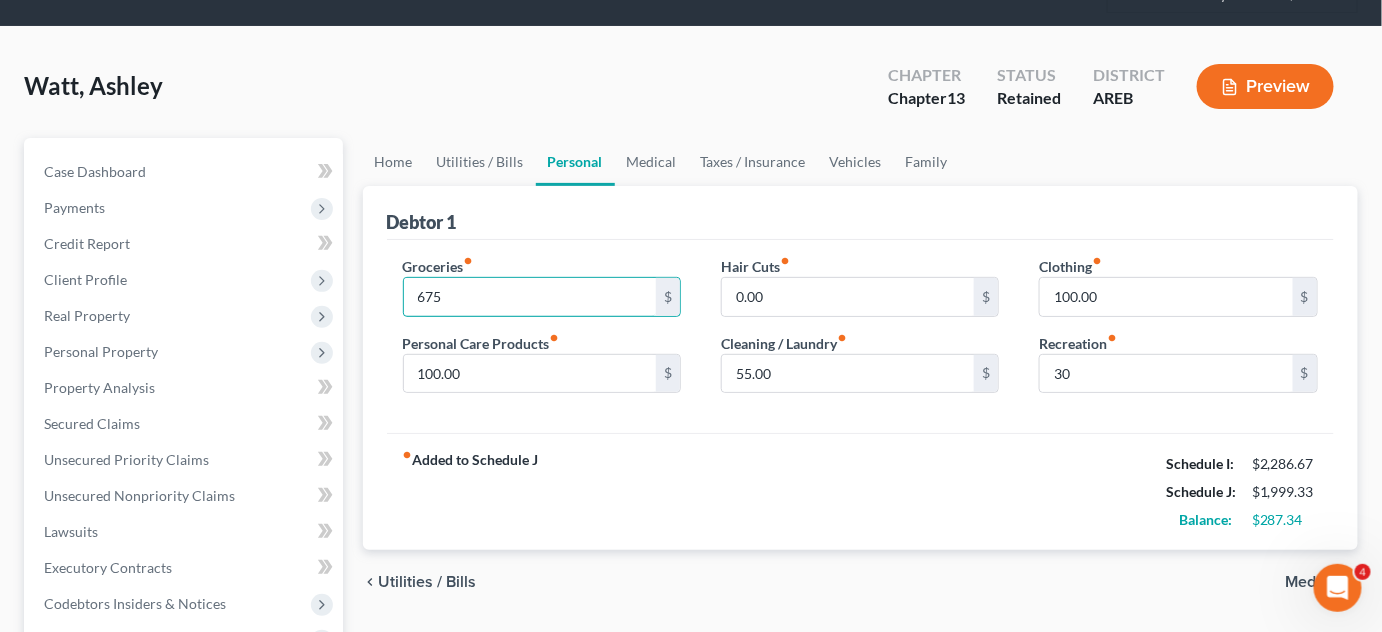 type on "675" 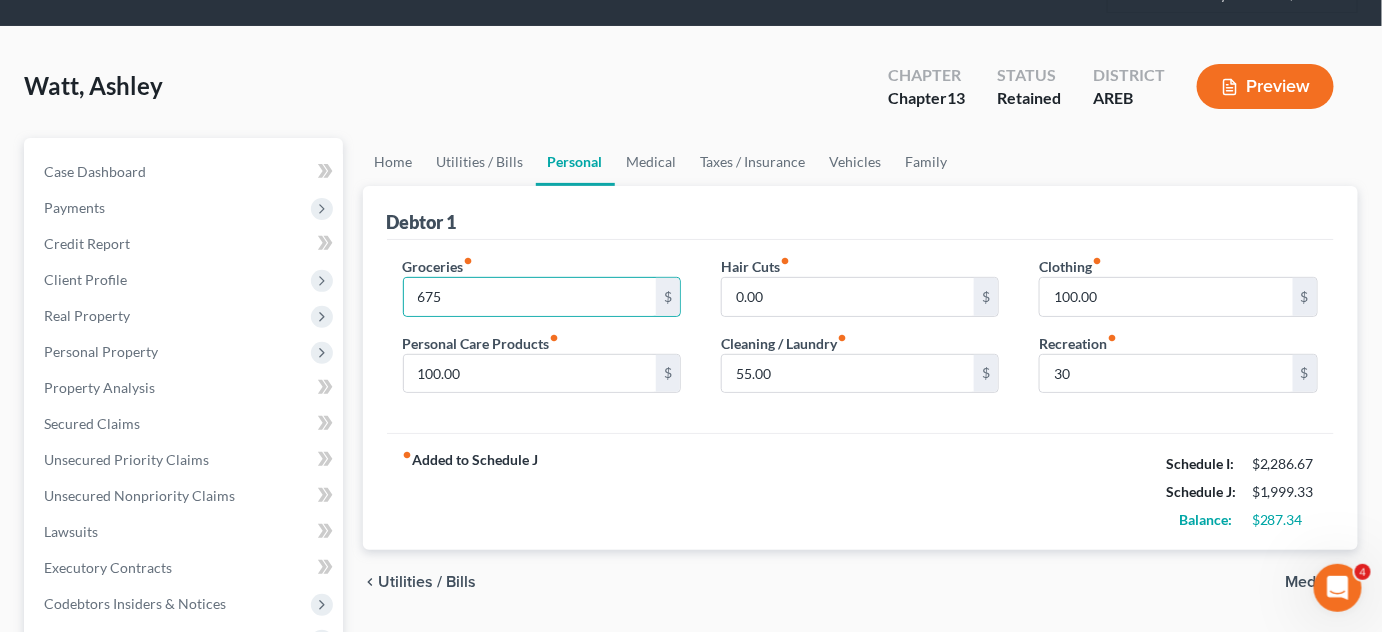click on "Groceries  fiber_manual_record 675 $ Personal Care Products  fiber_manual_record 100.00 $ Hair Cuts  fiber_manual_record 0.00 $ Cleaning / Laundry  fiber_manual_record 55.00 $ Clothing  fiber_manual_record 100.00 $ Recreation  fiber_manual_record 30 $" at bounding box center [861, 337] 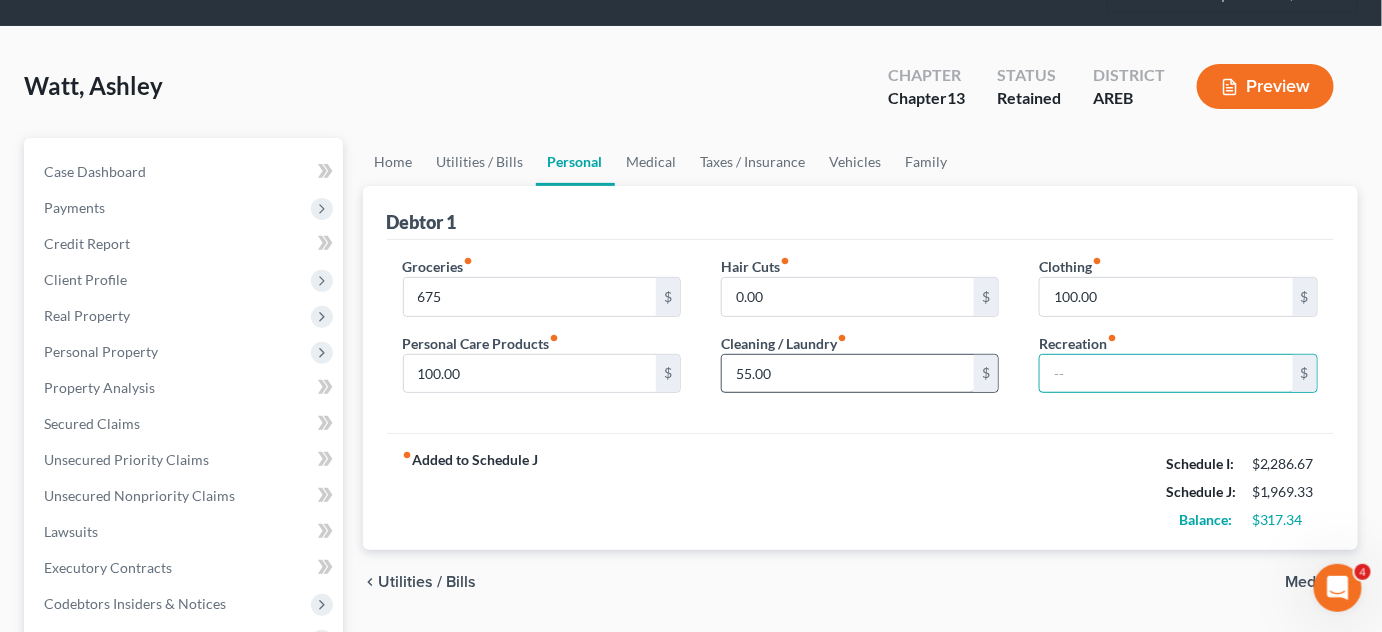 type 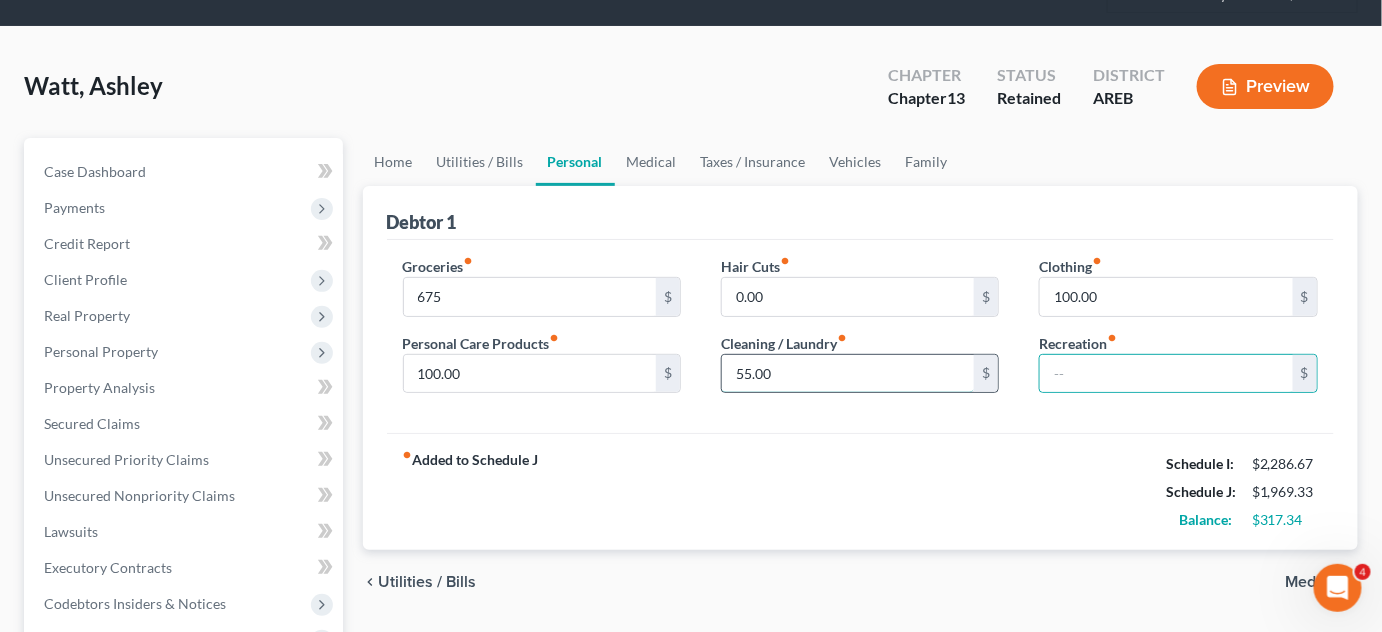 drag, startPoint x: 848, startPoint y: 381, endPoint x: 889, endPoint y: 382, distance: 41.01219 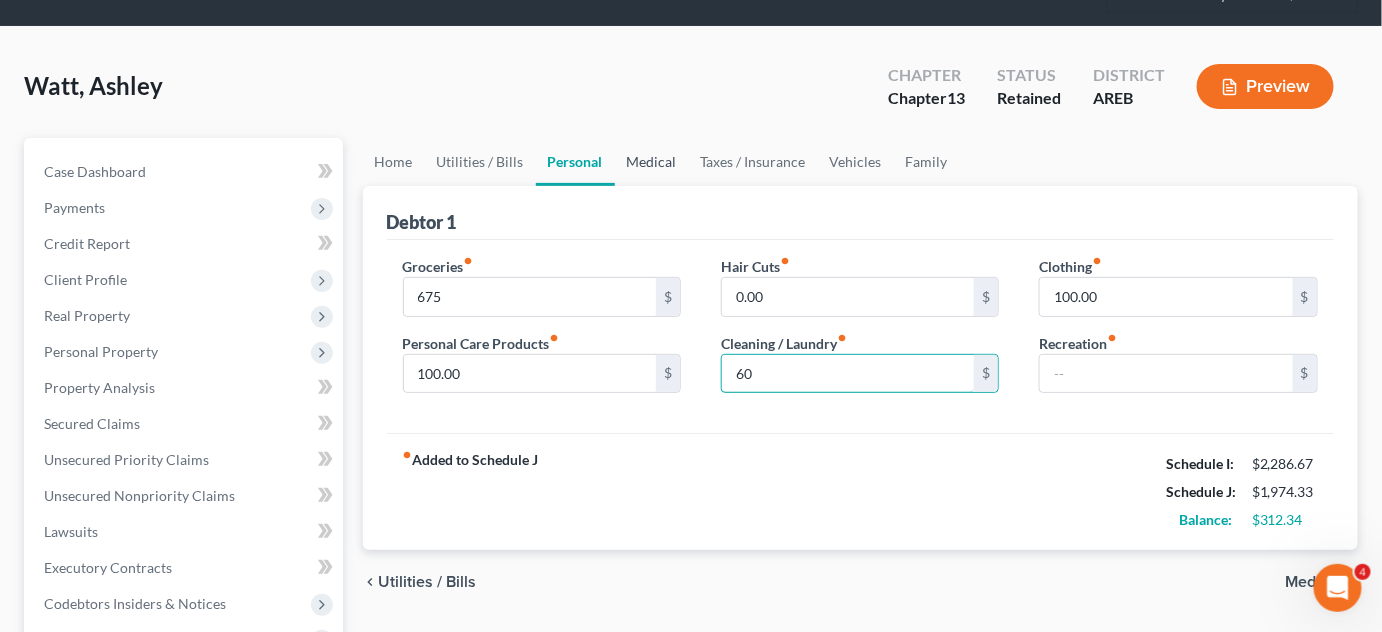 type on "60" 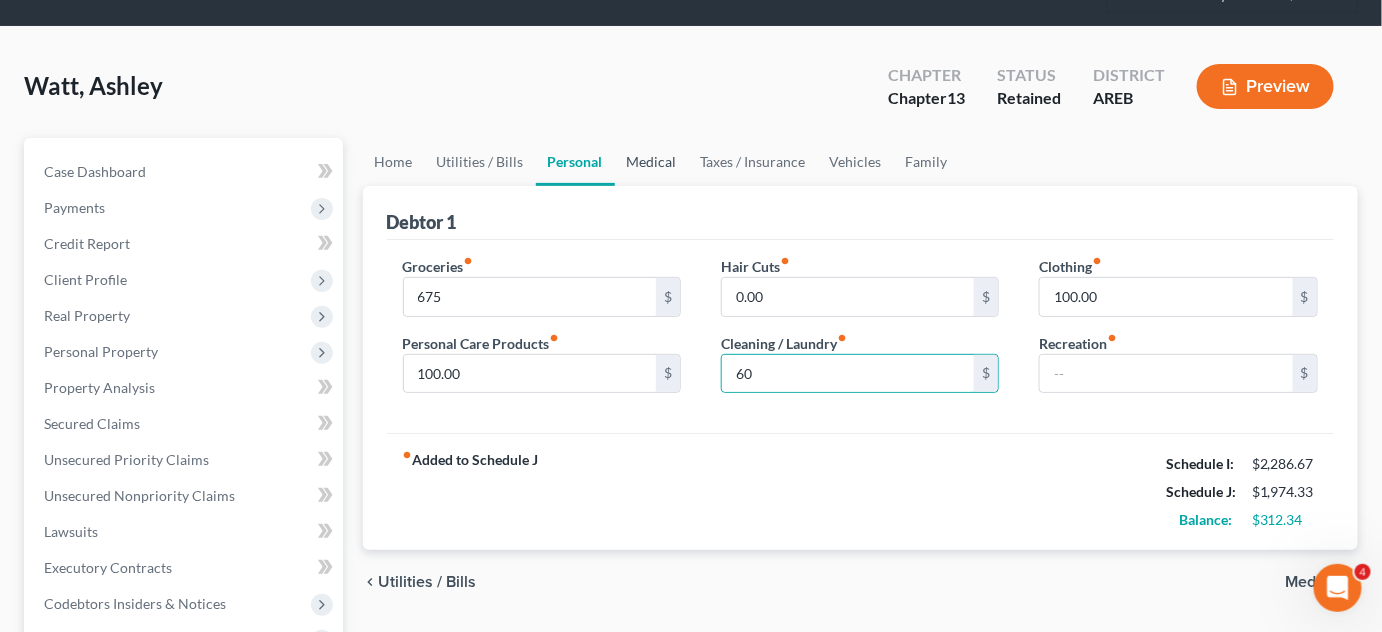 click on "Medical" at bounding box center [652, 162] 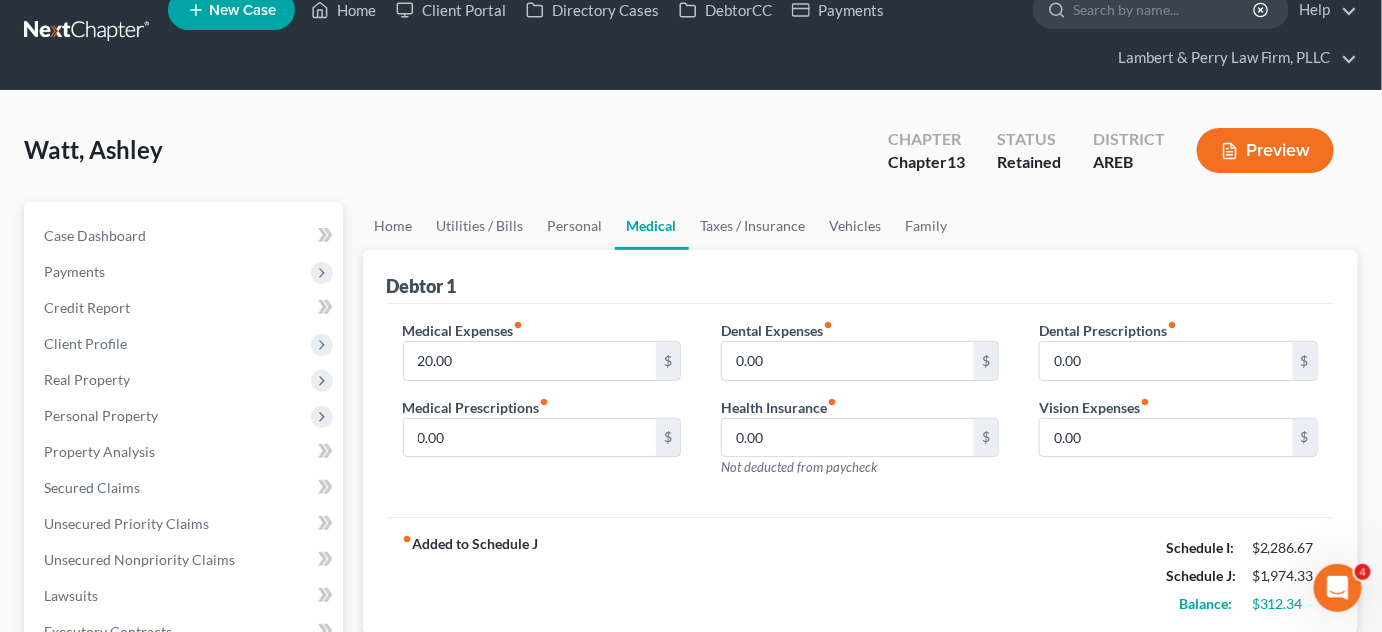 scroll, scrollTop: 0, scrollLeft: 0, axis: both 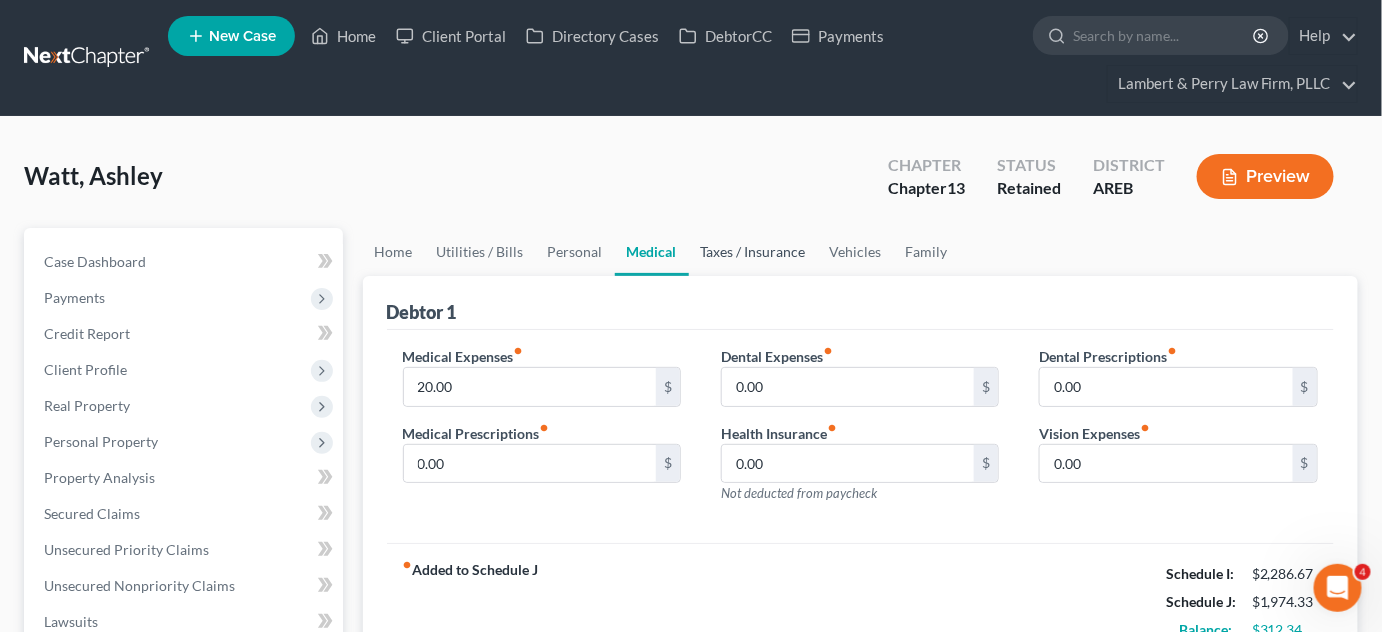 click on "Taxes / Insurance" at bounding box center [753, 252] 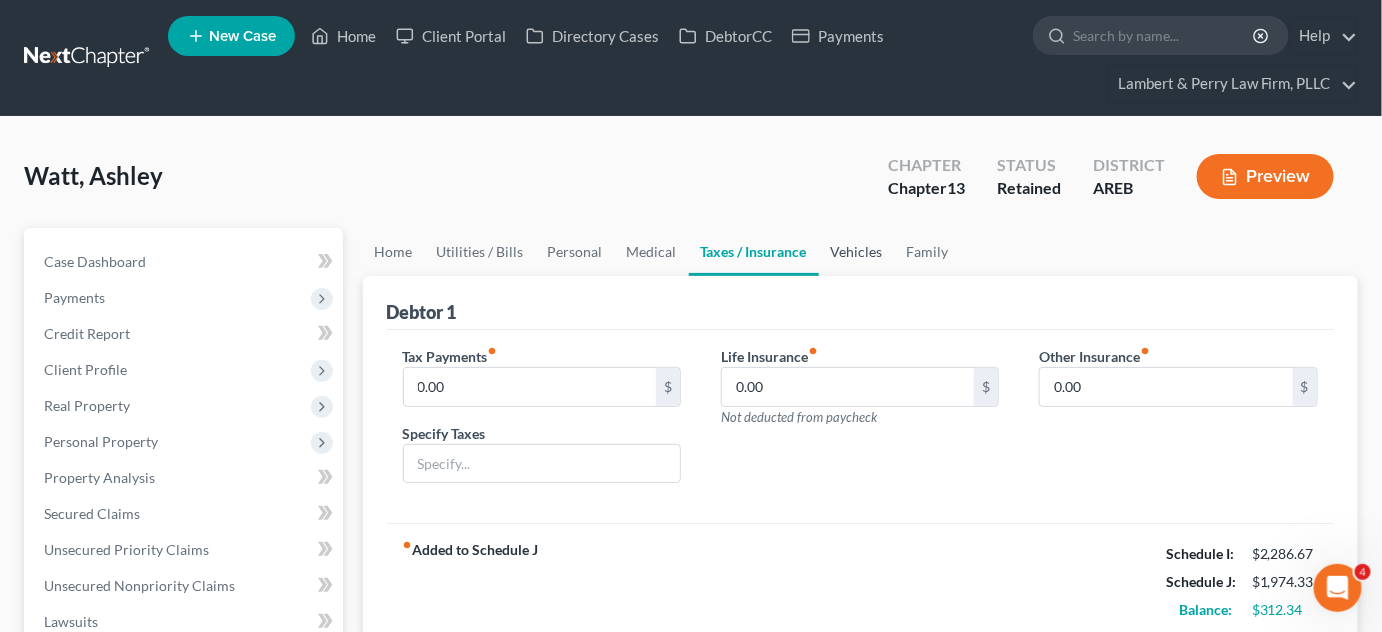 click on "Vehicles" at bounding box center [857, 252] 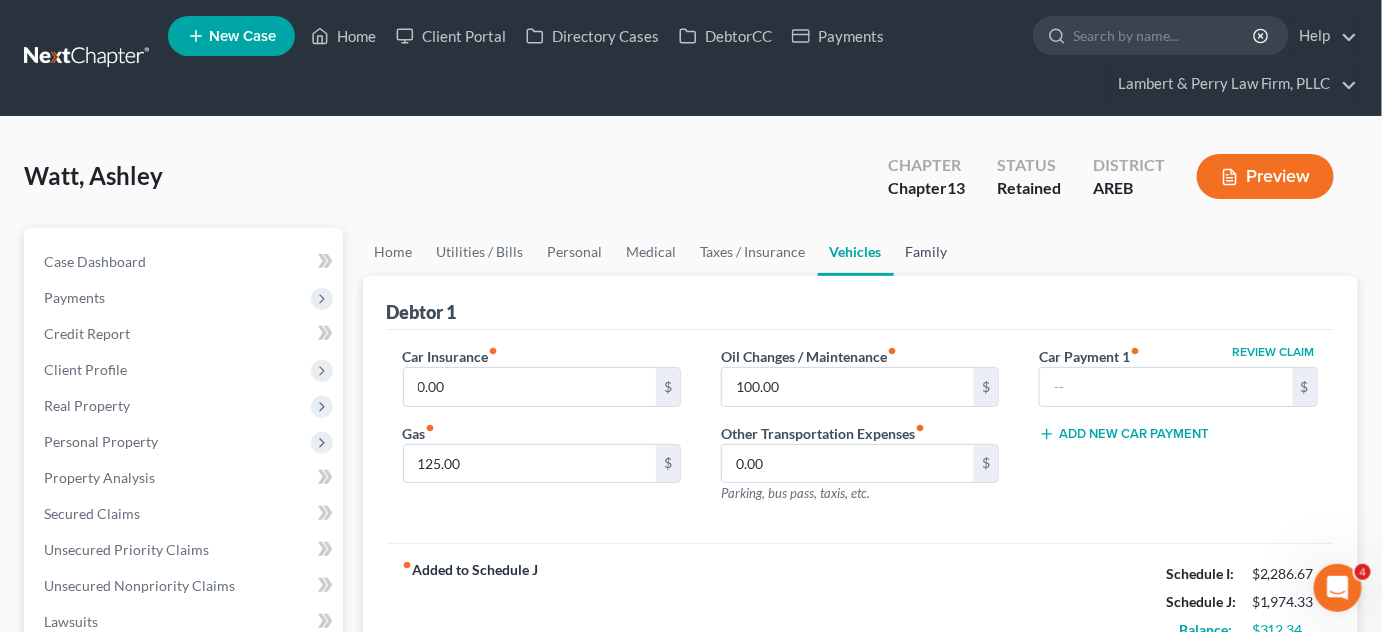 click on "Family" at bounding box center [927, 252] 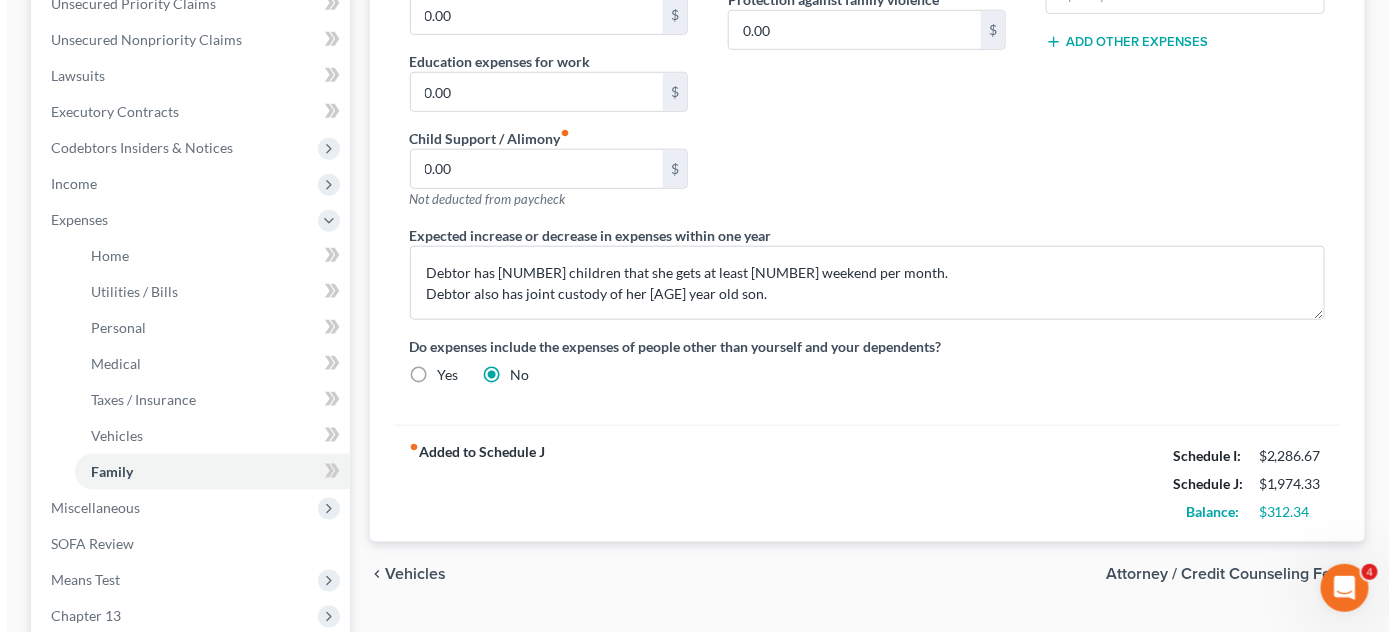 scroll, scrollTop: 824, scrollLeft: 0, axis: vertical 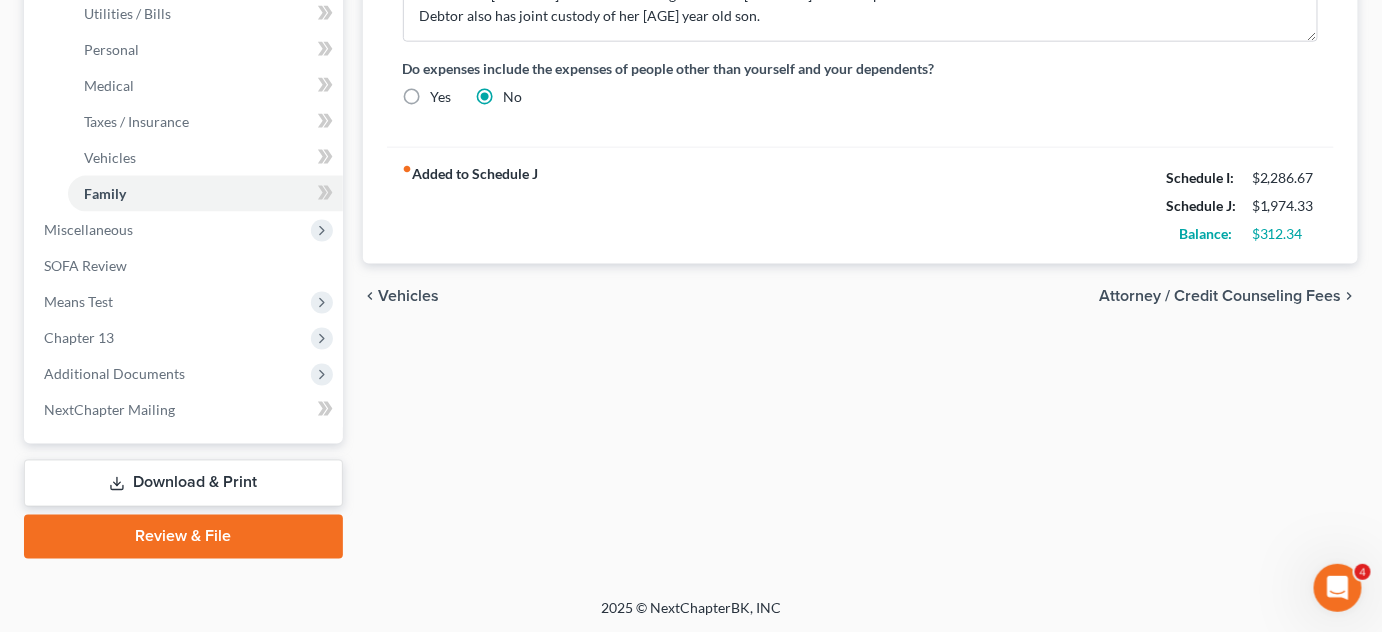 click on "Attorney / Credit Counseling Fees" at bounding box center [1220, 296] 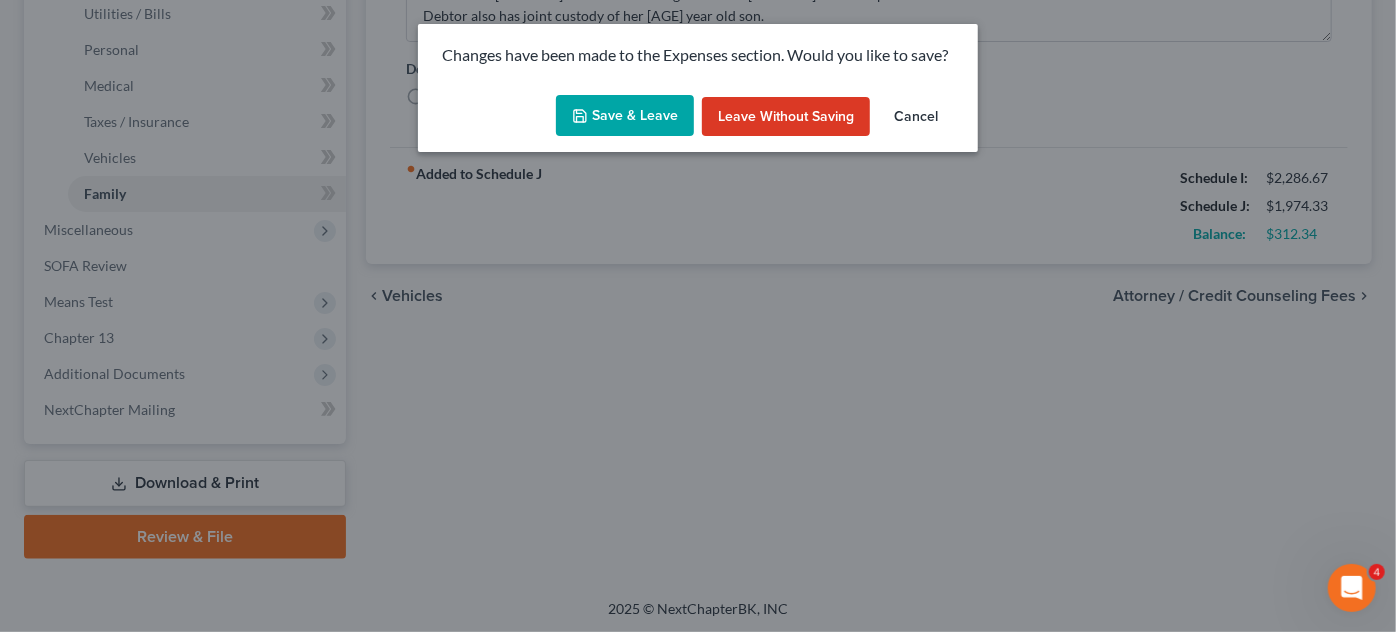 click on "Save & Leave" at bounding box center [625, 116] 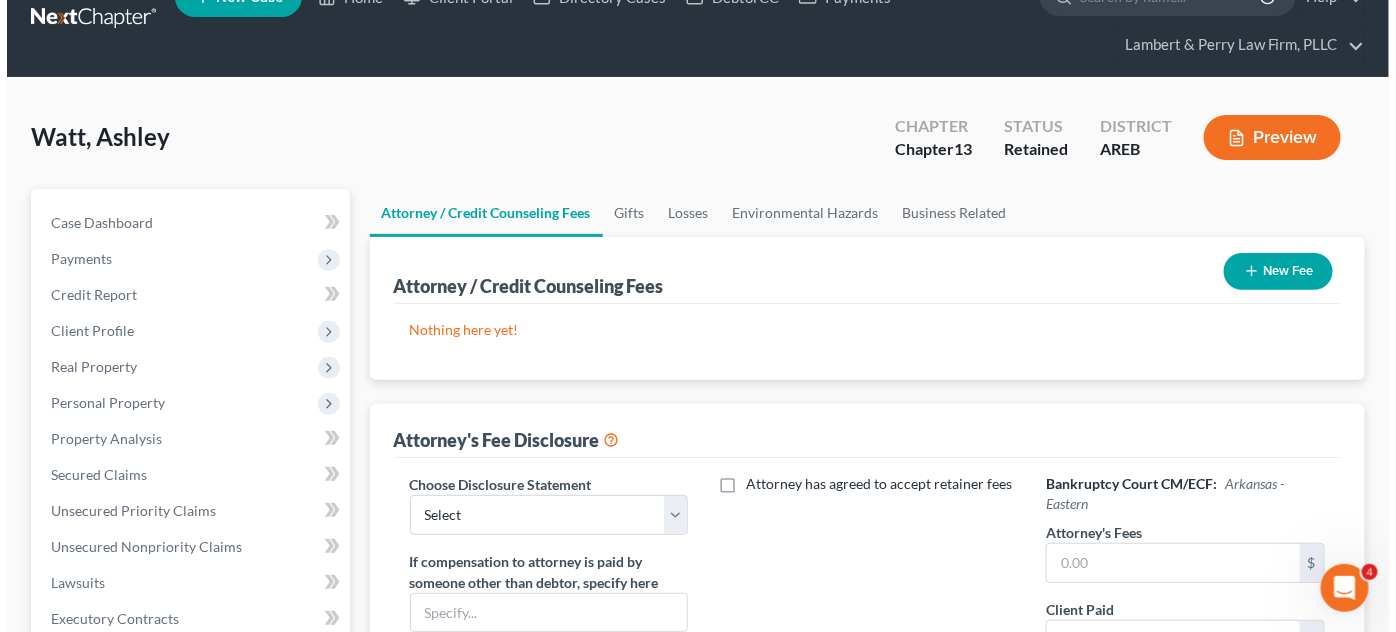 scroll, scrollTop: 0, scrollLeft: 0, axis: both 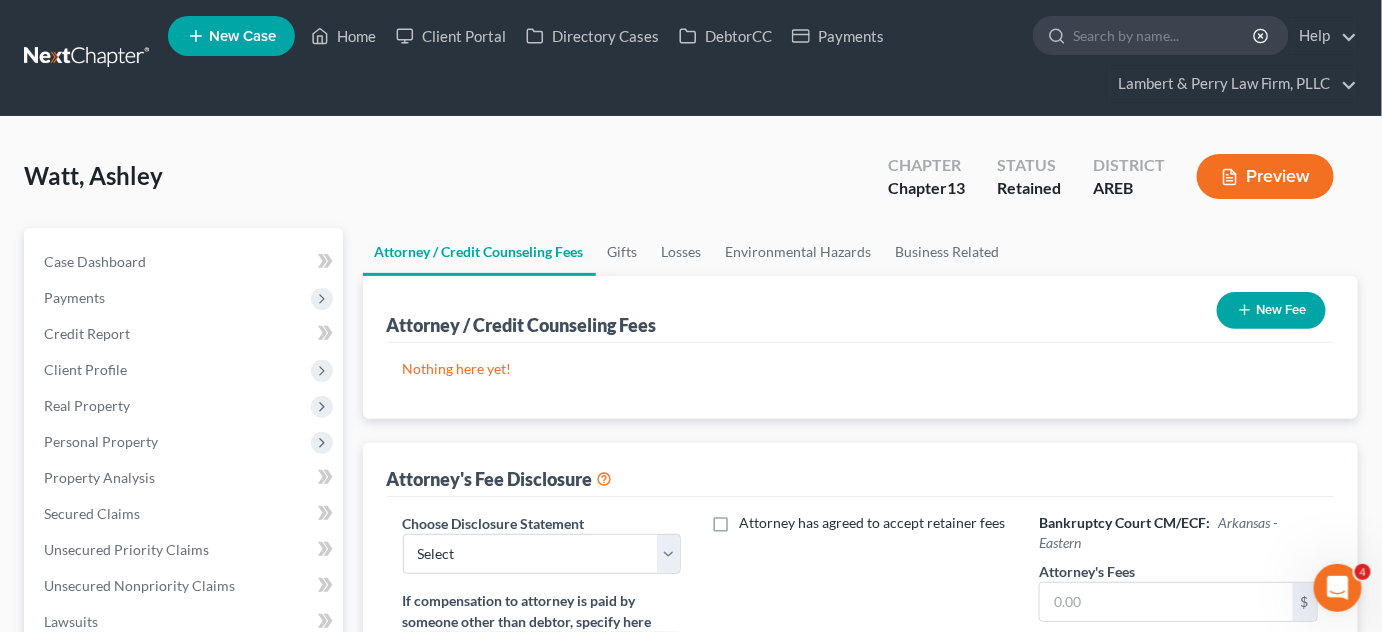 click 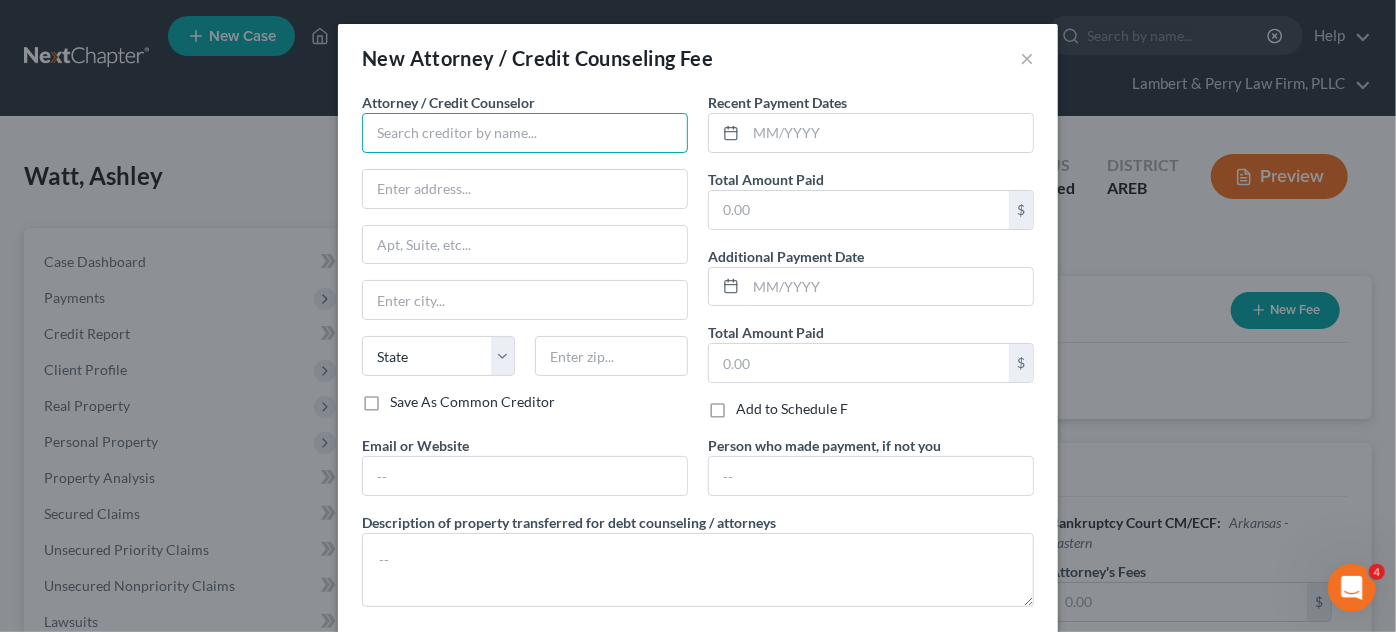 drag, startPoint x: 510, startPoint y: 138, endPoint x: 0, endPoint y: 233, distance: 518.7726 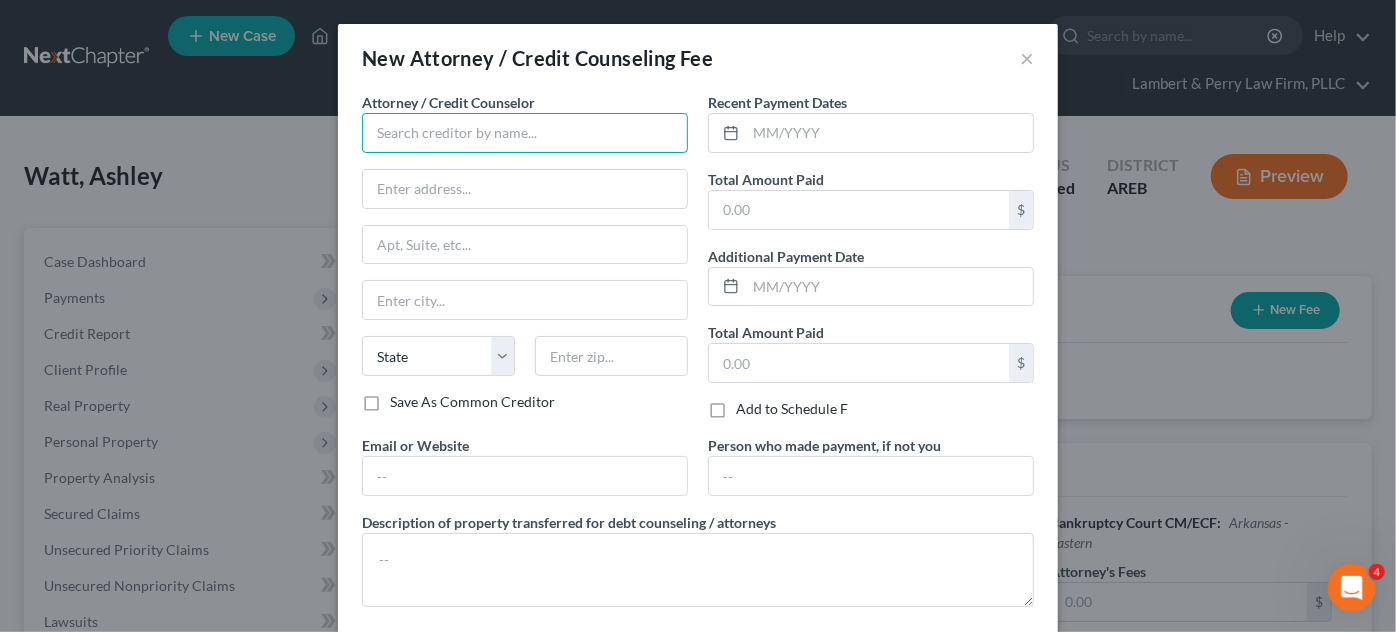 click at bounding box center (525, 133) 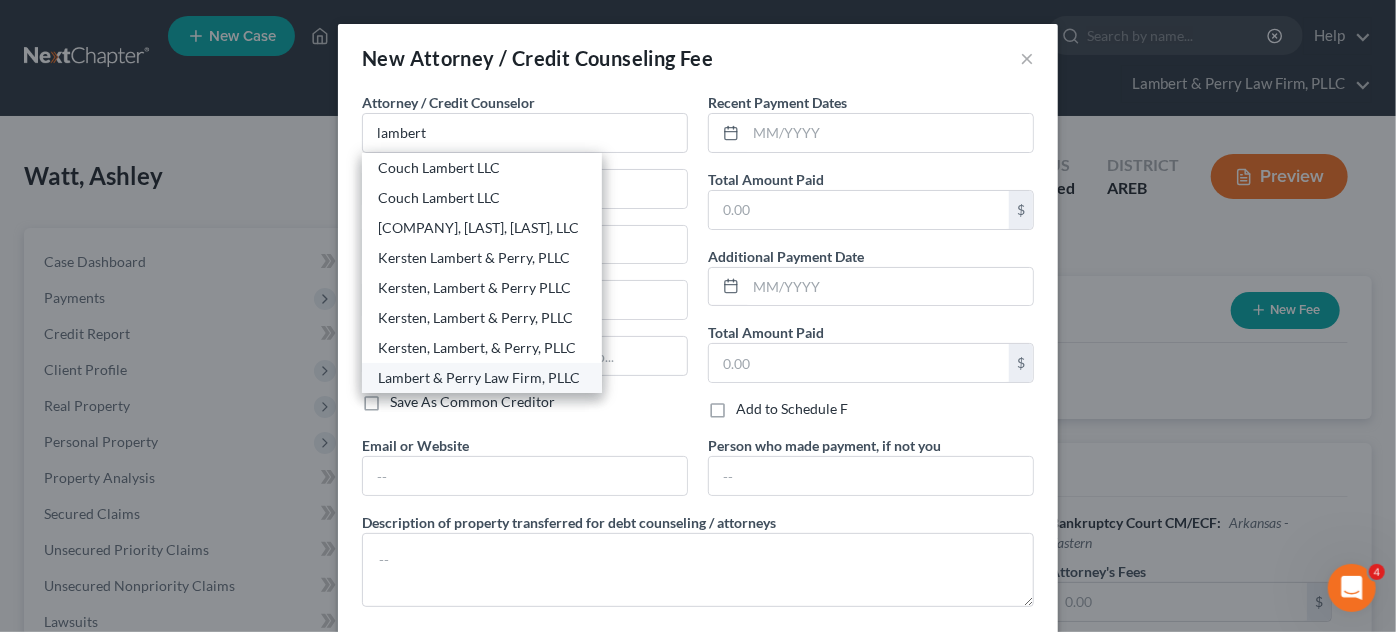 click on "Lambert & Perry Law Firm, PLLC" at bounding box center (482, 378) 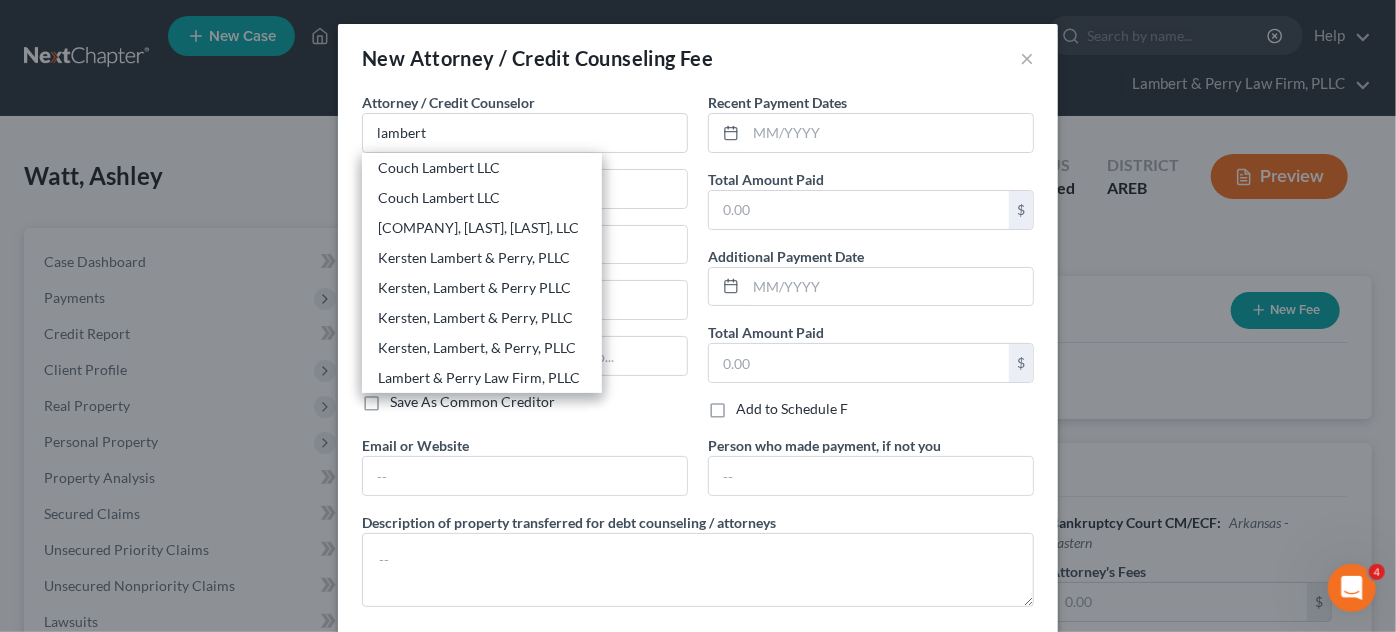 type on "Lambert & Perry Law Firm, PLLC" 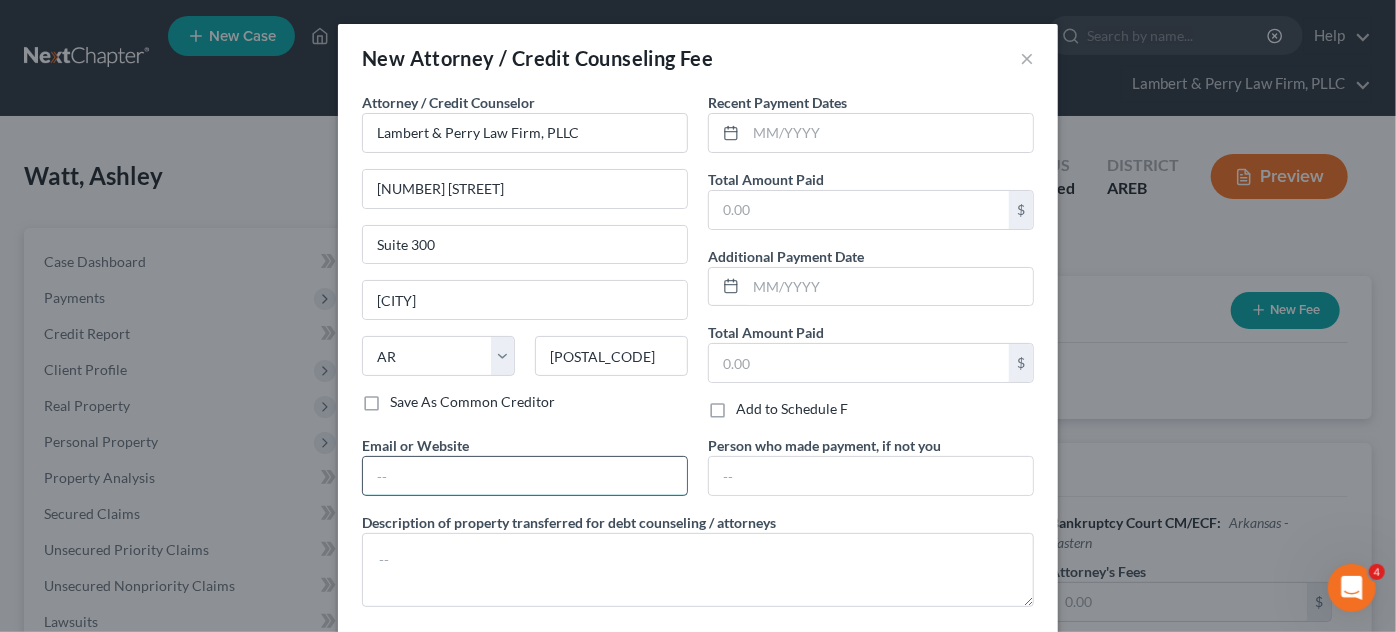 click at bounding box center (525, 476) 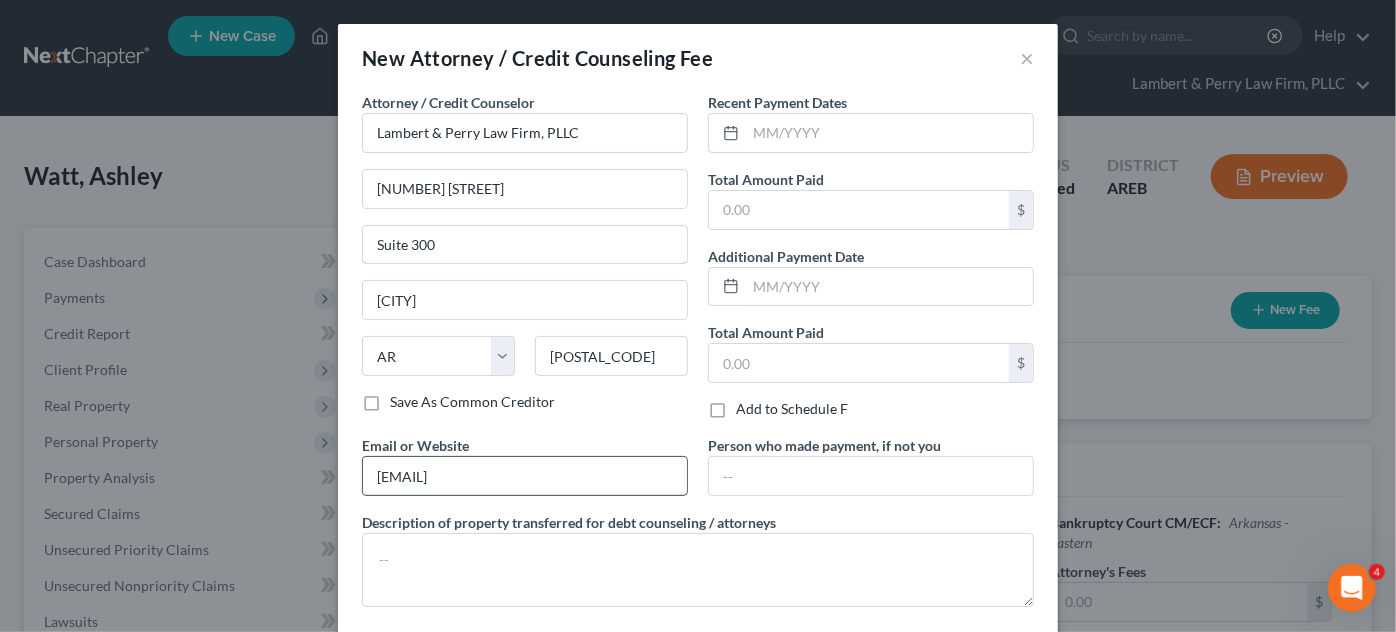 type on "Ste. [NUMBER]" 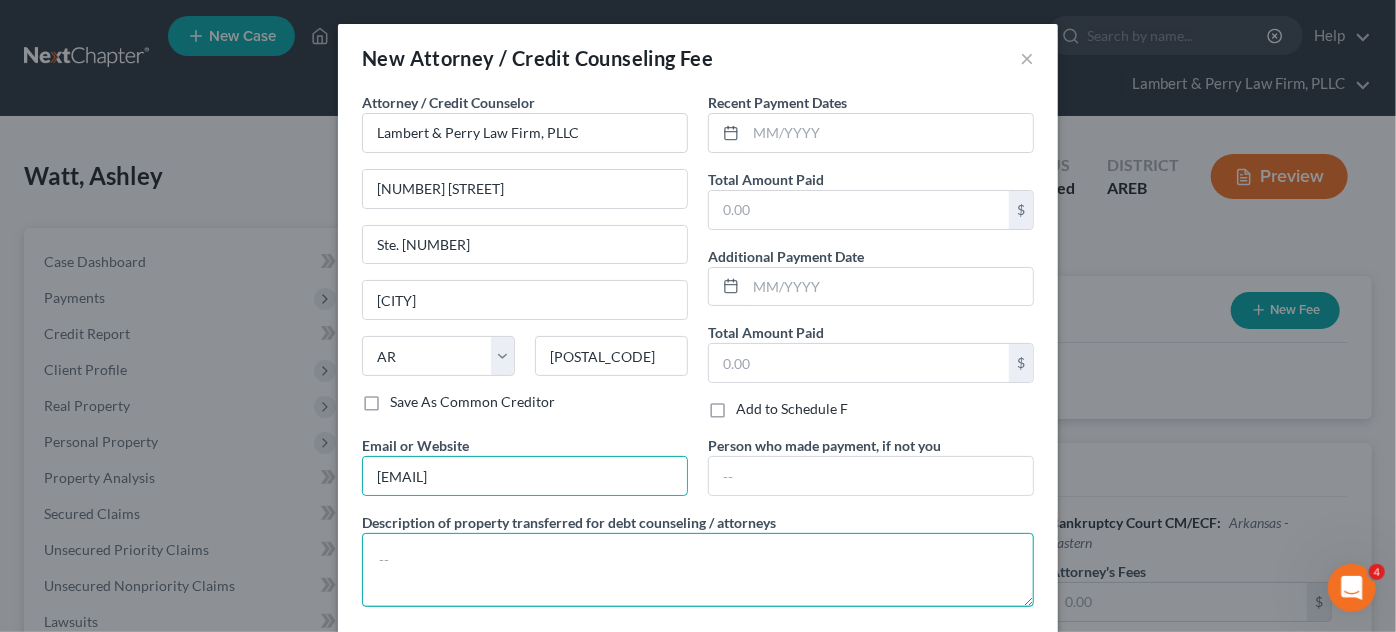 click at bounding box center [698, 570] 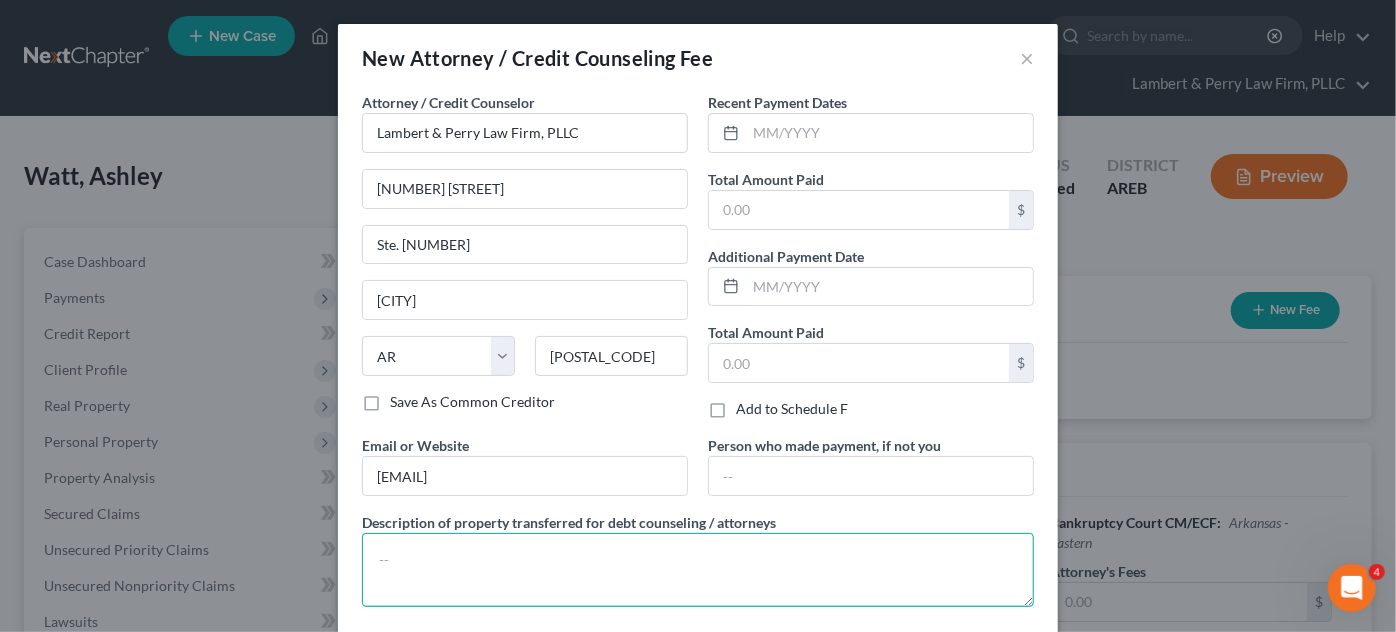 paste on "$26 towards Filing Fee
$39 Credit Report
$20 Credit Counseling
$15 Debtor's Education" 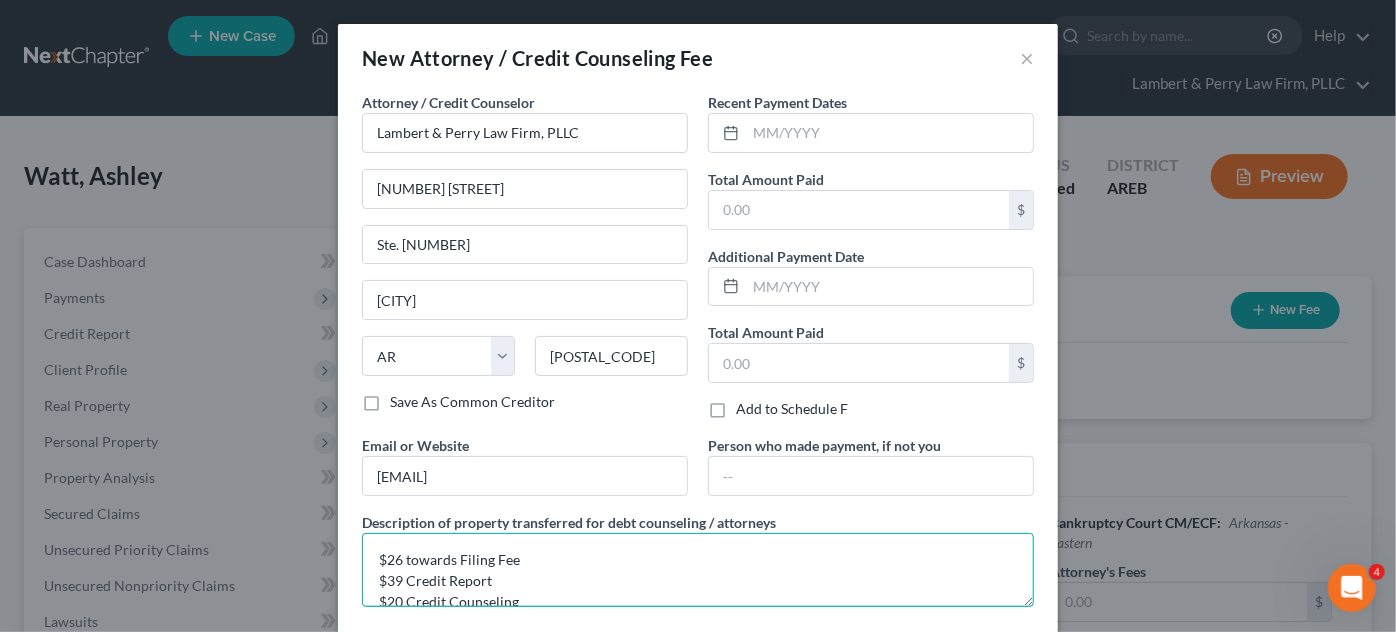 scroll, scrollTop: 45, scrollLeft: 0, axis: vertical 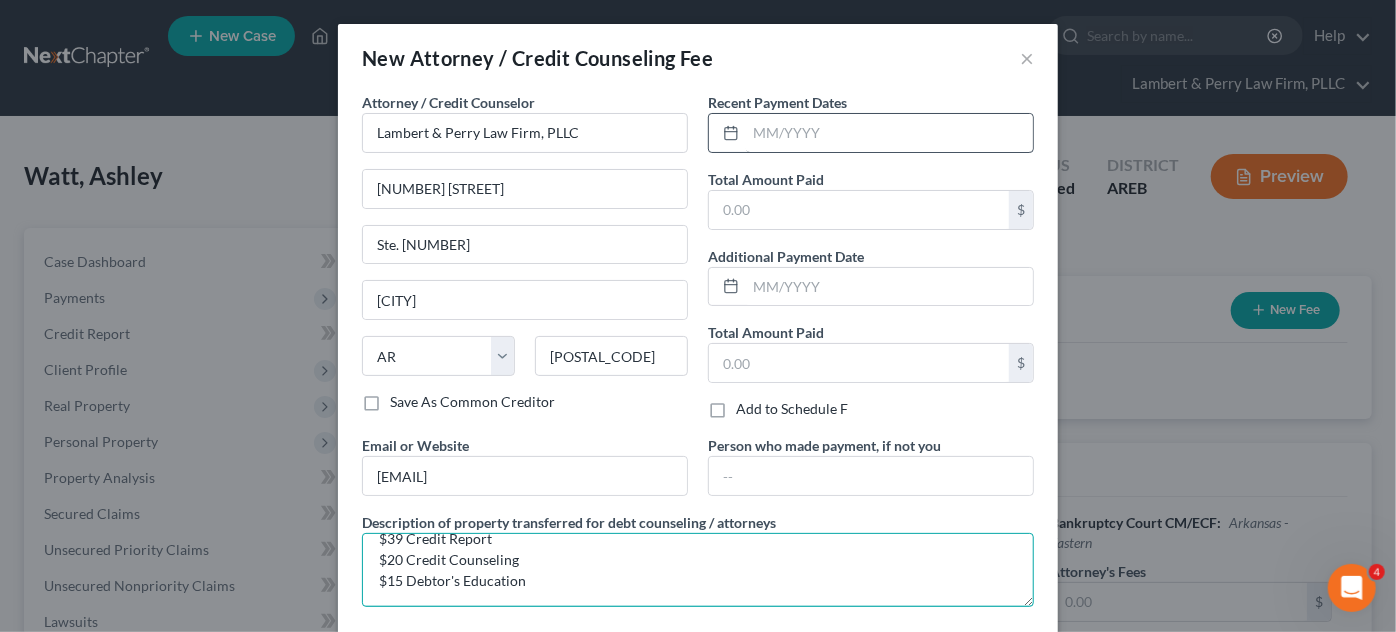 type on "$26 towards Filing Fee
$39 Credit Report
$20 Credit Counseling
$15 Debtor's Education" 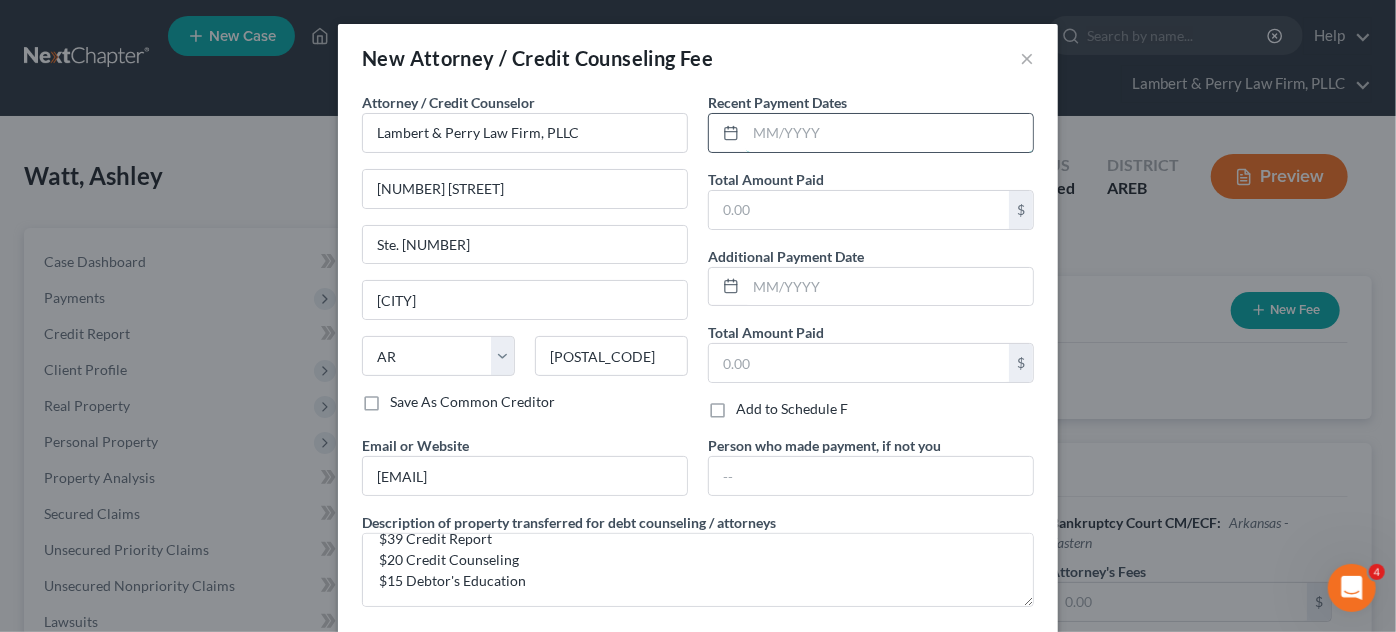 click at bounding box center [889, 133] 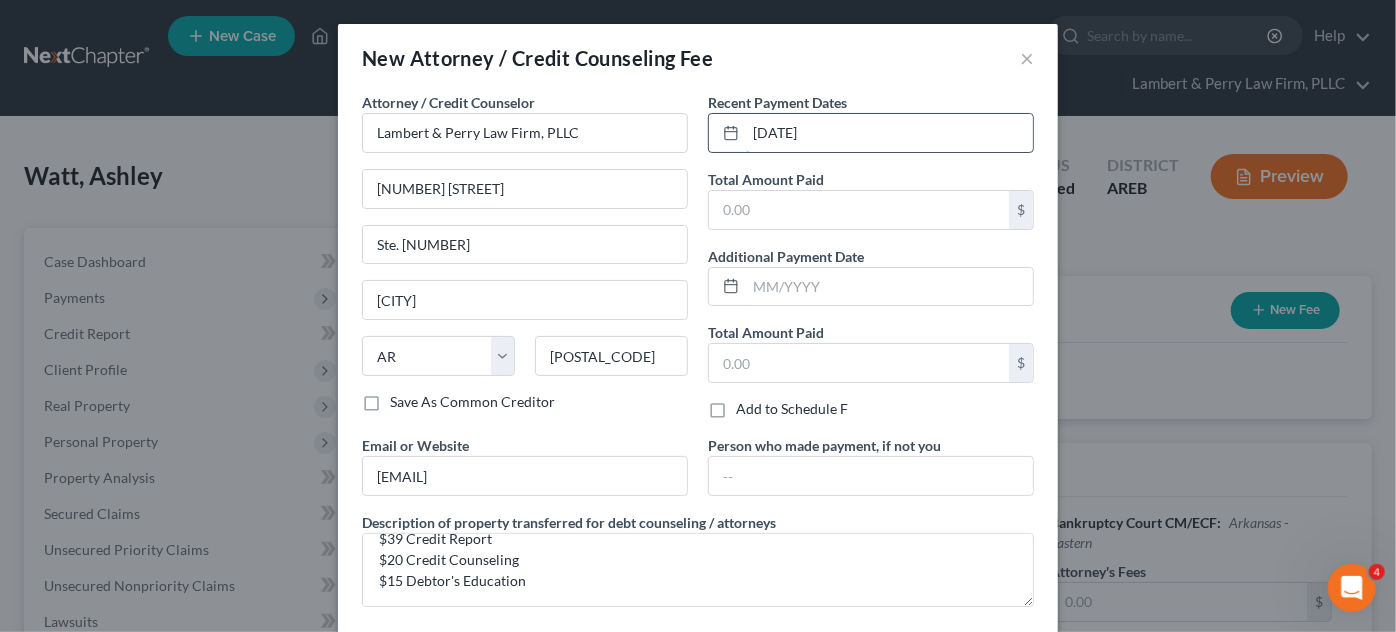 type on "[DATE]" 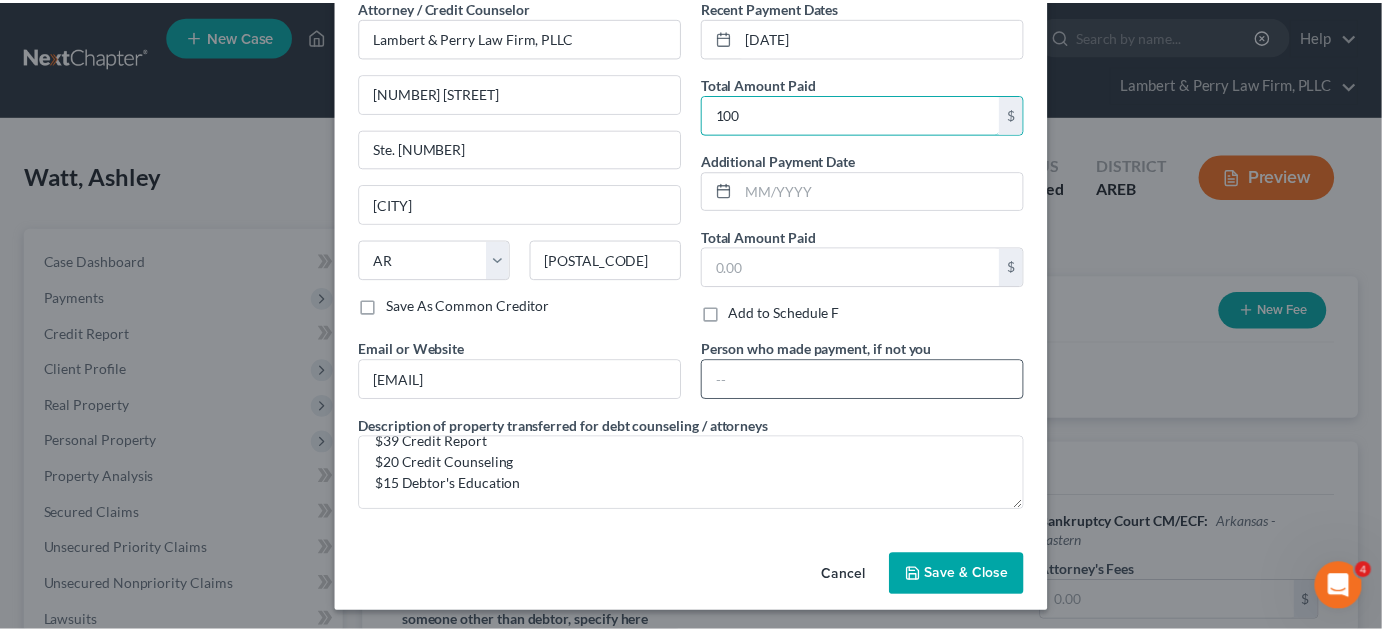 scroll, scrollTop: 97, scrollLeft: 0, axis: vertical 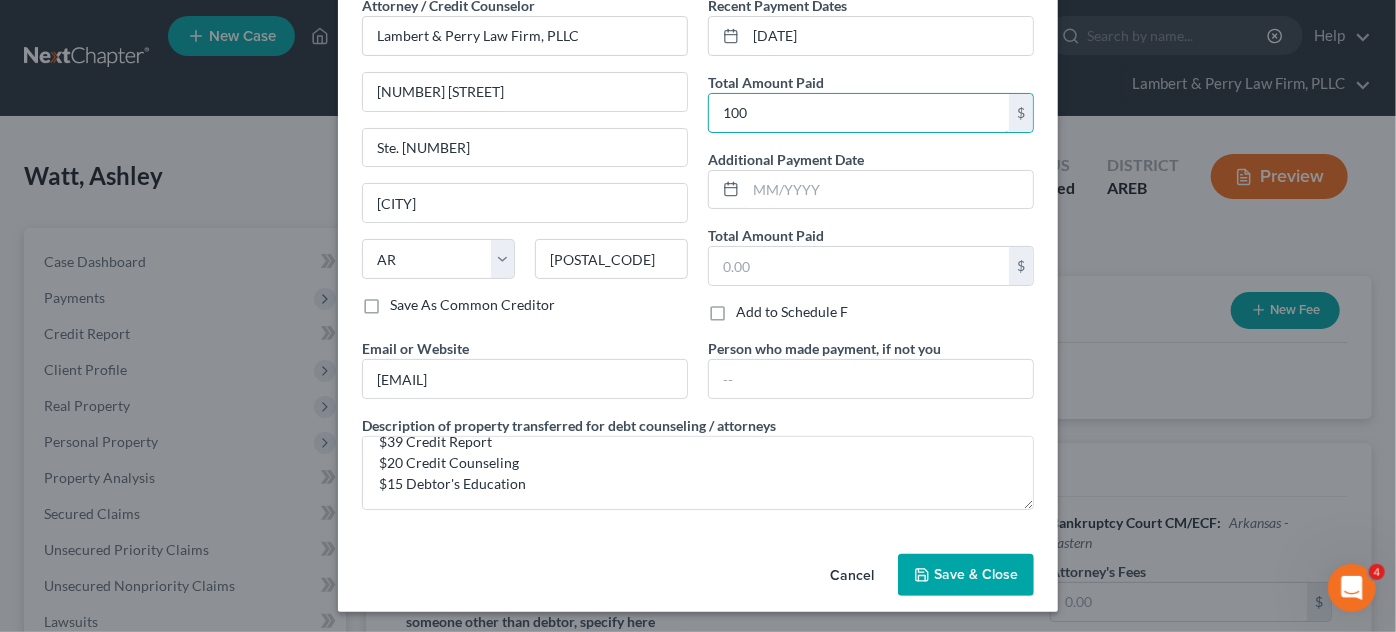 type on "100" 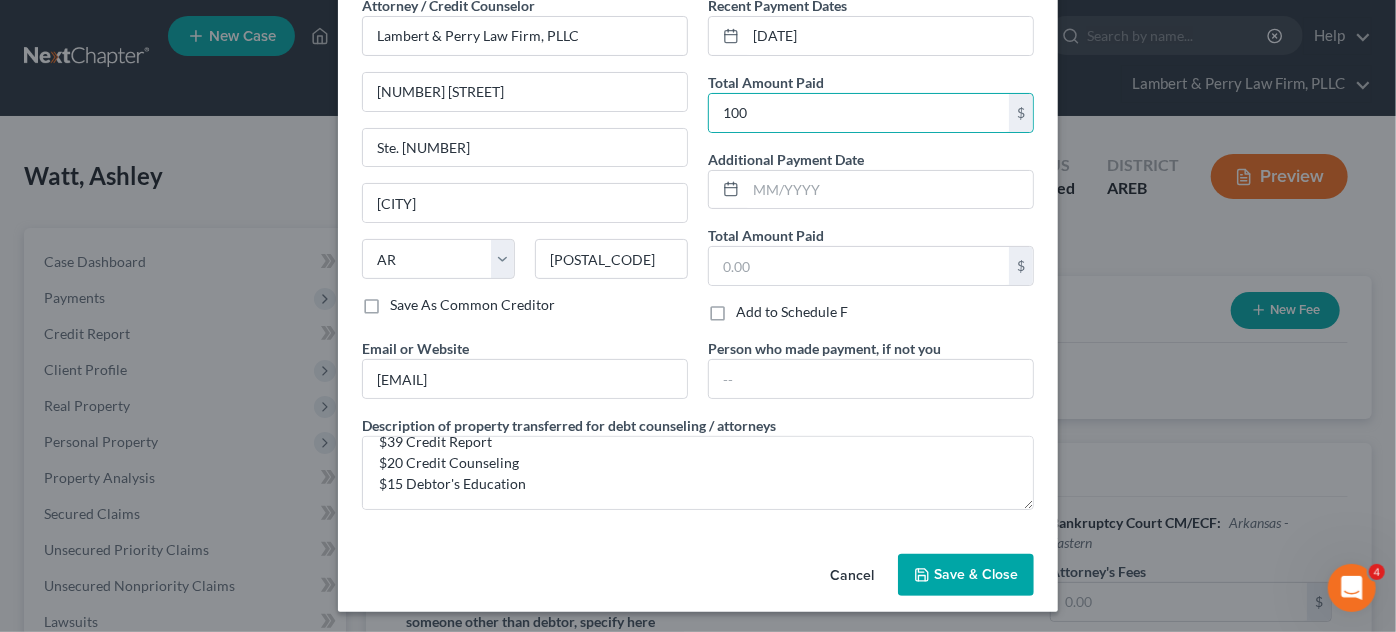 click on "Save & Close" at bounding box center [966, 575] 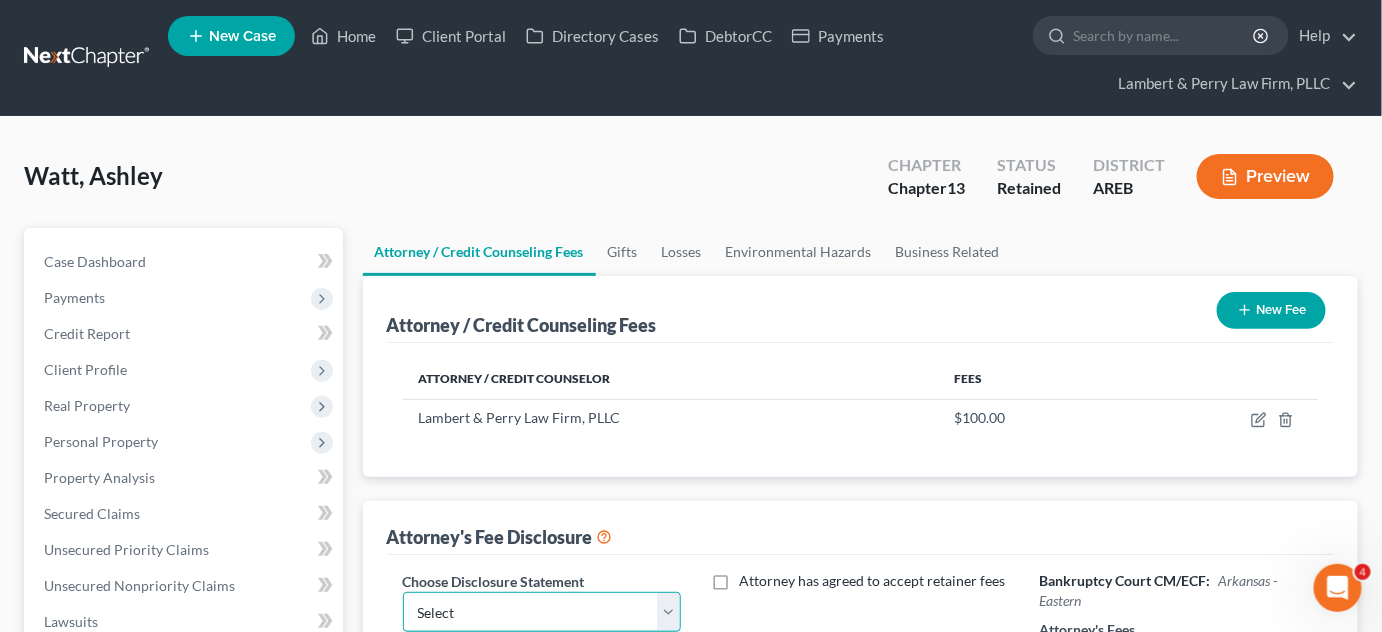 click on "Select Attorney Fee Disclosure - Western Attorney Fee Disclosure - Eastern" at bounding box center [542, 612] 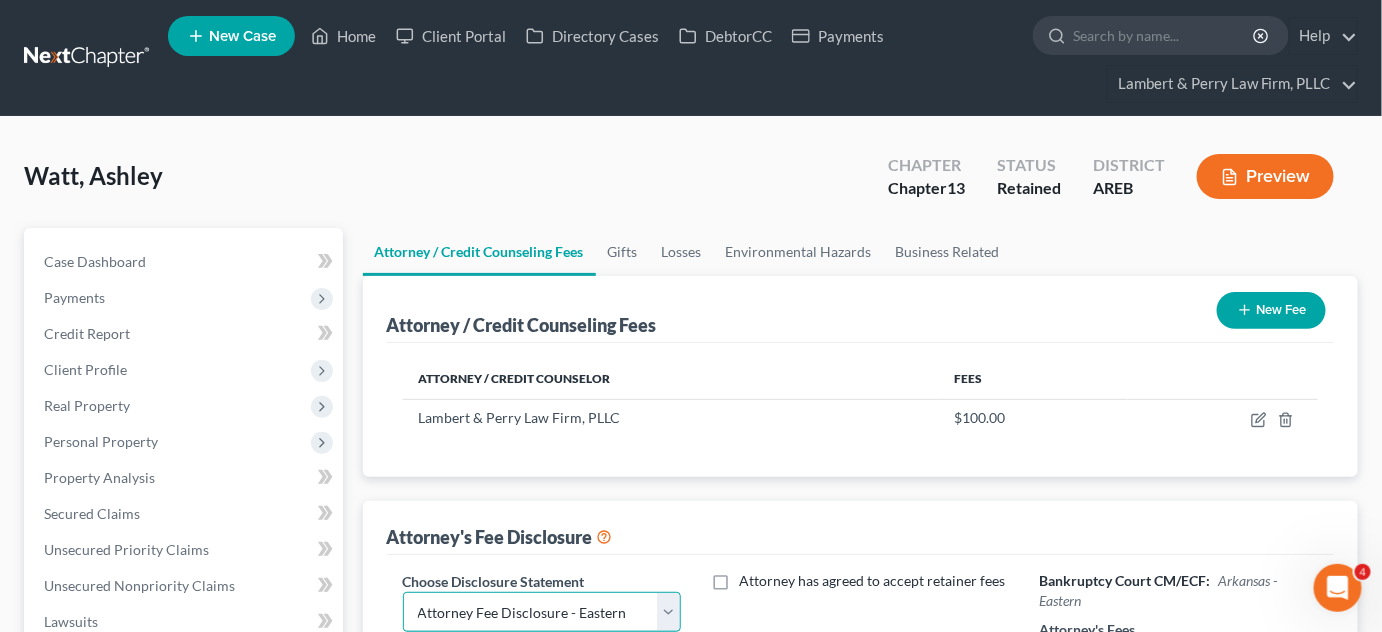 click on "Select Attorney Fee Disclosure - Western Attorney Fee Disclosure - Eastern" at bounding box center (542, 612) 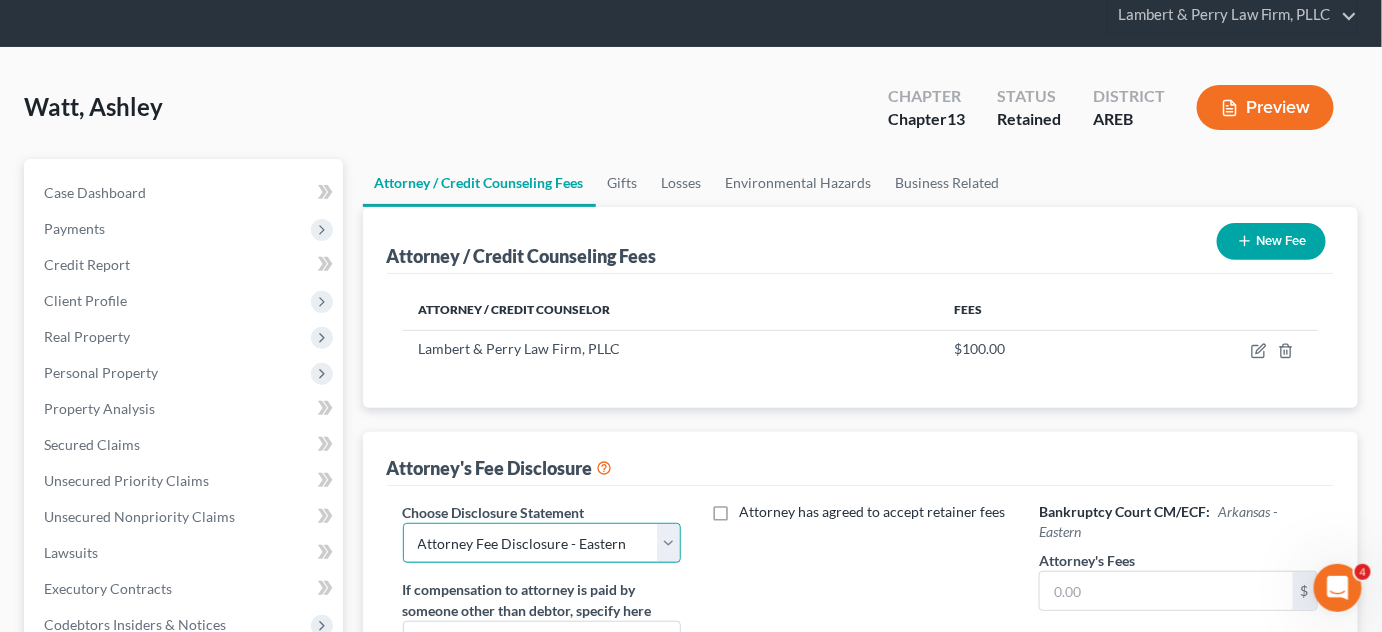 scroll, scrollTop: 181, scrollLeft: 0, axis: vertical 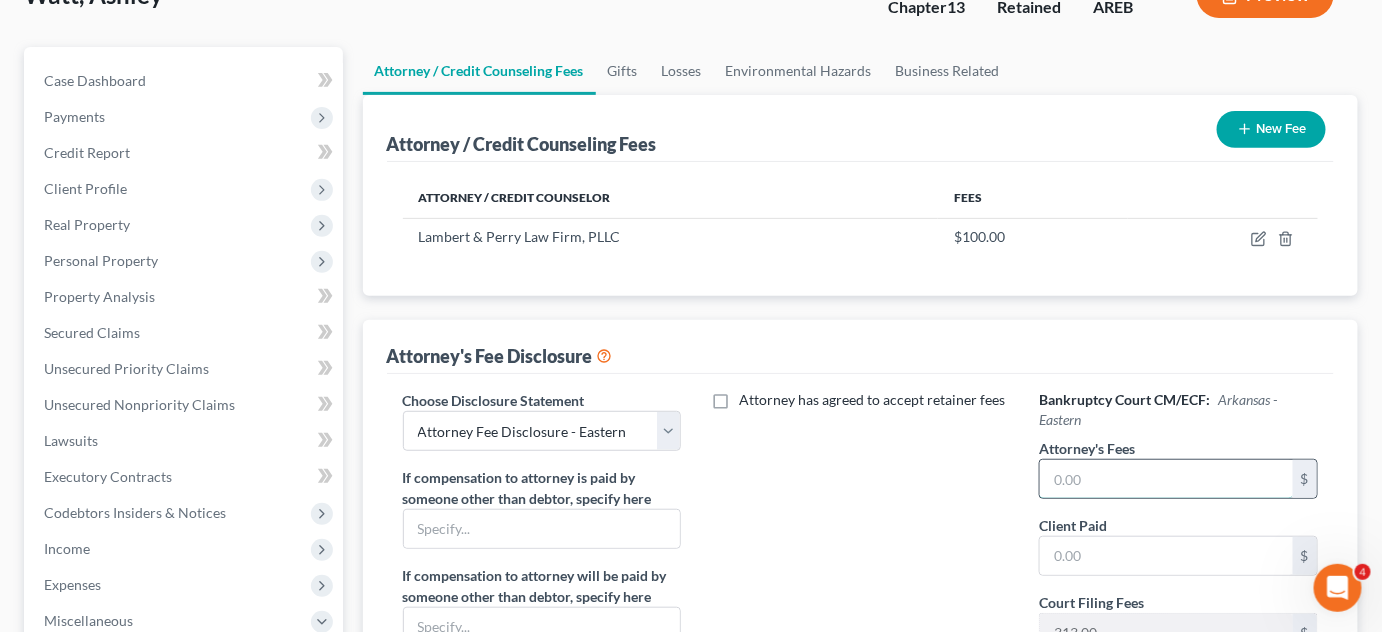 drag, startPoint x: 1050, startPoint y: 475, endPoint x: 1101, endPoint y: 484, distance: 51.78803 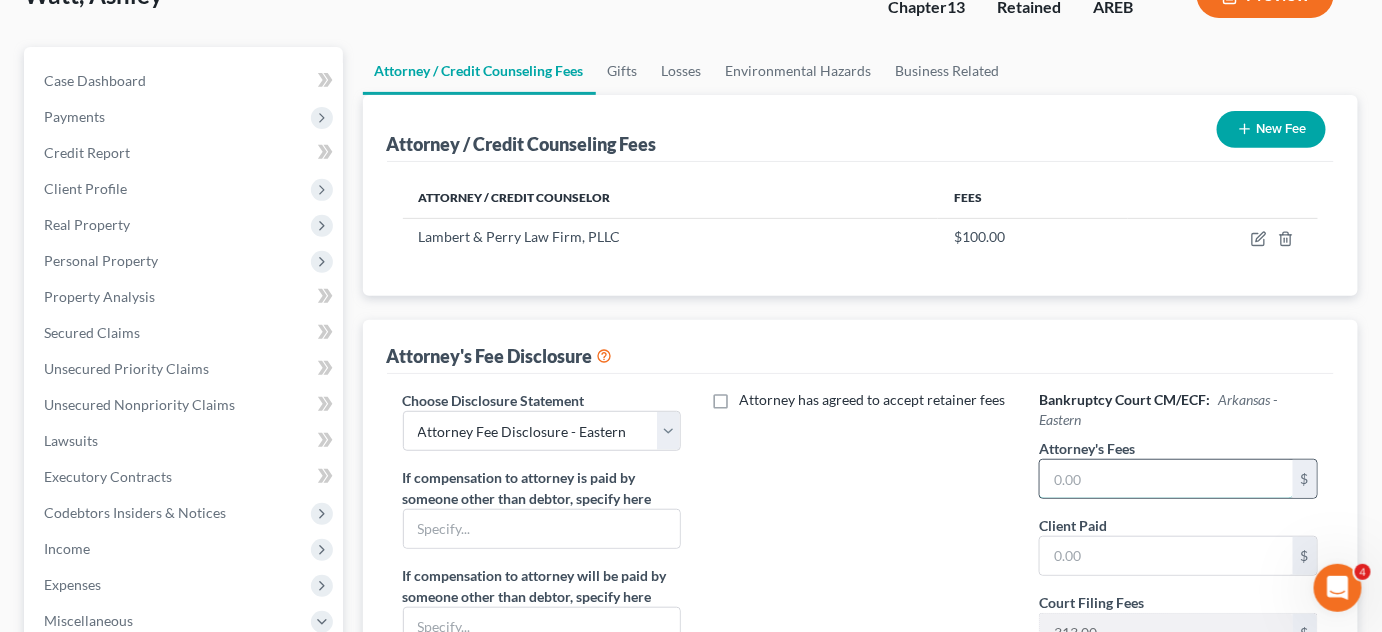 click at bounding box center (1166, 479) 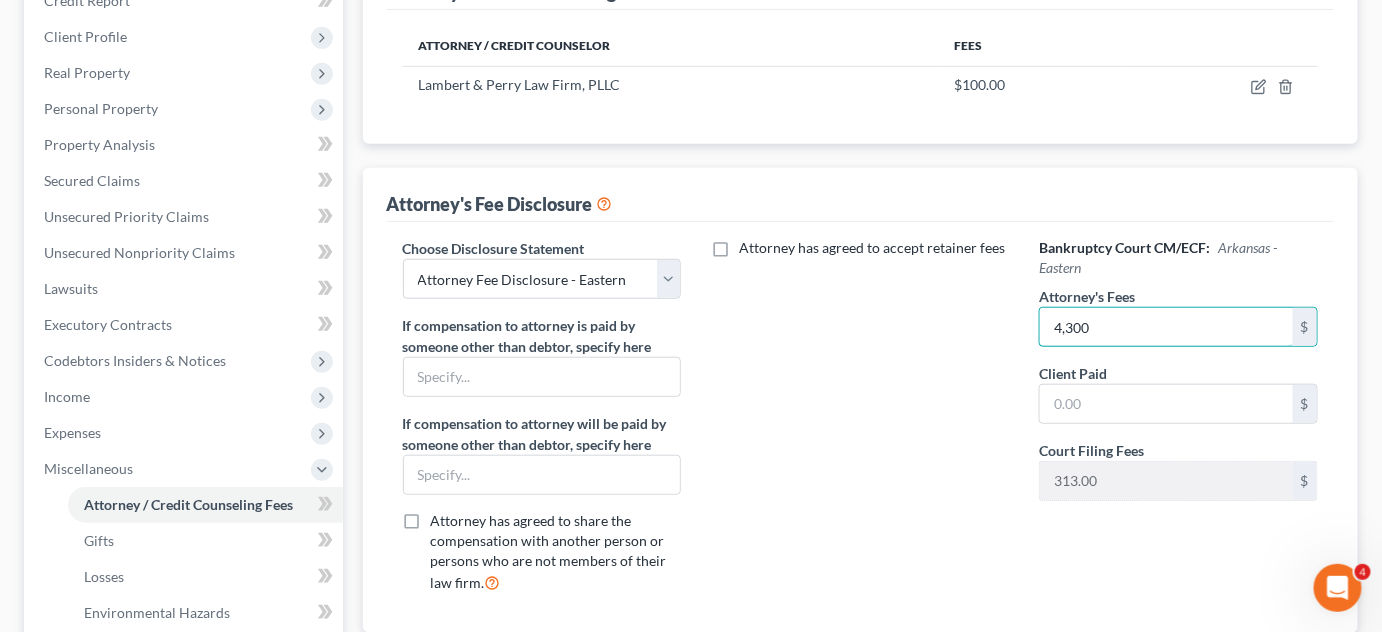 scroll, scrollTop: 636, scrollLeft: 0, axis: vertical 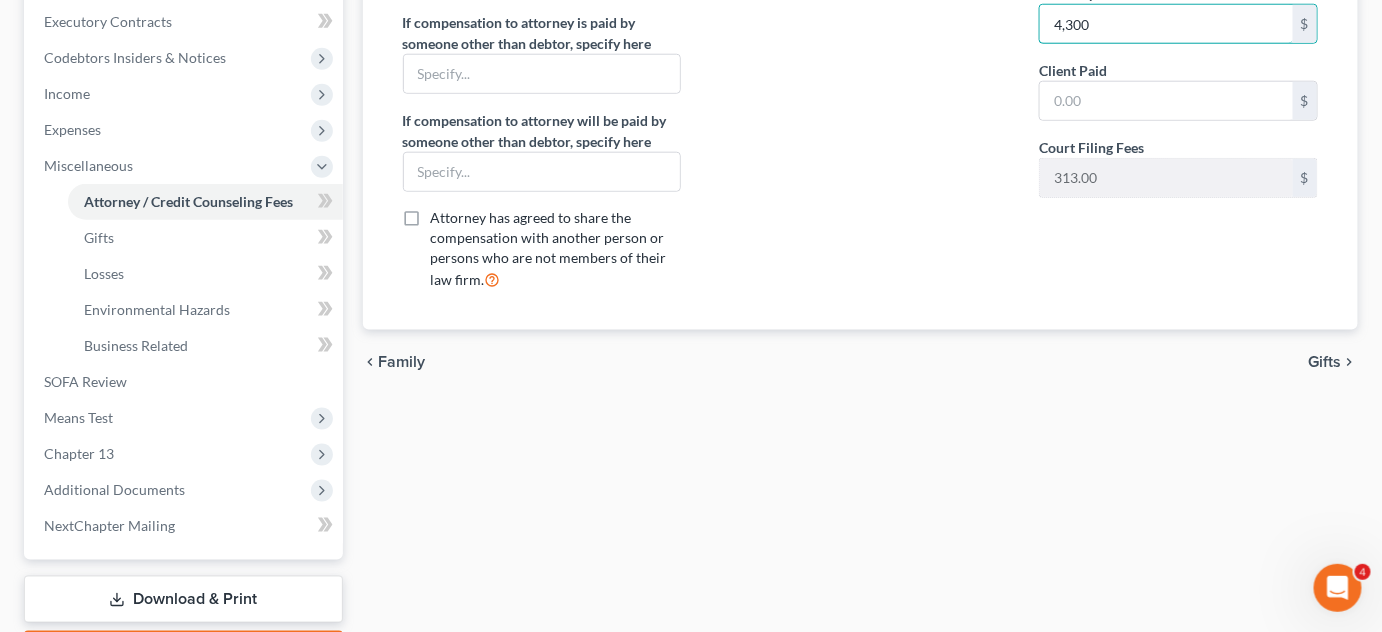 type on "4,300" 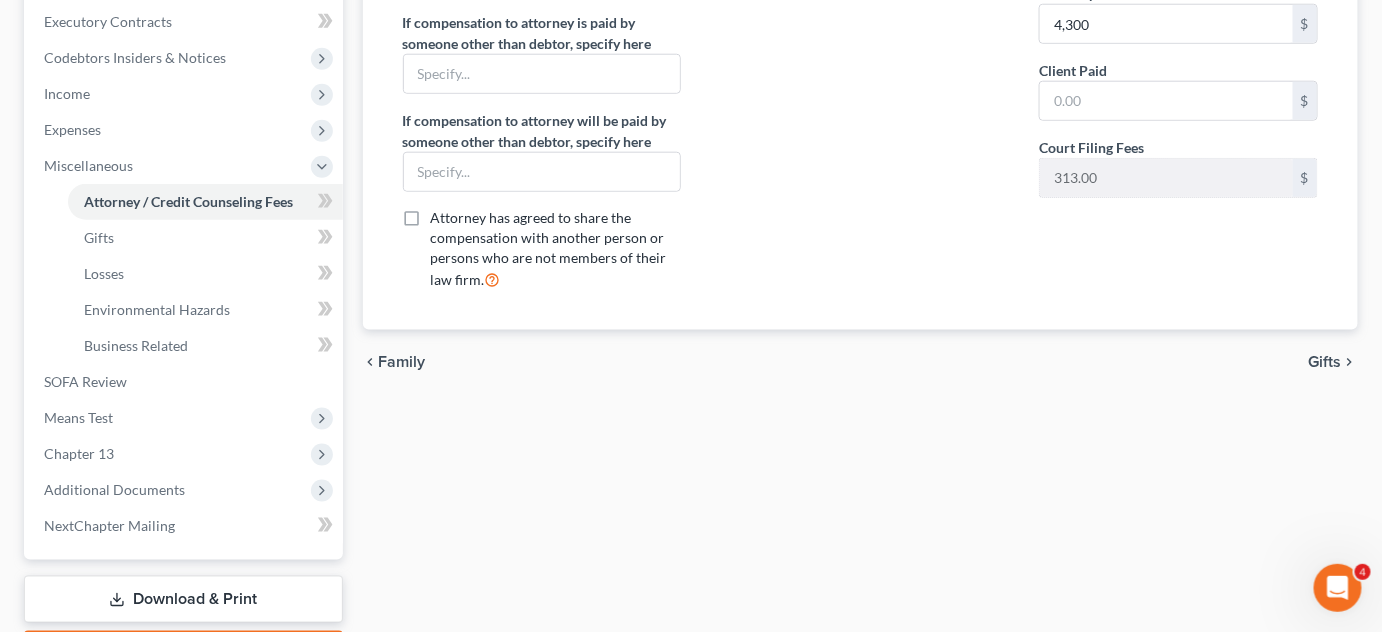 drag, startPoint x: 1351, startPoint y: 340, endPoint x: 1335, endPoint y: 356, distance: 22.627417 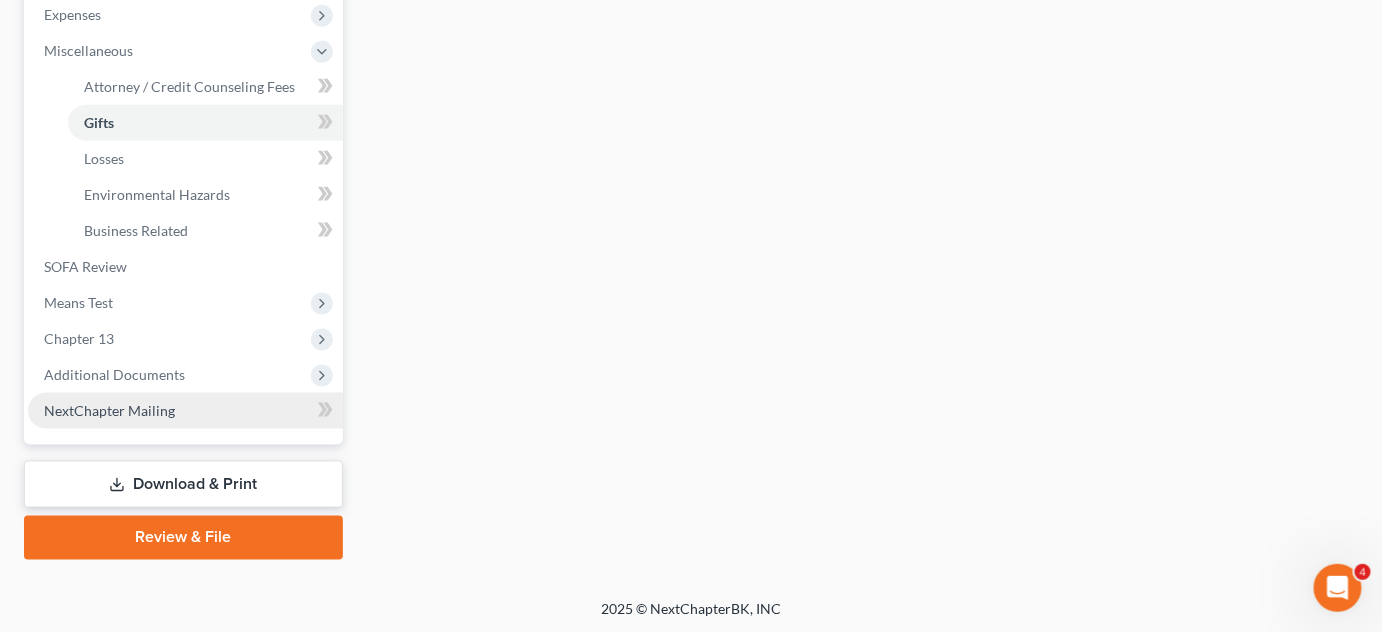 scroll, scrollTop: 752, scrollLeft: 0, axis: vertical 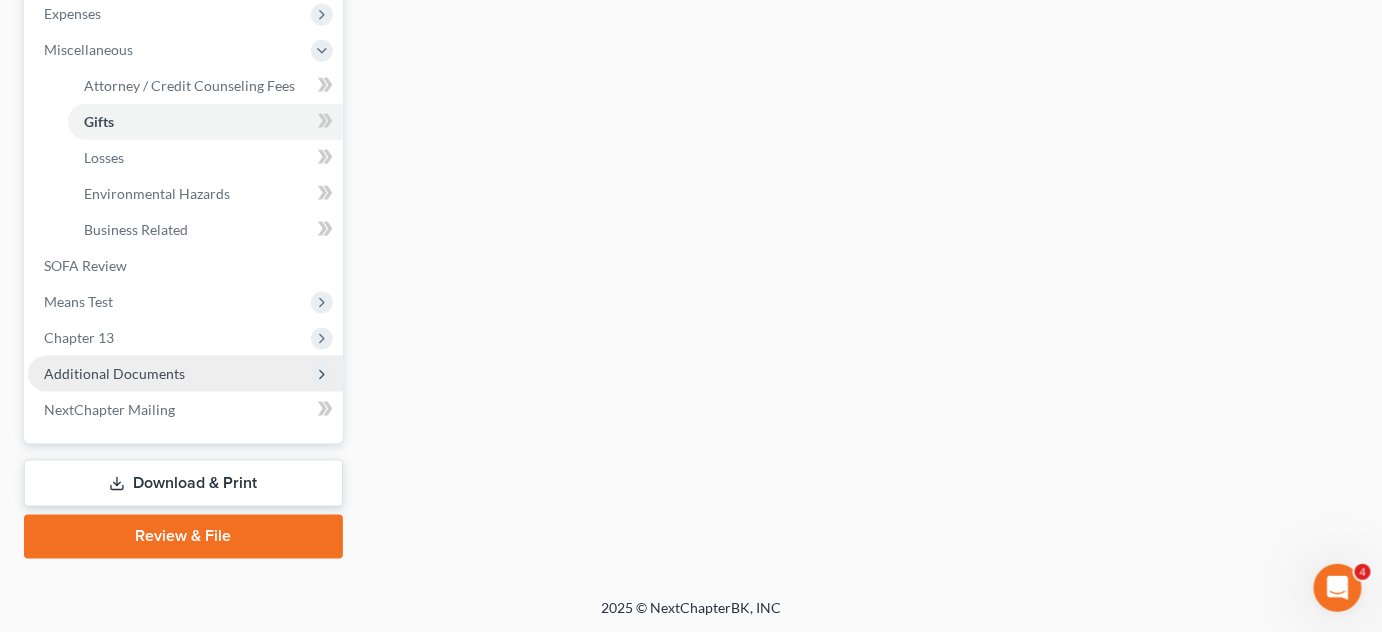 click on "Additional Documents" at bounding box center (185, 374) 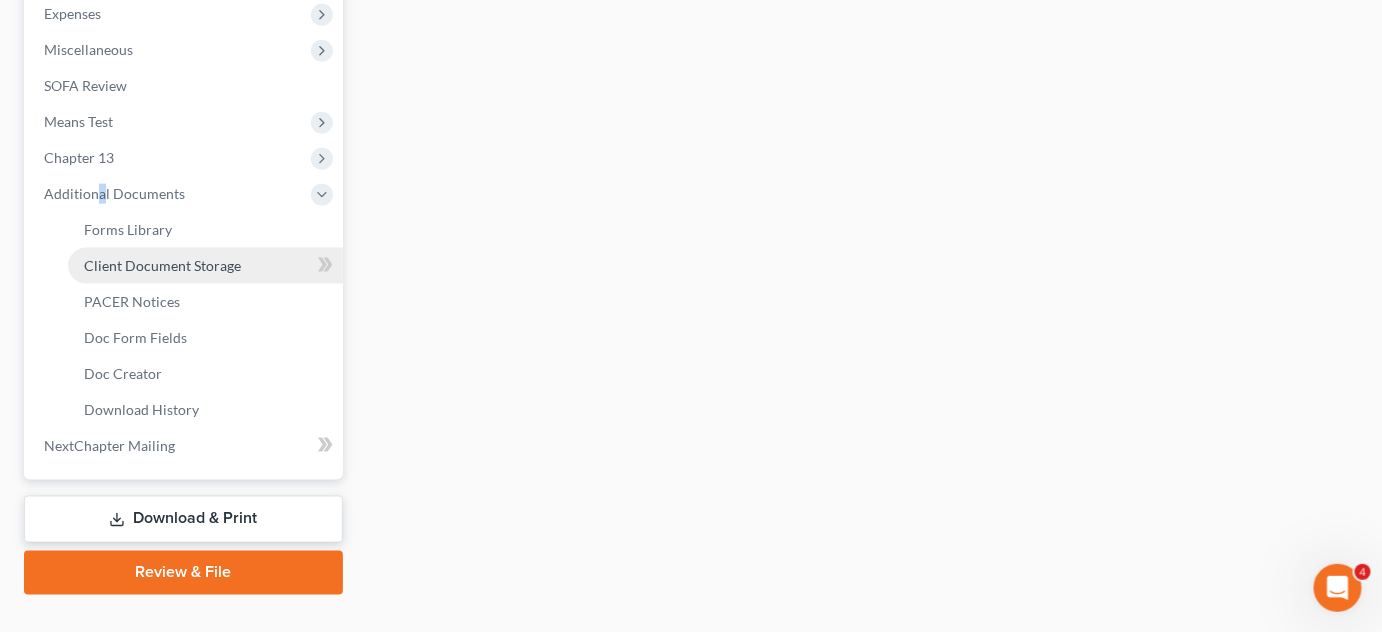 click on "Client Document Storage" at bounding box center (205, 266) 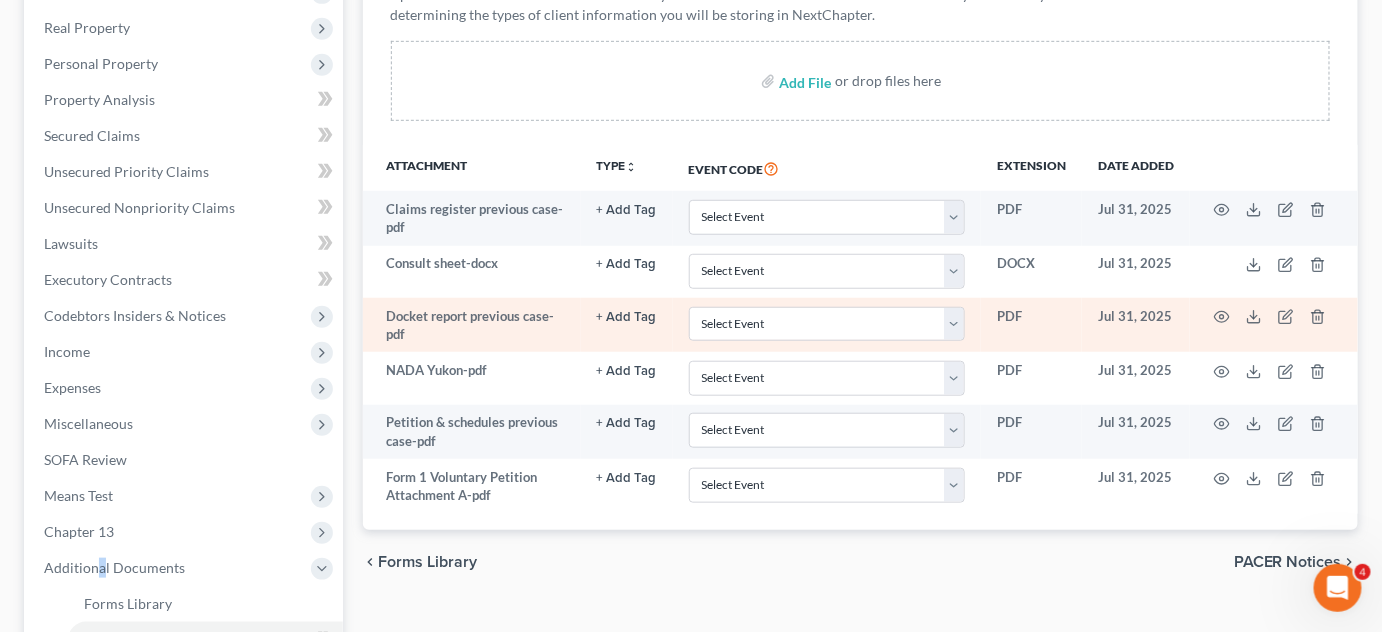 scroll, scrollTop: 272, scrollLeft: 0, axis: vertical 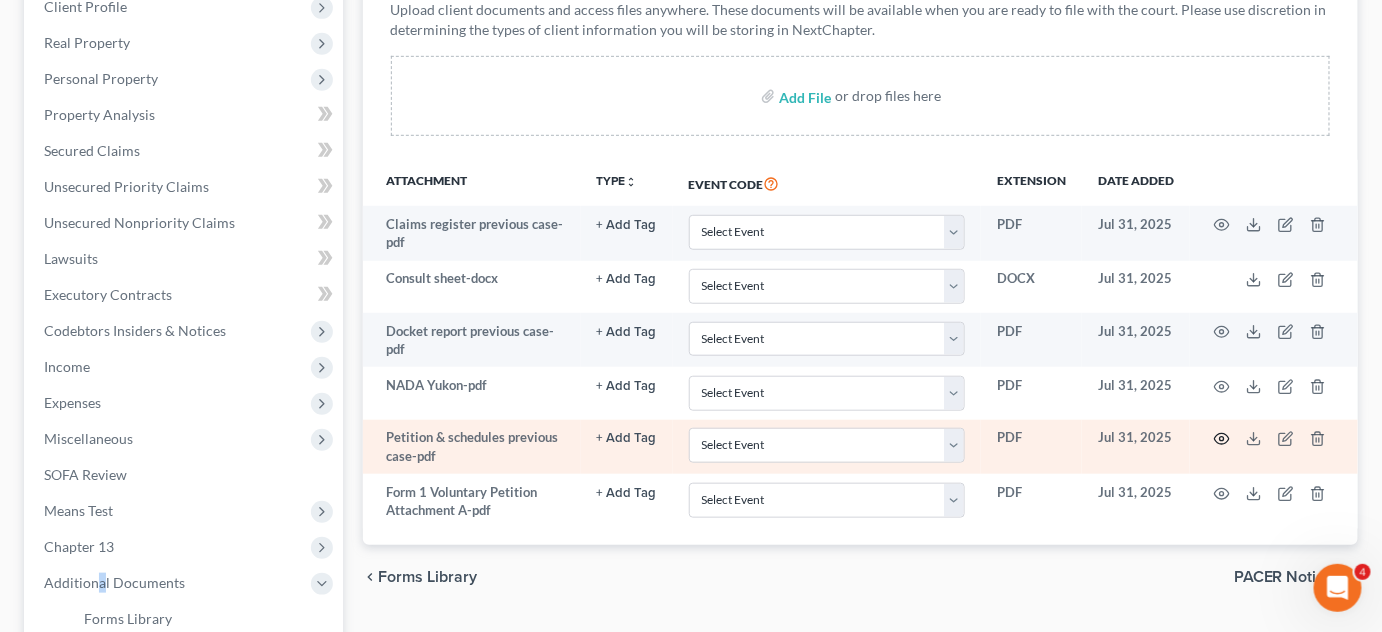 click 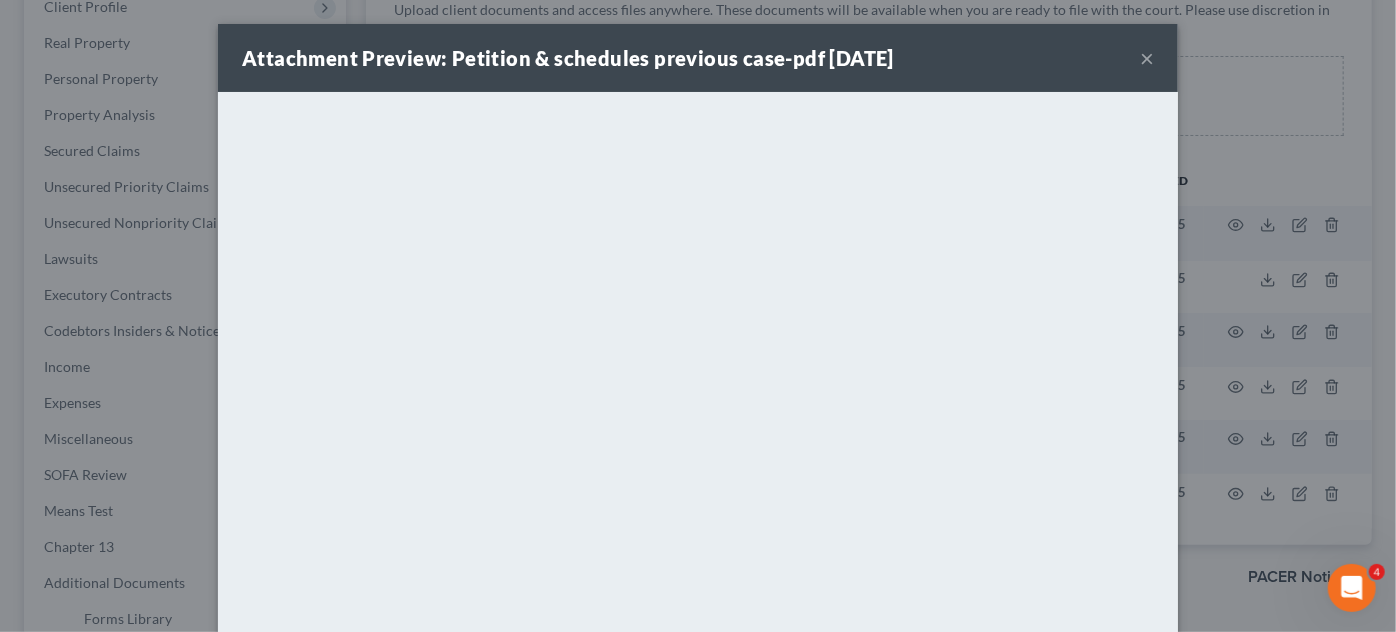 click on "Attachment Preview: Petition & schedules previous case-pdf [DATE] ×" at bounding box center [698, 58] 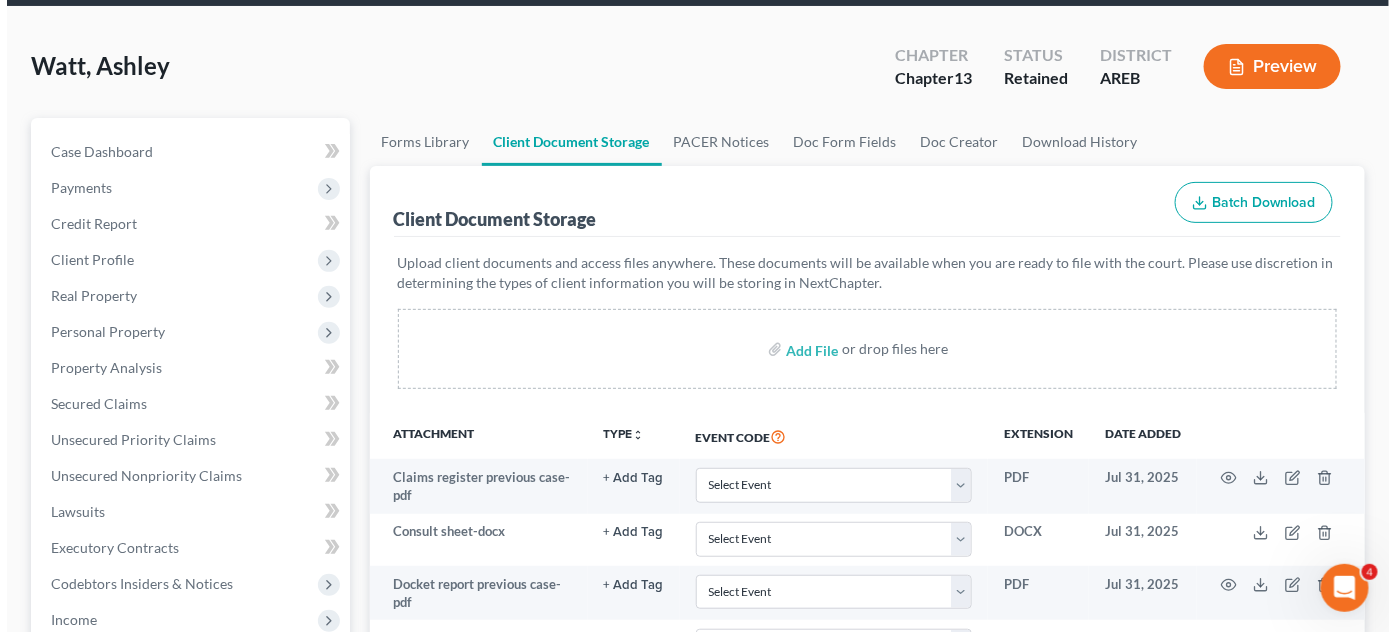 scroll, scrollTop: 0, scrollLeft: 0, axis: both 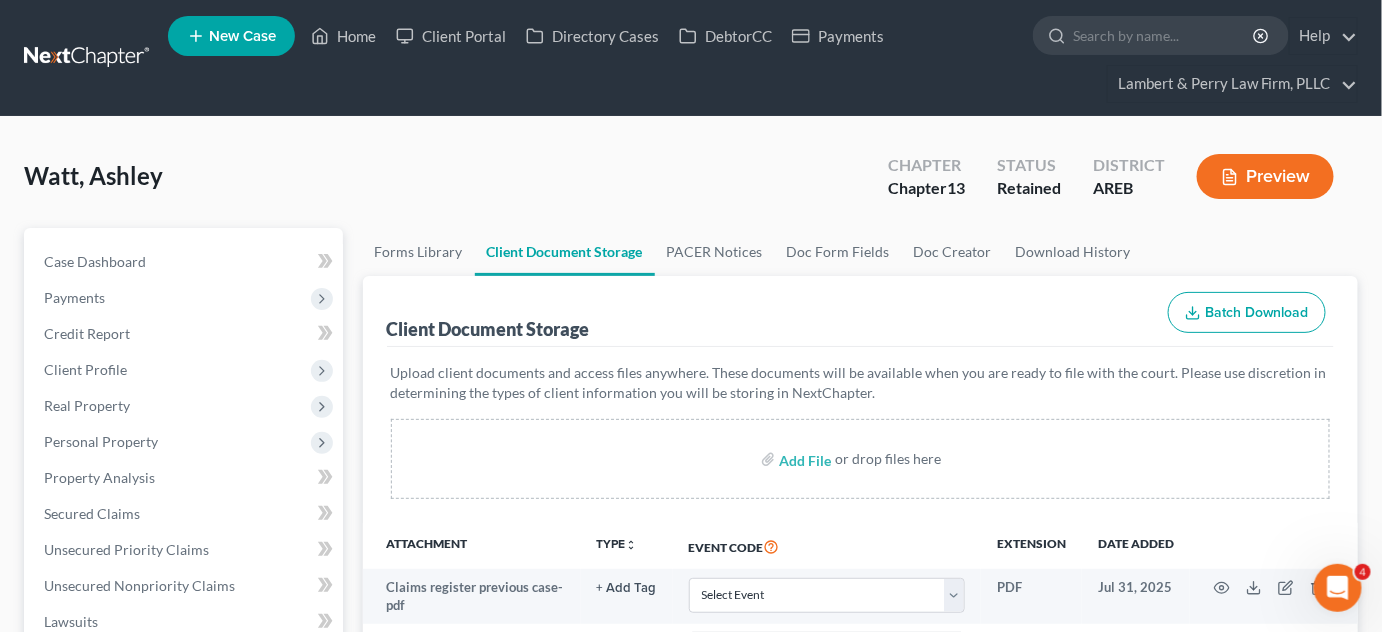 click on "Preview" at bounding box center [1265, 176] 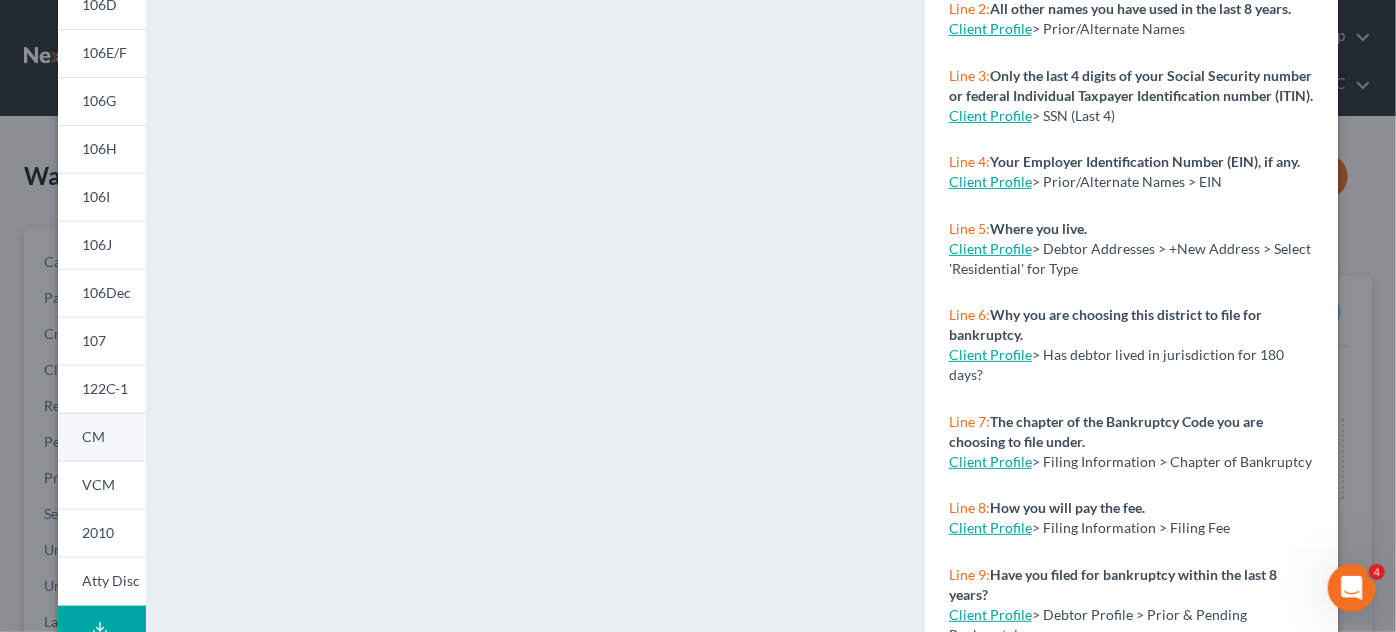 scroll, scrollTop: 363, scrollLeft: 0, axis: vertical 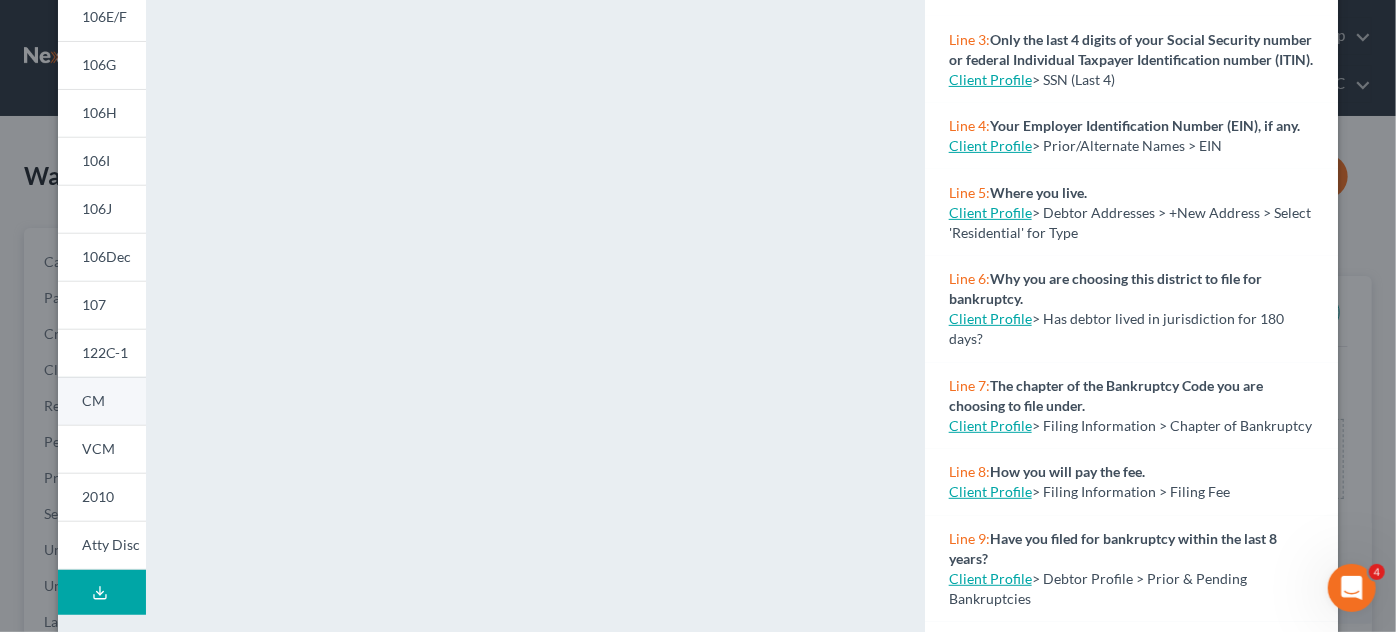 click on "CM" at bounding box center [102, 401] 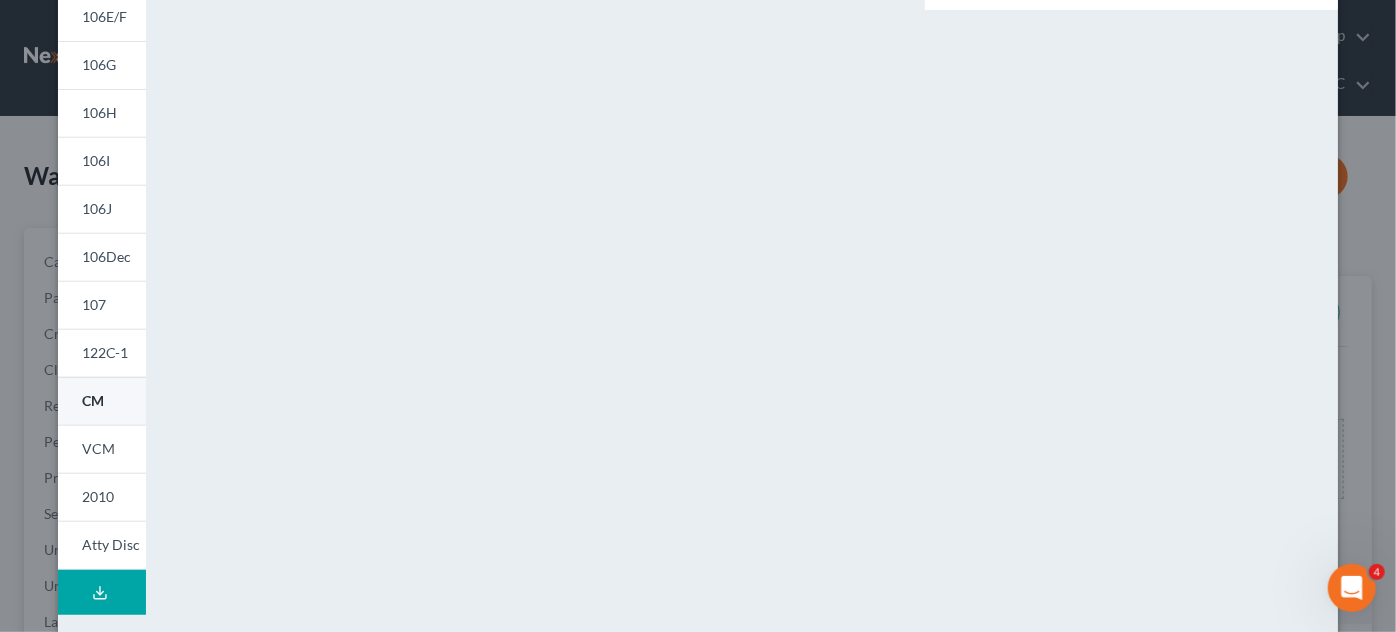 click on "CM" at bounding box center [93, 400] 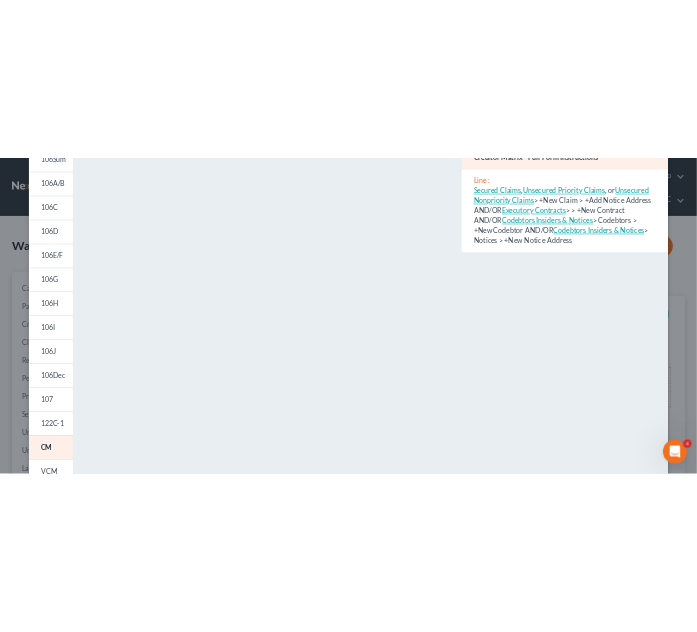 scroll, scrollTop: 90, scrollLeft: 0, axis: vertical 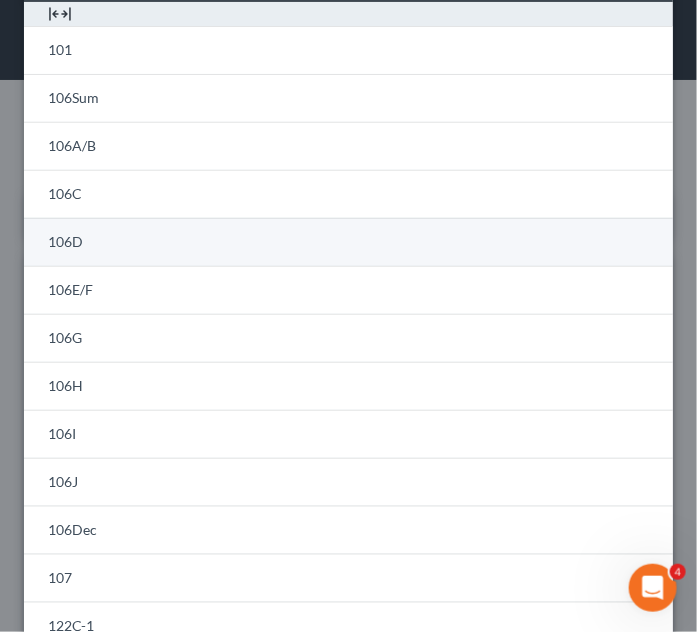 click on "106D" at bounding box center (348, 242) 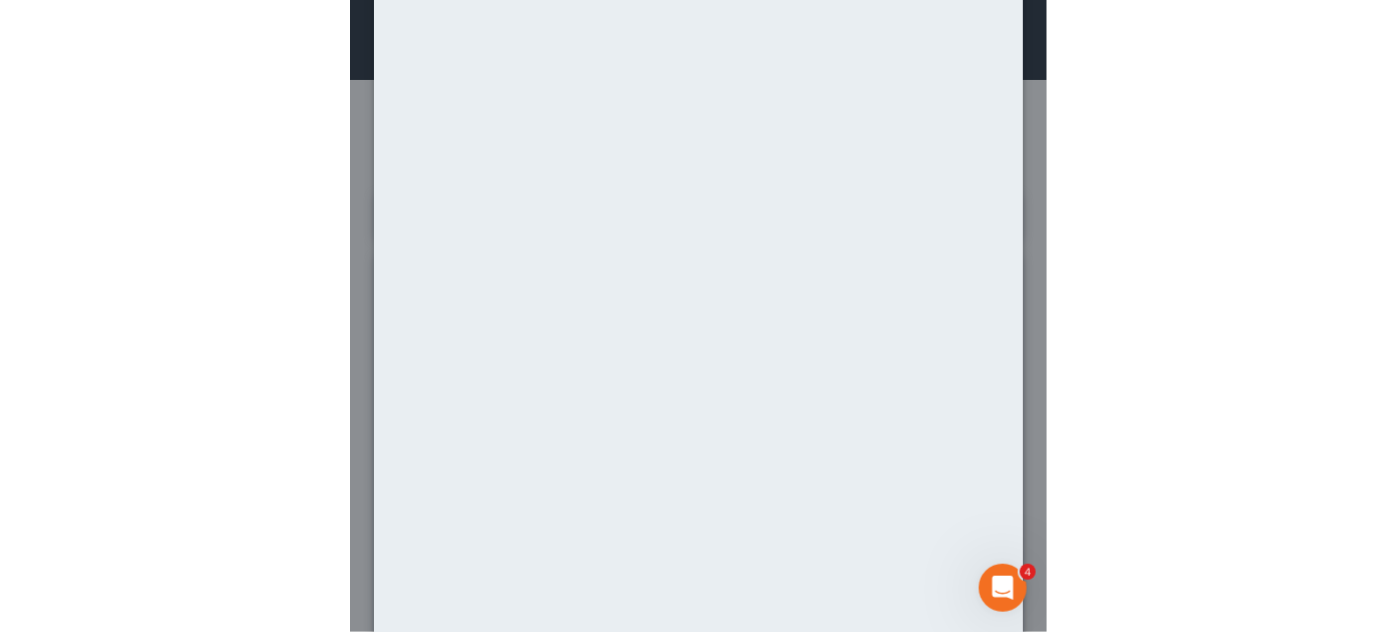scroll, scrollTop: 1310, scrollLeft: 0, axis: vertical 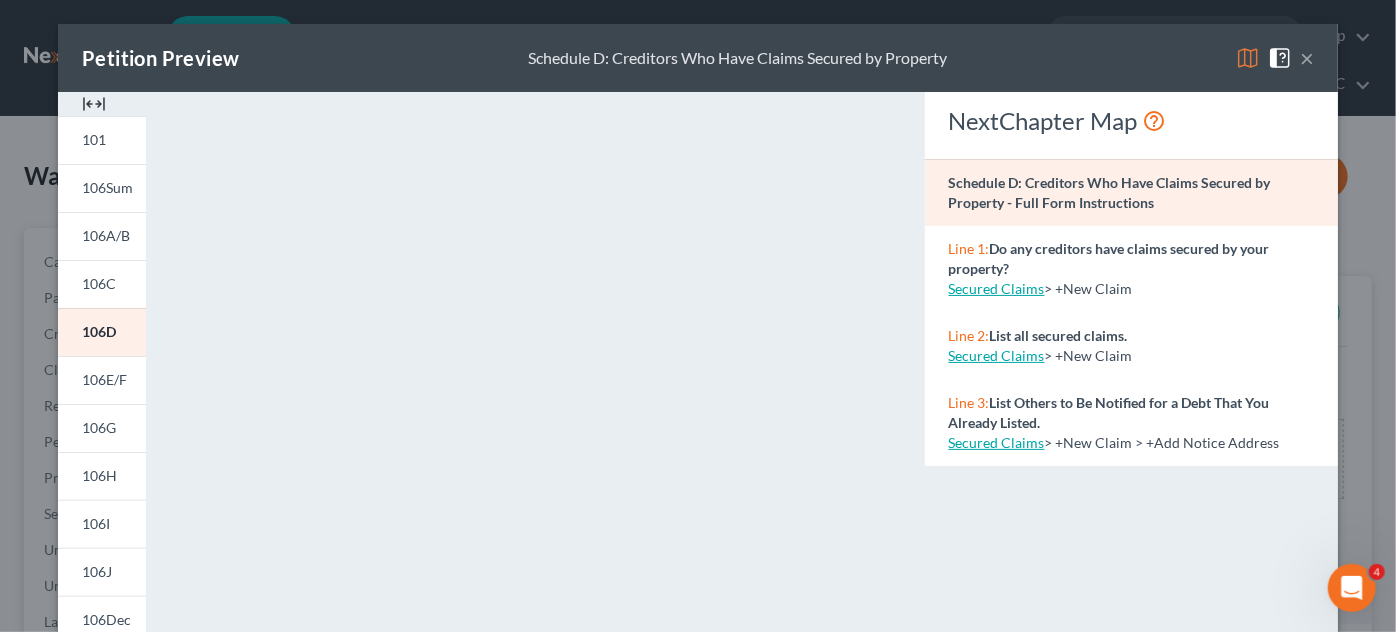 click on "×" at bounding box center [1307, 58] 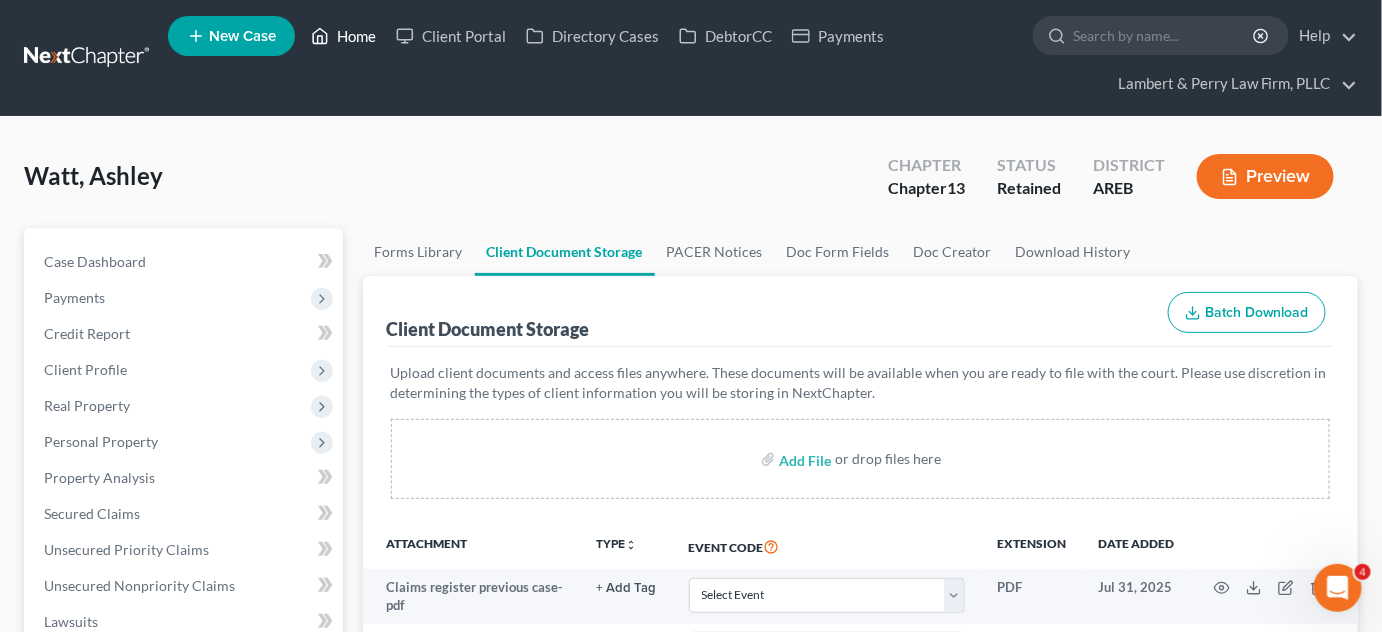 click on "Home" at bounding box center (343, 36) 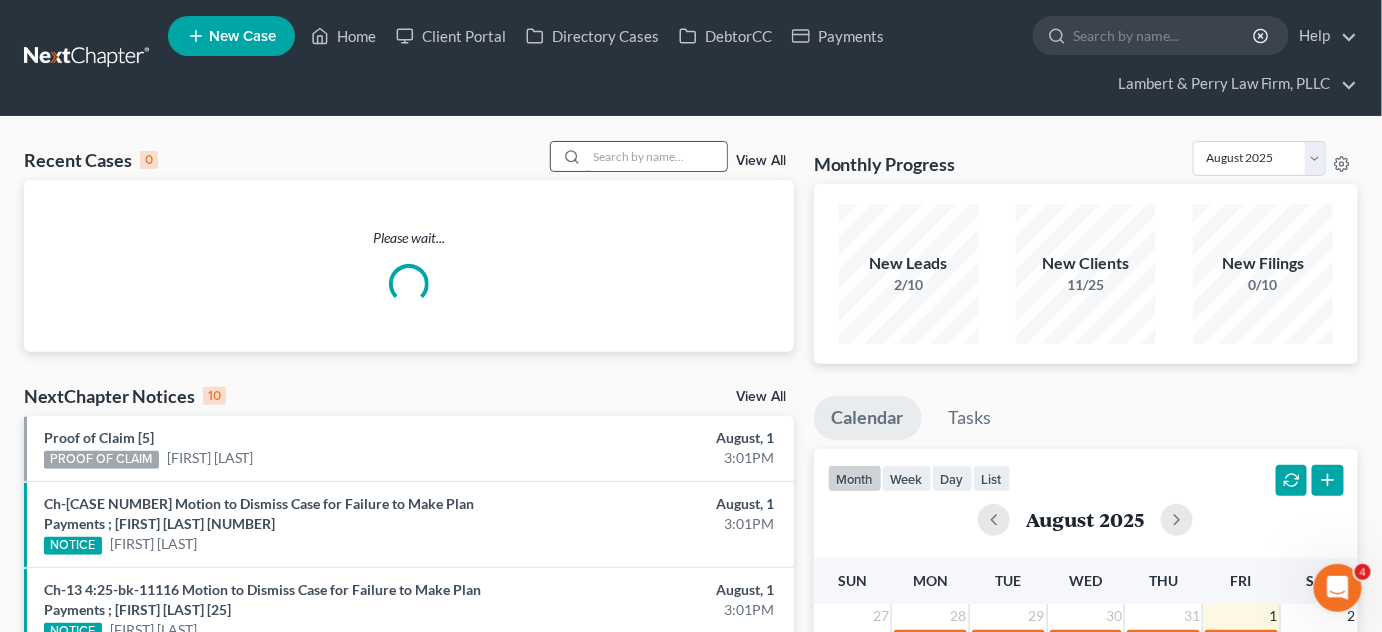 click at bounding box center (657, 156) 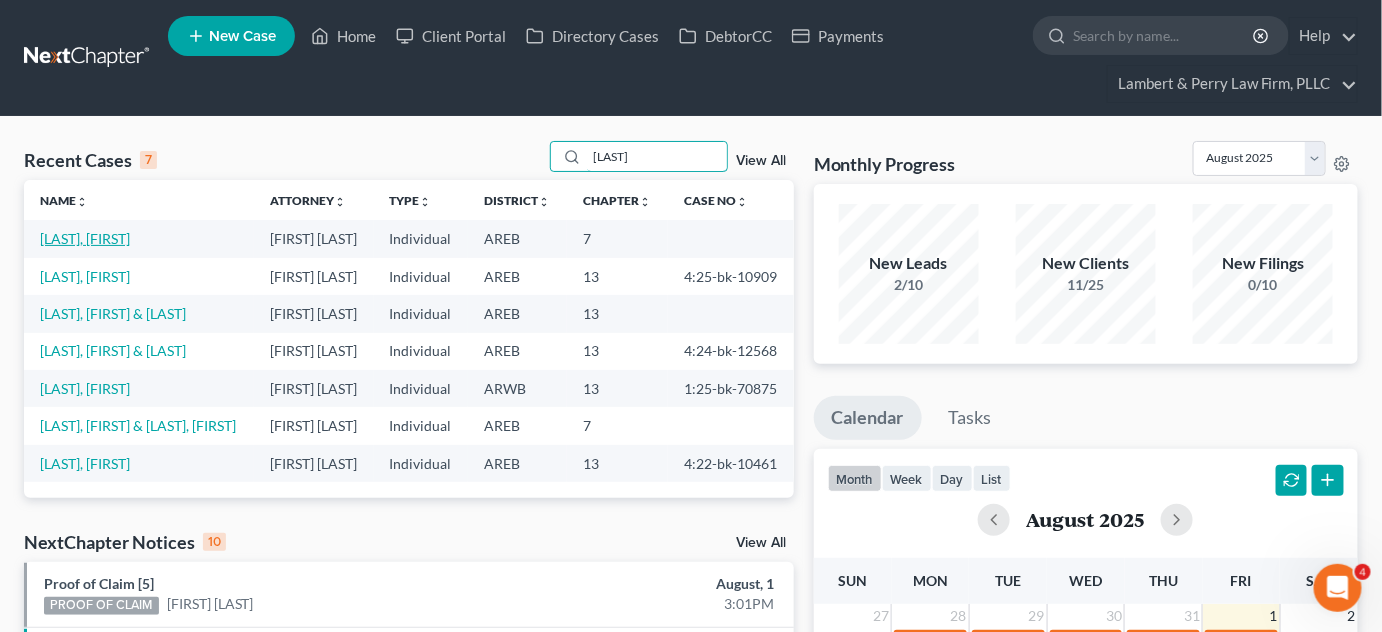type on "[LAST]" 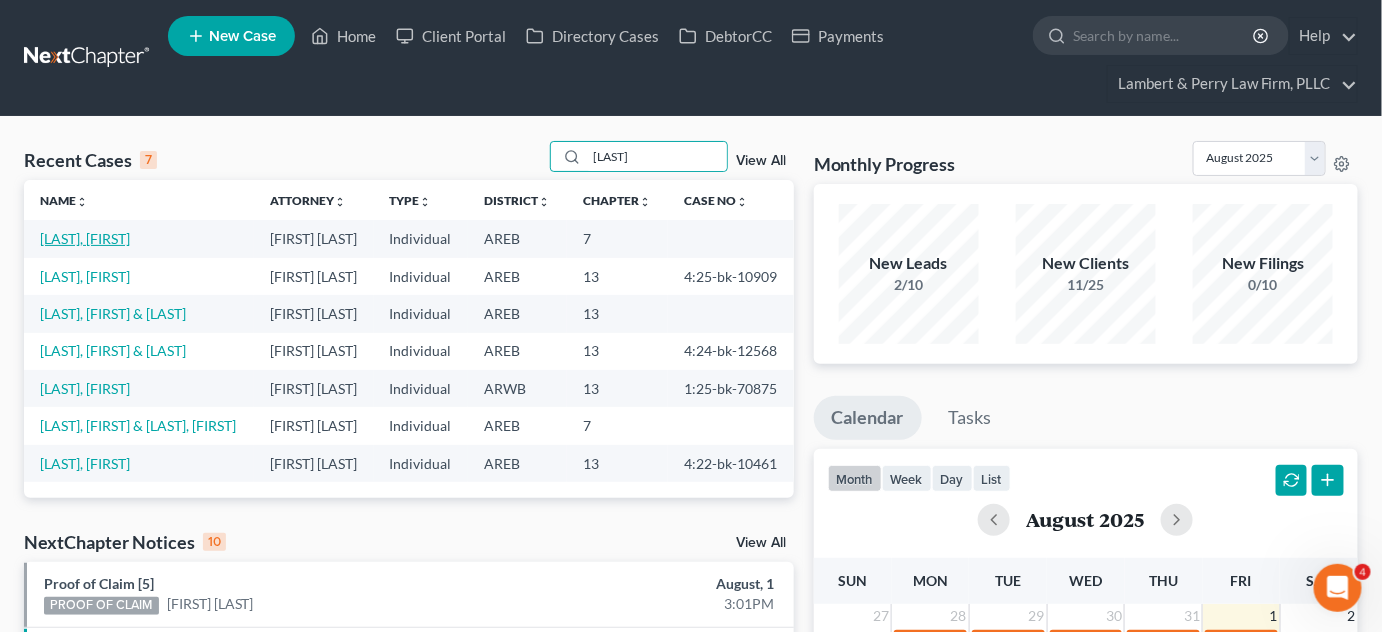 click on "[LAST], [FIRST]" at bounding box center [85, 238] 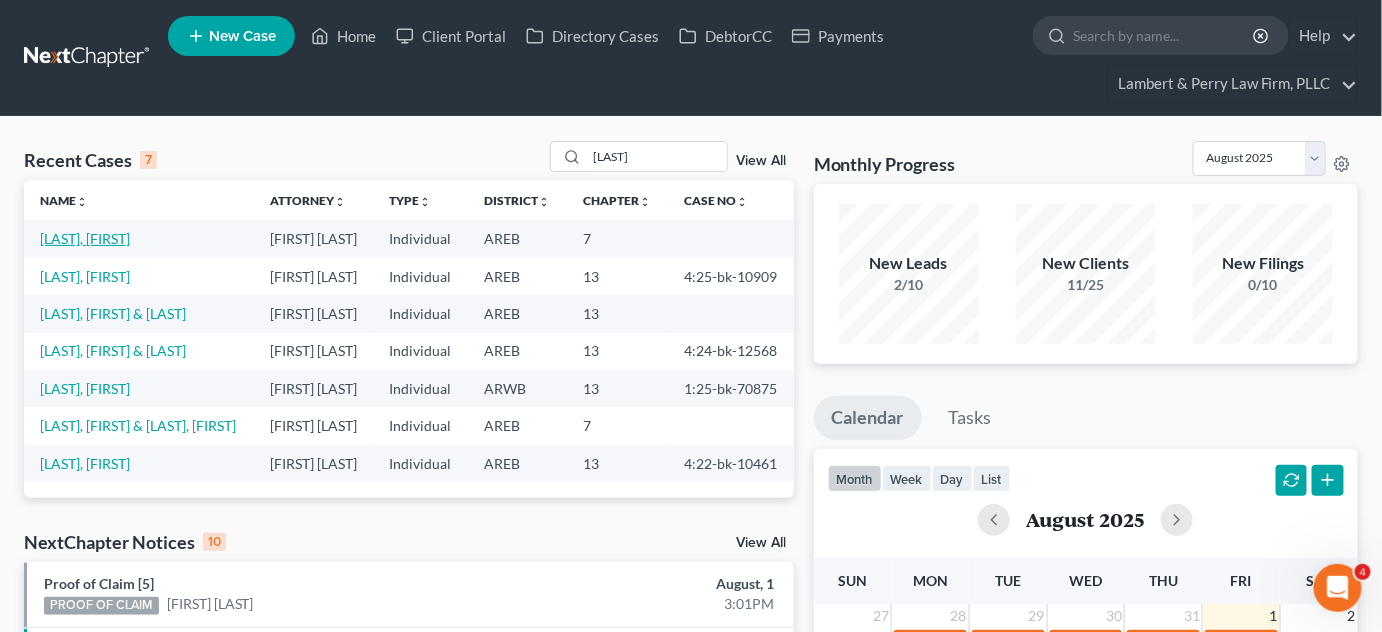 select on "4" 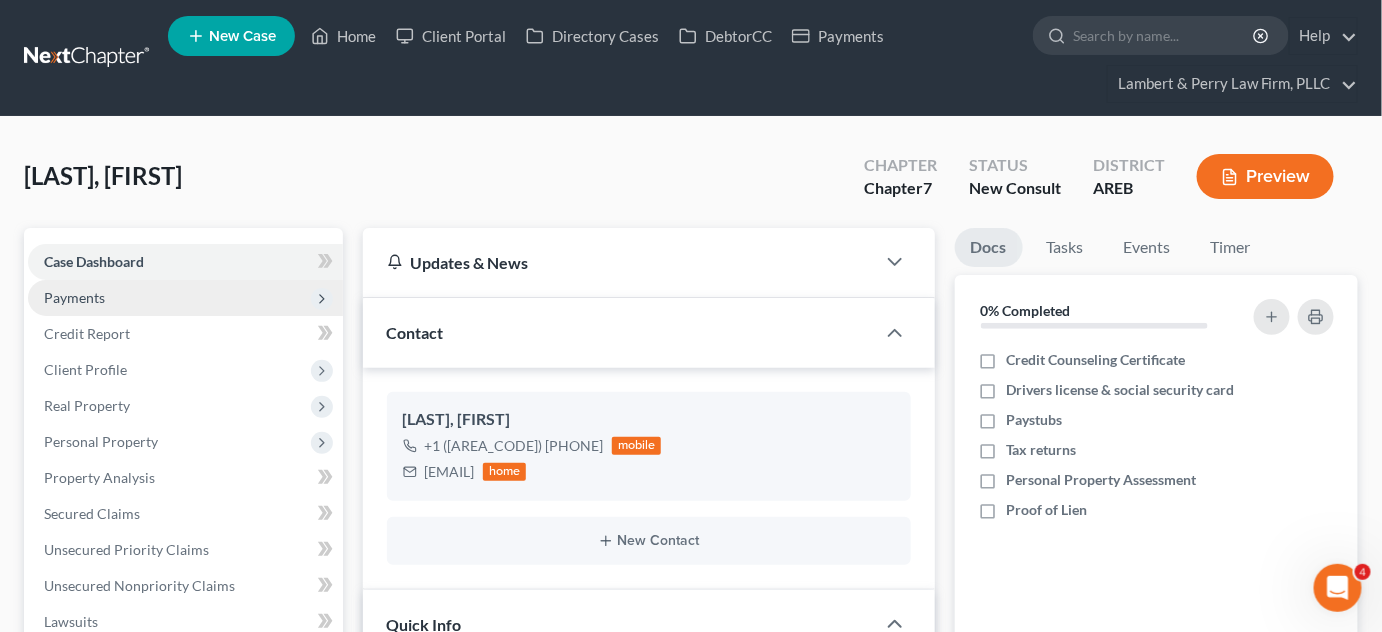 click on "Payments" at bounding box center (74, 297) 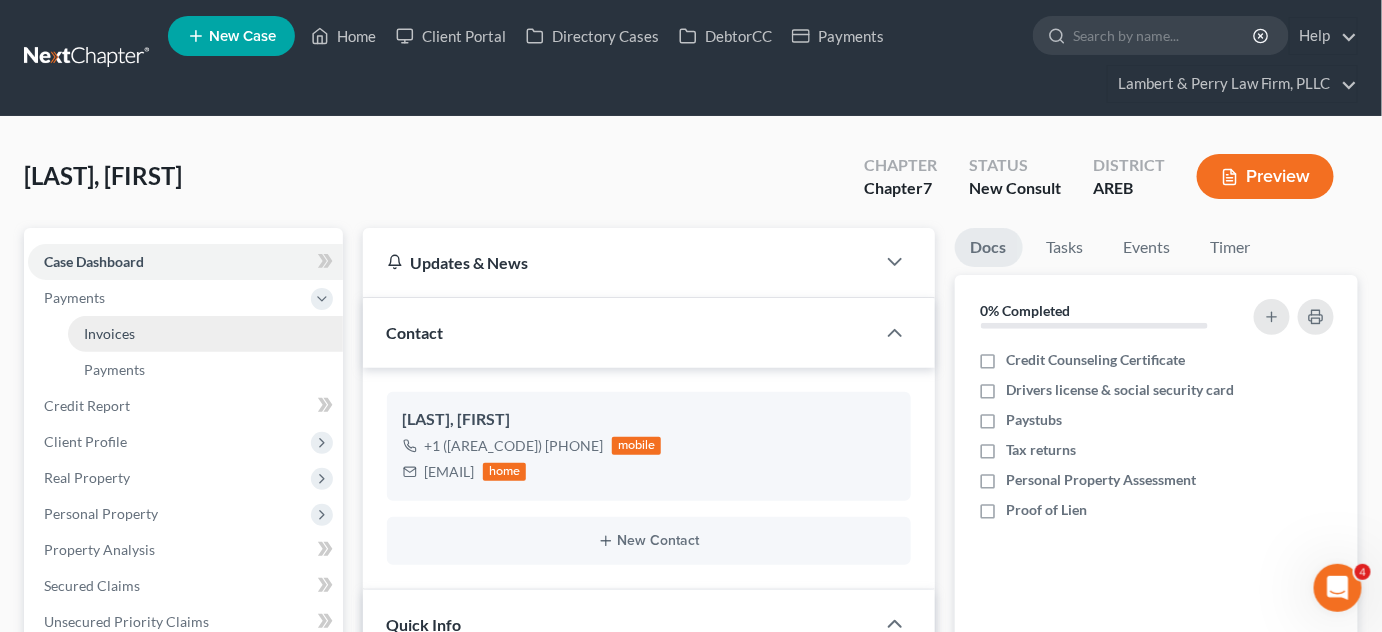 click on "Invoices" at bounding box center (205, 334) 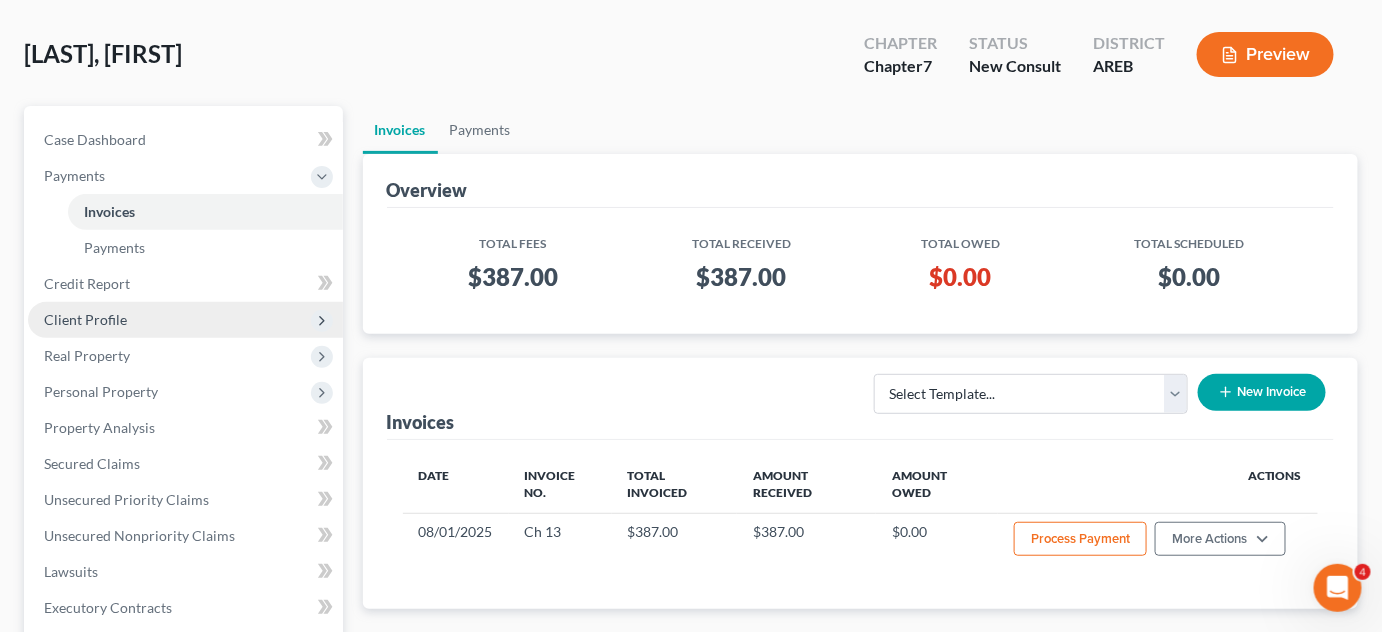 scroll, scrollTop: 90, scrollLeft: 0, axis: vertical 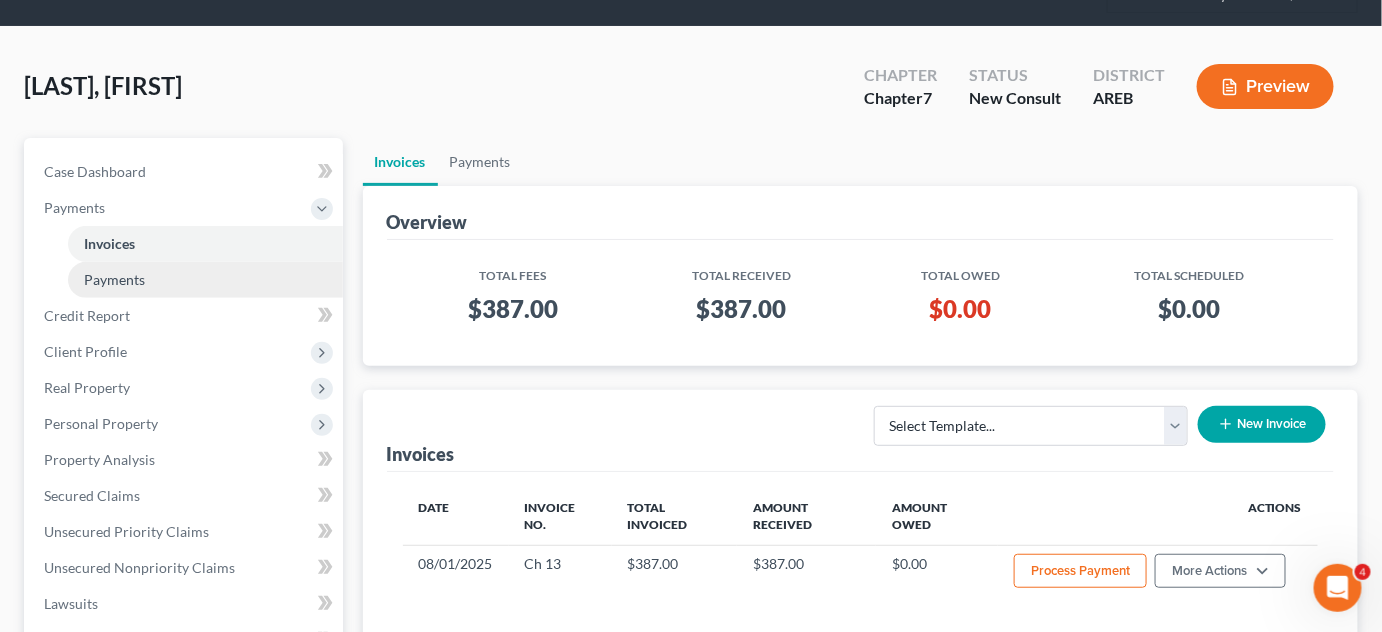 click on "Payments" at bounding box center (114, 279) 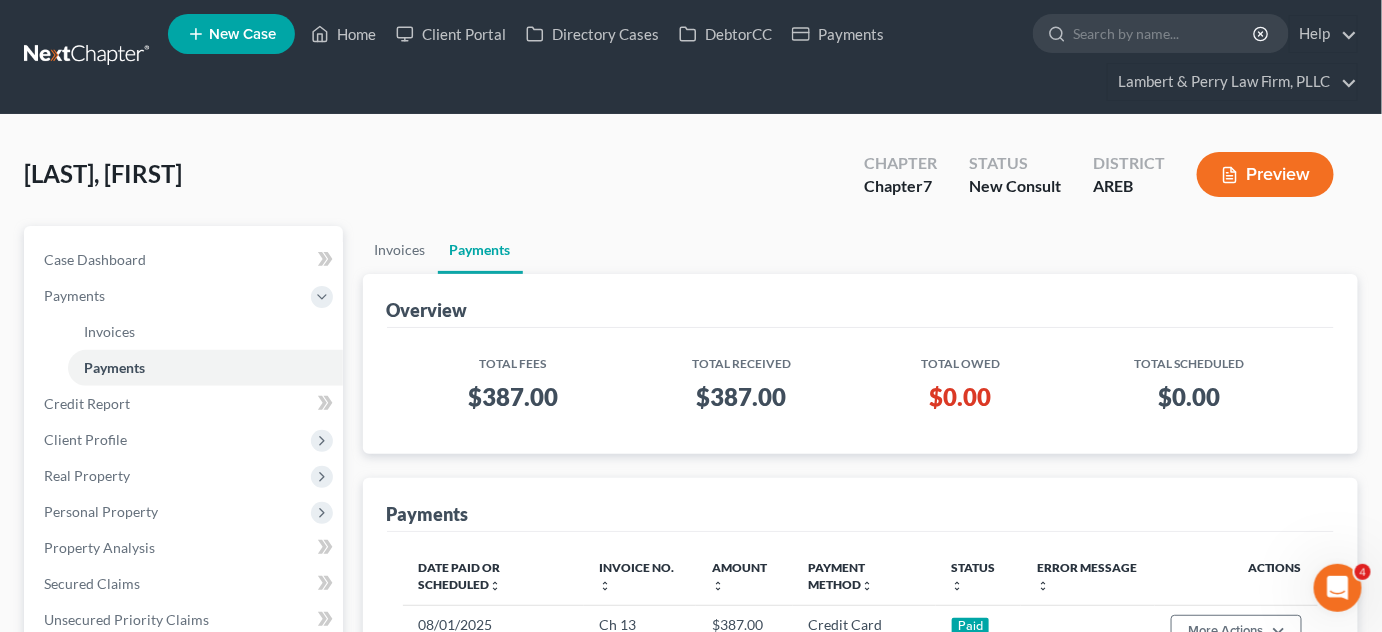 scroll, scrollTop: 0, scrollLeft: 0, axis: both 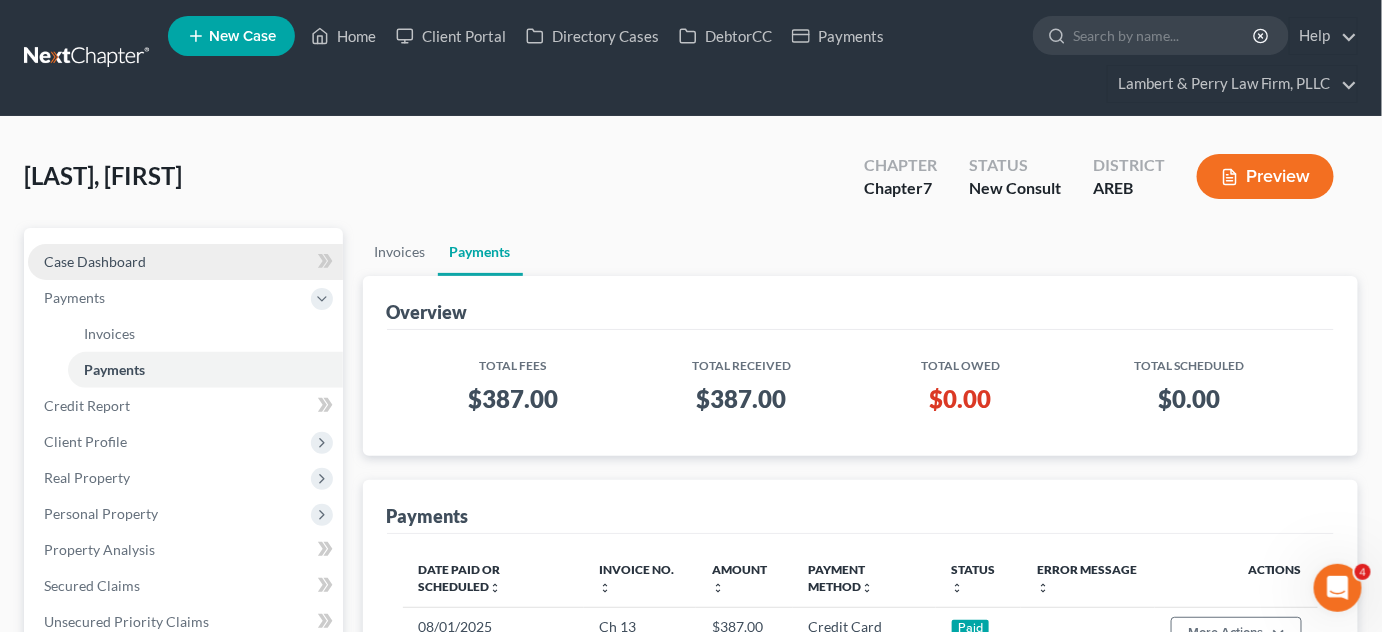click on "Case Dashboard" at bounding box center (185, 262) 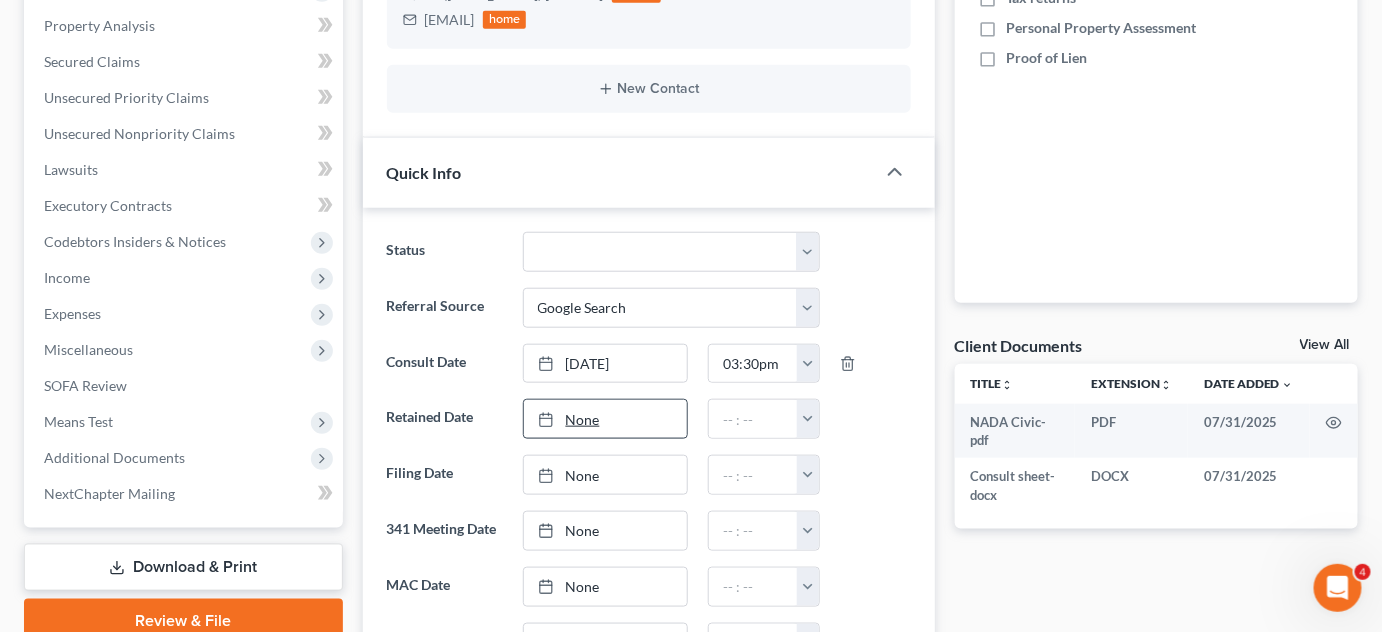 scroll, scrollTop: 454, scrollLeft: 0, axis: vertical 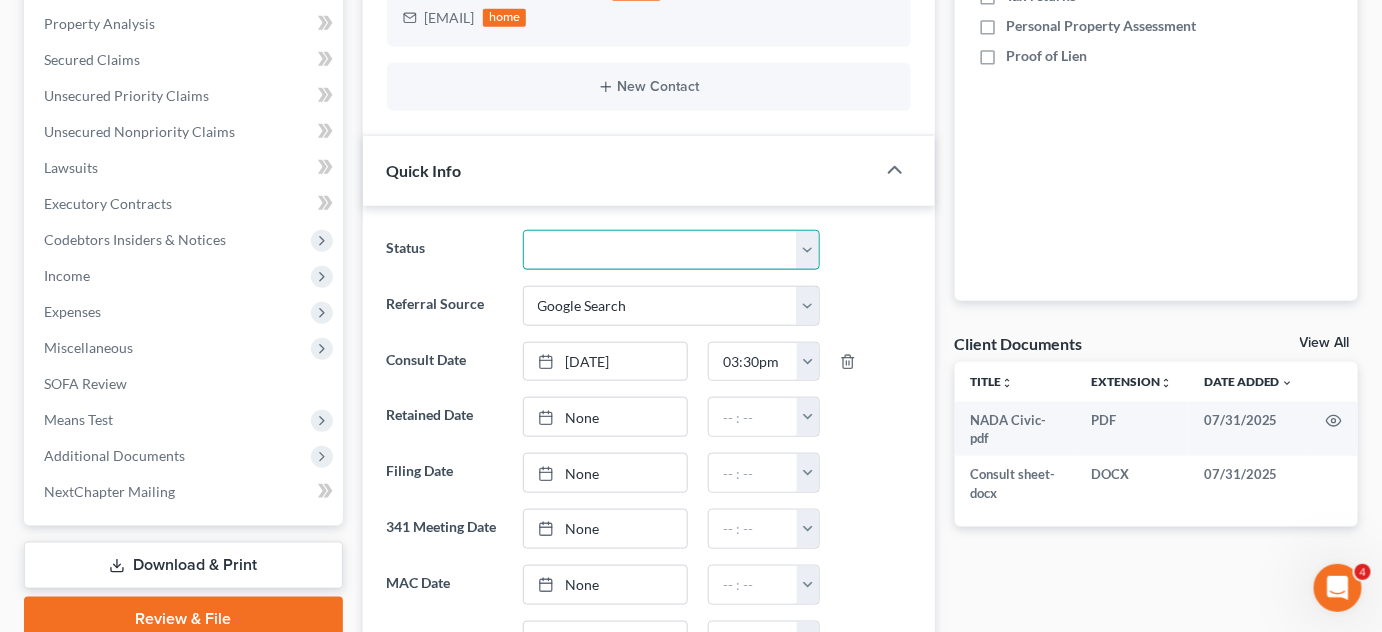 click on "Awaiting 341 Chapter 7 - Attended Meeting Confirmed Discharged Dismissed New Consult Not Retained Rejected Retained Unconfirmed Withdrawn as Counsel" at bounding box center [672, 250] 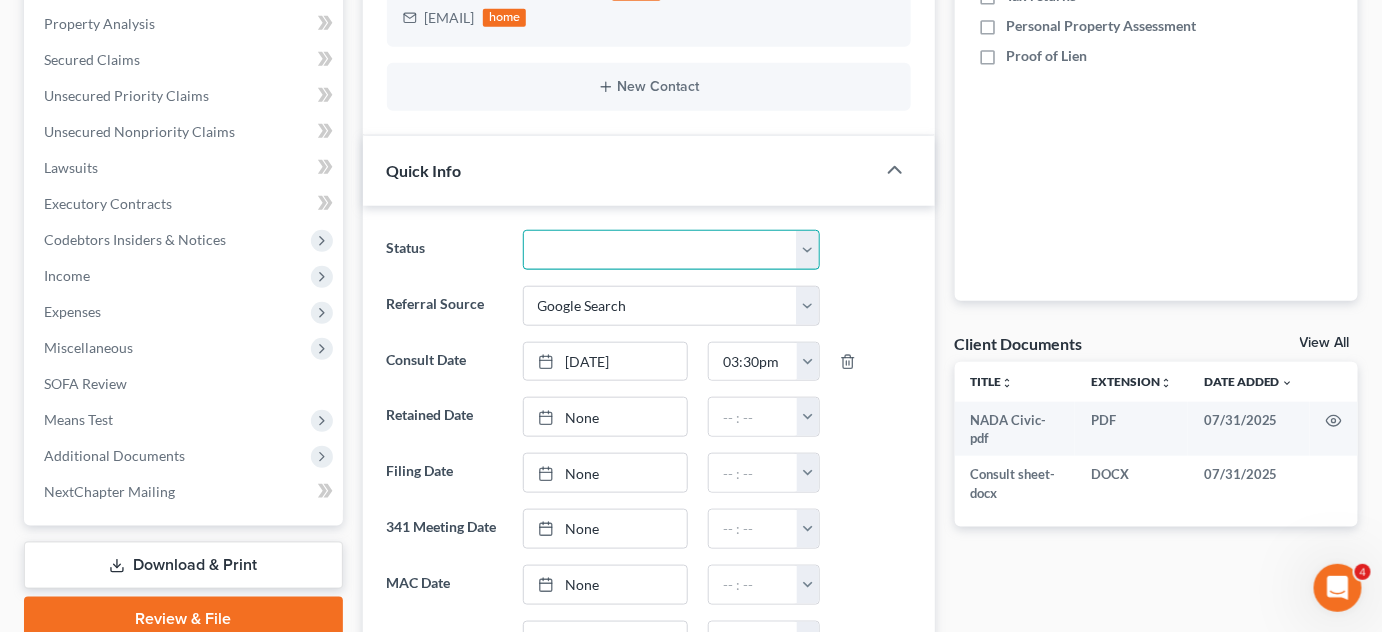 select on "8" 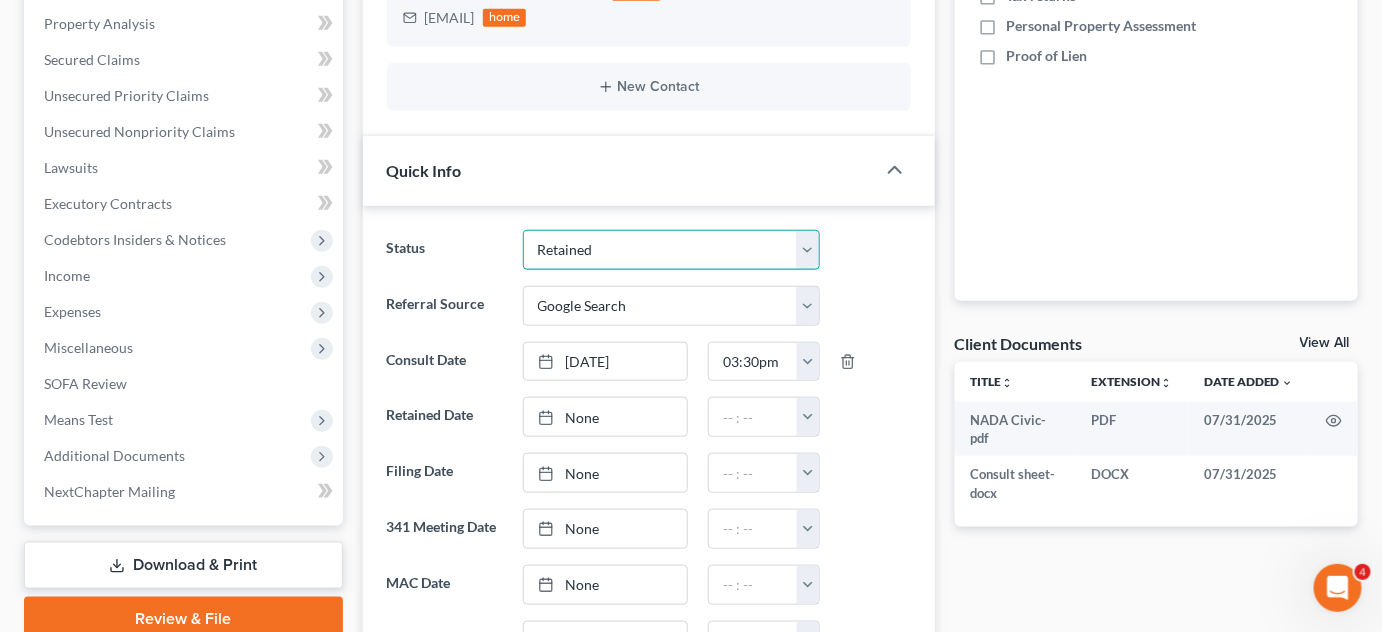 click on "Awaiting 341 Chapter 7 - Attended Meeting Confirmed Discharged Dismissed New Consult Not Retained Rejected Retained Unconfirmed Withdrawn as Counsel" at bounding box center [672, 250] 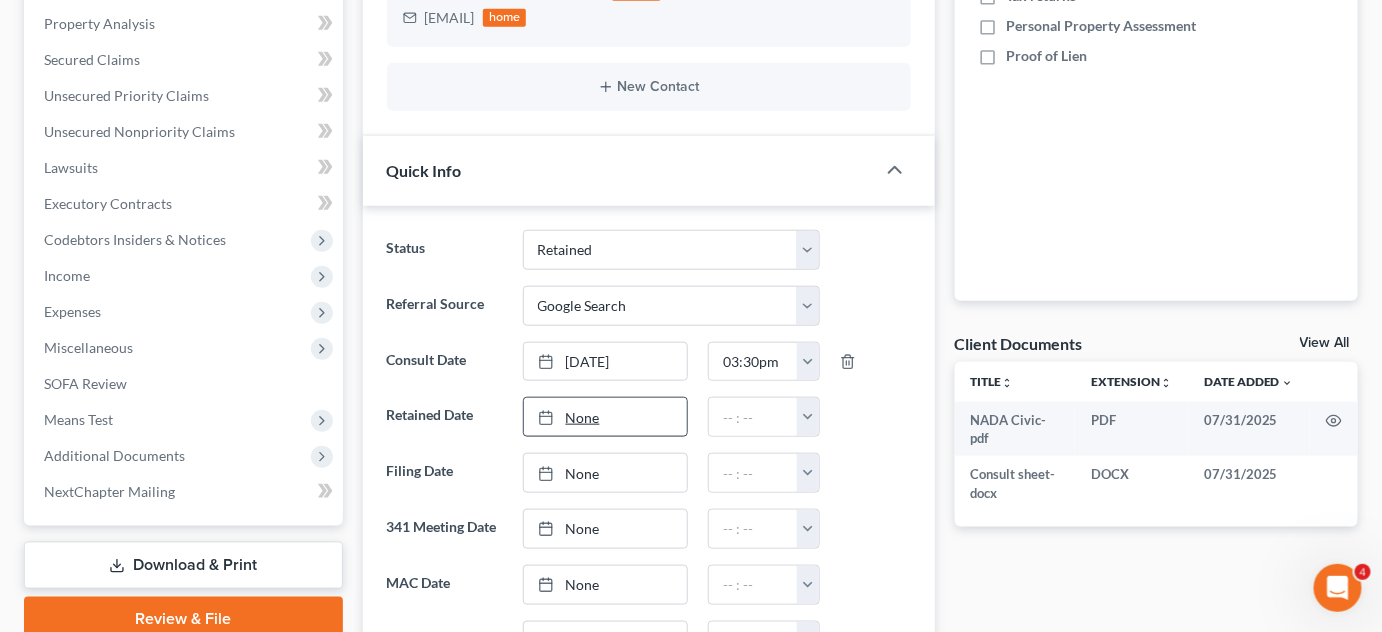 click on "None" at bounding box center [605, 417] 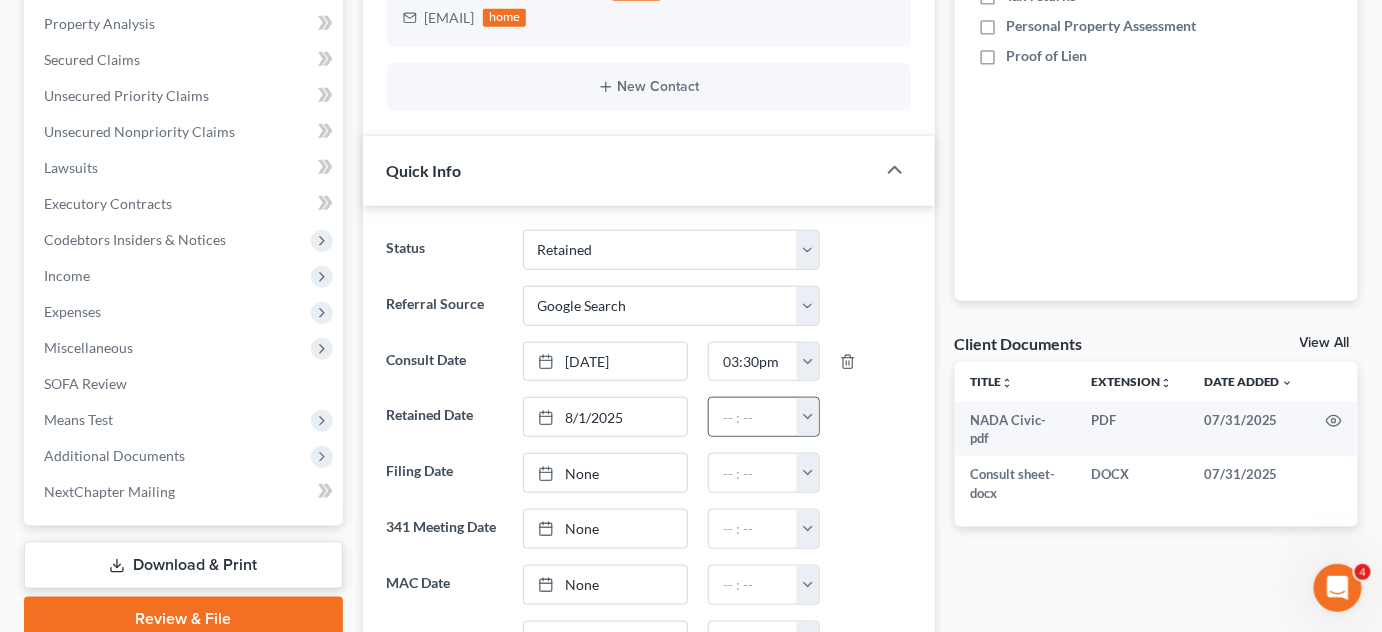 click at bounding box center (808, 417) 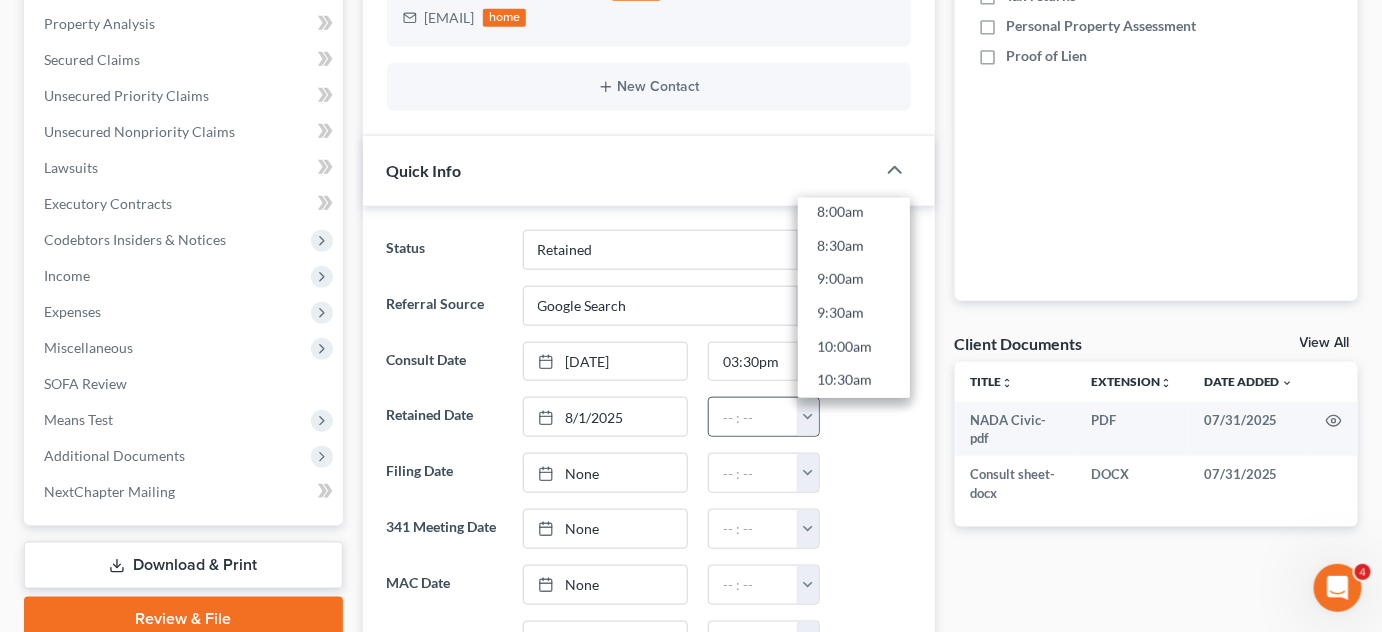 scroll, scrollTop: 636, scrollLeft: 0, axis: vertical 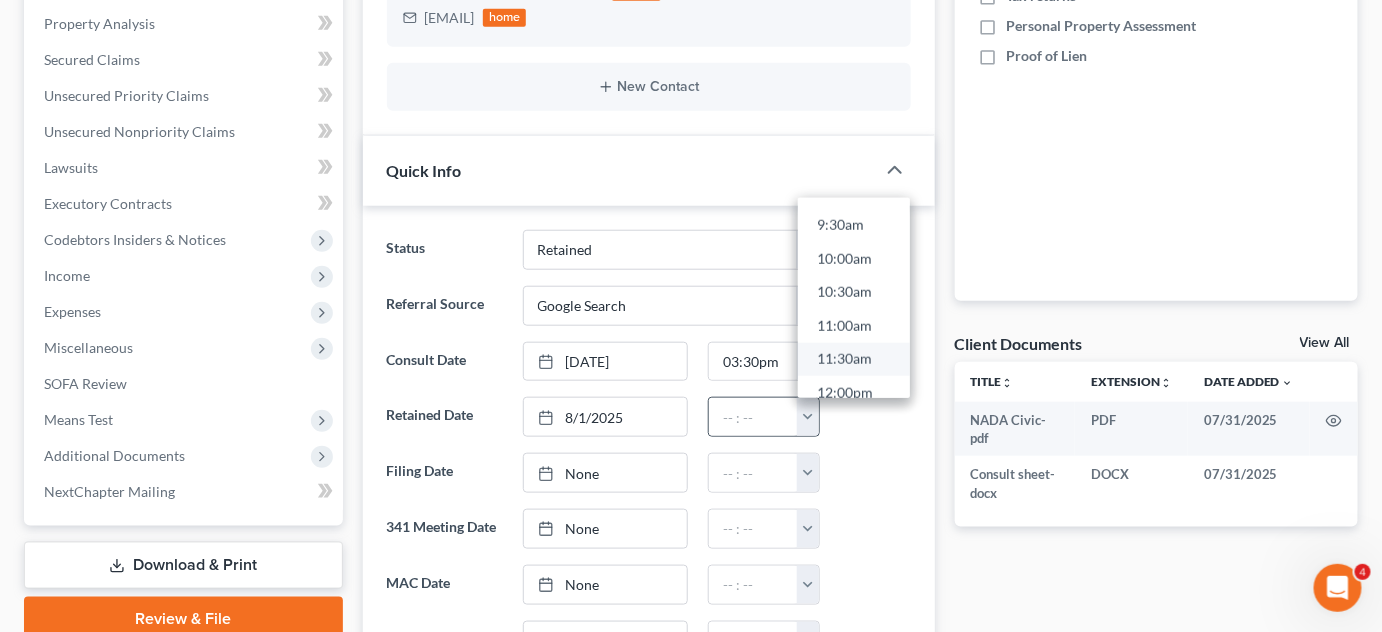 click on "11:30am" at bounding box center (854, 360) 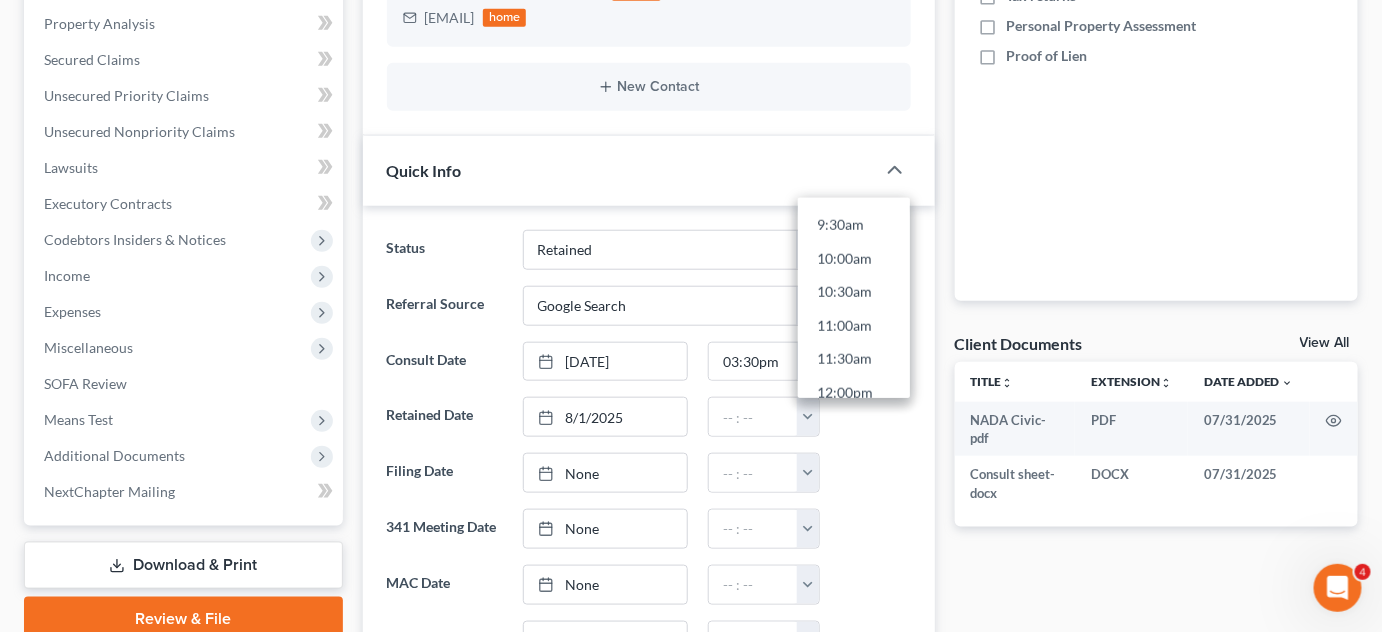 type on "11:30am" 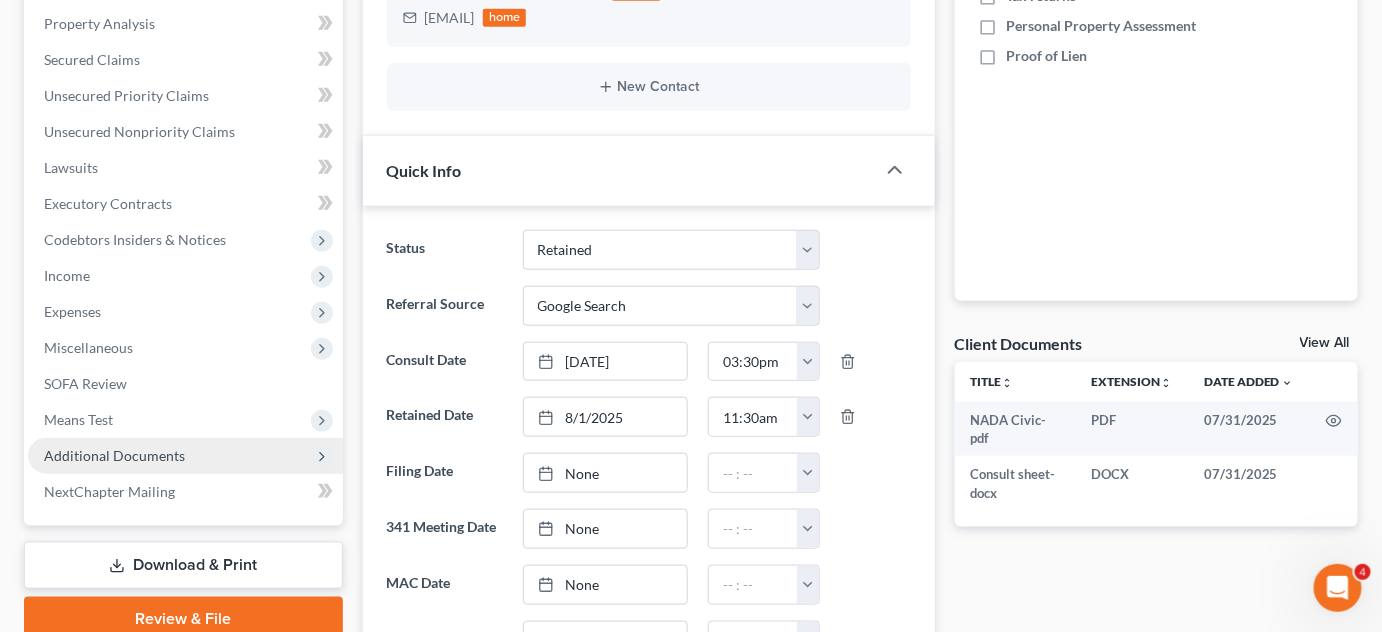 click on "Additional Documents" at bounding box center (114, 455) 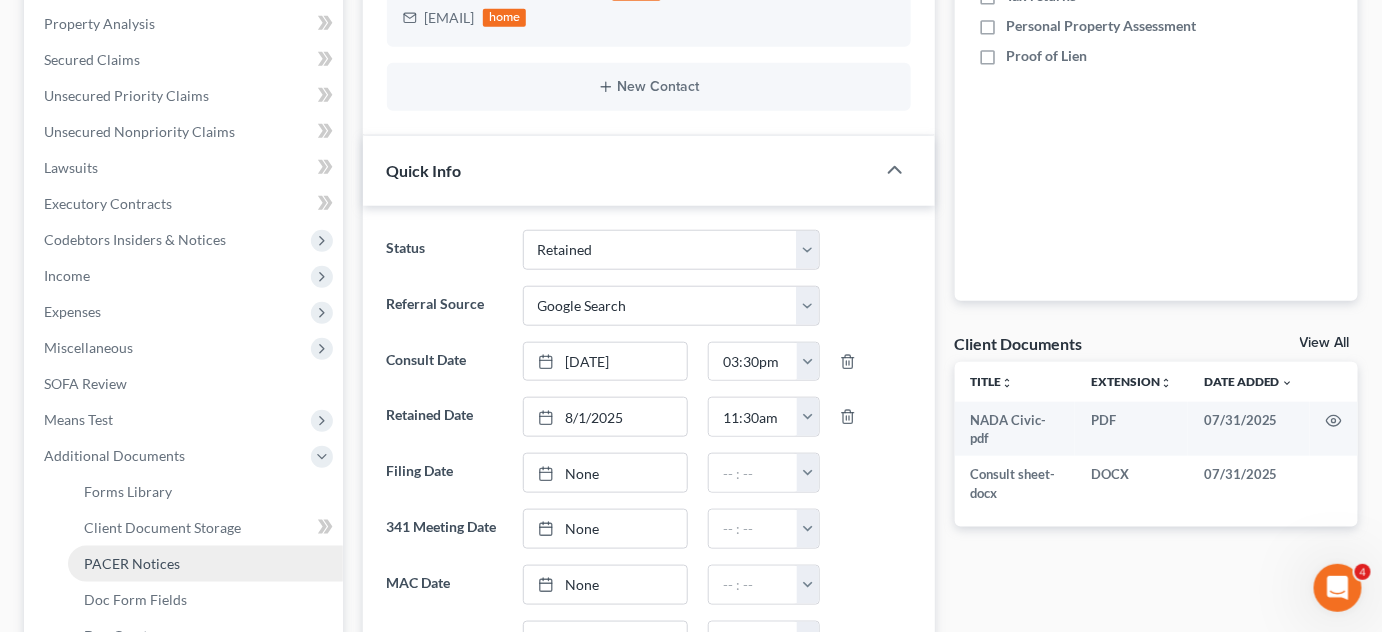 click on "PACER Notices" at bounding box center [132, 563] 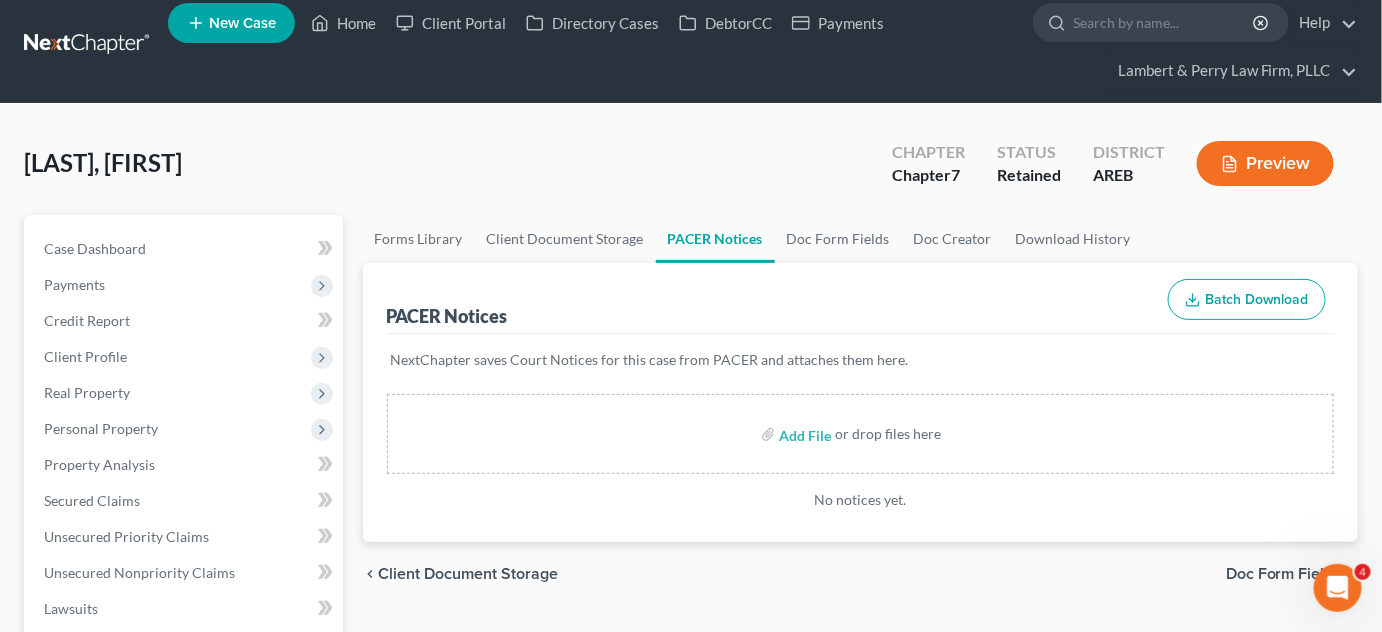 scroll, scrollTop: 0, scrollLeft: 0, axis: both 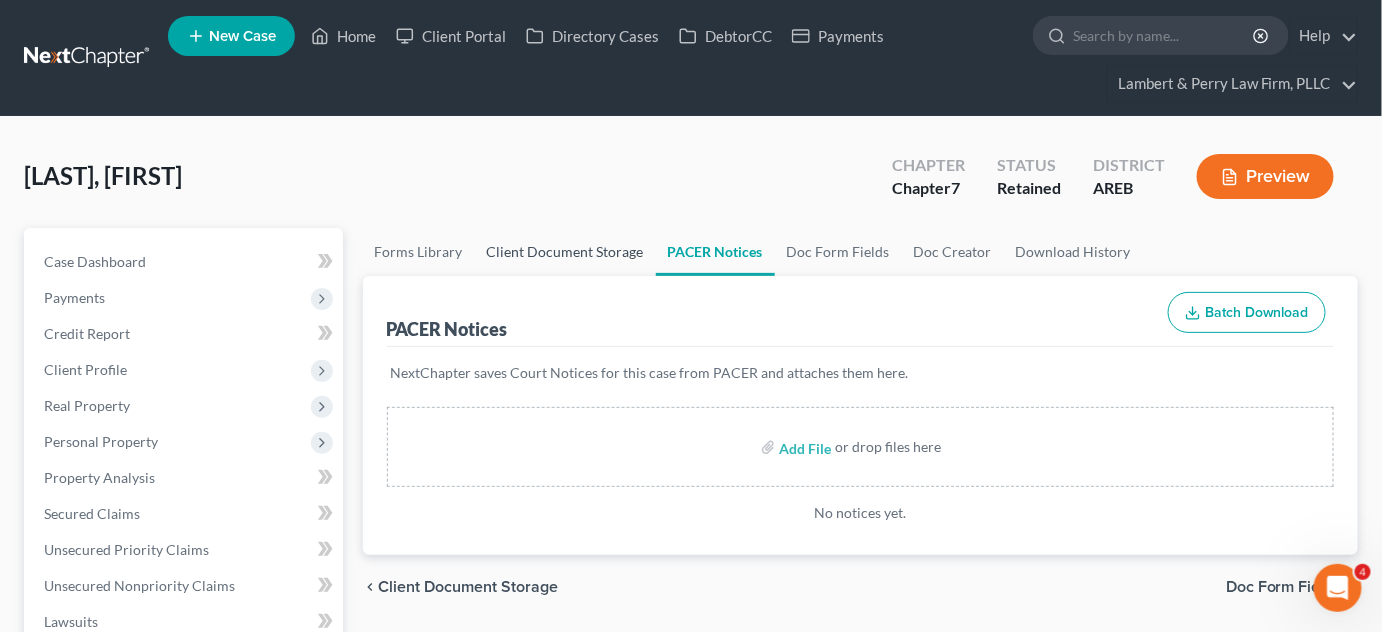 click on "Client Document Storage" at bounding box center [565, 252] 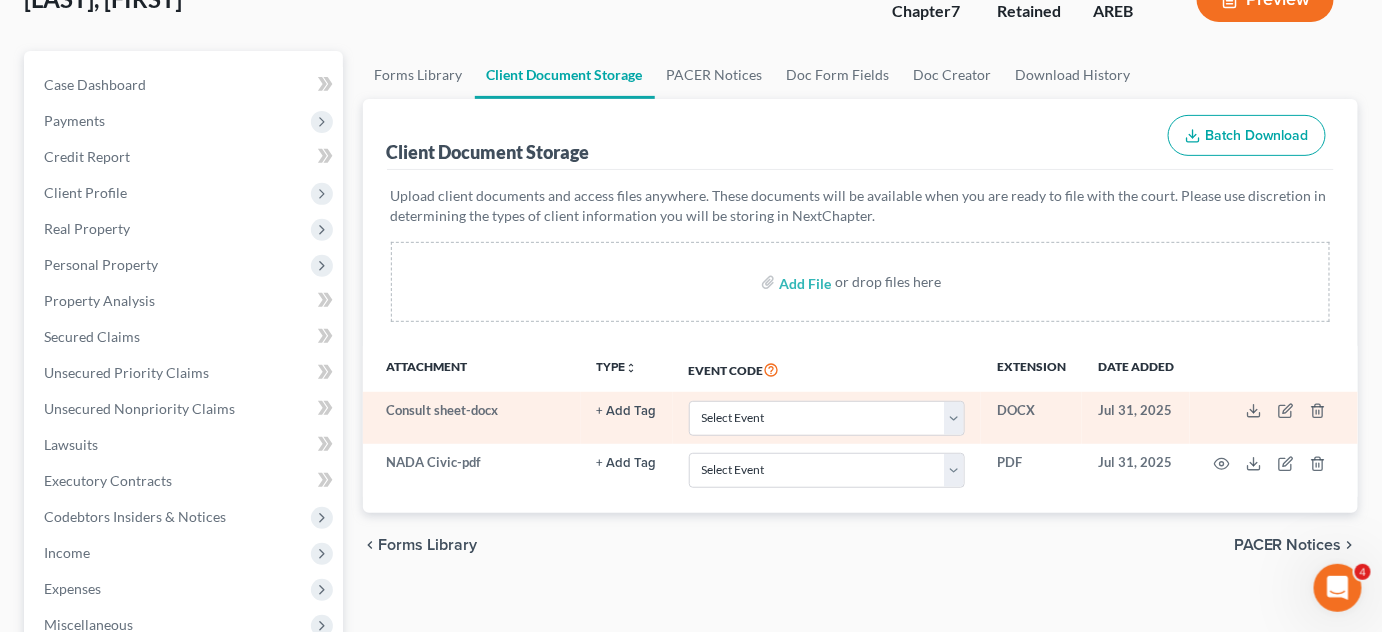 scroll, scrollTop: 181, scrollLeft: 0, axis: vertical 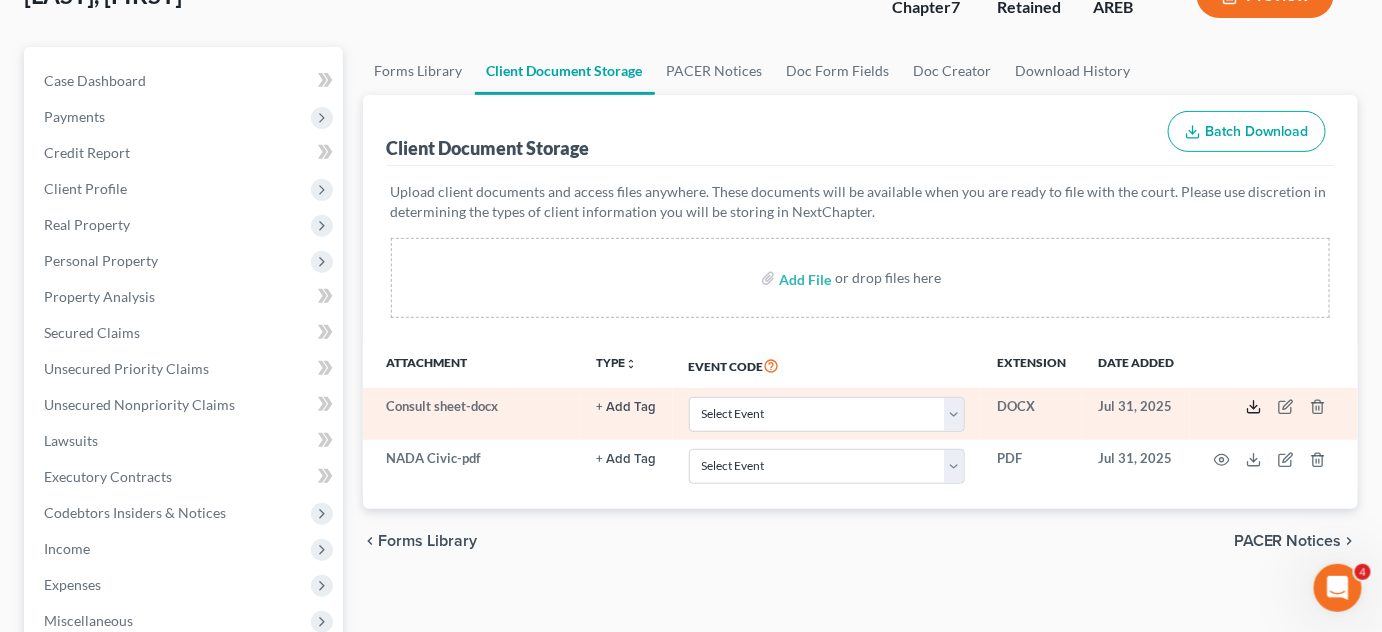 click 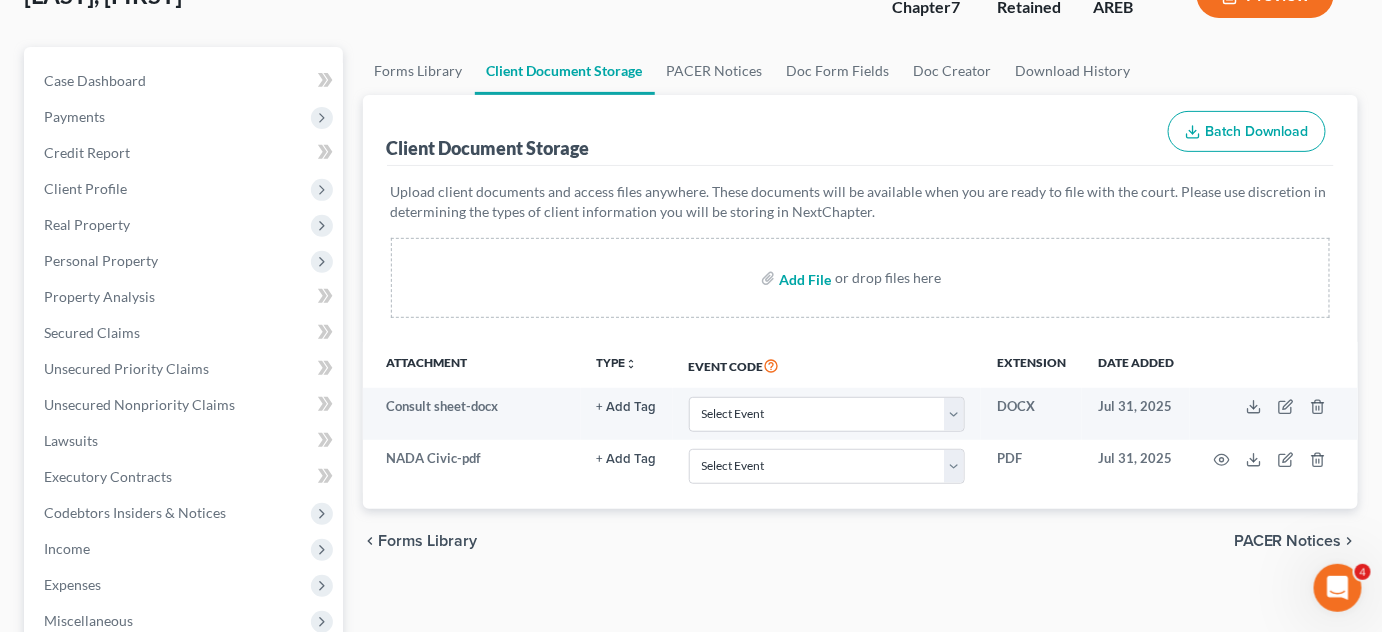 click at bounding box center (803, 278) 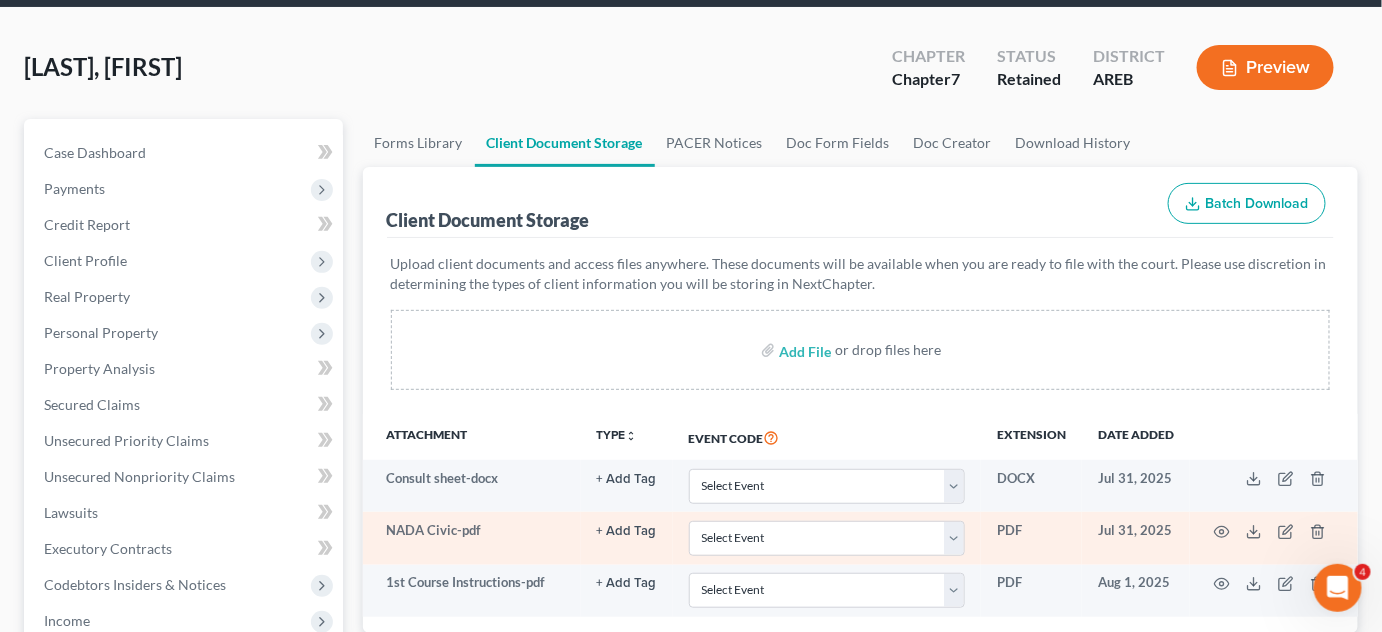 scroll, scrollTop: 0, scrollLeft: 0, axis: both 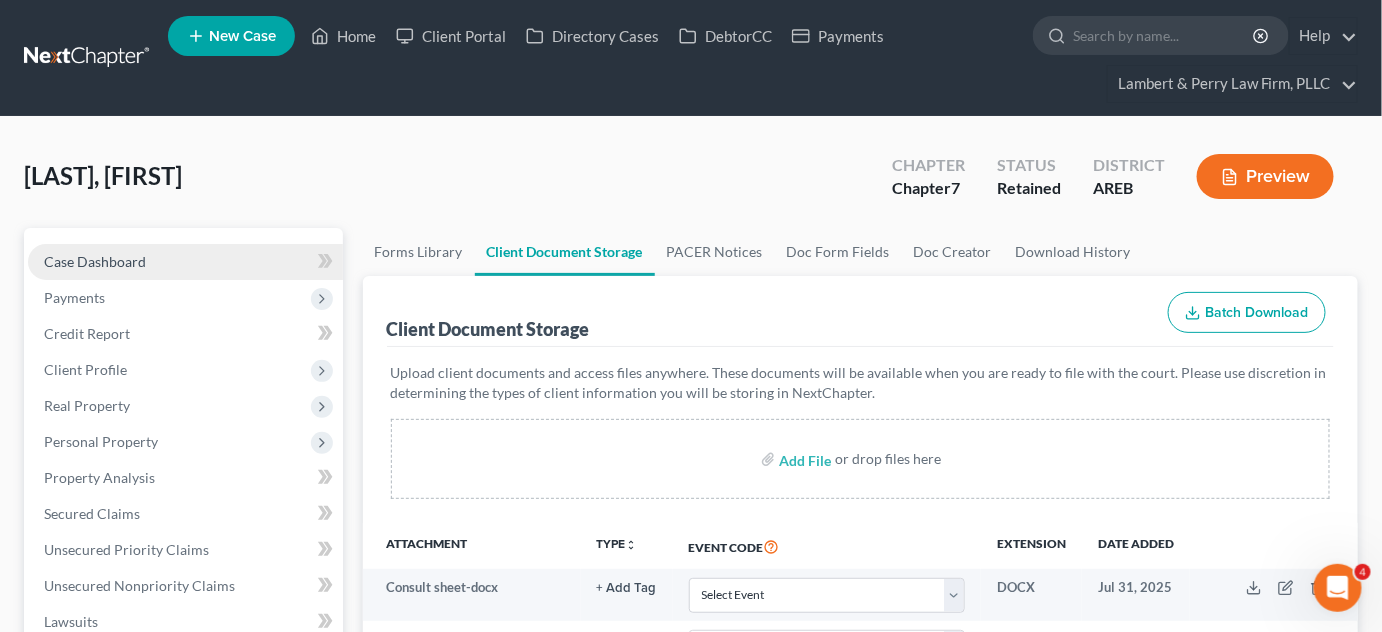 click on "Case Dashboard" at bounding box center (95, 261) 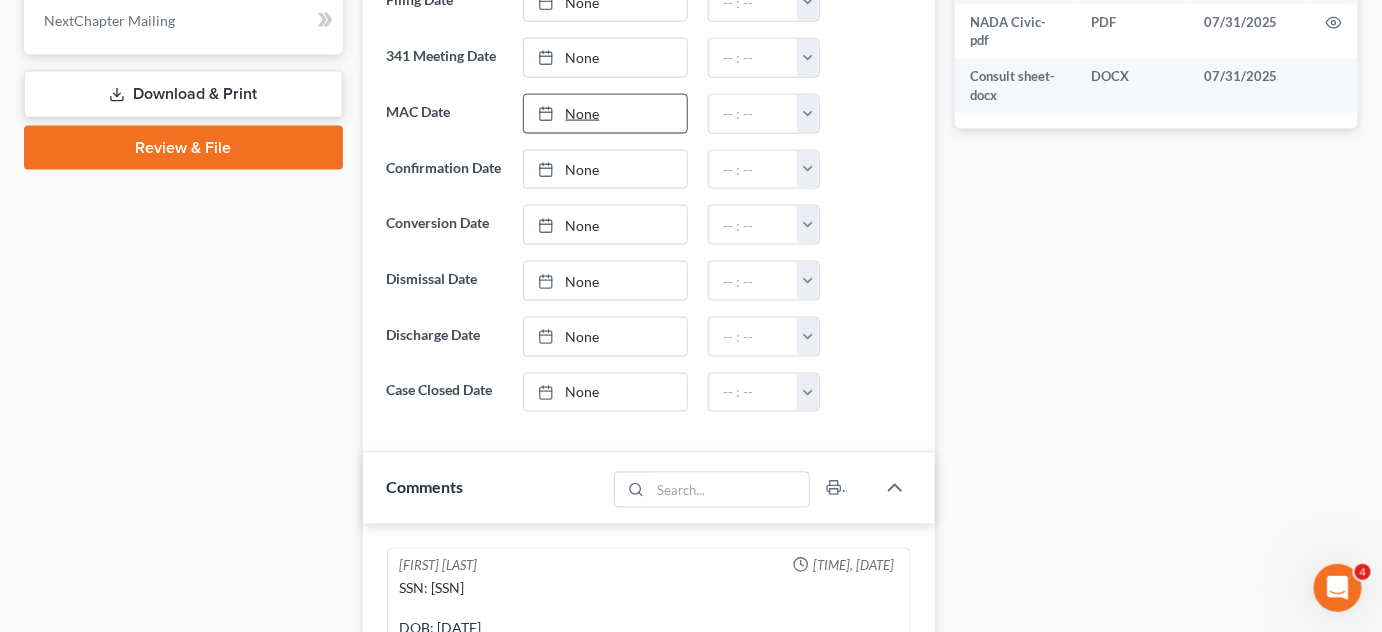 scroll, scrollTop: 1181, scrollLeft: 0, axis: vertical 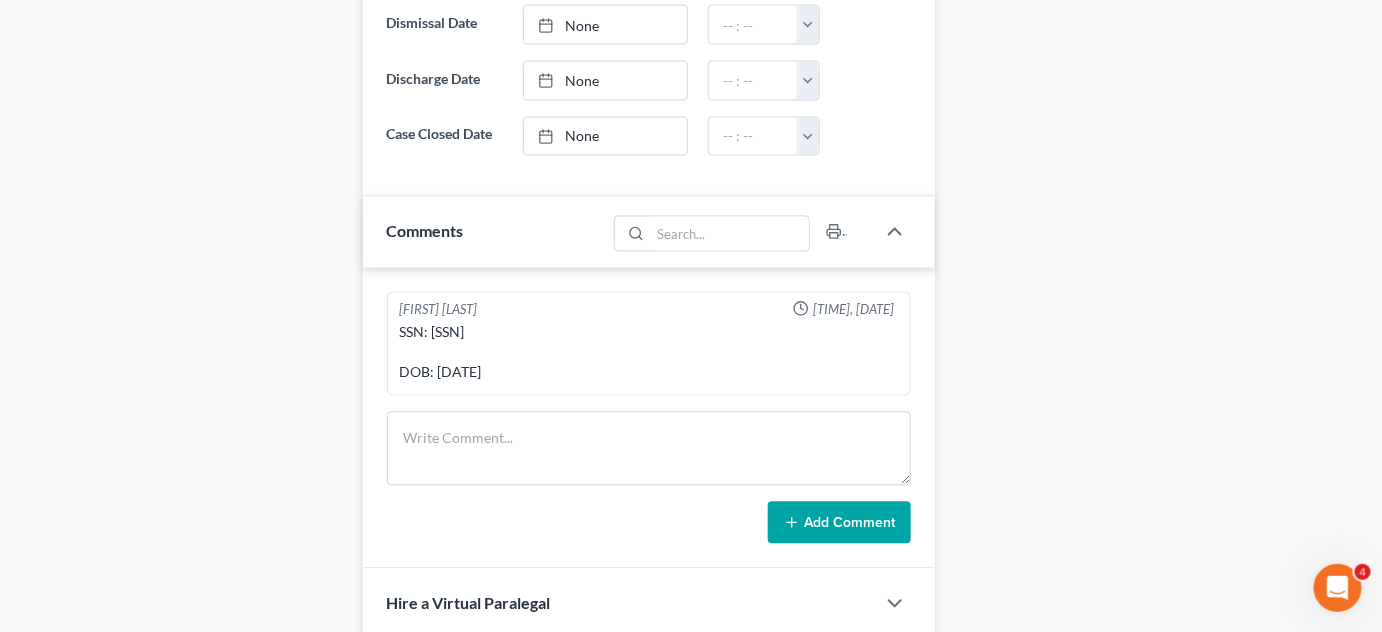 drag, startPoint x: 506, startPoint y: 378, endPoint x: 443, endPoint y: 381, distance: 63.07139 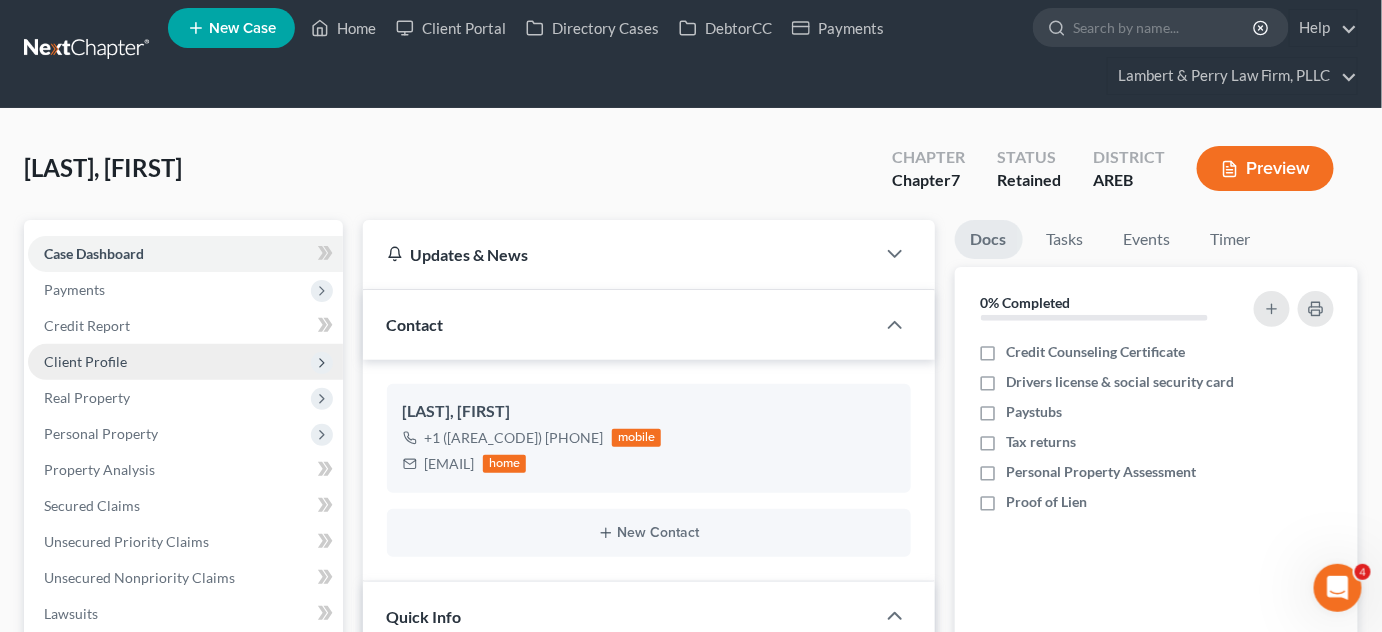 scroll, scrollTop: 0, scrollLeft: 0, axis: both 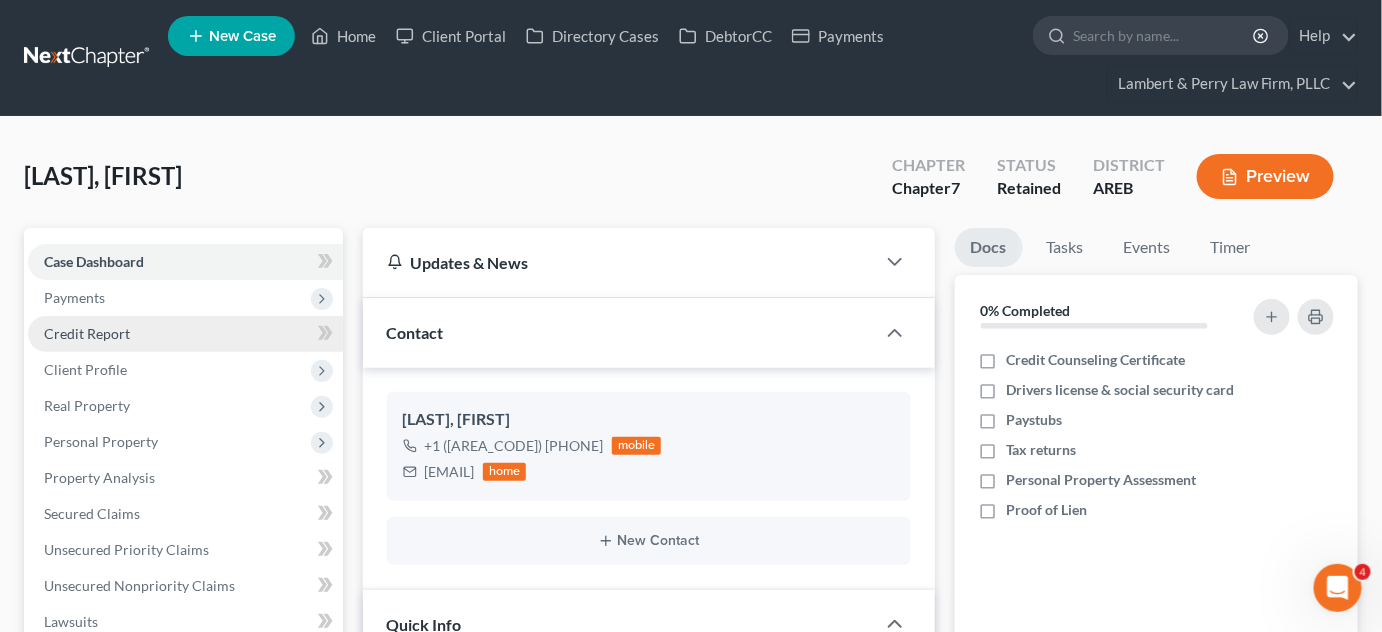 click on "Credit Report" at bounding box center (87, 333) 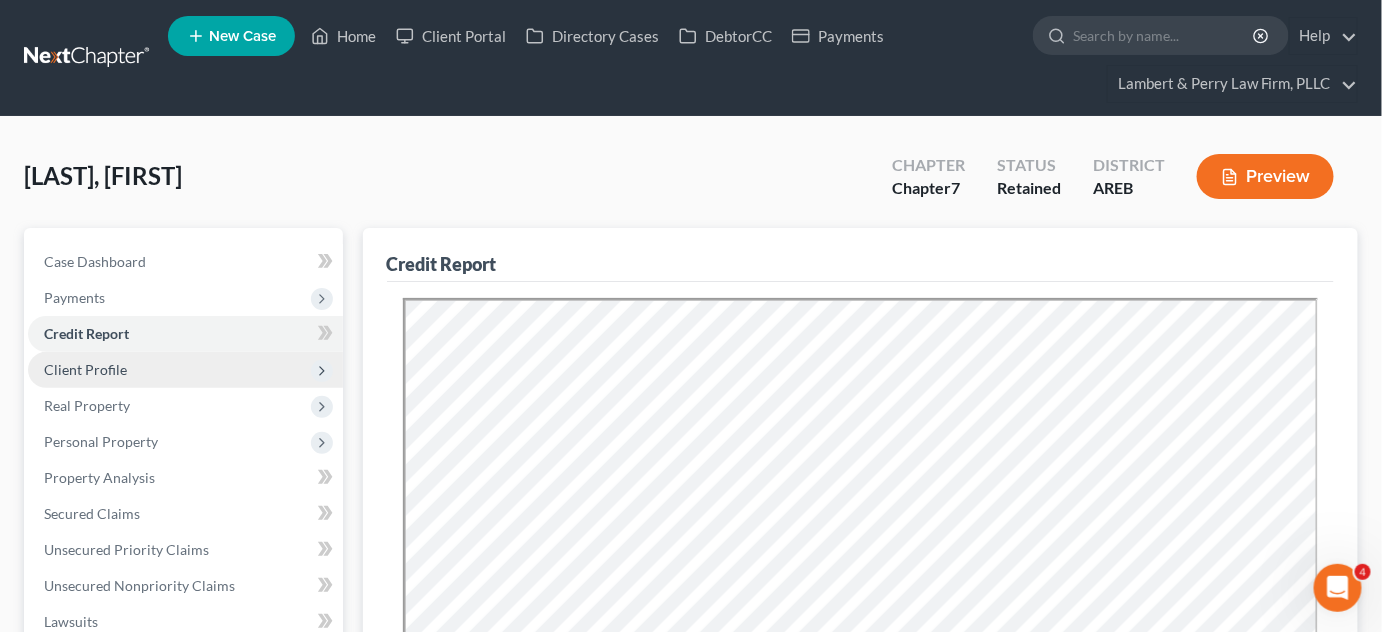scroll, scrollTop: 0, scrollLeft: 0, axis: both 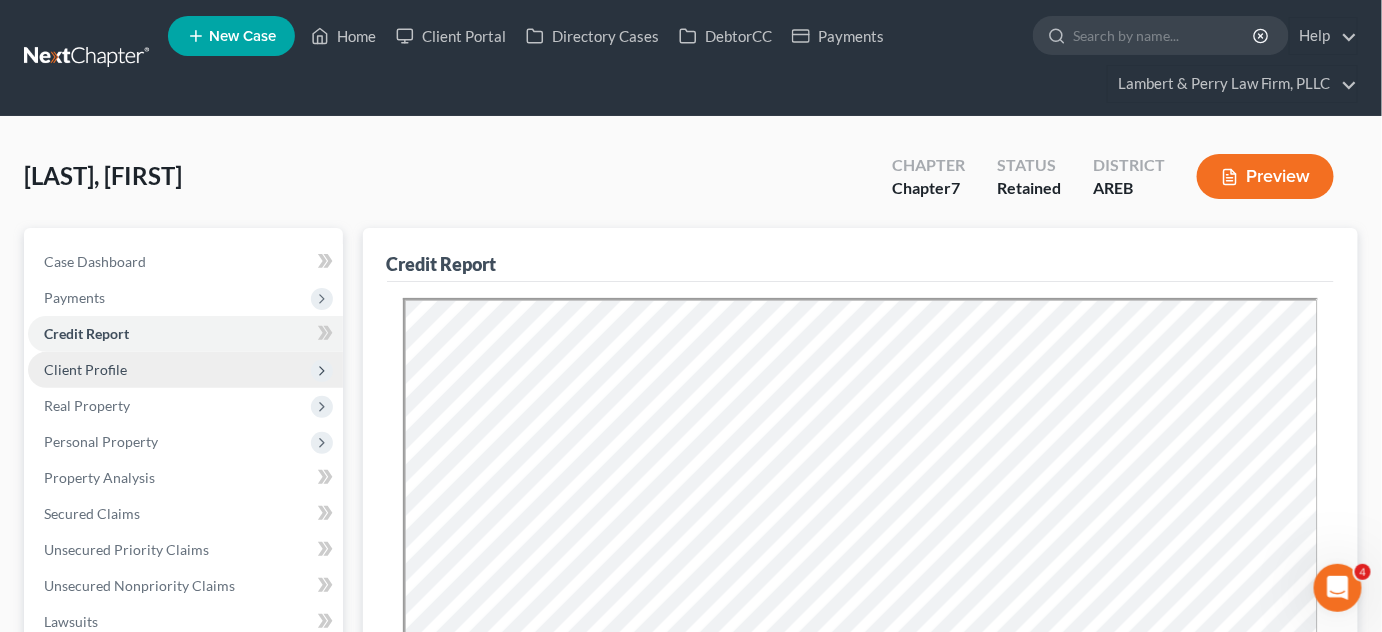 click on "Client Profile" at bounding box center [185, 370] 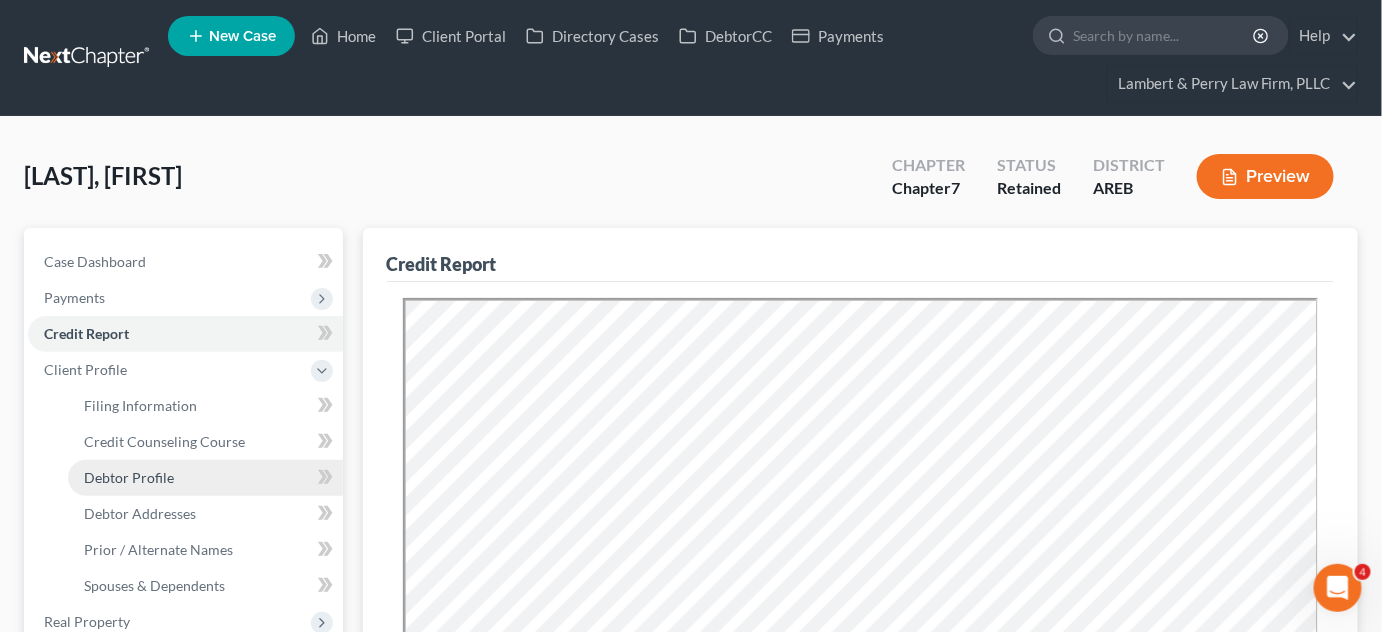 click on "Debtor Profile" at bounding box center [129, 477] 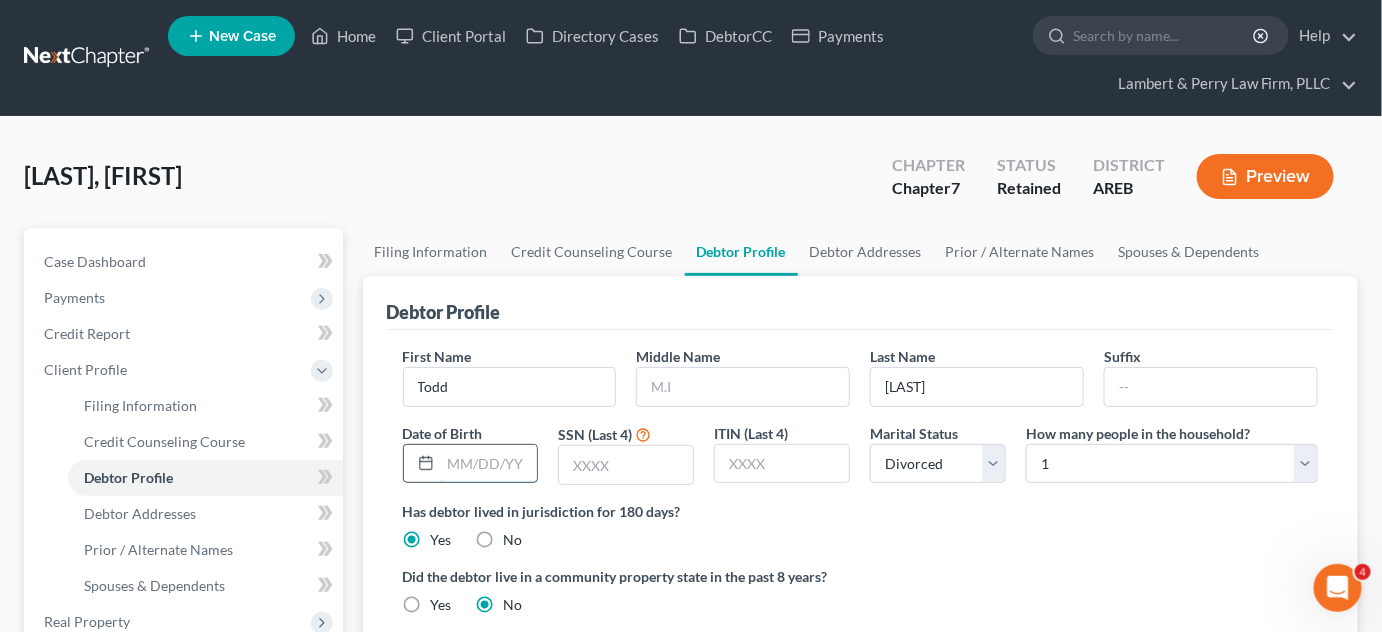 click at bounding box center (489, 464) 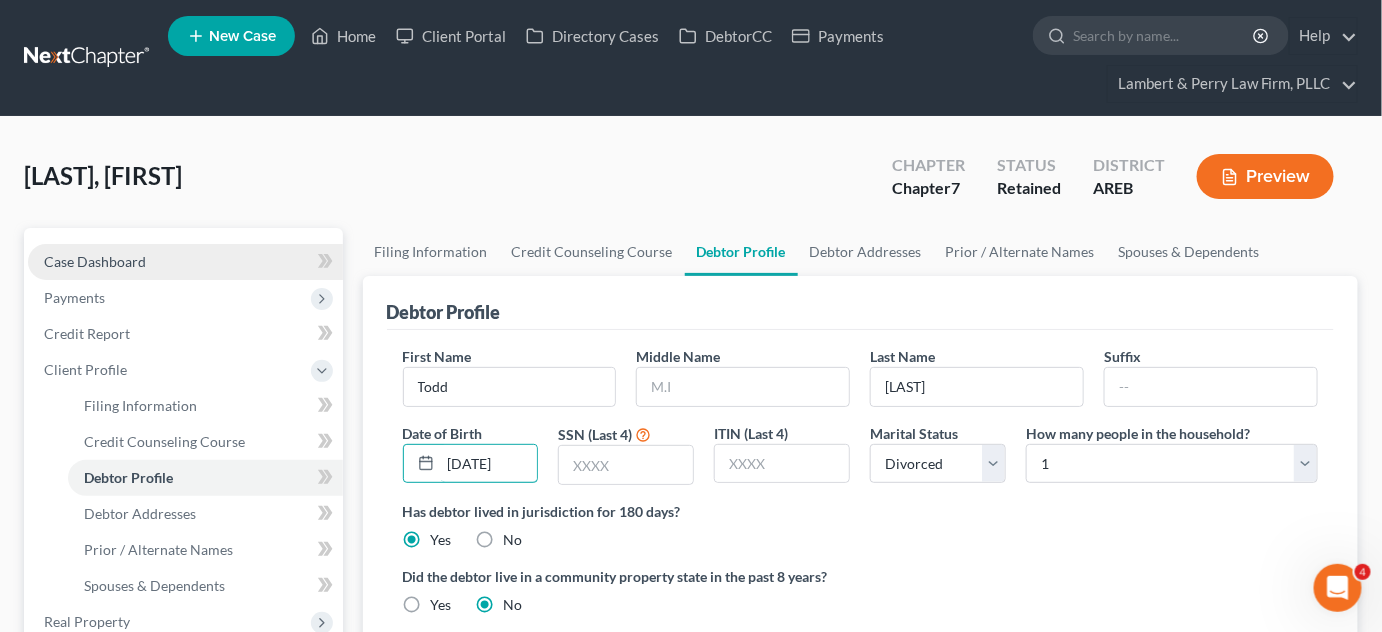 type on "[DATE]" 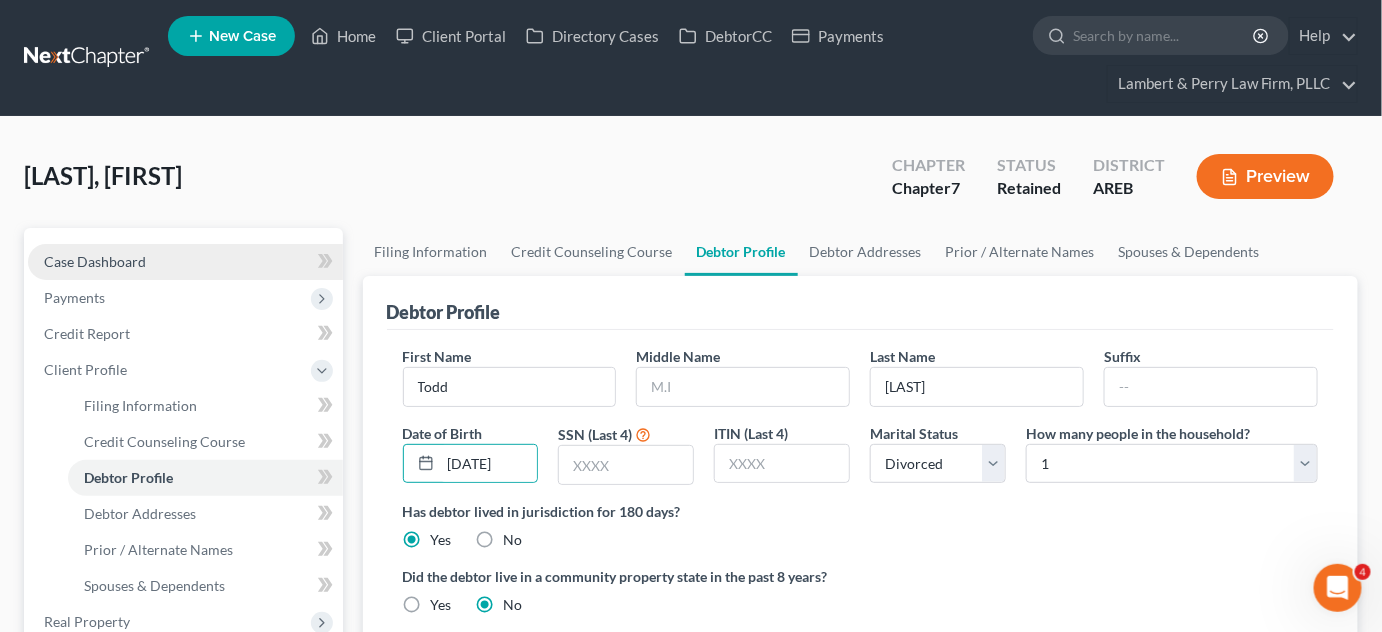 click on "Case Dashboard" at bounding box center (185, 262) 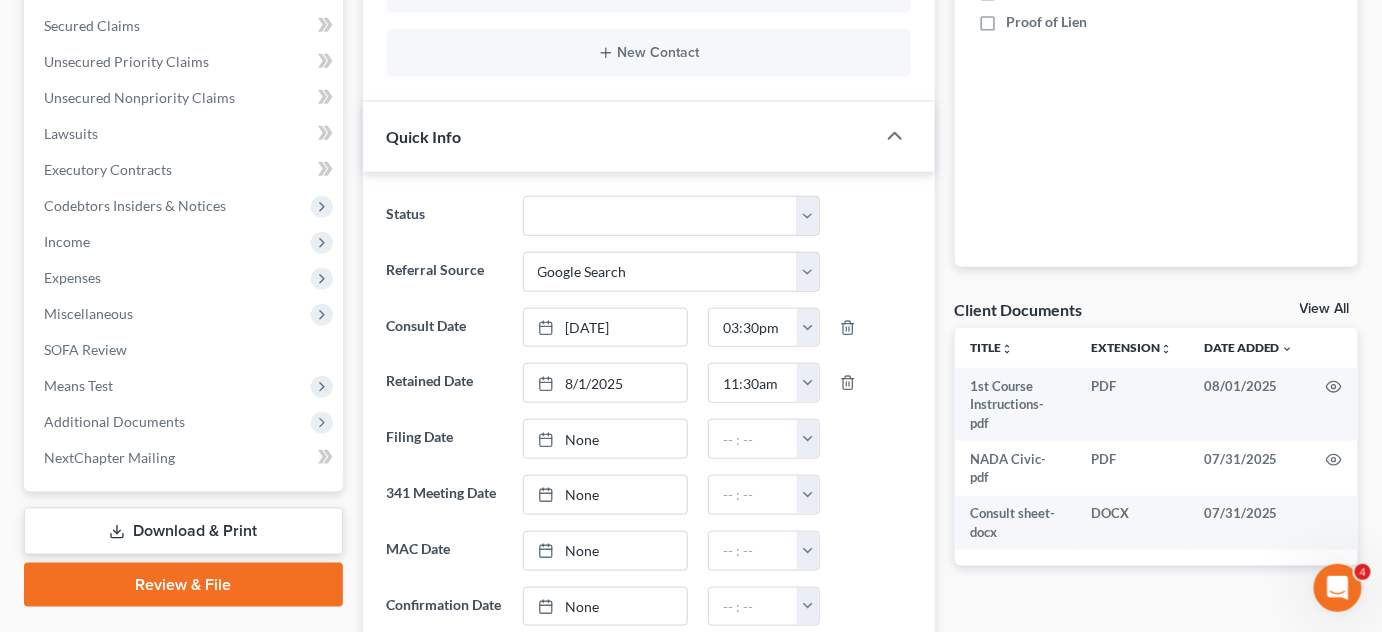 scroll, scrollTop: 0, scrollLeft: 0, axis: both 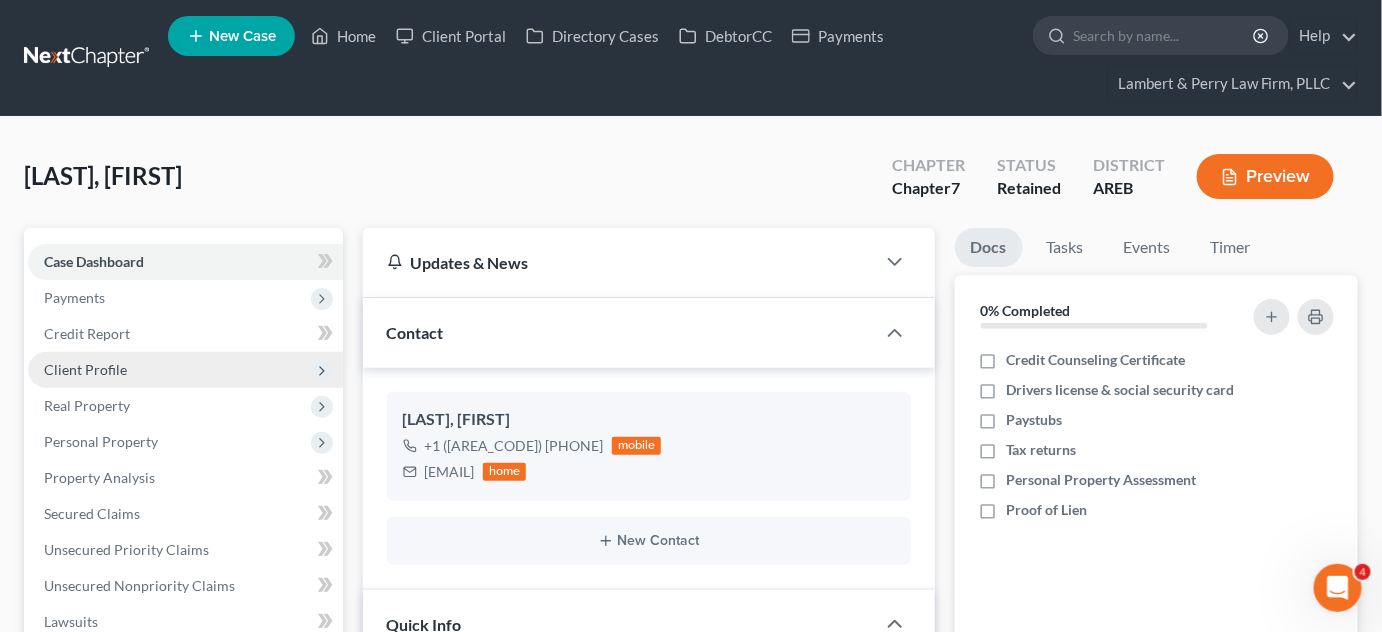 click on "Client Profile" at bounding box center [85, 369] 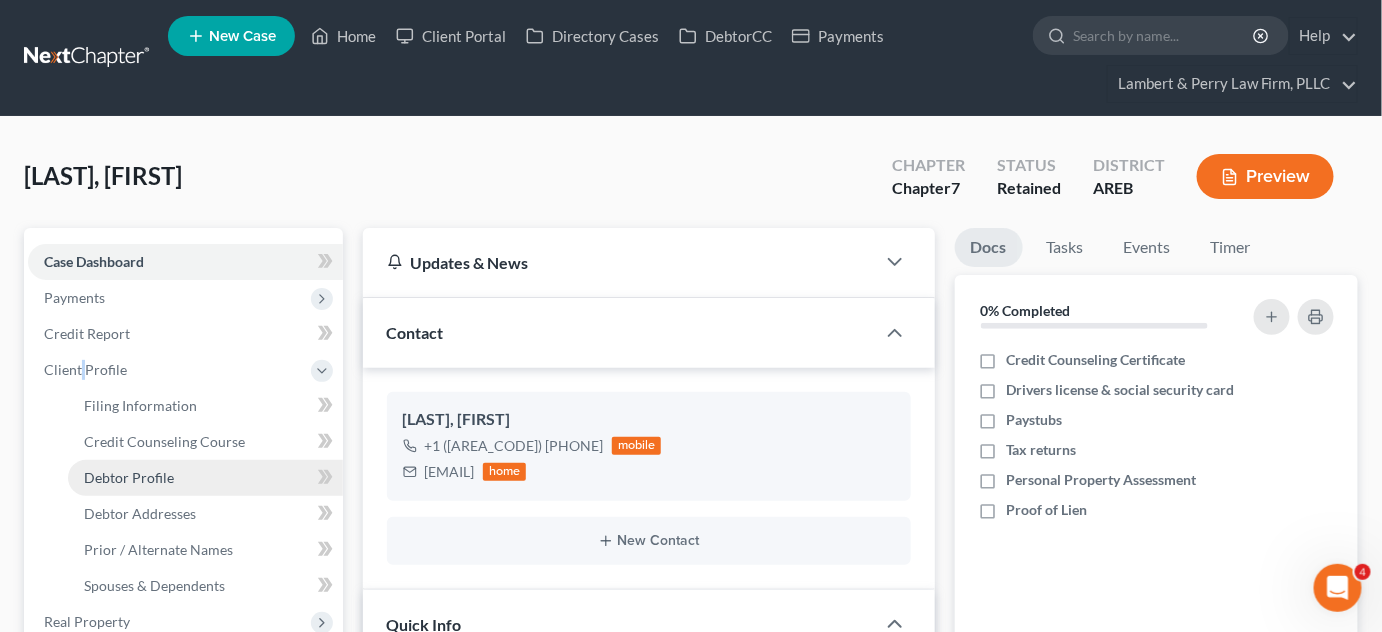 click on "Debtor Profile" at bounding box center (205, 478) 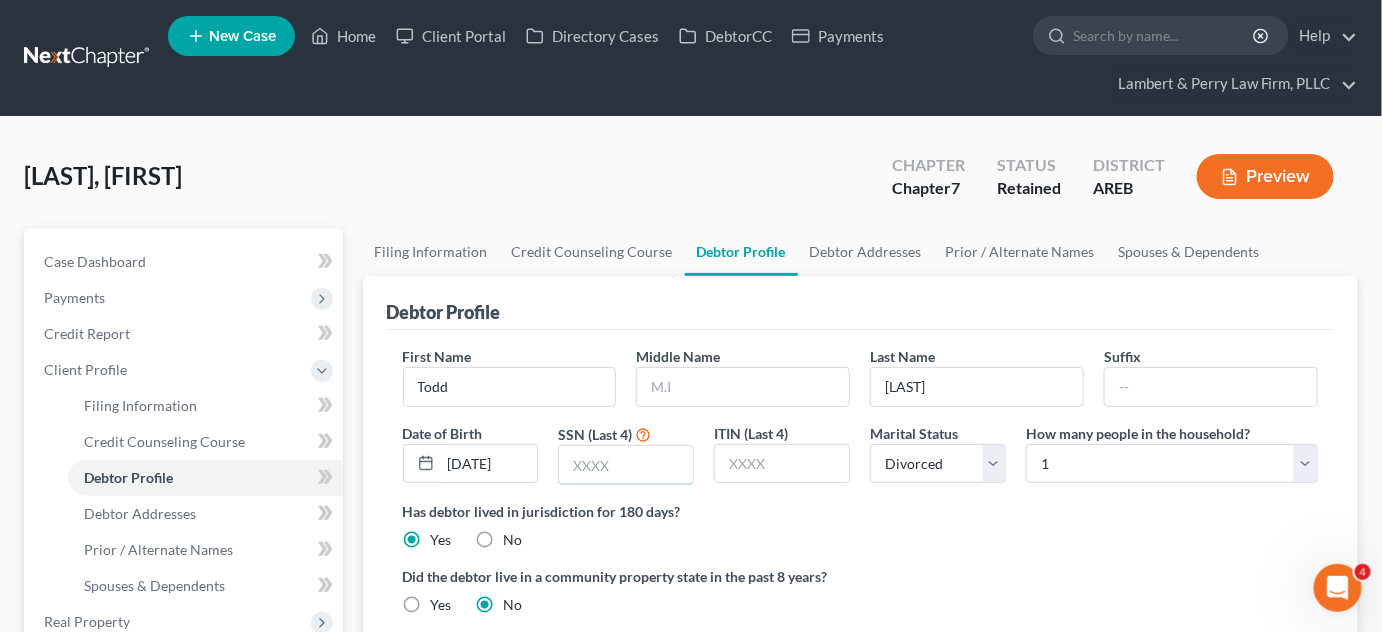 drag, startPoint x: 595, startPoint y: 450, endPoint x: 613, endPoint y: 503, distance: 55.97321 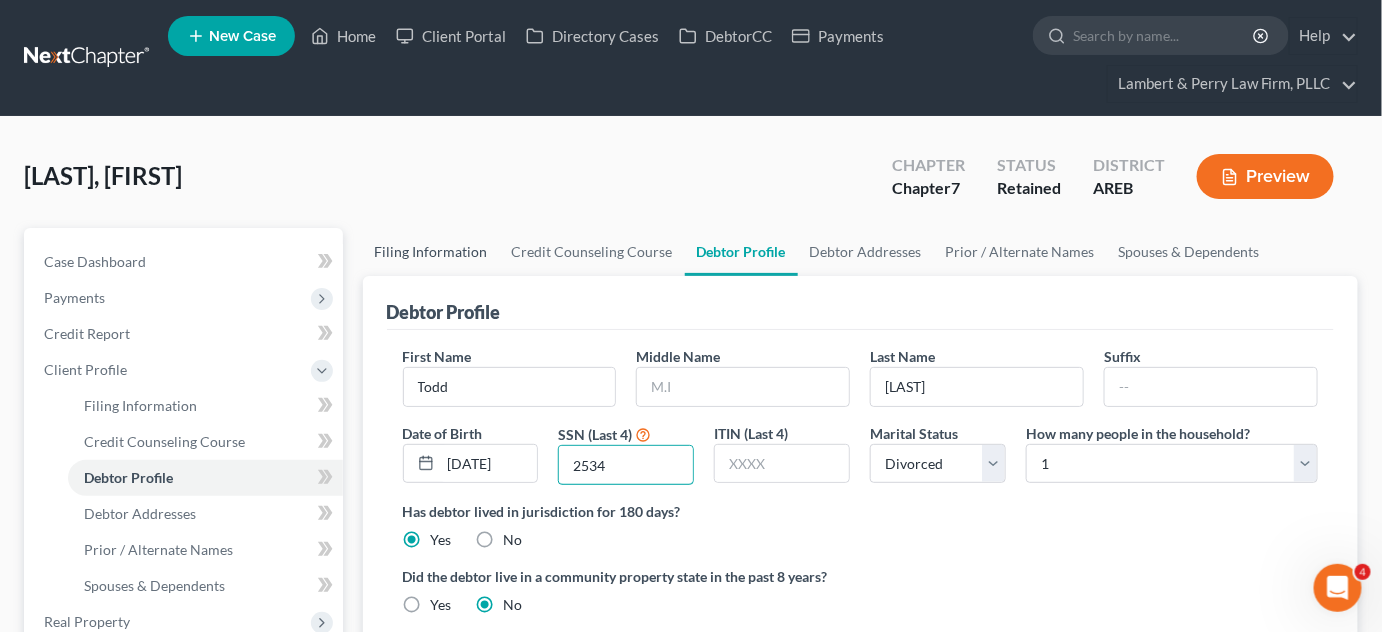type on "2534" 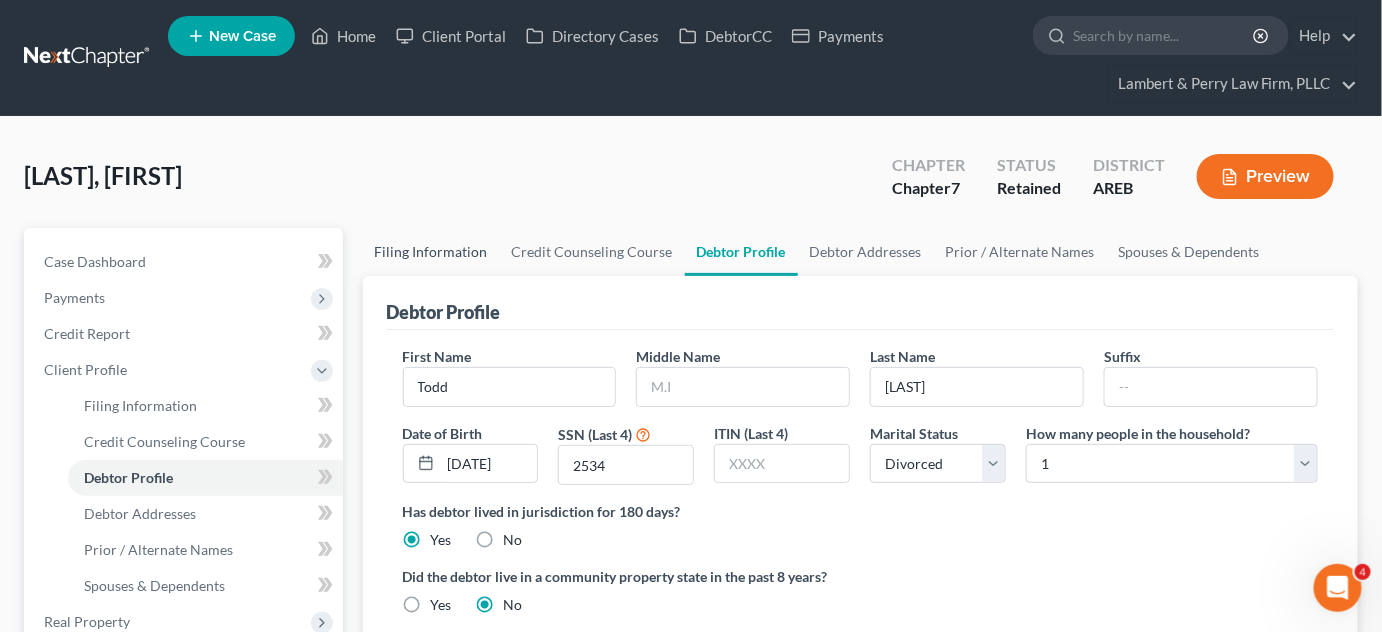 click on "Filing Information" at bounding box center (431, 252) 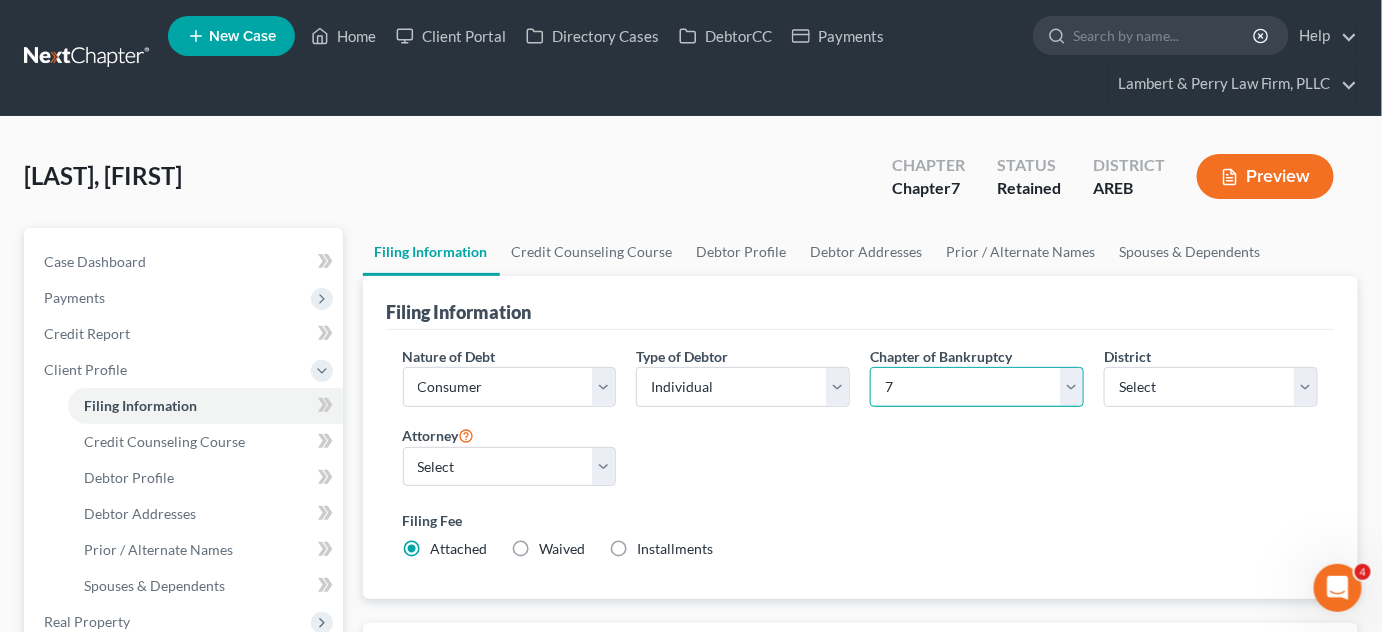 click on "Select 7 11 12 13" at bounding box center (977, 387) 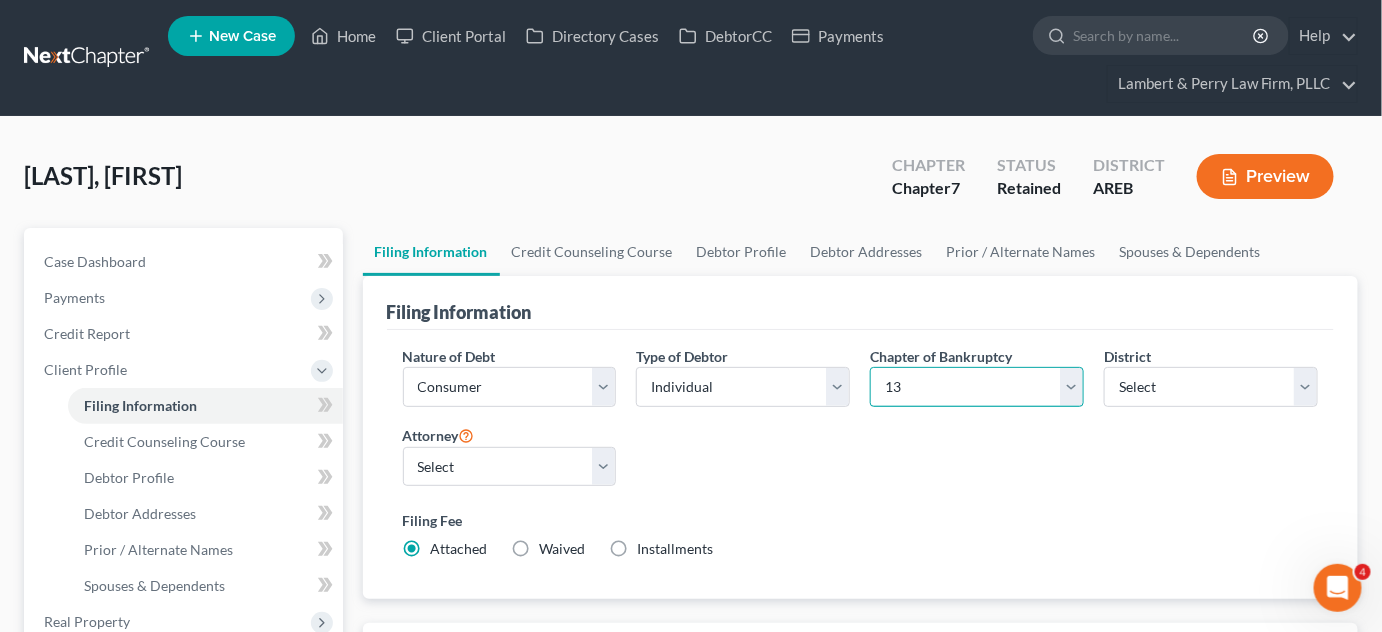 click on "Select 7 11 12 13" at bounding box center (977, 387) 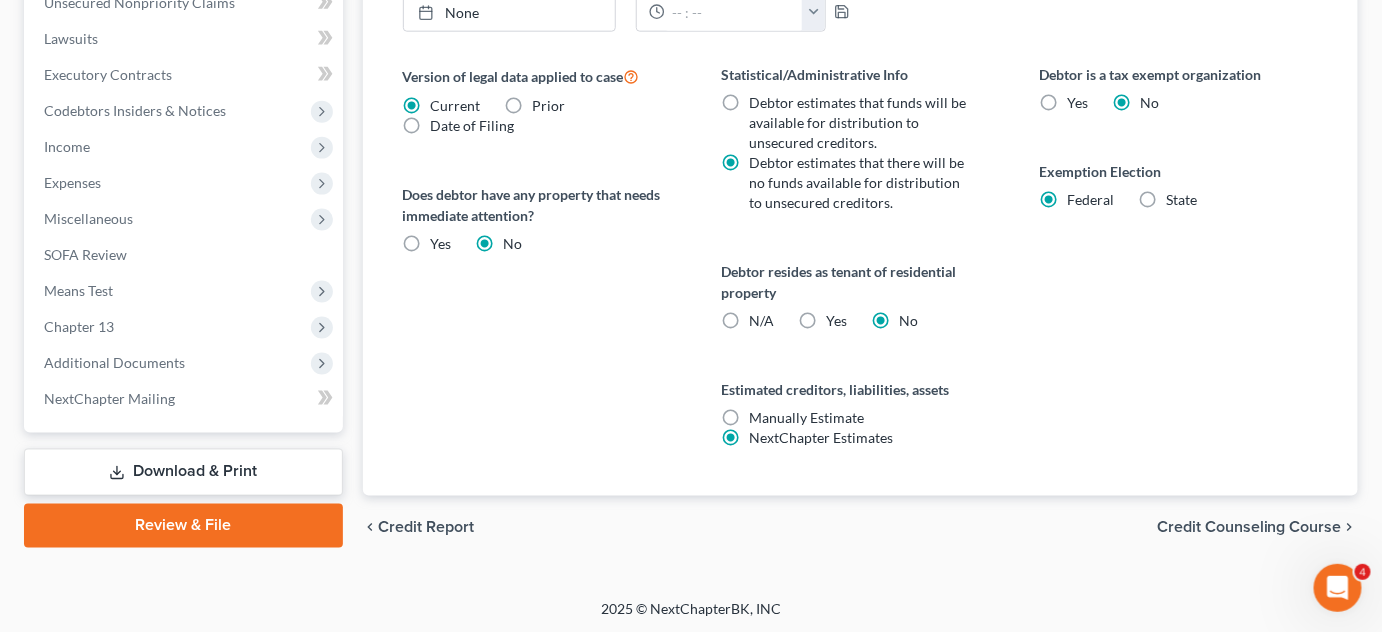 click on "Credit Counseling Course" at bounding box center [1249, 528] 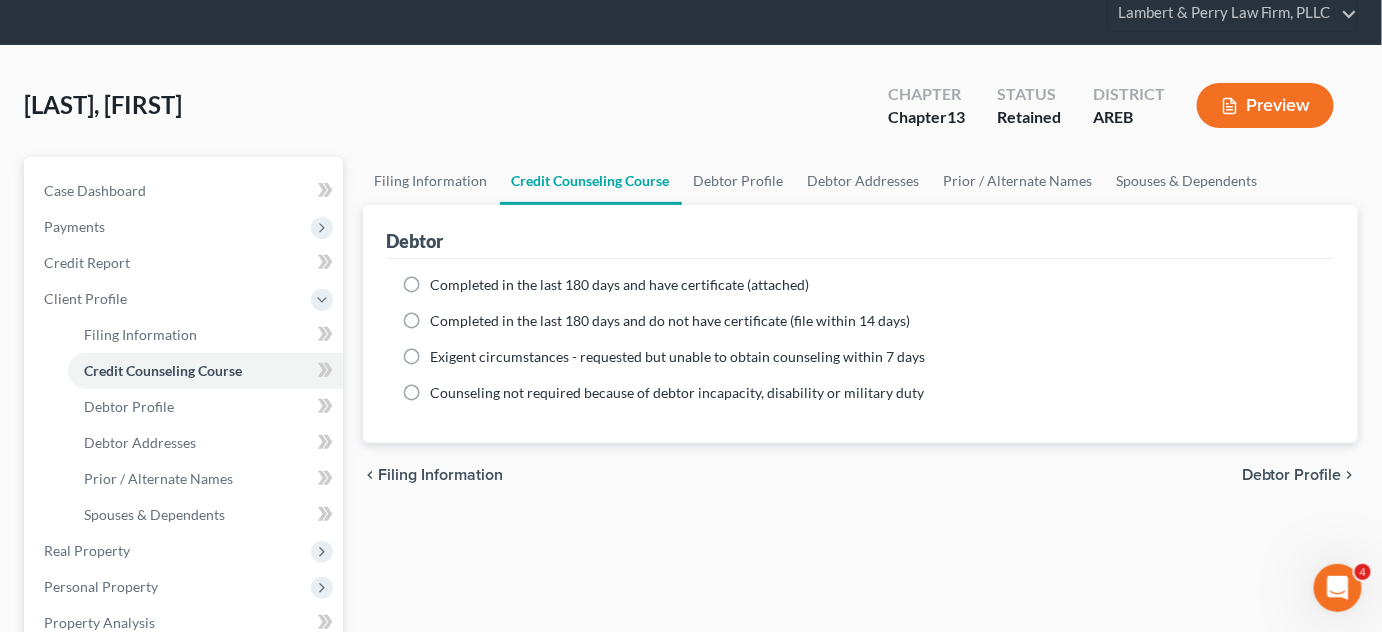 scroll, scrollTop: 0, scrollLeft: 0, axis: both 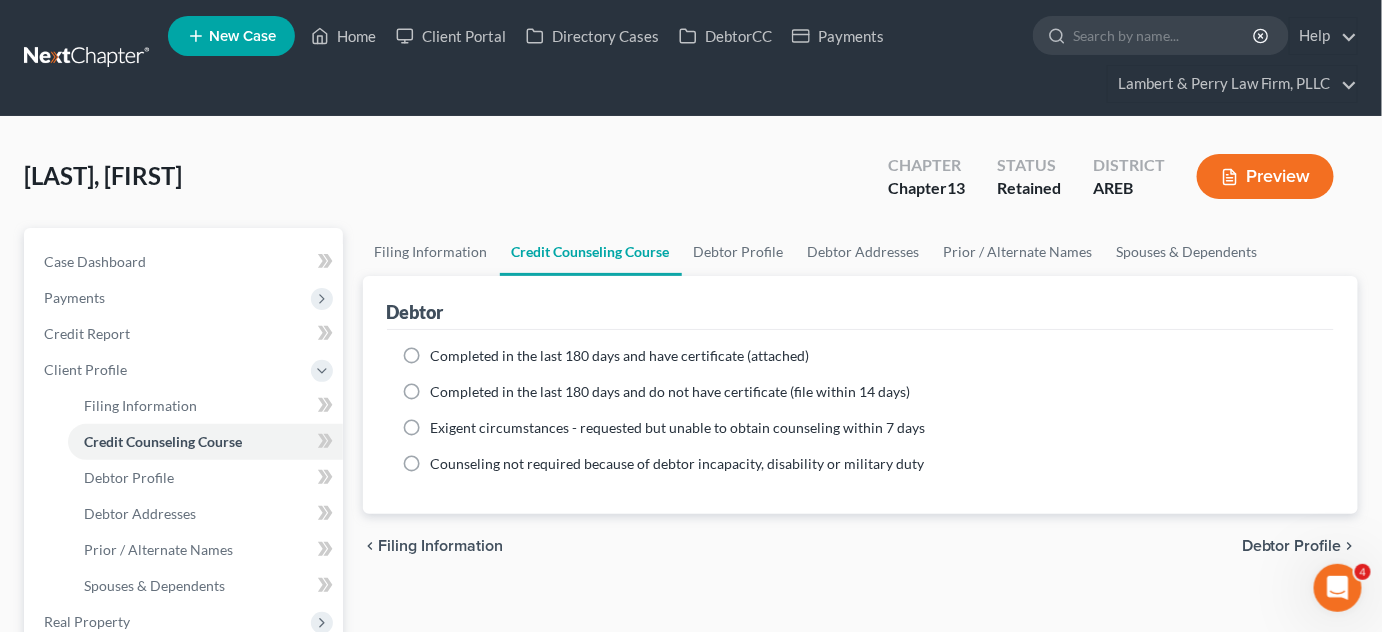 click on "Debtor Profile" at bounding box center (1292, 546) 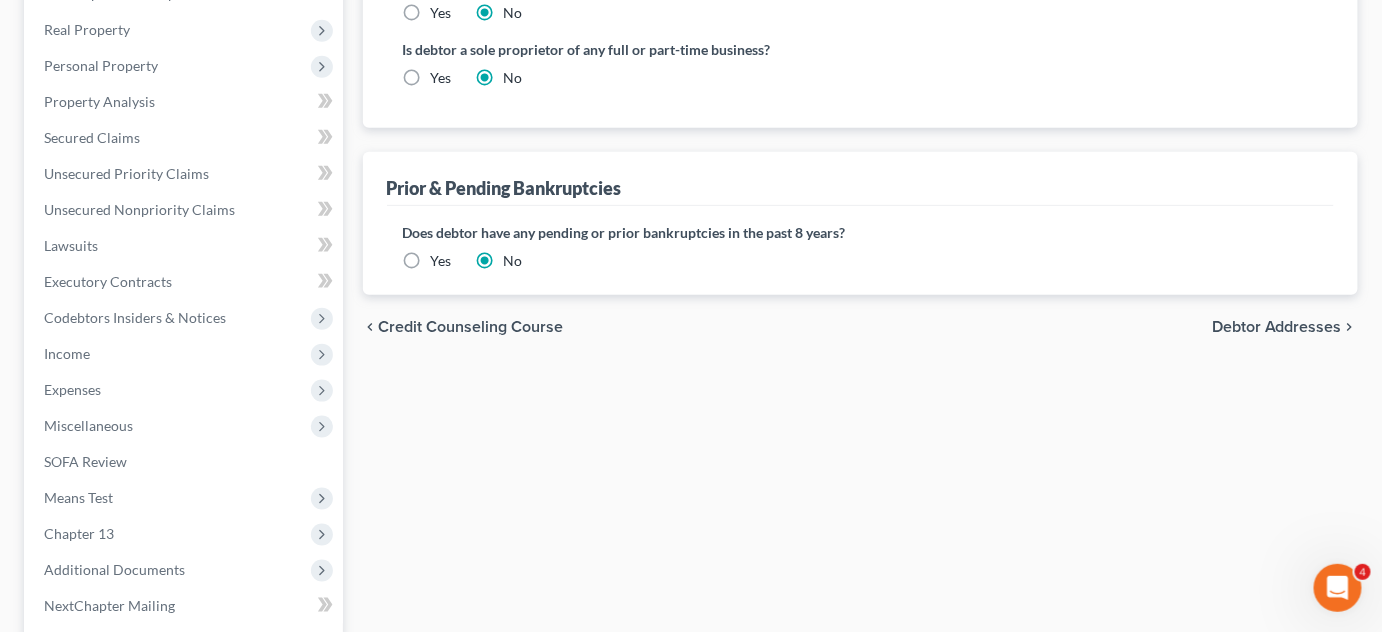 scroll, scrollTop: 636, scrollLeft: 0, axis: vertical 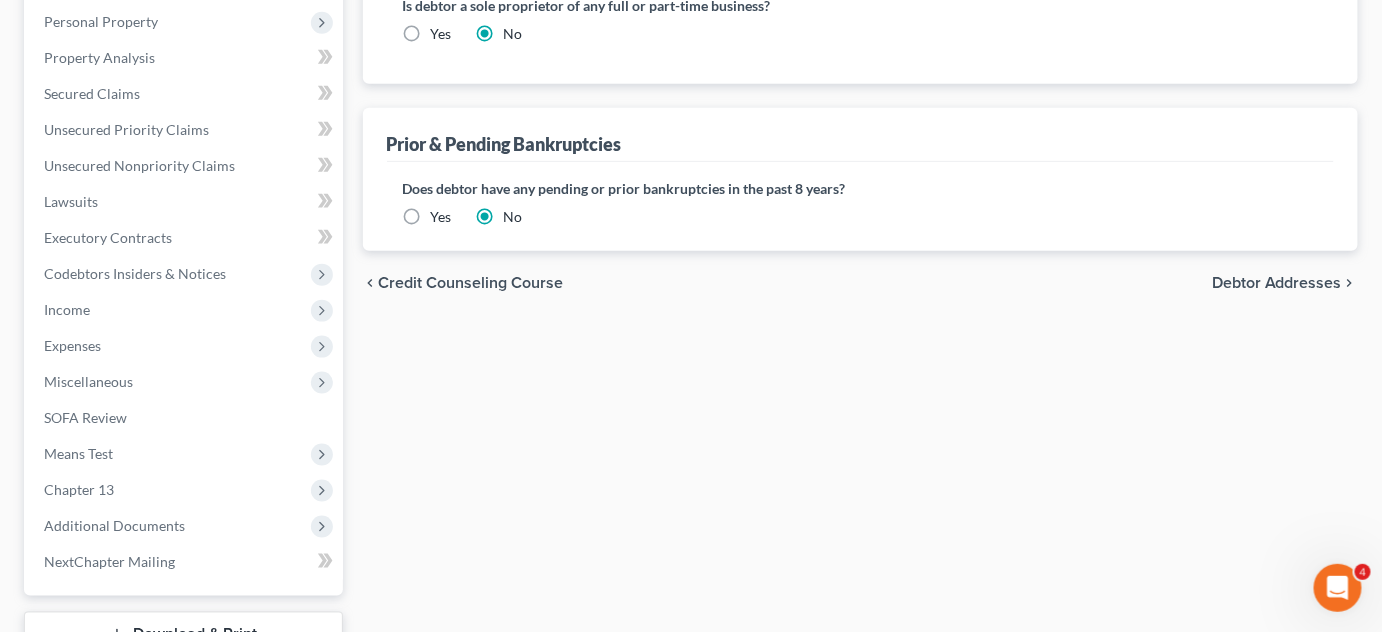 click on "Debtor Addresses" at bounding box center (1277, 283) 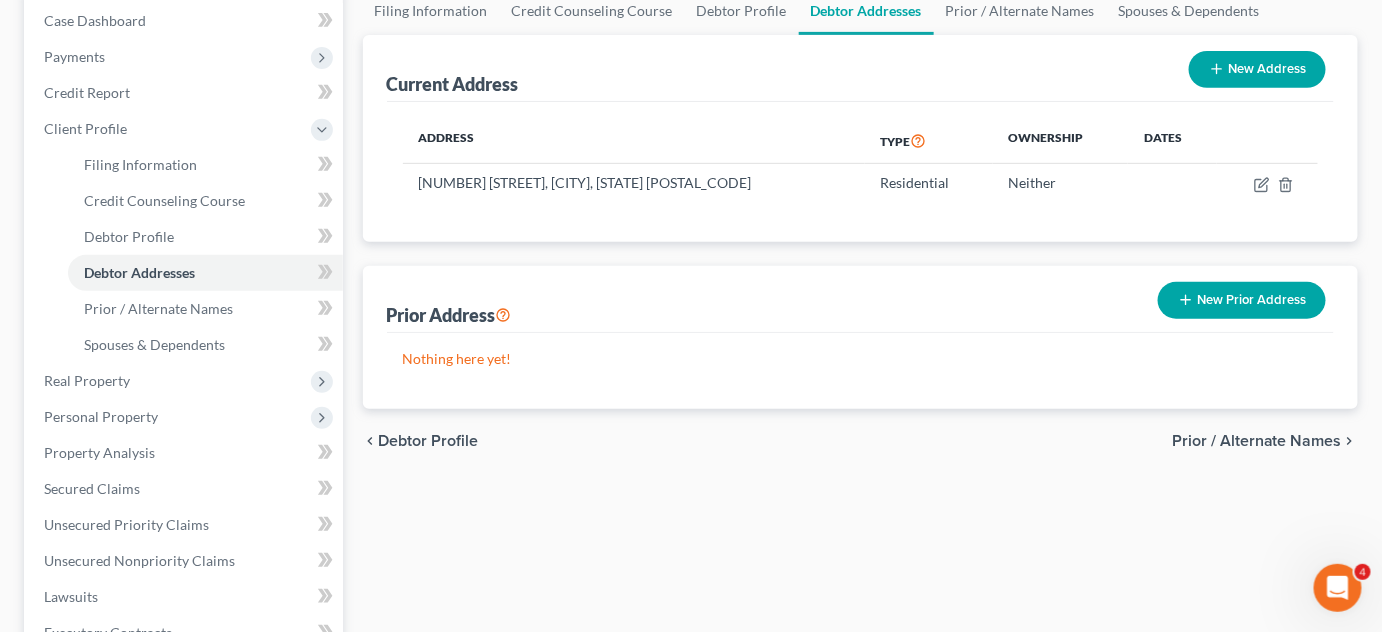 scroll, scrollTop: 272, scrollLeft: 0, axis: vertical 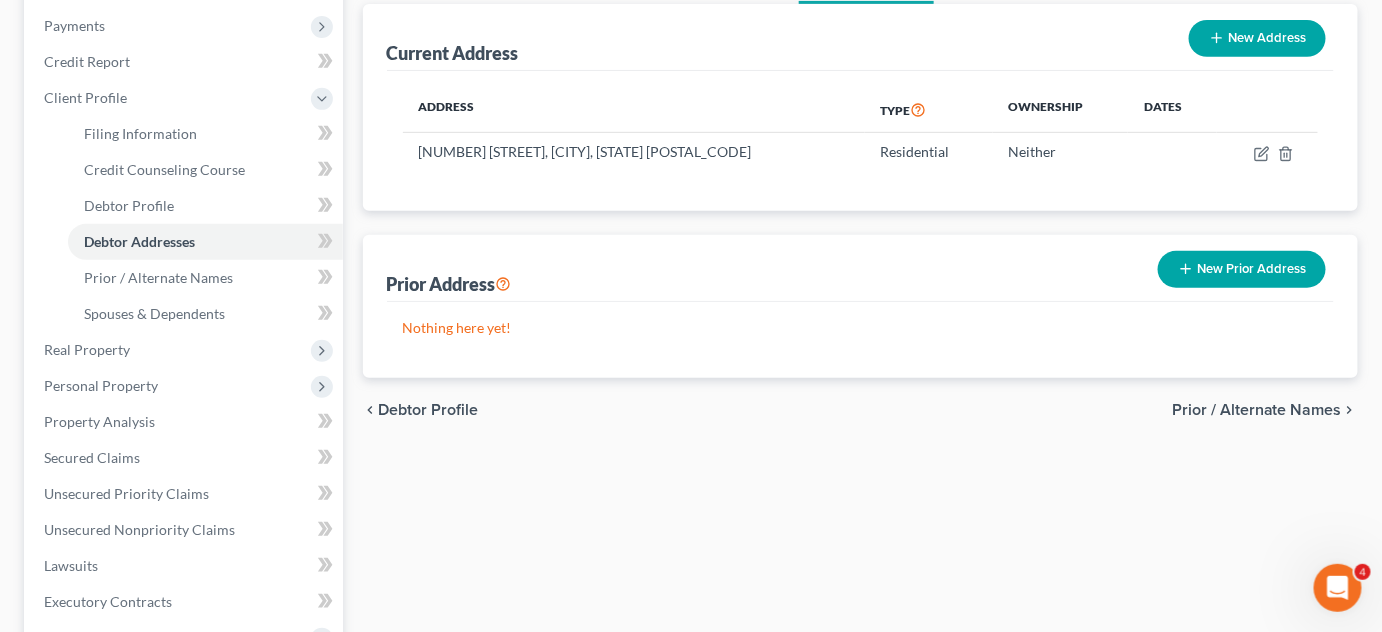 click on "Prior / Alternate Names" at bounding box center [1257, 410] 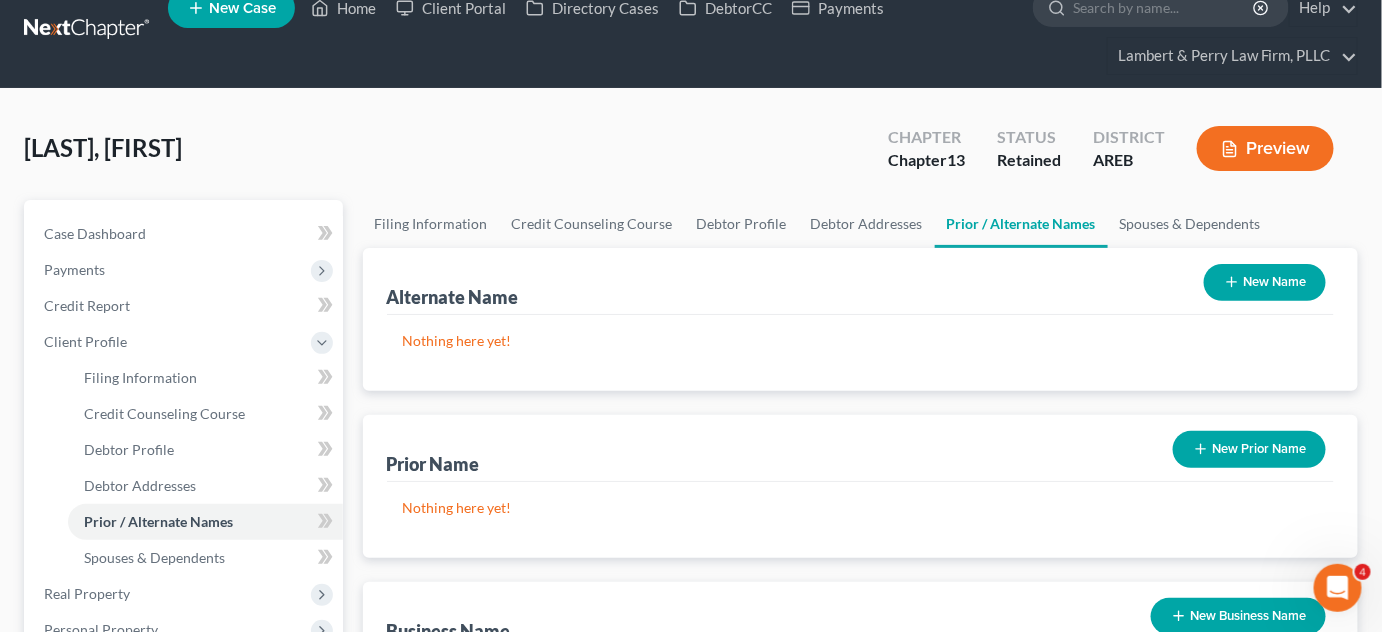 scroll, scrollTop: 0, scrollLeft: 0, axis: both 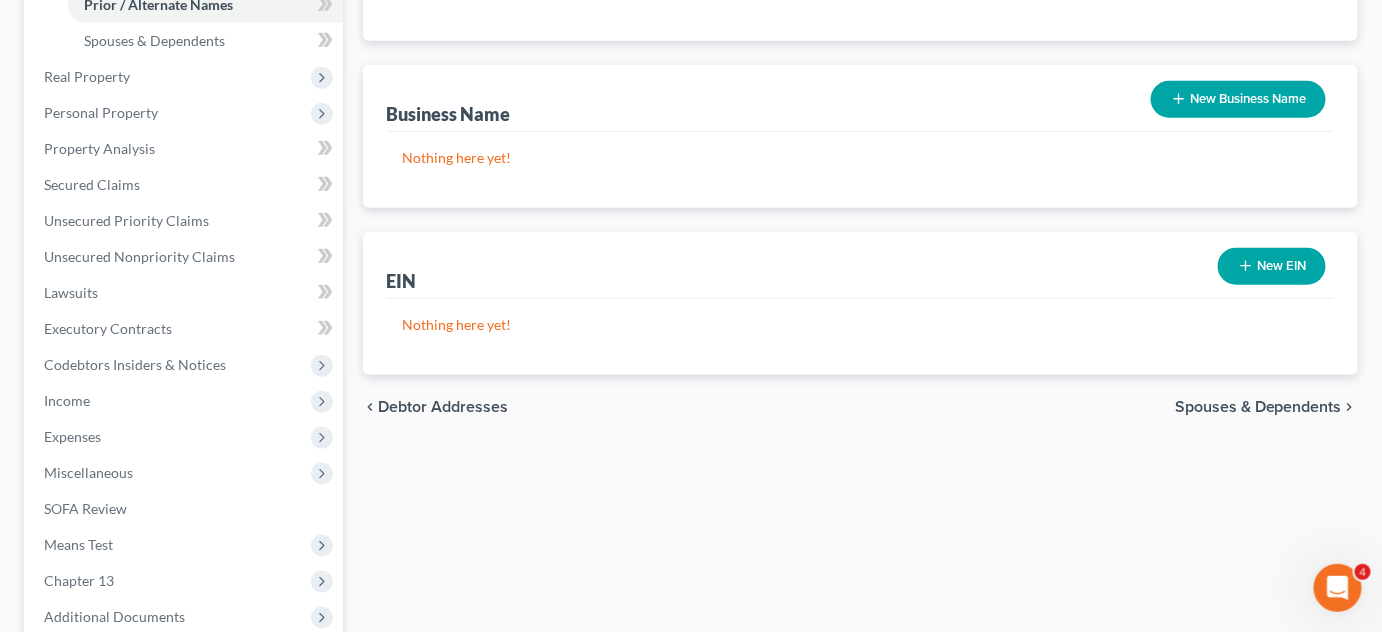 click on "Spouses & Dependents" at bounding box center (1258, 407) 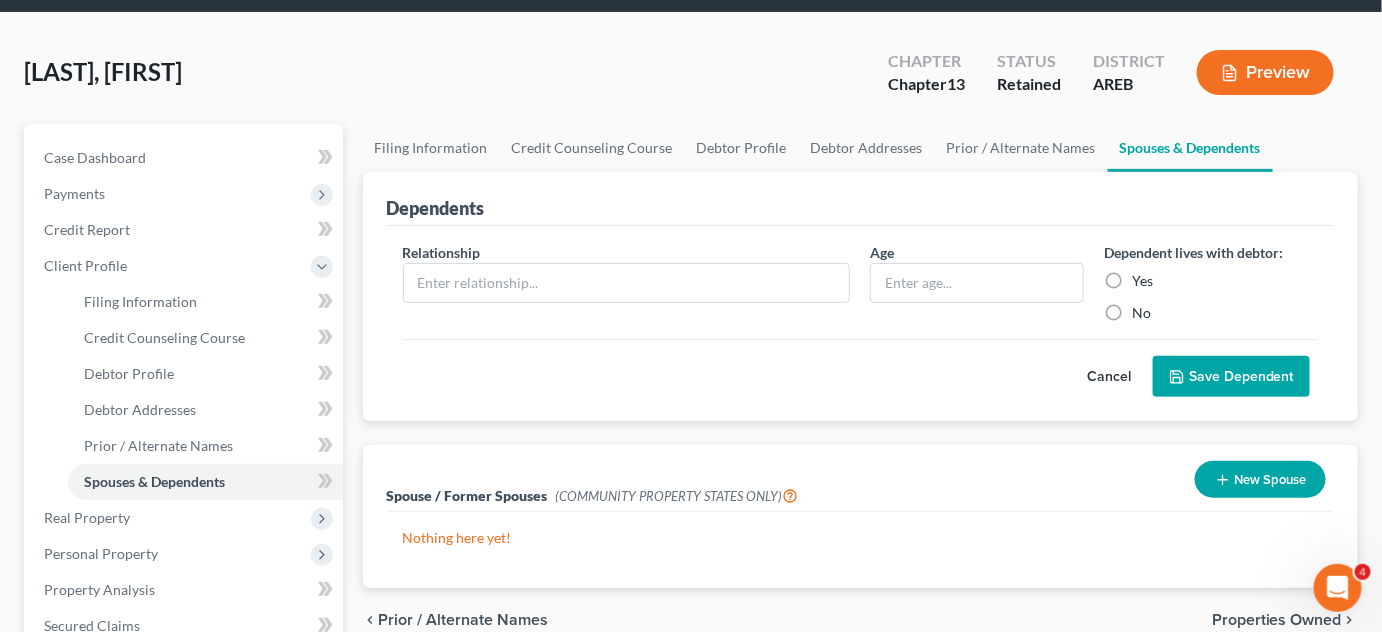 scroll, scrollTop: 272, scrollLeft: 0, axis: vertical 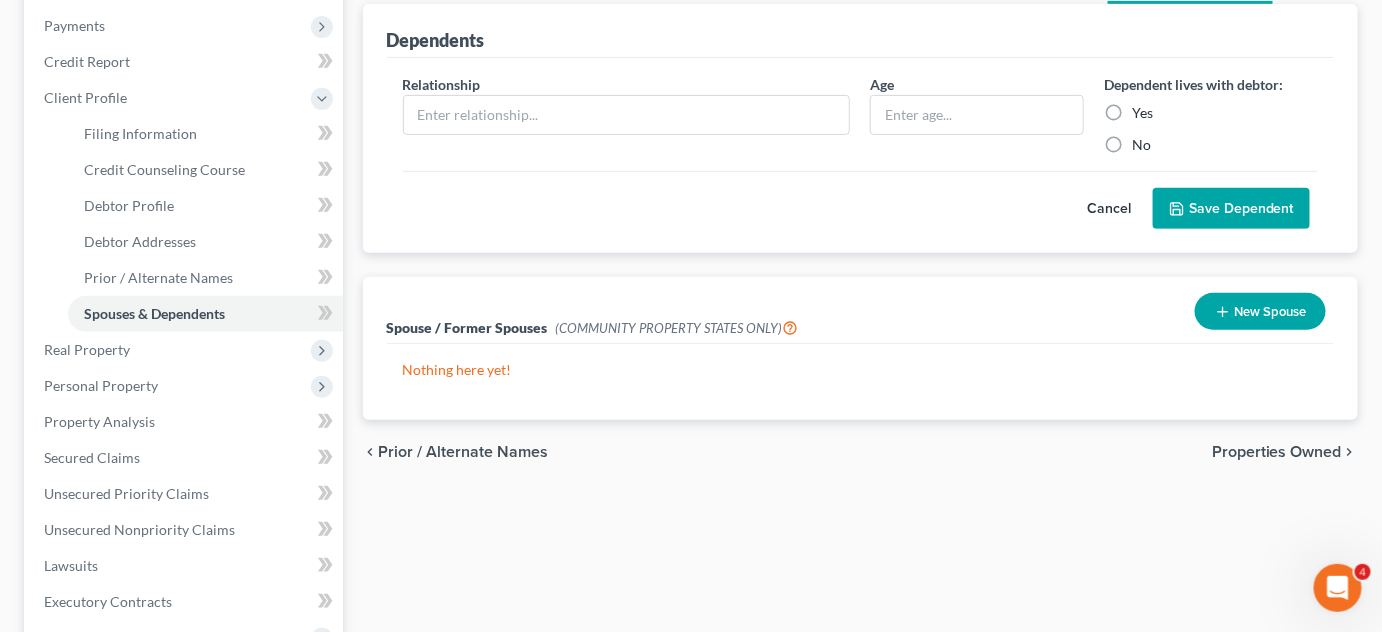 click on "Properties Owned" at bounding box center (1277, 452) 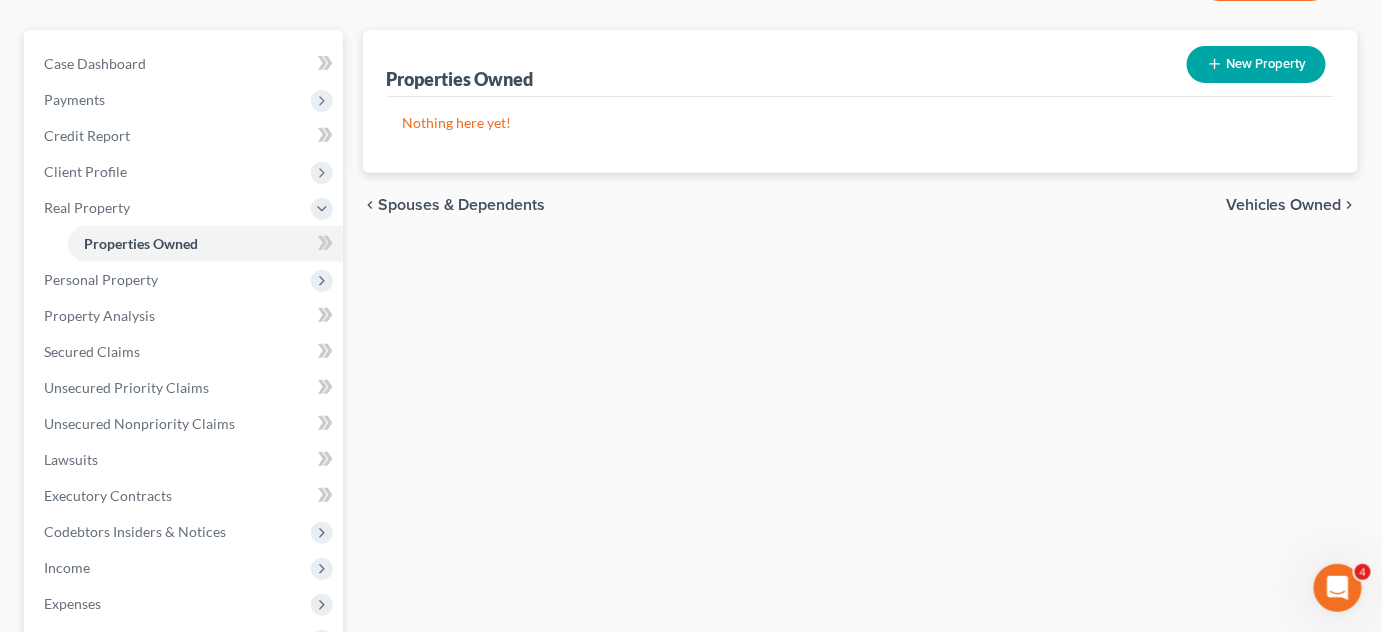 scroll, scrollTop: 0, scrollLeft: 0, axis: both 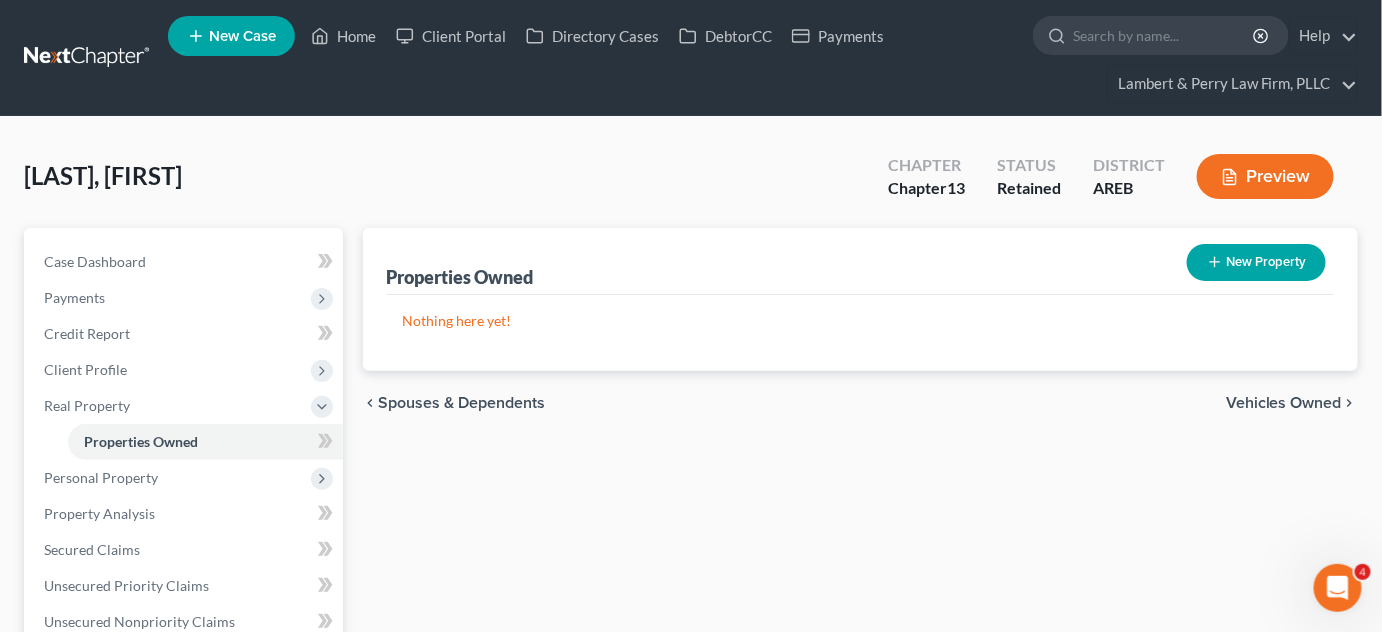click on "Vehicles Owned" at bounding box center (1284, 403) 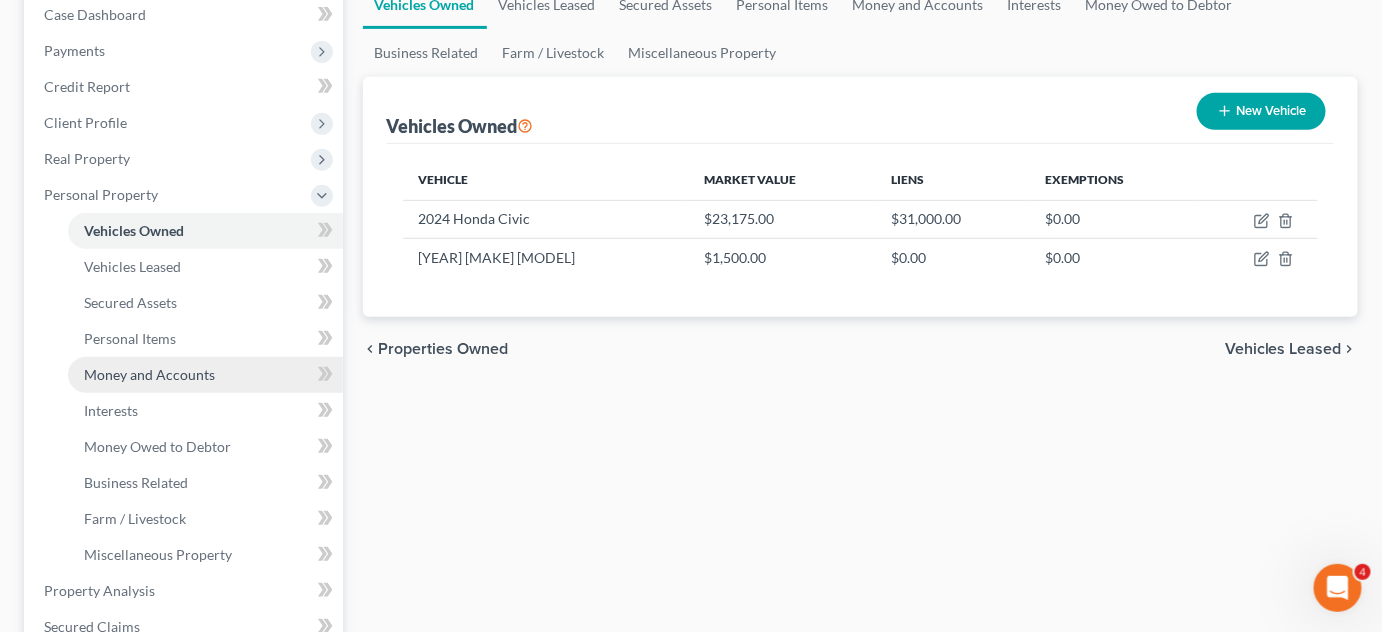scroll, scrollTop: 272, scrollLeft: 0, axis: vertical 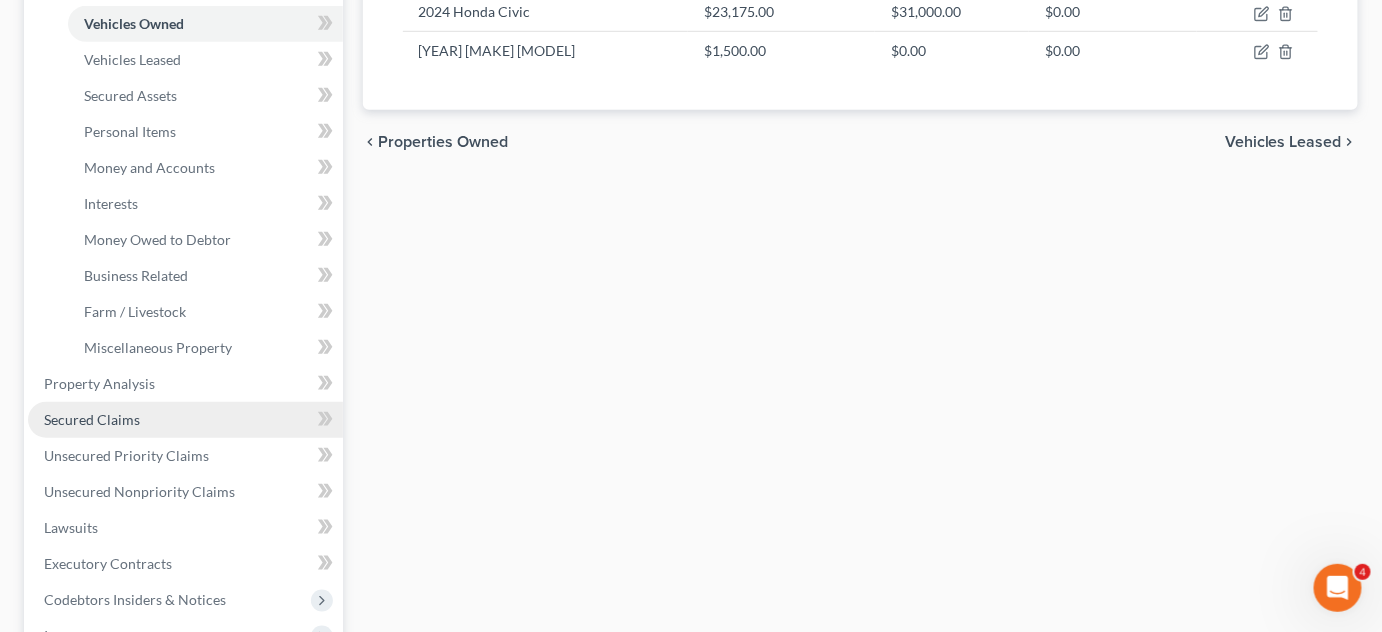 click on "Secured Claims" at bounding box center [92, 419] 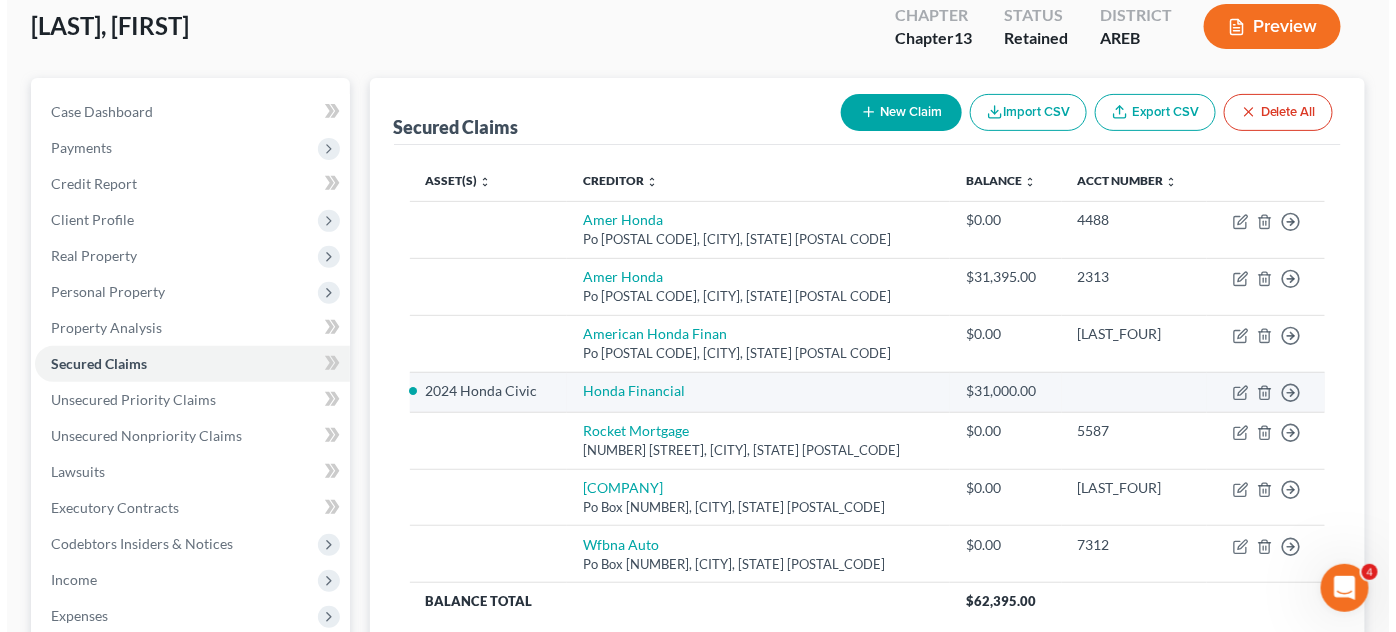 scroll, scrollTop: 181, scrollLeft: 0, axis: vertical 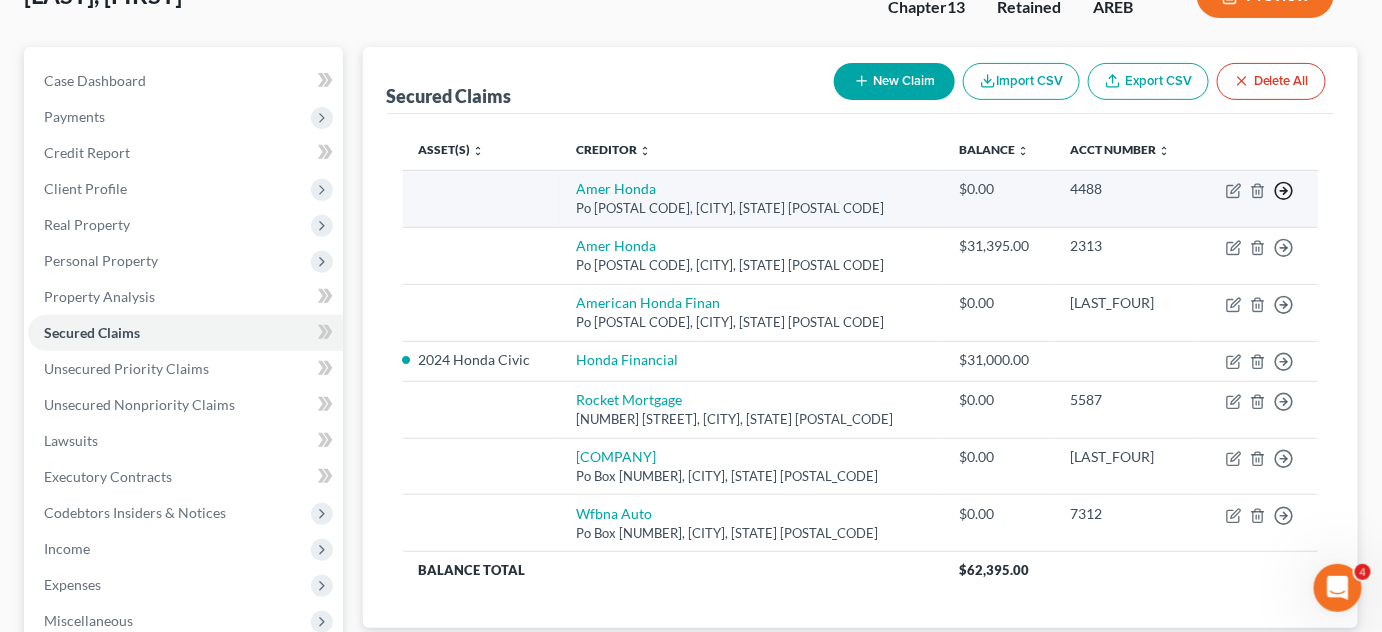 click 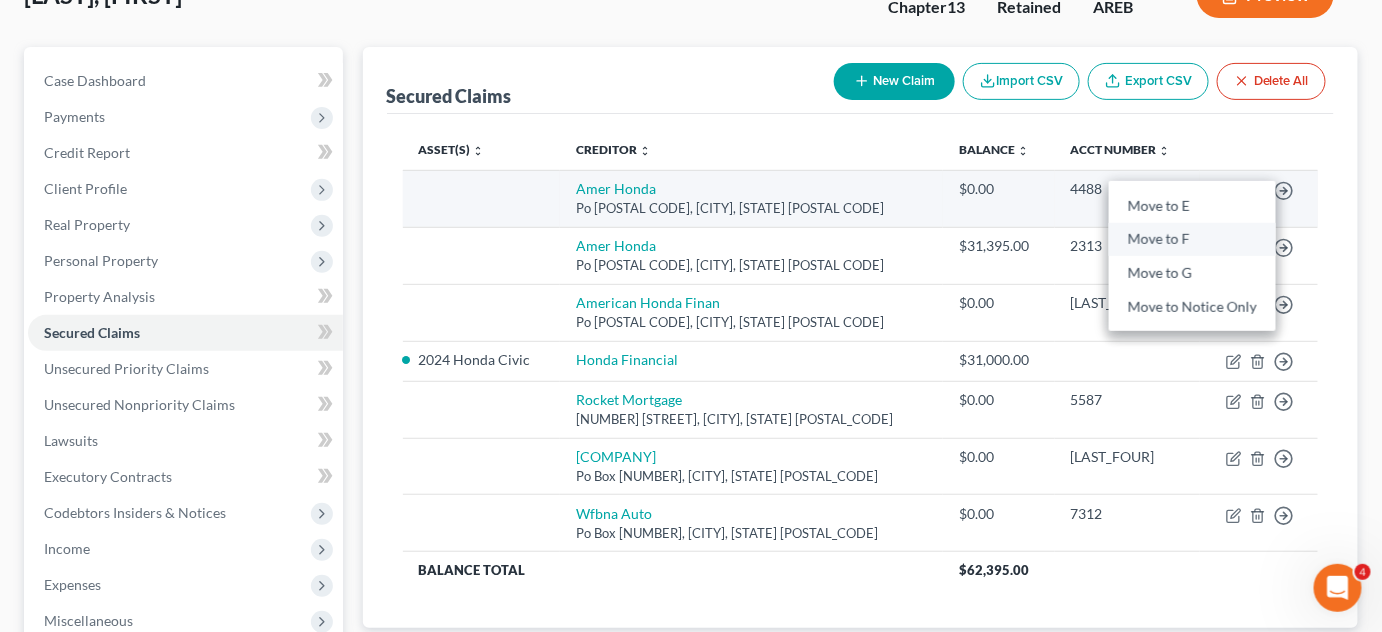 click on "Move to F" at bounding box center [1192, 240] 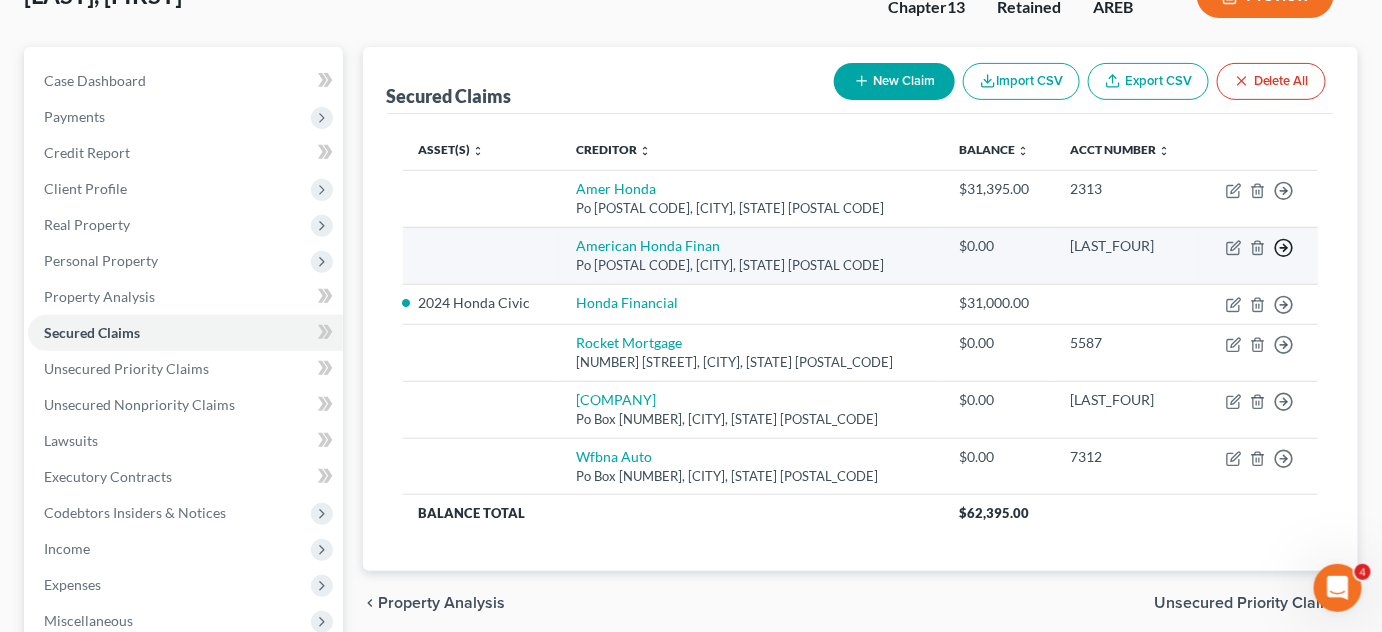 click 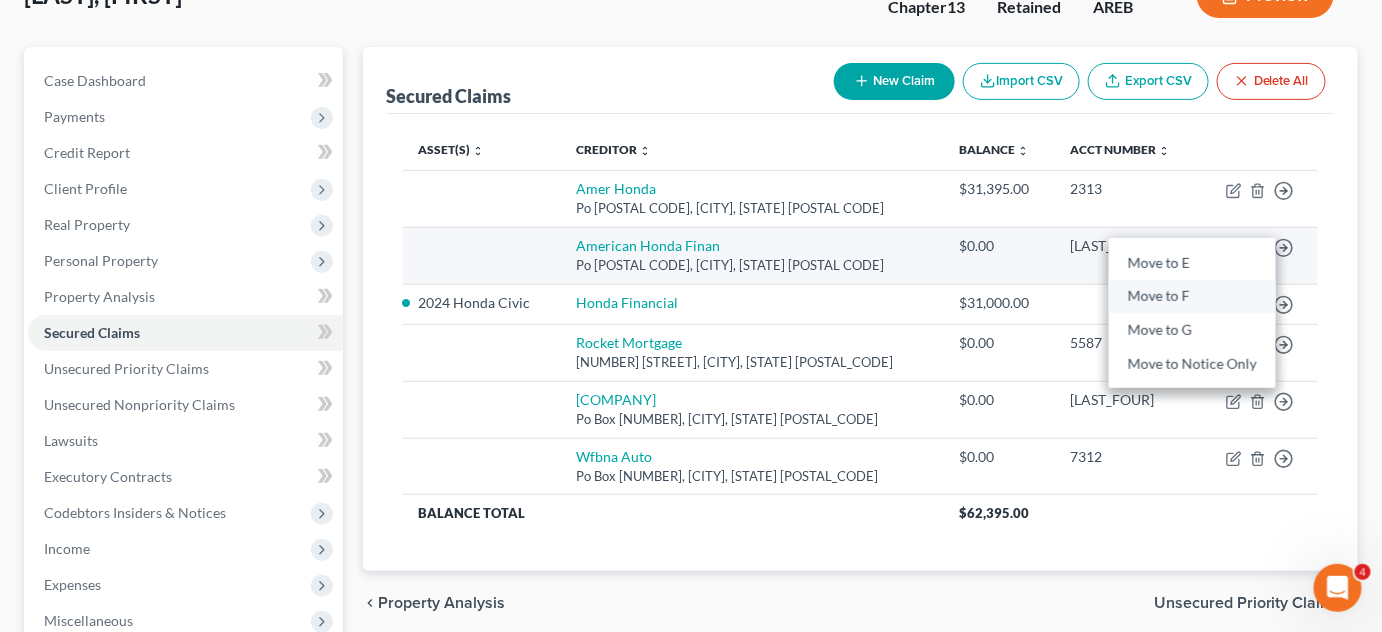 click on "Move to F" at bounding box center [1192, 297] 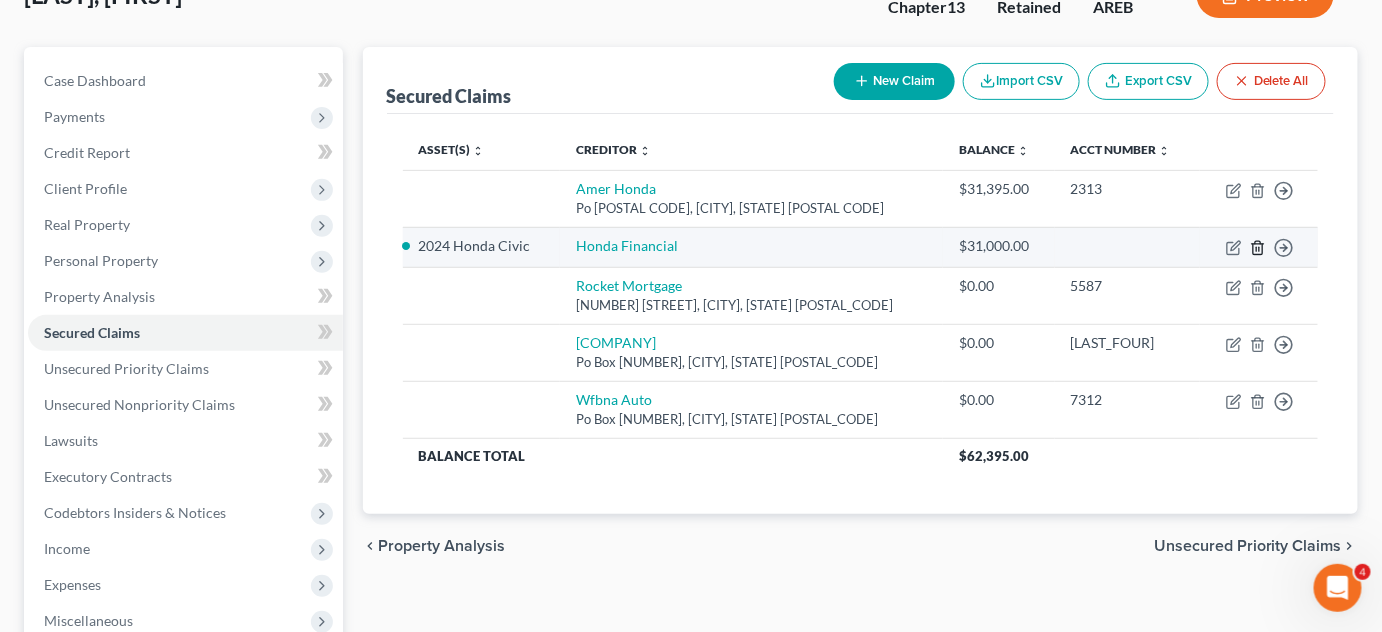 click 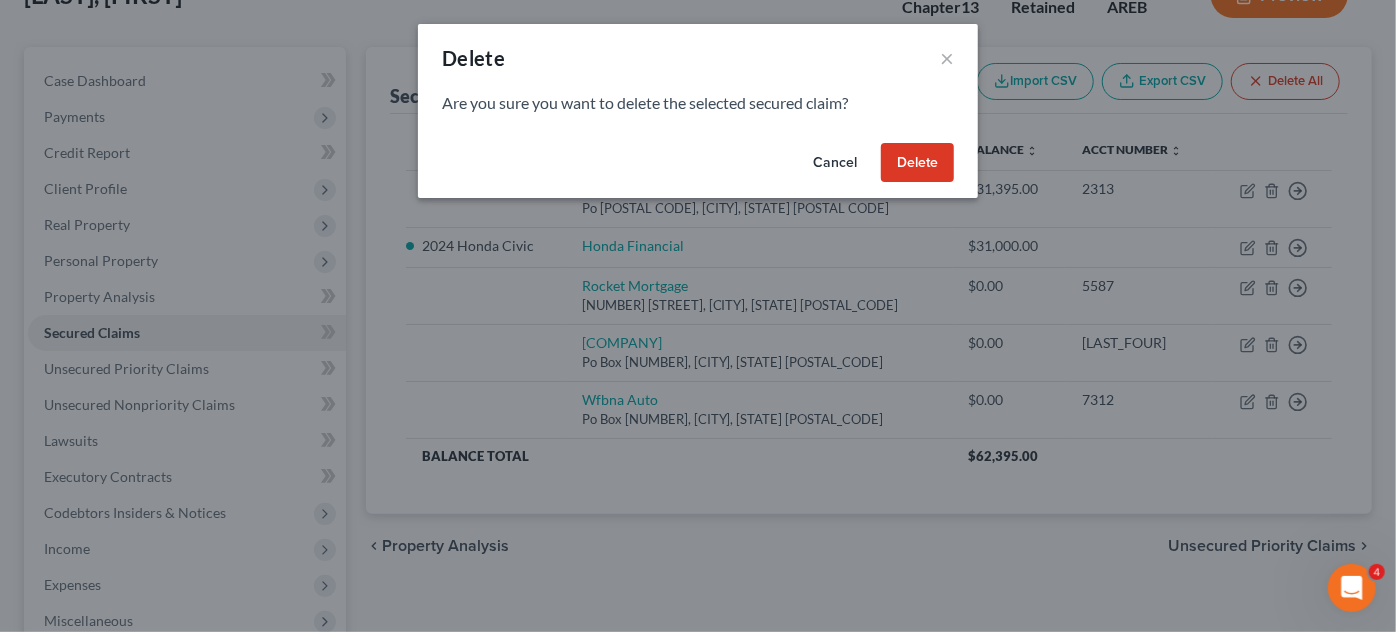 click on "Delete" at bounding box center [917, 163] 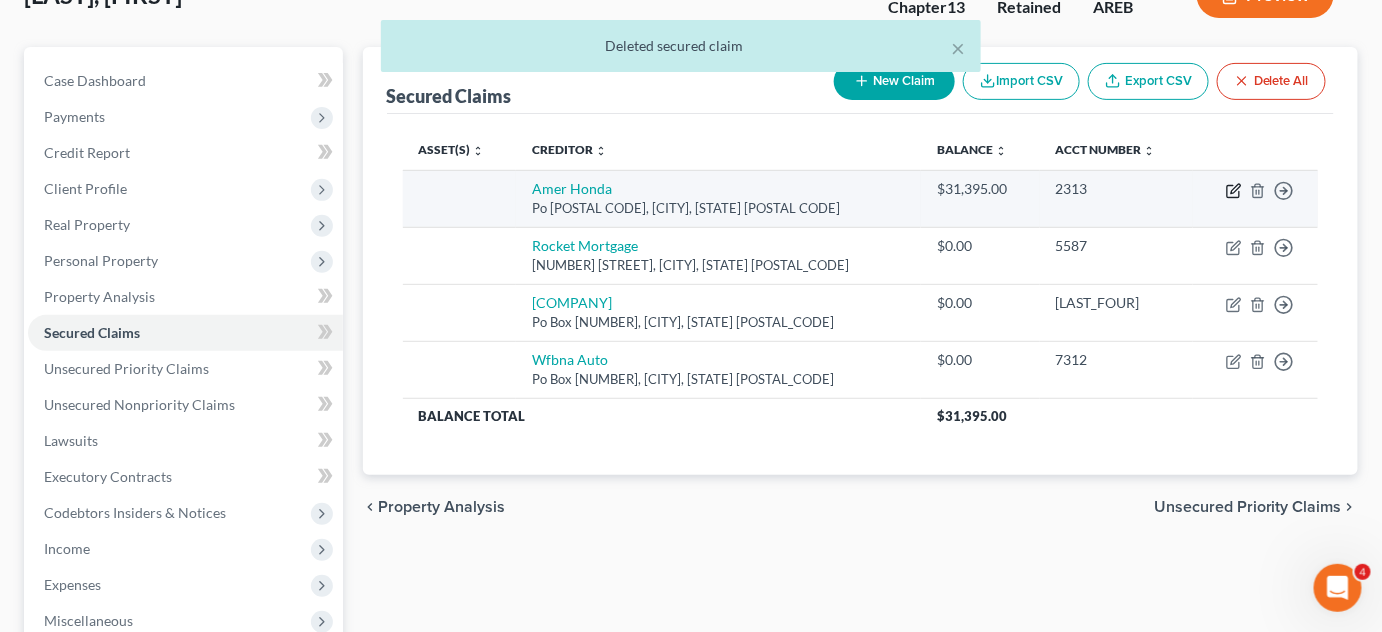 click 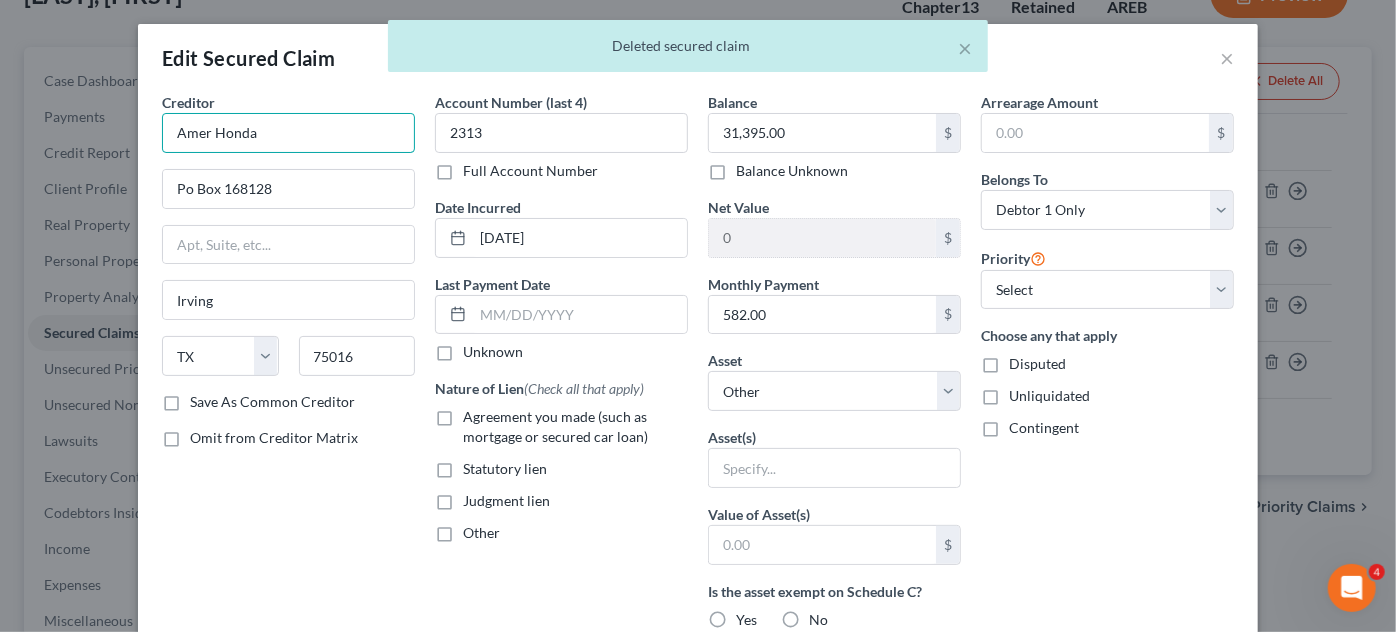 click on "Amer Honda" at bounding box center [288, 133] 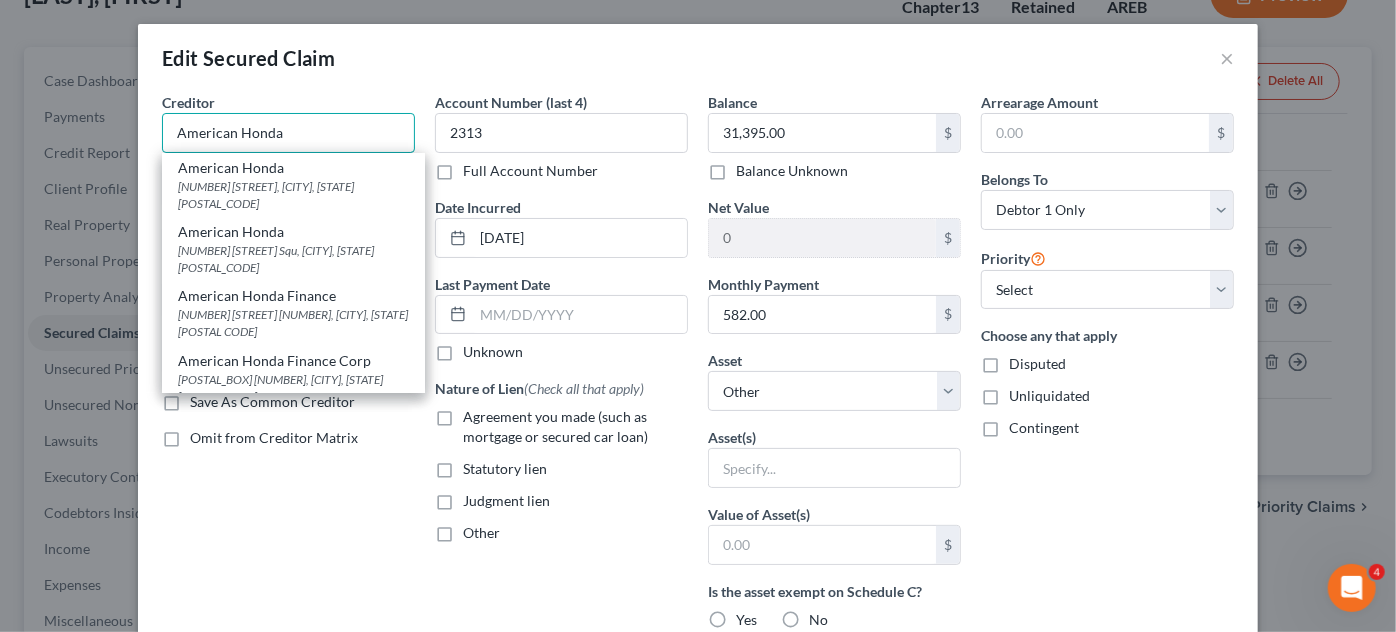type on "American Honda" 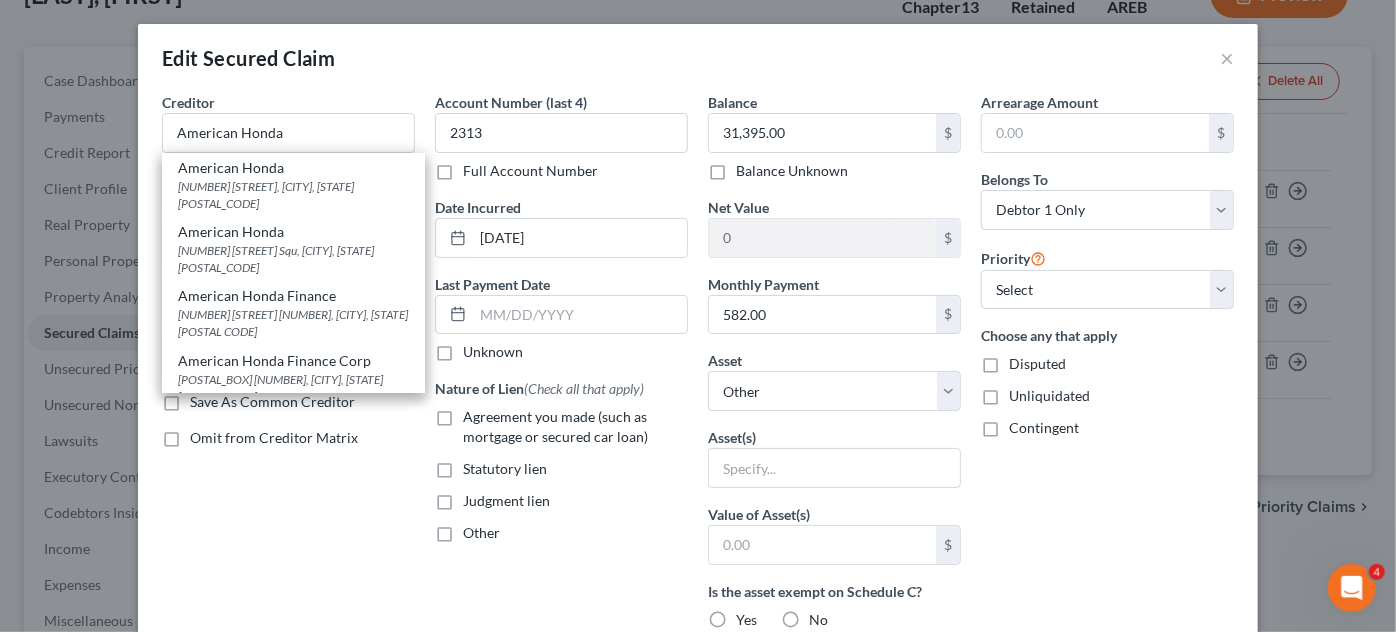 click on "Creditor *    American Honda                                        American Honda               8505 Freeport Pkwy, Irving, [STATE] [POSTAL_CODE]                           American Honda               1030 Cambridge Squ, Alpharetta, [STATE] [STATE]                           American Honda Finance               3625 W Royal Ln Ste 200, Irving, [STATE] [POSTAL_CODE]                           American Honda Finance Corp               PO Box 168088, Irving, [STATE] [POSTAL_CODE]         Po Box 168128 Irving State AL AK AR AZ CA CO CT DE DC FL GA GU HI ID IL IN IA KS KY LA ME MD MA MI MN MS MO MT NC ND NE NV NH NJ NM NY OH OK OR PA PR RI SC SD TN TX UT VI VA VT WA WV WI WY 75016 Save As Common Creditor Omit from Creditor Matrix" at bounding box center [288, 538] 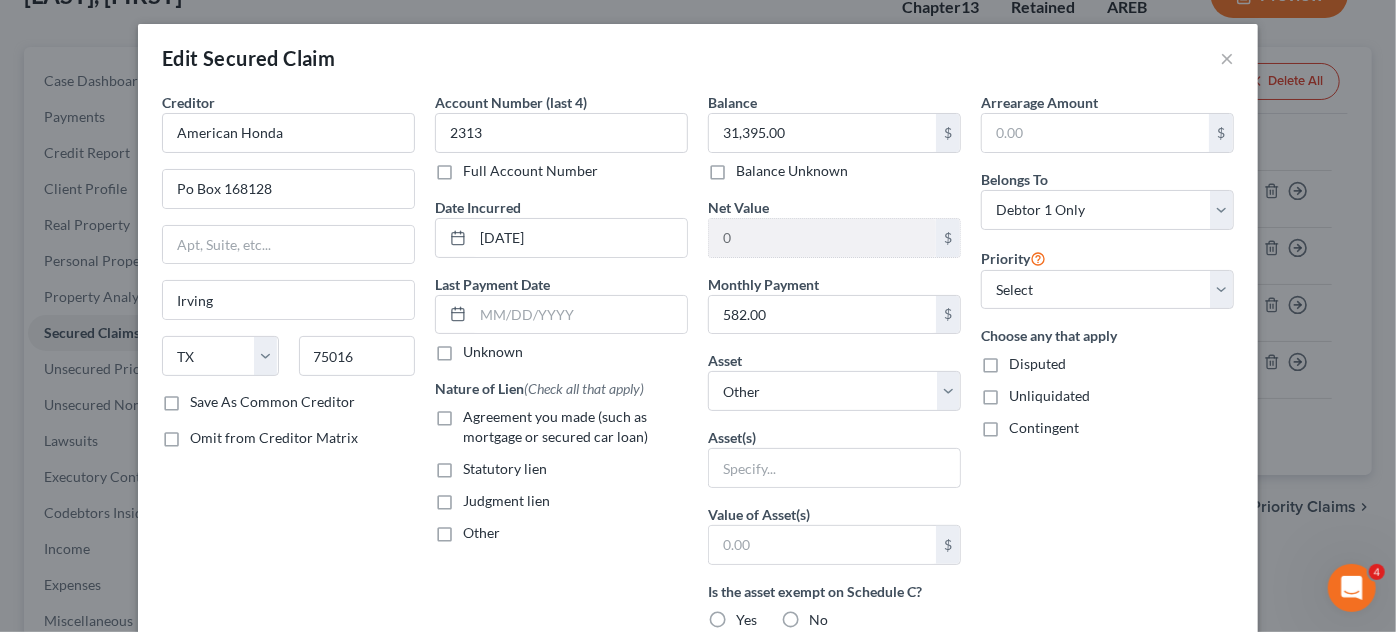 drag, startPoint x: 160, startPoint y: 394, endPoint x: 341, endPoint y: 415, distance: 182.21416 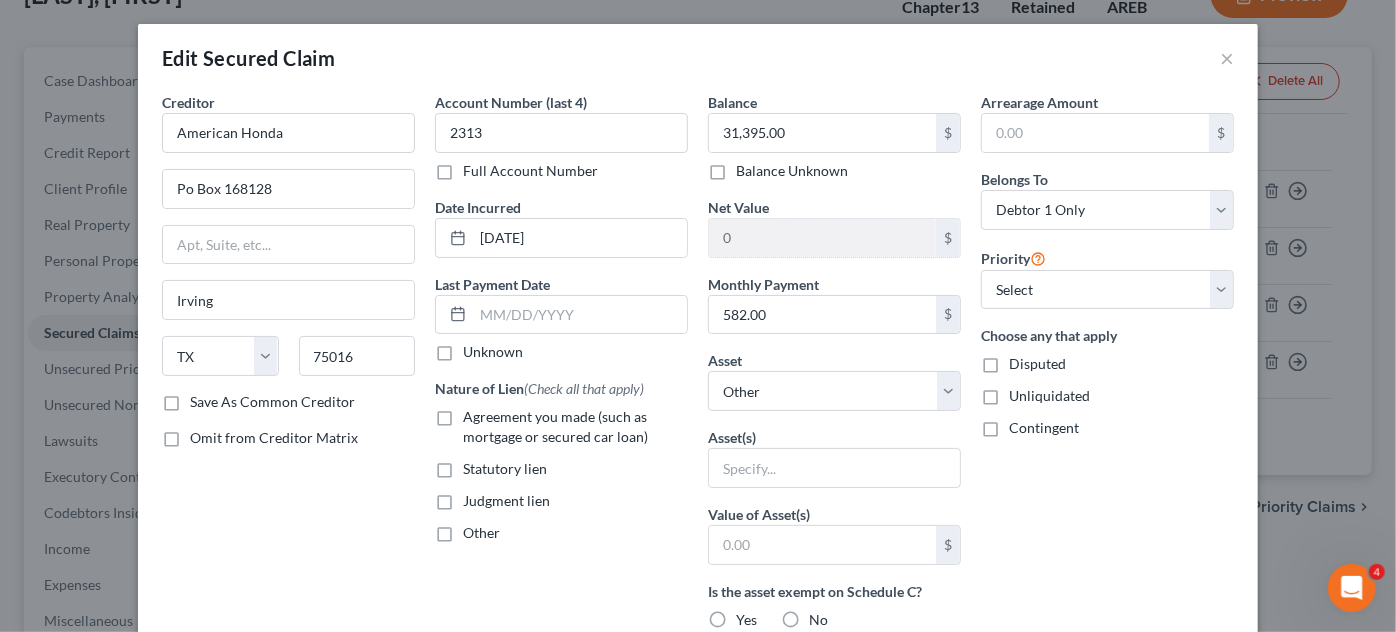 click on "Save As Common Creditor" at bounding box center (204, 398) 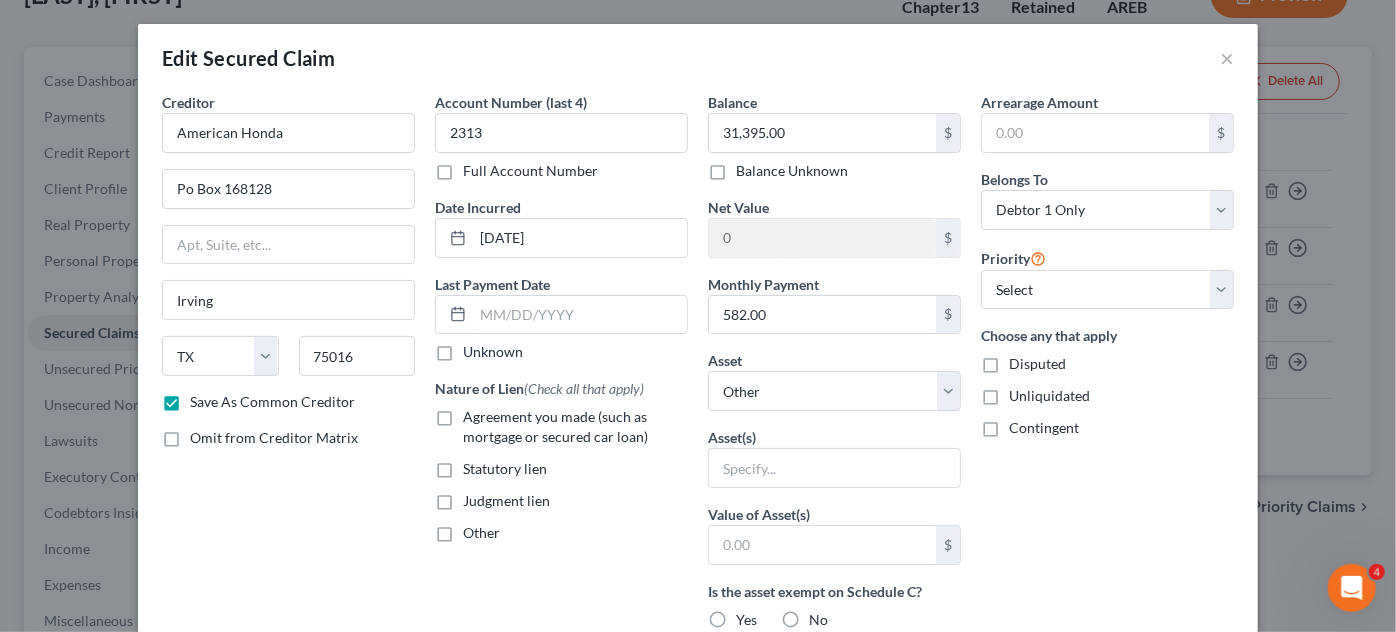 click on "Agreement you made (such as mortgage or secured car loan)" at bounding box center (575, 427) 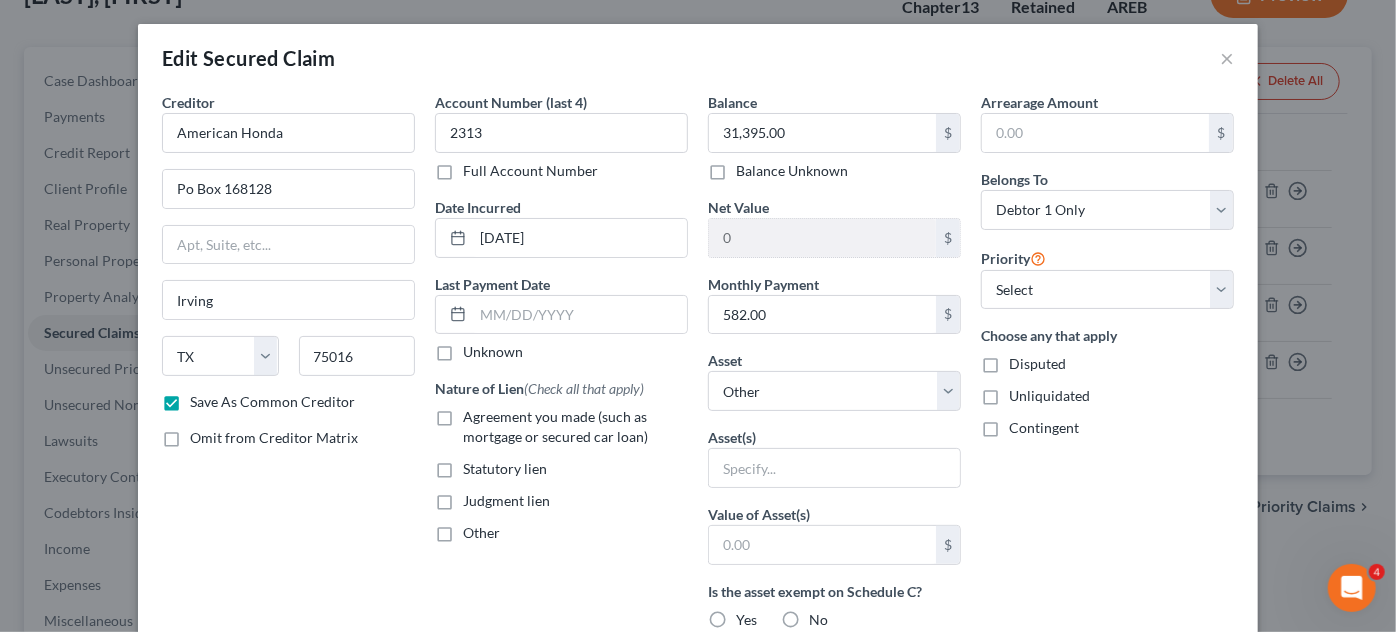click on "Agreement you made (such as mortgage or secured car loan)" at bounding box center (477, 413) 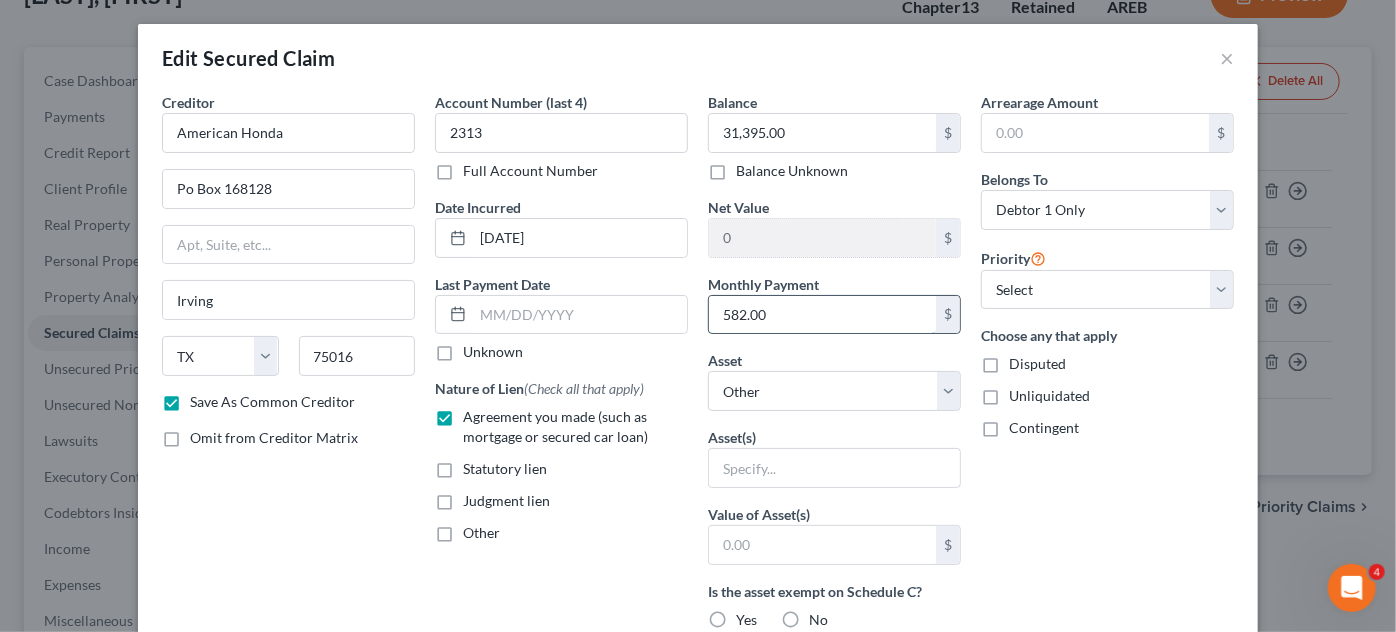 click on "582.00" at bounding box center (822, 315) 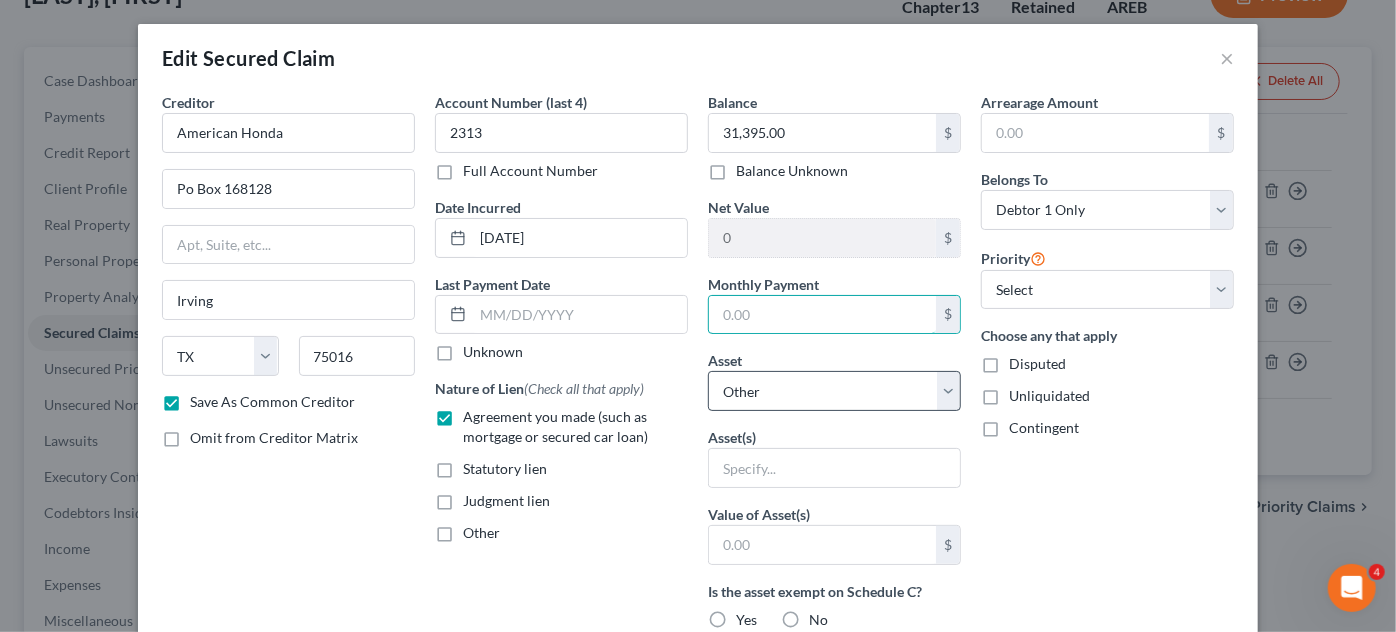 type 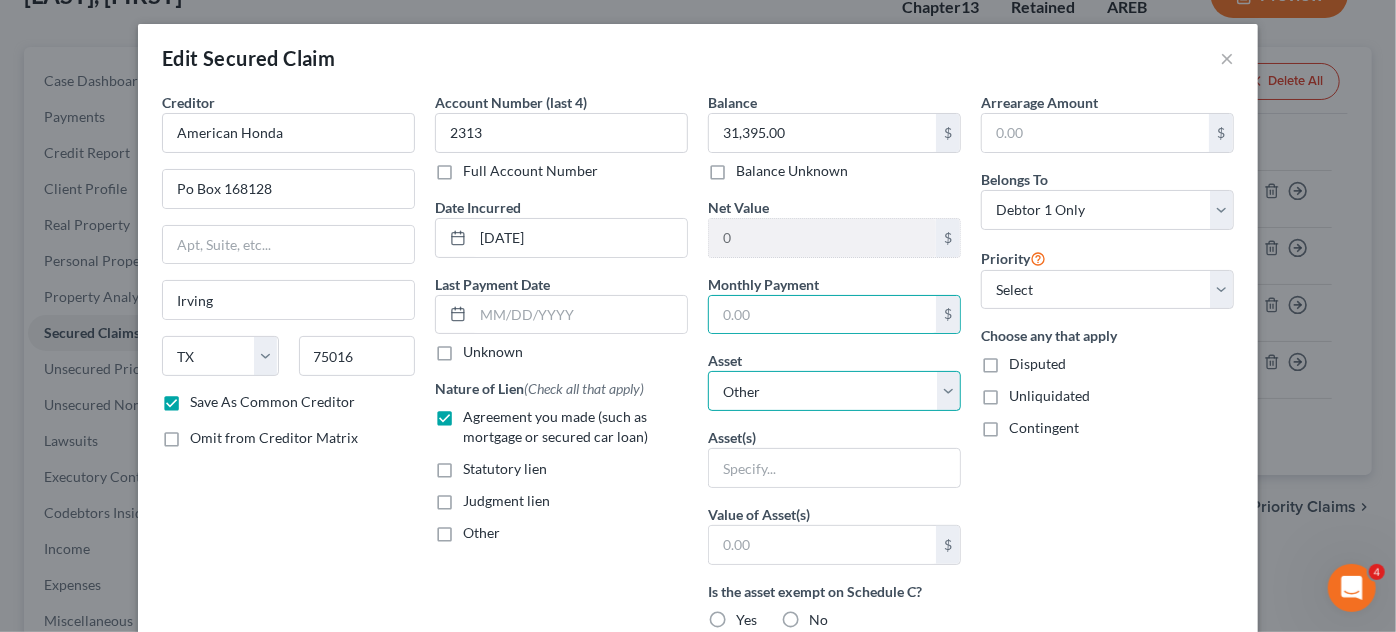 click on "Select Other Multiple Assets Buyer (Transfer) - $240000.0 2024 Honda Civic - $23175.0 2006 Toyota Tacoma - $1500.0 Arkansas FCU (Checking Account) - $null Arkansas FCU (Savings Account) - $5.0 Cash App (Checking Account) - $0.0 Pension from former employer - $0.0 Term life insurance - $0.0" at bounding box center [834, 391] 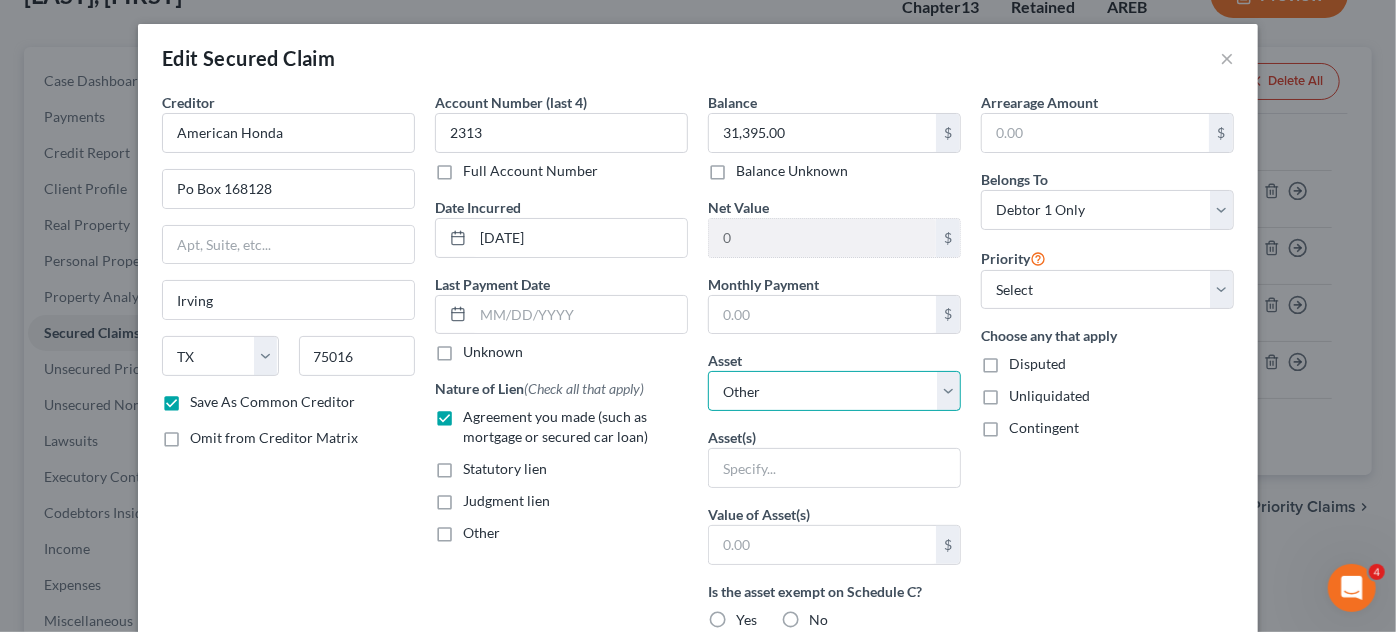 select on "3" 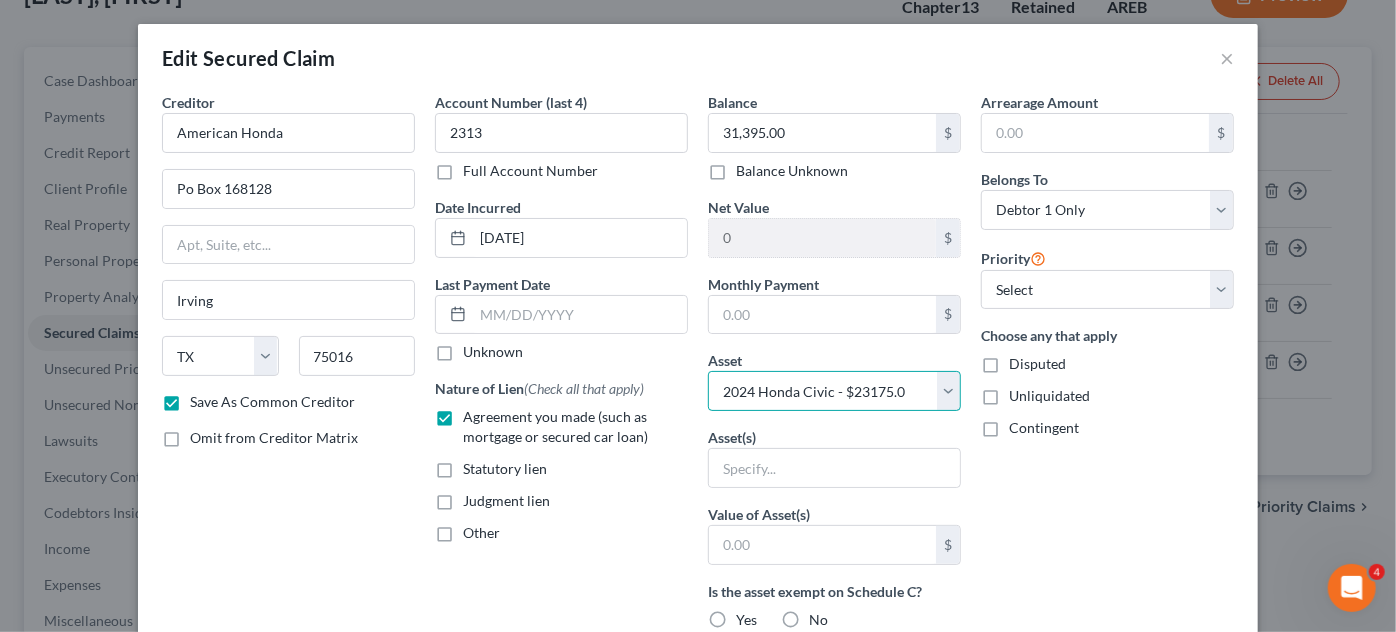 click on "Select Other Multiple Assets Buyer (Transfer) - $240000.0 2024 Honda Civic - $23175.0 2006 Toyota Tacoma - $1500.0 Arkansas FCU (Checking Account) - $null Arkansas FCU (Savings Account) - $5.0 Cash App (Checking Account) - $0.0 Pension from former employer - $0.0 Term life insurance - $0.0" at bounding box center [834, 391] 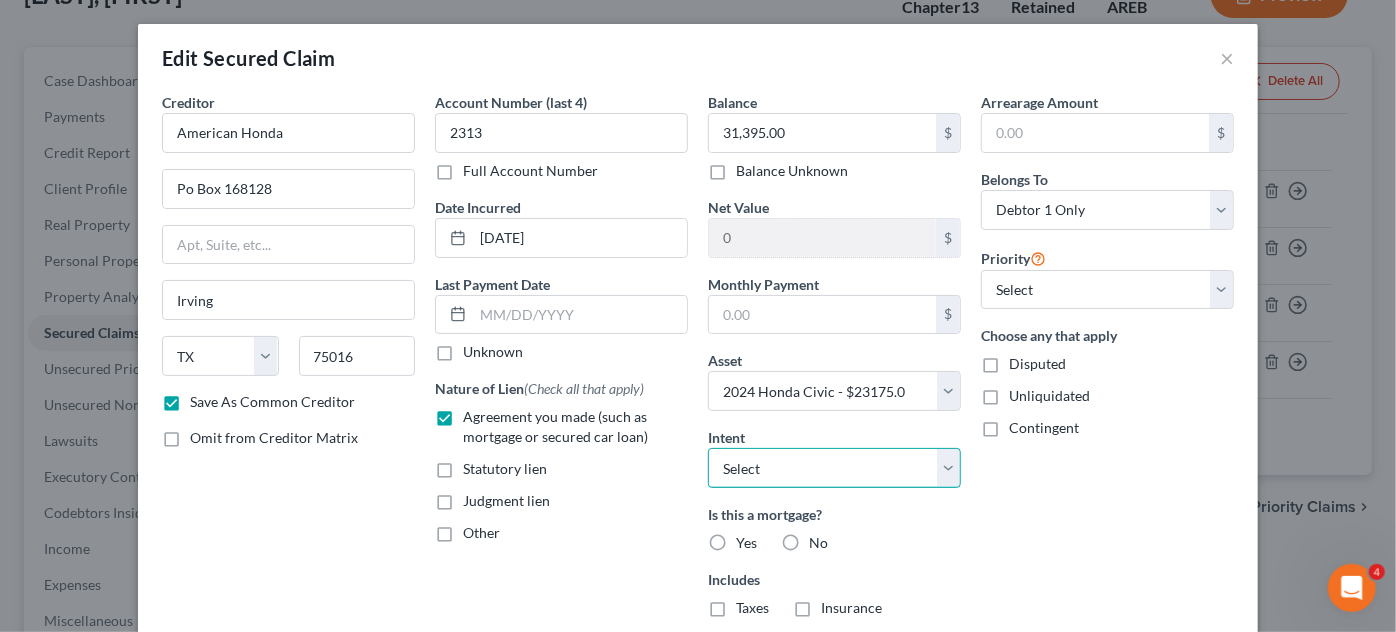 click on "Select Surrender Redeem Reaffirm Avoid Other" at bounding box center (834, 468) 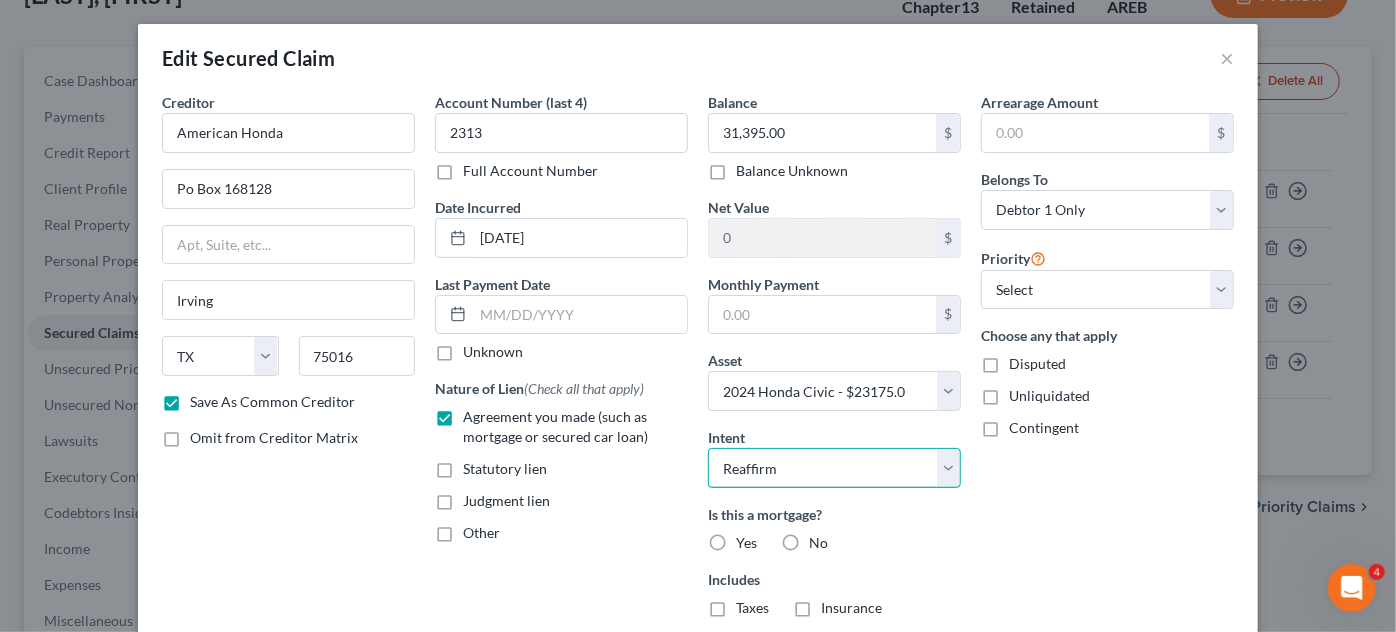 click on "Select Surrender Redeem Reaffirm Avoid Other" at bounding box center (834, 468) 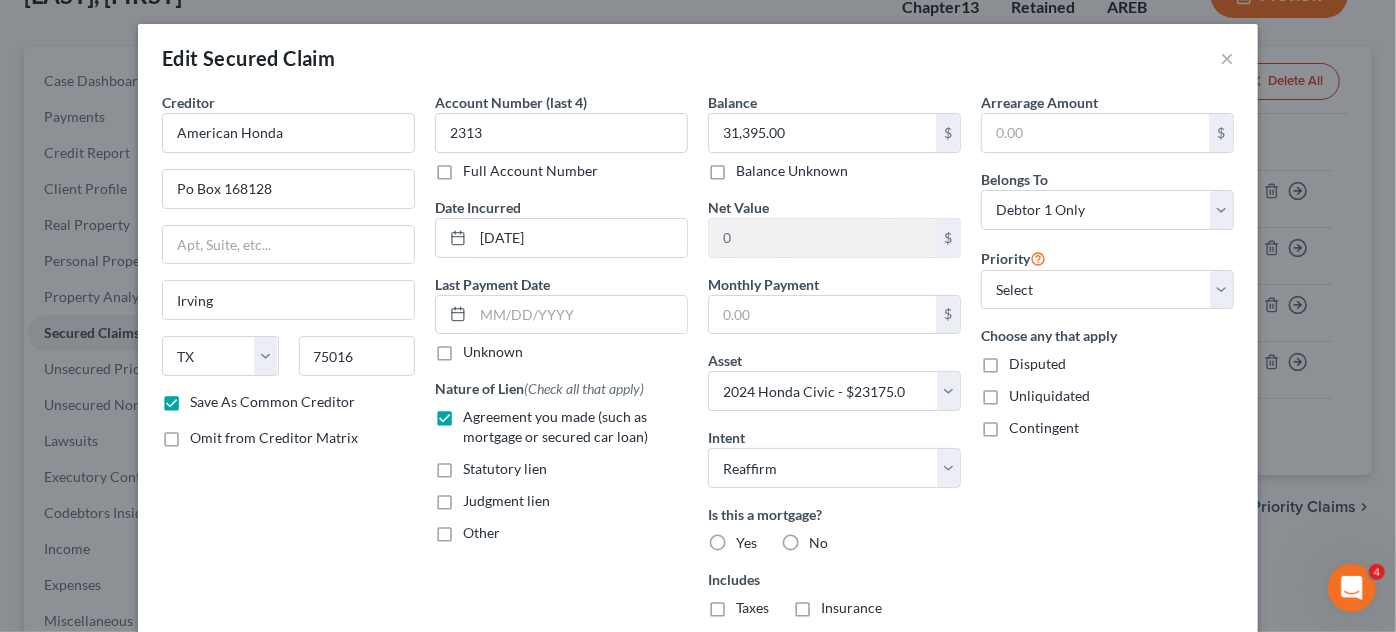 click on "No" at bounding box center (818, 543) 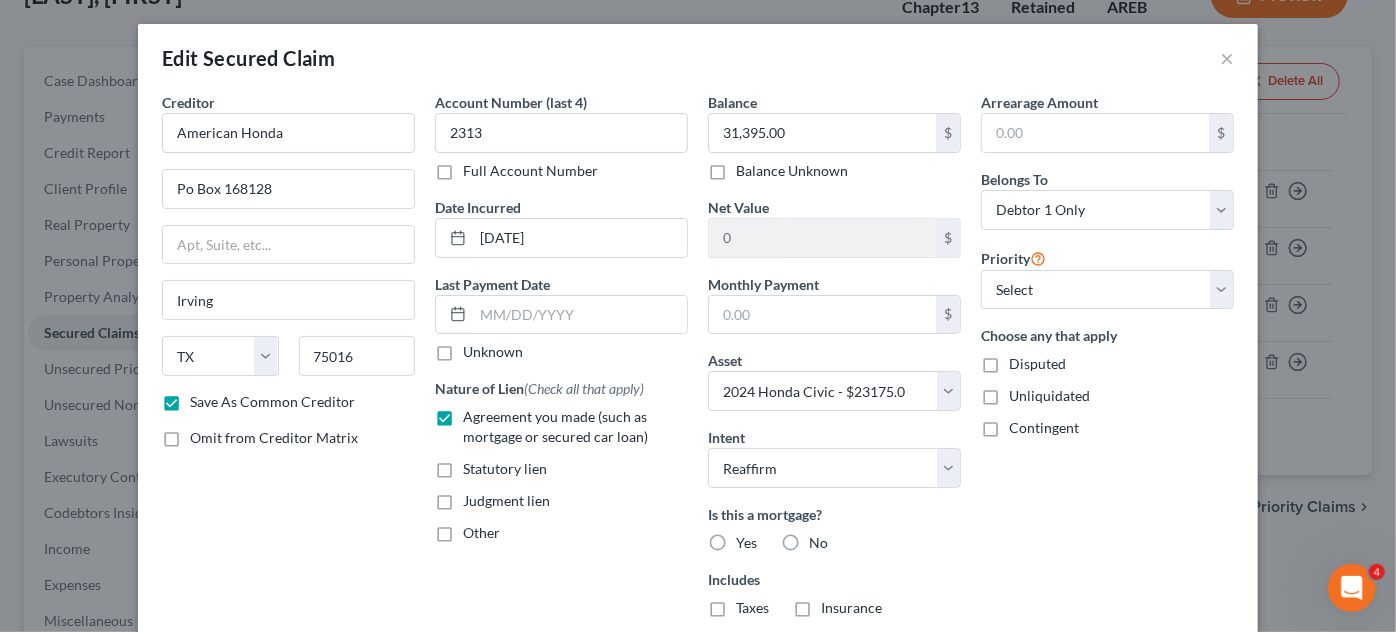 click on "No" at bounding box center (823, 539) 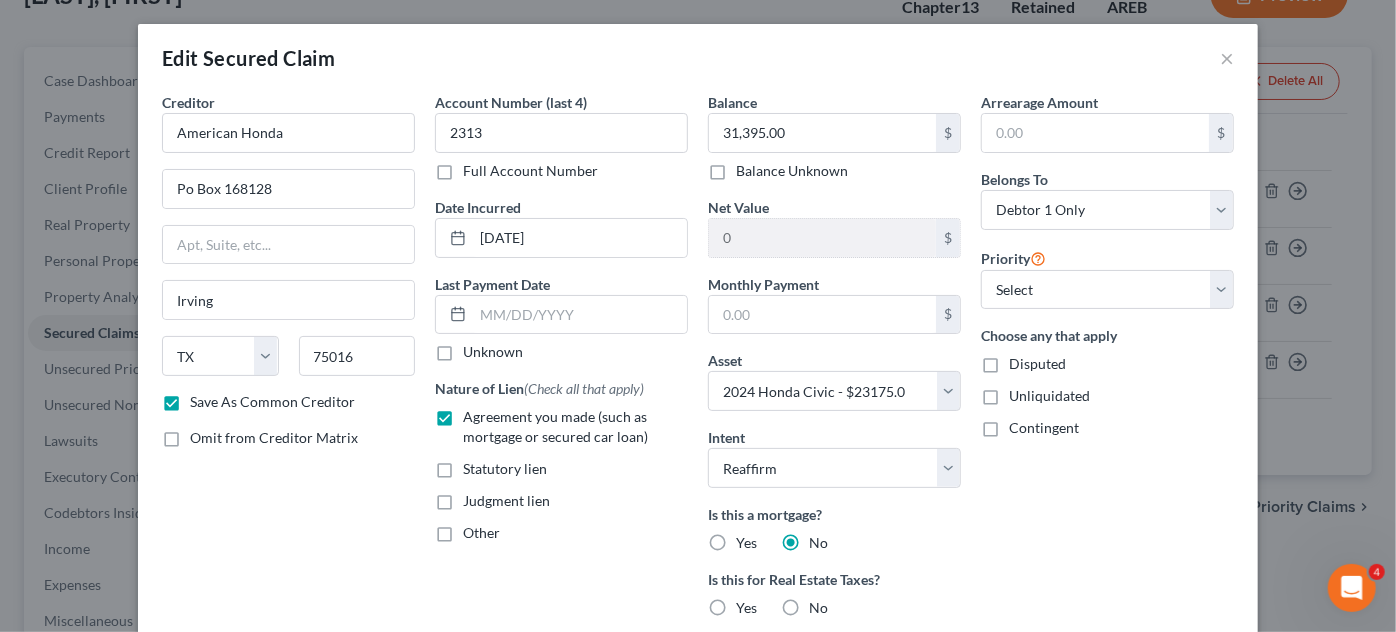 drag, startPoint x: 779, startPoint y: 601, endPoint x: 738, endPoint y: 630, distance: 50.219517 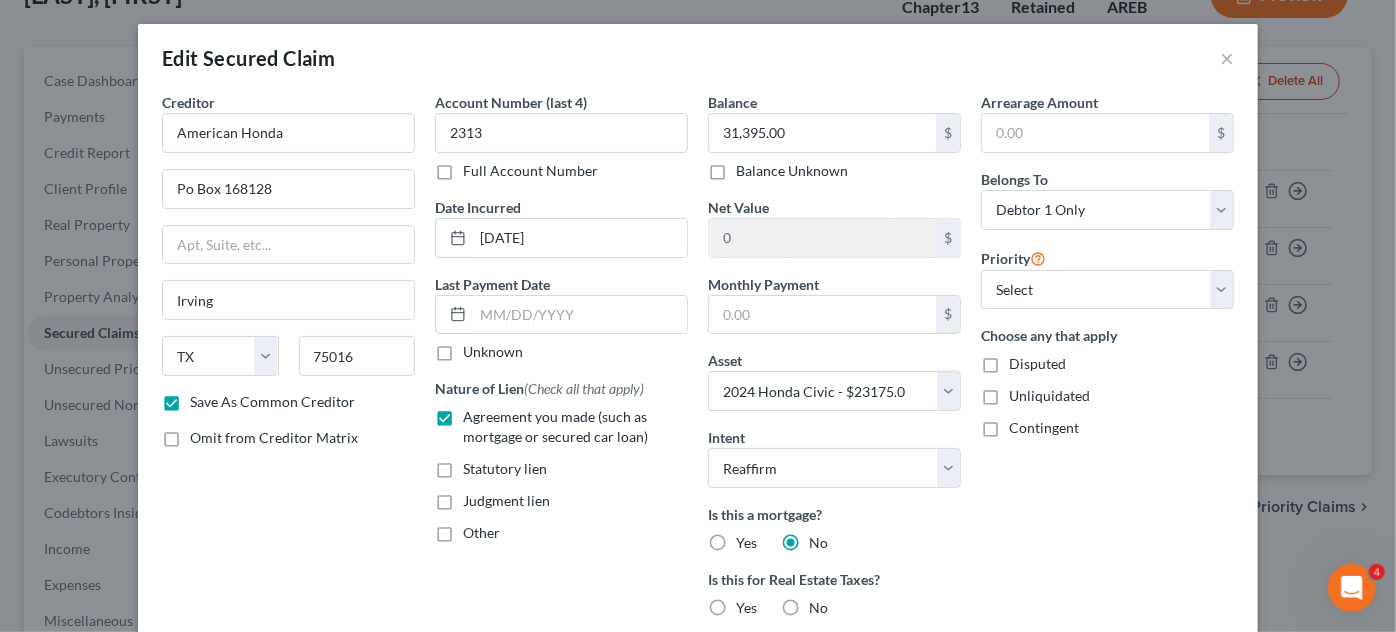 click on "No" at bounding box center [823, 604] 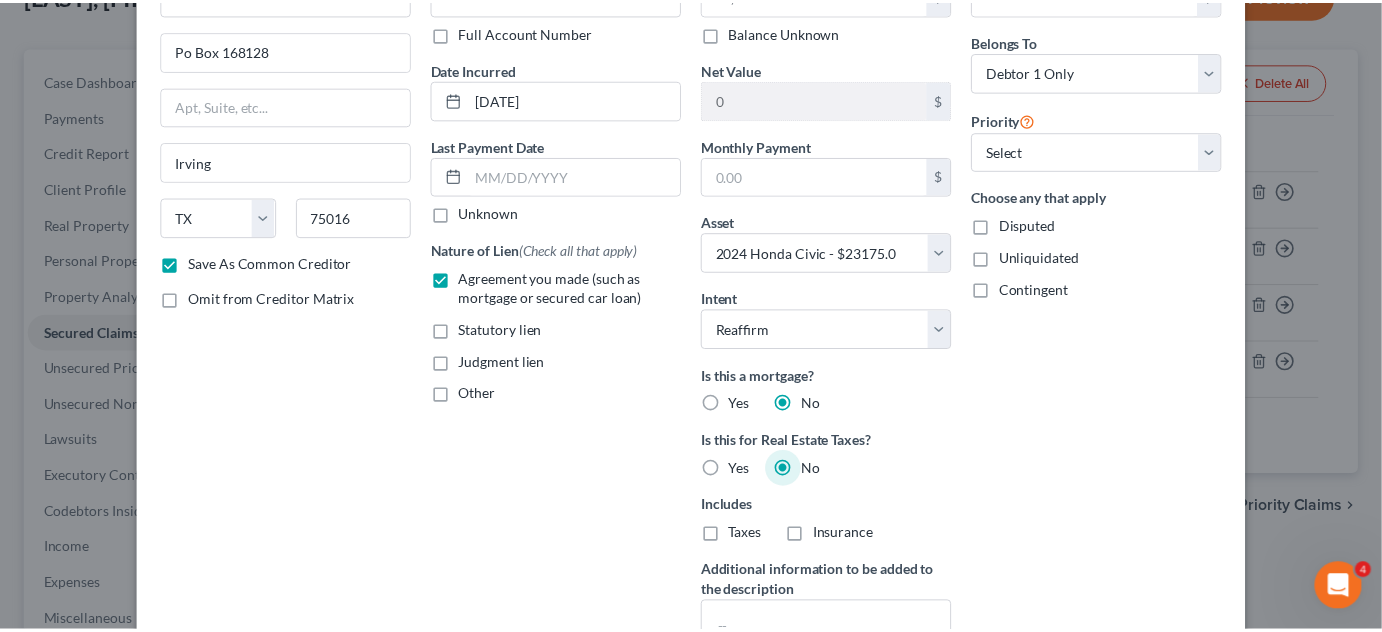 scroll, scrollTop: 378, scrollLeft: 0, axis: vertical 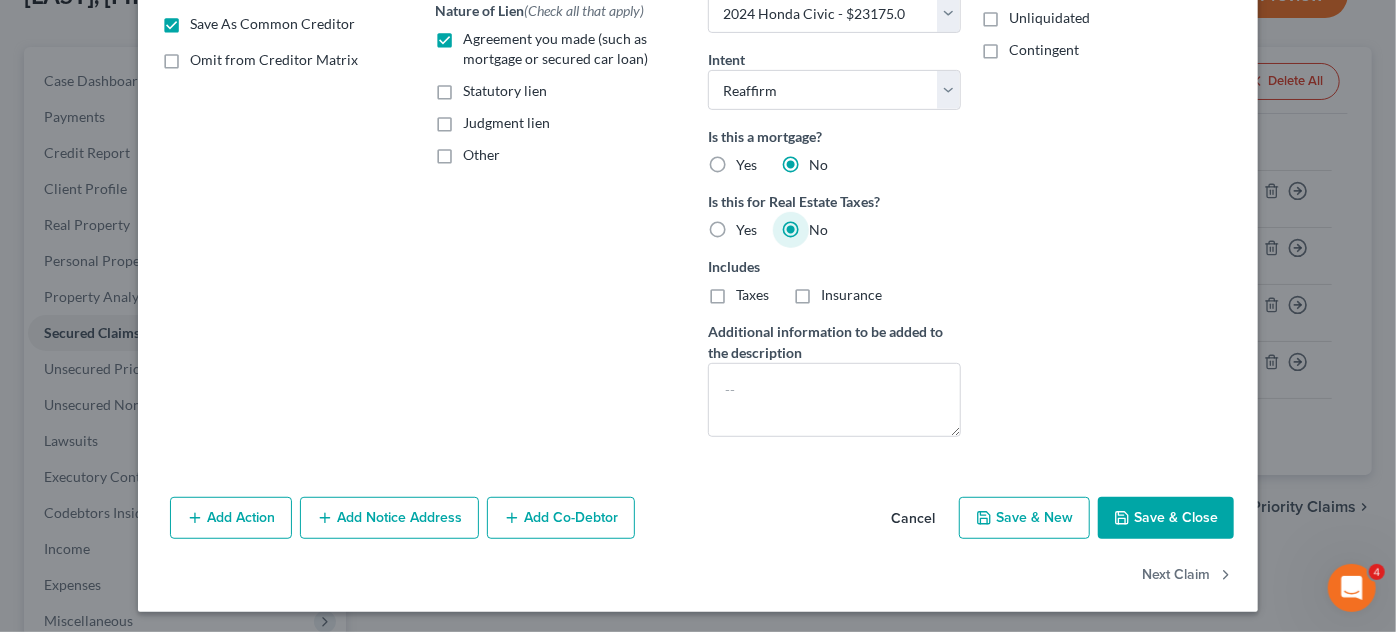 click on "Save & Close" at bounding box center [1166, 518] 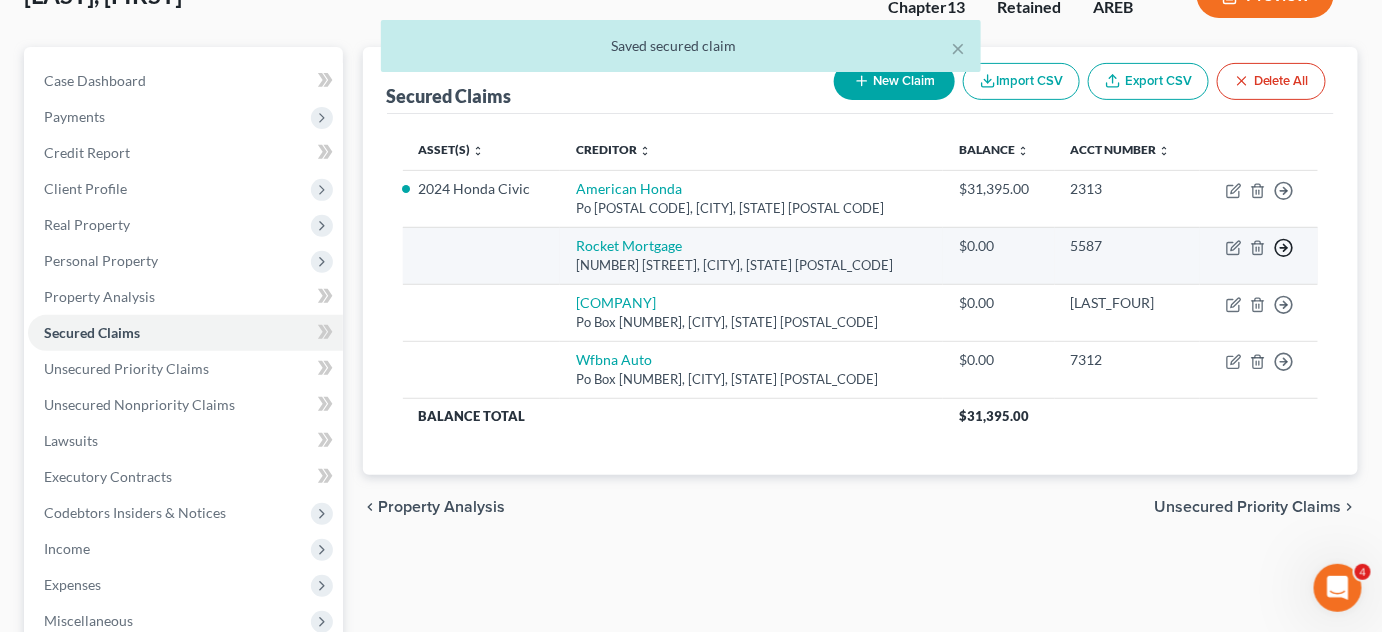 click 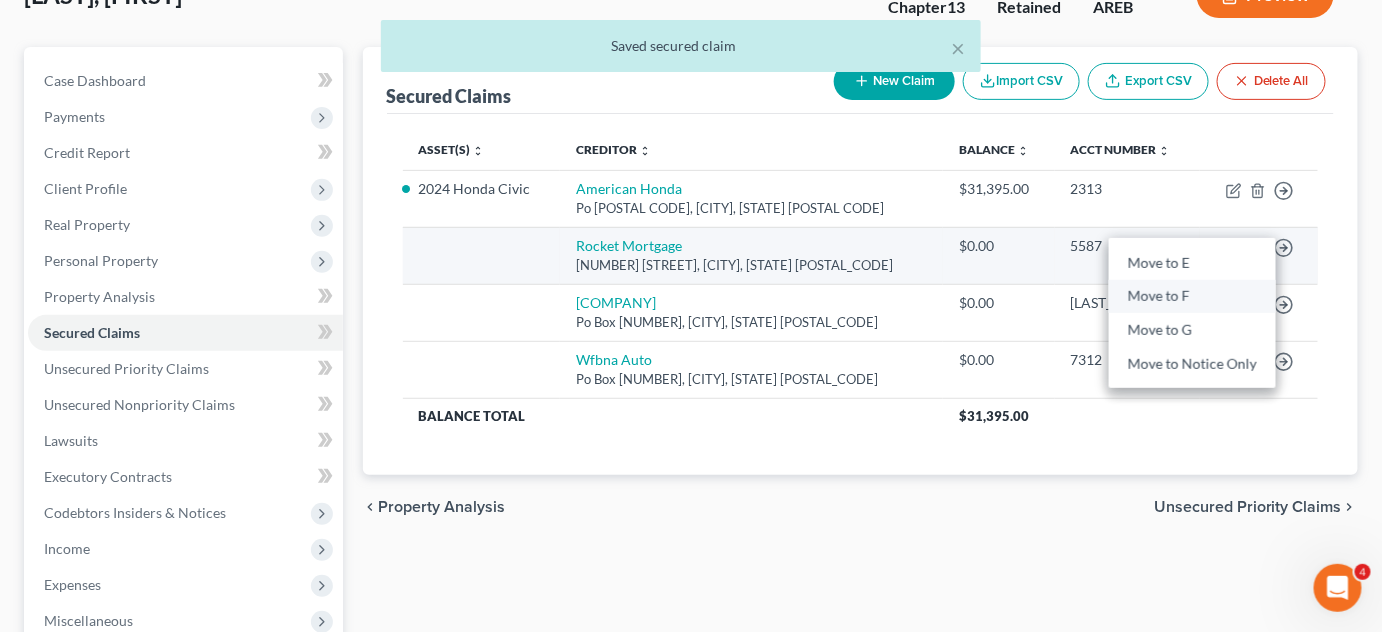 click on "Move to F" at bounding box center [1192, 297] 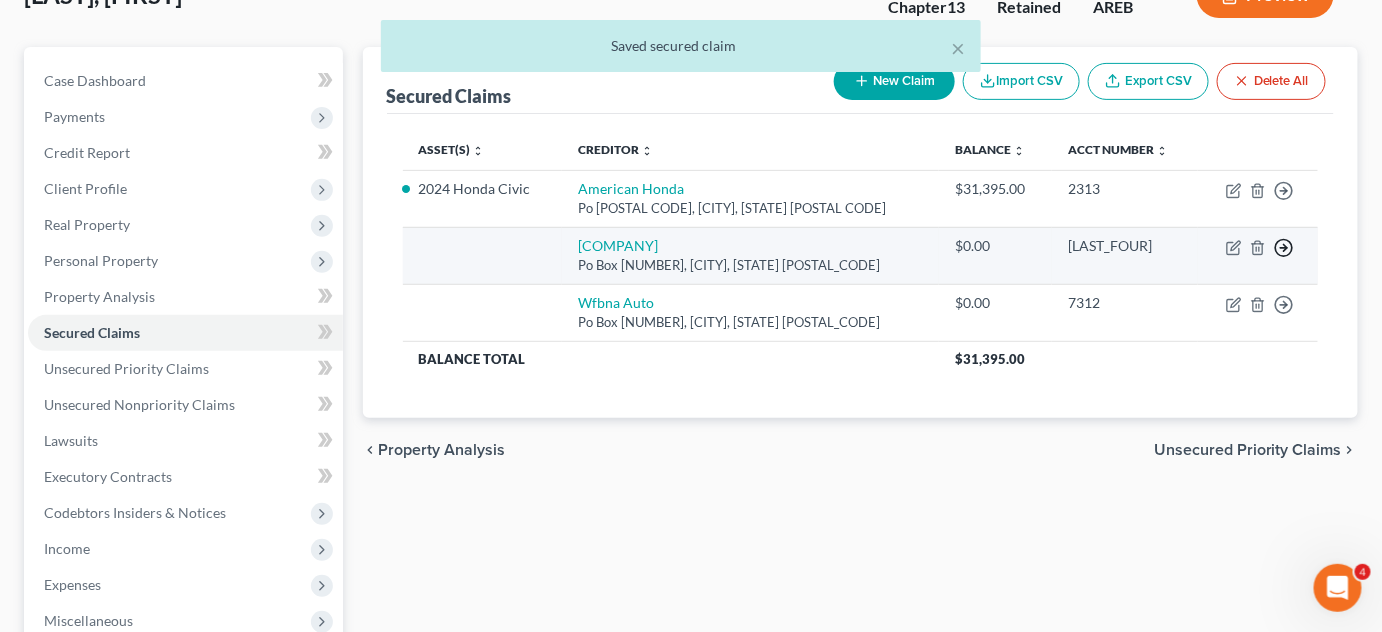 click 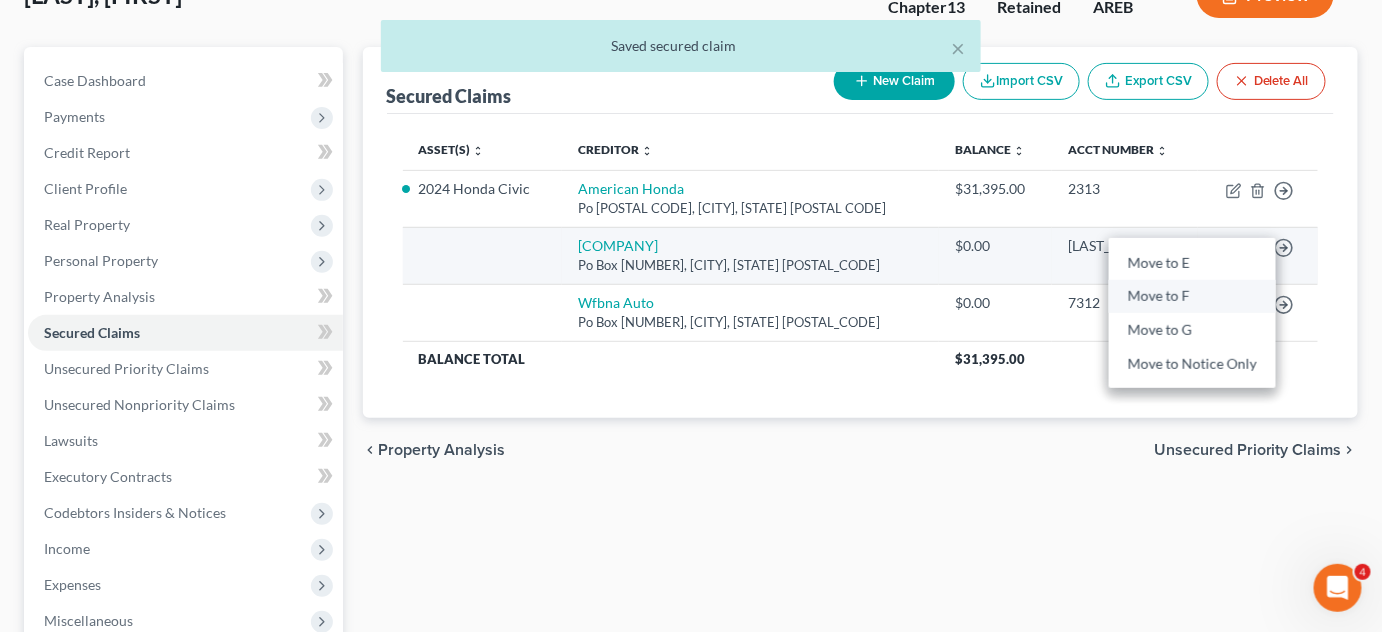 click on "Move to F" at bounding box center (1192, 297) 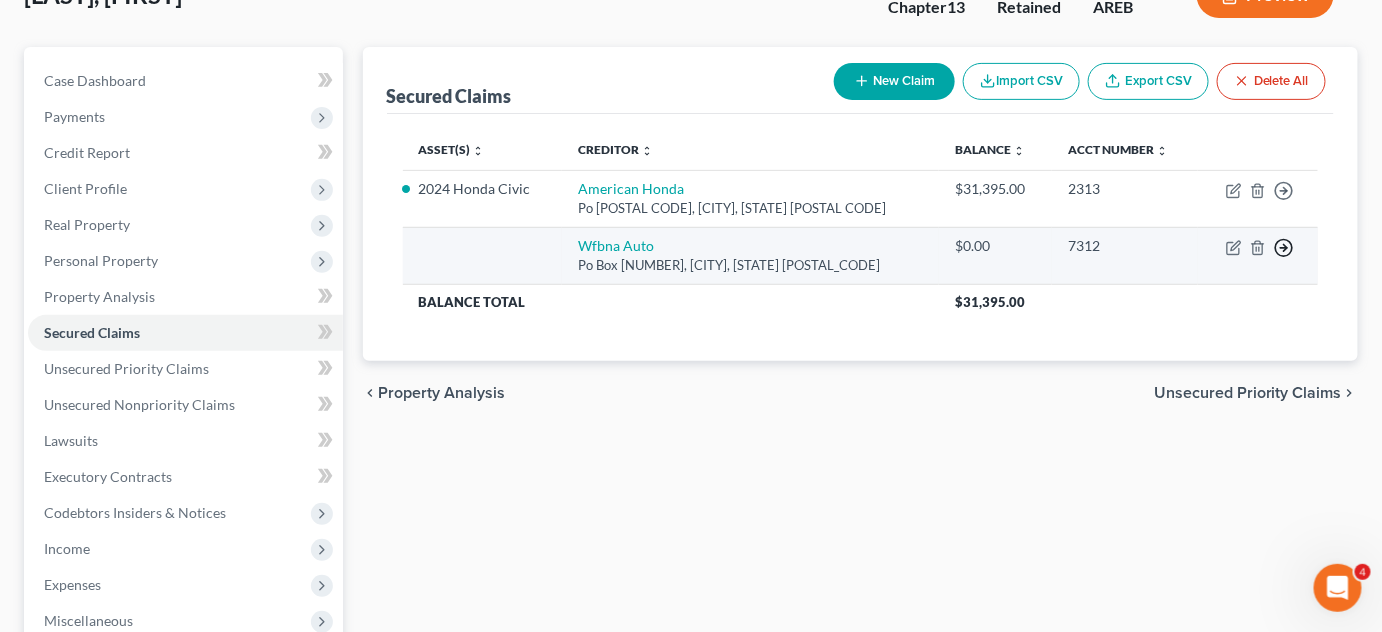 click 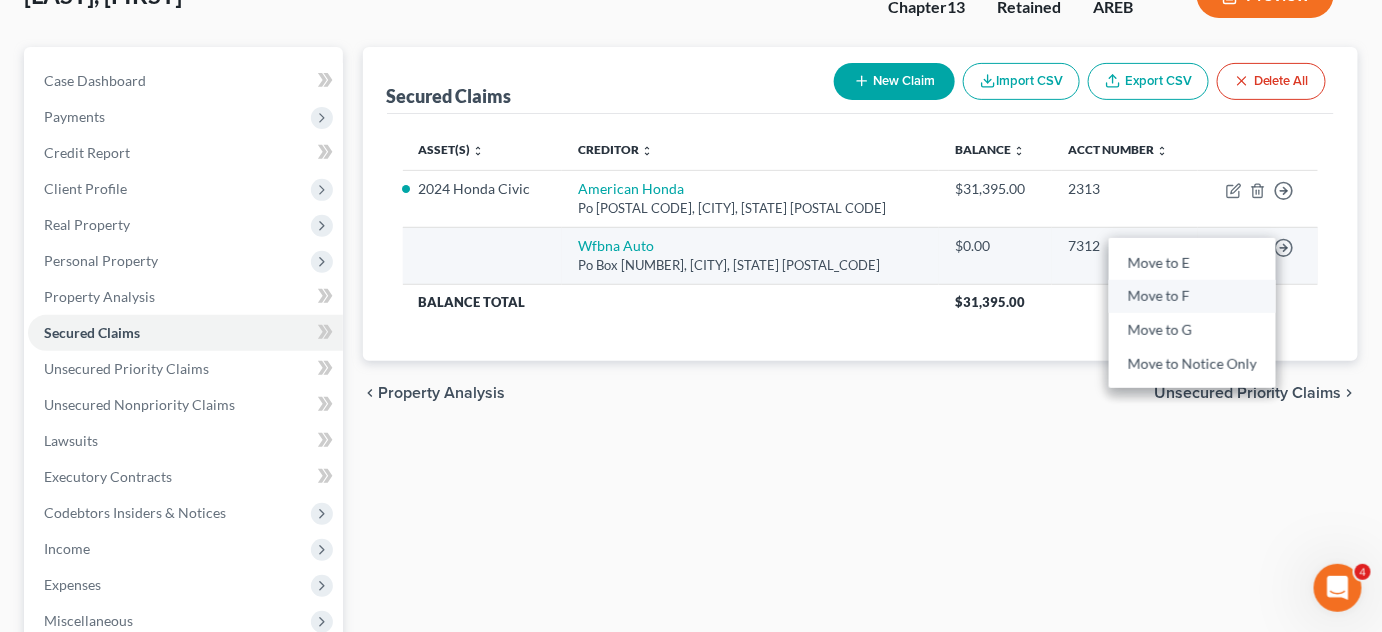 click on "Move to F" at bounding box center (1192, 297) 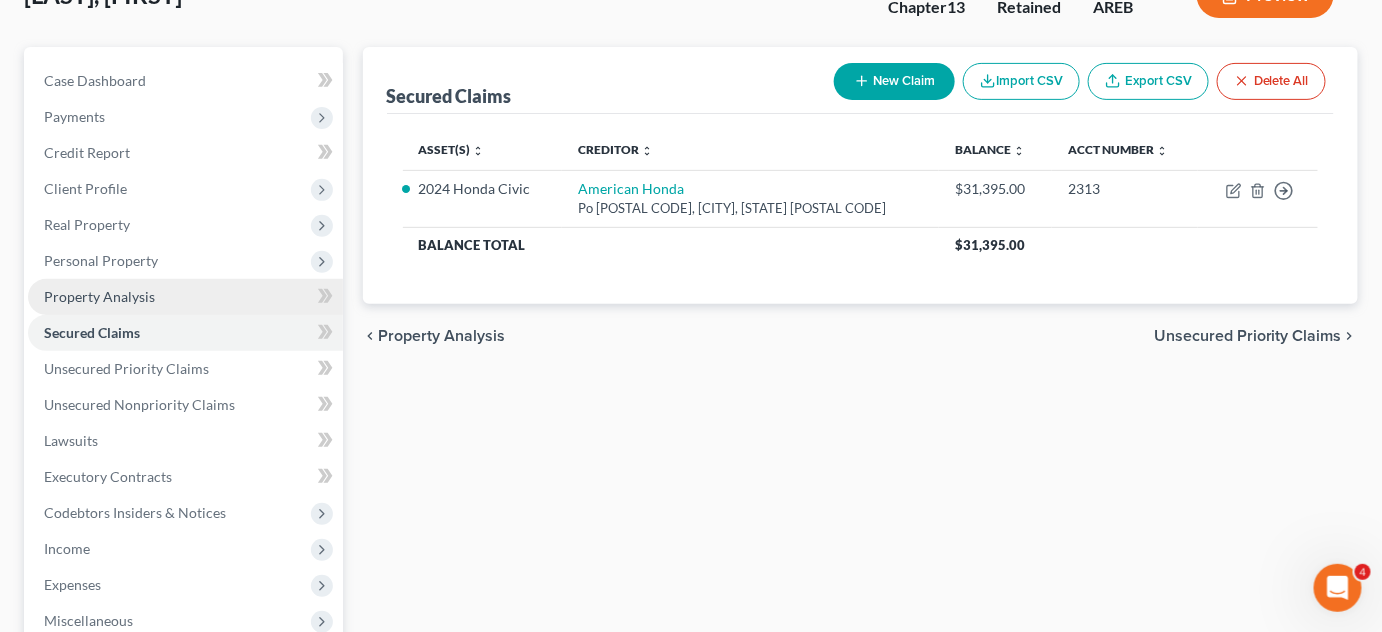 click on "Property Analysis" at bounding box center [99, 296] 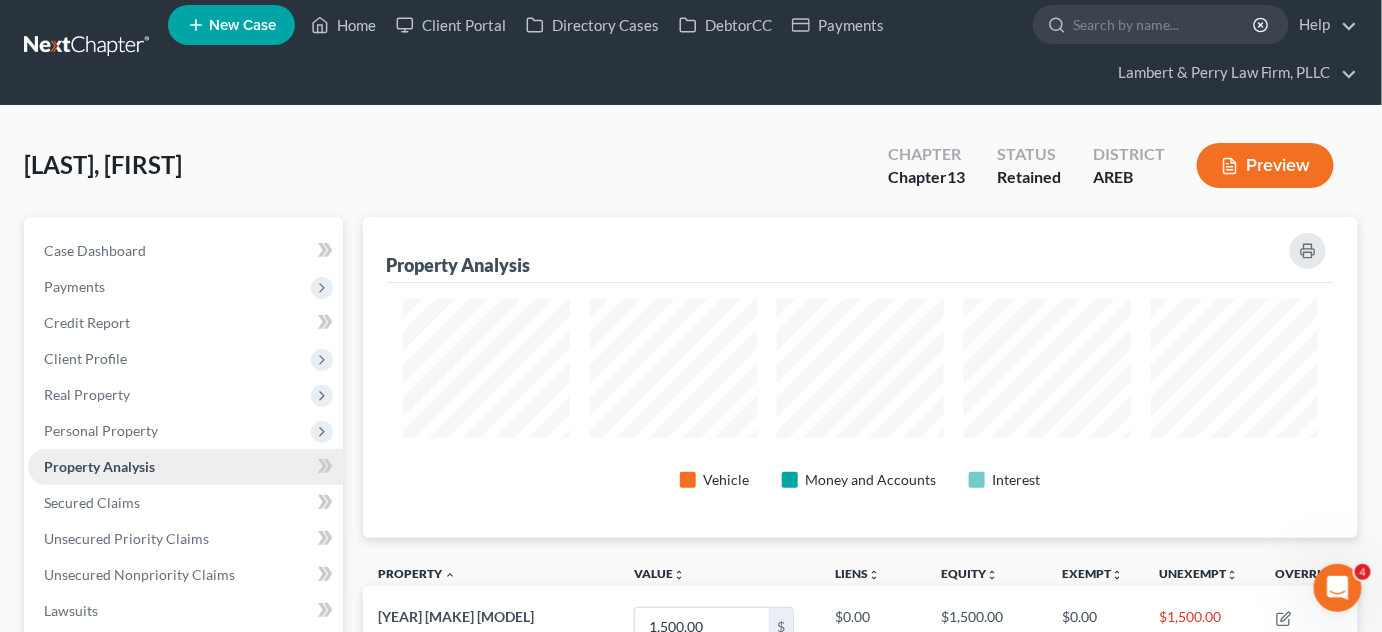scroll, scrollTop: 0, scrollLeft: 0, axis: both 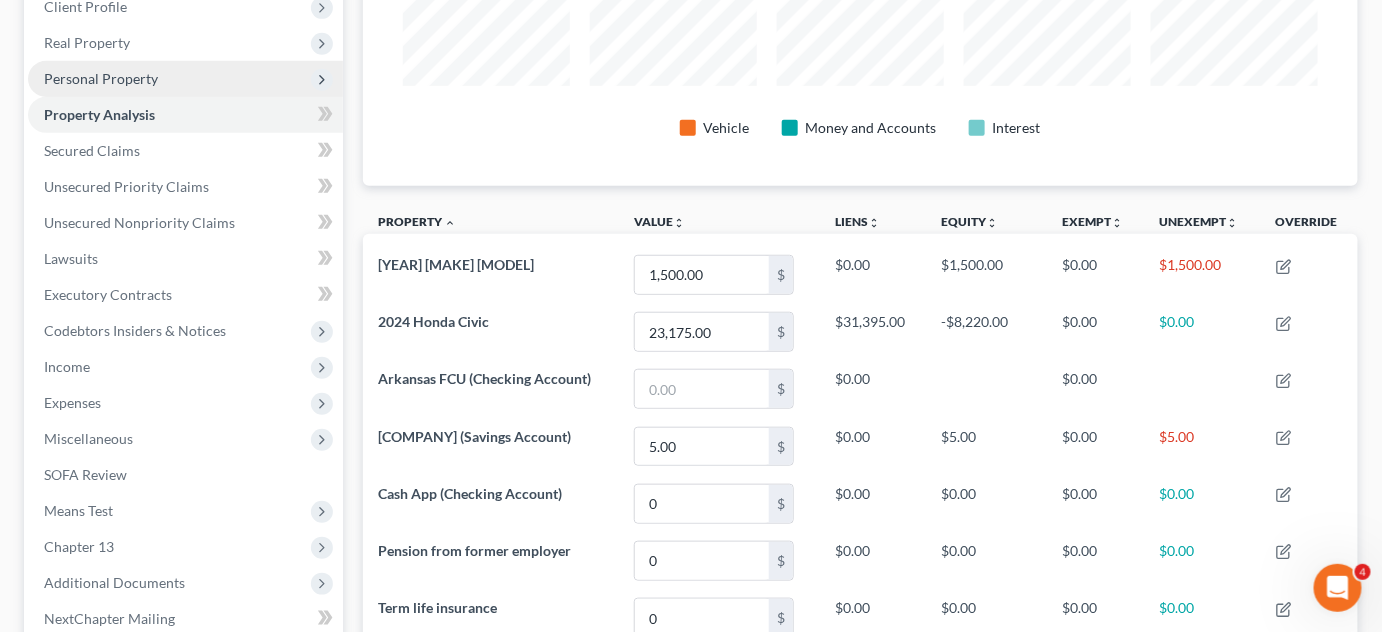 click on "Personal Property" at bounding box center (185, 79) 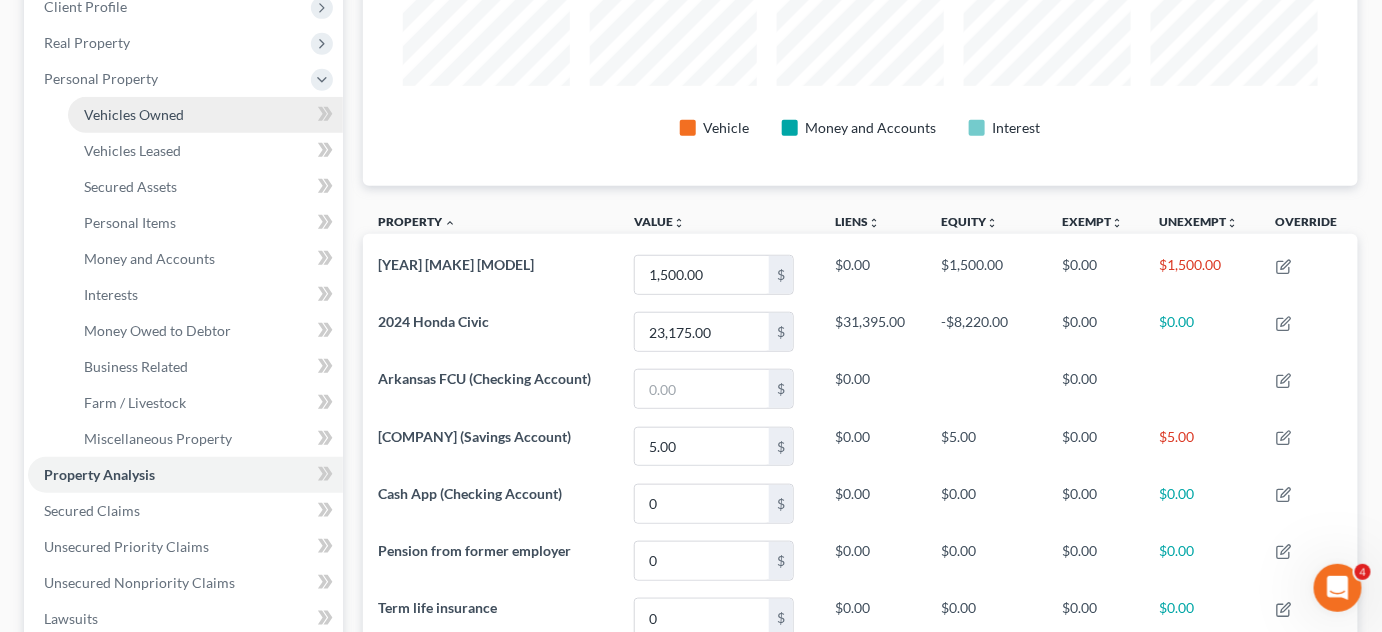 click on "Vehicles Owned" at bounding box center [134, 114] 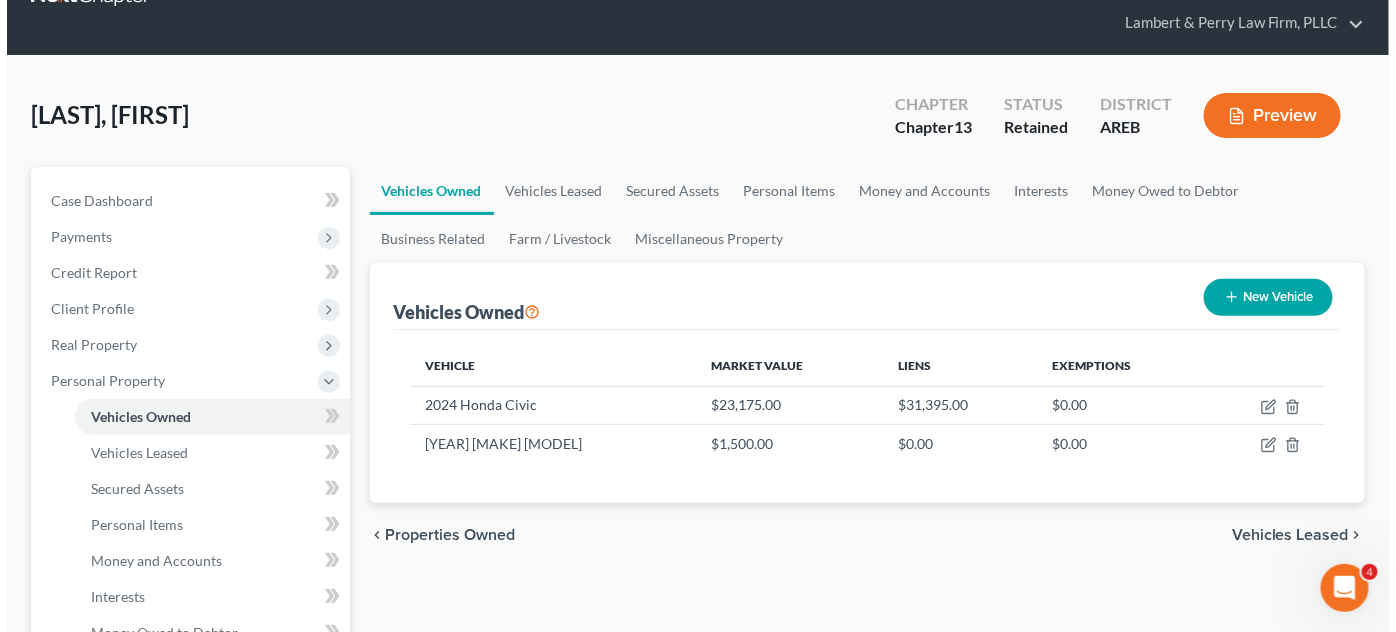 scroll, scrollTop: 0, scrollLeft: 0, axis: both 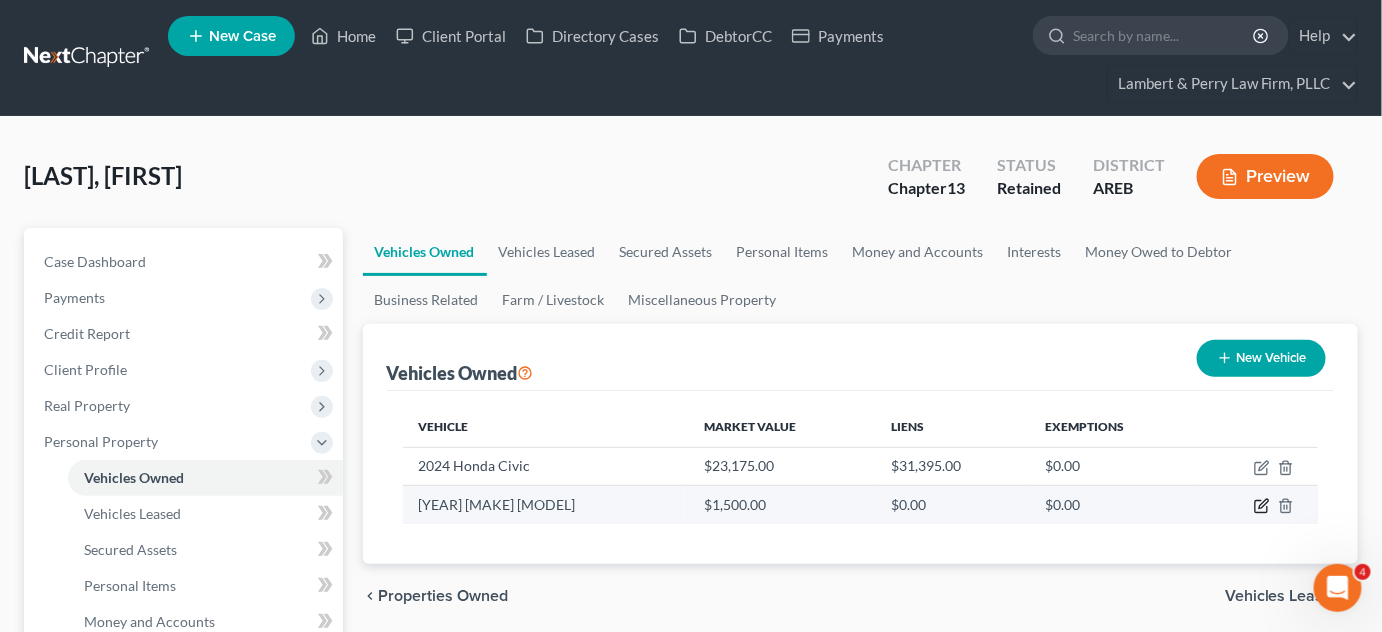 click 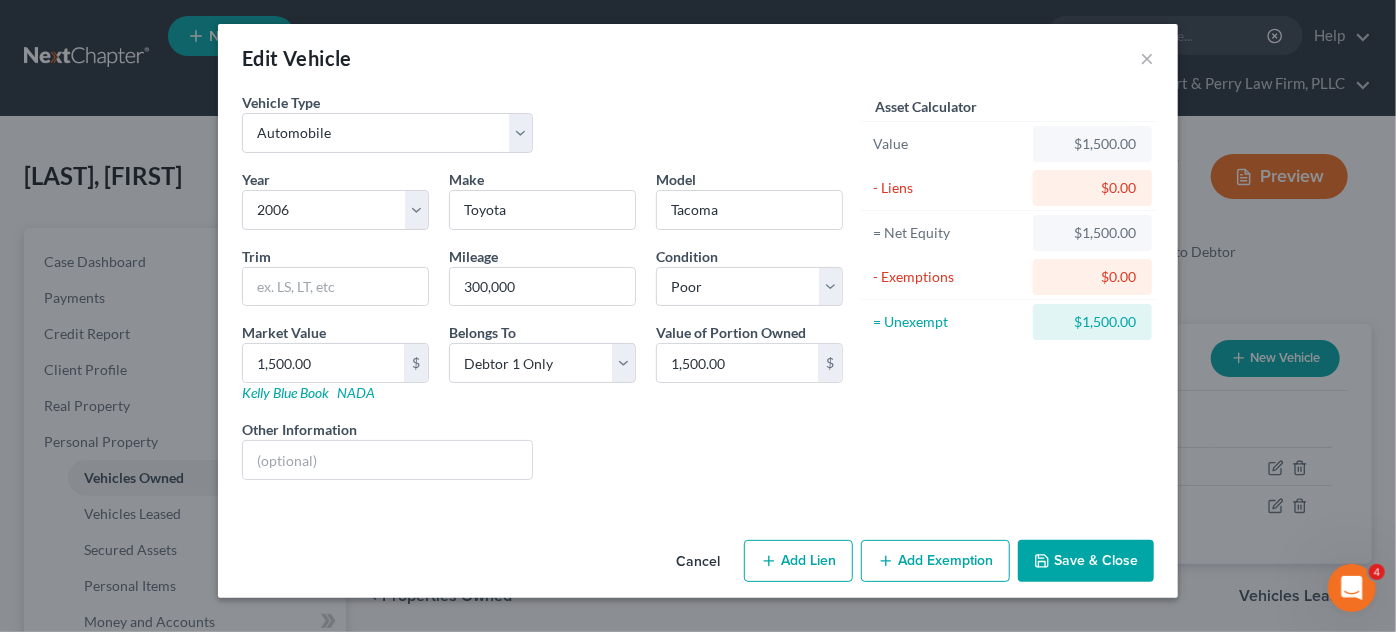 select on "0" 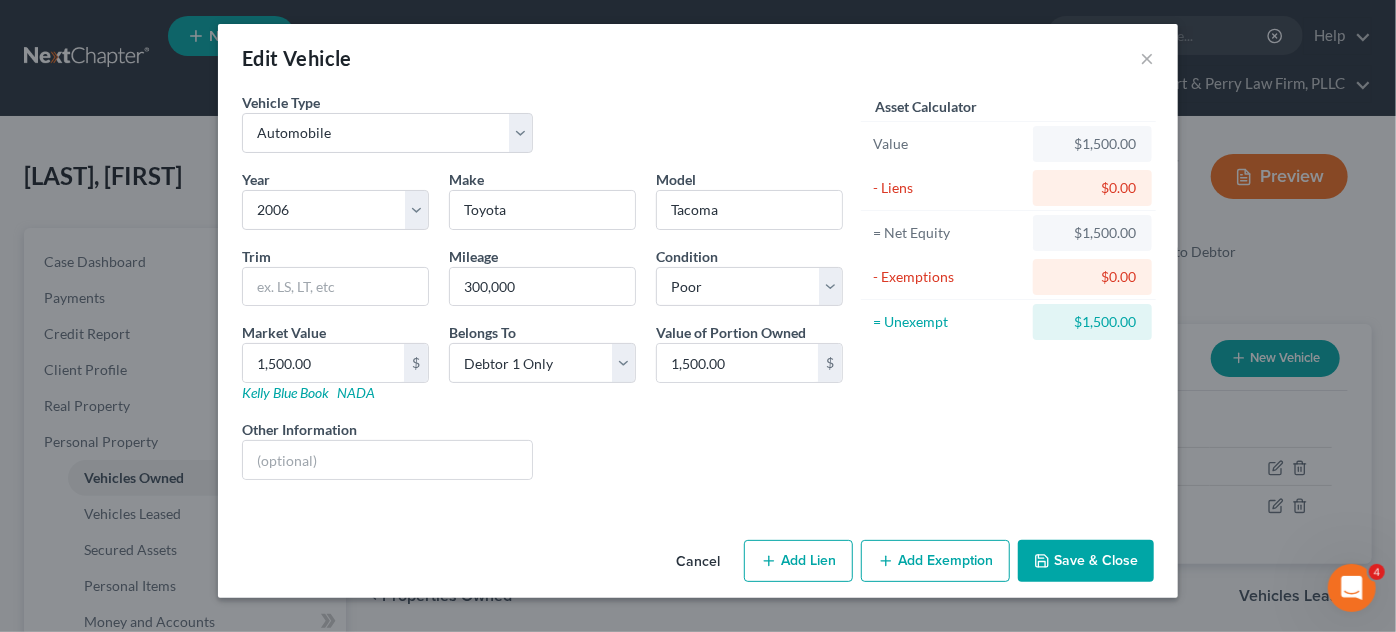 select on "20" 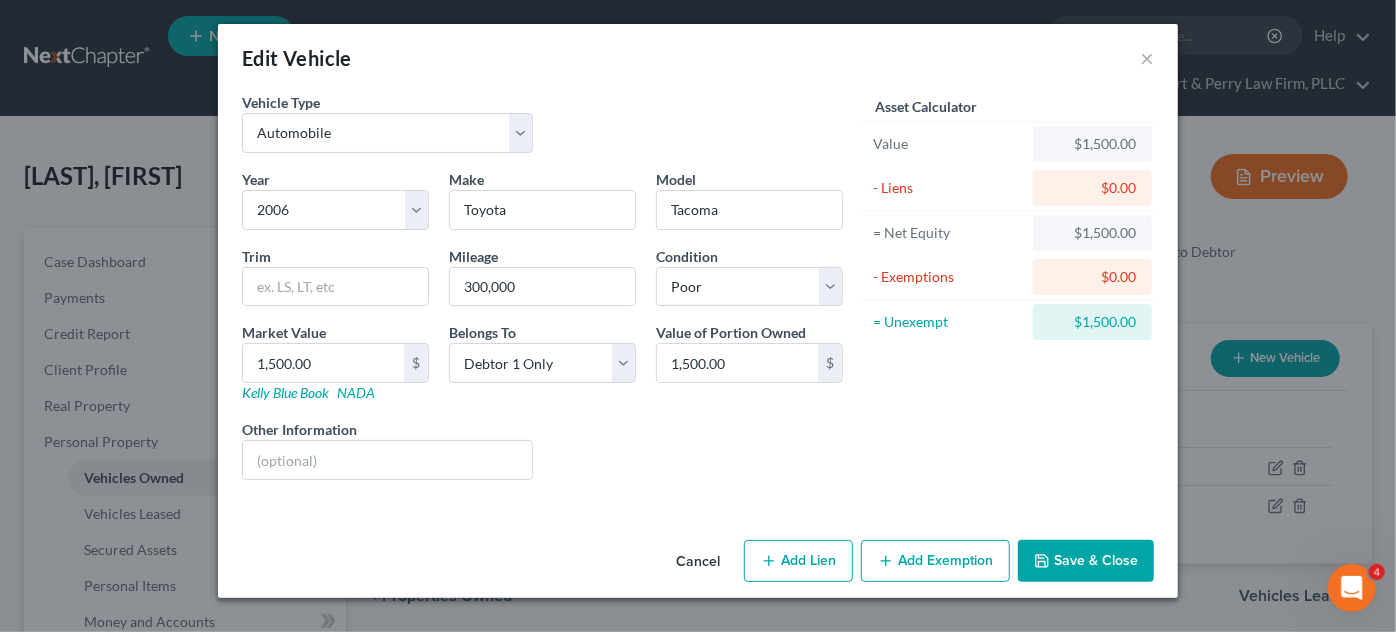 click on "Add Exemption" at bounding box center (935, 561) 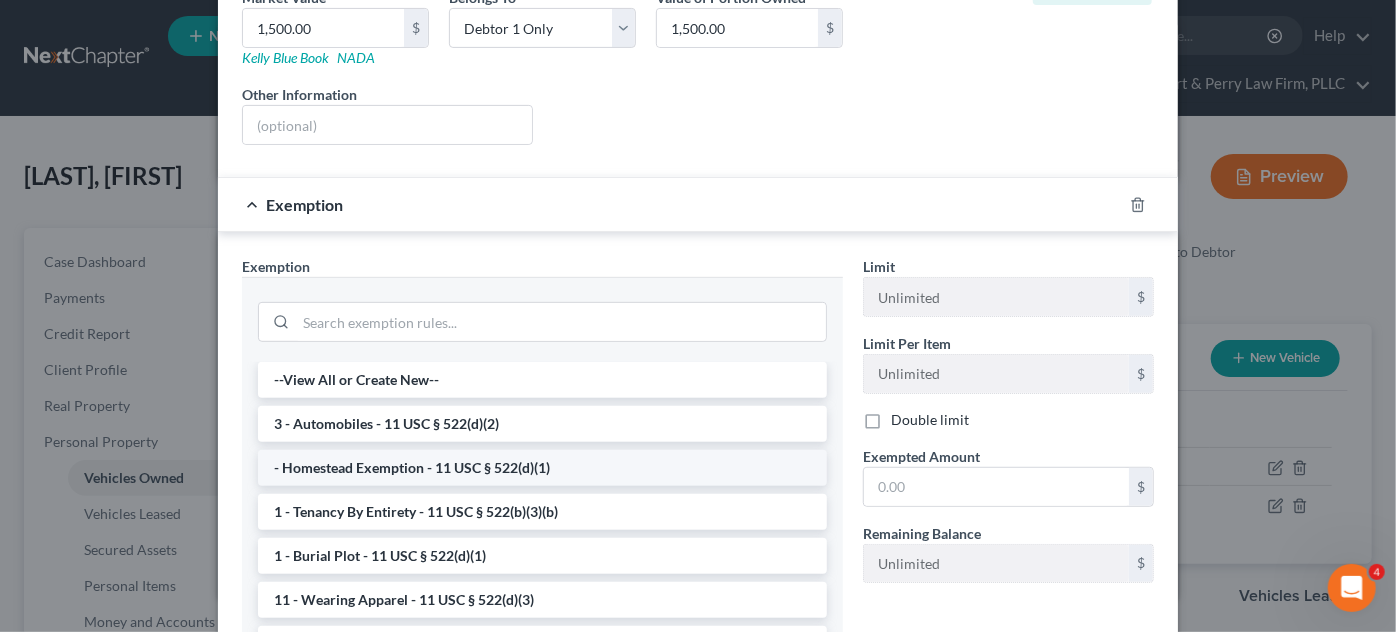 scroll, scrollTop: 363, scrollLeft: 0, axis: vertical 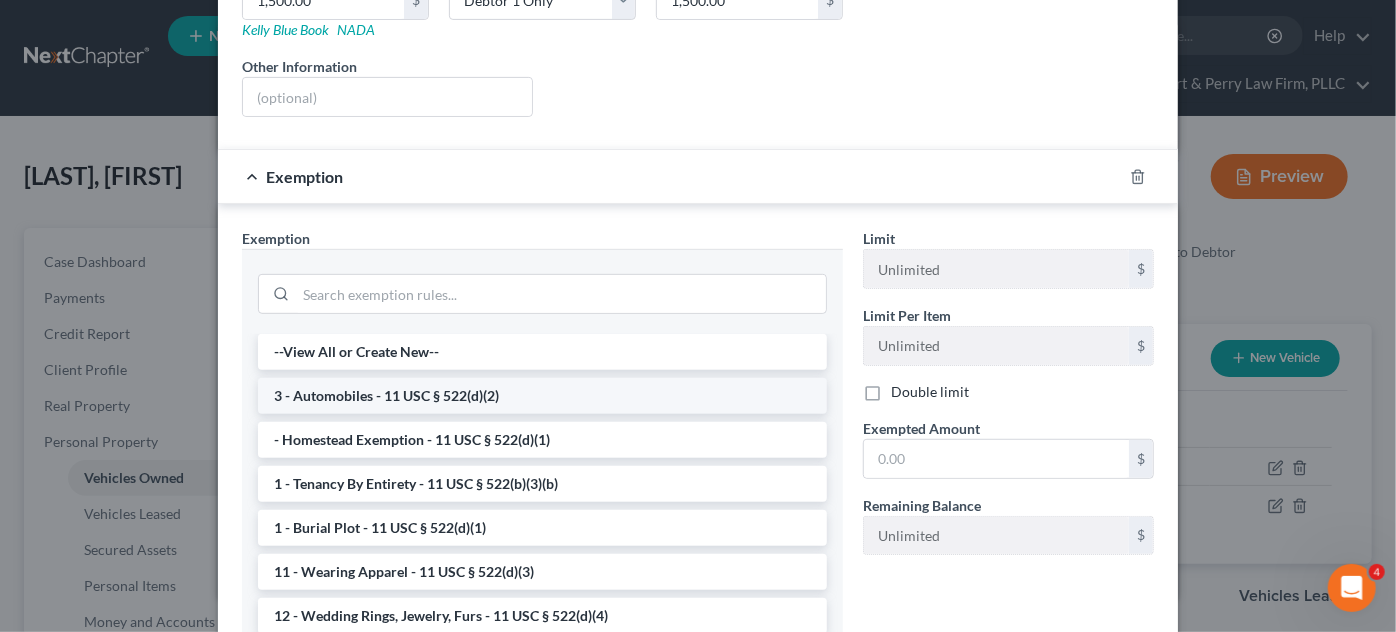 click on "3 - Automobiles - 11 USC § 522(d)(2)" at bounding box center (542, 396) 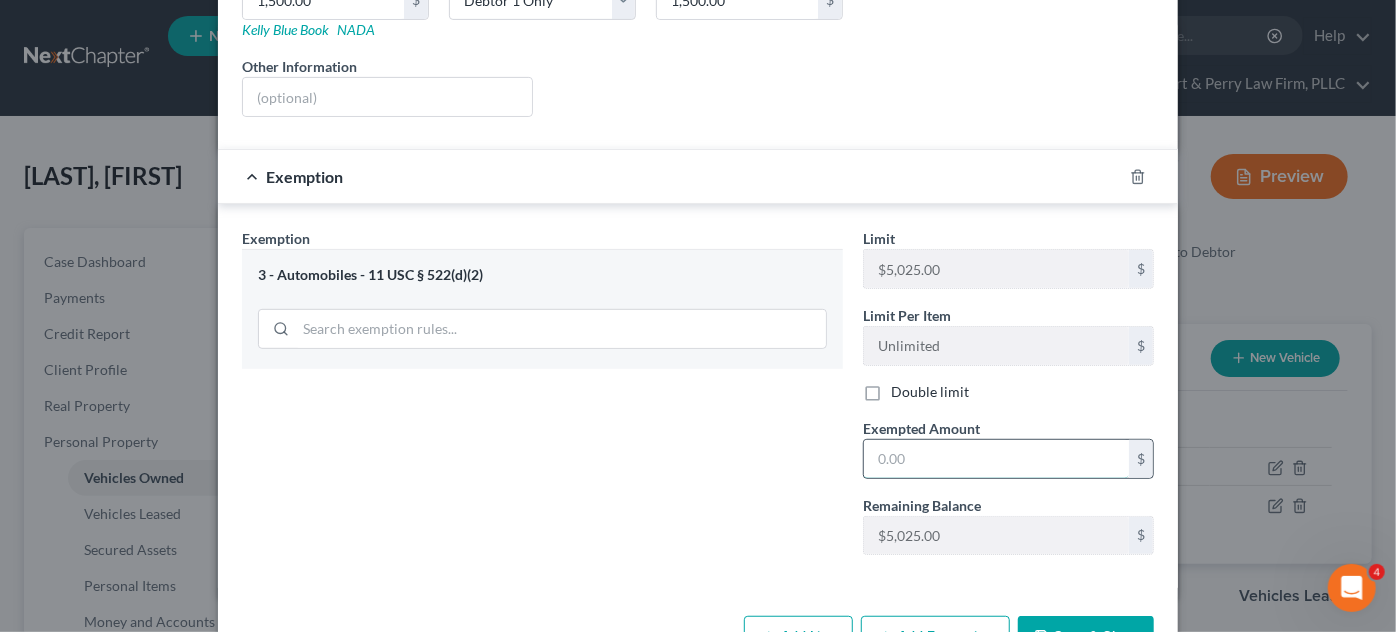 drag, startPoint x: 934, startPoint y: 461, endPoint x: 955, endPoint y: 468, distance: 22.135944 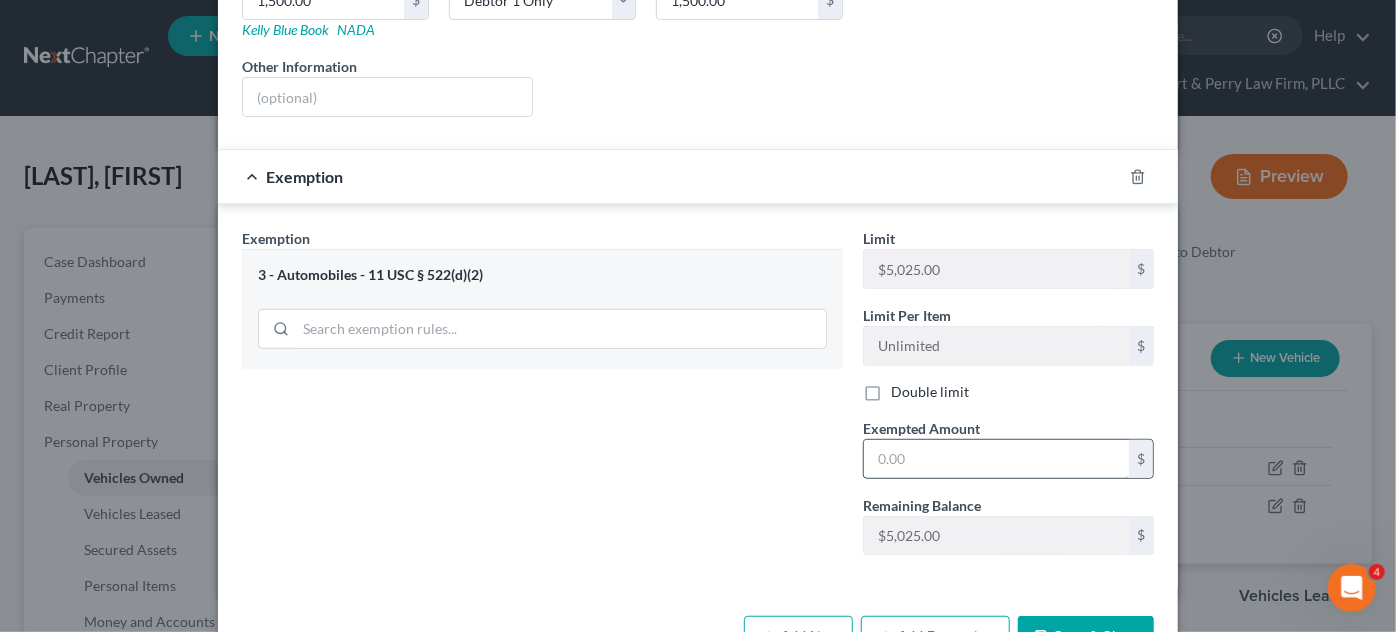 click at bounding box center (996, 459) 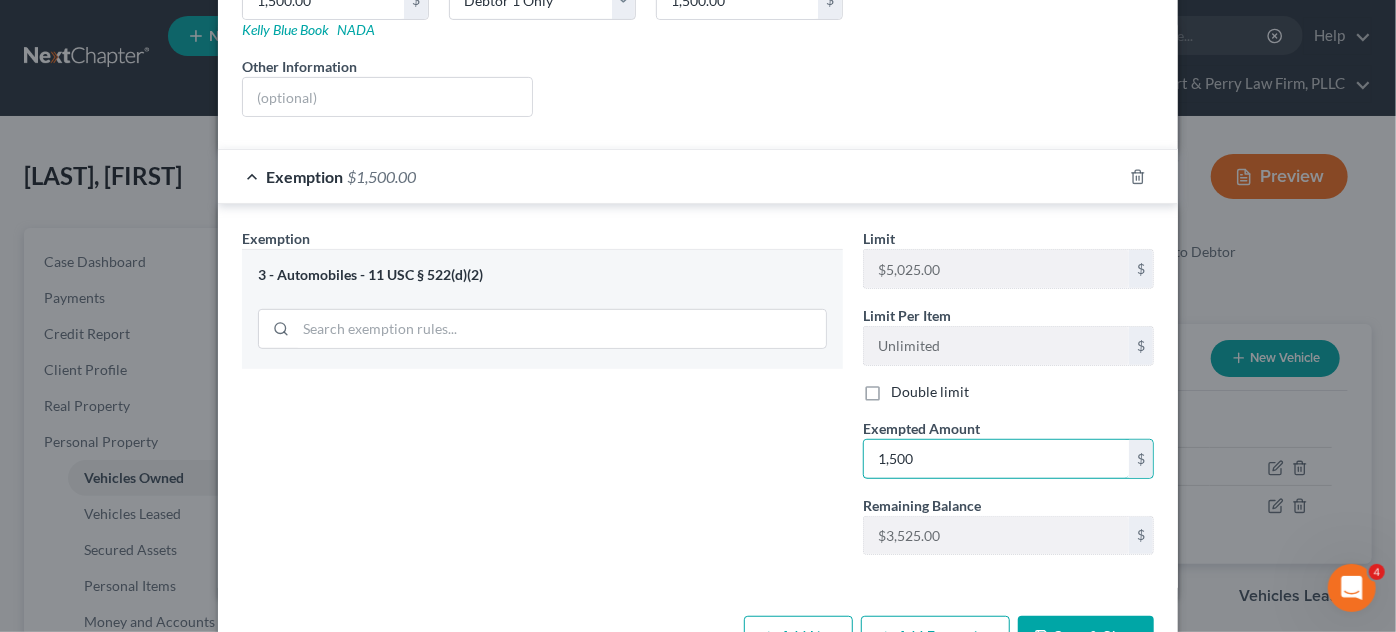type on "1,500" 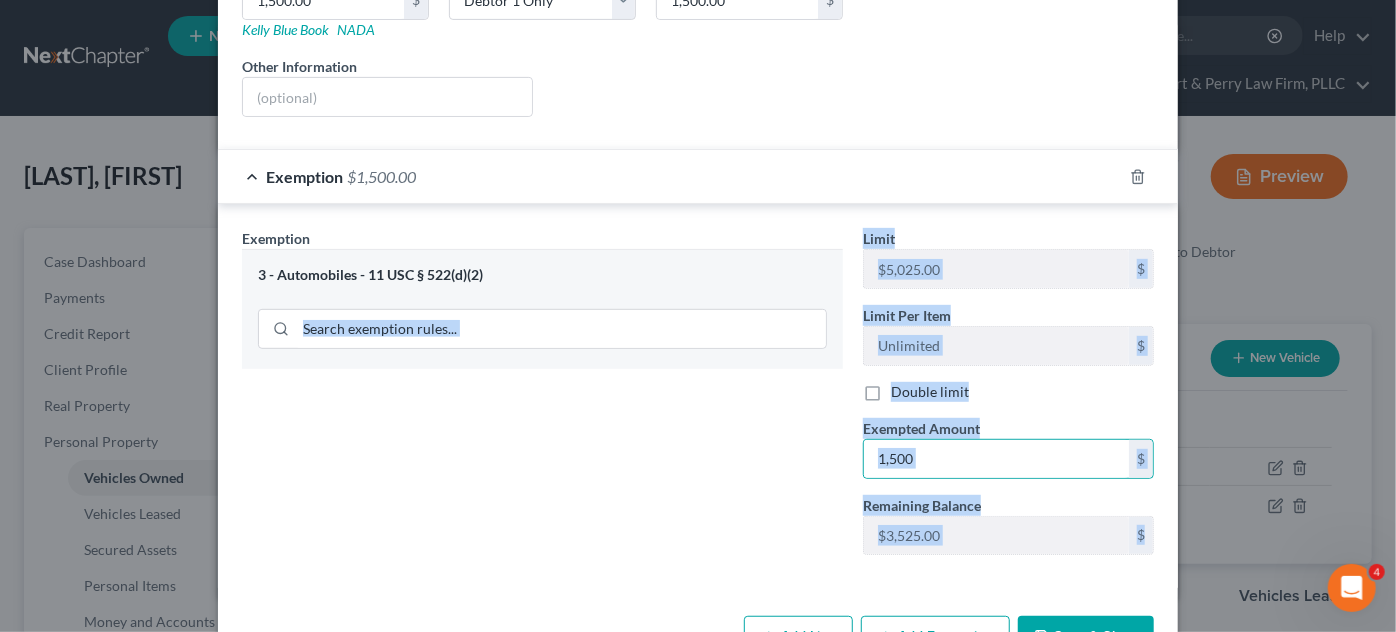 scroll, scrollTop: 365, scrollLeft: 0, axis: vertical 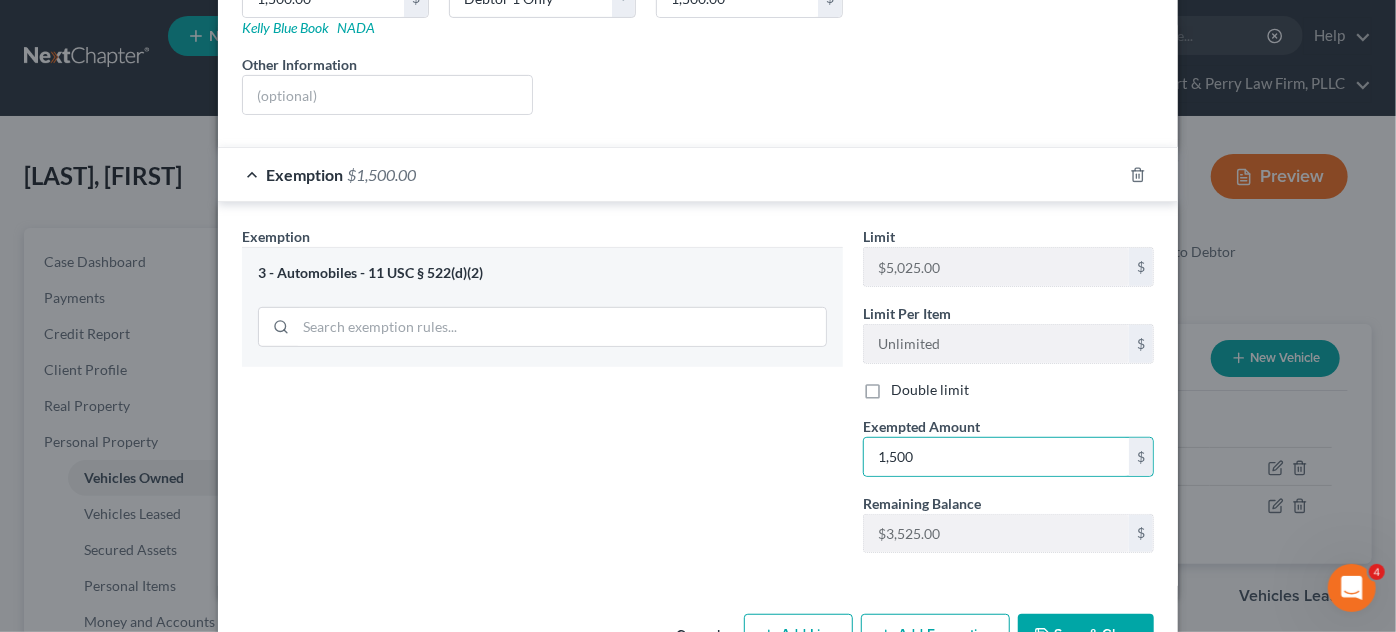 drag, startPoint x: 98, startPoint y: 604, endPoint x: 117, endPoint y: 556, distance: 51.62364 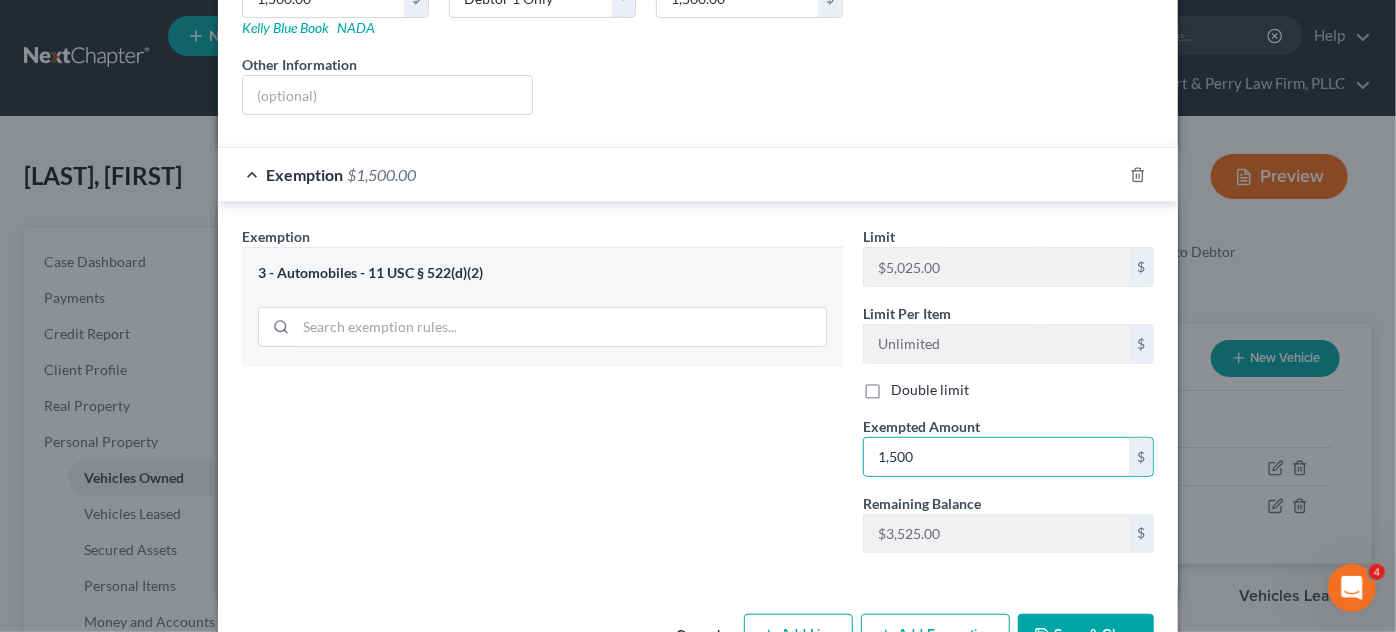 click on "Edit Vehicle × Vehicle Type Select Automobile Truck Trailer Watercraft Aircraft Motor Home Atv Other Vehicle Year Select 2026 2025 2024 2023 2022 2021 2020 2019 2018 2017 2016 2015 2014 2013 2012 2011 2010 2009 2008 2007 2006 2005 2004 2003 2002 2001 2000 1999 1998 1997 1996 1995 1994 1993 1992 1991 1990 1989 1988 1987 1986 1985 1984 1983 1982 1981 1980 1979 1978 1977 1976 1975 1974 1973 1972 1971 1970 1969 1968 1967 1966 1965 1964 1963 1962 1961 1960 1959 1958 1957 1956 1955 1954 1953 1952 1951 1950 1949 1948 1947 1946 1945 1944 1943 1942 1941 1940 1939 1938 1937 1936 1935 1934 1933 1932 1931 1930 1929 1928 1927 1926 1925 1924 1923 1922 1921 1920 1919 1918 1917 1916 1915 1914 1913 1912 1911 1910 1909 1908 1907 1906 1905 1904 1903 1902 1901
Make
*
Toyota Model Tacoma Trim Mileage 300,000 Condition Select Excellent Very Good Good Fair Poor Market Value 1,500.00 $ Kelly Blue Book NADA
Belongs To
*
Select Debtor 1 Only Debtor 2 Only Debtor 1 And Debtor 2 Only Community Property" at bounding box center (698, 316) 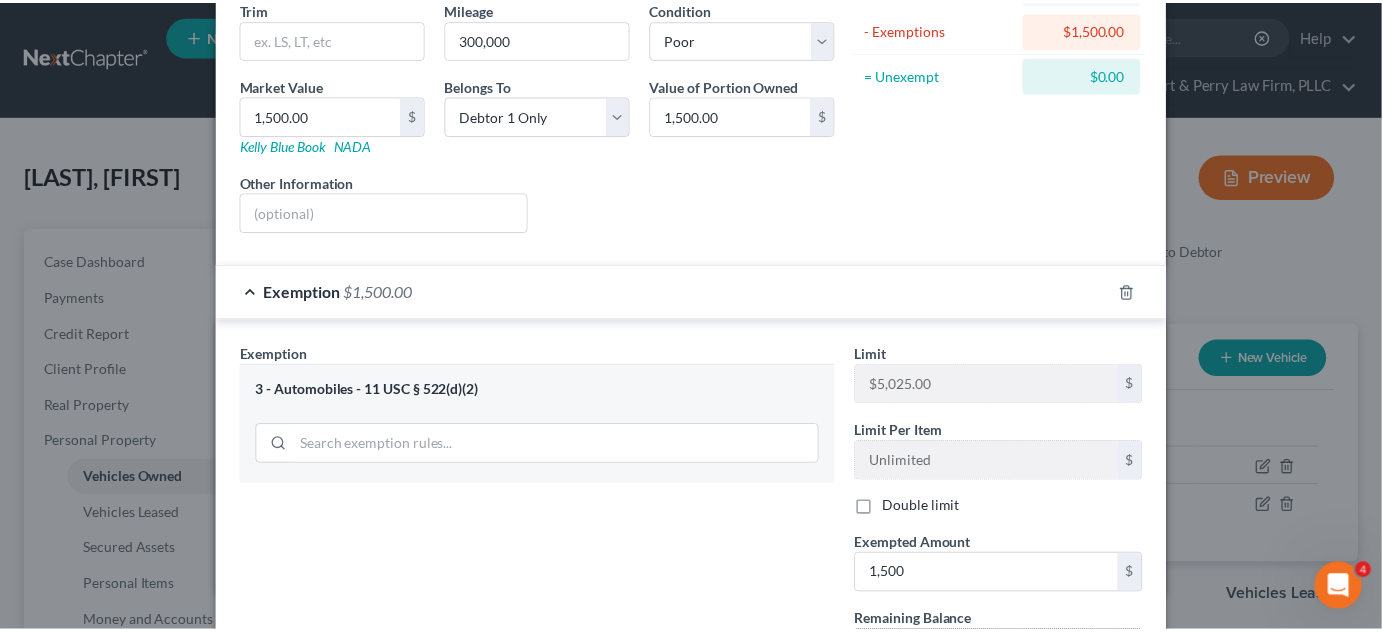 scroll, scrollTop: 423, scrollLeft: 0, axis: vertical 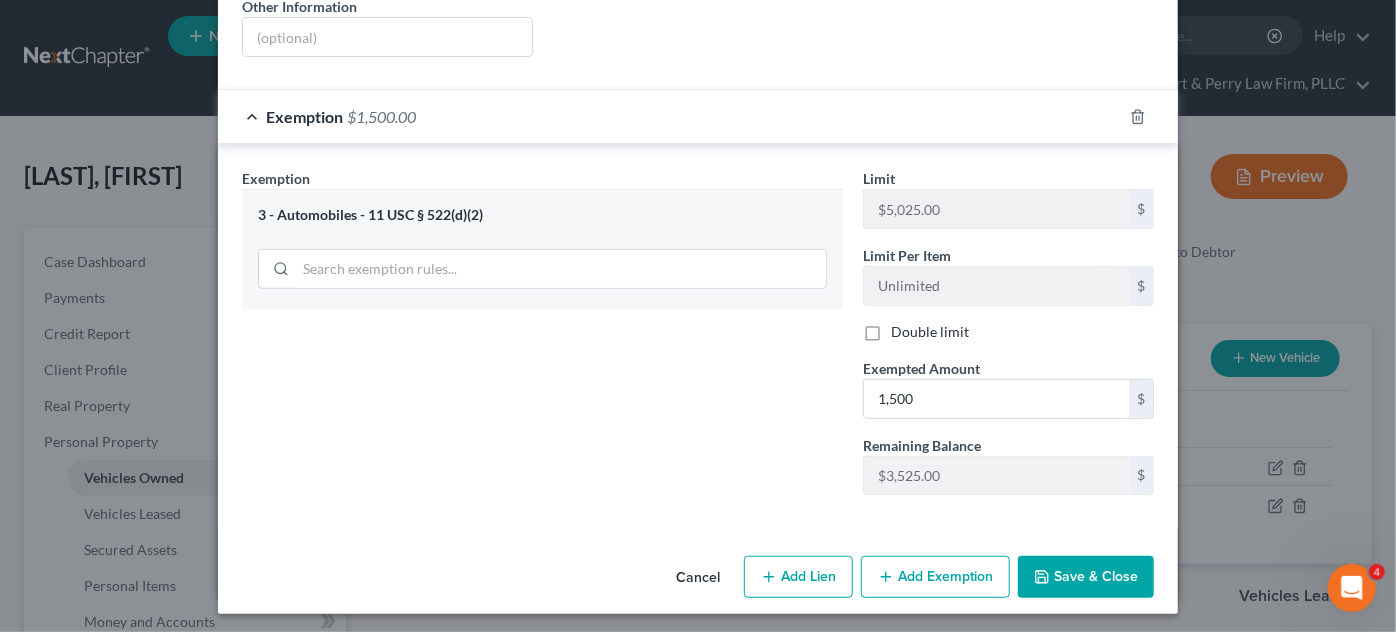 click on "Save & Close" at bounding box center (1086, 577) 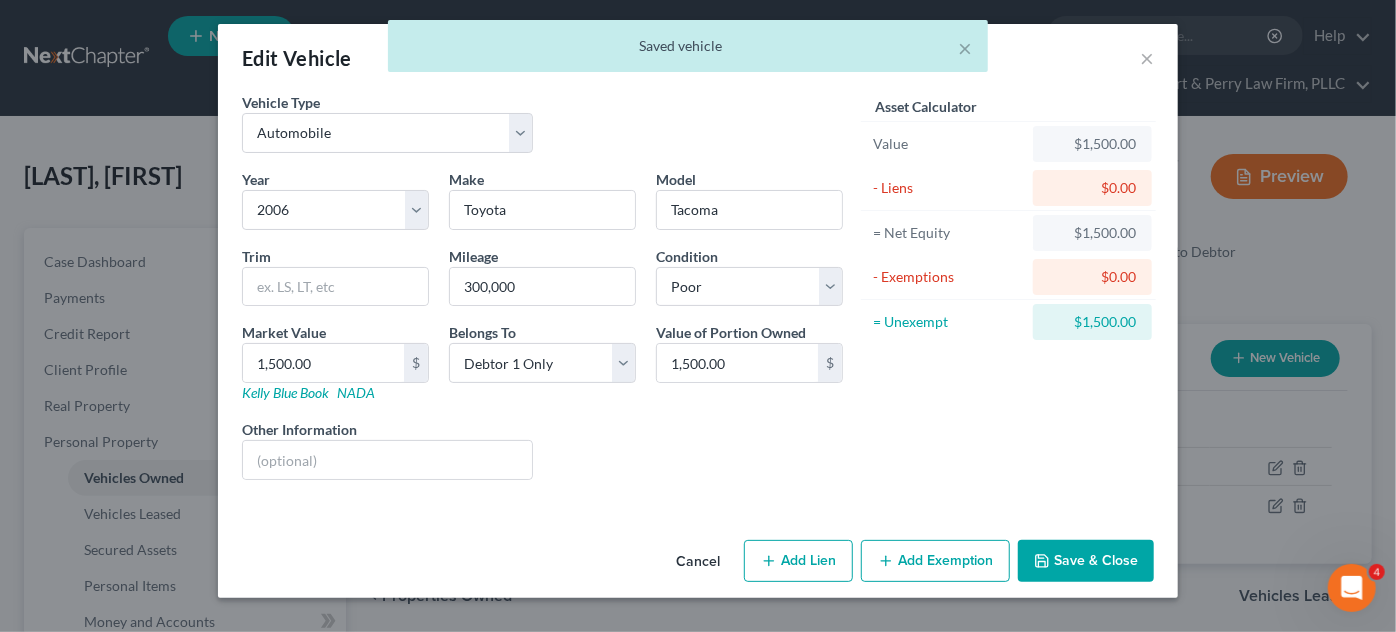 click on "Cancel" at bounding box center (698, 562) 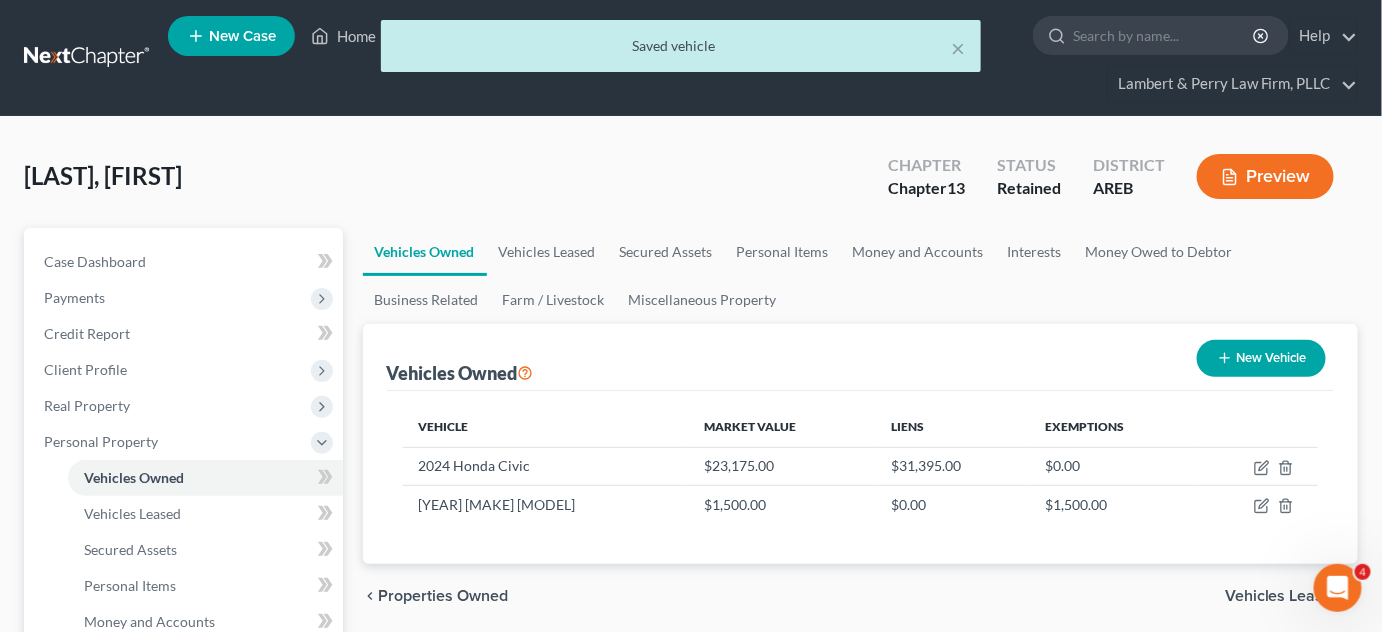 click on "Vehicles Leased" at bounding box center [1283, 596] 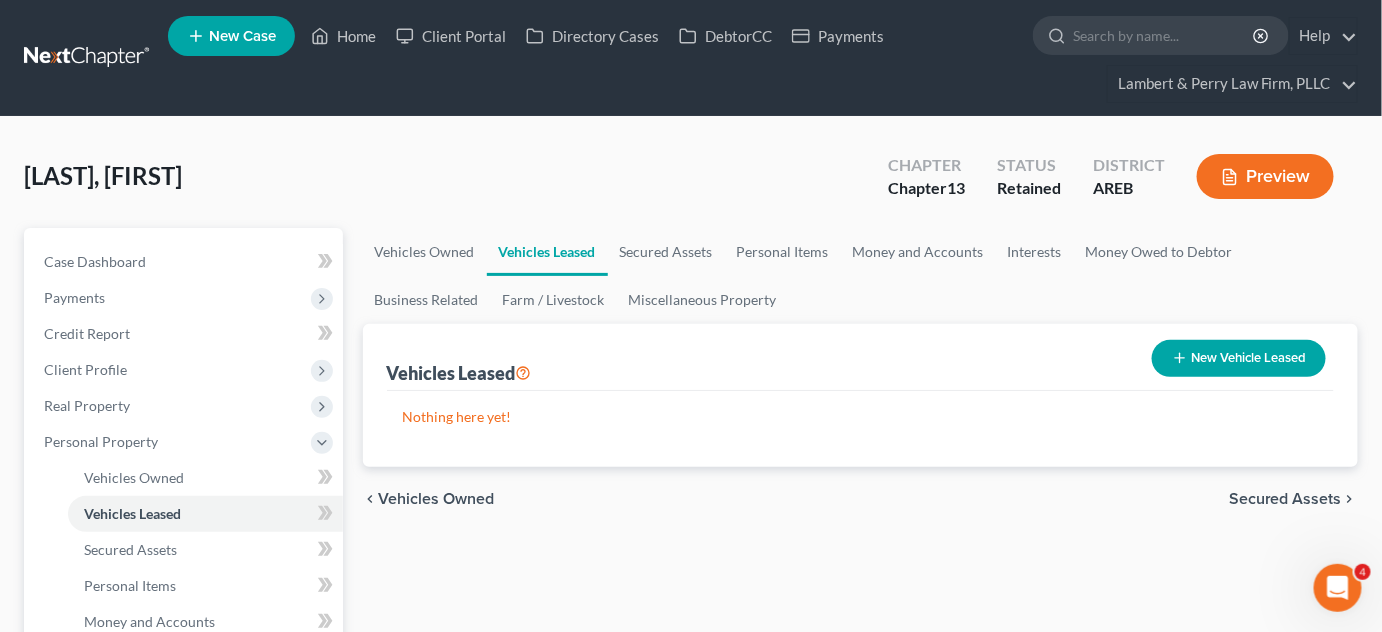 click on "Secured Assets" at bounding box center [1285, 499] 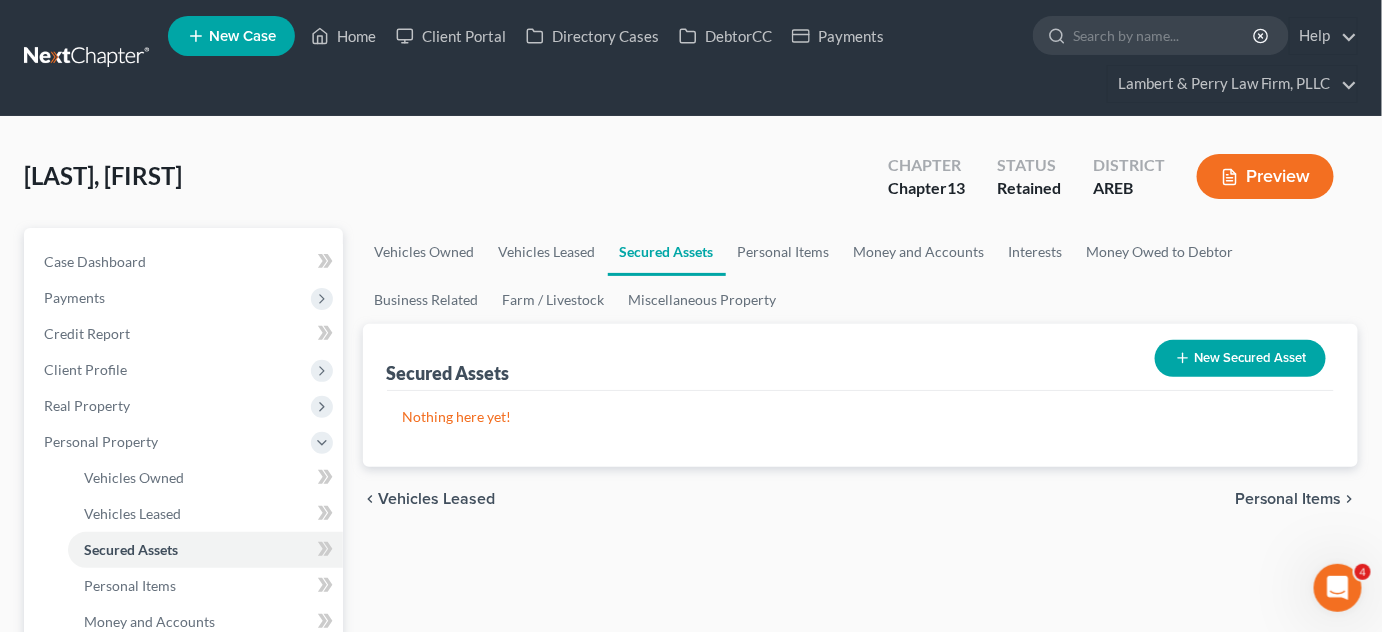 click on "Personal Items" at bounding box center (1288, 499) 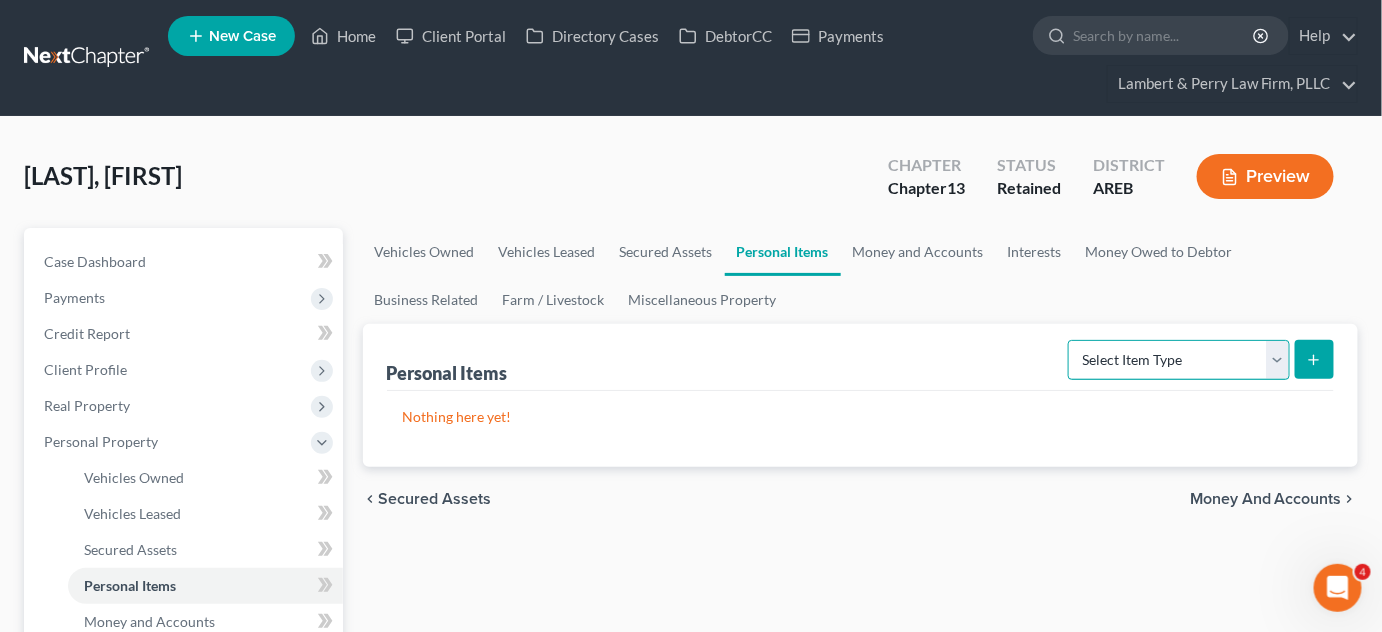 click on "Select Item Type Clothing Collectibles Of Value Electronics Firearms Household Goods Jewelry Other Pet(s) Sports & Hobby Equipment" at bounding box center [1179, 360] 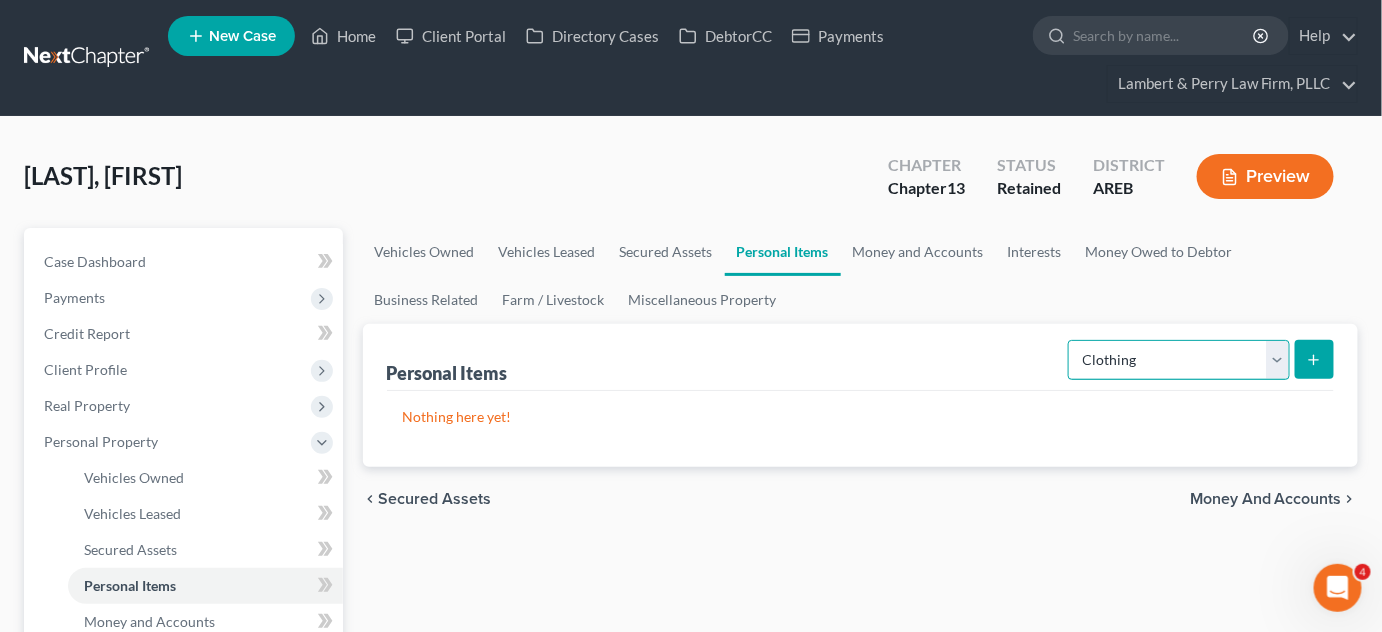 click on "Select Item Type Clothing Collectibles Of Value Electronics Firearms Household Goods Jewelry Other Pet(s) Sports & Hobby Equipment" at bounding box center [1179, 360] 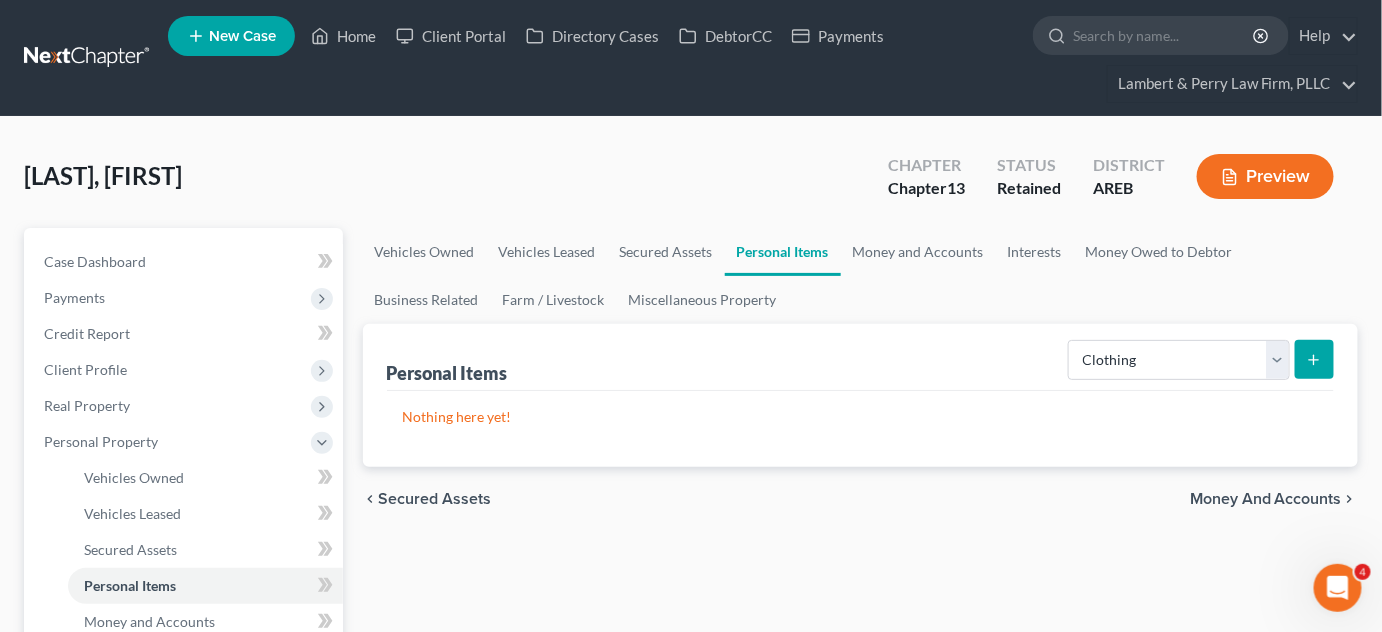 click at bounding box center (1314, 359) 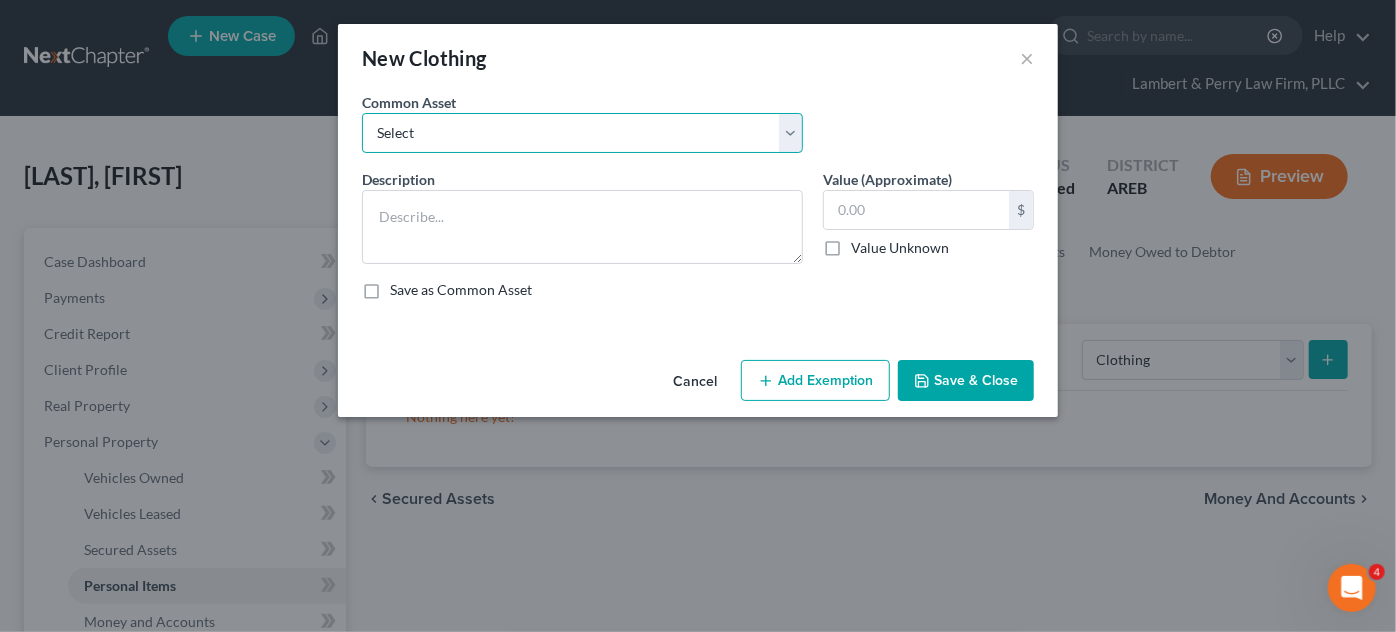 click on "Select Clothing" at bounding box center (582, 133) 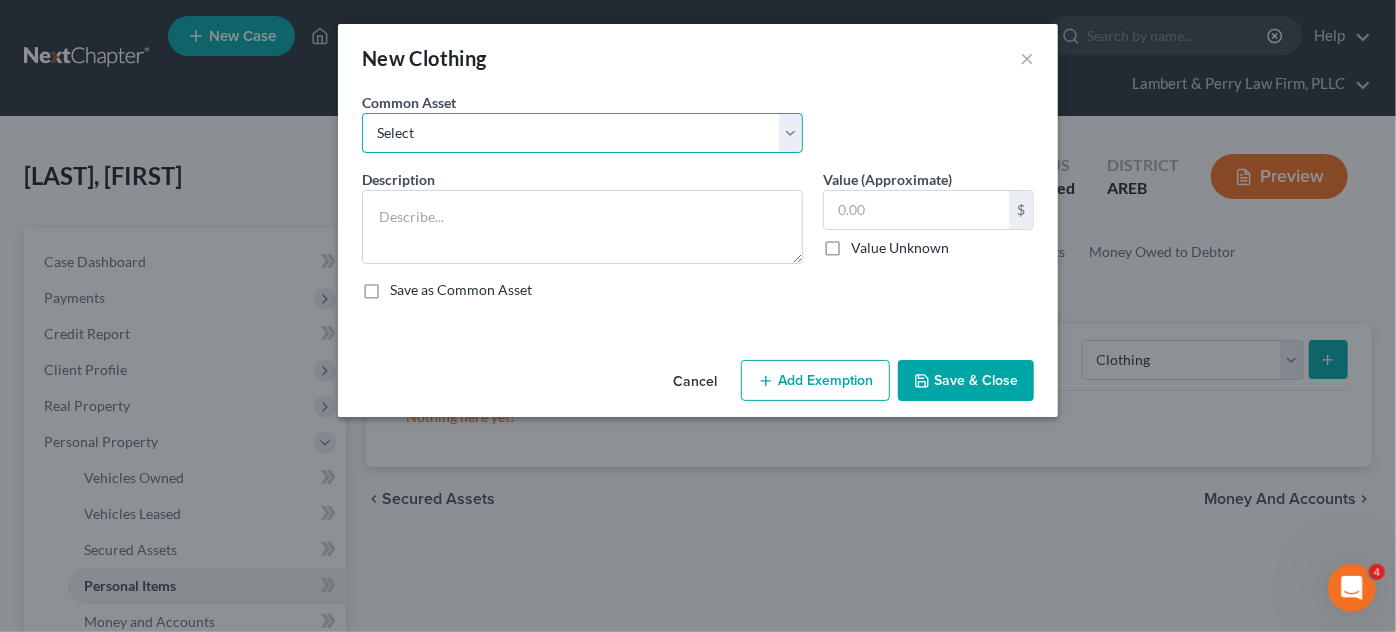 select on "0" 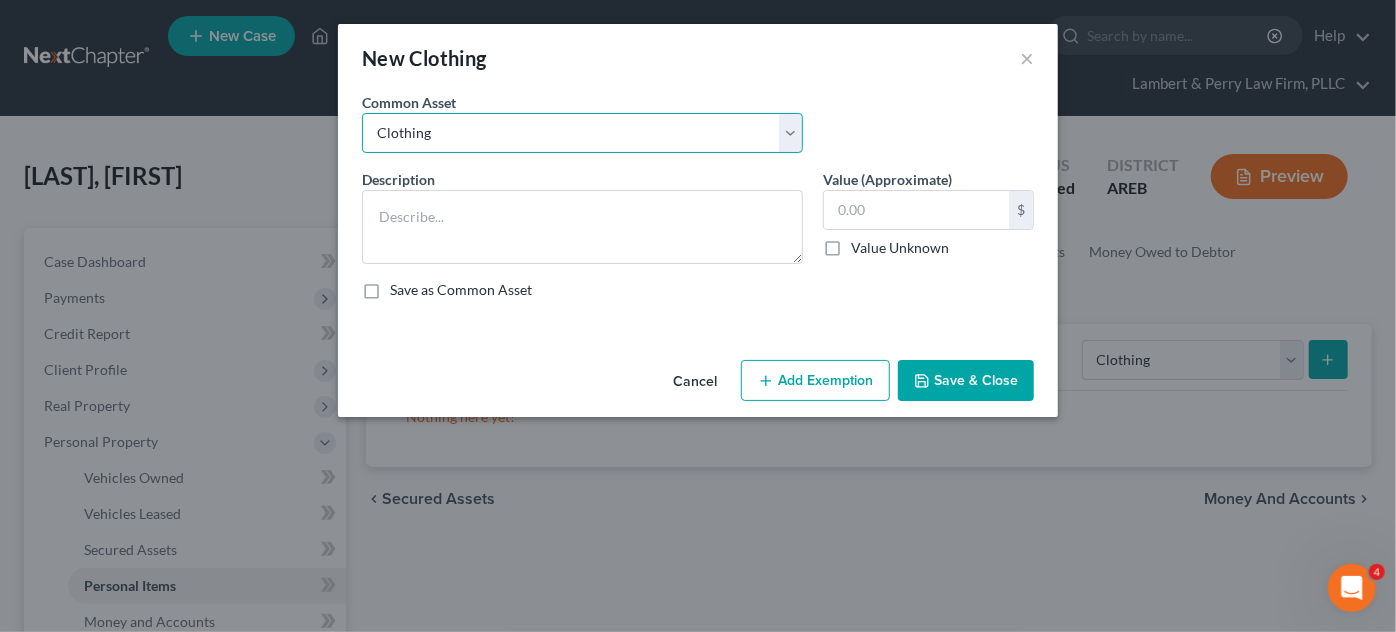 click on "Select Clothing" at bounding box center (582, 133) 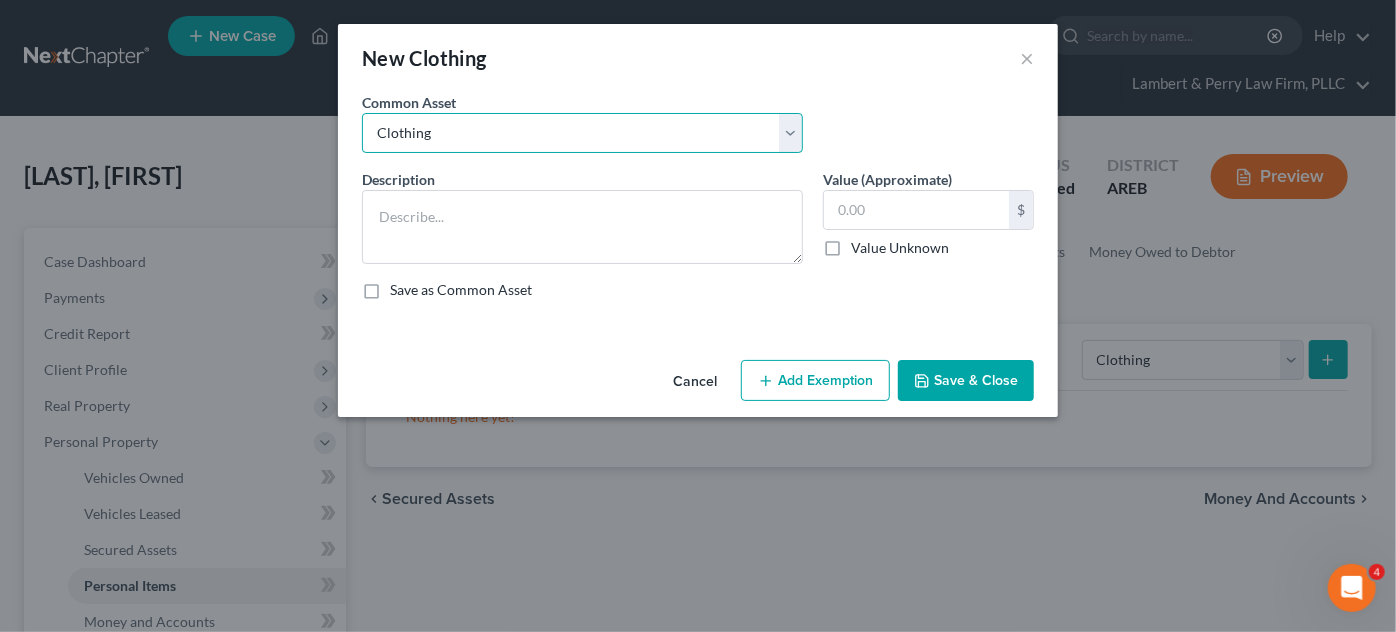type on "Clothing" 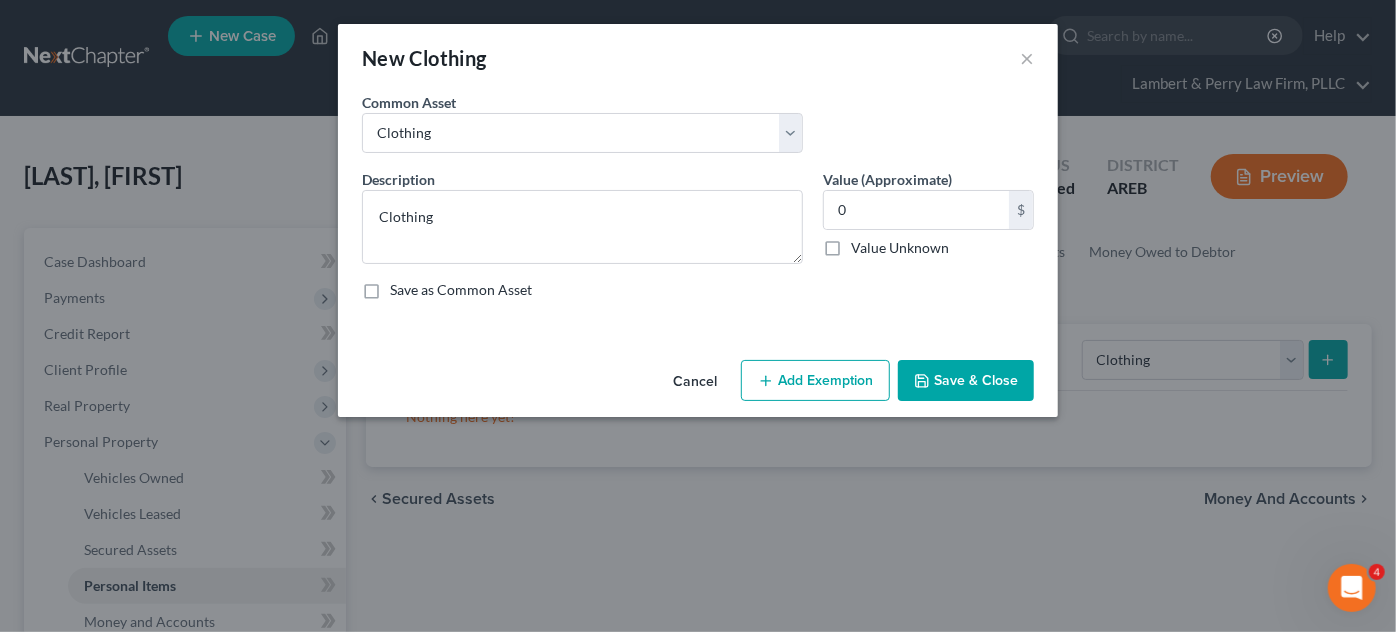drag, startPoint x: 984, startPoint y: 367, endPoint x: 1020, endPoint y: 389, distance: 42.190044 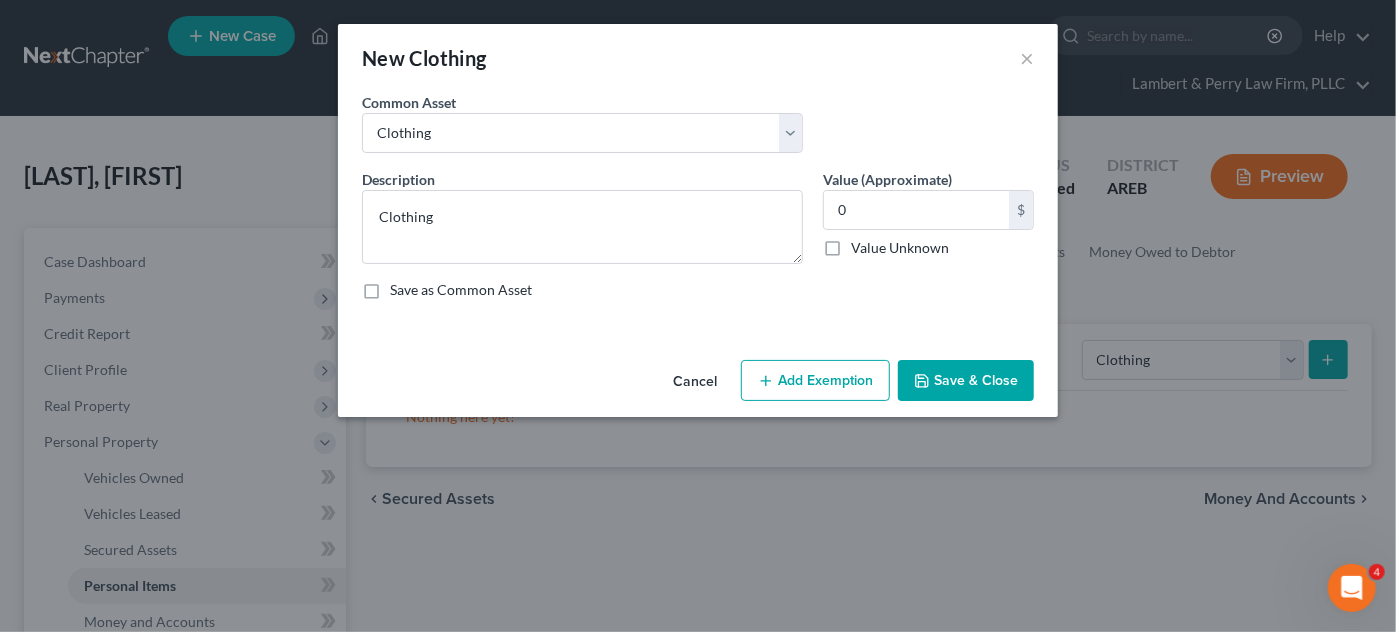 click on "Save & Close" at bounding box center (966, 381) 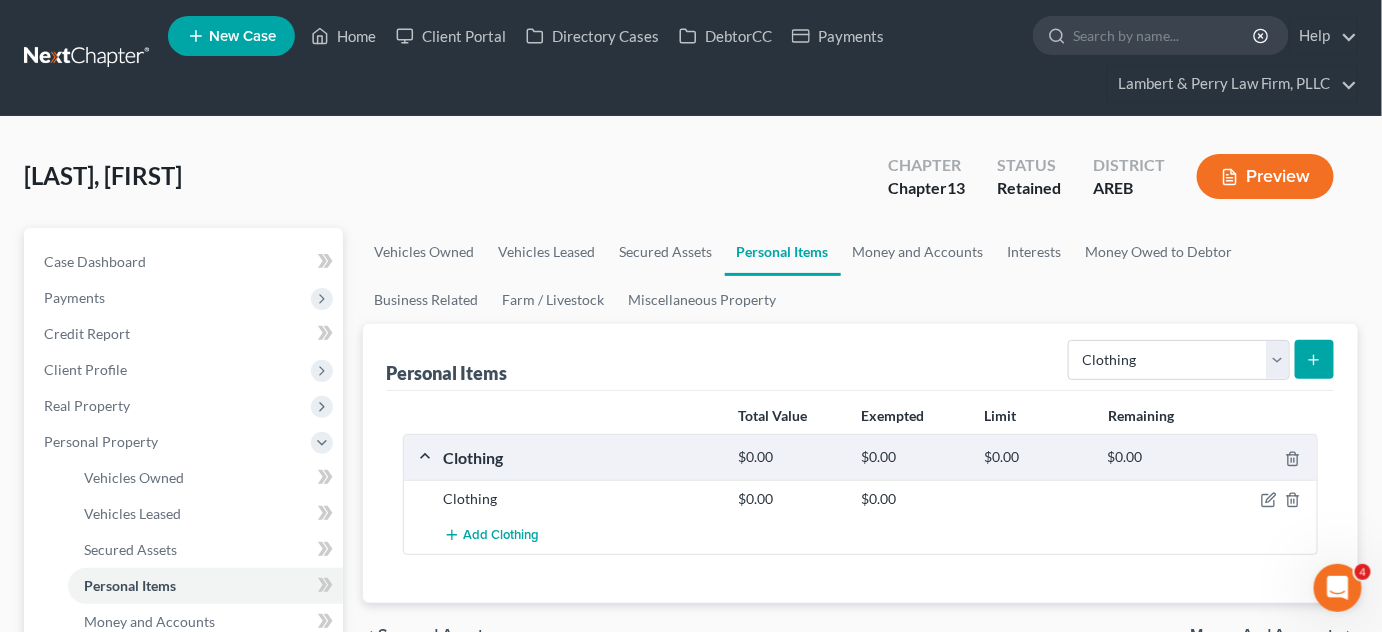 click on "Select Item Type Clothing Collectibles Of Value Electronics Firearms Household Goods Jewelry Other Pet(s) Sports & Hobby Equipment" at bounding box center [1201, 360] 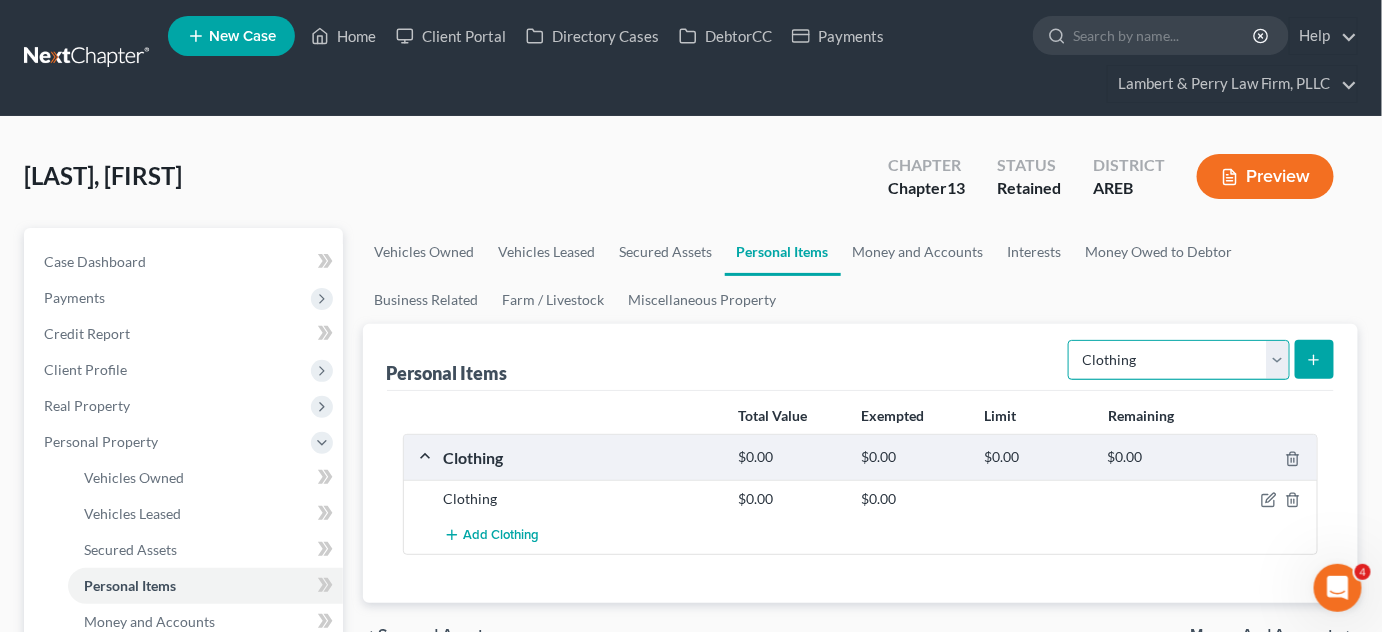 click on "Select Item Type Clothing Collectibles Of Value Electronics Firearms Household Goods Jewelry Other Pet(s) Sports & Hobby Equipment" at bounding box center [1179, 360] 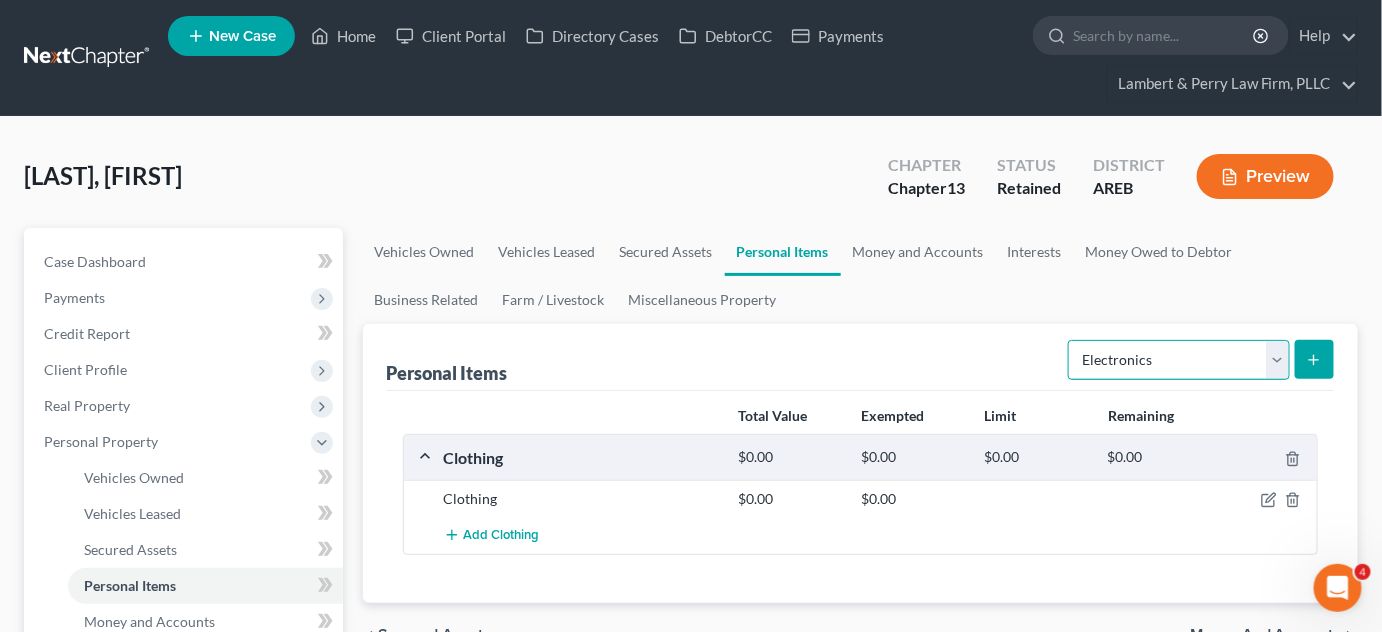 click on "Select Item Type Clothing Collectibles Of Value Electronics Firearms Household Goods Jewelry Other Pet(s) Sports & Hobby Equipment" at bounding box center [1179, 360] 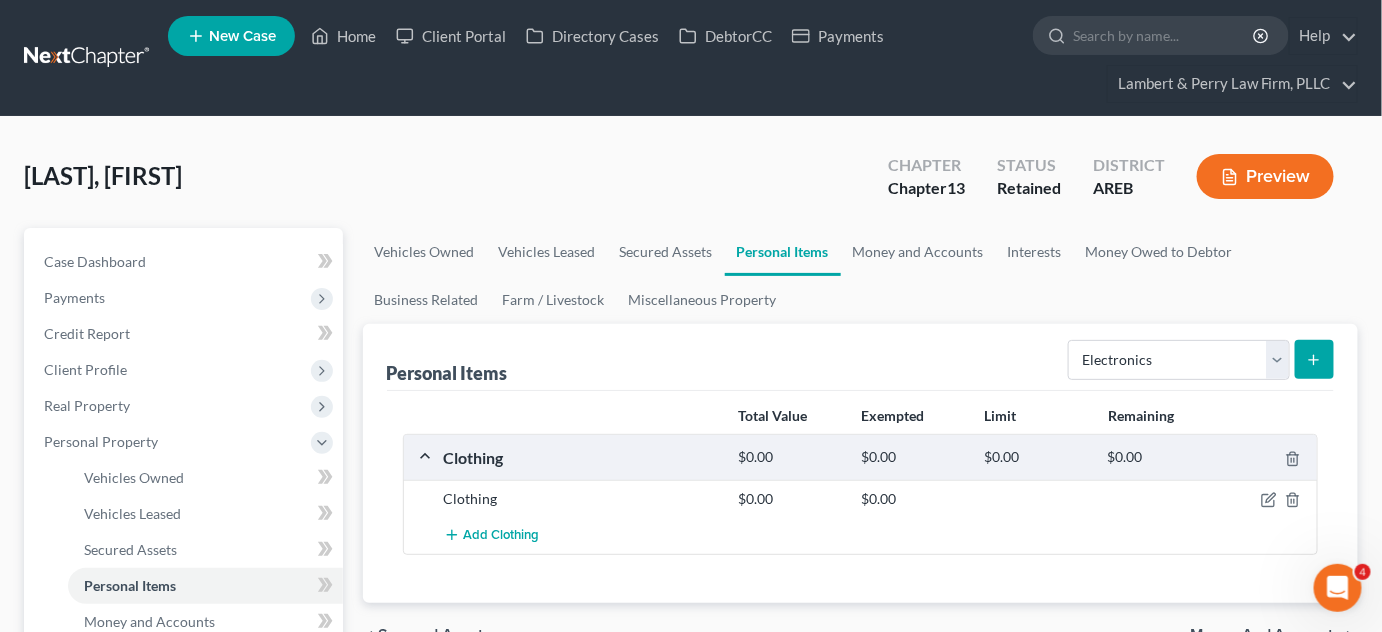 click at bounding box center [1314, 359] 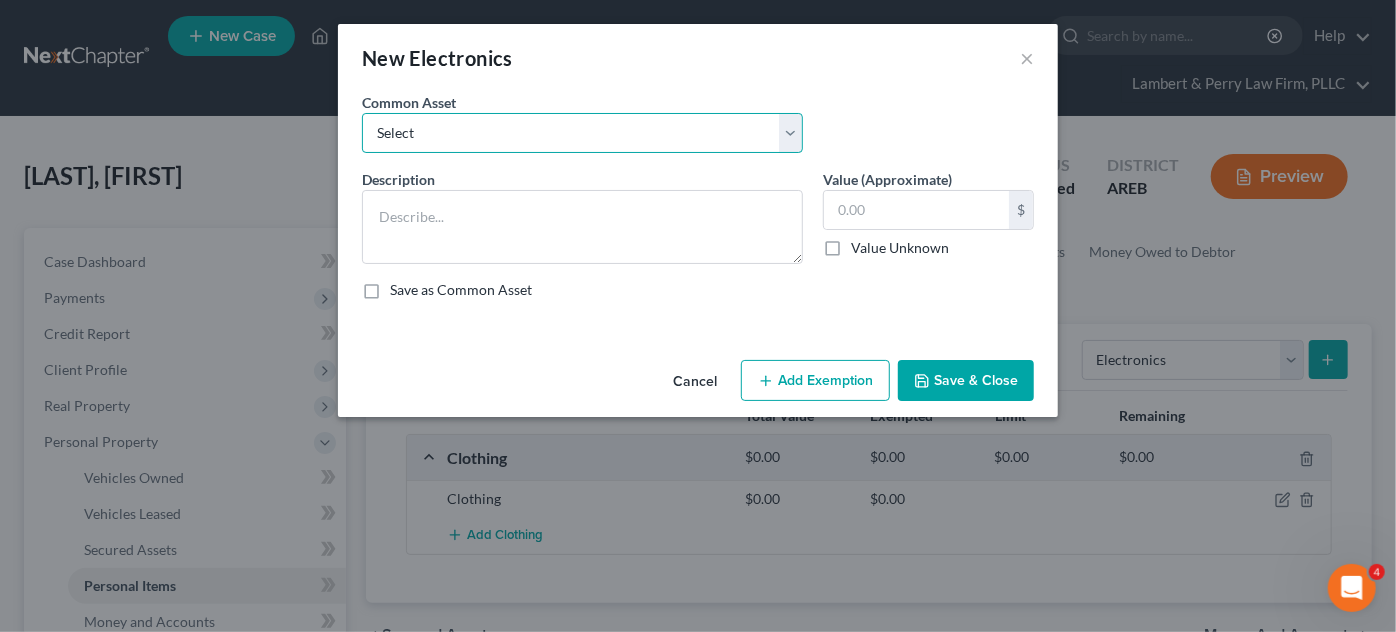 click on "Select Household electronics" at bounding box center [582, 133] 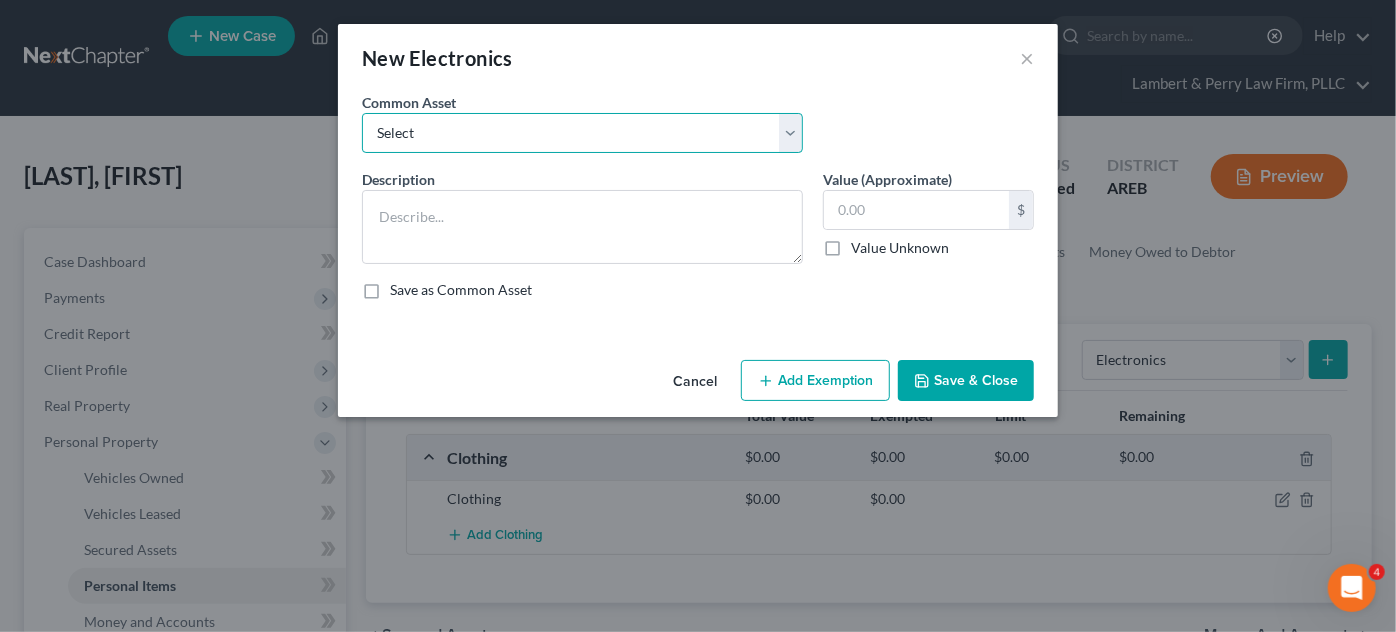 select on "0" 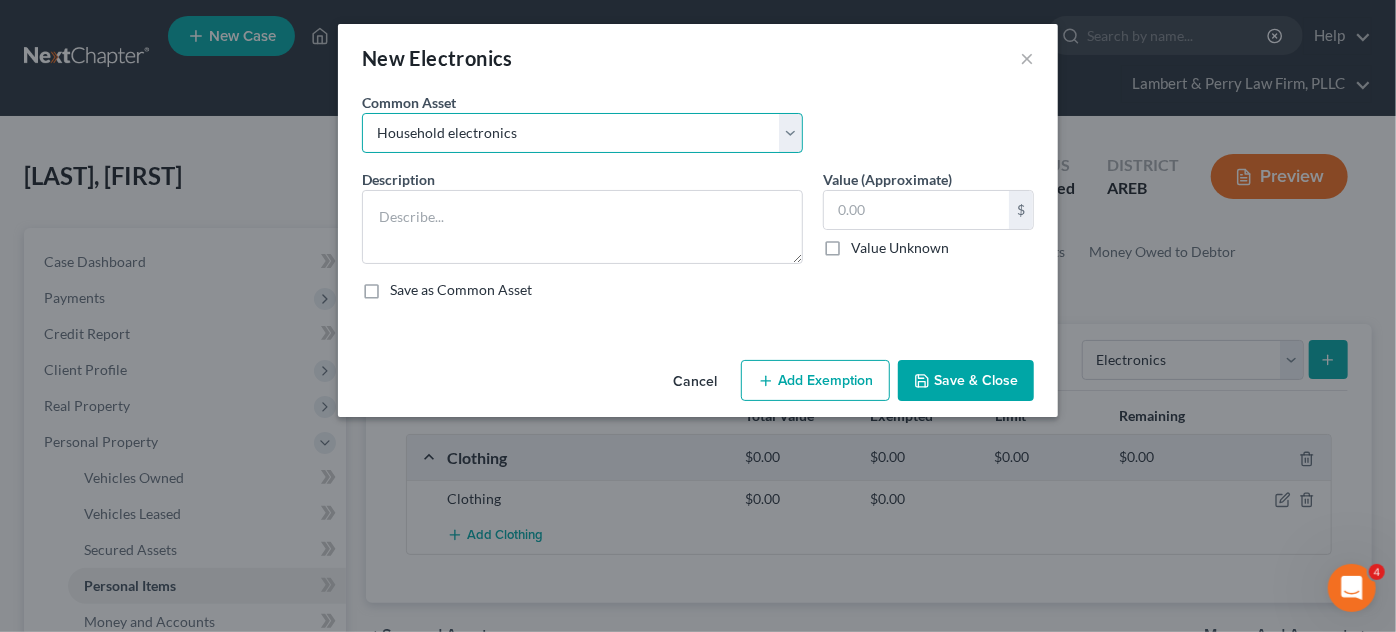 click on "Select Household electronics" at bounding box center (582, 133) 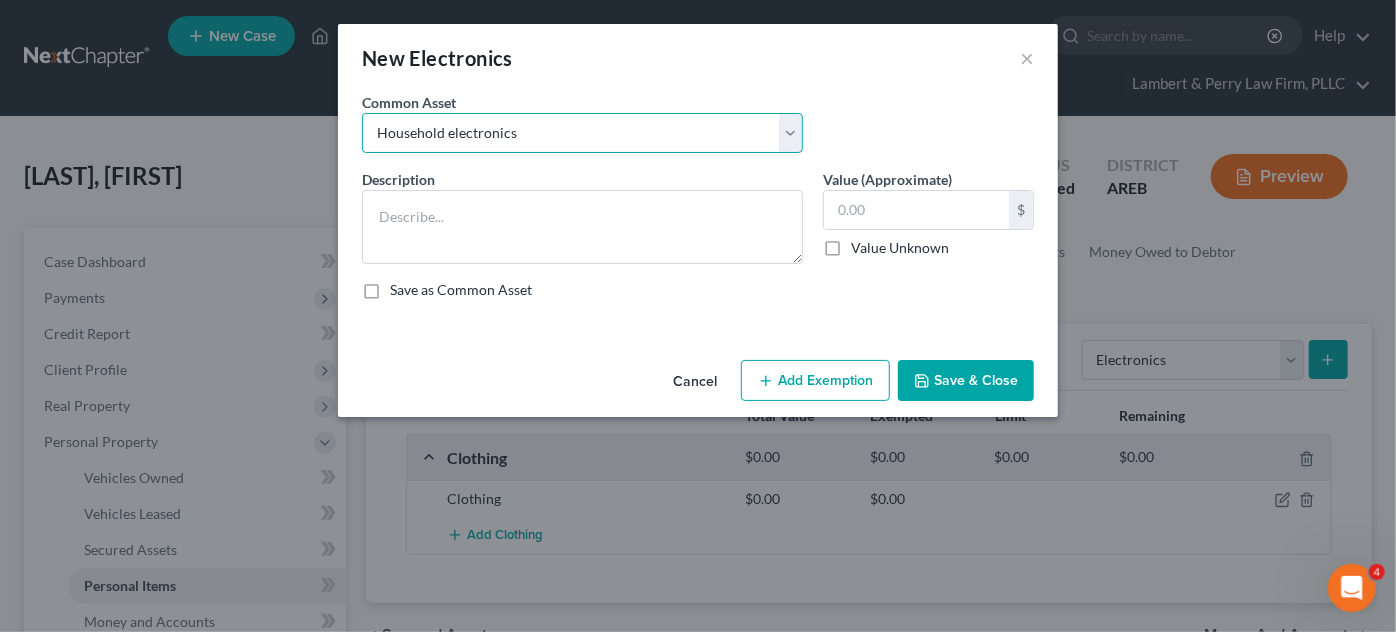 type on "Household electronics" 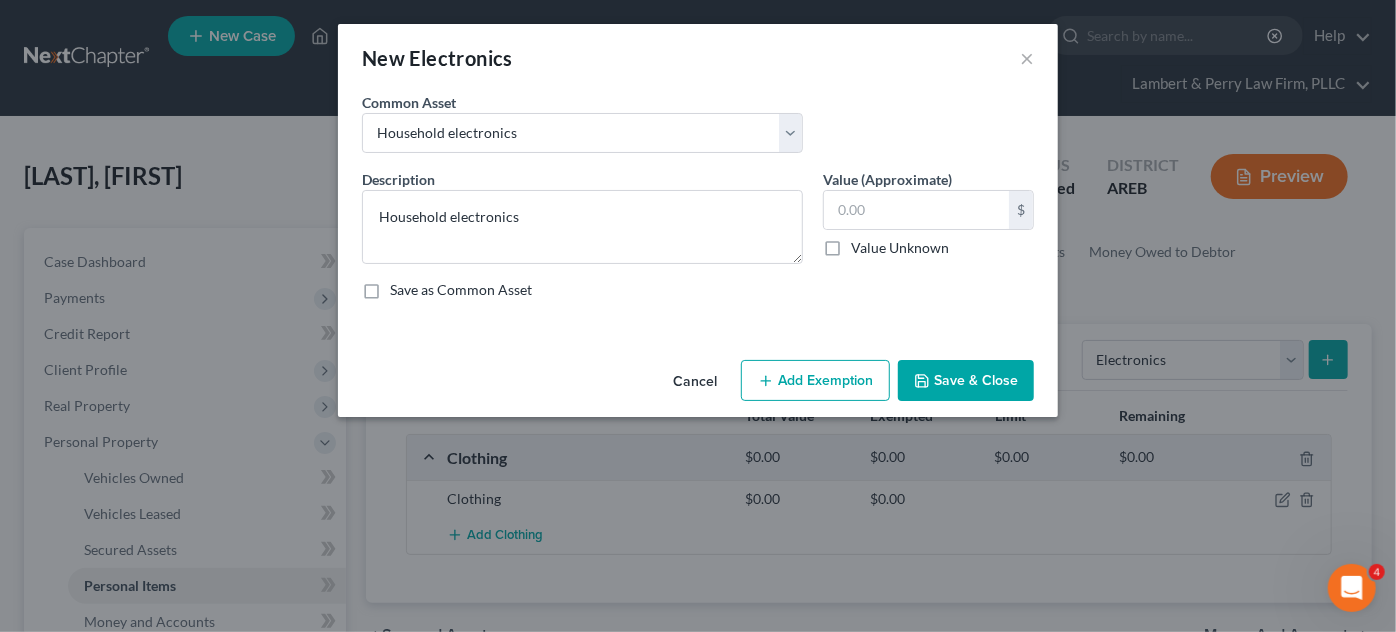 drag, startPoint x: 962, startPoint y: 383, endPoint x: 985, endPoint y: 390, distance: 24.04163 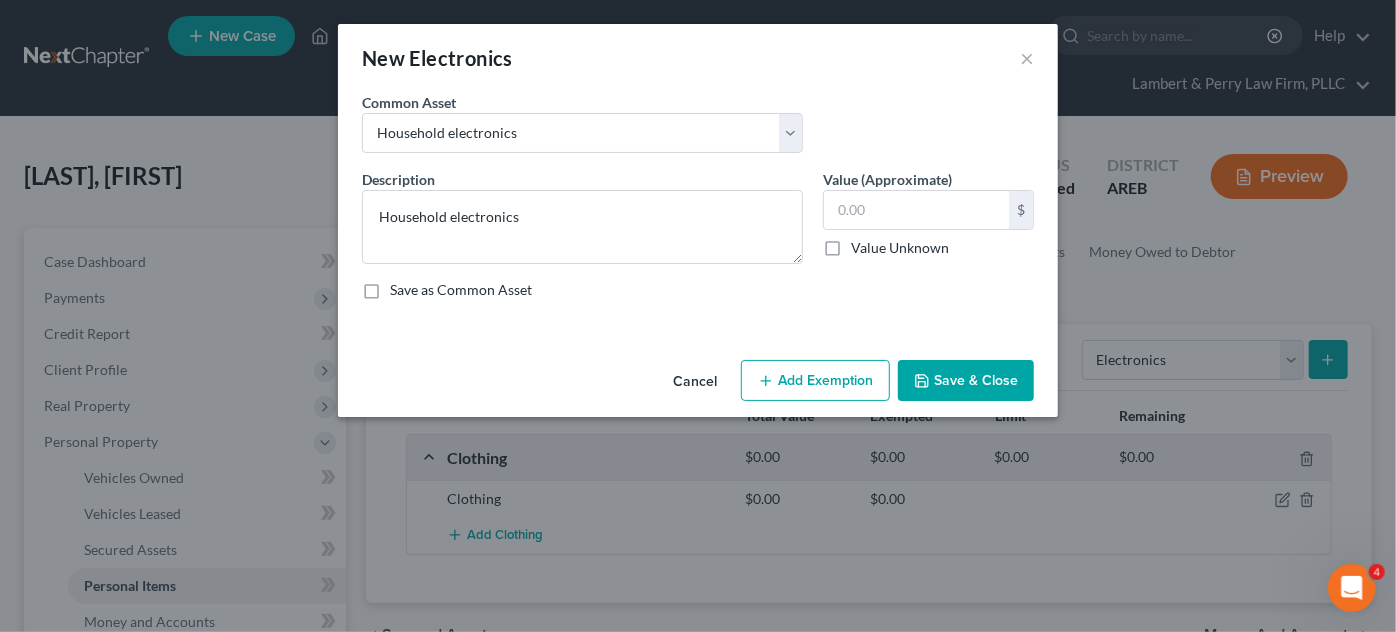 click on "Save & Close" at bounding box center [966, 381] 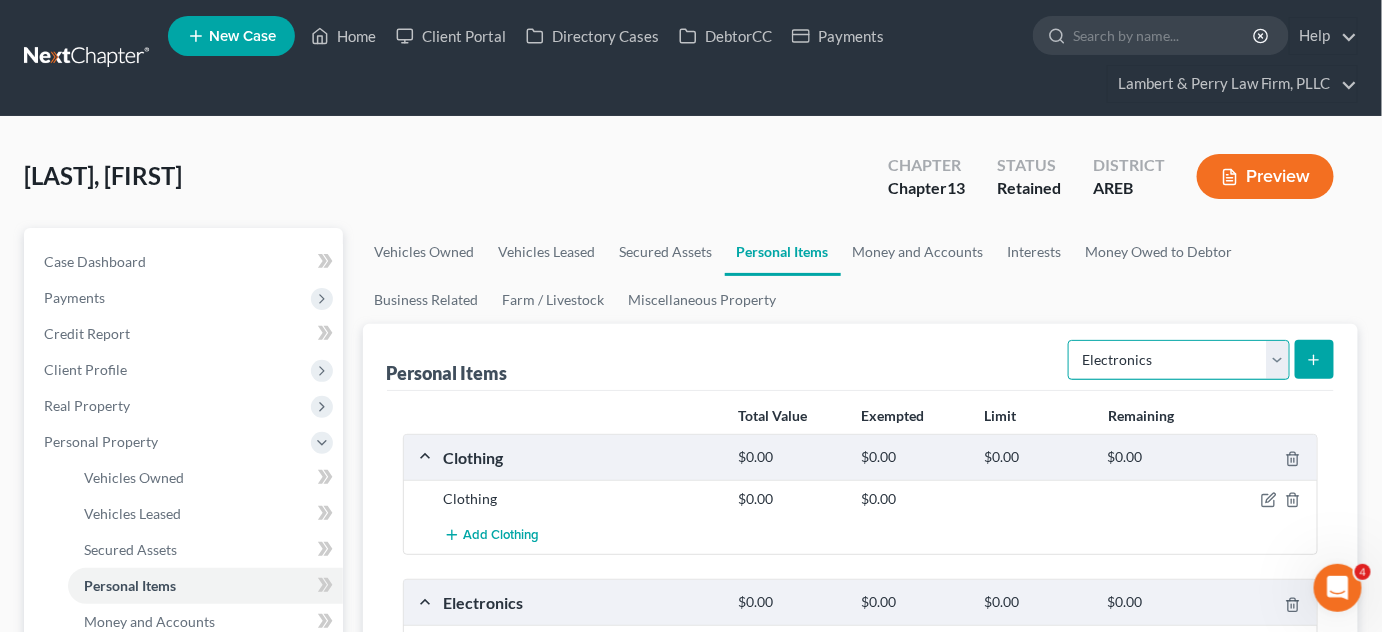click on "Select Item Type Clothing Collectibles Of Value Electronics Firearms Household Goods Jewelry Other Pet(s) Sports & Hobby Equipment" at bounding box center [1179, 360] 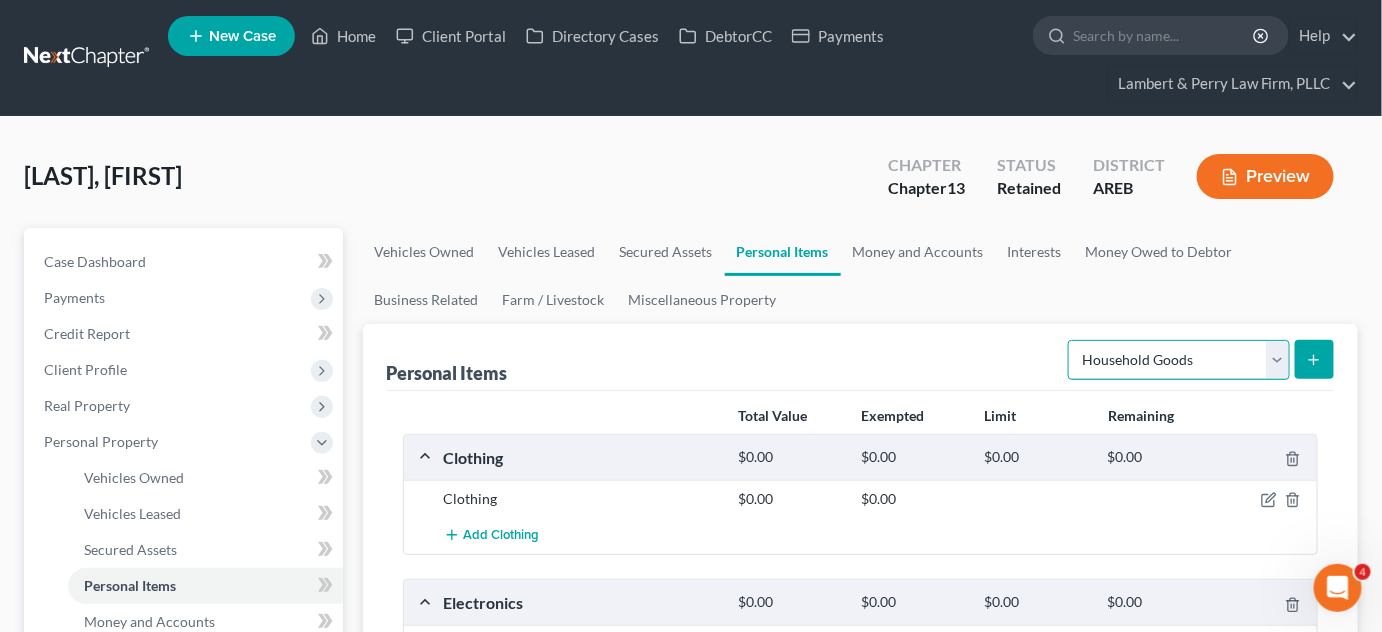 click on "Select Item Type Clothing Collectibles Of Value Electronics Firearms Household Goods Jewelry Other Pet(s) Sports & Hobby Equipment" at bounding box center [1179, 360] 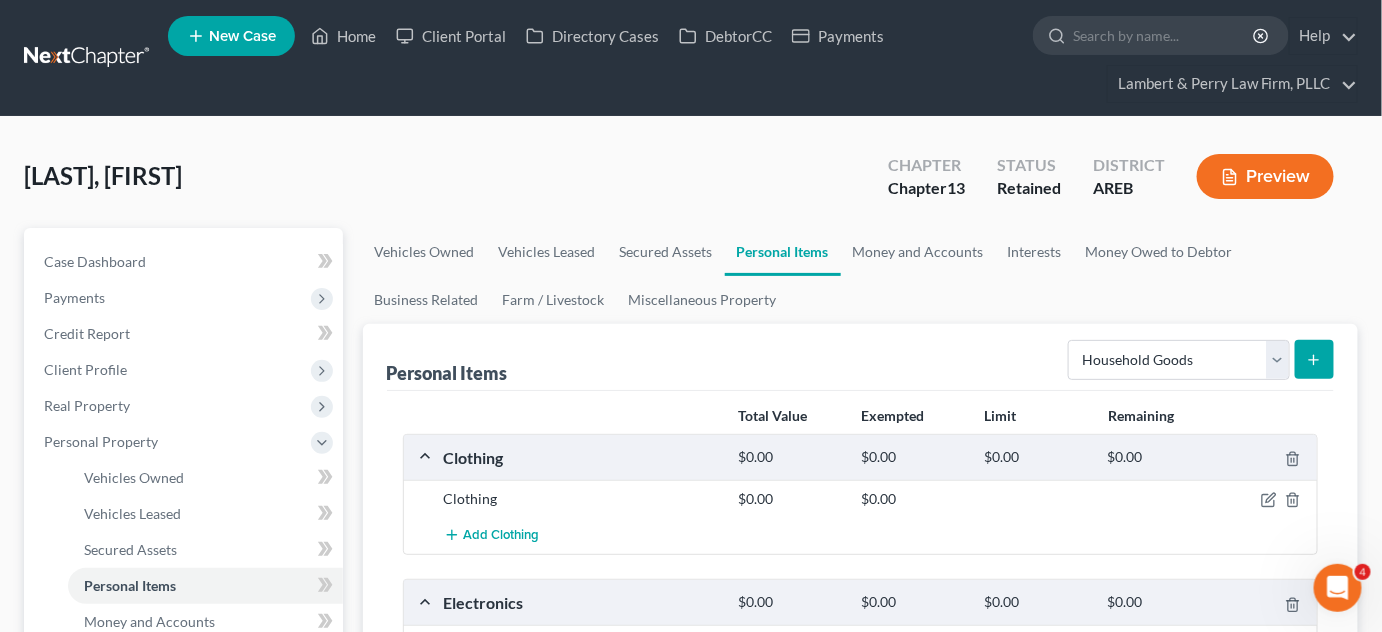 click 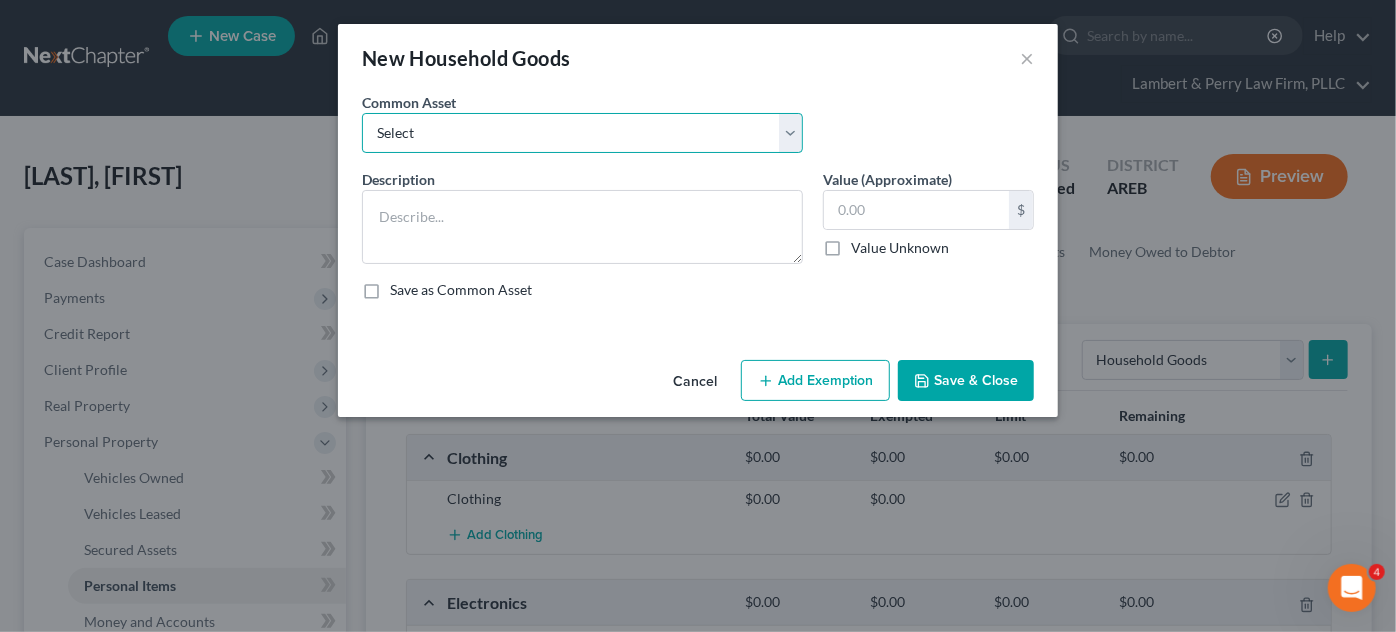 drag, startPoint x: 704, startPoint y: 140, endPoint x: 695, endPoint y: 151, distance: 14.21267 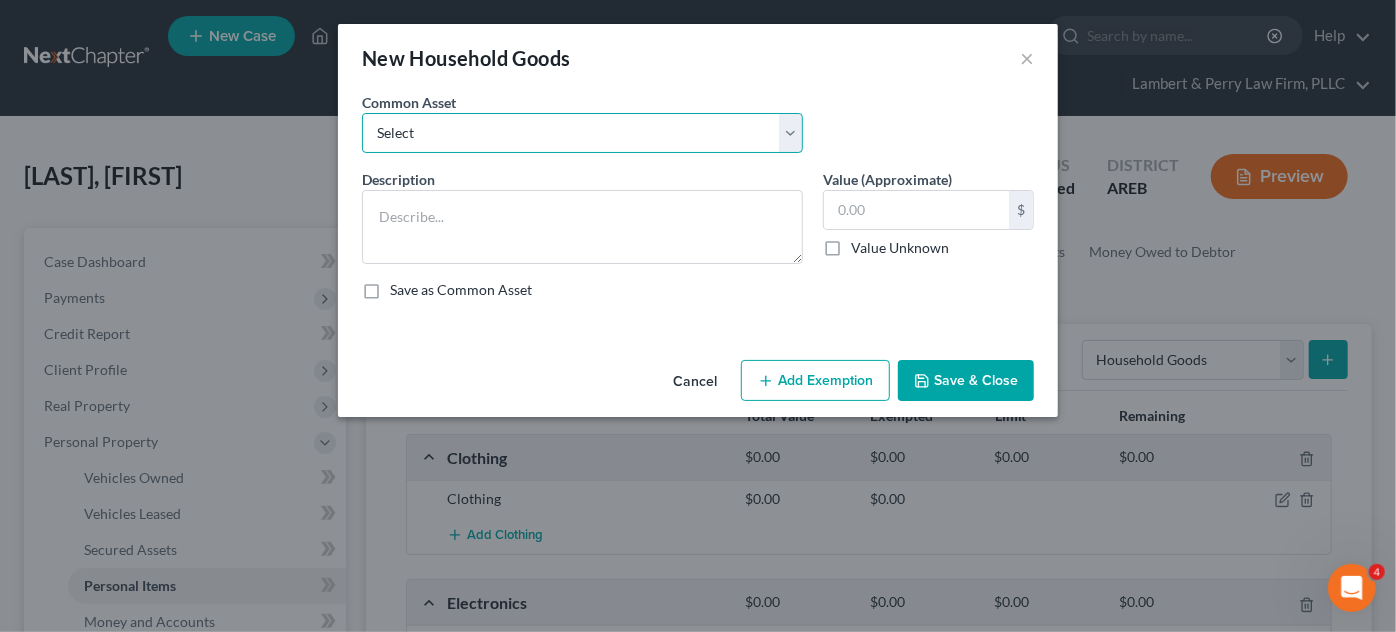 click on "Select Household goods and furnishings" at bounding box center [582, 133] 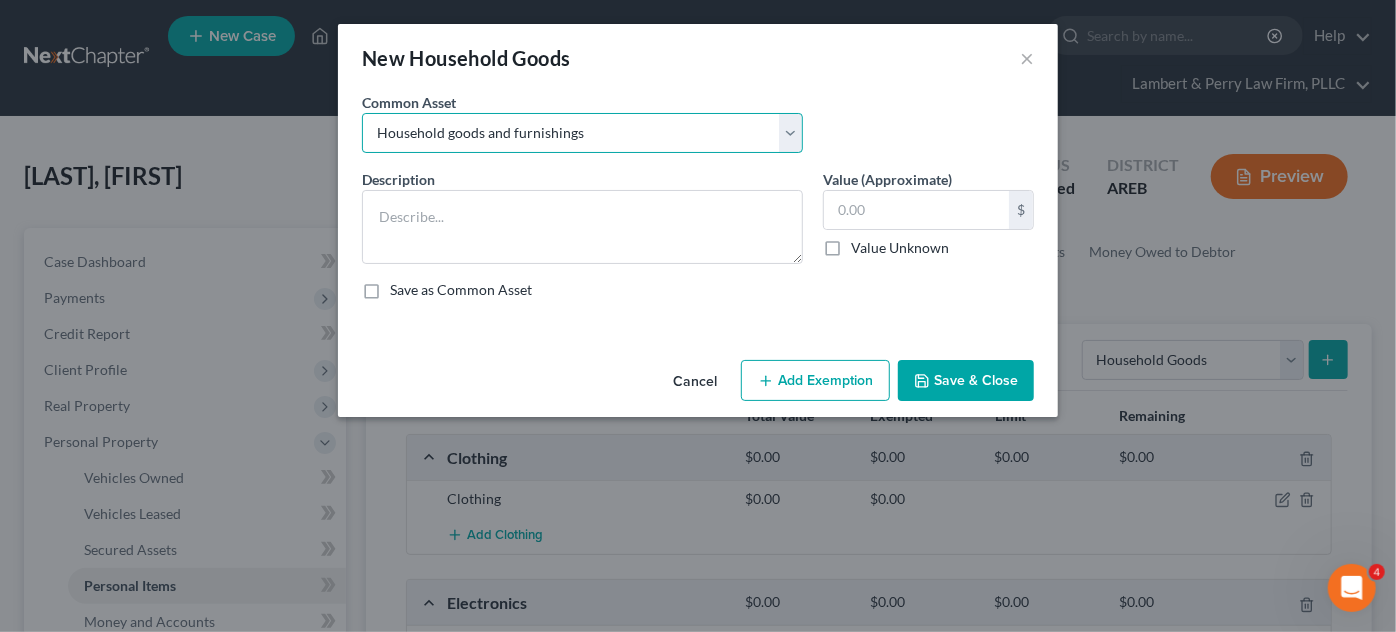 click on "Select Household goods and furnishings" at bounding box center (582, 133) 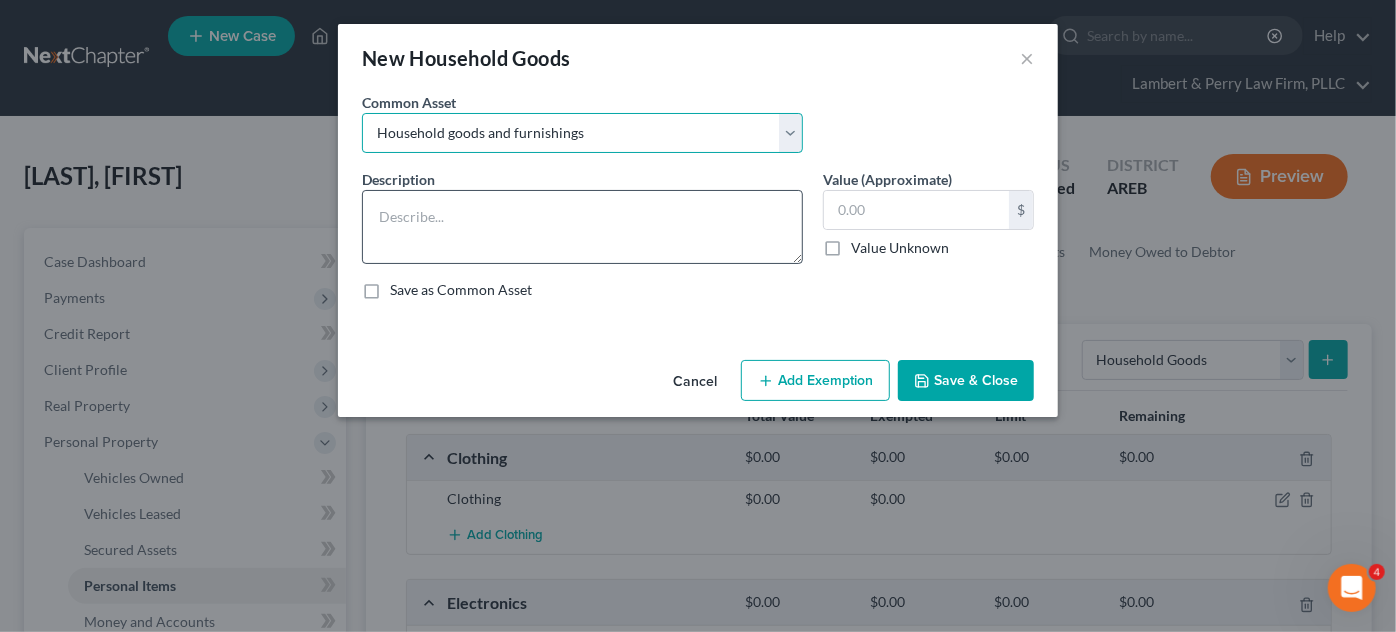 type on "Household goods and furnishings" 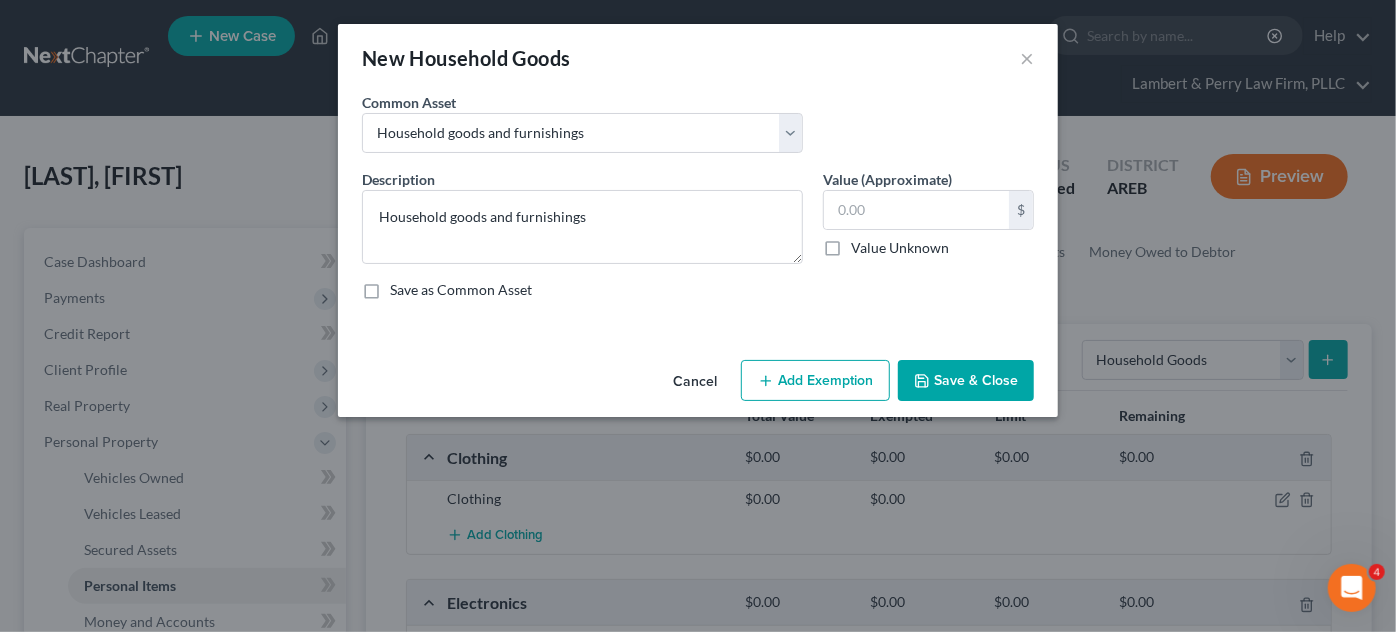 drag, startPoint x: 986, startPoint y: 386, endPoint x: 1041, endPoint y: 386, distance: 55 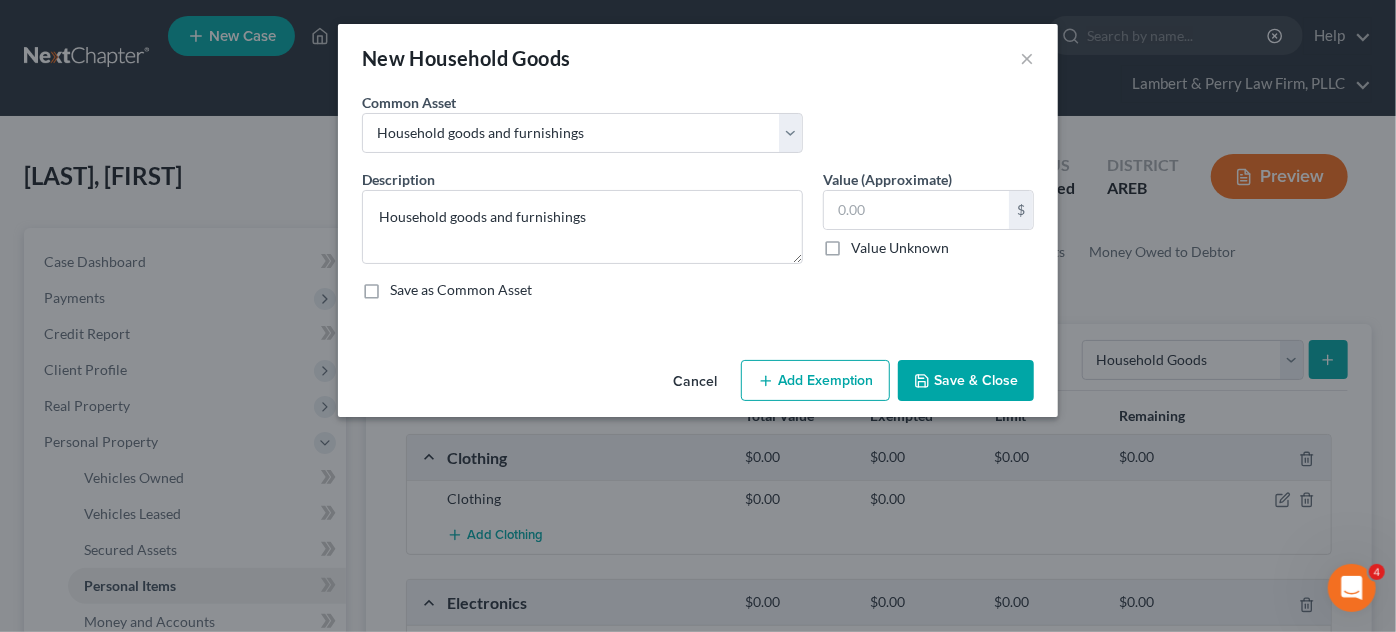 click on "Save & Close" at bounding box center [966, 381] 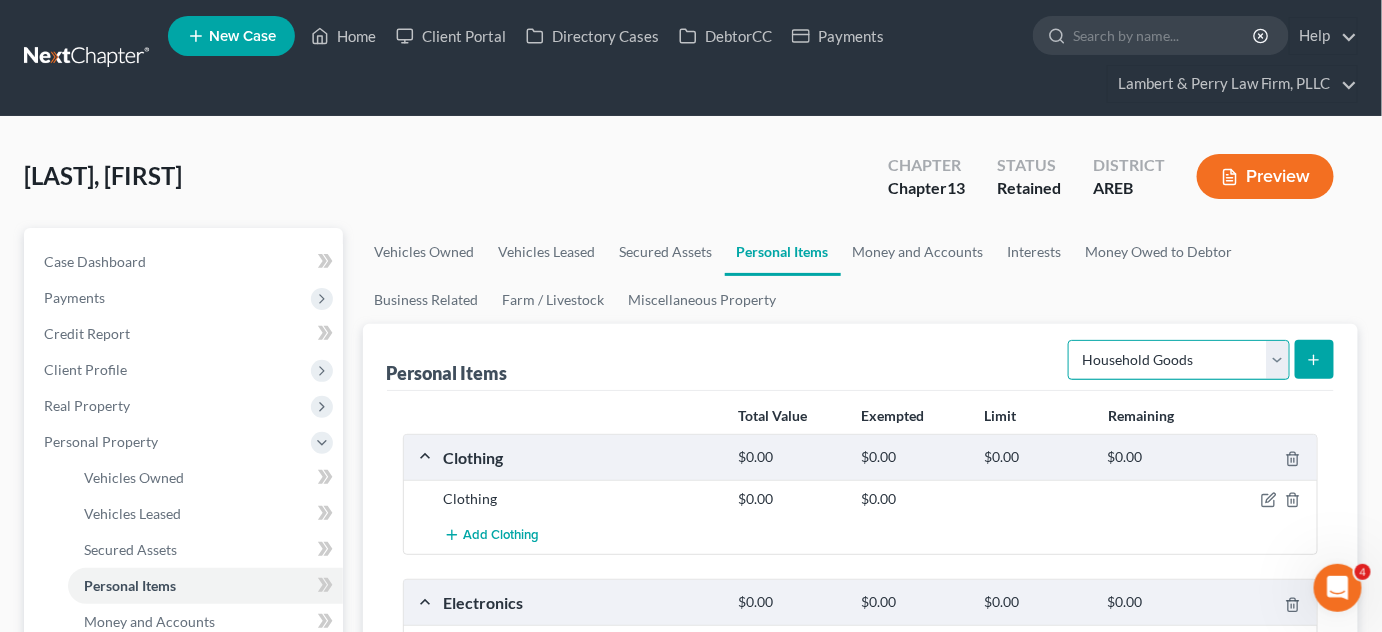 drag, startPoint x: 1282, startPoint y: 357, endPoint x: 1275, endPoint y: 365, distance: 10.630146 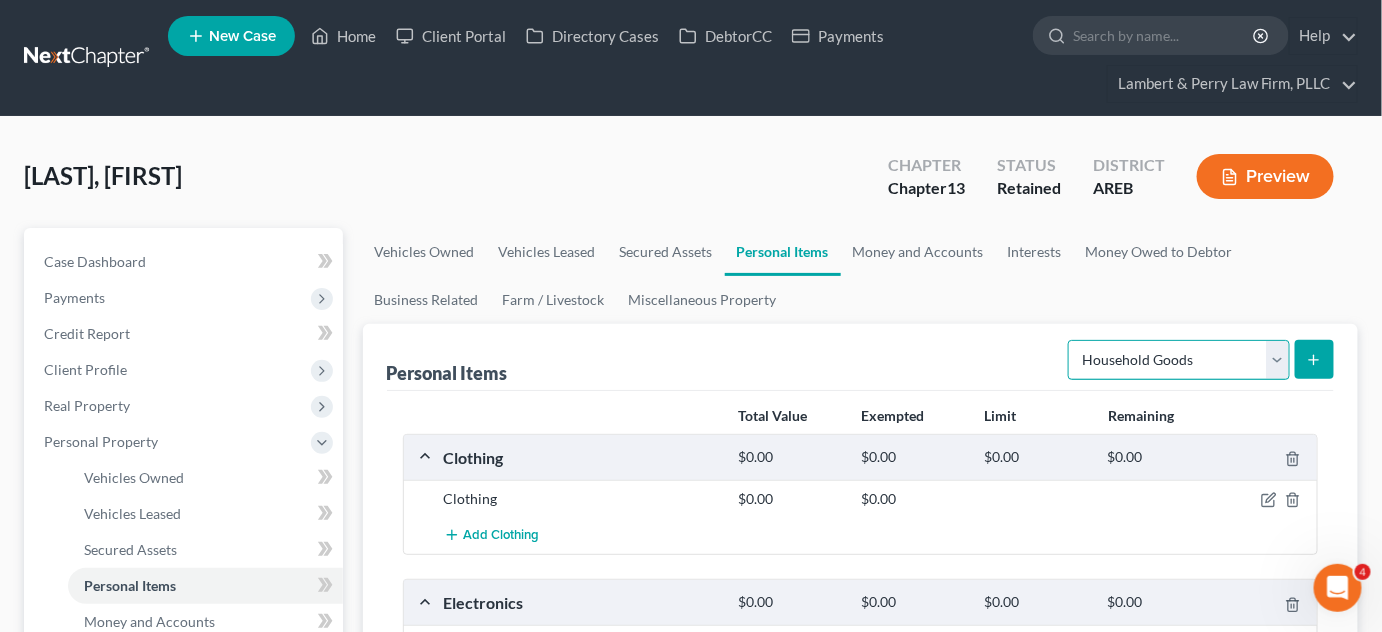 select on "jewelry" 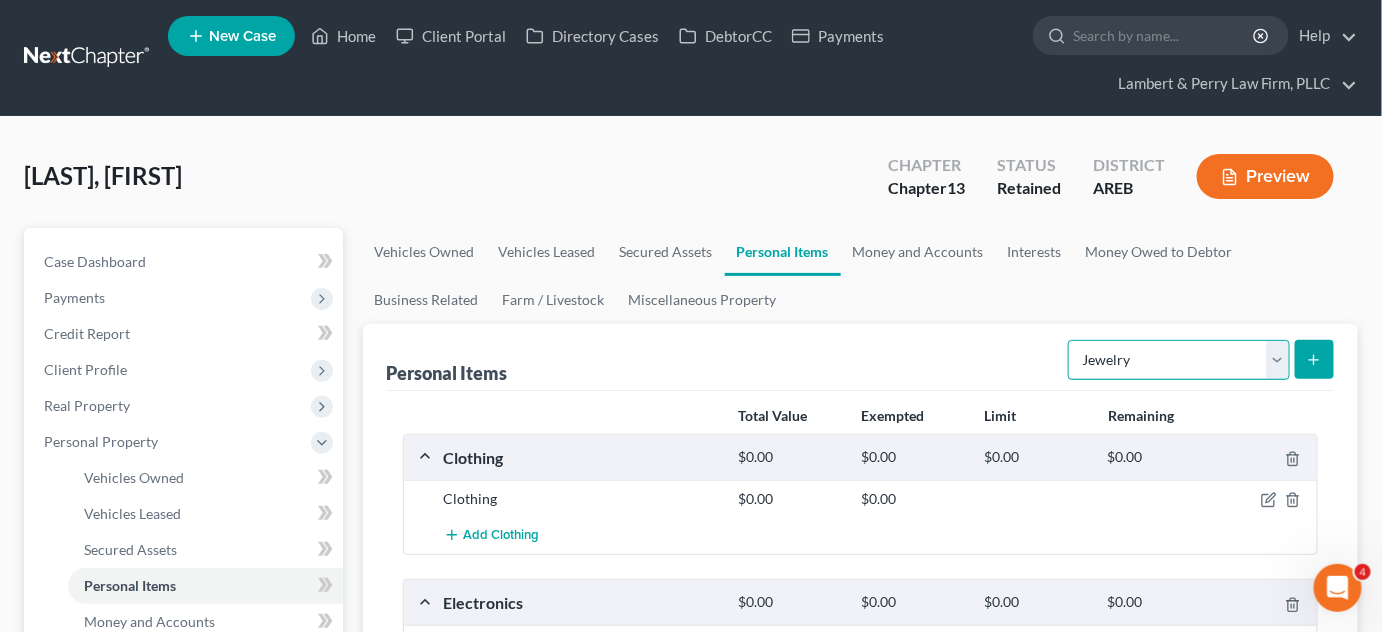click on "Select Item Type Clothing Collectibles Of Value Electronics Firearms Household Goods Jewelry Other Pet(s) Sports & Hobby Equipment" at bounding box center (1179, 360) 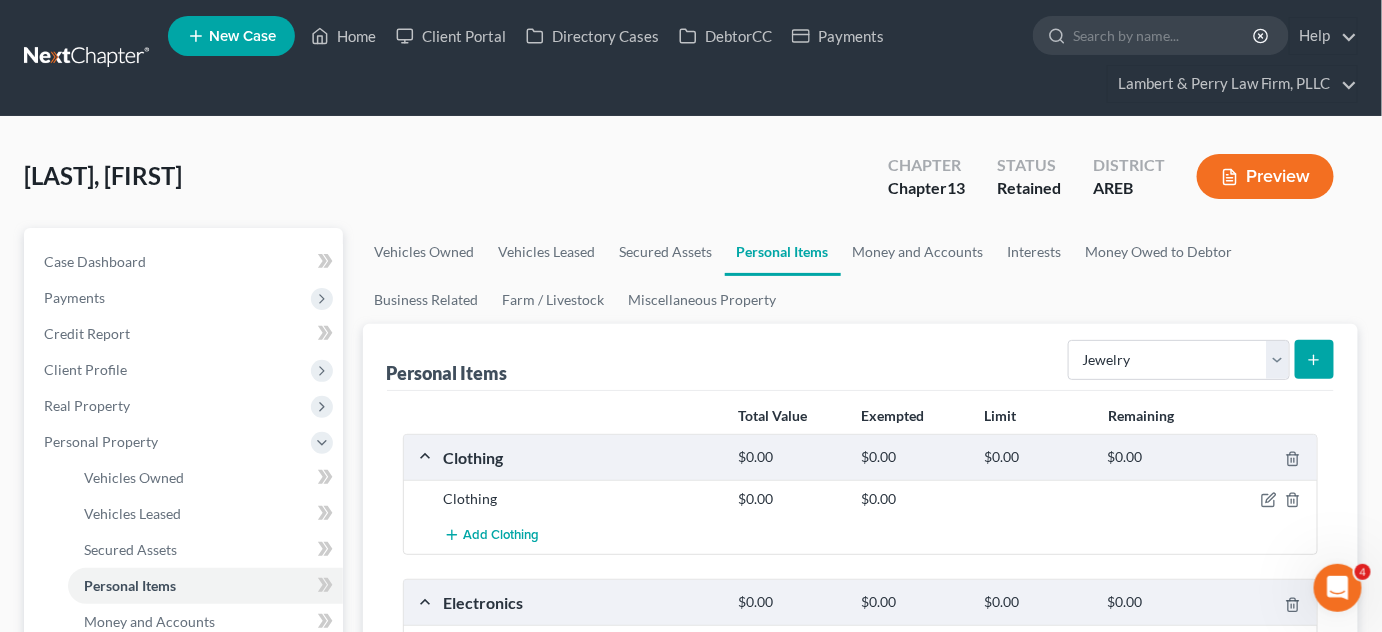 click 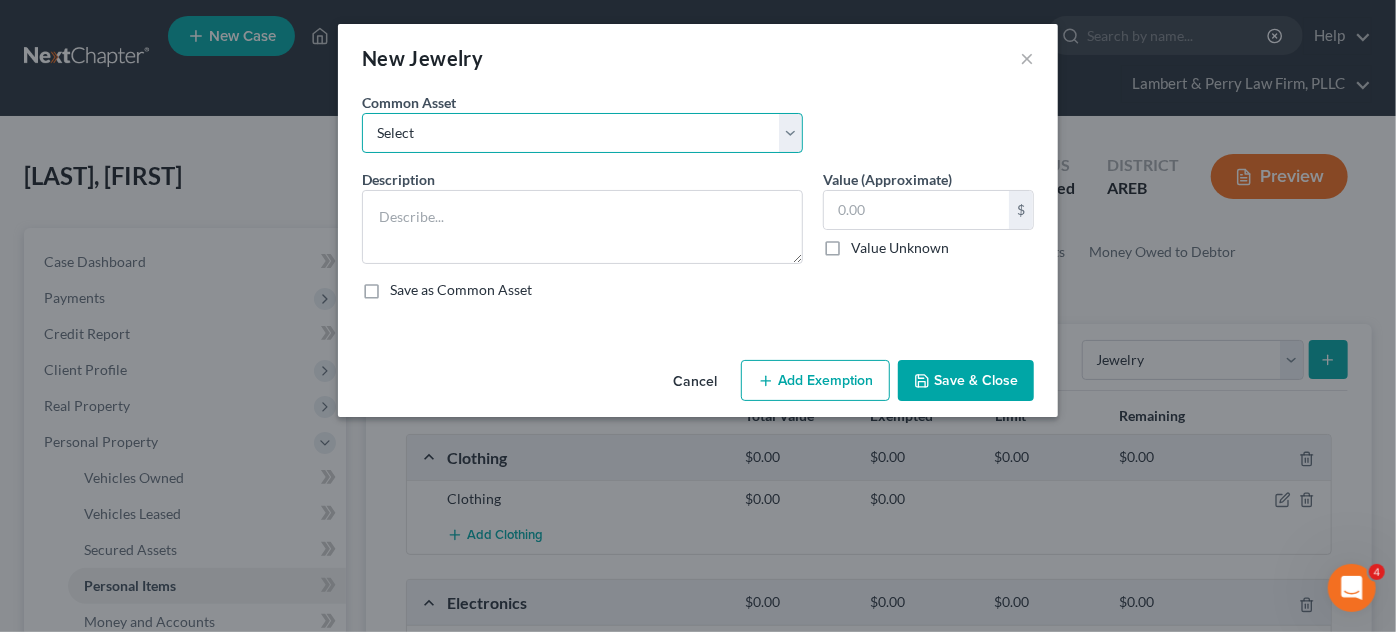 click on "Select Jewelry" at bounding box center (582, 133) 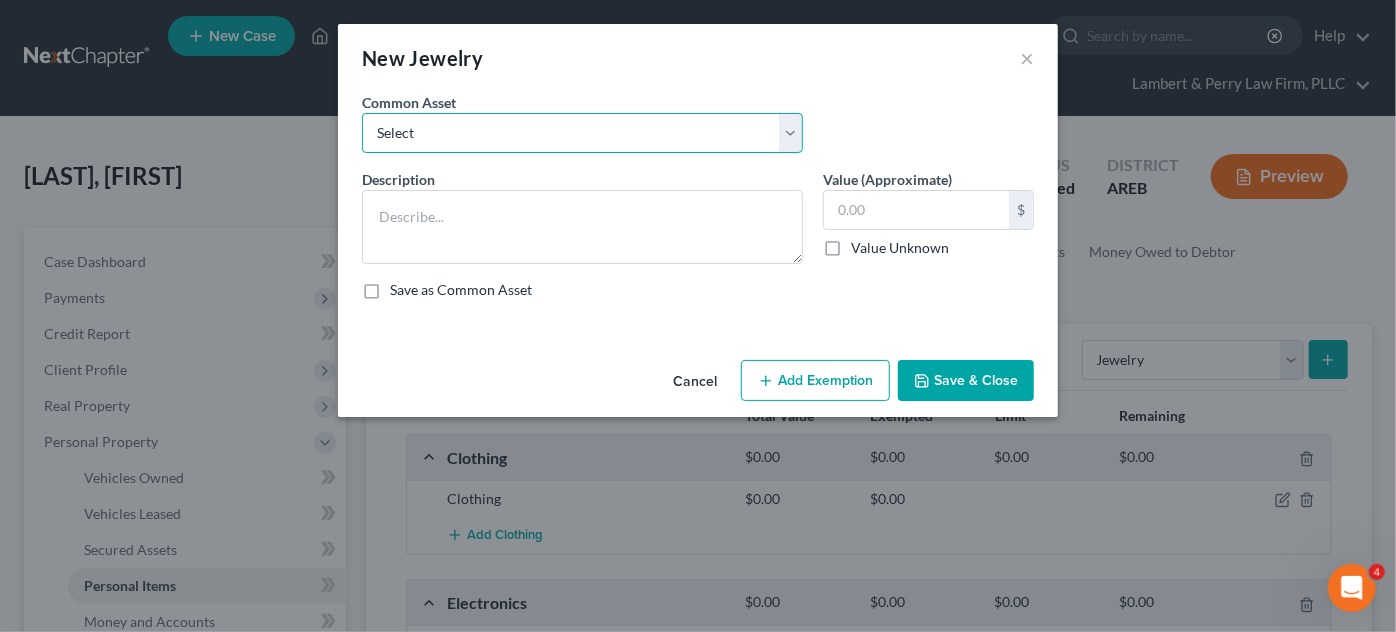 select on "0" 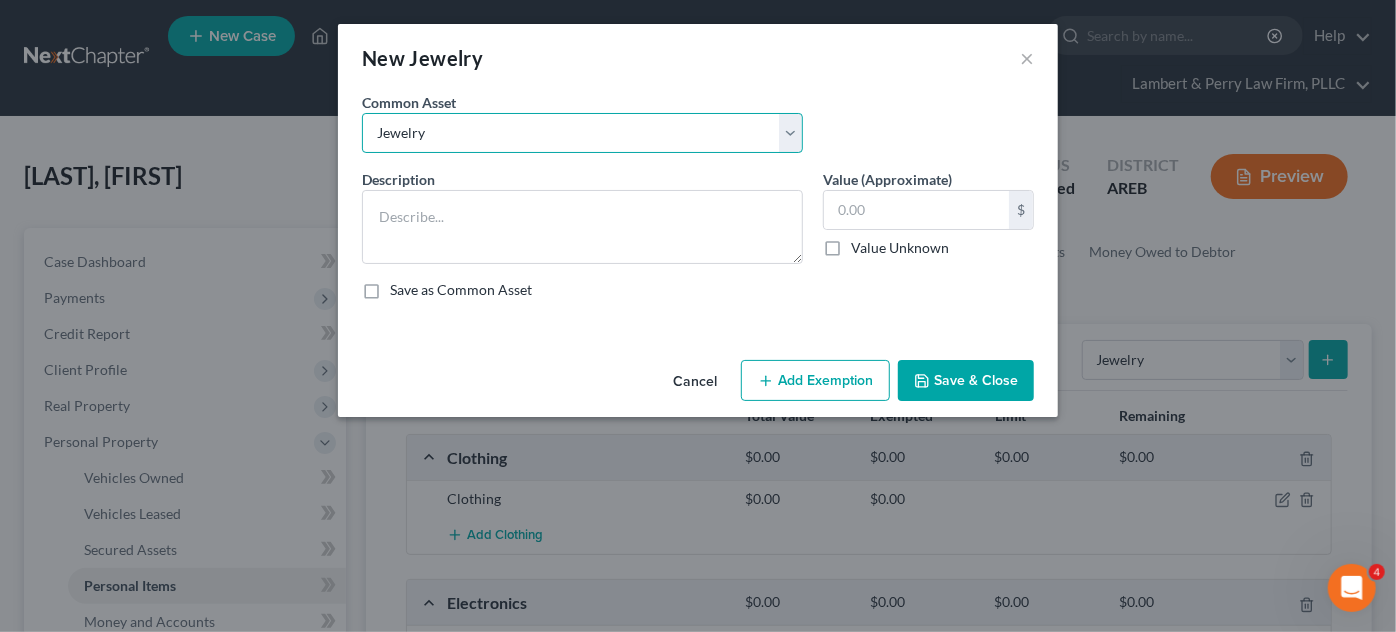 click on "Select Jewelry" at bounding box center [582, 133] 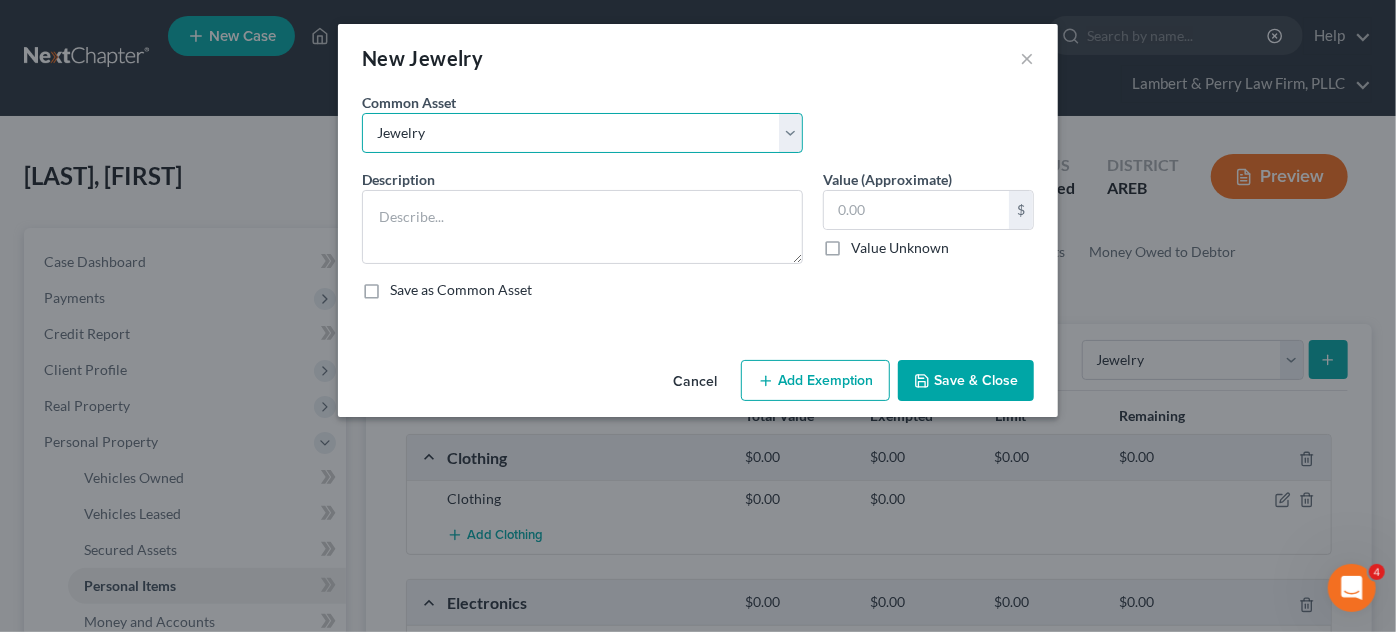type on "Jewelry" 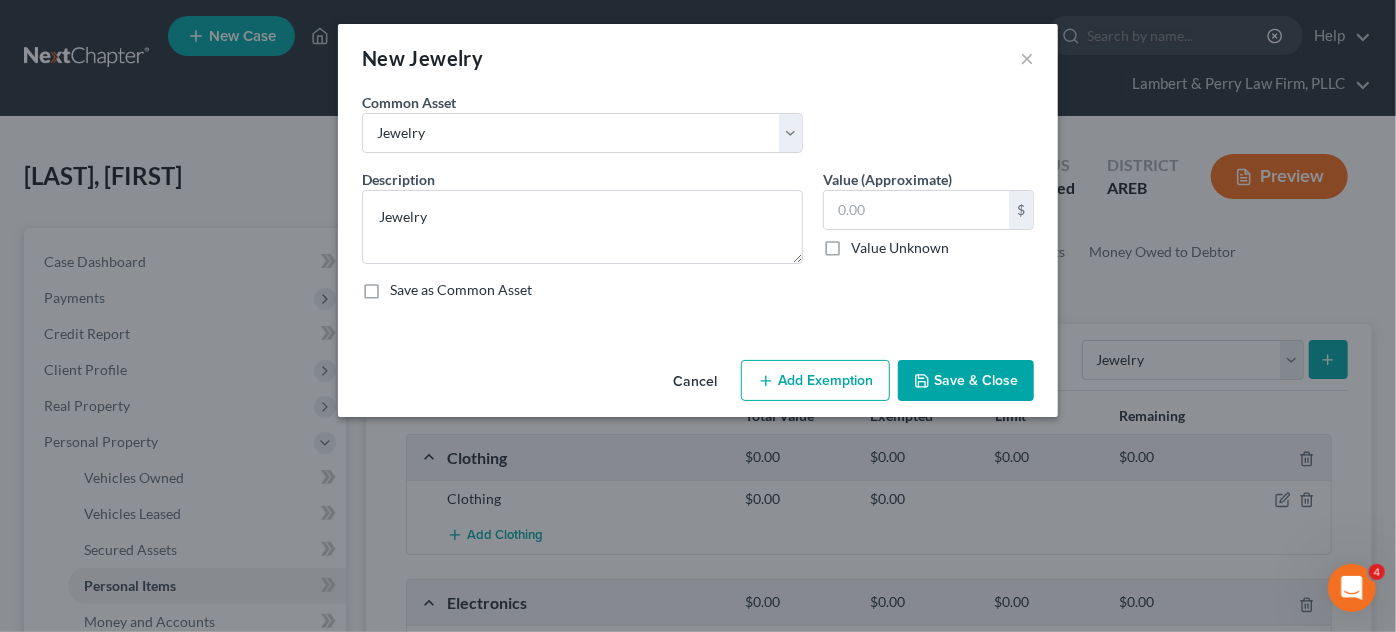 click on "Save & Close" at bounding box center (966, 381) 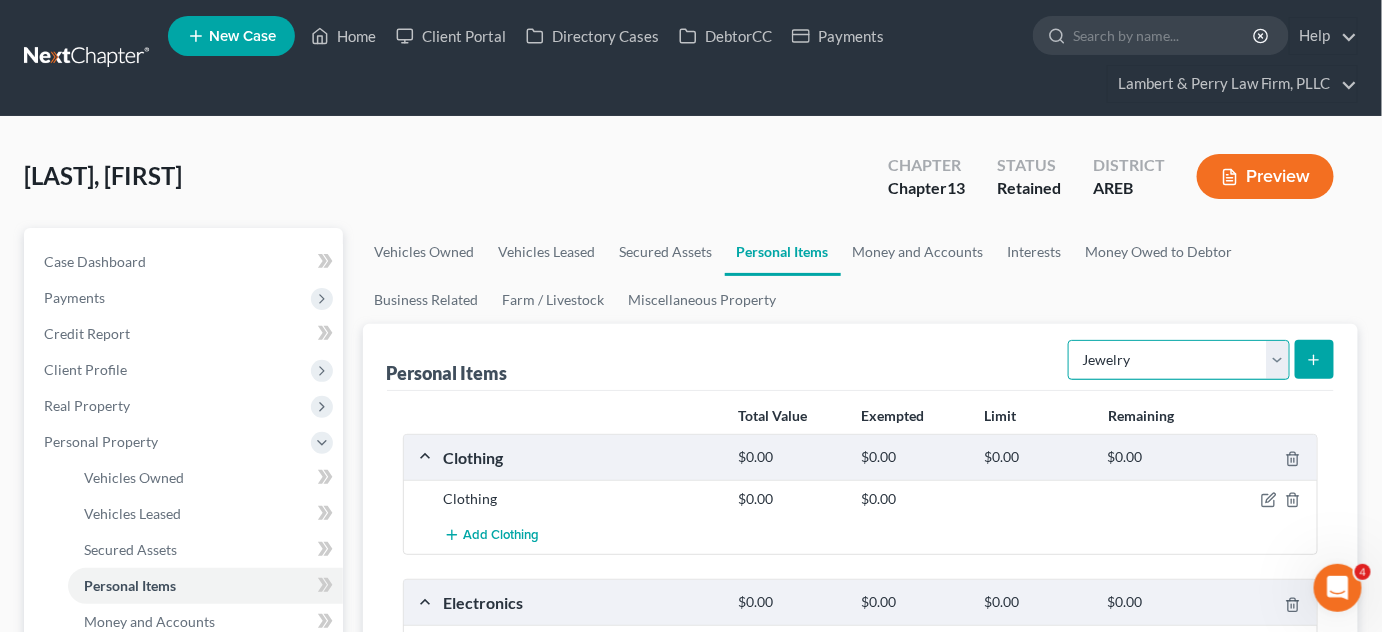 click on "Select Item Type Clothing Collectibles Of Value Electronics Firearms Household Goods Jewelry Other Pet(s) Sports & Hobby Equipment" at bounding box center [1179, 360] 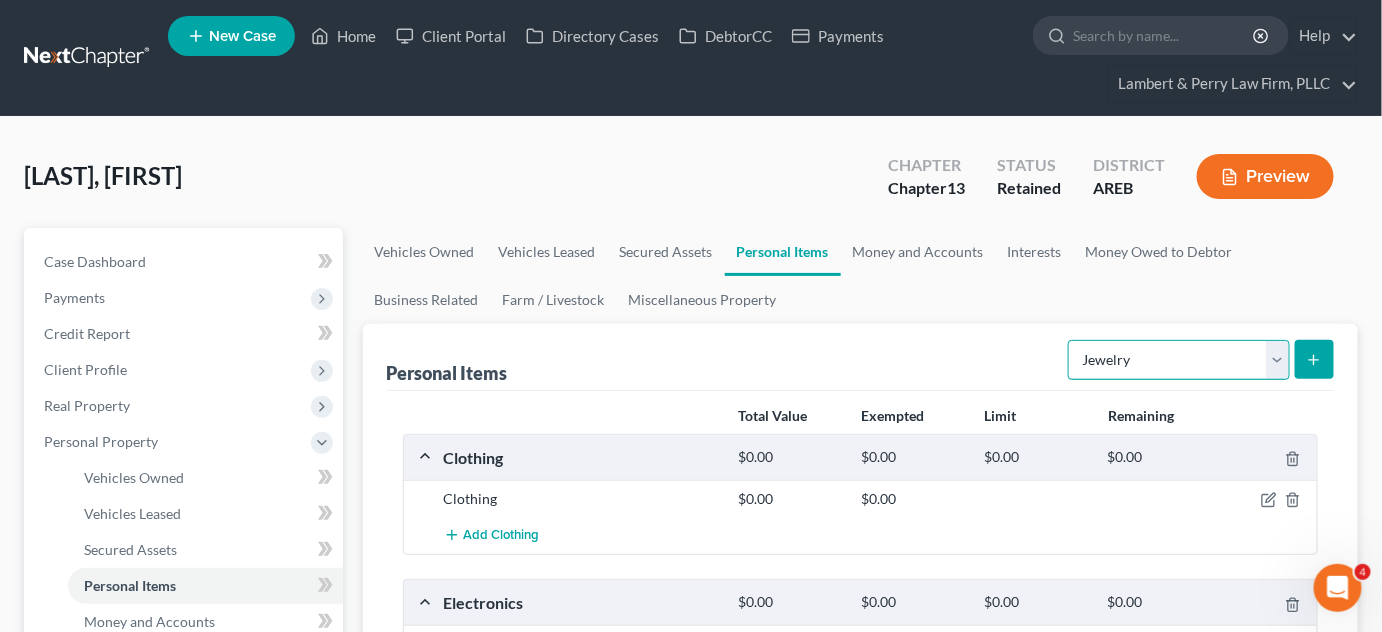 select on "firearms" 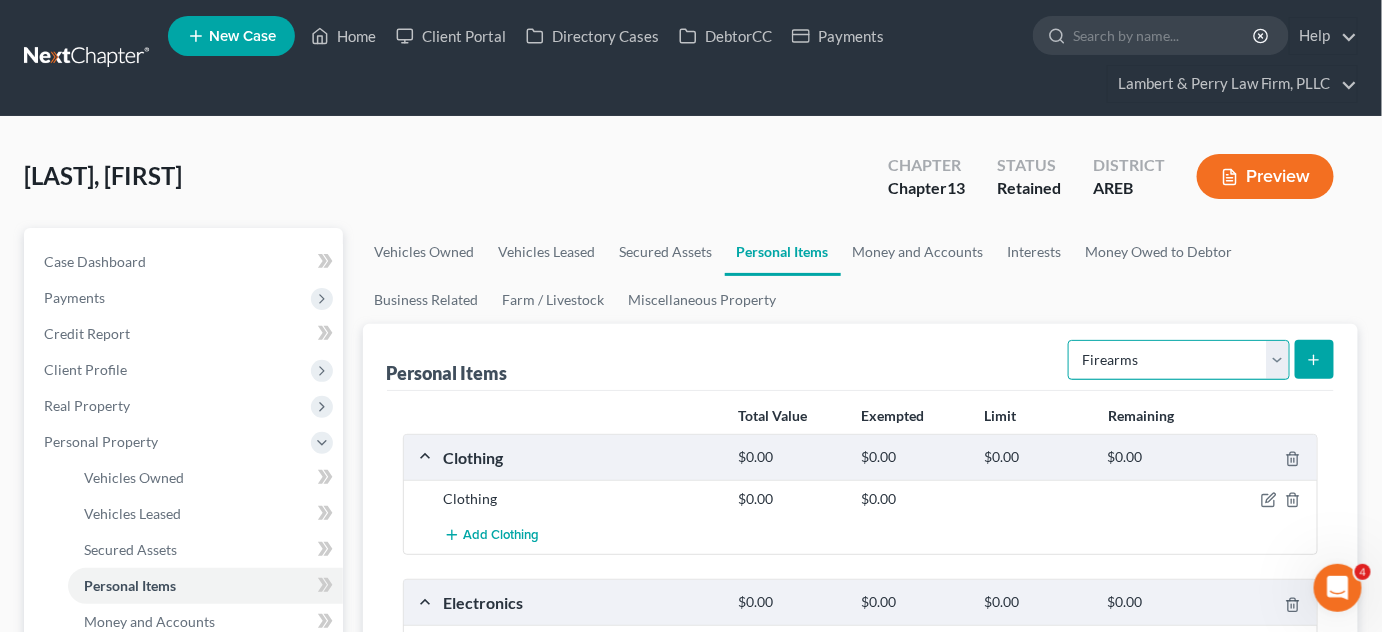 click on "Select Item Type Clothing Collectibles Of Value Electronics Firearms Household Goods Jewelry Other Pet(s) Sports & Hobby Equipment" at bounding box center [1179, 360] 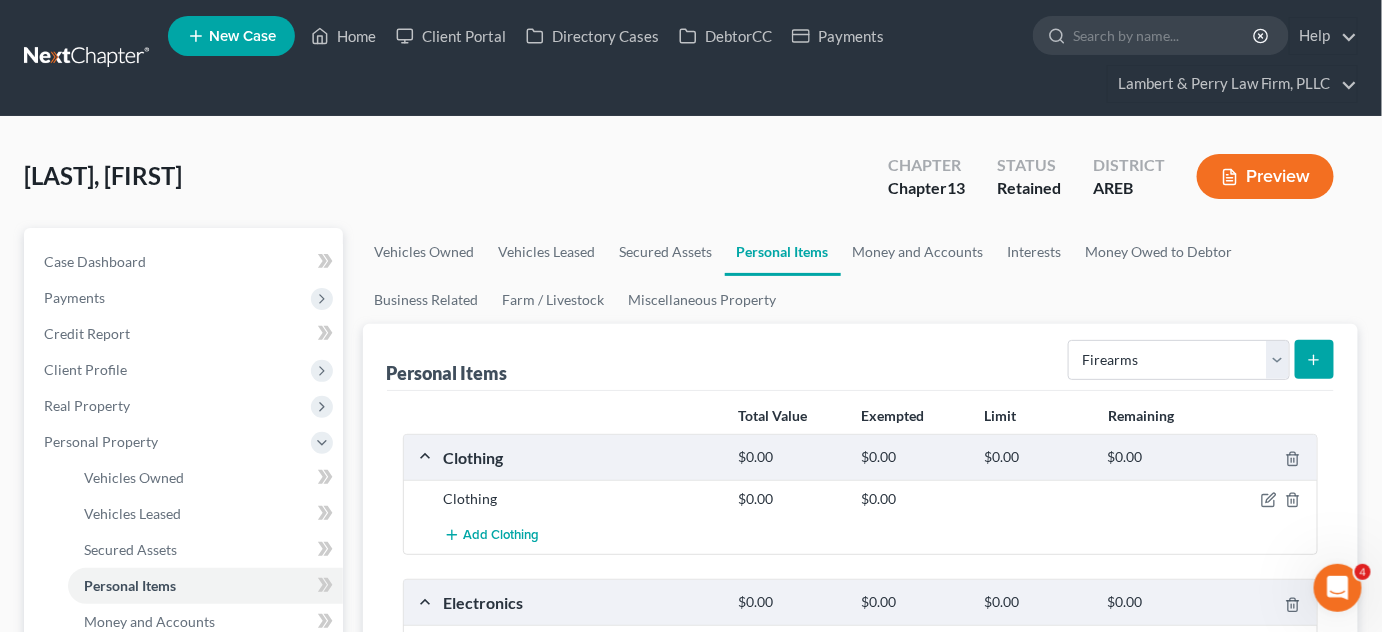 click 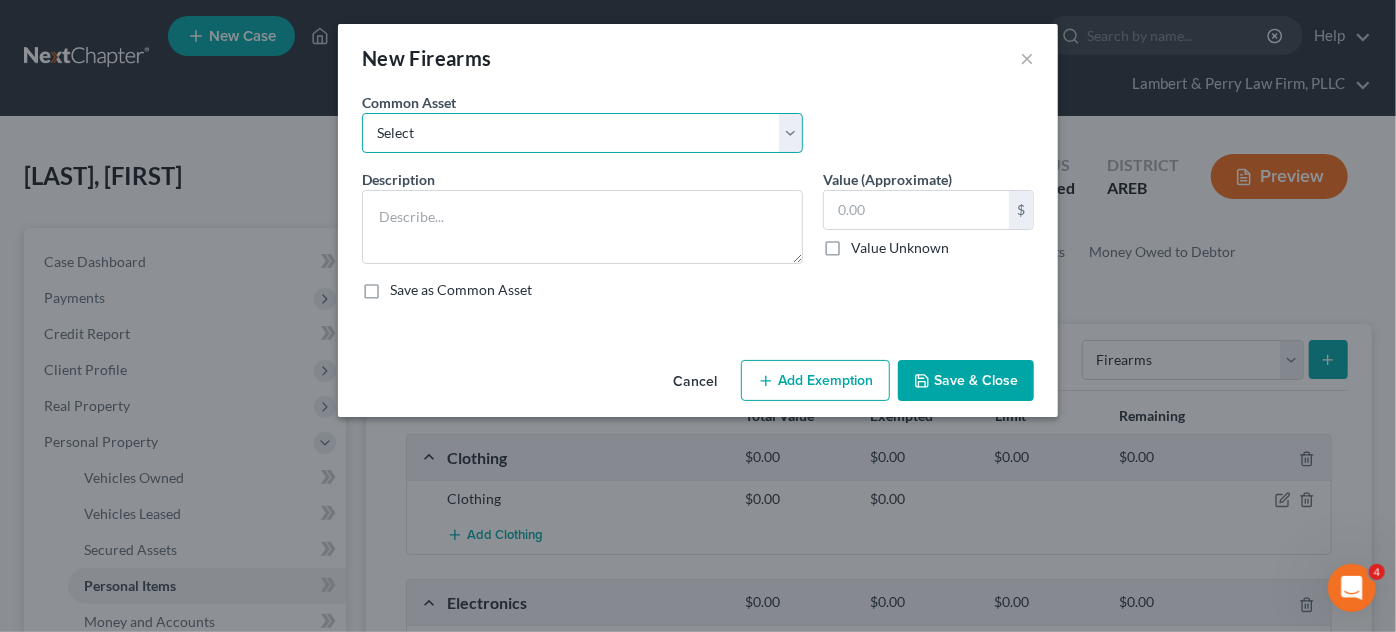drag, startPoint x: 544, startPoint y: 130, endPoint x: 526, endPoint y: 148, distance: 25.455845 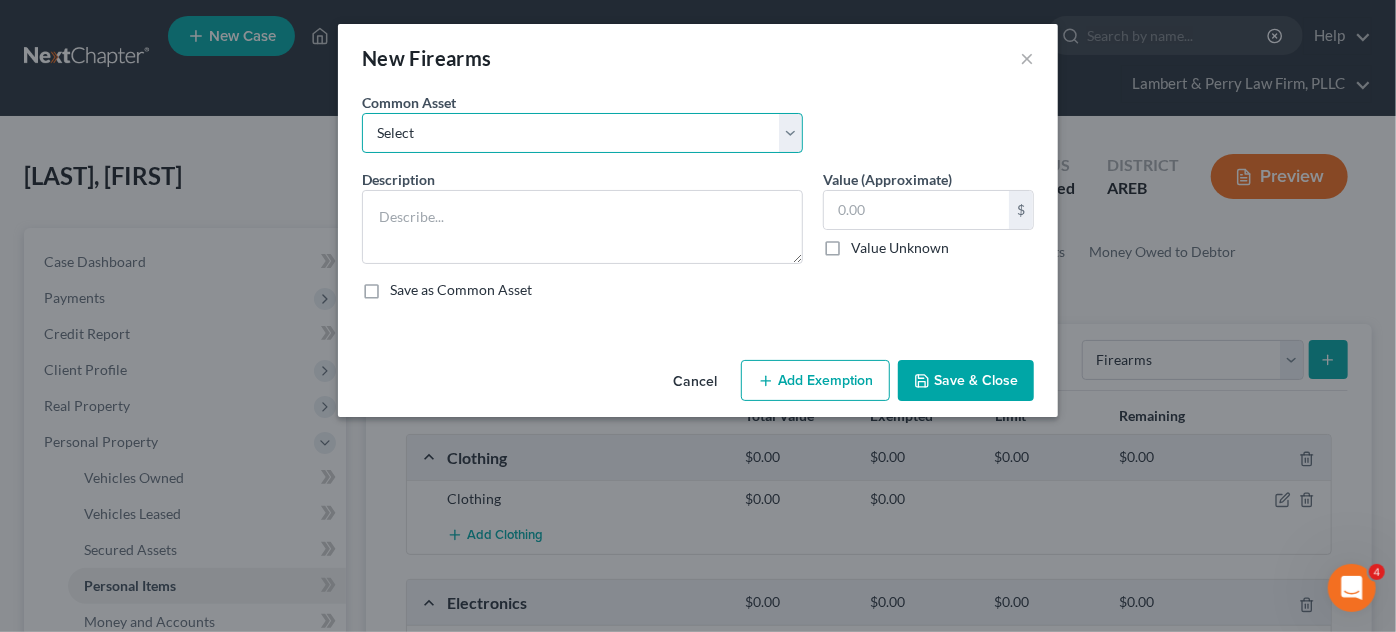 click on "Select Firearms, ammunition, & related equipment" at bounding box center [582, 133] 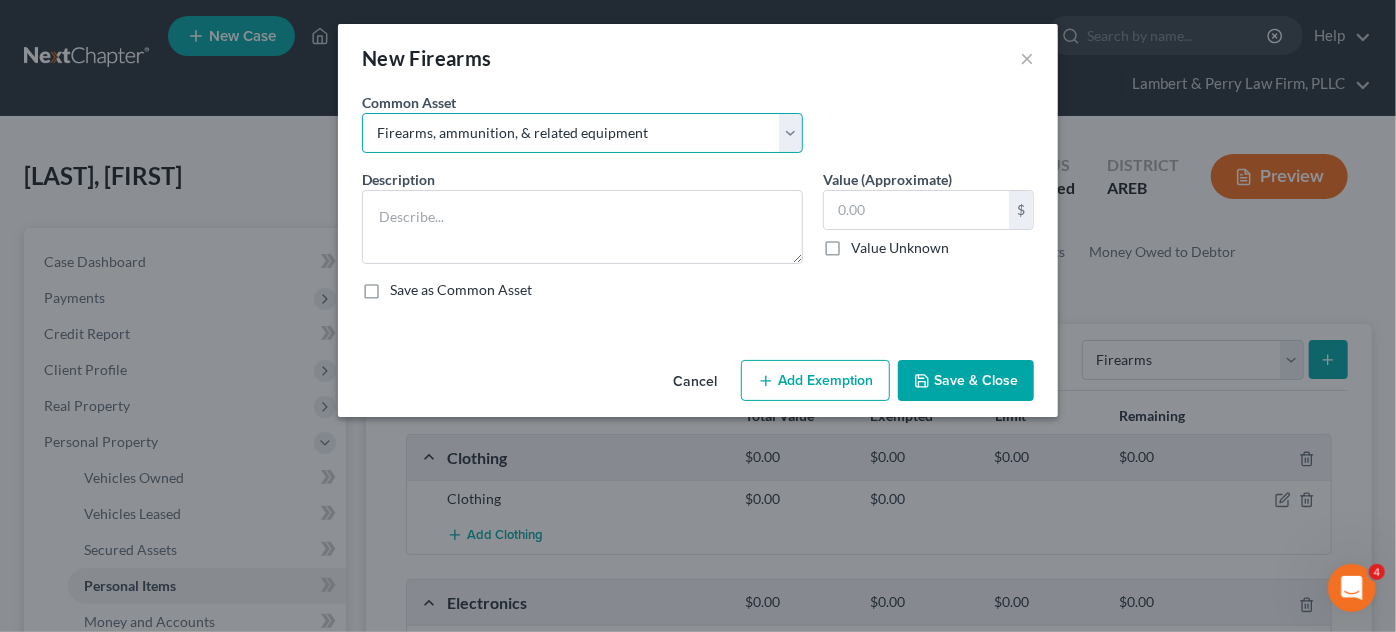 click on "Select Firearms, ammunition, & related equipment" at bounding box center [582, 133] 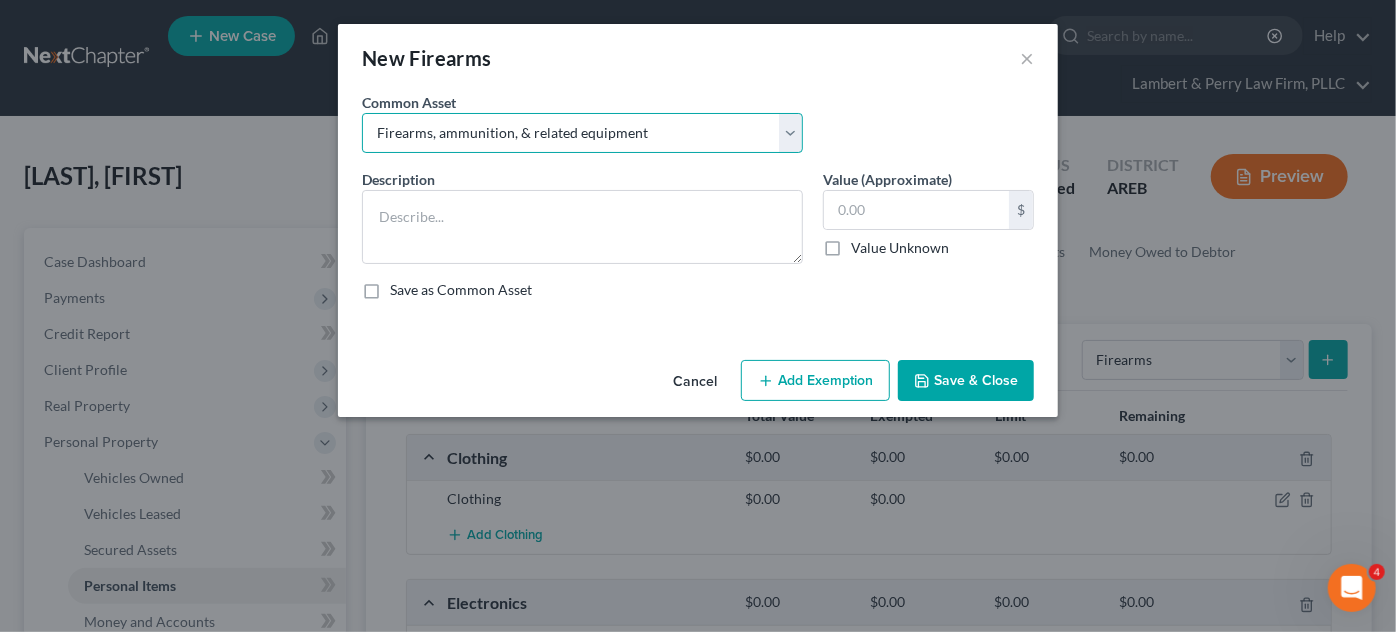 type on "Firearms, ammunition, & related equipment" 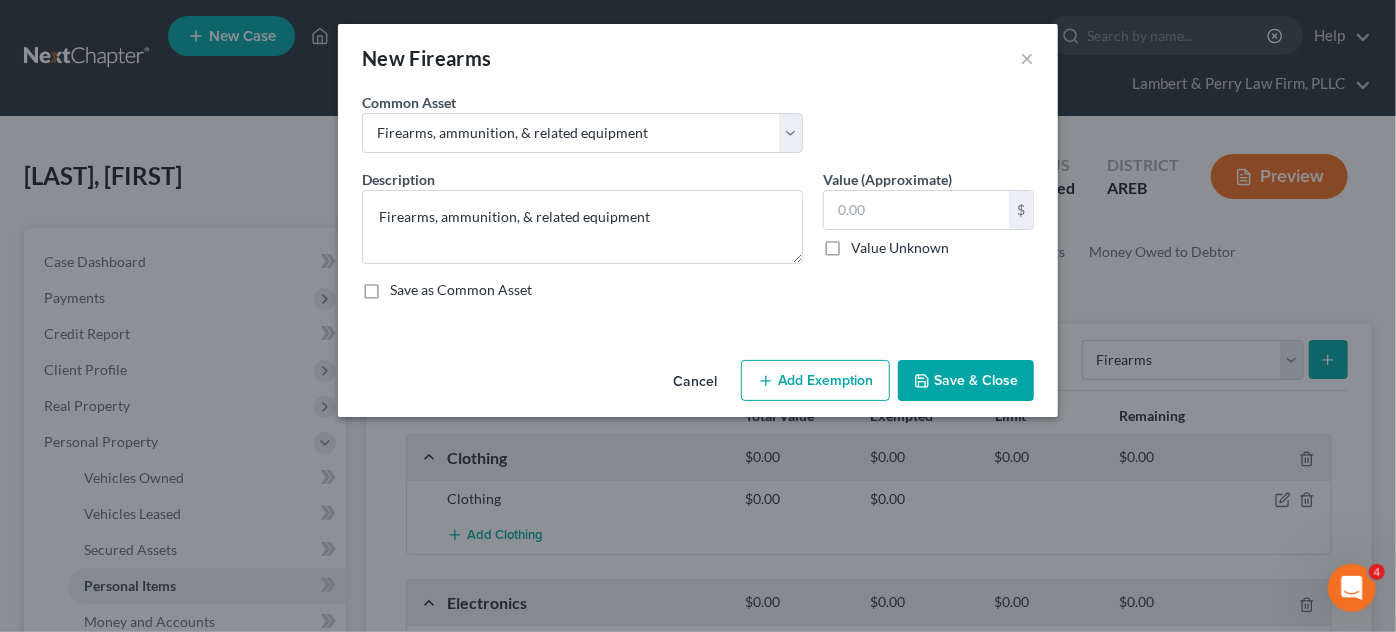 drag, startPoint x: 920, startPoint y: 362, endPoint x: 993, endPoint y: 380, distance: 75.18643 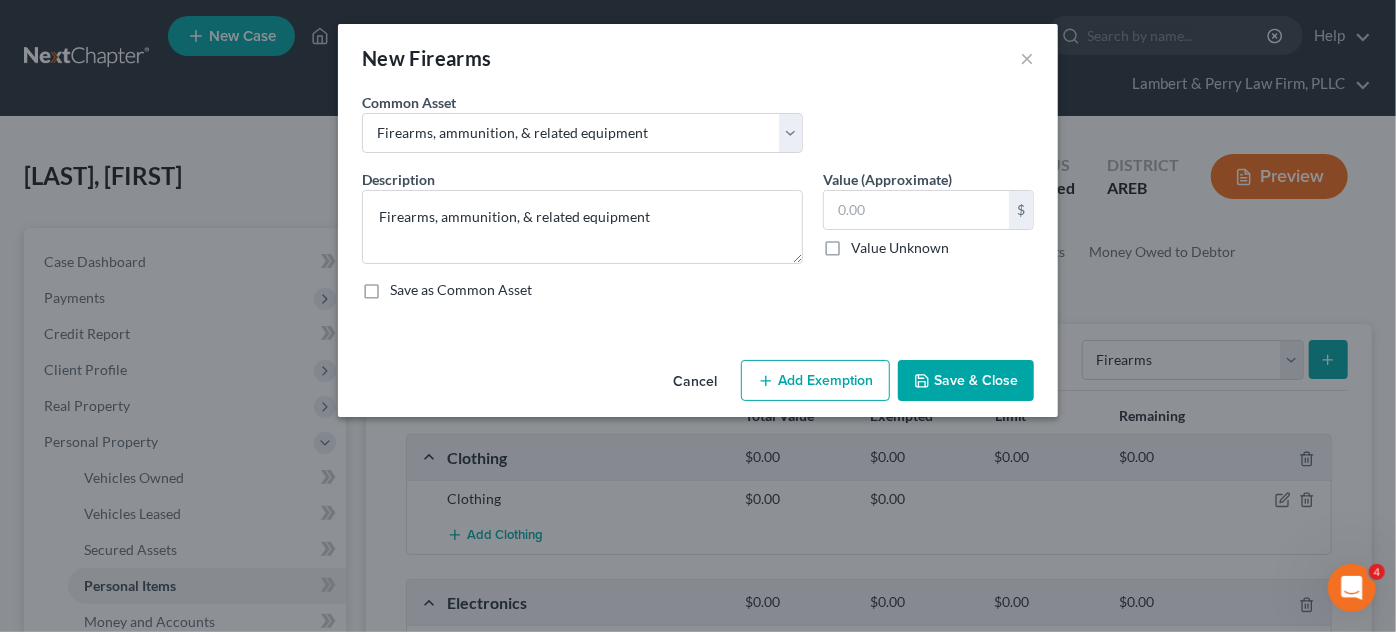 click on "Save & Close" at bounding box center (966, 381) 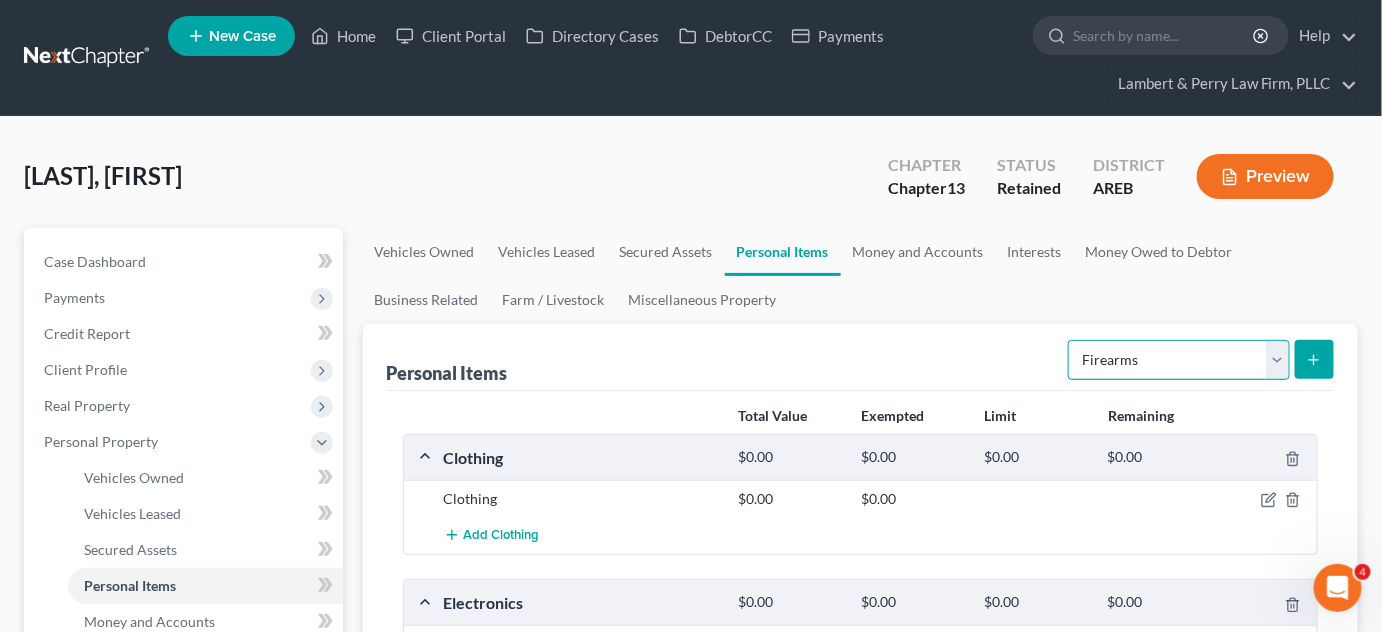 click on "Select Item Type Clothing Collectibles Of Value Electronics Firearms Household Goods Jewelry Other Pet(s) Sports & Hobby Equipment" at bounding box center [1179, 360] 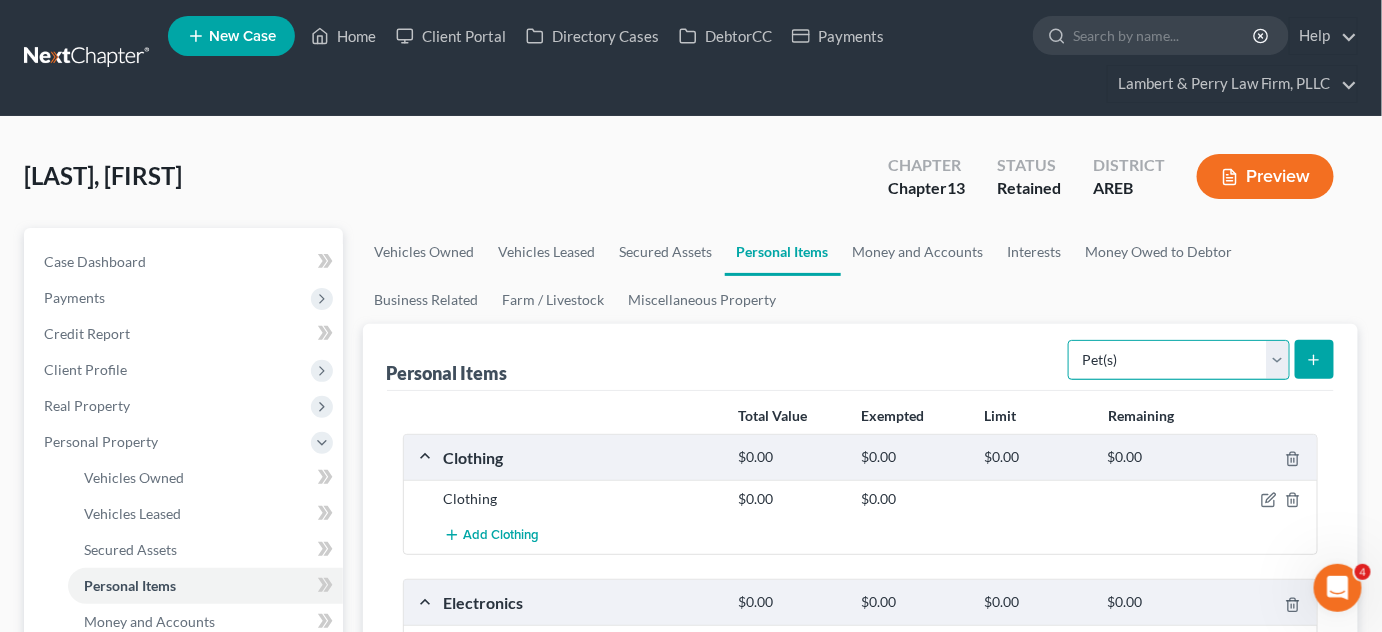 click on "Select Item Type Clothing Collectibles Of Value Electronics Firearms Household Goods Jewelry Other Pet(s) Sports & Hobby Equipment" at bounding box center [1179, 360] 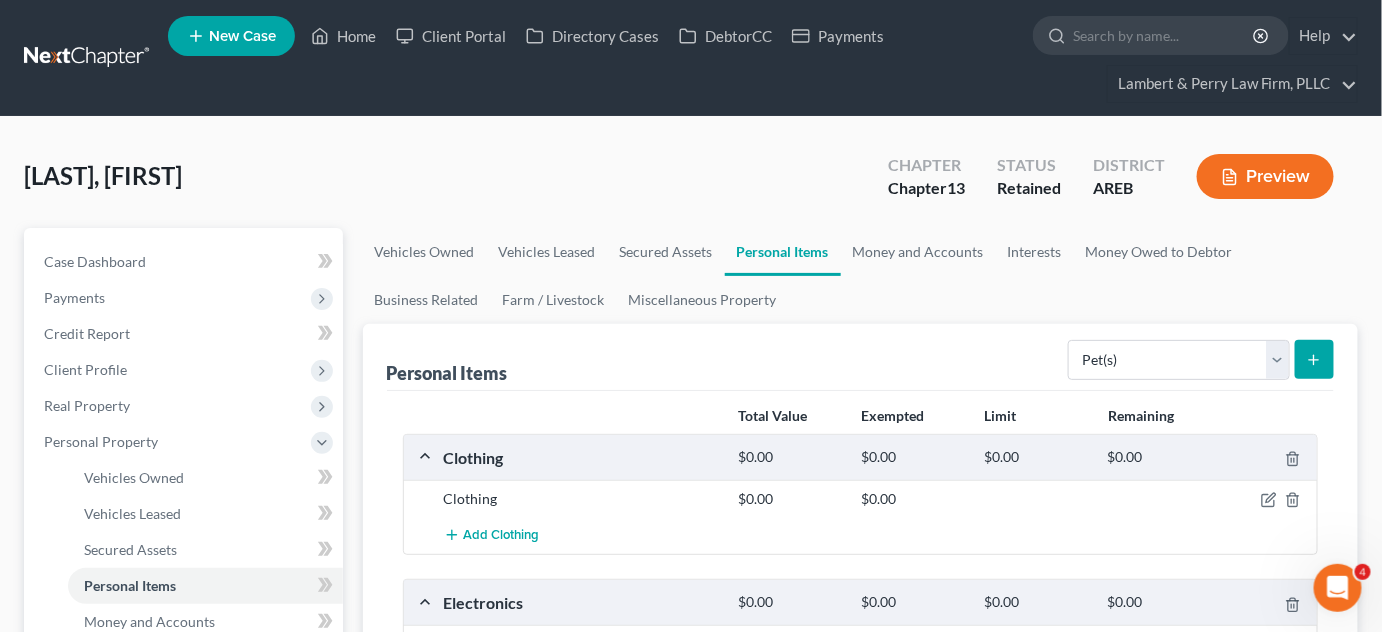 click 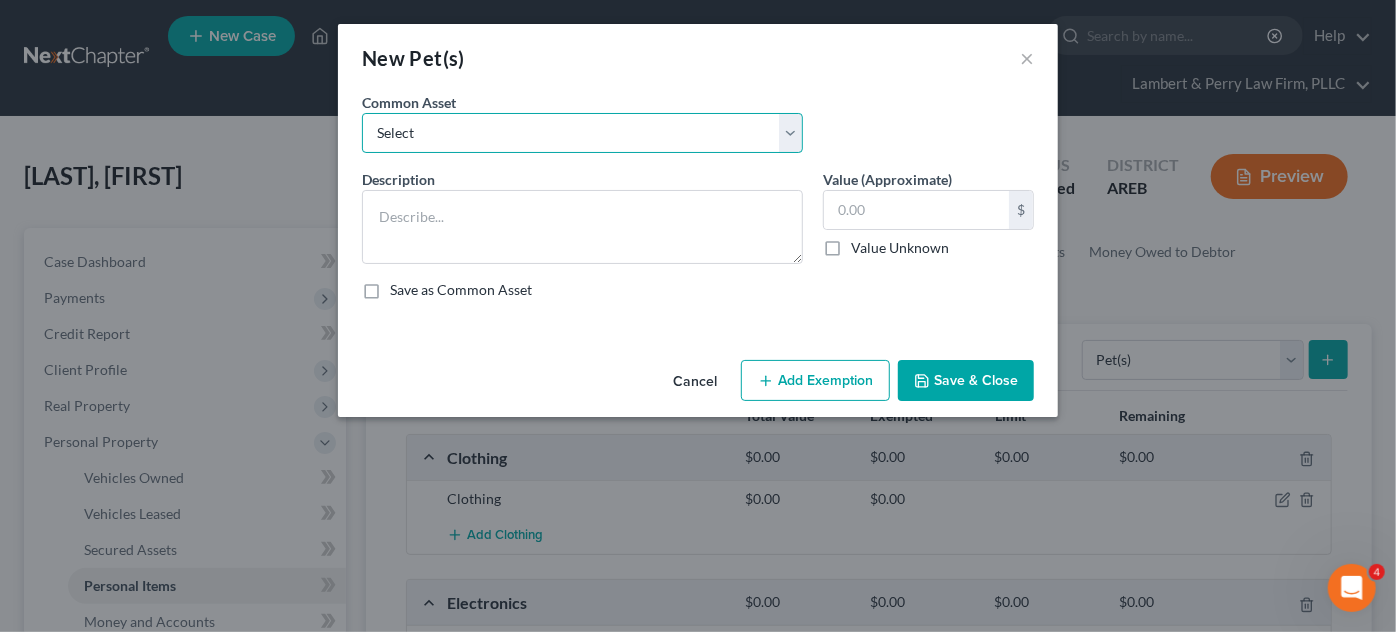 drag, startPoint x: 715, startPoint y: 138, endPoint x: 707, endPoint y: 151, distance: 15.264338 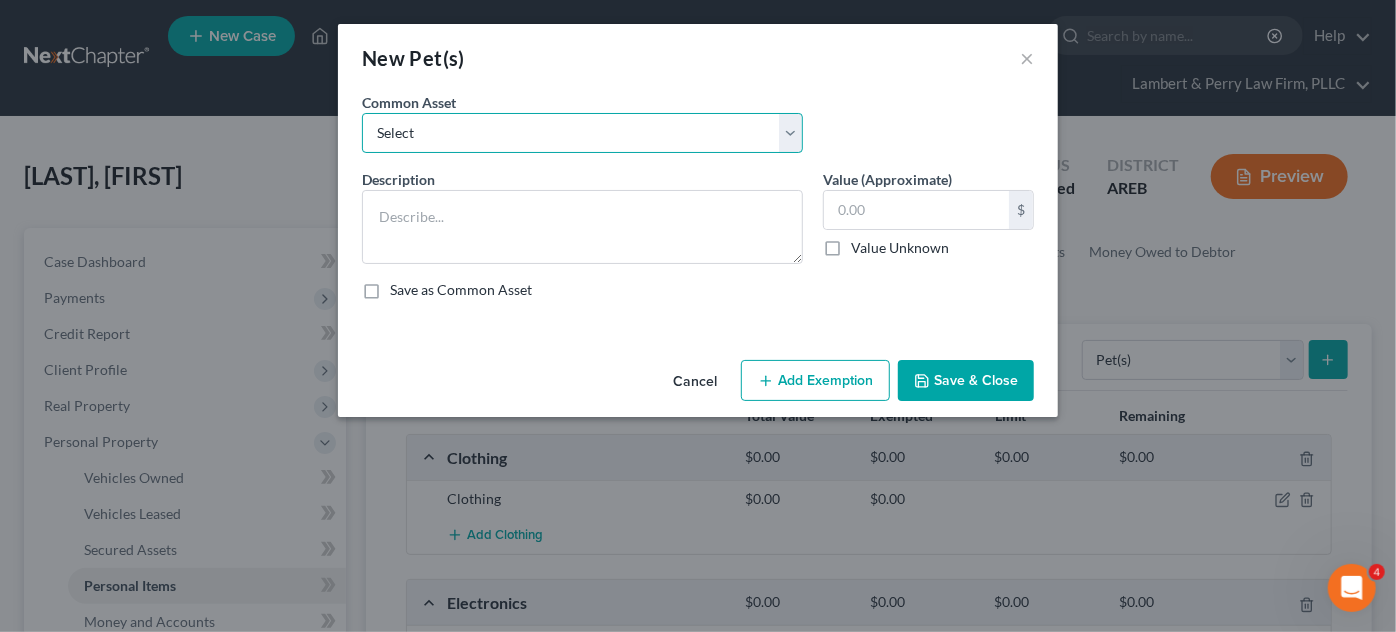 click on "Select Pet(s)" at bounding box center [582, 133] 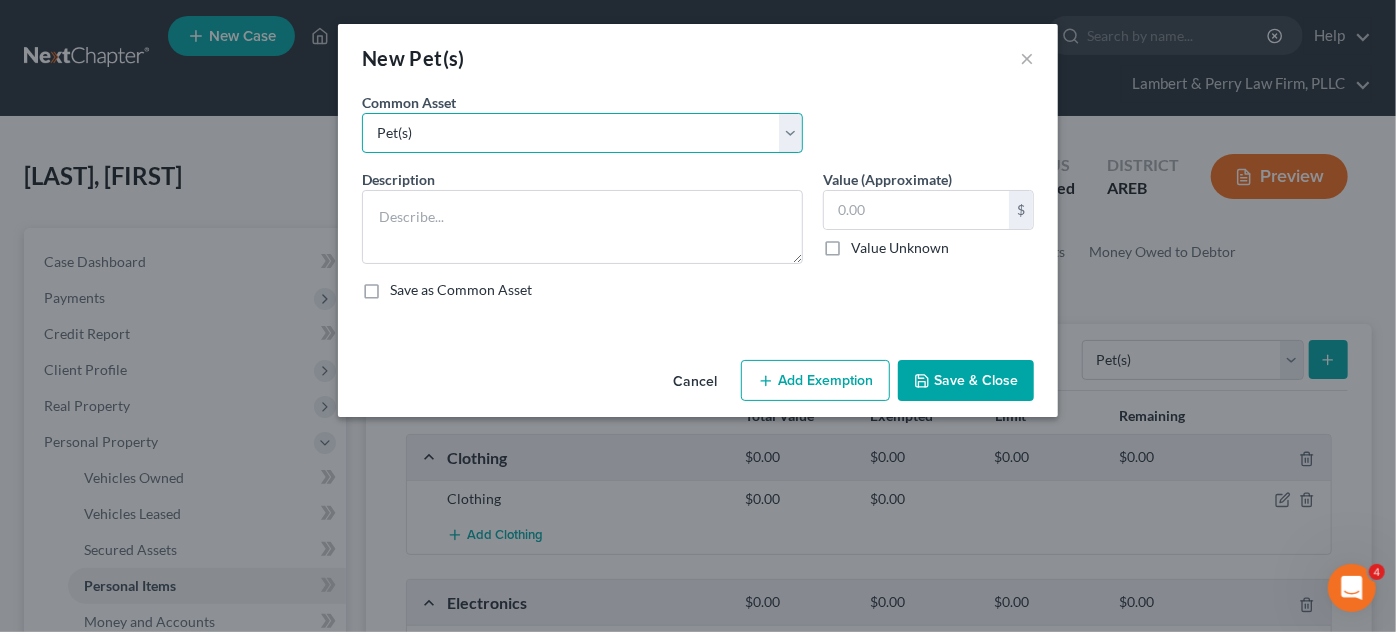 click on "Select Pet(s)" at bounding box center (582, 133) 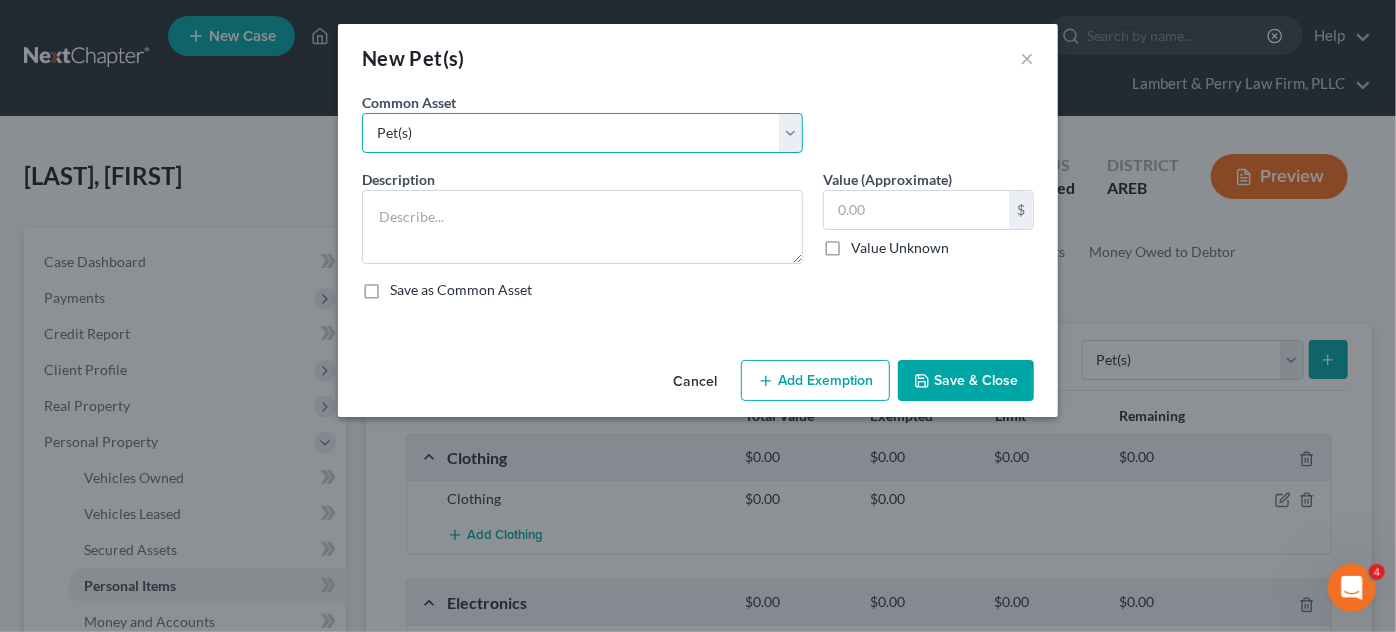 type on "Pet(s)" 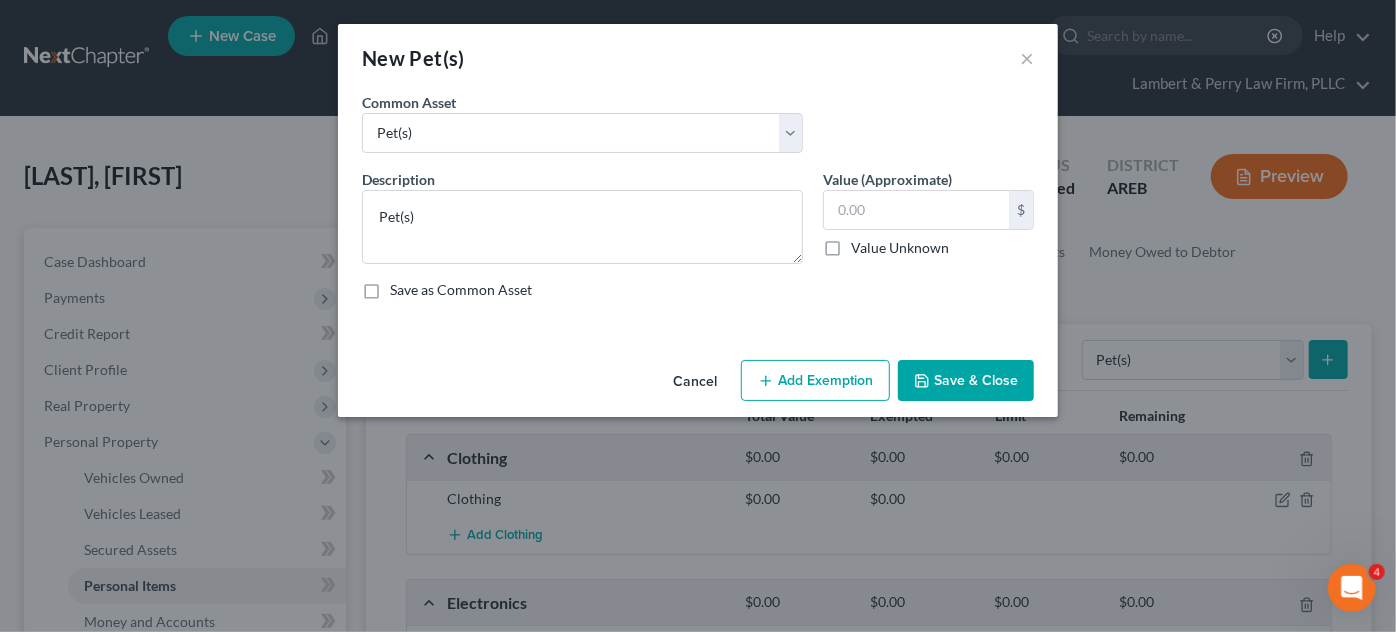 click on "Save & Close" at bounding box center (966, 381) 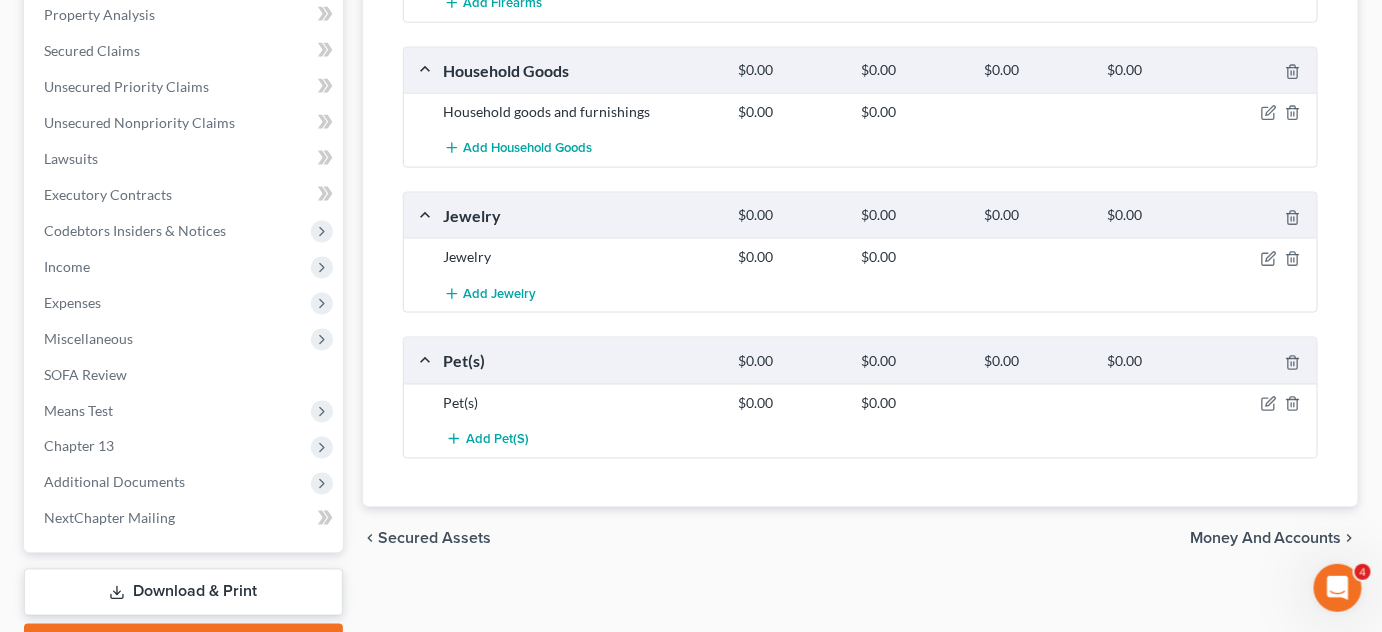 scroll, scrollTop: 933, scrollLeft: 0, axis: vertical 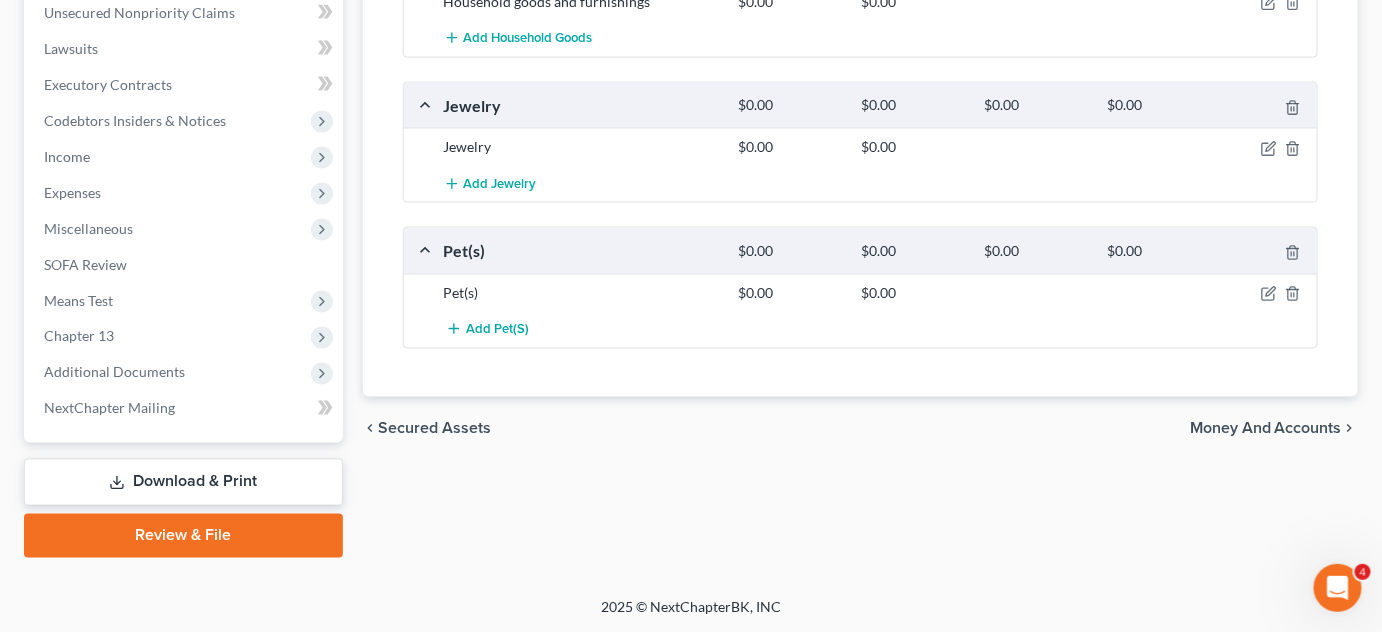 click on "Money and Accounts" at bounding box center (1266, 429) 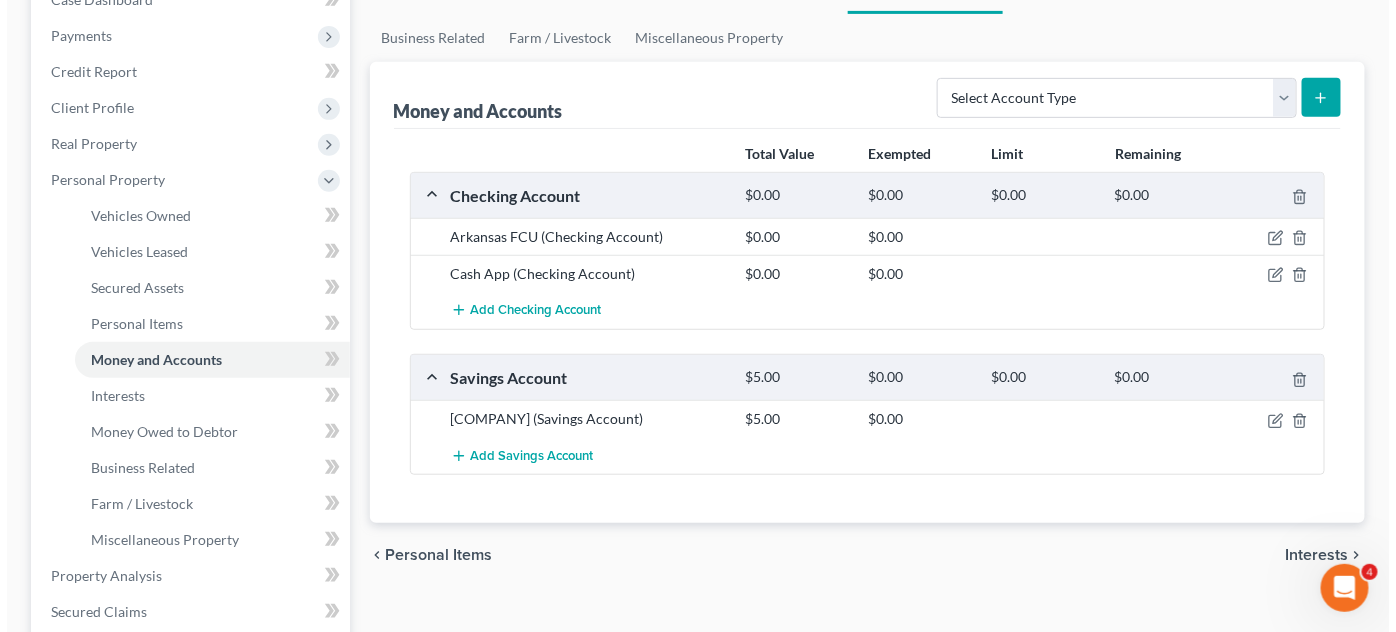 scroll, scrollTop: 272, scrollLeft: 0, axis: vertical 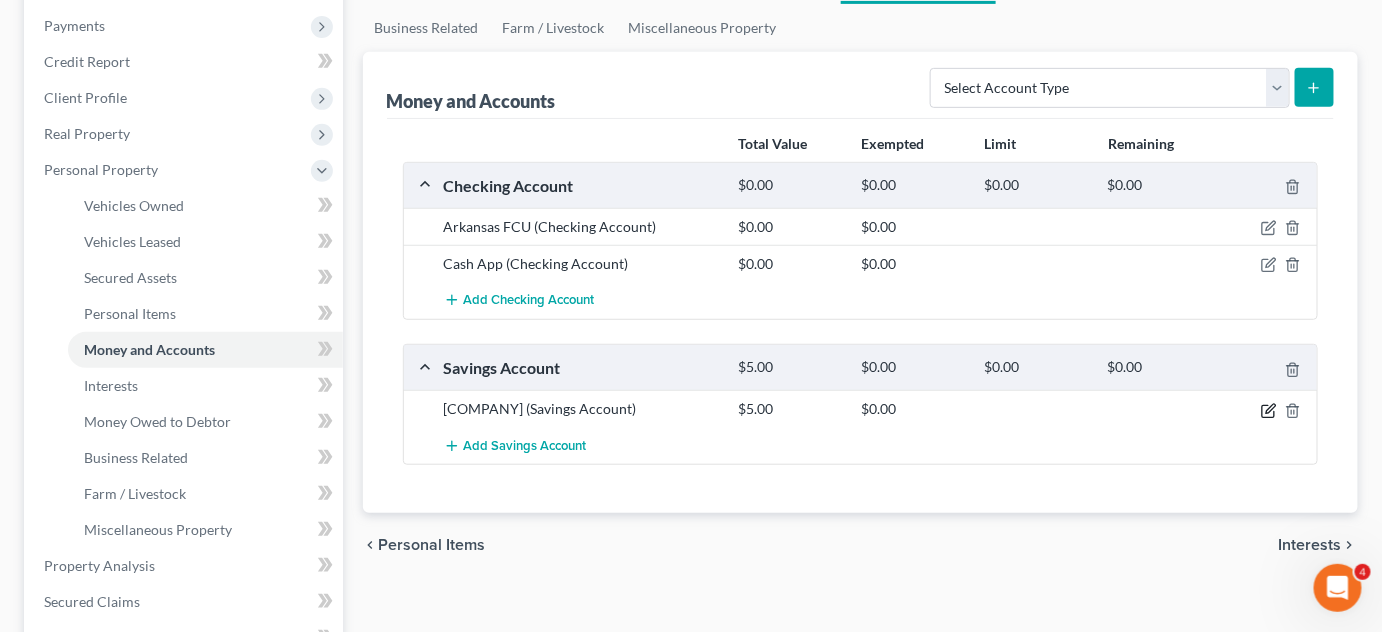 click 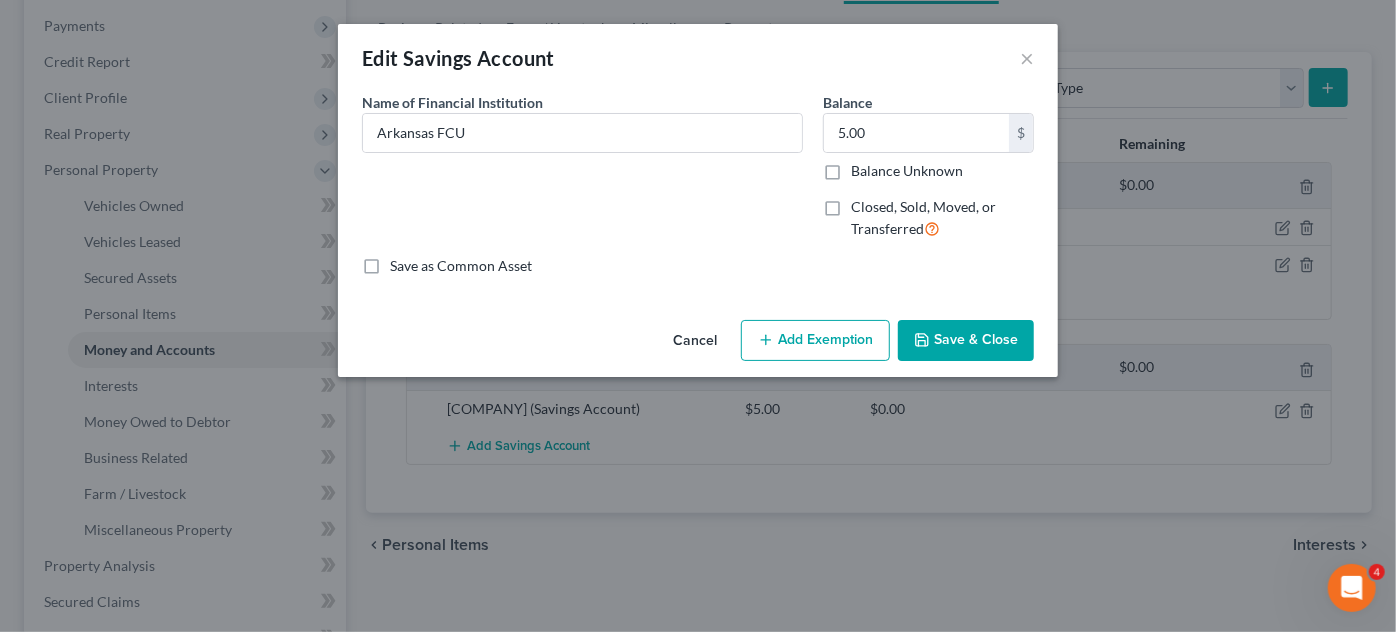 click on "Add Exemption" at bounding box center [815, 341] 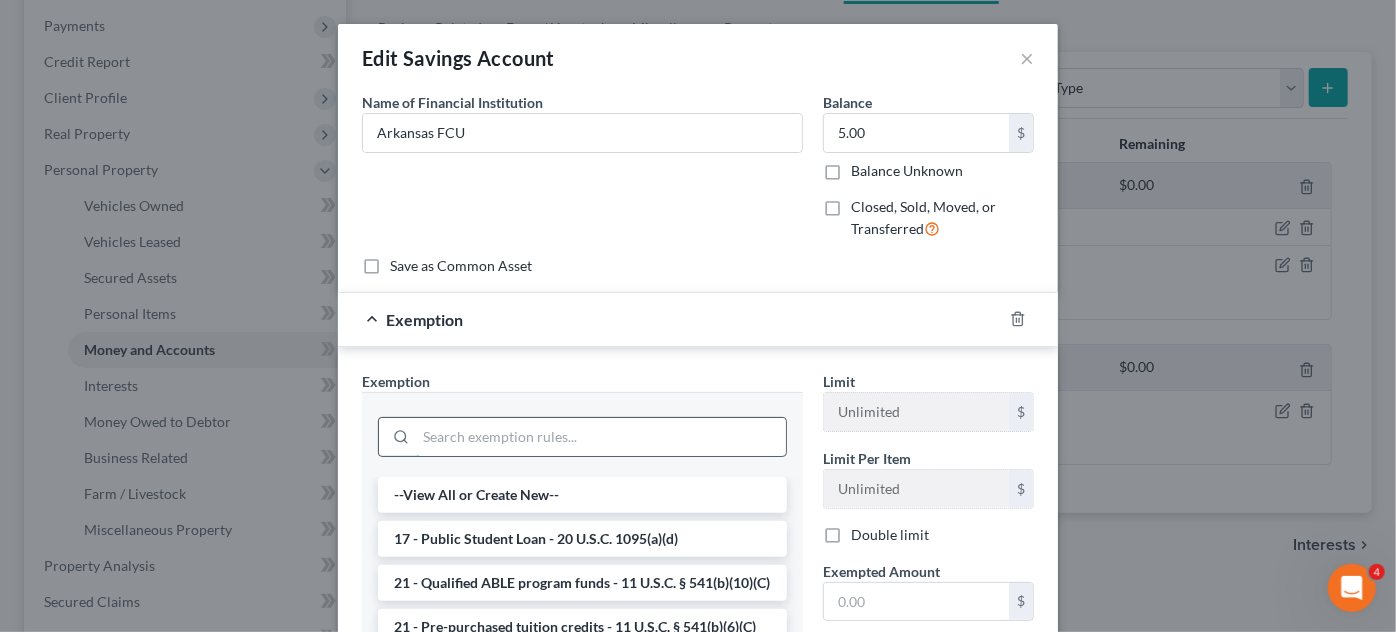 click at bounding box center [601, 437] 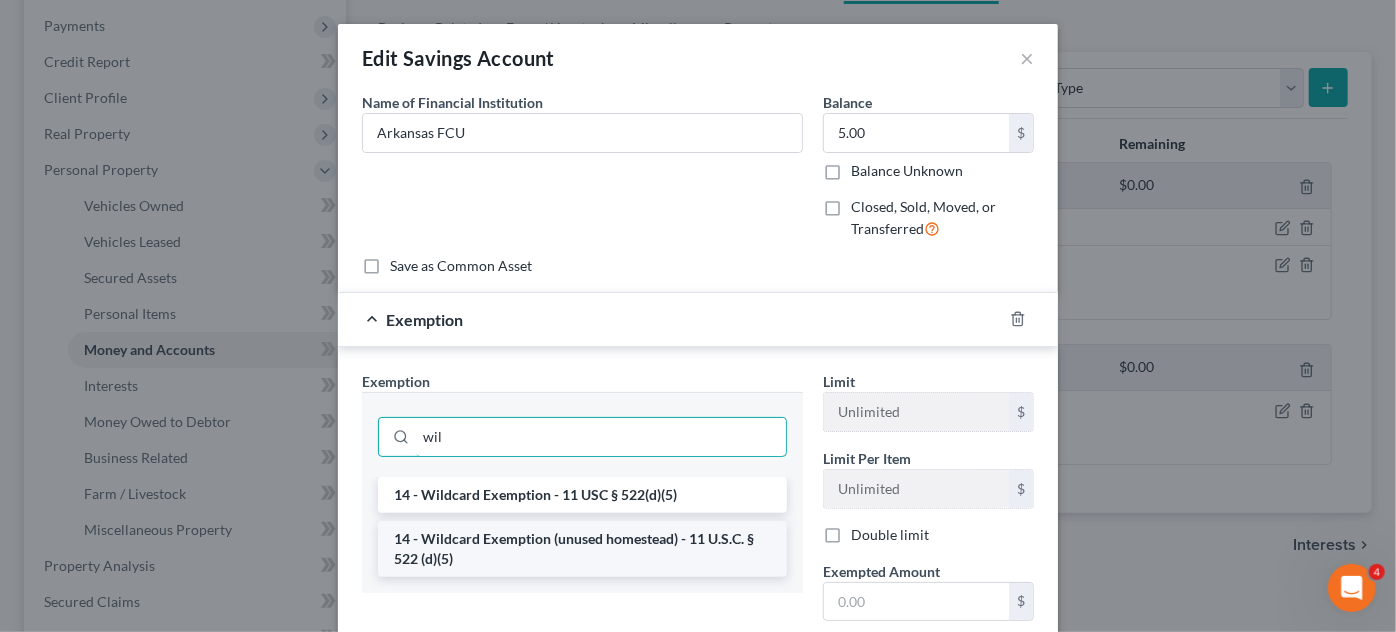 type on "wil" 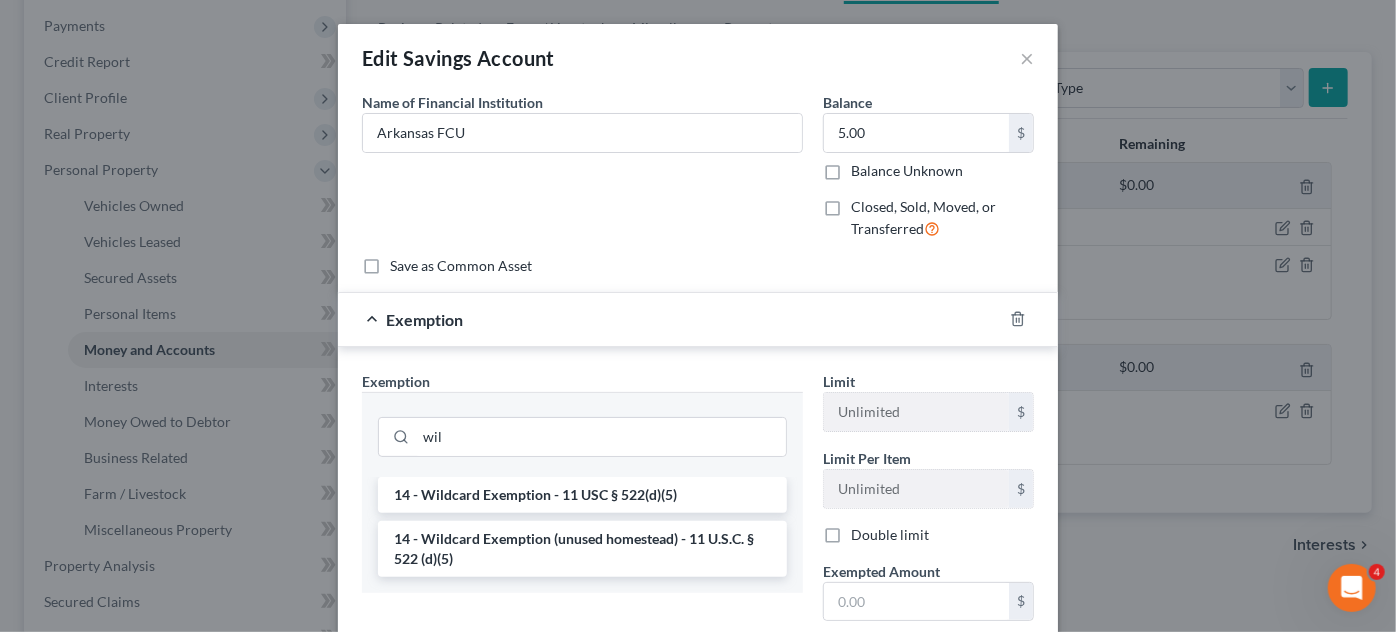 drag, startPoint x: 514, startPoint y: 552, endPoint x: 525, endPoint y: 548, distance: 11.7046995 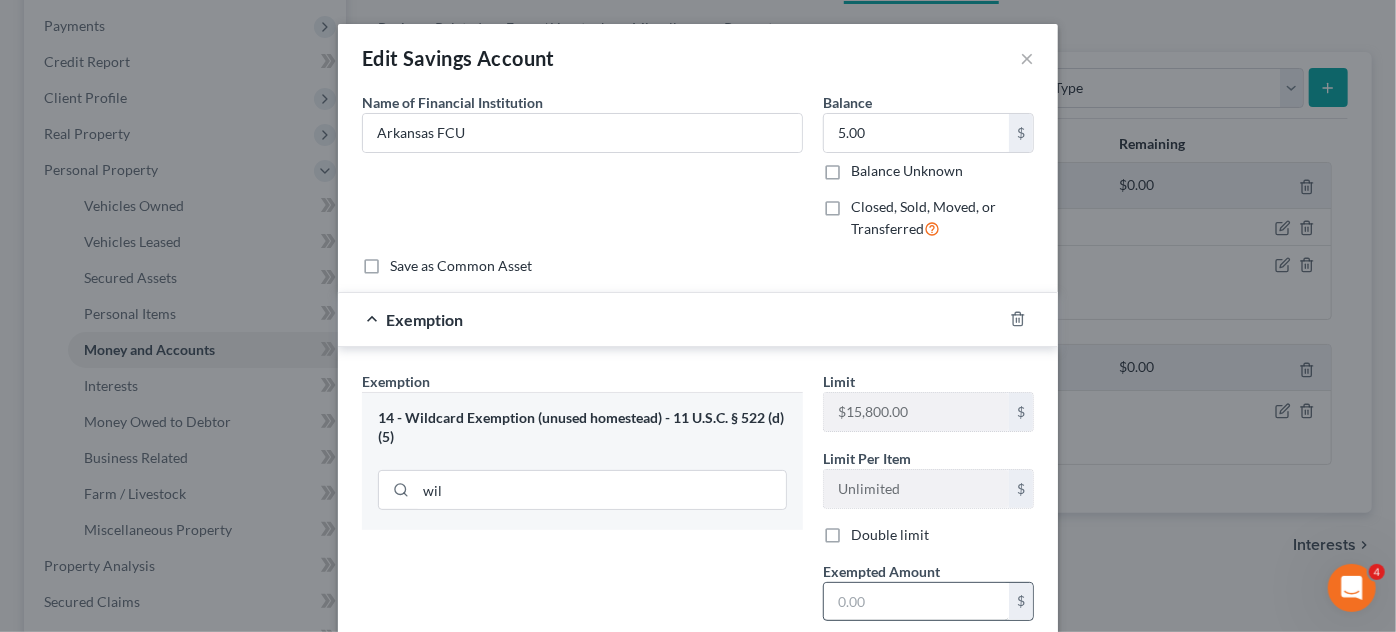 drag, startPoint x: 901, startPoint y: 576, endPoint x: 901, endPoint y: 591, distance: 15 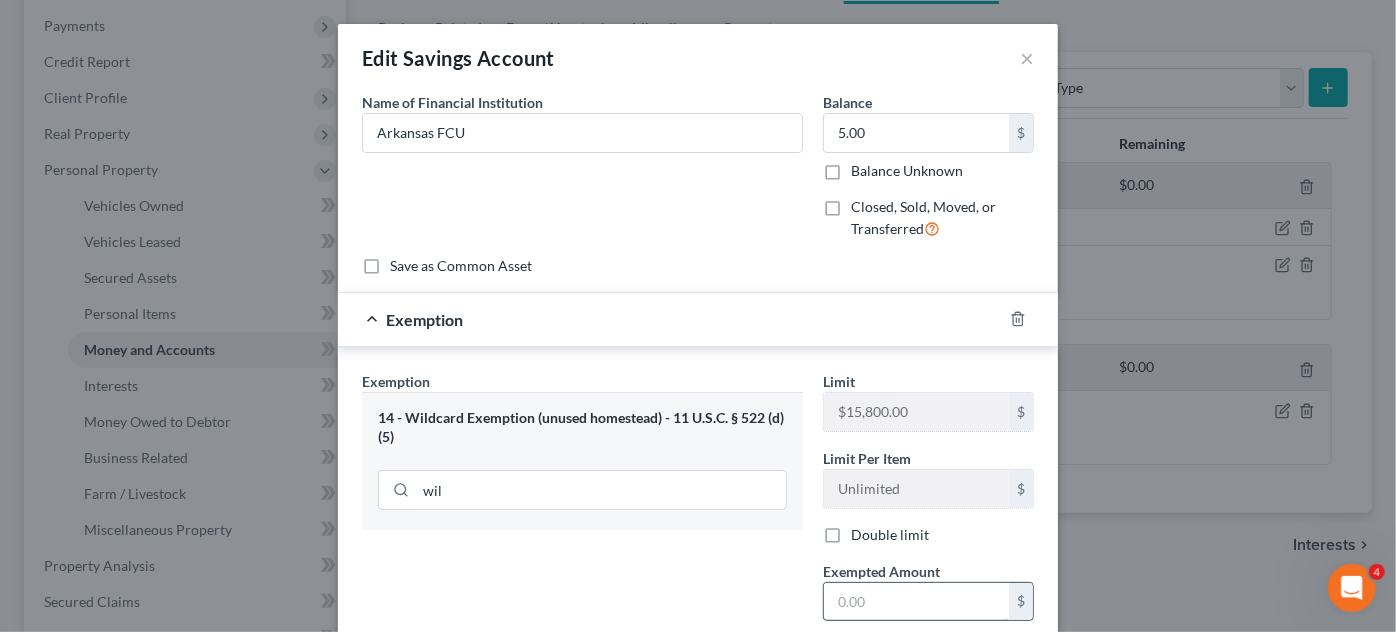 click on "Exempted Amount
*" at bounding box center (881, 571) 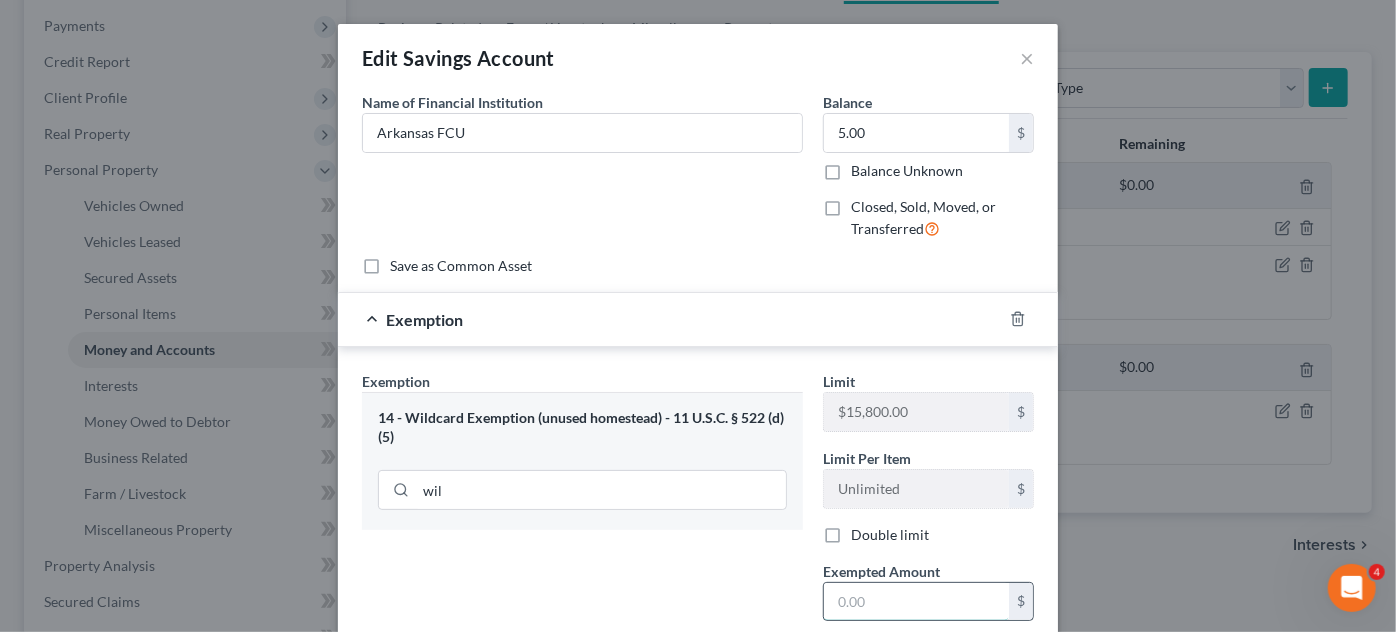 drag, startPoint x: 886, startPoint y: 605, endPoint x: 896, endPoint y: 613, distance: 12.806249 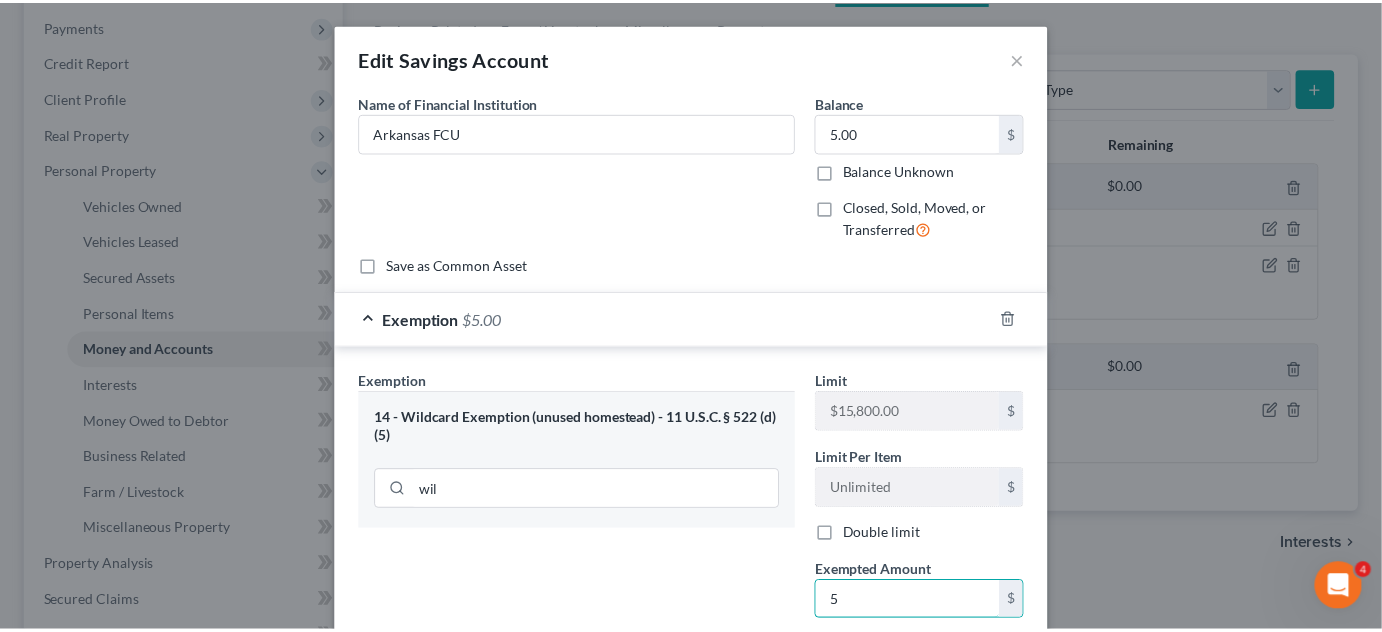scroll, scrollTop: 205, scrollLeft: 0, axis: vertical 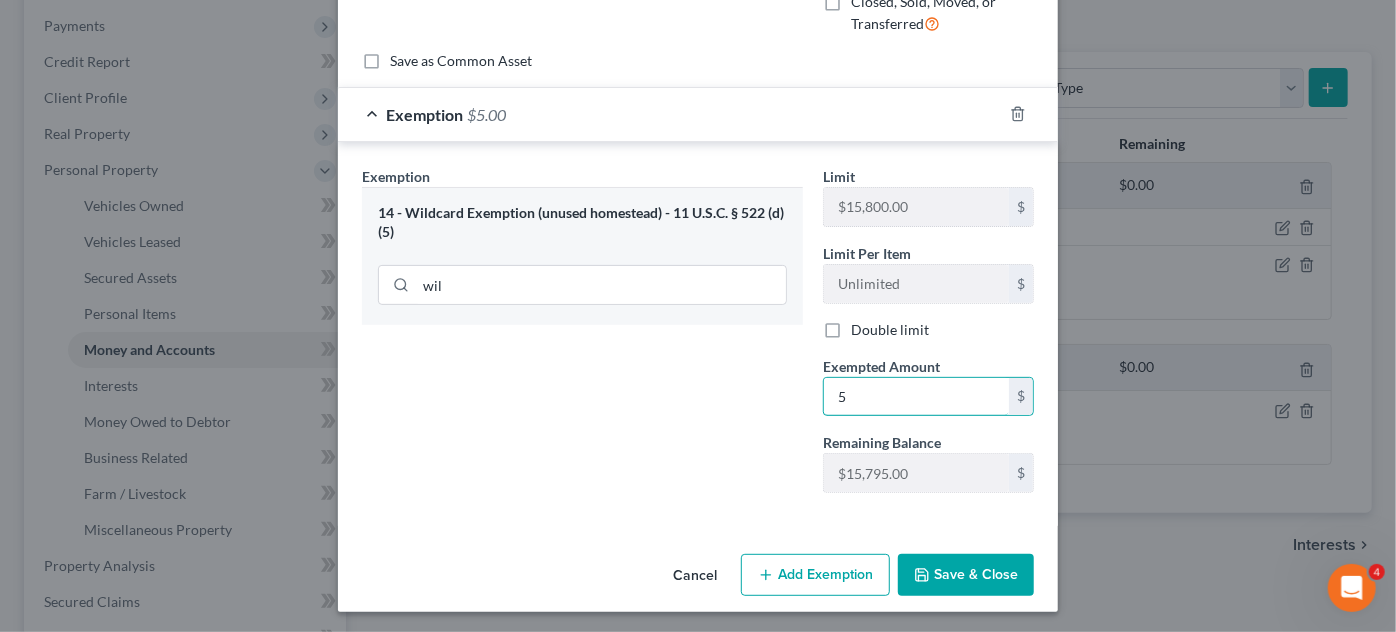 type on "5" 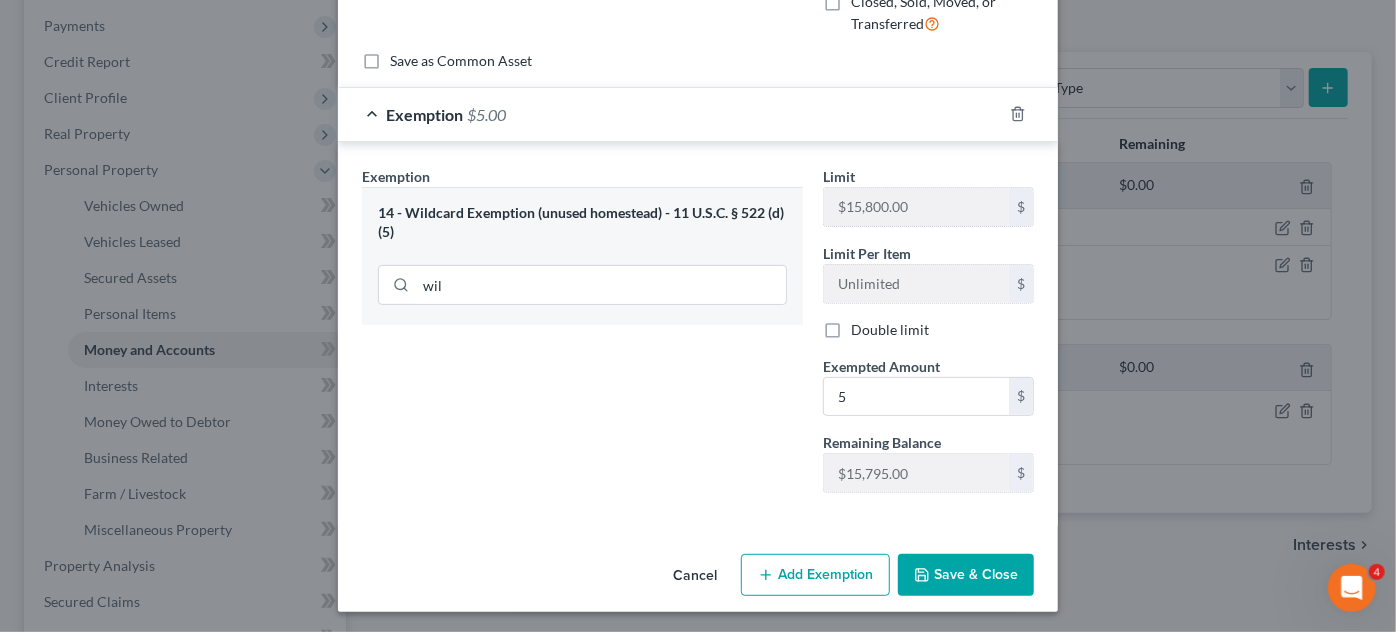 click on "Exemption Set must be selected for CA.
Exemption
*
14 - Wildcard Exemption (unused homestead) - 11 U.S.C. § 522 (d)(5)         wil" at bounding box center (582, 337) 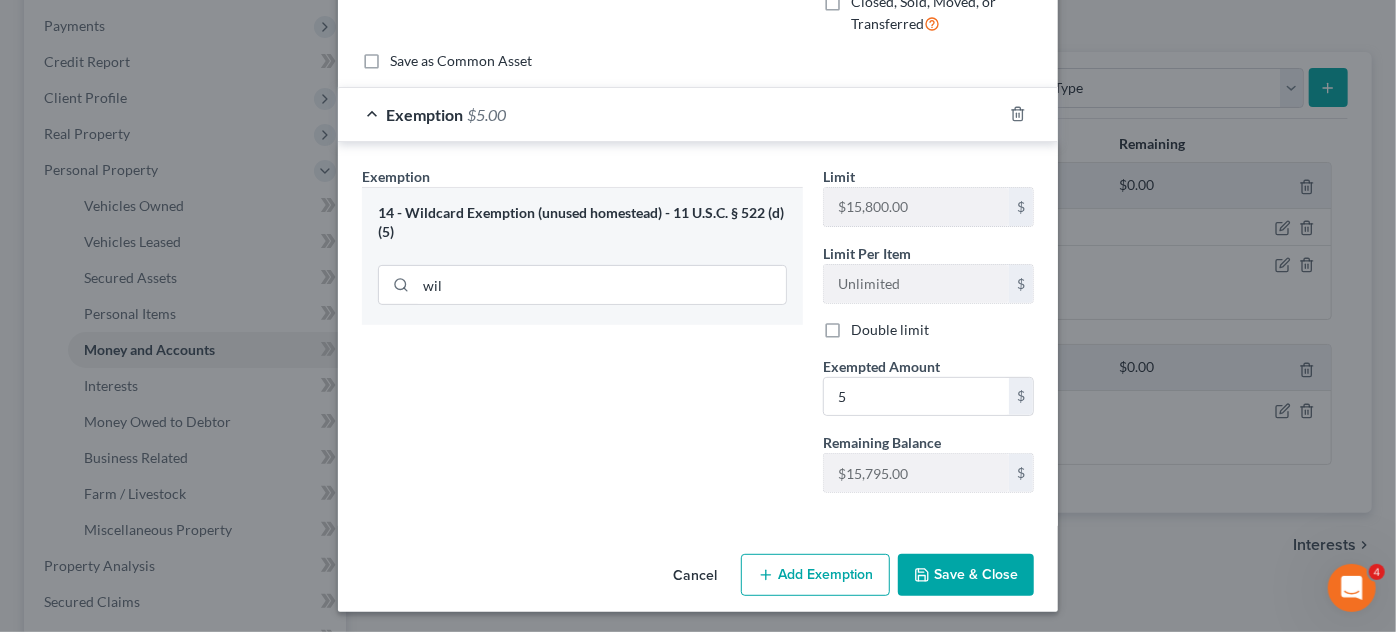 click on "Save & Close" at bounding box center [966, 575] 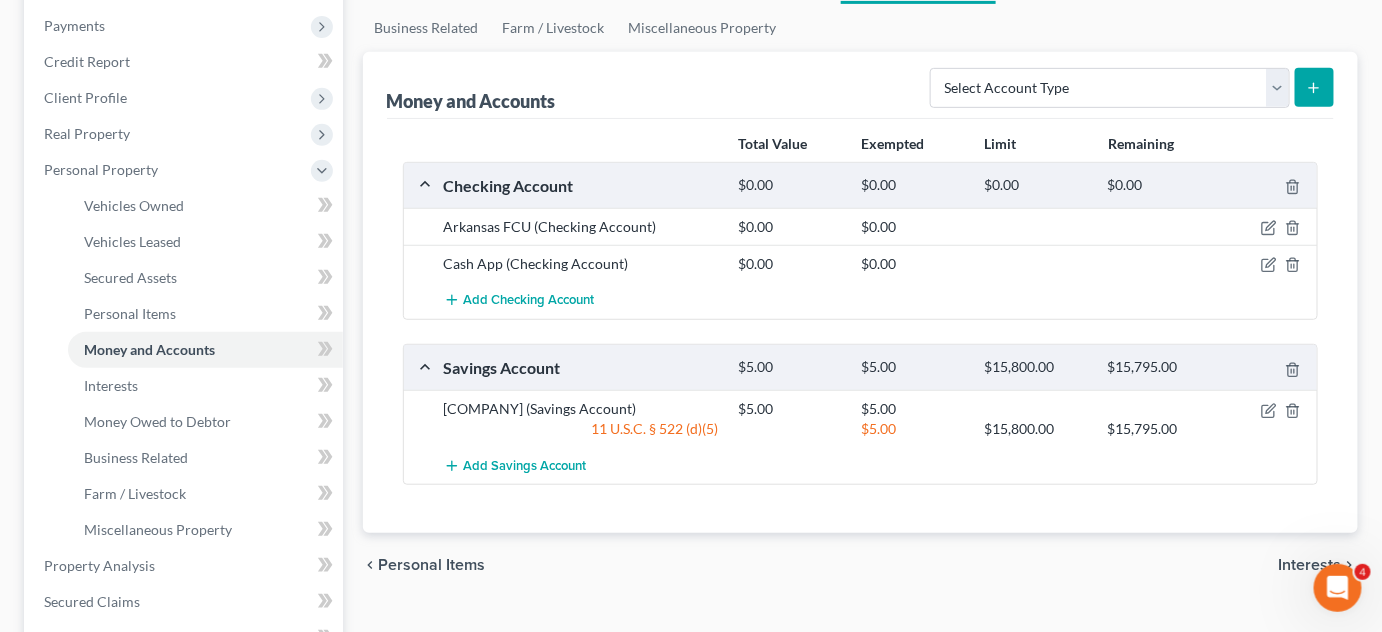 click on "Interests" at bounding box center (1310, 565) 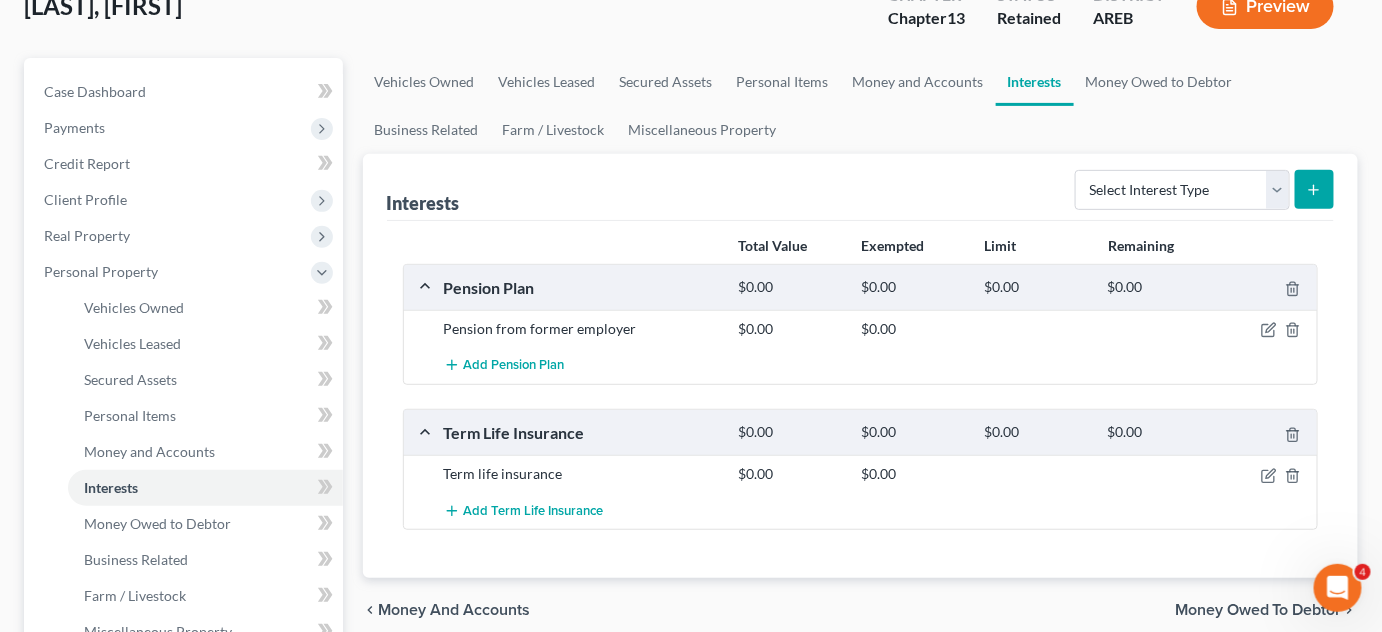 scroll, scrollTop: 181, scrollLeft: 0, axis: vertical 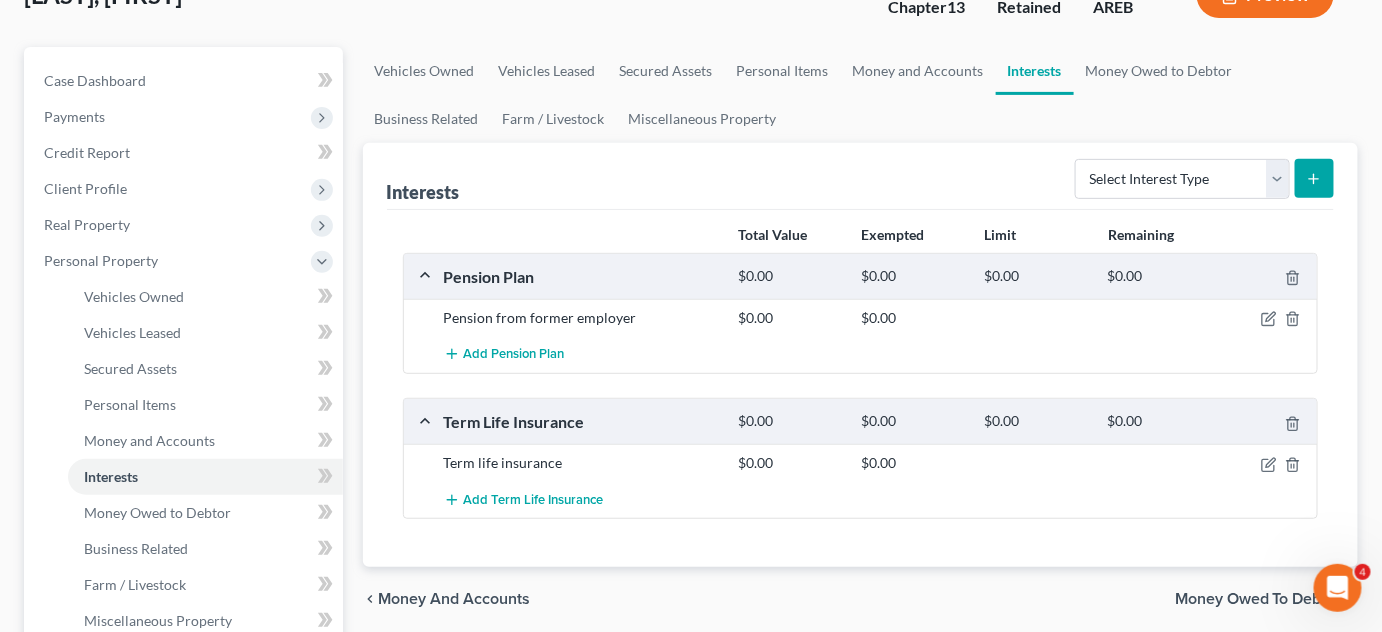 click on "Money Owed to Debtor" at bounding box center [1258, 599] 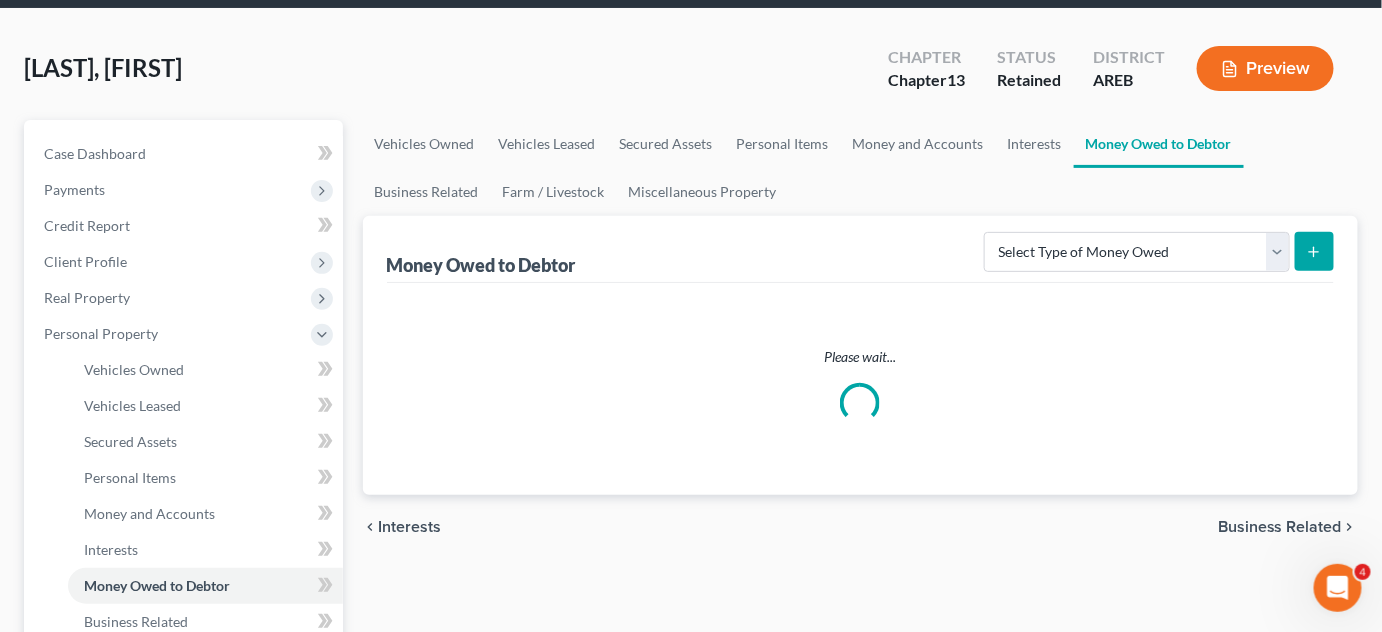 scroll, scrollTop: 0, scrollLeft: 0, axis: both 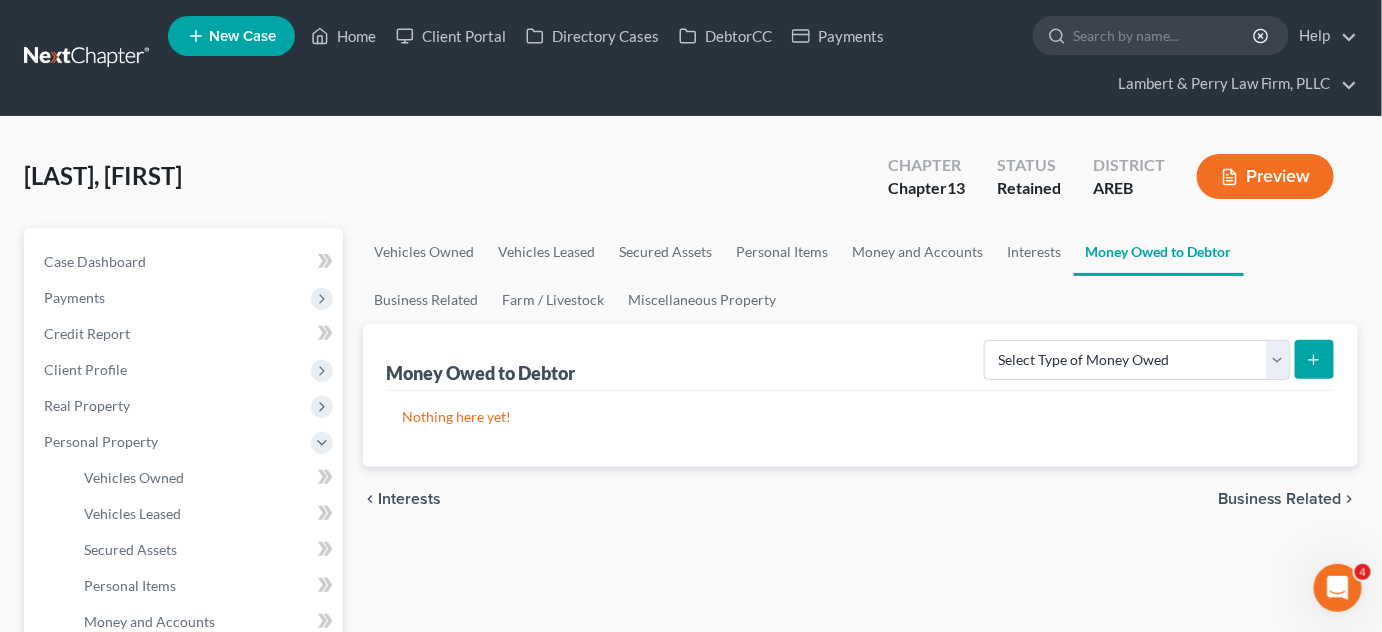 click on "Business Related" at bounding box center (1280, 499) 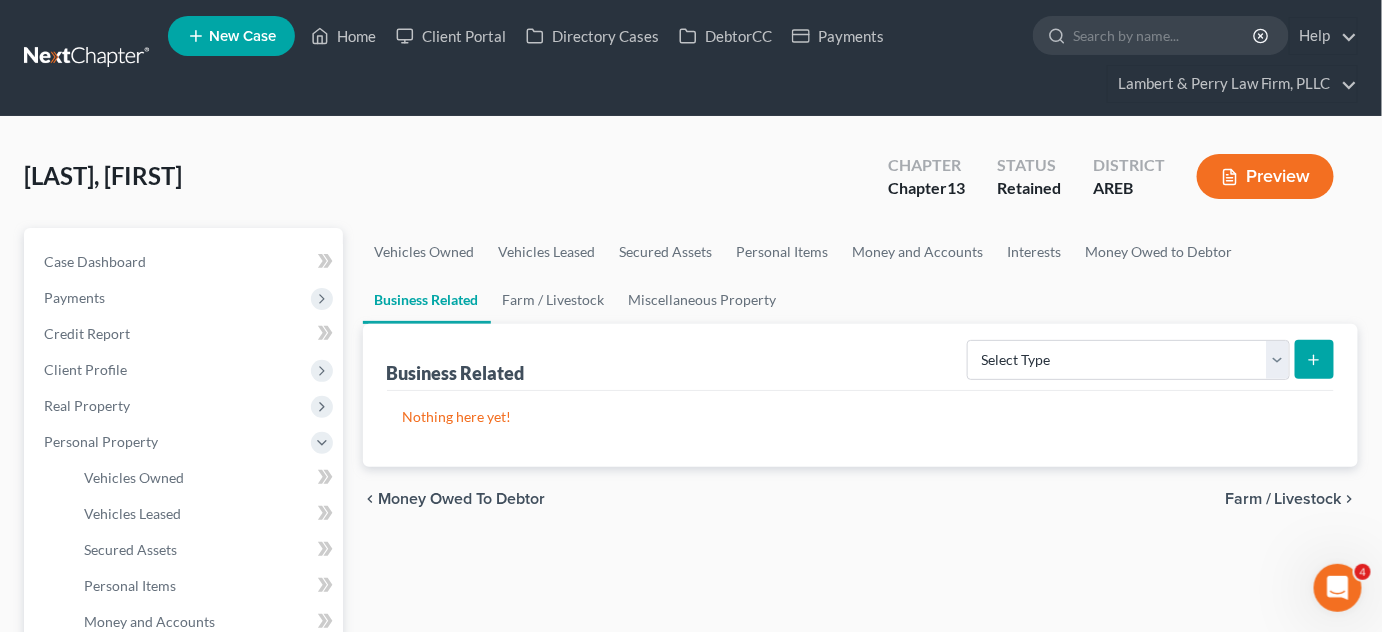 click on "Farm / Livestock" at bounding box center (1283, 499) 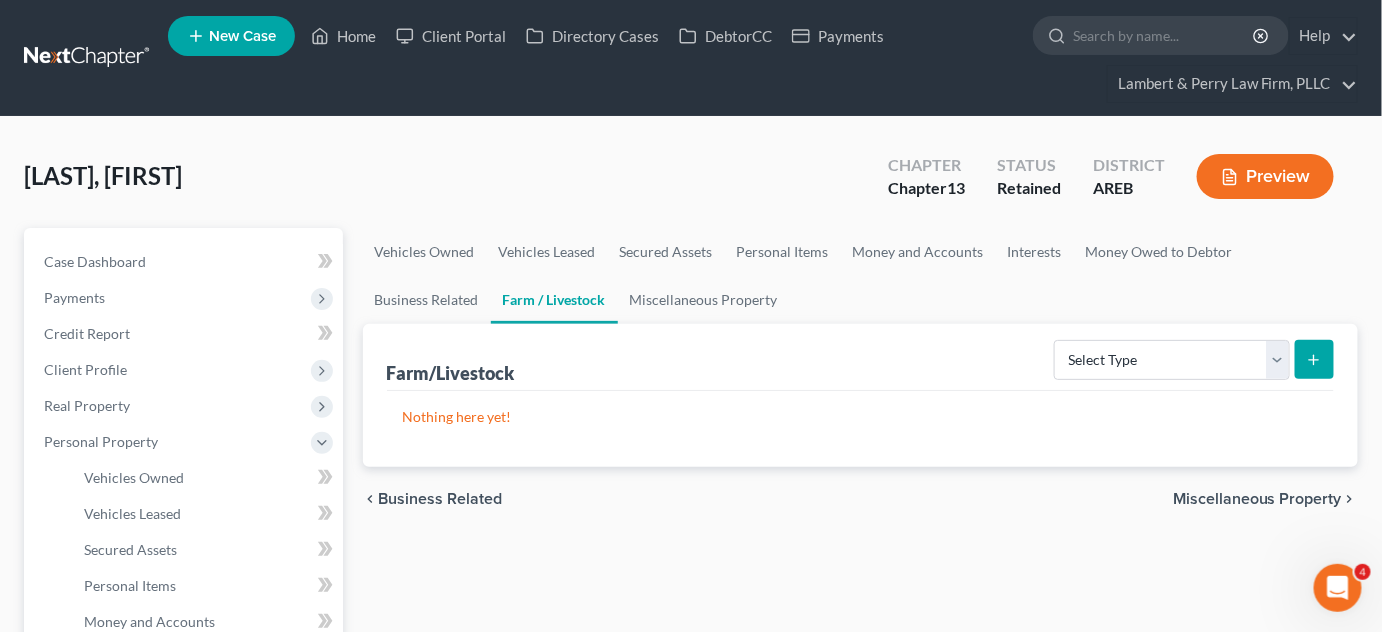 click on "Miscellaneous Property" at bounding box center [1257, 499] 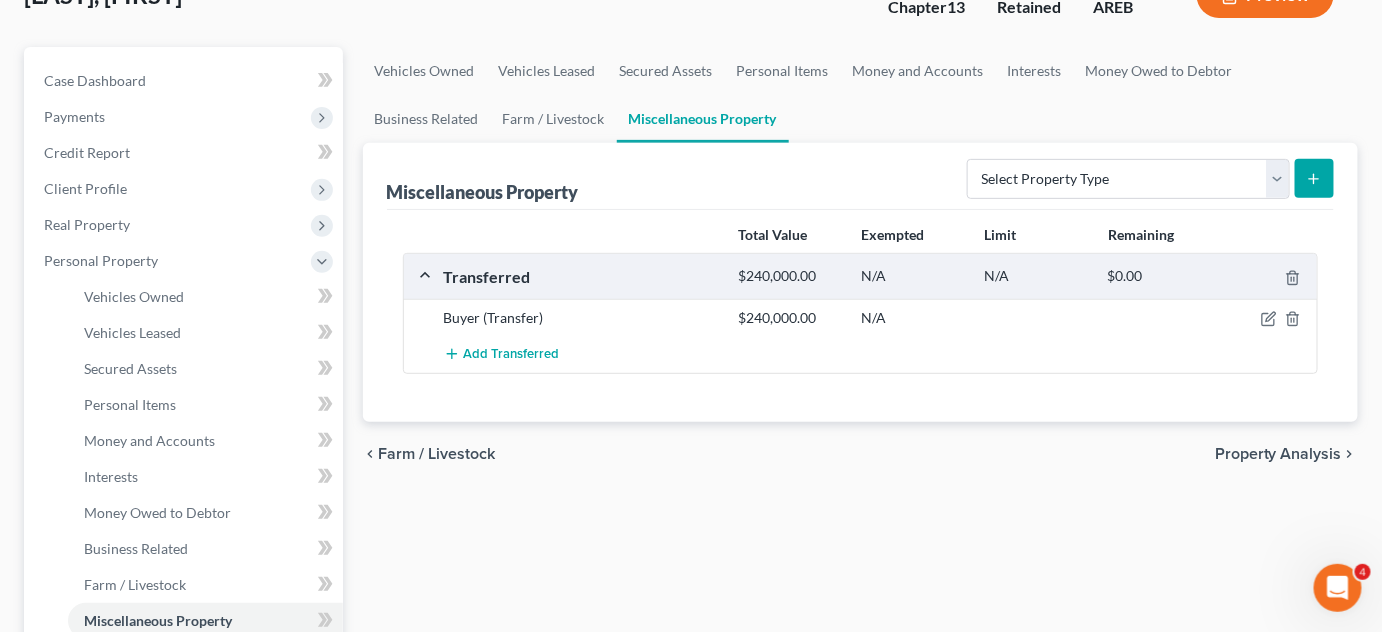 click on "Property Analysis" at bounding box center (1278, 454) 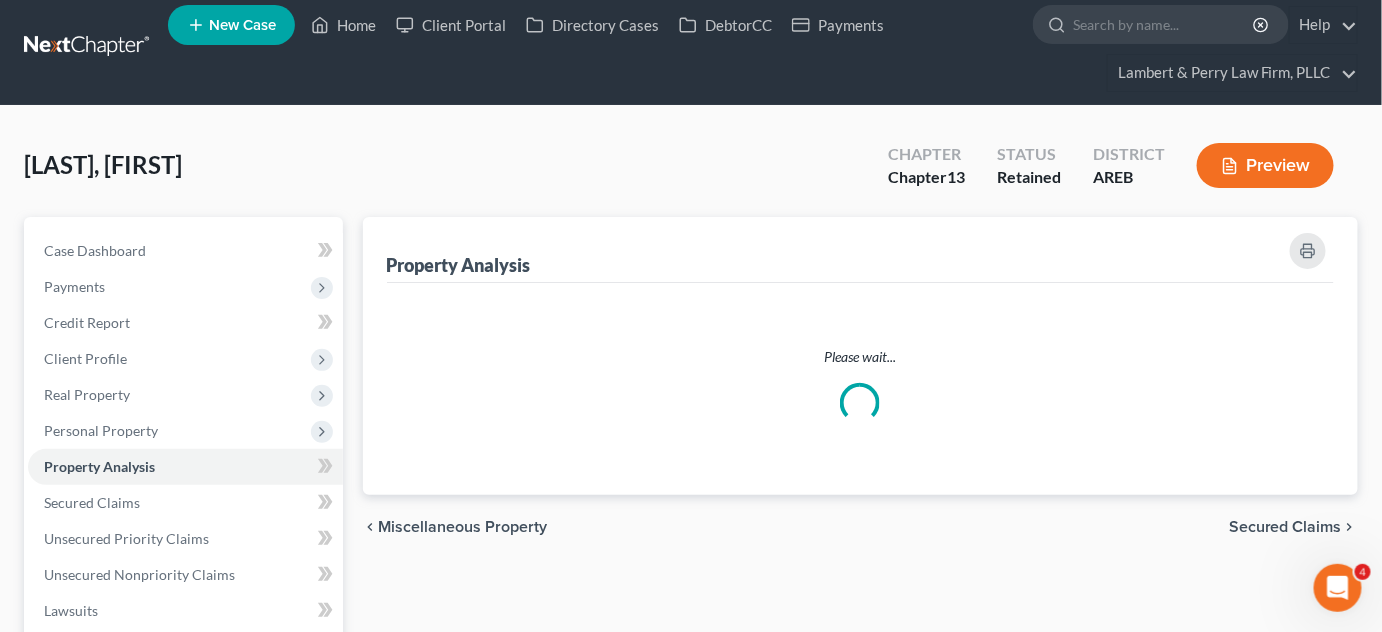 scroll, scrollTop: 0, scrollLeft: 0, axis: both 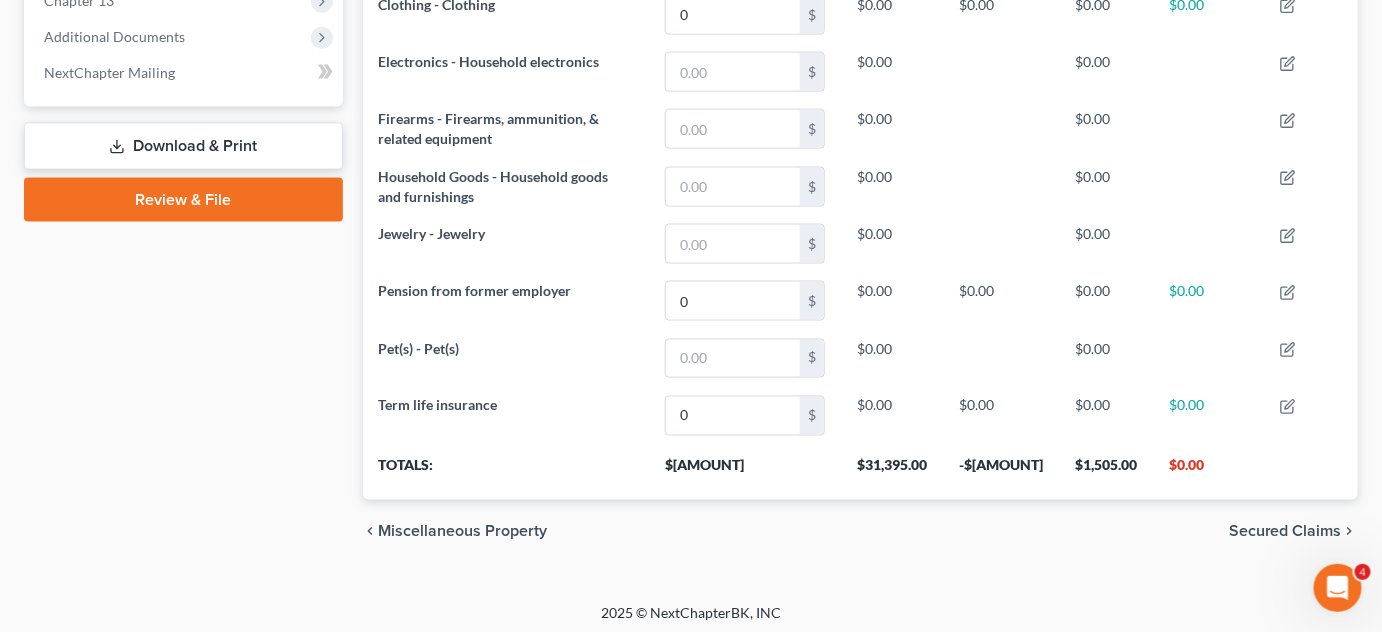 click on "Secured Claims" at bounding box center [1285, 532] 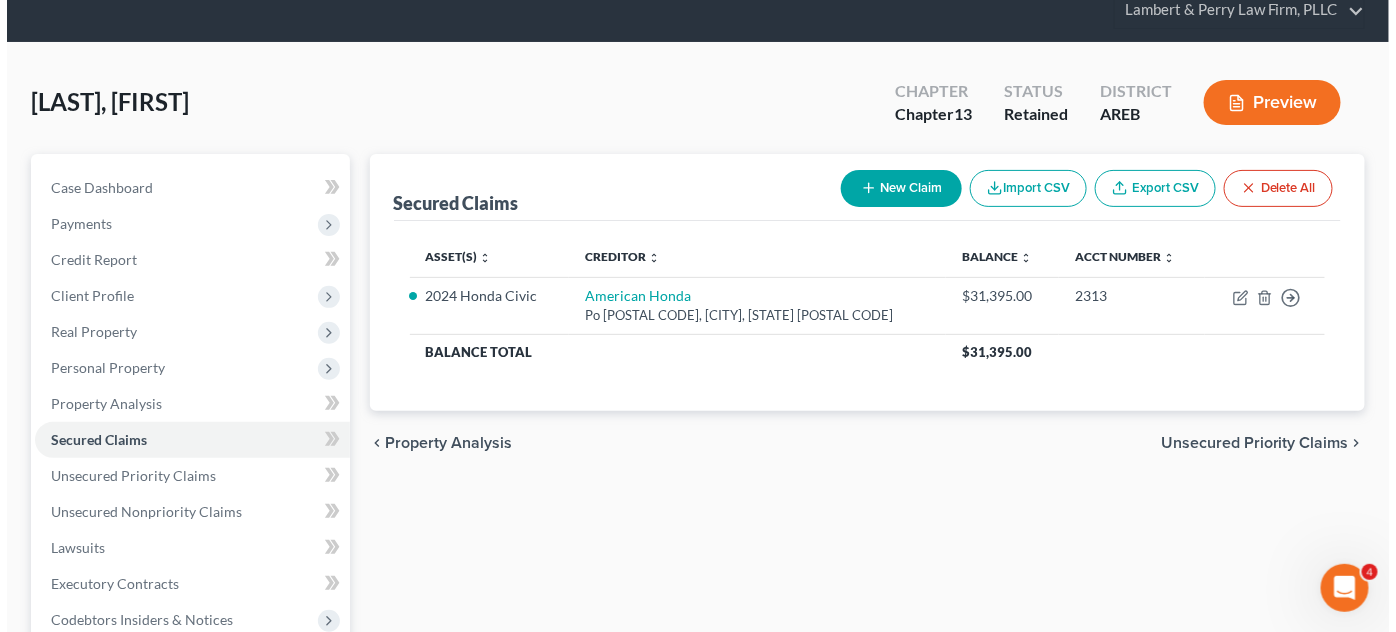 scroll, scrollTop: 0, scrollLeft: 0, axis: both 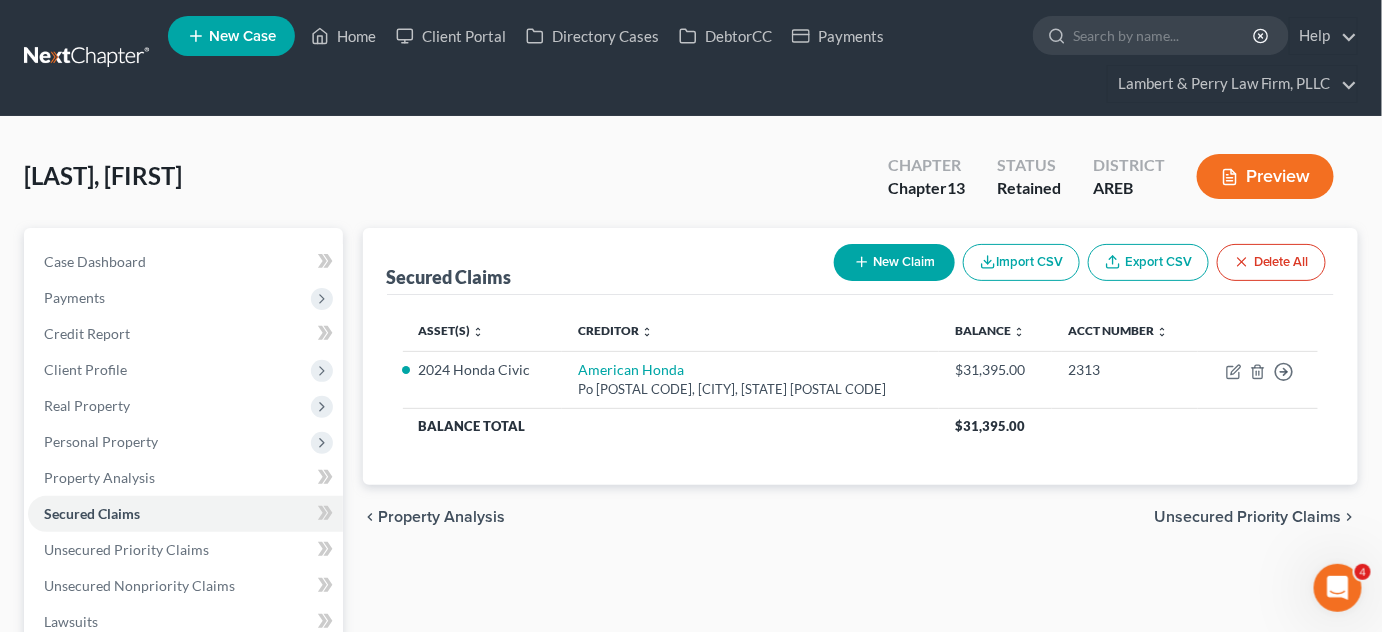 click on "Unsecured Priority Claims" at bounding box center (1248, 517) 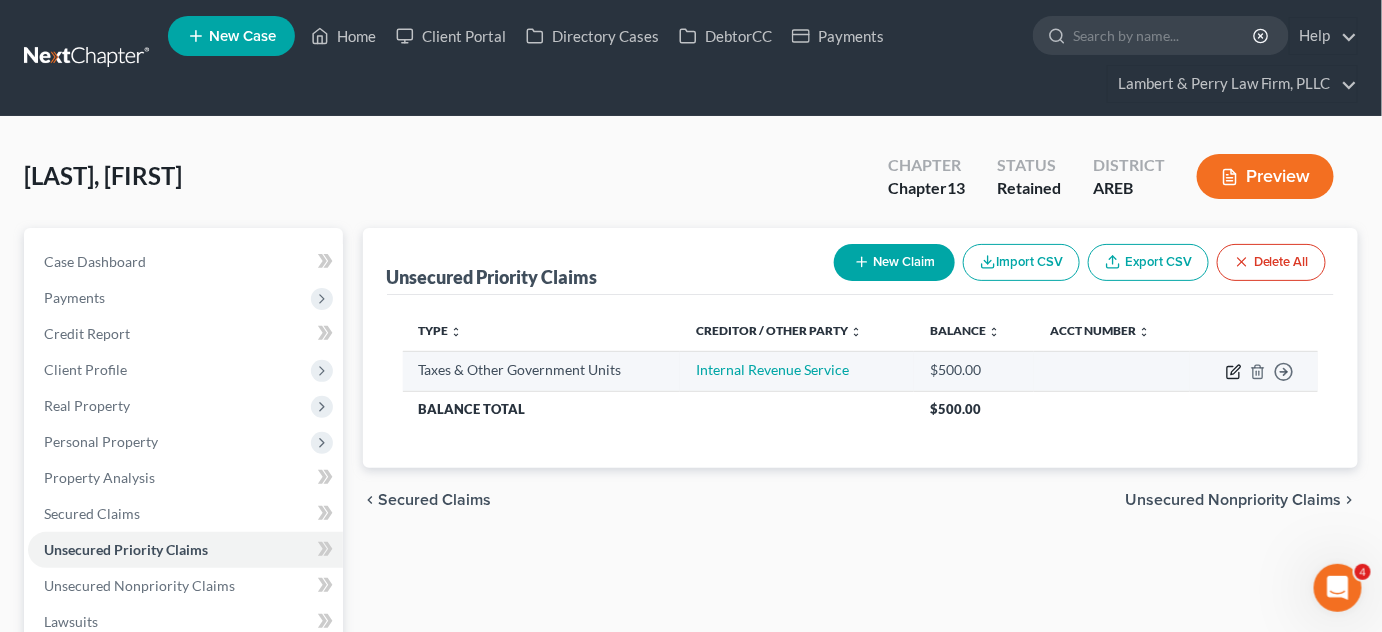 click 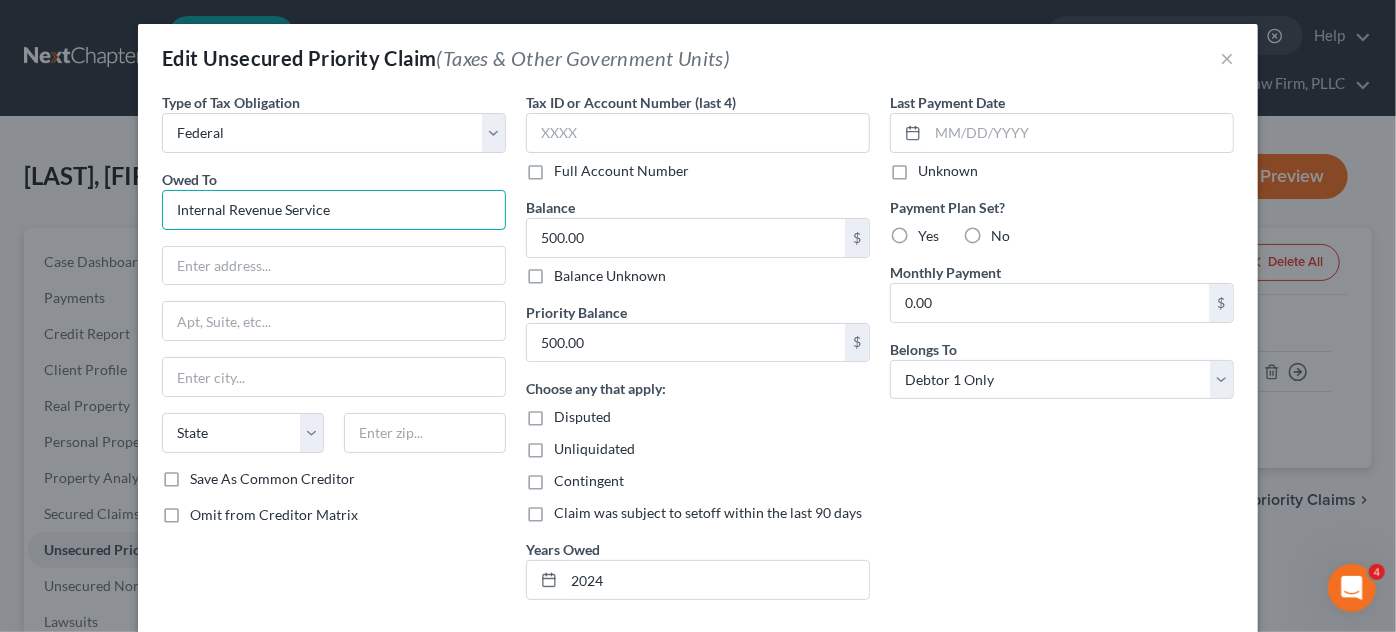 click on "Internal Revenue Service" at bounding box center [334, 210] 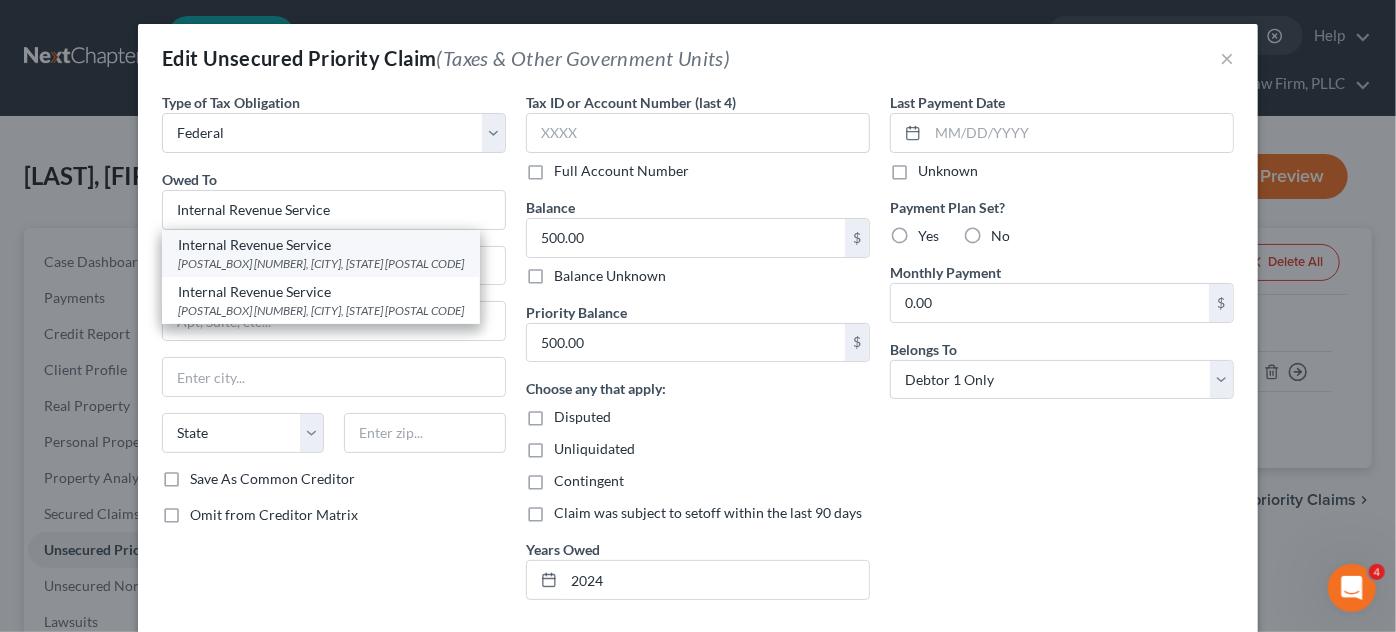 click on "[POSTAL_BOX] [NUMBER], [CITY], [STATE] [POSTAL CODE]" at bounding box center (321, 263) 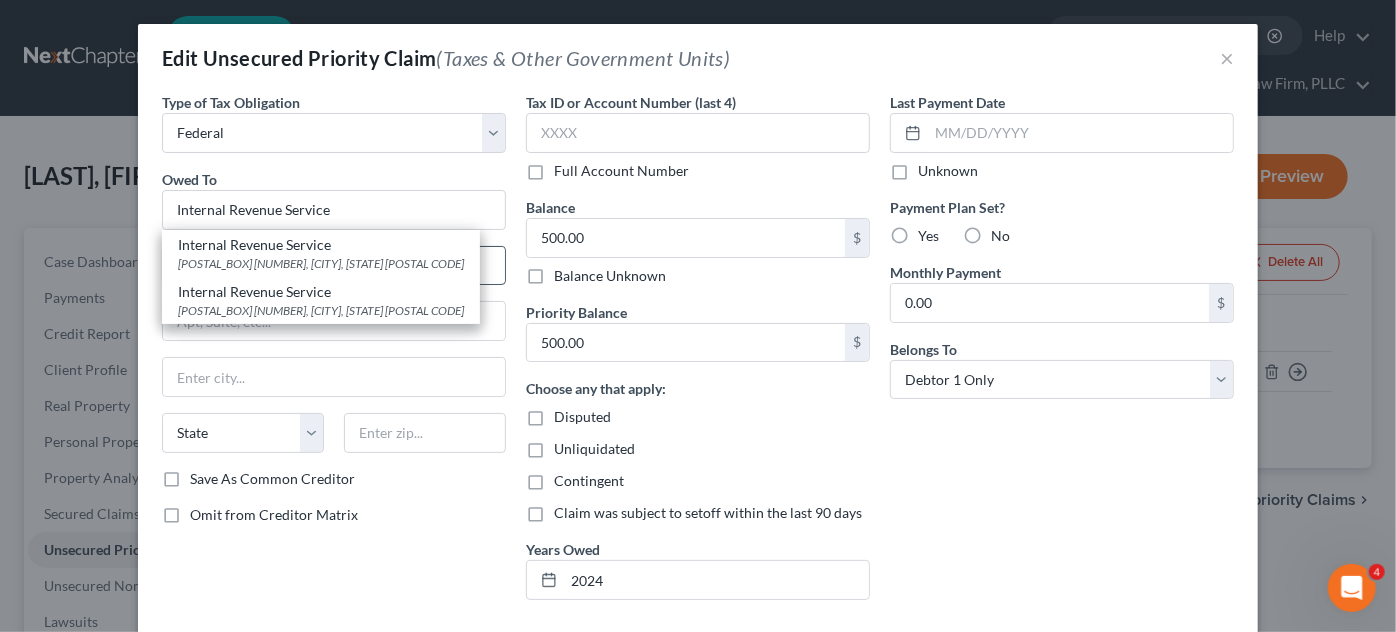 type on "PO Box 7346" 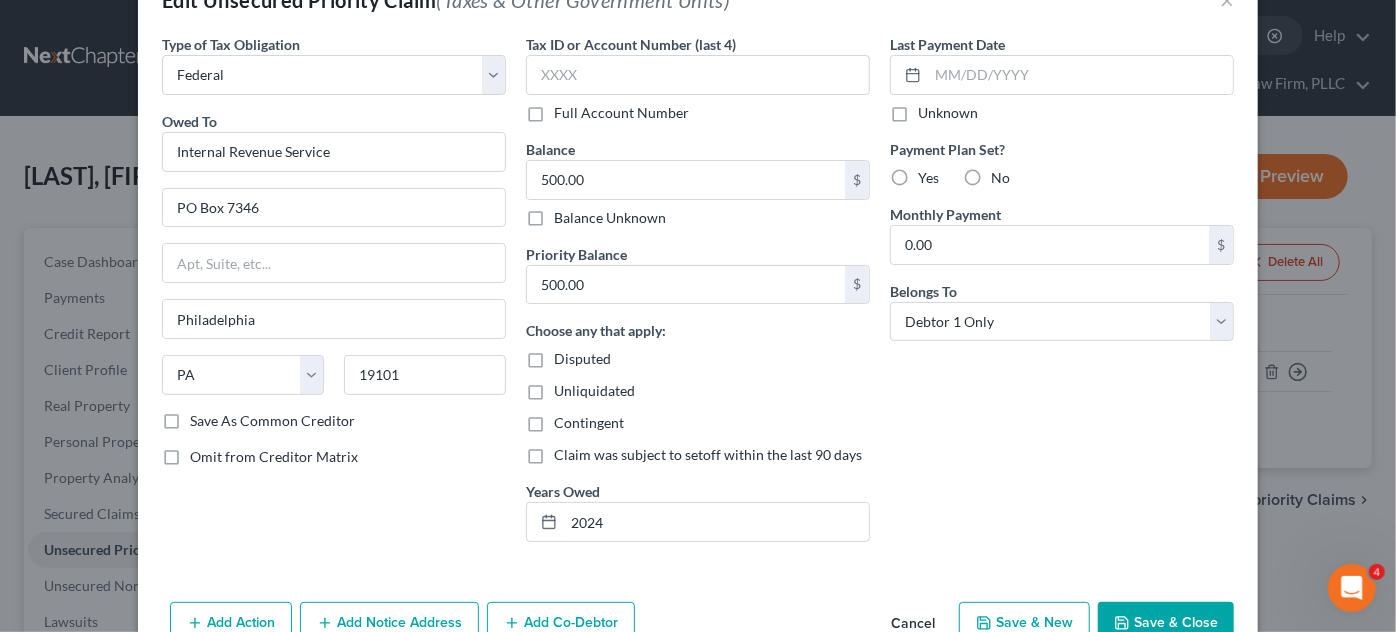 scroll, scrollTop: 123, scrollLeft: 0, axis: vertical 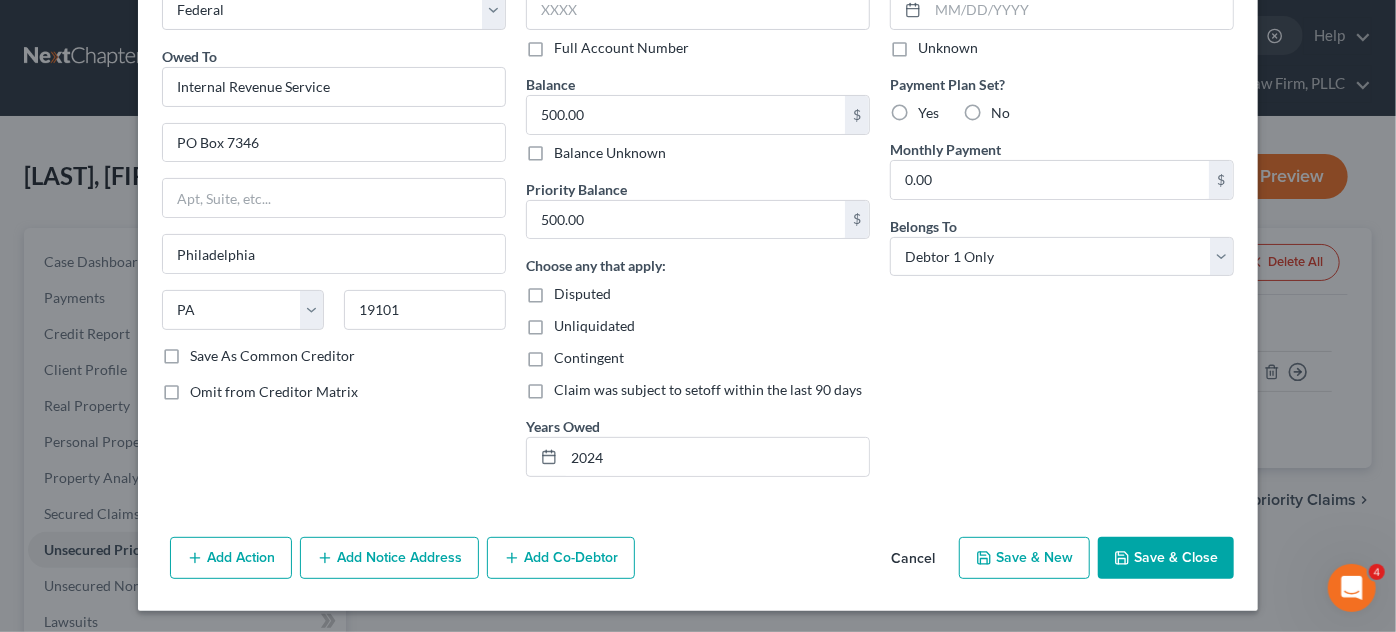 click on "Save & Close" at bounding box center [1166, 558] 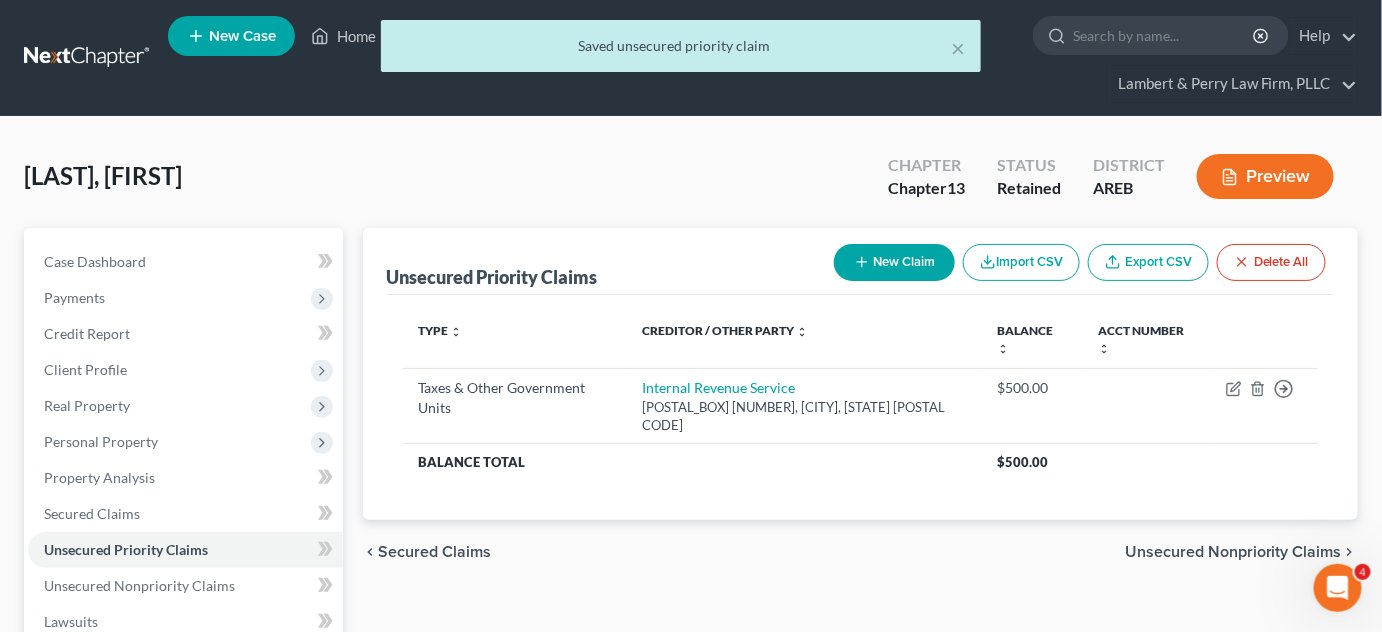 click on "Unsecured Nonpriority Claims" at bounding box center (1233, 552) 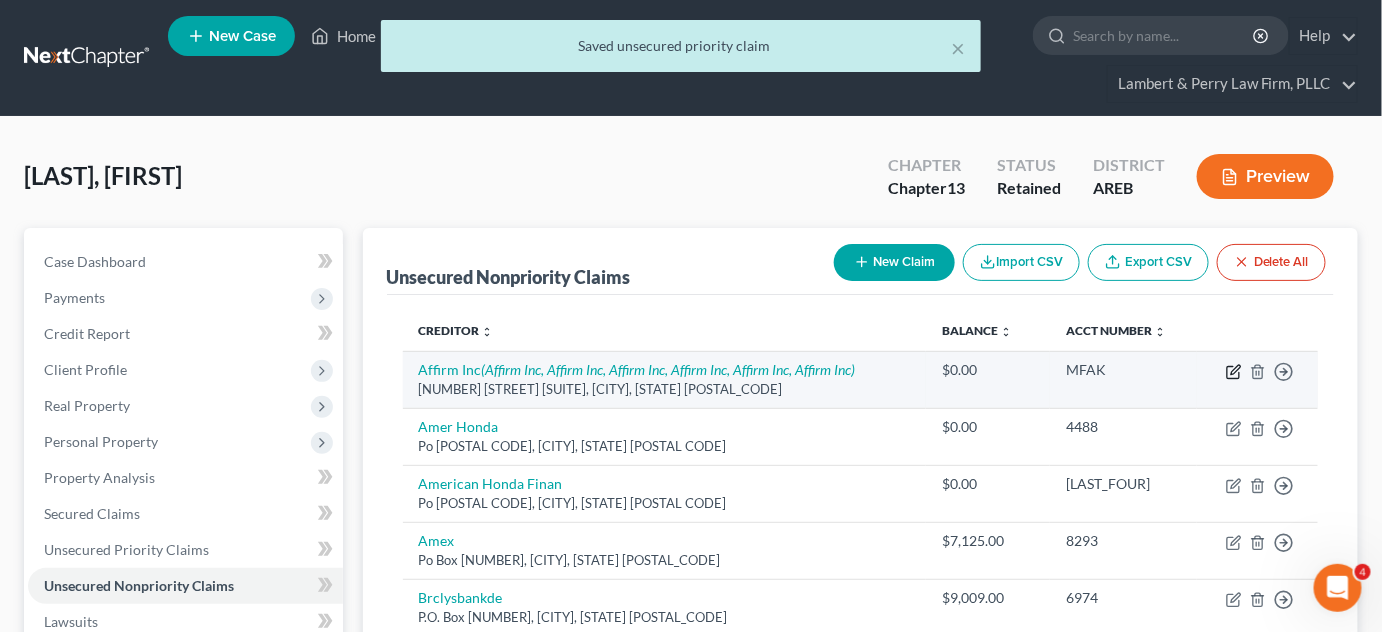 click 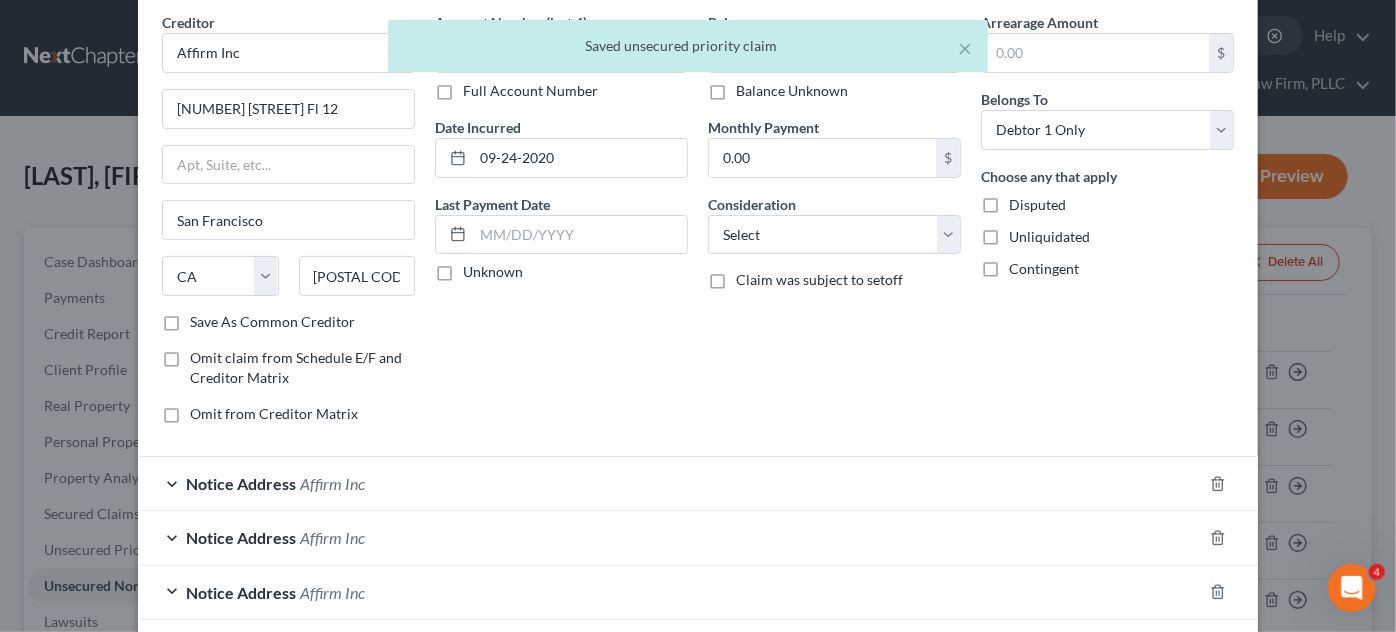 scroll, scrollTop: 181, scrollLeft: 0, axis: vertical 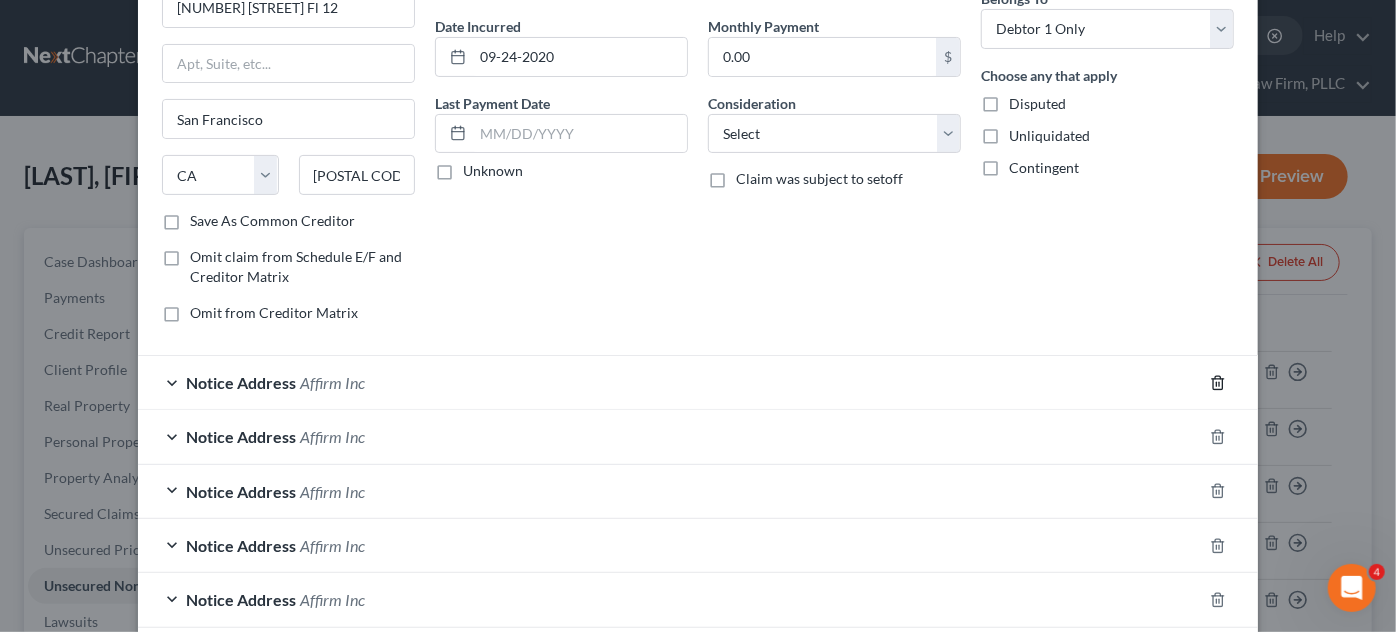 click 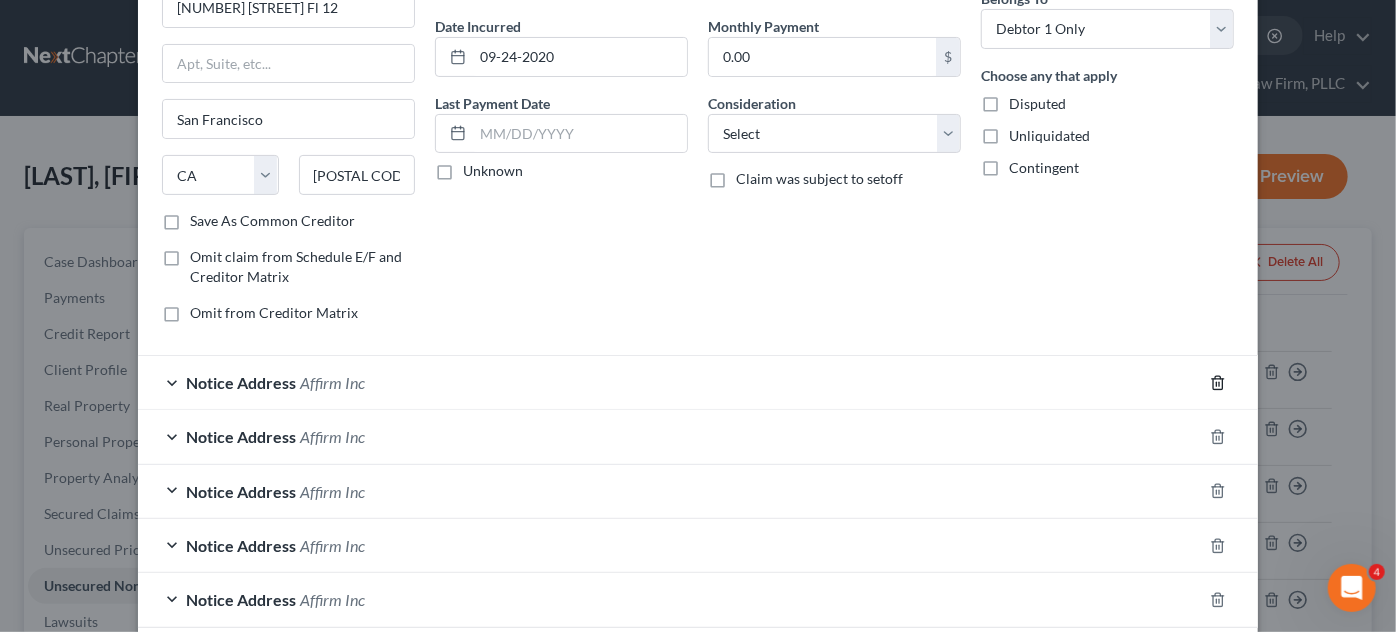 click 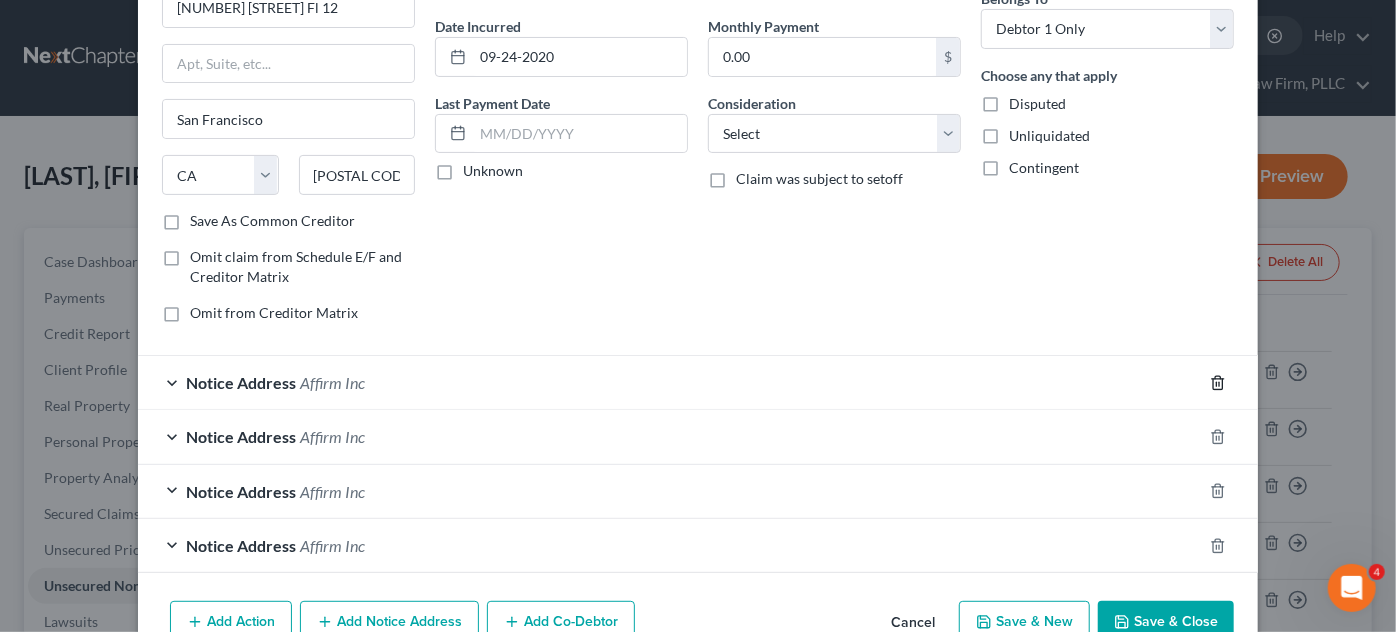 click 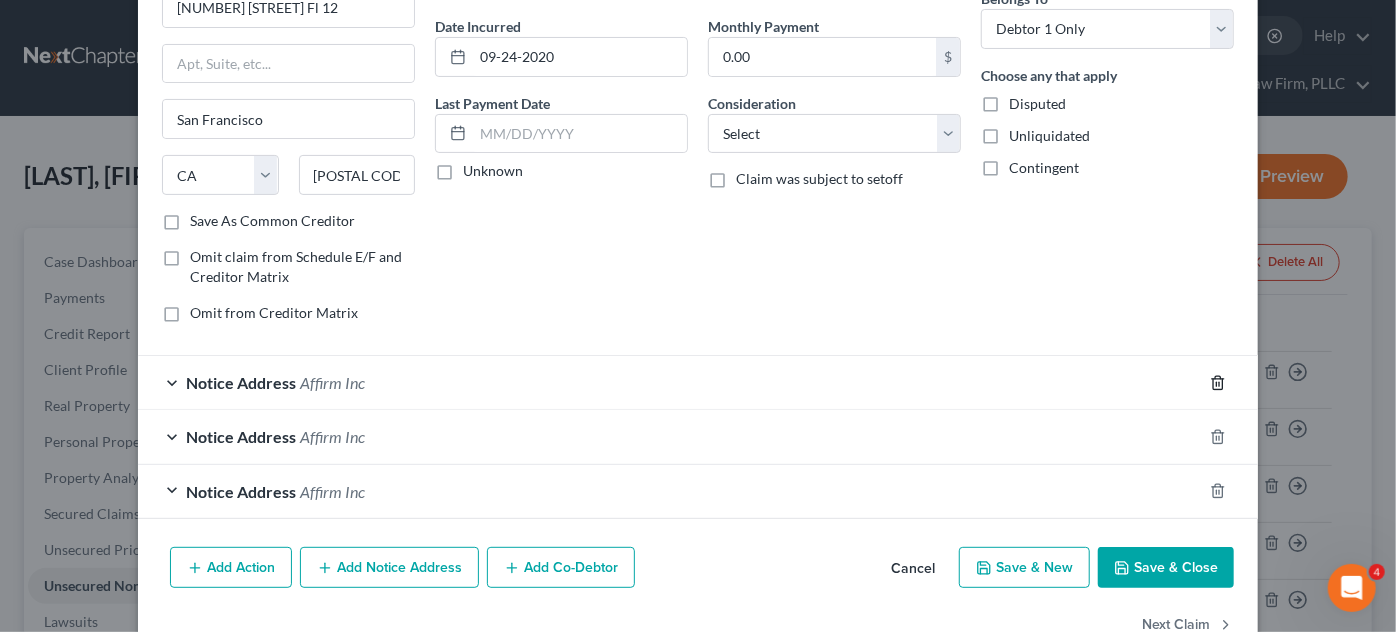 click 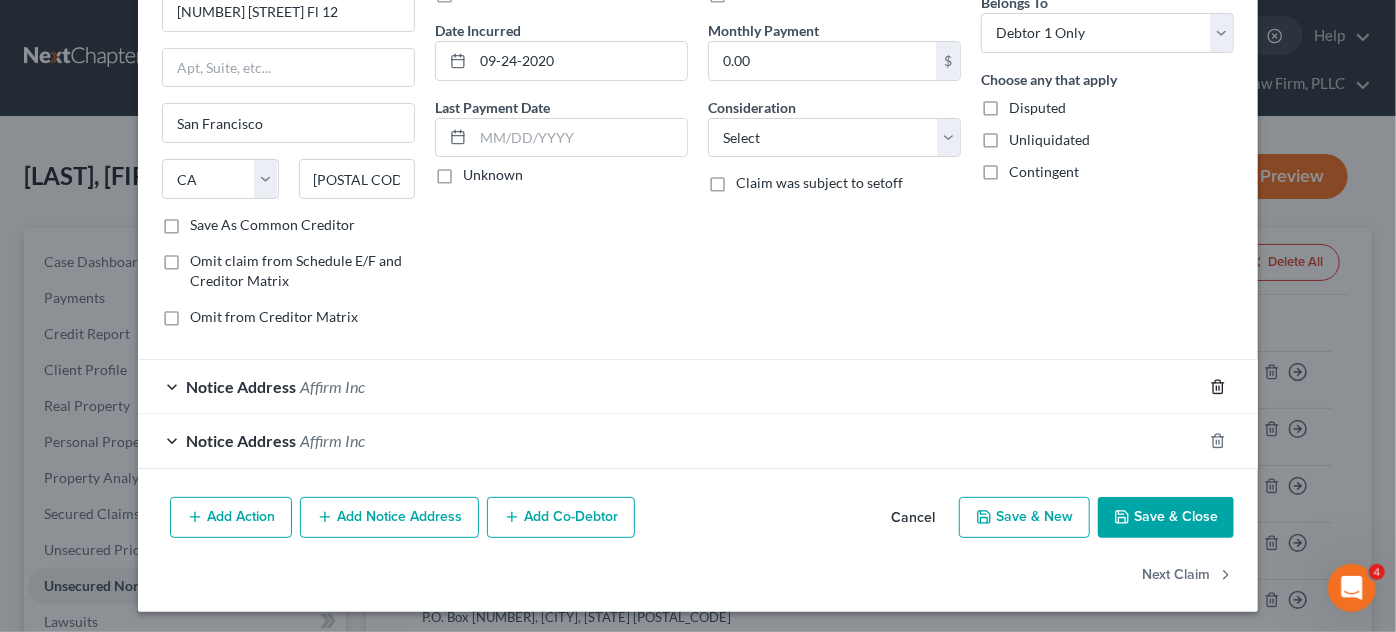 click 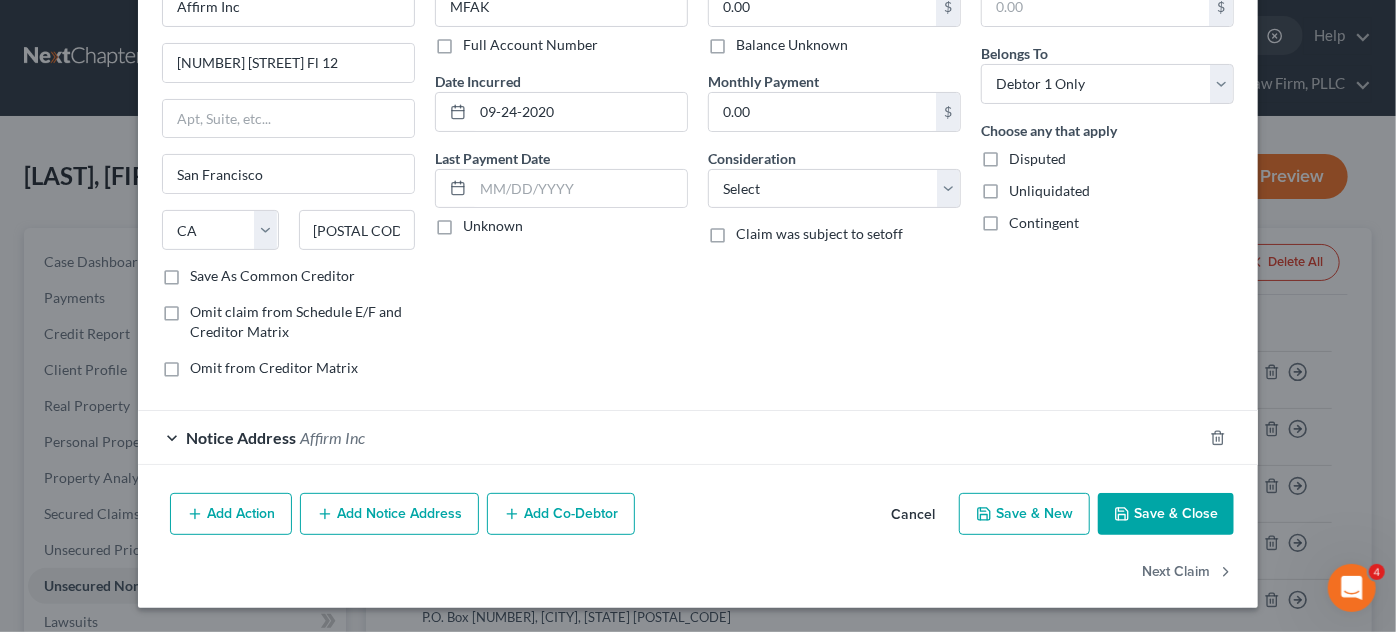 scroll, scrollTop: 122, scrollLeft: 0, axis: vertical 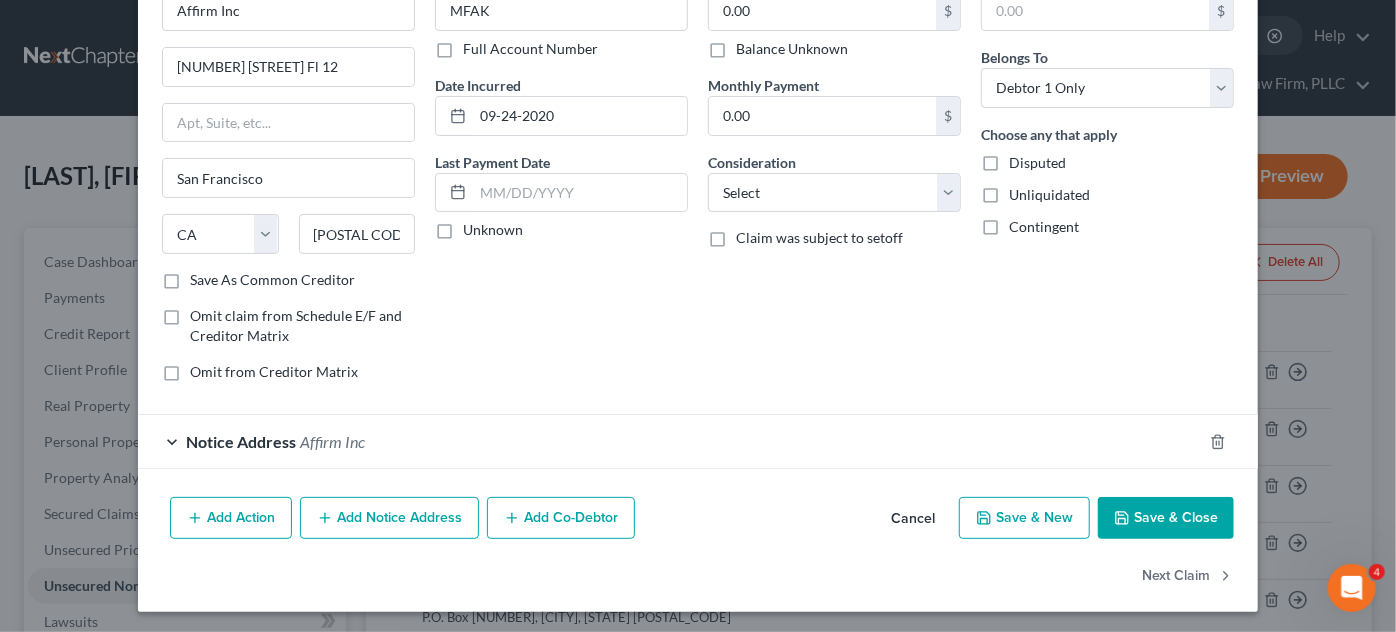 click on "Arrearage Amount $
Belongs To
*
Select Debtor 1 Only Debtor 2 Only Debtor 1 And Debtor 2 Only At Least One Of The Debtors And Another Community Property Choose any that apply Disputed Unliquidated Contingent" at bounding box center (1107, 184) 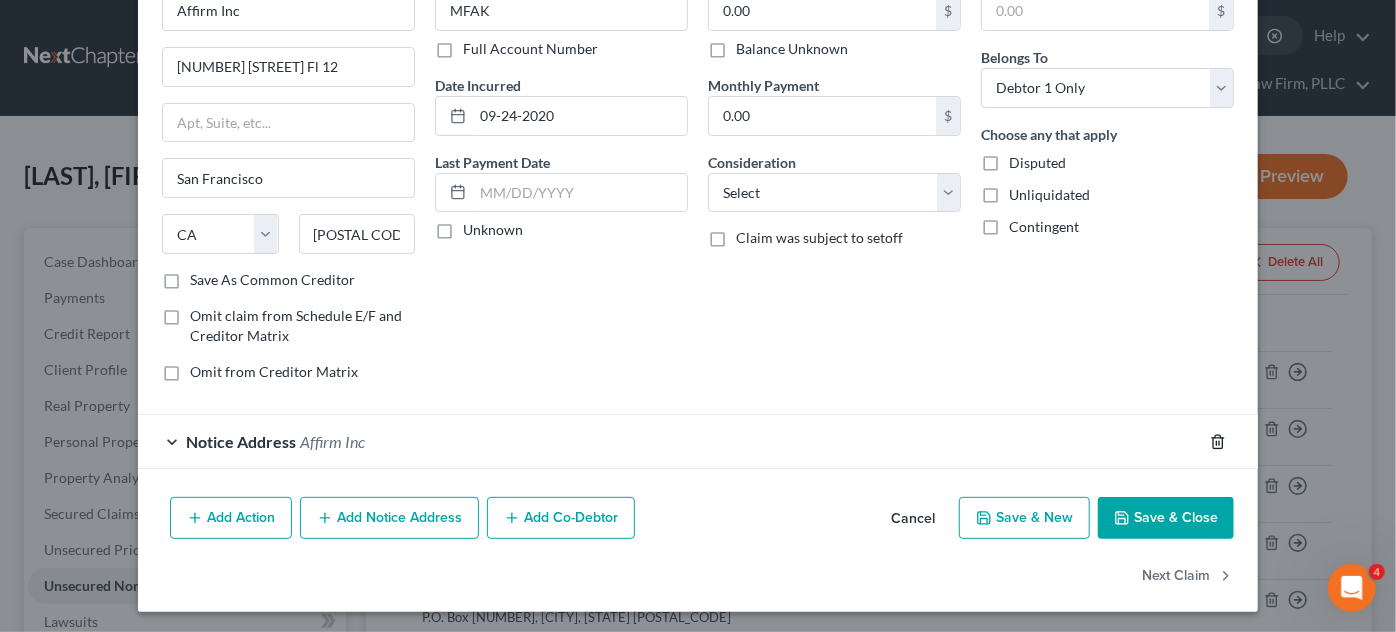 click 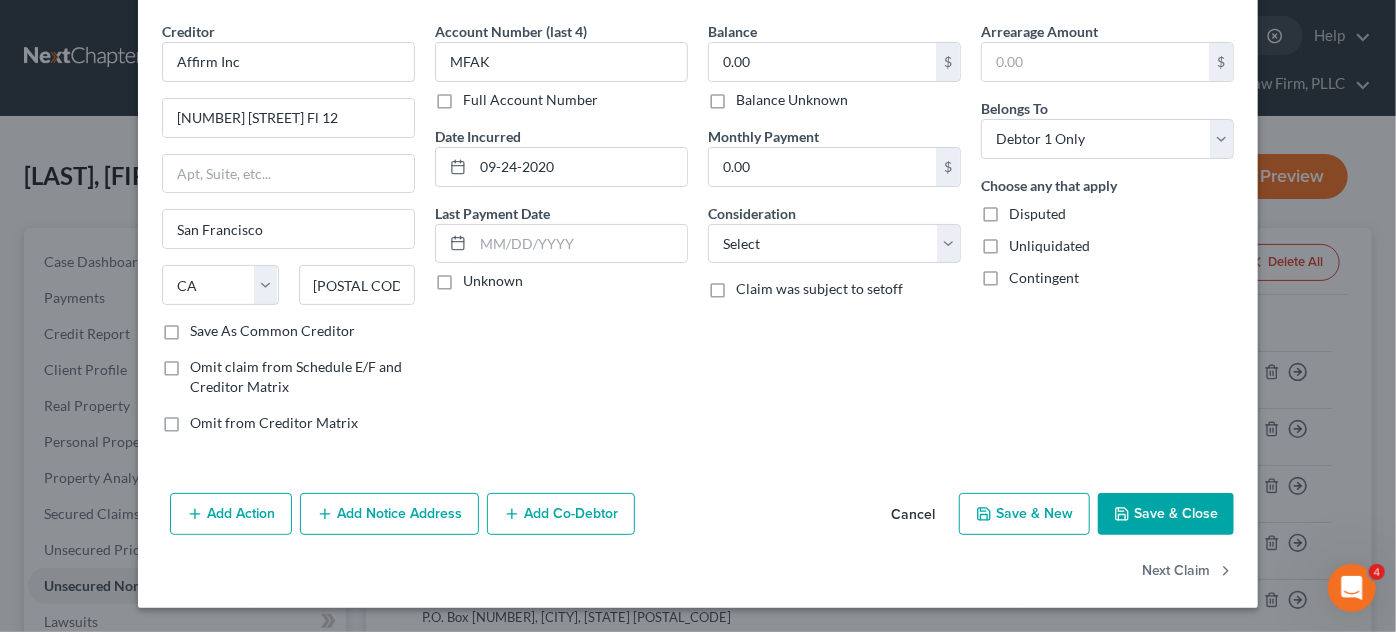 scroll, scrollTop: 68, scrollLeft: 0, axis: vertical 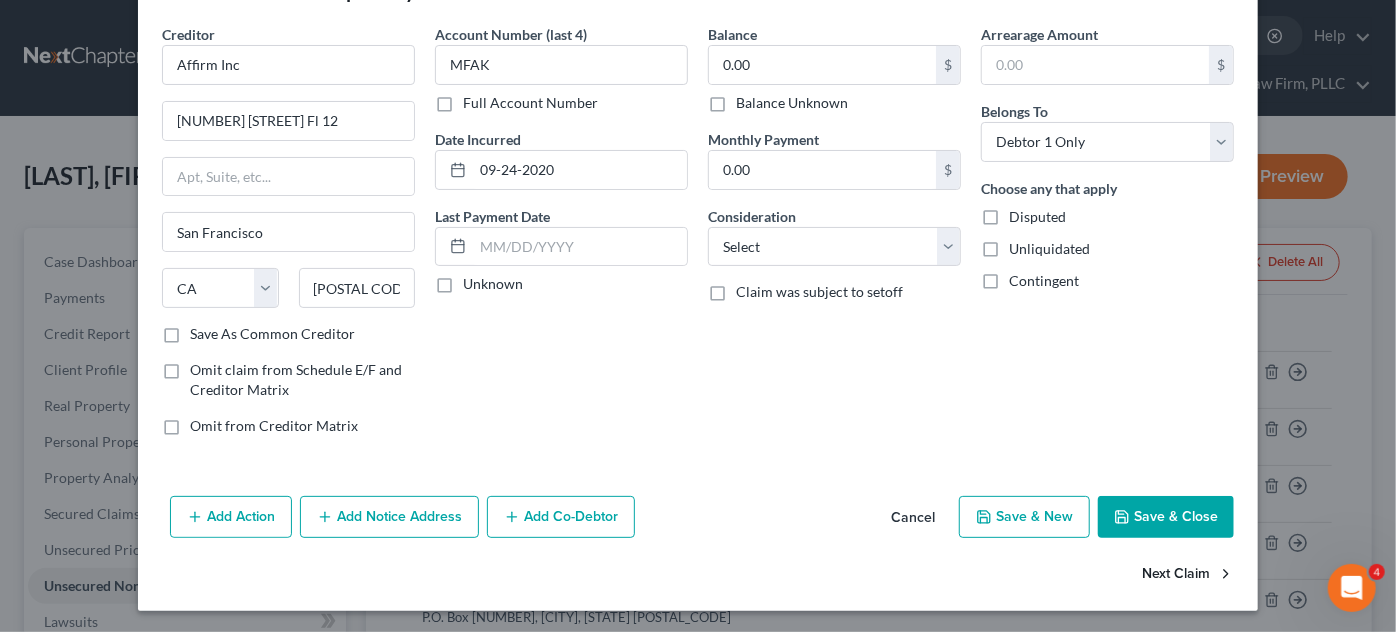 click on "Next Claim" at bounding box center [1188, 575] 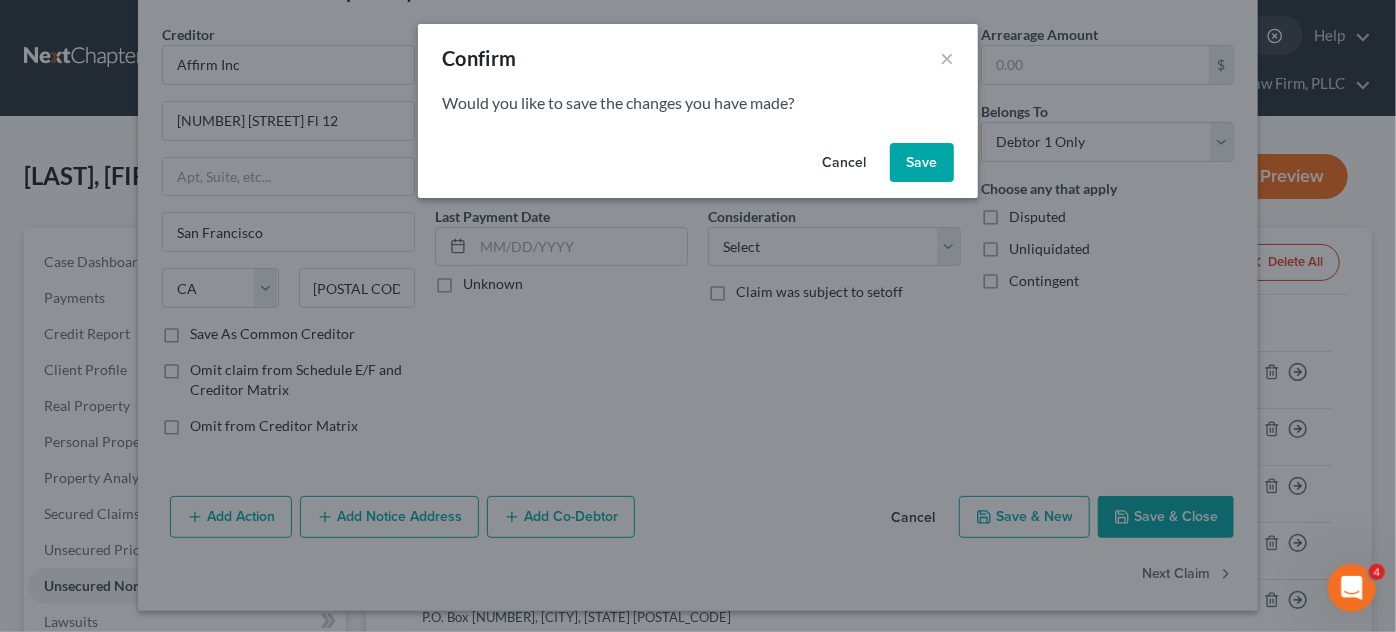 drag, startPoint x: 945, startPoint y: 158, endPoint x: 930, endPoint y: 174, distance: 21.931713 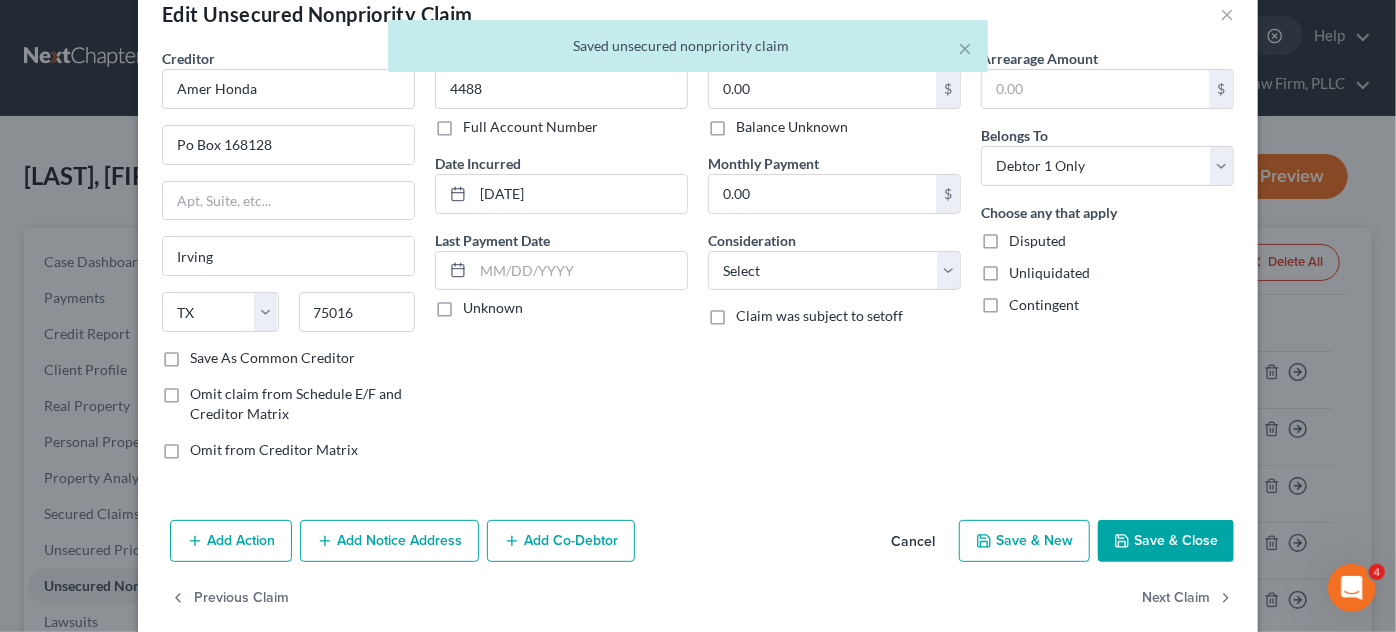 scroll, scrollTop: 68, scrollLeft: 0, axis: vertical 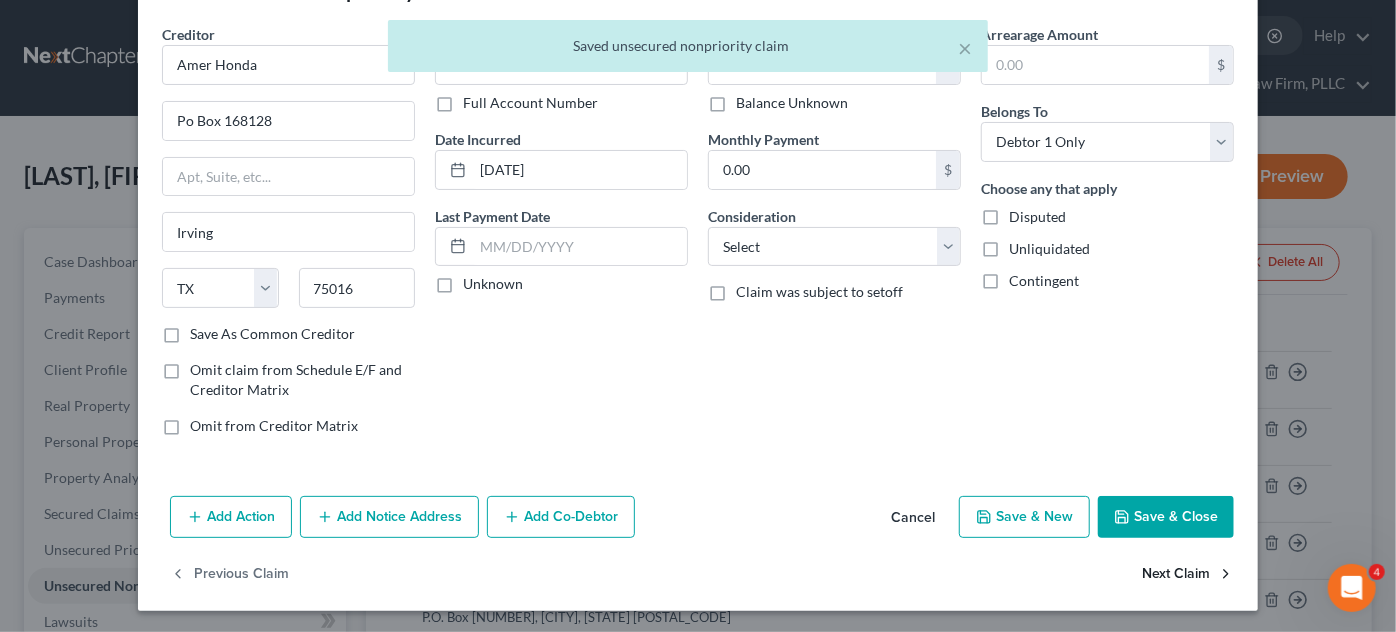 click on "Next Claim" at bounding box center (1188, 575) 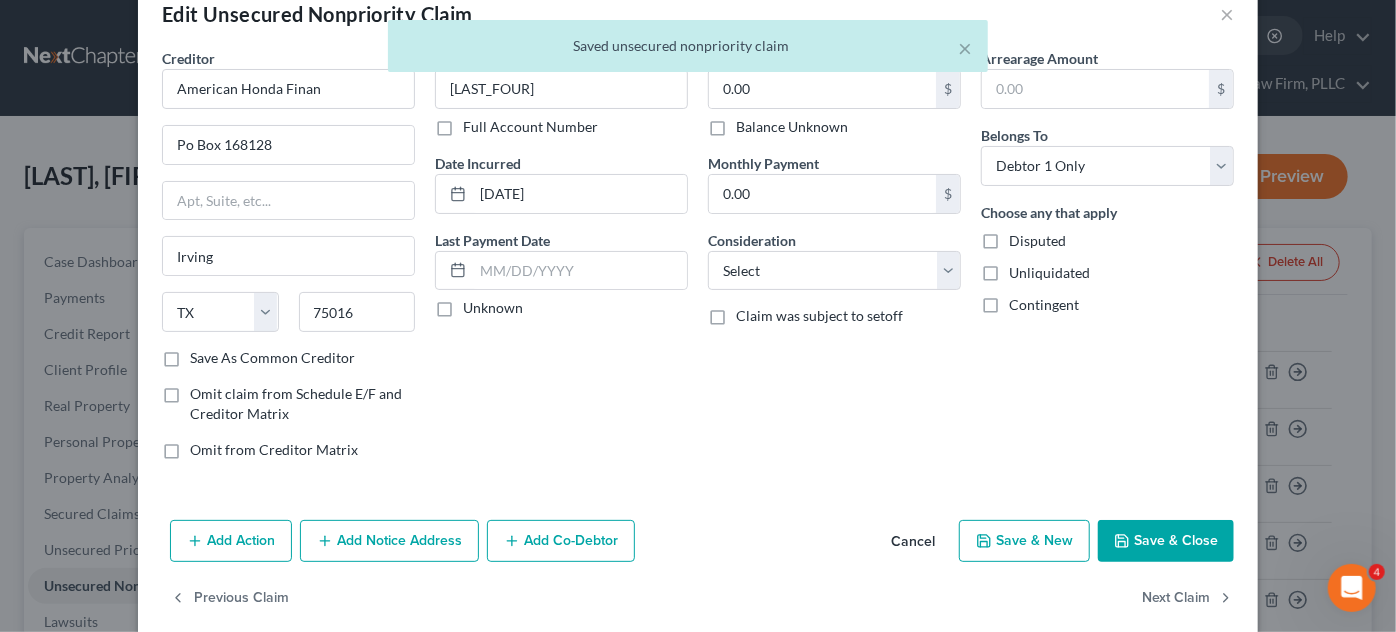 scroll, scrollTop: 68, scrollLeft: 0, axis: vertical 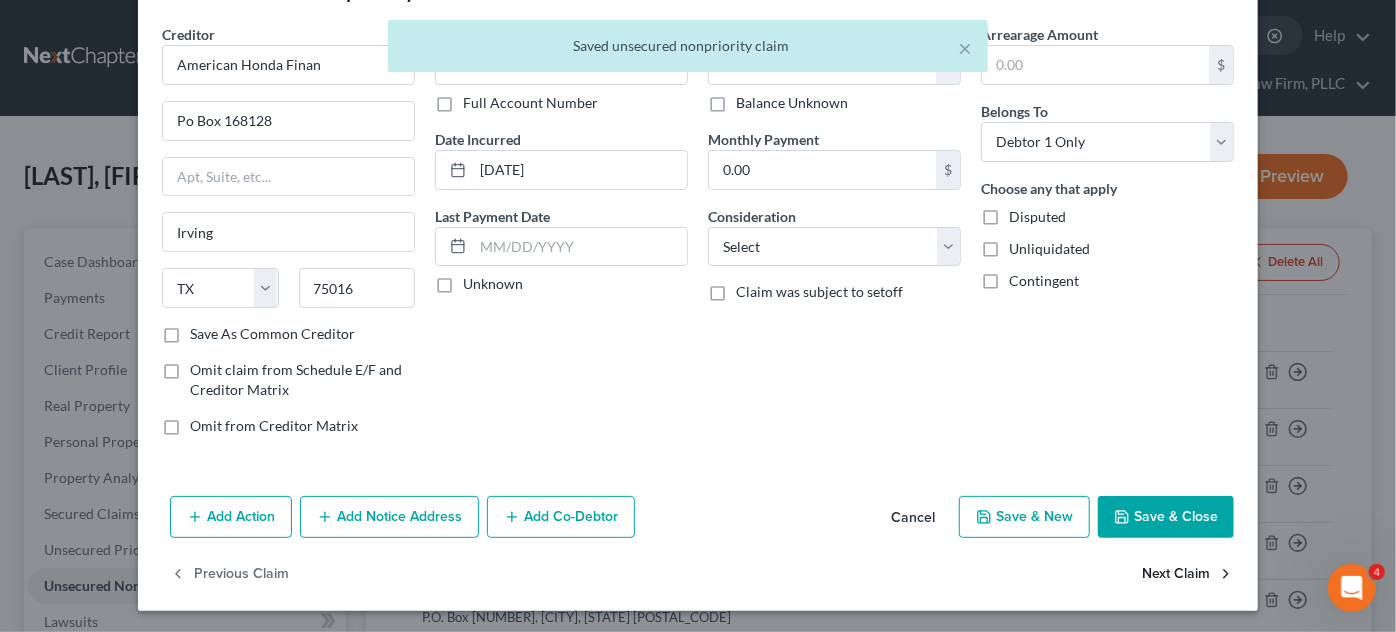 click on "Next Claim" at bounding box center [1188, 575] 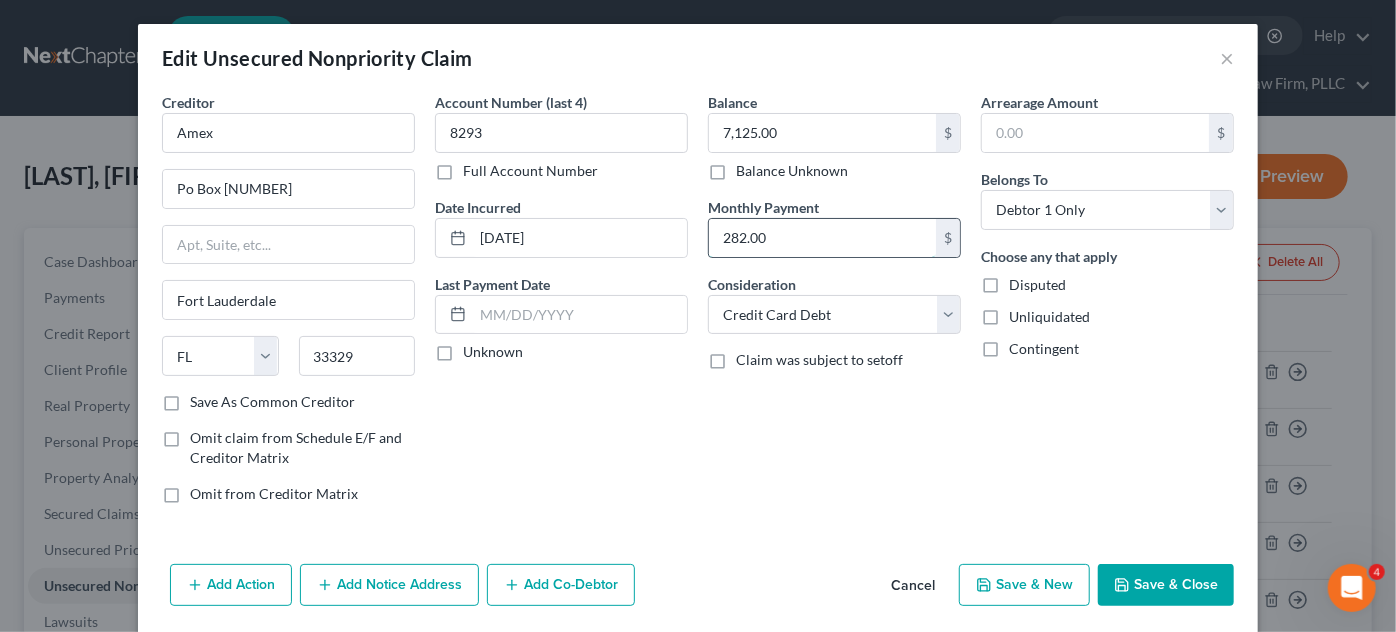 click on "282.00" at bounding box center (822, 238) 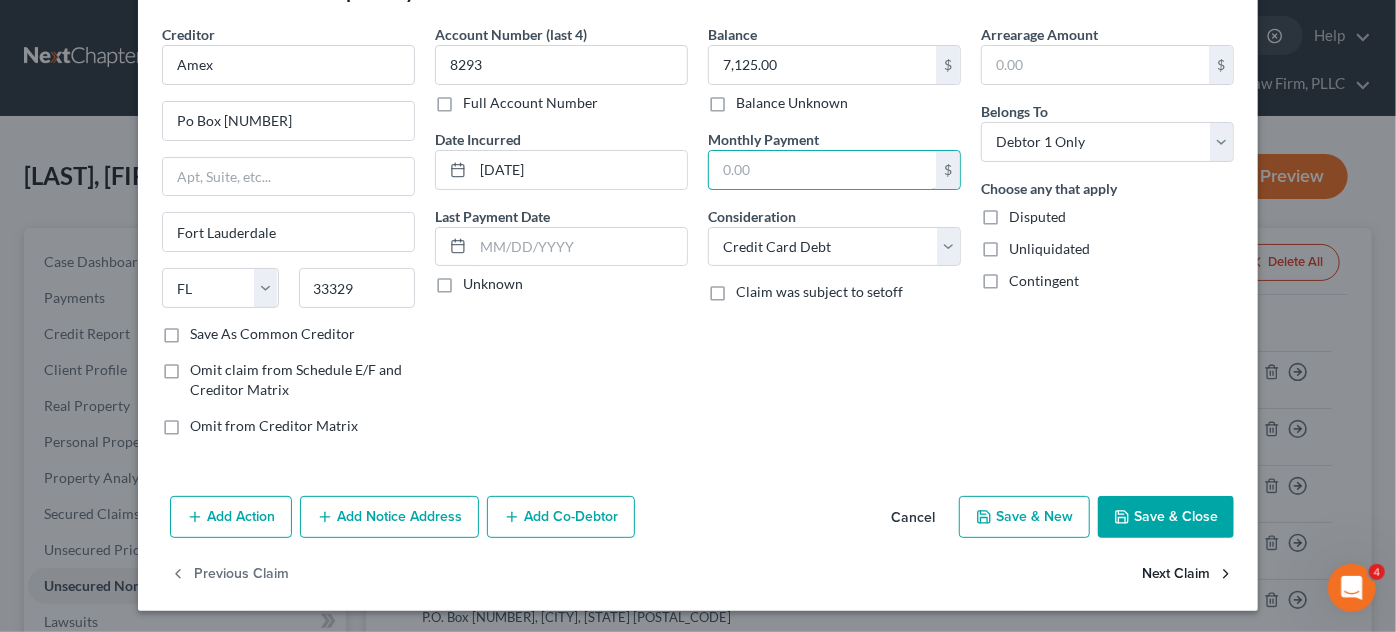 type 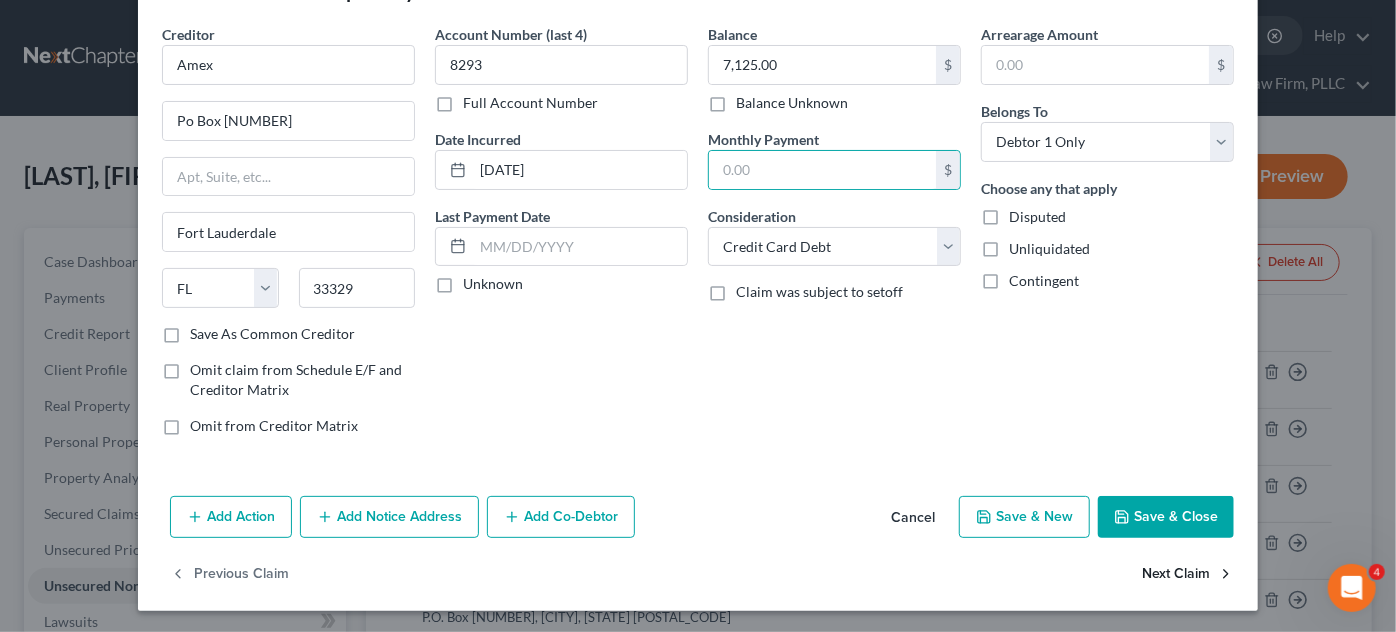 click on "Next Claim" at bounding box center (1188, 575) 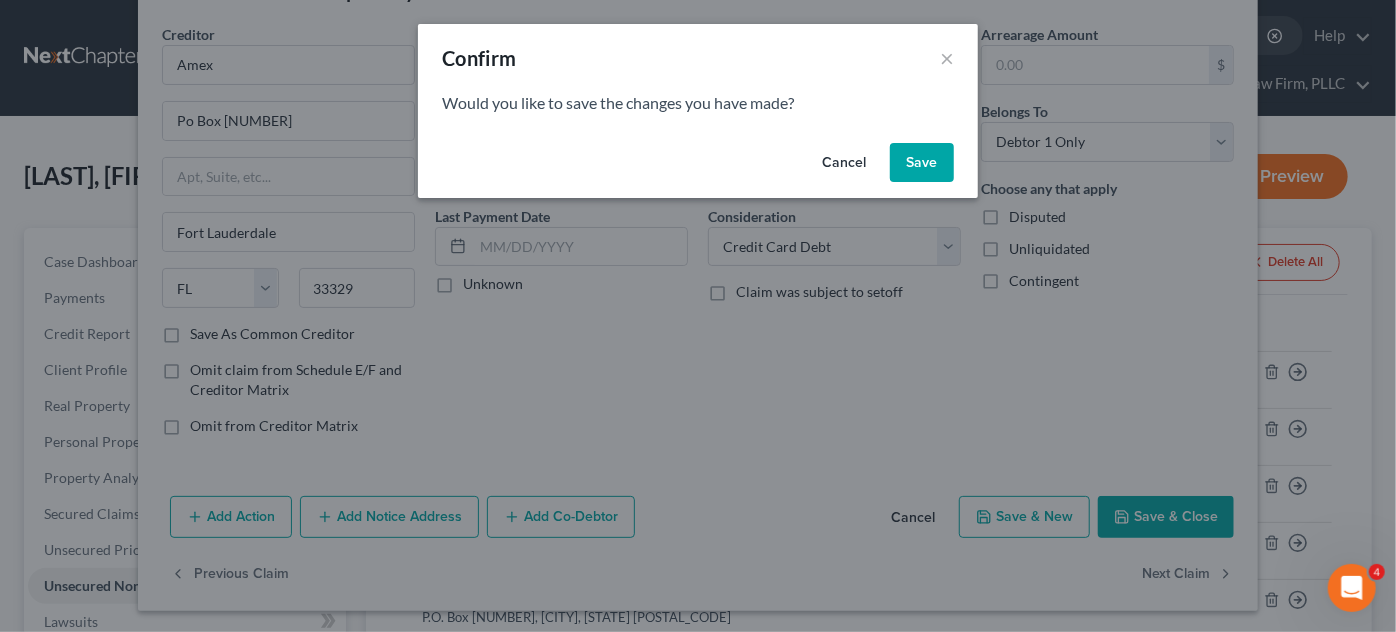 click on "Save" at bounding box center [922, 163] 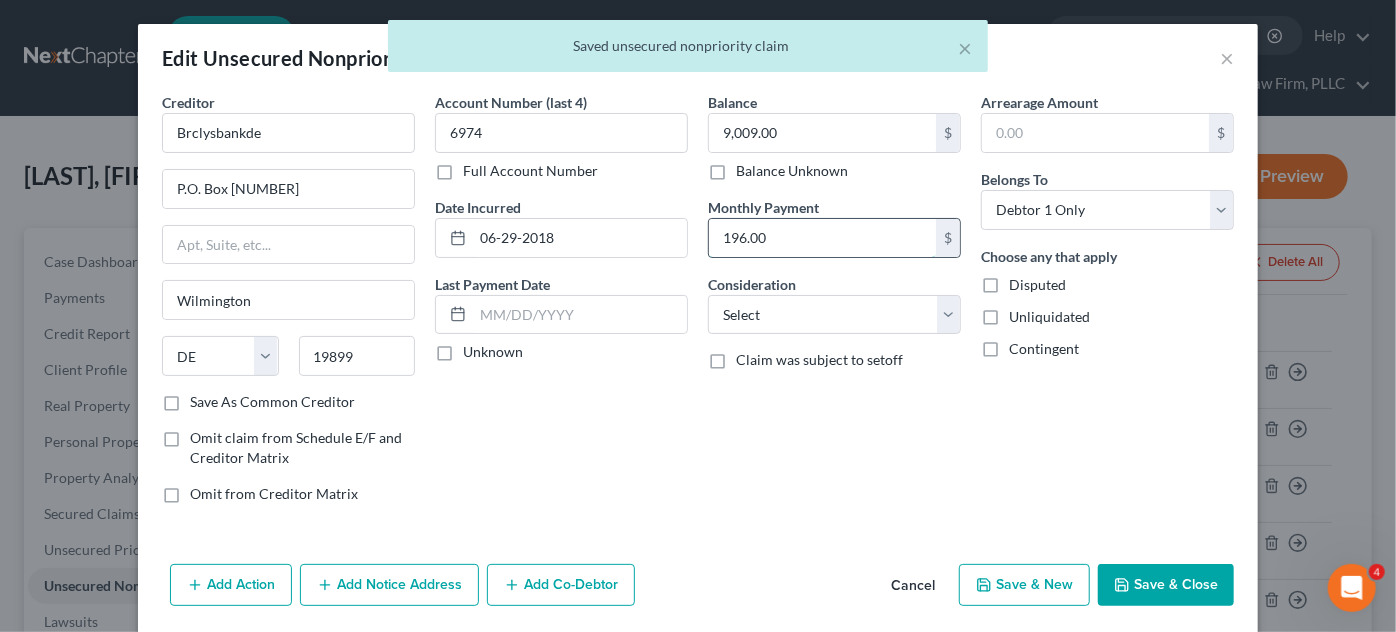 click on "196.00" at bounding box center [822, 238] 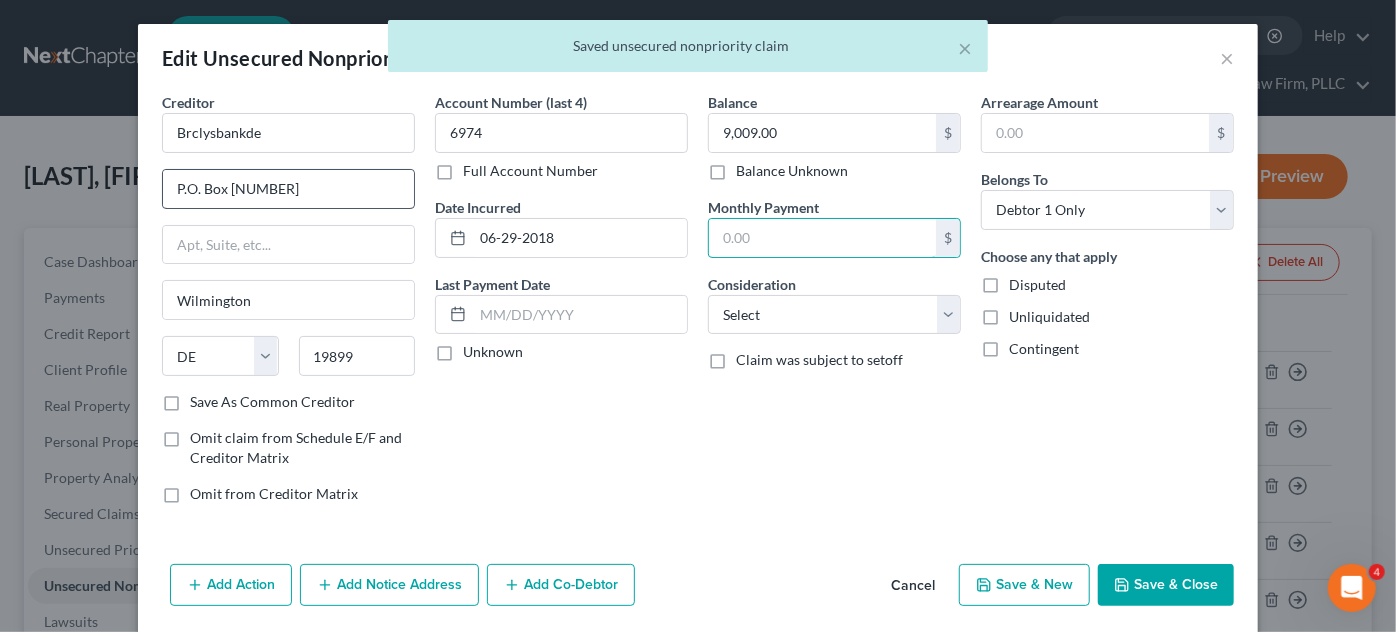 type 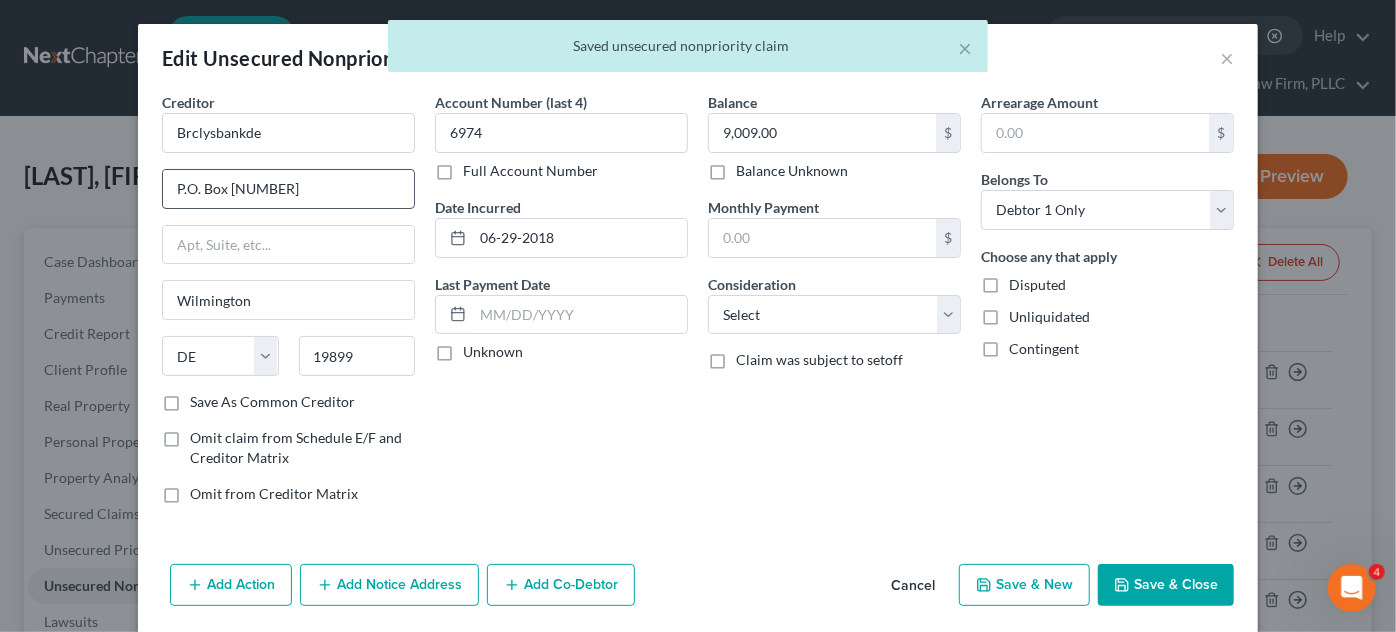drag, startPoint x: 178, startPoint y: 192, endPoint x: 190, endPoint y: 194, distance: 12.165525 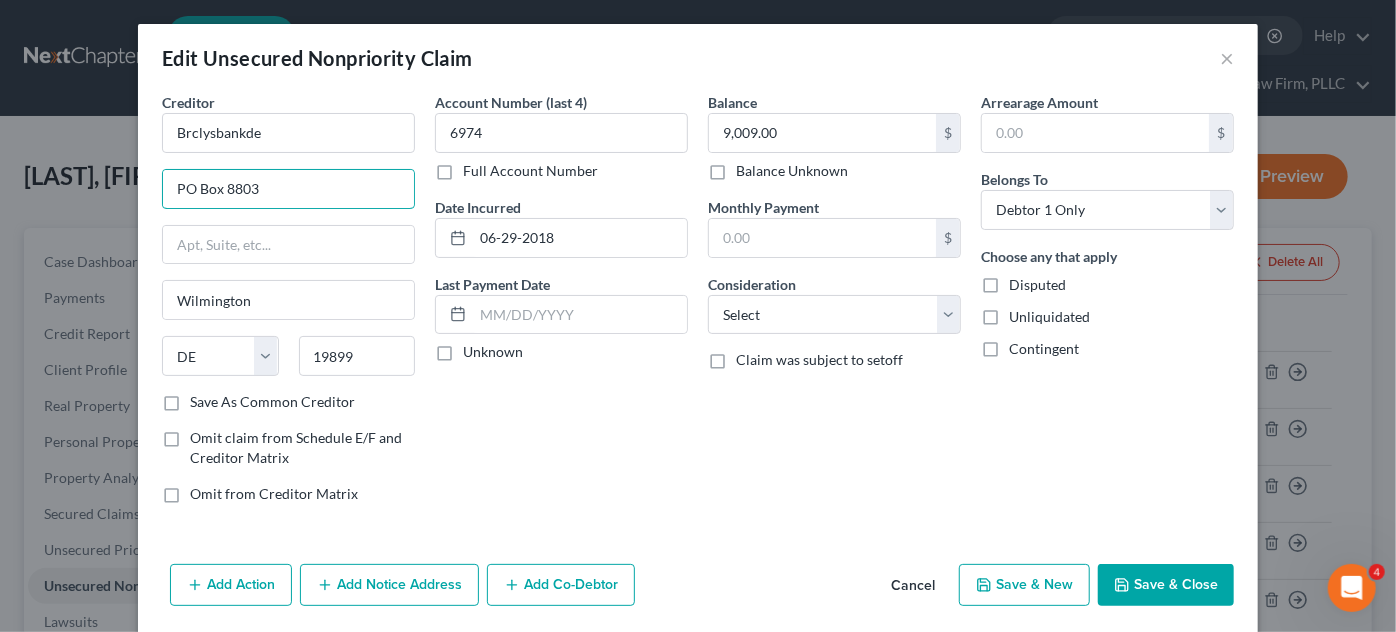 scroll, scrollTop: 68, scrollLeft: 0, axis: vertical 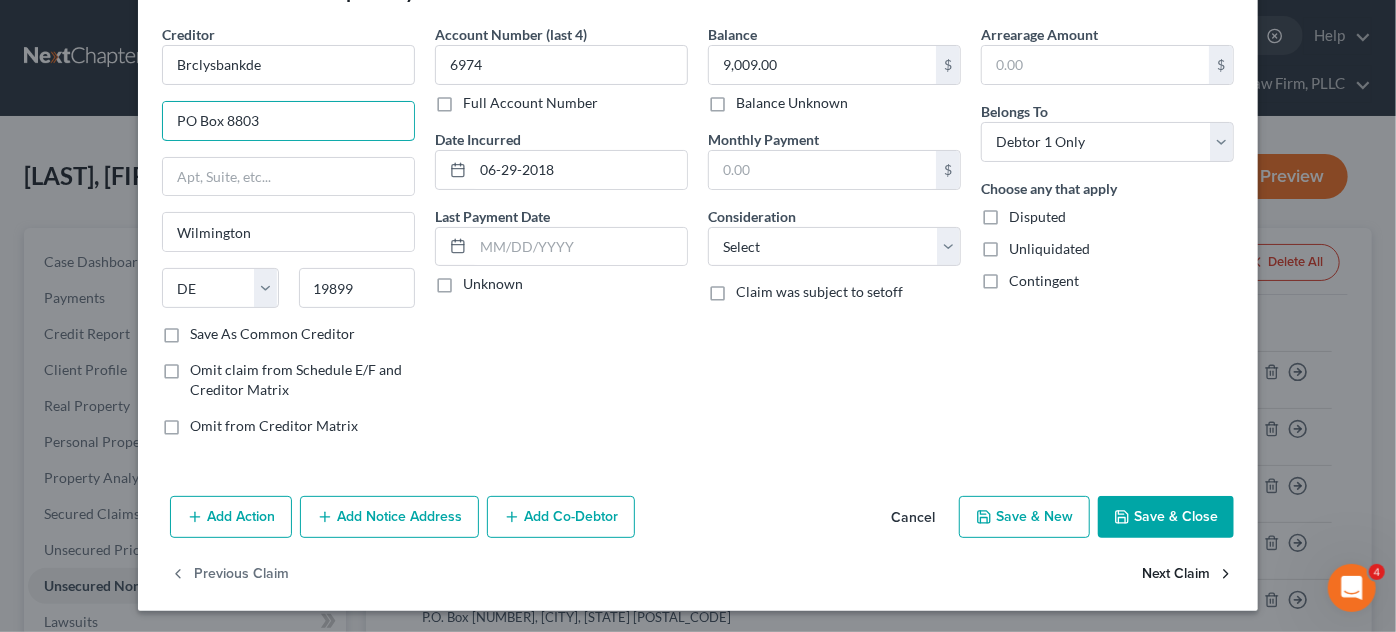 type on "PO Box 8803" 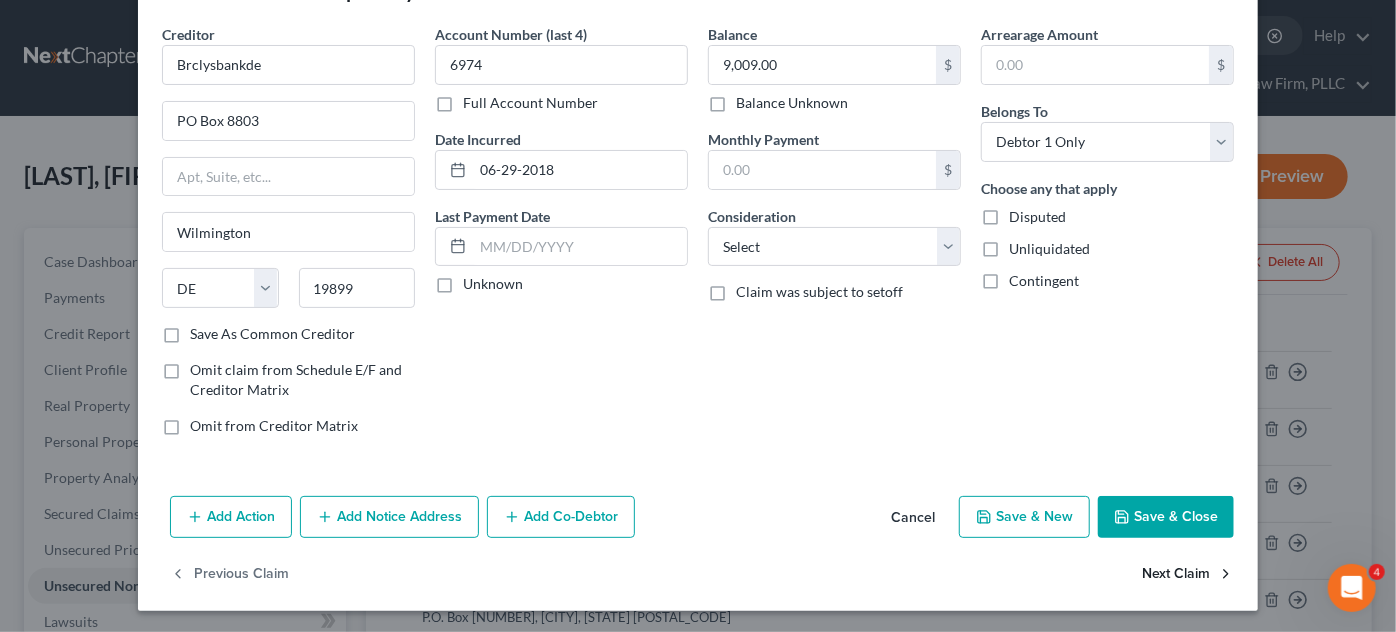 click on "Next Claim" at bounding box center [1188, 575] 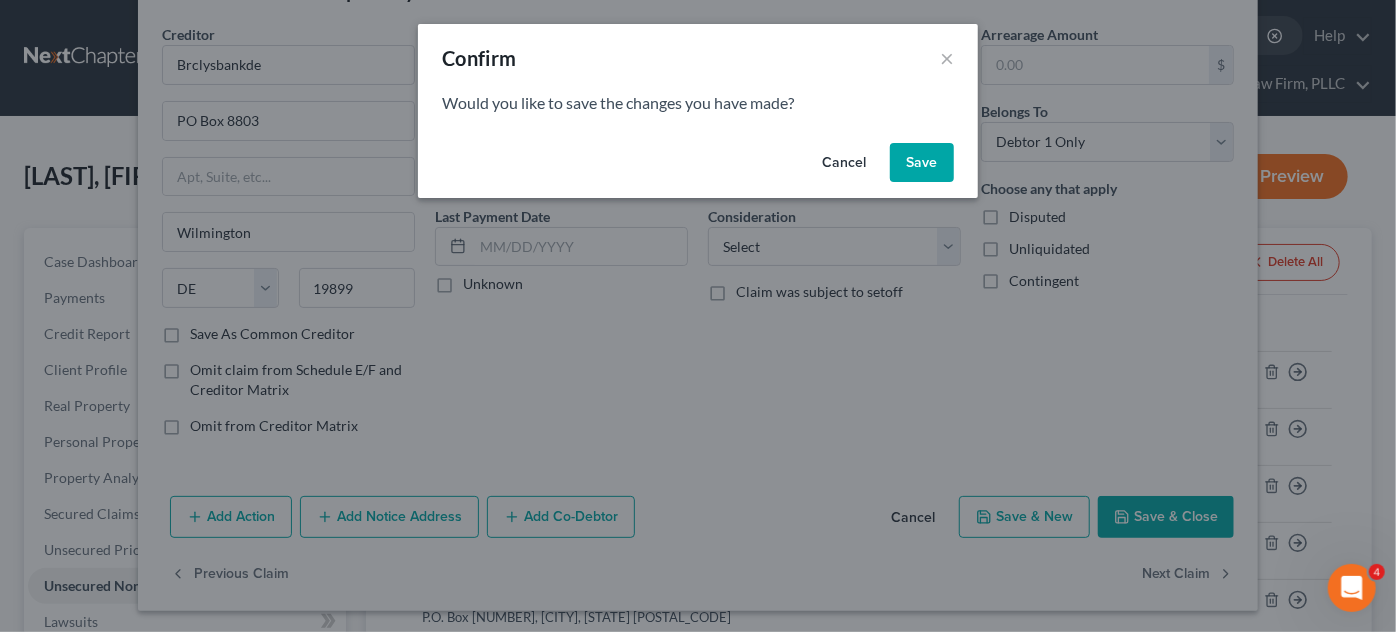 drag, startPoint x: 929, startPoint y: 162, endPoint x: 845, endPoint y: 213, distance: 98.270035 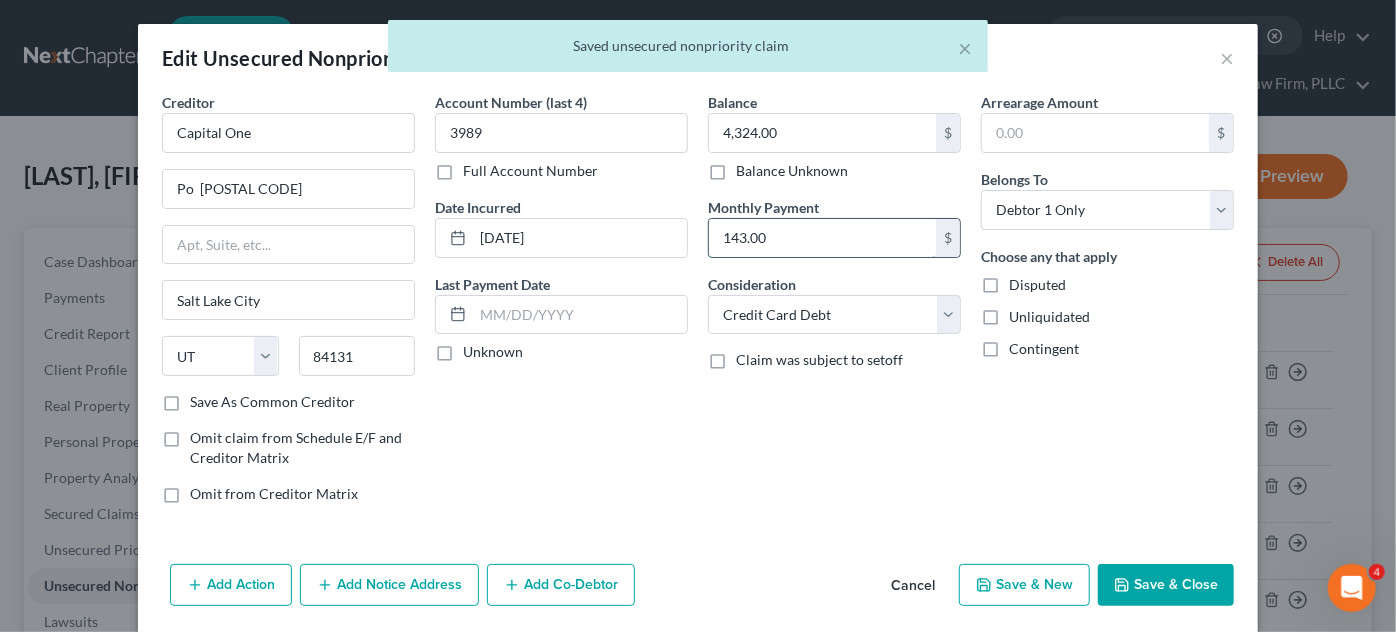 click on "143.00" at bounding box center (822, 238) 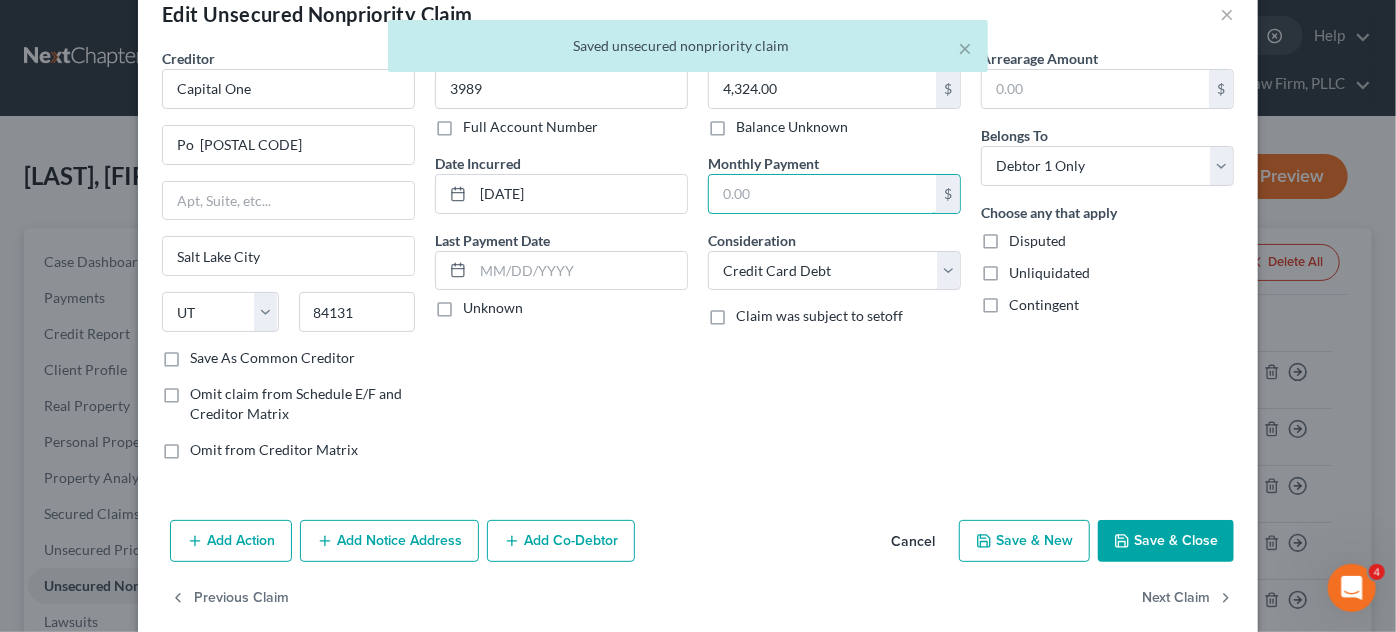 scroll, scrollTop: 68, scrollLeft: 0, axis: vertical 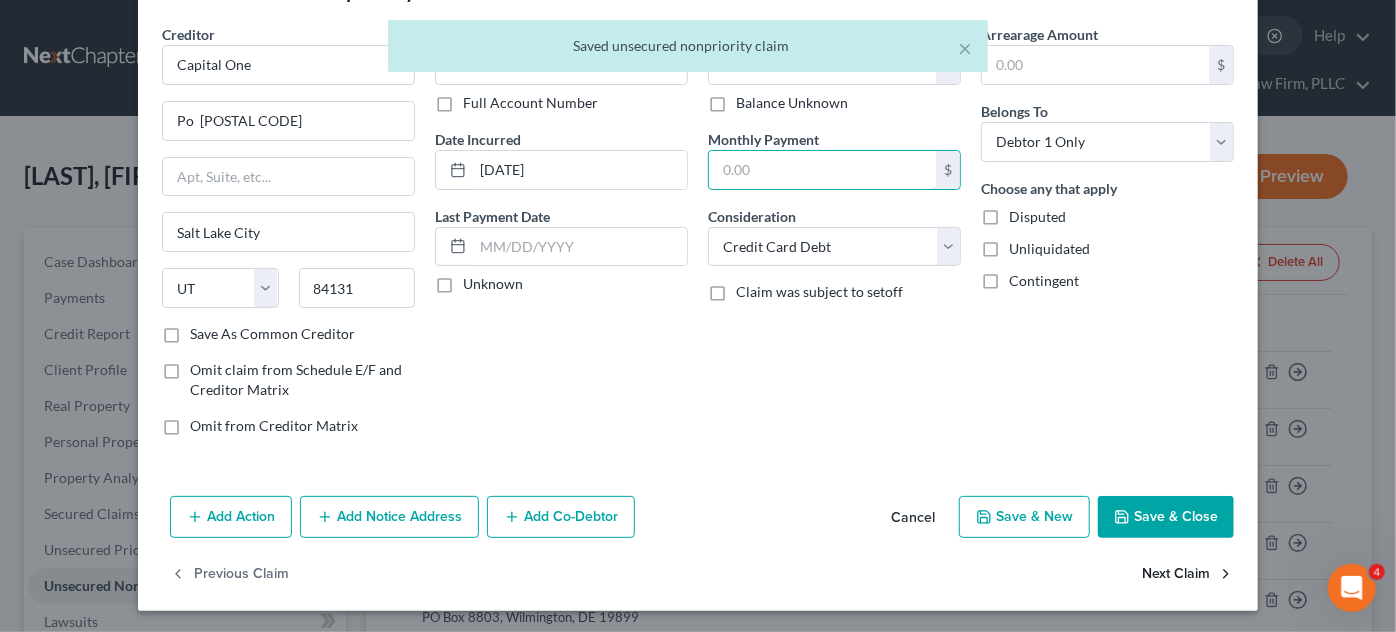 type 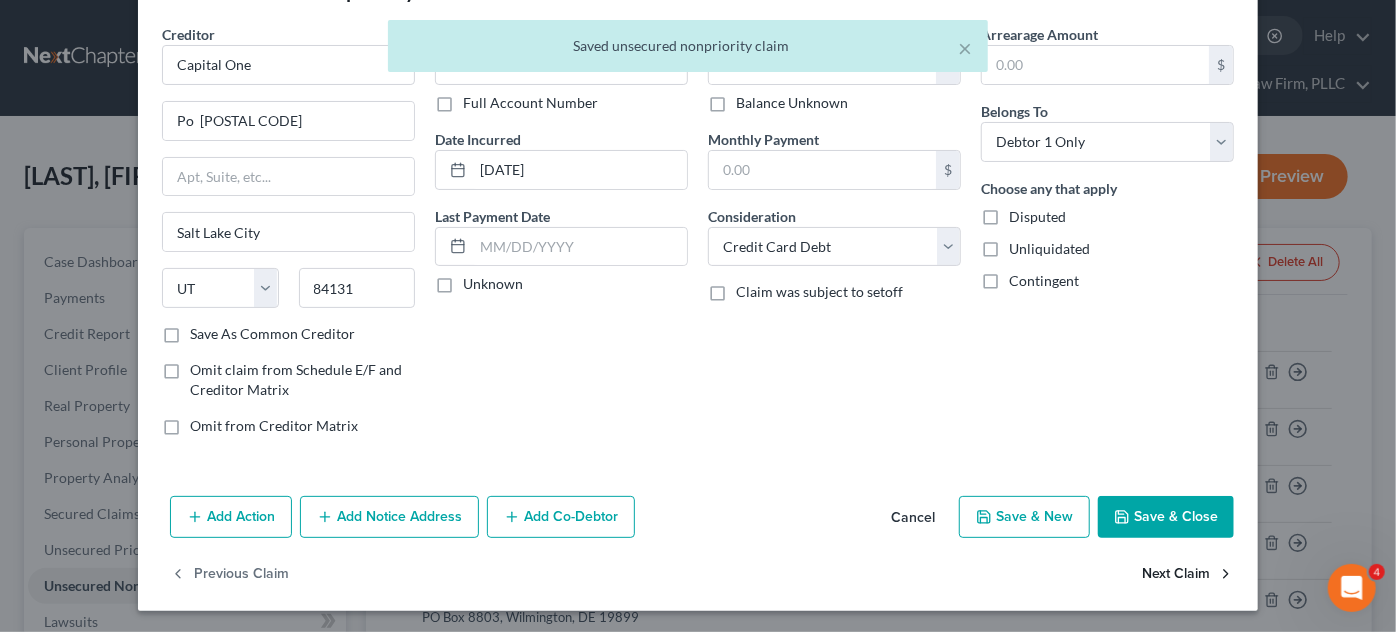 click on "Next Claim" at bounding box center (1188, 575) 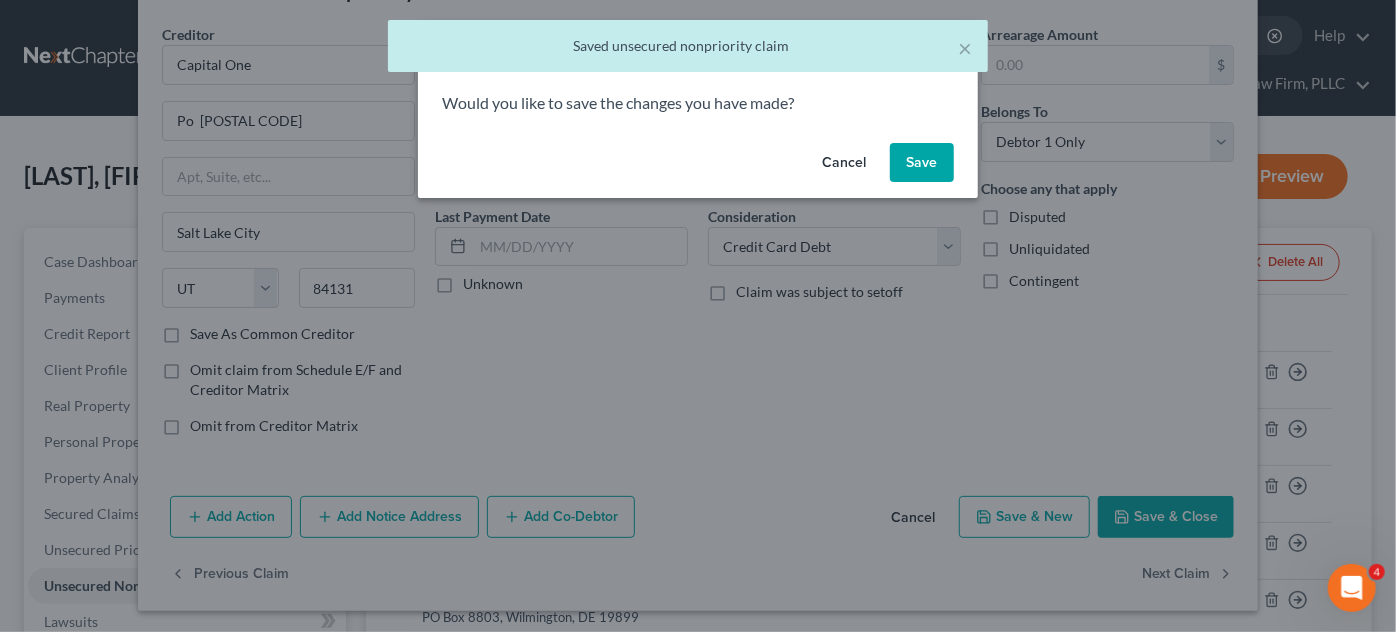 click on "Save" at bounding box center (922, 163) 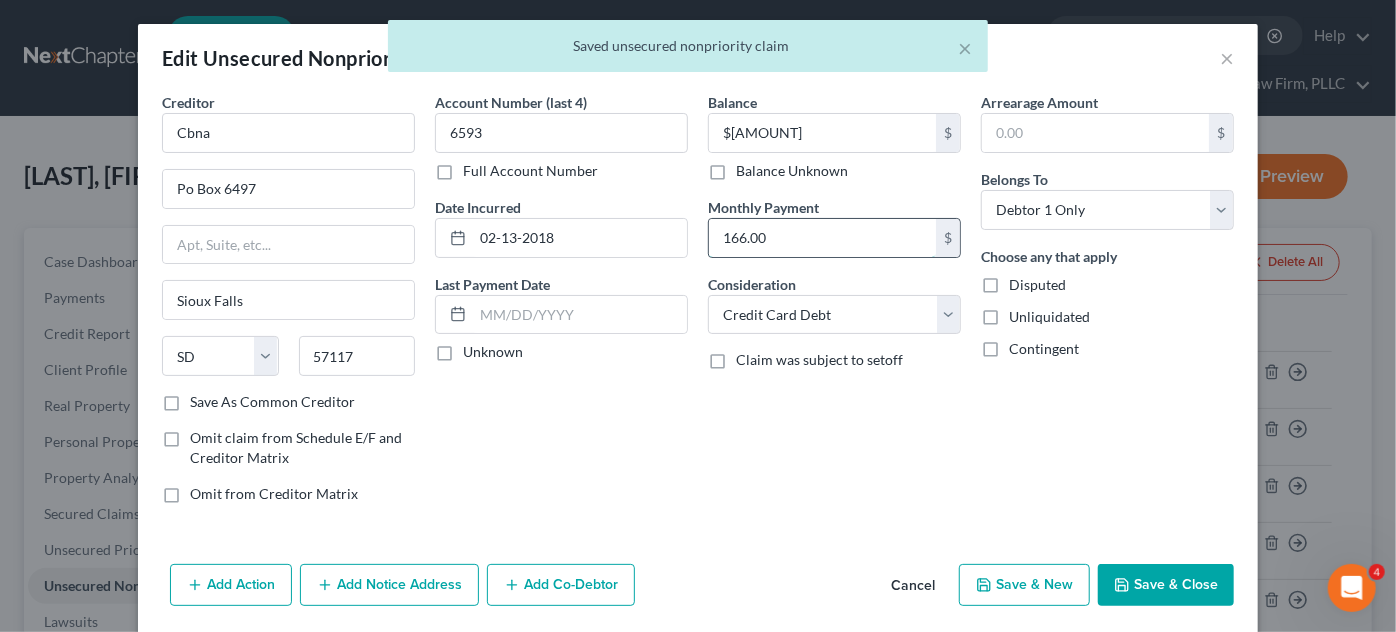 drag, startPoint x: 872, startPoint y: 225, endPoint x: 880, endPoint y: 239, distance: 16.124516 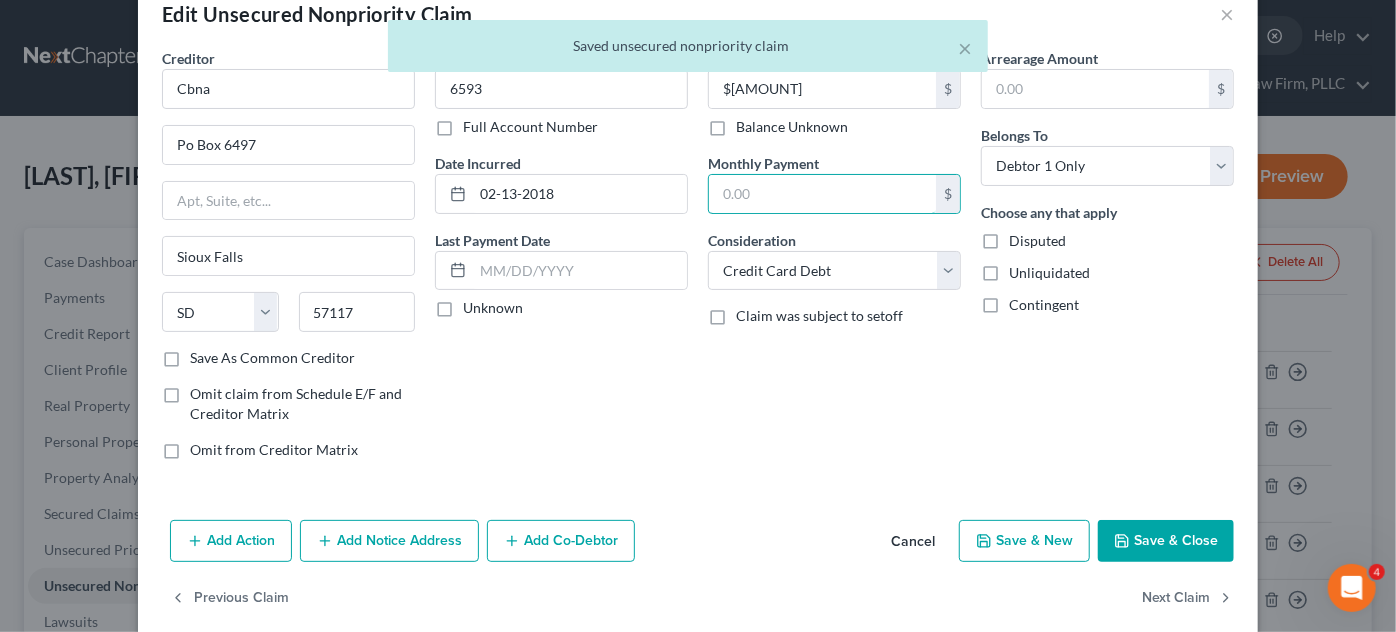 scroll, scrollTop: 68, scrollLeft: 0, axis: vertical 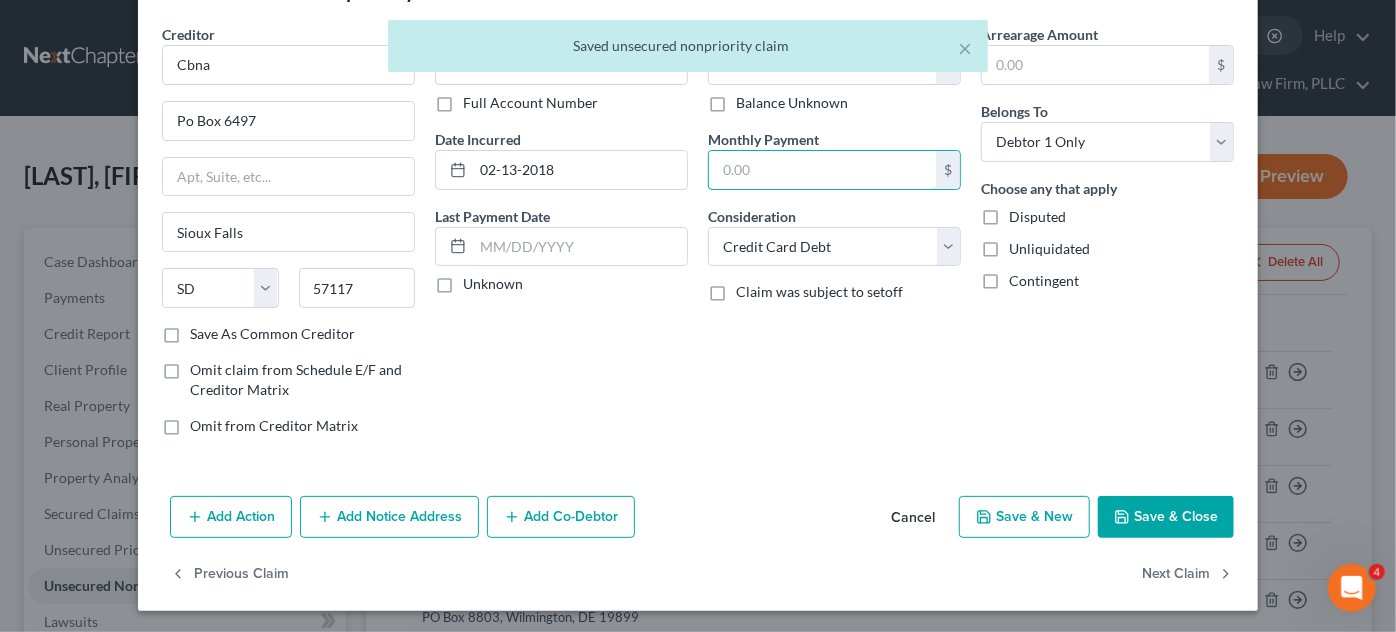 type 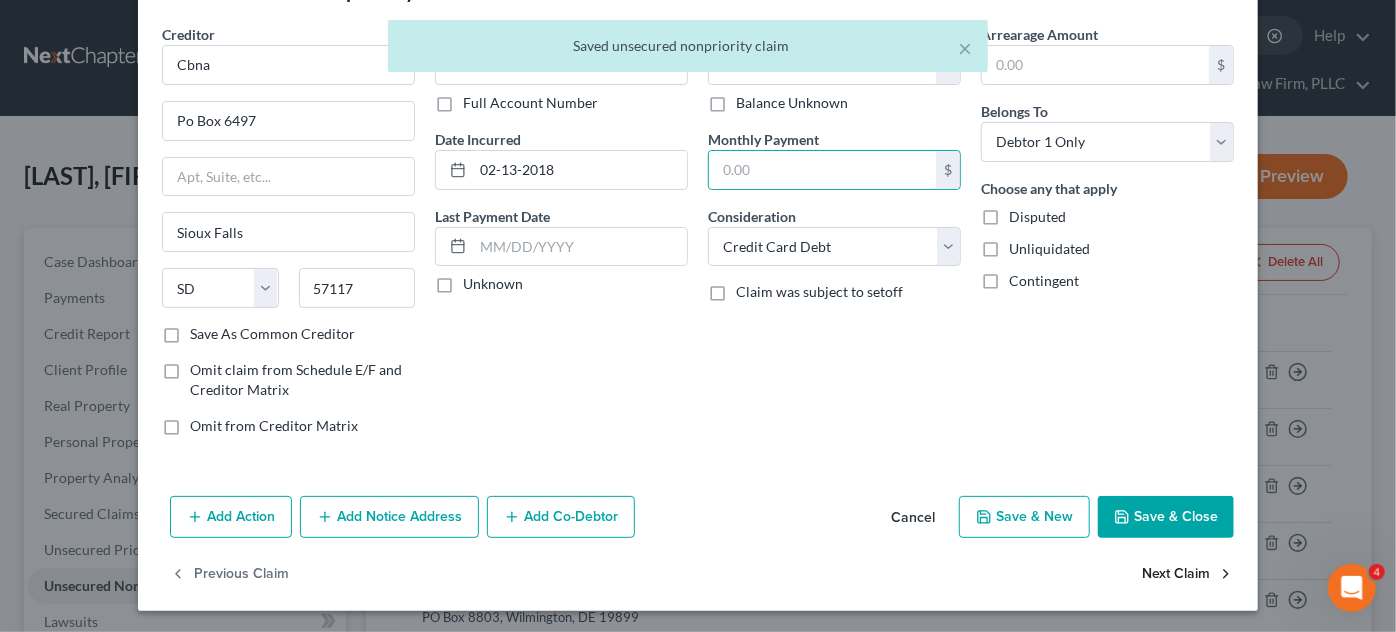 drag, startPoint x: 1128, startPoint y: 562, endPoint x: 1148, endPoint y: 570, distance: 21.540659 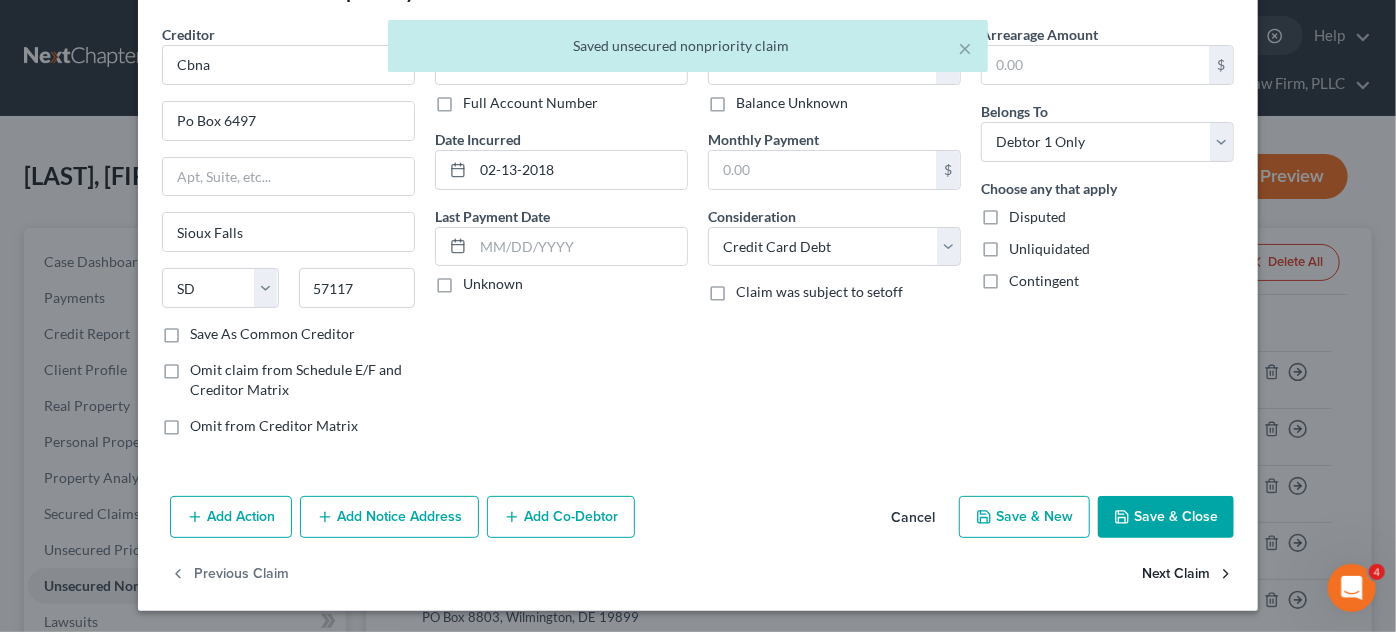 click on "Next Claim" at bounding box center [1188, 575] 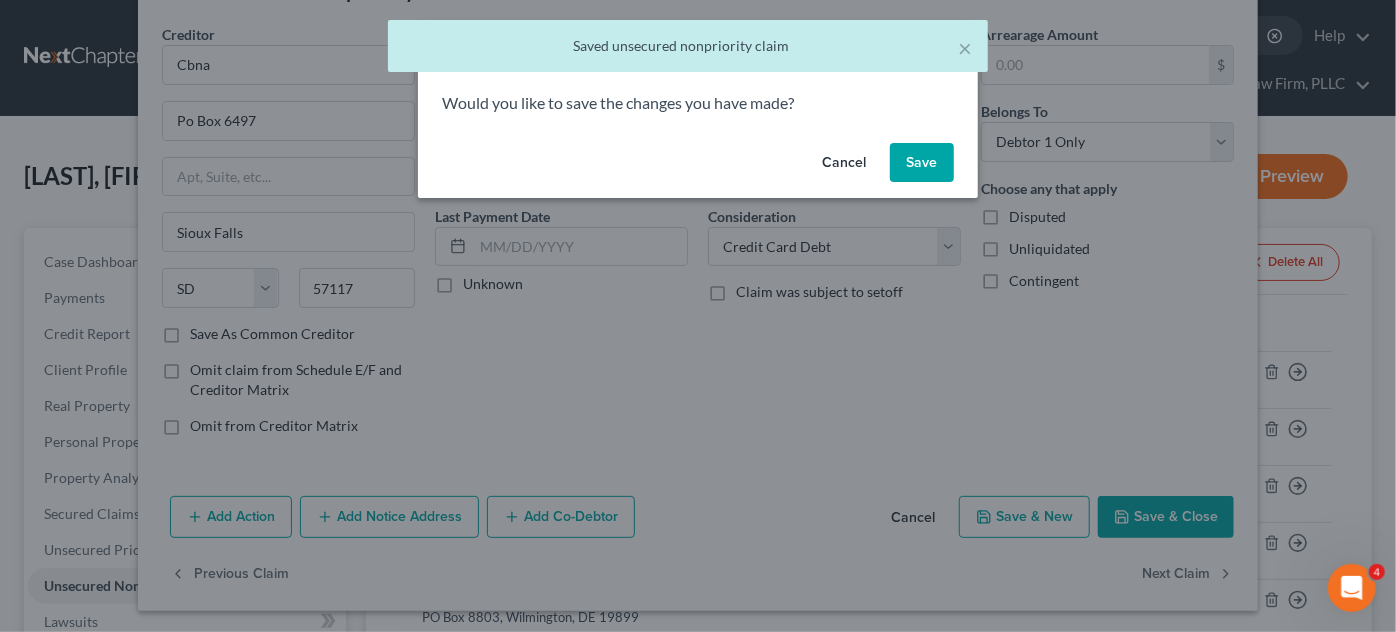 click on "Save" at bounding box center (922, 163) 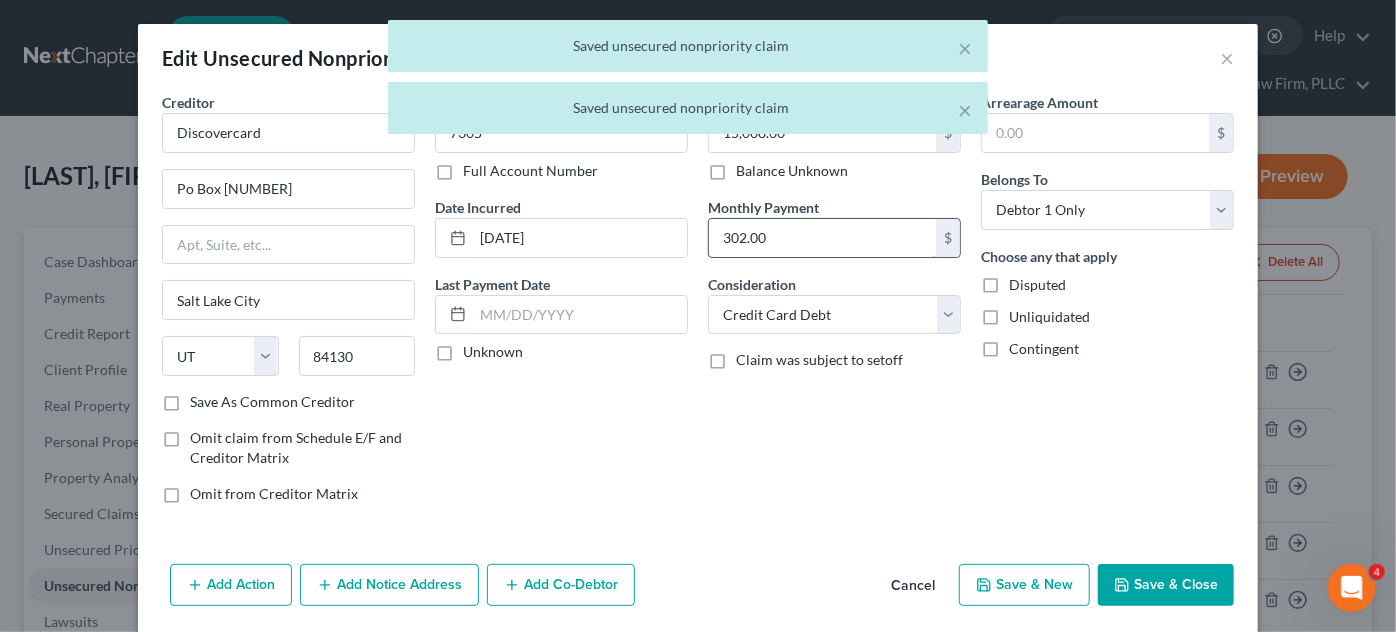 click on "302.00" at bounding box center [822, 238] 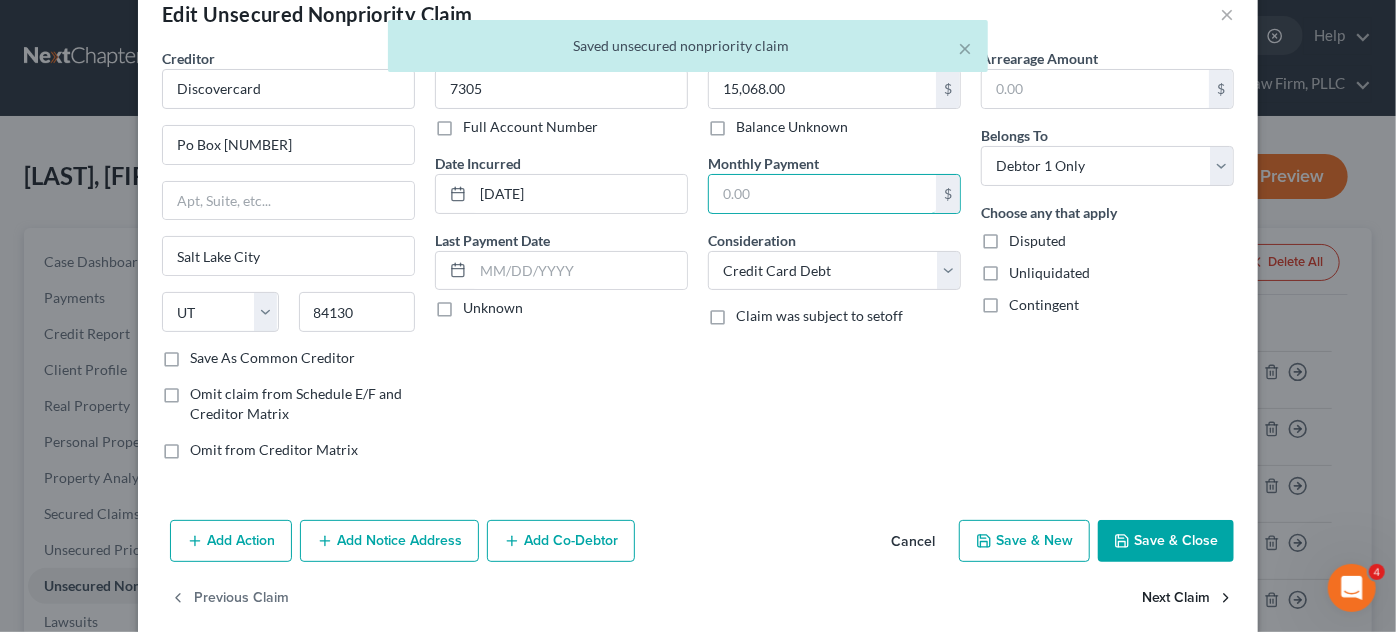 scroll, scrollTop: 68, scrollLeft: 0, axis: vertical 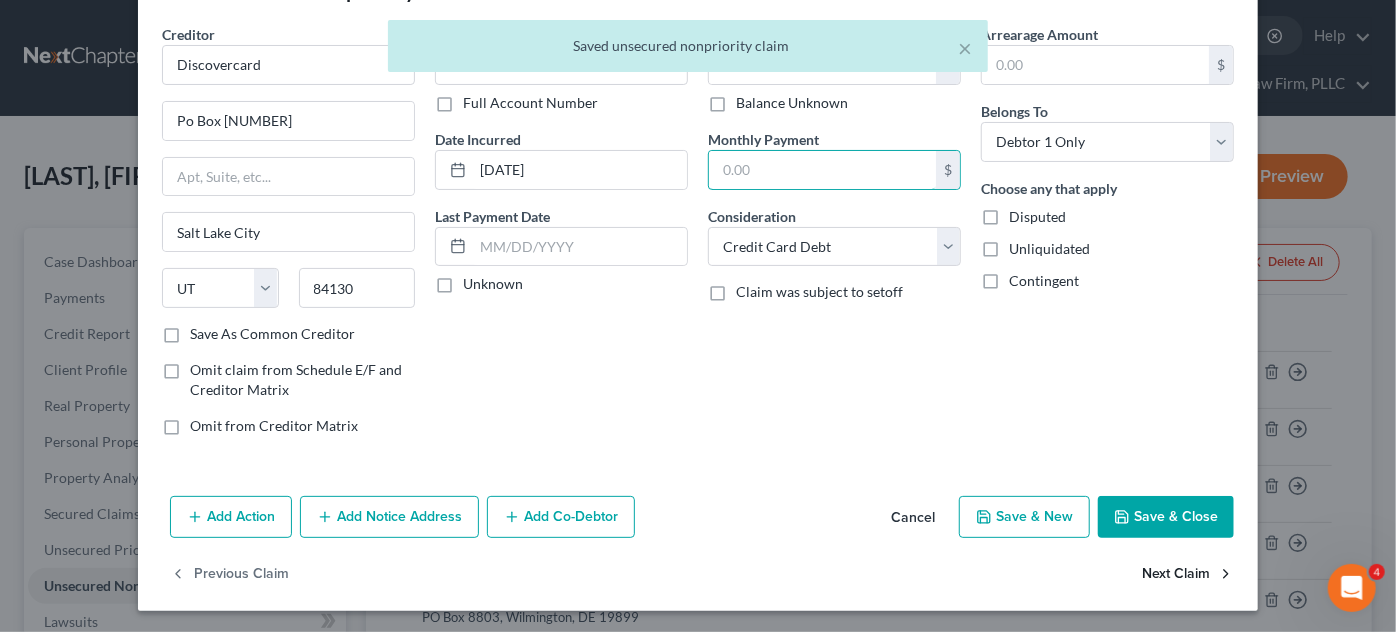 type 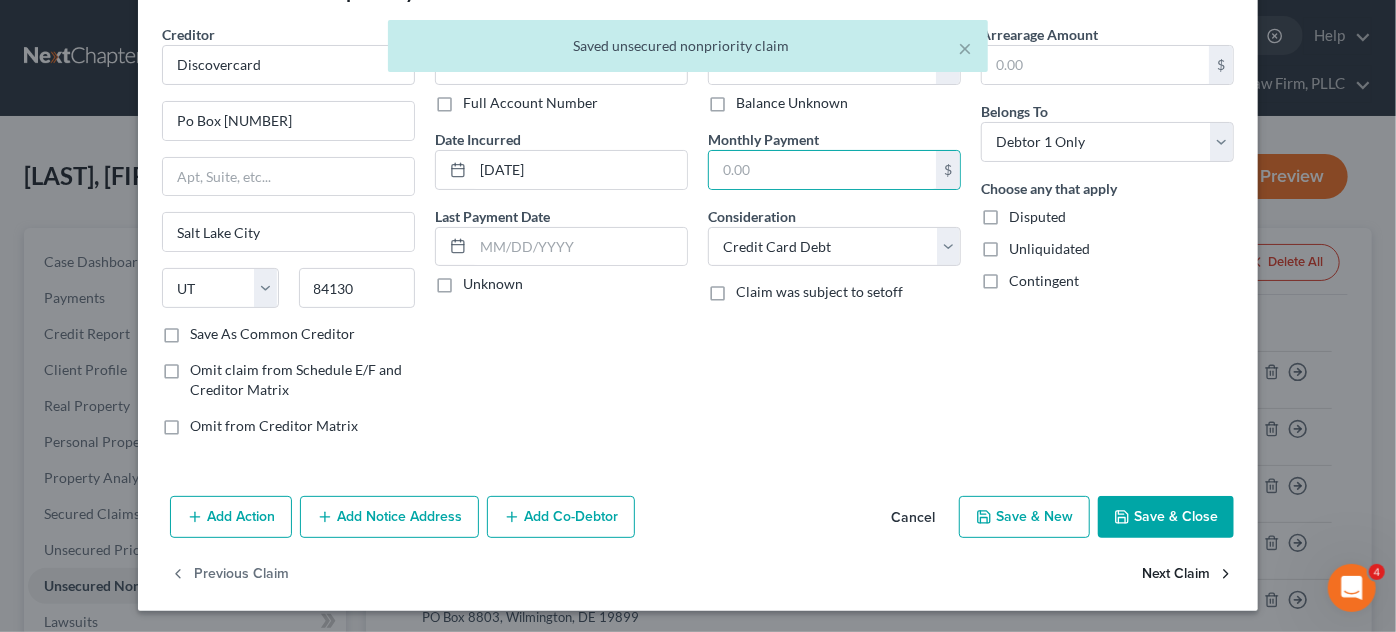 click on "Next Claim" at bounding box center (1188, 575) 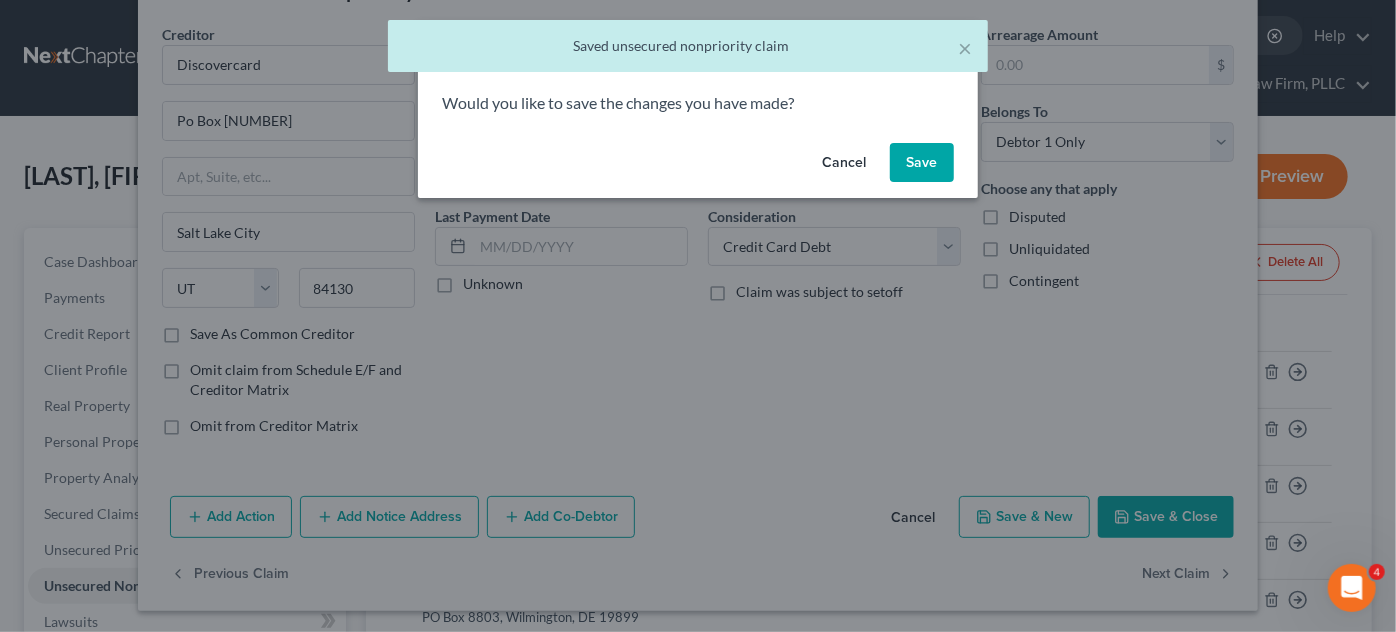 click on "Save" at bounding box center [922, 163] 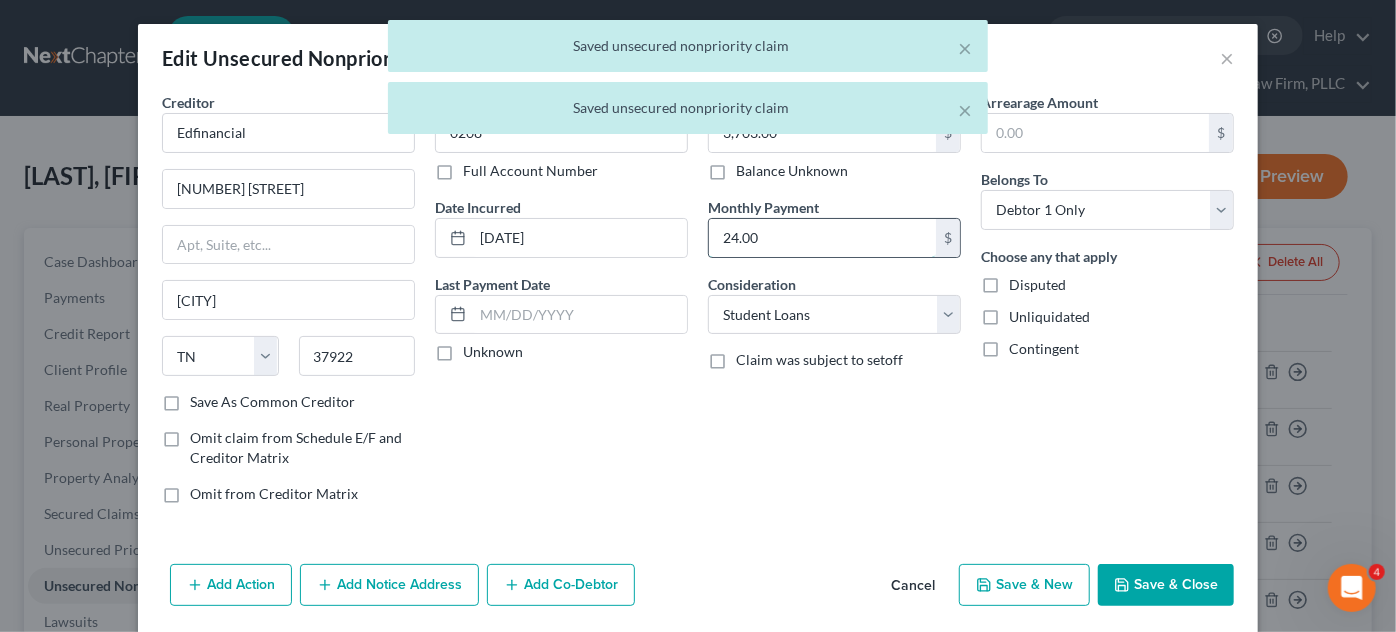 click on "24.00" at bounding box center (822, 238) 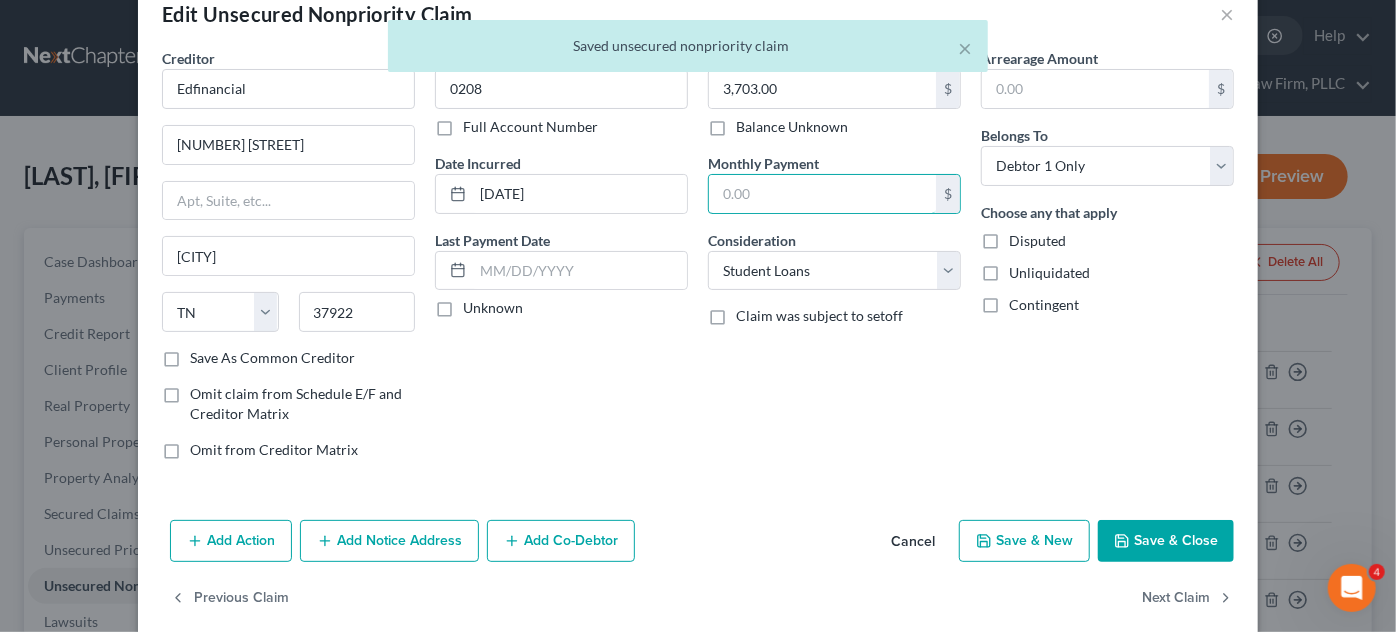 scroll, scrollTop: 68, scrollLeft: 0, axis: vertical 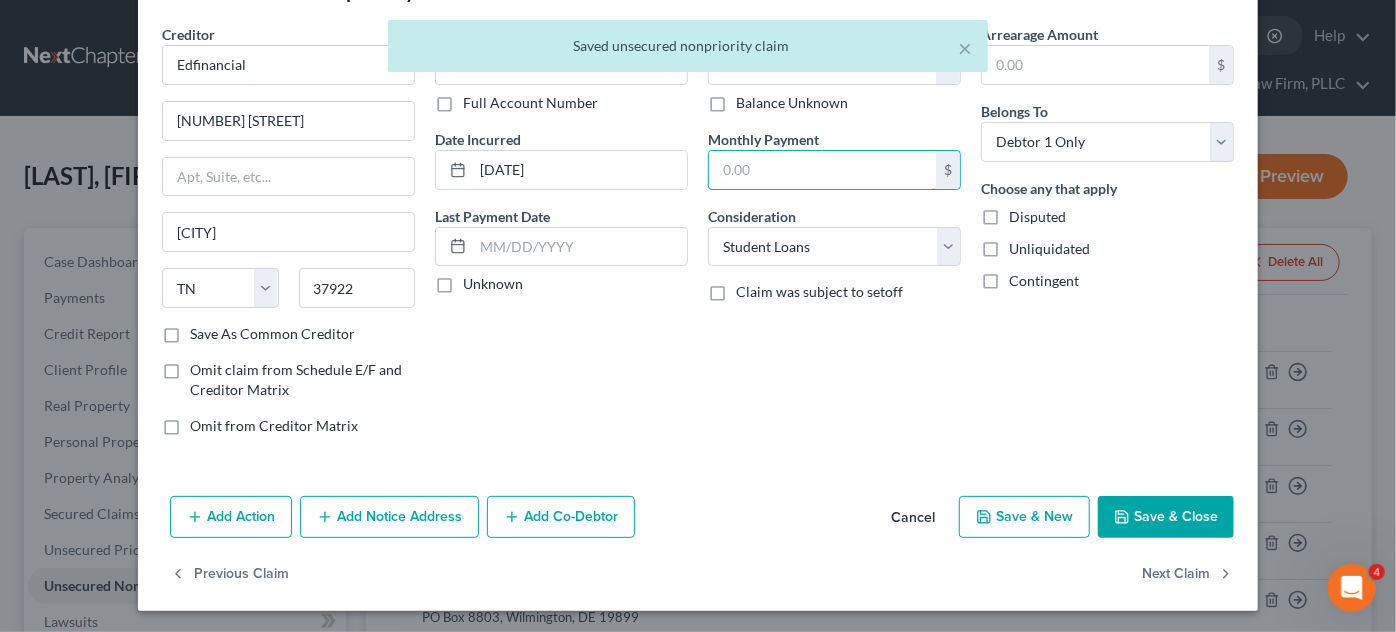 type 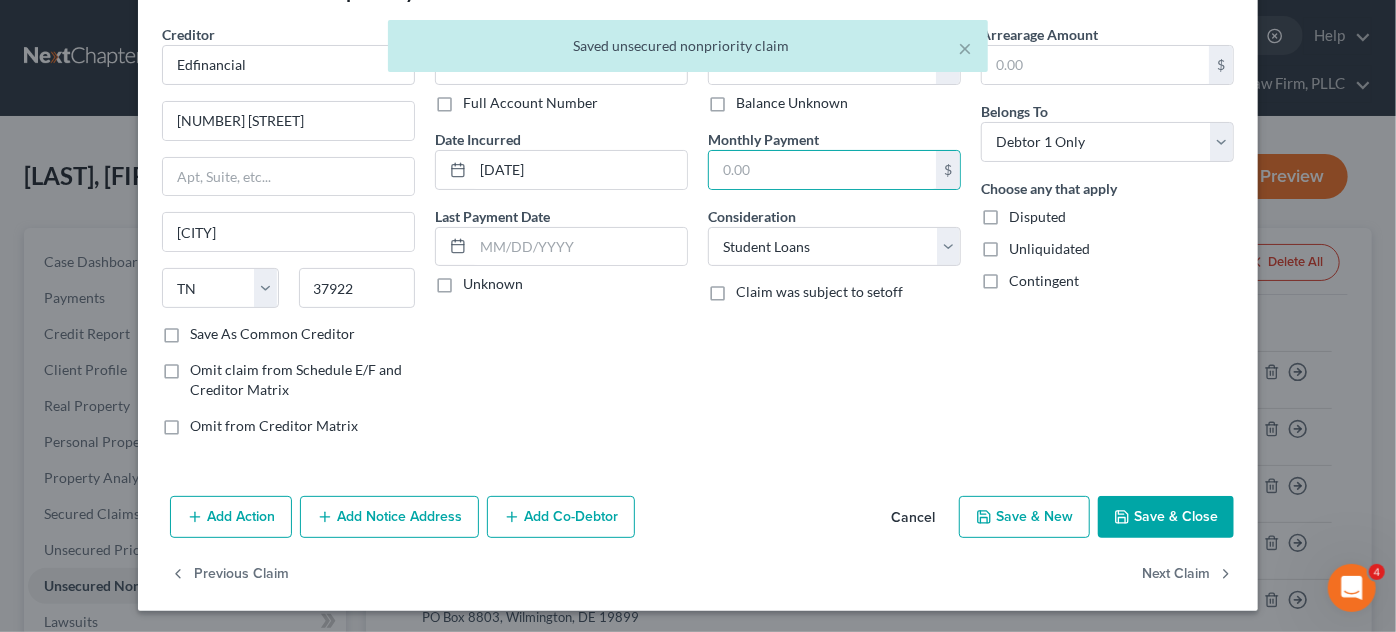 click on "Previous Claim Next Claim" at bounding box center (698, 583) 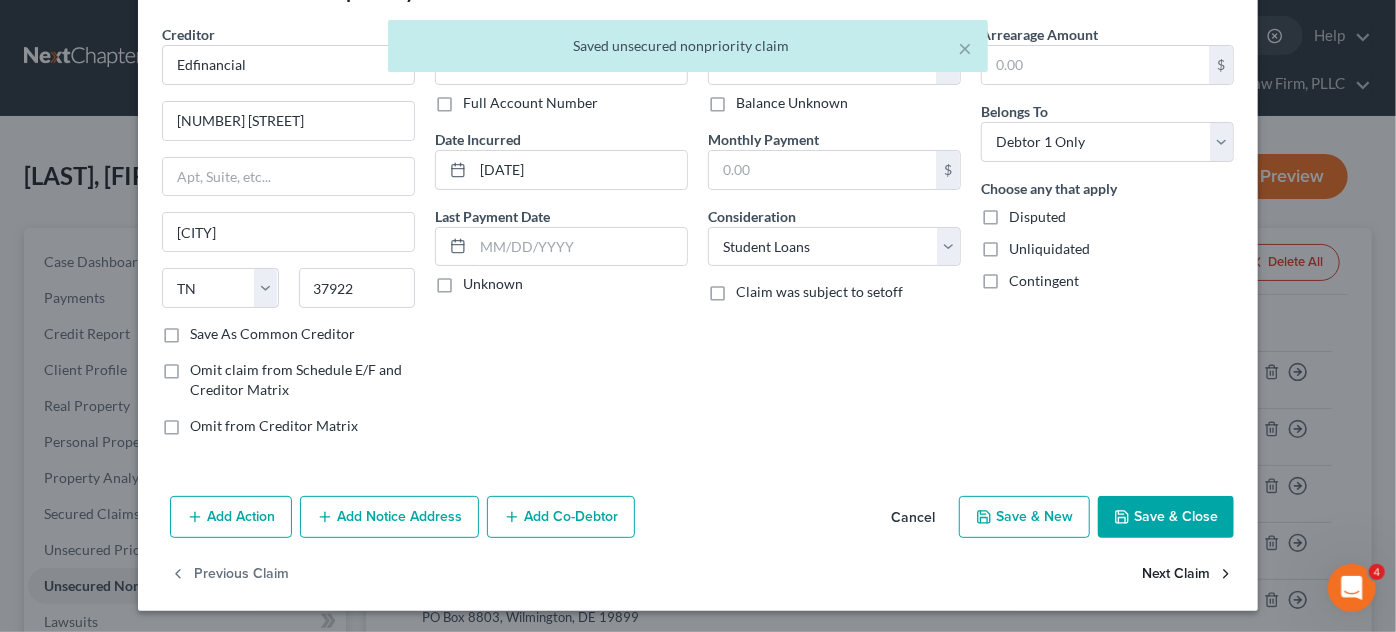 click on "Next Claim" at bounding box center [1188, 575] 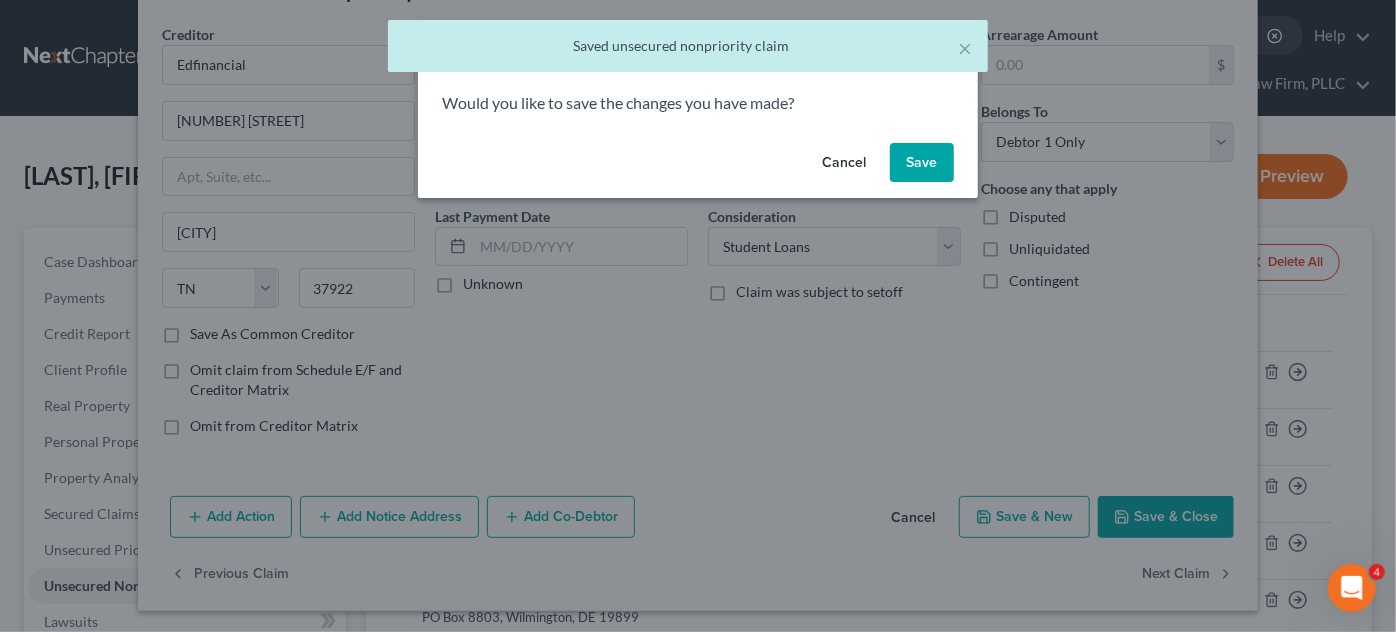 click on "Save" at bounding box center (922, 163) 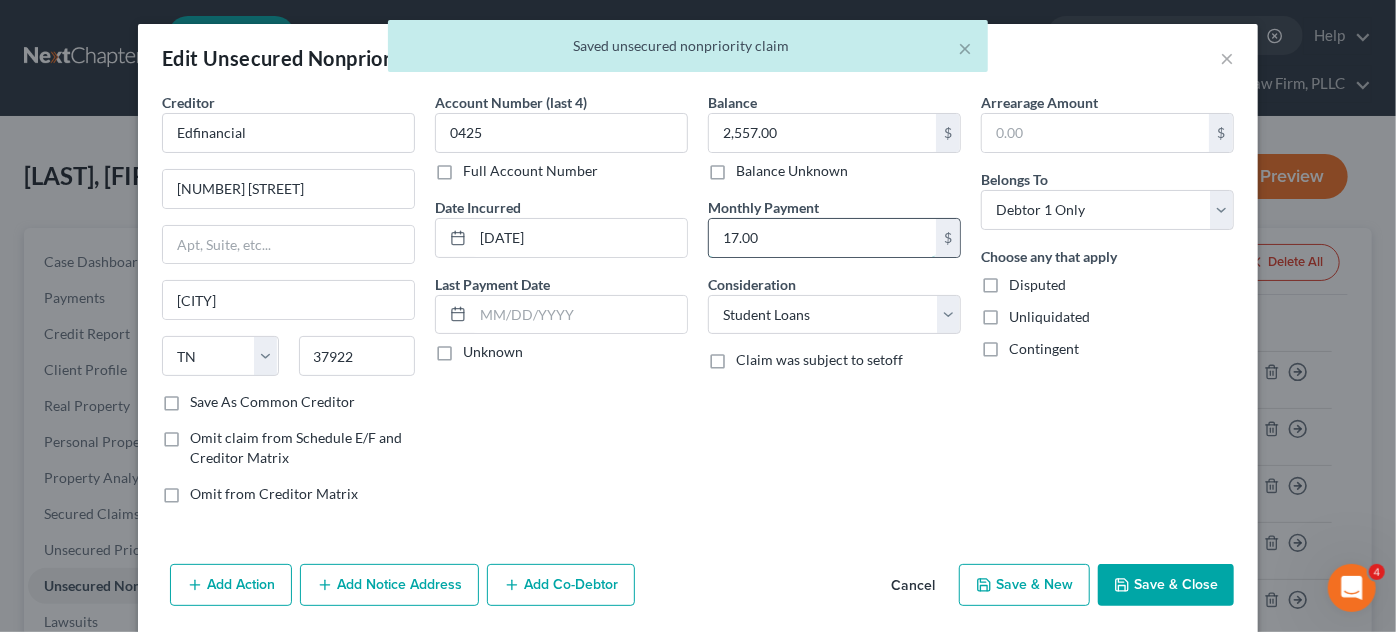 click on "17.00" at bounding box center (822, 238) 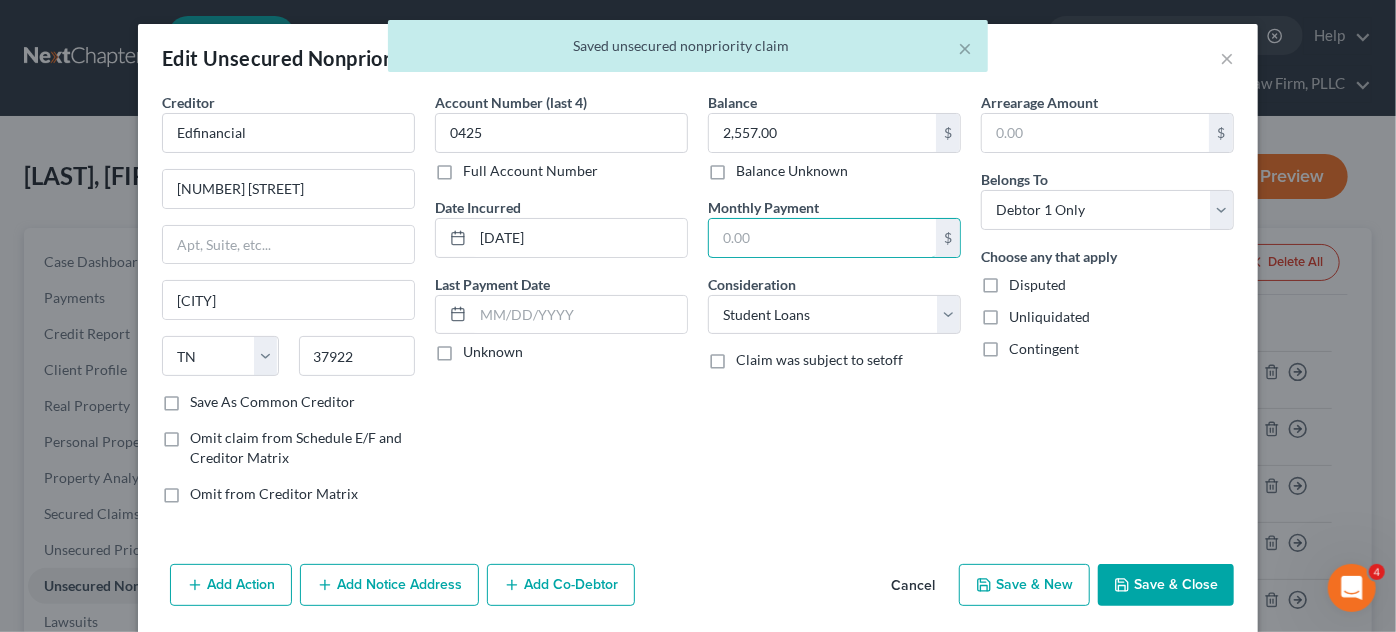 scroll, scrollTop: 68, scrollLeft: 0, axis: vertical 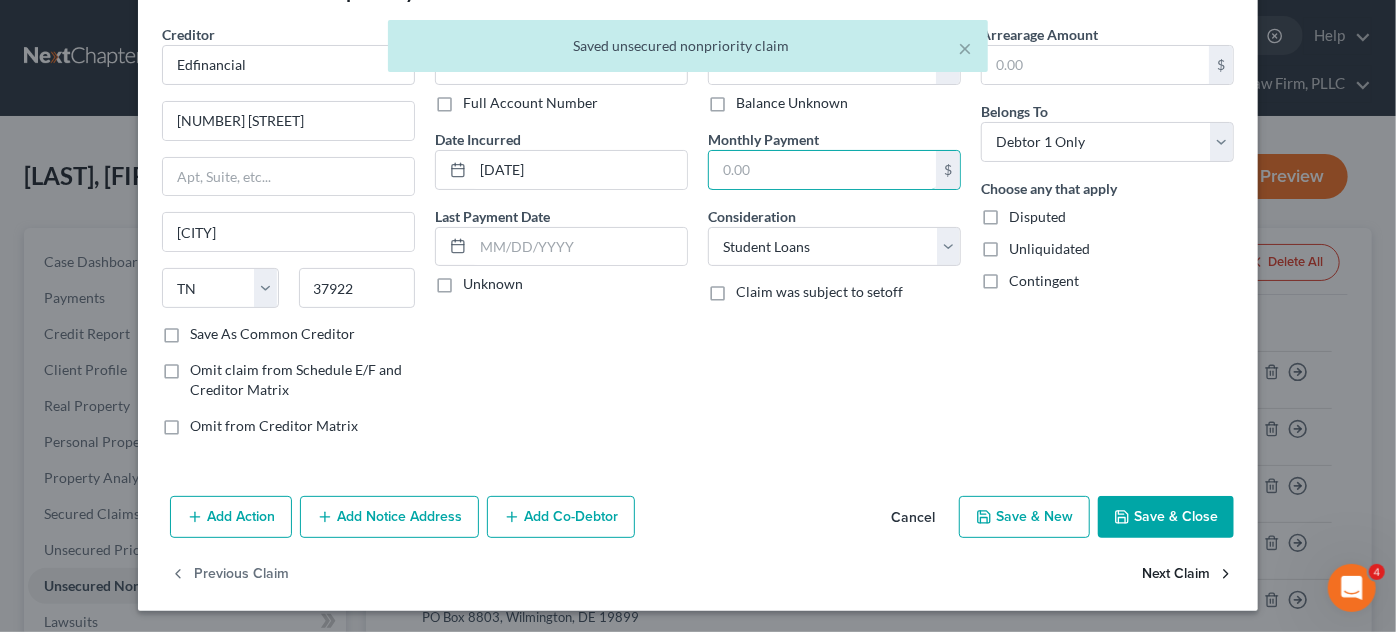 type 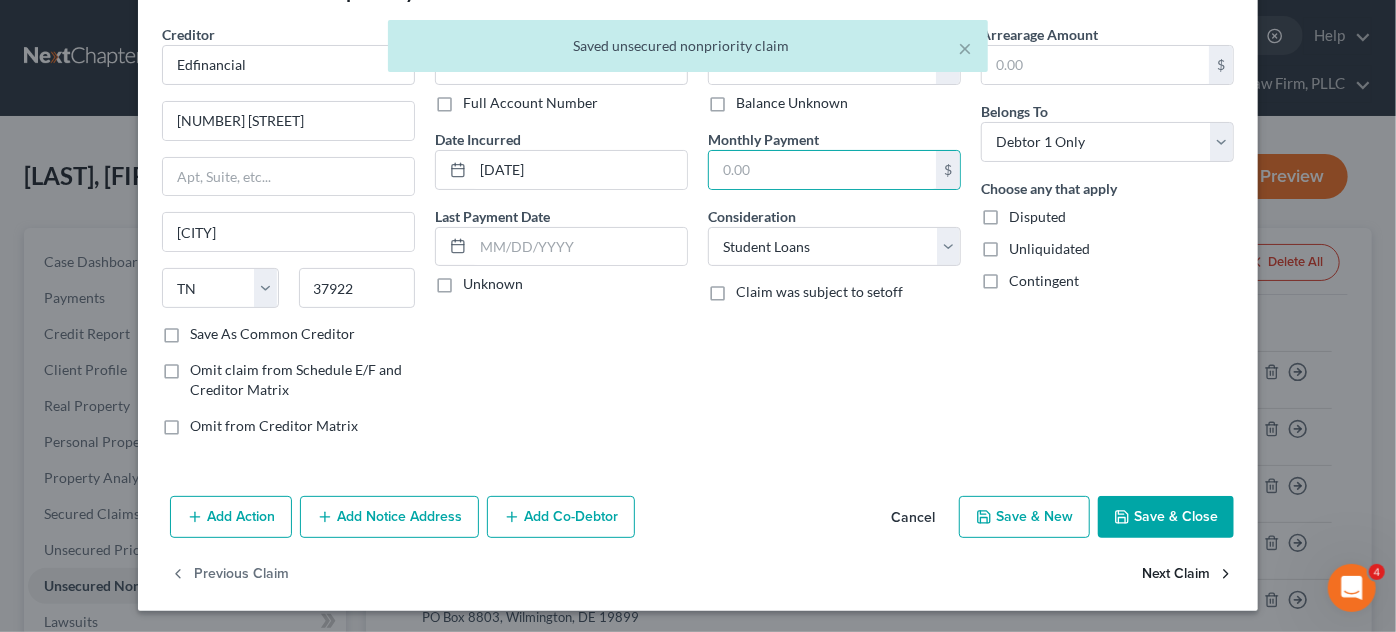click on "Next Claim" at bounding box center (1188, 575) 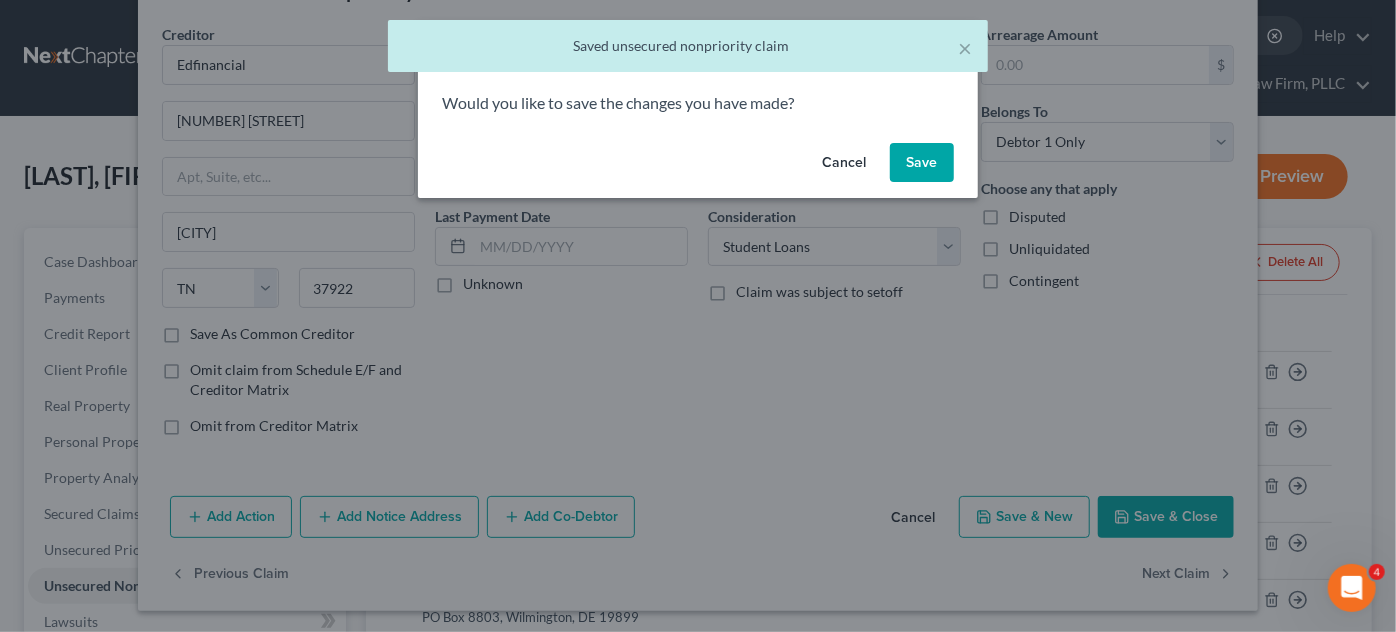 click on "Save" at bounding box center (922, 163) 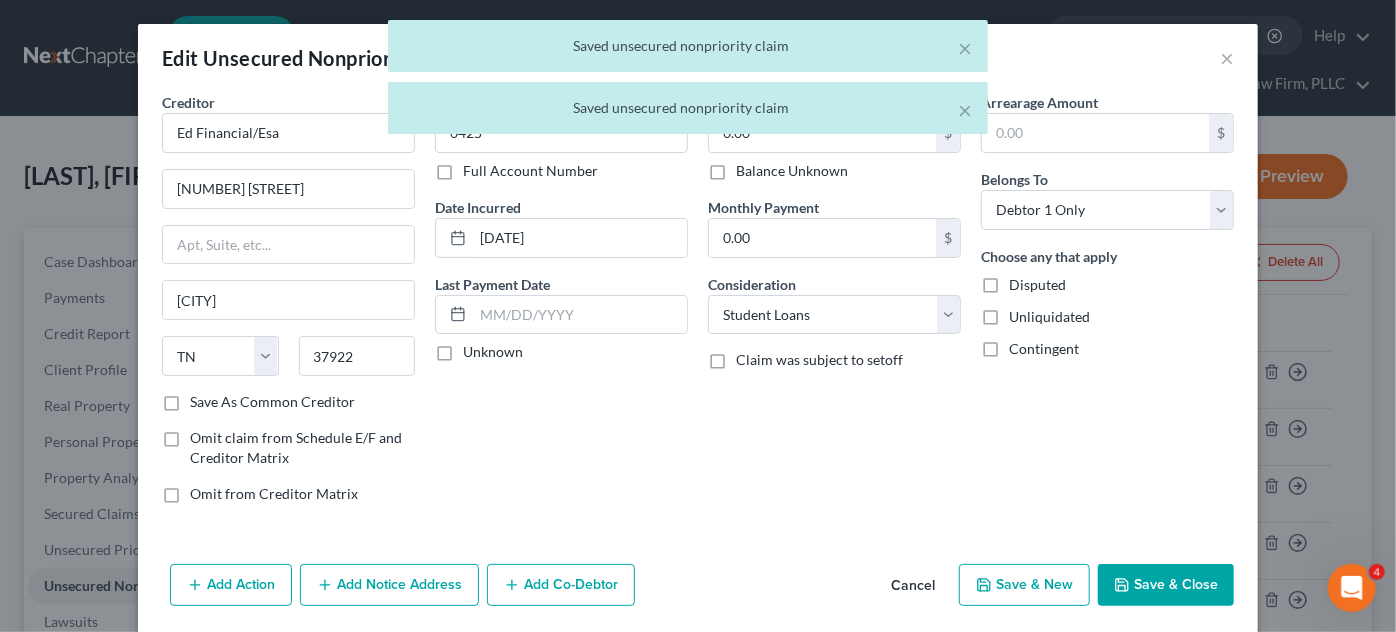 scroll, scrollTop: 68, scrollLeft: 0, axis: vertical 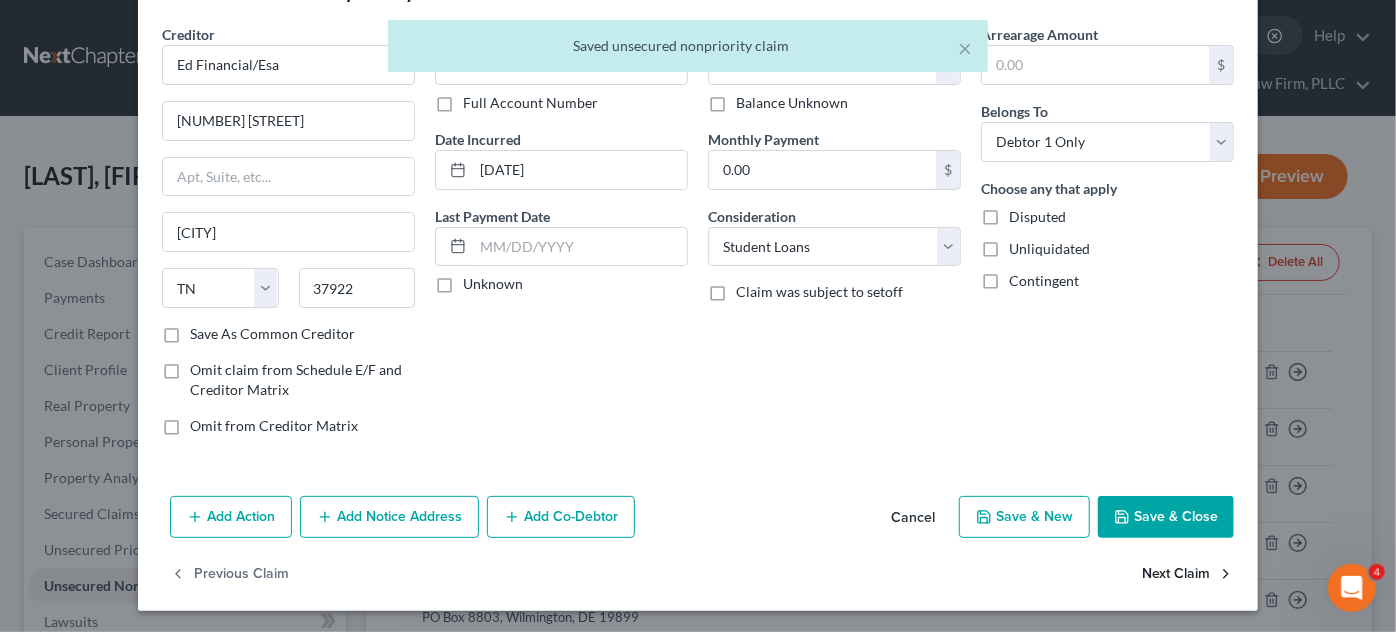 click on "Next Claim" at bounding box center (1188, 575) 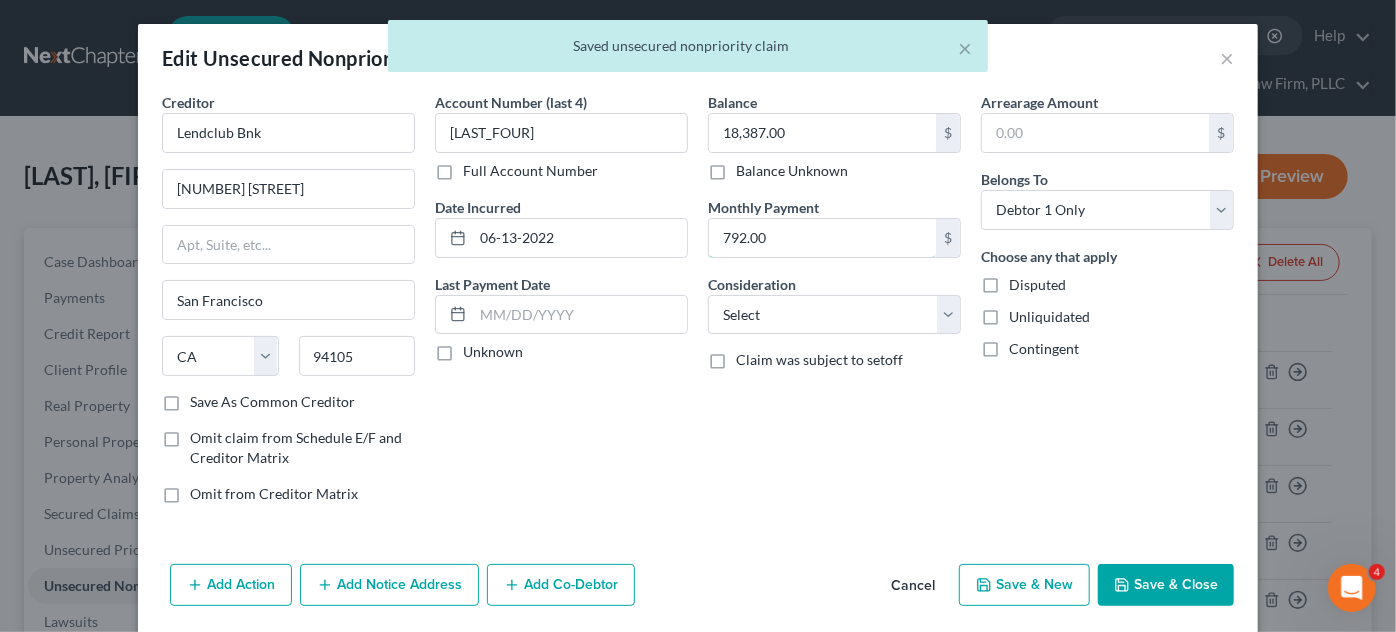 click on "792.00" at bounding box center [822, 238] 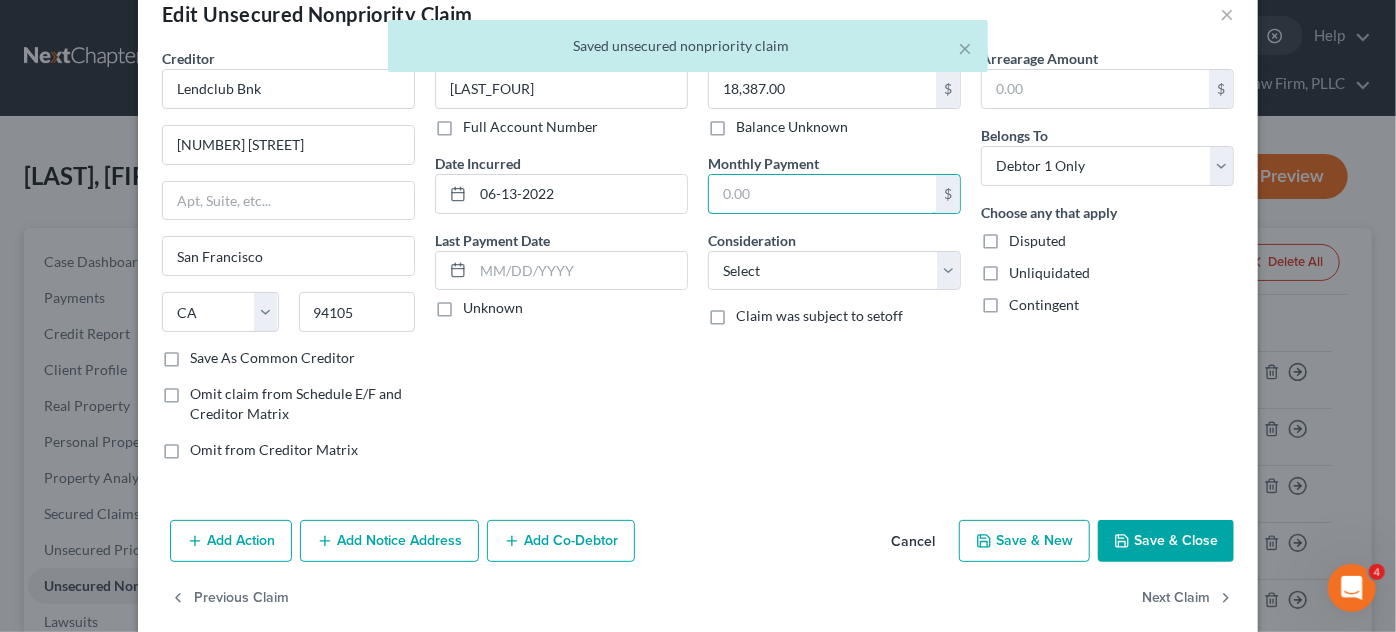 scroll, scrollTop: 68, scrollLeft: 0, axis: vertical 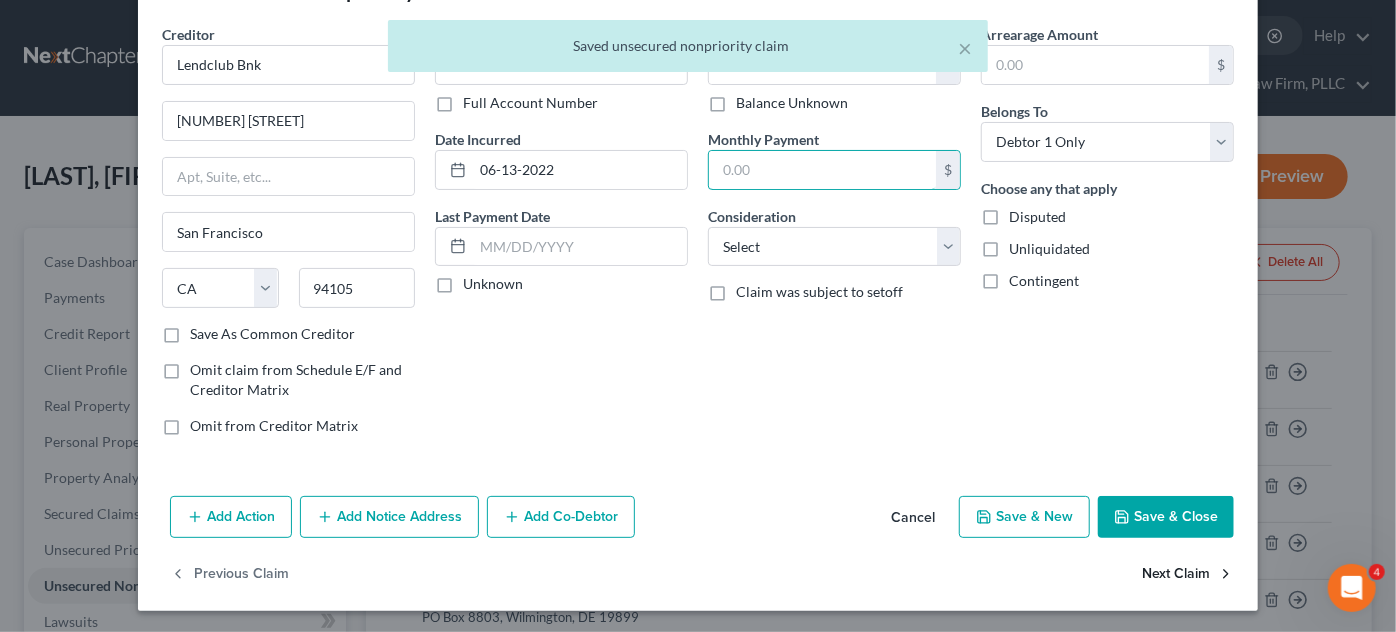 type 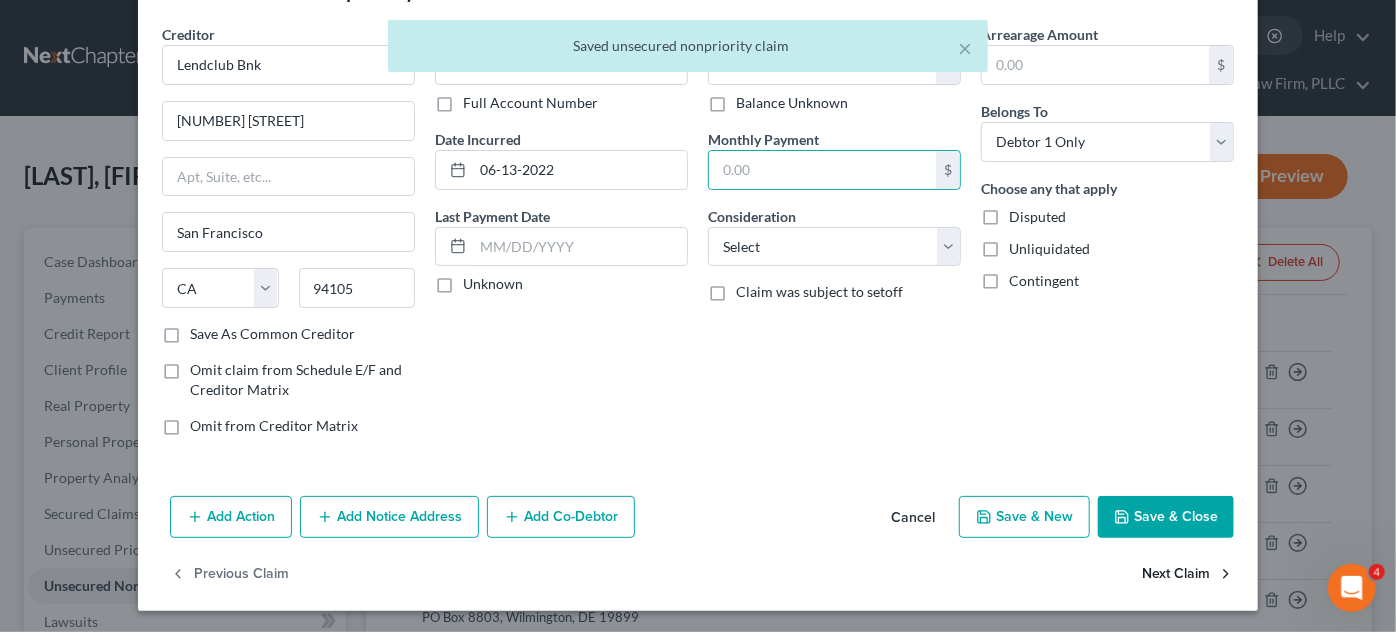 click on "Next Claim" at bounding box center [1188, 575] 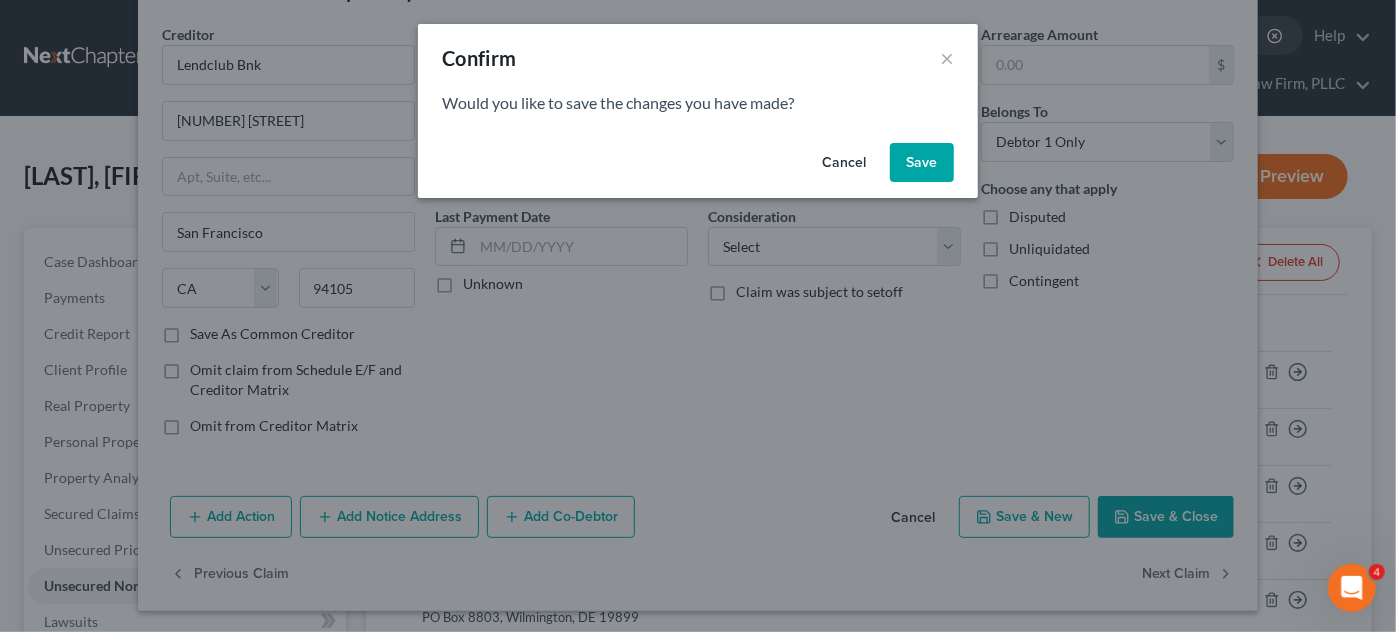 click on "Save" at bounding box center (922, 163) 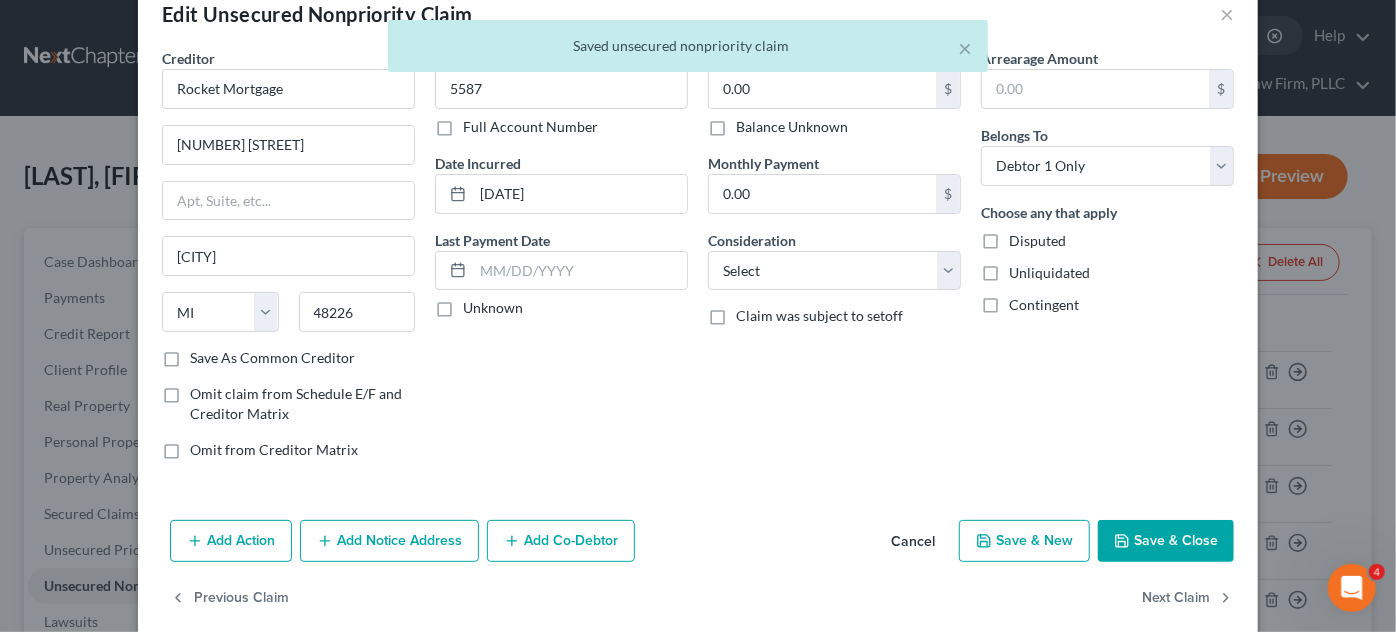 scroll, scrollTop: 68, scrollLeft: 0, axis: vertical 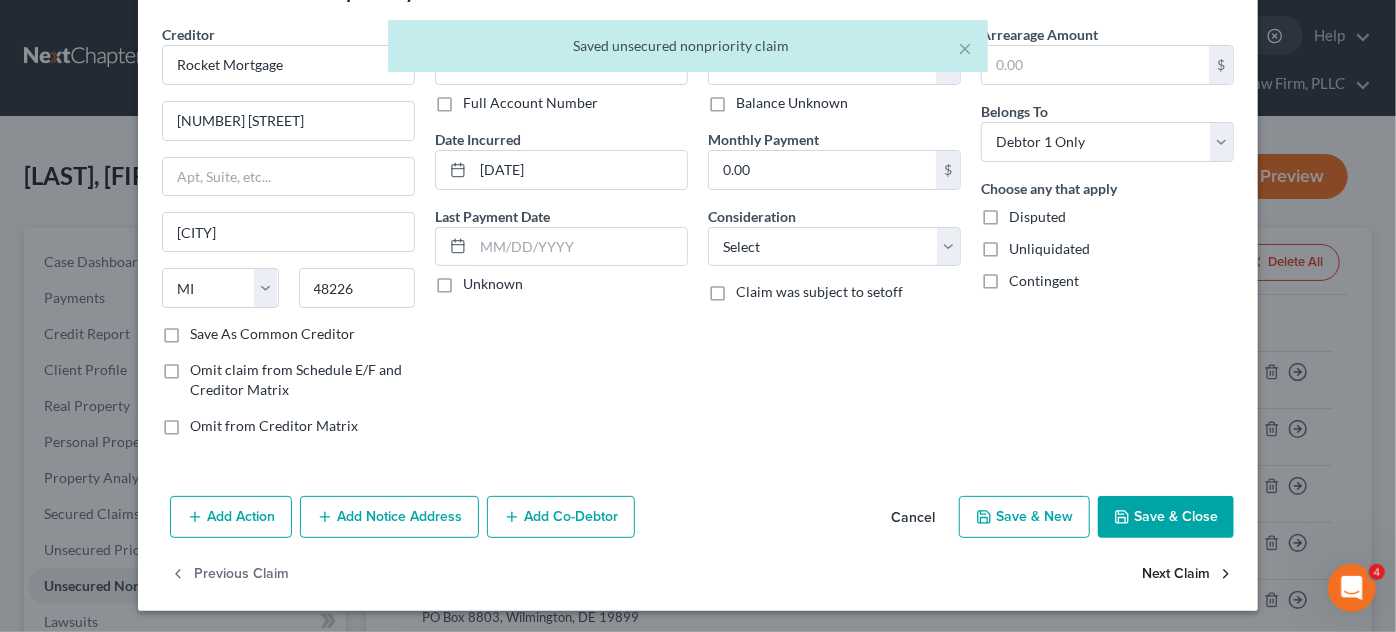 click on "Next Claim" at bounding box center (1188, 575) 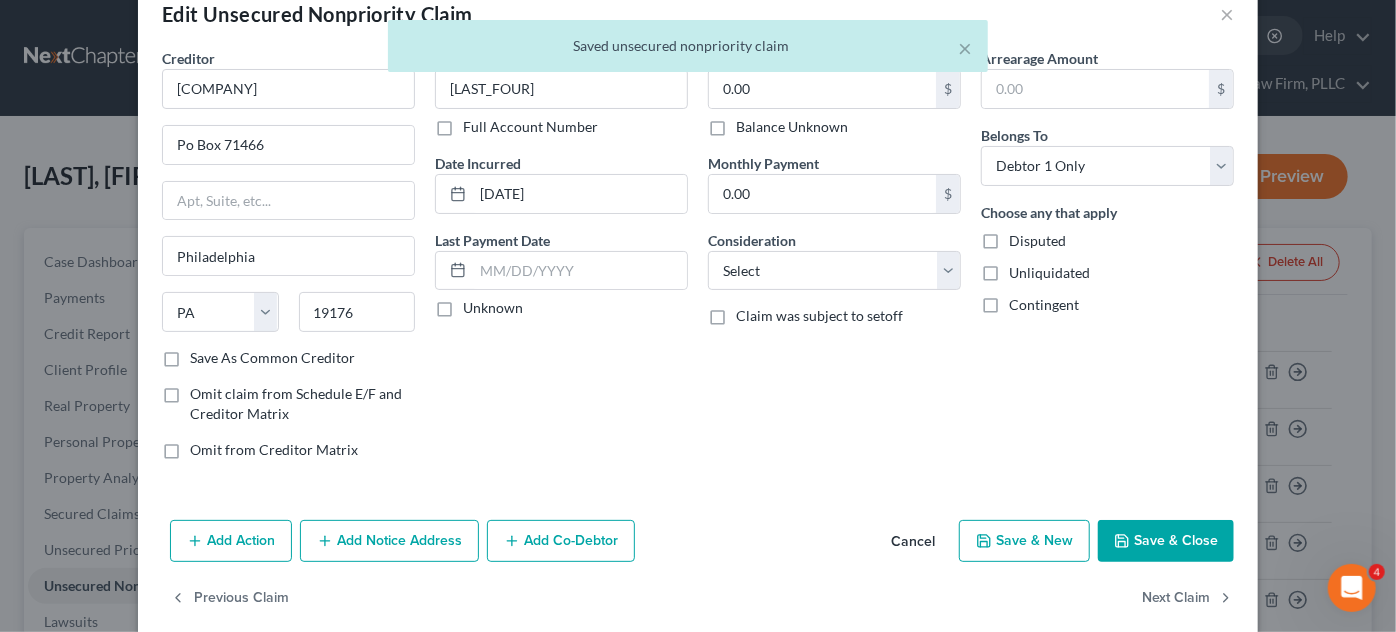 scroll, scrollTop: 68, scrollLeft: 0, axis: vertical 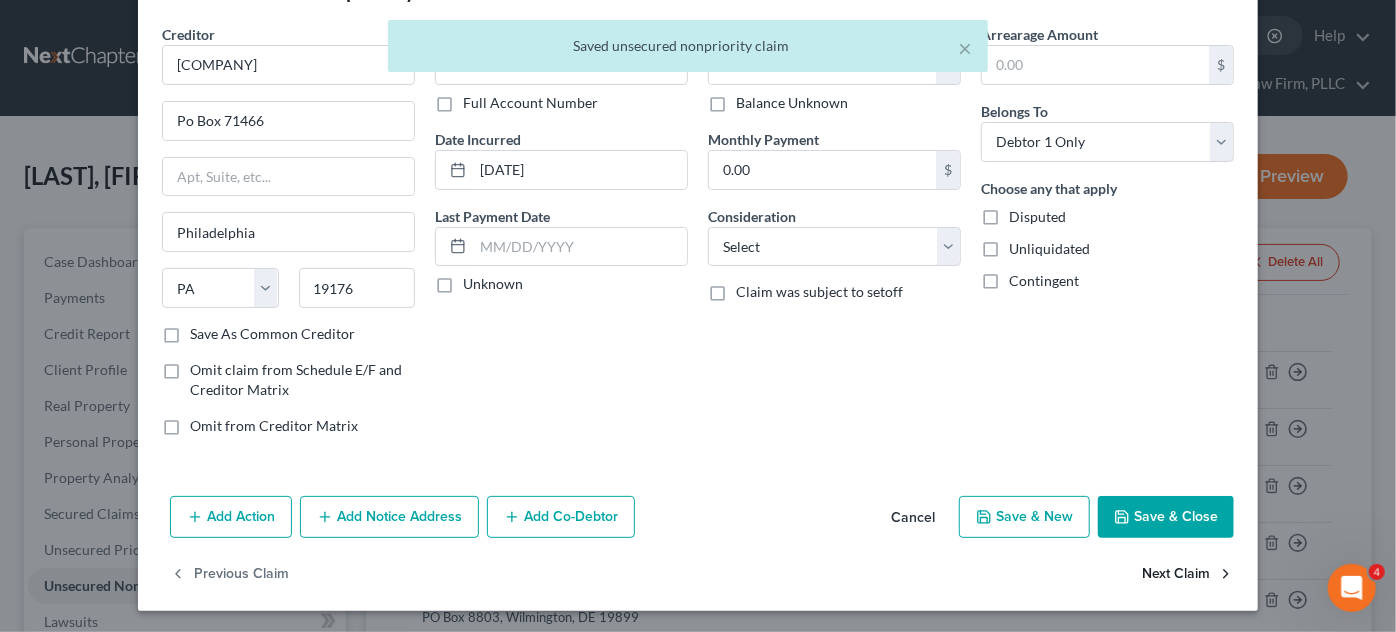 click on "Next Claim" at bounding box center (1188, 575) 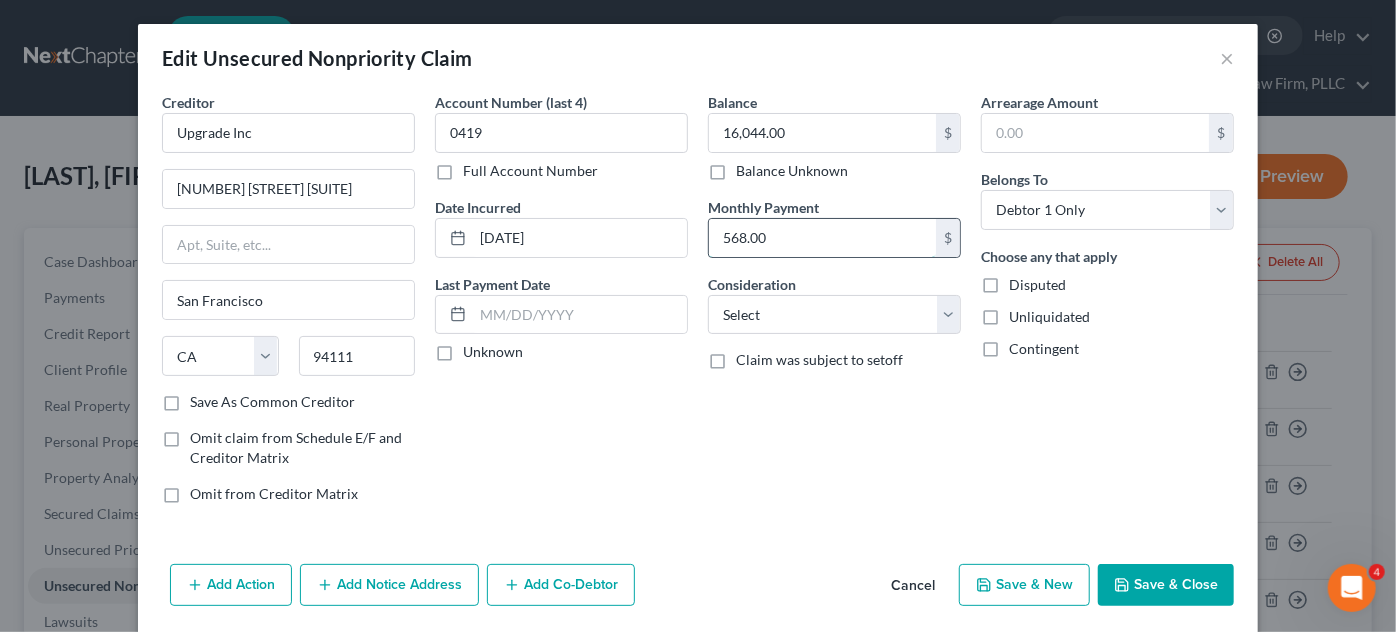 click on "568.00" at bounding box center [822, 238] 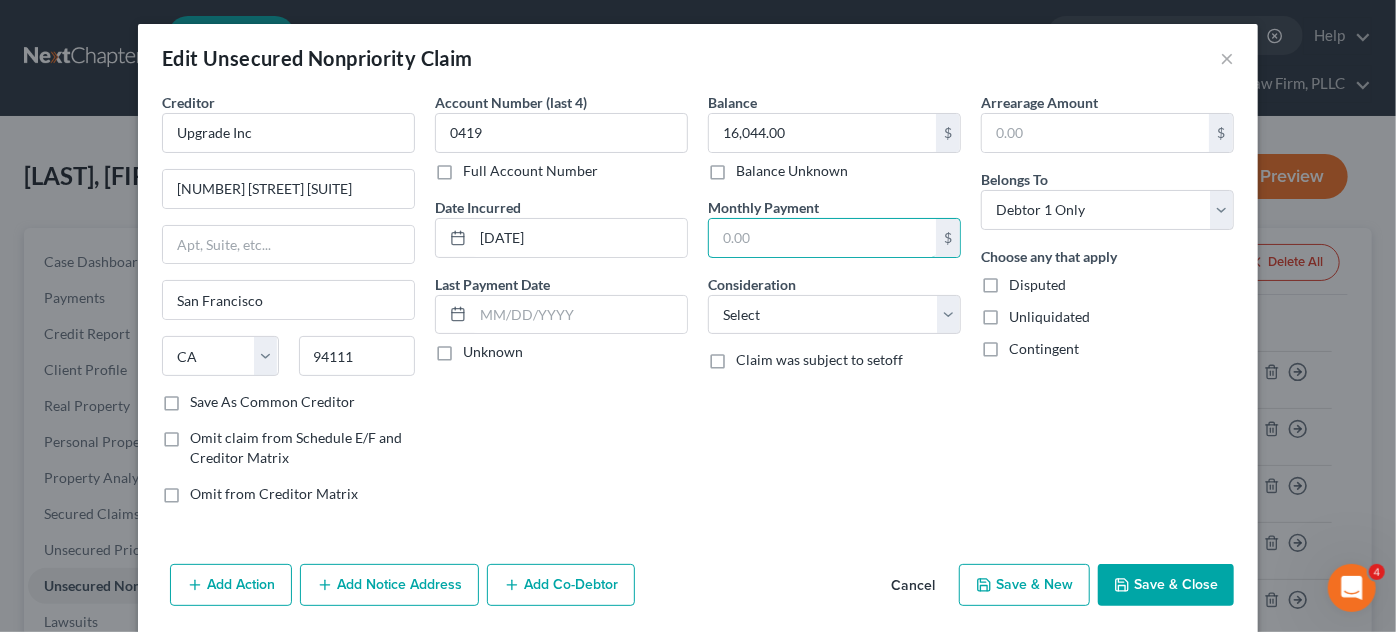 scroll, scrollTop: 68, scrollLeft: 0, axis: vertical 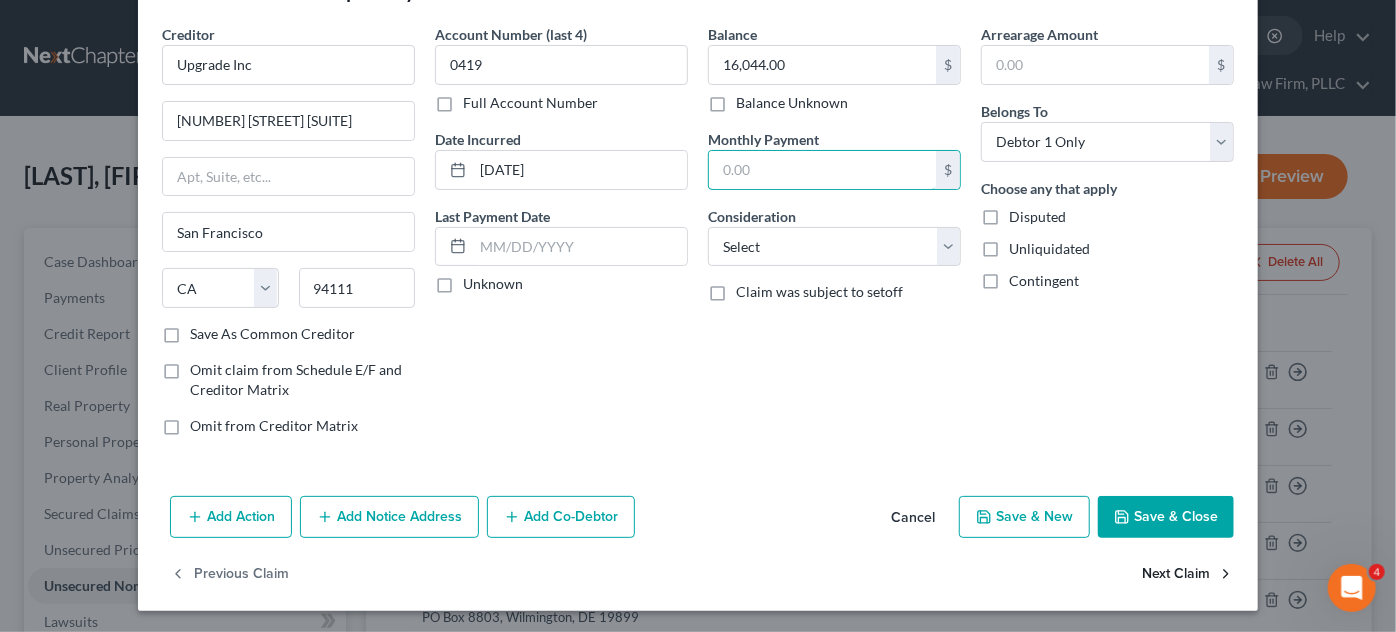 type 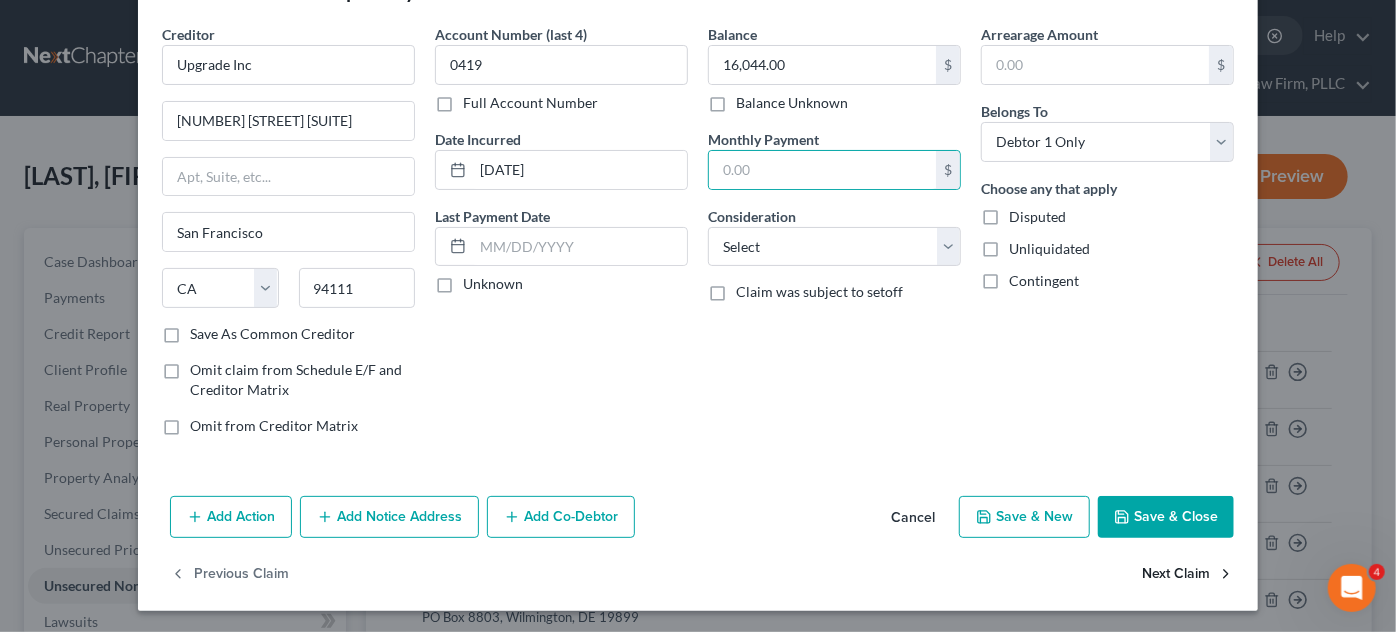 click on "Next Claim" at bounding box center (1188, 575) 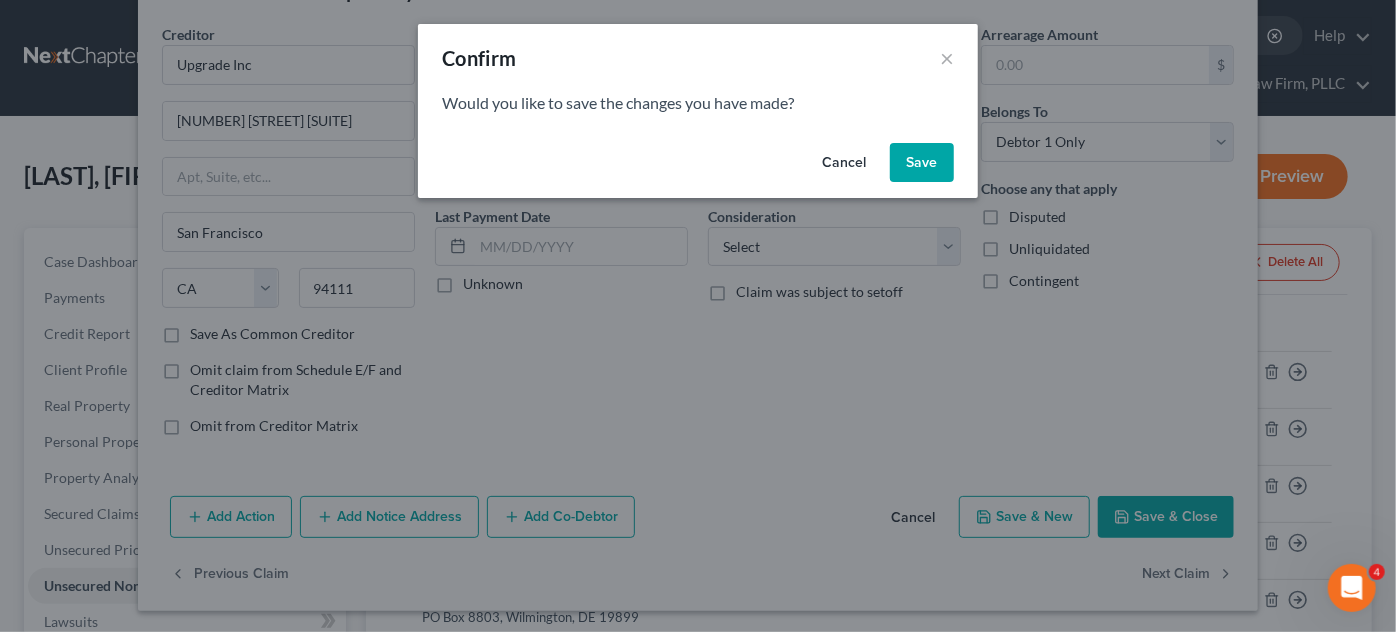 click on "Save" at bounding box center [922, 163] 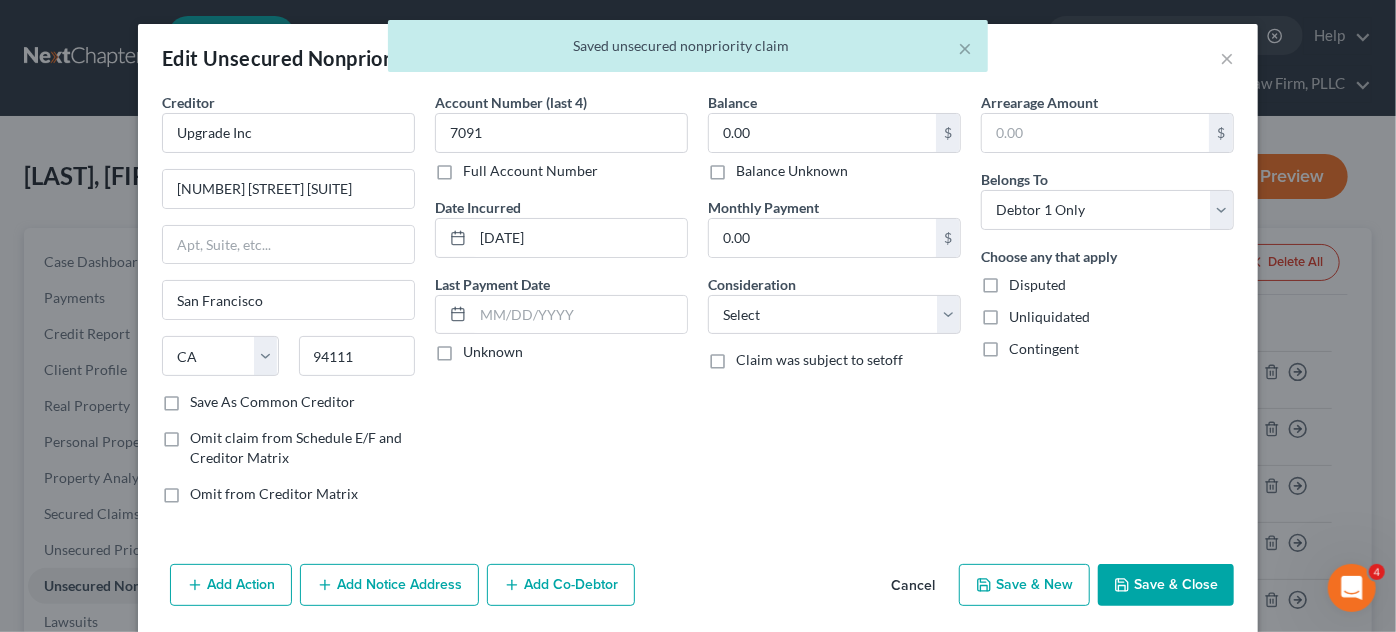 scroll, scrollTop: 68, scrollLeft: 0, axis: vertical 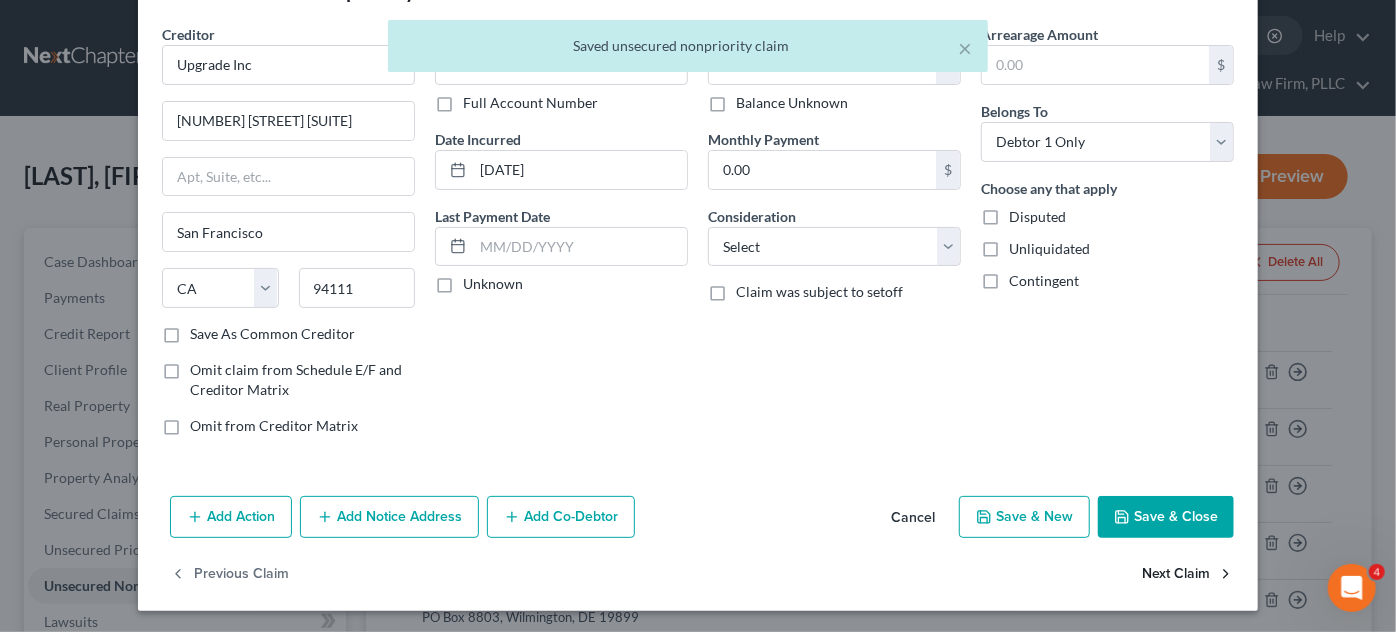 click on "Next Claim" at bounding box center (1188, 575) 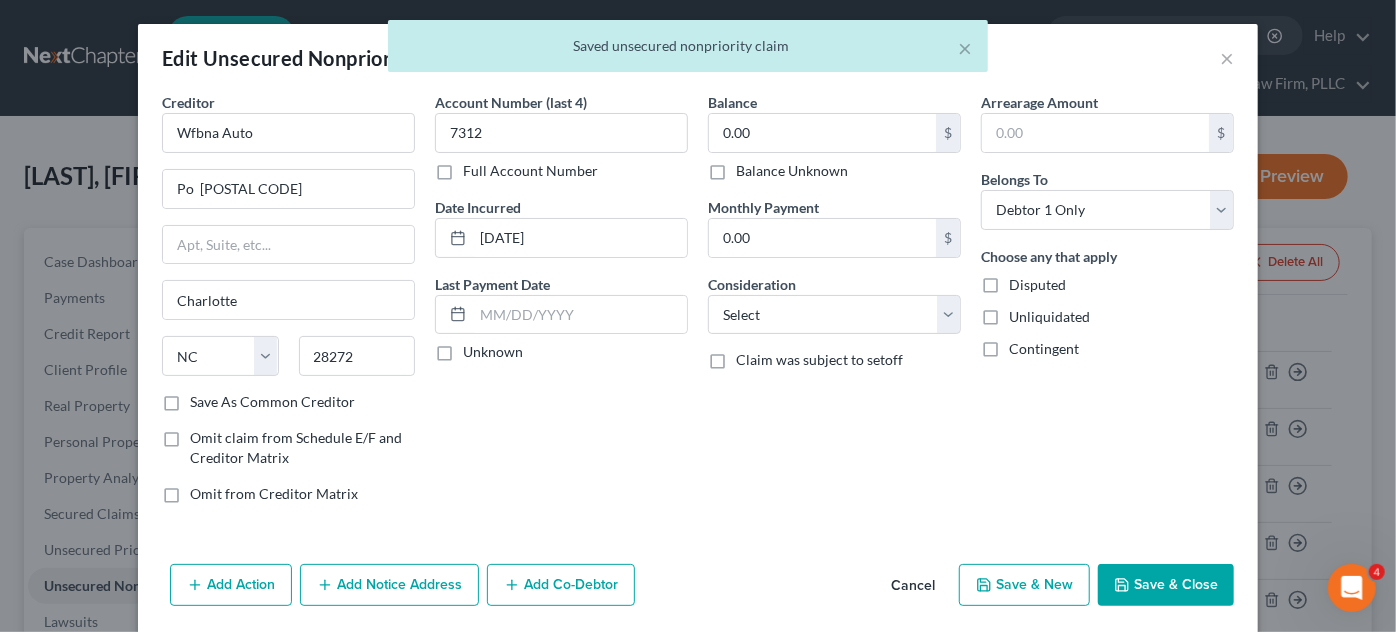scroll, scrollTop: 68, scrollLeft: 0, axis: vertical 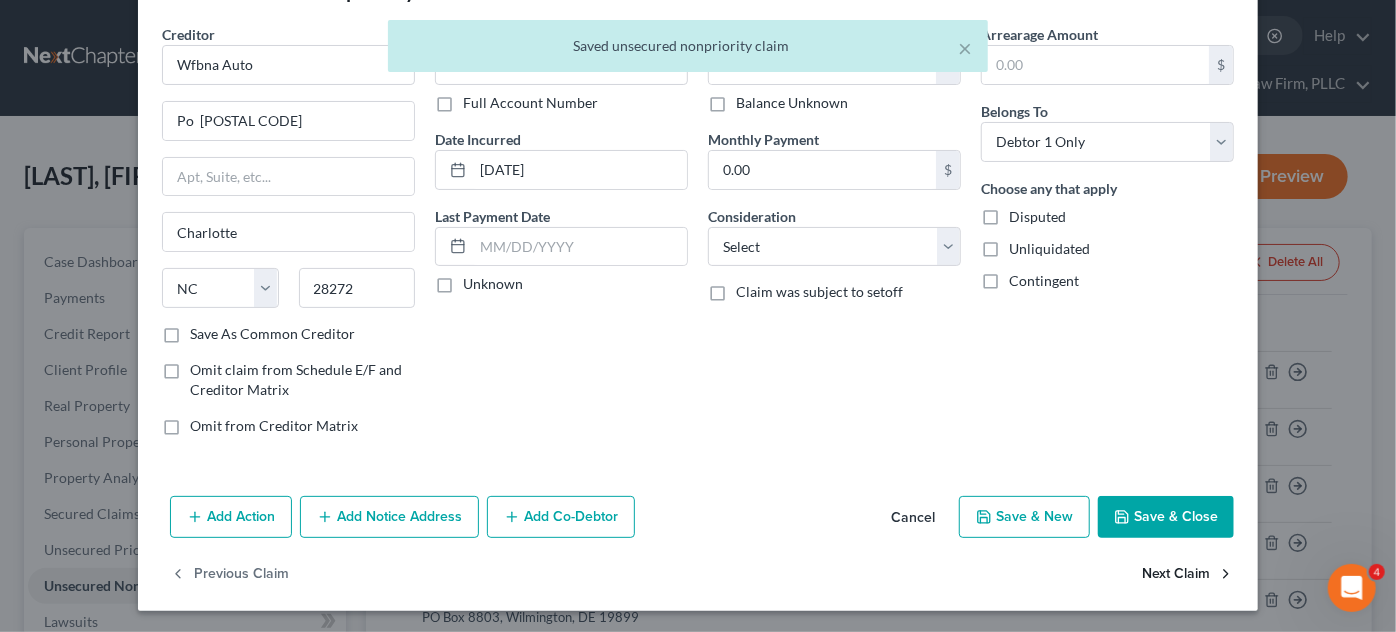 click on "Next Claim" at bounding box center [1188, 575] 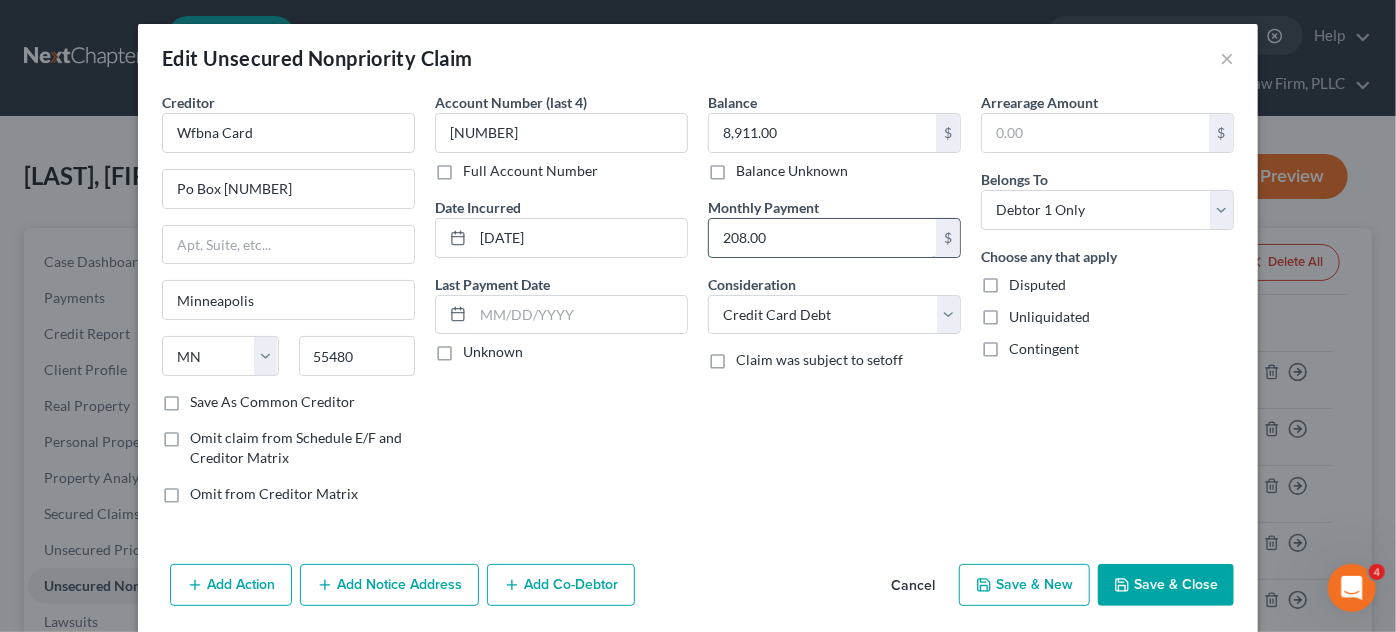 click on "208.00" at bounding box center [822, 238] 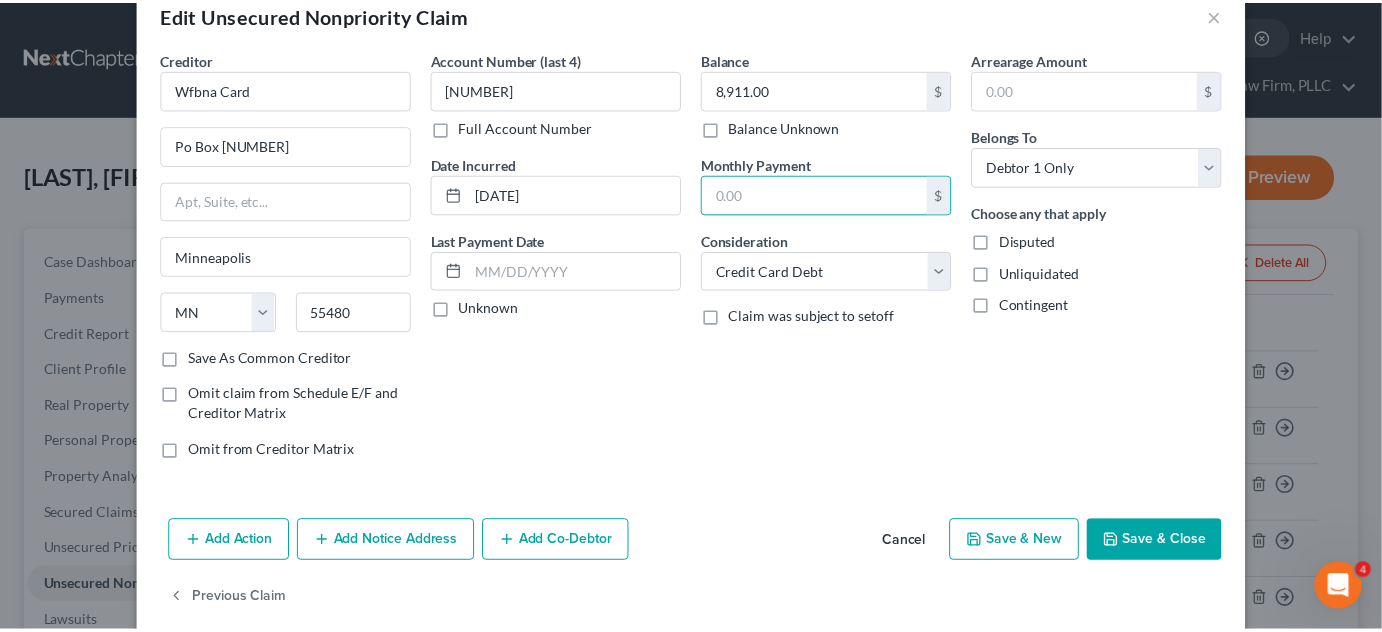 scroll, scrollTop: 68, scrollLeft: 0, axis: vertical 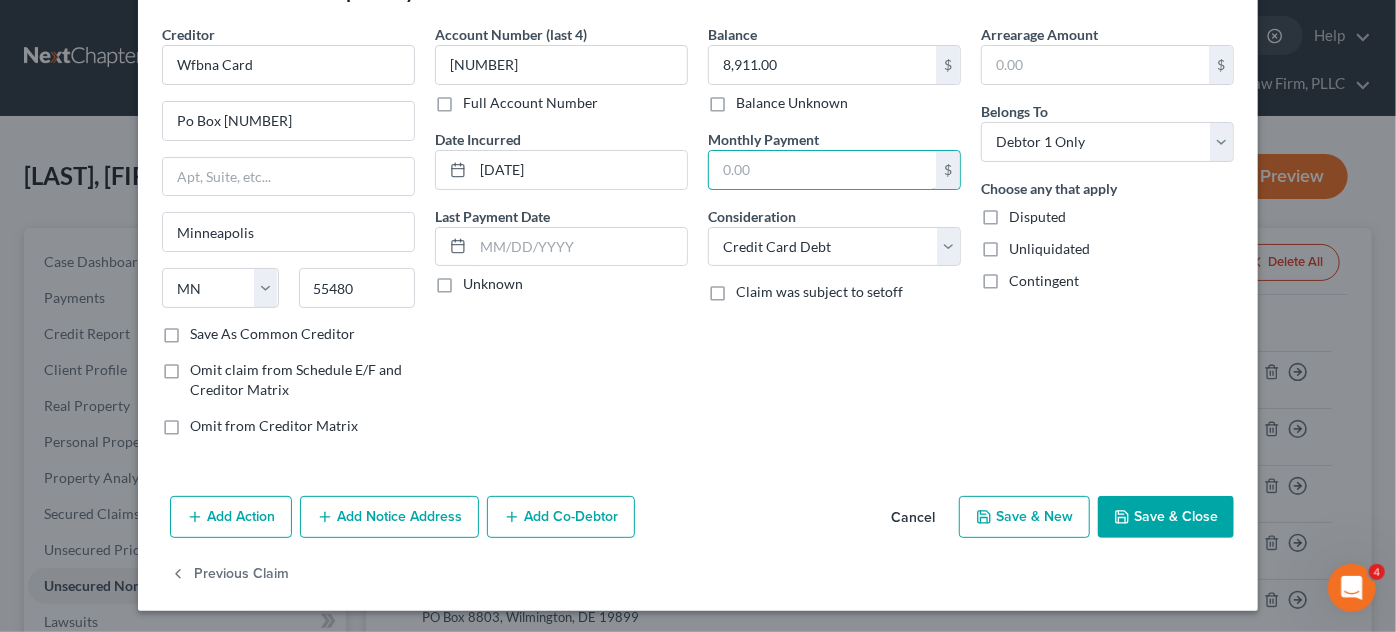 type 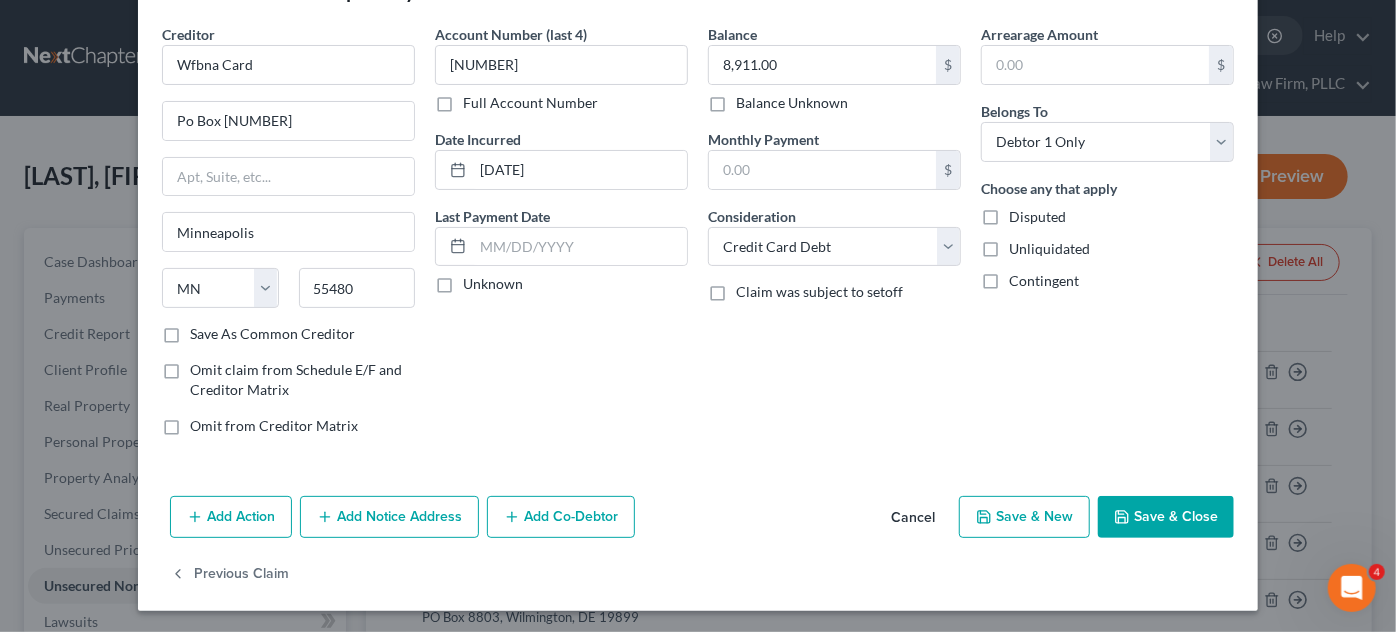 click on "Save & Close" at bounding box center [1166, 517] 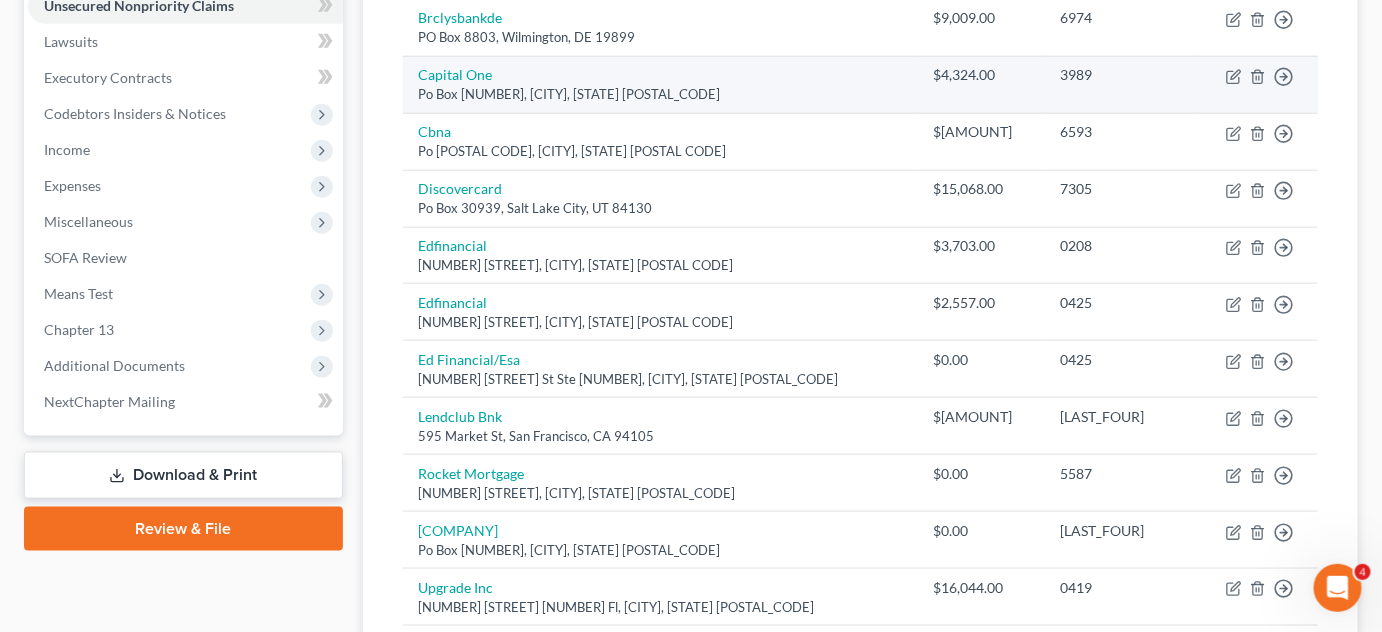 scroll, scrollTop: 318, scrollLeft: 0, axis: vertical 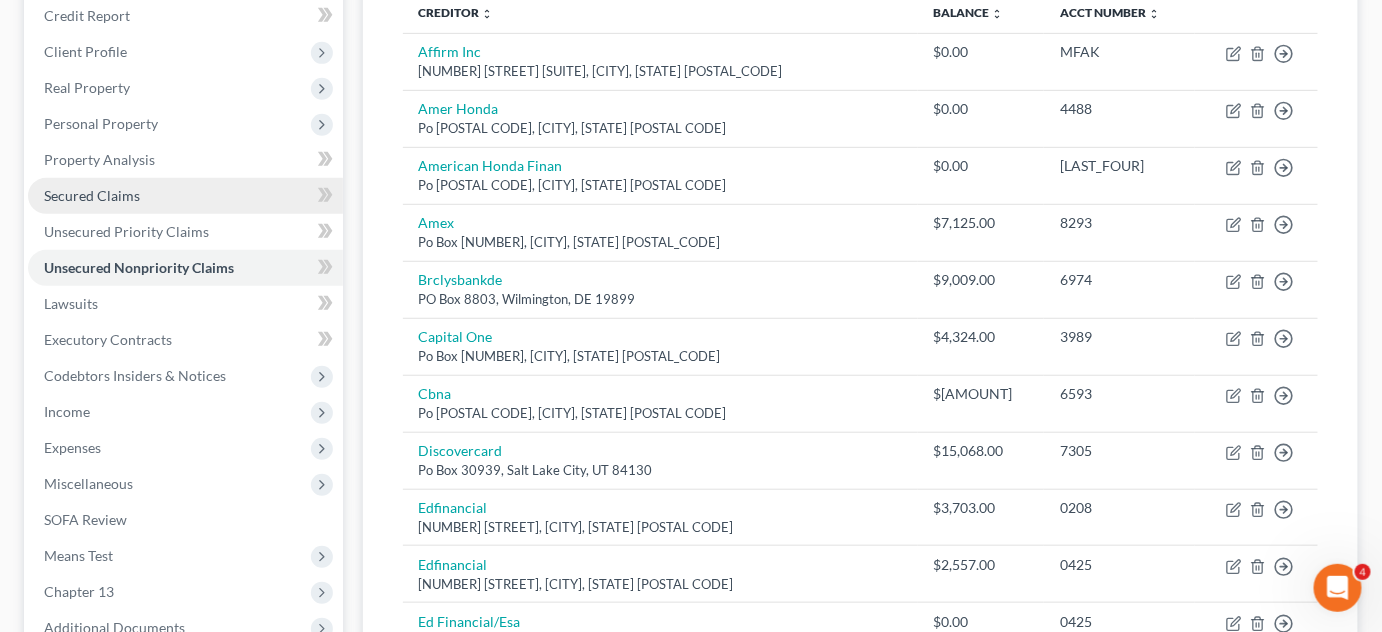click on "Secured Claims" at bounding box center [92, 195] 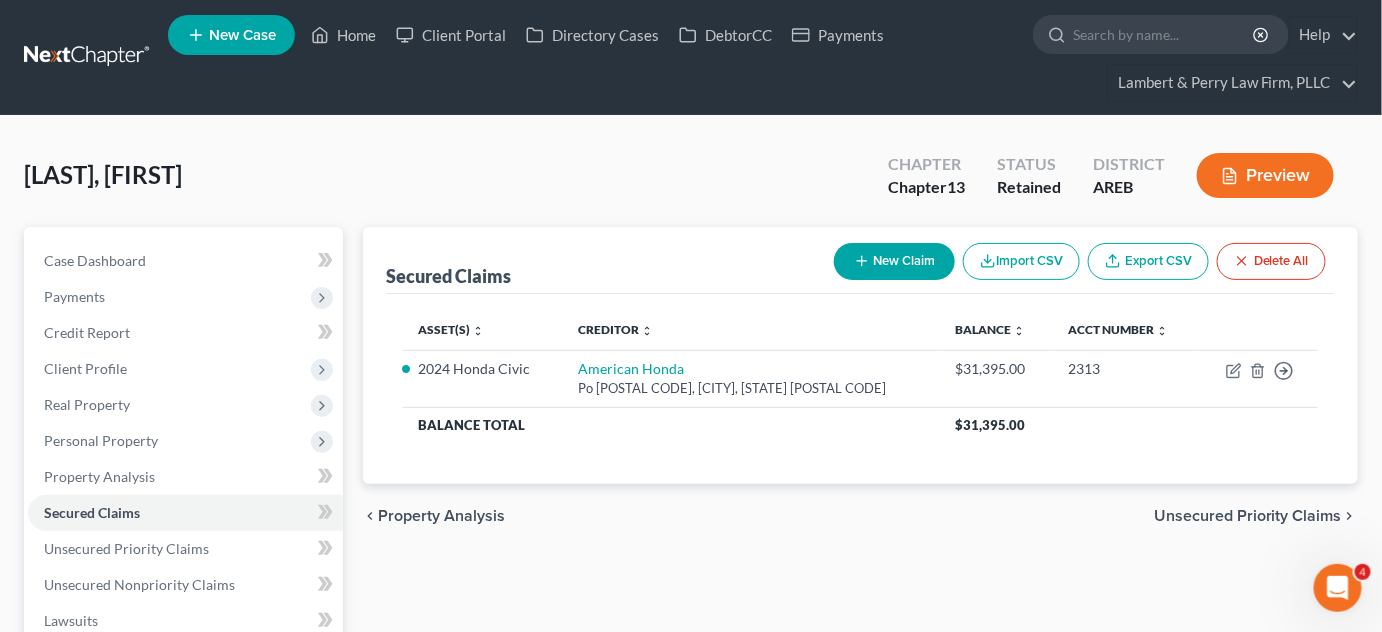 scroll, scrollTop: 0, scrollLeft: 0, axis: both 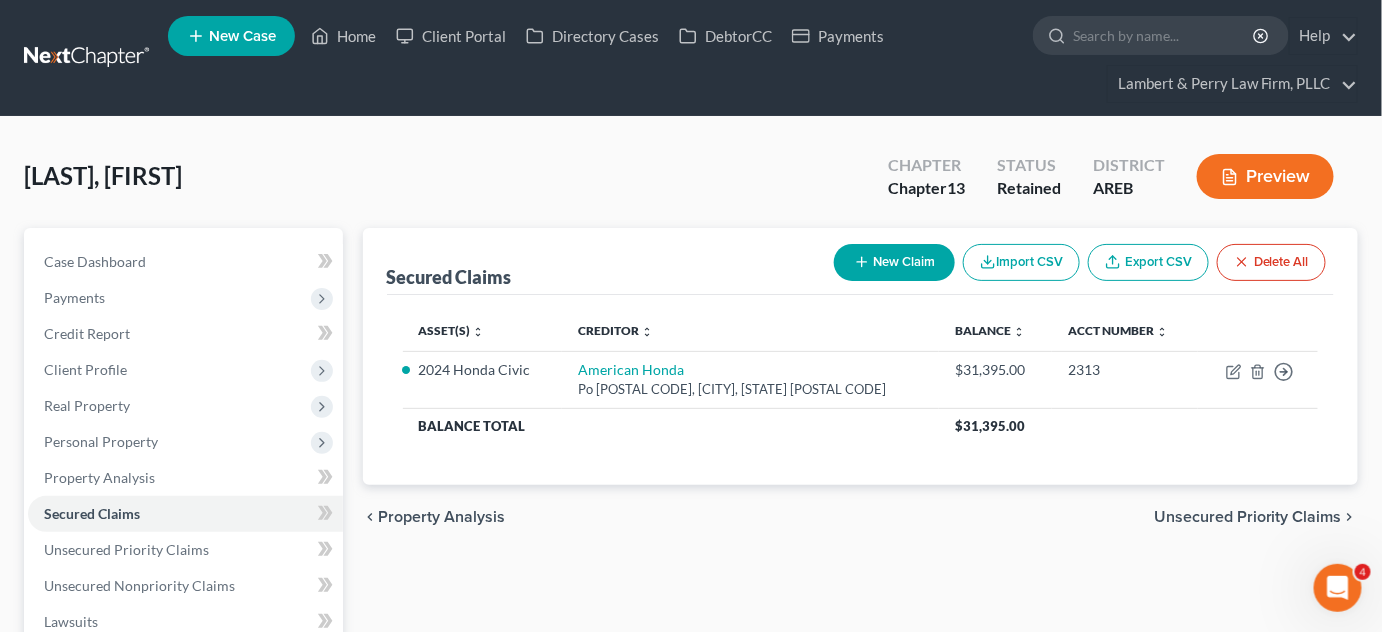 click on "Unsecured Priority Claims" at bounding box center [1248, 517] 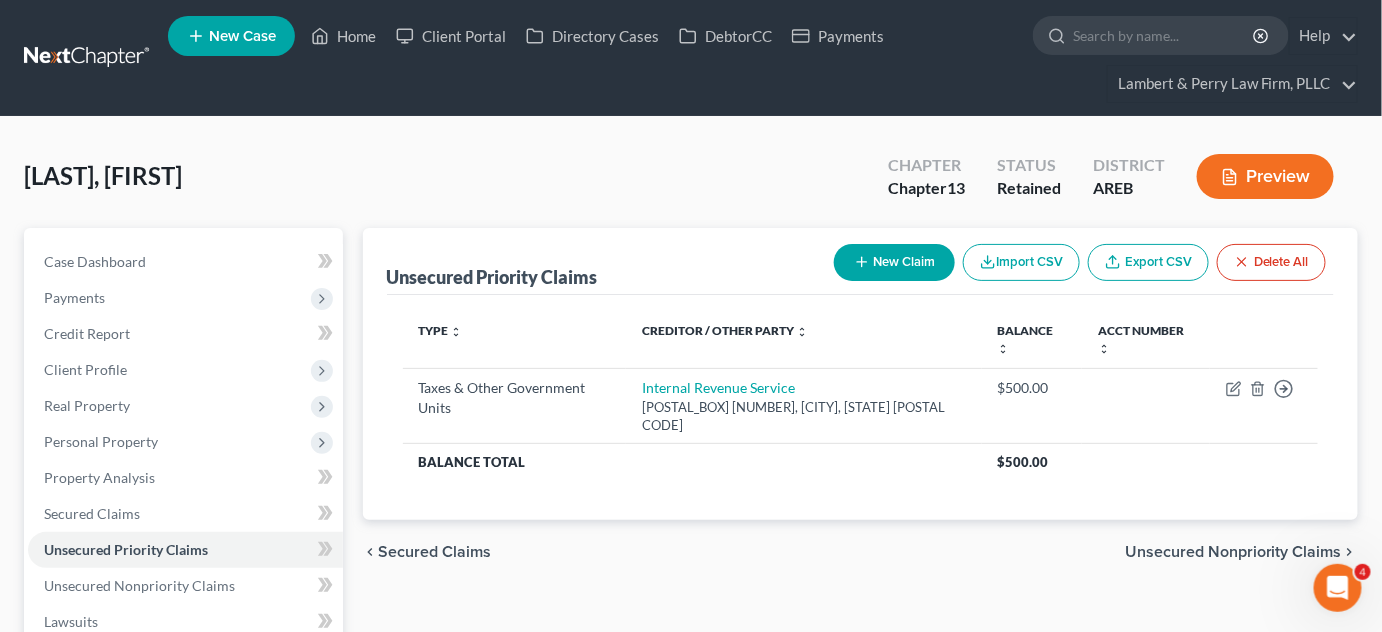 click on "Unsecured Nonpriority Claims" at bounding box center [1233, 552] 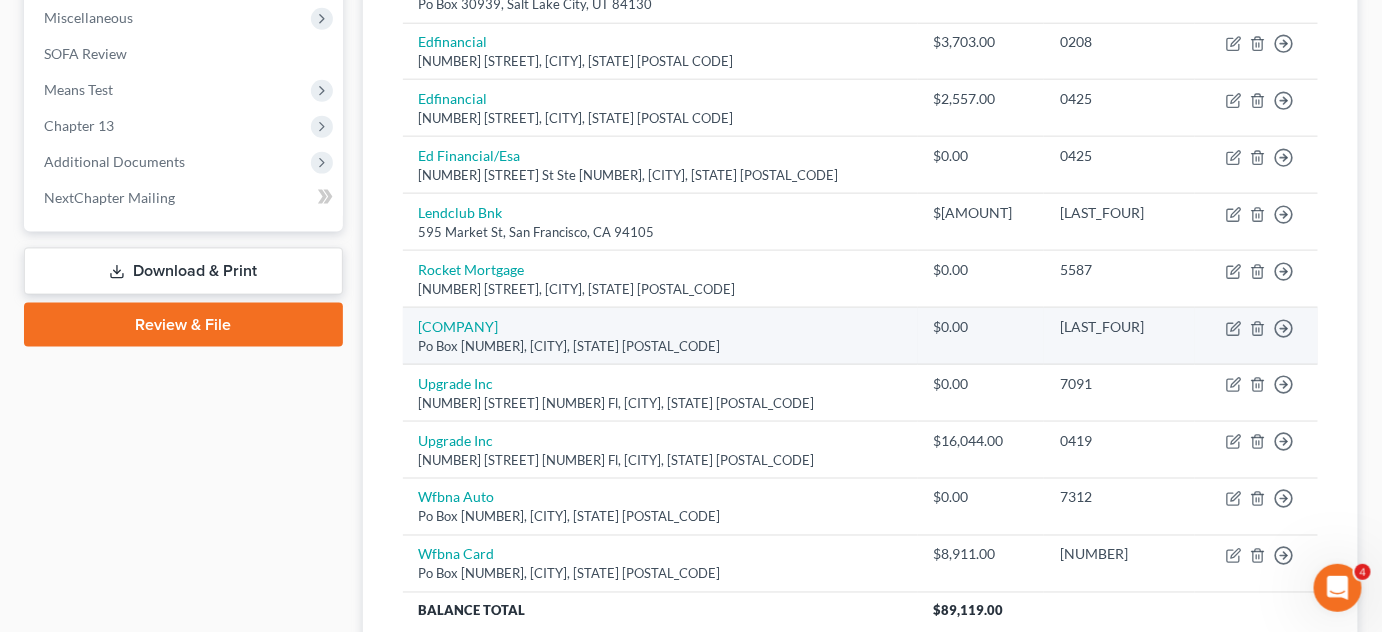 scroll, scrollTop: 954, scrollLeft: 0, axis: vertical 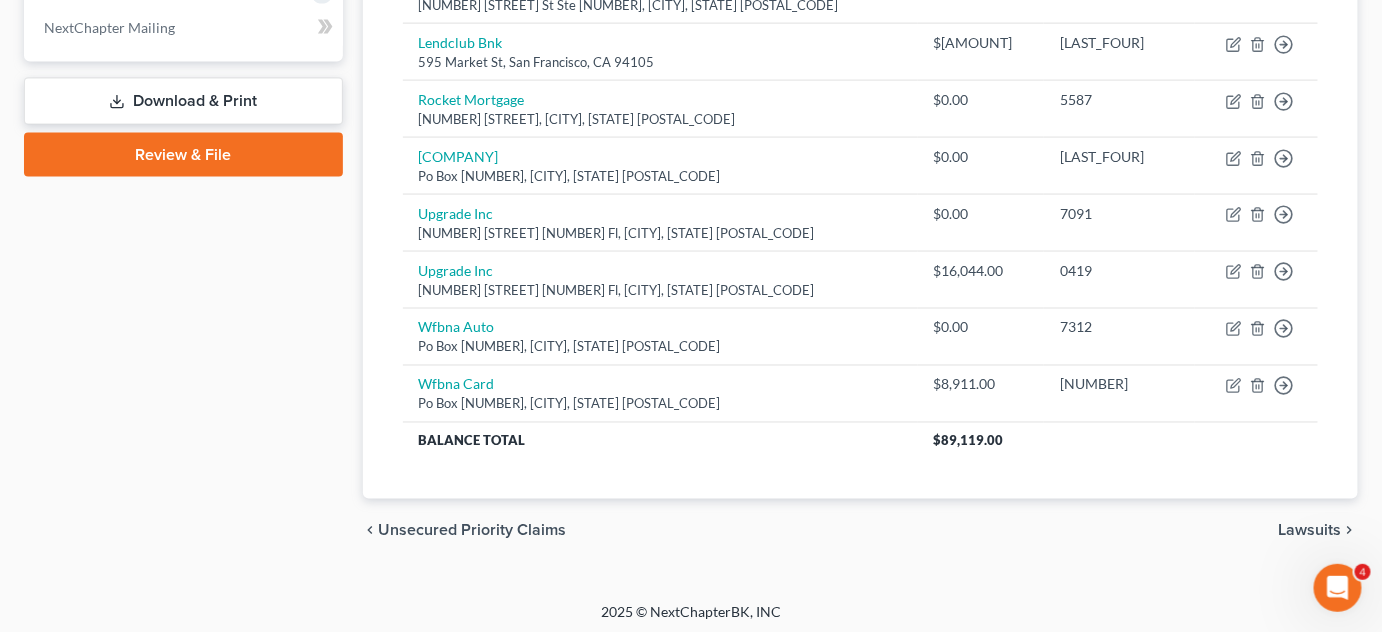click on "Lawsuits" at bounding box center [1310, 531] 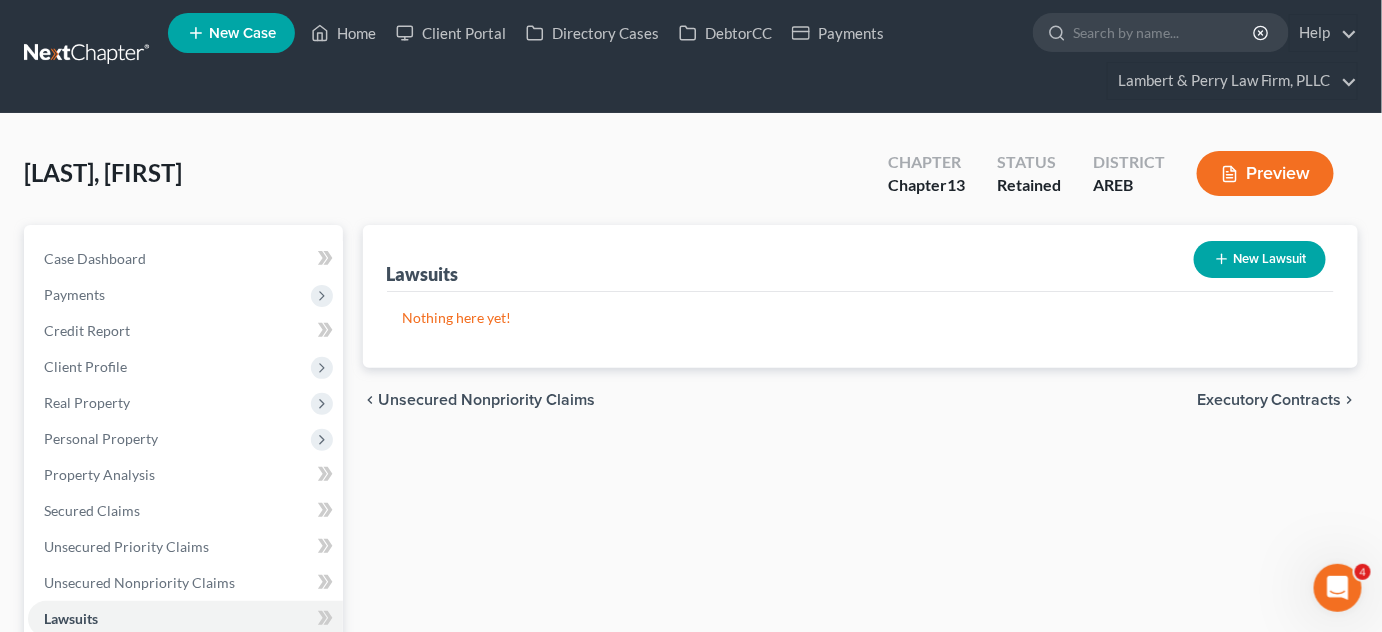 scroll, scrollTop: 0, scrollLeft: 0, axis: both 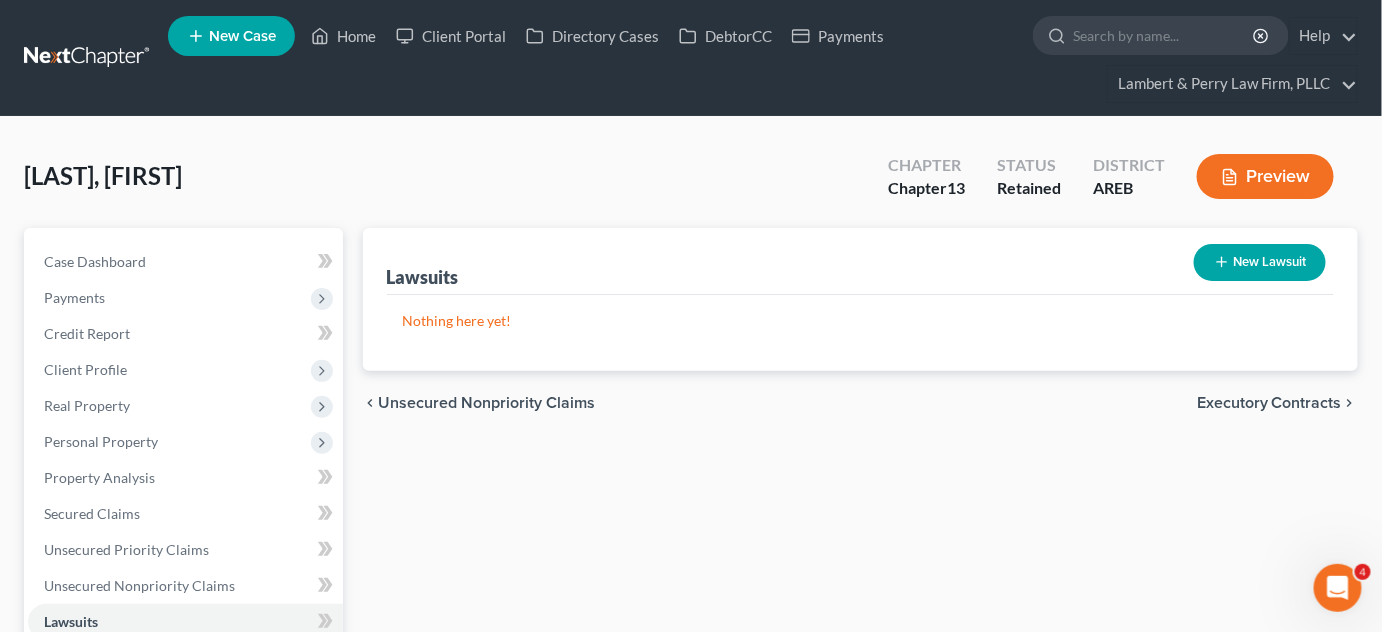 click on "Executory Contracts" at bounding box center [1269, 403] 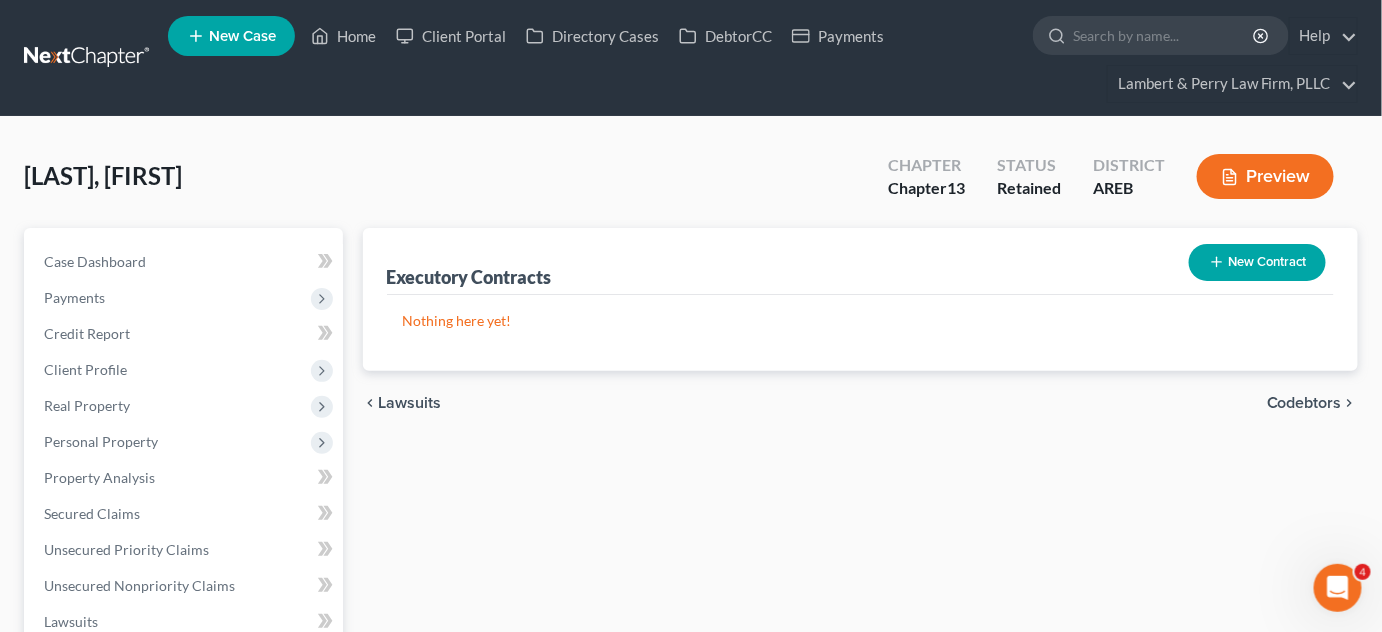click on "Codebtors" at bounding box center (1304, 403) 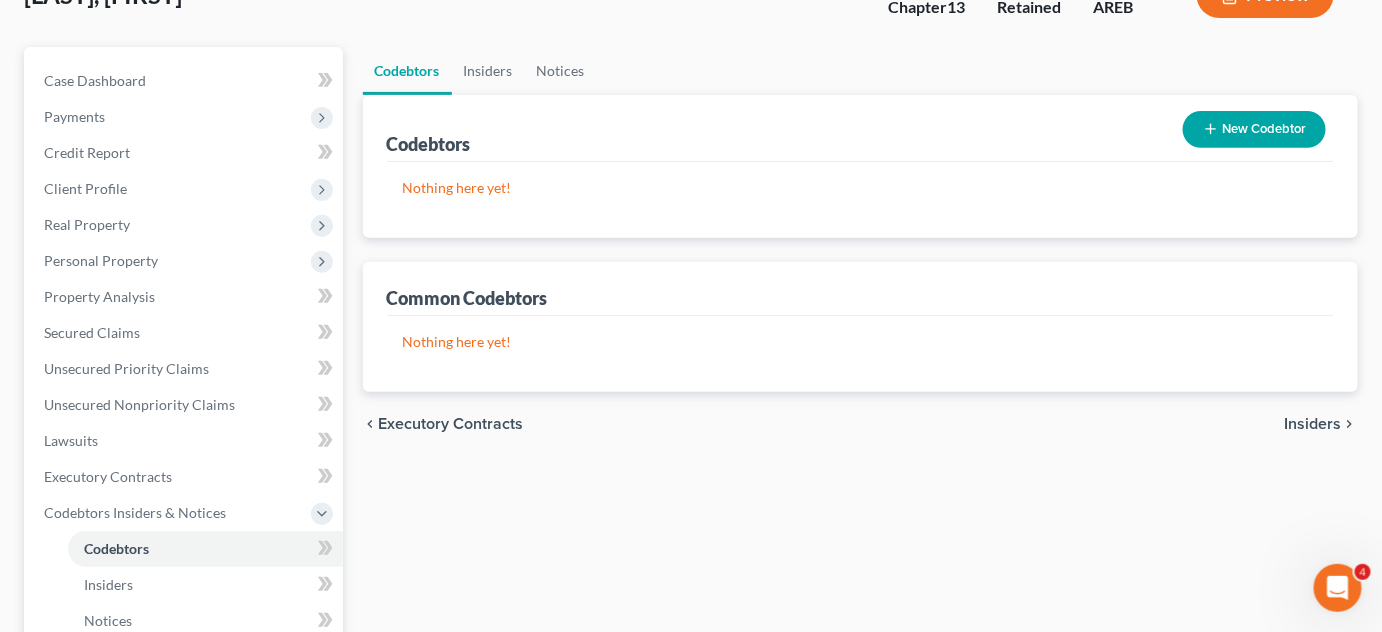 click on "Insiders" at bounding box center (1313, 424) 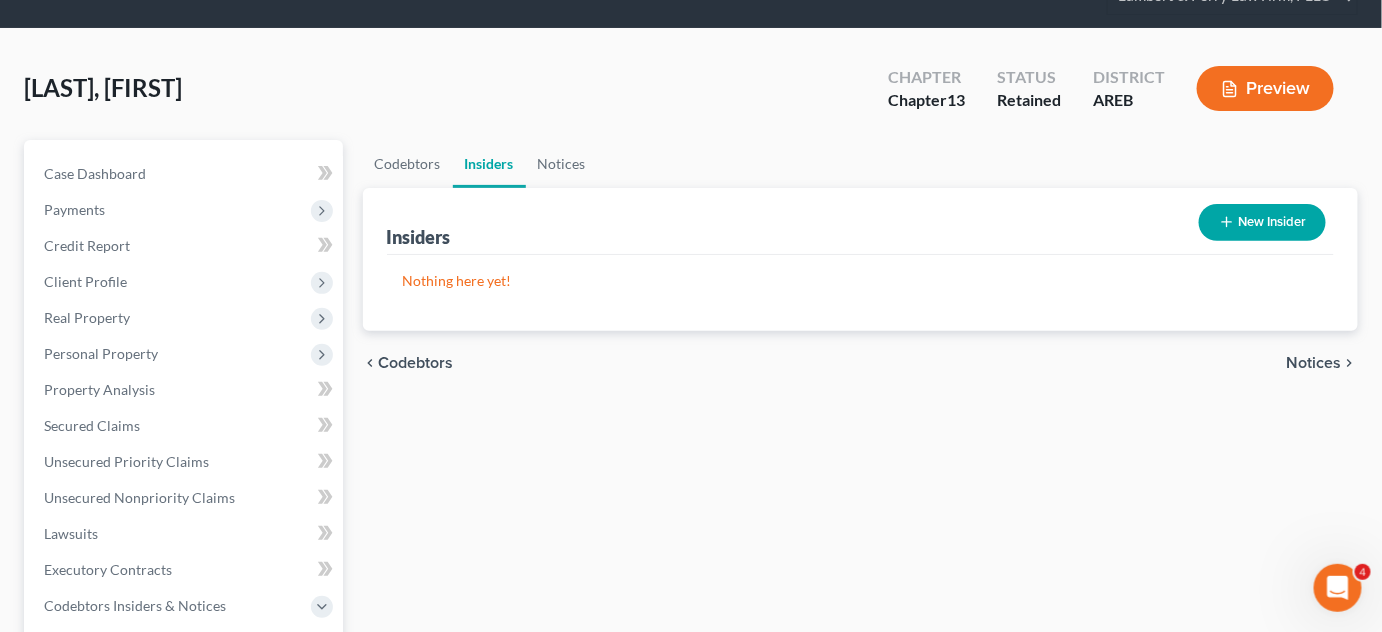 scroll, scrollTop: 0, scrollLeft: 0, axis: both 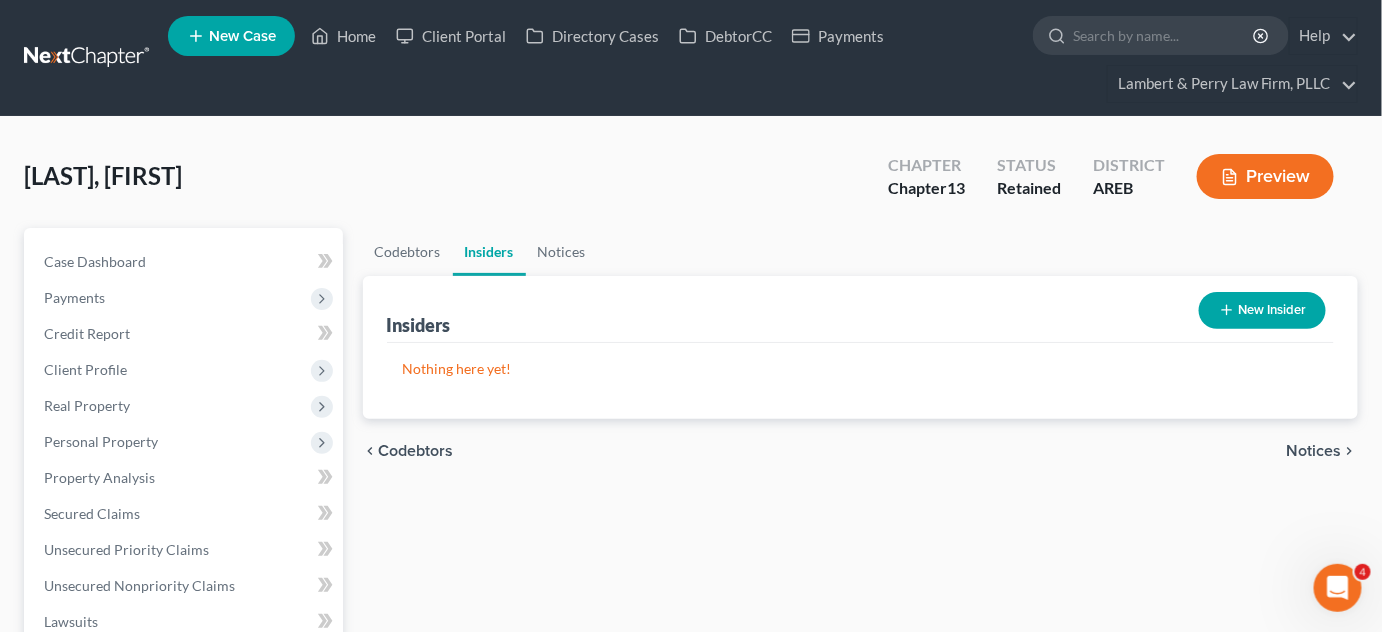 click on "Notices" at bounding box center (1314, 451) 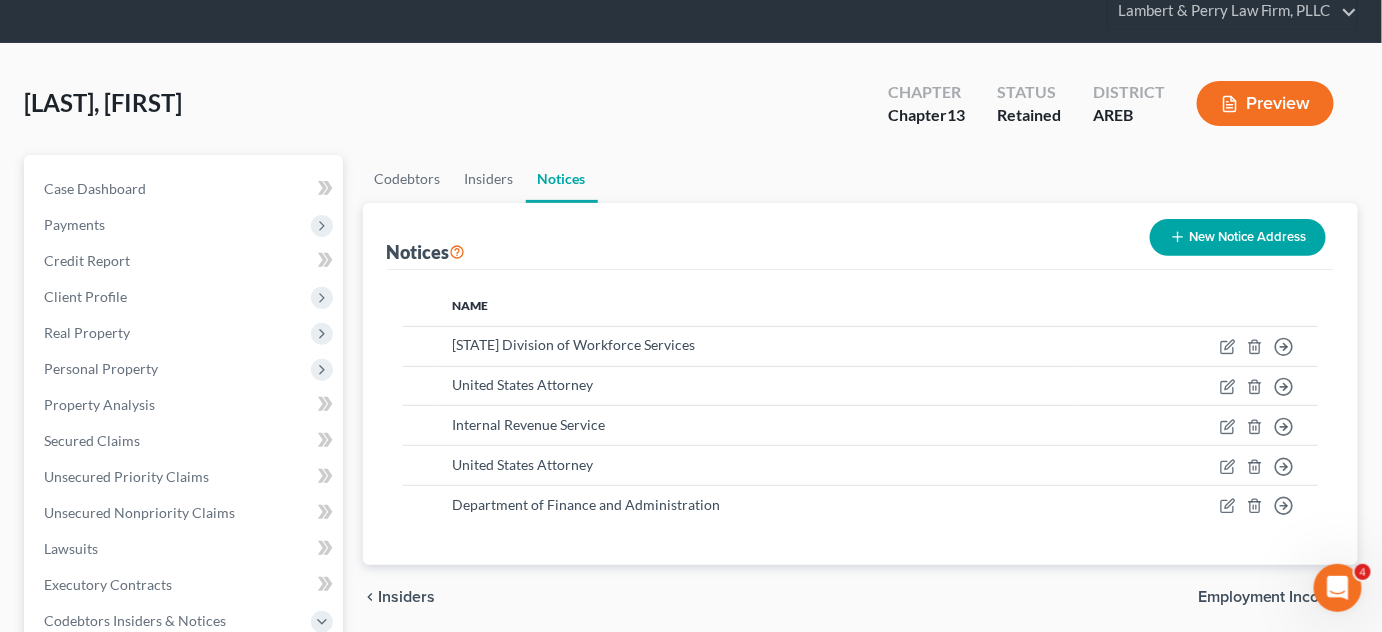 scroll, scrollTop: 181, scrollLeft: 0, axis: vertical 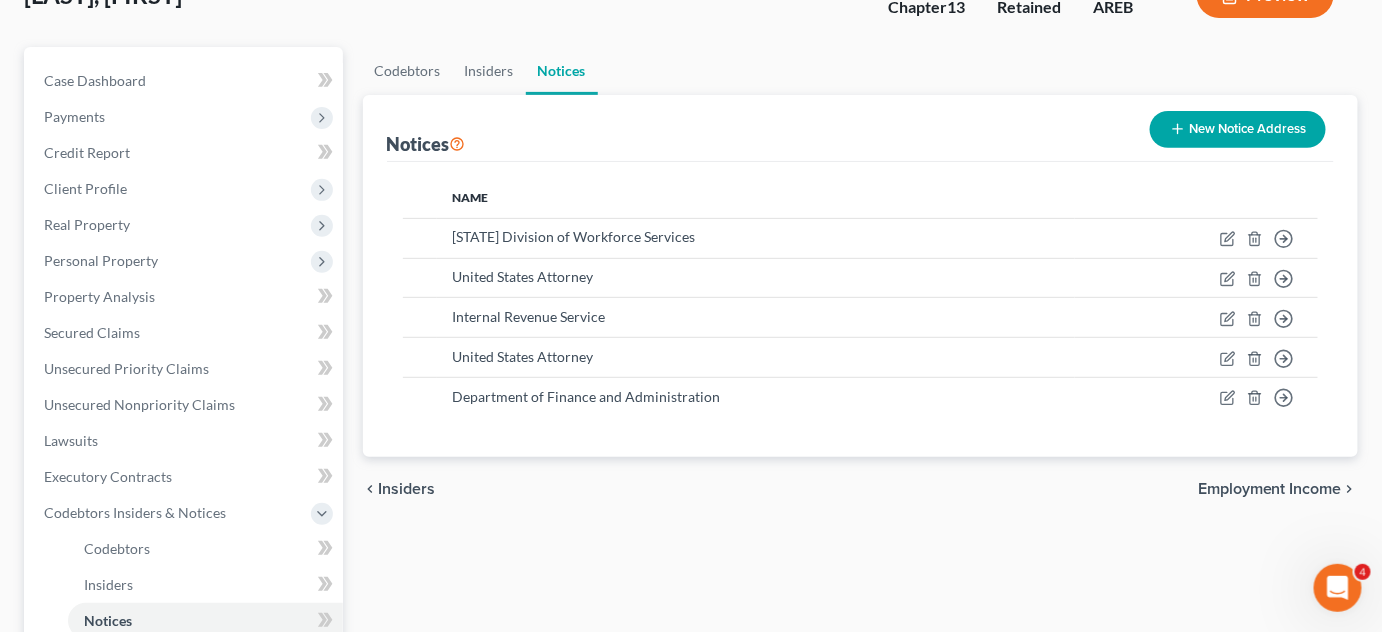 click on "Employment Income" at bounding box center (1270, 489) 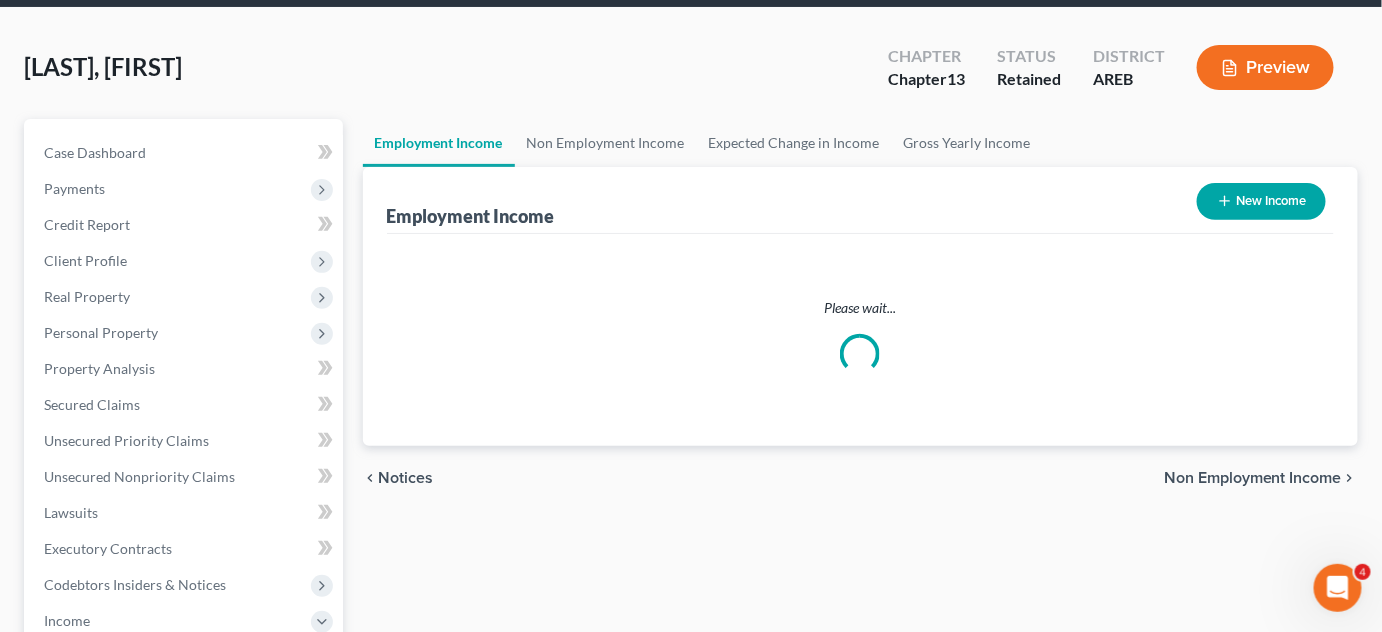 scroll, scrollTop: 0, scrollLeft: 0, axis: both 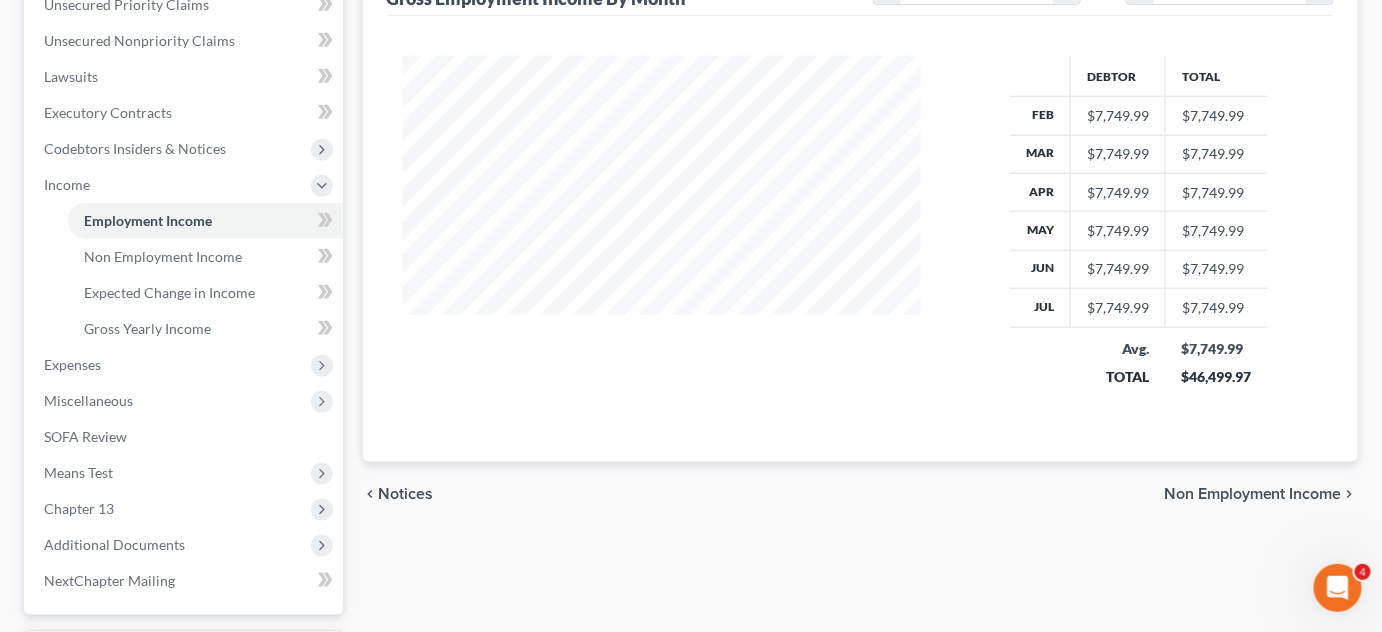 click on "Non Employment Income" at bounding box center (1253, 494) 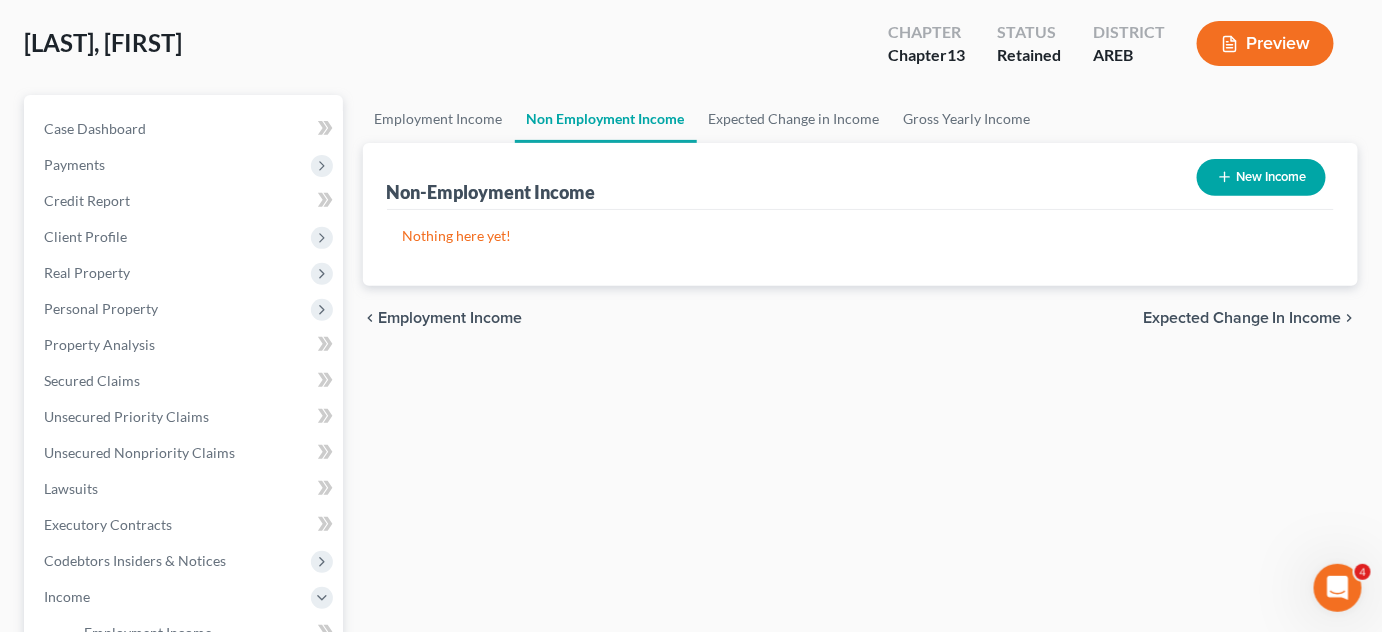 scroll, scrollTop: 0, scrollLeft: 0, axis: both 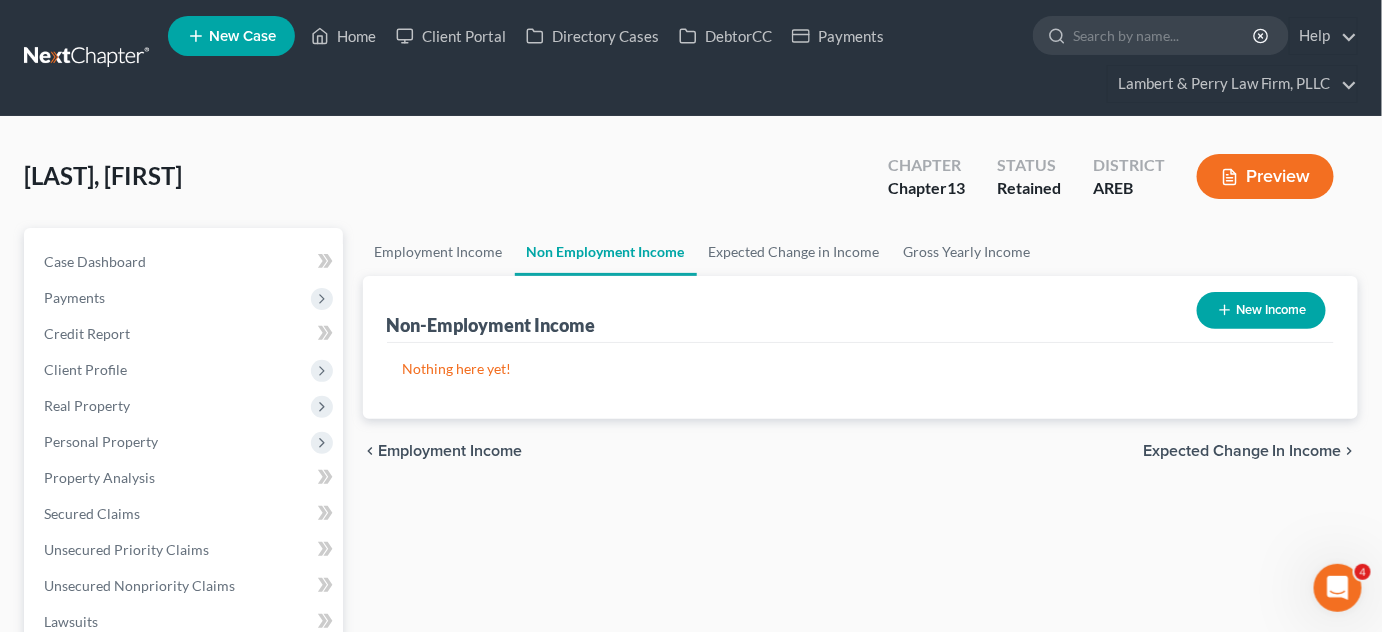 click on "Expected Change in Income" at bounding box center (1242, 451) 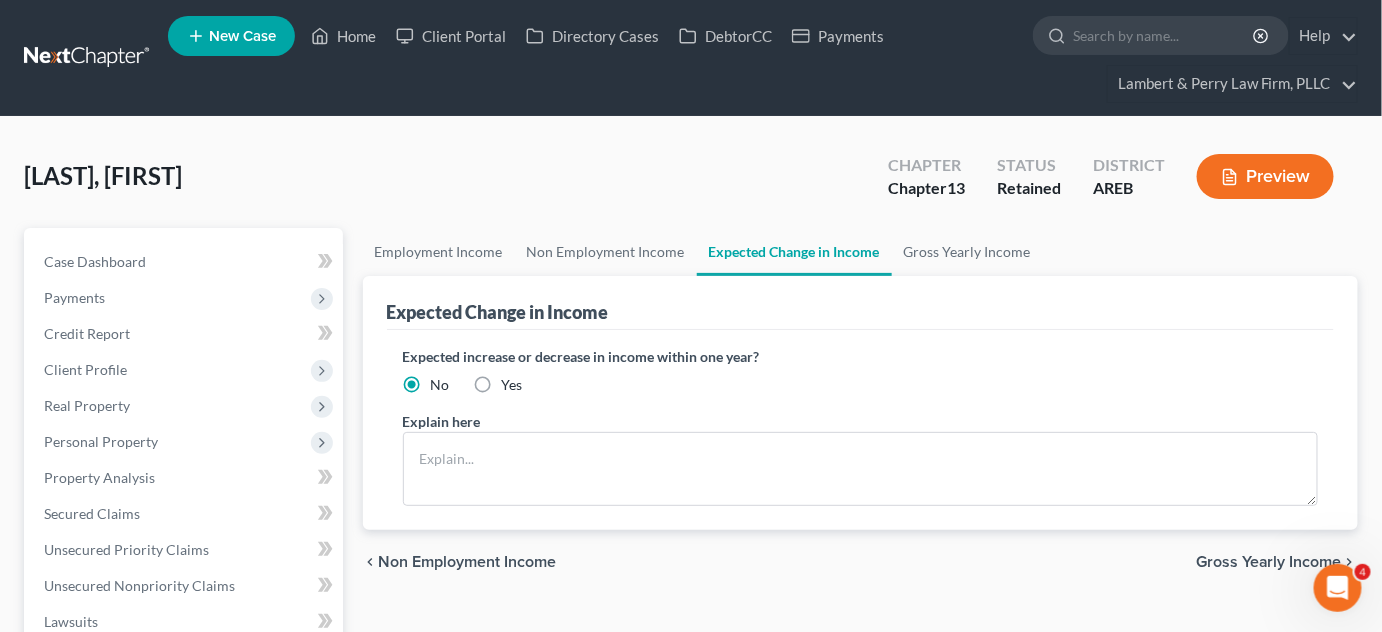 click on "Gross Yearly Income" at bounding box center (1269, 562) 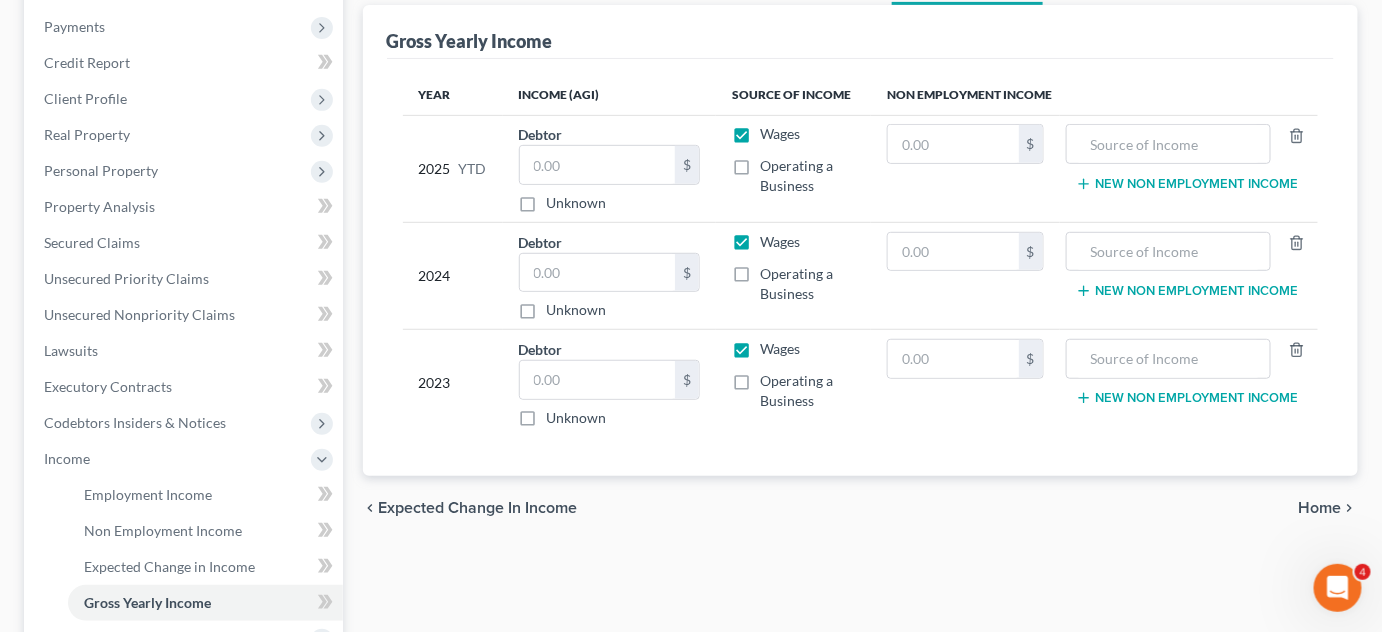scroll, scrollTop: 272, scrollLeft: 0, axis: vertical 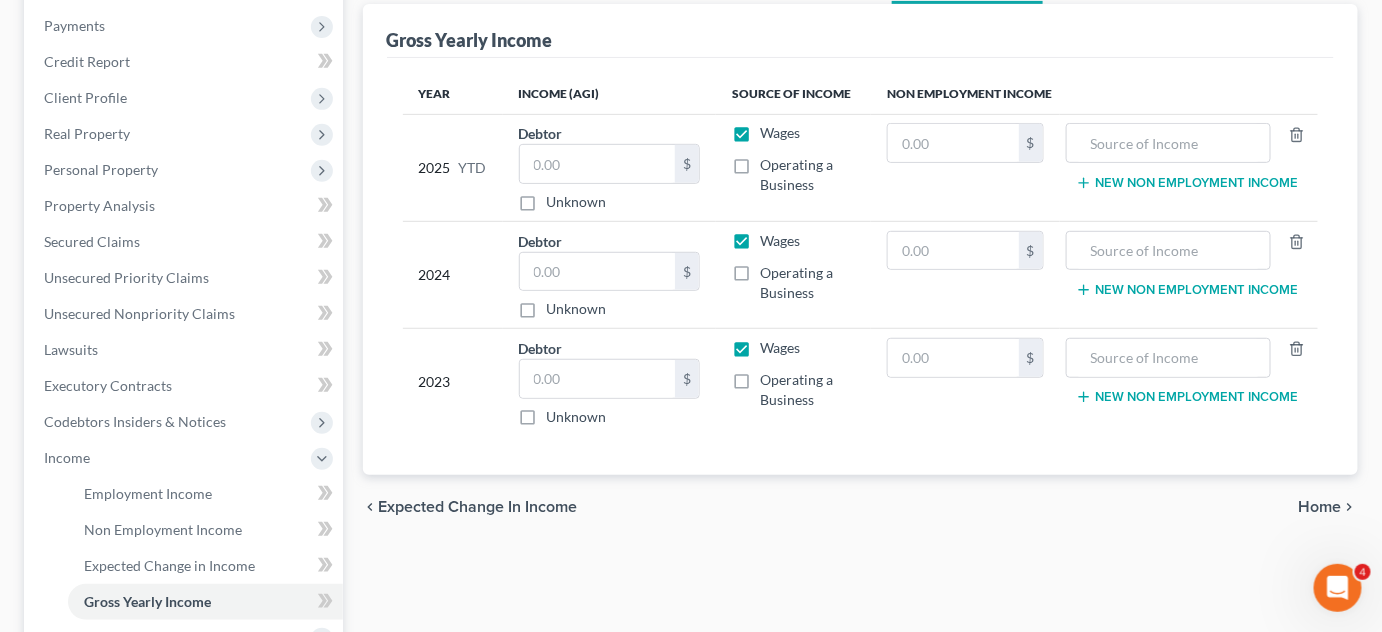 click on "chevron_left
Expected Change in Income
Home
chevron_right" at bounding box center [861, 507] 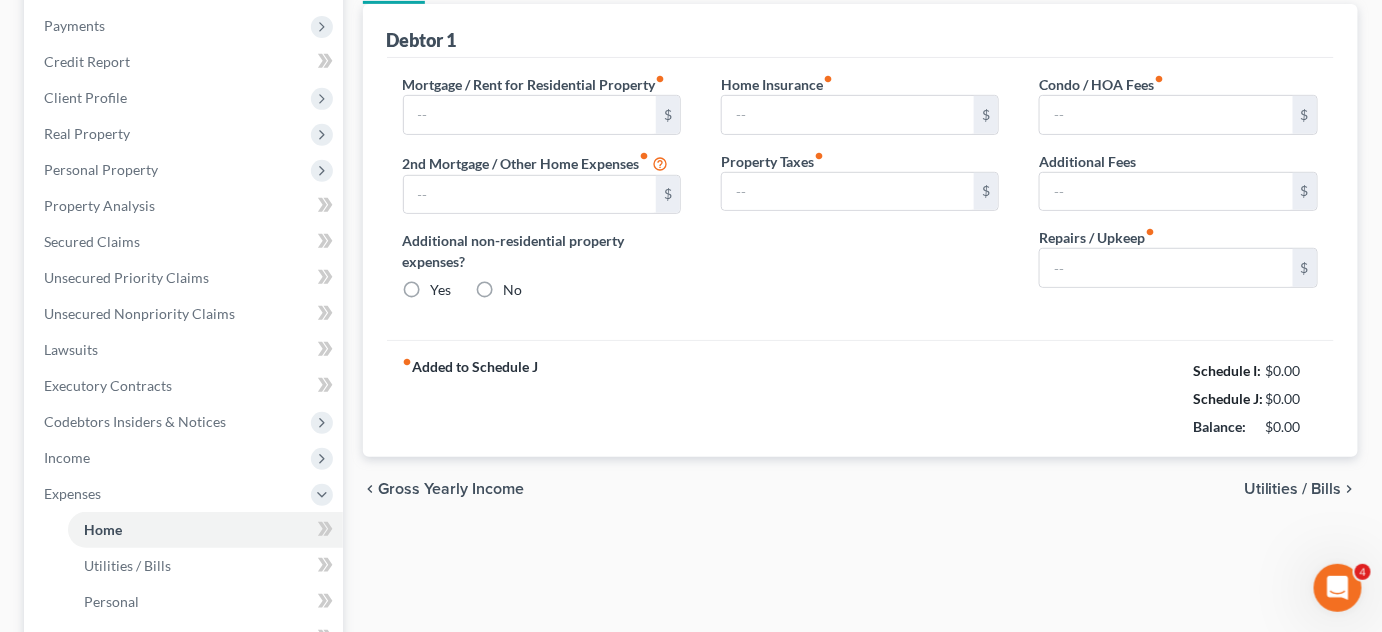 type on "0.00" 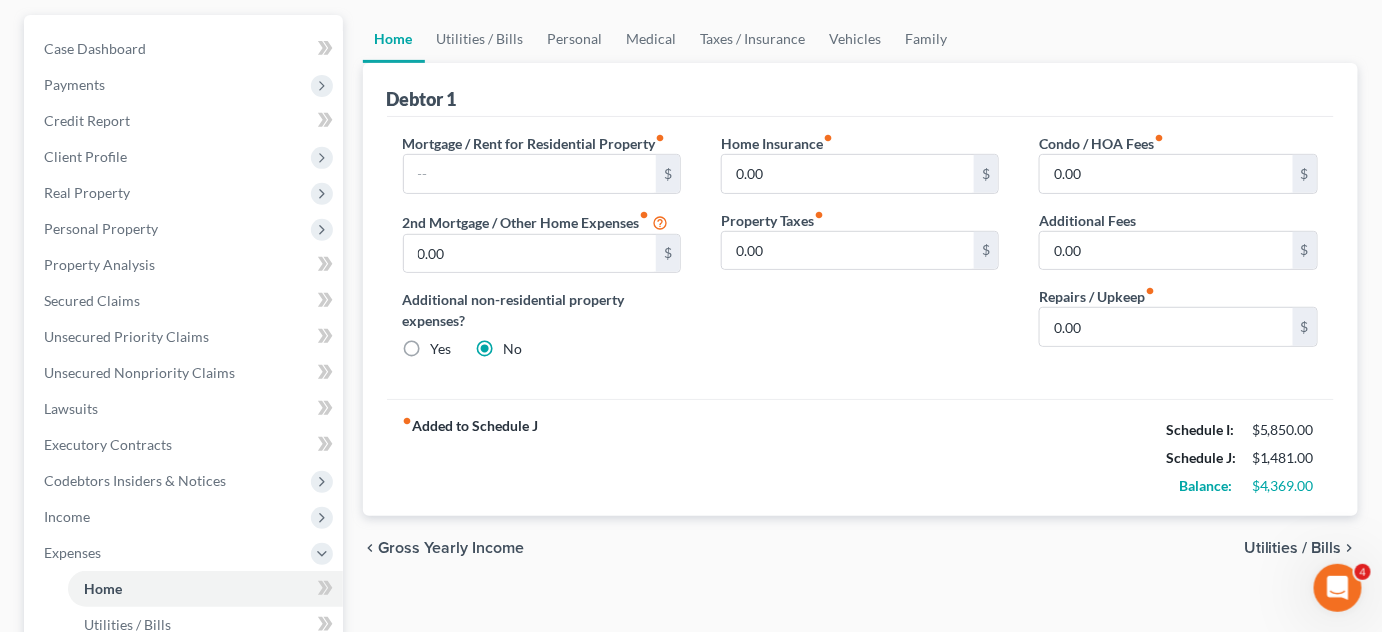 scroll, scrollTop: 181, scrollLeft: 0, axis: vertical 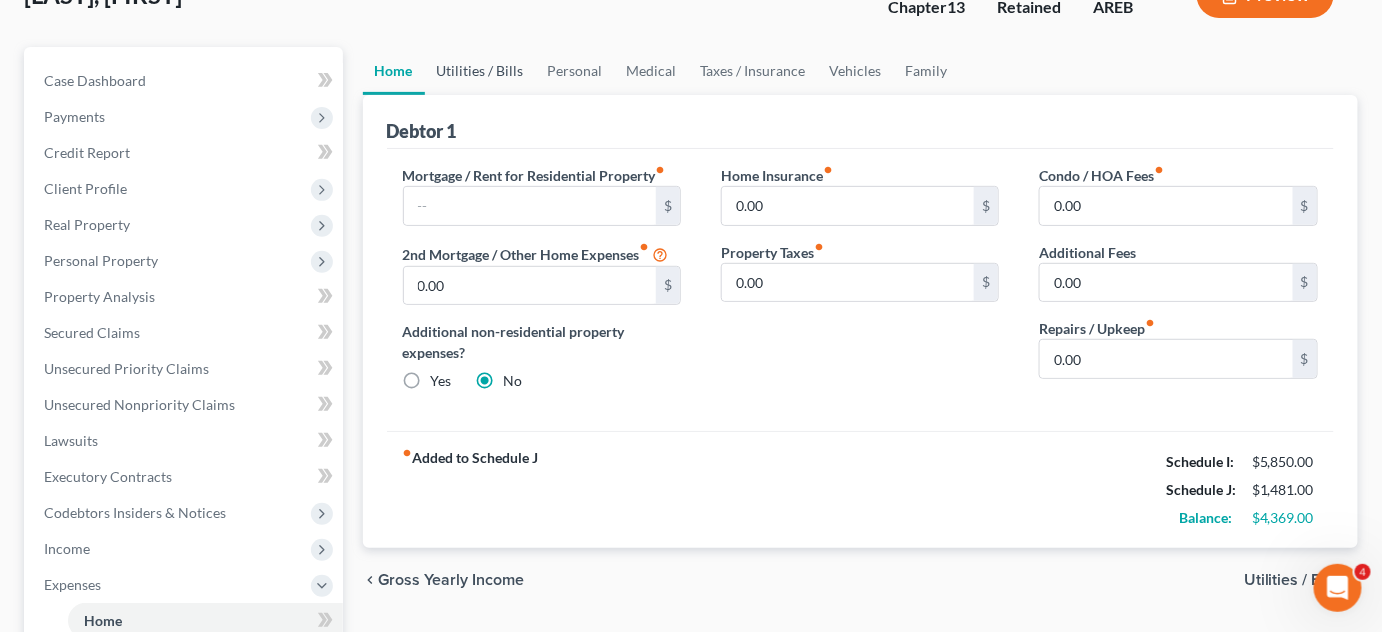 click on "Utilities / Bills" at bounding box center (480, 71) 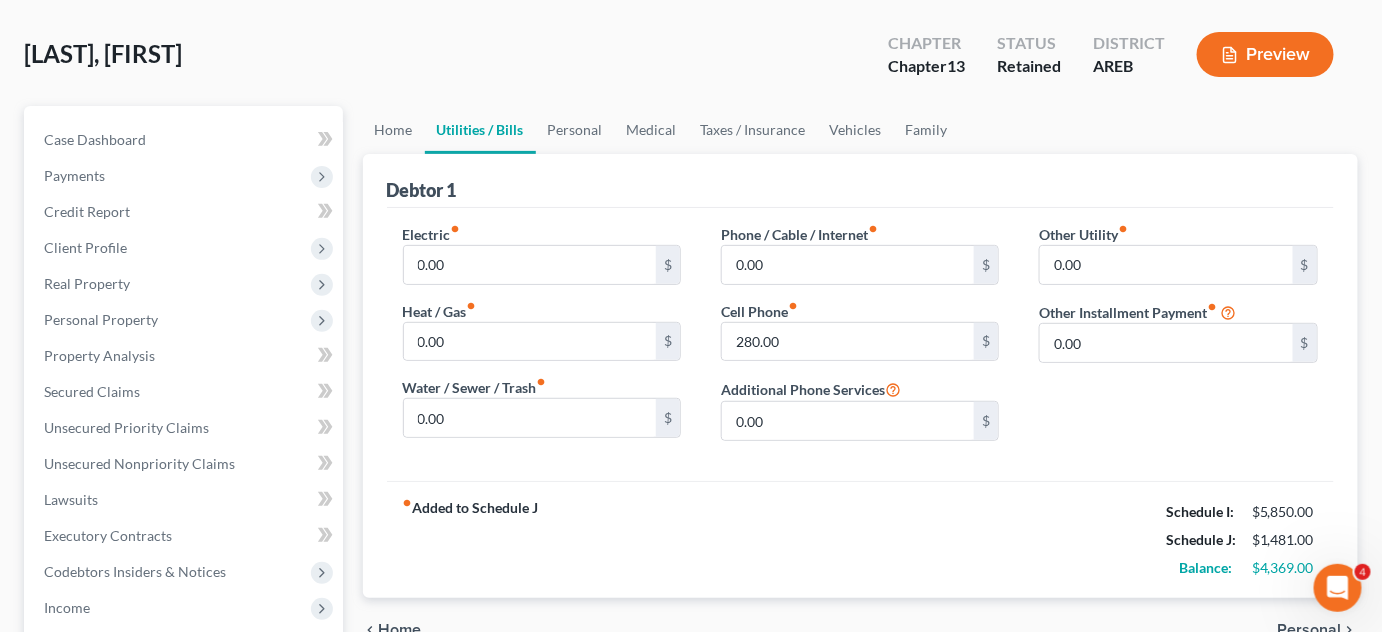 scroll, scrollTop: 90, scrollLeft: 0, axis: vertical 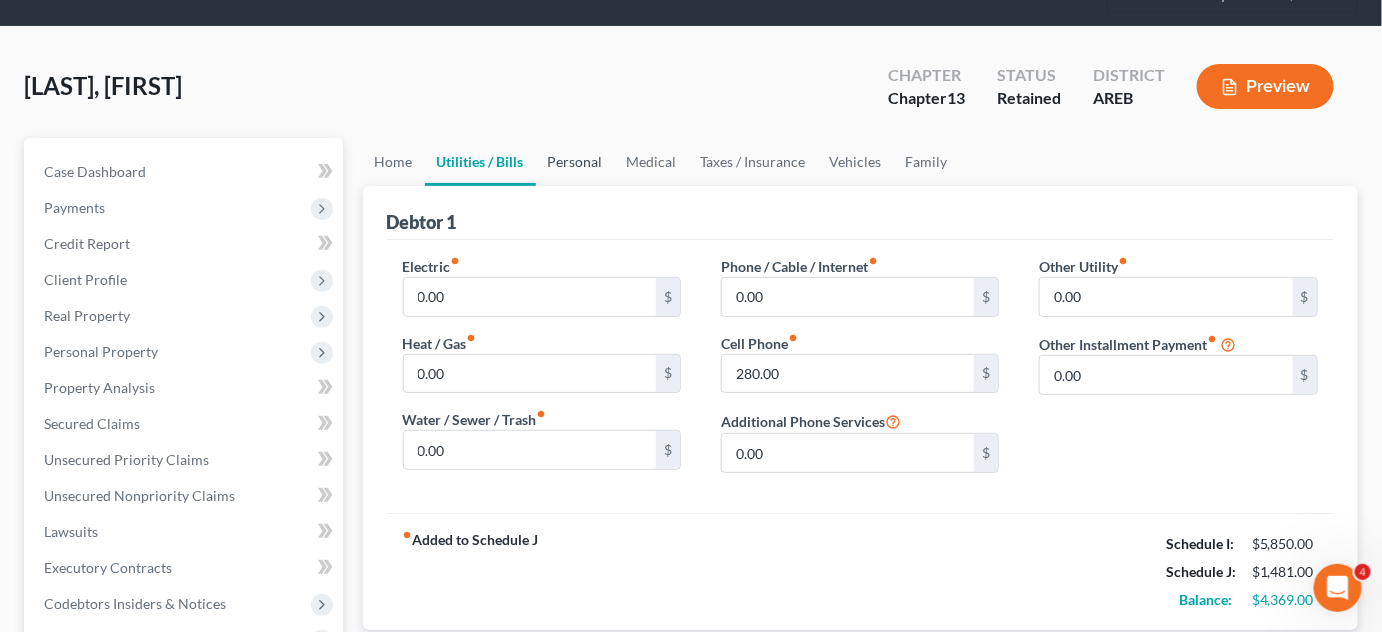 click on "Personal" at bounding box center [575, 162] 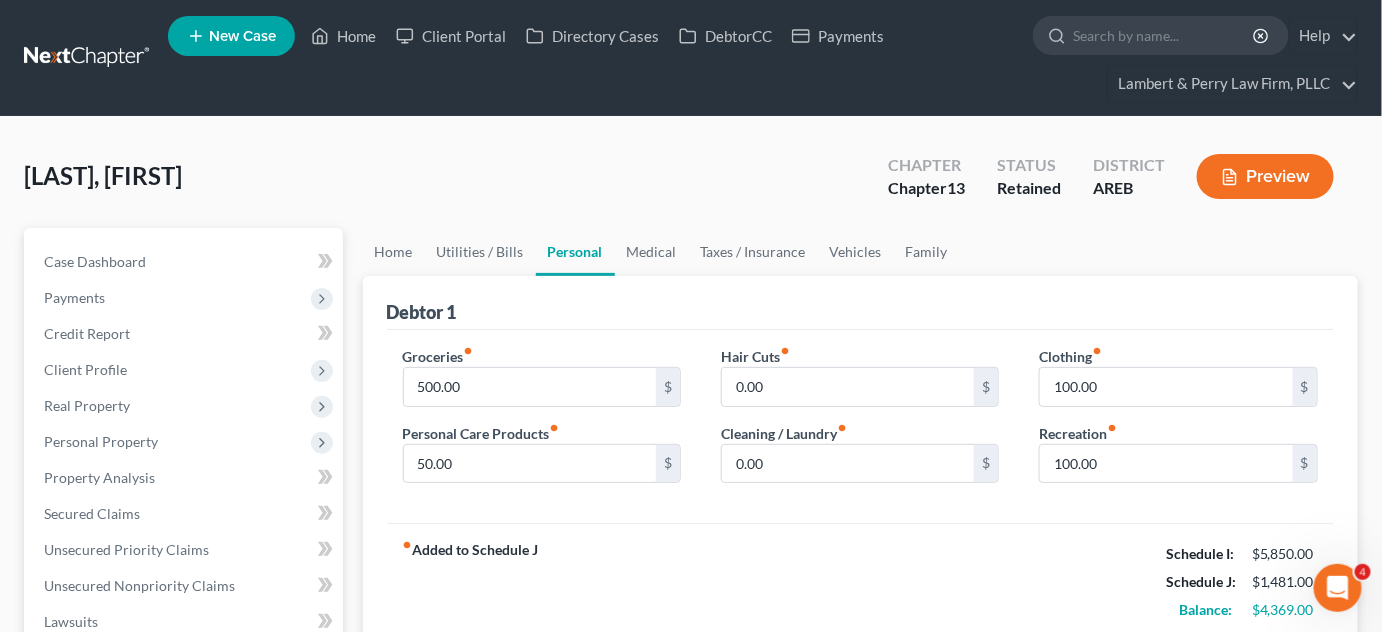scroll, scrollTop: 90, scrollLeft: 0, axis: vertical 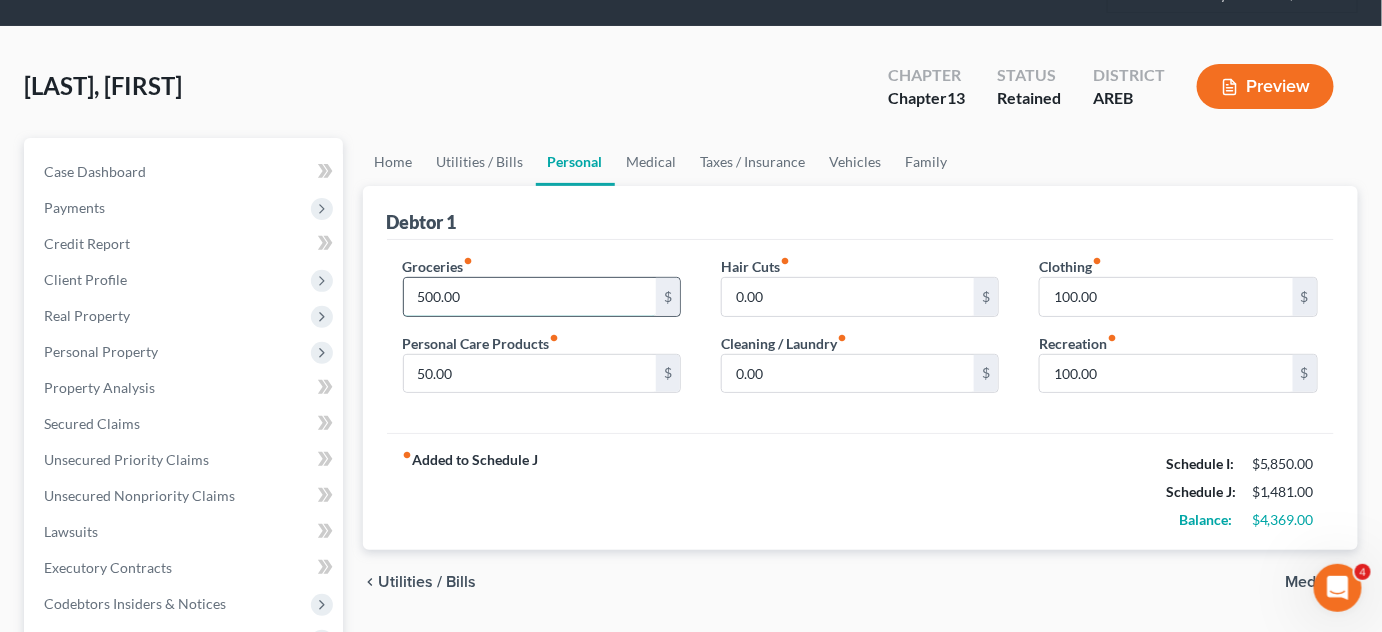 click on "500.00" at bounding box center [530, 297] 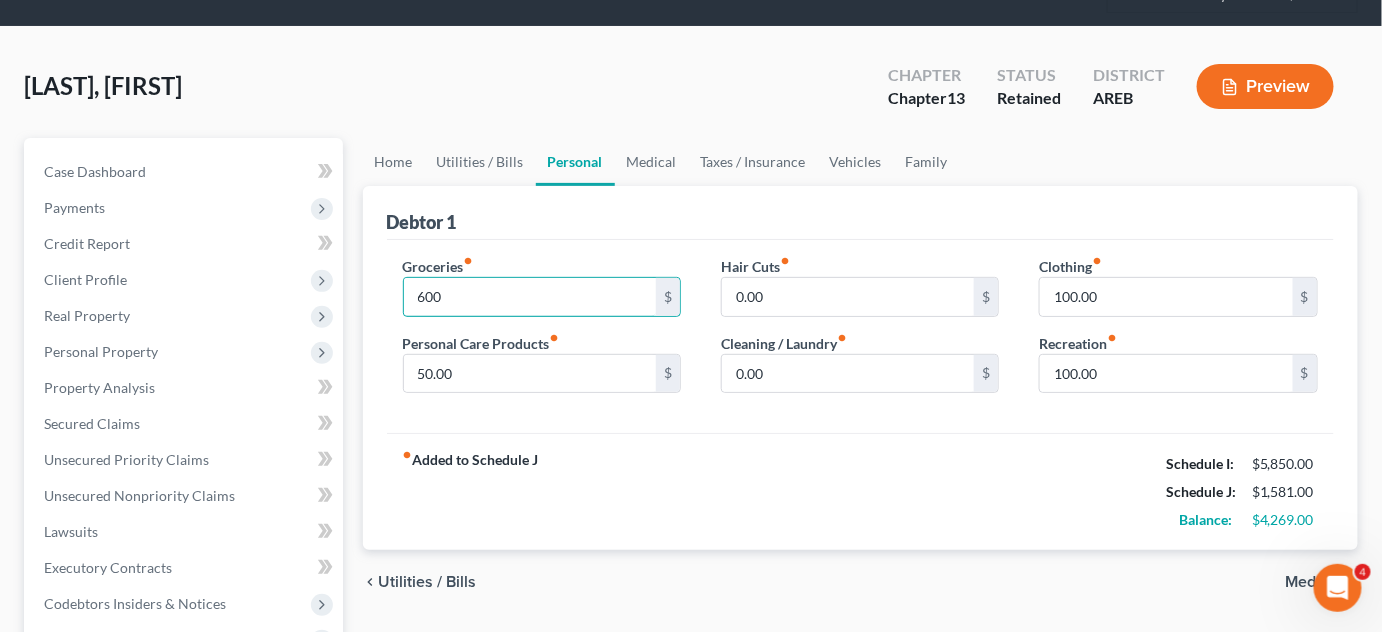 type on "600" 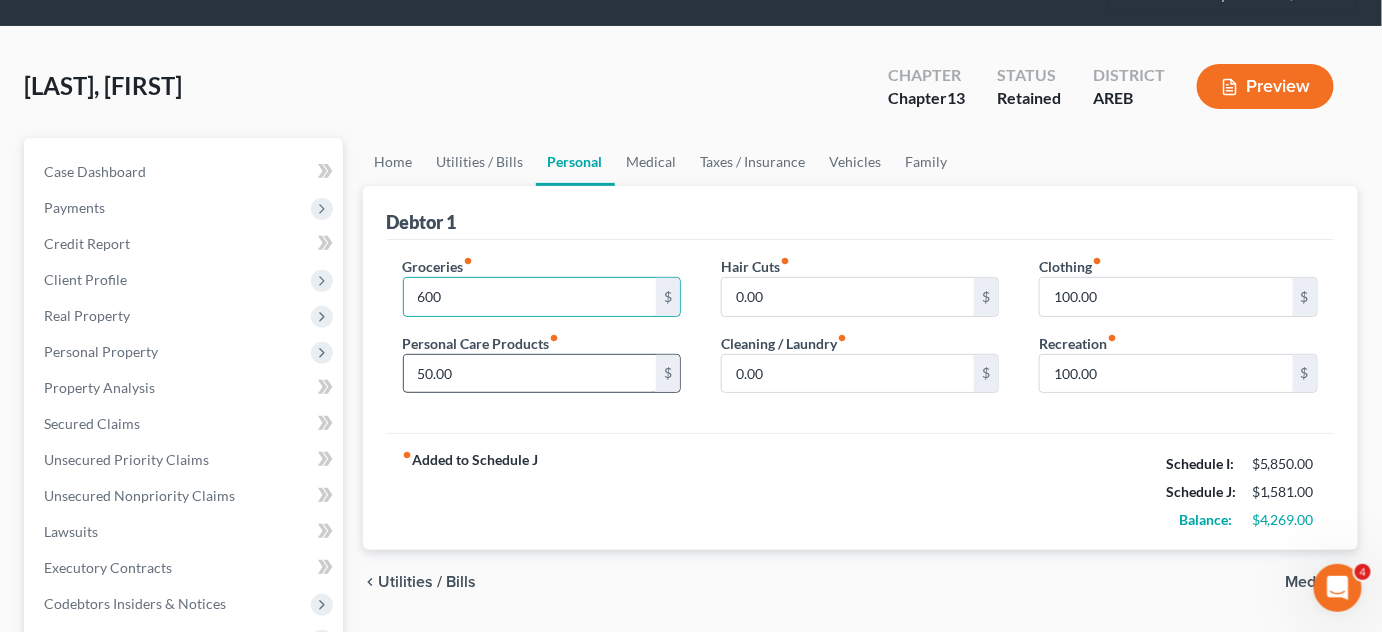 drag, startPoint x: 460, startPoint y: 395, endPoint x: 467, endPoint y: 375, distance: 21.189621 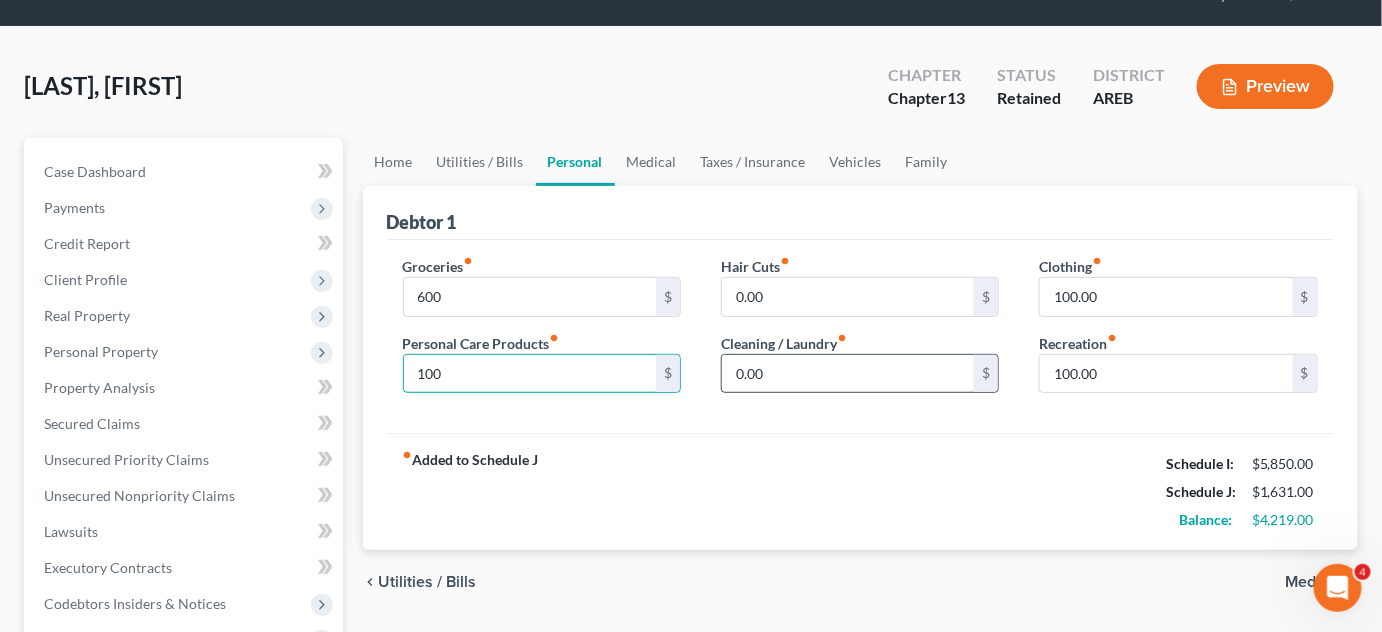 type on "100" 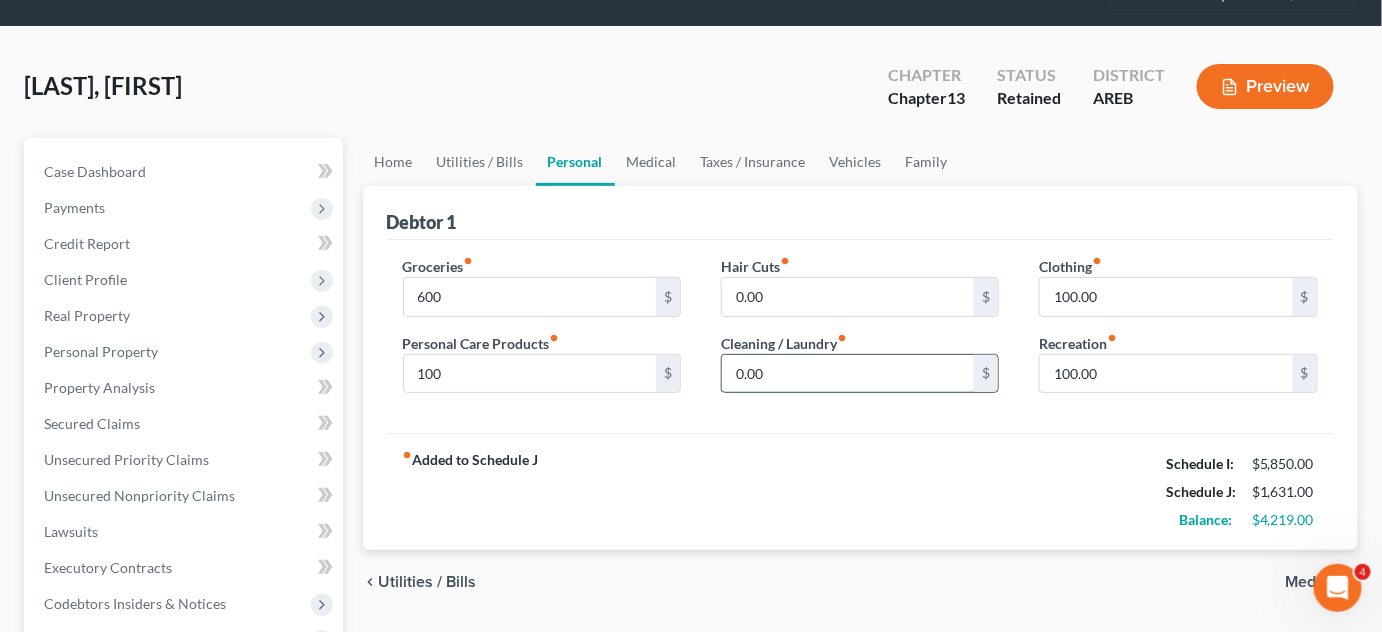 click on "0.00" at bounding box center (848, 374) 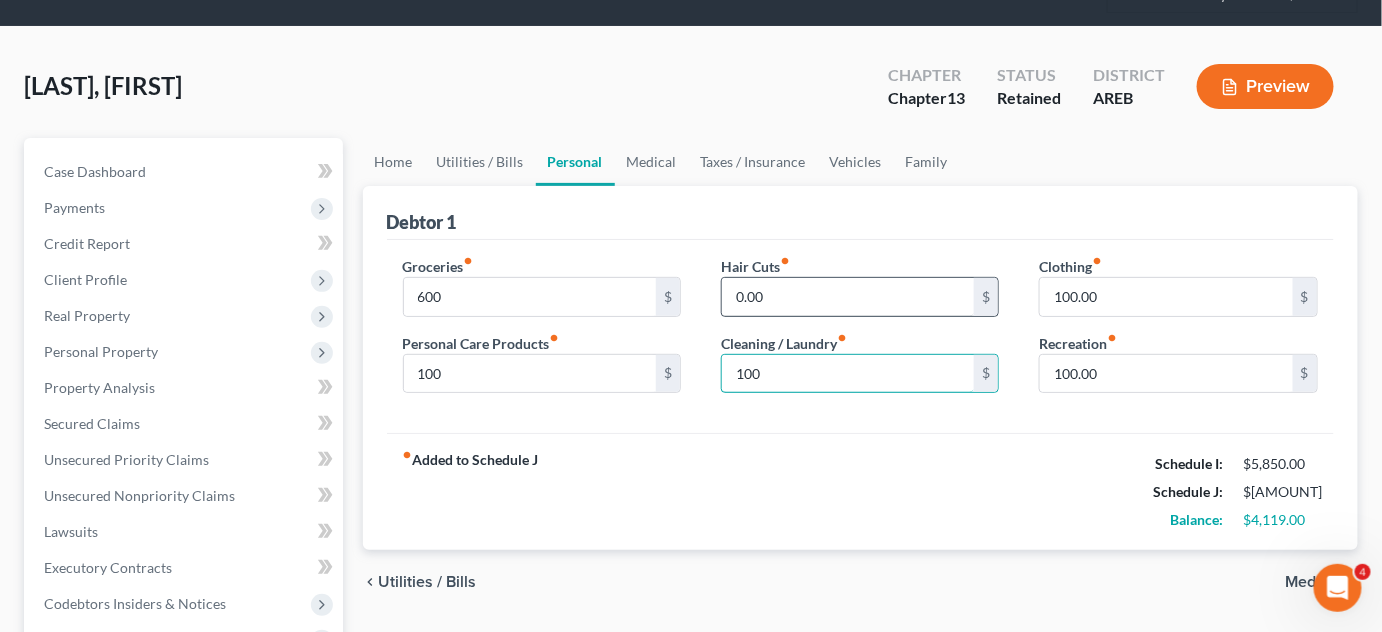 type on "100" 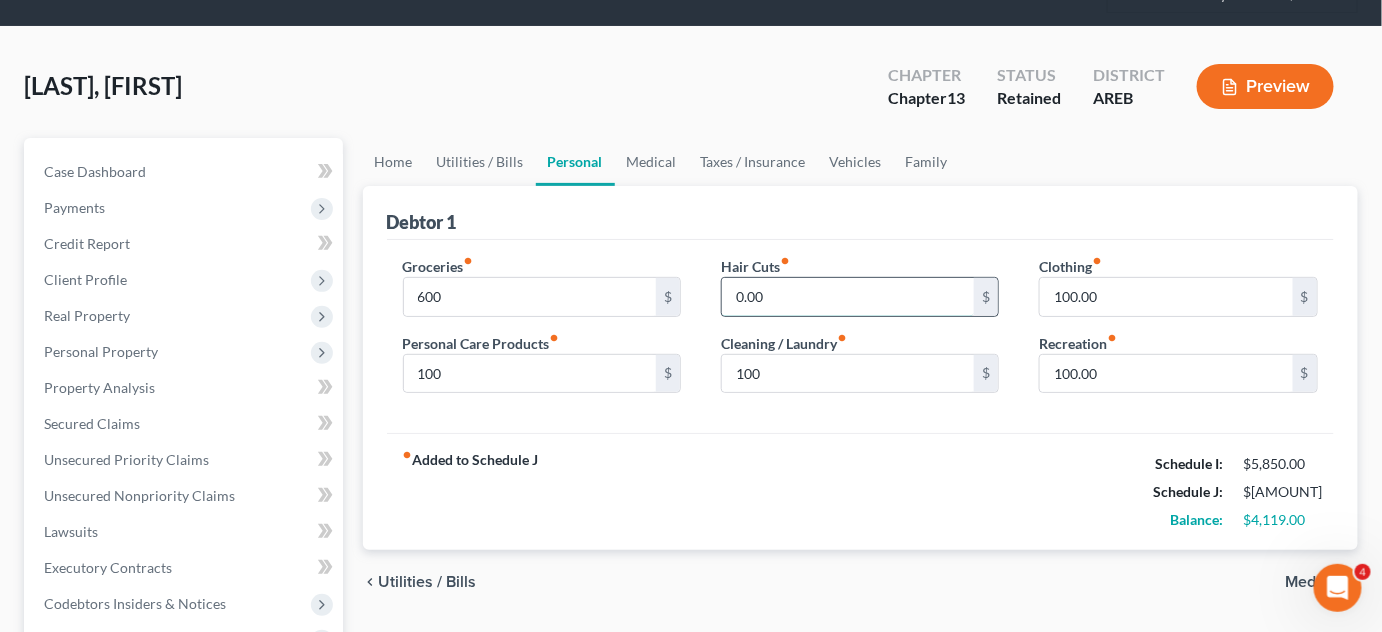 click on "0.00" at bounding box center [848, 297] 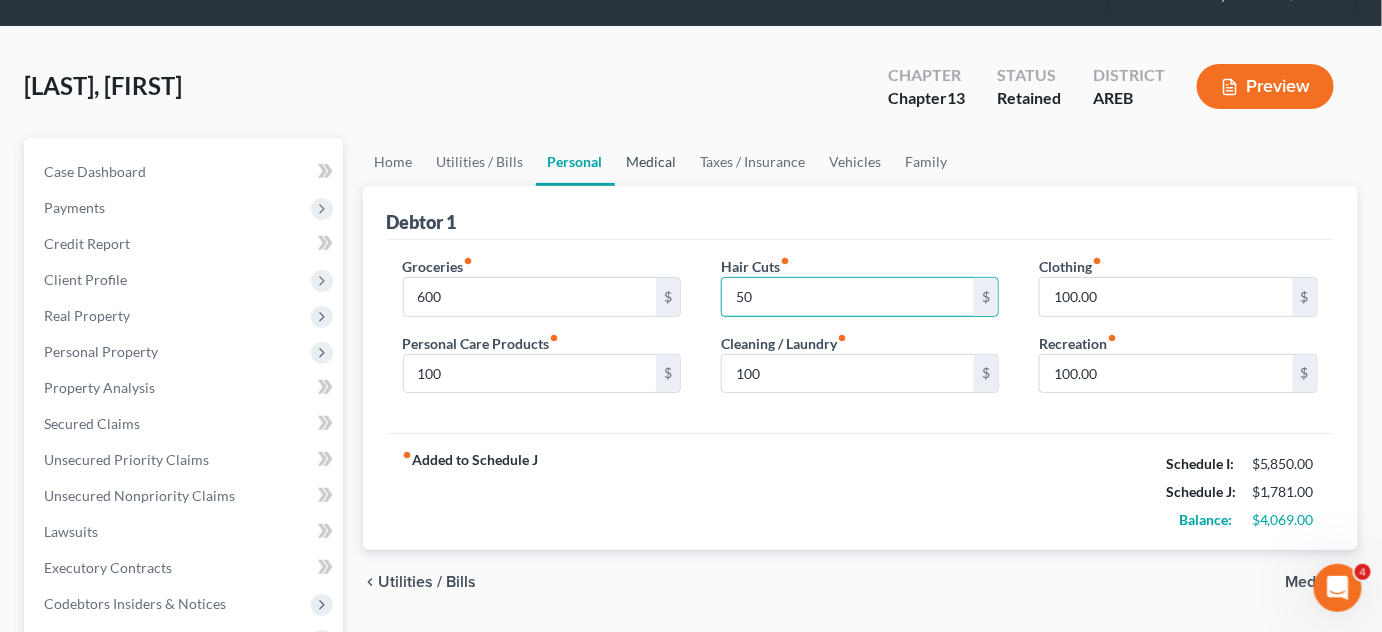 type on "50" 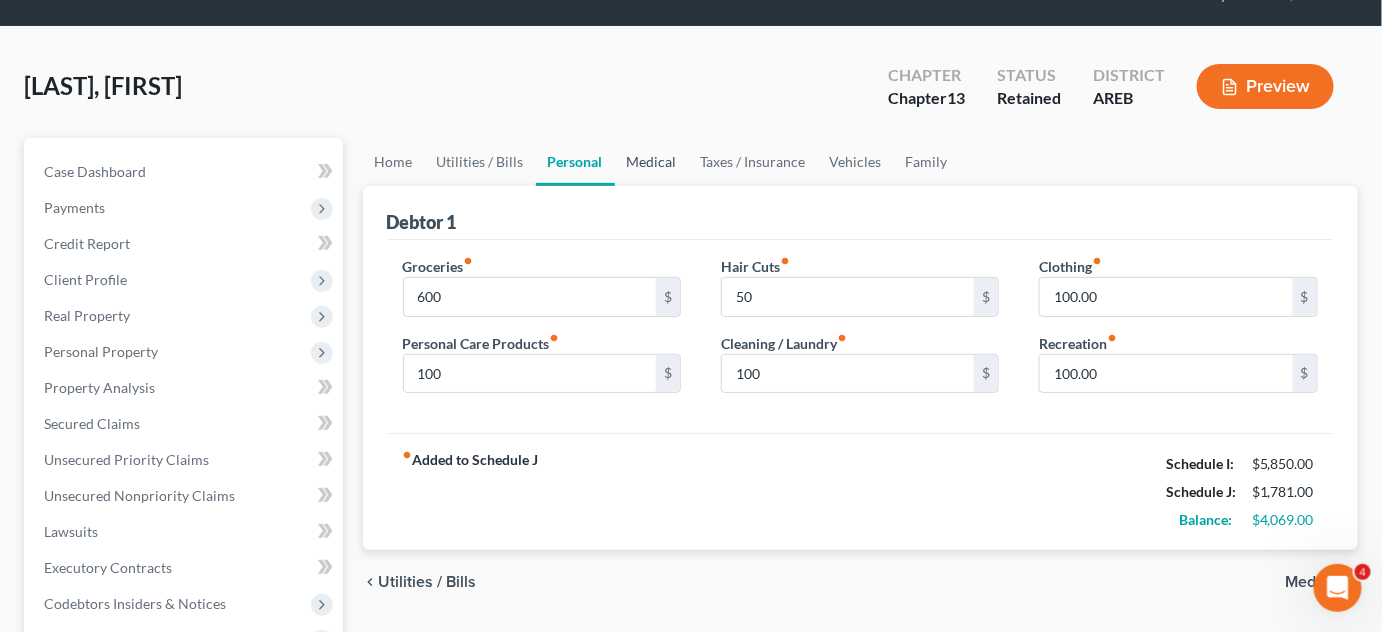 click on "Medical" at bounding box center (652, 162) 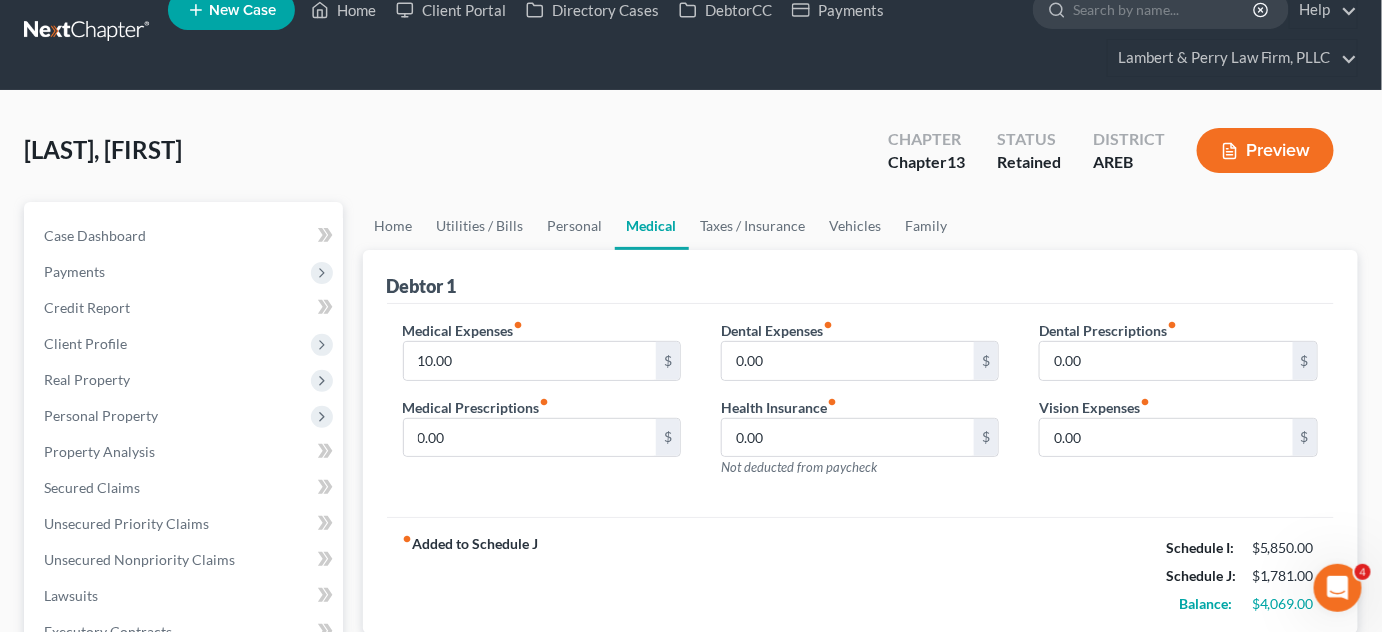 scroll, scrollTop: 0, scrollLeft: 0, axis: both 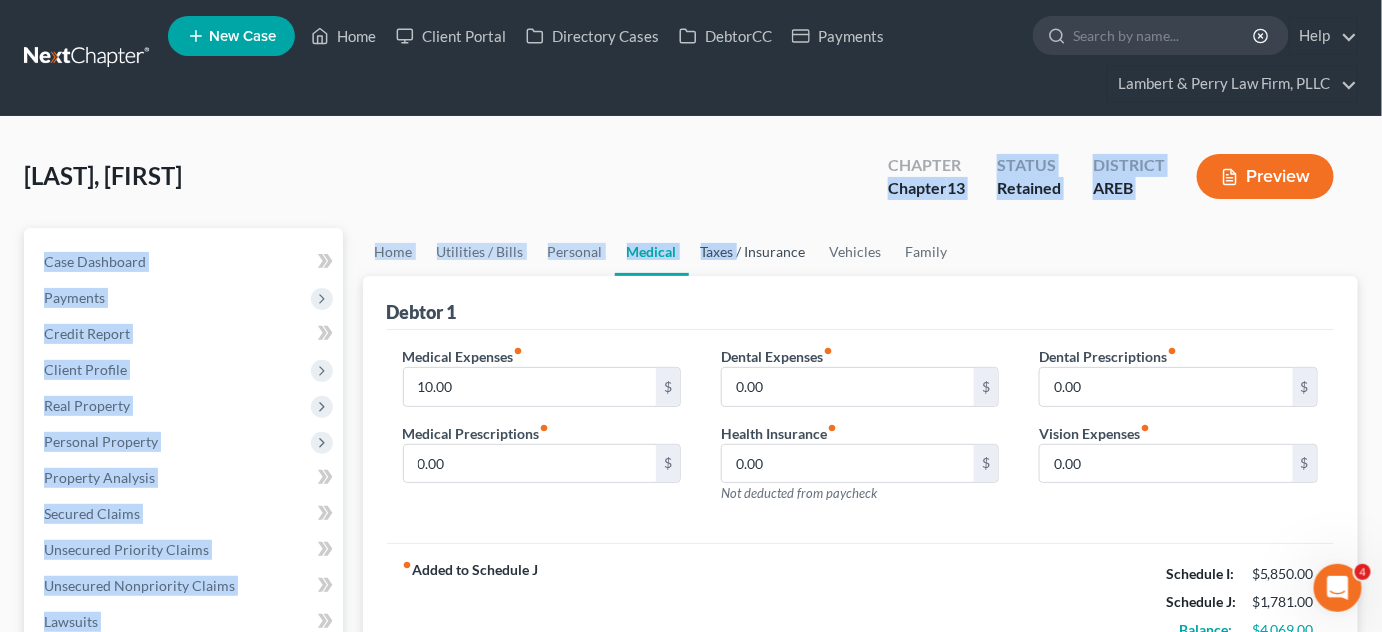 click on "Bradley County" at bounding box center [691, 770] 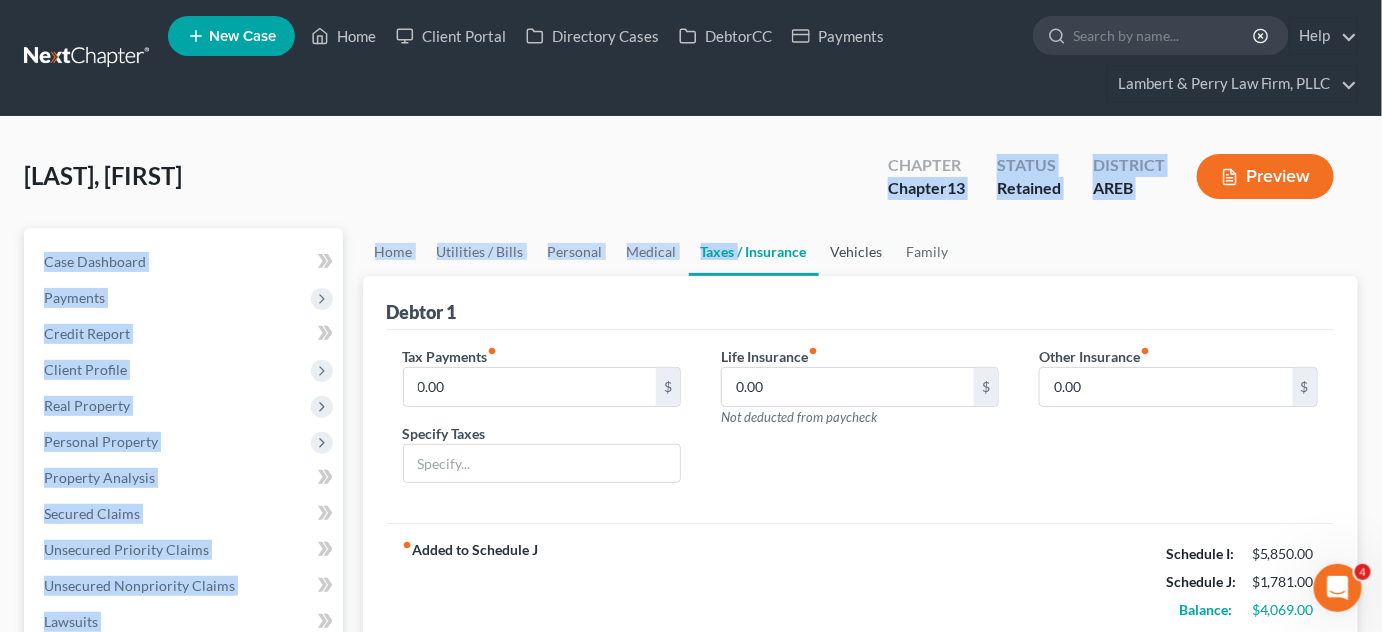 click on "Vehicles" at bounding box center [857, 252] 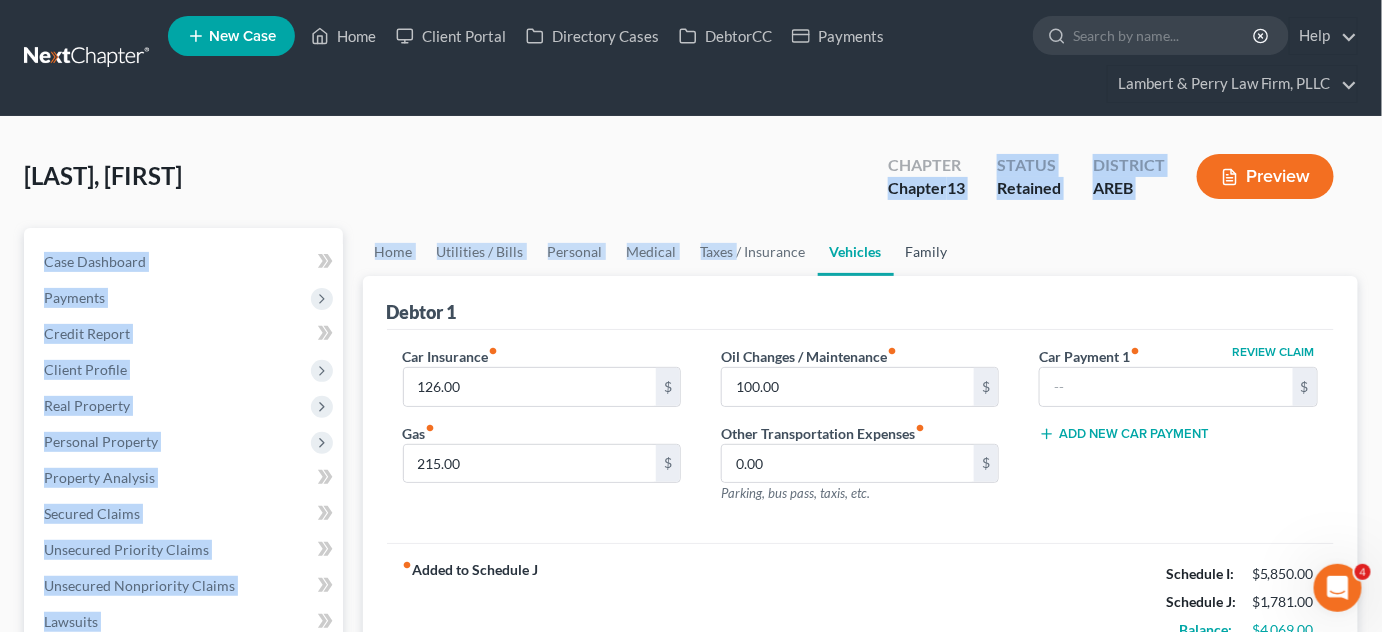 click on "Family" at bounding box center [927, 252] 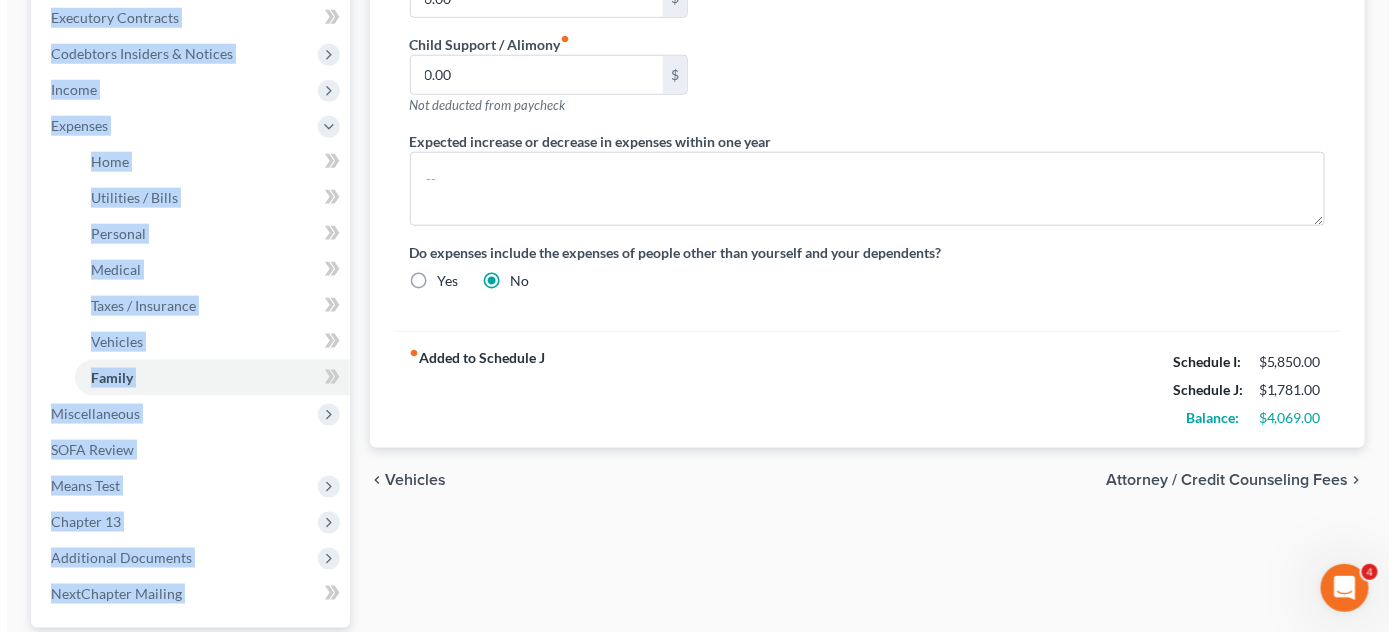 scroll, scrollTop: 818, scrollLeft: 0, axis: vertical 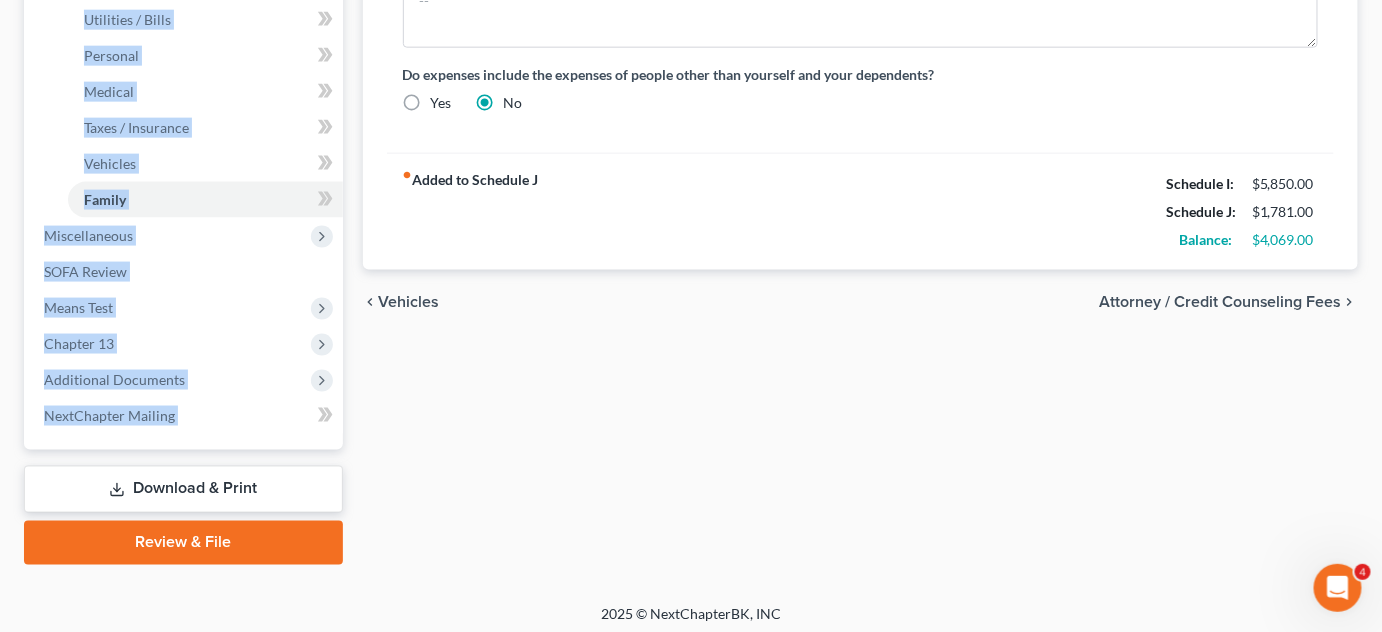 click on "Attorney / Credit Counseling Fees" at bounding box center (1220, 302) 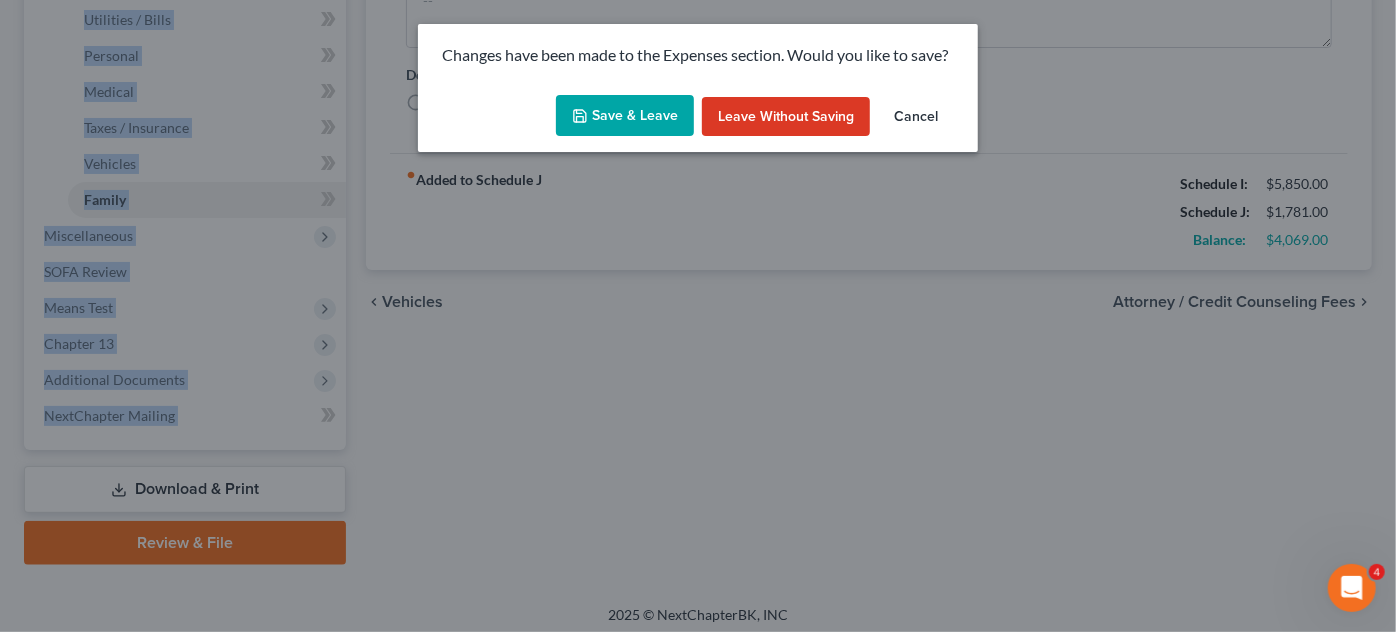 drag, startPoint x: 630, startPoint y: 108, endPoint x: 784, endPoint y: 607, distance: 522.22314 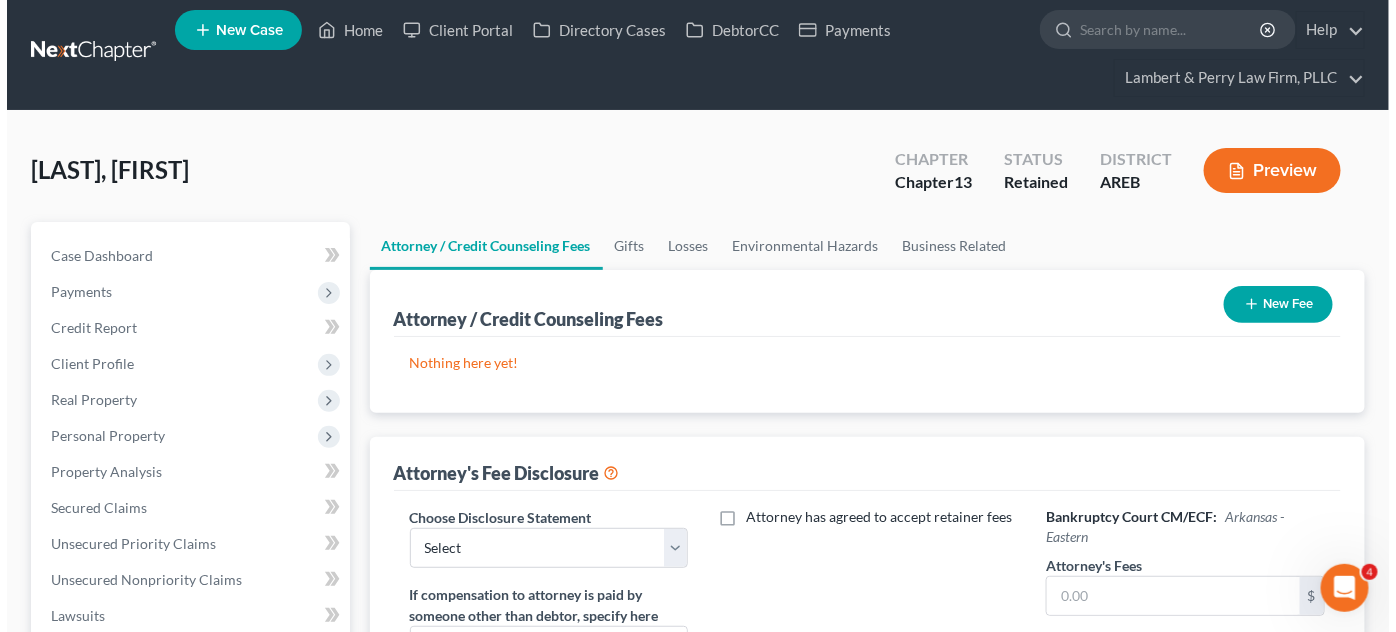 scroll, scrollTop: 0, scrollLeft: 0, axis: both 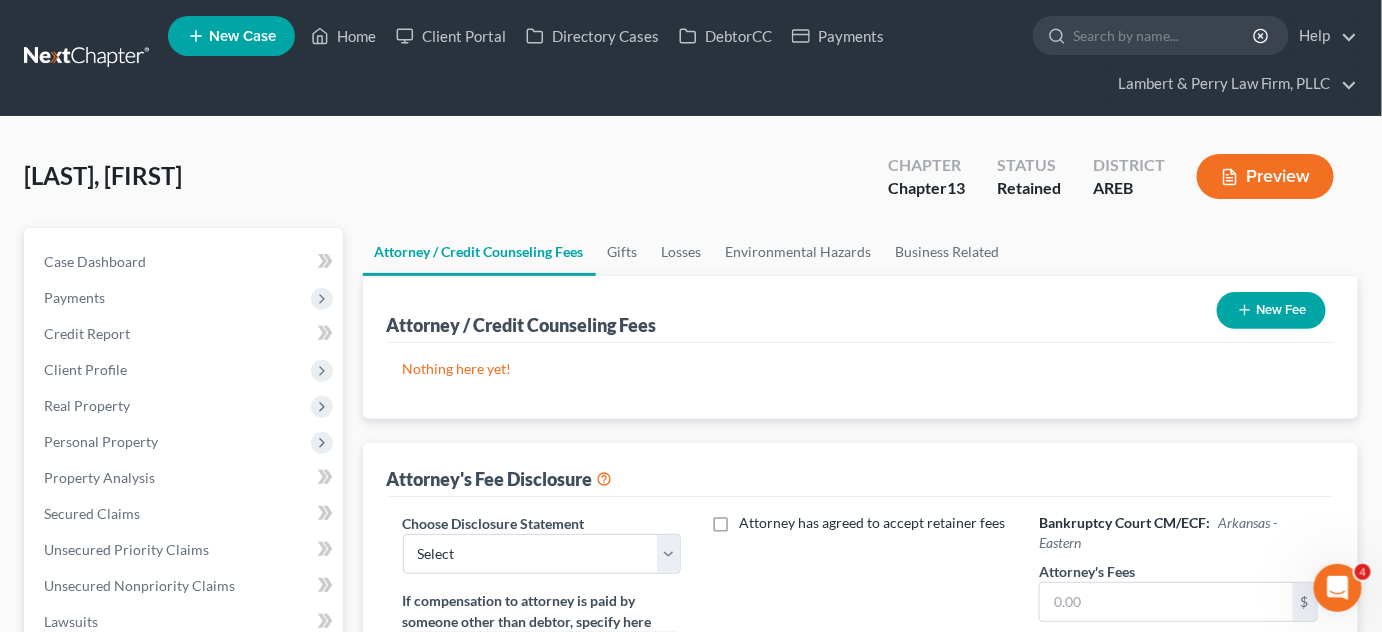 click 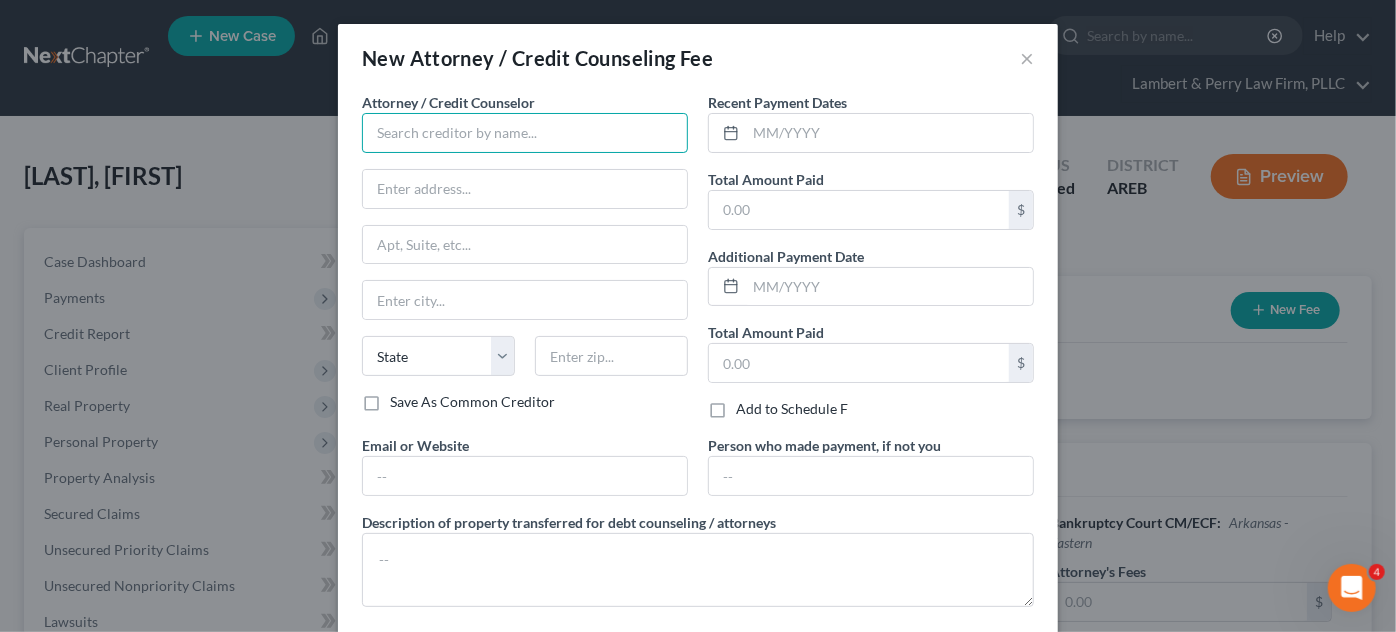 drag, startPoint x: 504, startPoint y: 144, endPoint x: 1395, endPoint y: 40, distance: 897.0491 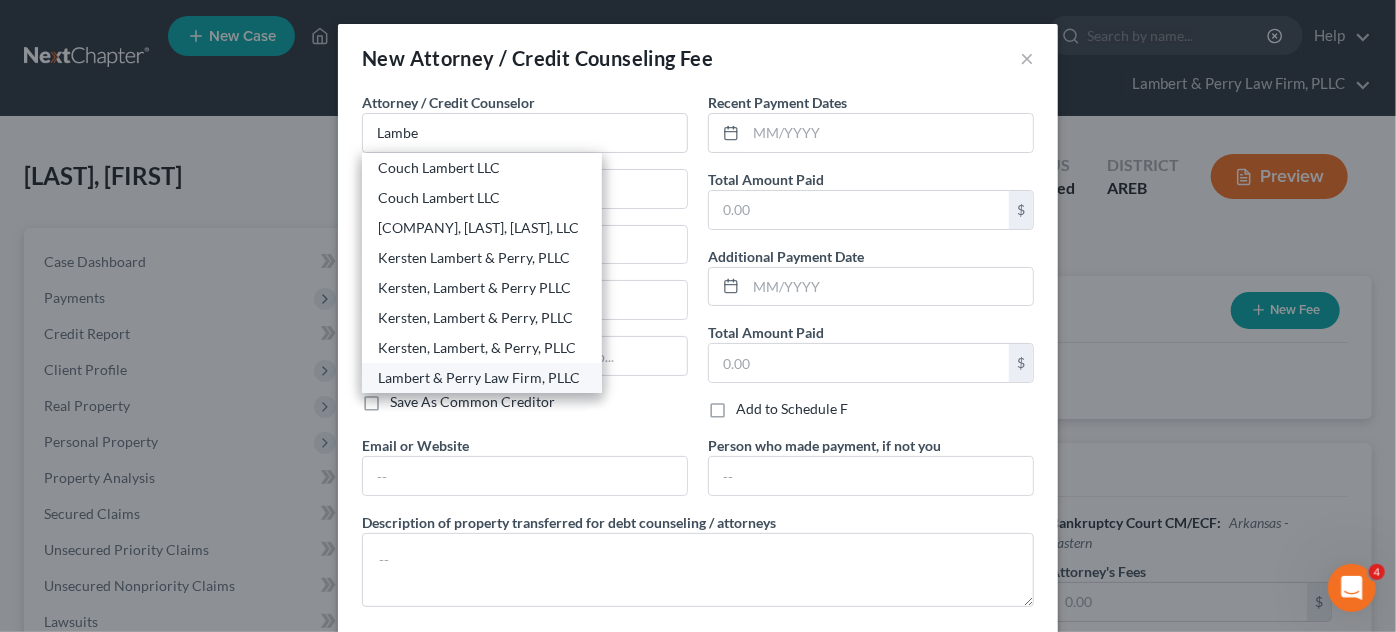 click on "Lambert & Perry Law Firm, PLLC" at bounding box center (482, 378) 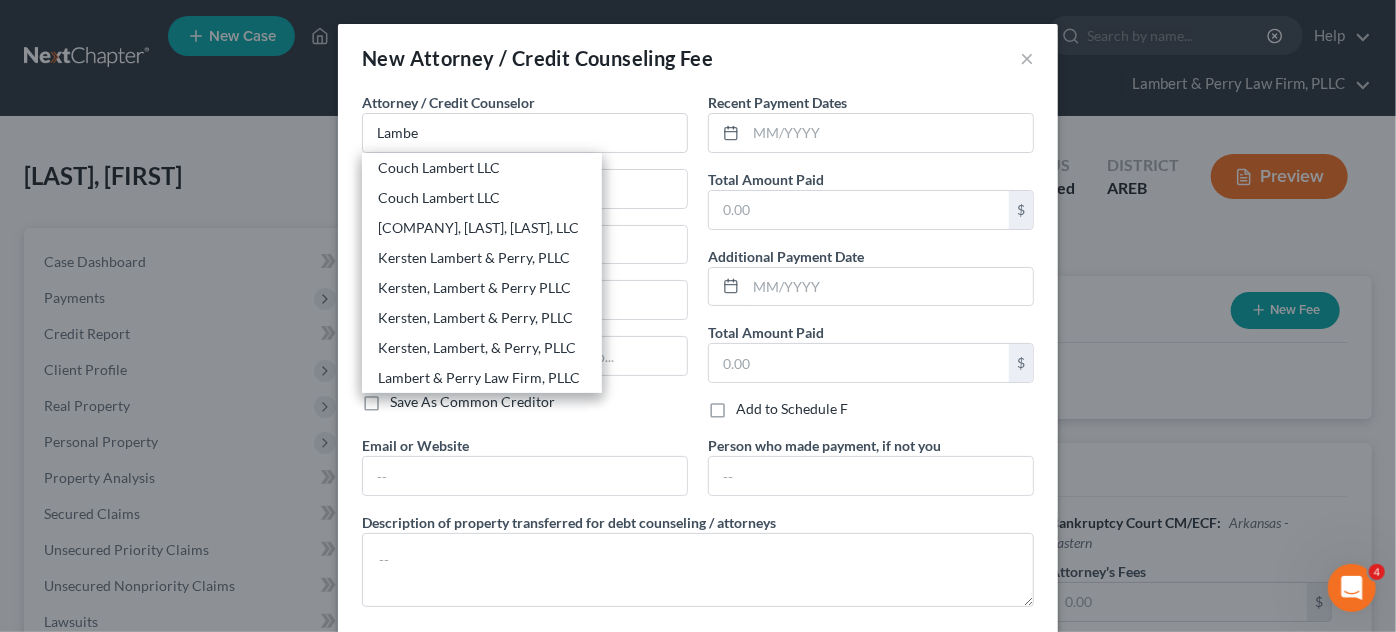 type on "Lambert & Perry Law Firm, PLLC" 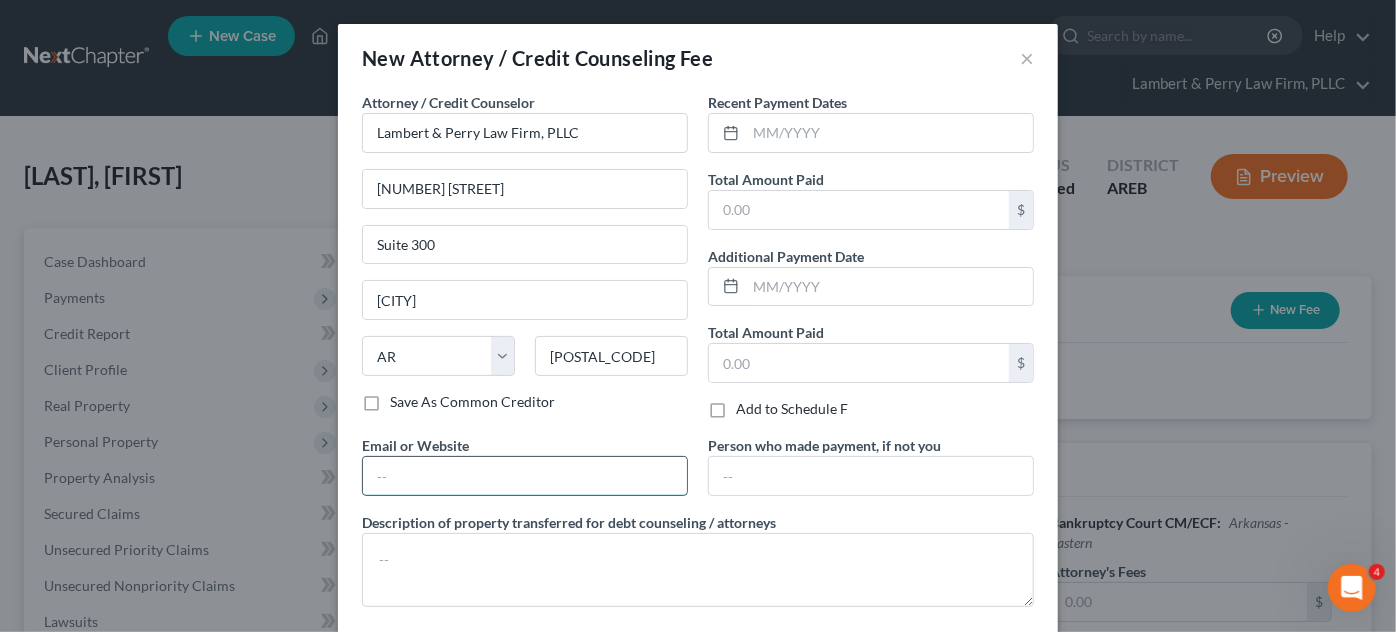 drag, startPoint x: 447, startPoint y: 459, endPoint x: 451, endPoint y: 469, distance: 10.770329 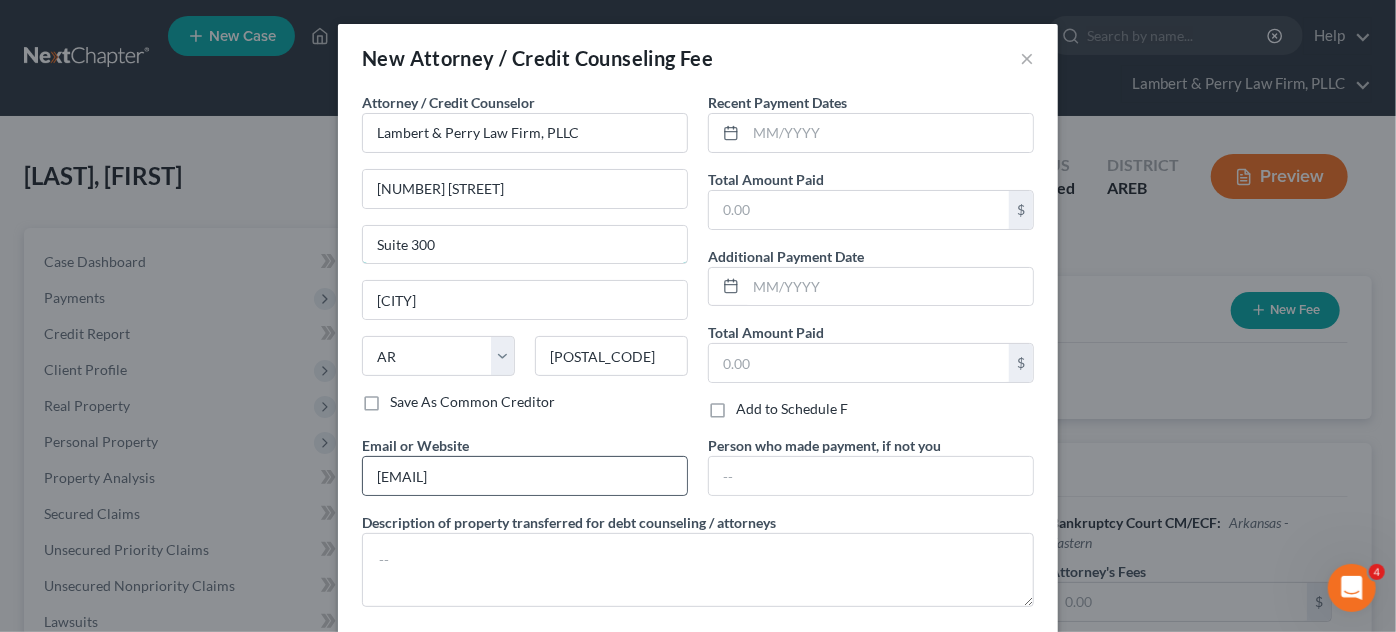 type on "Ste. [NUMBER]" 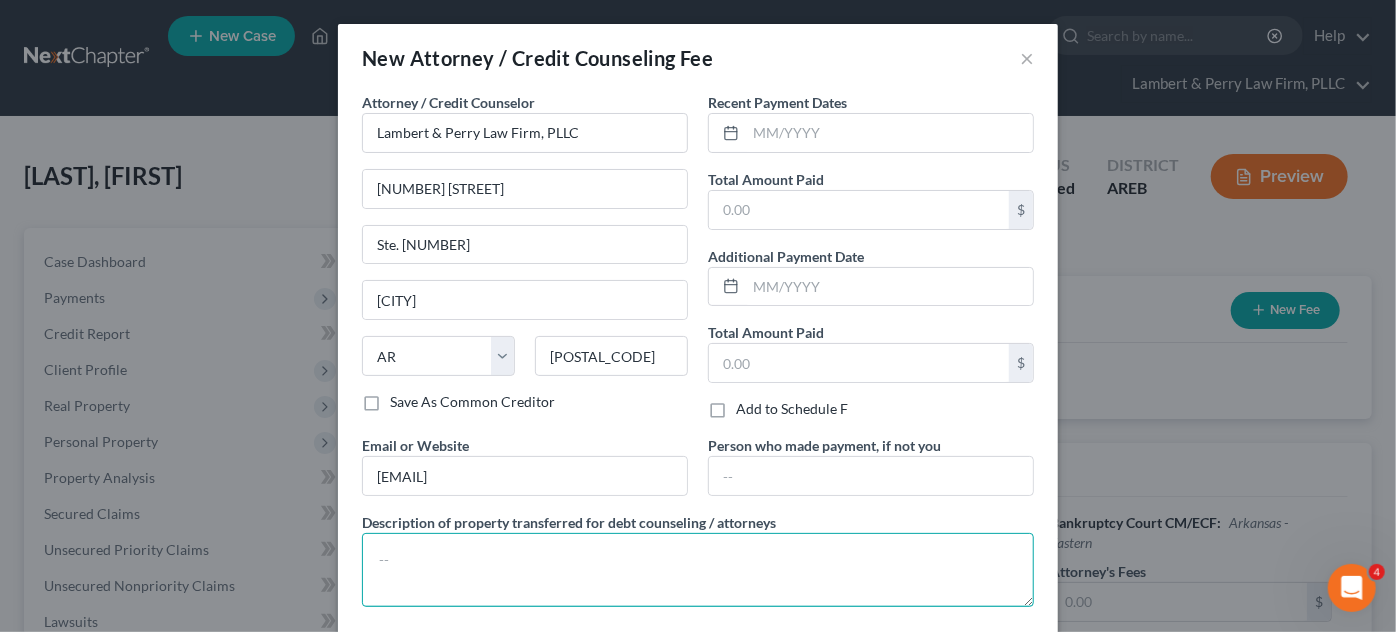 click at bounding box center [698, 570] 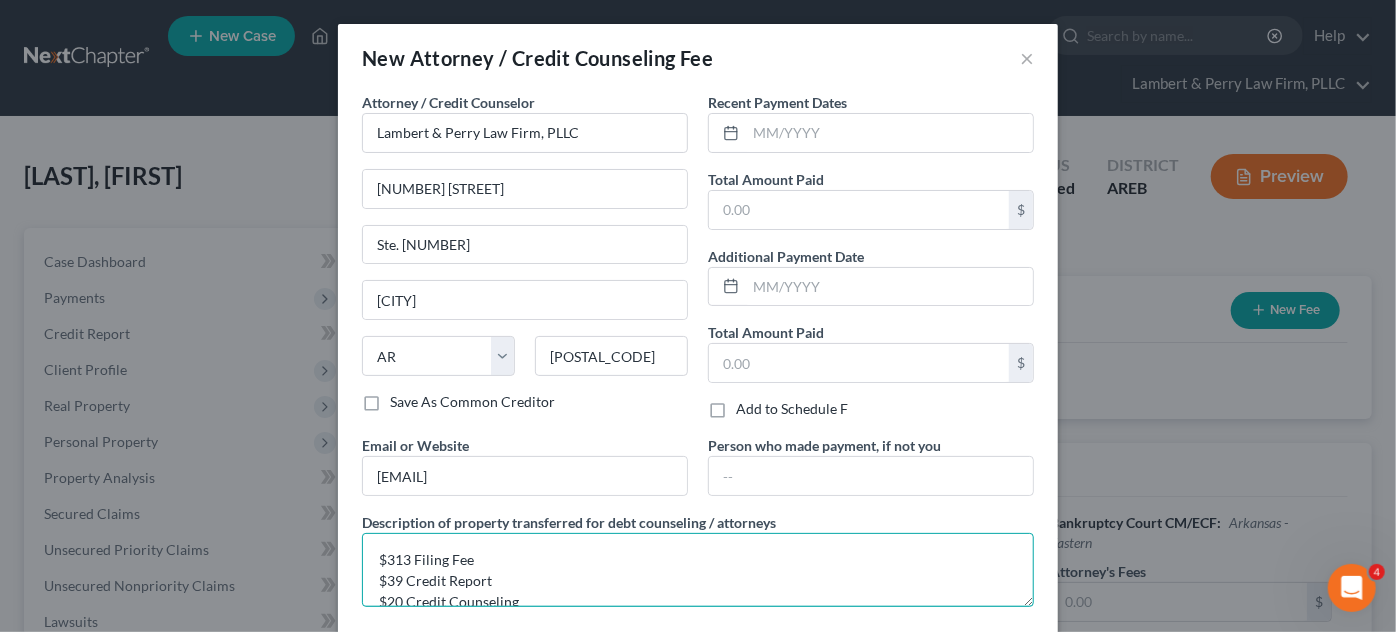 scroll, scrollTop: 24, scrollLeft: 0, axis: vertical 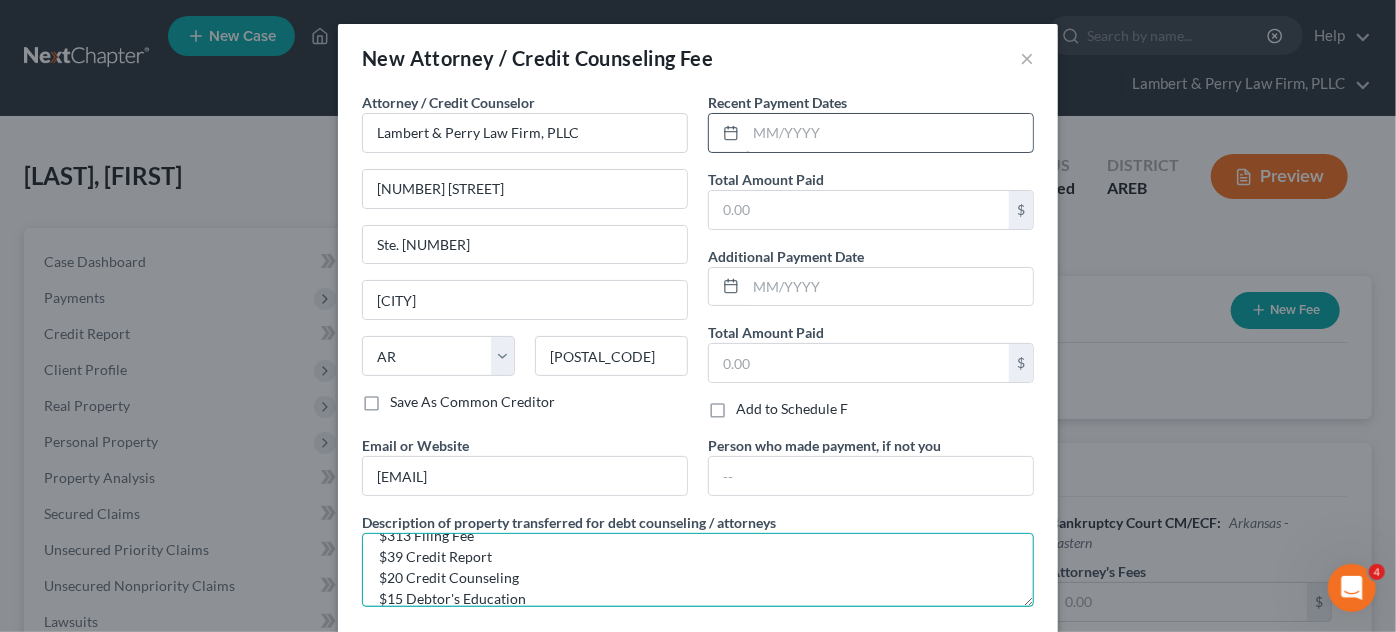 type on "$313 Filing Fee
$39 Credit Report
$20 Credit Counseling
$15 Debtor's Education" 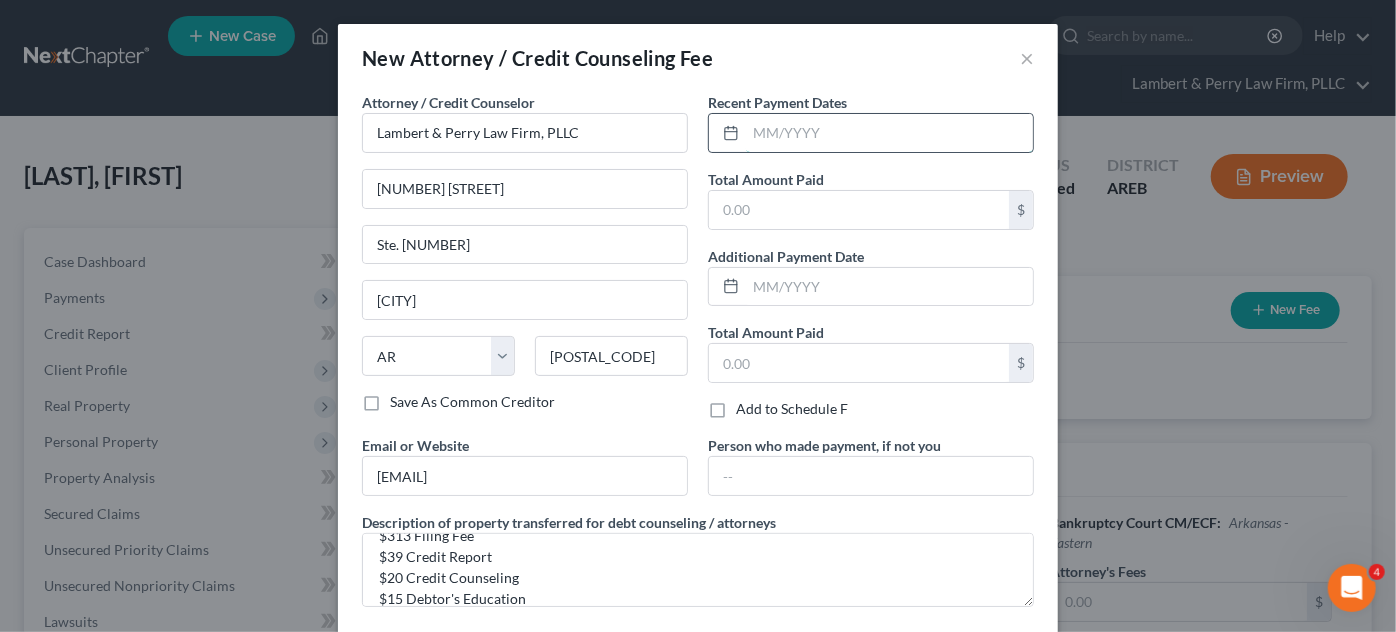 drag, startPoint x: 784, startPoint y: 126, endPoint x: 795, endPoint y: 168, distance: 43.416588 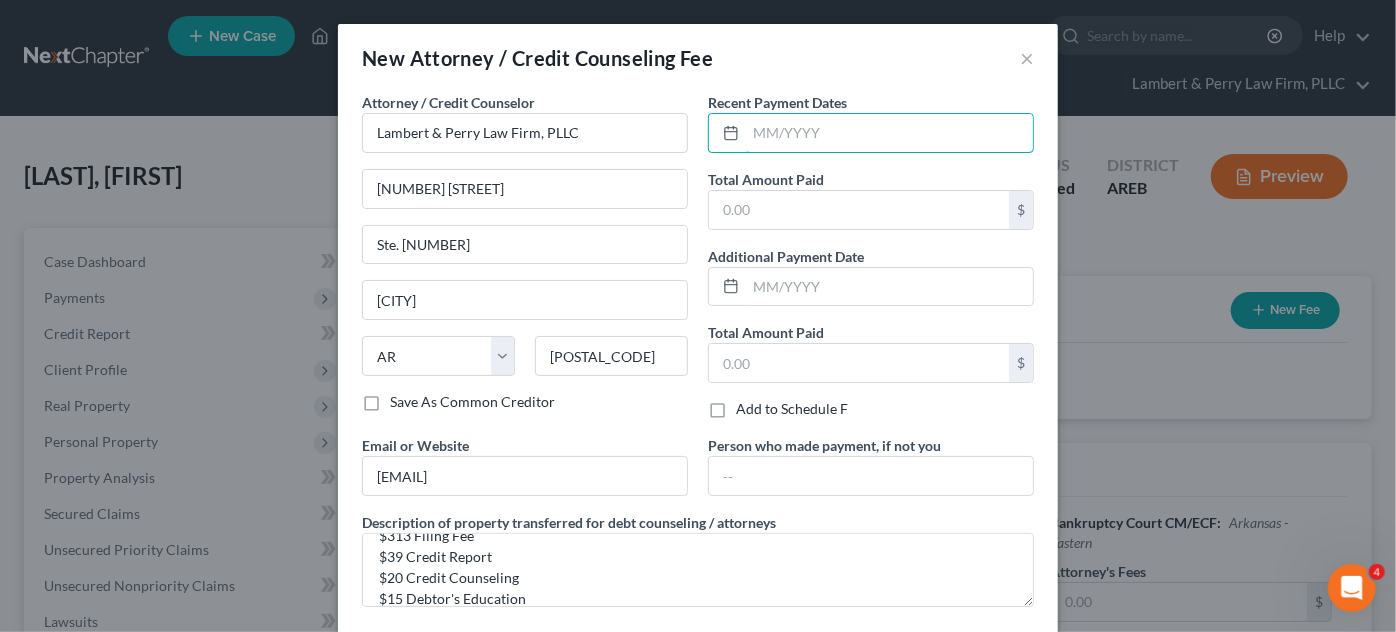 click at bounding box center [889, 133] 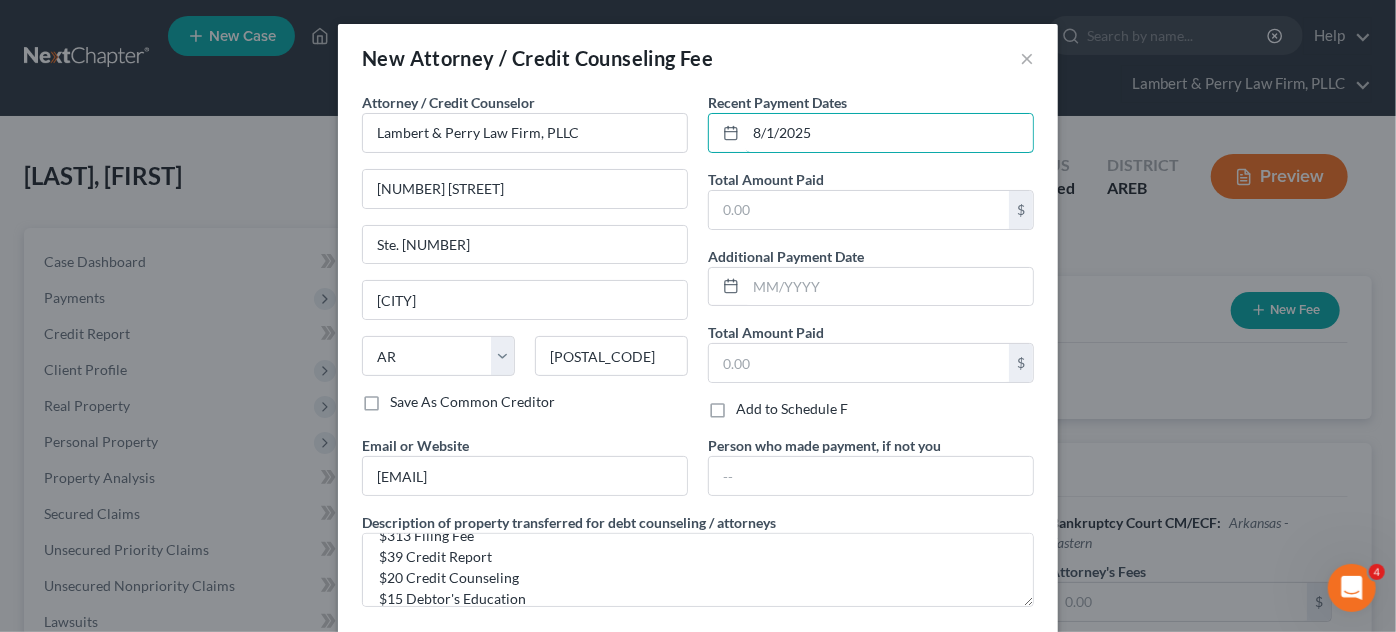 type on "8/1/2025" 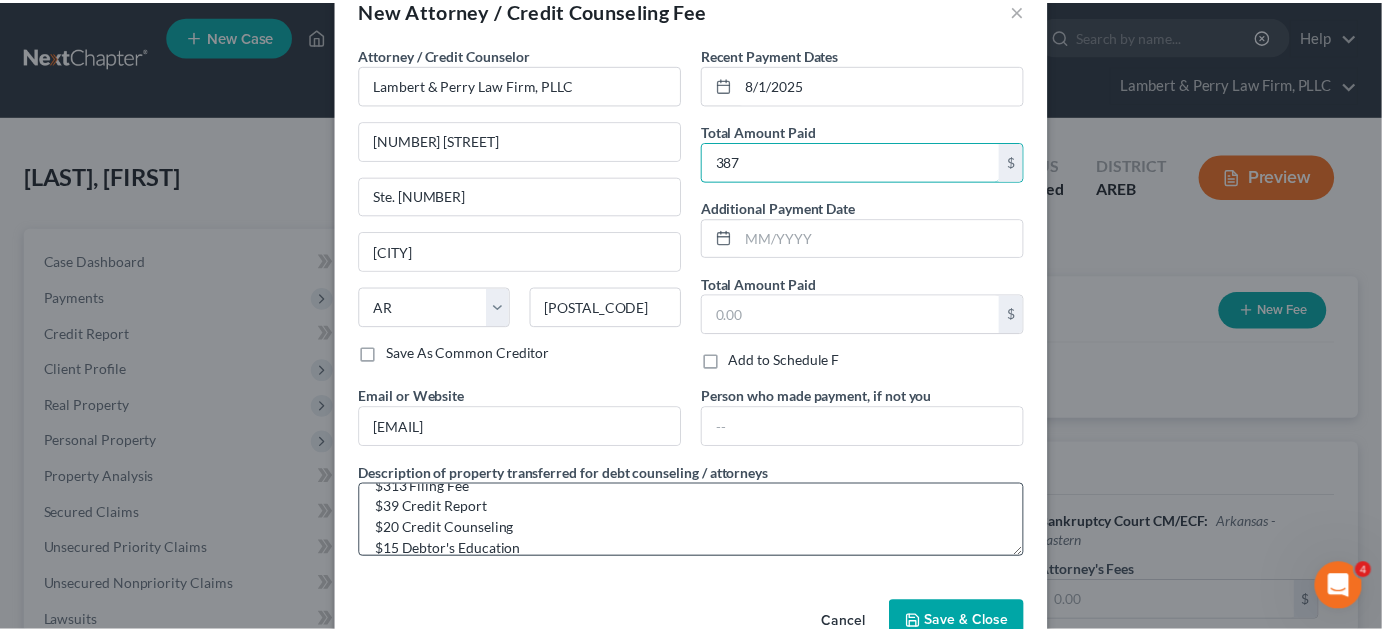 scroll, scrollTop: 97, scrollLeft: 0, axis: vertical 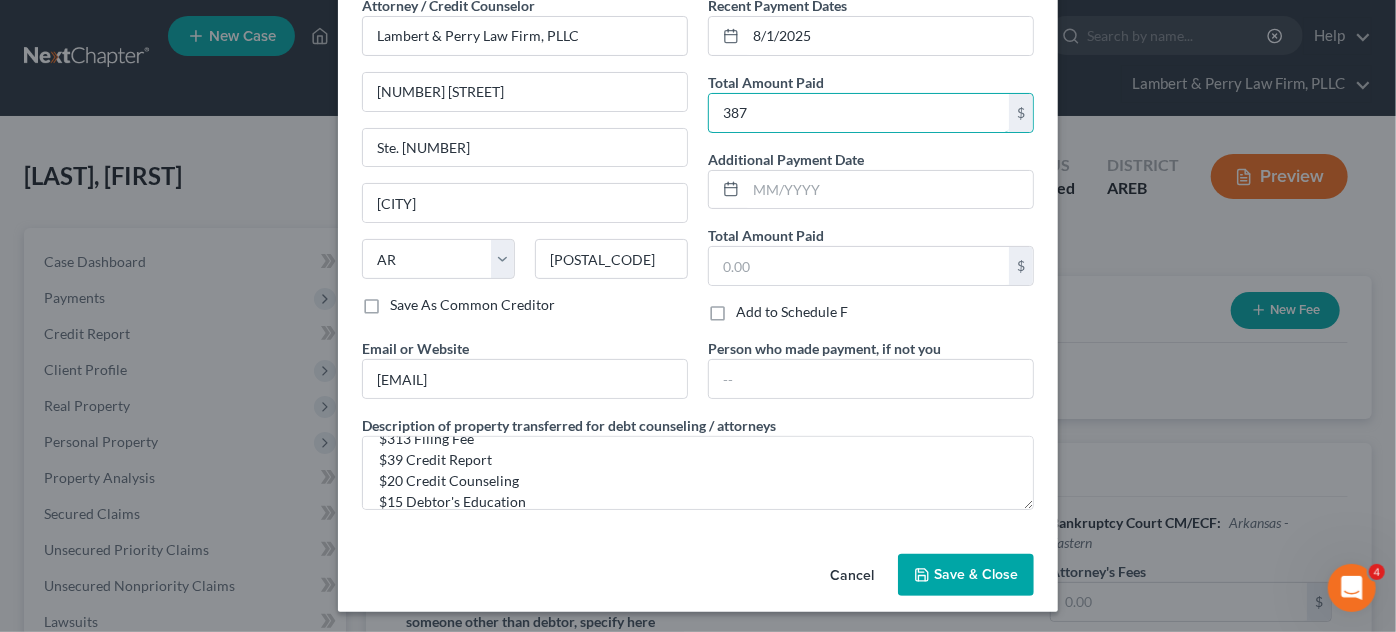 type on "387" 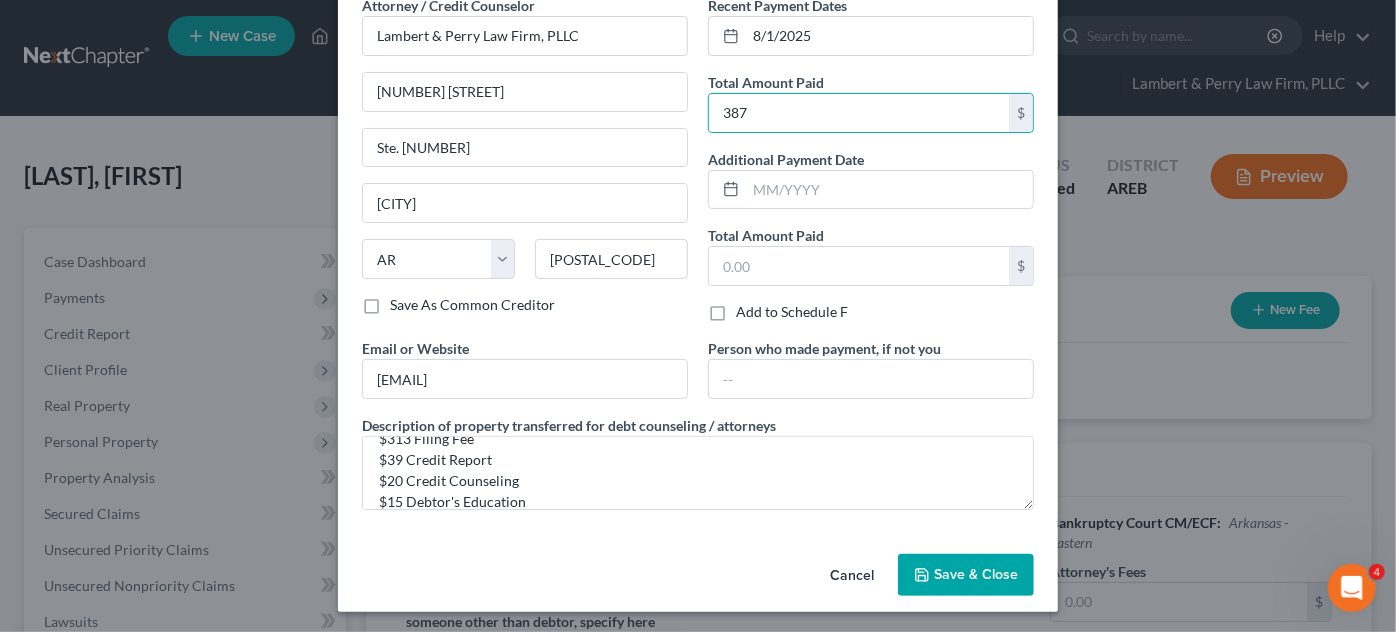 drag, startPoint x: 984, startPoint y: 561, endPoint x: 810, endPoint y: 544, distance: 174.82849 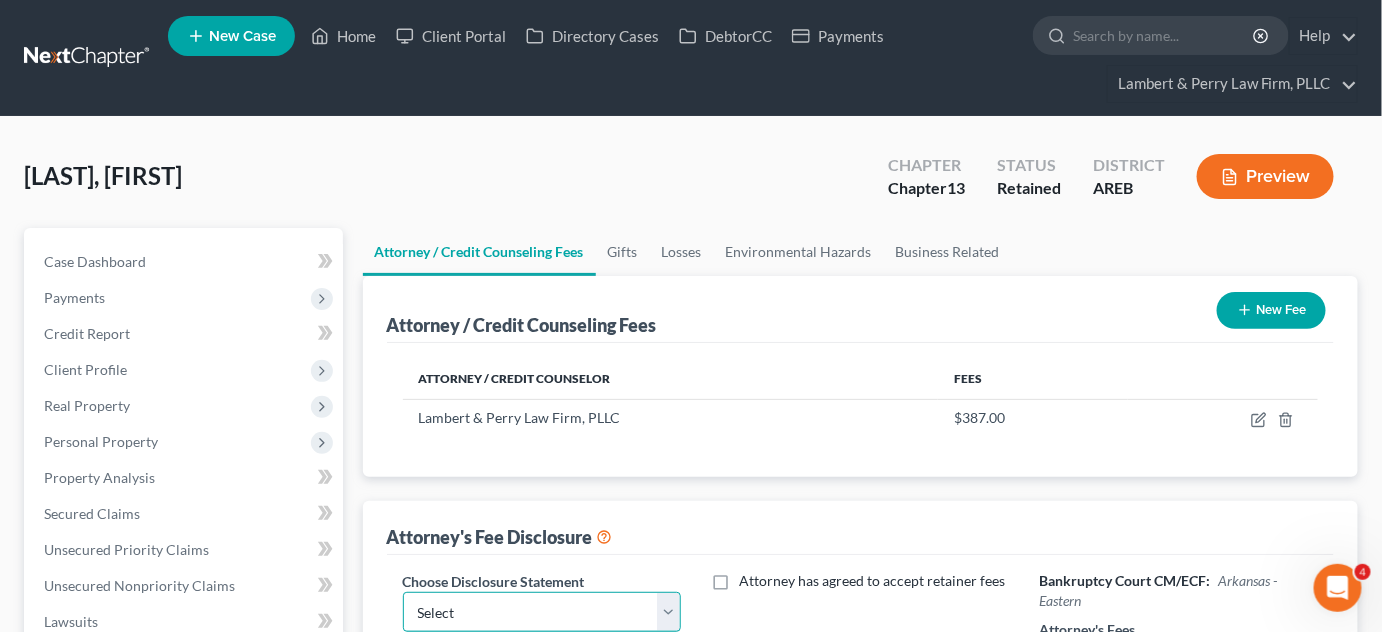 click on "Select Attorney Fee Disclosure - Western Attorney Fee Disclosure - Eastern" at bounding box center (542, 612) 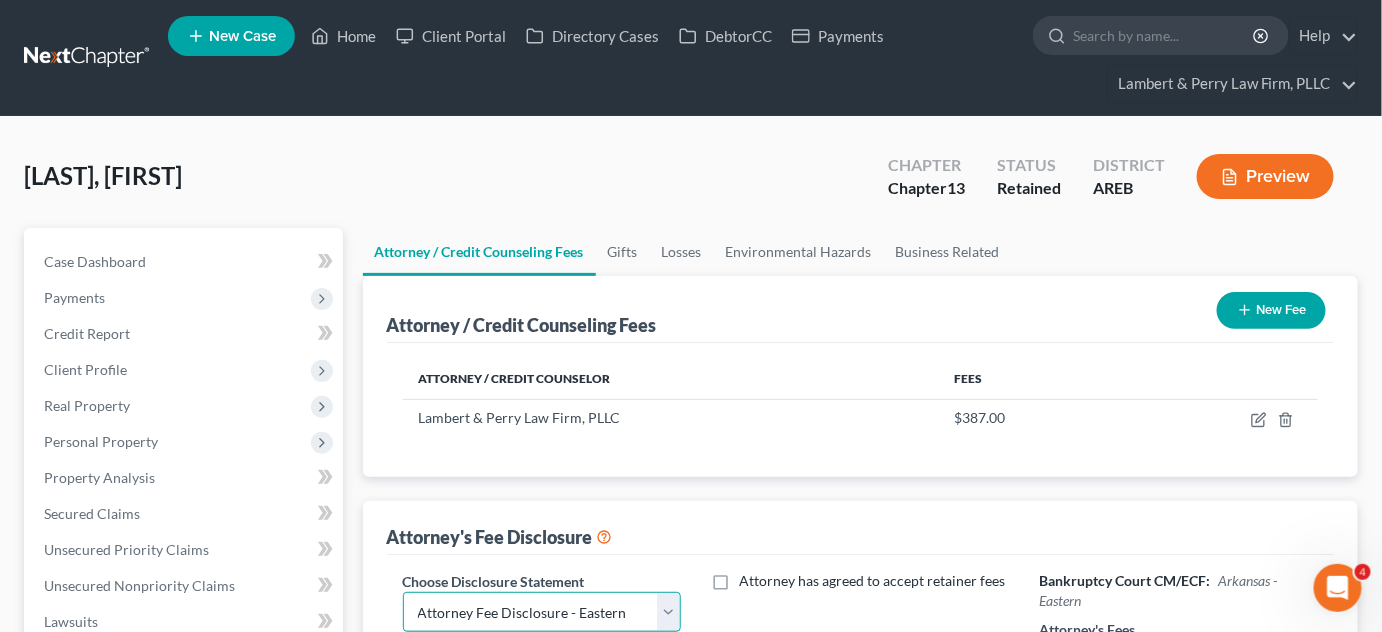 click on "Select Attorney Fee Disclosure - Western Attorney Fee Disclosure - Eastern" at bounding box center (542, 612) 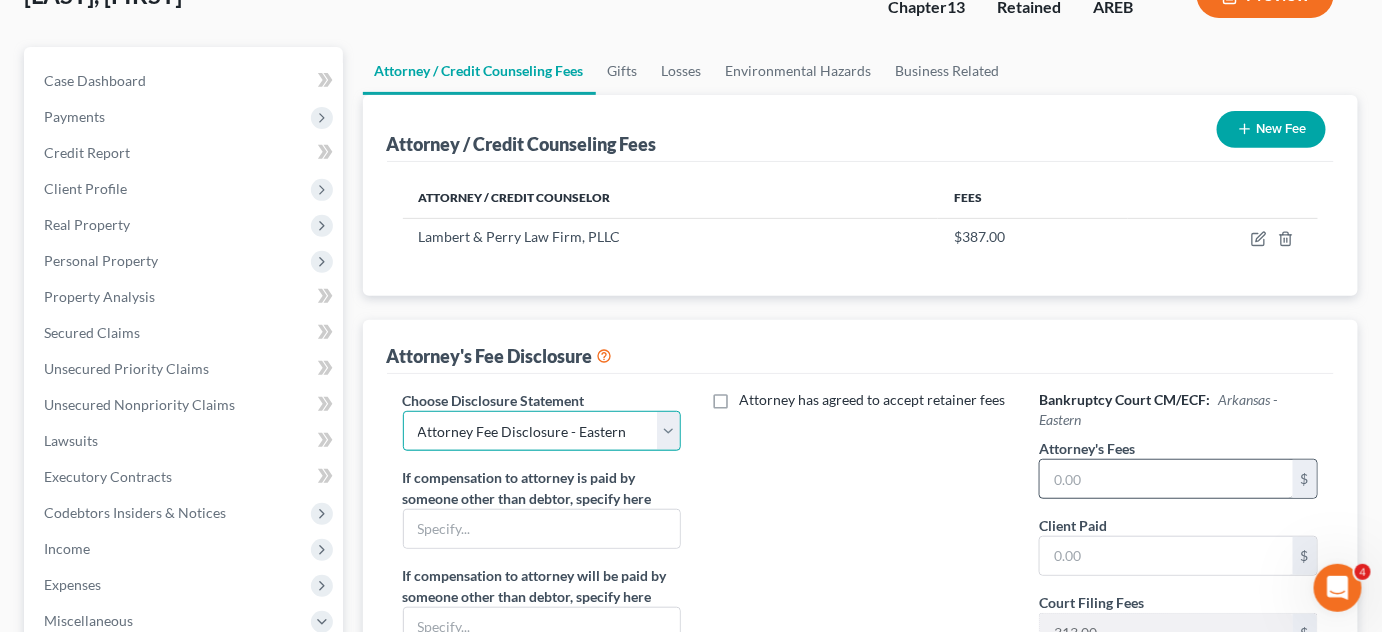 scroll, scrollTop: 181, scrollLeft: 0, axis: vertical 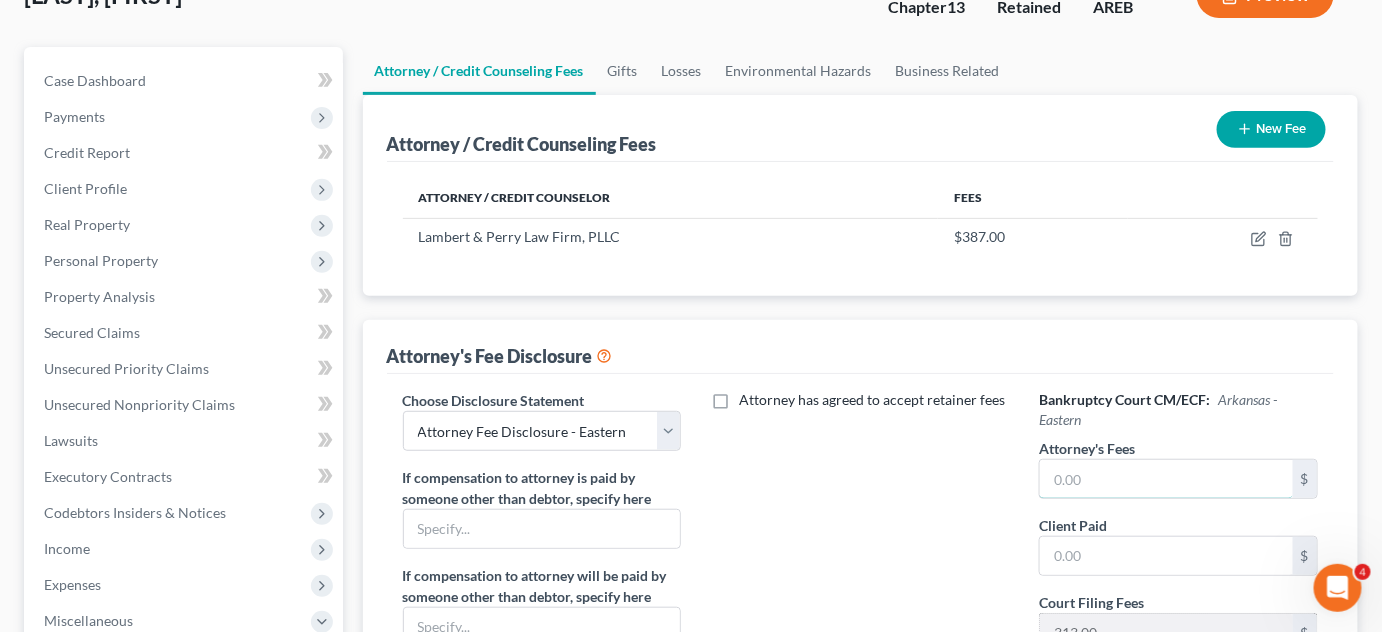 drag, startPoint x: 1121, startPoint y: 460, endPoint x: 1114, endPoint y: 624, distance: 164.14932 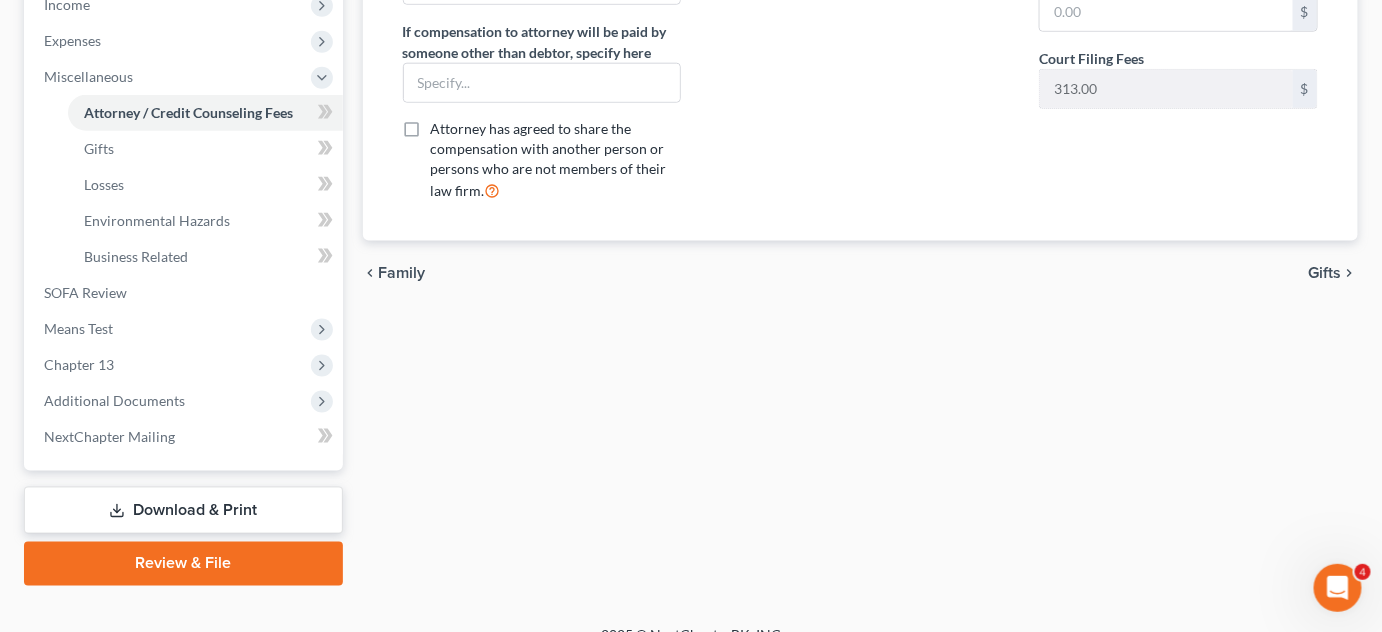 scroll, scrollTop: 727, scrollLeft: 0, axis: vertical 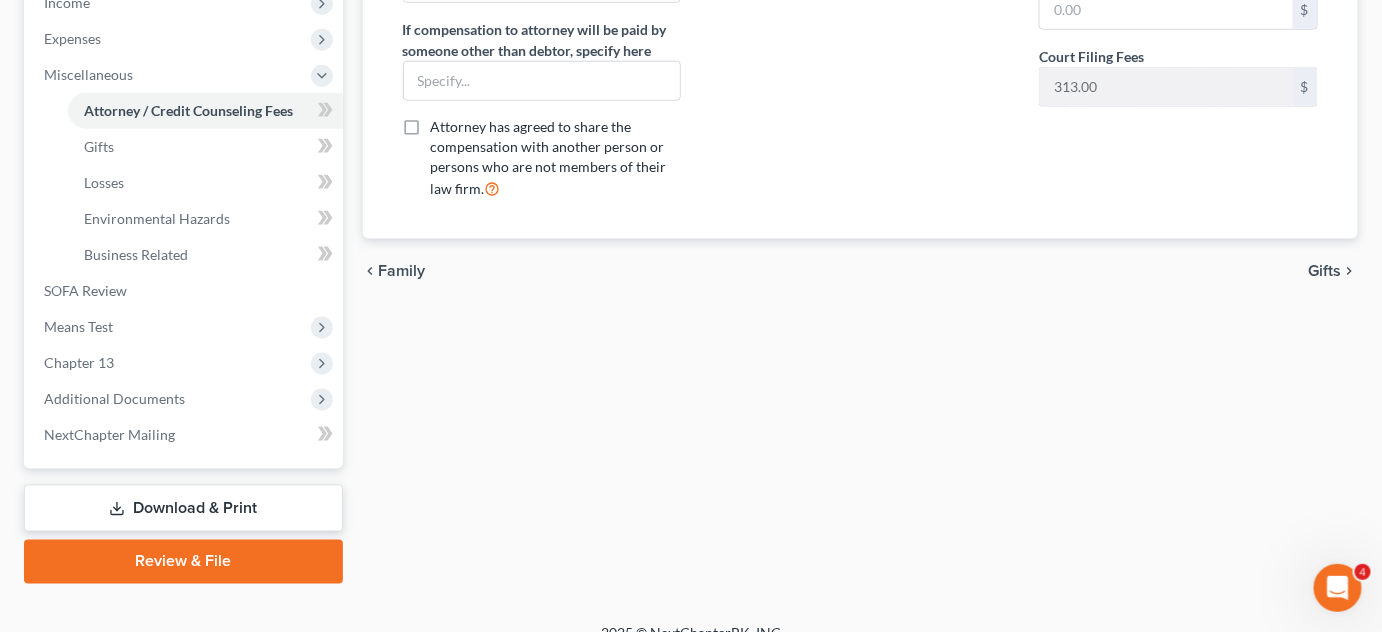 type on "4,750" 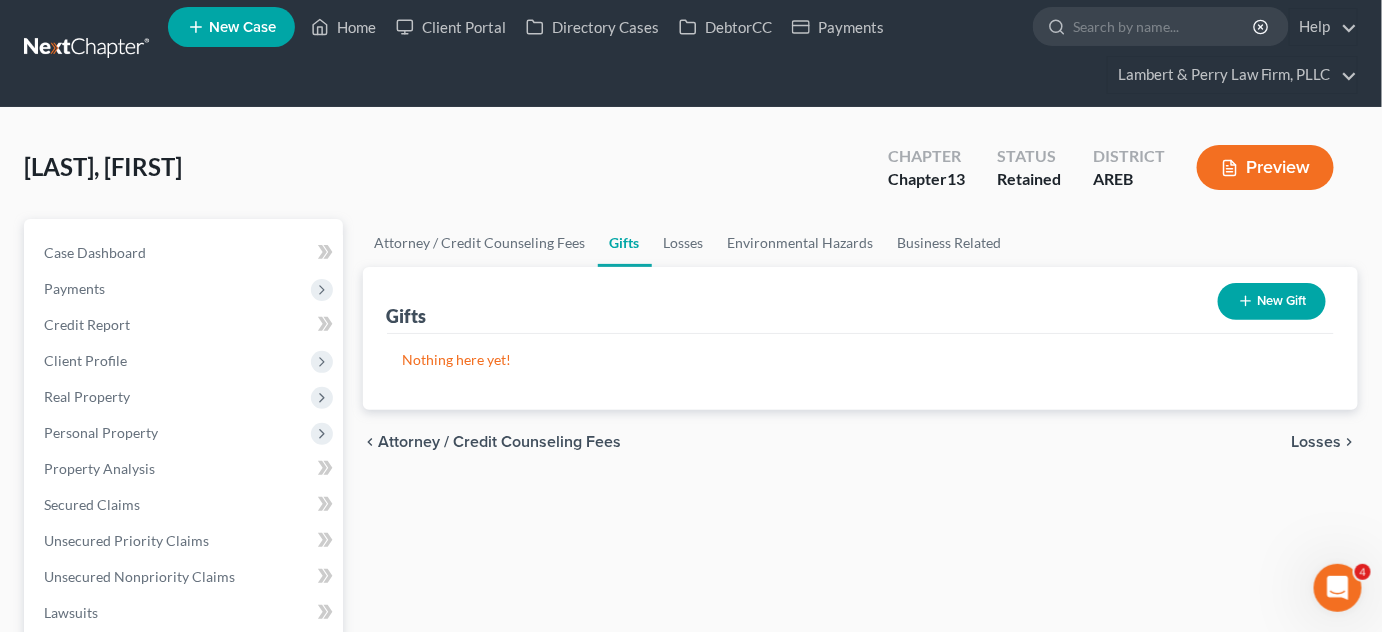 scroll, scrollTop: 0, scrollLeft: 0, axis: both 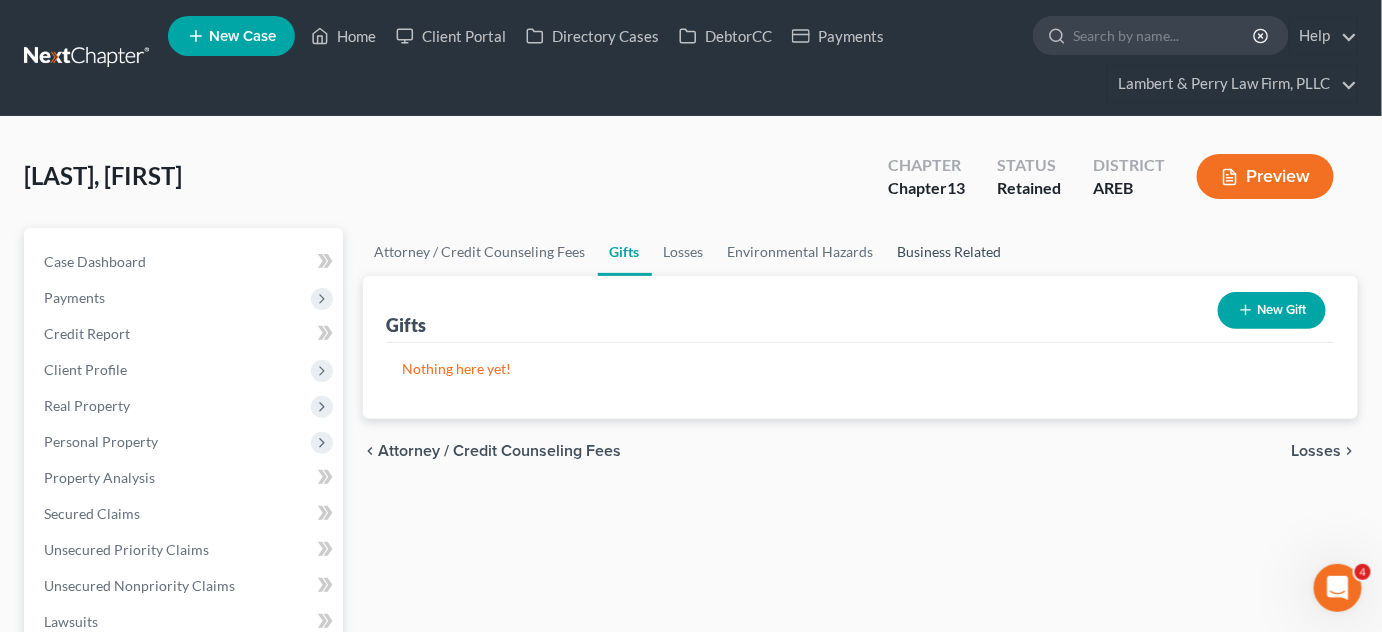 click on "Business Related" at bounding box center [950, 252] 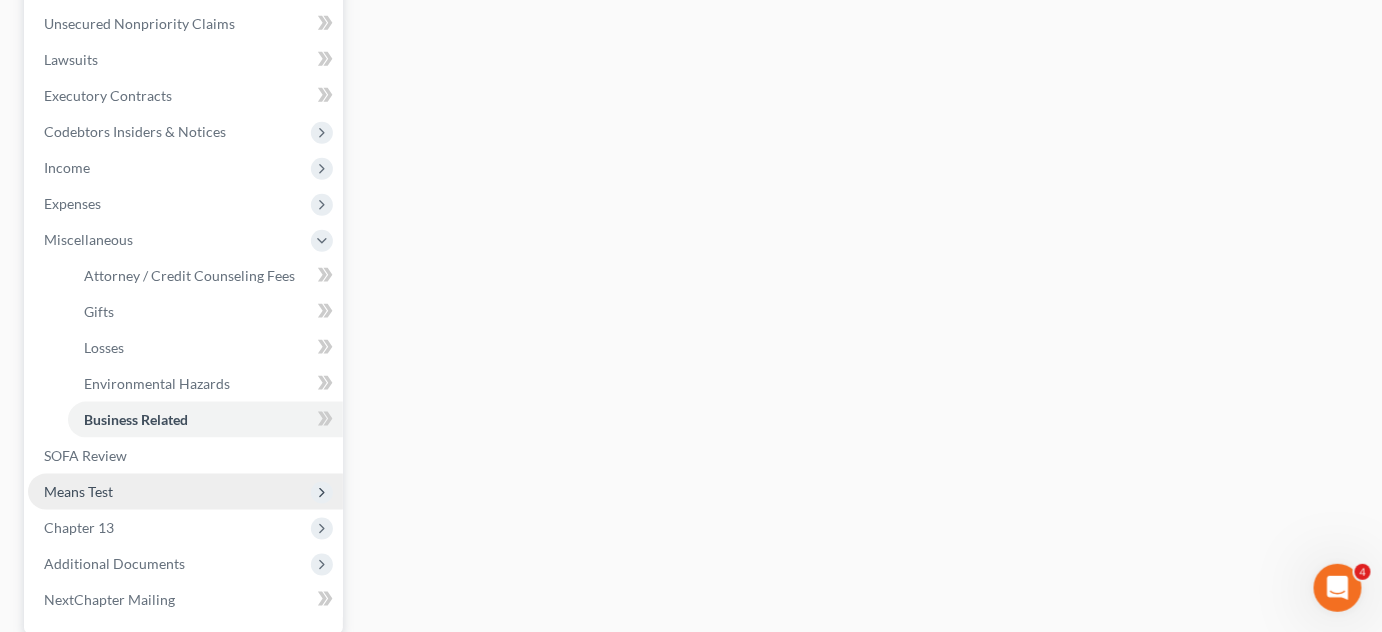 scroll, scrollTop: 636, scrollLeft: 0, axis: vertical 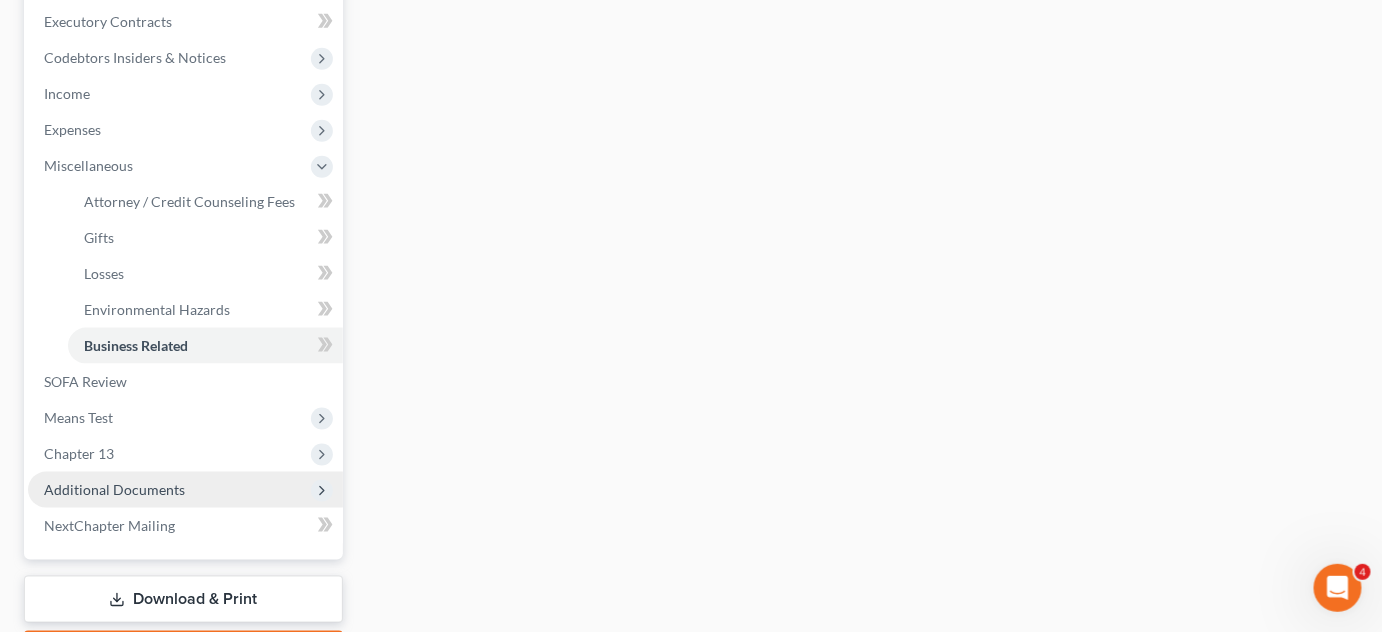 click on "Additional Documents" at bounding box center [114, 489] 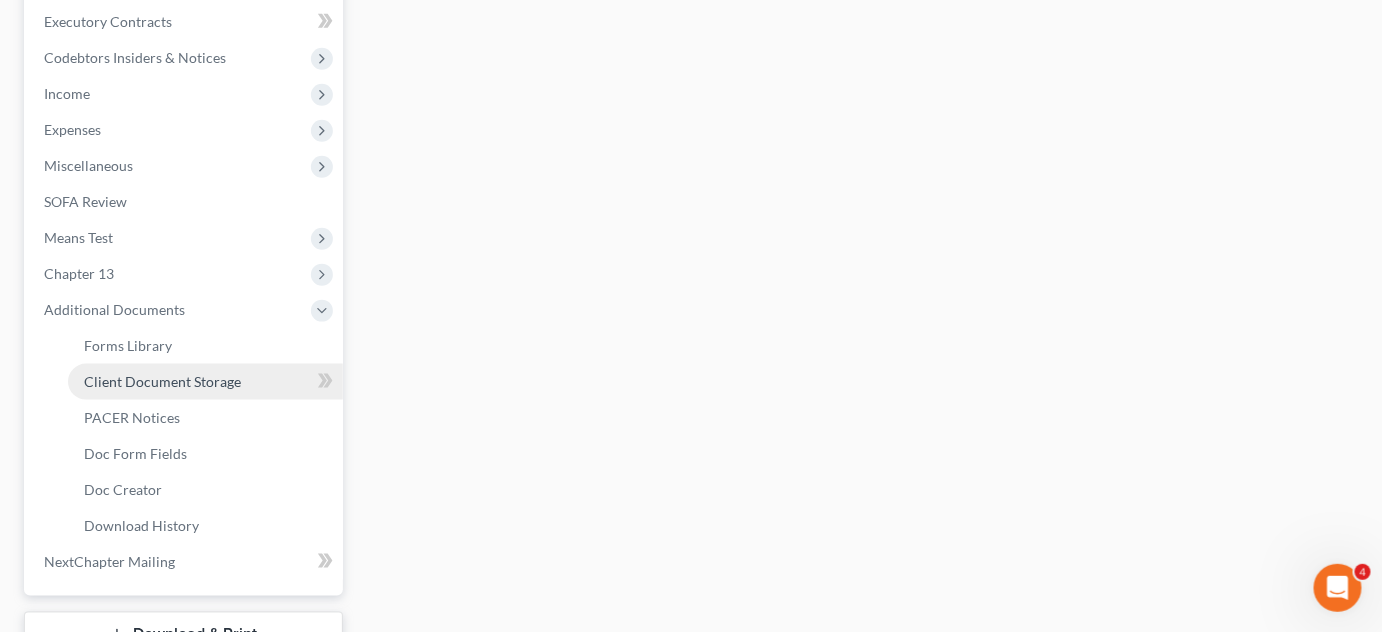 click on "Client Document Storage" at bounding box center (162, 381) 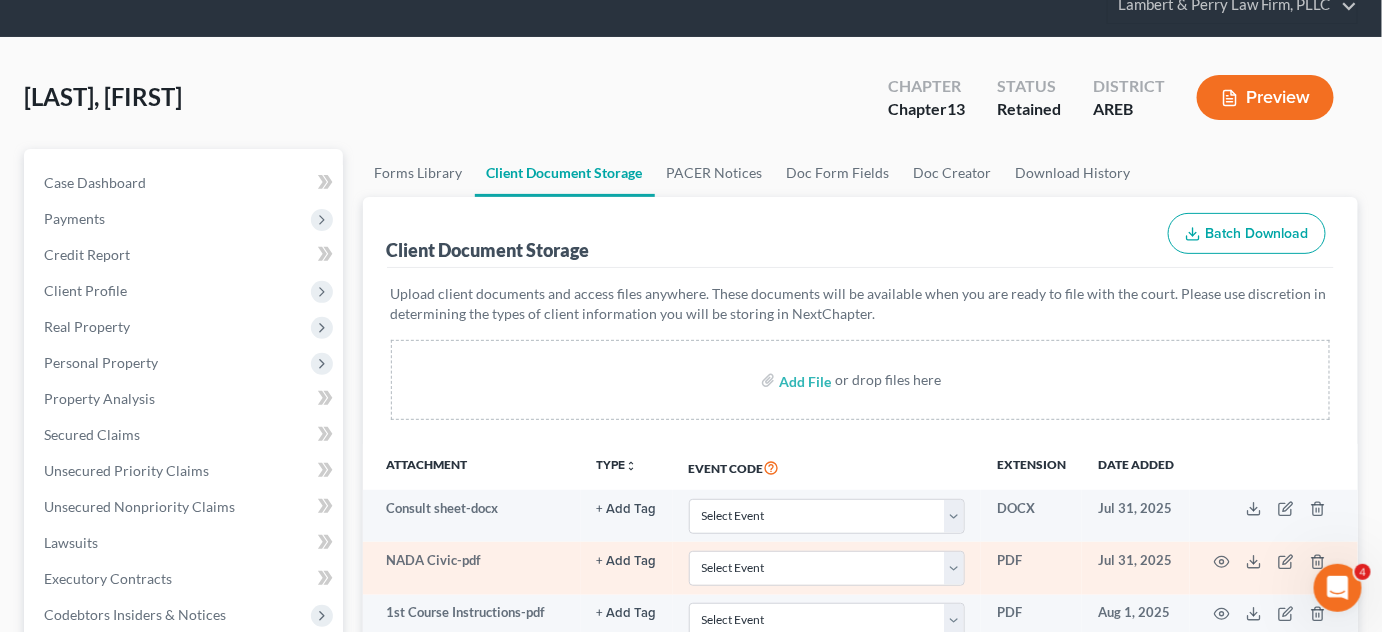 scroll, scrollTop: 272, scrollLeft: 0, axis: vertical 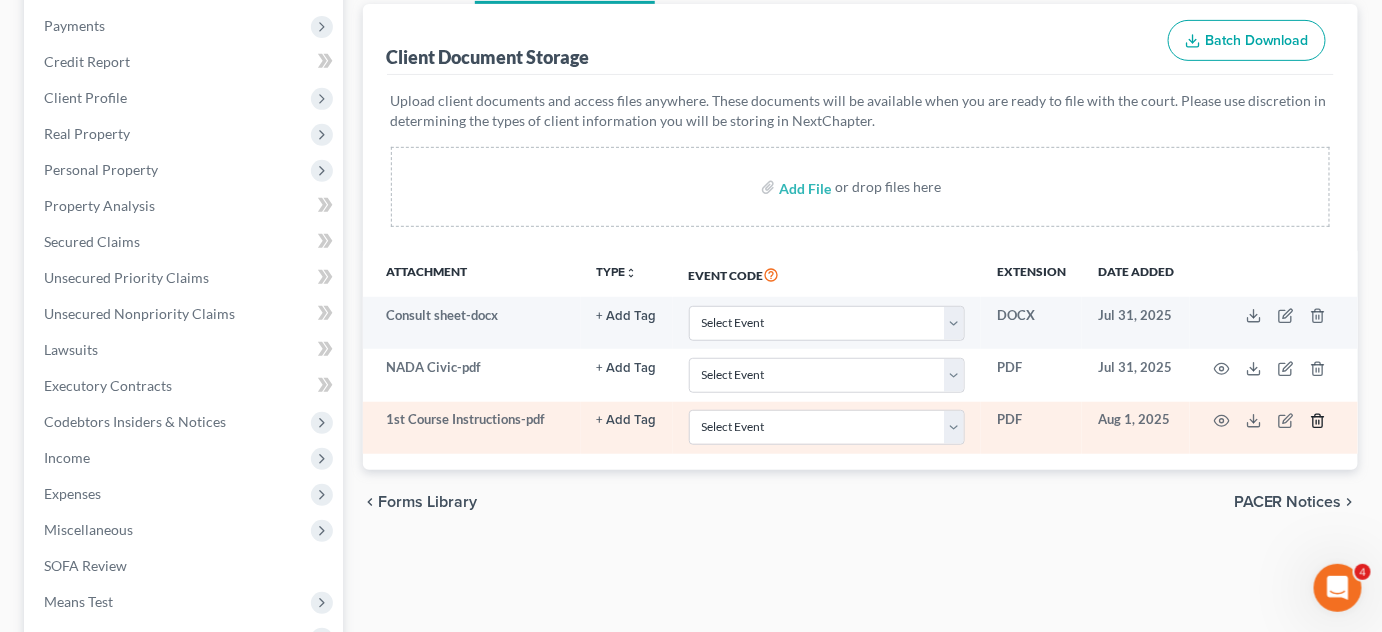 click 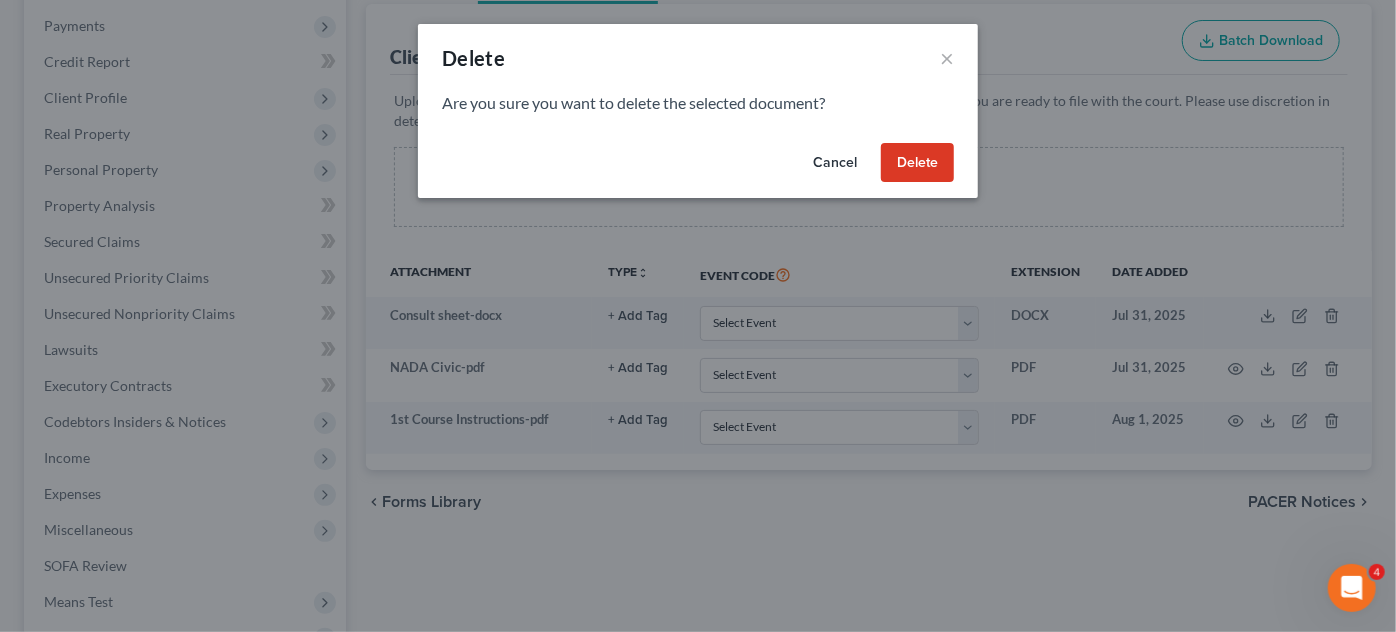 click on "Delete" at bounding box center [917, 163] 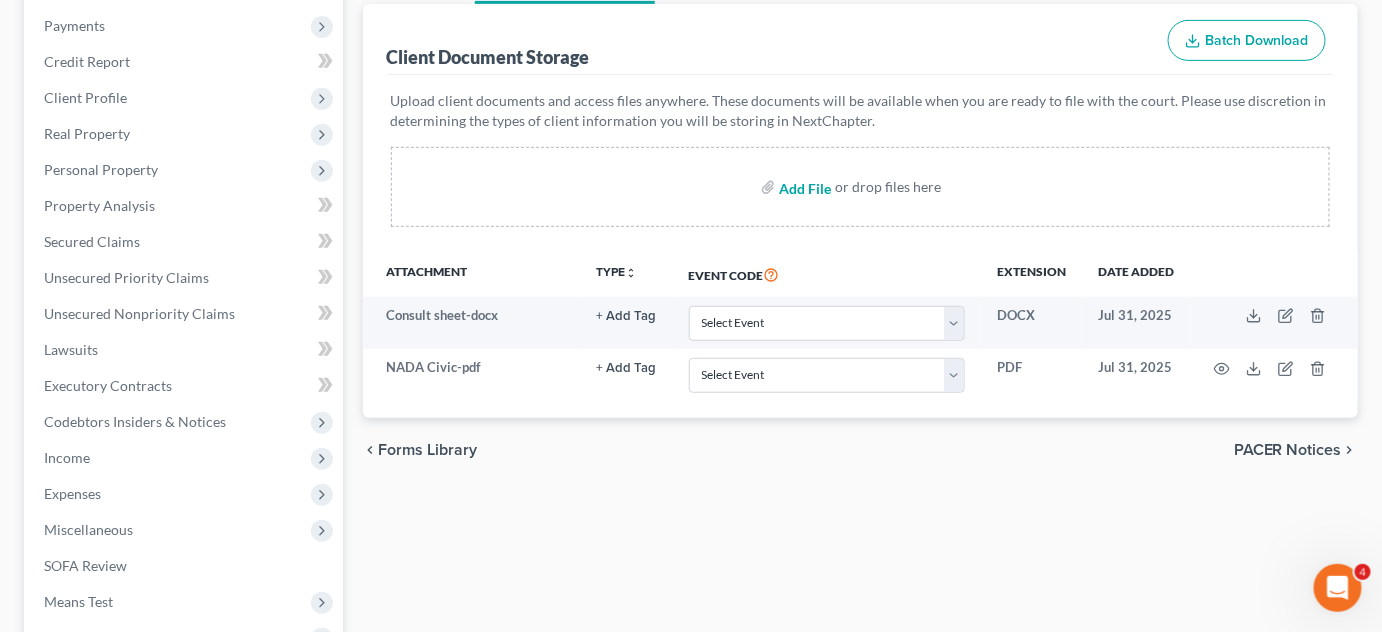 click at bounding box center (803, 187) 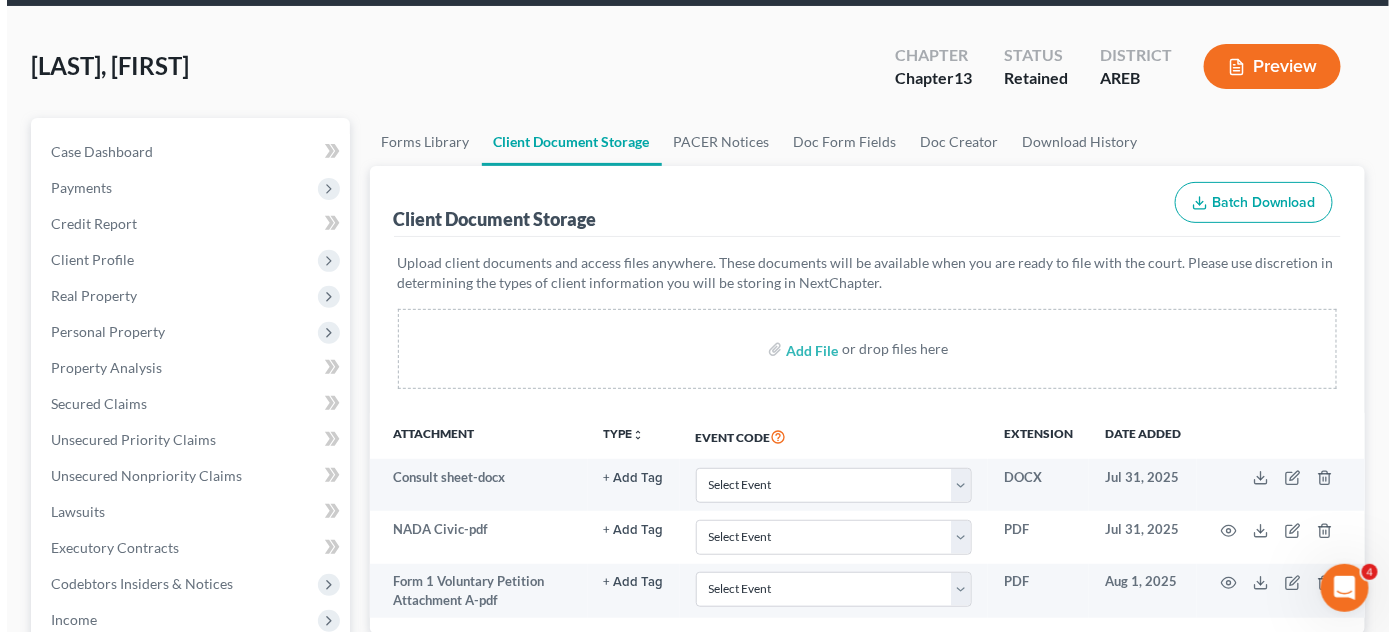 scroll, scrollTop: 0, scrollLeft: 0, axis: both 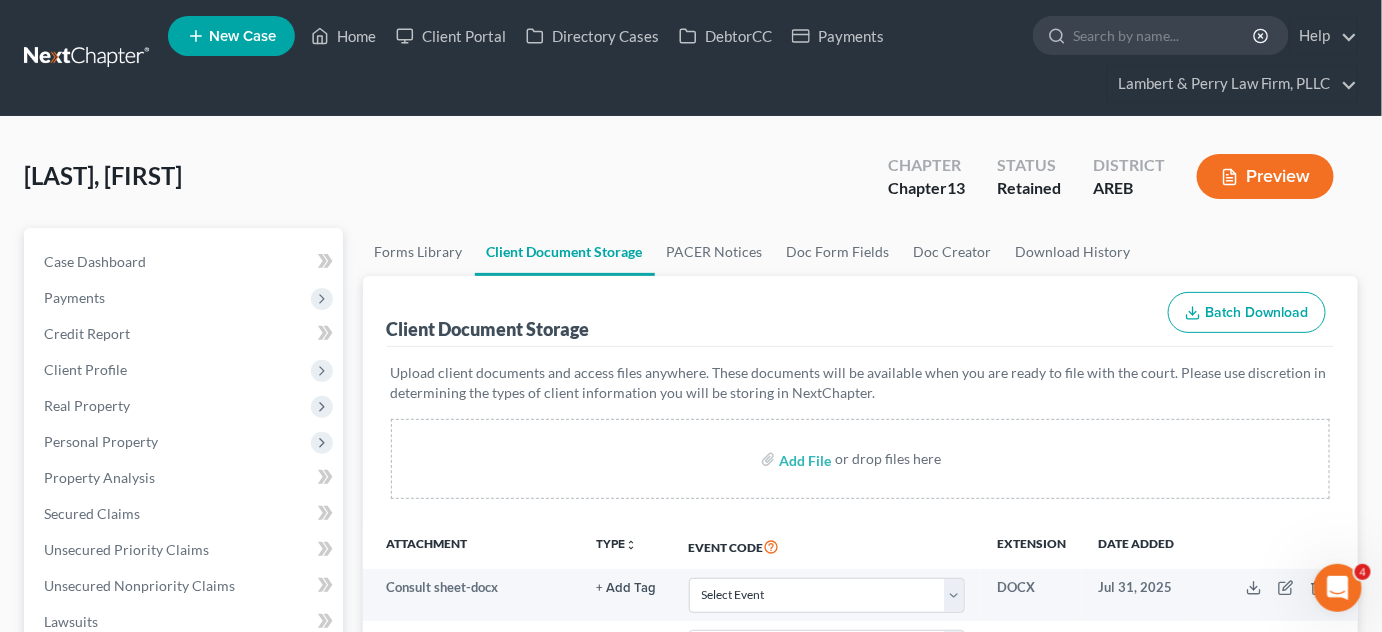 click on "Preview" at bounding box center (1265, 176) 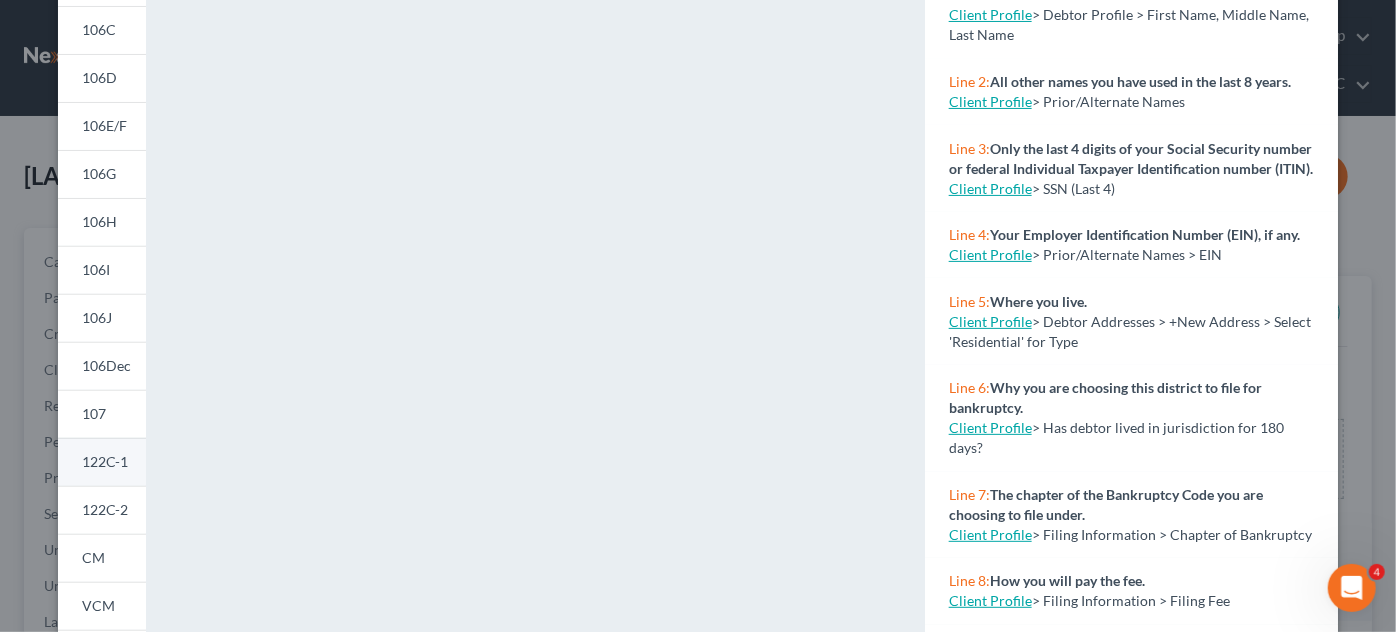 scroll, scrollTop: 272, scrollLeft: 0, axis: vertical 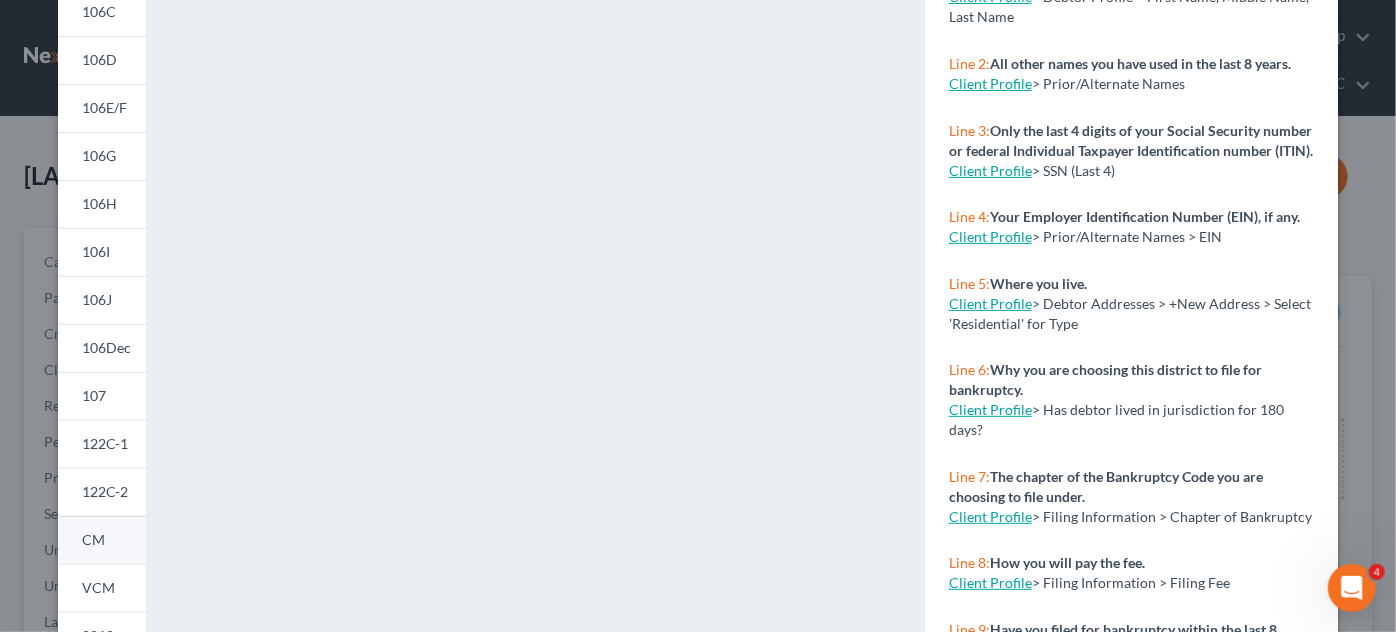 click on "CM" at bounding box center (102, 540) 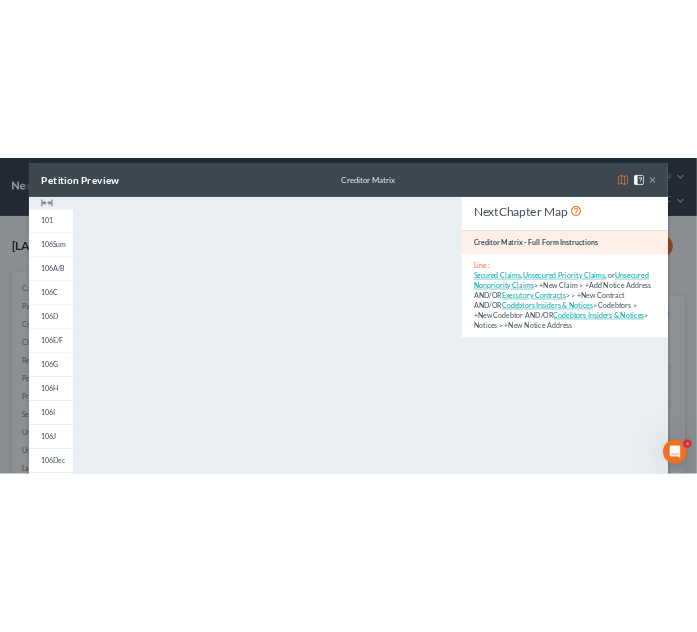 scroll, scrollTop: 0, scrollLeft: 0, axis: both 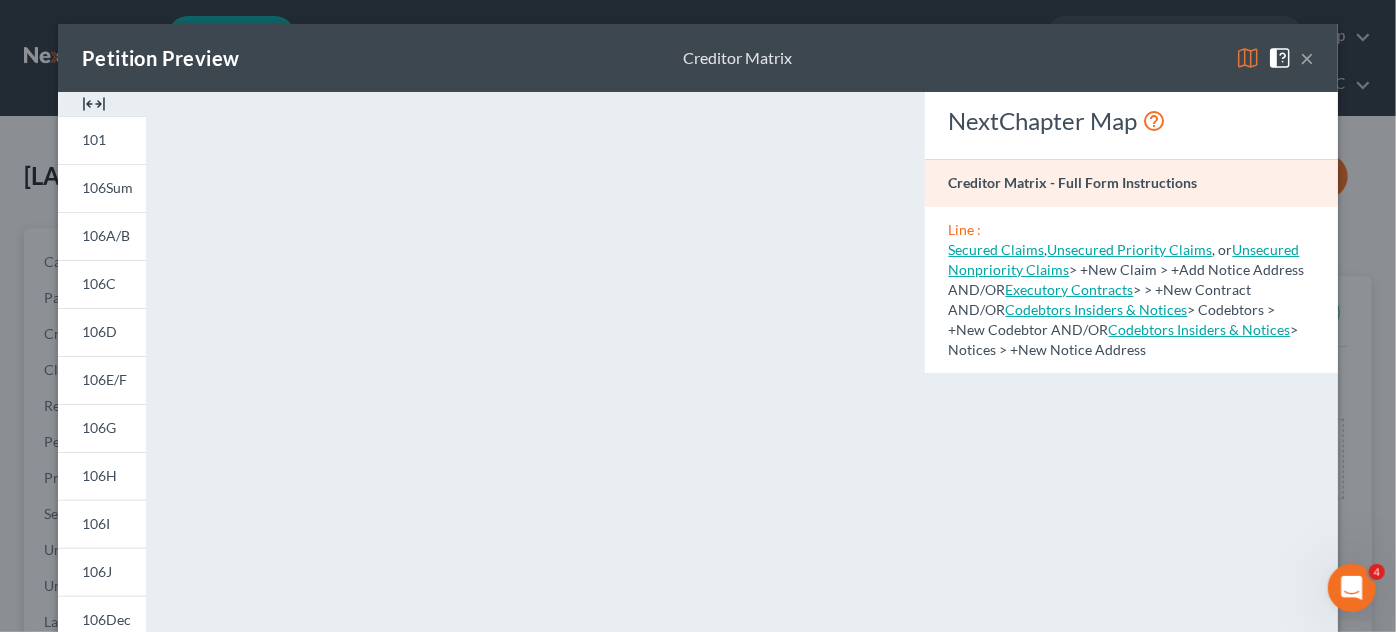 drag, startPoint x: 1306, startPoint y: 52, endPoint x: 1226, endPoint y: 88, distance: 87.72685 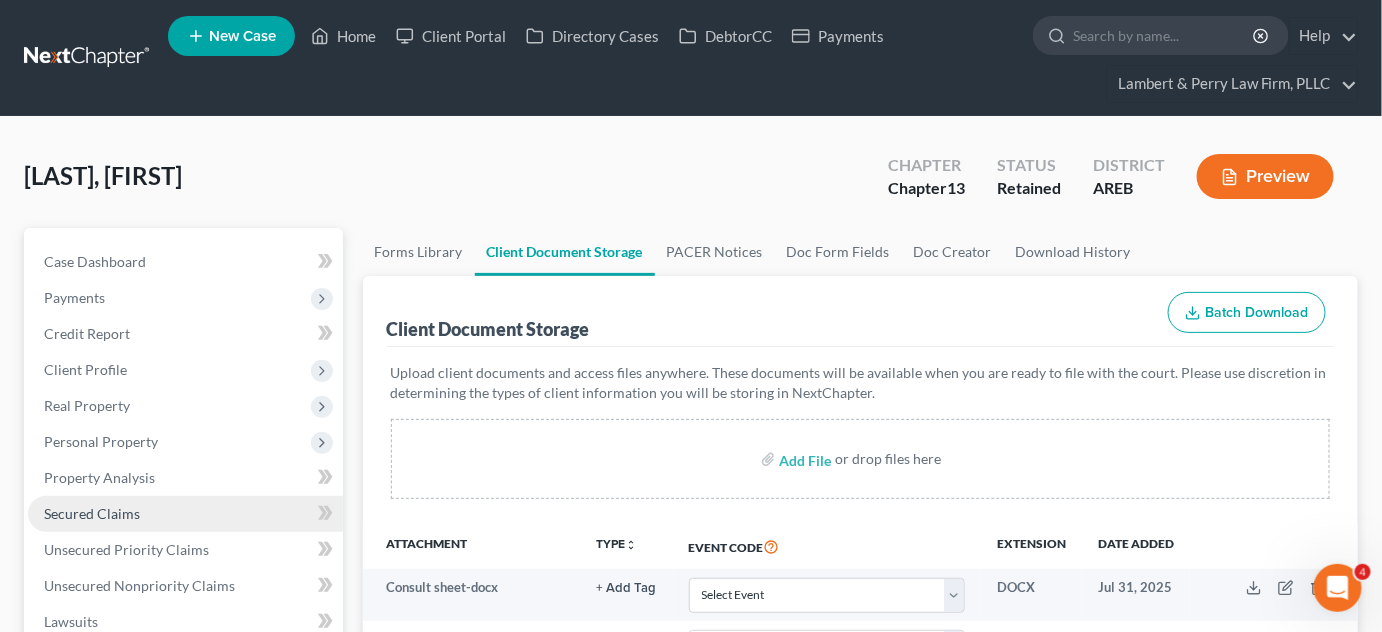 click on "Secured Claims" at bounding box center [92, 513] 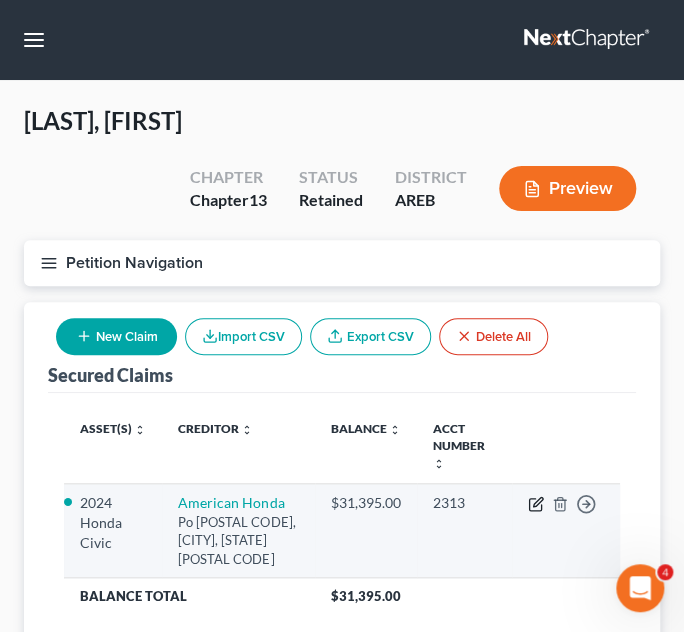 click 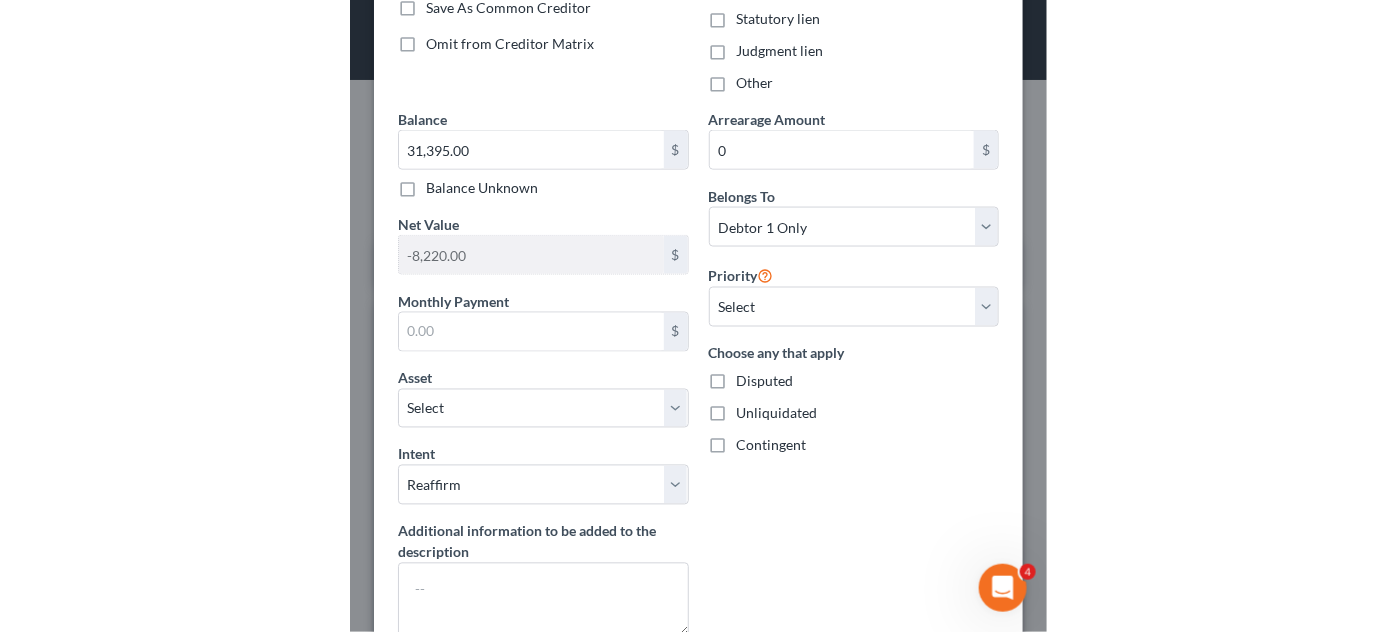 scroll, scrollTop: 454, scrollLeft: 0, axis: vertical 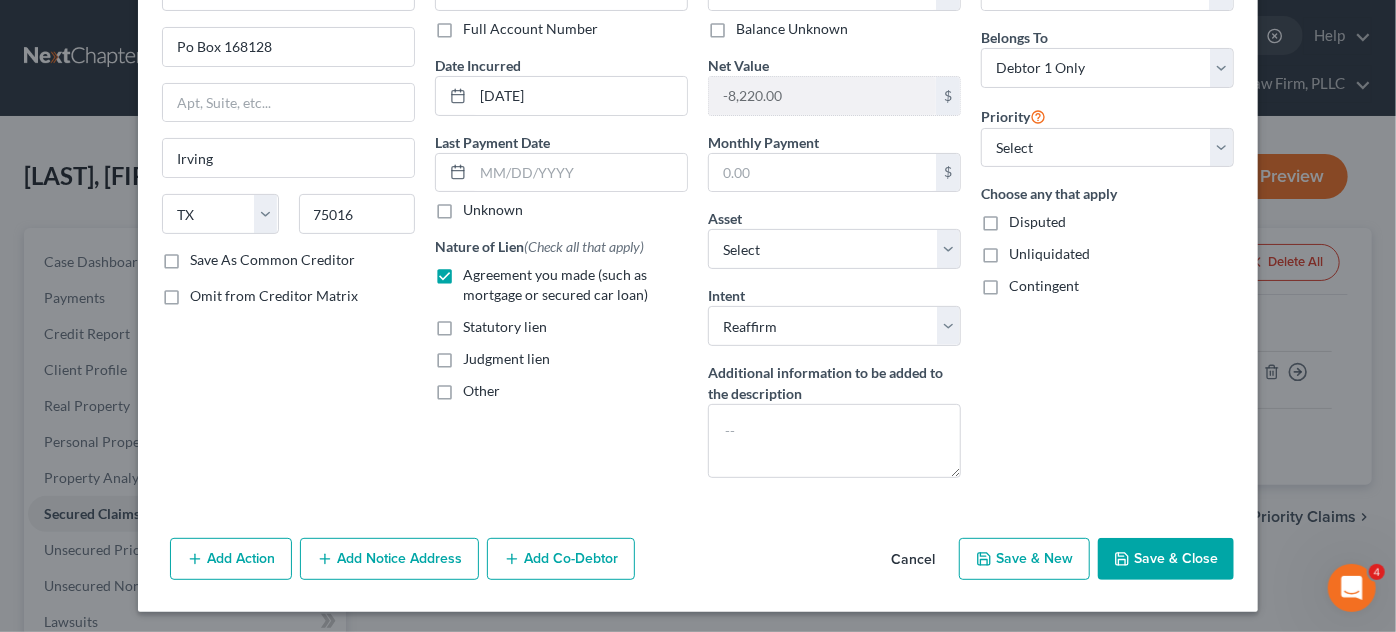 click on "Save & Close" at bounding box center [1166, 559] 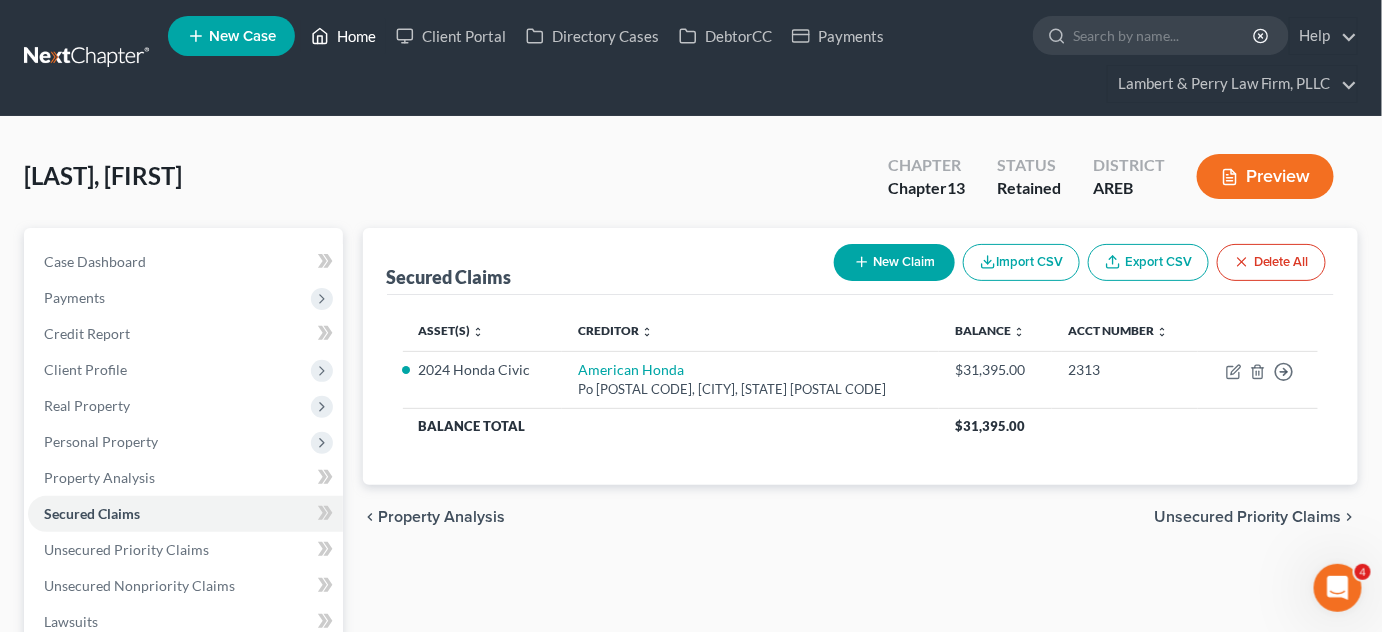 click on "Home" at bounding box center (343, 36) 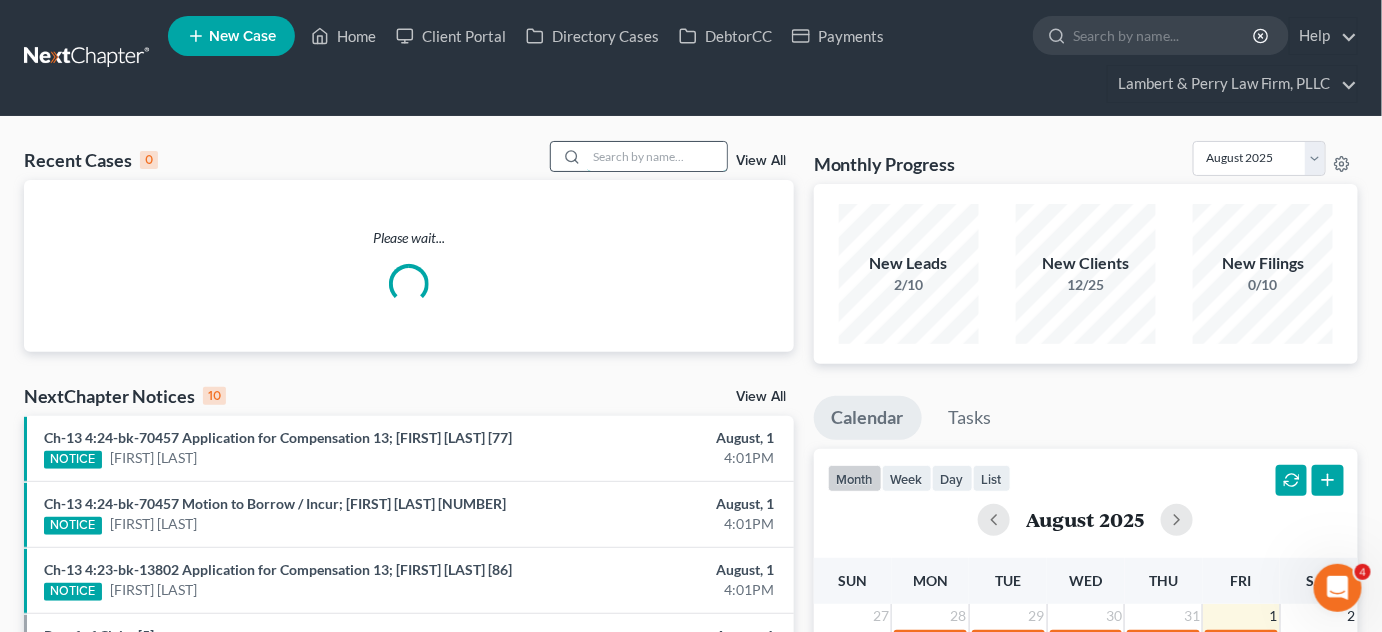 click at bounding box center [657, 156] 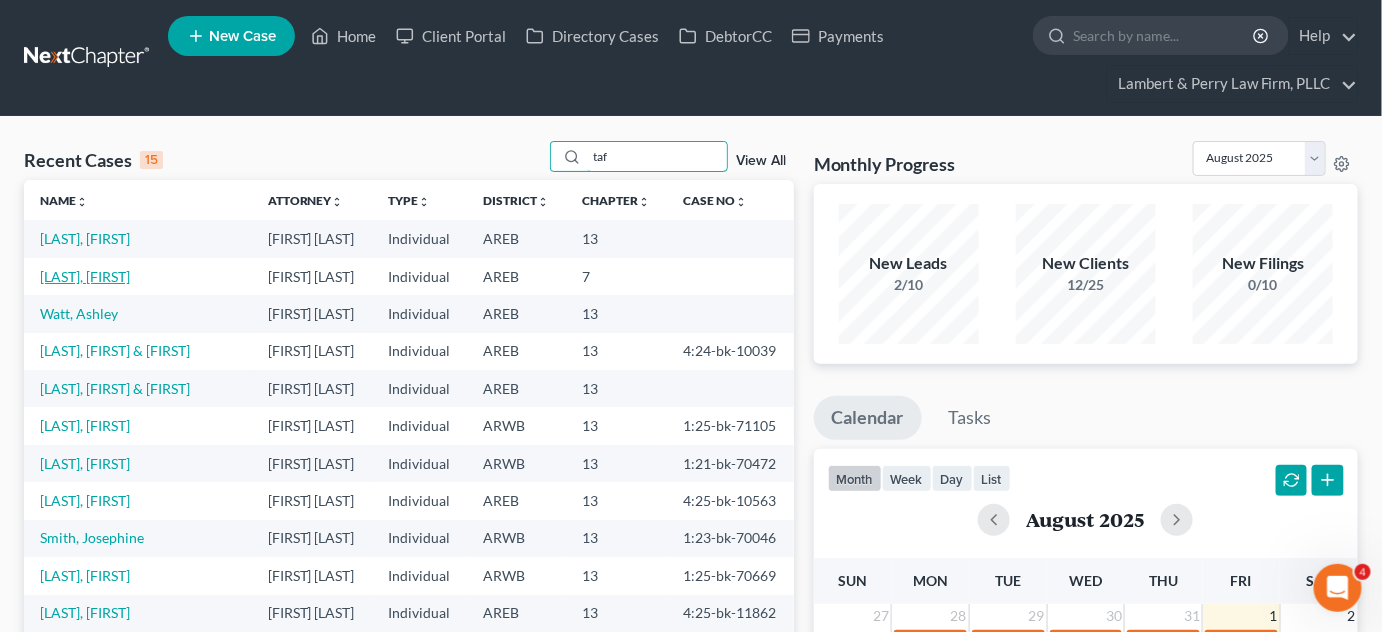 type on "taf" 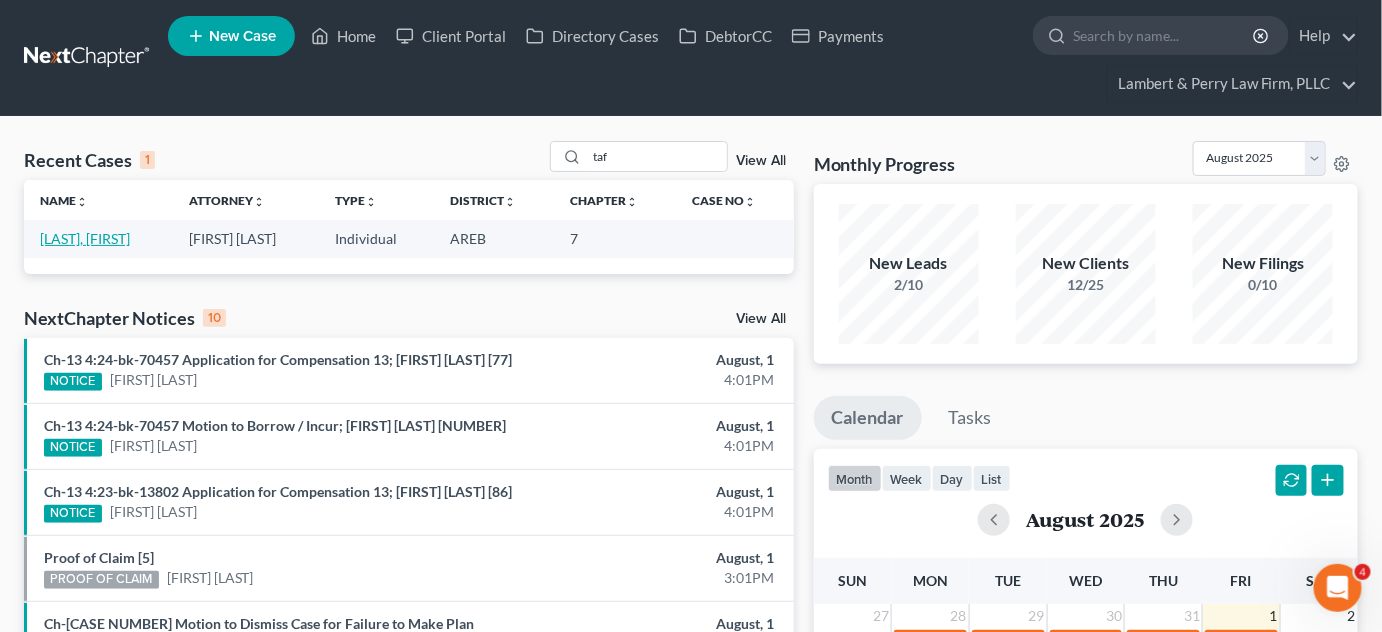 click on "[LAST], [FIRST]" at bounding box center (85, 238) 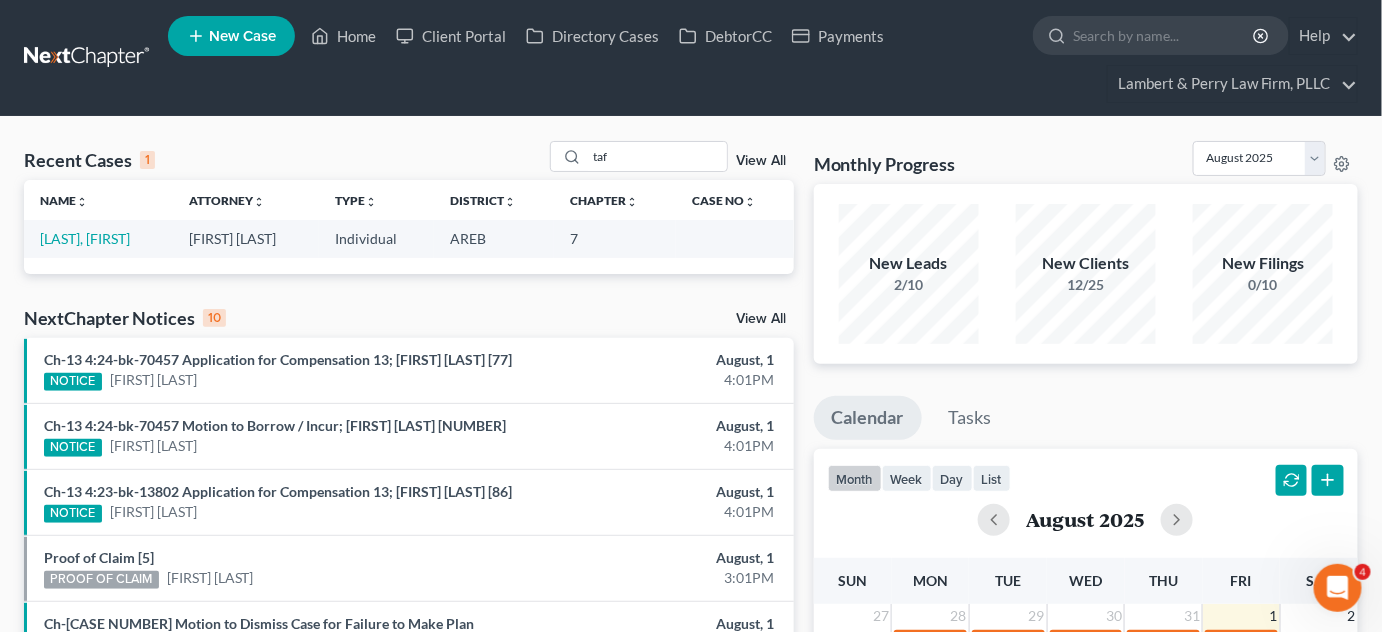 select on "2" 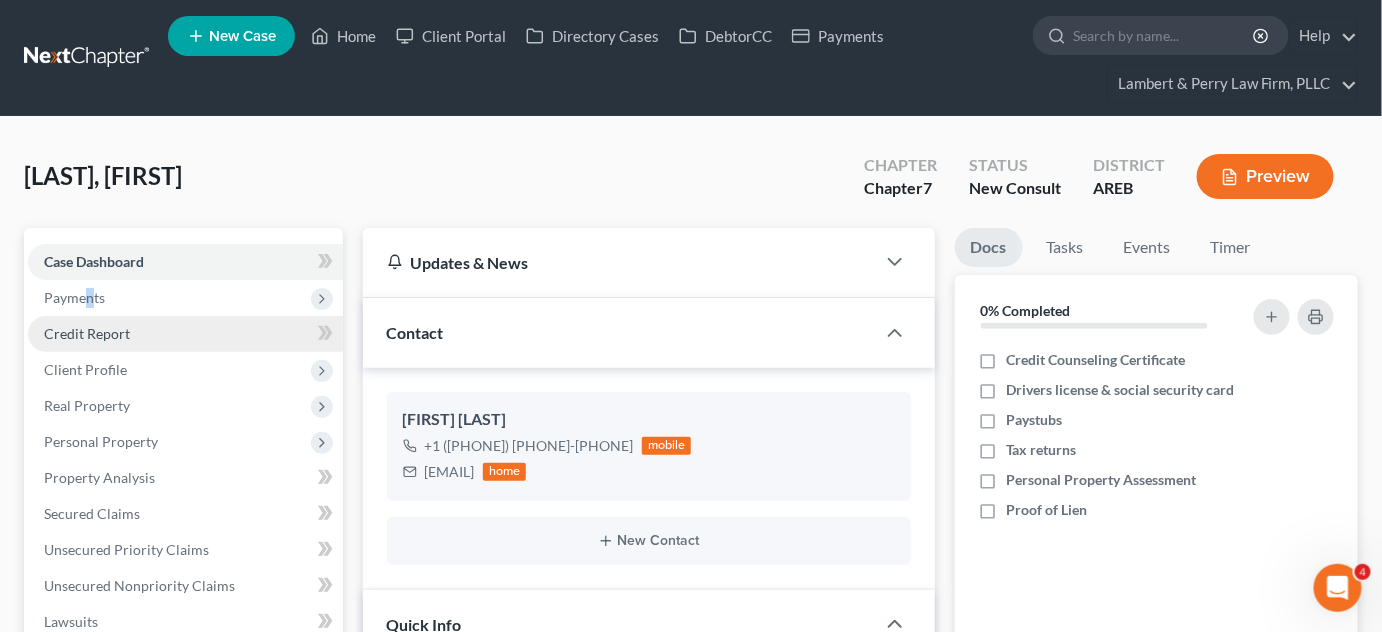 drag, startPoint x: 88, startPoint y: 298, endPoint x: 104, endPoint y: 319, distance: 26.400757 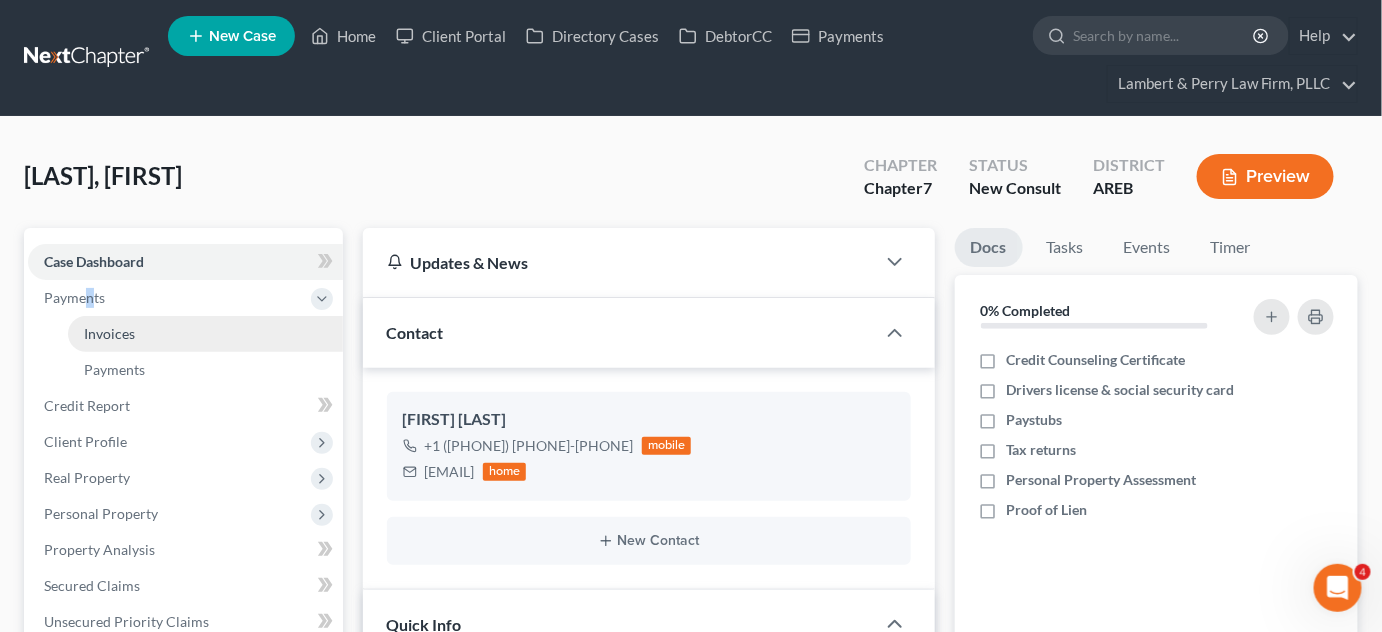 click on "Invoices" at bounding box center (205, 334) 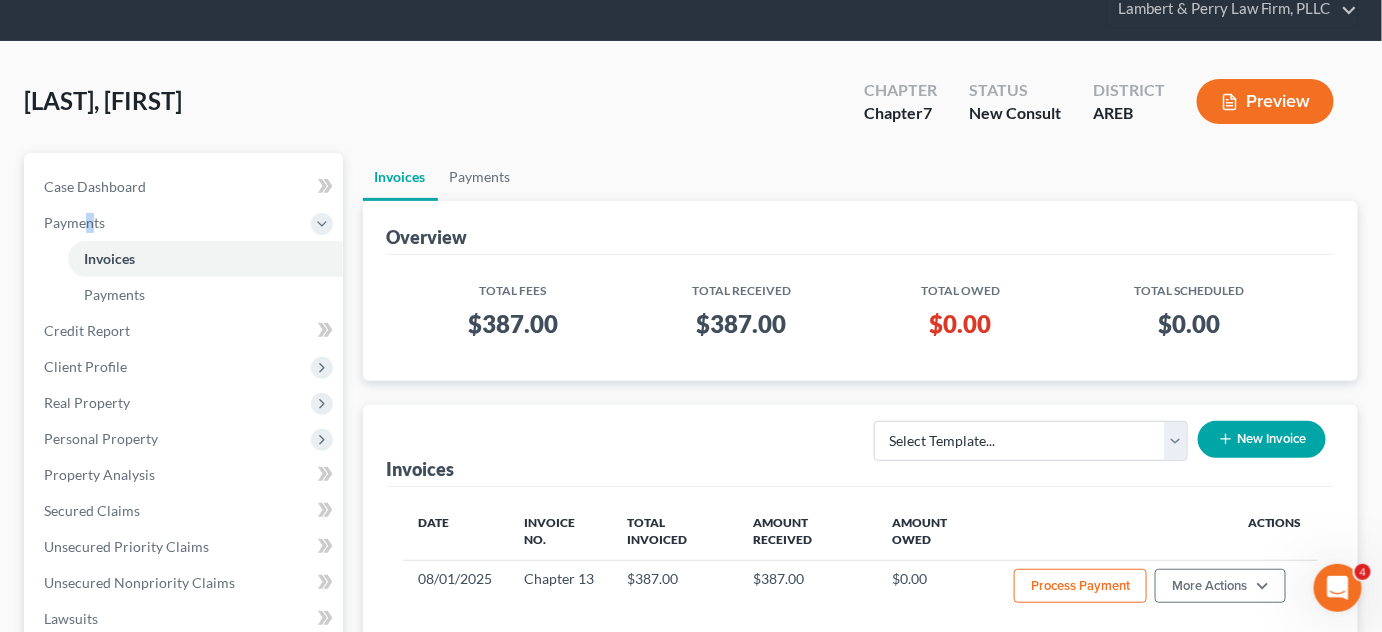 scroll, scrollTop: 272, scrollLeft: 0, axis: vertical 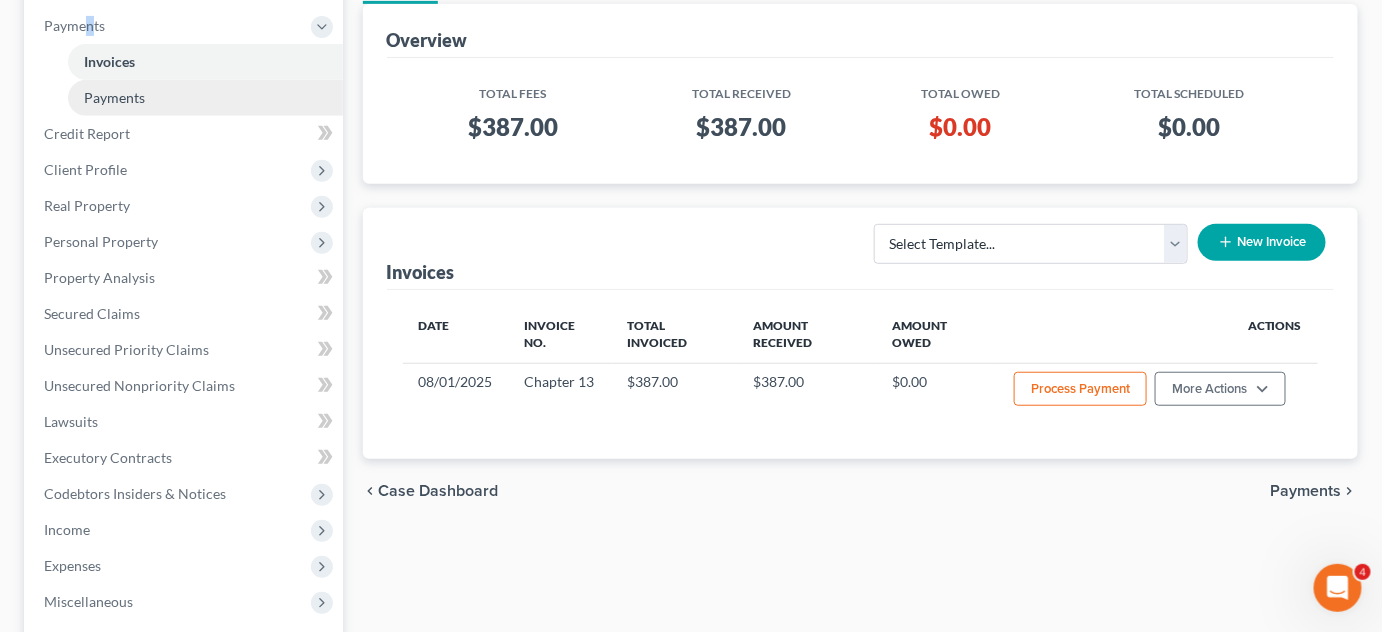 click on "Payments" at bounding box center [114, 97] 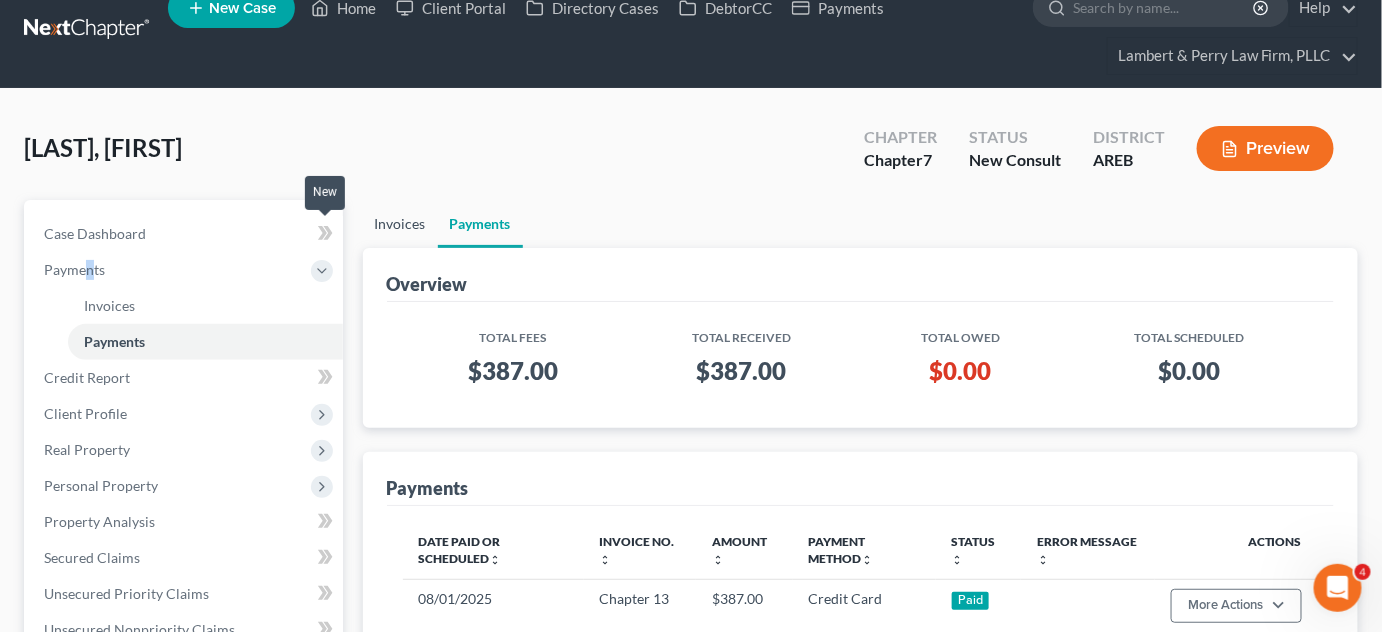 scroll, scrollTop: 0, scrollLeft: 0, axis: both 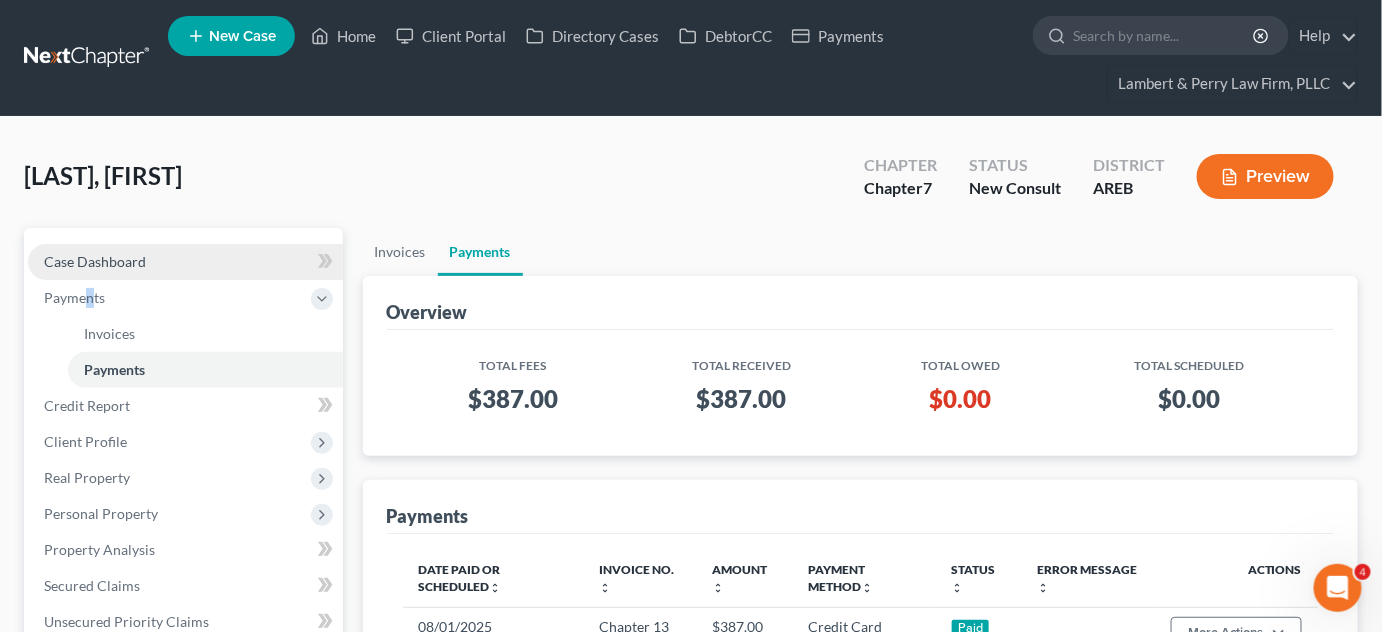 click on "Case Dashboard" at bounding box center [95, 261] 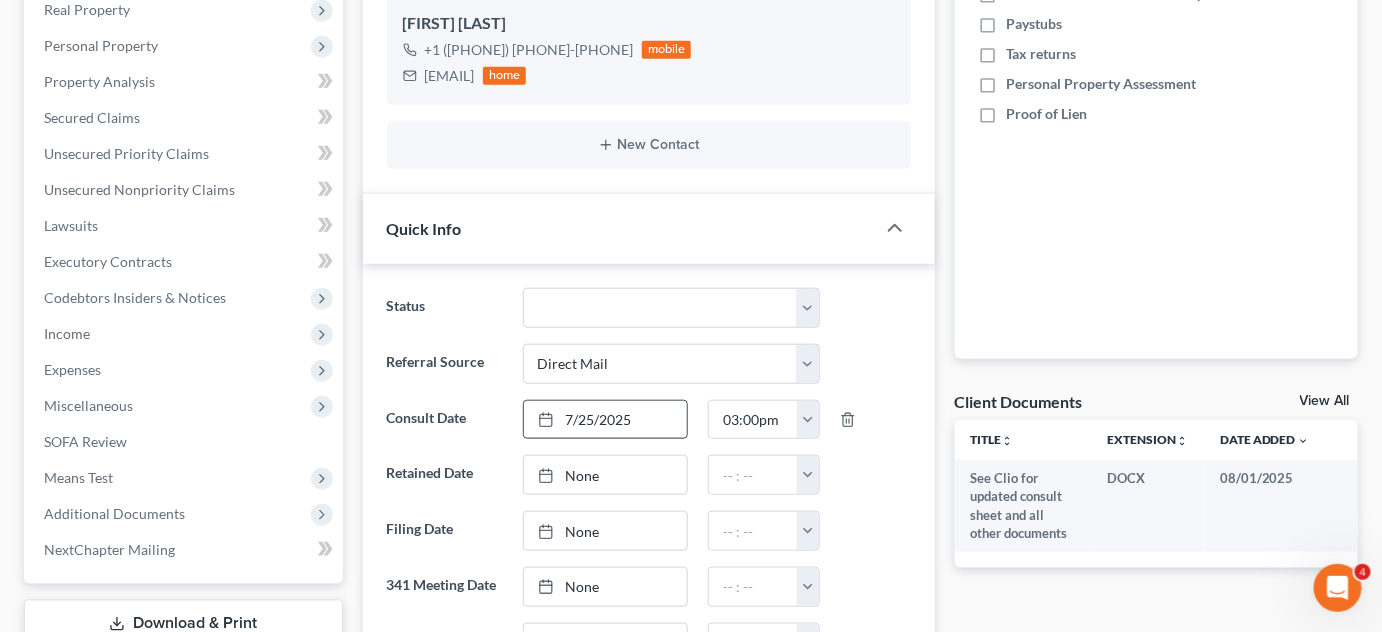 scroll, scrollTop: 454, scrollLeft: 0, axis: vertical 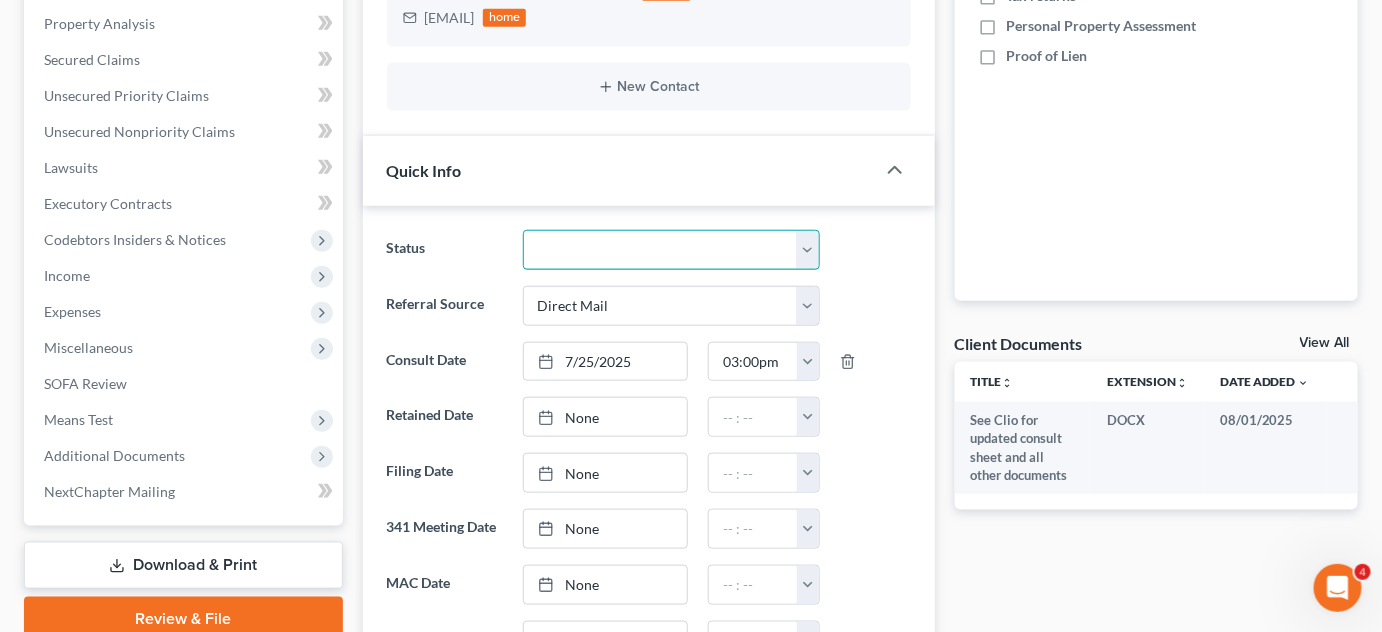 click on "Awaiting 341 Chapter 7 - Attended Meeting Confirmed Discharged Dismissed New Consult Not Retained Rejected Retained Unconfirmed Withdrawn as Counsel" at bounding box center (672, 250) 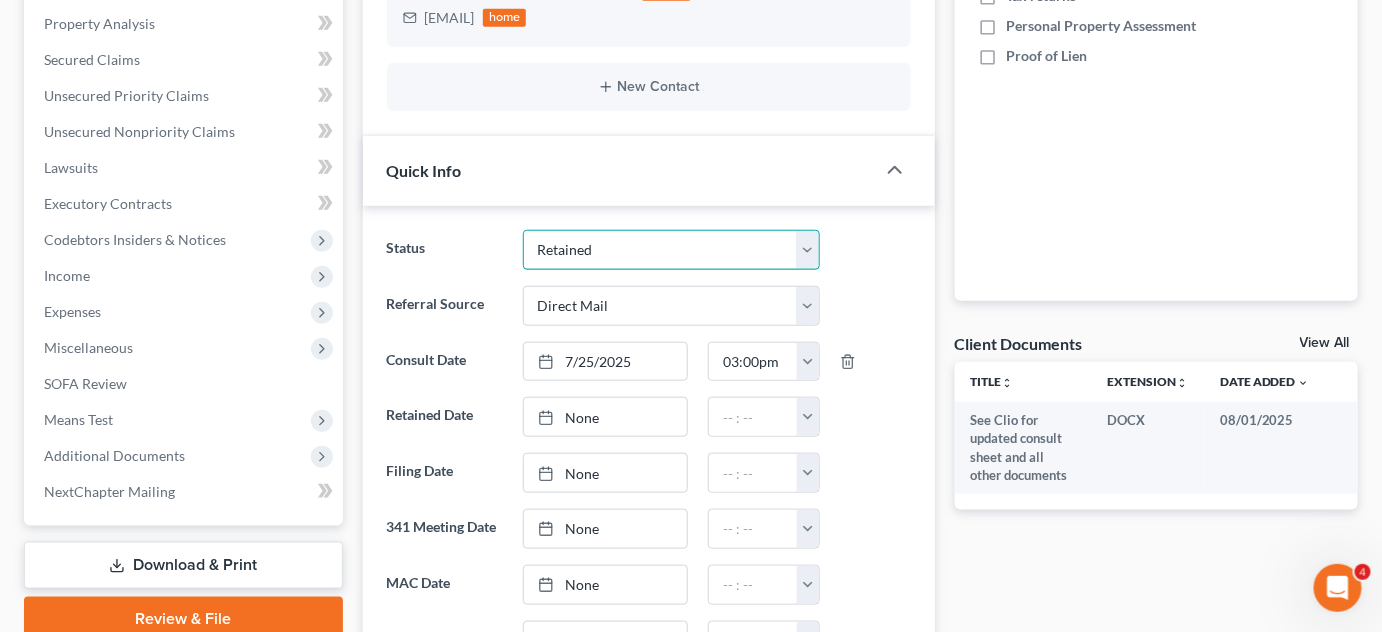 click on "Awaiting 341 Chapter 7 - Attended Meeting Confirmed Discharged Dismissed New Consult Not Retained Rejected Retained Unconfirmed Withdrawn as Counsel" at bounding box center [672, 250] 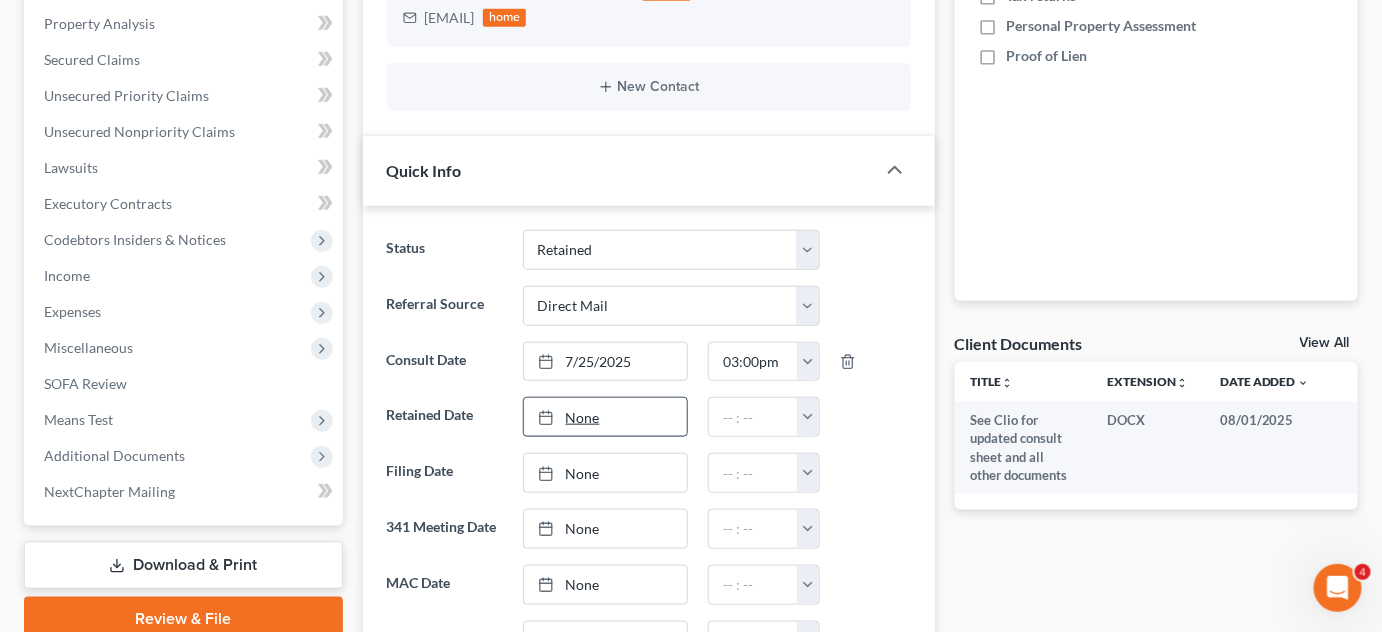 type on "8/1/2025" 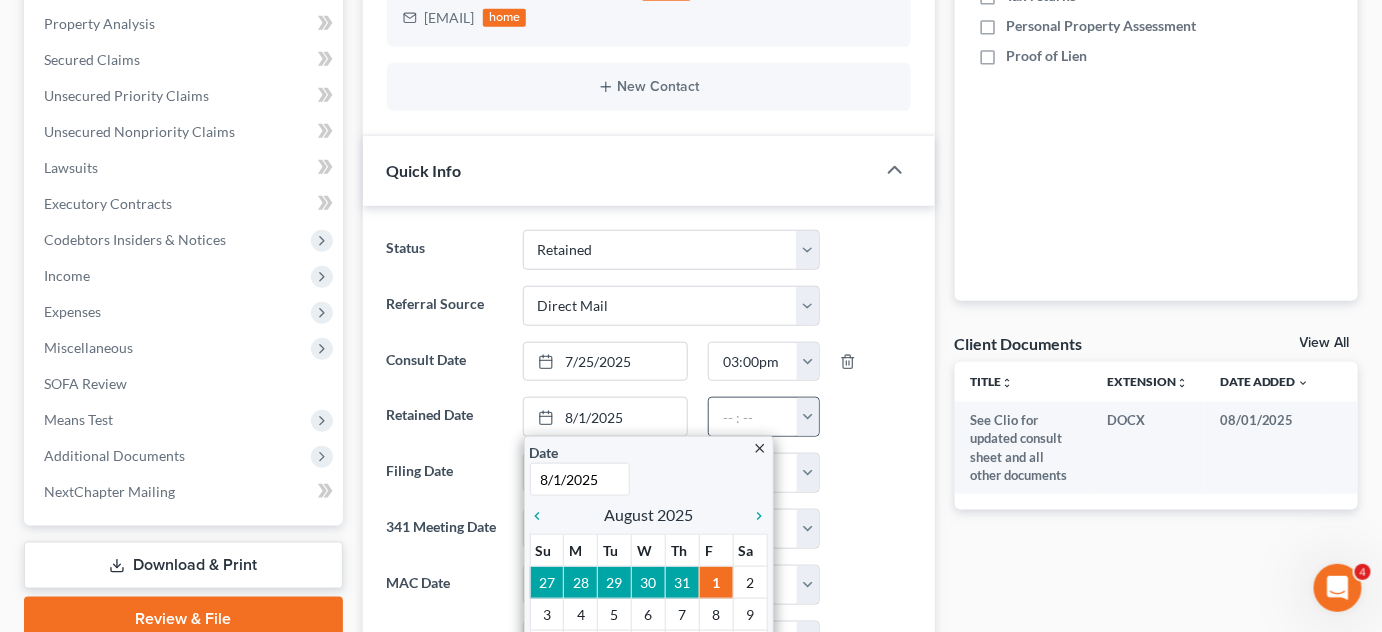 click at bounding box center (808, 417) 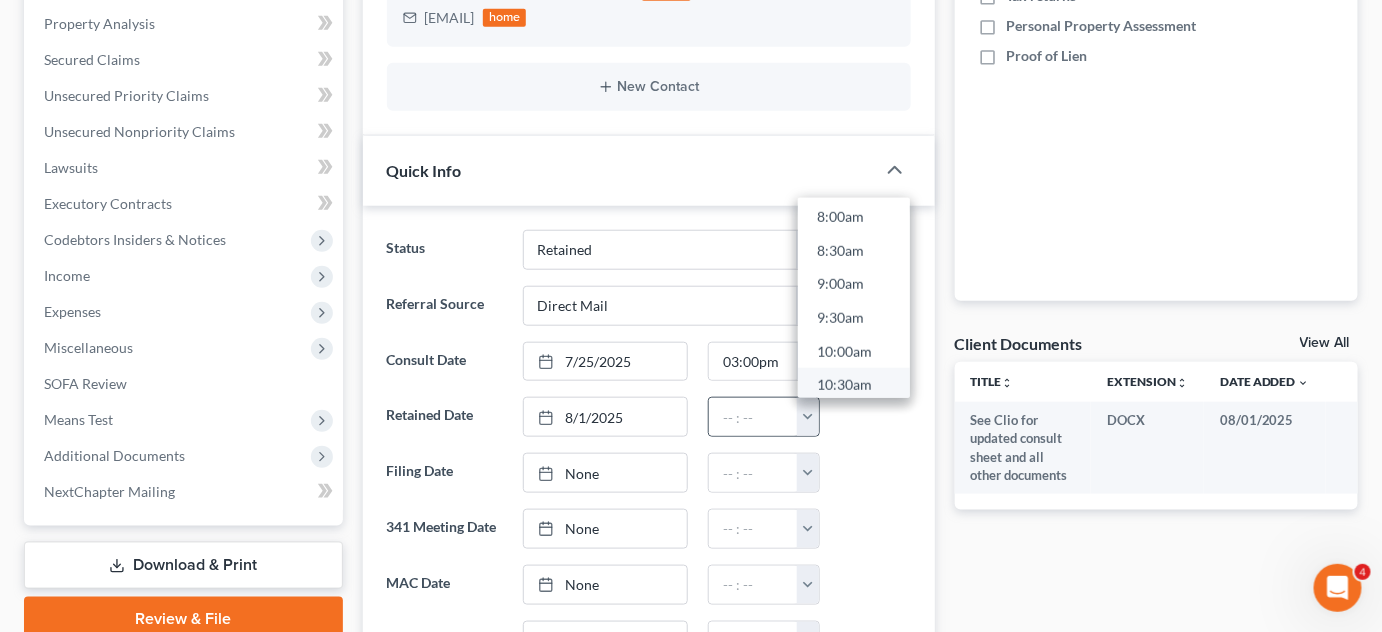 scroll, scrollTop: 545, scrollLeft: 0, axis: vertical 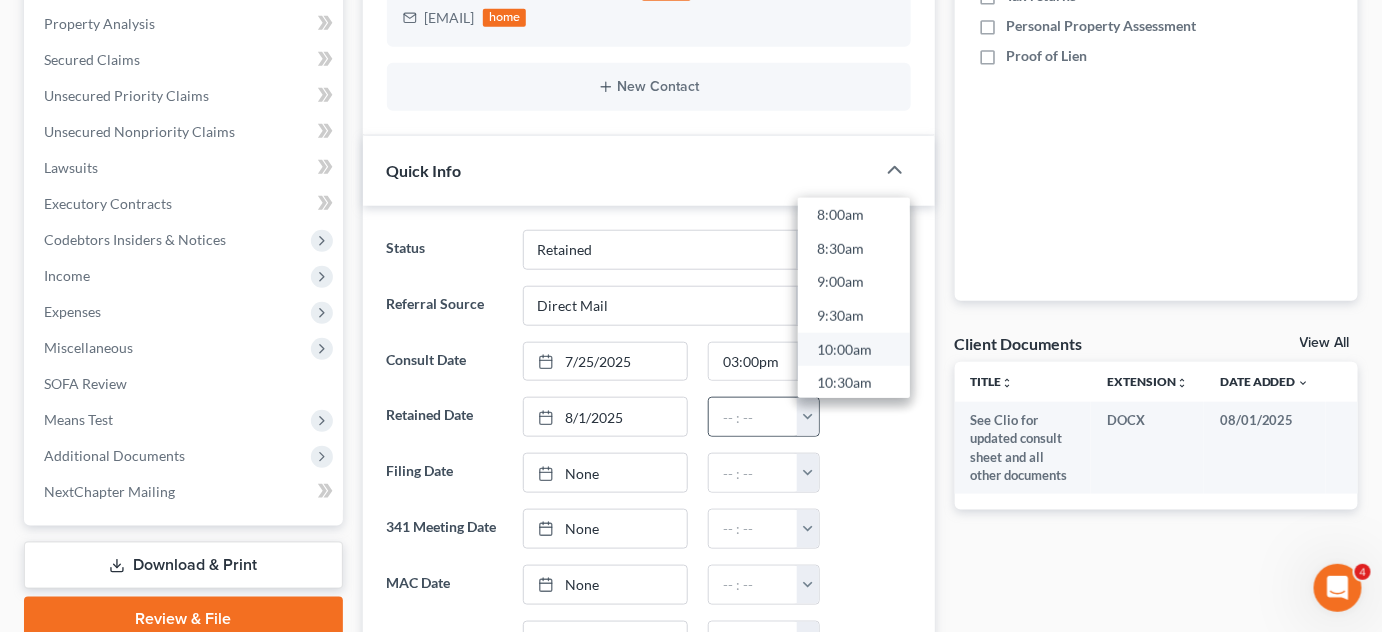 click on "10:00am" at bounding box center (854, 350) 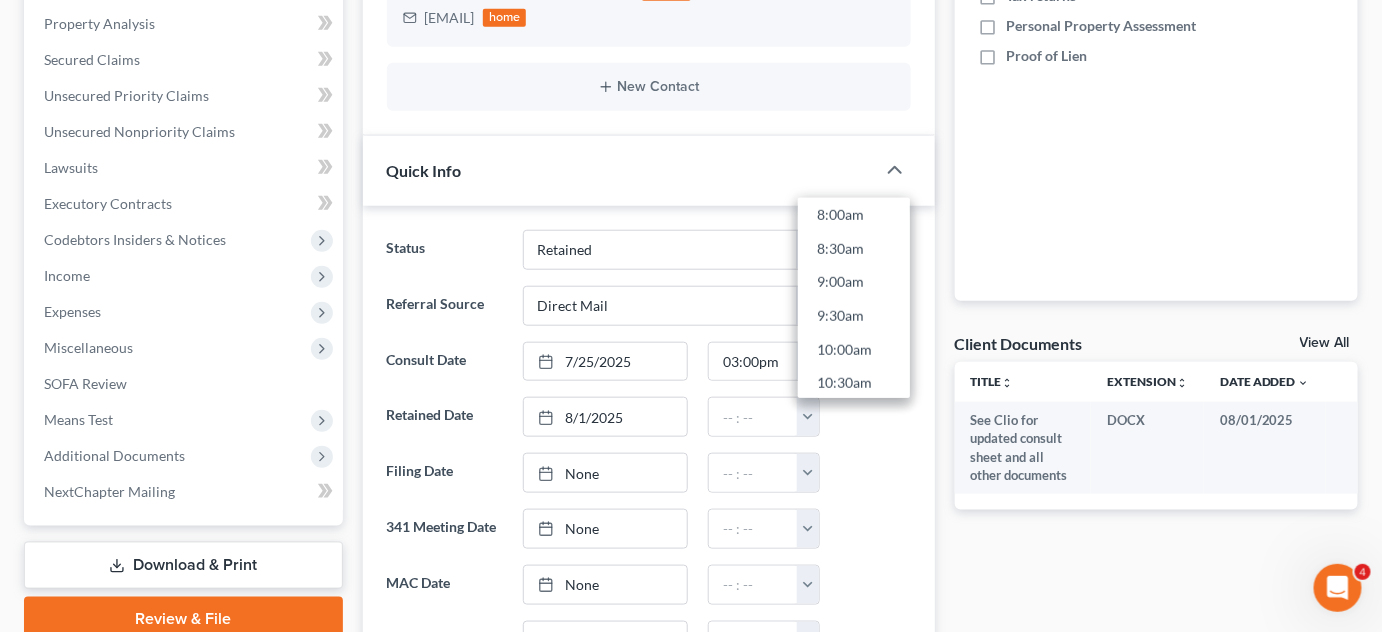 type on "10:00am" 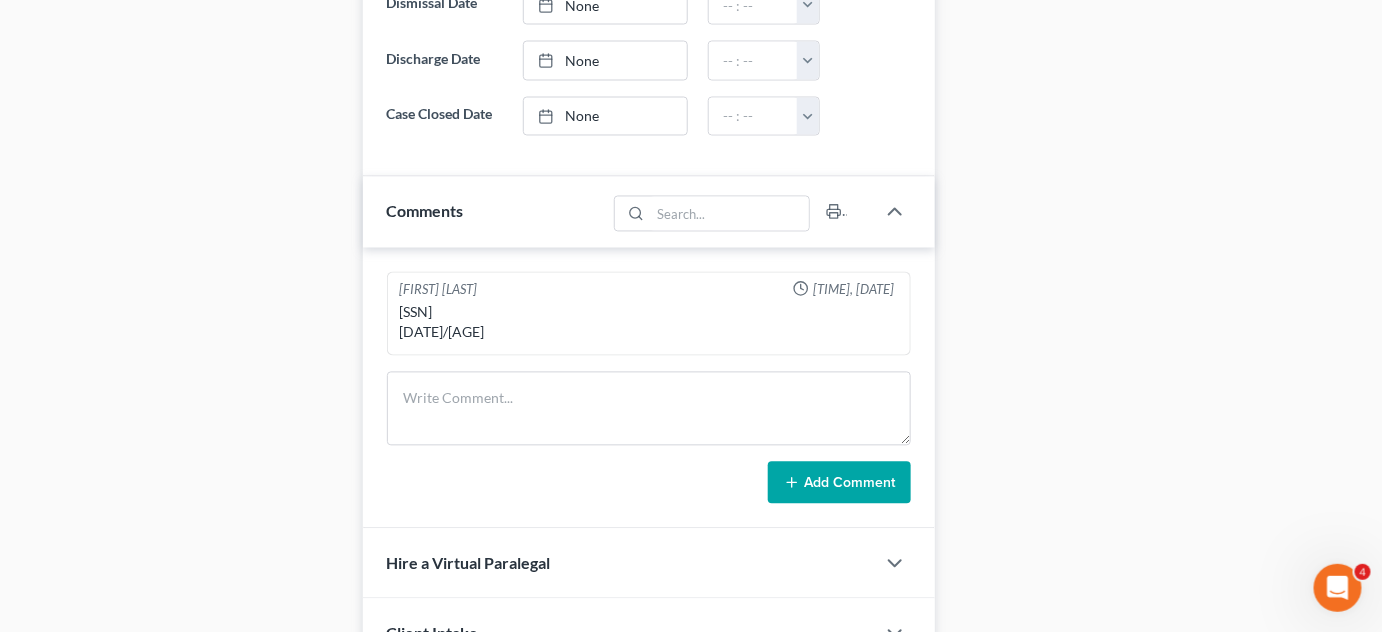 scroll, scrollTop: 1363, scrollLeft: 0, axis: vertical 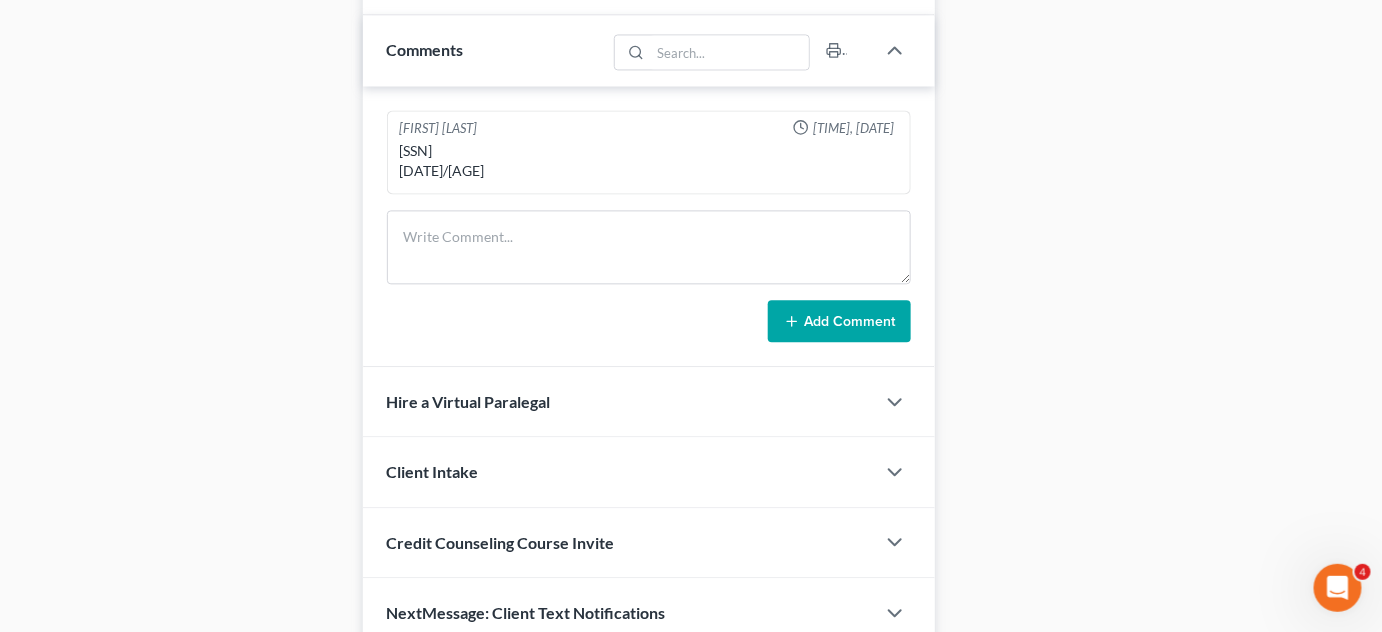 drag, startPoint x: 472, startPoint y: 186, endPoint x: 428, endPoint y: 180, distance: 44.407207 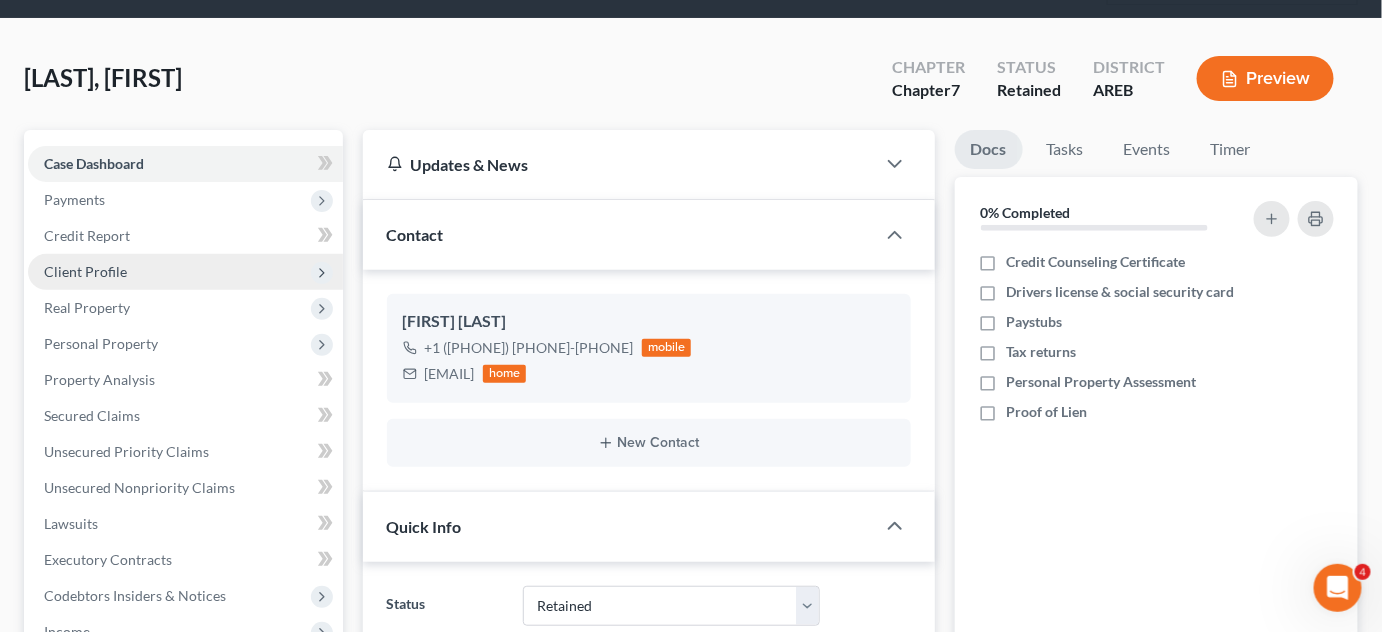 scroll, scrollTop: 90, scrollLeft: 0, axis: vertical 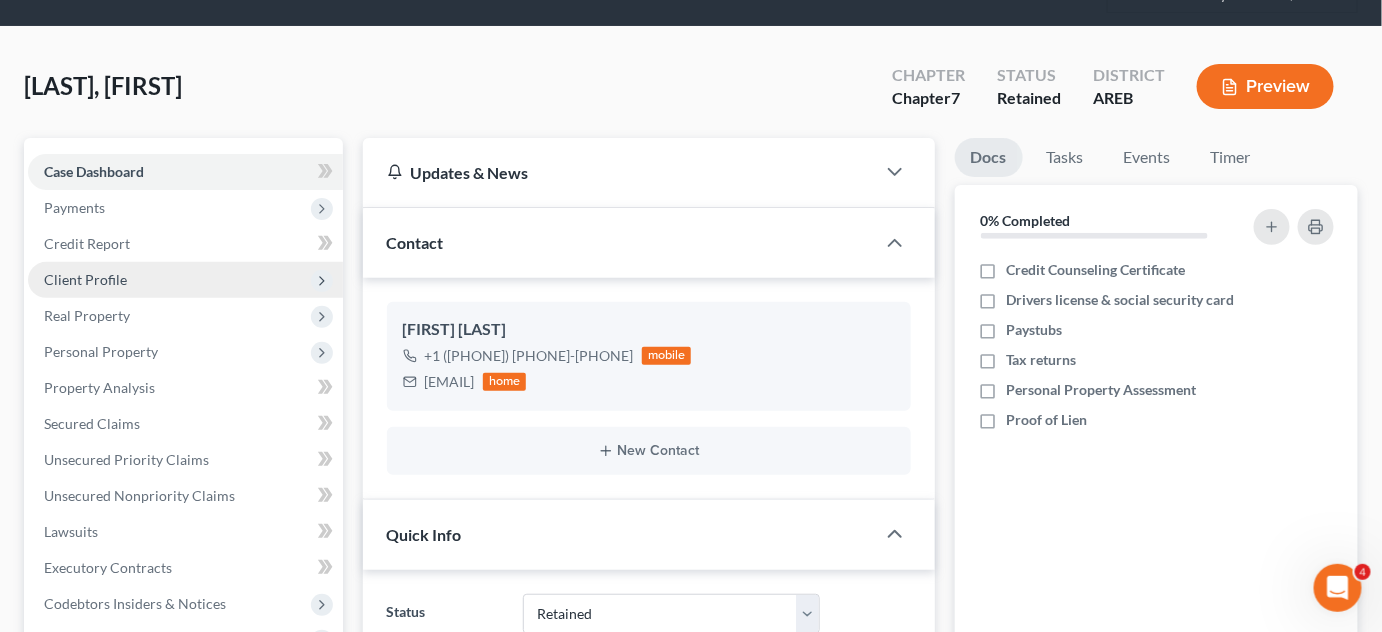 click on "Client Profile" at bounding box center (85, 279) 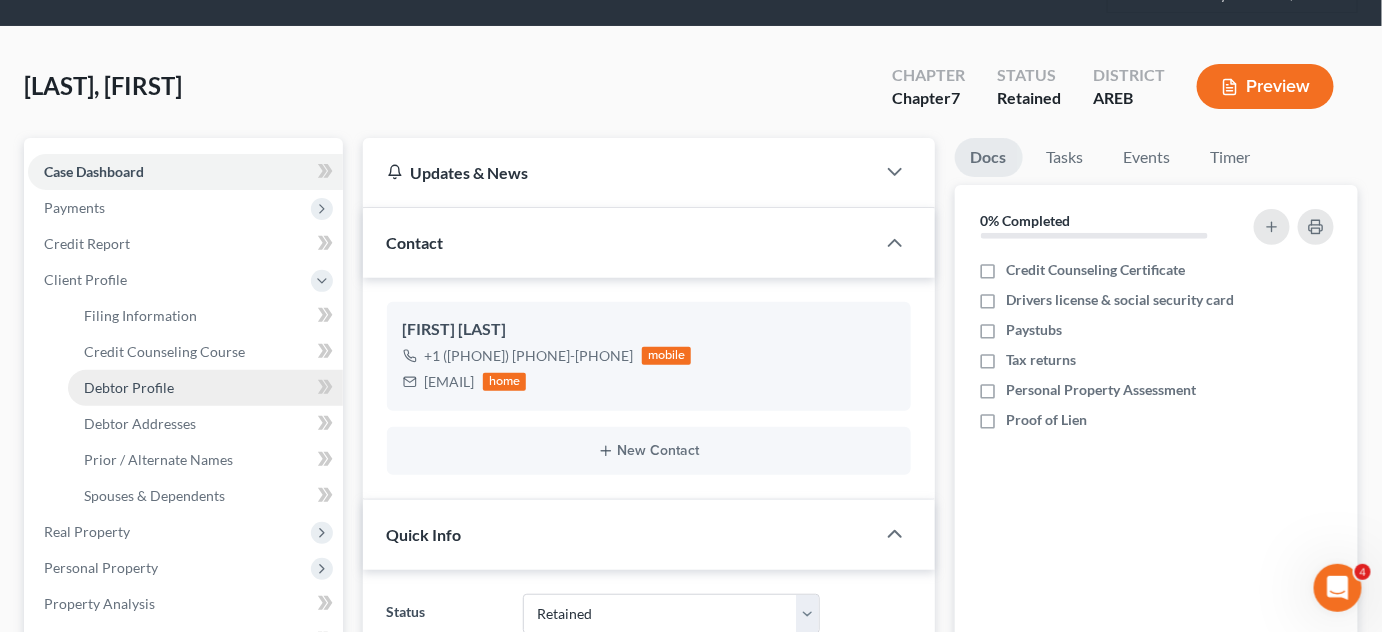 click on "Debtor Profile" at bounding box center [205, 388] 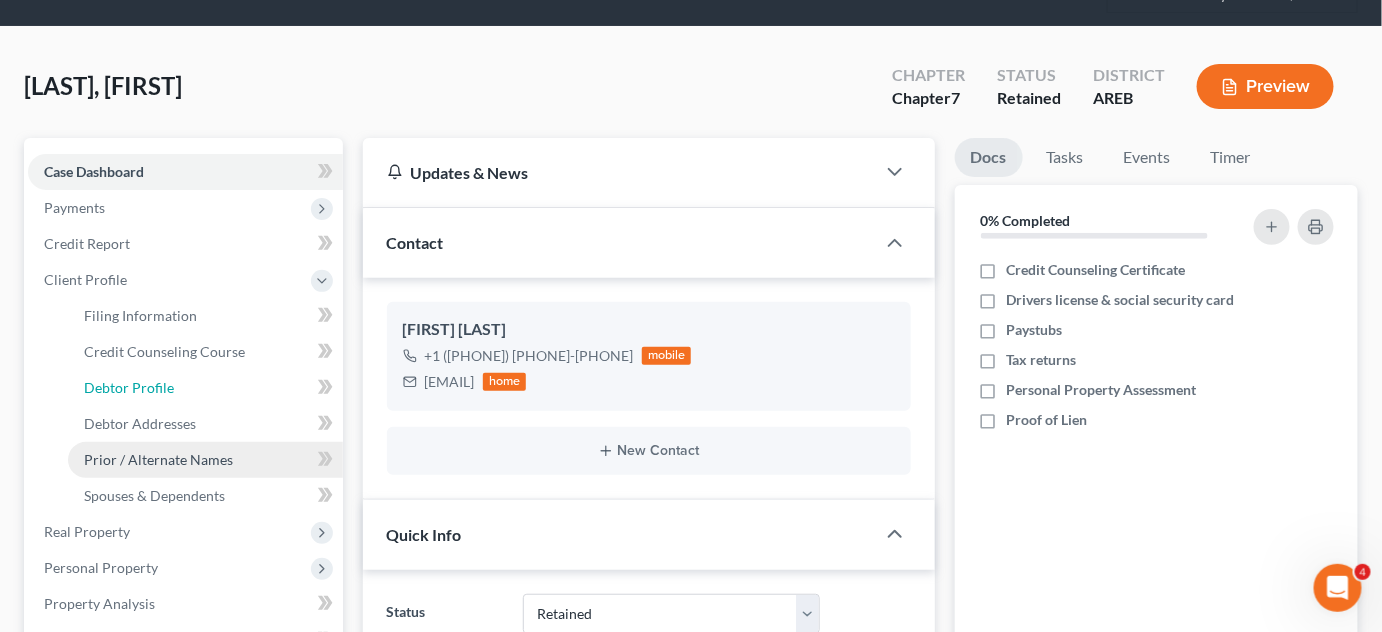 select on "4" 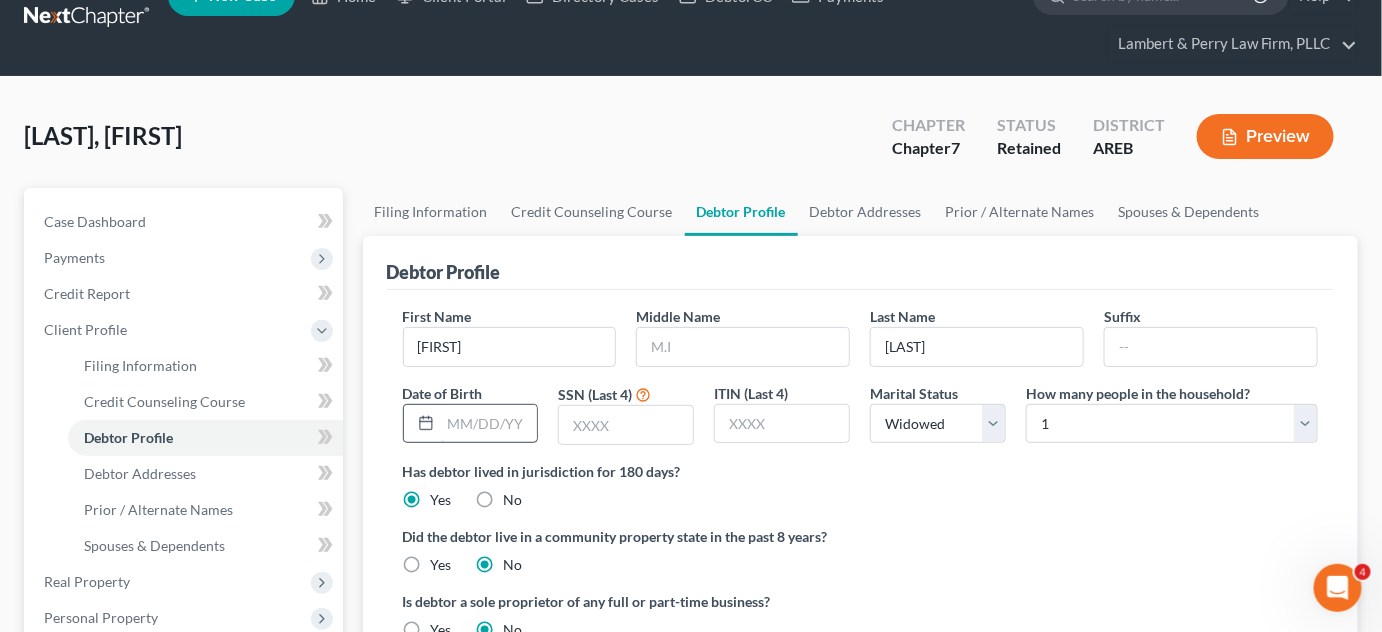 scroll, scrollTop: 0, scrollLeft: 0, axis: both 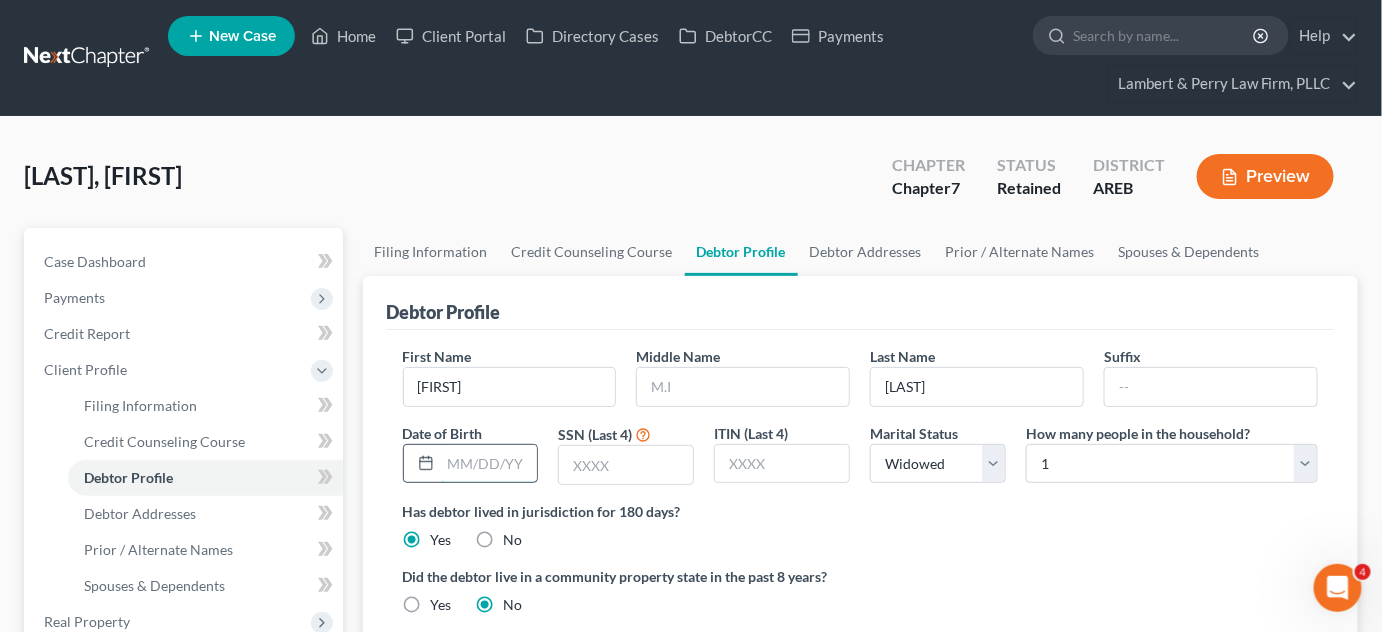 click at bounding box center (489, 464) 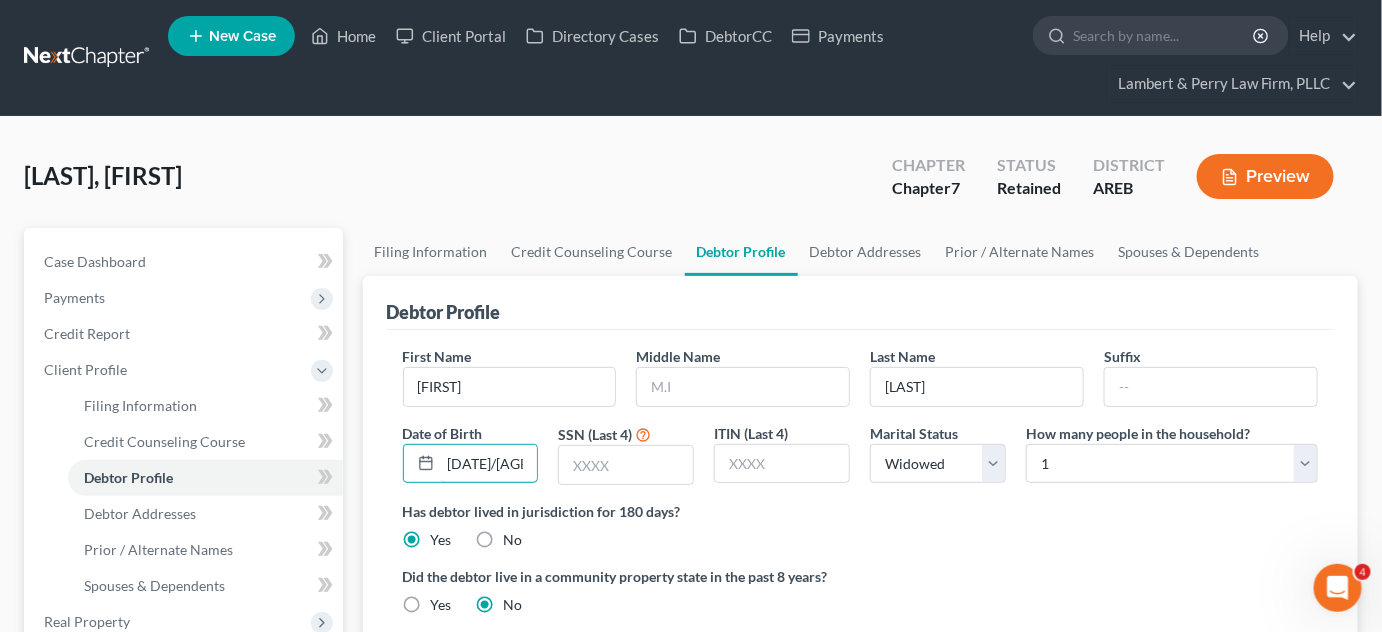 type on "[DATE]/[AGE]" 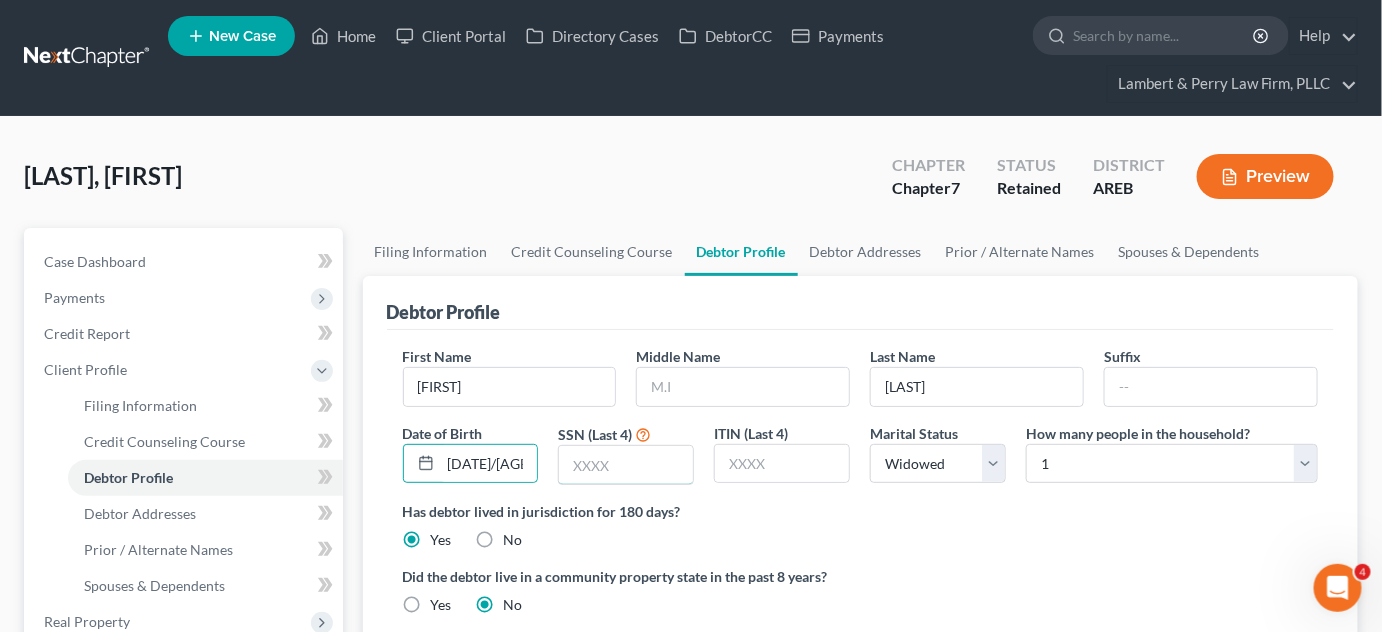 click at bounding box center [626, 465] 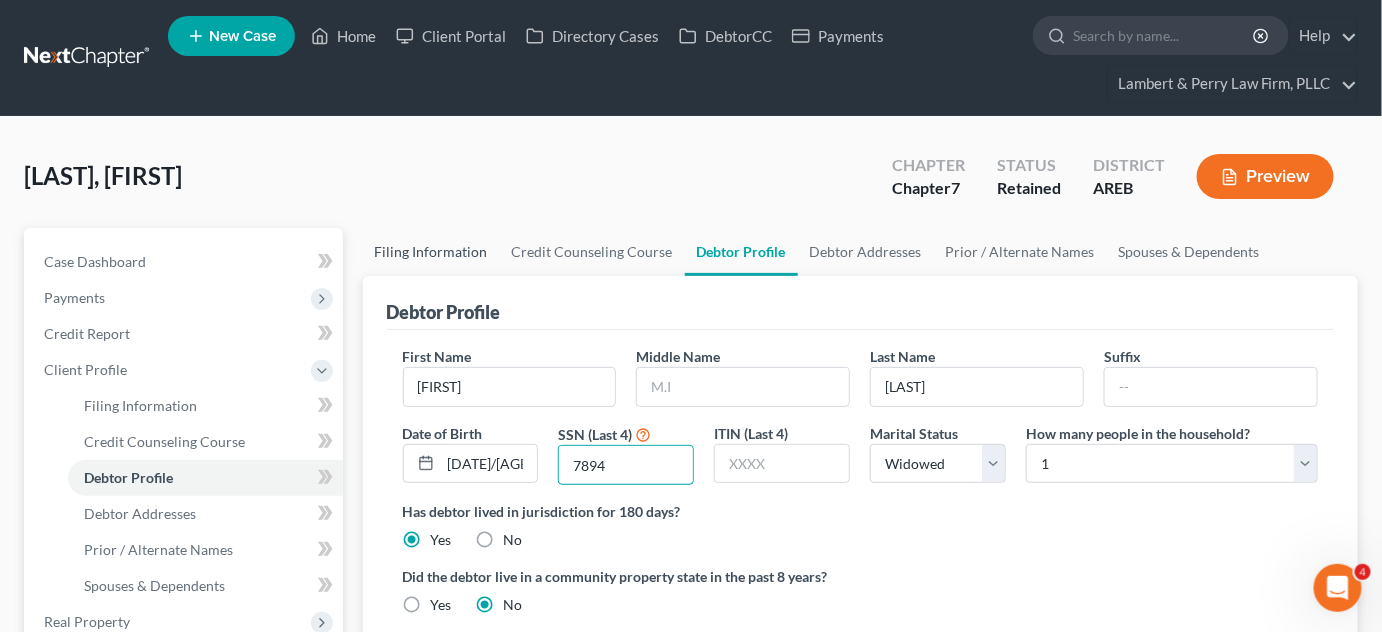 type on "7894" 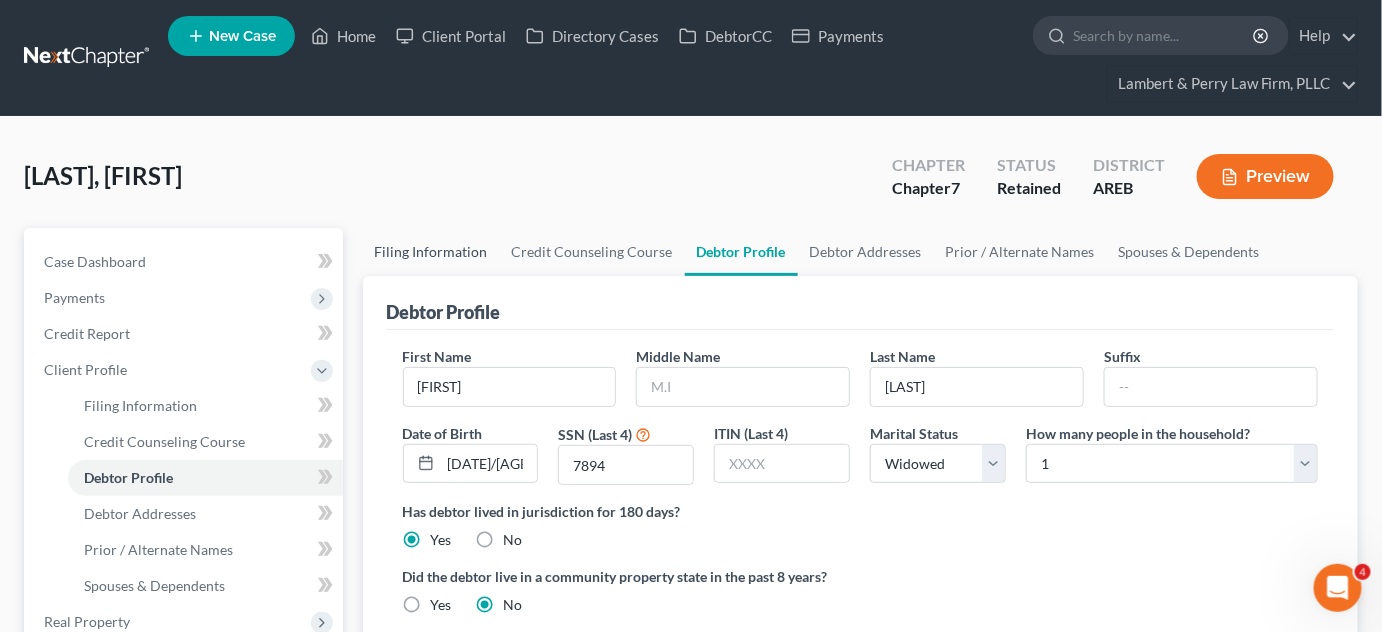 click on "Filing Information" at bounding box center (431, 252) 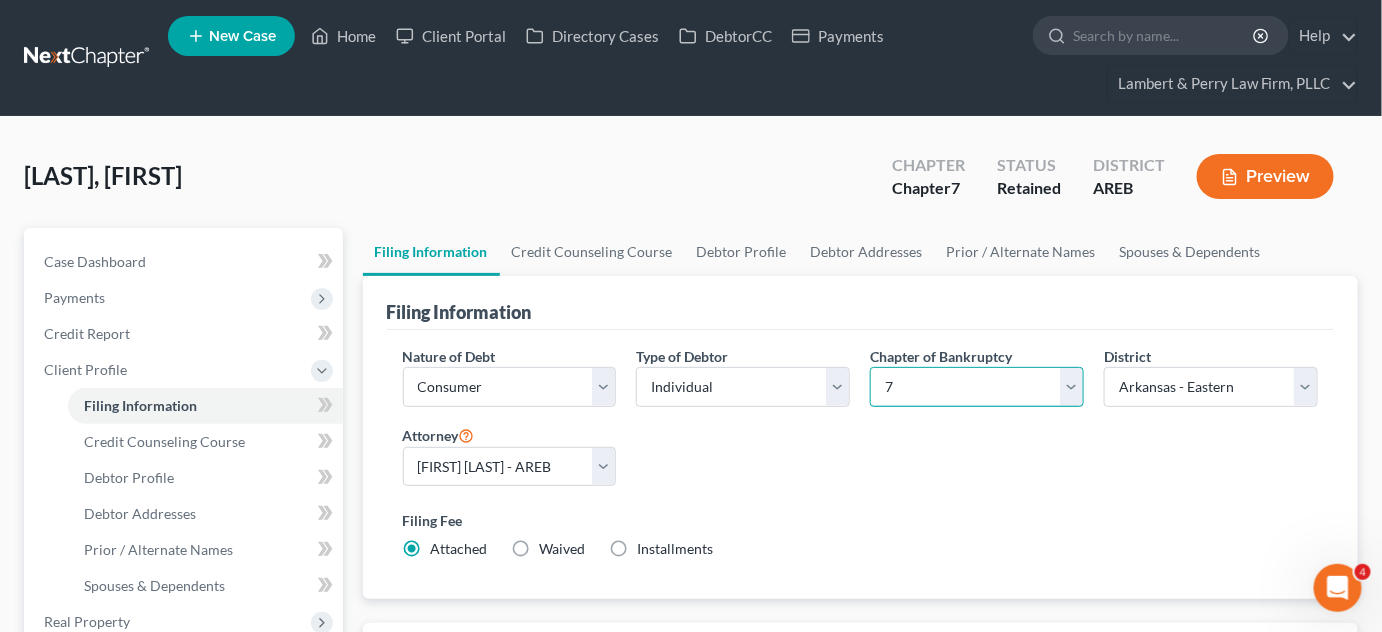 click on "Select 7 11 12 13" at bounding box center [977, 387] 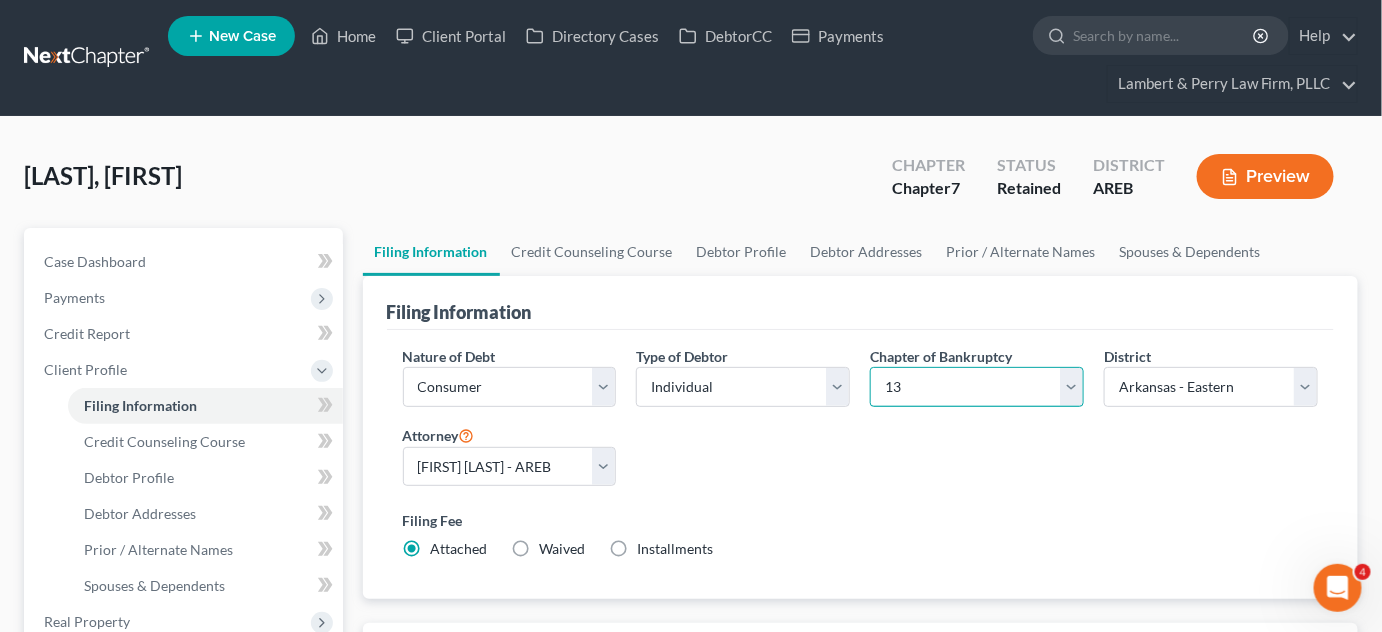 click on "Select 7 11 12 13" at bounding box center [977, 387] 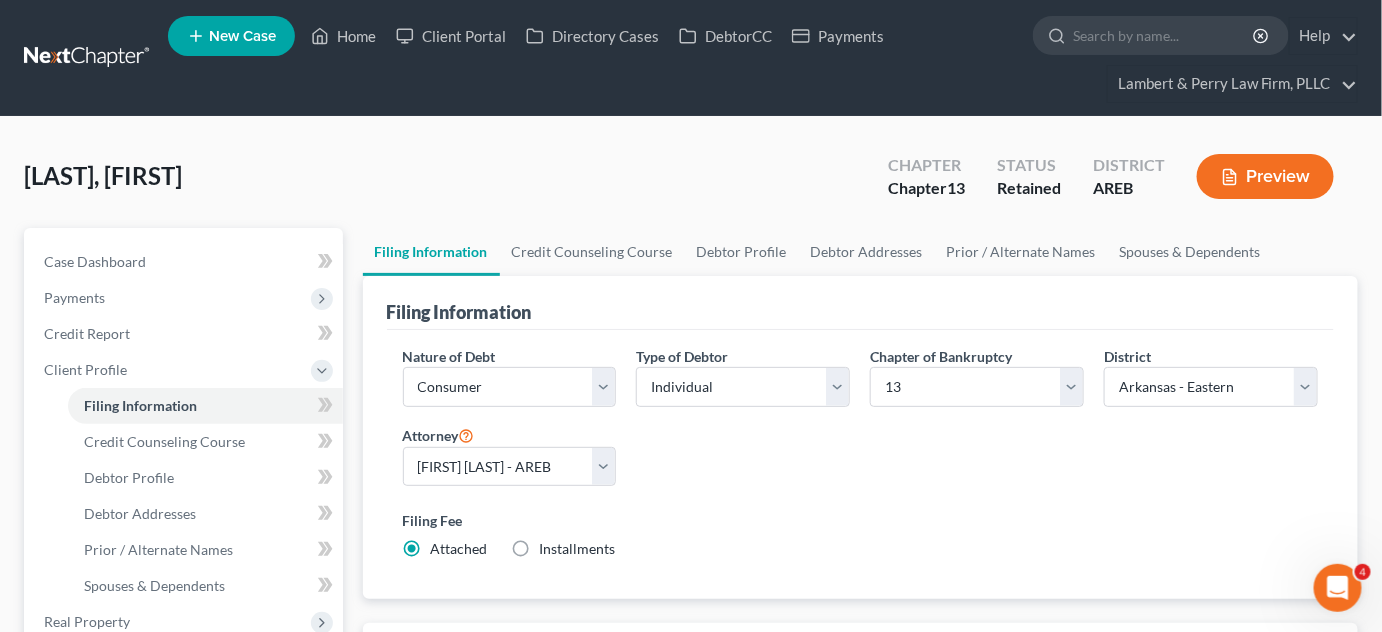 drag, startPoint x: 912, startPoint y: 497, endPoint x: 922, endPoint y: 494, distance: 10.440307 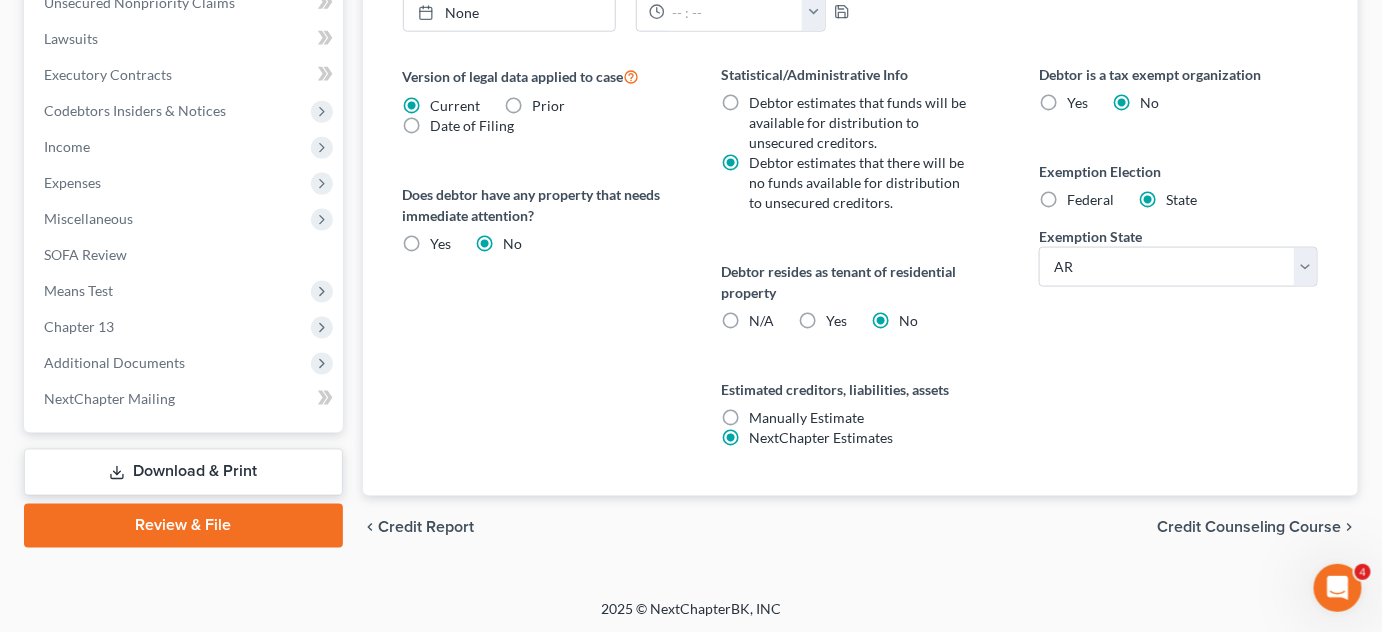 click on "Credit Counseling Course" at bounding box center [1249, 528] 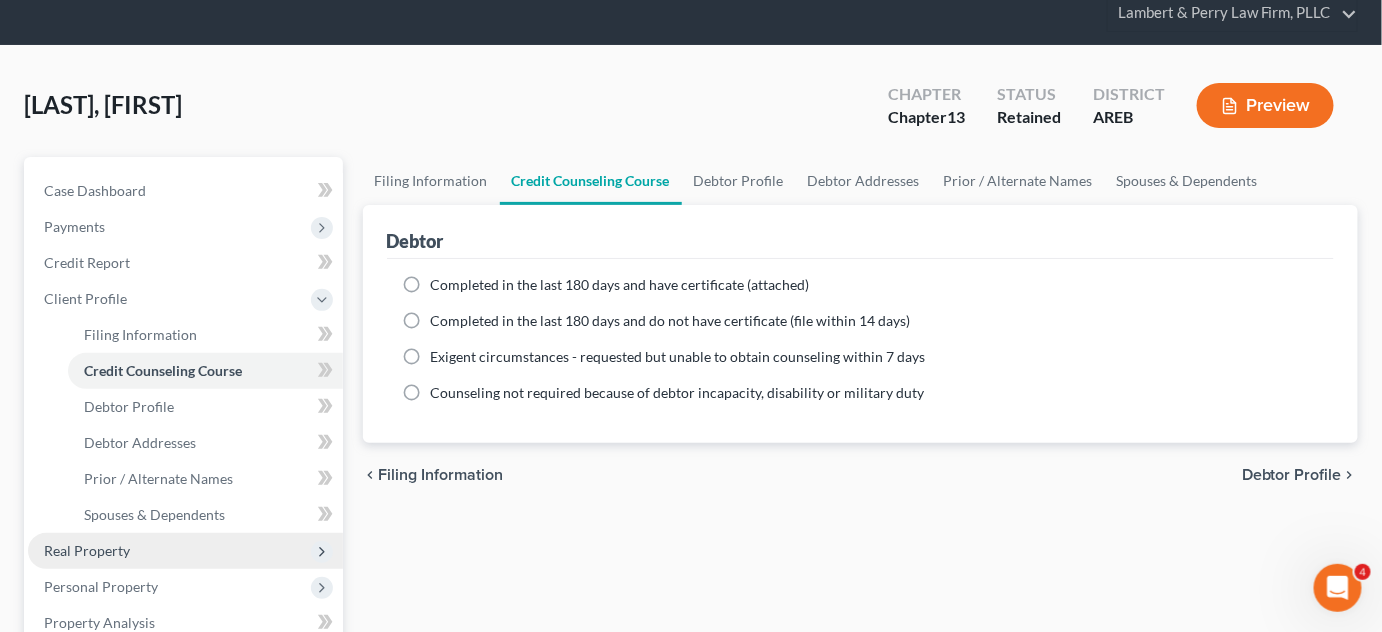 scroll, scrollTop: 0, scrollLeft: 0, axis: both 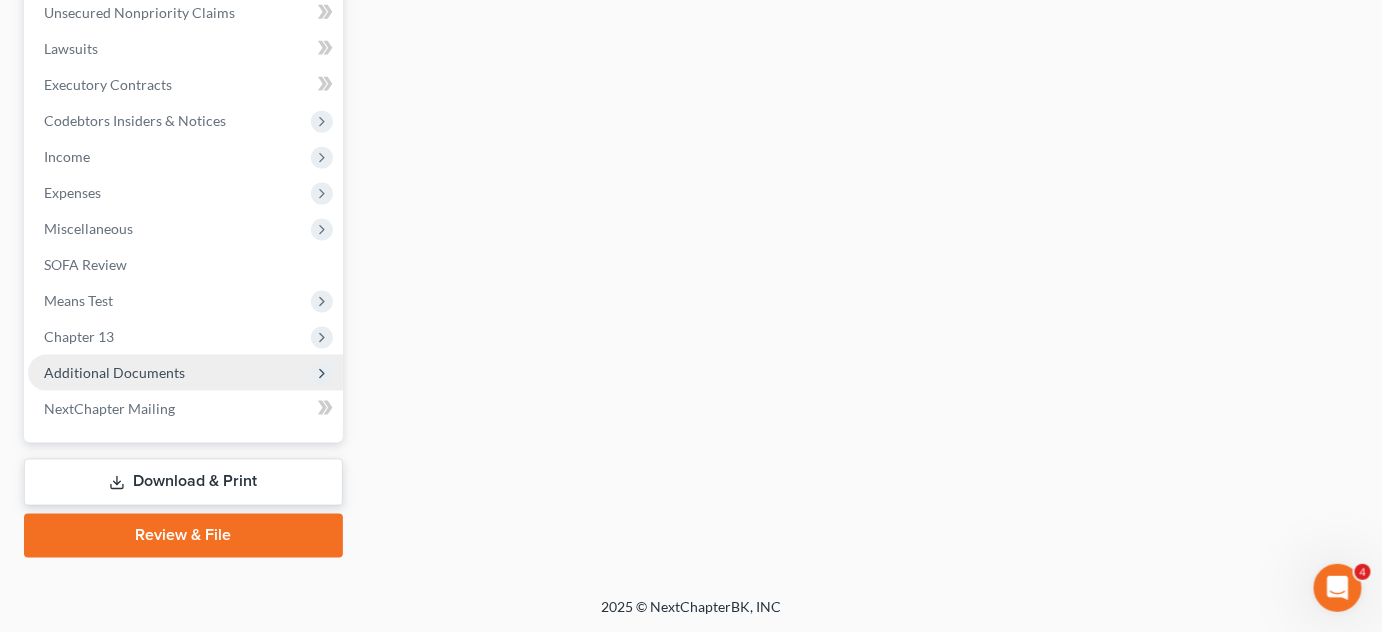 click on "Additional Documents" at bounding box center (114, 372) 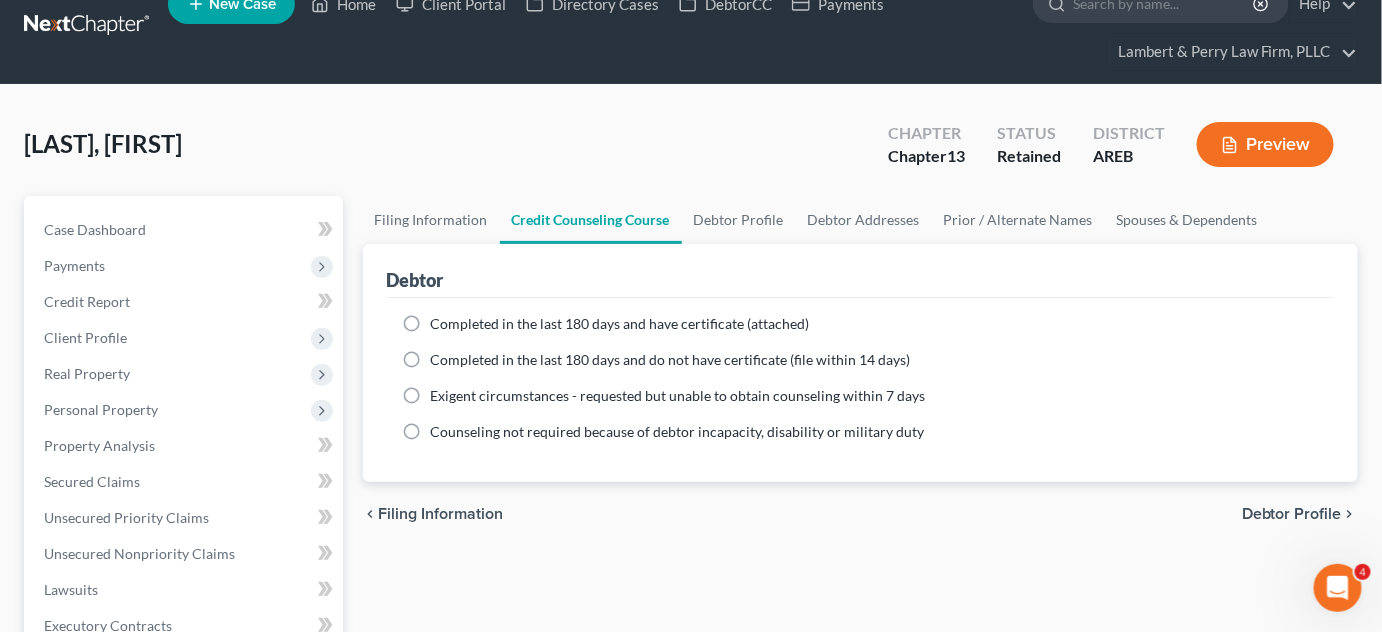 scroll, scrollTop: 27, scrollLeft: 0, axis: vertical 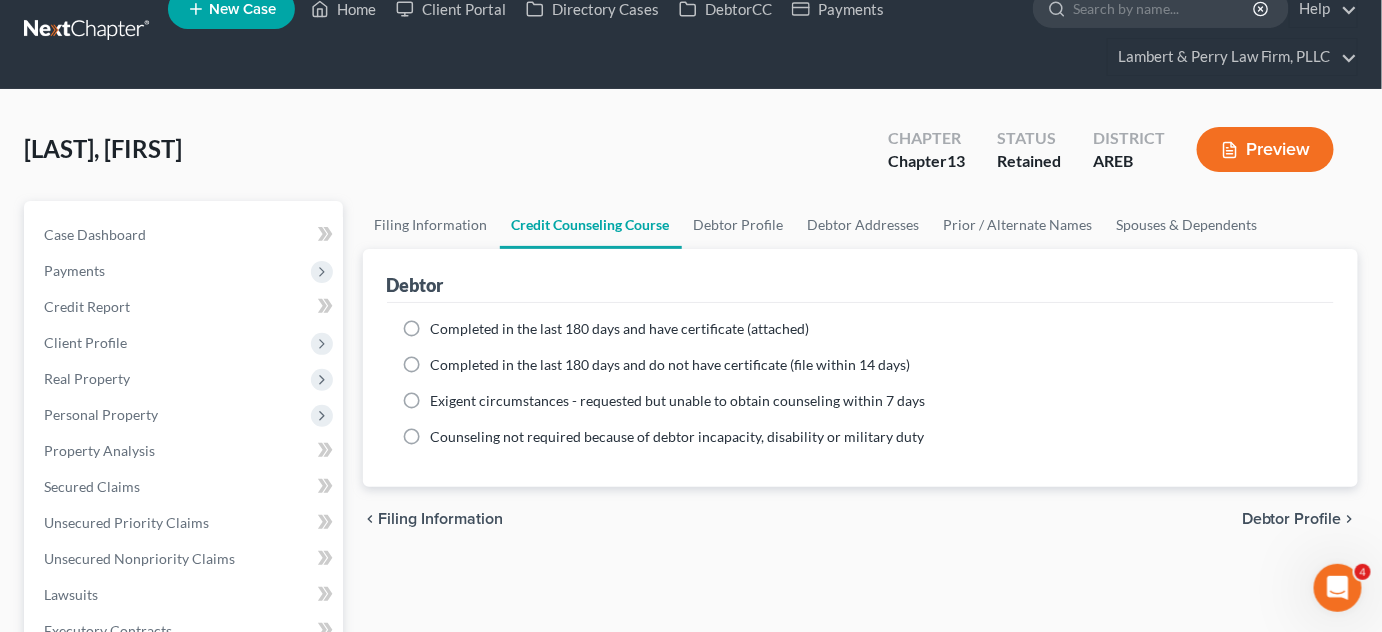 click on "Debtor Profile" at bounding box center [1292, 519] 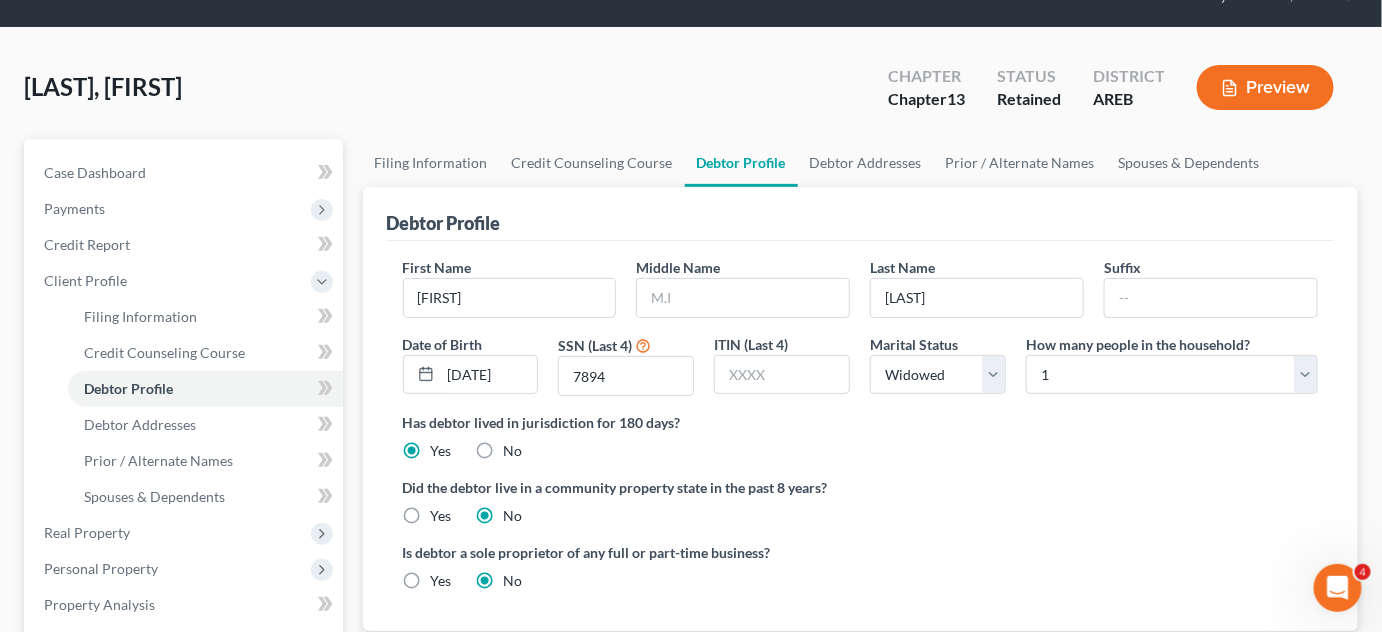 scroll, scrollTop: 454, scrollLeft: 0, axis: vertical 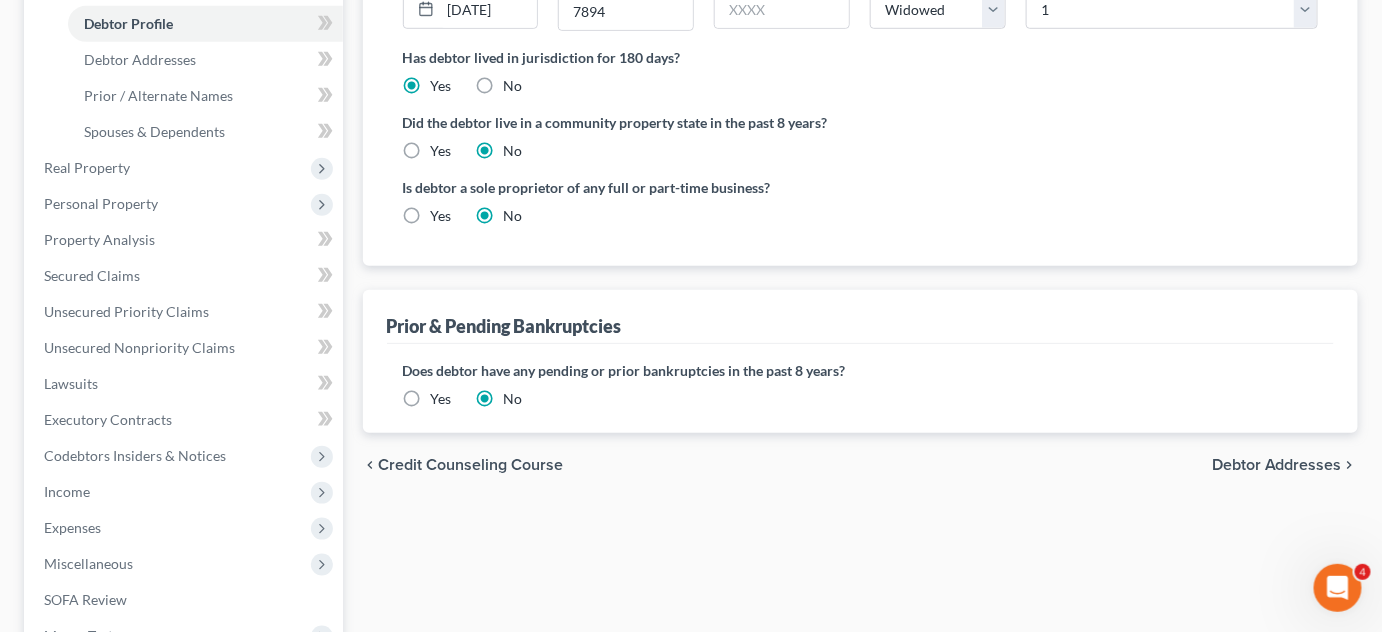 click on "Debtor Addresses" at bounding box center [1277, 465] 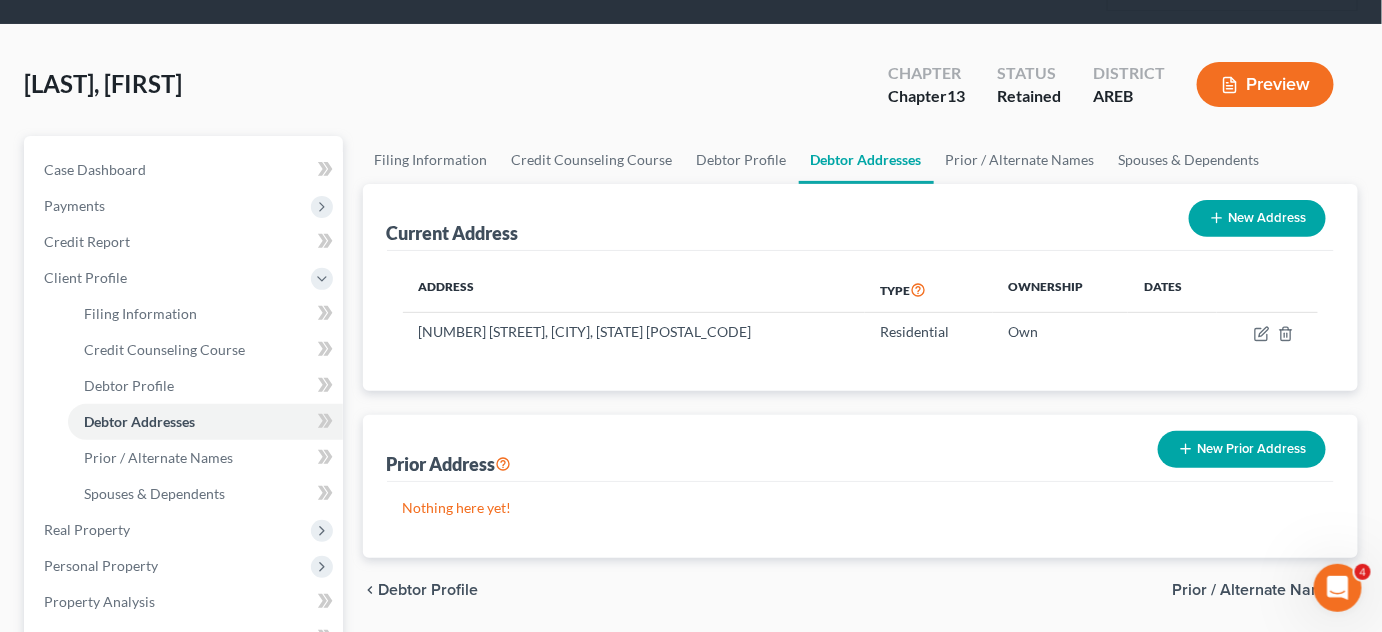 scroll, scrollTop: 181, scrollLeft: 0, axis: vertical 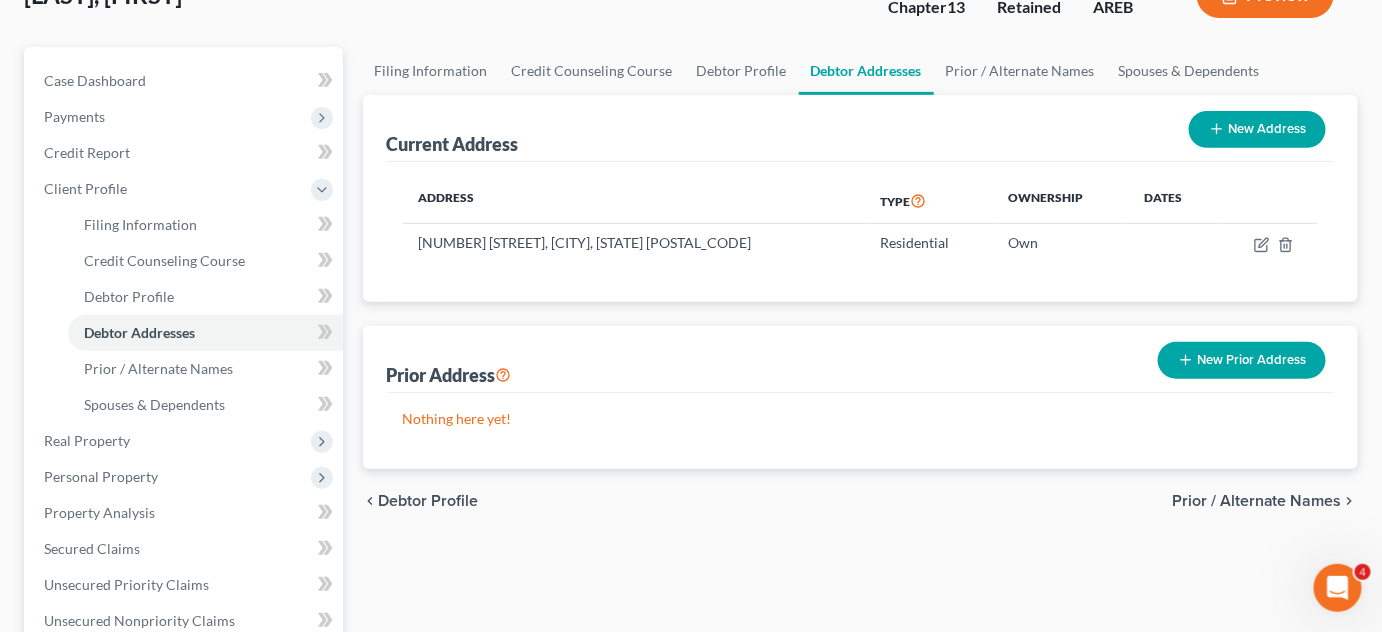 click on "chevron_left
Debtor Profile
Prior / Alternate Names
chevron_right" at bounding box center (861, 501) 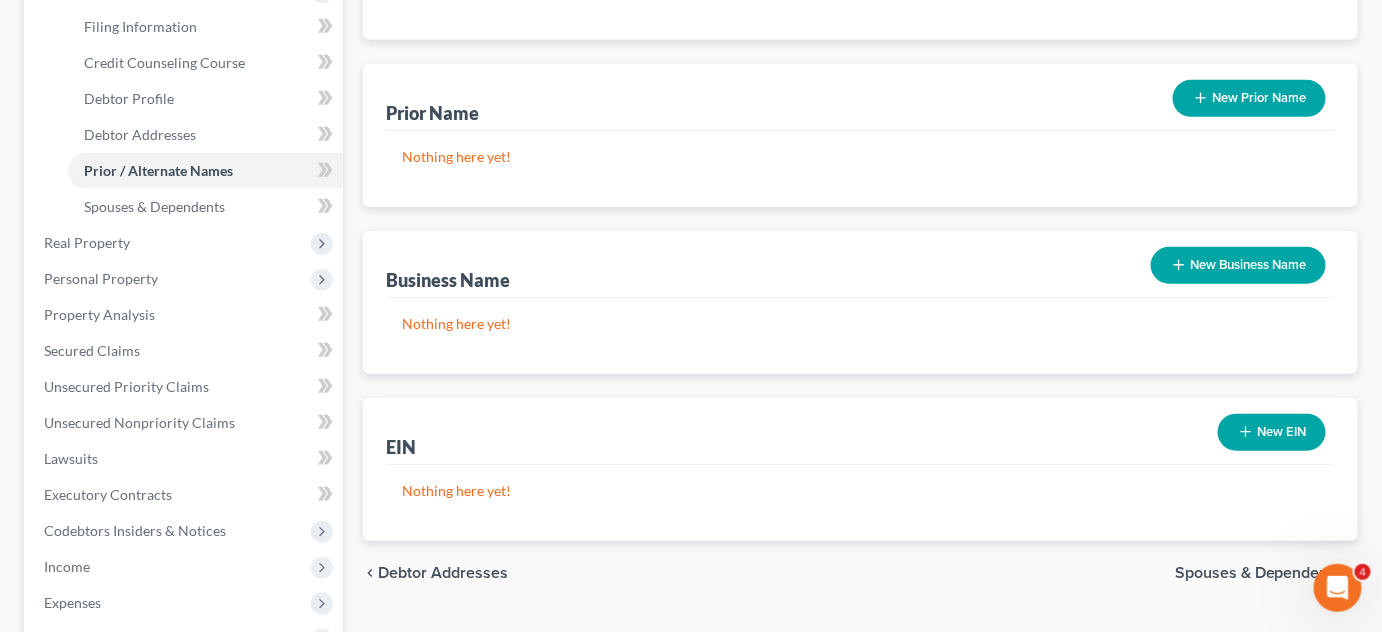 scroll, scrollTop: 545, scrollLeft: 0, axis: vertical 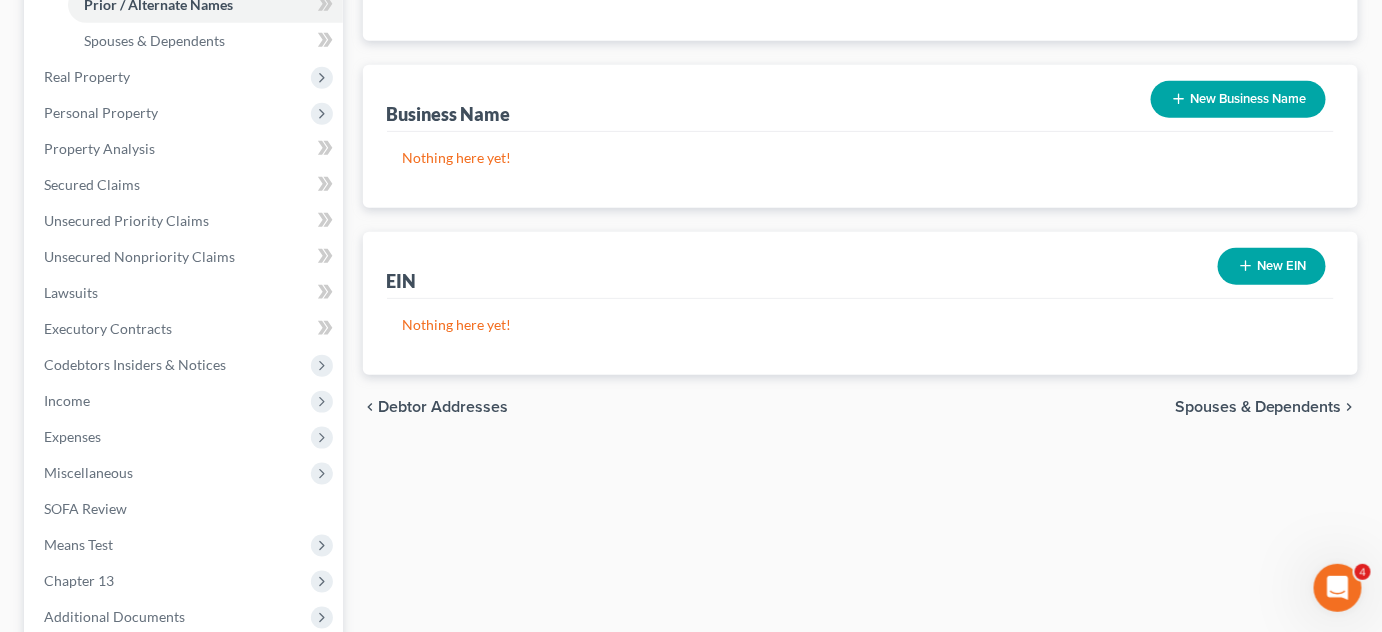 click on "chevron_left
Debtor Addresses
Spouses & Dependents
chevron_right" at bounding box center [861, 407] 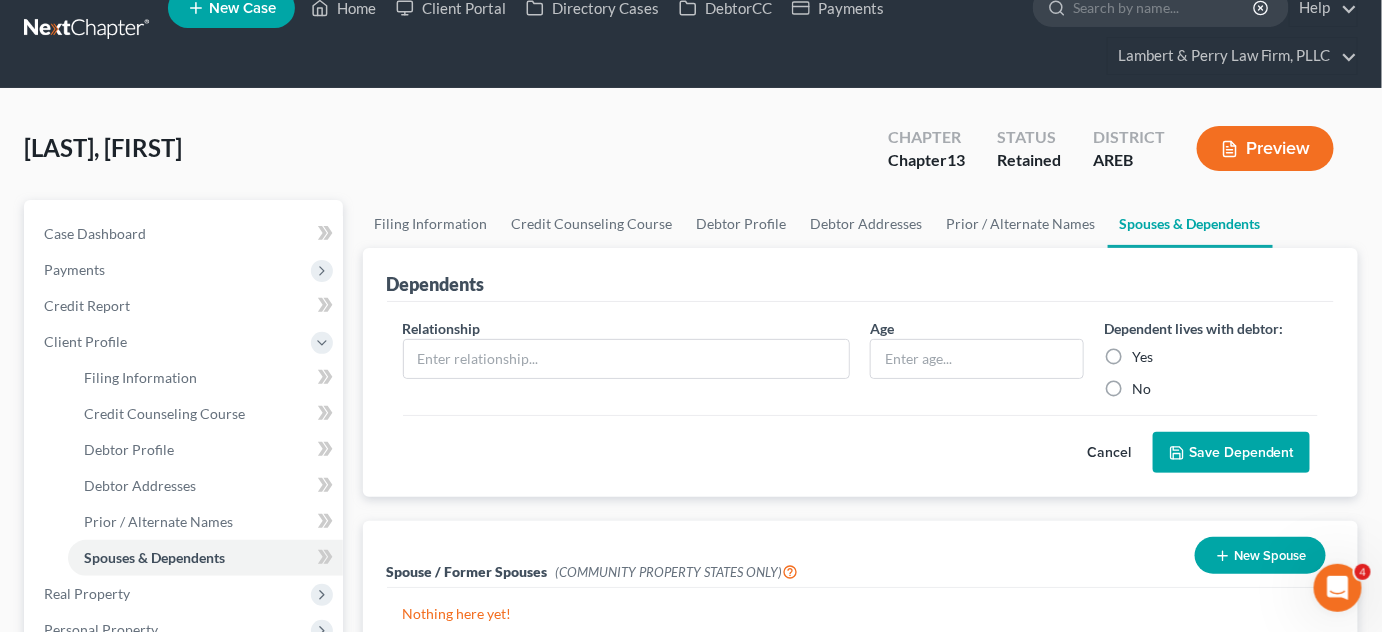 scroll, scrollTop: 0, scrollLeft: 0, axis: both 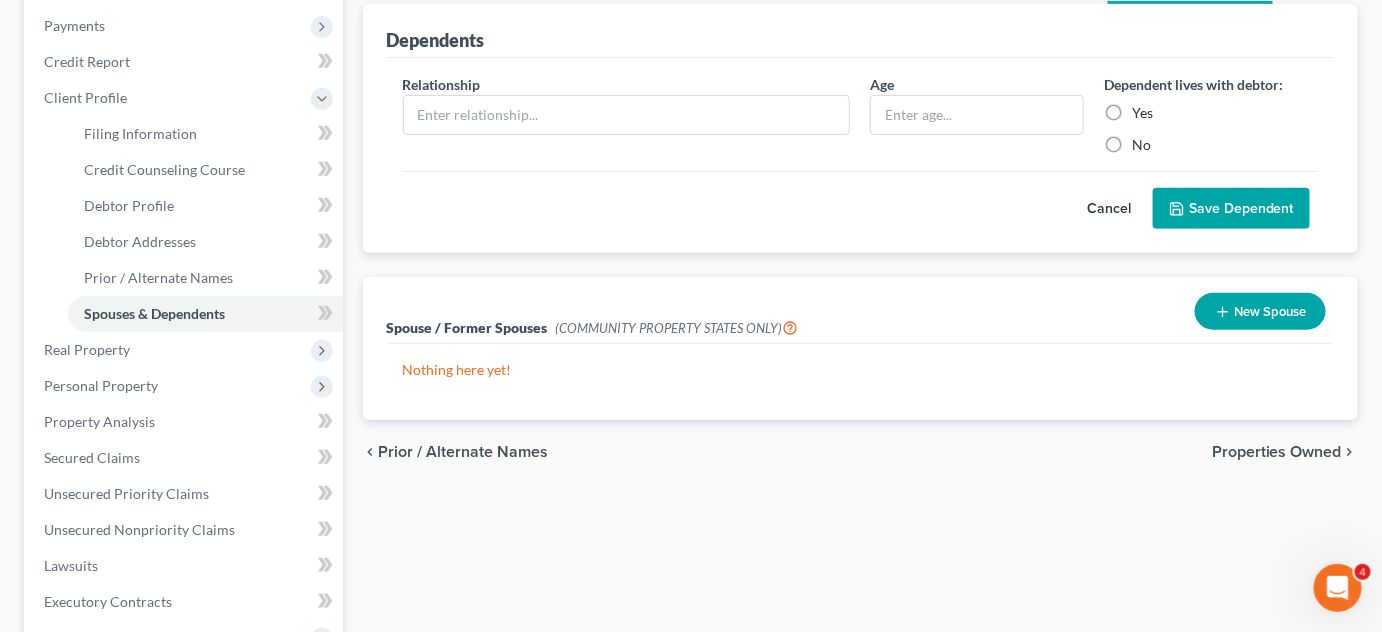 click on "Properties Owned" at bounding box center (1277, 452) 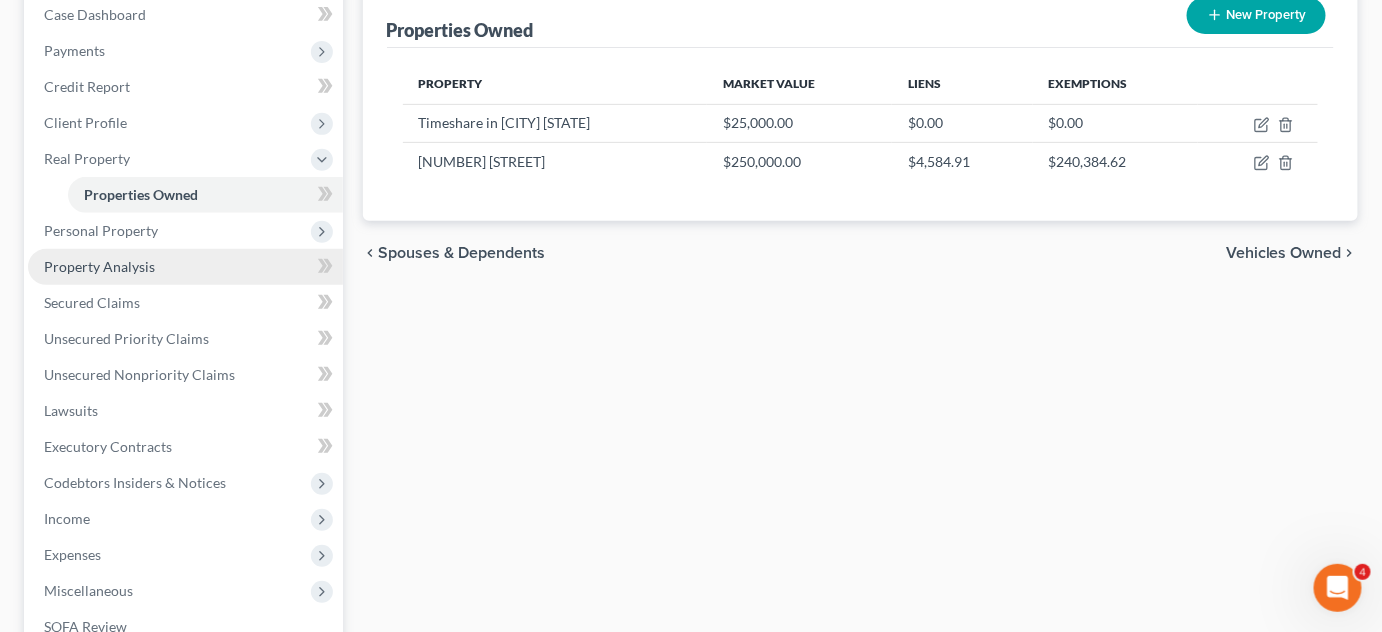 scroll, scrollTop: 272, scrollLeft: 0, axis: vertical 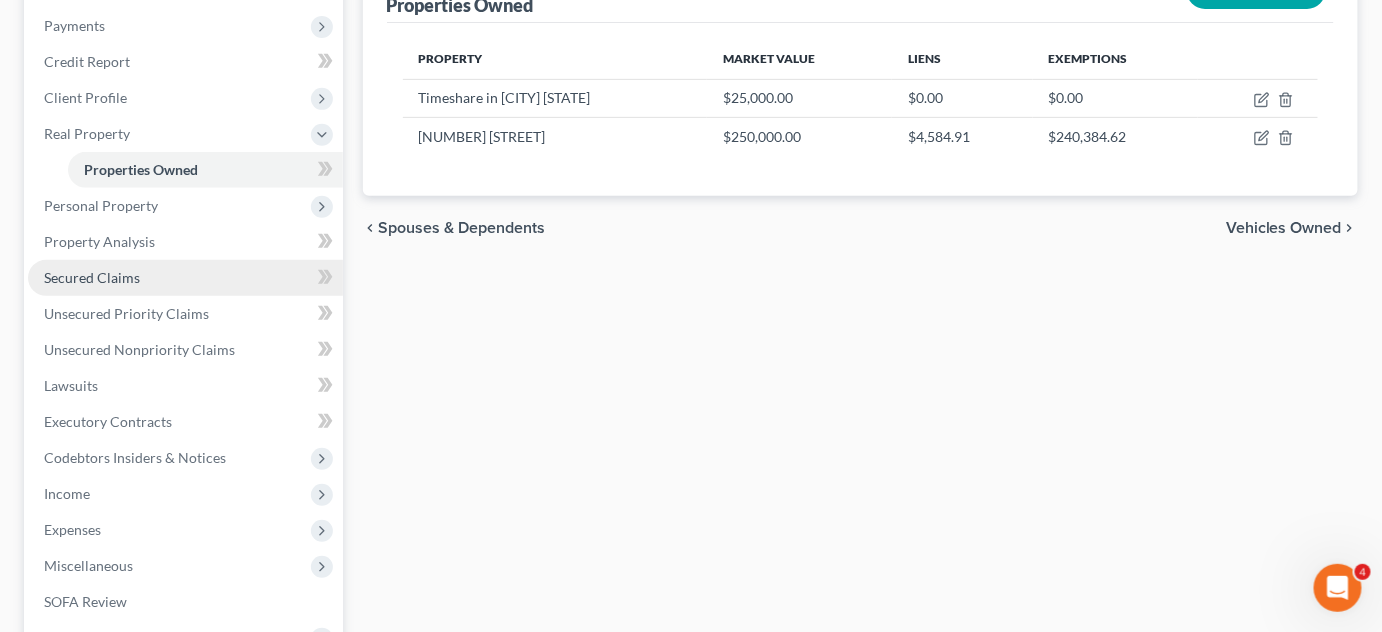 click on "Secured Claims" at bounding box center [185, 278] 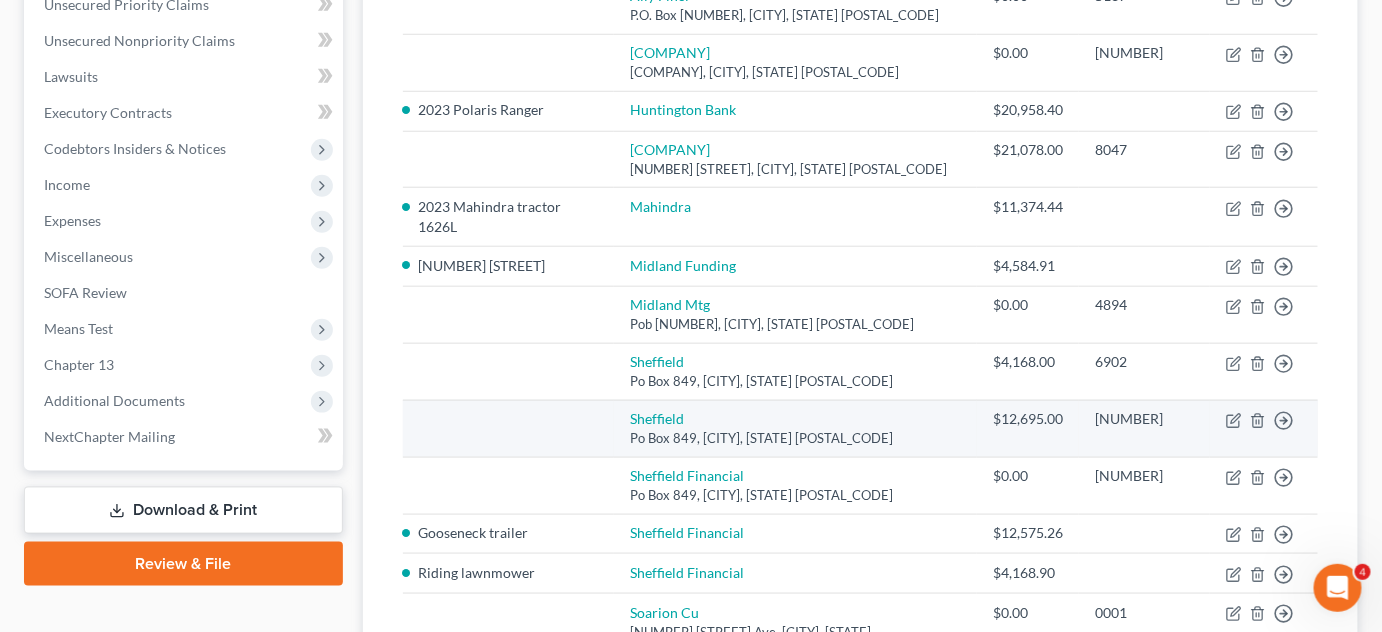 scroll, scrollTop: 636, scrollLeft: 0, axis: vertical 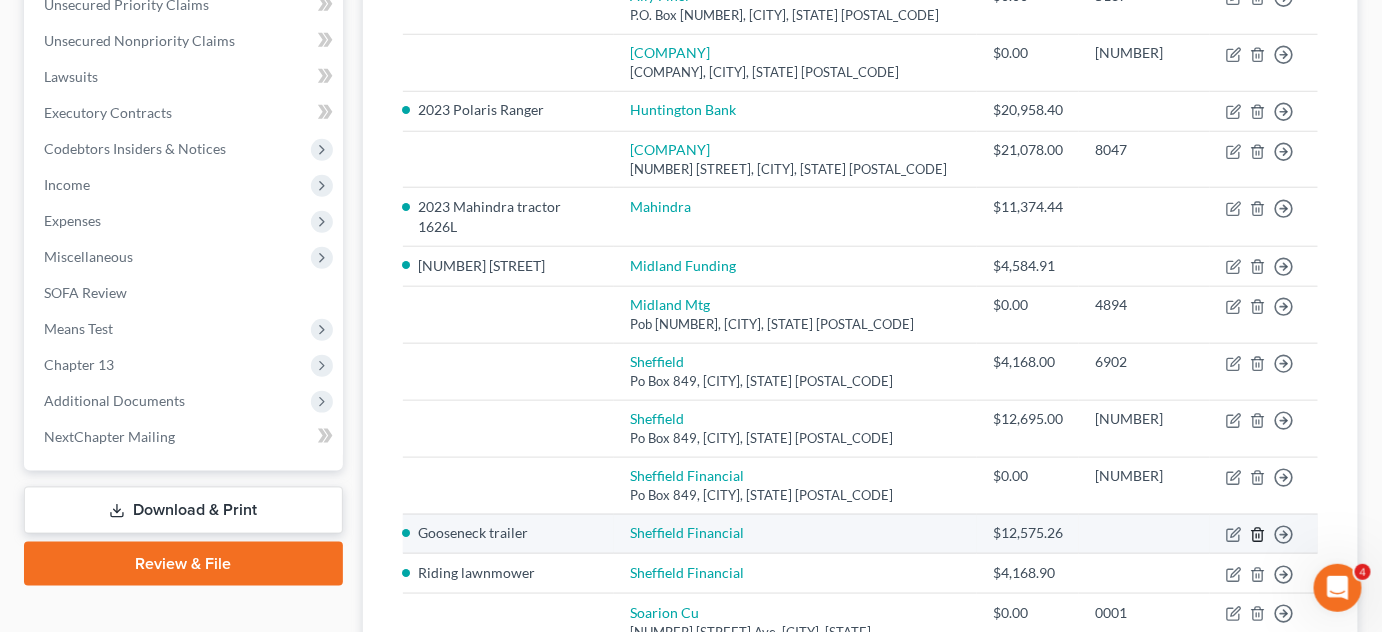 click 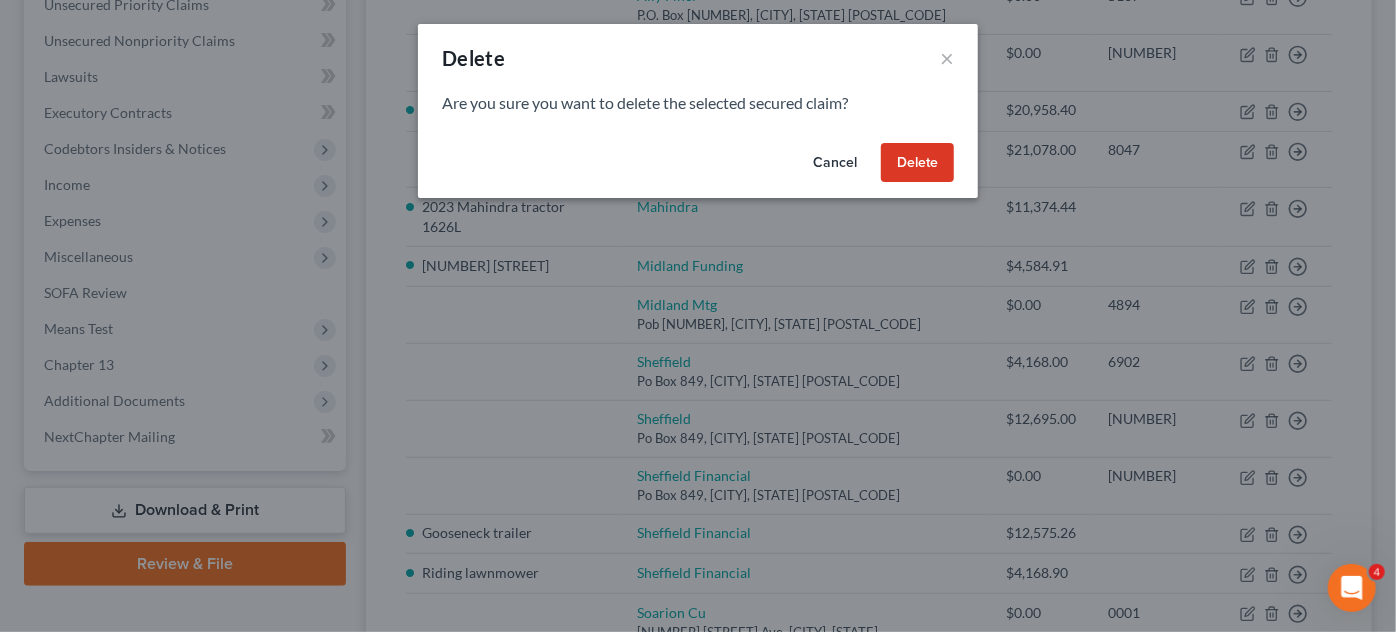 click on "Delete" at bounding box center [917, 163] 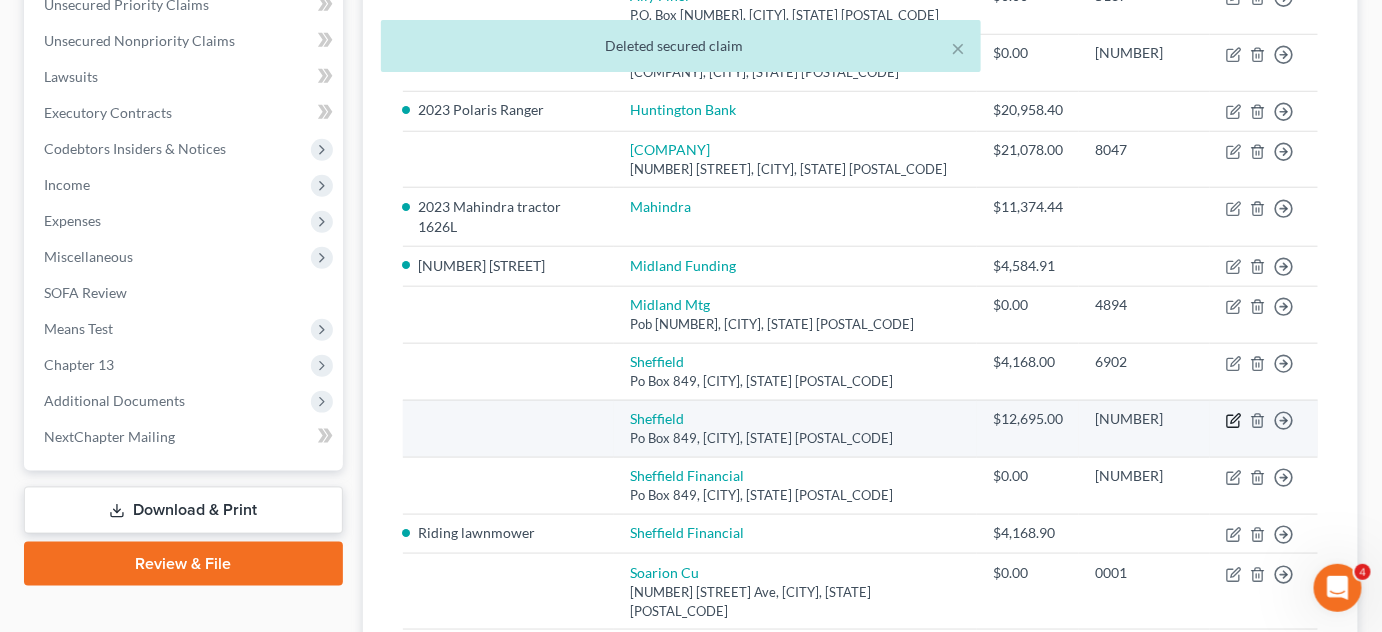 click 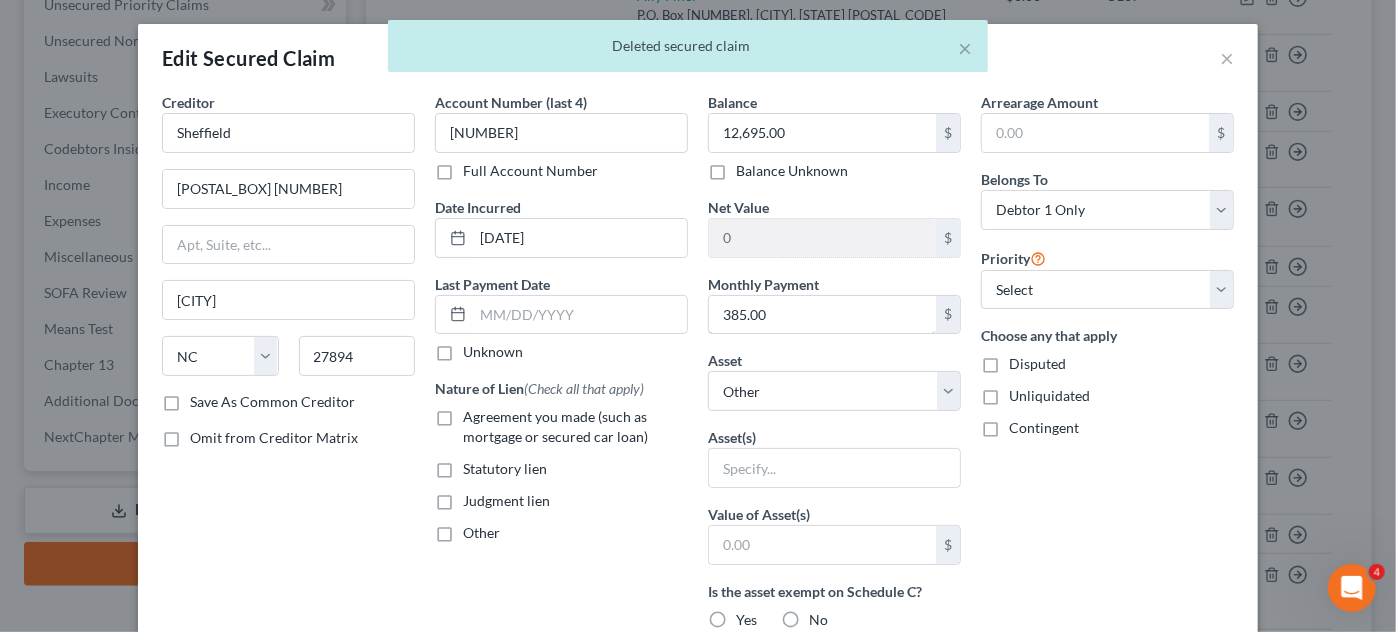 drag, startPoint x: 765, startPoint y: 314, endPoint x: 0, endPoint y: 10, distance: 823.1895 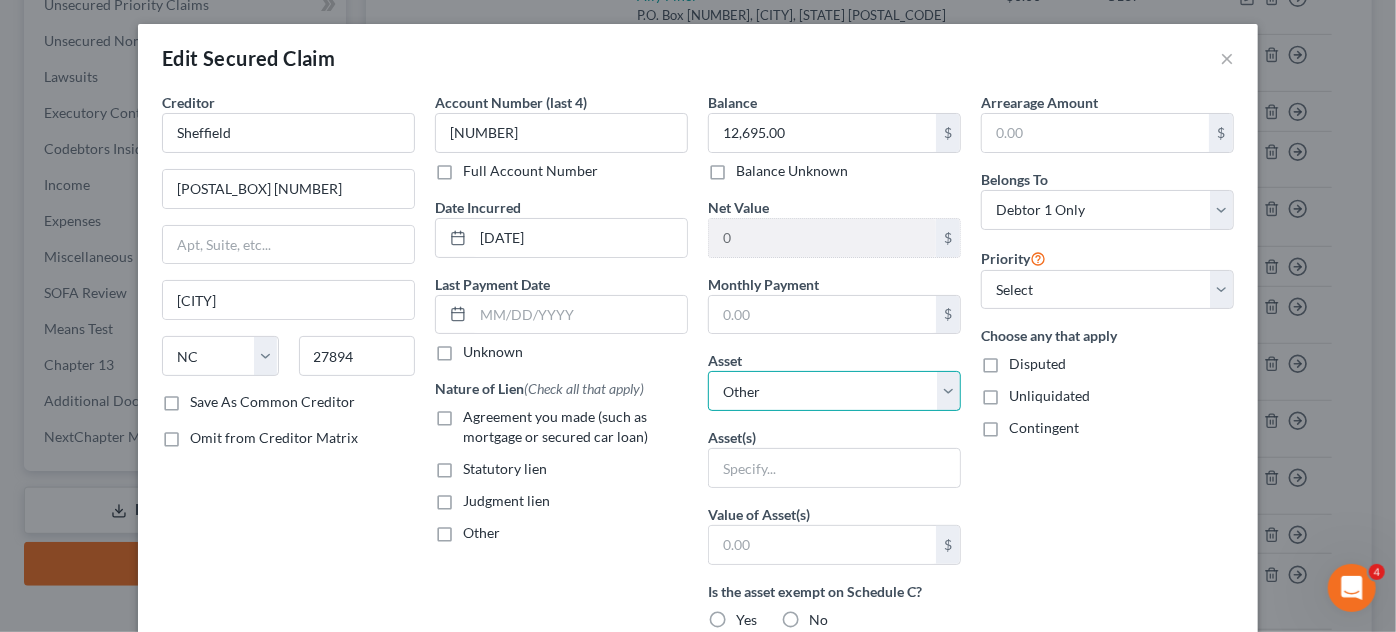 click on "Select Other Multiple Assets [COMPANY] (Checking Account) - $0.0 Household Goods - Household goods and furnishings - $null 2023 Mahindra tractor 1626L - $23000.0 Jewelry - Jewelry - $null Timeshare in [CITY] [STATE] - $25000.0 [COMPANY] (Checking Account) - $0.0 [COMPANY] (Savings Account) - $0.0 Firearms - Firearms, ammunition, & related equipment - $1200.0 [COMPANY] (Savings Account) - $0.0 Clothing - Clothing - $0.0 Electronics - Household electronics - $null 2023 Polaris Ranger - $30000.0 [NUMBER] [STREET] - $250000.0 Riding lawnmower - $7000.0 2021 GMC Sierra 3500 - $56073.0 Gooseneck trailer - $25000.0" at bounding box center (834, 391) 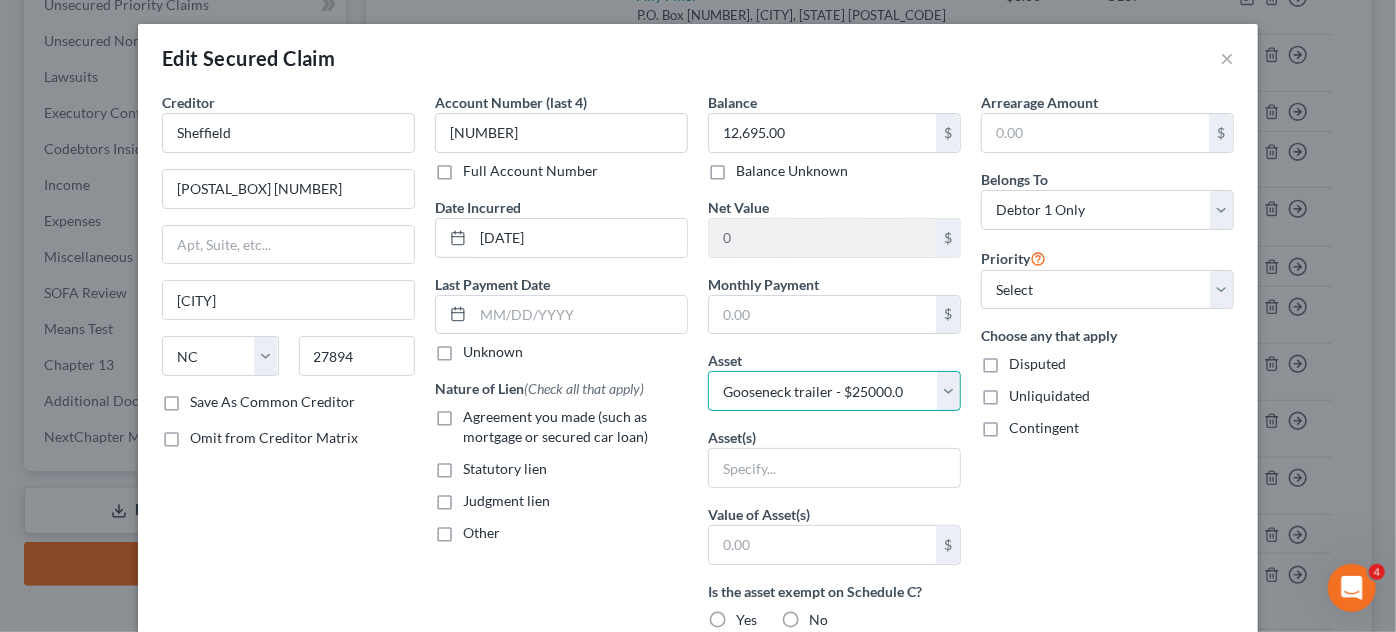 click on "Select Other Multiple Assets [COMPANY] (Checking Account) - $0.0 Household Goods - Household goods and furnishings - $null 2023 Mahindra tractor 1626L - $23000.0 Jewelry - Jewelry - $null Timeshare in [CITY] [STATE] - $25000.0 [COMPANY] (Checking Account) - $0.0 [COMPANY] (Savings Account) - $0.0 Firearms - Firearms, ammunition, & related equipment - $1200.0 [COMPANY] (Savings Account) - $0.0 Clothing - Clothing - $0.0 Electronics - Household electronics - $null 2023 Polaris Ranger - $30000.0 [NUMBER] [STREET] - $250000.0 Riding lawnmower - $7000.0 2021 GMC Sierra 3500 - $56073.0 Gooseneck trailer - $25000.0" at bounding box center (834, 391) 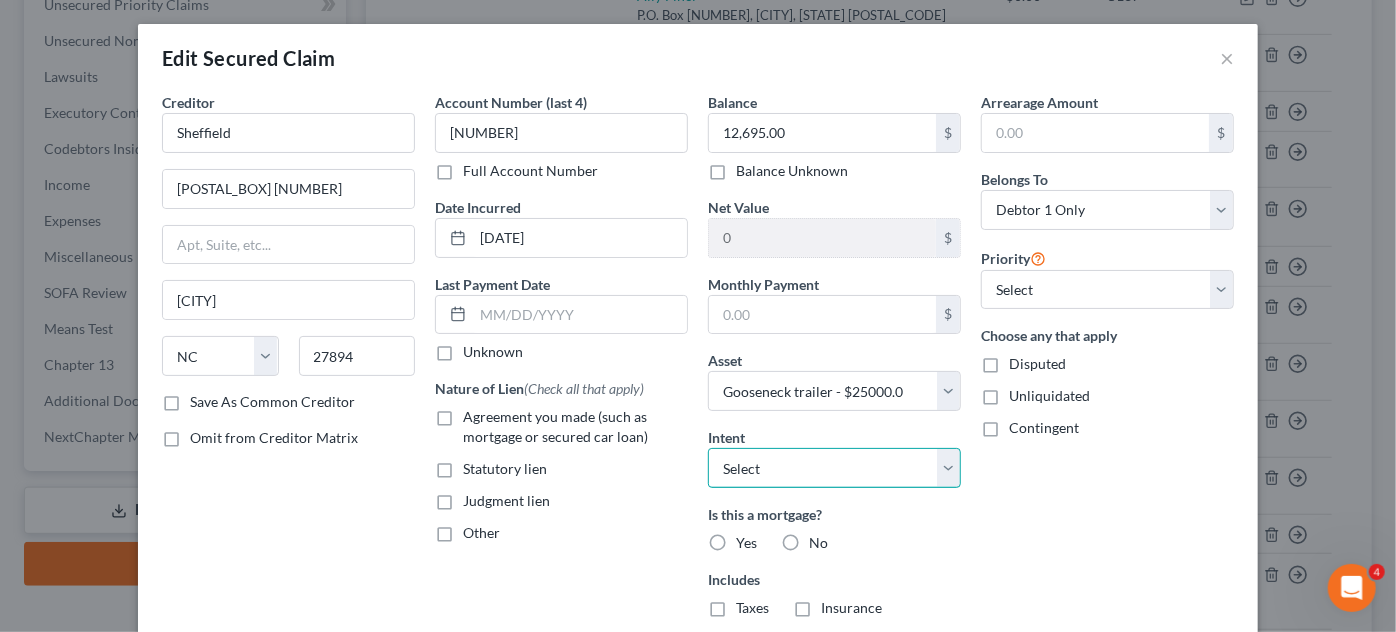 click on "Select Surrender Redeem Reaffirm Avoid Other" at bounding box center (834, 468) 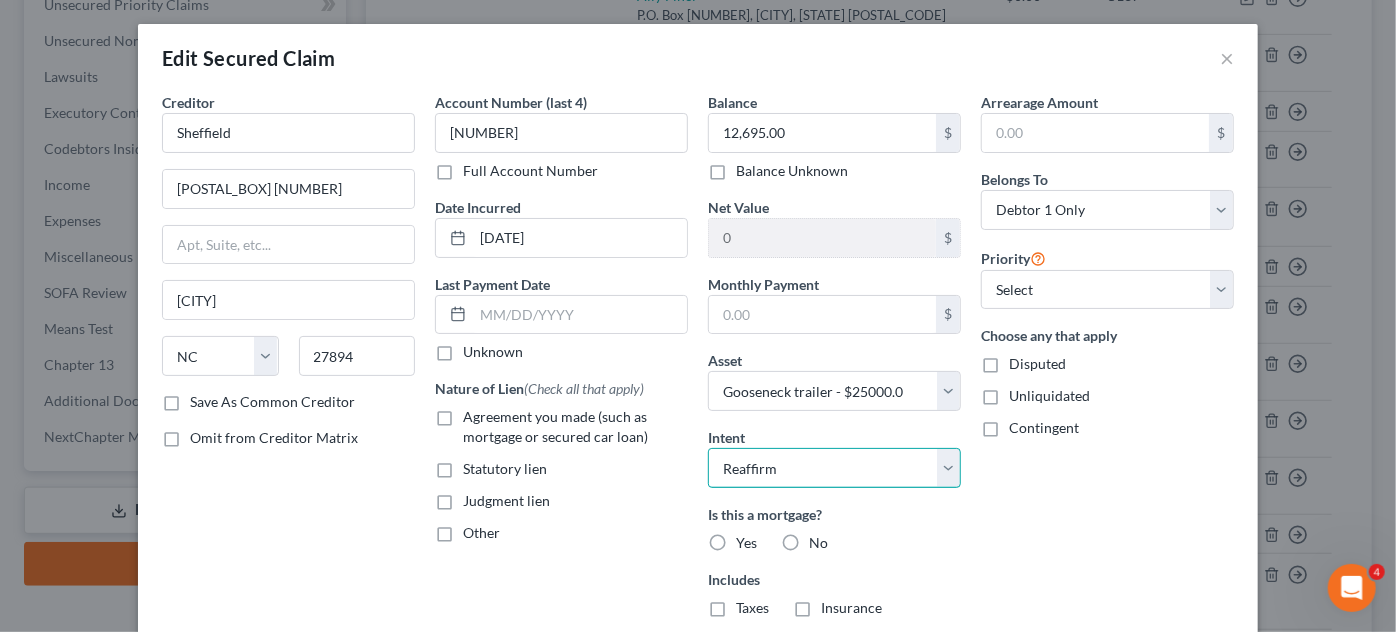 click on "Select Surrender Redeem Reaffirm Avoid Other" at bounding box center (834, 468) 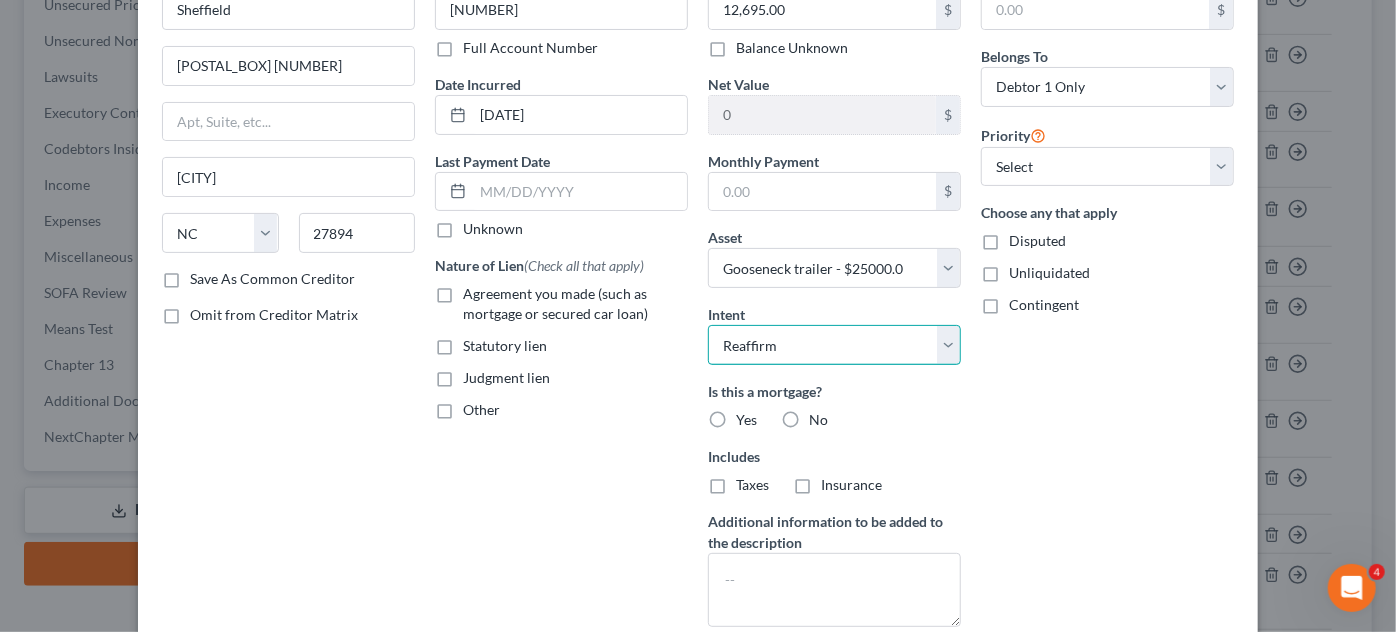scroll, scrollTop: 181, scrollLeft: 0, axis: vertical 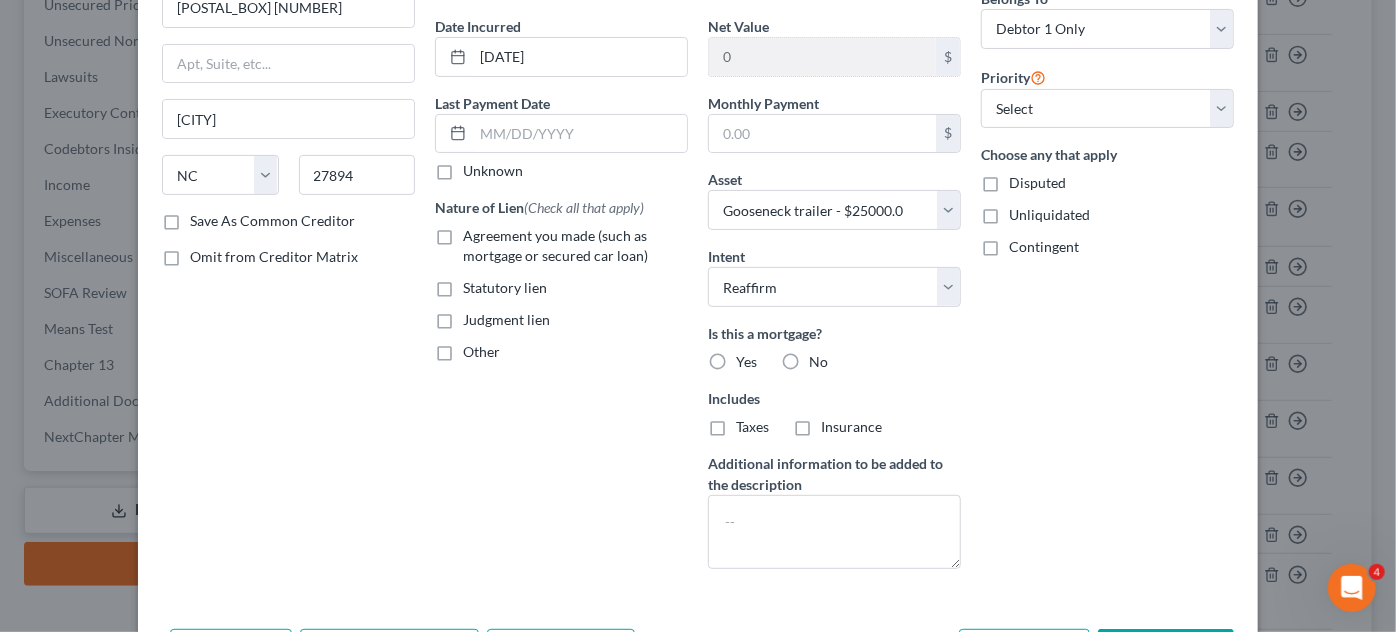 click on "No" at bounding box center [818, 362] 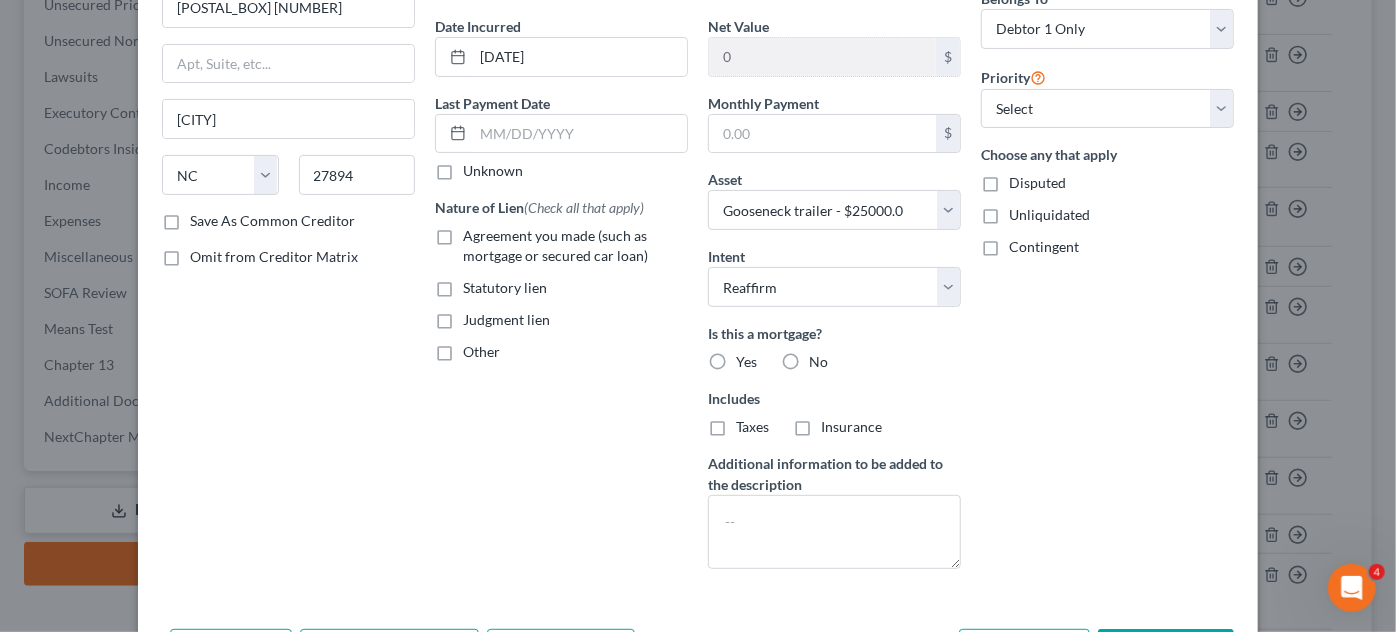 click on "No" at bounding box center [823, 358] 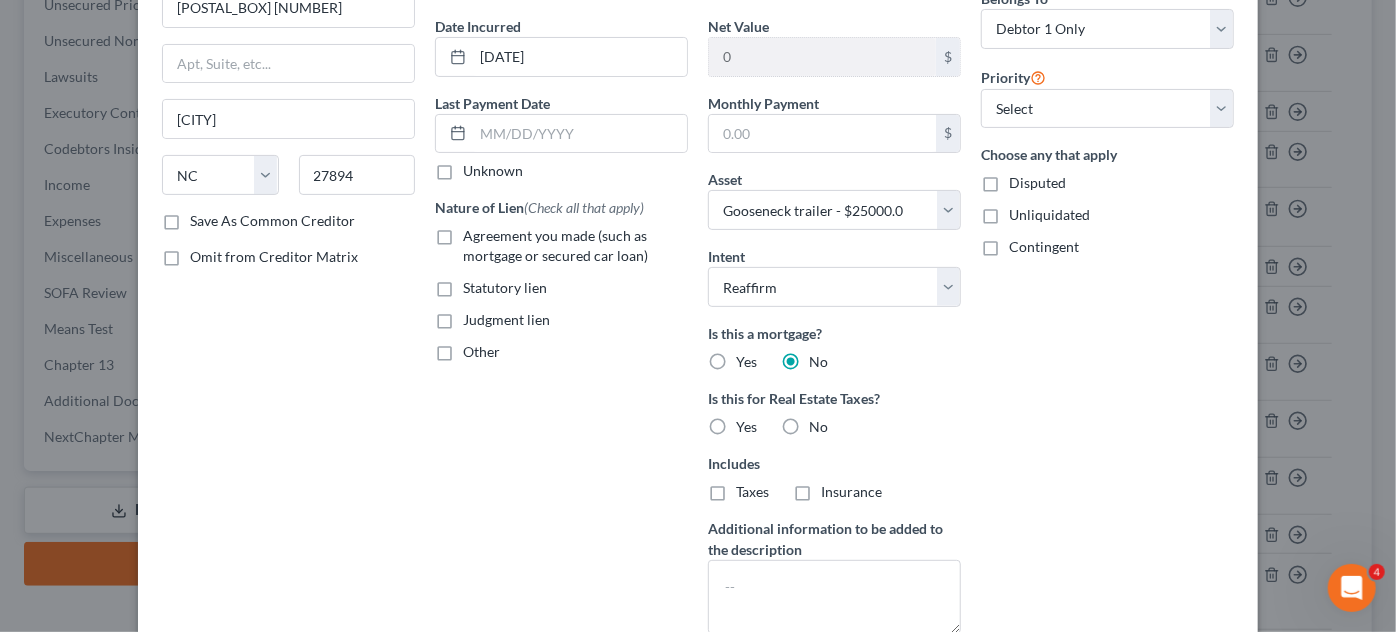drag, startPoint x: 788, startPoint y: 425, endPoint x: 1020, endPoint y: 463, distance: 235.09148 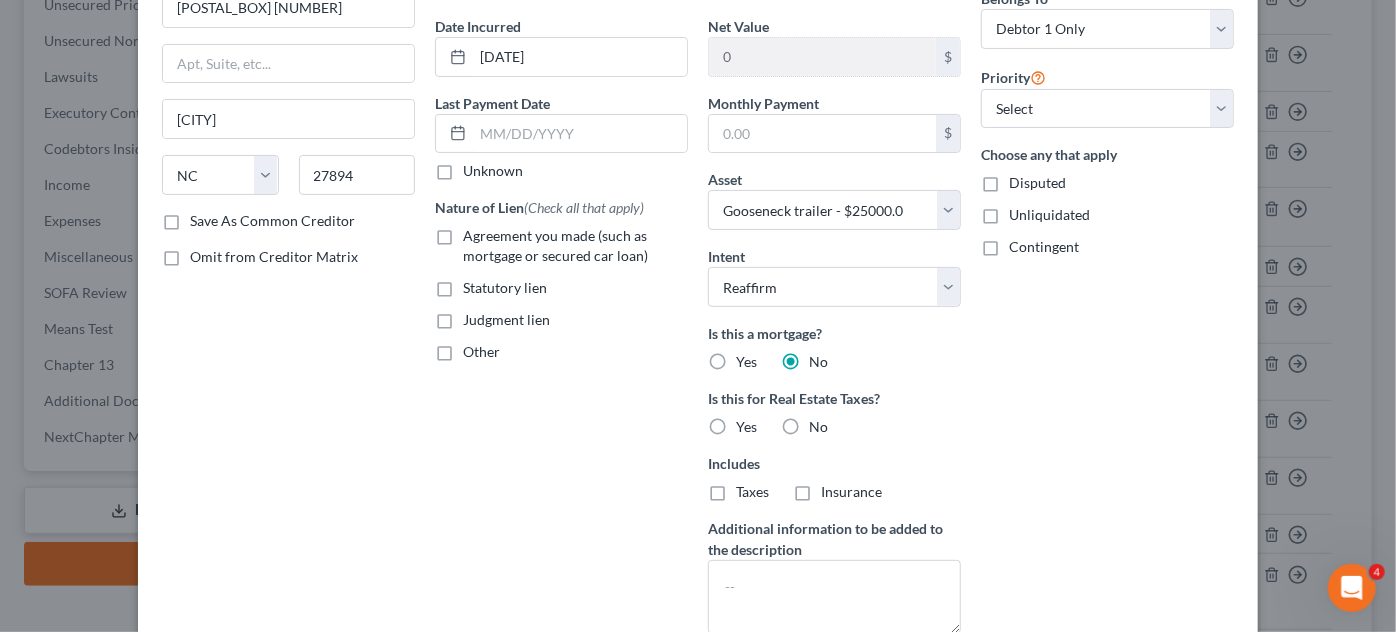 click on "No" at bounding box center [818, 427] 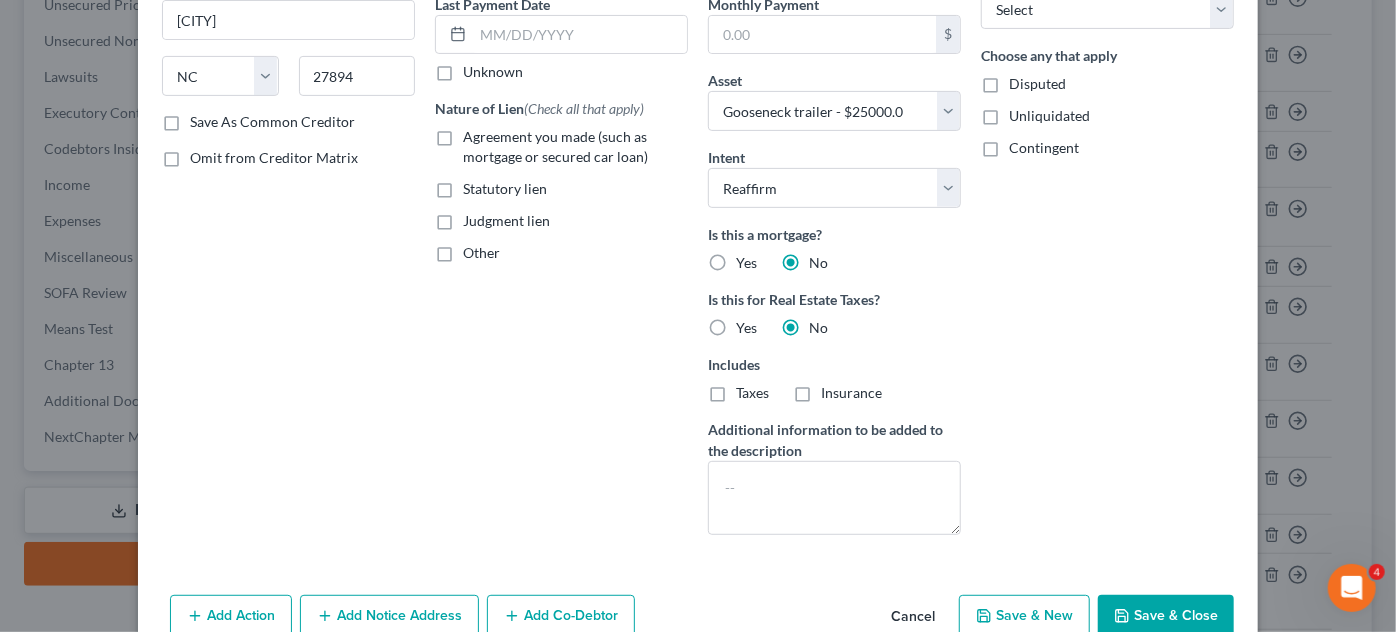 scroll, scrollTop: 106, scrollLeft: 0, axis: vertical 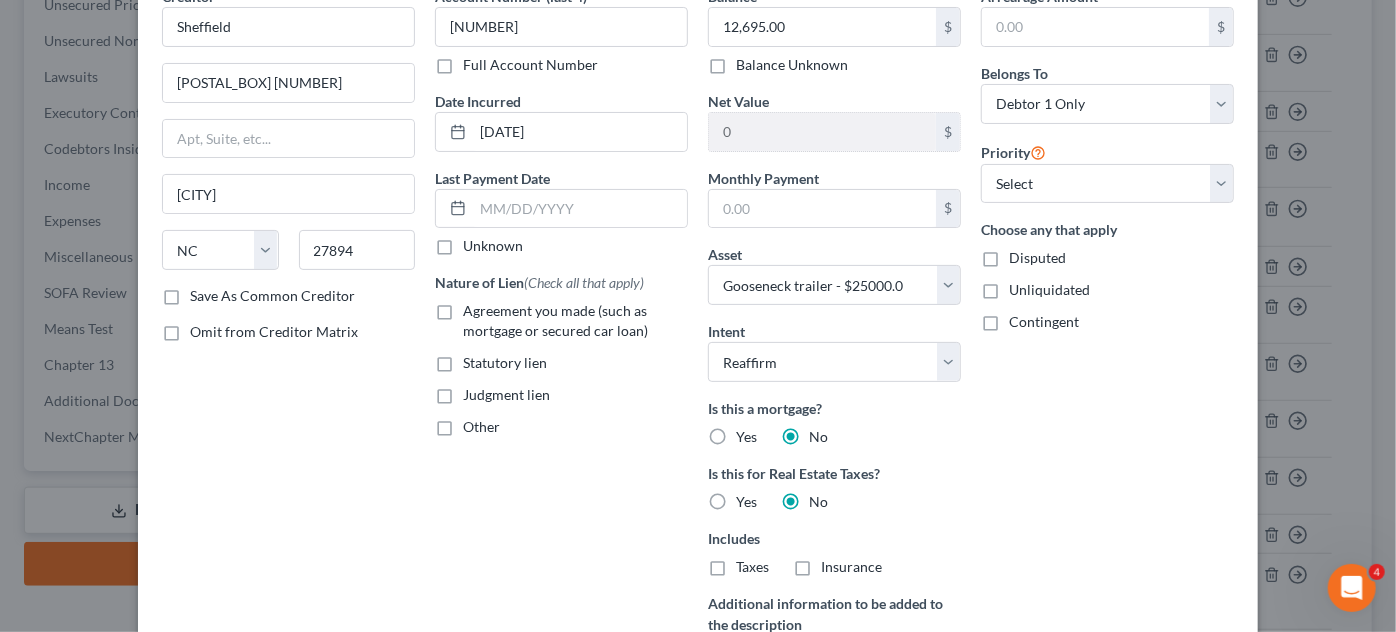 click on "Save As Common Creditor" at bounding box center [272, 296] 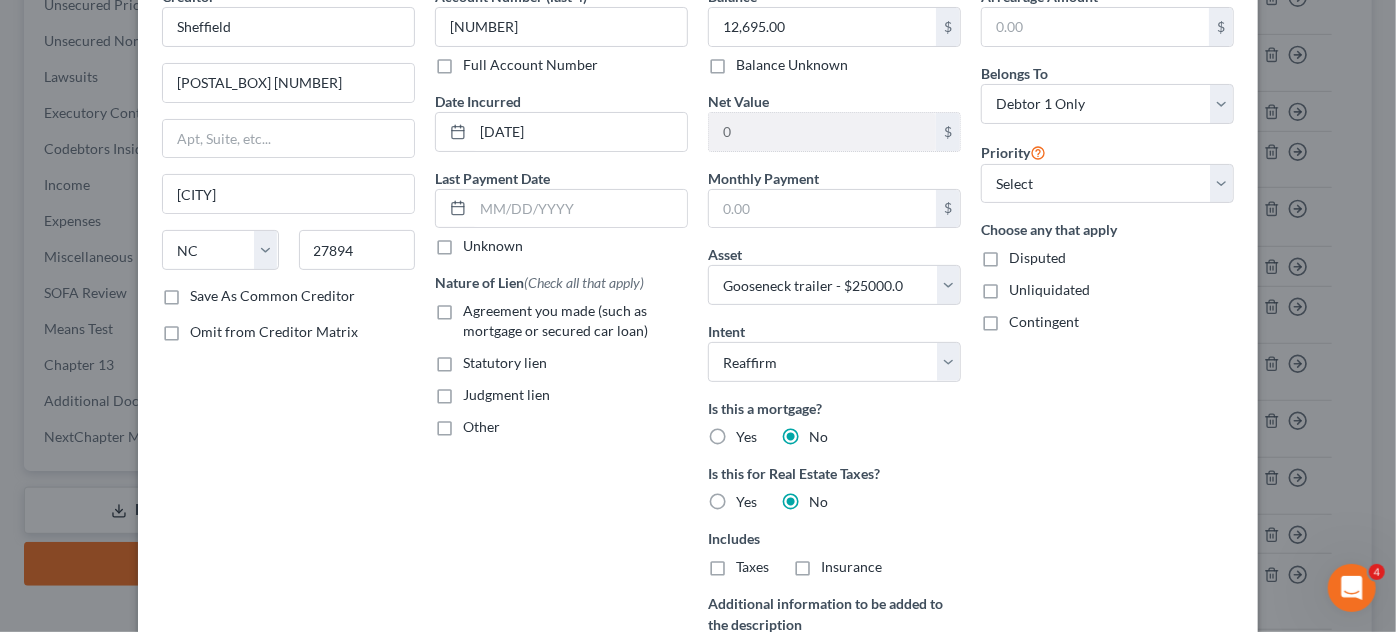 click on "Save As Common Creditor" at bounding box center (204, 292) 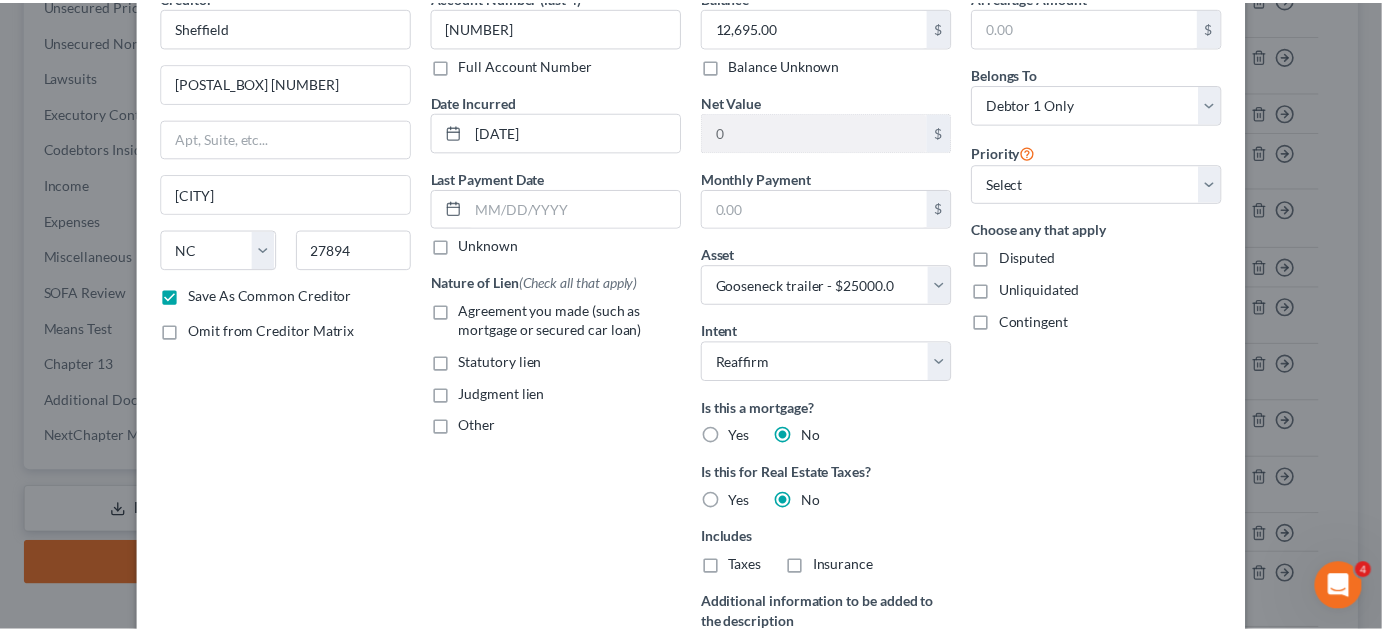scroll, scrollTop: 378, scrollLeft: 0, axis: vertical 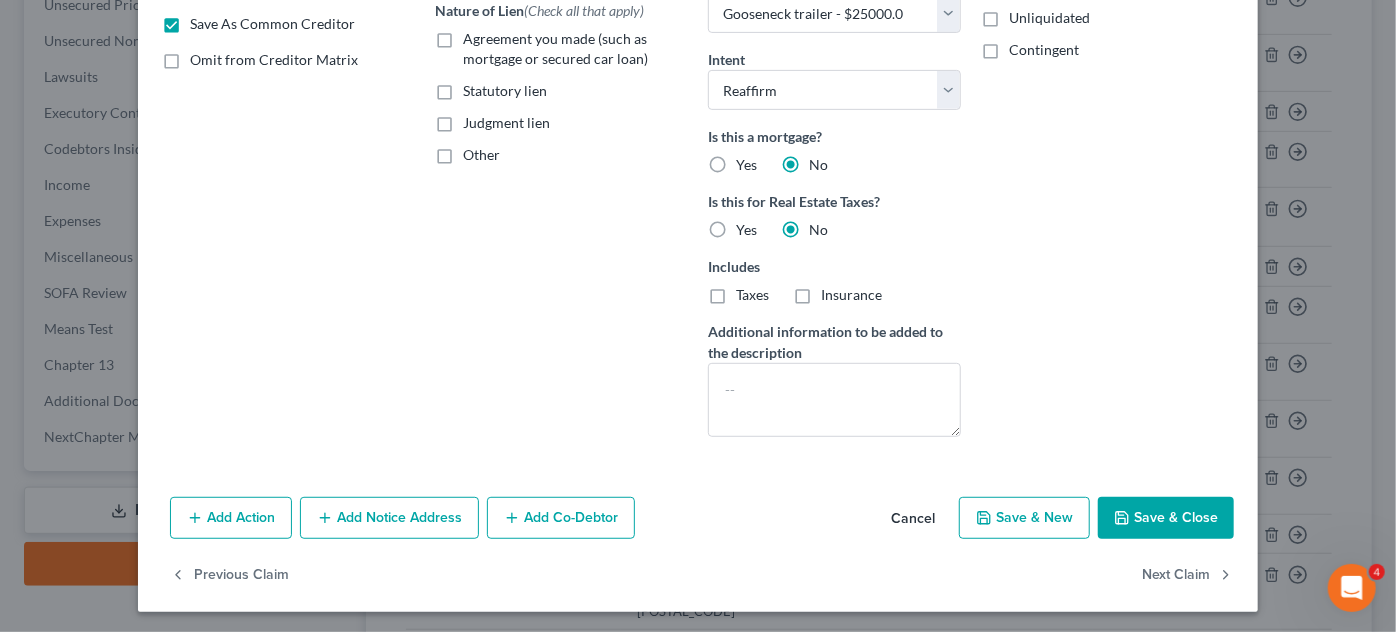 click on "Save & Close" at bounding box center (1166, 518) 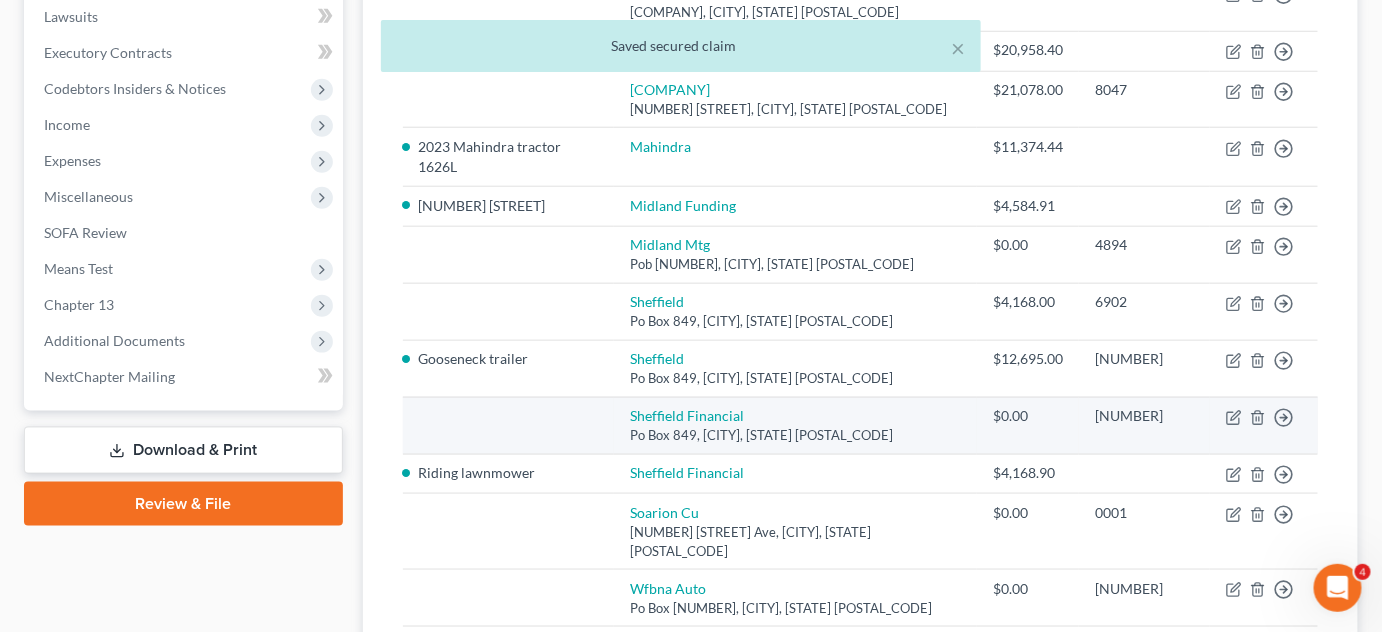 scroll, scrollTop: 636, scrollLeft: 0, axis: vertical 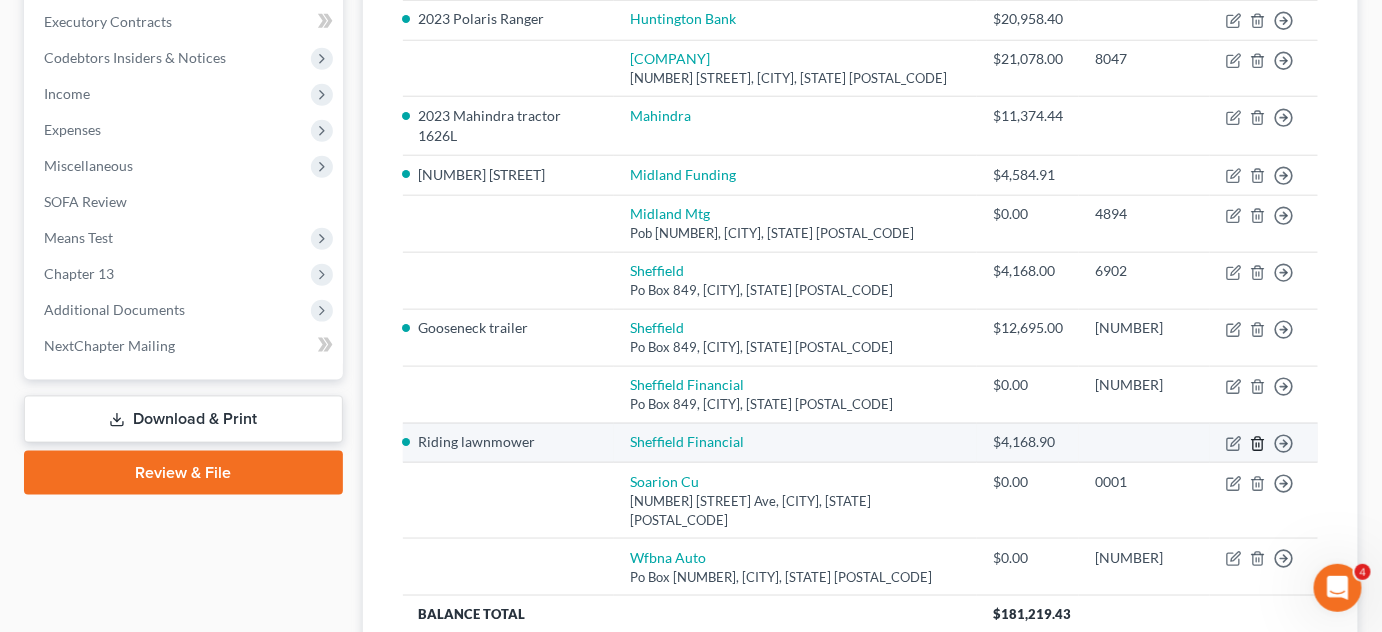 click 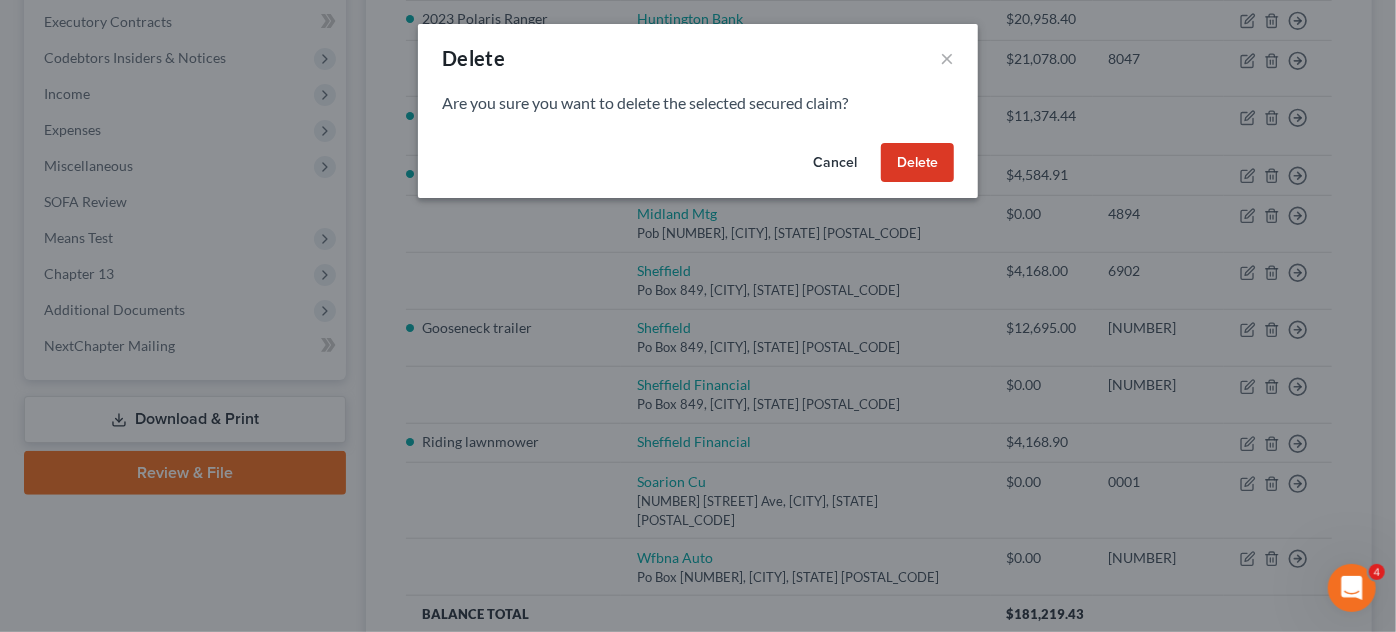 click on "Delete" at bounding box center [917, 163] 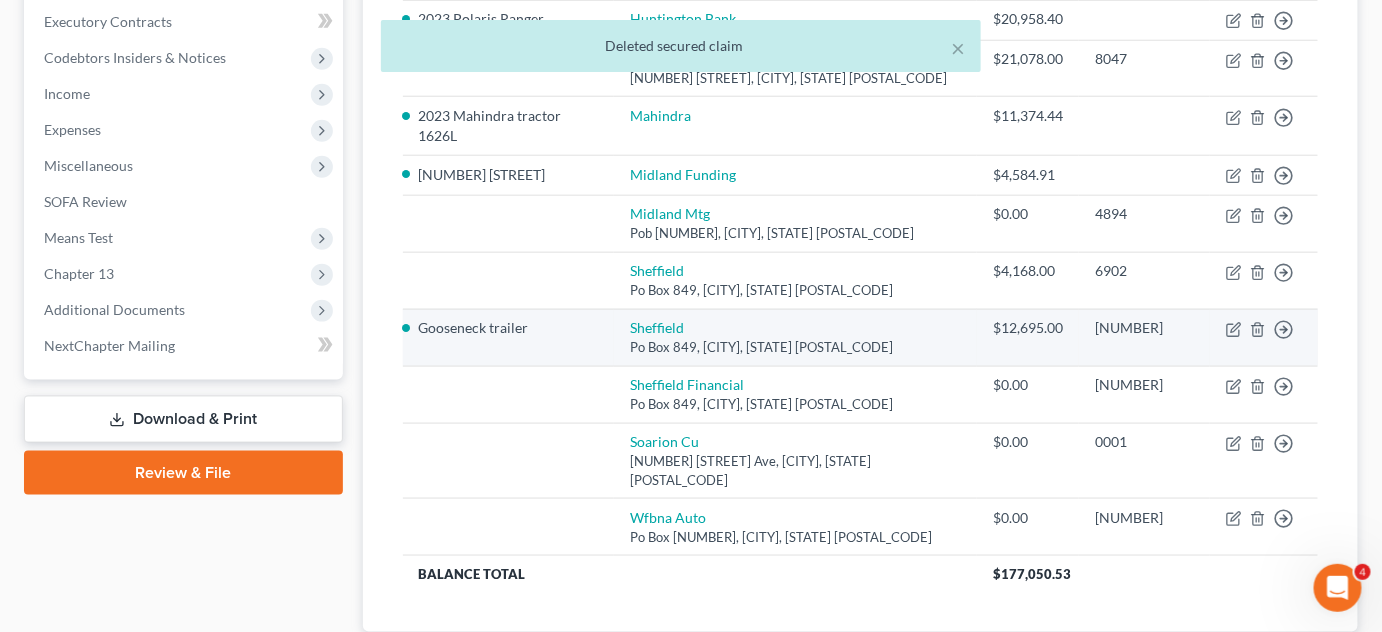 scroll, scrollTop: 545, scrollLeft: 0, axis: vertical 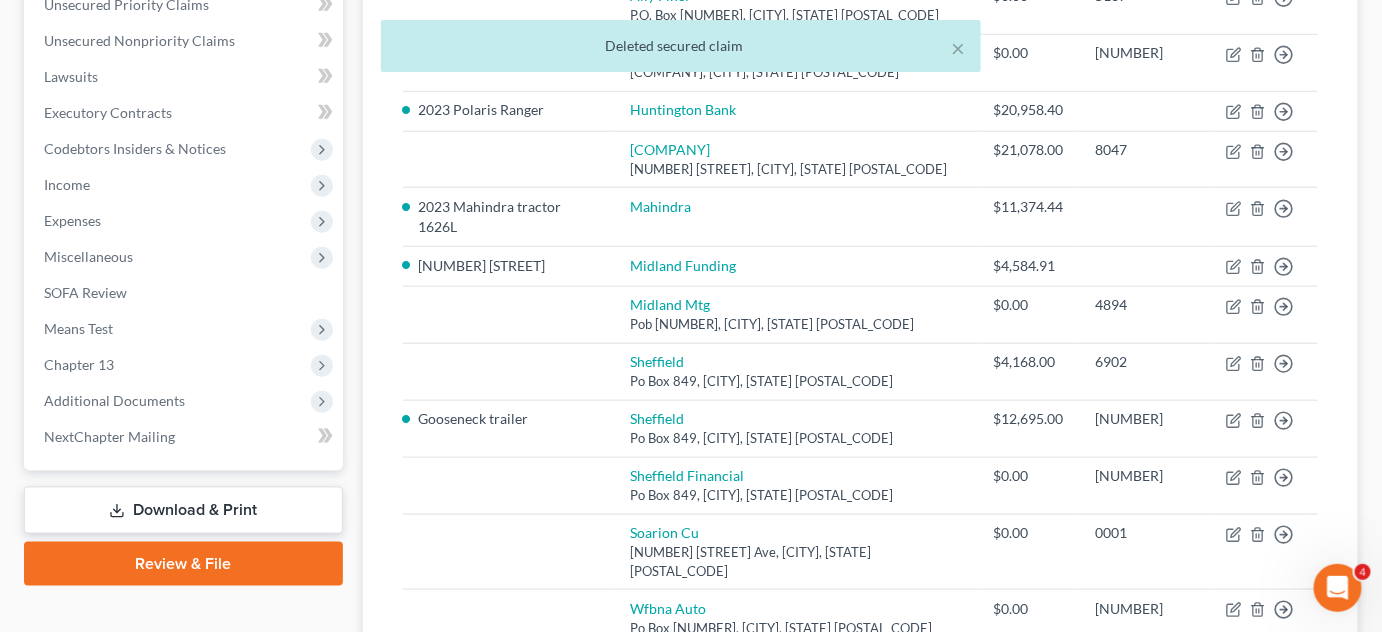 click on "Deleted secured claim" at bounding box center (681, 46) 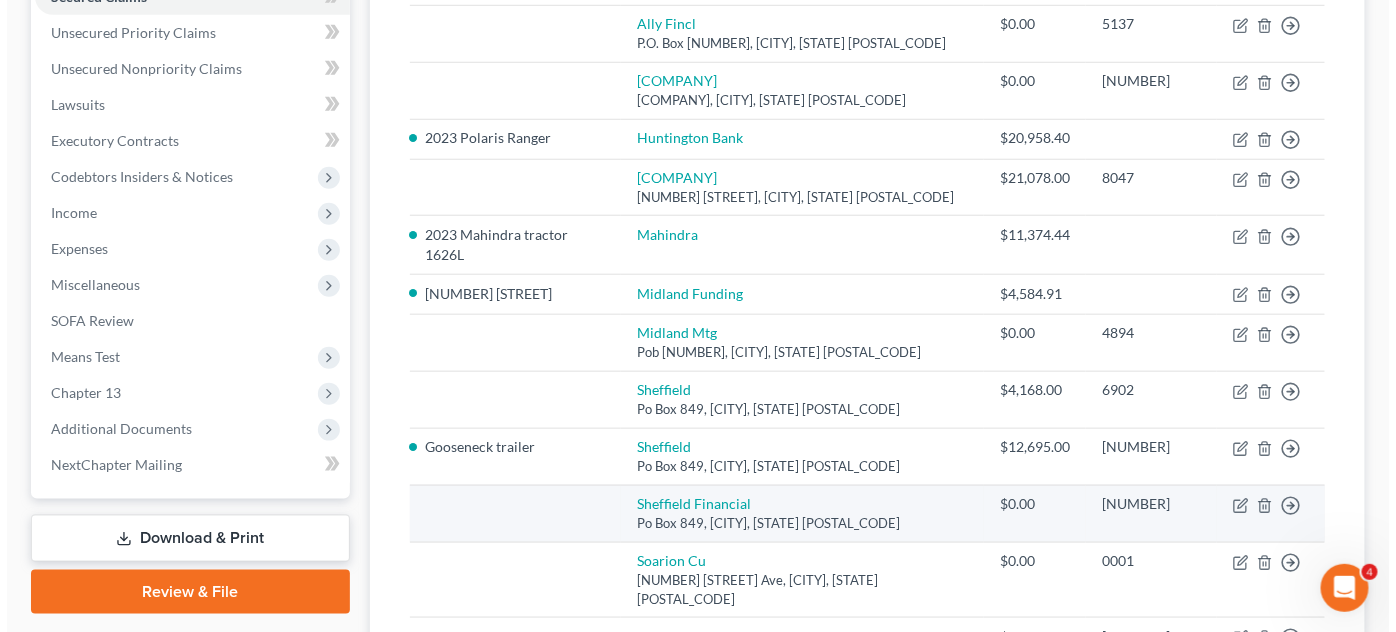 scroll, scrollTop: 545, scrollLeft: 0, axis: vertical 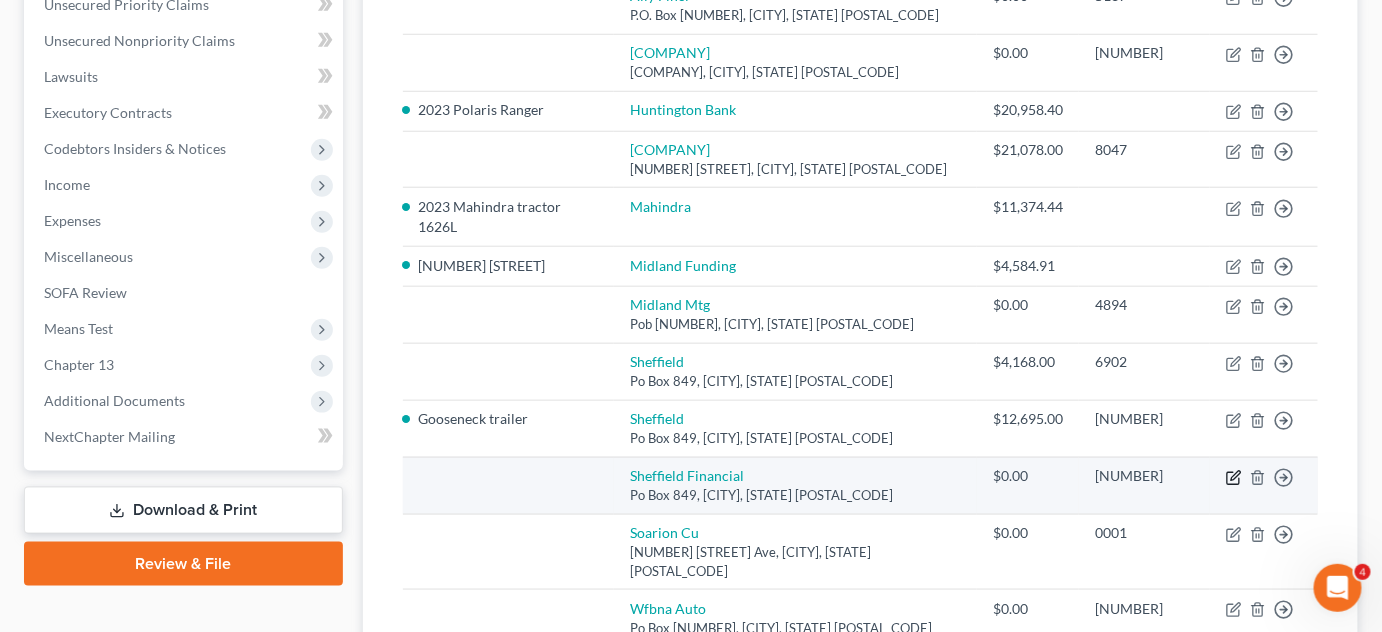 click 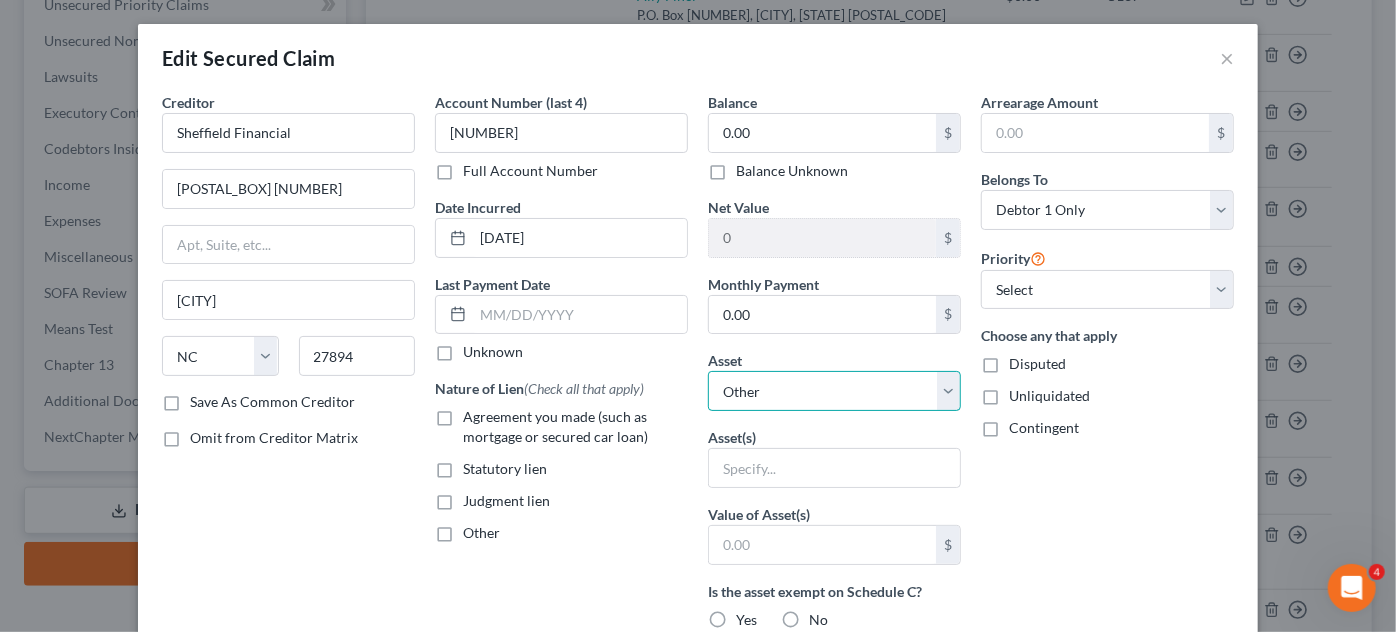 click on "Select Other Multiple Assets [COMPANY] (Checking Account) - $0.0 Household Goods - Household goods and furnishings - $null 2023 Mahindra tractor 1626L - $23000.0 Jewelry - Jewelry - $null Timeshare in [CITY] [STATE] - $25000.0 [COMPANY] (Checking Account) - $0.0 [COMPANY] (Savings Account) - $0.0 Firearms - Firearms, ammunition, & related equipment - $1200.0 [COMPANY] (Savings Account) - $0.0 Clothing - Clothing - $0.0 Electronics - Household electronics - $null 2023 Polaris Ranger - $30000.0 [NUMBER] [STREET] - $250000.0 Riding lawnmower - $7000.0 2021 GMC Sierra 3500 - $56073.0 Gooseneck trailer - $25000.0" at bounding box center (834, 391) 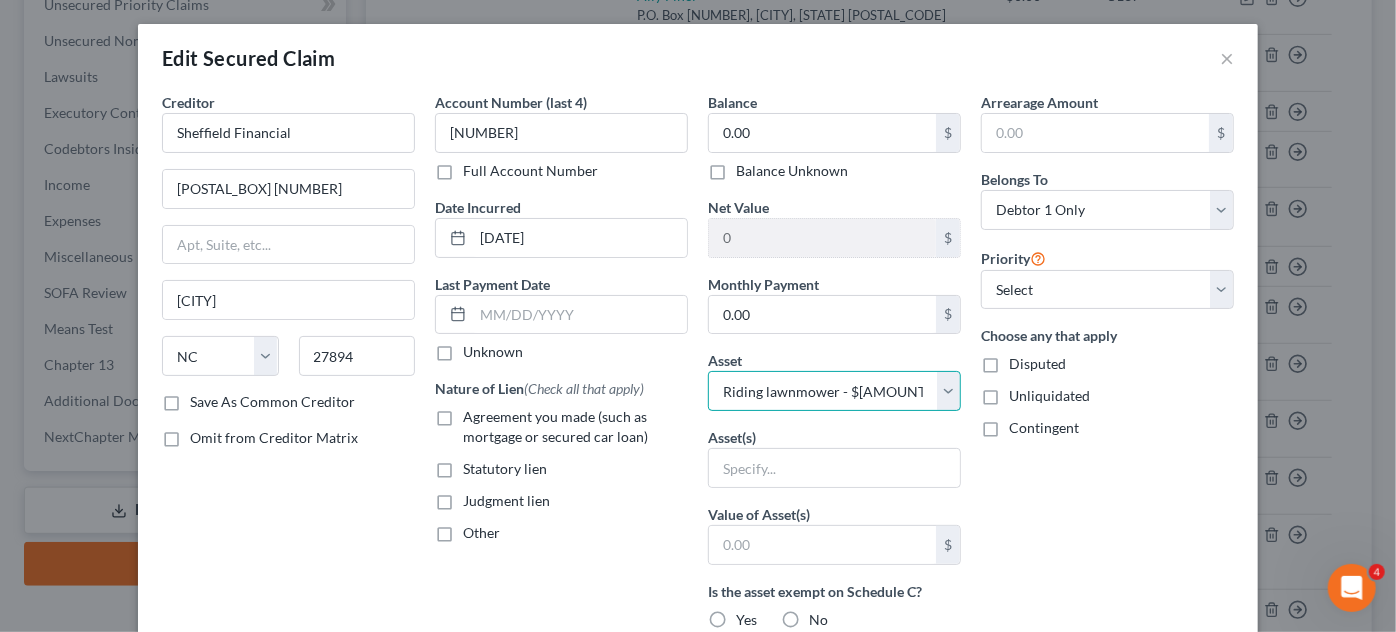 click on "Select Other Multiple Assets [COMPANY] (Checking Account) - $0.0 Household Goods - Household goods and furnishings - $null 2023 Mahindra tractor 1626L - $23000.0 Jewelry - Jewelry - $null Timeshare in [CITY] [STATE] - $25000.0 [COMPANY] (Checking Account) - $0.0 [COMPANY] (Savings Account) - $0.0 Firearms - Firearms, ammunition, & related equipment - $1200.0 [COMPANY] (Savings Account) - $0.0 Clothing - Clothing - $0.0 Electronics - Household electronics - $null 2023 Polaris Ranger - $30000.0 [NUMBER] [STREET] - $250000.0 Riding lawnmower - $7000.0 2021 GMC Sierra 3500 - $56073.0 Gooseneck trailer - $25000.0" at bounding box center (834, 391) 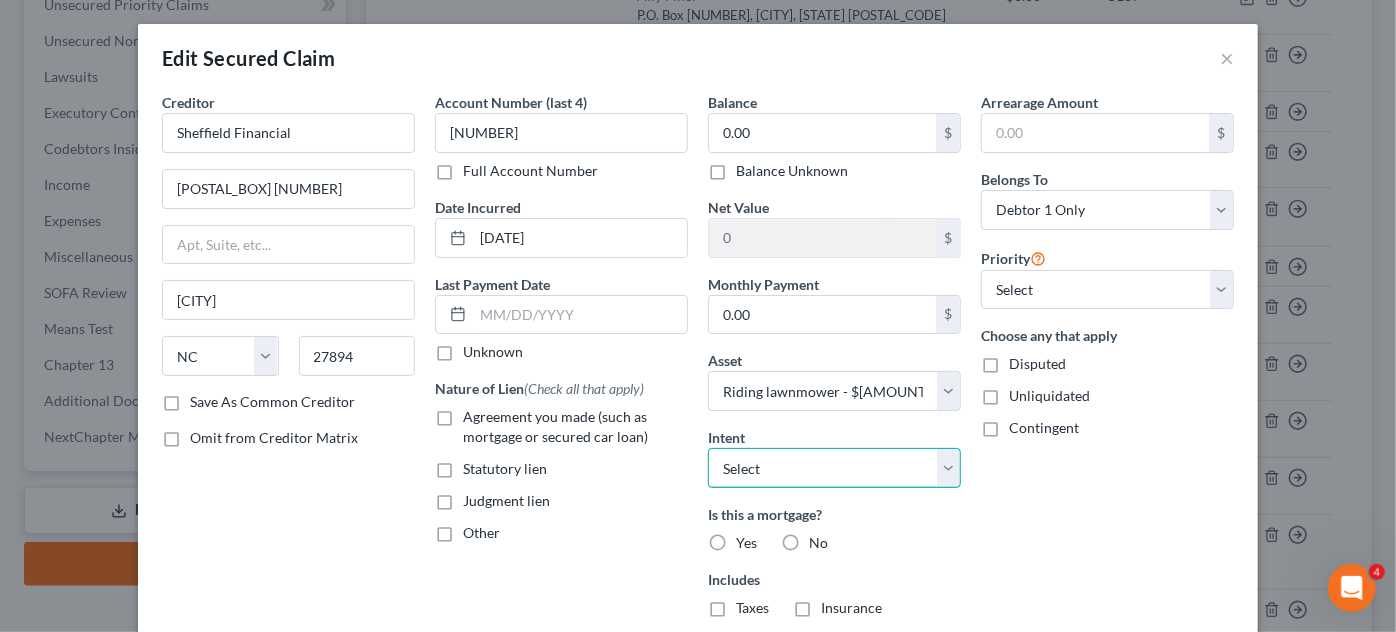 click on "Select Surrender Redeem Reaffirm Avoid Other" at bounding box center (834, 468) 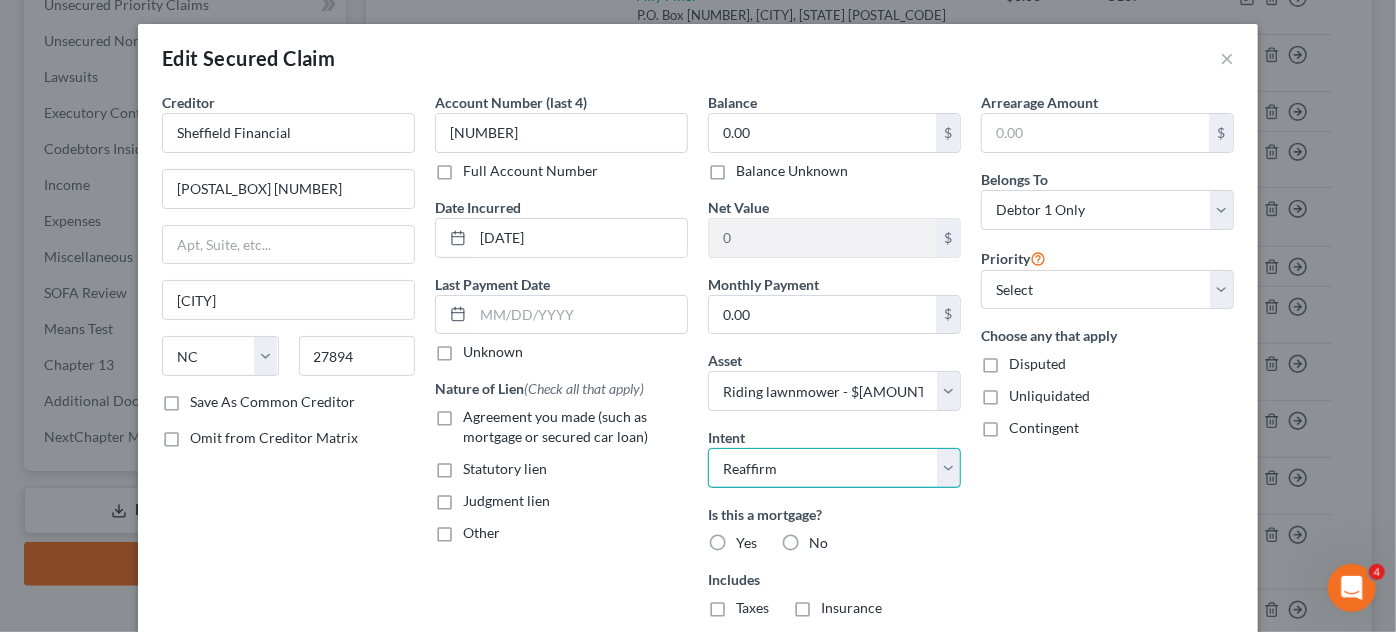click on "Select Surrender Redeem Reaffirm Avoid Other" at bounding box center (834, 468) 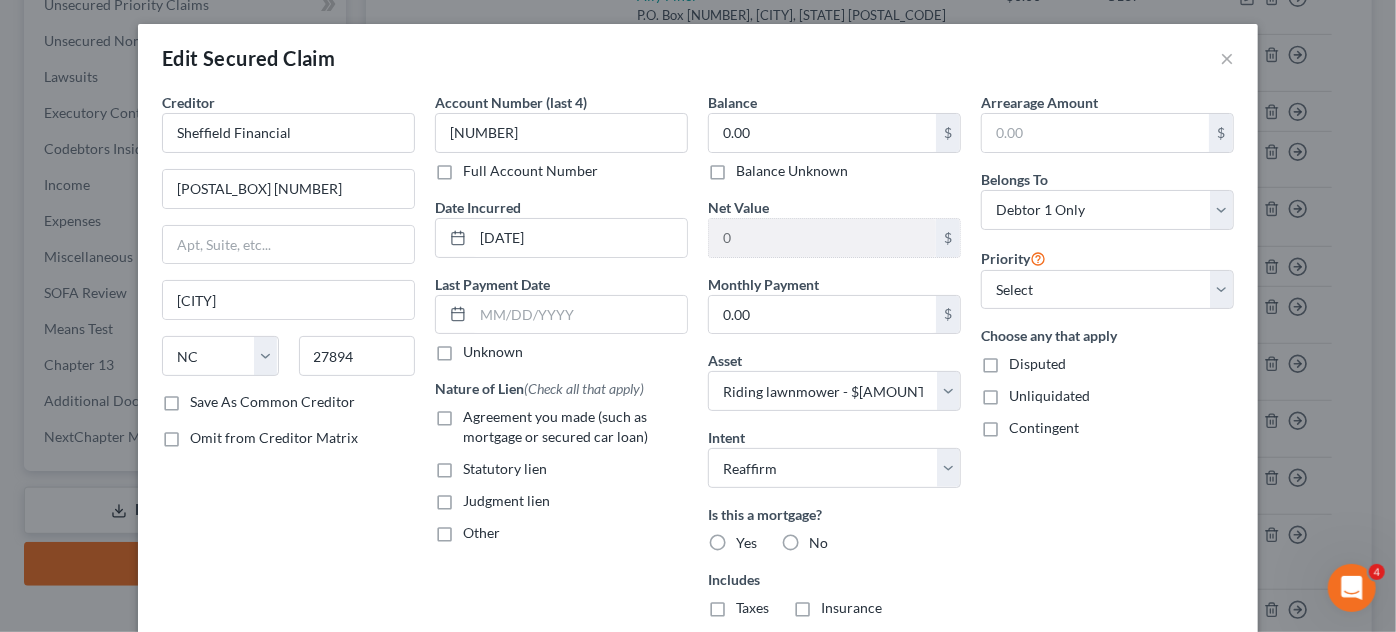 click on "No" at bounding box center [818, 543] 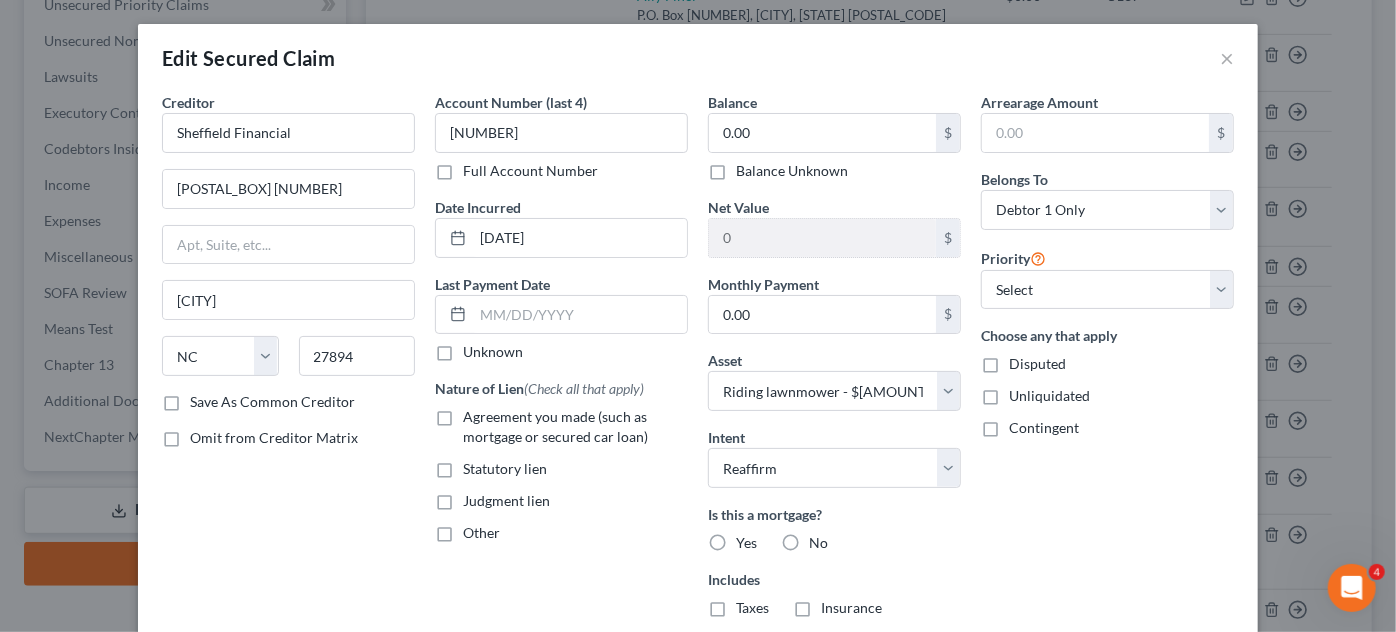 click on "No" at bounding box center [823, 539] 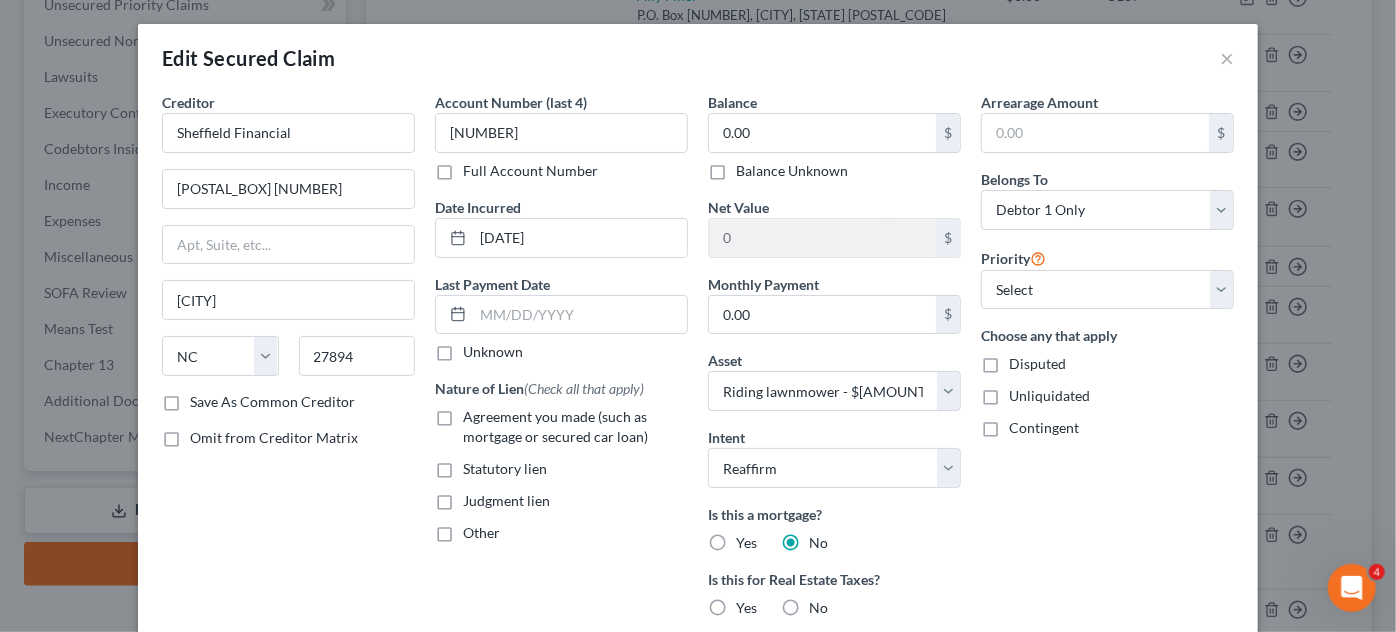 drag, startPoint x: 788, startPoint y: 599, endPoint x: 539, endPoint y: 412, distance: 311.40005 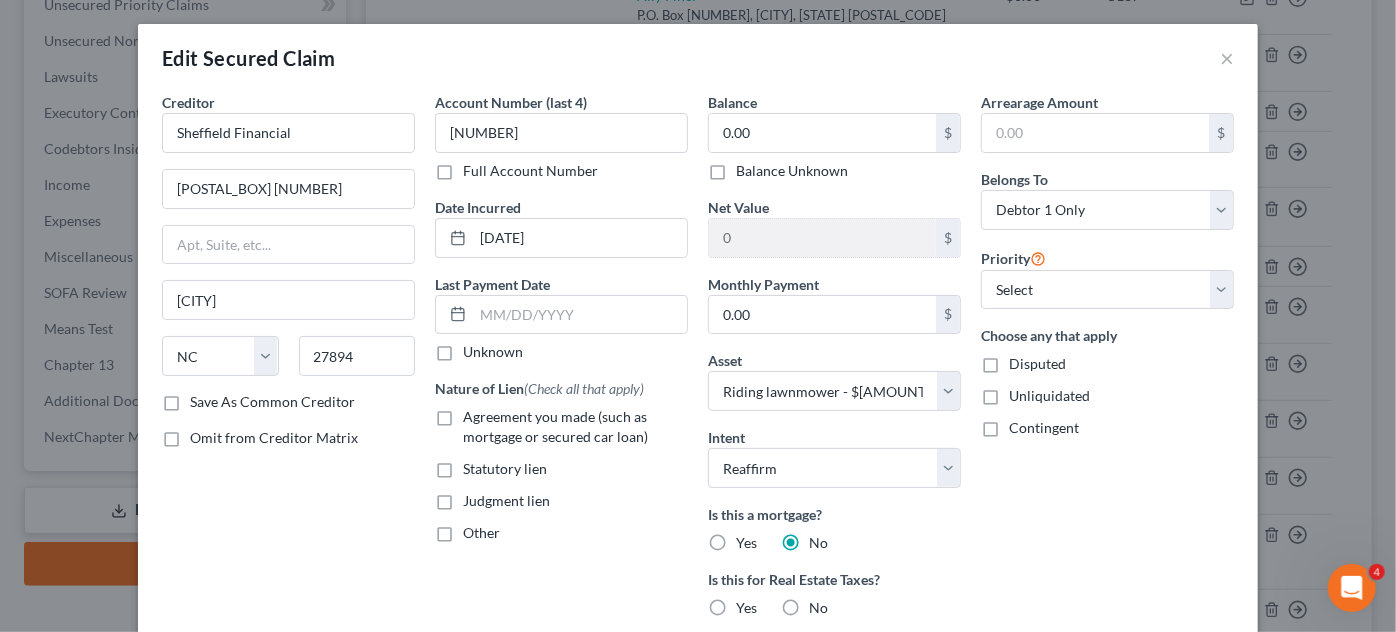 click on "No" at bounding box center (818, 608) 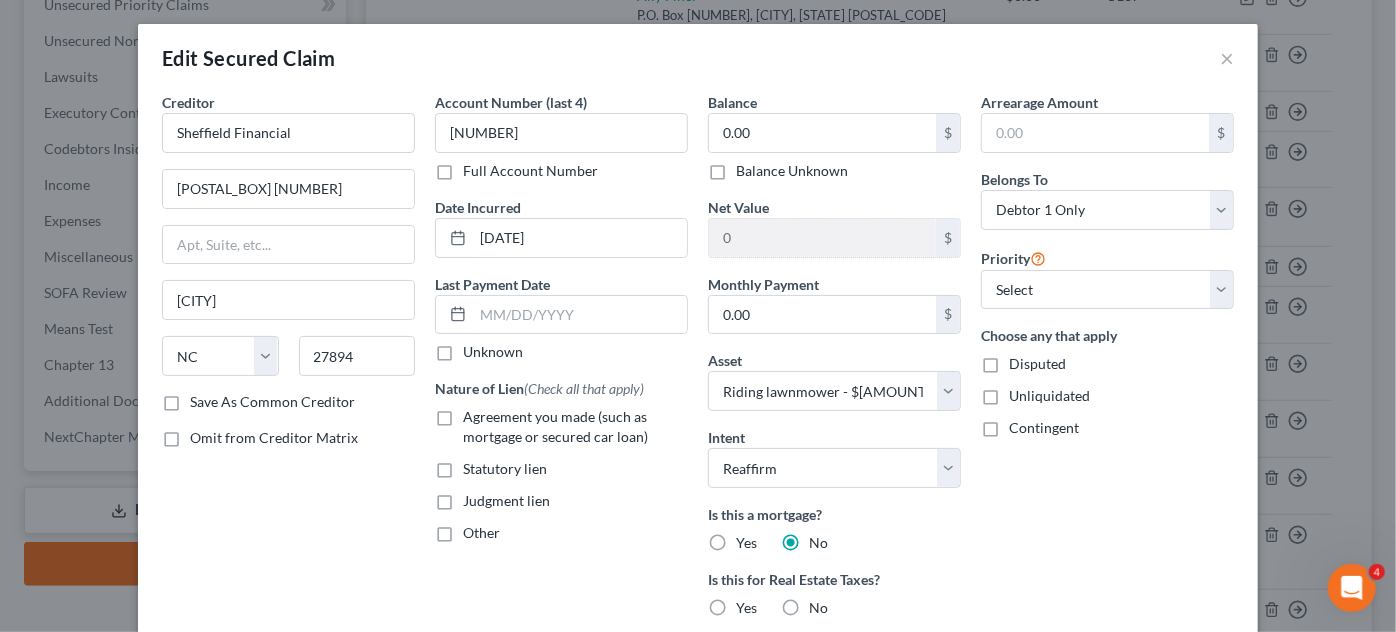click on "No" at bounding box center (823, 604) 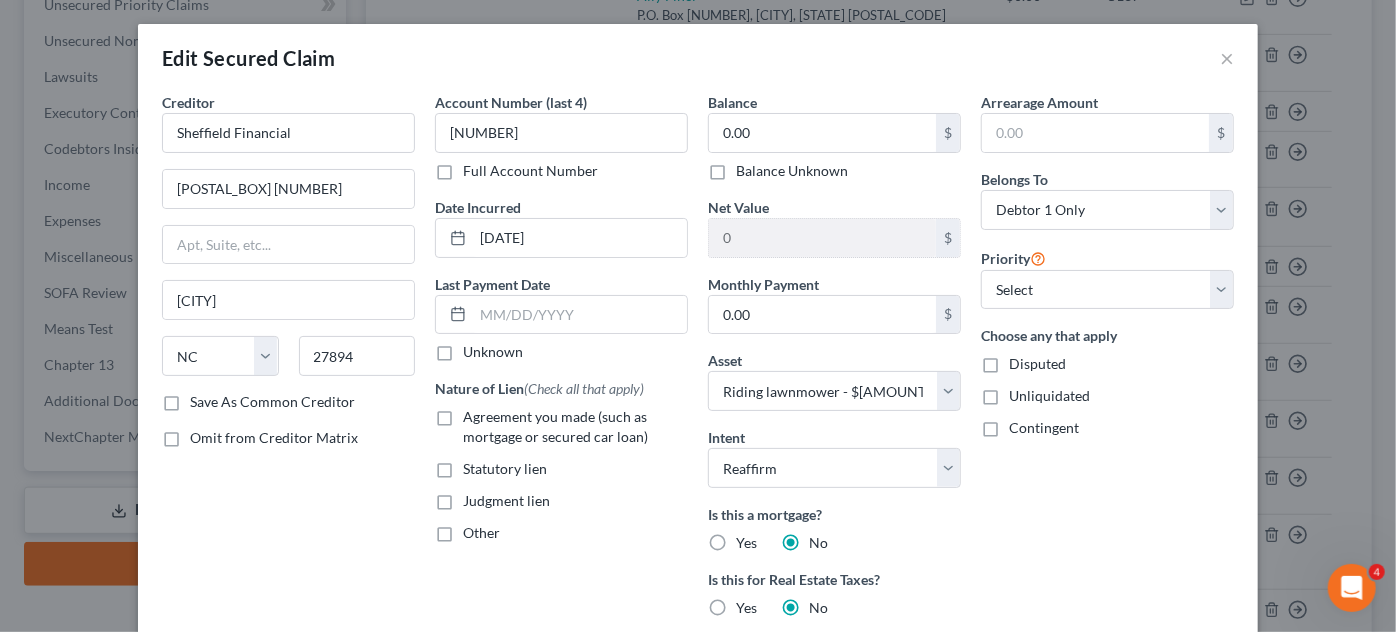 drag, startPoint x: 442, startPoint y: 419, endPoint x: 1204, endPoint y: 540, distance: 771.5471 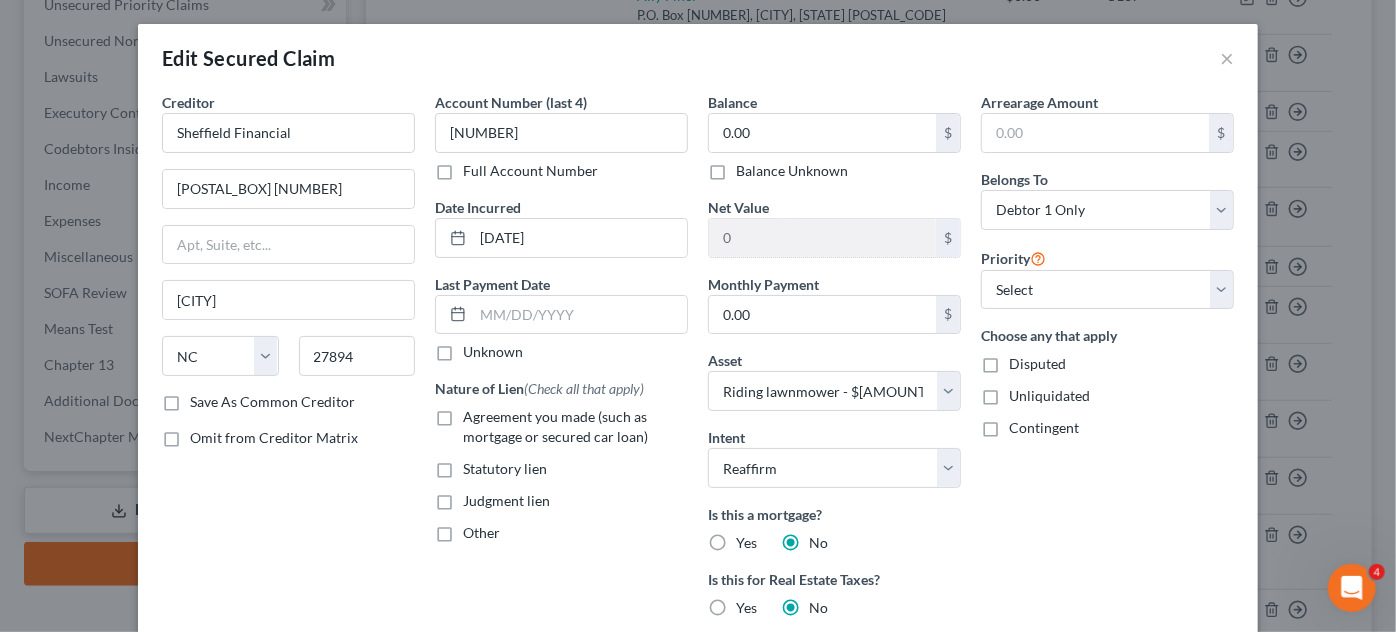 click on "Agreement you made (such as mortgage or secured car loan)" at bounding box center (477, 413) 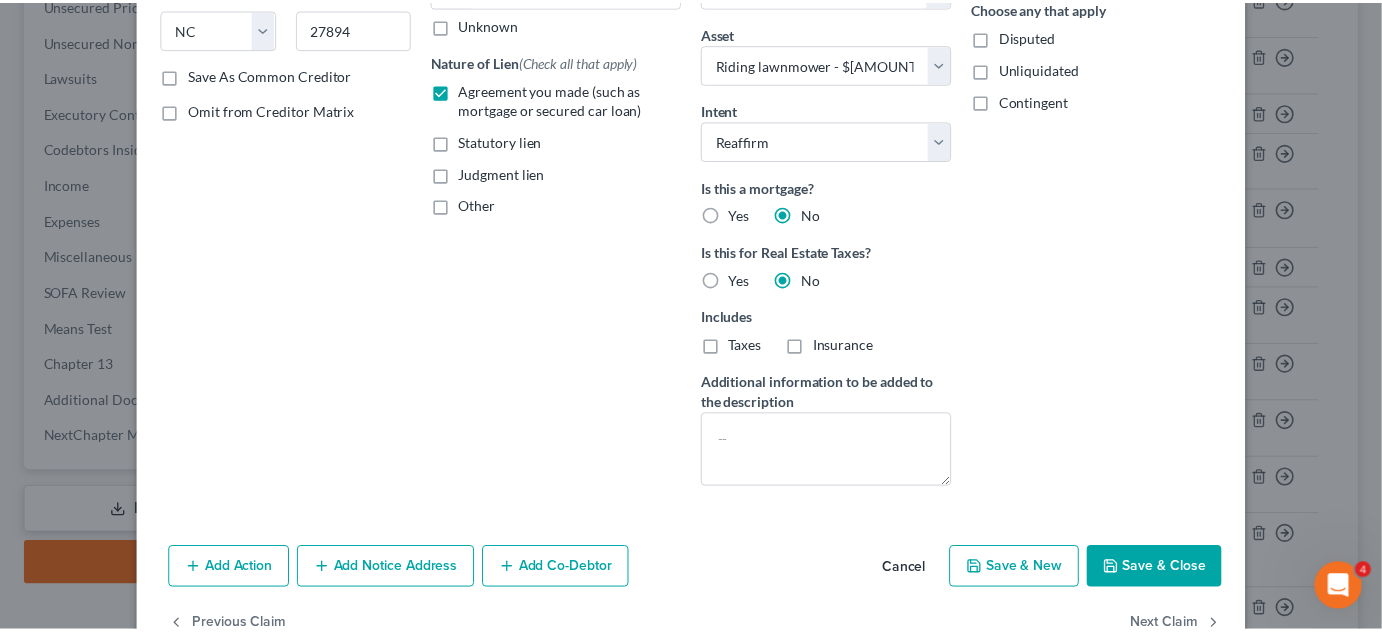 scroll, scrollTop: 378, scrollLeft: 0, axis: vertical 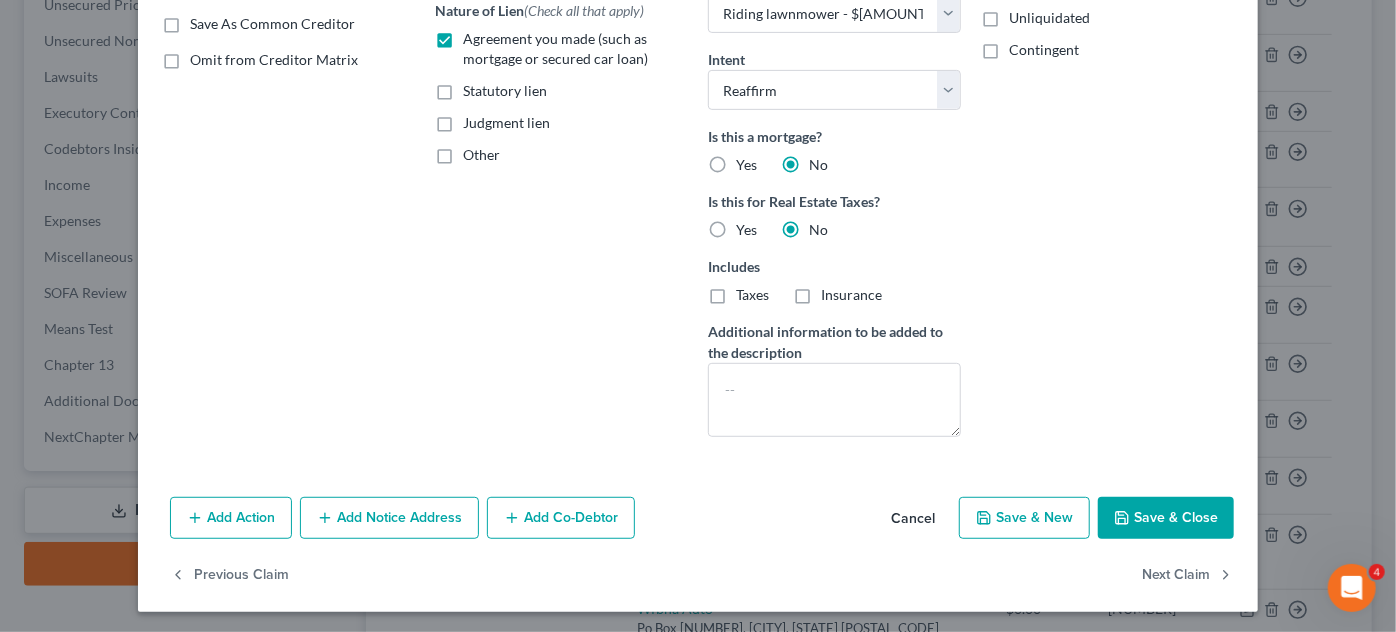 drag, startPoint x: 1199, startPoint y: 518, endPoint x: 1215, endPoint y: 491, distance: 31.38471 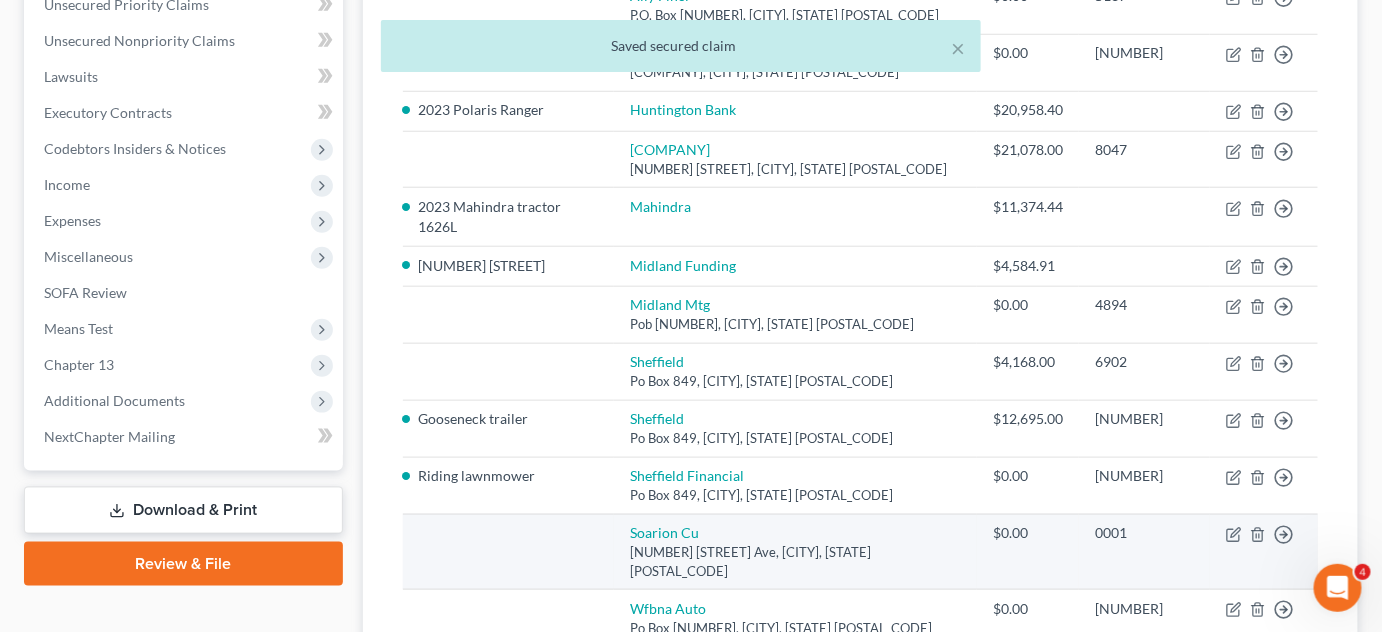 click on "Move to E Move to F Move to G Move to Notice Only" at bounding box center [1264, 552] 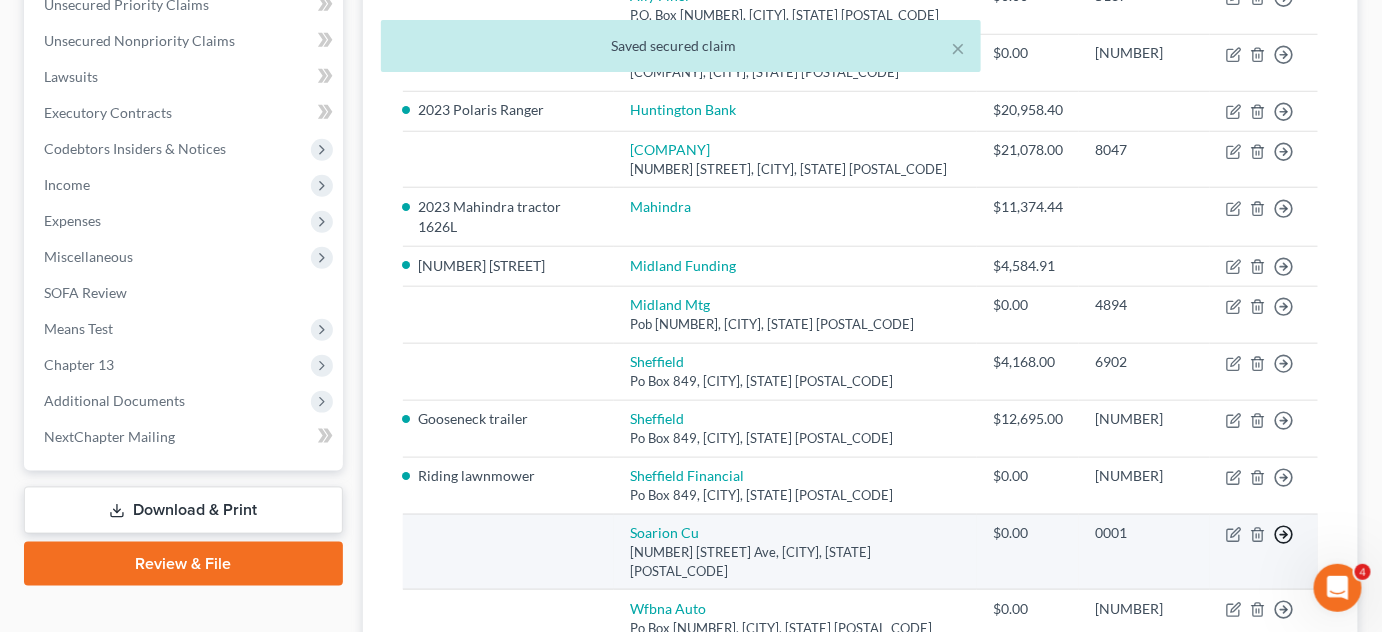 click 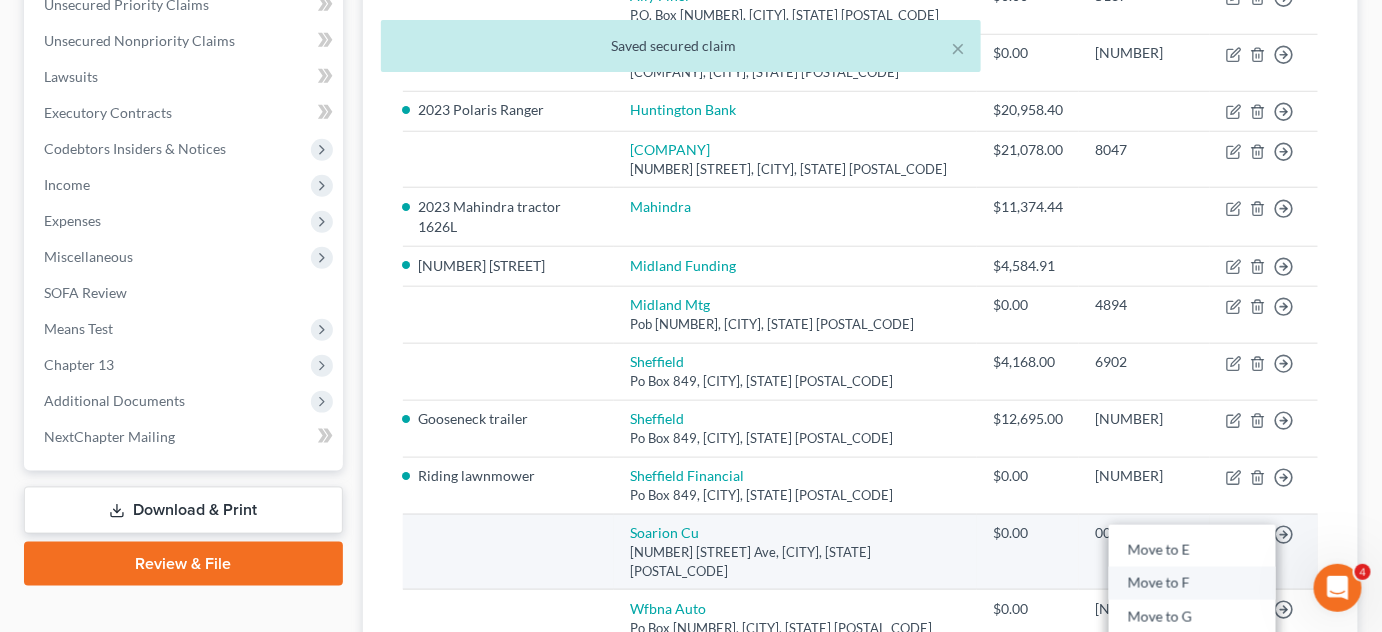 click on "Move to F" at bounding box center (1192, 584) 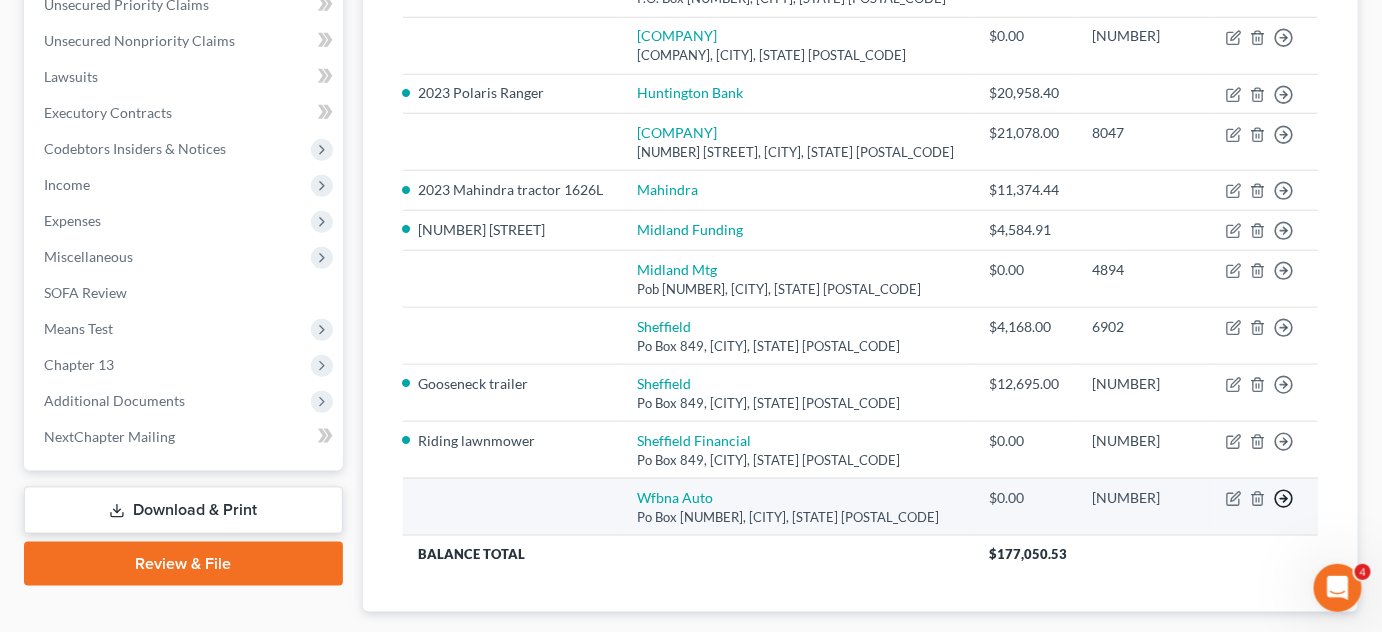 click 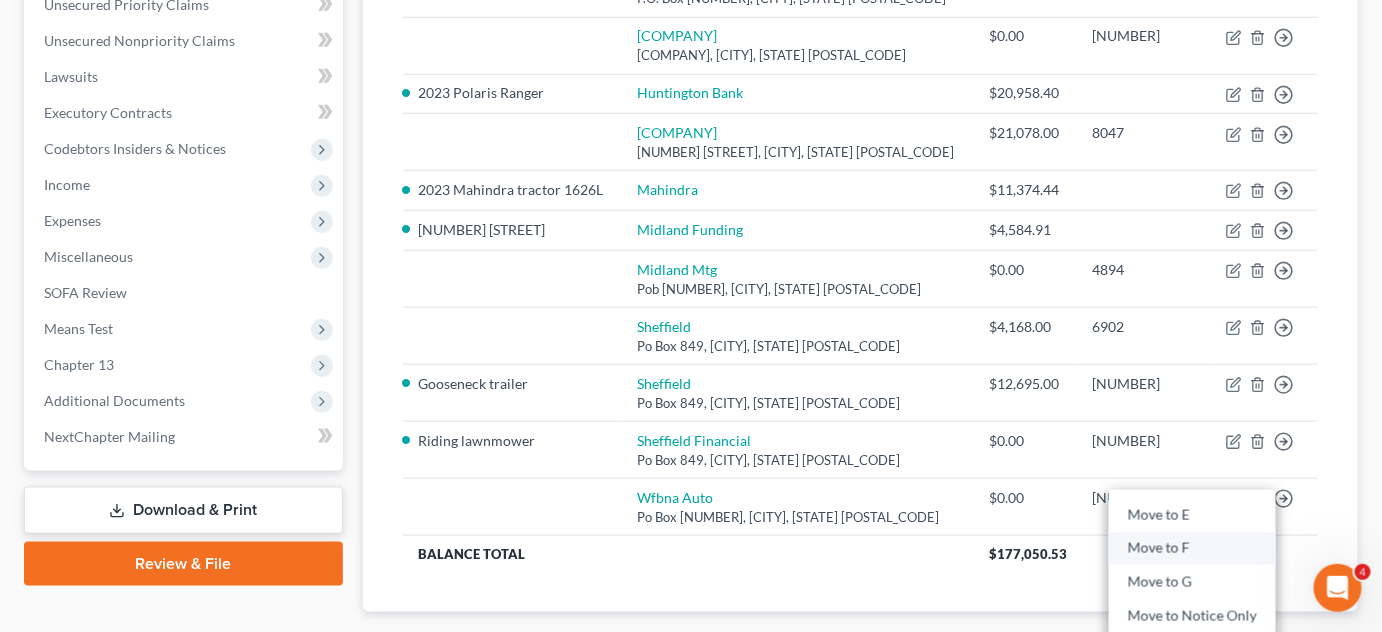 drag, startPoint x: 1170, startPoint y: 539, endPoint x: 696, endPoint y: 626, distance: 481.91803 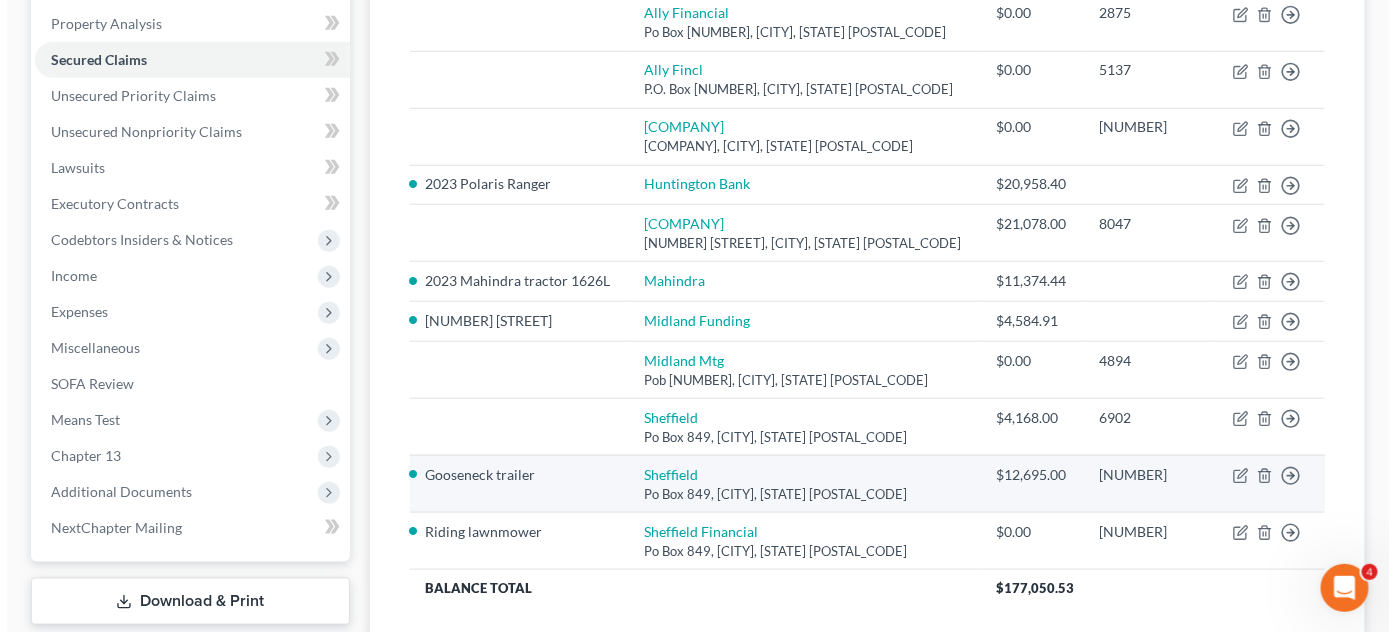 scroll, scrollTop: 363, scrollLeft: 0, axis: vertical 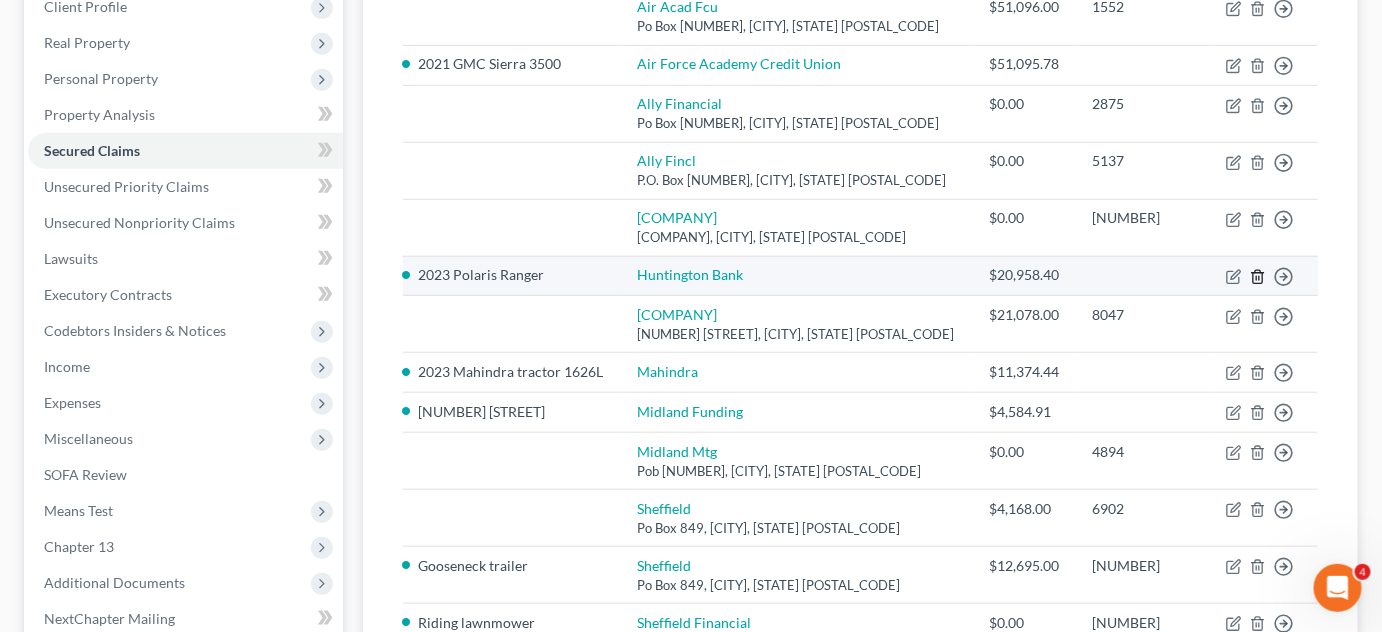 click 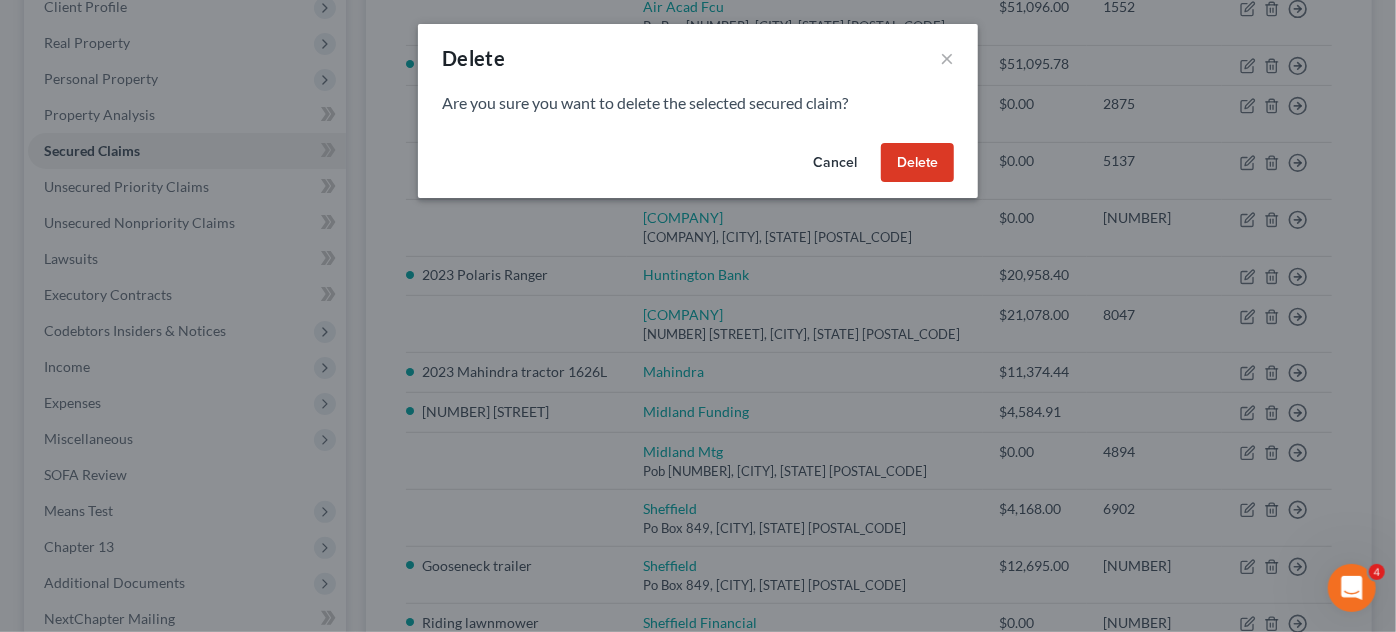 click on "Delete" at bounding box center [917, 163] 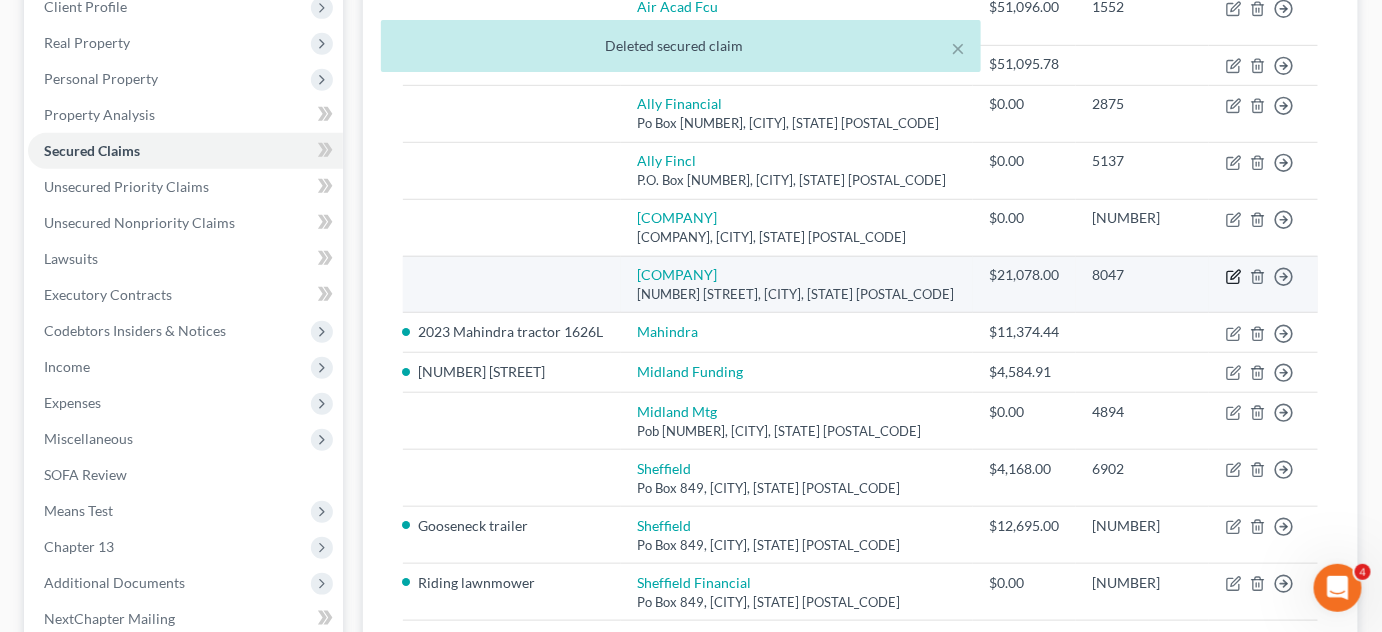 click 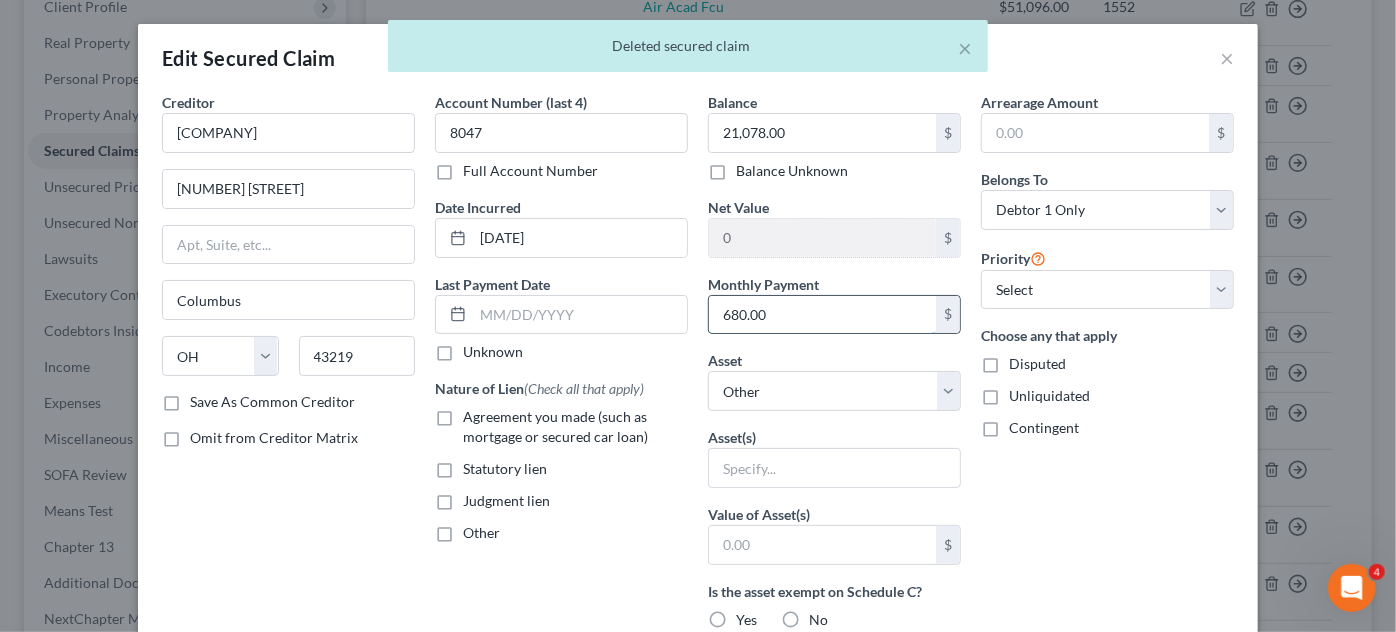 click on "680.00" at bounding box center [822, 315] 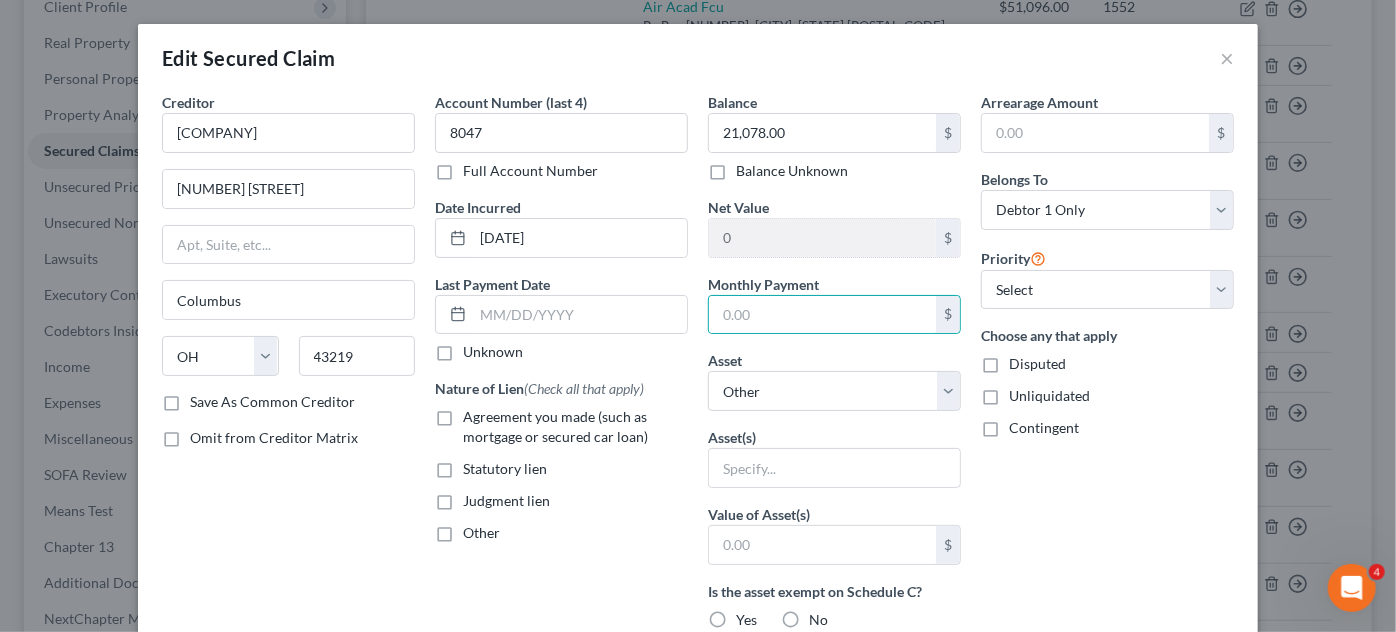 drag, startPoint x: 161, startPoint y: 397, endPoint x: 431, endPoint y: 414, distance: 270.53467 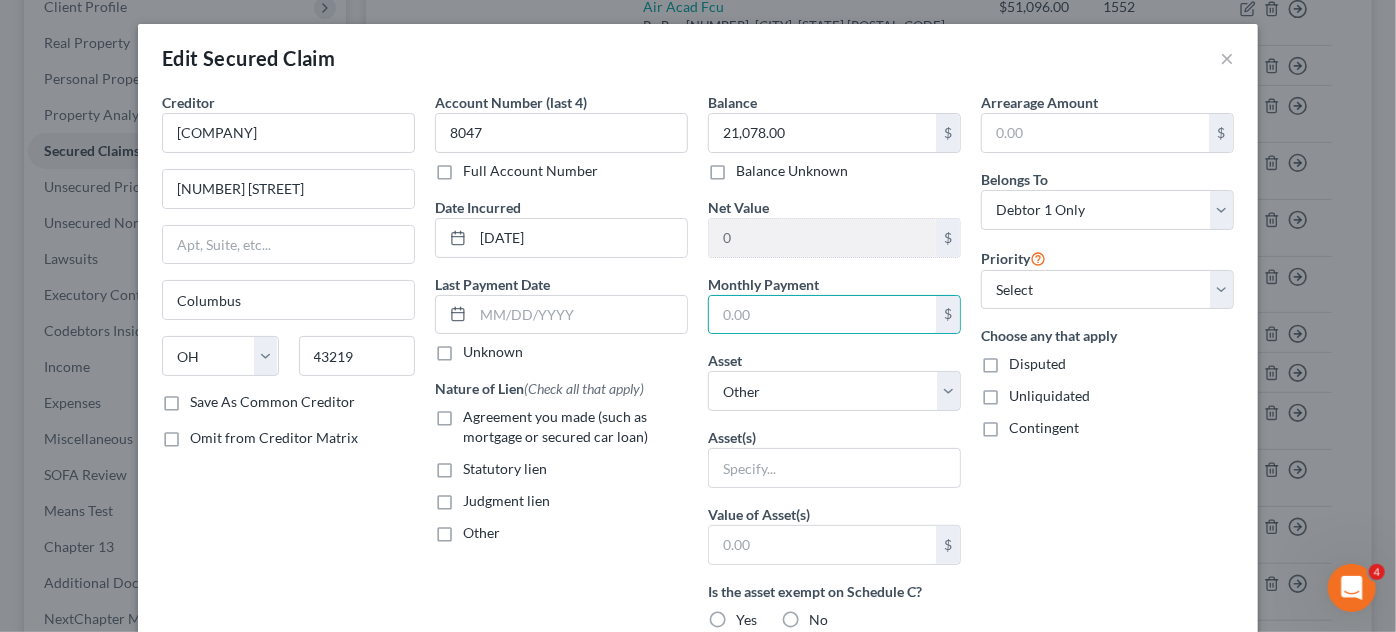 click on "Save As Common Creditor" at bounding box center (204, 398) 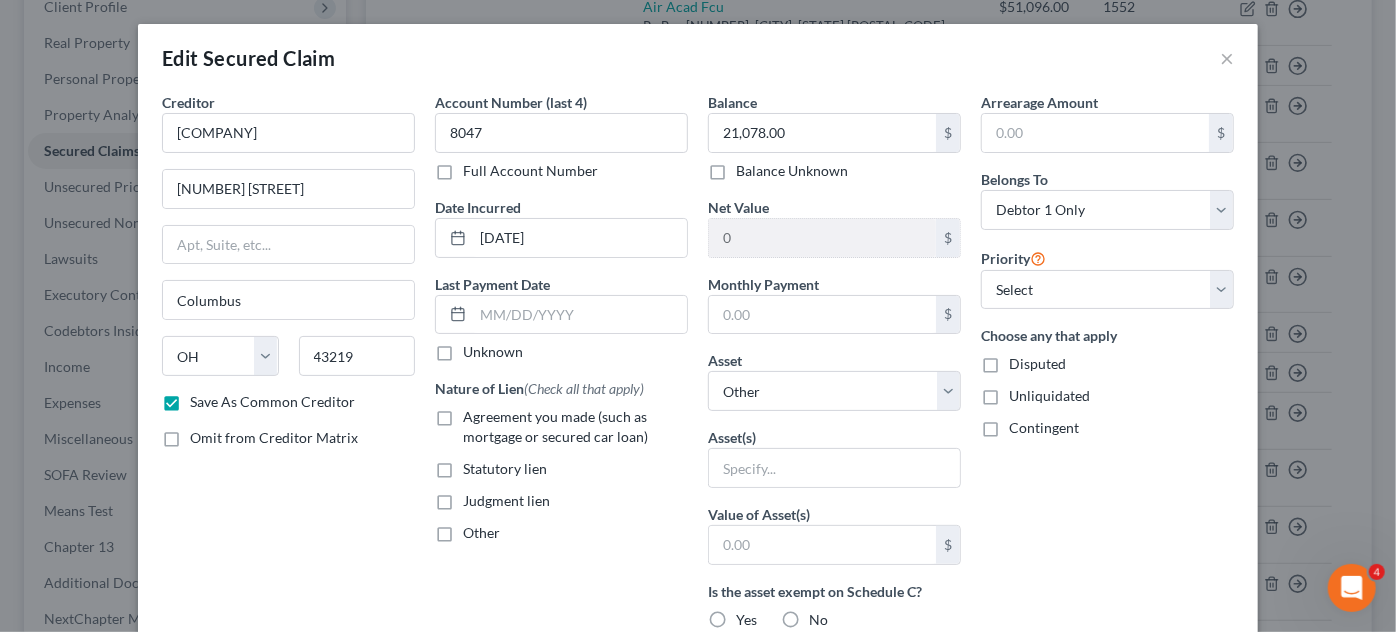 click on "Agreement you made (such as mortgage or secured car loan)" at bounding box center (575, 427) 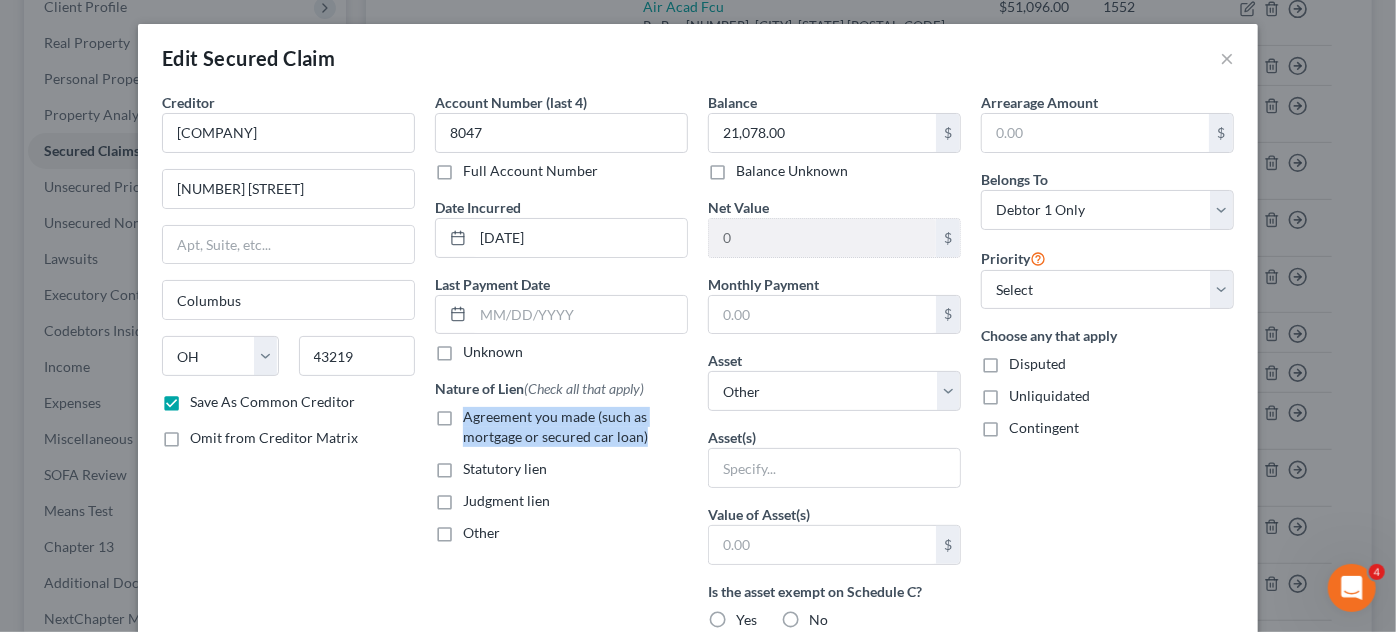 click on "Agreement you made (such as mortgage or secured car loan)" at bounding box center [575, 427] 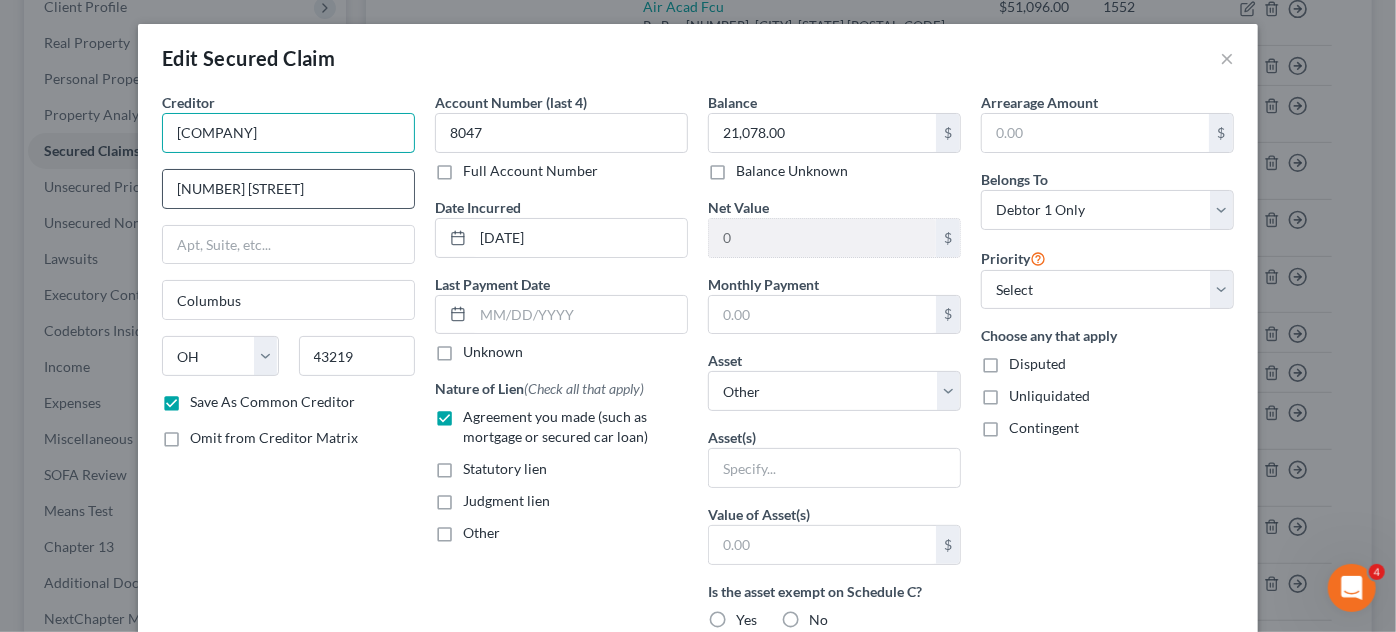 drag, startPoint x: 336, startPoint y: 128, endPoint x: 393, endPoint y: 180, distance: 77.155685 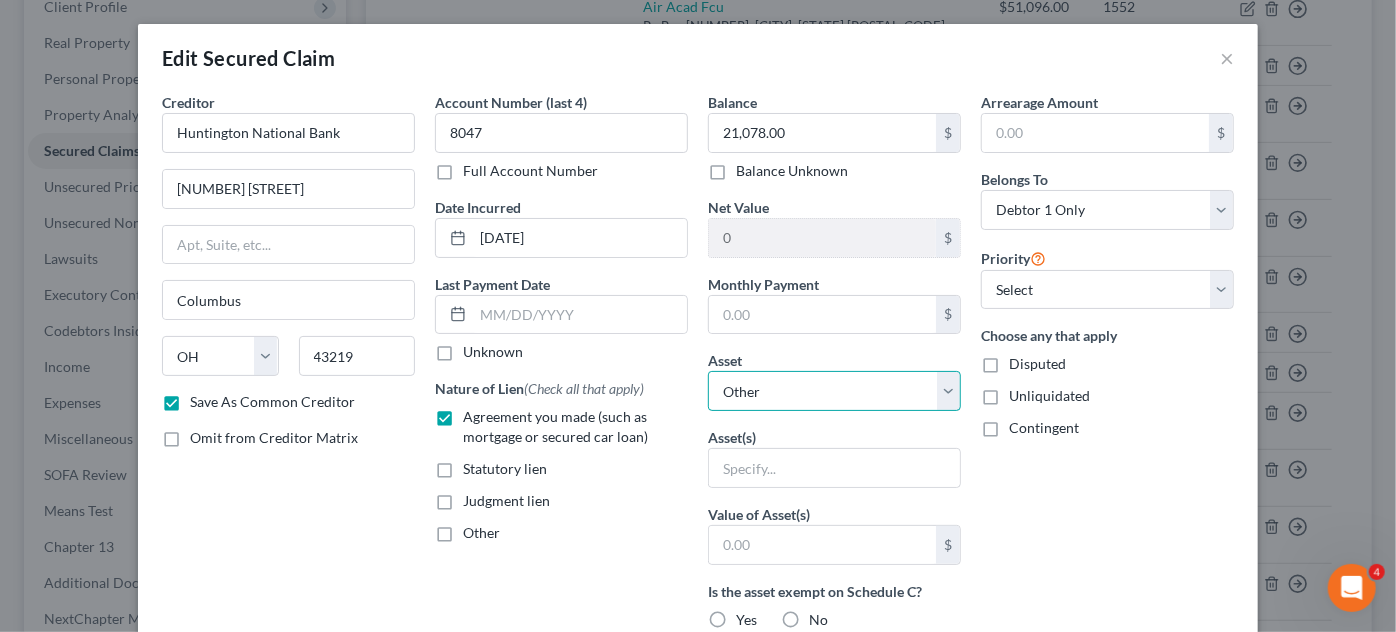 click on "Select Other Multiple Assets [COMPANY] (Checking Account) - $0.0 Household Goods - Household goods and furnishings - $null 2023 Mahindra tractor 1626L - $23000.0 Jewelry - Jewelry - $null Timeshare in [CITY] [STATE] - $25000.0 [COMPANY] (Checking Account) - $0.0 [COMPANY] (Savings Account) - $0.0 Firearms - Firearms, ammunition, & related equipment - $1200.0 [COMPANY] (Savings Account) - $0.0 Clothing - Clothing - $0.0 Electronics - Household electronics - $null 2023 Polaris Ranger - $30000.0 [NUMBER] [STREET] - $250000.0 Riding lawnmower - $7000.0 2021 GMC Sierra 3500 - $56073.0 Gooseneck trailer - $25000.0" at bounding box center (834, 391) 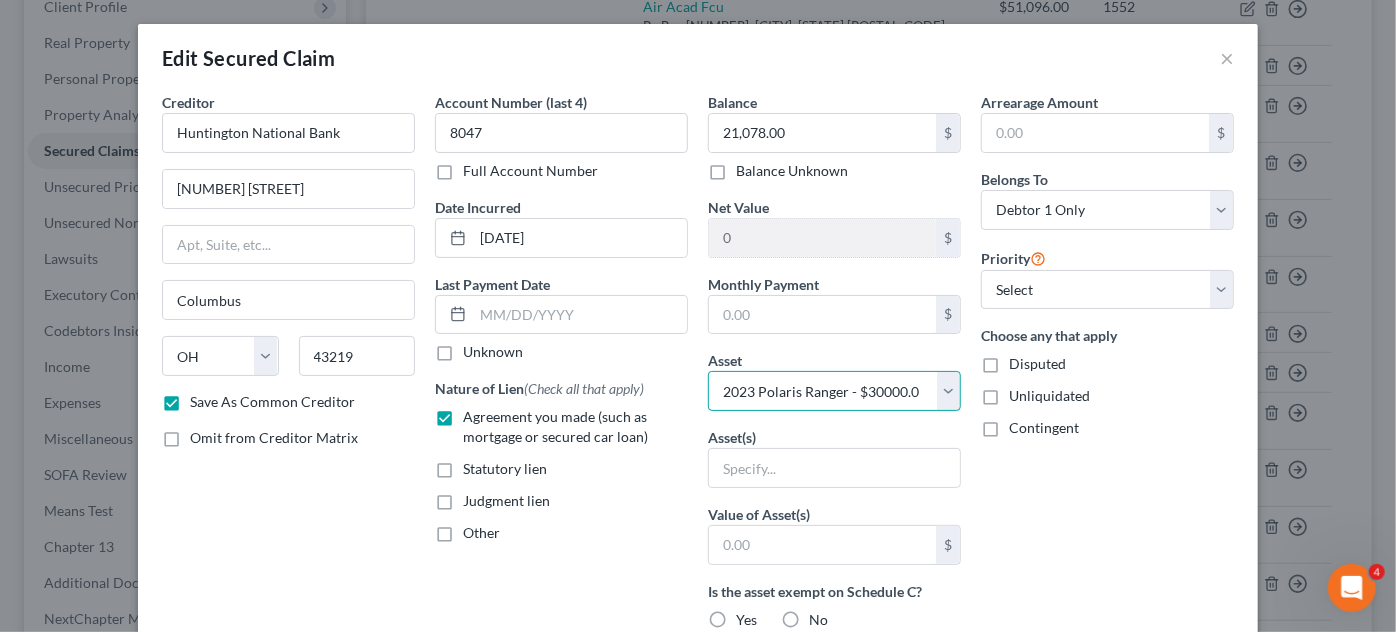 click on "Select Other Multiple Assets [COMPANY] (Checking Account) - $0.0 Household Goods - Household goods and furnishings - $null 2023 Mahindra tractor 1626L - $23000.0 Jewelry - Jewelry - $null Timeshare in [CITY] [STATE] - $25000.0 [COMPANY] (Checking Account) - $0.0 [COMPANY] (Savings Account) - $0.0 Firearms - Firearms, ammunition, & related equipment - $1200.0 [COMPANY] (Savings Account) - $0.0 Clothing - Clothing - $0.0 Electronics - Household electronics - $null 2023 Polaris Ranger - $30000.0 [NUMBER] [STREET] - $250000.0 Riding lawnmower - $7000.0 2021 GMC Sierra 3500 - $56073.0 Gooseneck trailer - $25000.0" at bounding box center (834, 391) 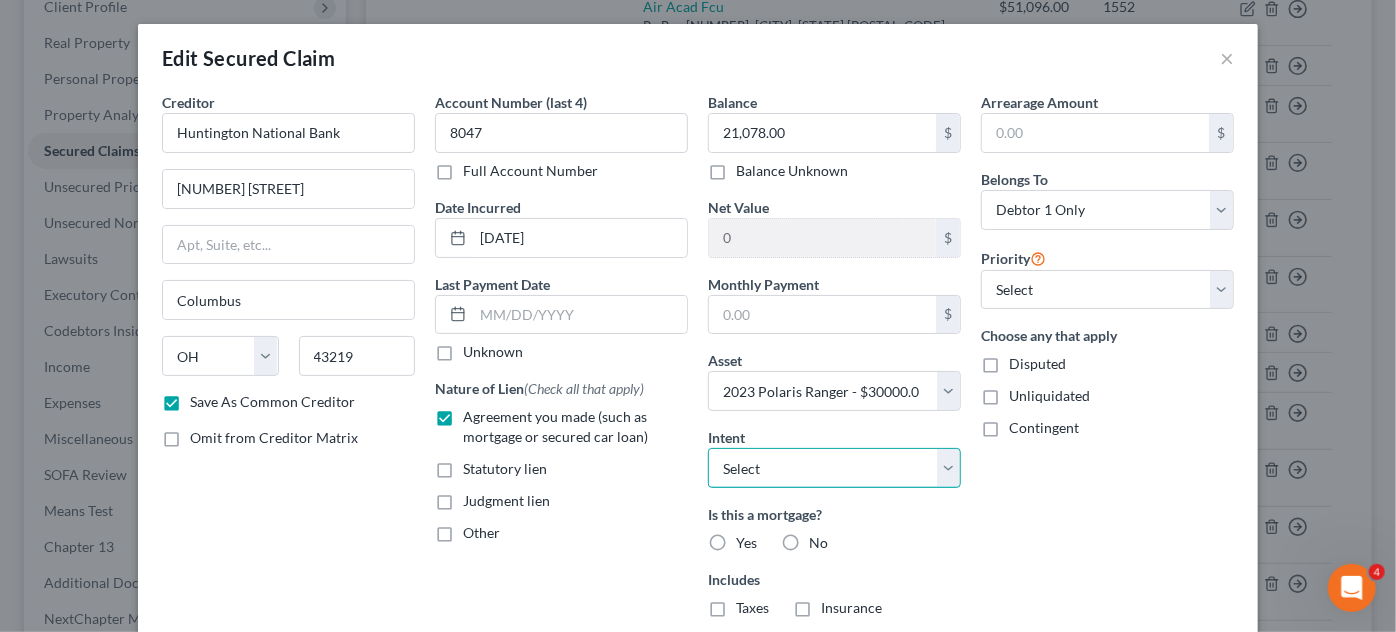 click on "Select Surrender Redeem Reaffirm Avoid Other" at bounding box center [834, 468] 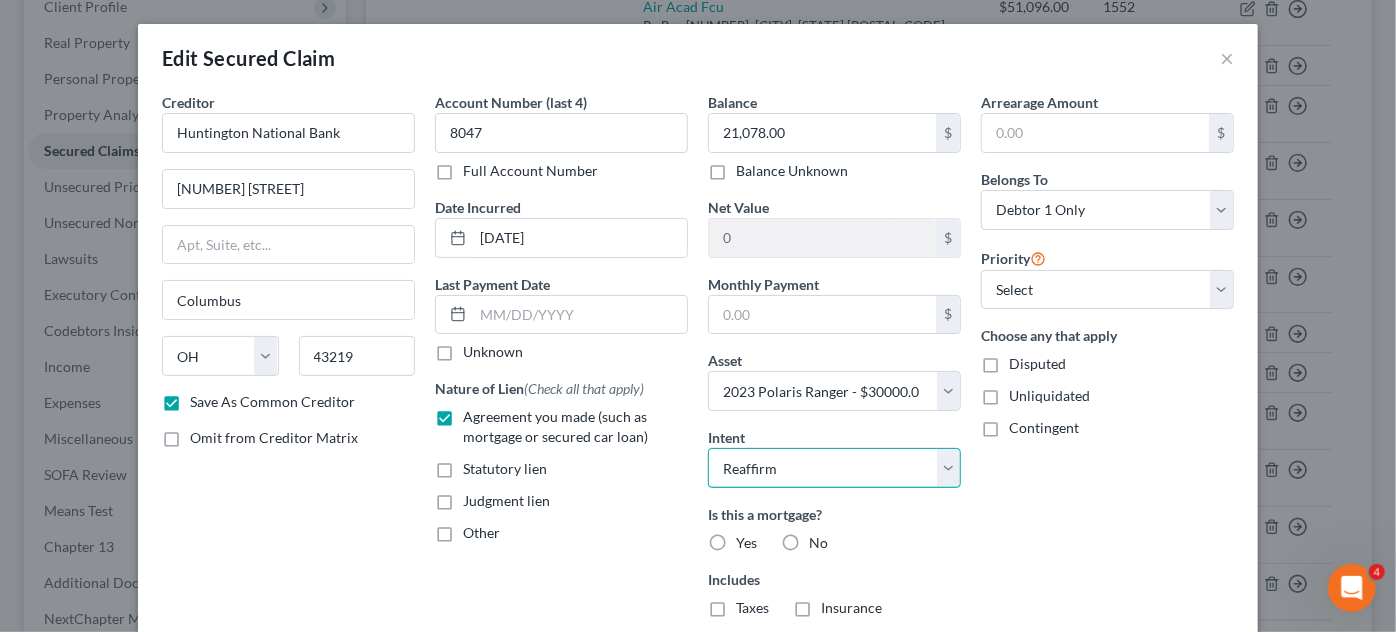 click on "Select Surrender Redeem Reaffirm Avoid Other" at bounding box center (834, 468) 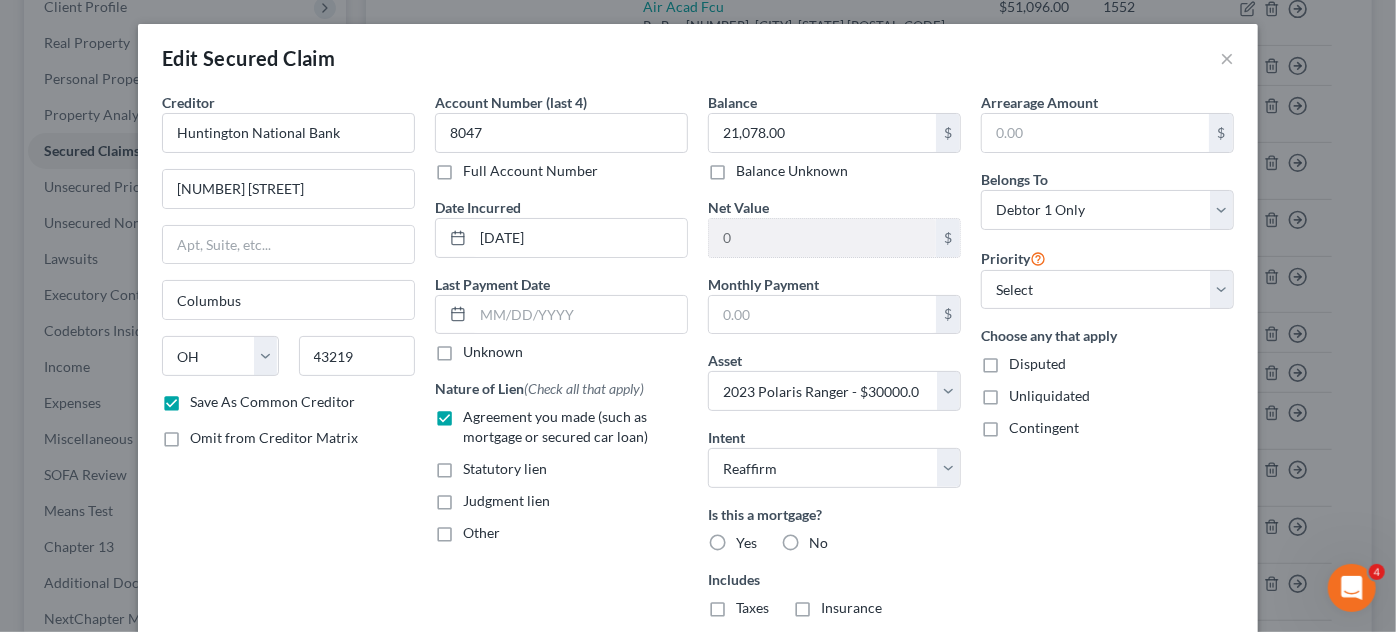 click on "No" at bounding box center (818, 543) 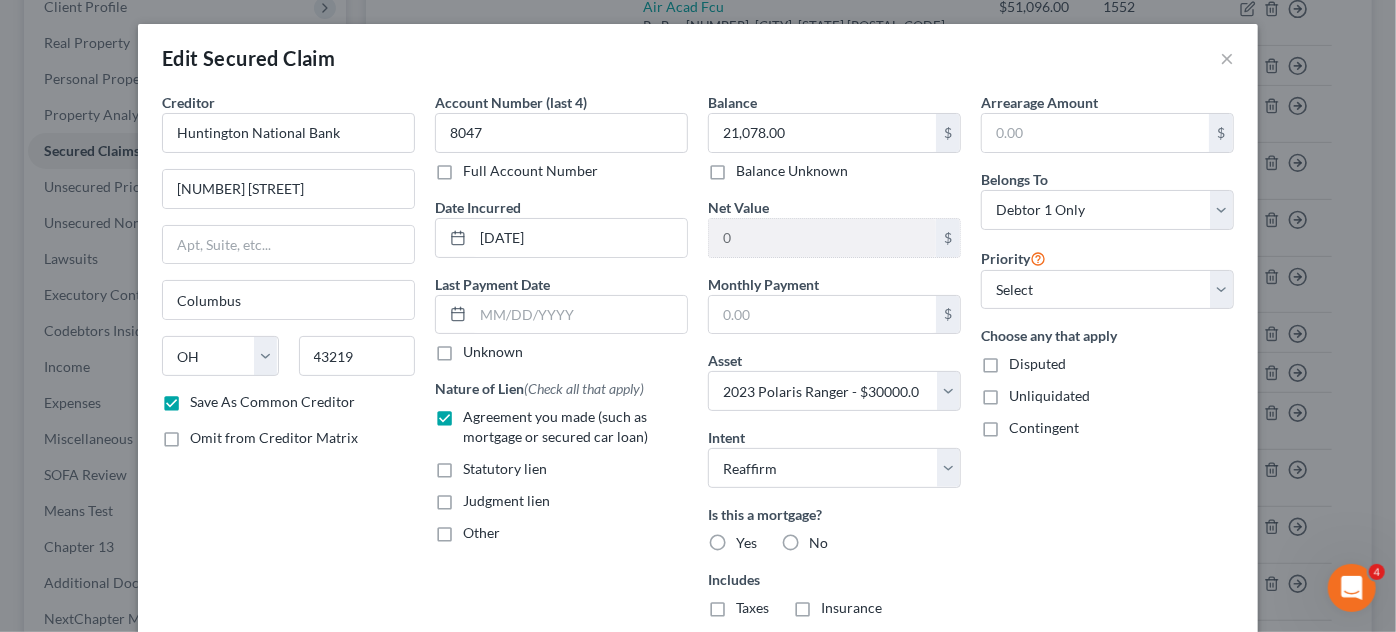 click on "No" at bounding box center [823, 539] 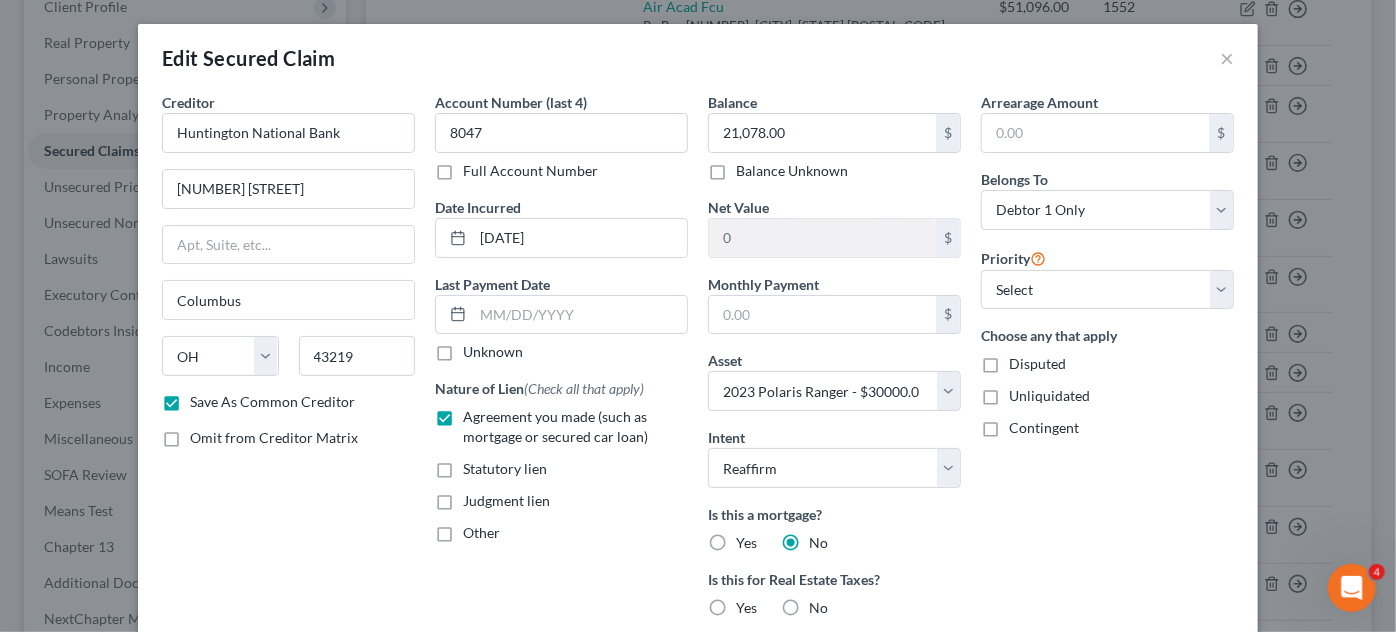 drag, startPoint x: 784, startPoint y: 607, endPoint x: 1034, endPoint y: 502, distance: 271.15494 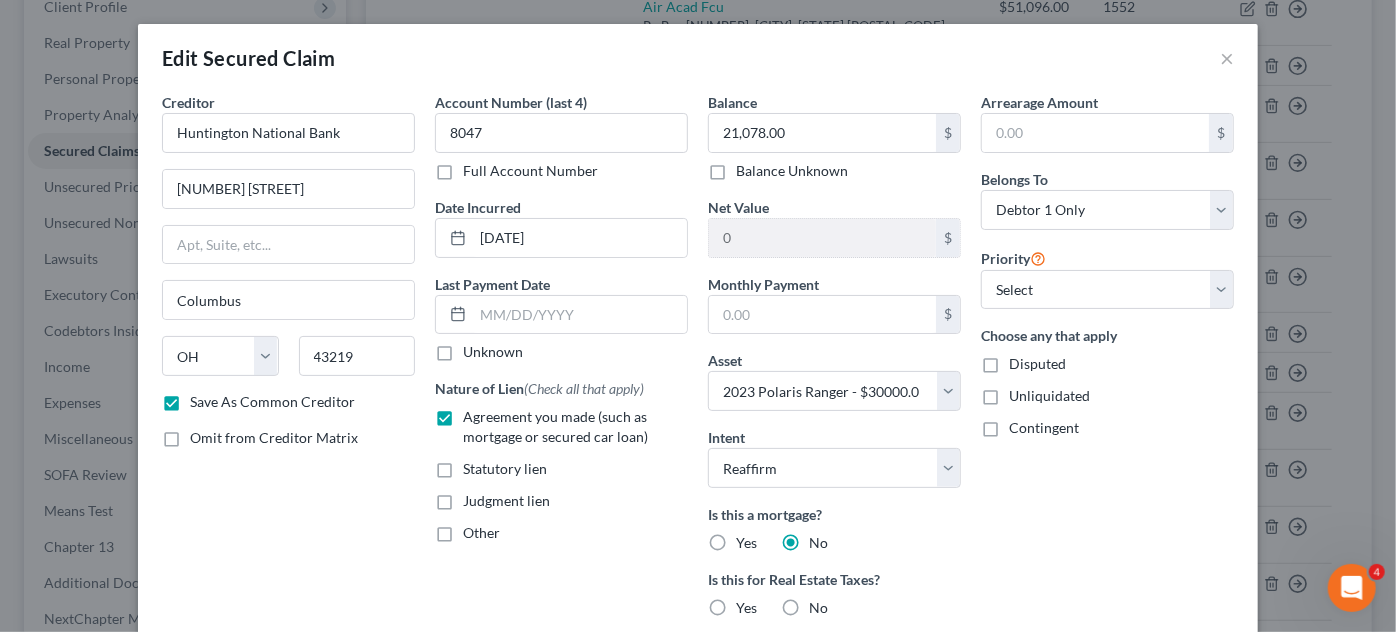 click on "No" at bounding box center [818, 608] 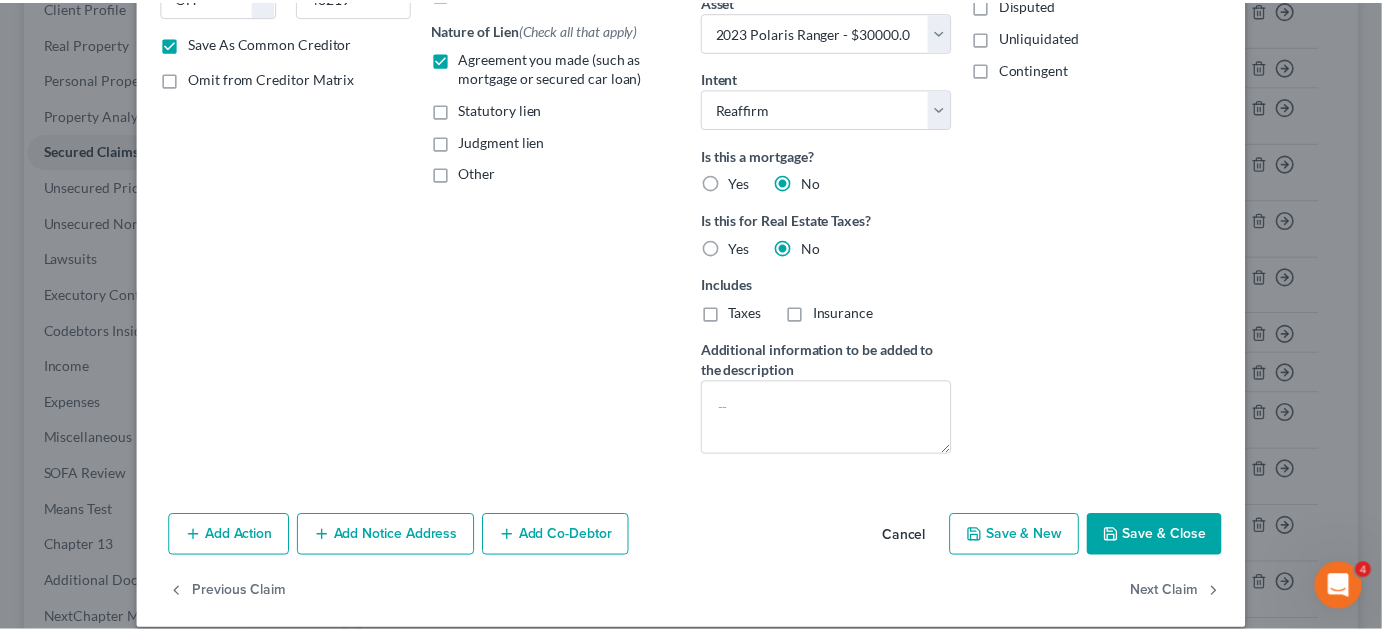 scroll, scrollTop: 378, scrollLeft: 0, axis: vertical 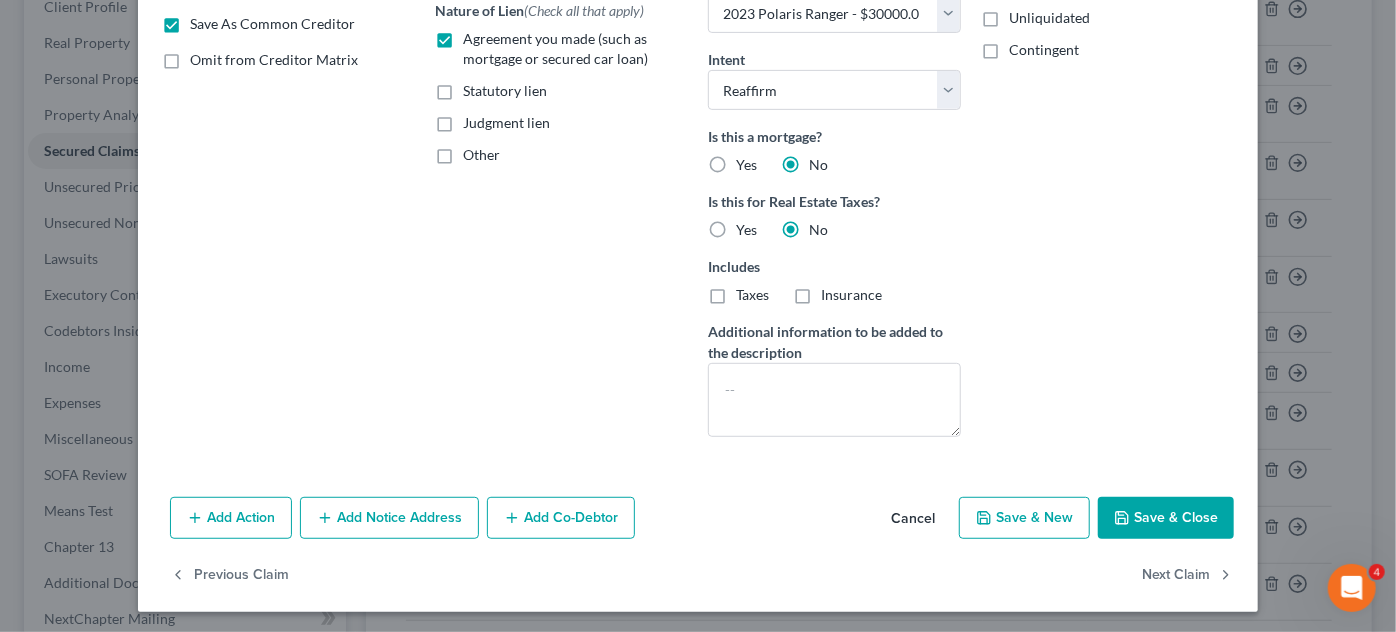click on "Save & Close" at bounding box center (1166, 518) 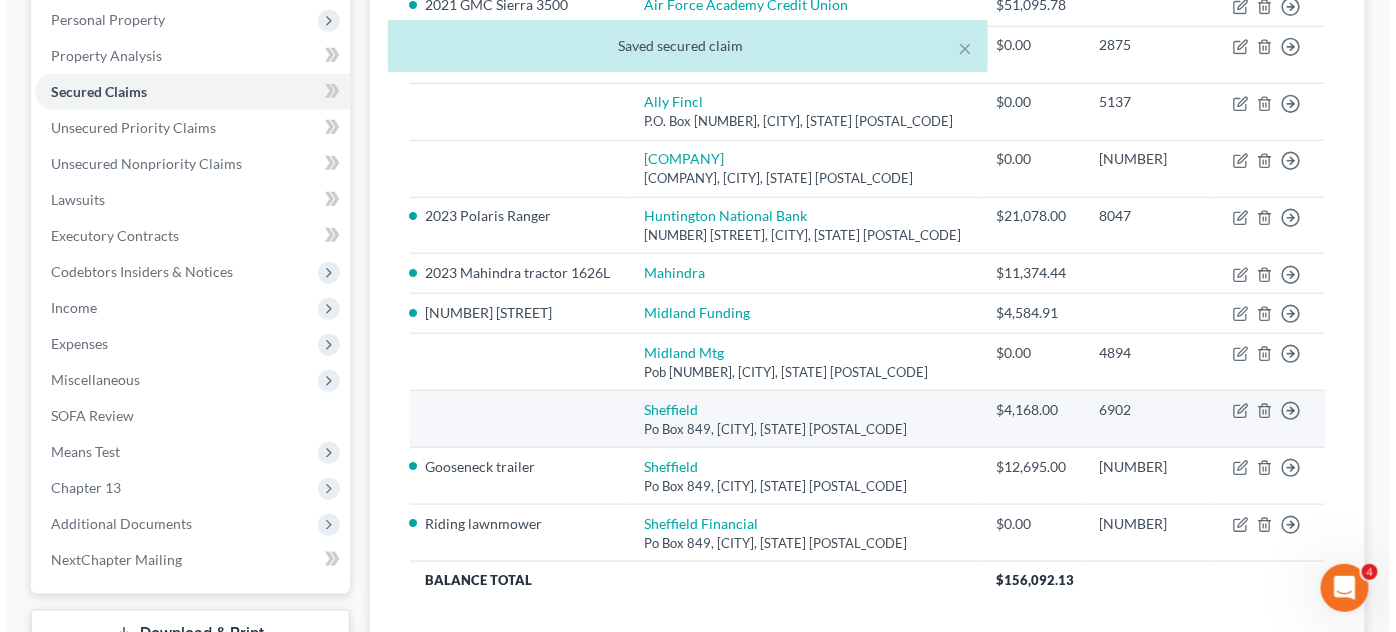 scroll, scrollTop: 454, scrollLeft: 0, axis: vertical 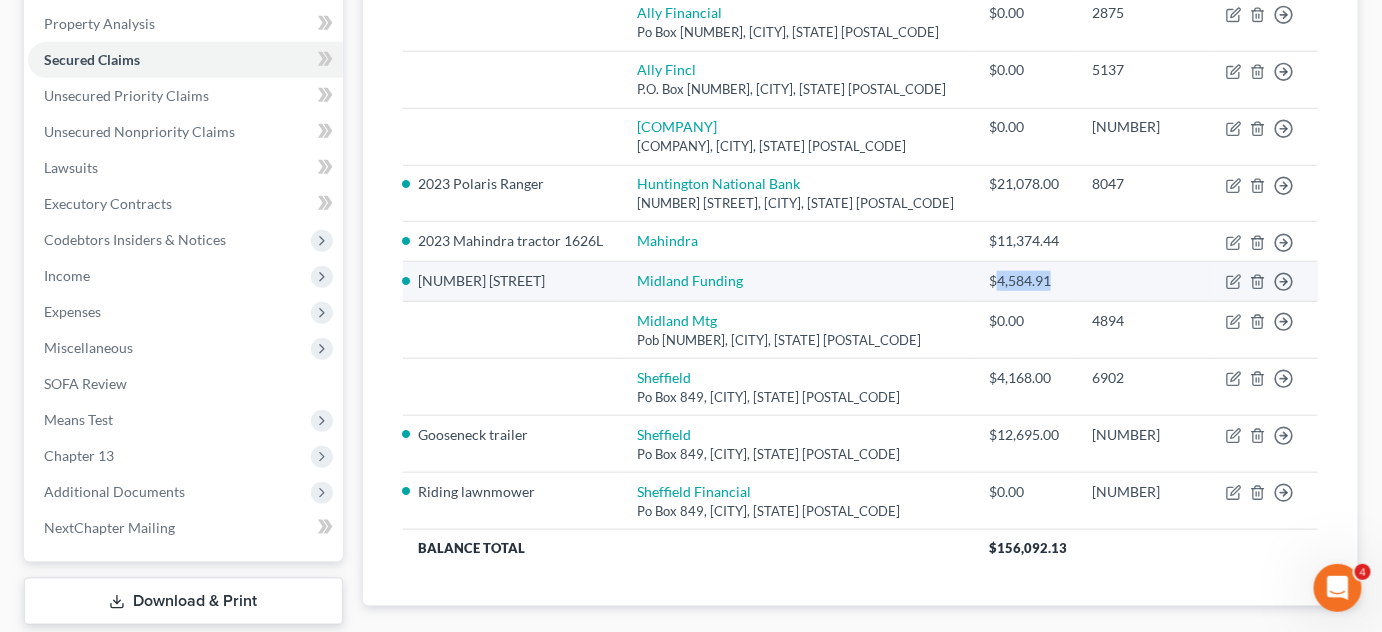 drag, startPoint x: 1037, startPoint y: 274, endPoint x: 972, endPoint y: 282, distance: 65.490456 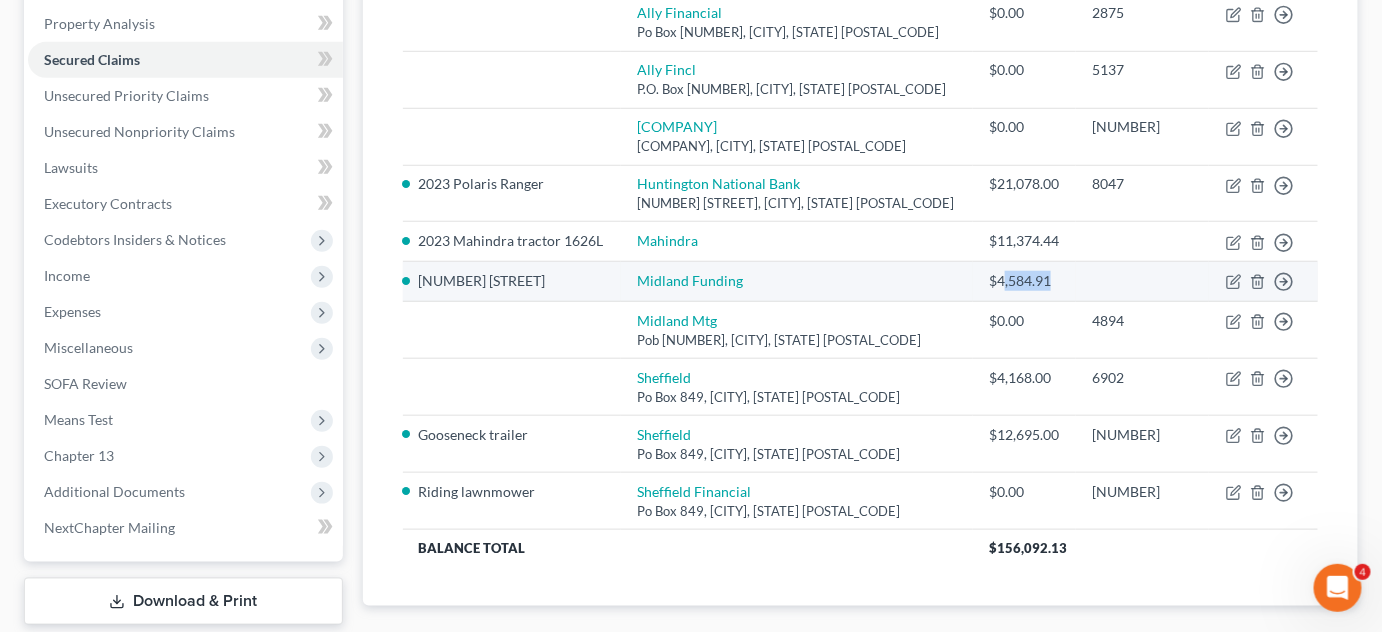 copy on ",[AMOUNT]" 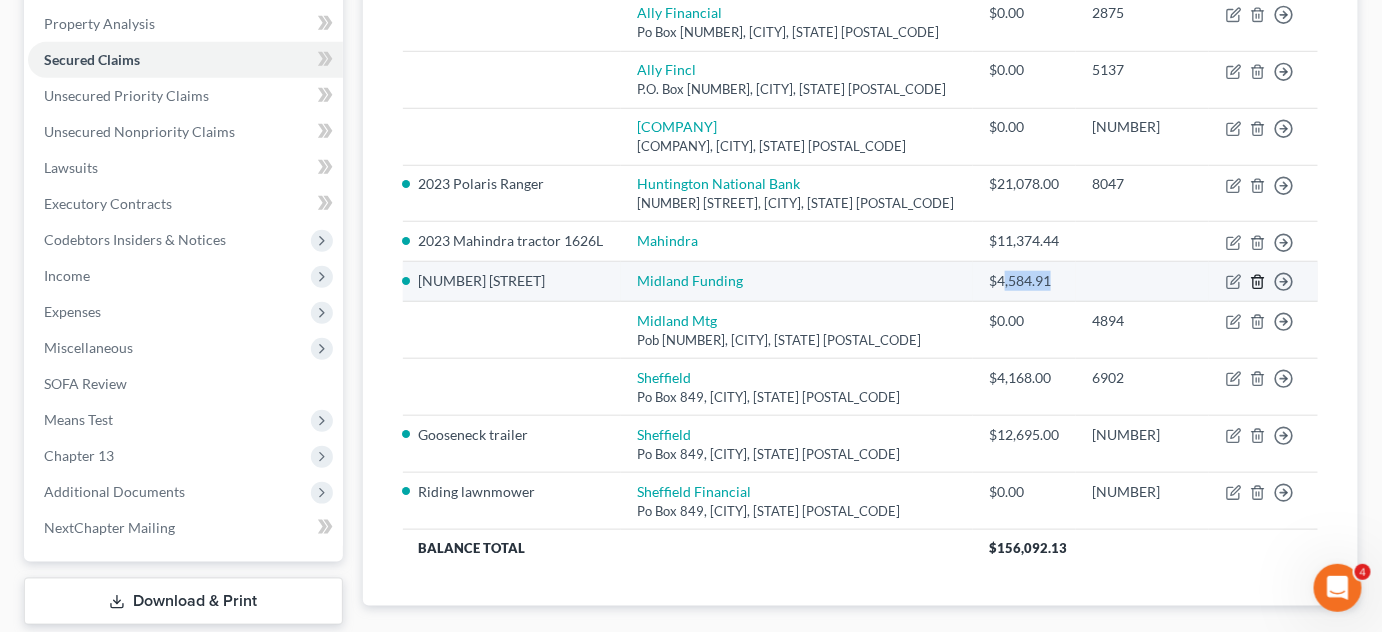 click 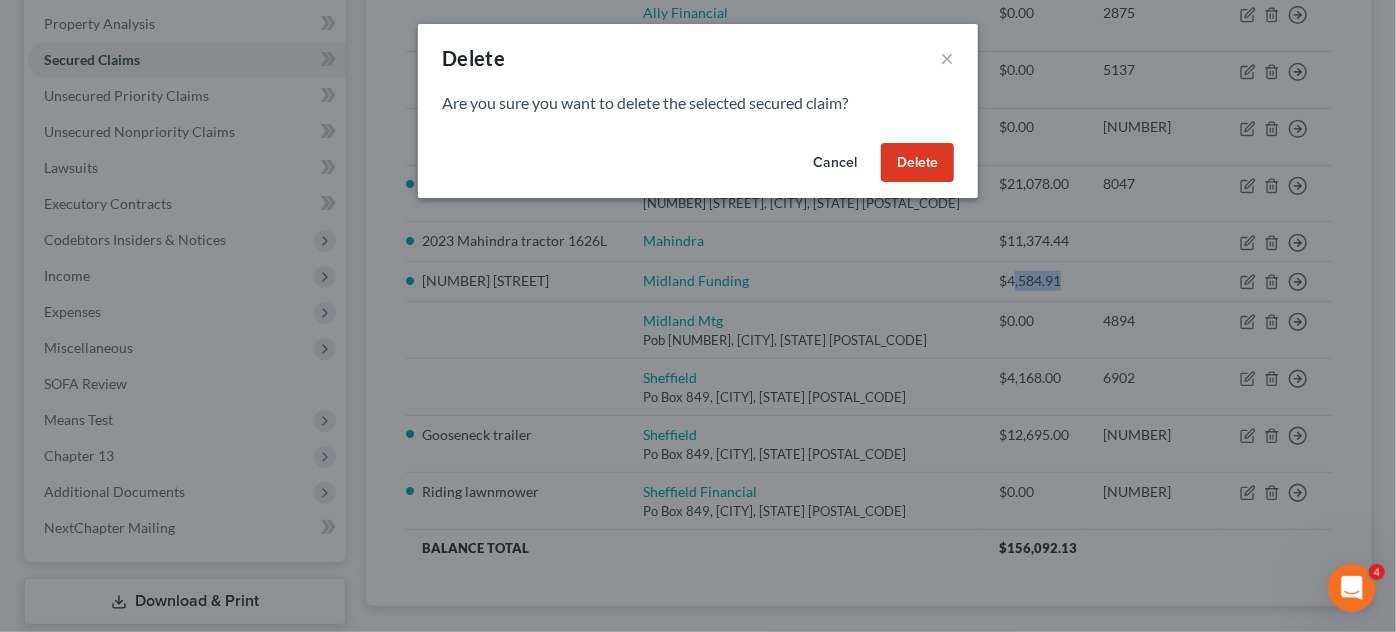 click on "Cancel" at bounding box center [835, 163] 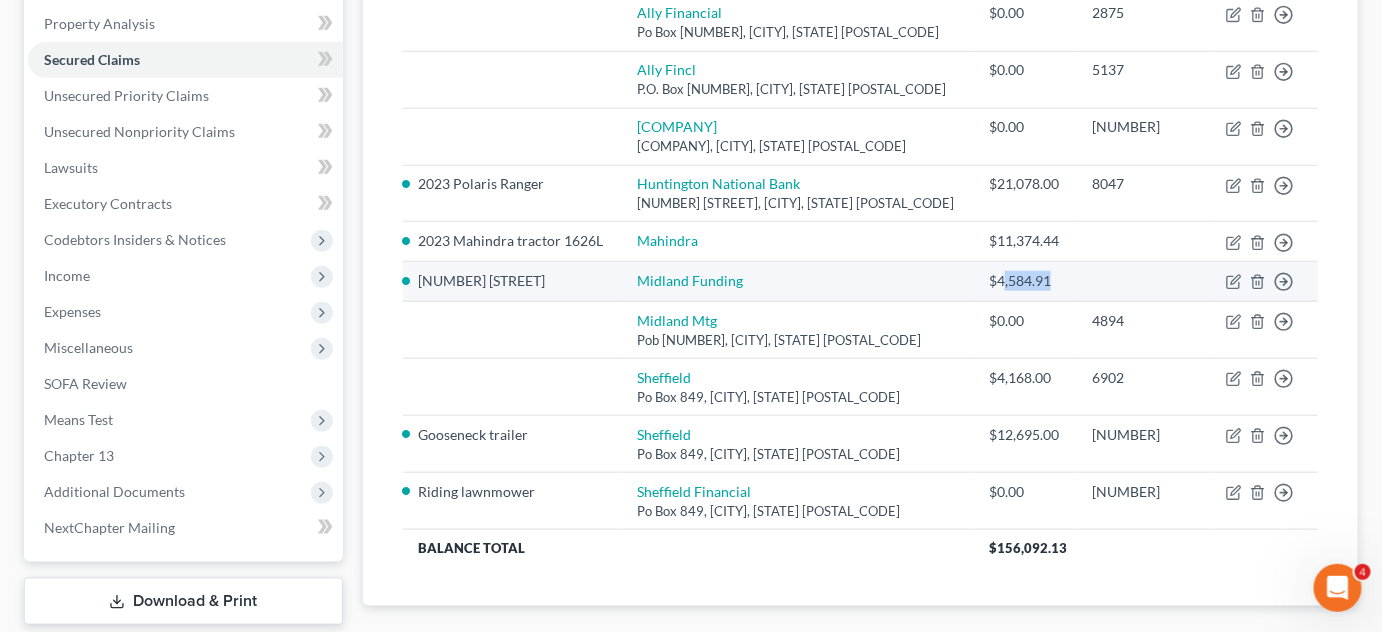 click on "$4,584.91" at bounding box center [1024, 282] 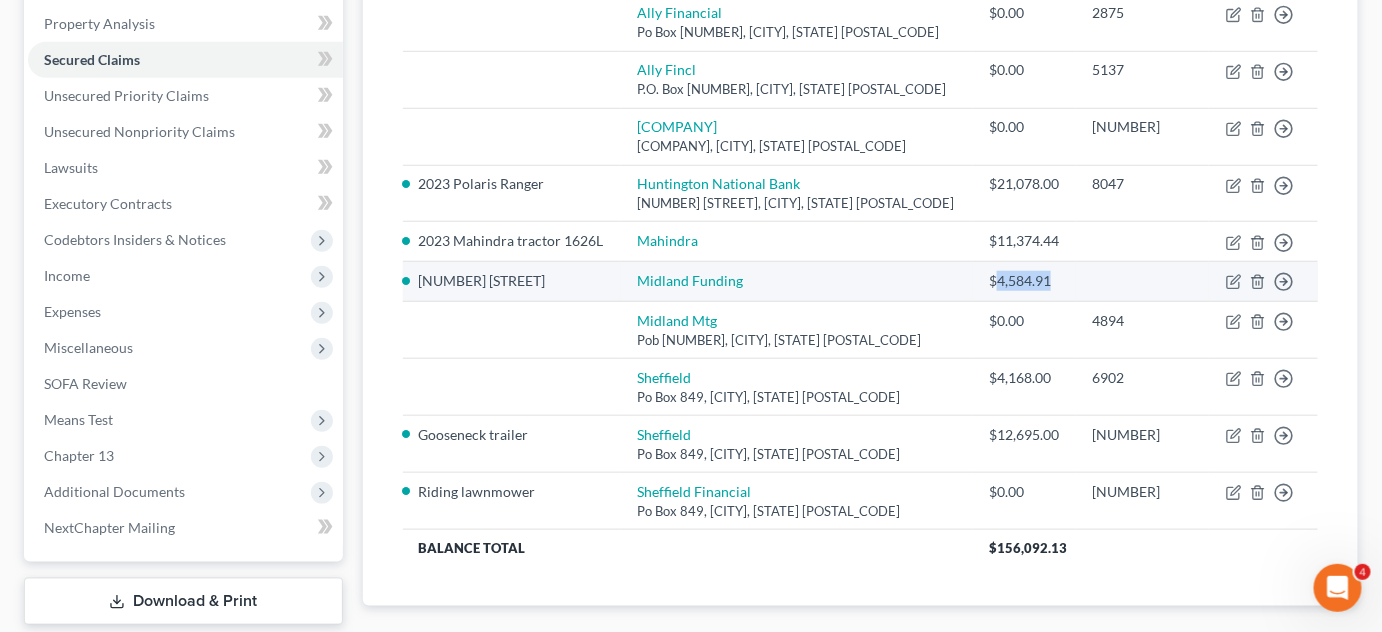 drag, startPoint x: 1019, startPoint y: 274, endPoint x: 968, endPoint y: 285, distance: 52.17279 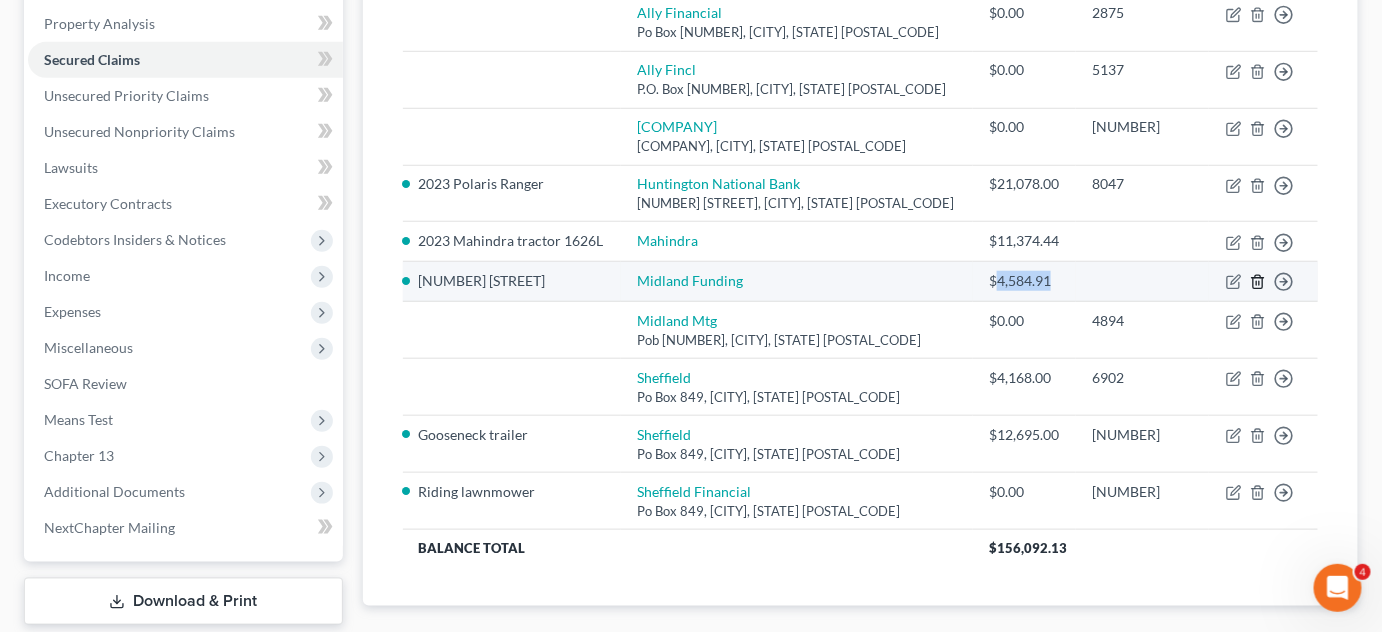 click 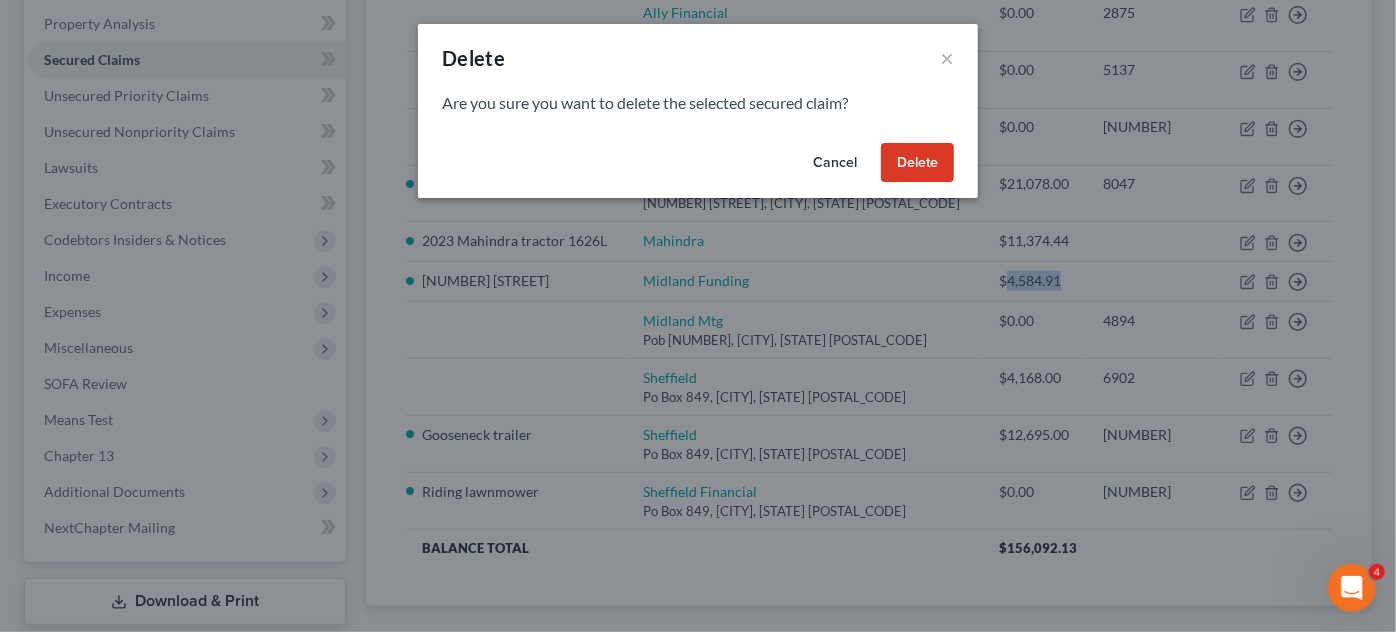 click on "Delete" at bounding box center [917, 163] 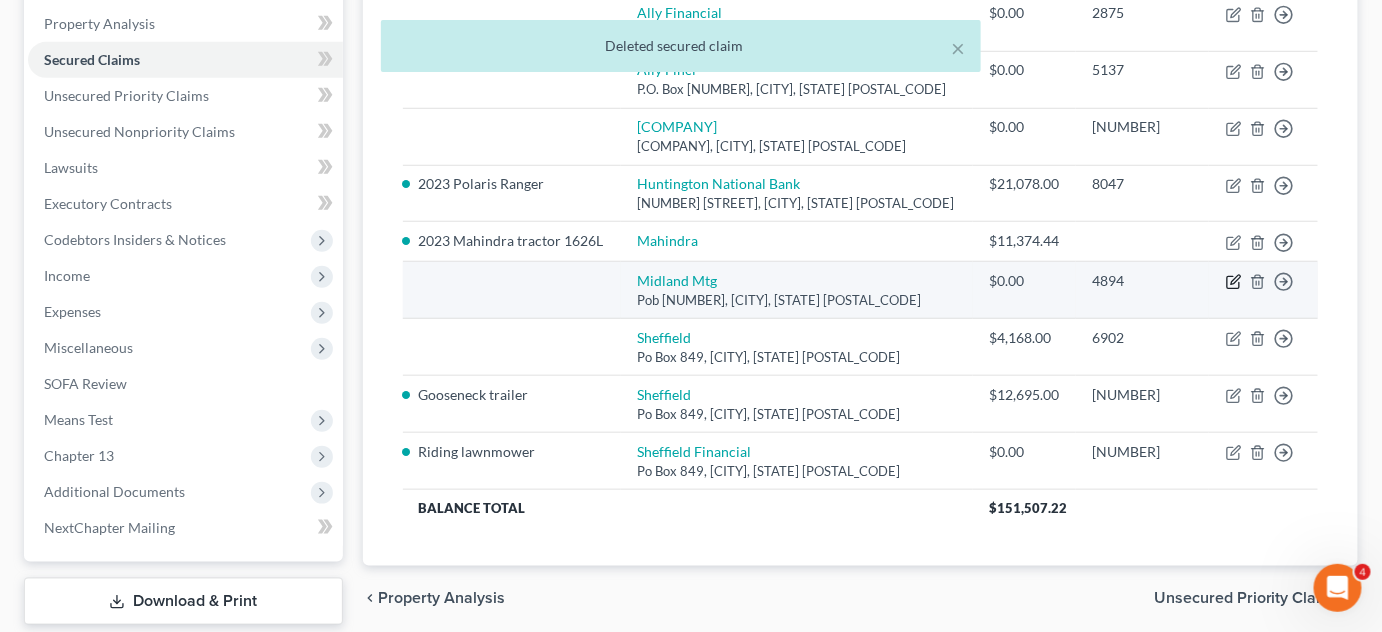 click 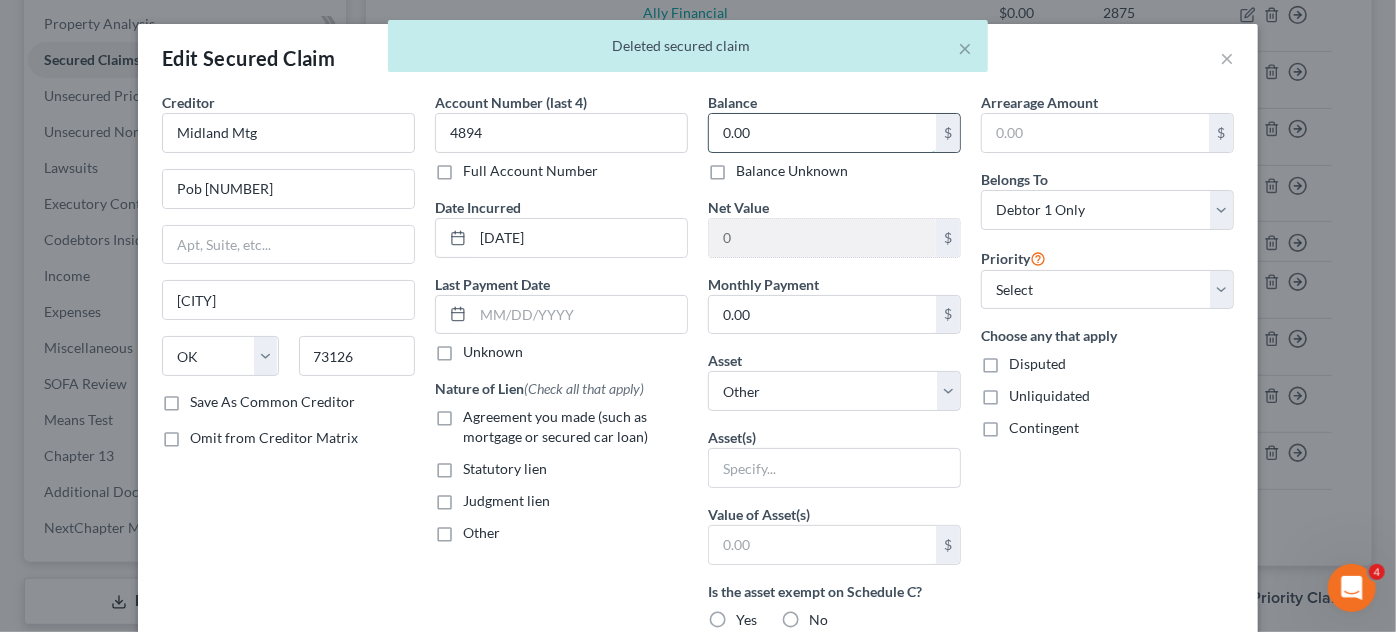 paste on ",[AMOUNT]" 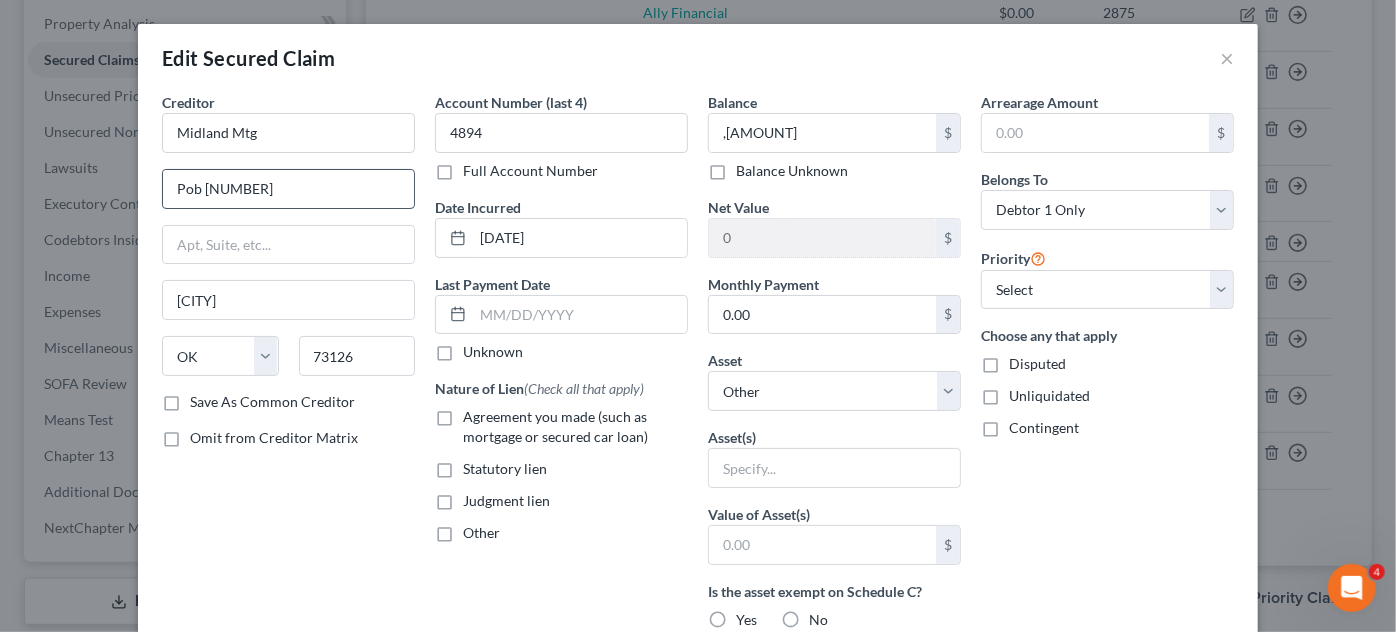 click on "Pob [NUMBER]" at bounding box center [288, 189] 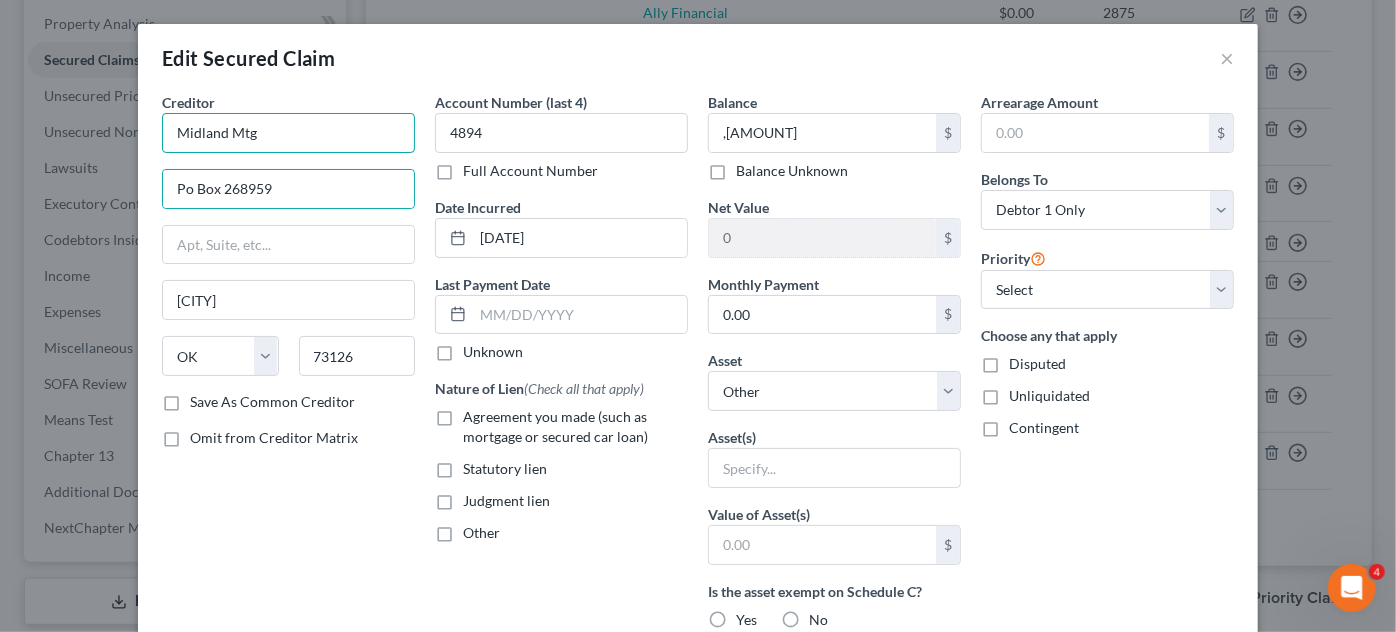 click on "Midland Mtg" at bounding box center [288, 133] 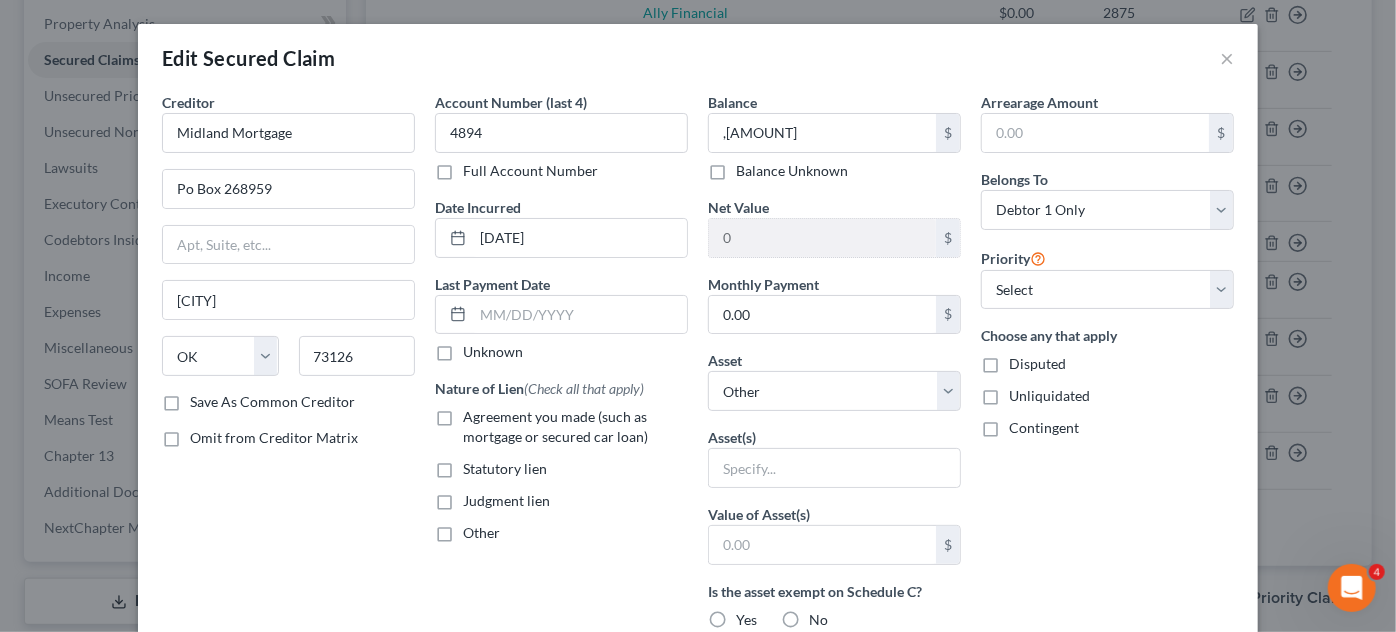 click on "Edit Unsecured Nonpriority Claim  × Creditor *    [COMPANY]                      [POSTAL_BOX] [NUMBER] [CITY] [STATE] [POSTAL CODE] Save As Common Creditor Omit from Creditor Matrix" at bounding box center (288, 538) 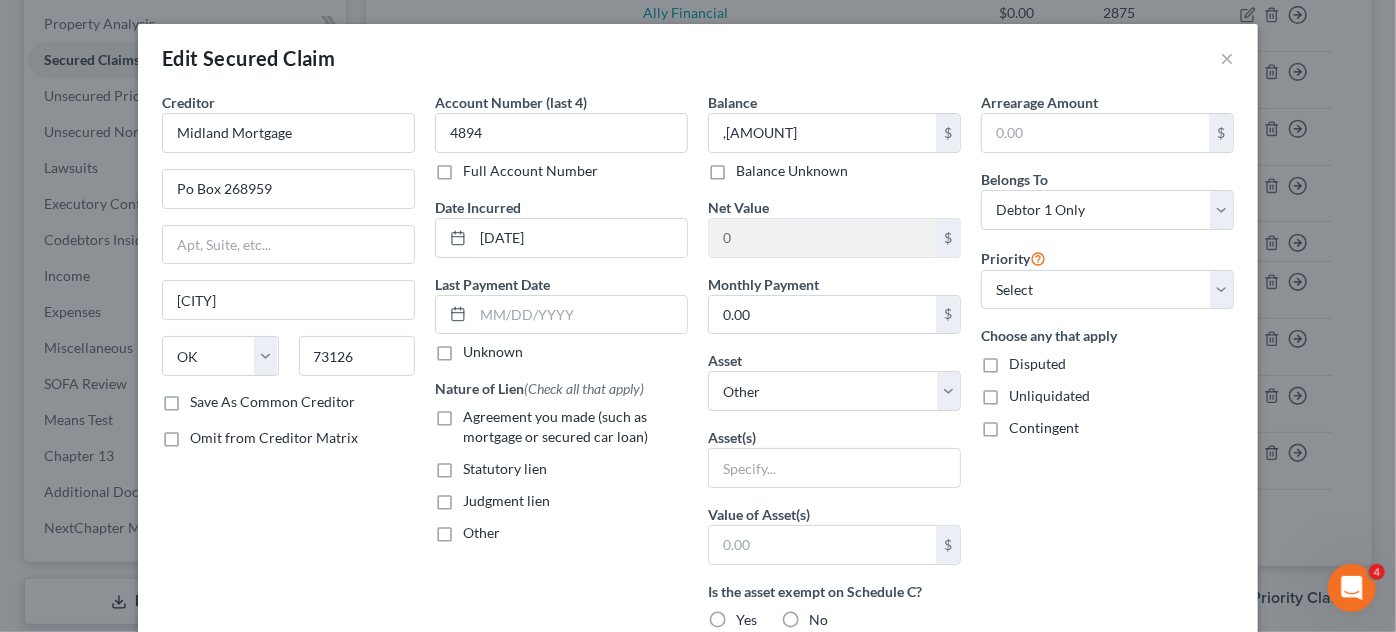 click on "Save As Common Creditor" at bounding box center [204, 398] 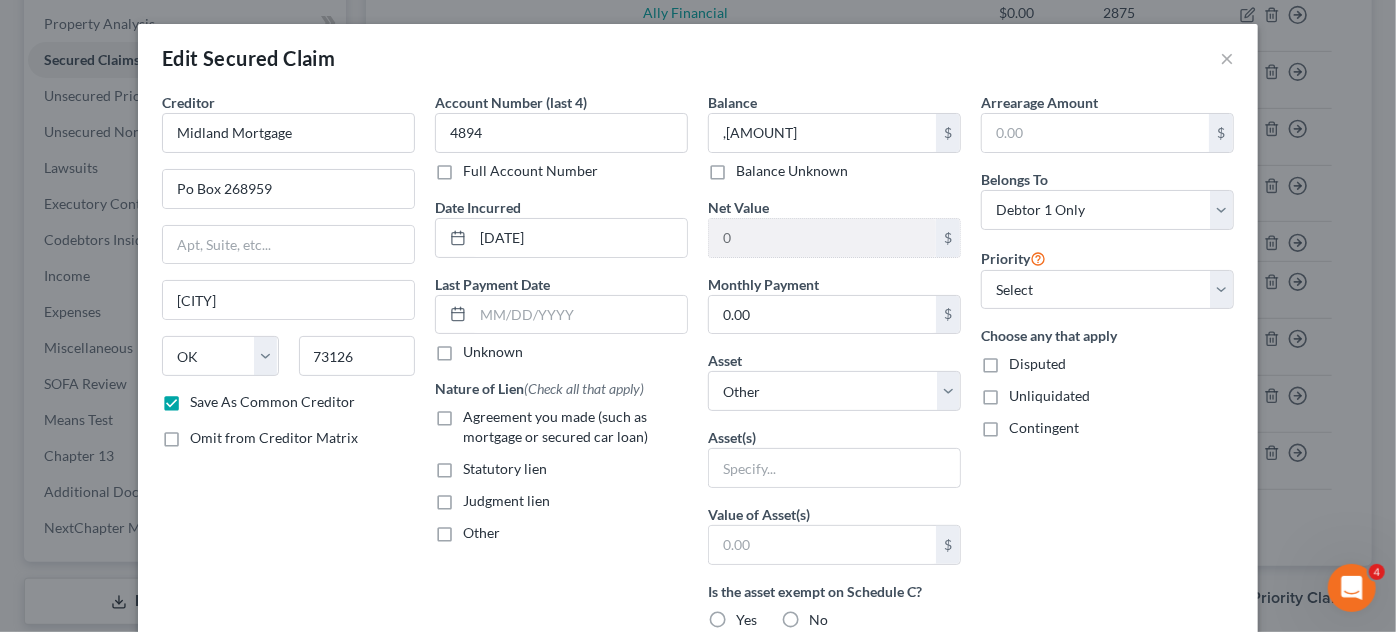 click on "Agreement you made (such as mortgage or secured car loan)" at bounding box center [575, 427] 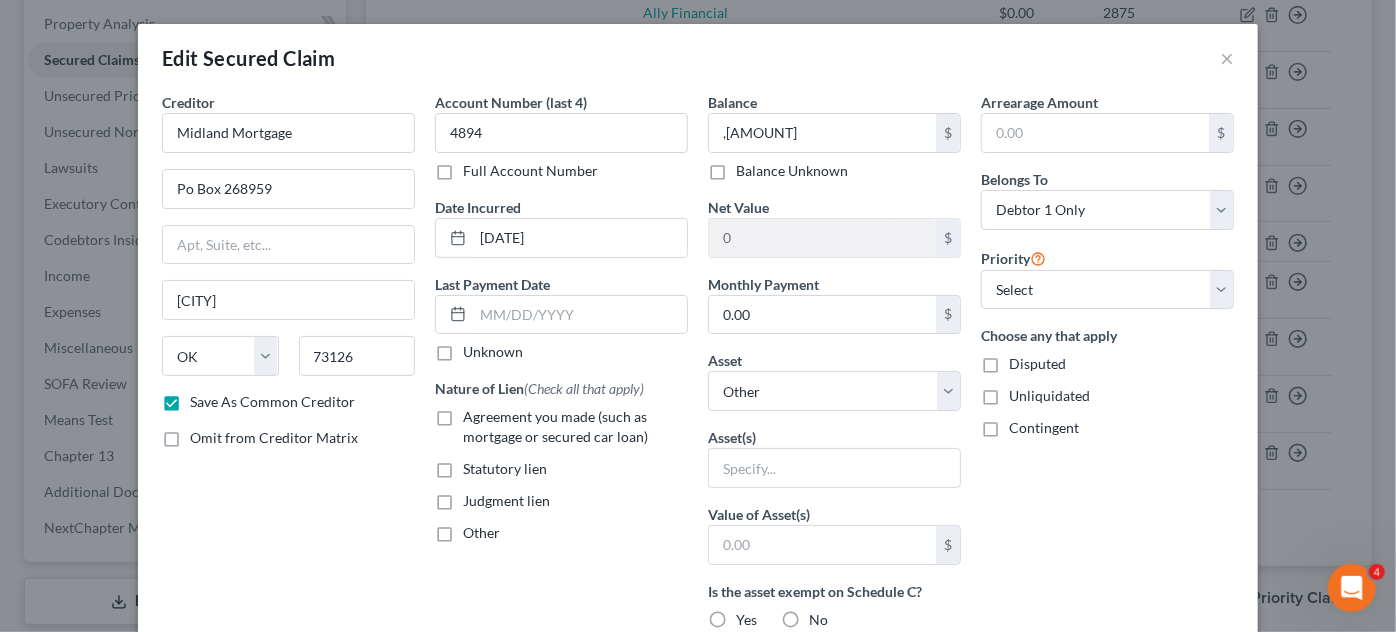 click on "Agreement you made (such as mortgage or secured car loan)" at bounding box center (477, 413) 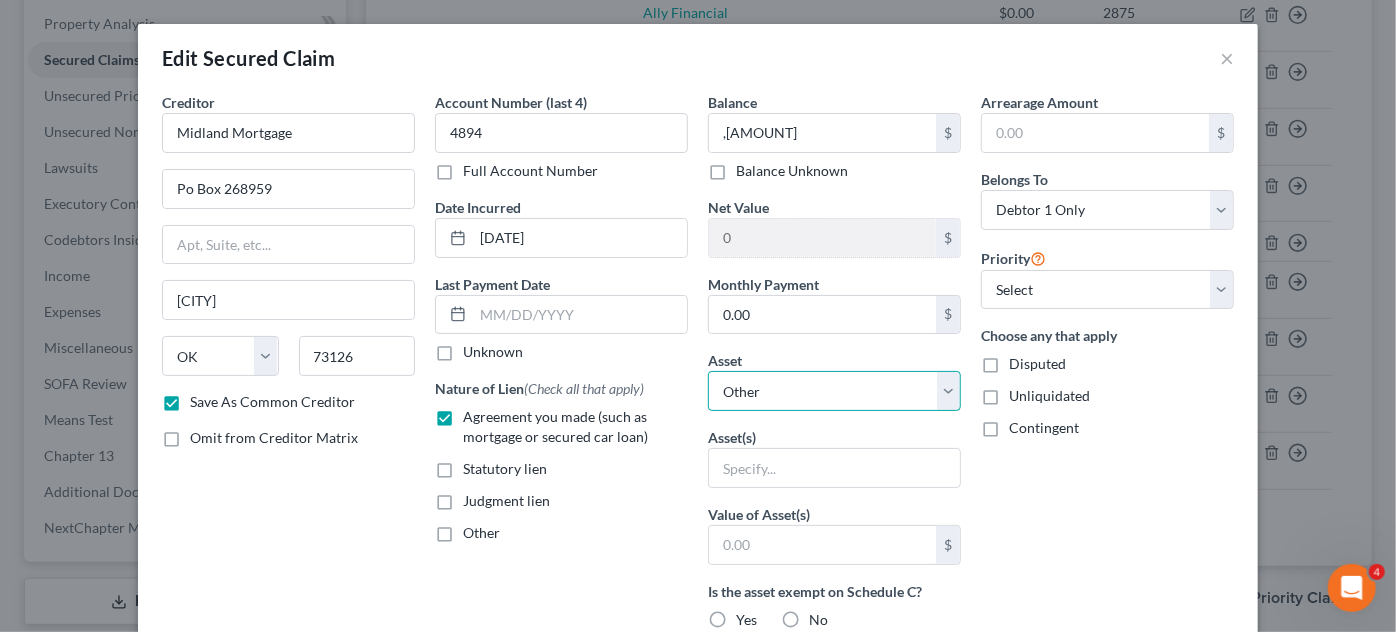 click on "Select Other Multiple Assets [COMPANY] (Checking Account) - $0.0 Household Goods - Household goods and furnishings - $null 2023 Mahindra tractor 1626L - $23000.0 Jewelry - Jewelry - $null Timeshare in [CITY] [STATE] - $25000.0 [COMPANY] (Checking Account) - $0.0 [COMPANY] (Savings Account) - $0.0 Firearms - Firearms, ammunition, & related equipment - $1200.0 [COMPANY] (Savings Account) - $0.0 Clothing - Clothing - $0.0 Electronics - Household electronics - $null 2023 Polaris Ranger - $30000.0 [NUMBER] [STREET] - $250000.0 Riding lawnmower - $7000.0 2021 GMC Sierra 3500 - $56073.0 Gooseneck trailer - $25000.0" at bounding box center [834, 391] 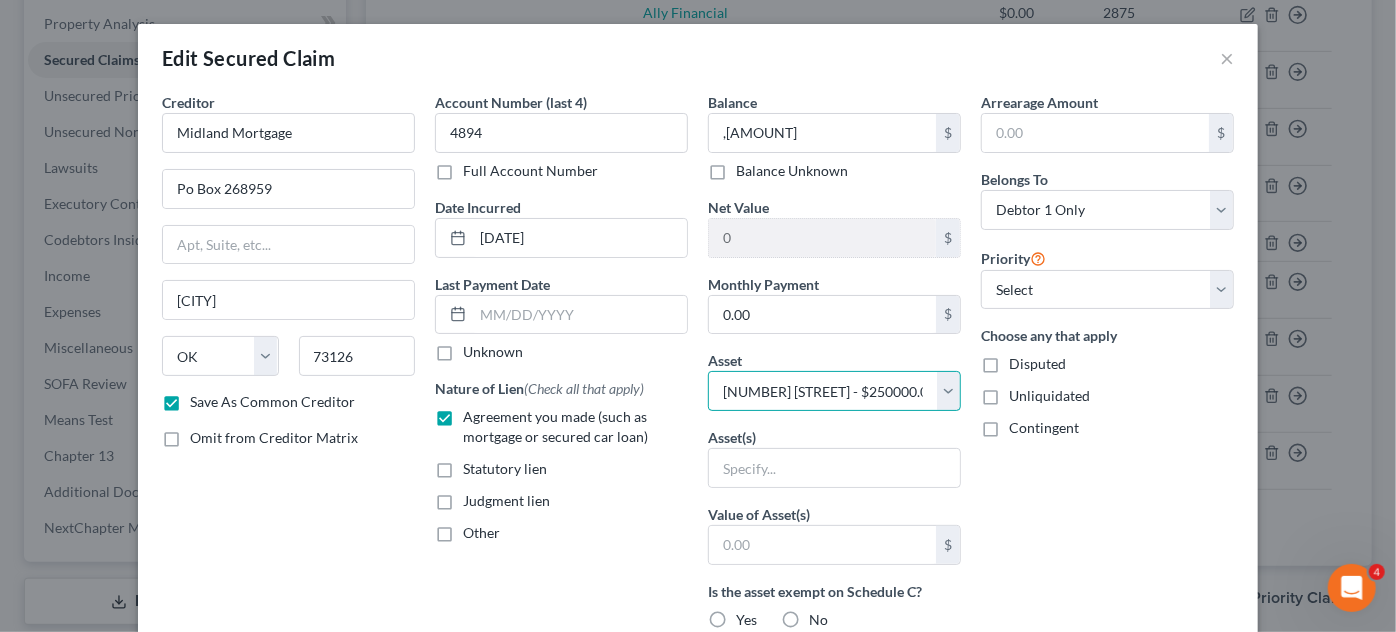 click on "Select Other Multiple Assets [COMPANY] (Checking Account) - $0.0 Household Goods - Household goods and furnishings - $null 2023 Mahindra tractor 1626L - $23000.0 Jewelry - Jewelry - $null Timeshare in [CITY] [STATE] - $25000.0 [COMPANY] (Checking Account) - $0.0 [COMPANY] (Savings Account) - $0.0 Firearms - Firearms, ammunition, & related equipment - $1200.0 [COMPANY] (Savings Account) - $0.0 Clothing - Clothing - $0.0 Electronics - Household electronics - $null 2023 Polaris Ranger - $30000.0 [NUMBER] [STREET] - $250000.0 Riding lawnmower - $7000.0 2021 GMC Sierra 3500 - $56073.0 Gooseneck trailer - $25000.0" at bounding box center [834, 391] 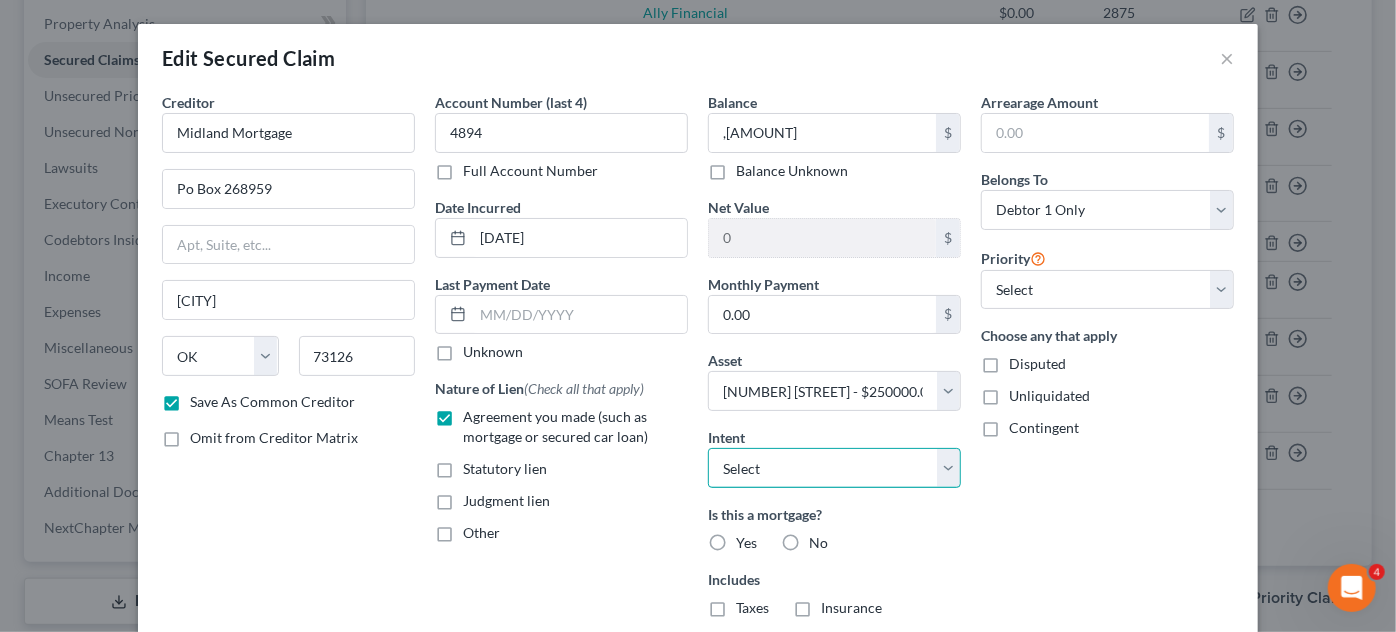 click on "Select Surrender Redeem Reaffirm Avoid Other" at bounding box center [834, 468] 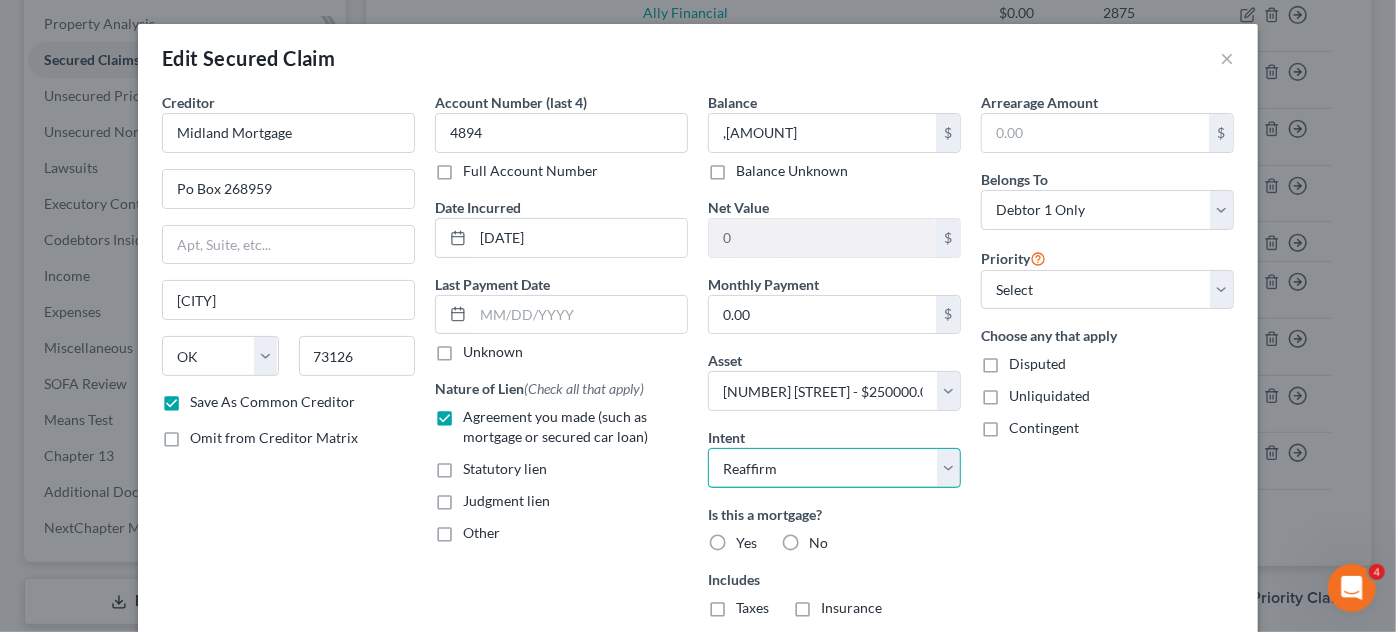click on "Select Surrender Redeem Reaffirm Avoid Other" at bounding box center [834, 468] 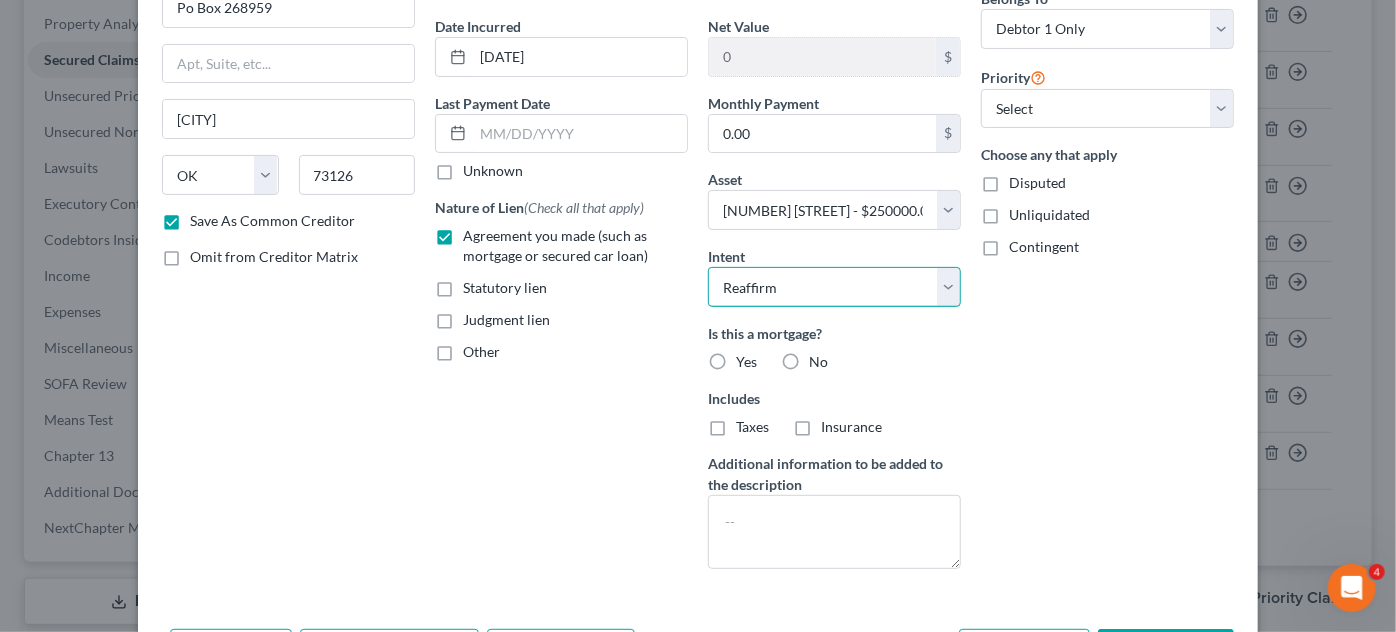 scroll, scrollTop: 181, scrollLeft: 0, axis: vertical 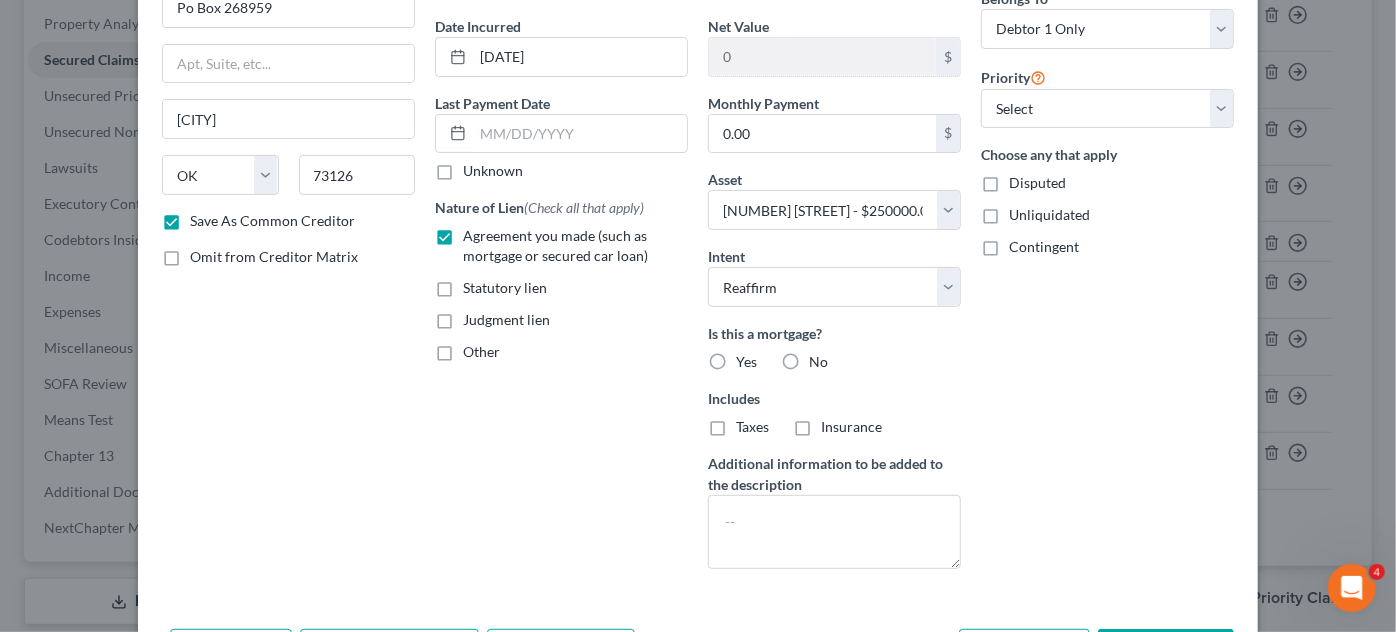 click on "No" at bounding box center [818, 362] 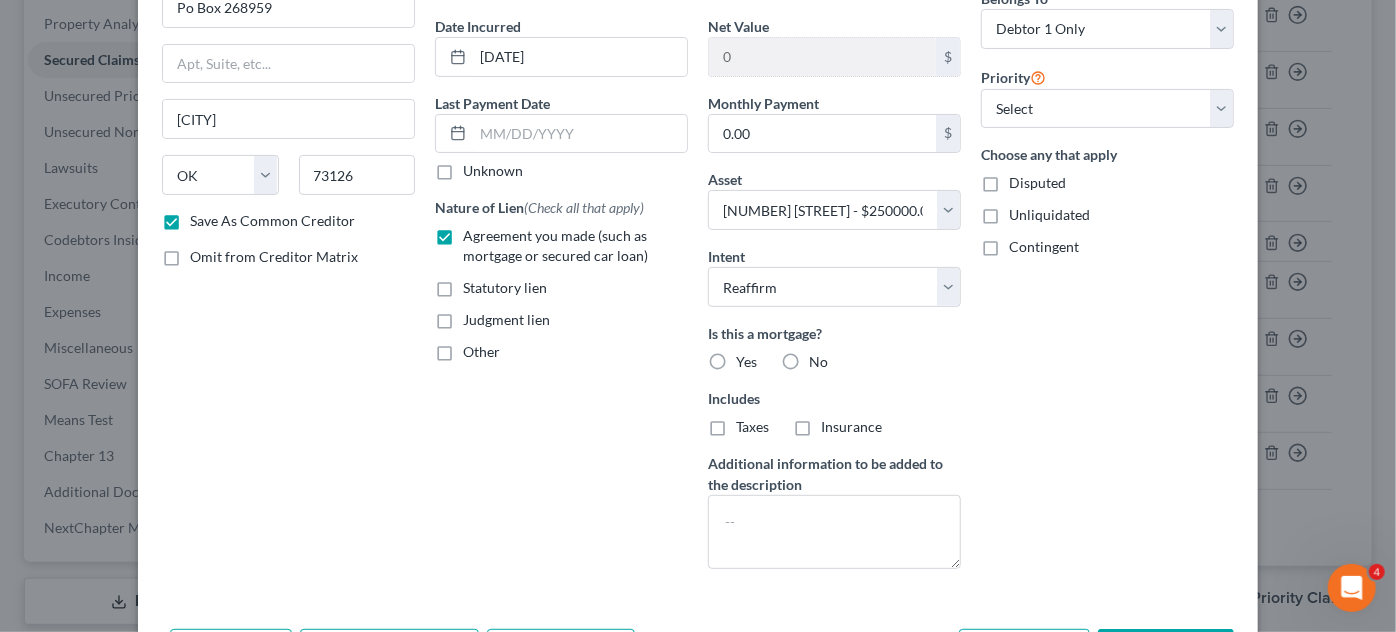 click on "No" at bounding box center (823, 358) 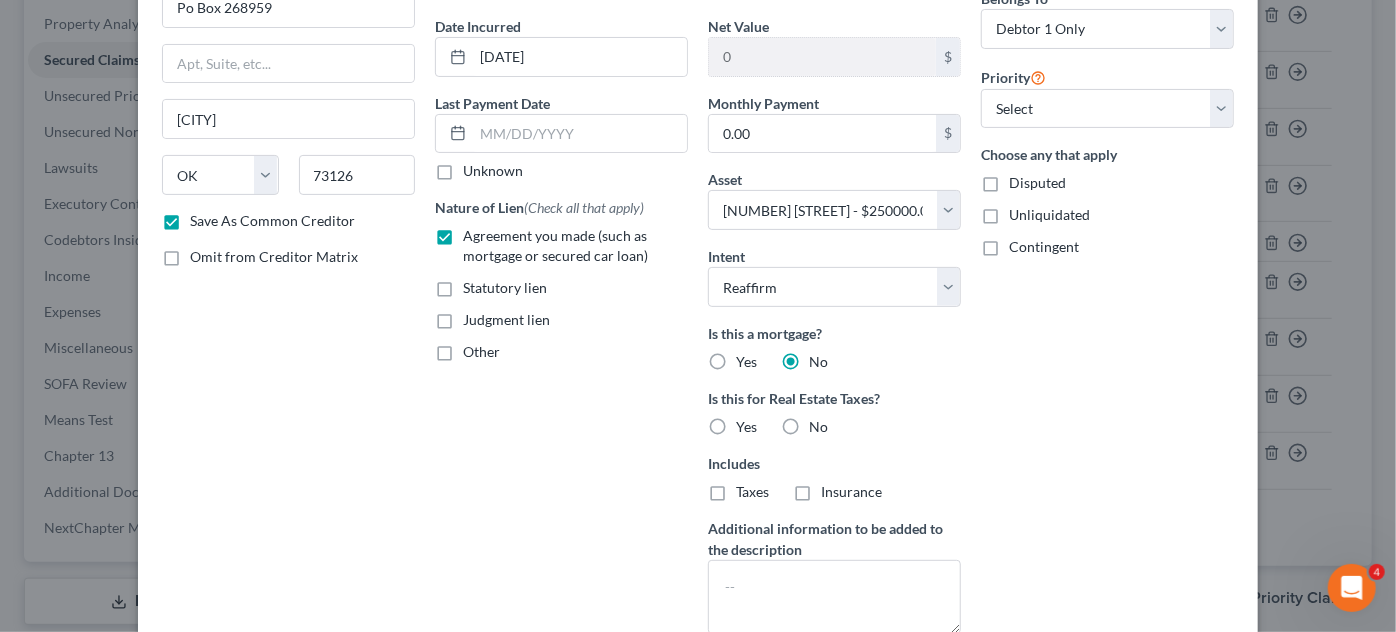 click on "No" at bounding box center (818, 427) 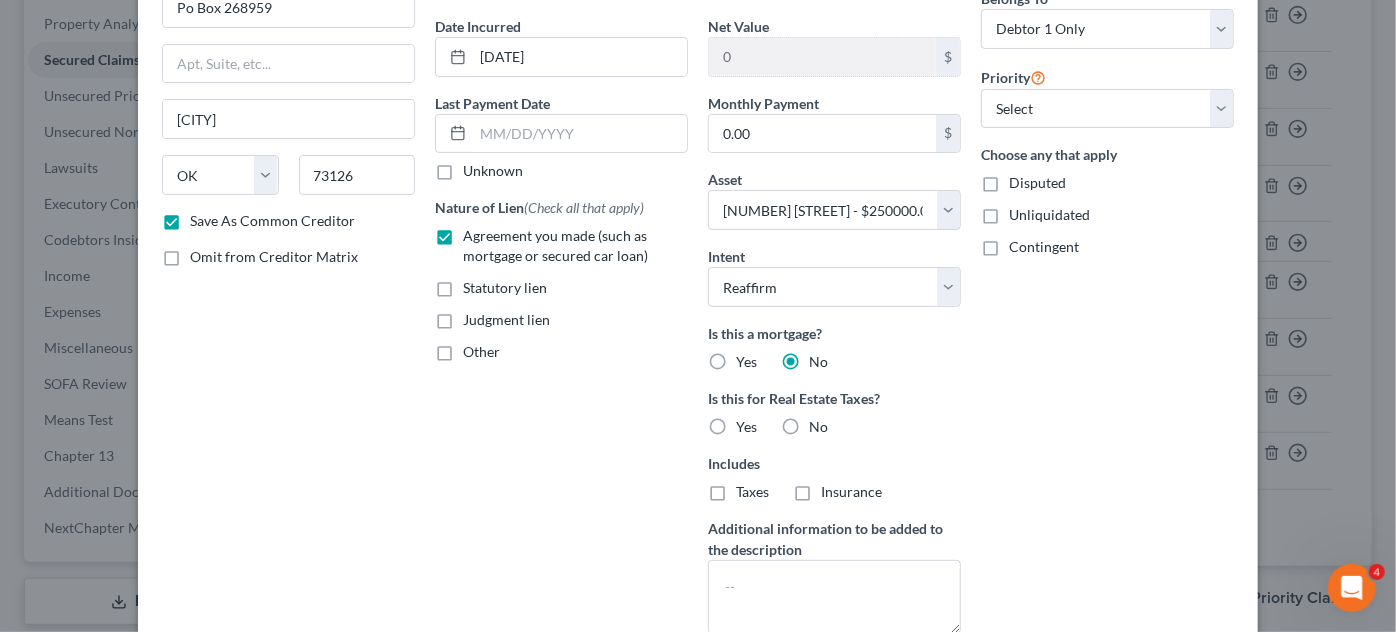 click on "No" at bounding box center [823, 423] 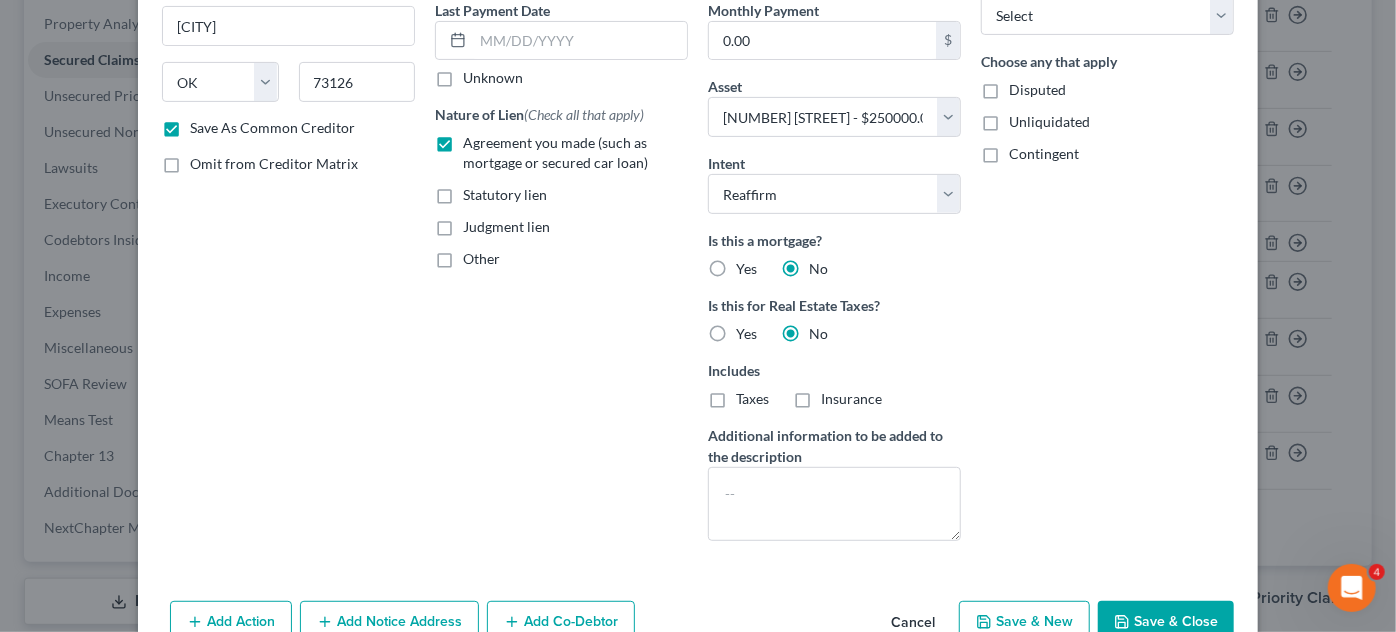 scroll, scrollTop: 378, scrollLeft: 0, axis: vertical 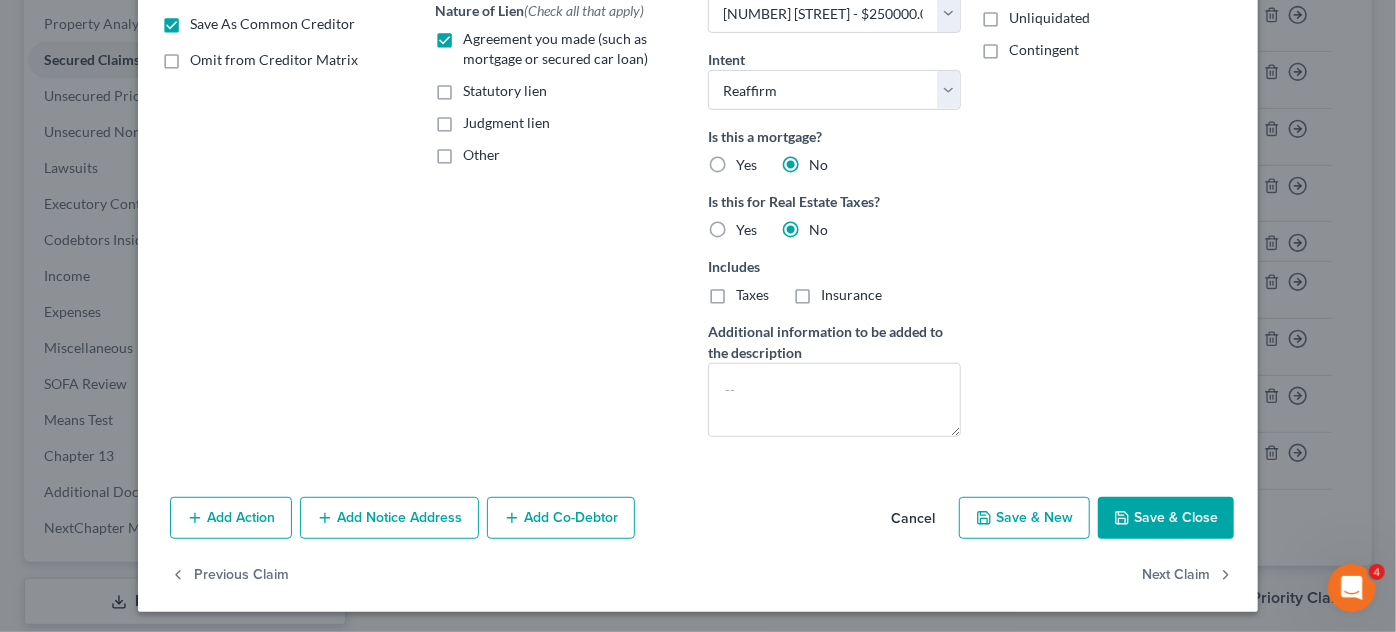 drag, startPoint x: 1150, startPoint y: 519, endPoint x: 1128, endPoint y: 513, distance: 22.803509 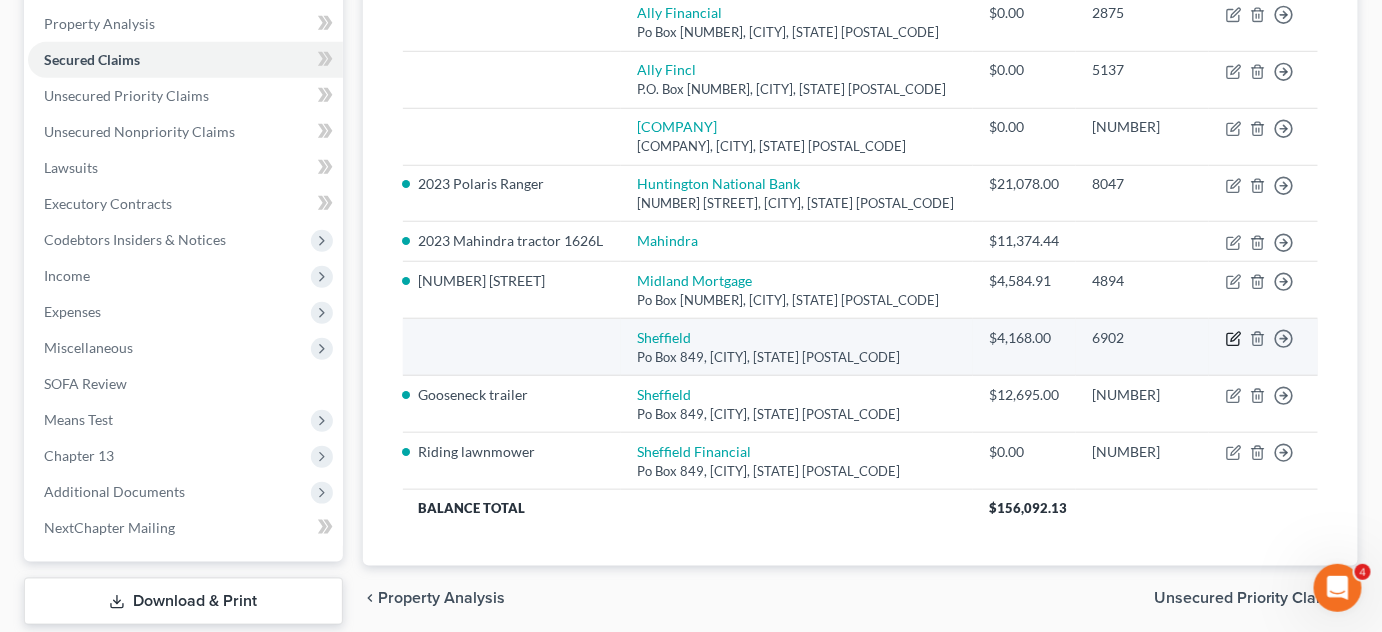 click 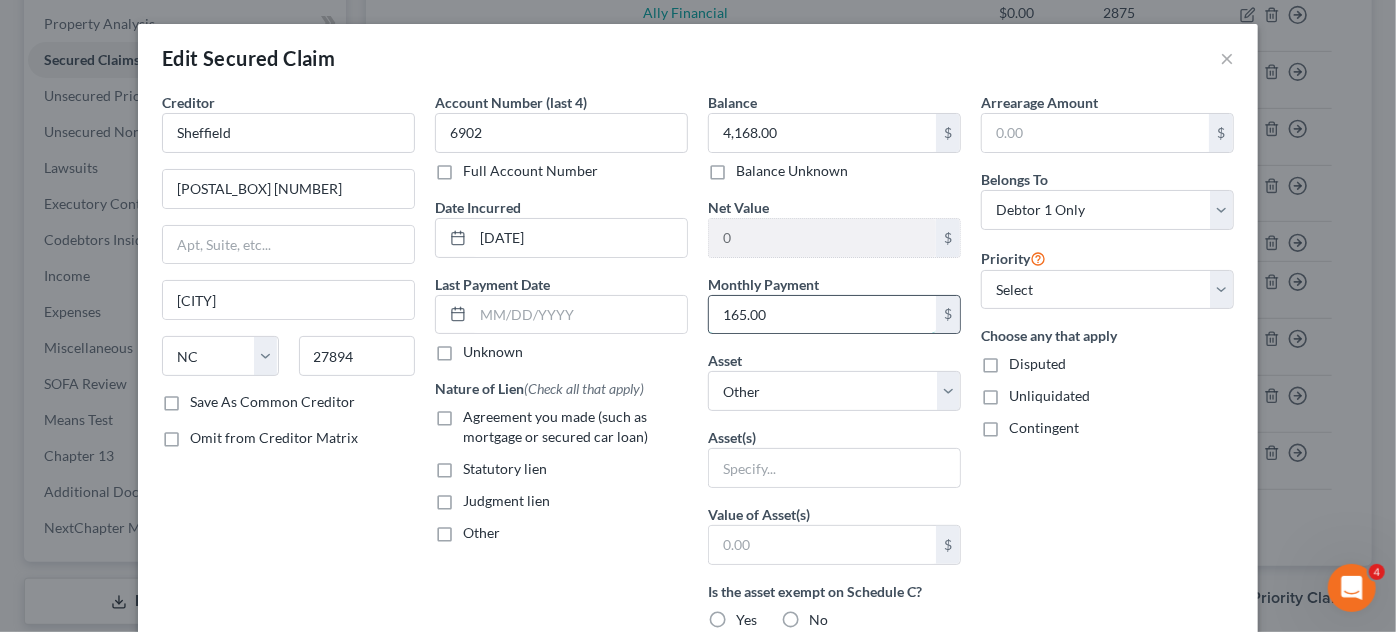 click on "165.00" at bounding box center (822, 315) 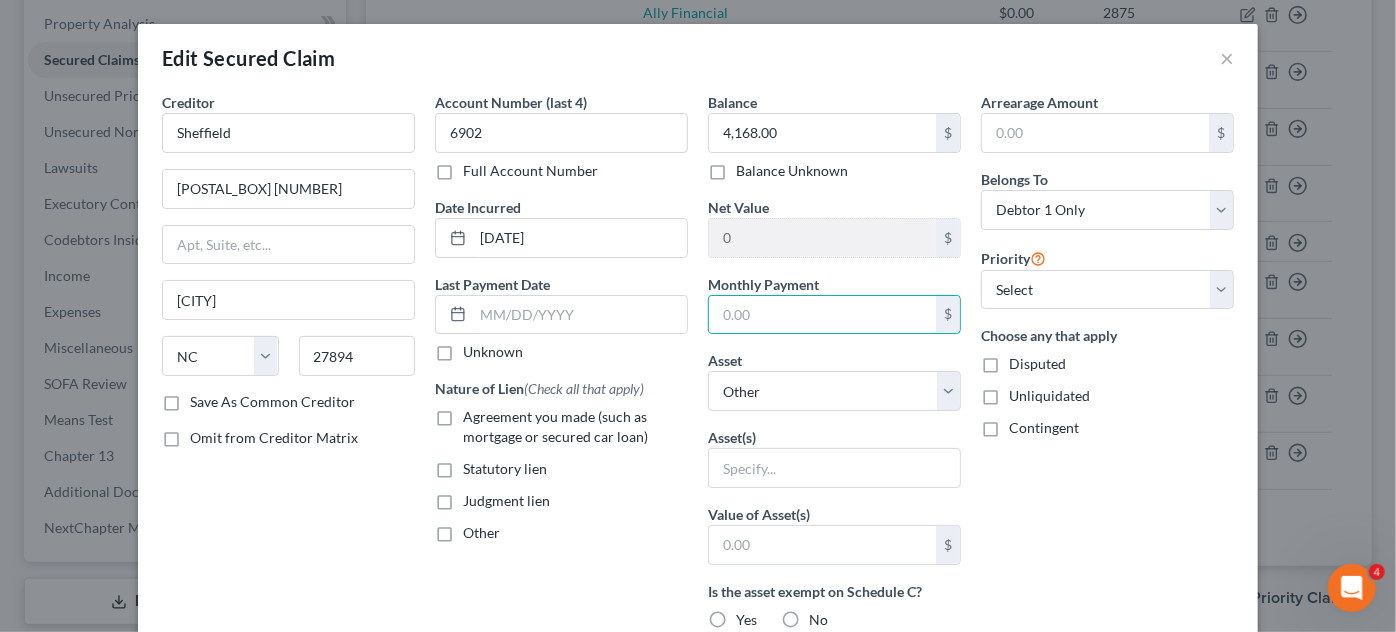 click on "Agreement you made (such as mortgage or secured car loan)" at bounding box center [575, 427] 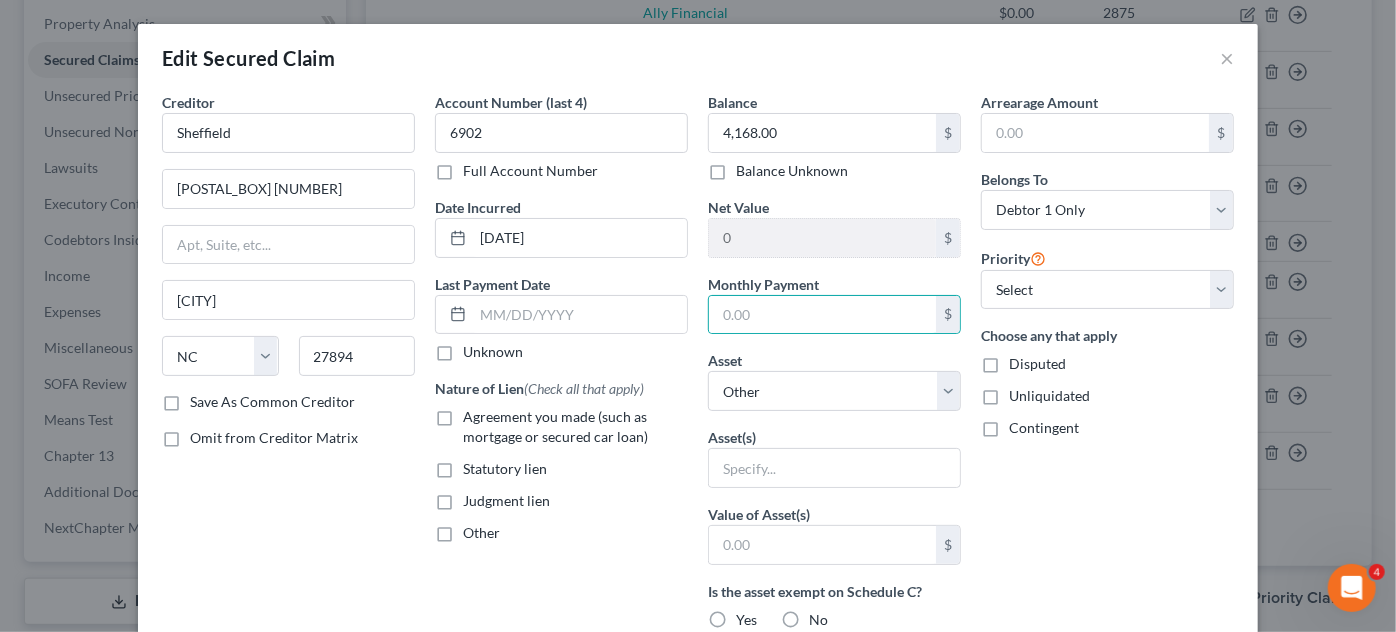 click on "Agreement you made (such as mortgage or secured car loan)" at bounding box center (477, 413) 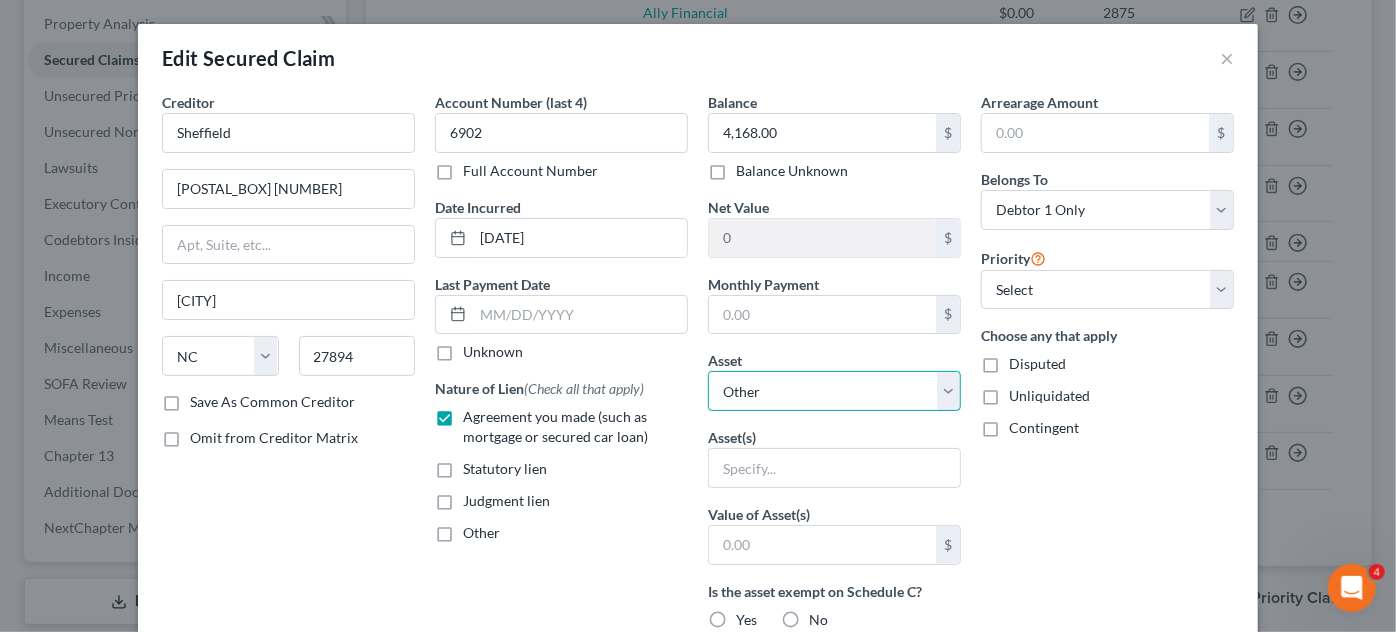 click on "Select Other Multiple Assets [COMPANY] (Checking Account) - $0.0 Household Goods - Household goods and furnishings - $null 2023 Mahindra tractor 1626L - $23000.0 Jewelry - Jewelry - $null Timeshare in [CITY] [STATE] - $25000.0 [COMPANY] (Checking Account) - $0.0 [COMPANY] (Savings Account) - $0.0 Firearms - Firearms, ammunition, & related equipment - $1200.0 [COMPANY] (Savings Account) - $0.0 Clothing - Clothing - $0.0 Electronics - Household electronics - $null 2023 Polaris Ranger - $30000.0 [NUMBER] [STREET] - $250000.0 Riding lawnmower - $7000.0 2021 GMC Sierra 3500 - $56073.0 Gooseneck trailer - $25000.0" at bounding box center [834, 391] 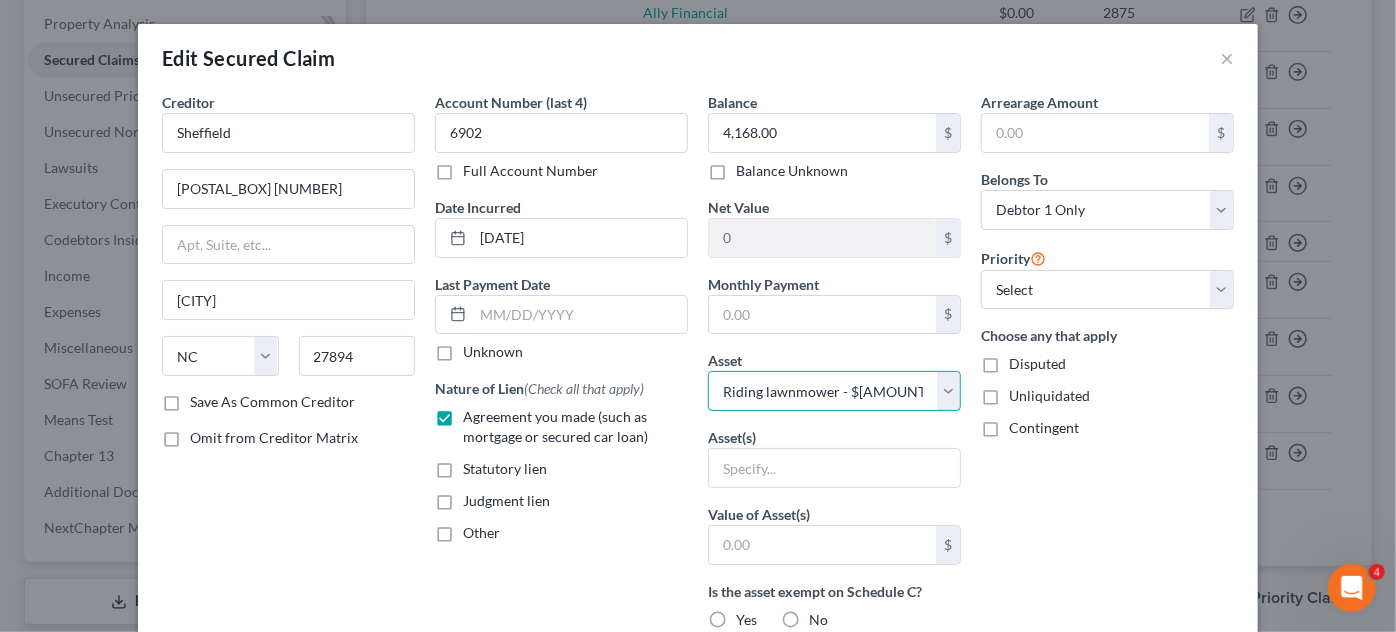 click on "Select Other Multiple Assets [COMPANY] (Checking Account) - $0.0 Household Goods - Household goods and furnishings - $null 2023 Mahindra tractor 1626L - $23000.0 Jewelry - Jewelry - $null Timeshare in [CITY] [STATE] - $25000.0 [COMPANY] (Checking Account) - $0.0 [COMPANY] (Savings Account) - $0.0 Firearms - Firearms, ammunition, & related equipment - $1200.0 [COMPANY] (Savings Account) - $0.0 Clothing - Clothing - $0.0 Electronics - Household electronics - $null 2023 Polaris Ranger - $30000.0 [NUMBER] [STREET] - $250000.0 Riding lawnmower - $7000.0 2021 GMC Sierra 3500 - $56073.0 Gooseneck trailer - $25000.0" at bounding box center [834, 391] 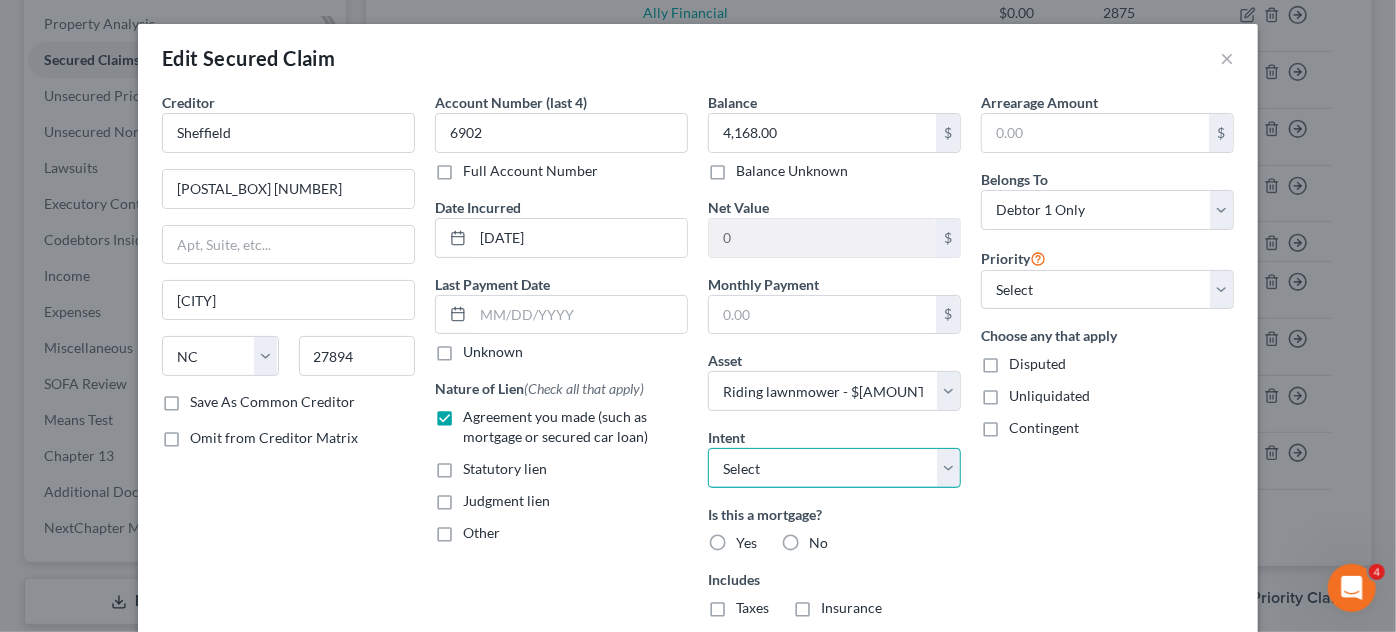 drag, startPoint x: 794, startPoint y: 471, endPoint x: 789, endPoint y: 482, distance: 12.083046 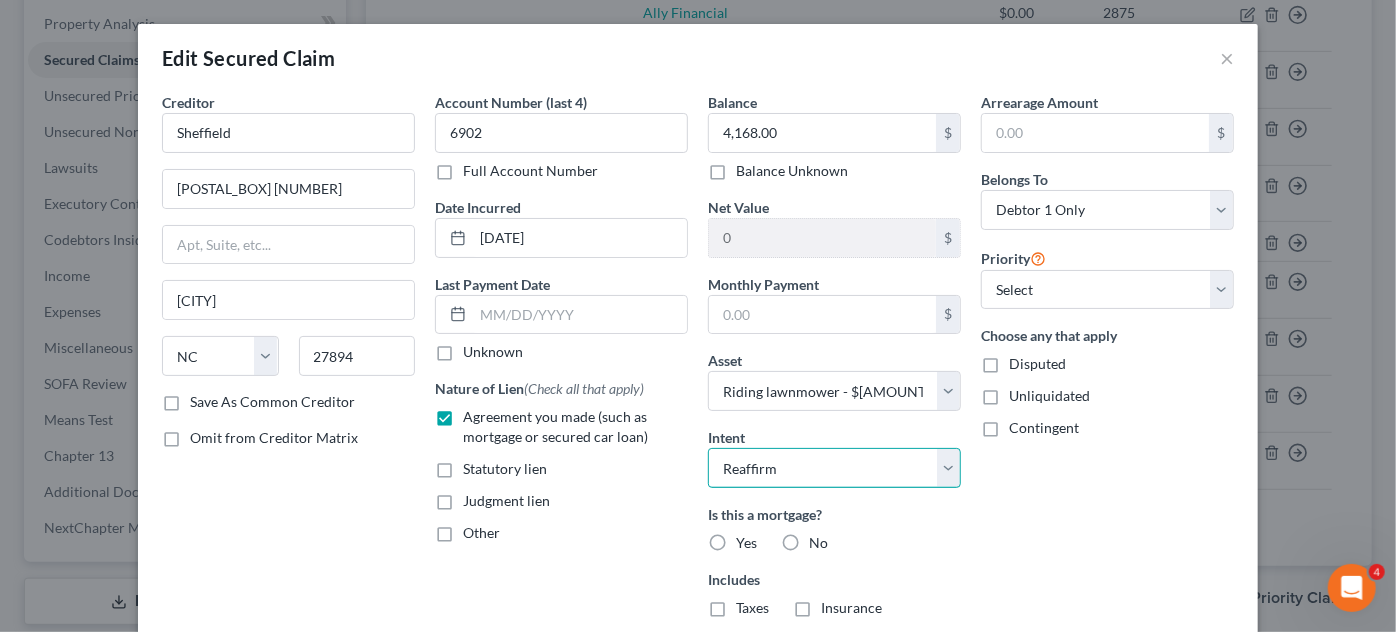 click on "Select Surrender Redeem Reaffirm Avoid Other" at bounding box center [834, 468] 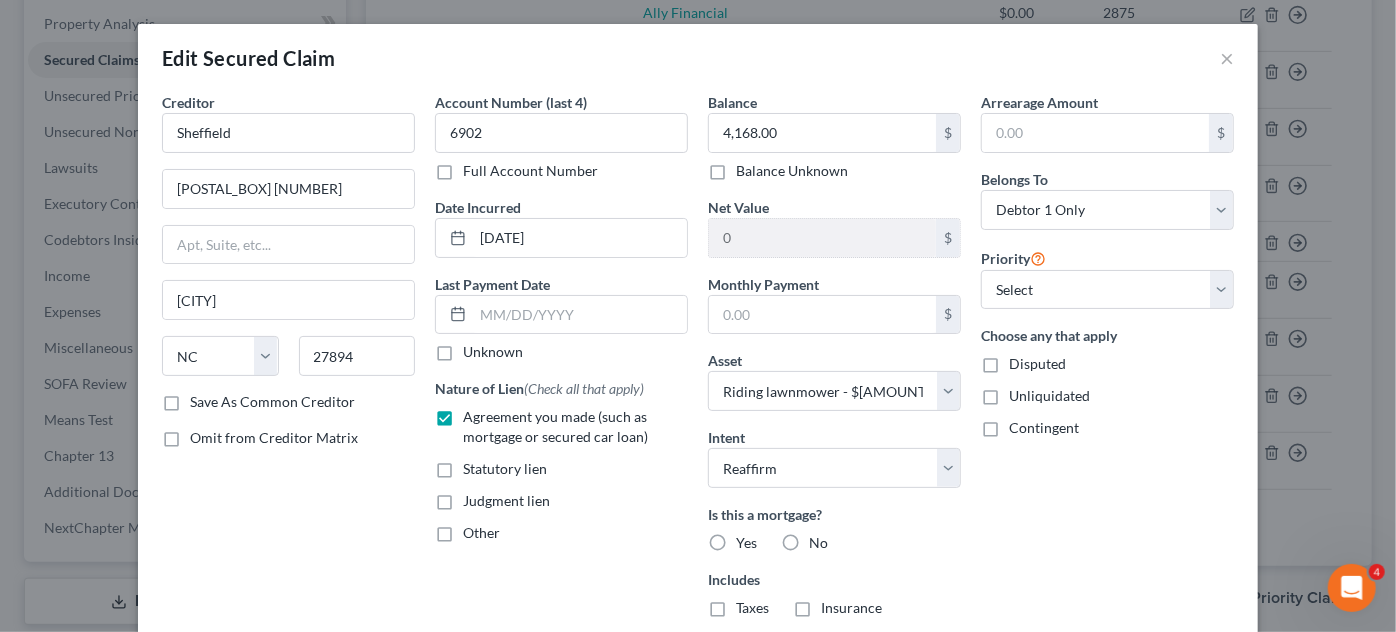 click on "No" at bounding box center (818, 543) 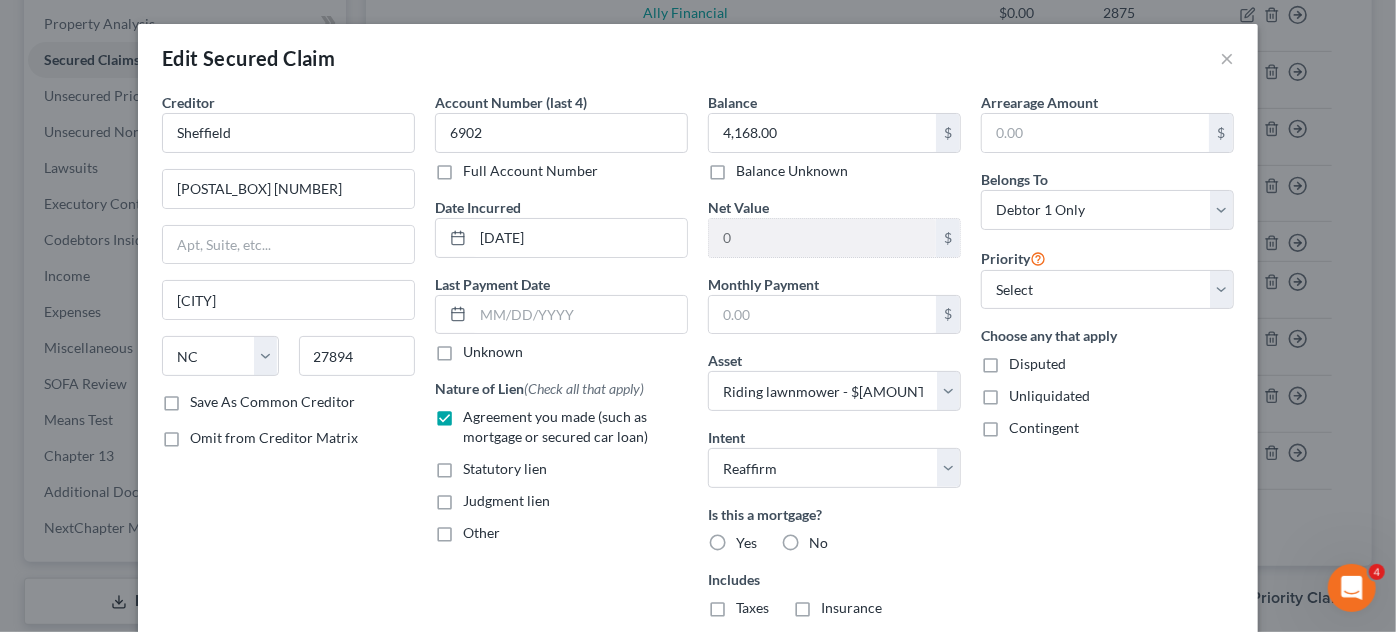 click on "No" at bounding box center [823, 539] 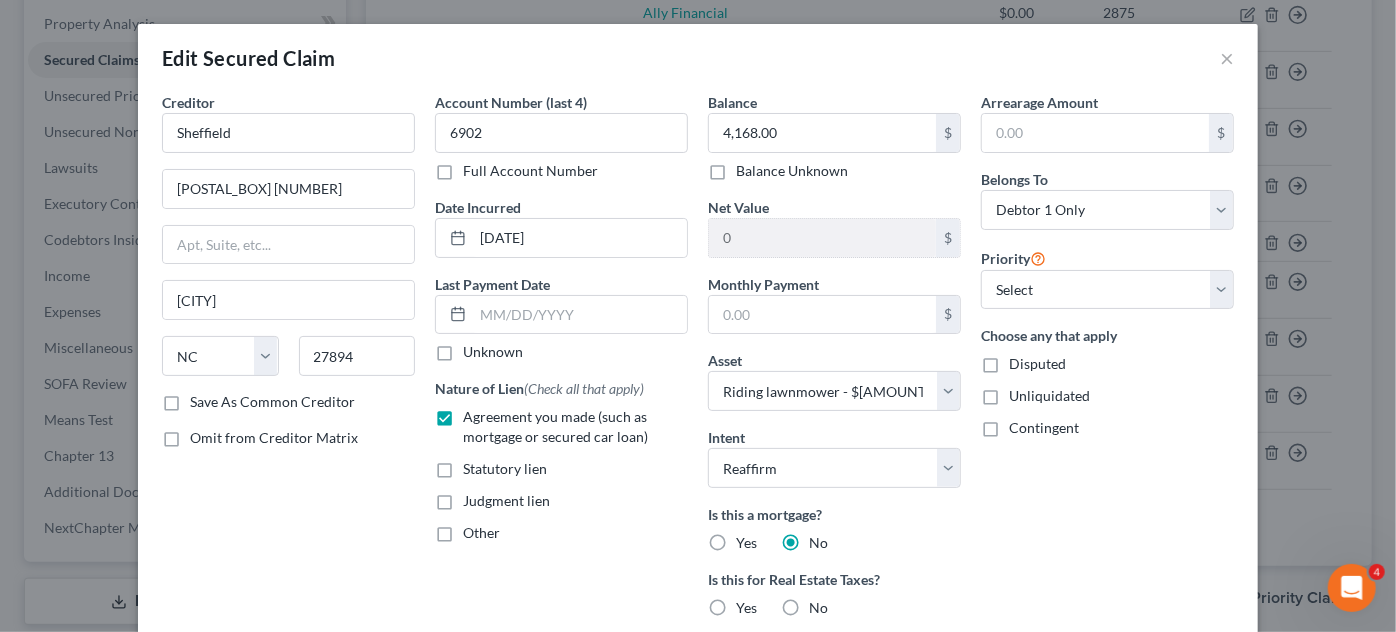 click on "No" at bounding box center [818, 608] 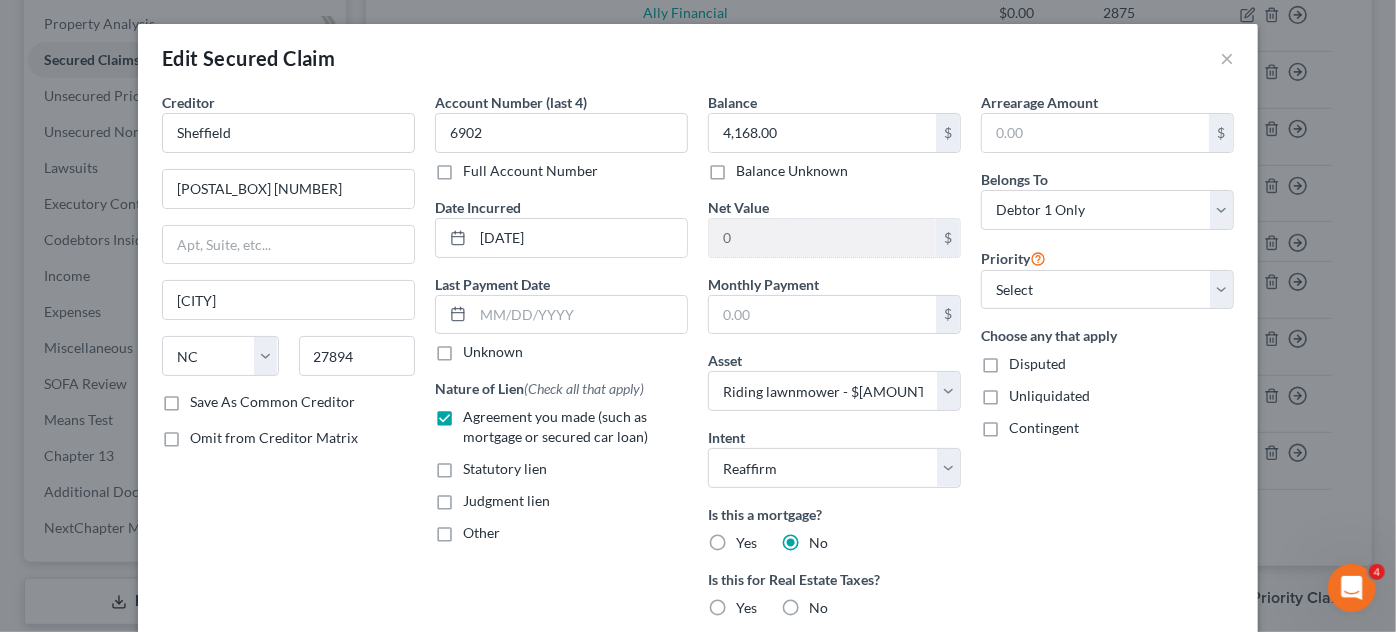 click on "No" at bounding box center [823, 604] 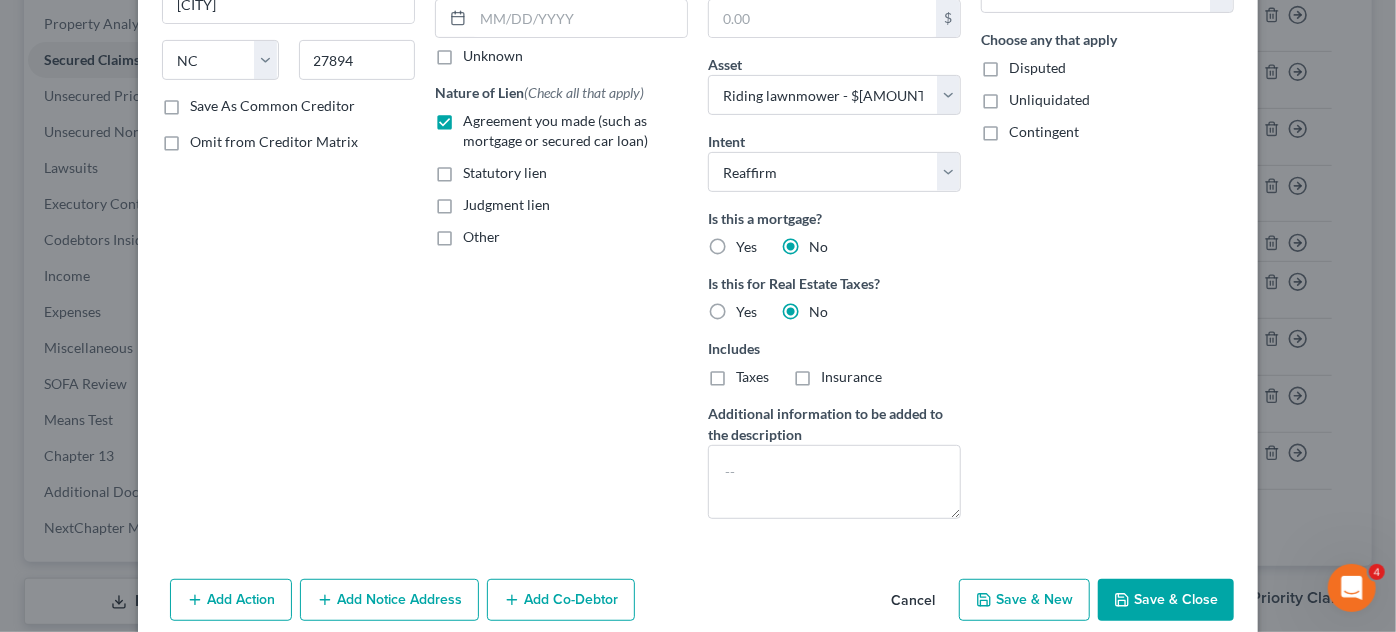 scroll, scrollTop: 378, scrollLeft: 0, axis: vertical 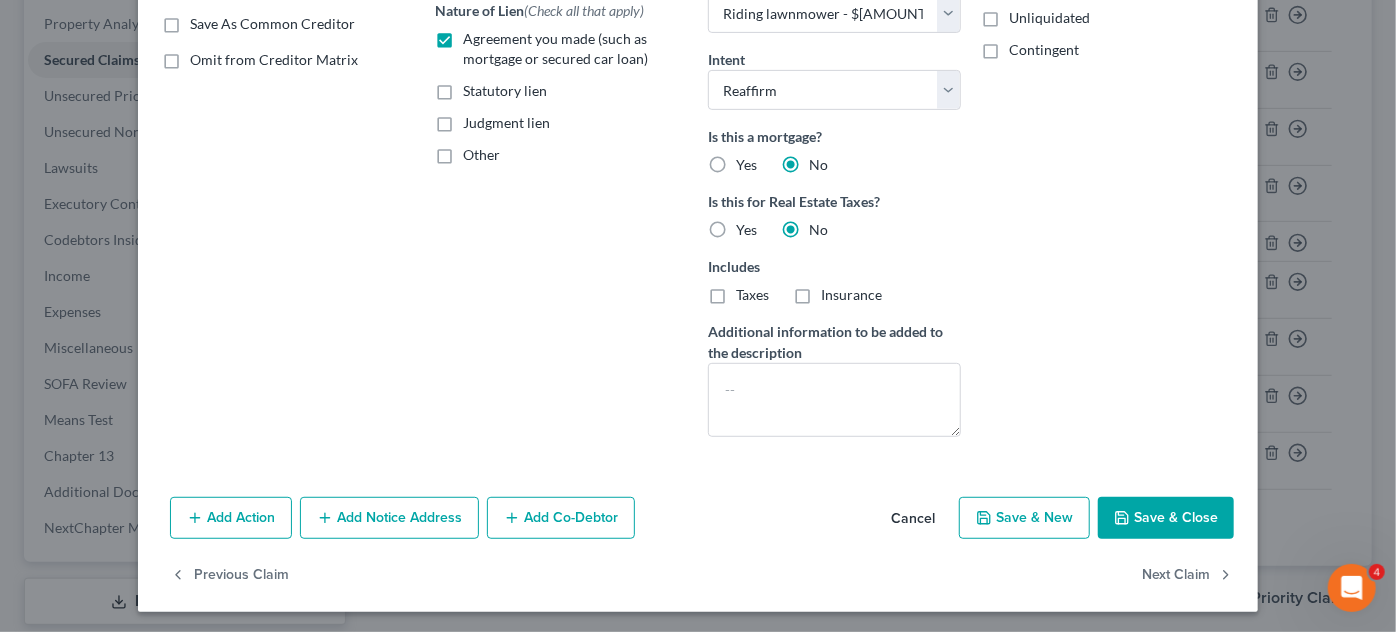 drag, startPoint x: 1133, startPoint y: 506, endPoint x: 1149, endPoint y: 498, distance: 17.888544 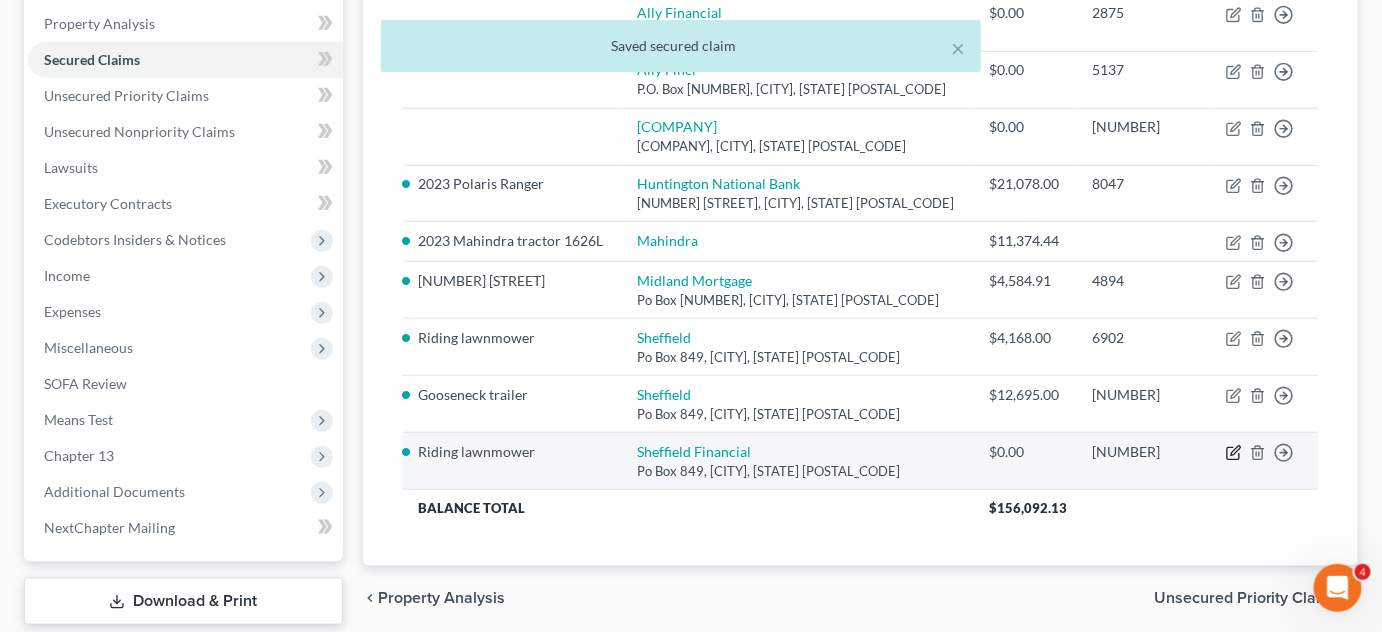 click 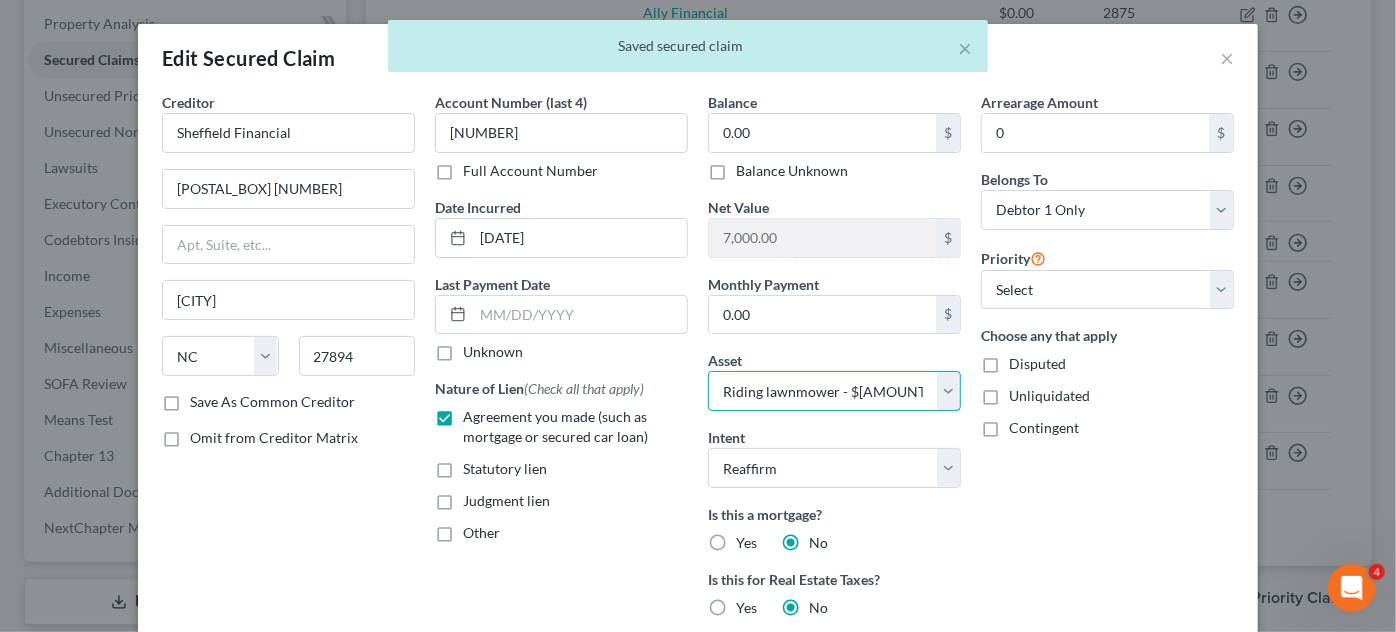 drag, startPoint x: 938, startPoint y: 391, endPoint x: 881, endPoint y: 370, distance: 60.74537 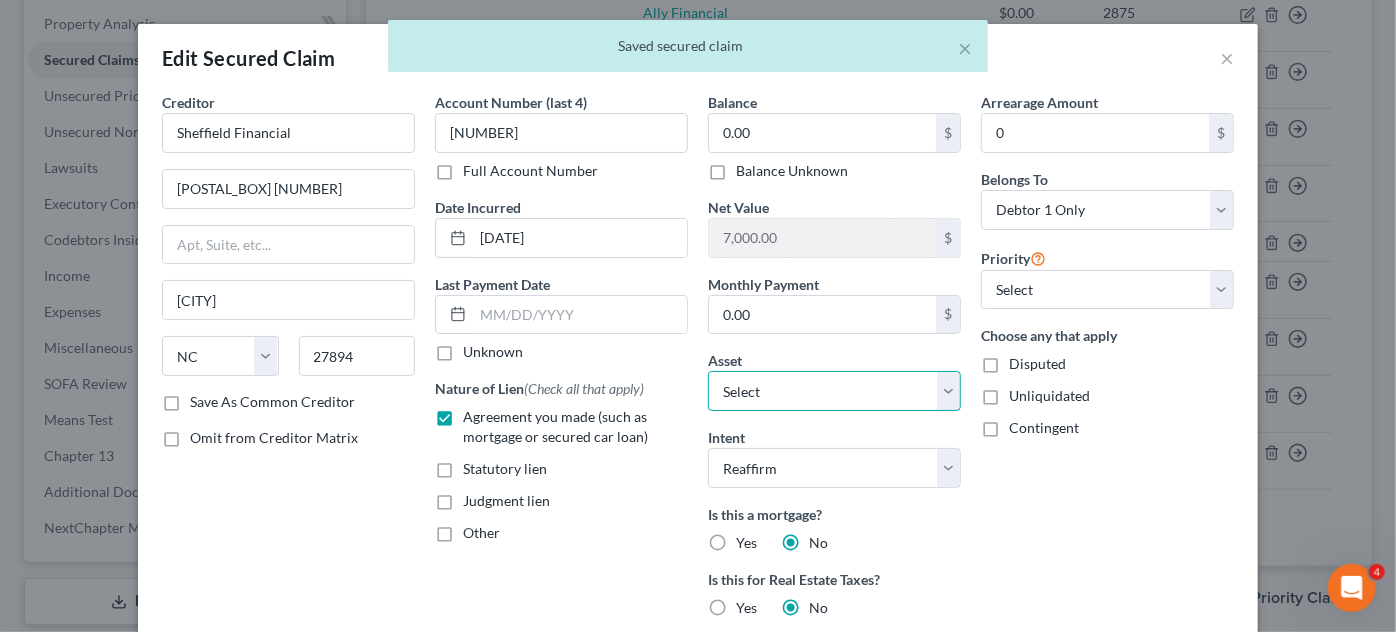 click on "Select Other Multiple Assets [COMPANY] (Checking Account) - $0.0 Household Goods - Household goods and furnishings - $null 2023 Mahindra tractor 1626L - $23000.0 Jewelry - Jewelry - $null Timeshare in [CITY] [STATE] - $25000.0 [COMPANY] (Checking Account) - $0.0 [COMPANY] (Savings Account) - $0.0 Firearms - Firearms, ammunition, & related equipment - $1200.0 [COMPANY] (Savings Account) - $0.0 Clothing - Clothing - $0.0 Electronics - Household electronics - $null 2023 Polaris Ranger - $30000.0 [NUMBER] [STREET] - $250000.0 Riding lawnmower - $7000.0 2021 GMC Sierra 3500 - $56073.0 Gooseneck trailer - $25000.0" at bounding box center [834, 391] 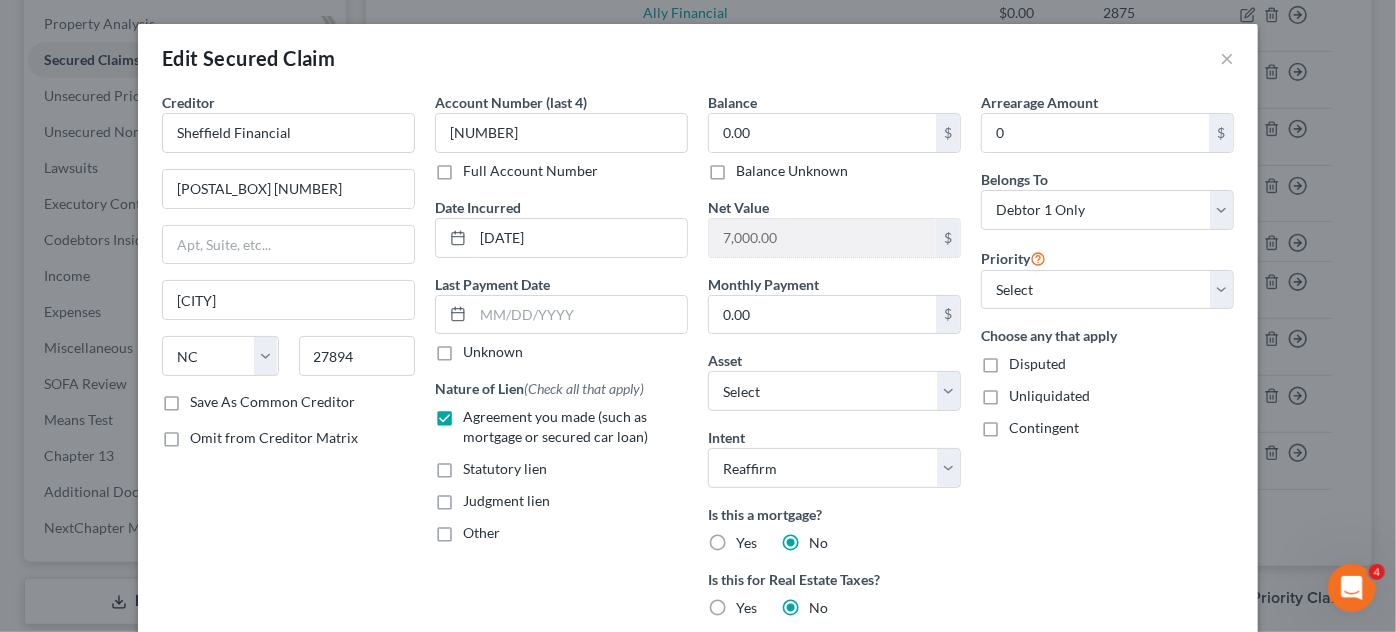 click on "Arrearage Amount 0 $
Belongs To
*
Select Debtor 1 Only Debtor 2 Only Debtor 1 And Debtor 2 Only At Least One Of The Debtors And Another Community Property Priority  Select 1st 2nd 3rd 4th 5th 6th 7th 8th 9th 10th 11th 12th 13th 14th 15th 16th 17th 18th 19th 20th 21th 22th 23th 24th 25th 26th 27th 28th 29th 30th Choose any that apply Disputed Unliquidated Contingent" at bounding box center (1107, 461) 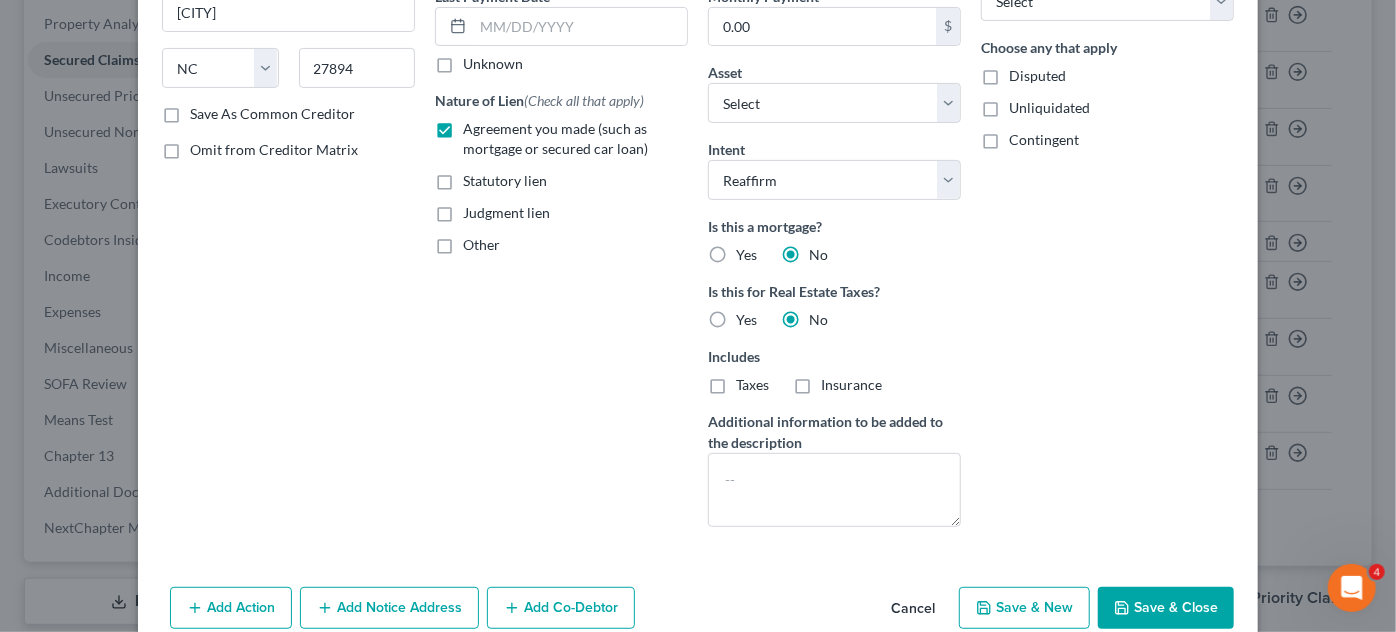 scroll, scrollTop: 378, scrollLeft: 0, axis: vertical 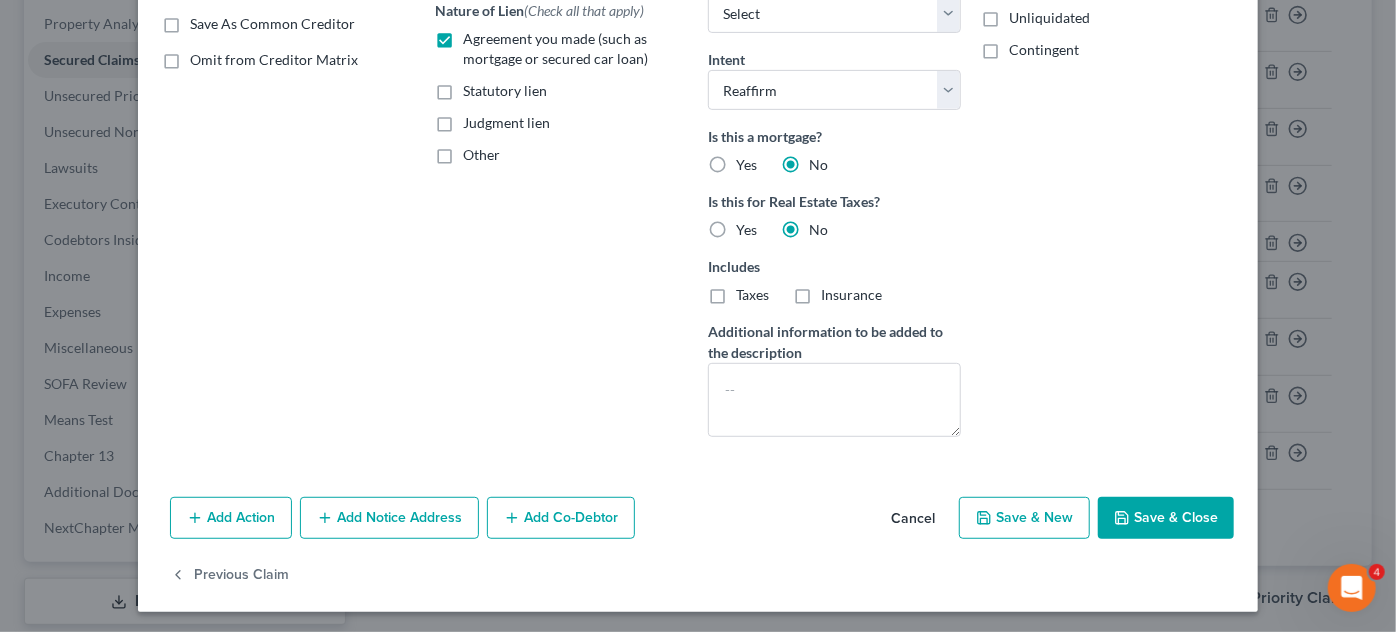 click on "Save & Close" at bounding box center [1166, 518] 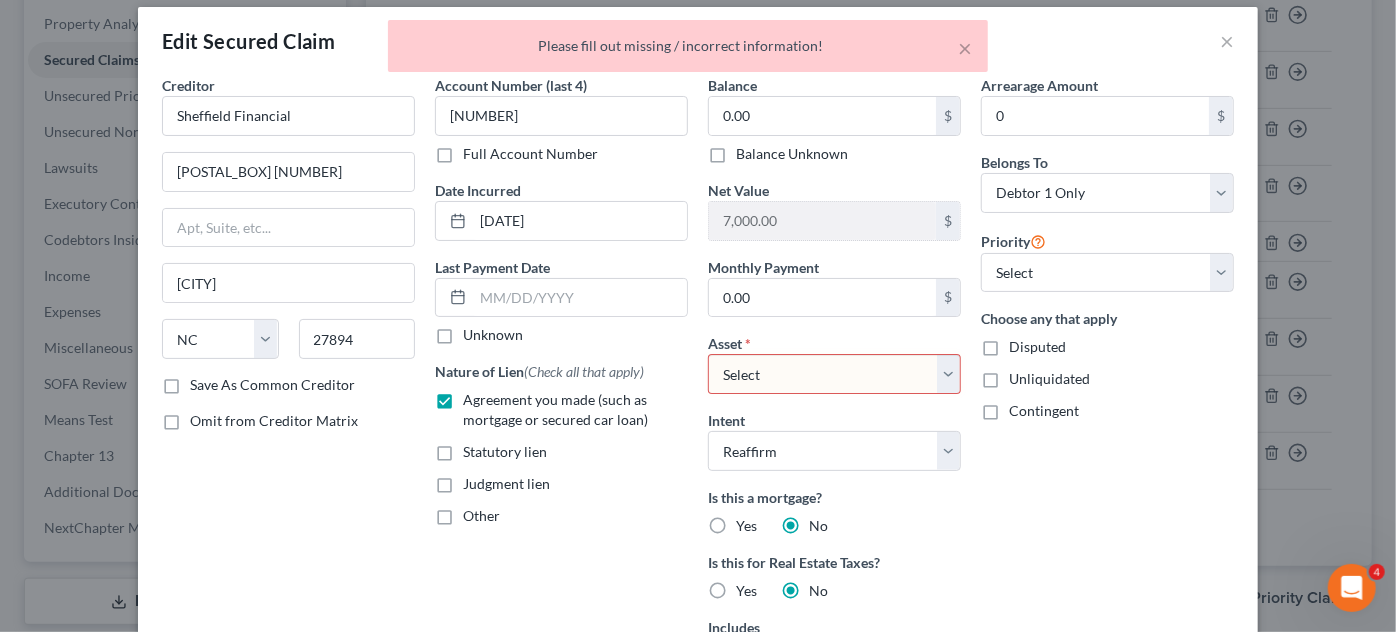 scroll, scrollTop: 0, scrollLeft: 0, axis: both 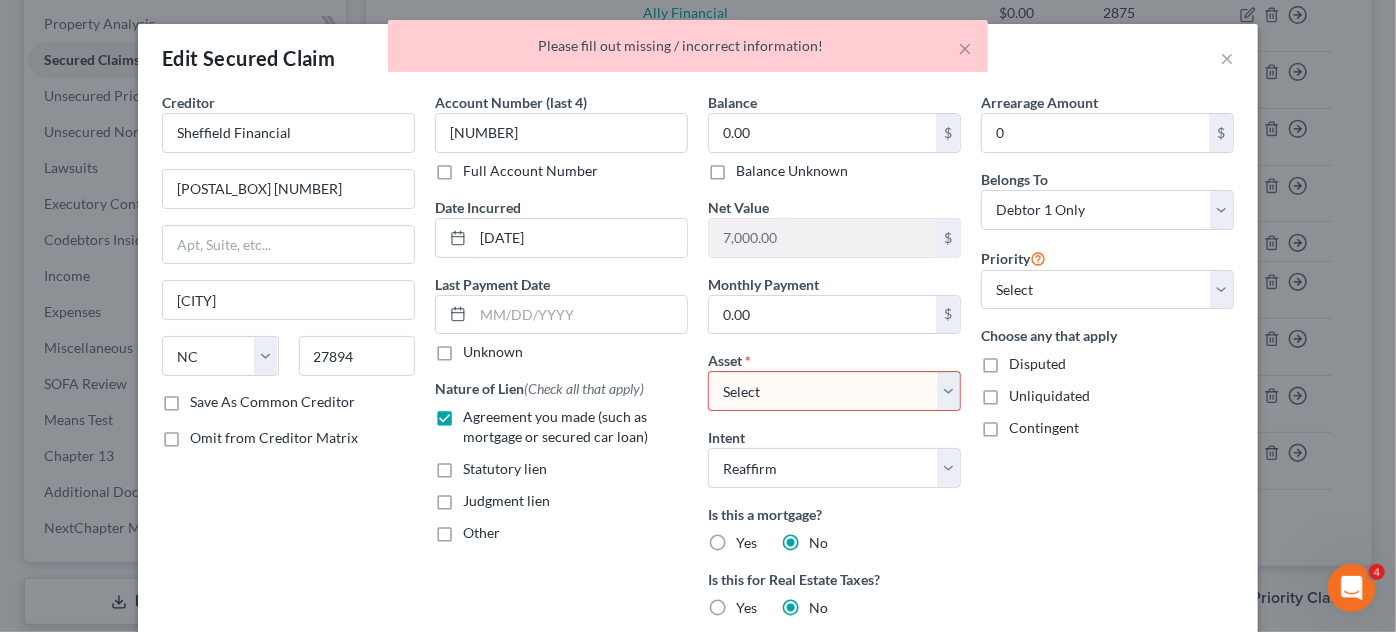 click on "Asset
*
Select Other Multiple Assets Arkansas FCU (Checking Account) - $0.0 Household Goods - Household goods and furnishings - $null 2023 Mahindra tractor 1626L - $23000.0 Jewelry - Jewelry - $null Timeshare in Branson Missouri - $25000.0 Kirtland FCU (Checking Account) - $0.0 Arkansas FCU (Savings Account) - $0.0 Firearms - Firearms, ammunition, & related equipment - $1200.0 Kirtland FCU (Savings Account) - $0.0 Clothing - Clothing - $0.0 Electronics - Household electronics - $null 2023 Polaris Ranger - $30000.0 38 Jay Cir - $250000.0 Riding lawnmower - $7000.0 2021 GMC Sierra 3500 - $56073.0 Gooseneck trailer - $25000.0" at bounding box center (834, 380) 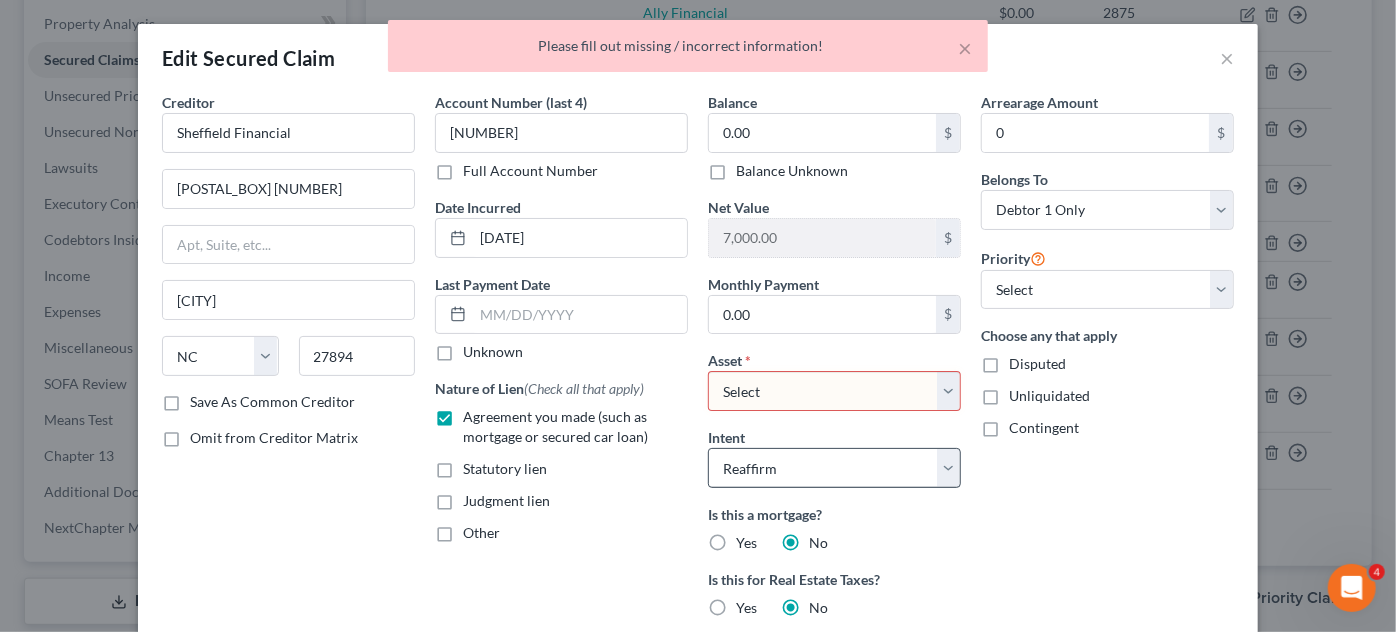 drag, startPoint x: 832, startPoint y: 397, endPoint x: 860, endPoint y: 458, distance: 67.11929 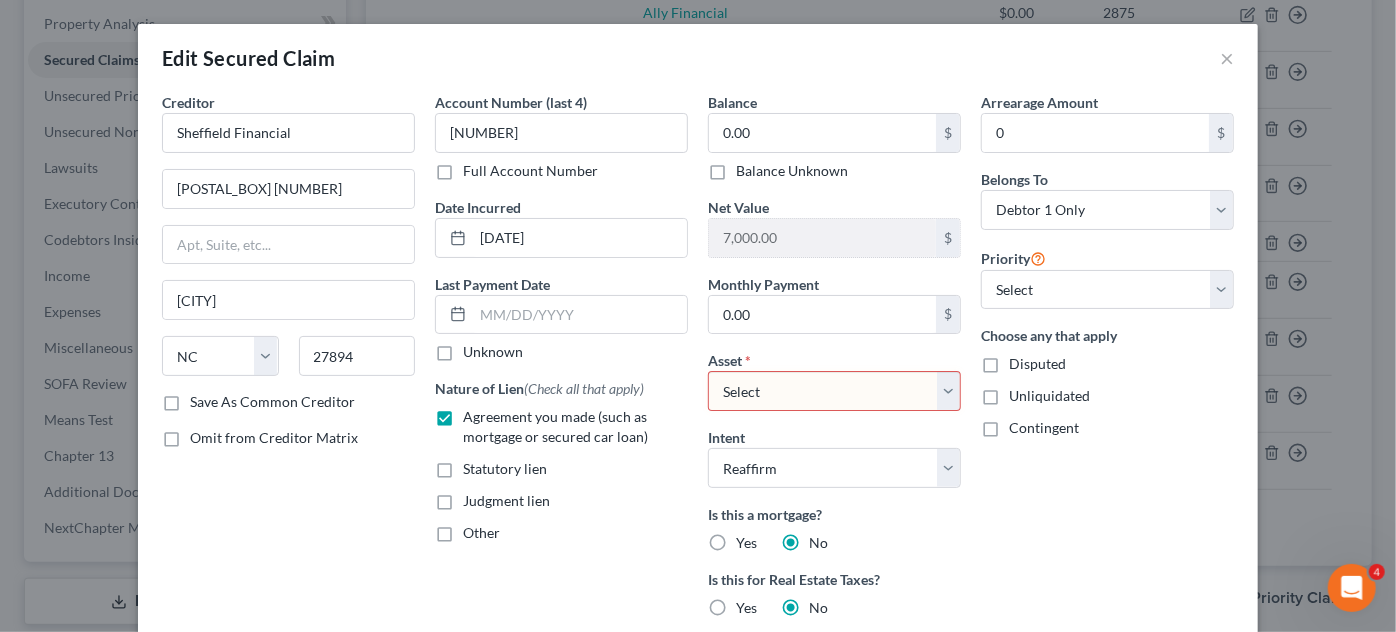 click on "Select Other Multiple Assets [COMPANY] (Checking Account) - $0.0 Household Goods - Household goods and furnishings - $null 2023 Mahindra tractor 1626L - $23000.0 Jewelry - Jewelry - $null Timeshare in [CITY] [STATE] - $25000.0 [COMPANY] (Checking Account) - $0.0 [COMPANY] (Savings Account) - $0.0 Firearms - Firearms, ammunition, & related equipment - $1200.0 [COMPANY] (Savings Account) - $0.0 Clothing - Clothing - $0.0 Electronics - Household electronics - $null 2023 Polaris Ranger - $30000.0 [NUMBER] [STREET] - $250000.0 Riding lawnmower - $7000.0 2021 GMC Sierra 3500 - $56073.0 Gooseneck trailer - $25000.0" at bounding box center [834, 391] 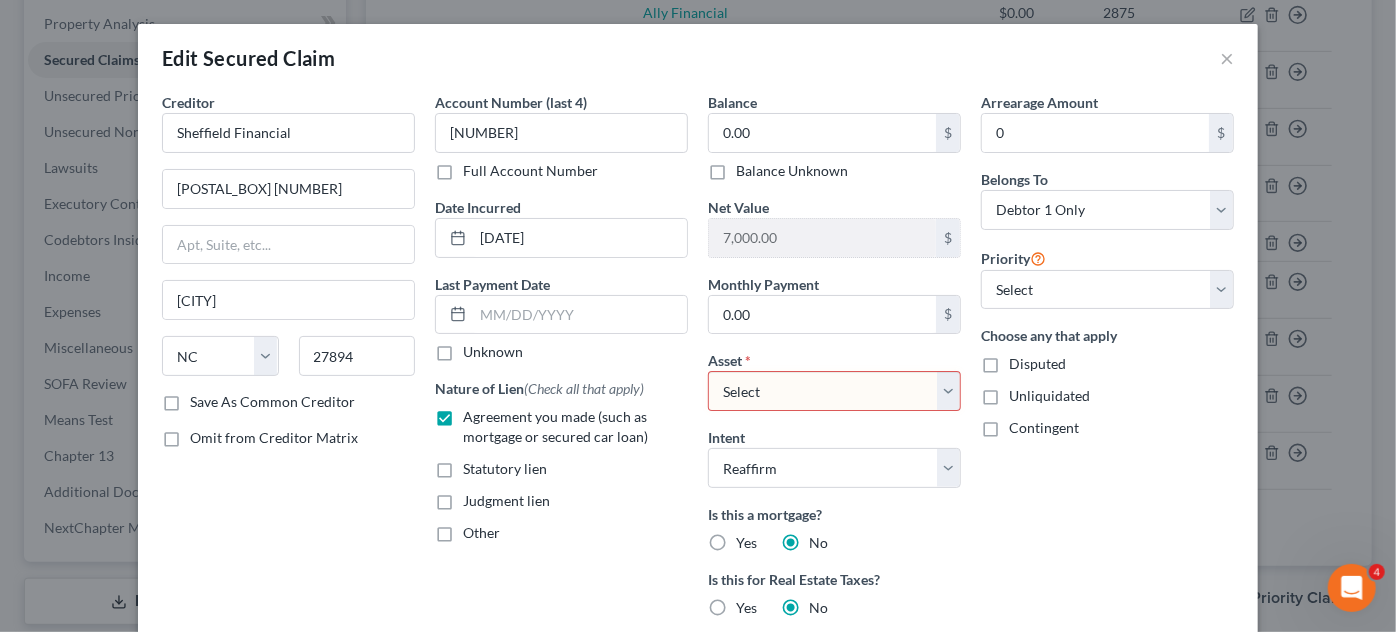 click on "Arrearage Amount 0 $
Belongs To
*
Select Debtor 1 Only Debtor 2 Only Debtor 1 And Debtor 2 Only At Least One Of The Debtors And Another Community Property Priority  Select 1st 2nd 3rd 4th 5th 6th 7th 8th 9th 10th 11th 12th 13th 14th 15th 16th 17th 18th 19th 20th 21th 22th 23th 24th 25th 26th 27th 28th 29th 30th Choose any that apply Disputed Unliquidated Contingent" at bounding box center (1107, 461) 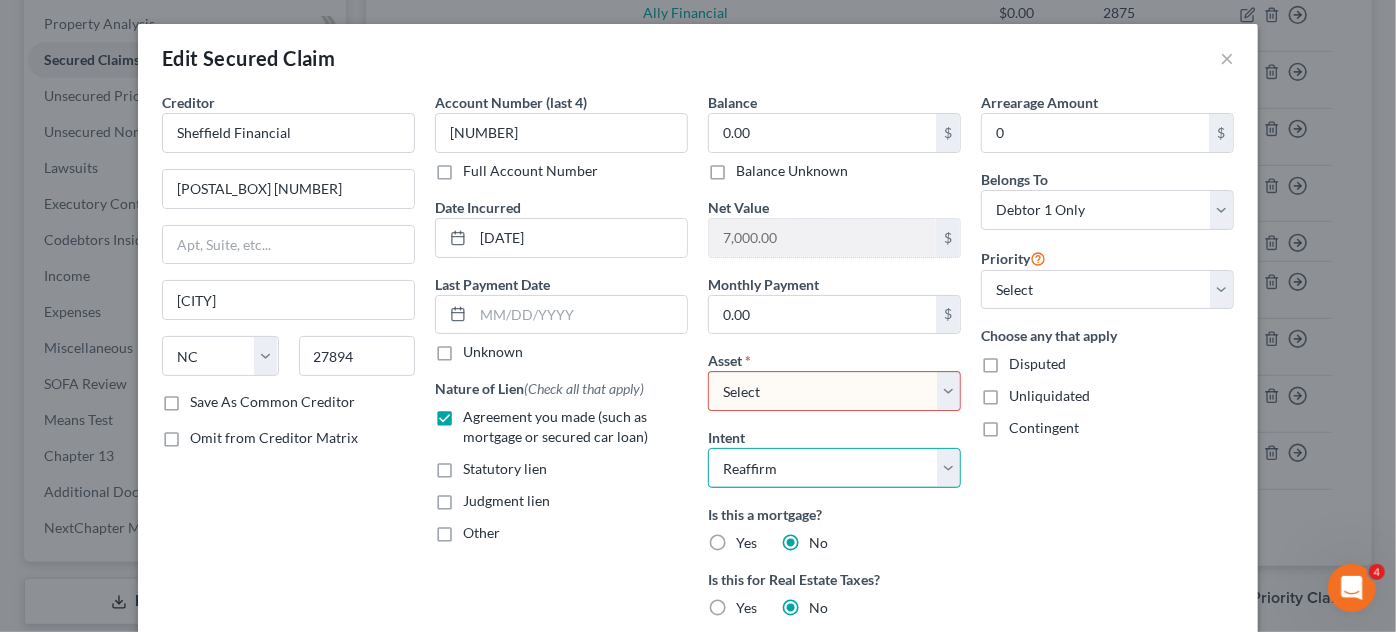 drag, startPoint x: 869, startPoint y: 463, endPoint x: 821, endPoint y: 482, distance: 51.62364 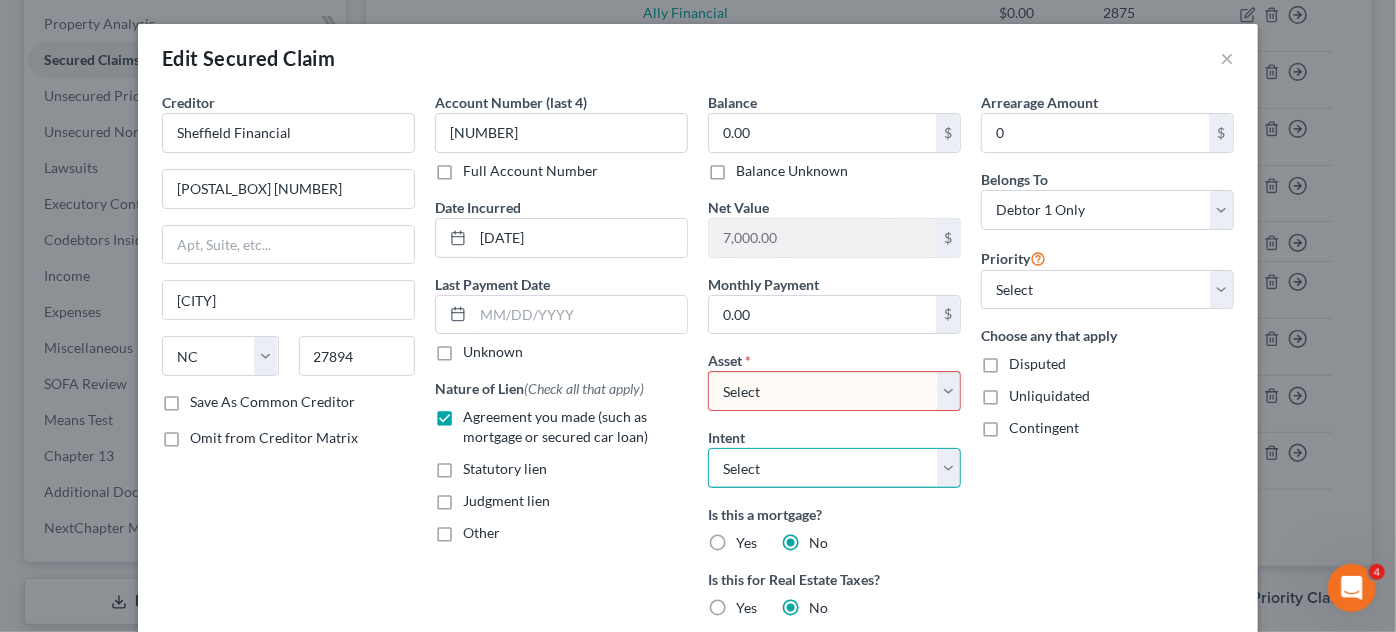 click on "Select Surrender Redeem Reaffirm Avoid Other" at bounding box center (834, 468) 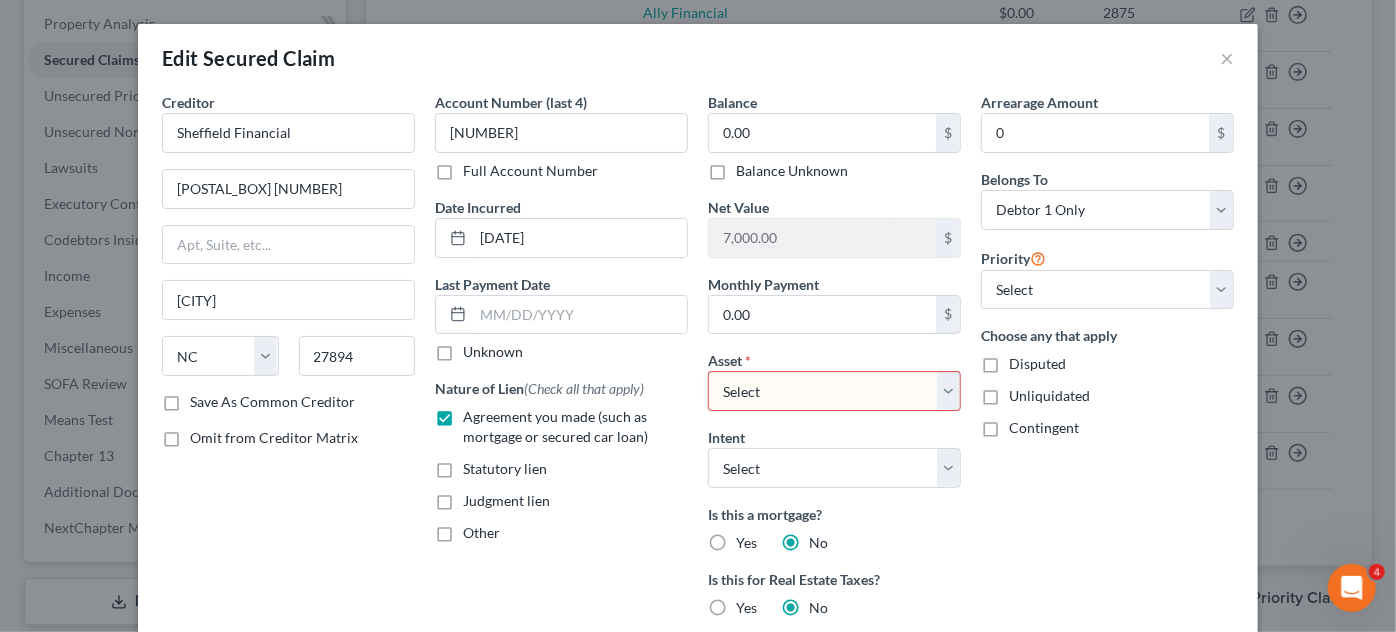 click on "Arrearage Amount 0 $
Belongs To
*
Select Debtor 1 Only Debtor 2 Only Debtor 1 And Debtor 2 Only At Least One Of The Debtors And Another Community Property Priority  Select 1st 2nd 3rd 4th 5th 6th 7th 8th 9th 10th 11th 12th 13th 14th 15th 16th 17th 18th 19th 20th 21th 22th 23th 24th 25th 26th 27th 28th 29th 30th Choose any that apply Disputed Unliquidated Contingent" at bounding box center [1107, 461] 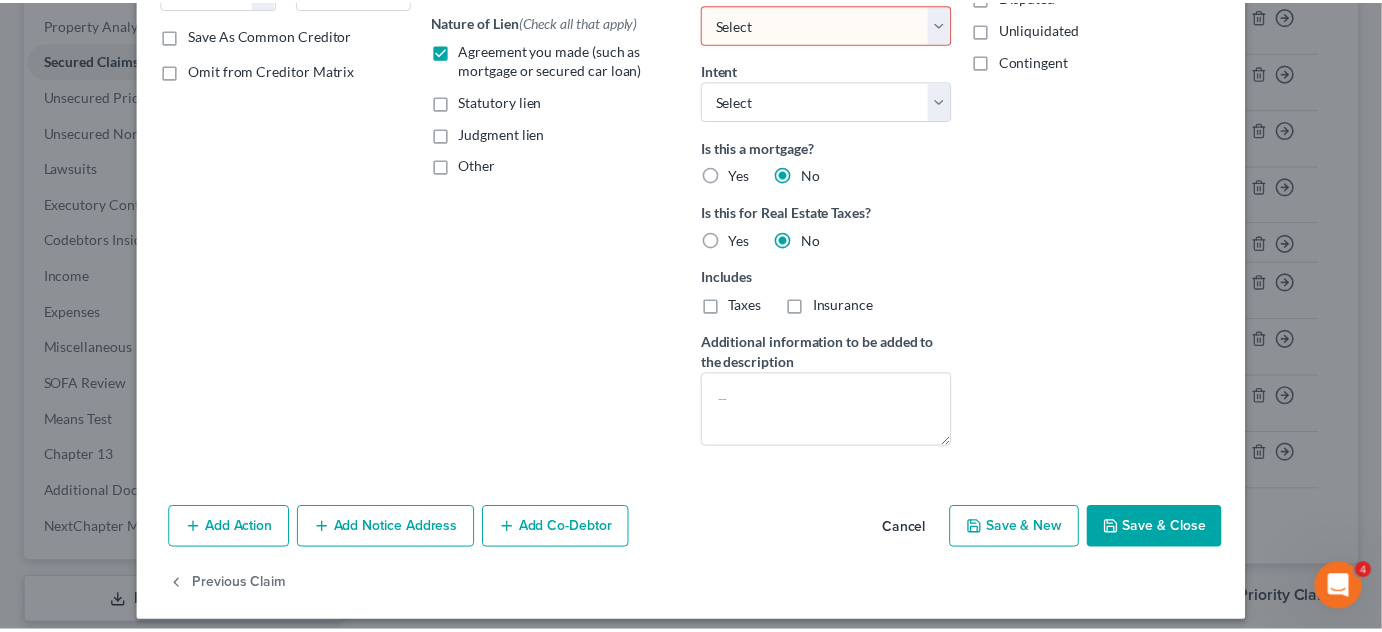 scroll, scrollTop: 378, scrollLeft: 0, axis: vertical 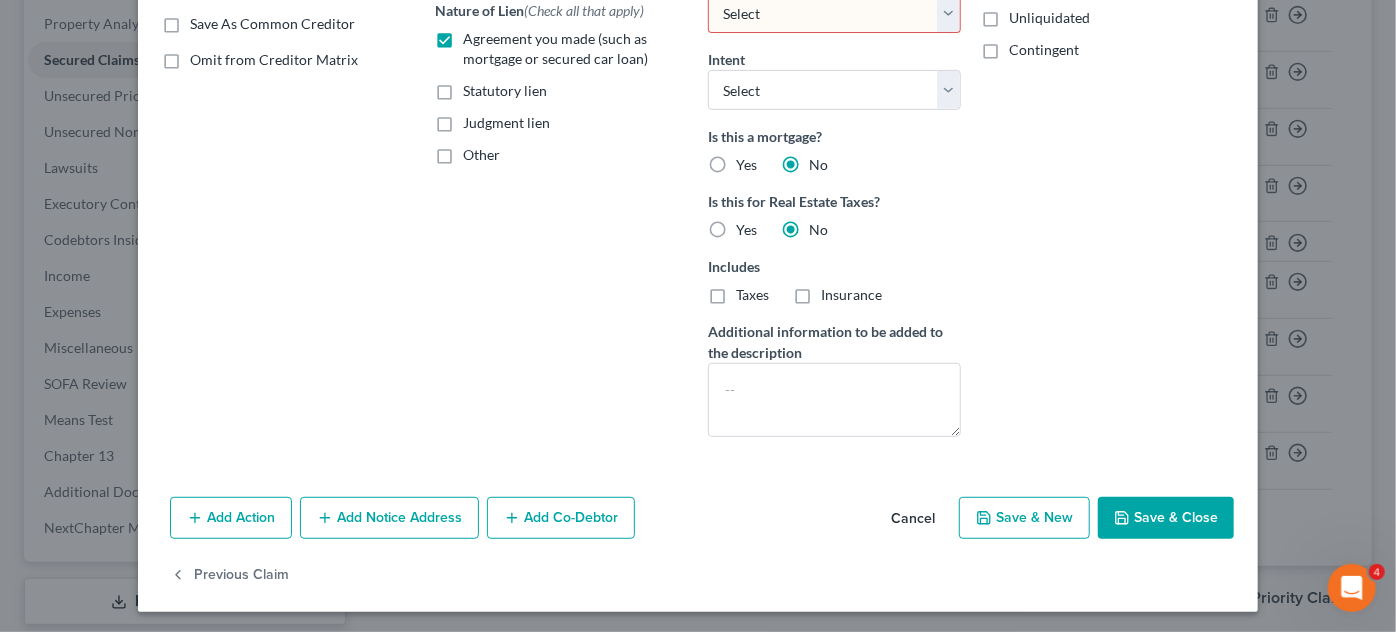 click on "Save & Close" at bounding box center (1166, 518) 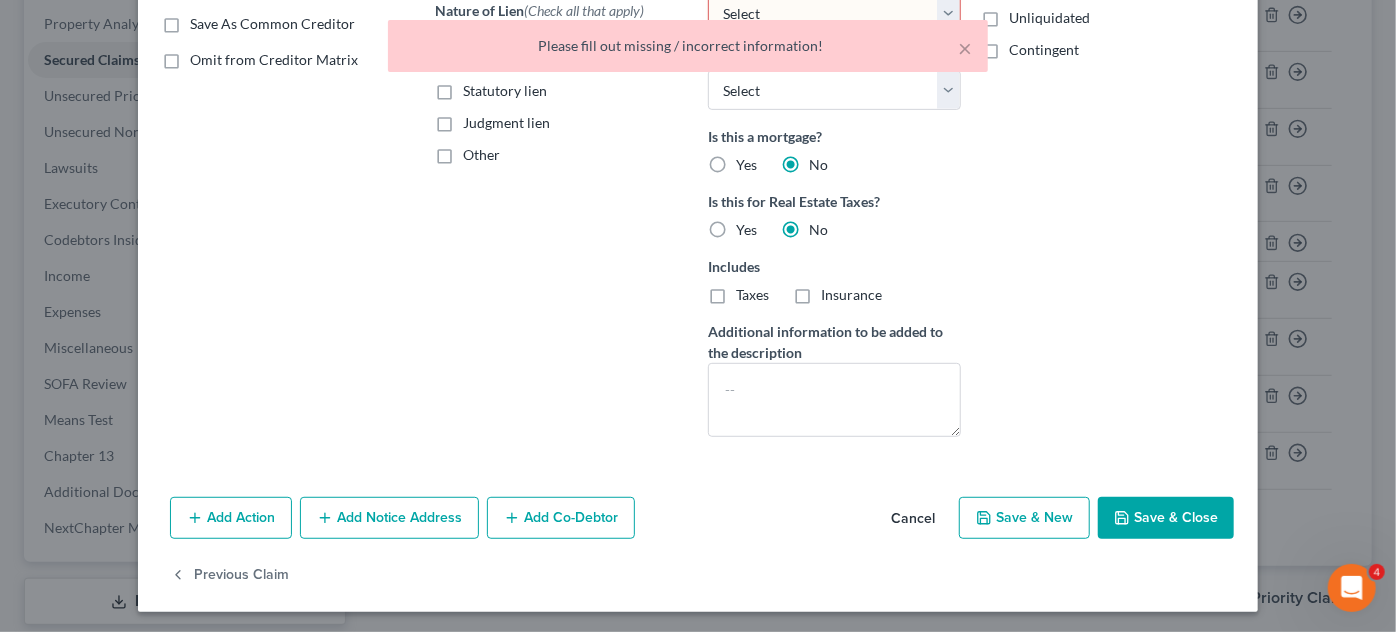 click on "Cancel" at bounding box center [913, 519] 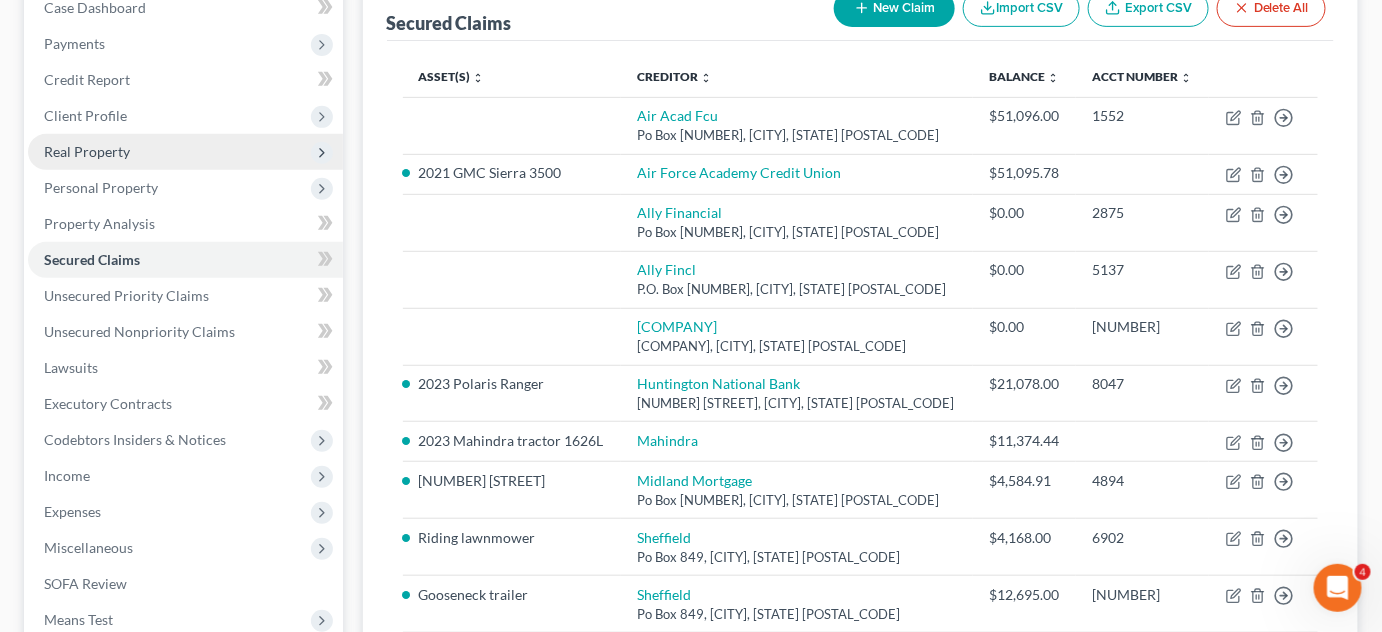 scroll, scrollTop: 181, scrollLeft: 0, axis: vertical 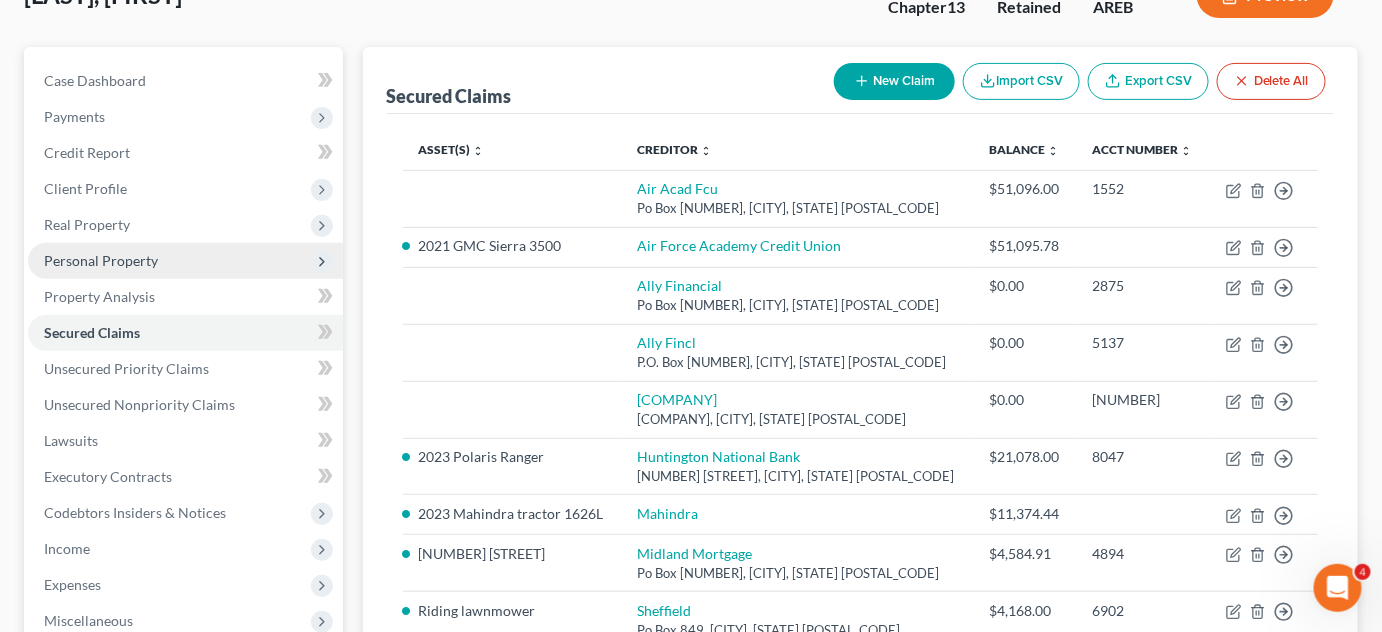 click on "Personal Property" at bounding box center [185, 261] 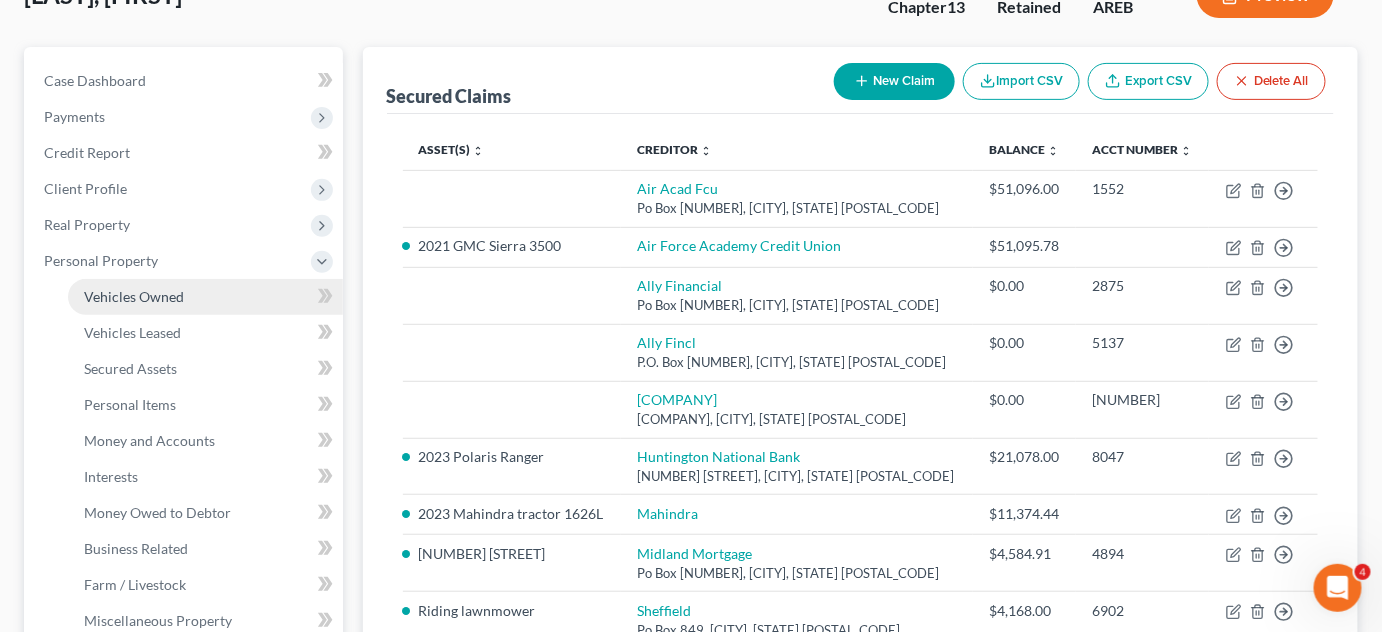 click on "Vehicles Owned" at bounding box center (134, 296) 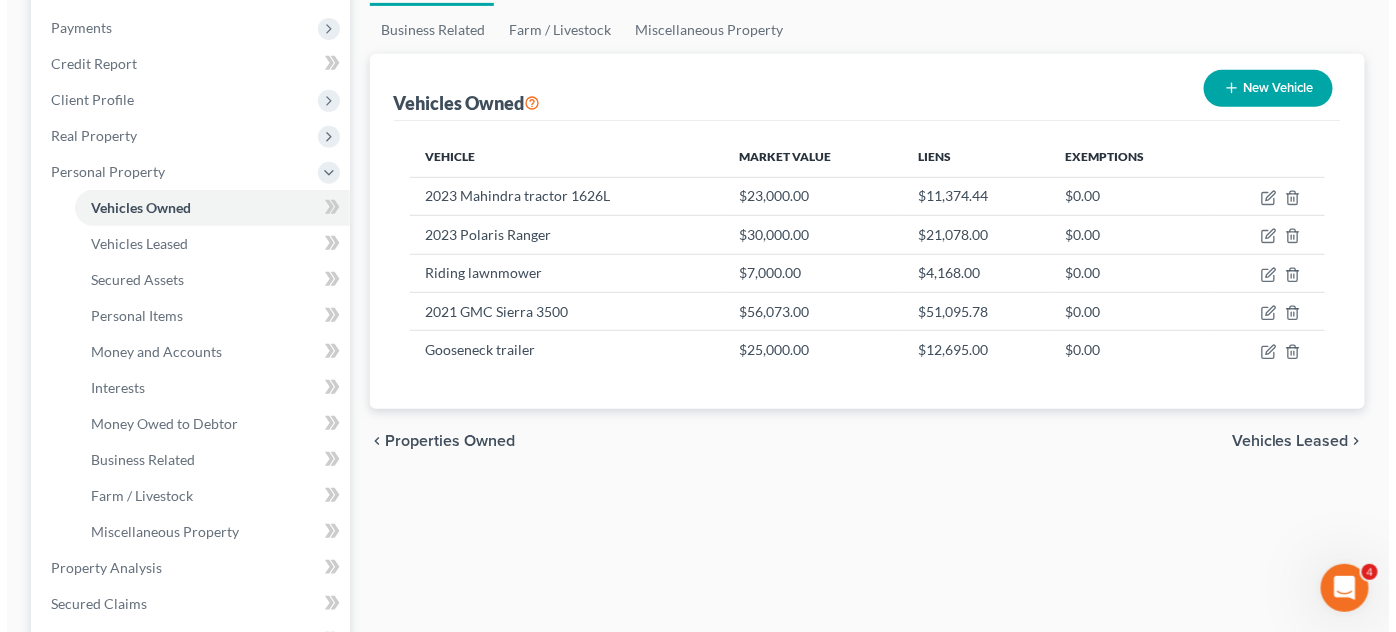 scroll, scrollTop: 272, scrollLeft: 0, axis: vertical 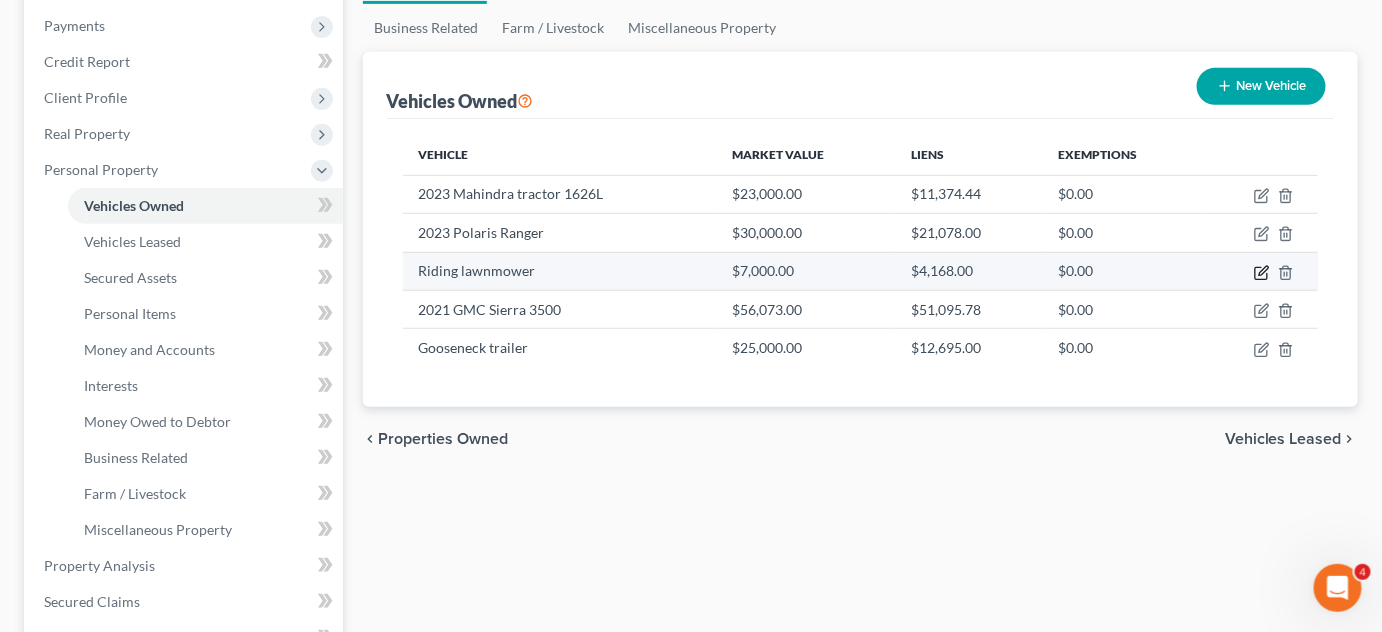 click 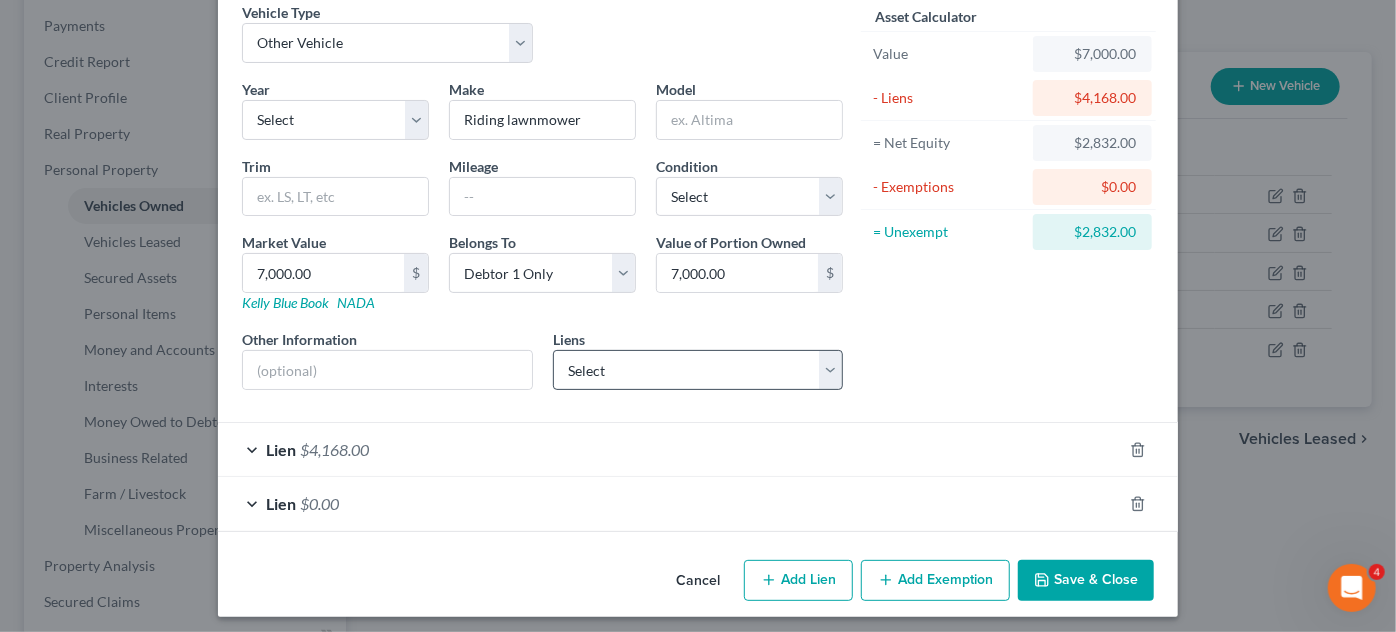scroll, scrollTop: 96, scrollLeft: 0, axis: vertical 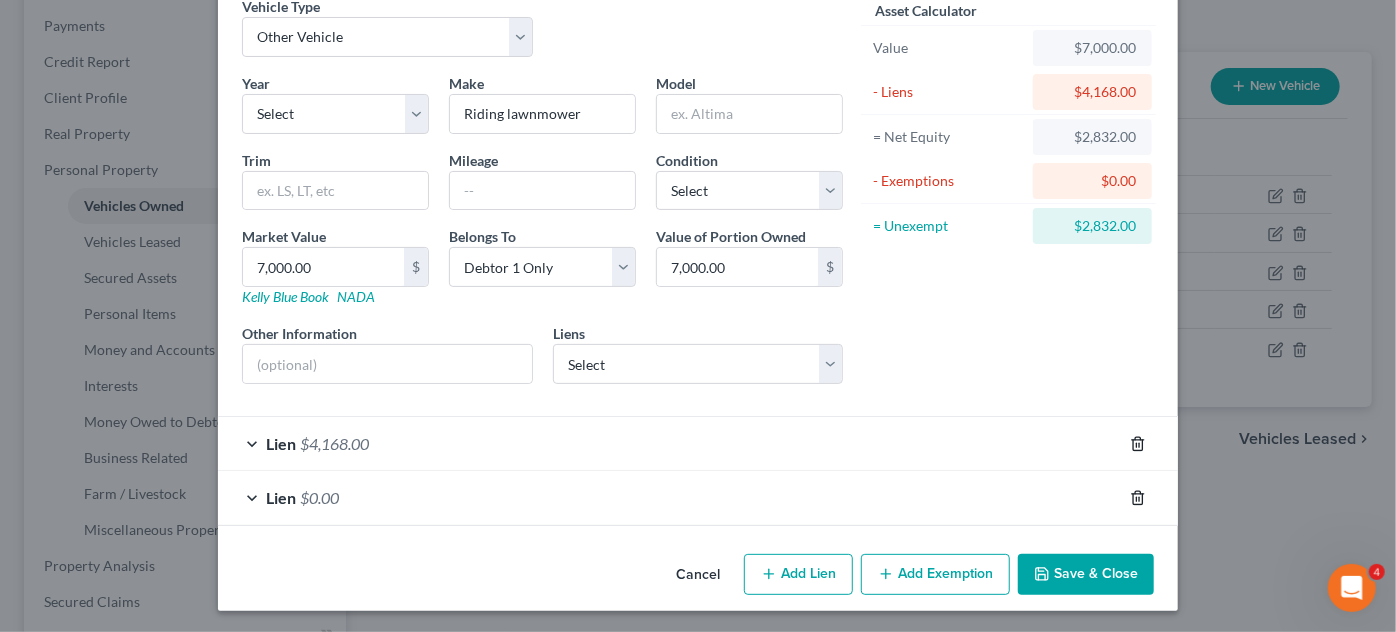 click 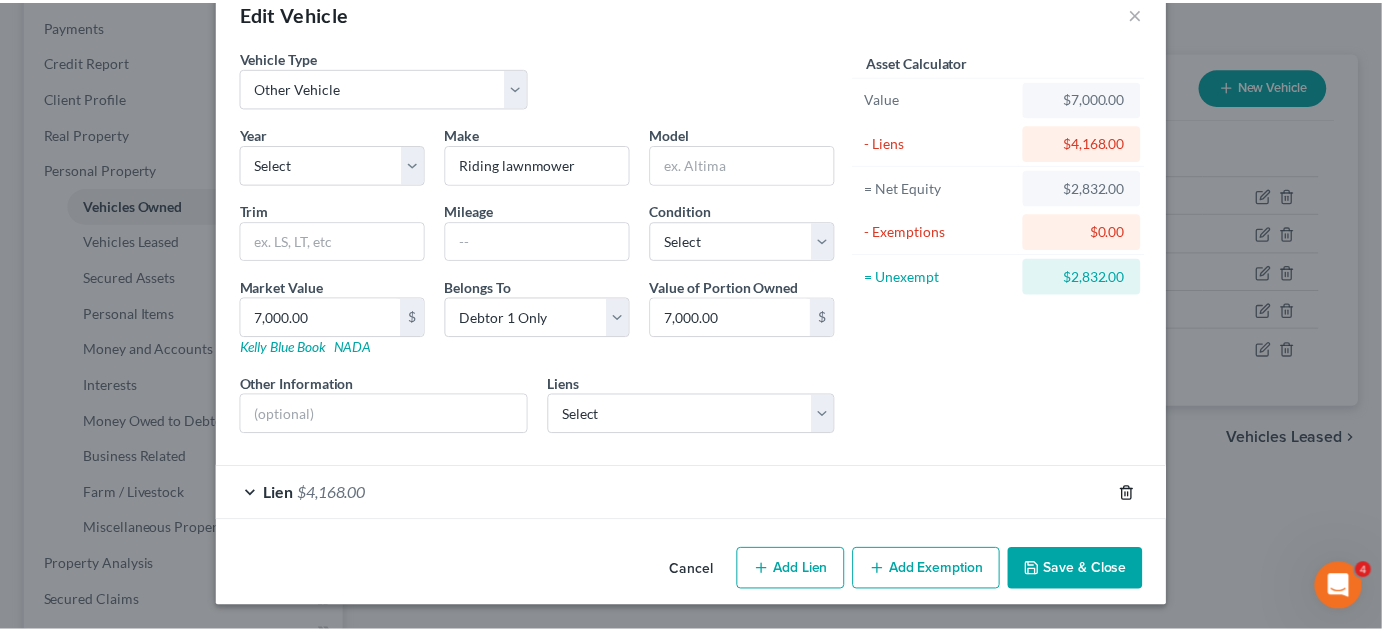 scroll, scrollTop: 41, scrollLeft: 0, axis: vertical 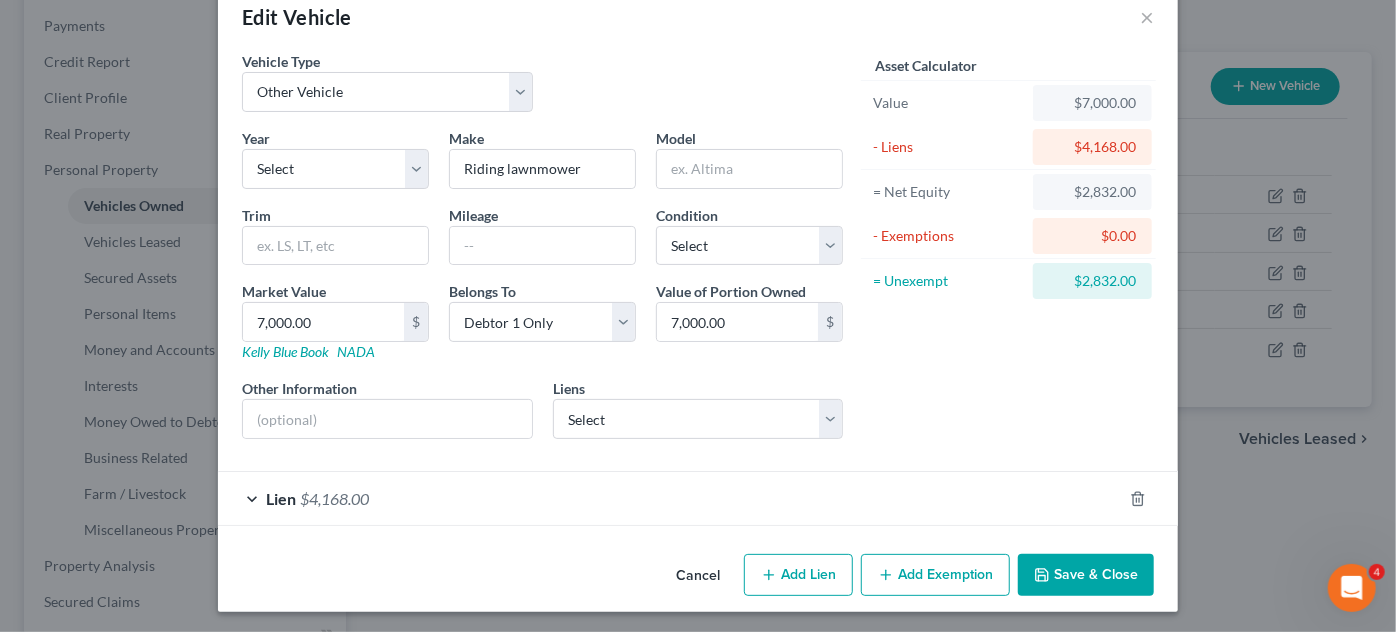 click on "Save & Close" at bounding box center (1086, 575) 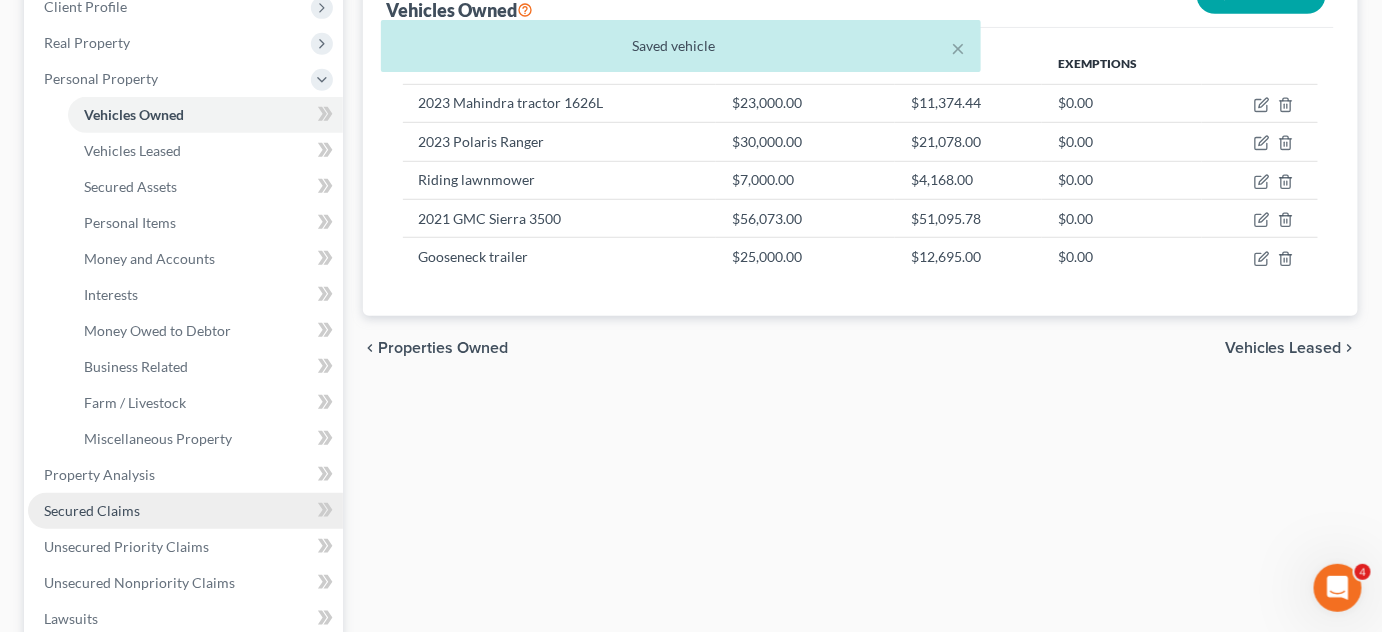 click on "Secured Claims" at bounding box center (92, 510) 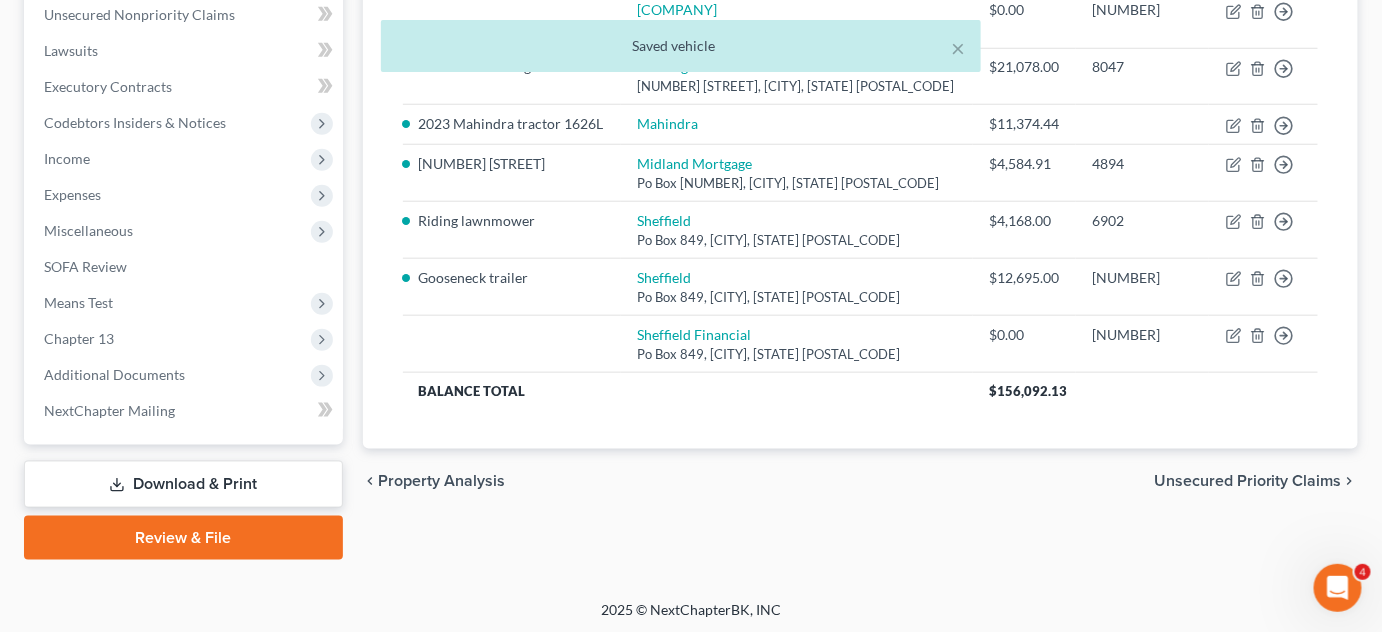 scroll, scrollTop: 573, scrollLeft: 0, axis: vertical 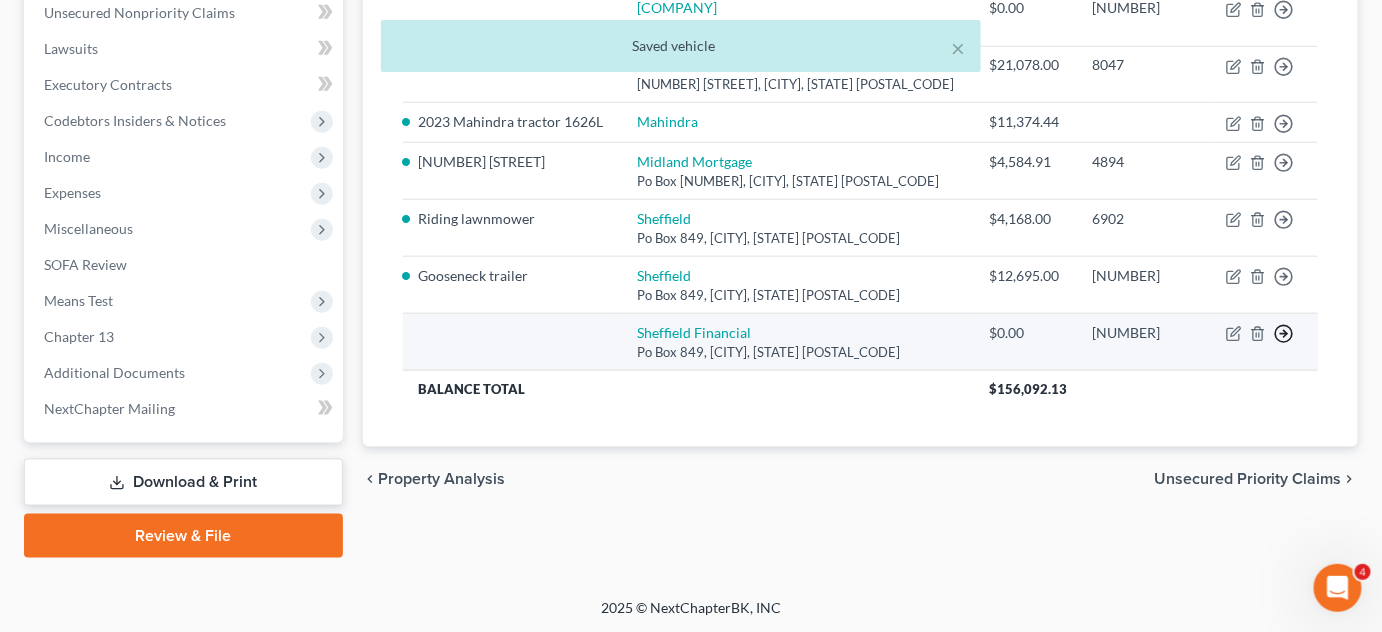 click 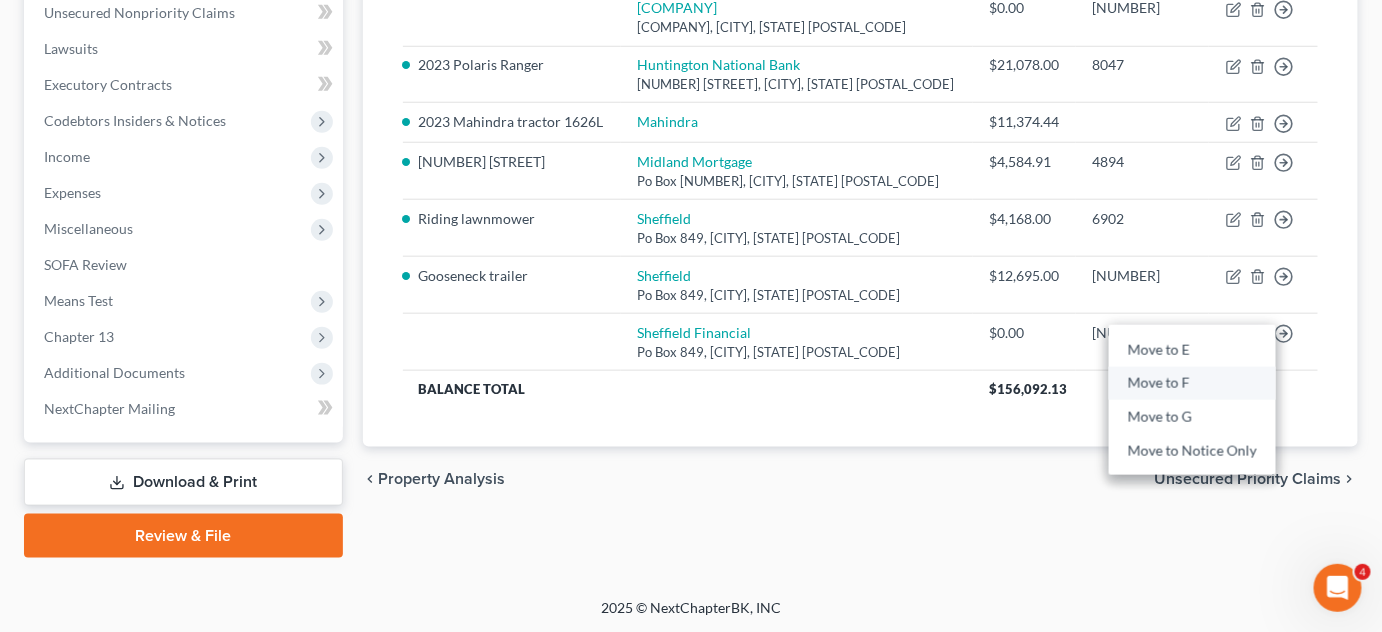 click on "Move to F" at bounding box center (1192, 384) 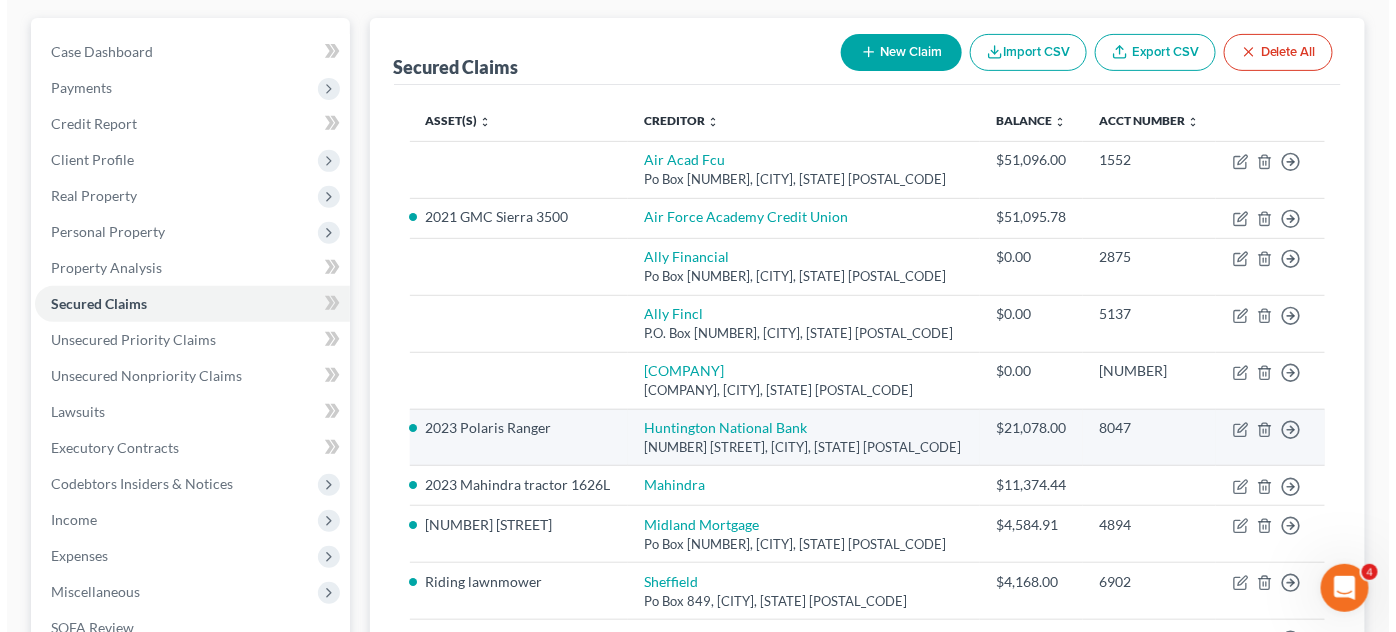 scroll, scrollTop: 209, scrollLeft: 0, axis: vertical 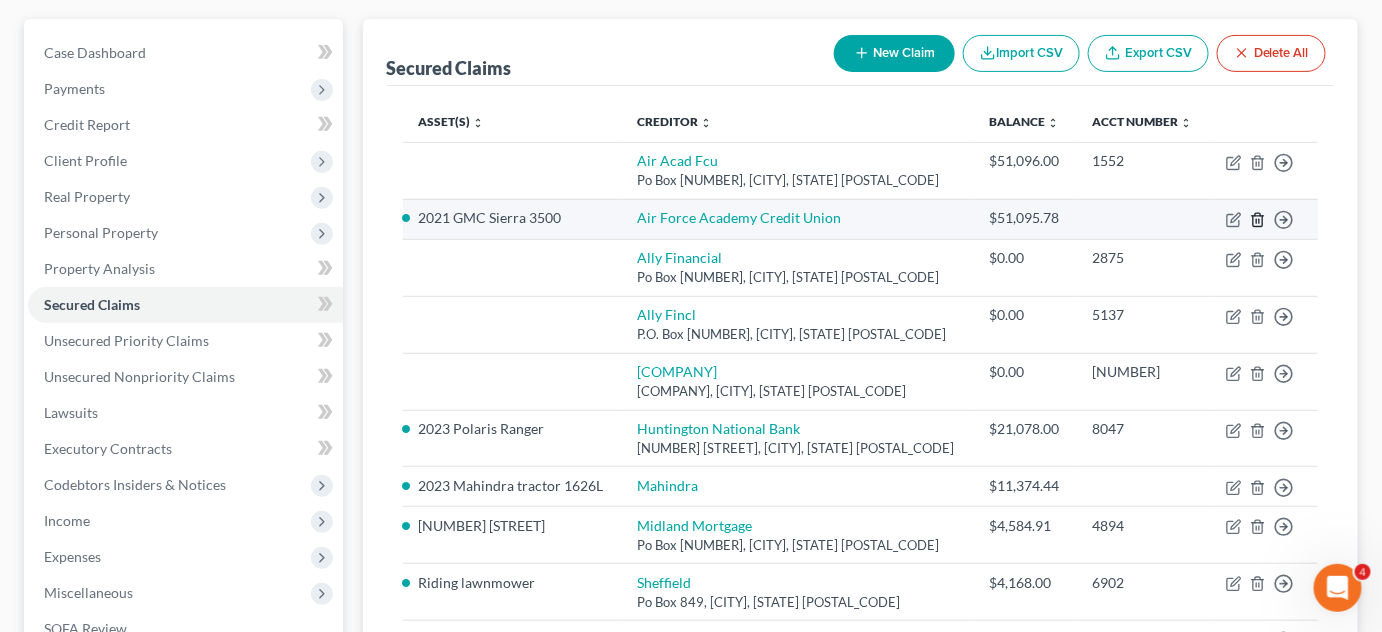 click 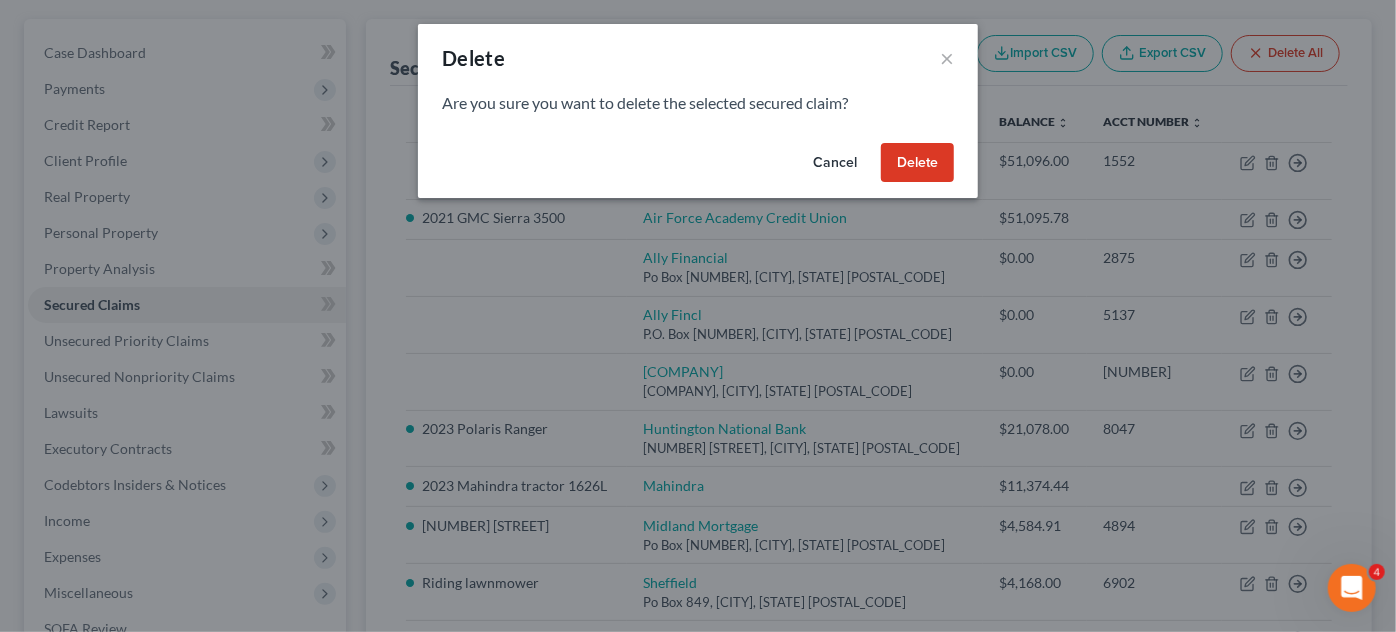 drag, startPoint x: 925, startPoint y: 169, endPoint x: 1122, endPoint y: 155, distance: 197.49684 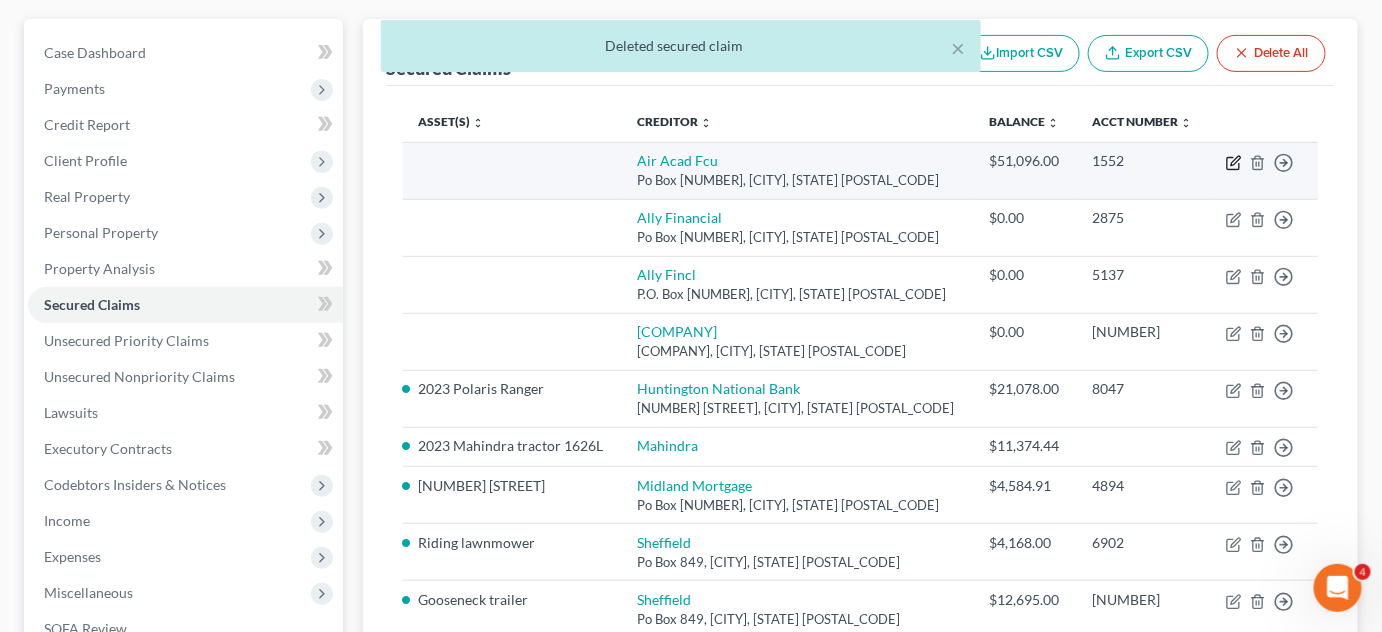 click 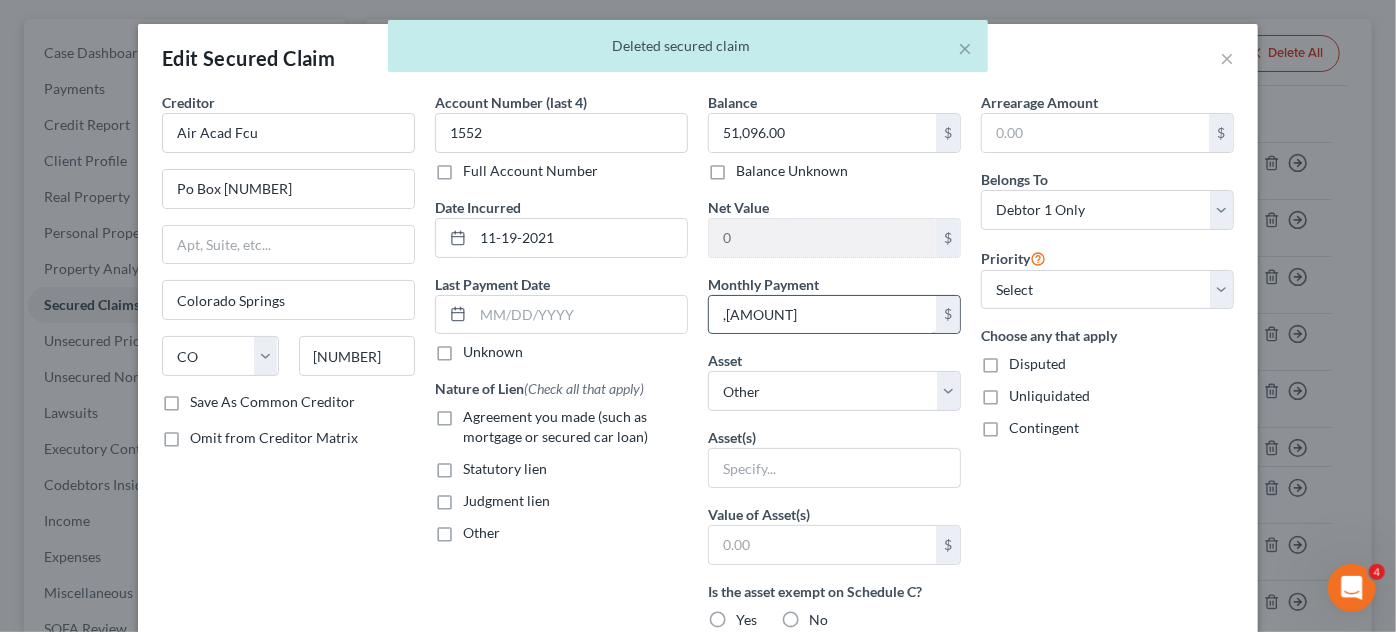 click on ",[AMOUNT]" at bounding box center [822, 315] 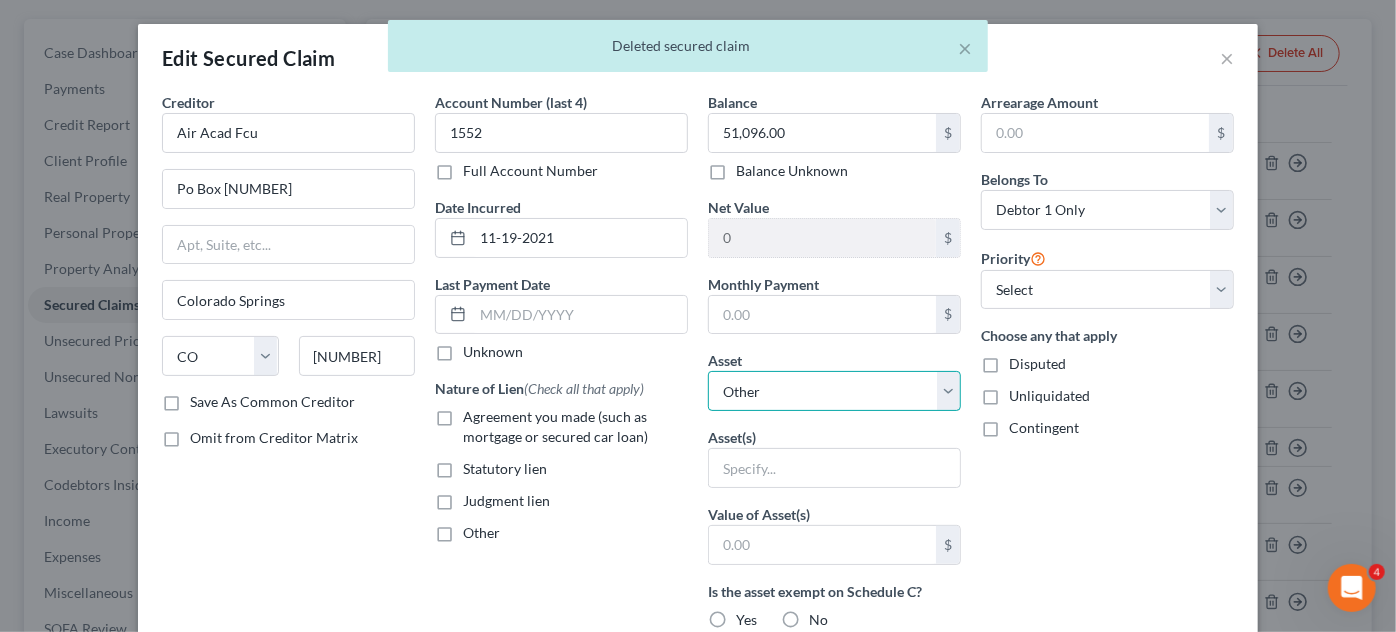 drag, startPoint x: 773, startPoint y: 389, endPoint x: 776, endPoint y: 378, distance: 11.401754 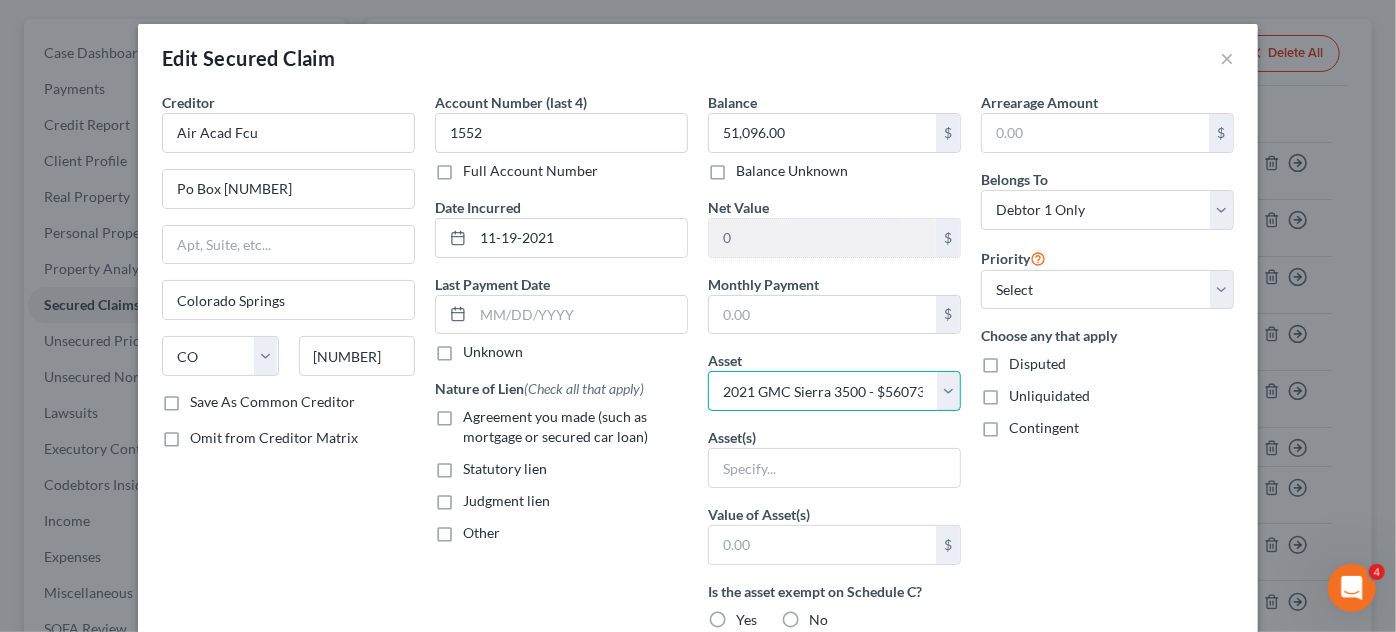 click on "Select Other Multiple Assets [COMPANY] (Checking Account) - $0.0 Household Goods - Household goods and furnishings - $null 2023 Mahindra tractor 1626L - $23000.0 Jewelry - Jewelry - $null Timeshare in [CITY] [STATE] - $25000.0 [COMPANY] (Checking Account) - $0.0 [COMPANY] (Savings Account) - $0.0 Firearms - Firearms, ammunition, & related equipment - $1200.0 [COMPANY] (Savings Account) - $0.0 Clothing - Clothing - $0.0 Electronics - Household electronics - $null 2023 Polaris Ranger - $30000.0 [NUMBER] [STREET] - $250000.0 Riding lawnmower - $7000.0 2021 GMC Sierra 3500 - $56073.0 Gooseneck trailer - $25000.0" at bounding box center [834, 391] 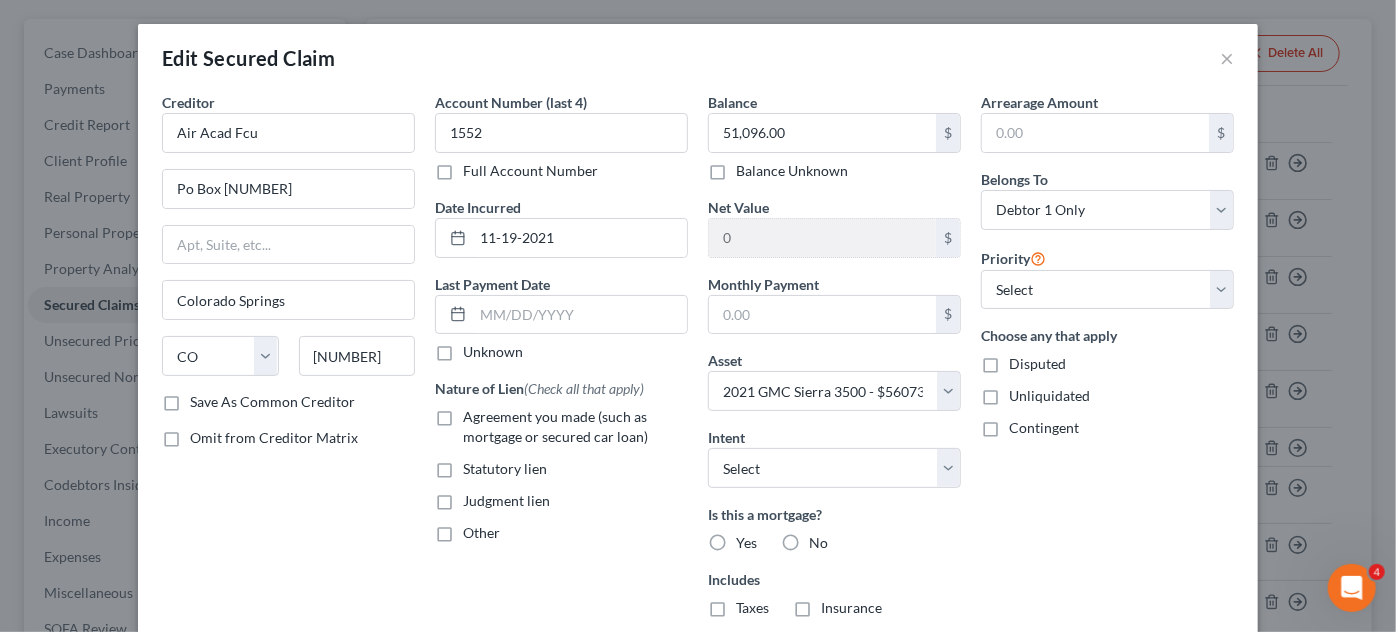 click on "Agreement you made (such as mortgage or secured car loan)" at bounding box center [575, 427] 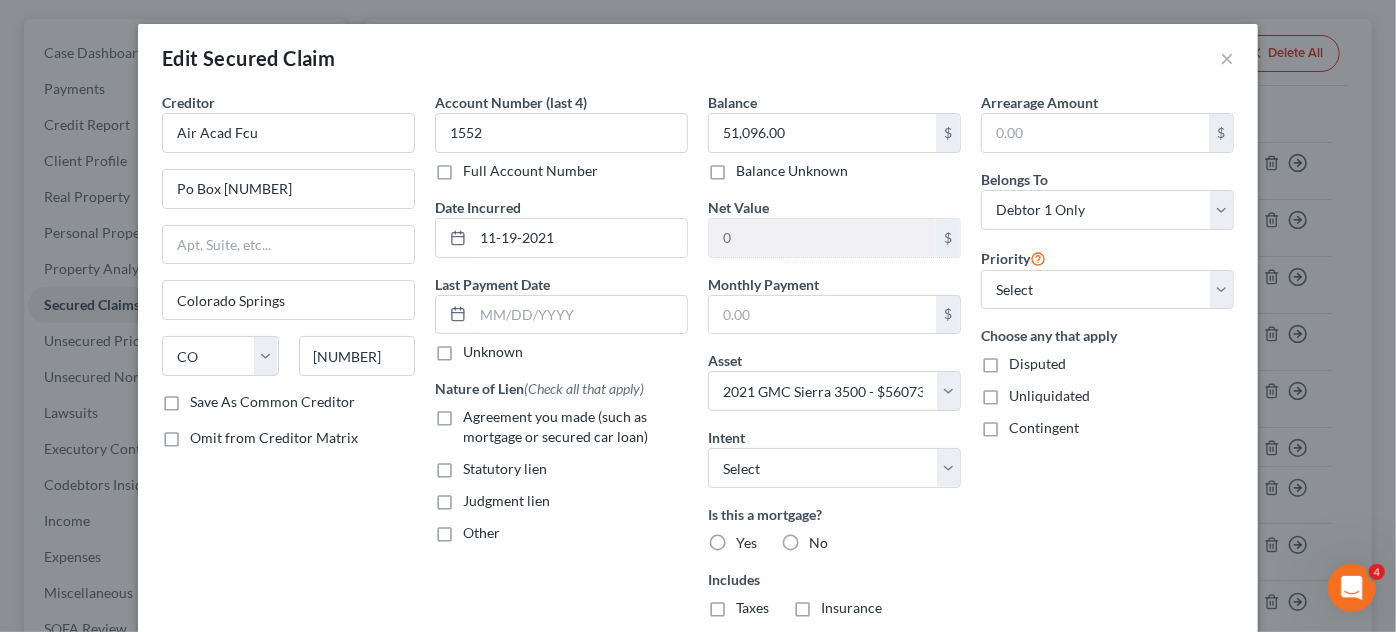 click on "Agreement you made (such as mortgage or secured car loan)" at bounding box center (477, 413) 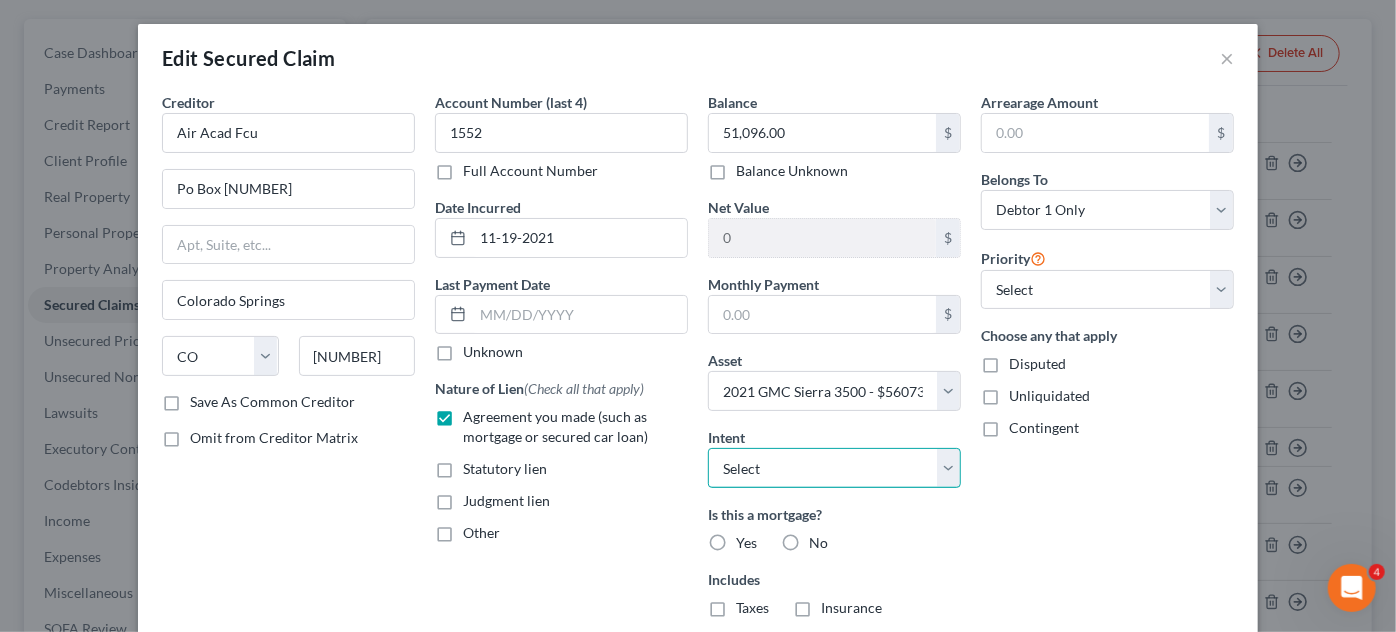 click on "Select Surrender Redeem Reaffirm Avoid Other" at bounding box center [834, 468] 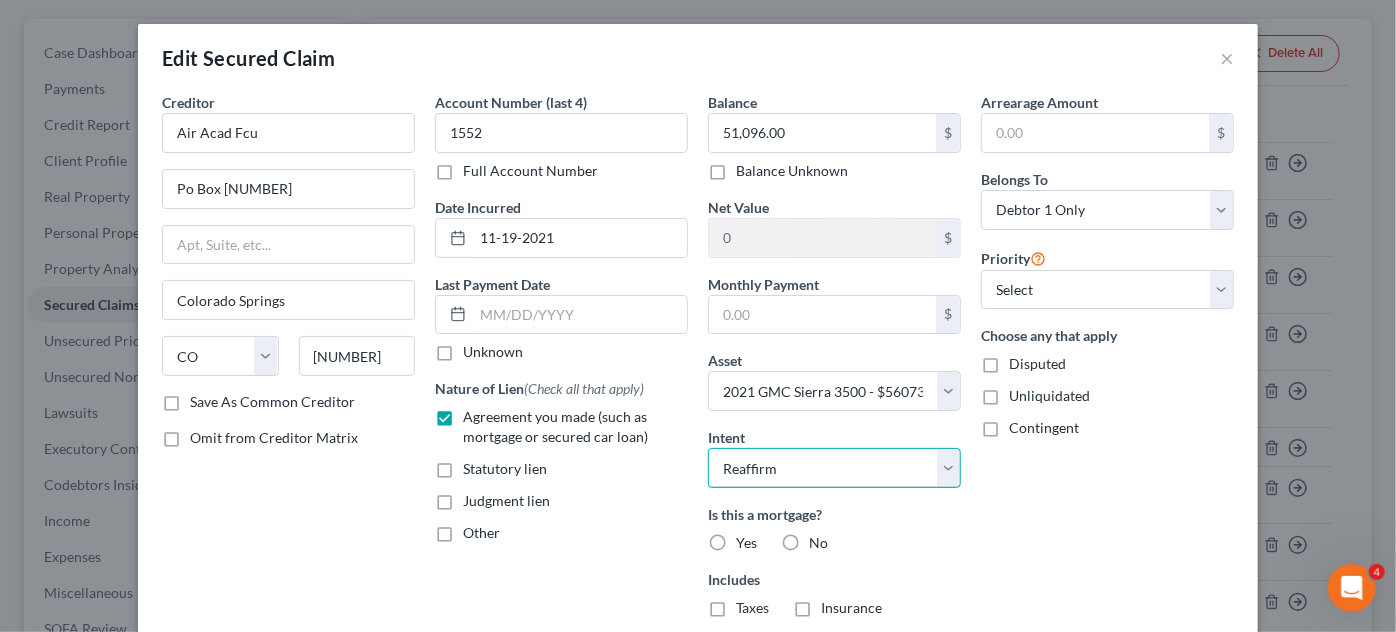 click on "Select Surrender Redeem Reaffirm Avoid Other" at bounding box center [834, 468] 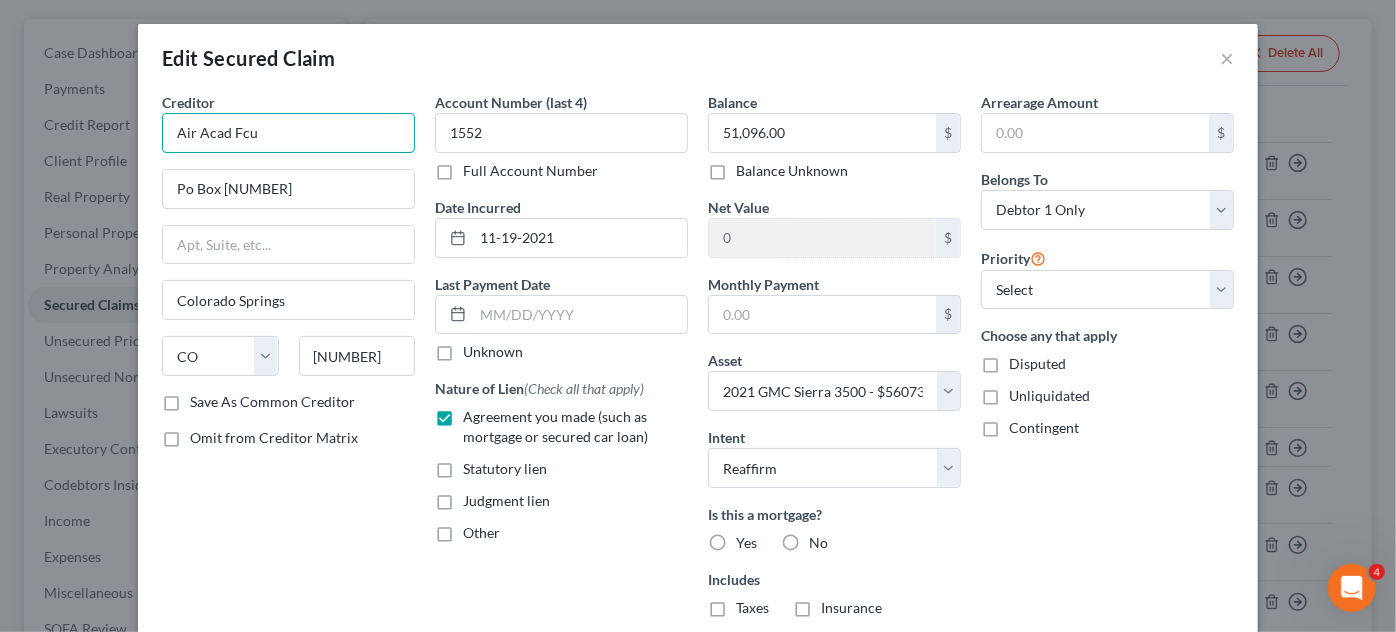 click on "Air Acad Fcu" at bounding box center [288, 133] 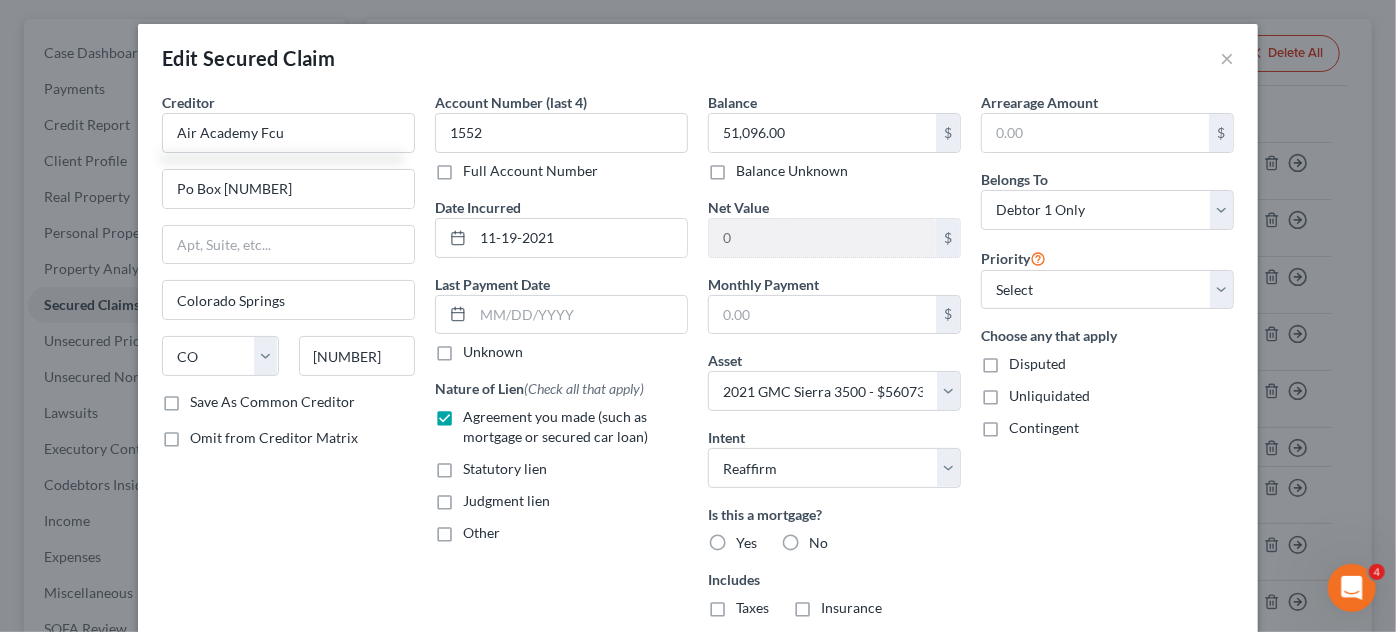 click on "Save As Common Creditor" at bounding box center (272, 402) 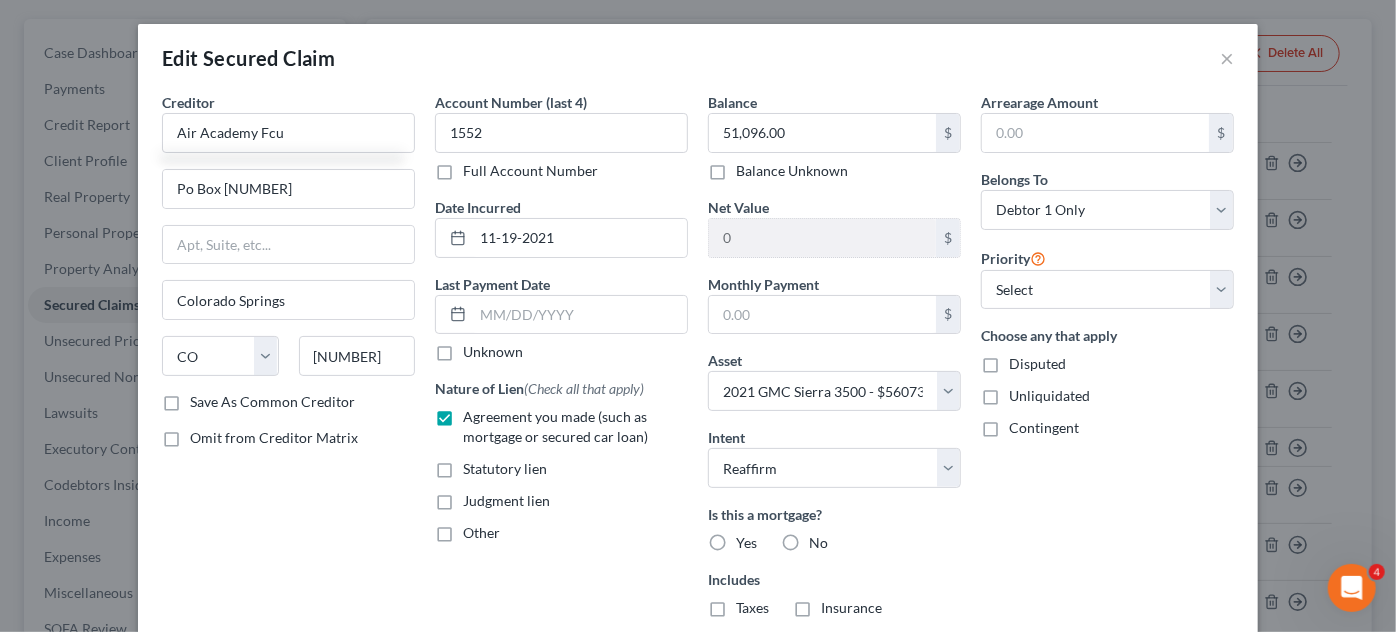 click on "Save As Common Creditor" at bounding box center (204, 398) 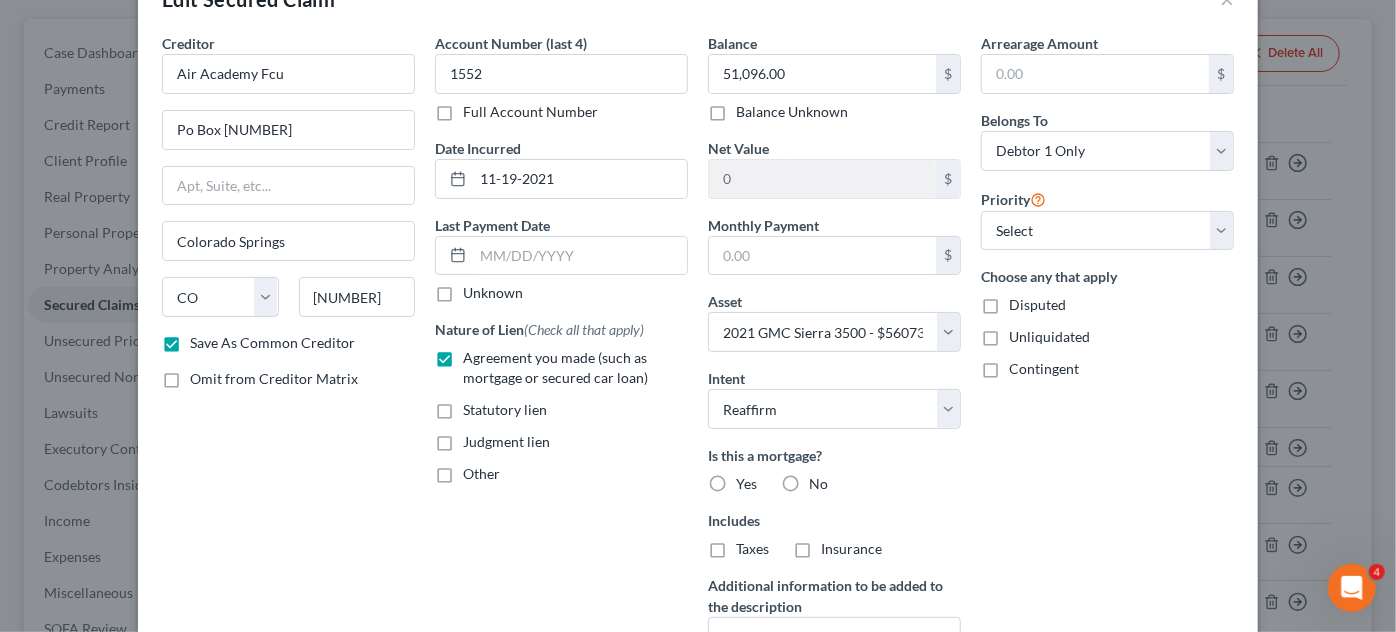 scroll, scrollTop: 90, scrollLeft: 0, axis: vertical 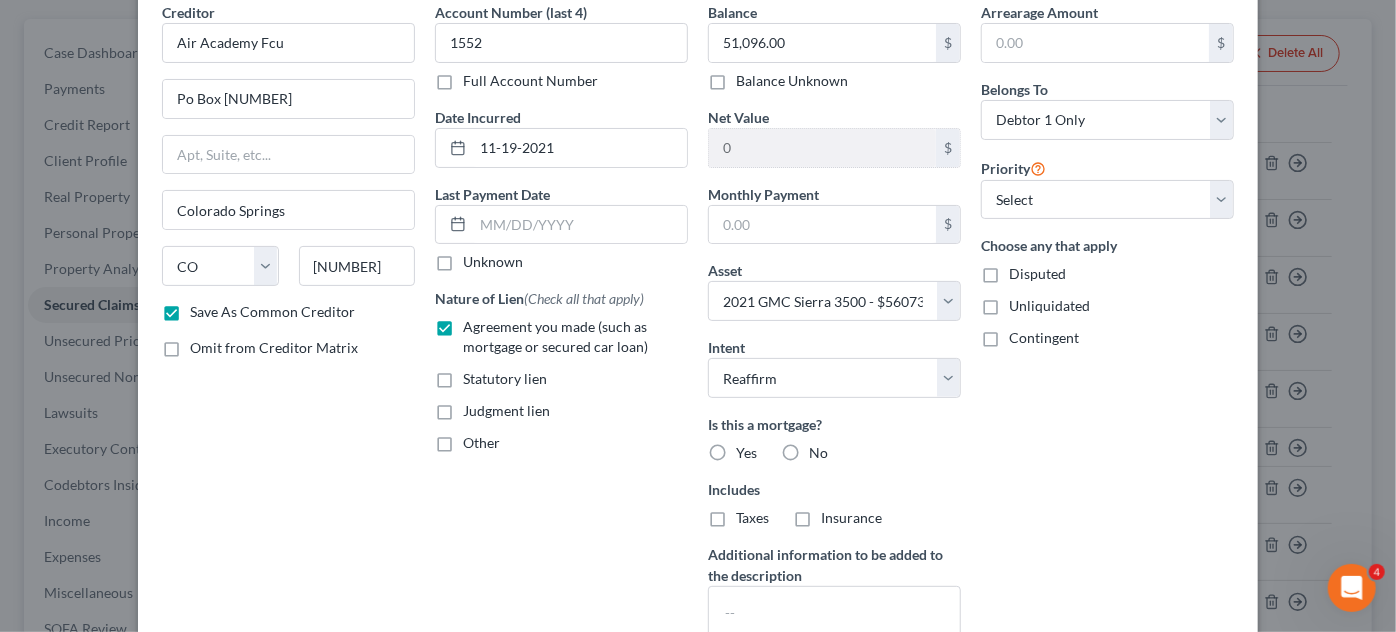 click on "No" at bounding box center [818, 453] 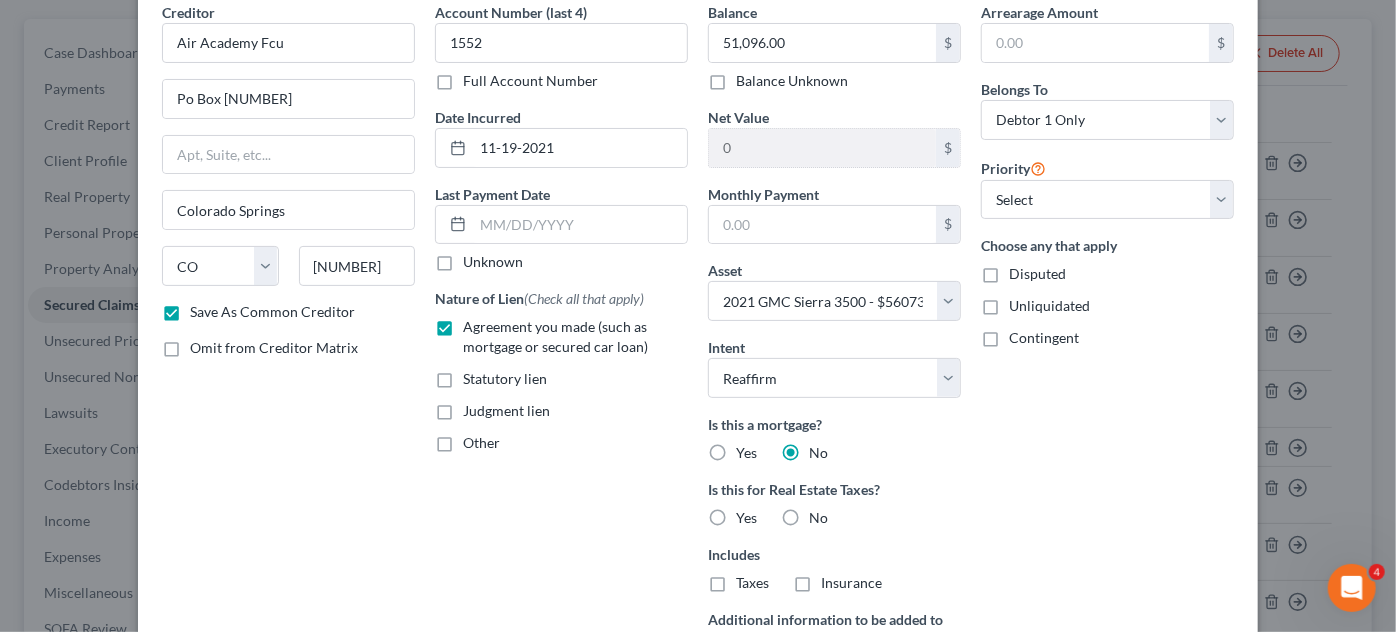 drag, startPoint x: 790, startPoint y: 510, endPoint x: 1069, endPoint y: 484, distance: 280.20886 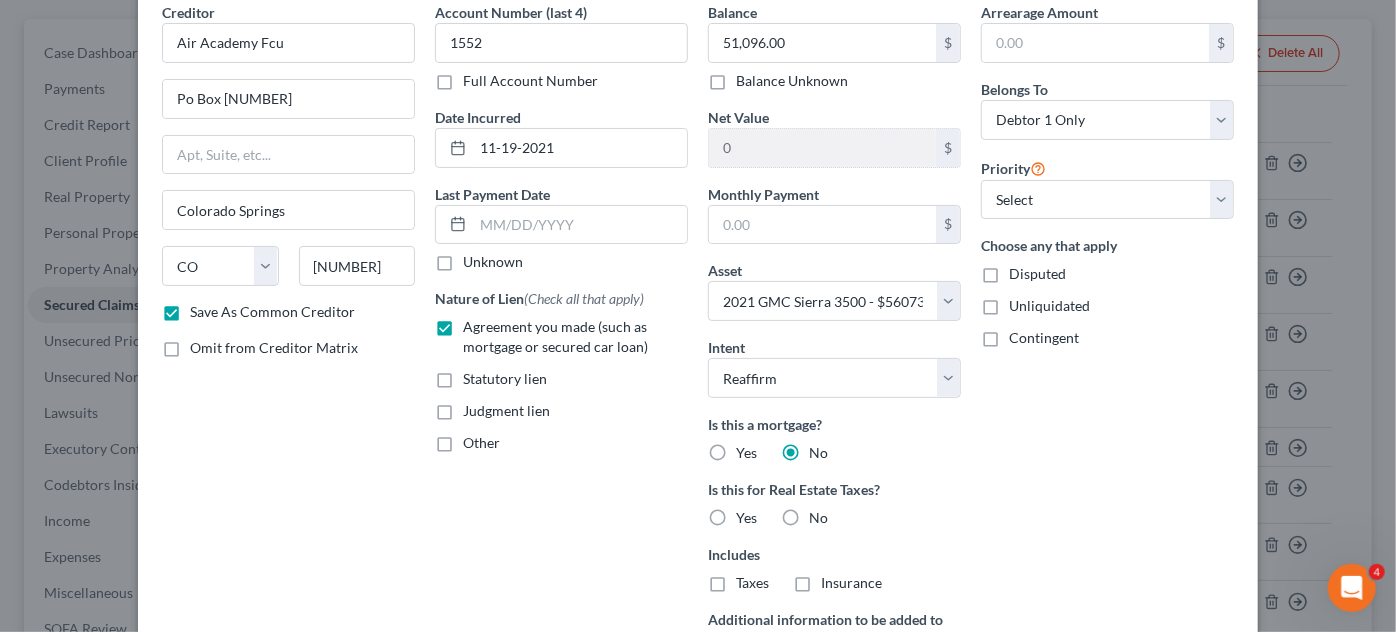 click on "No" at bounding box center (818, 518) 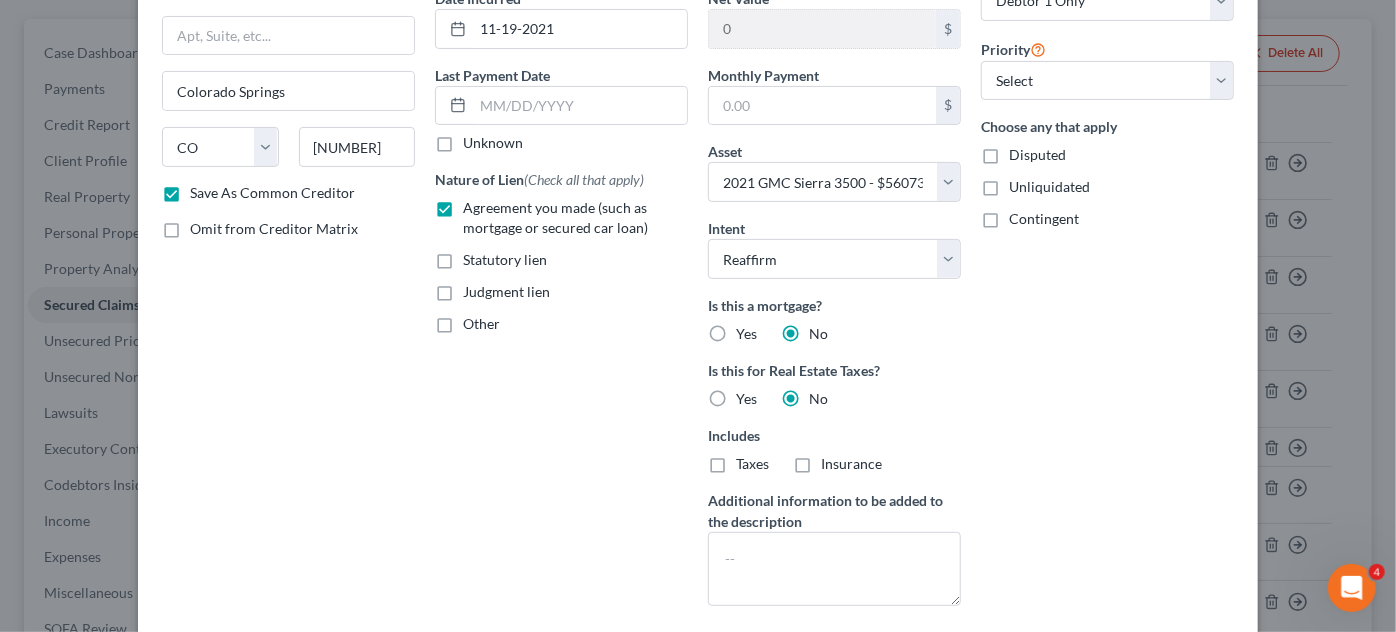 scroll, scrollTop: 378, scrollLeft: 0, axis: vertical 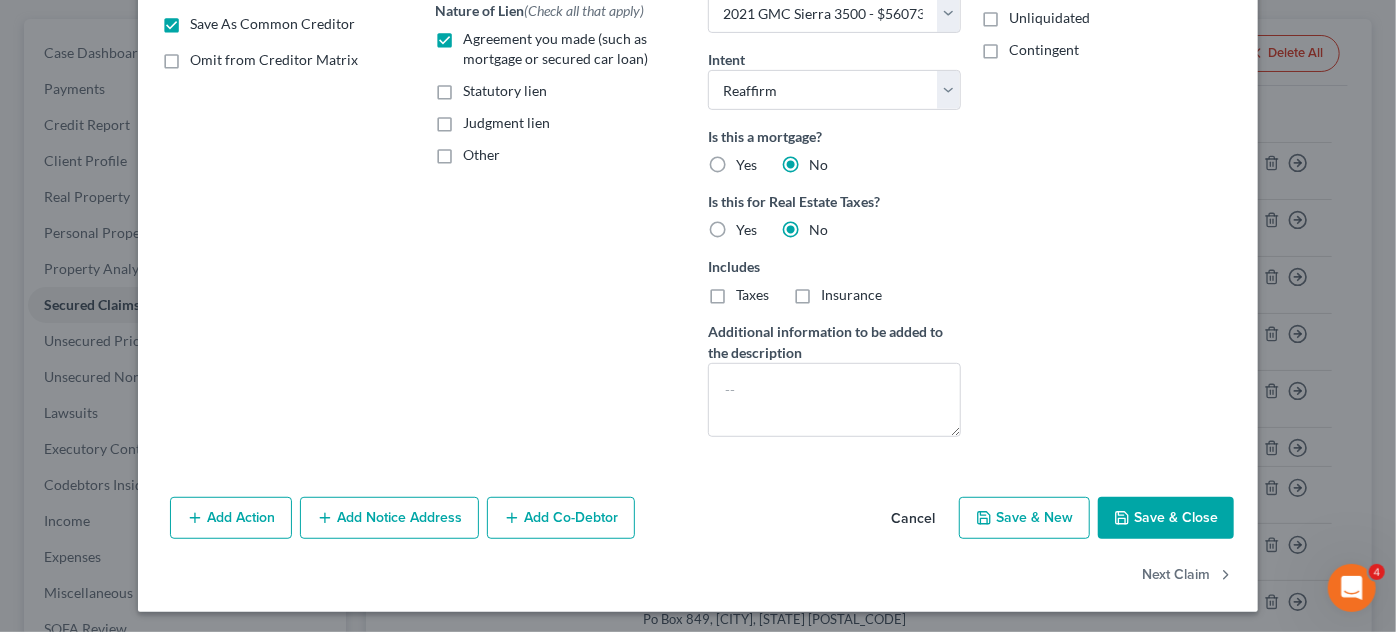 click on "Save & Close" at bounding box center [1166, 518] 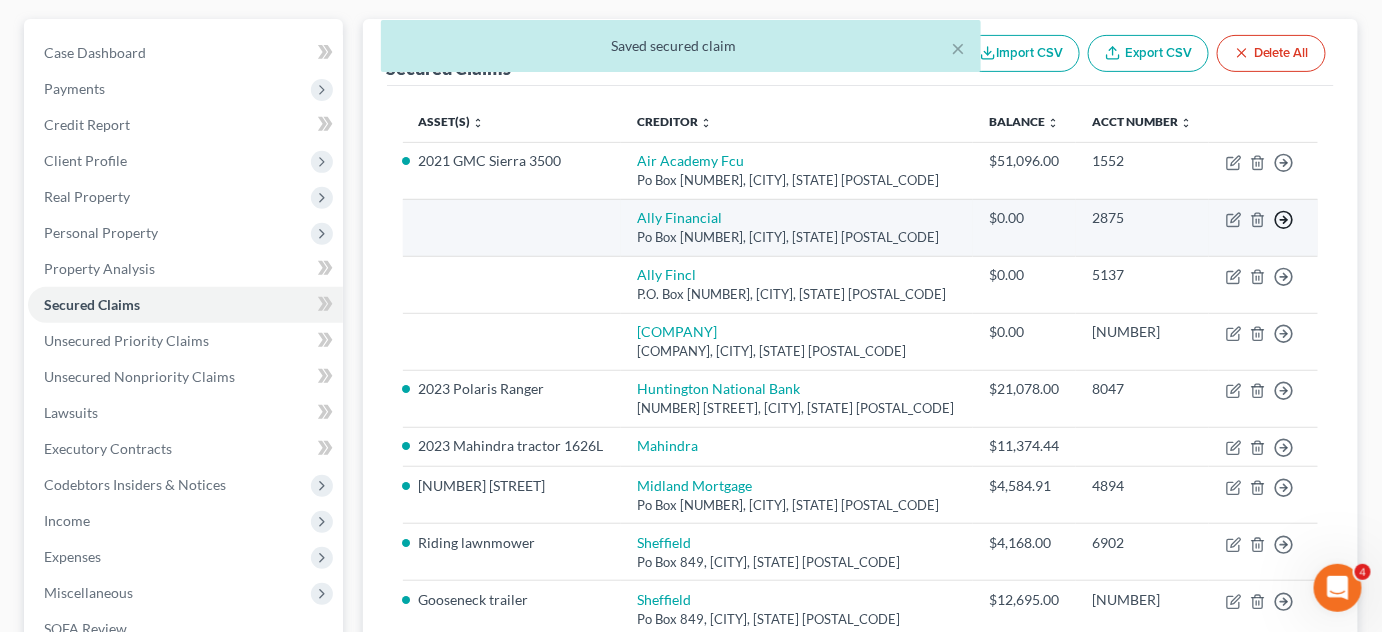 click 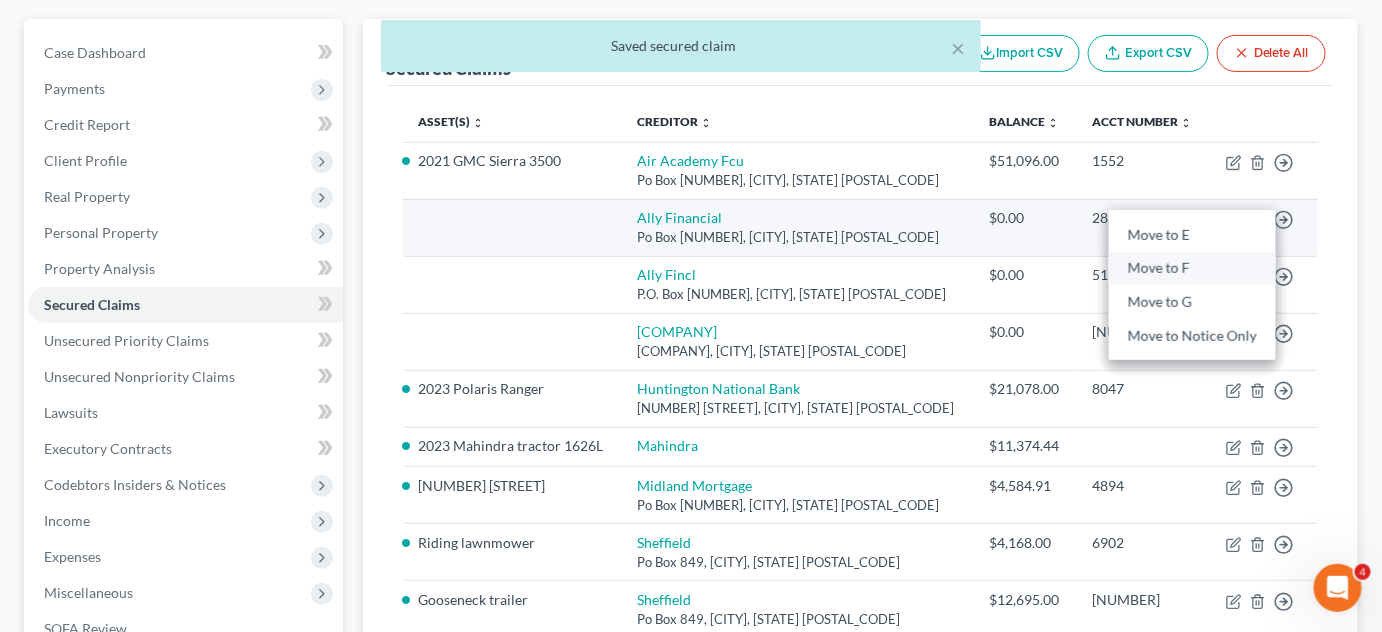 drag, startPoint x: 1187, startPoint y: 263, endPoint x: 1238, endPoint y: 240, distance: 55.946404 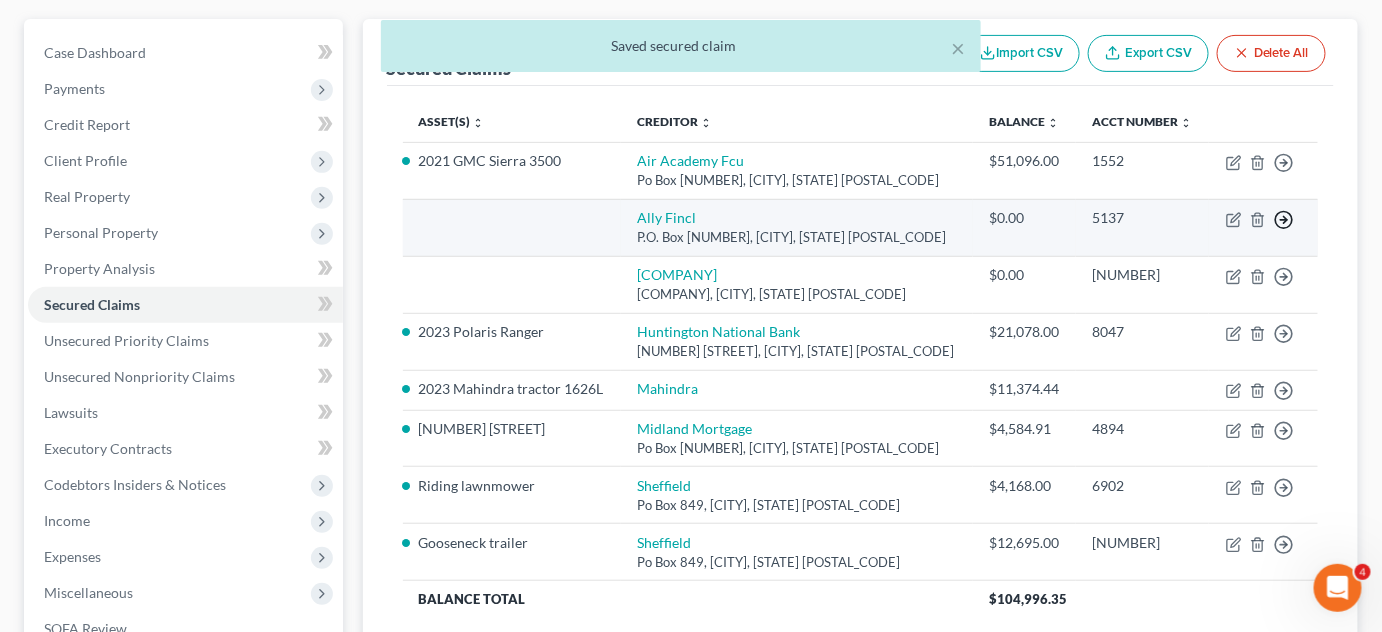 click 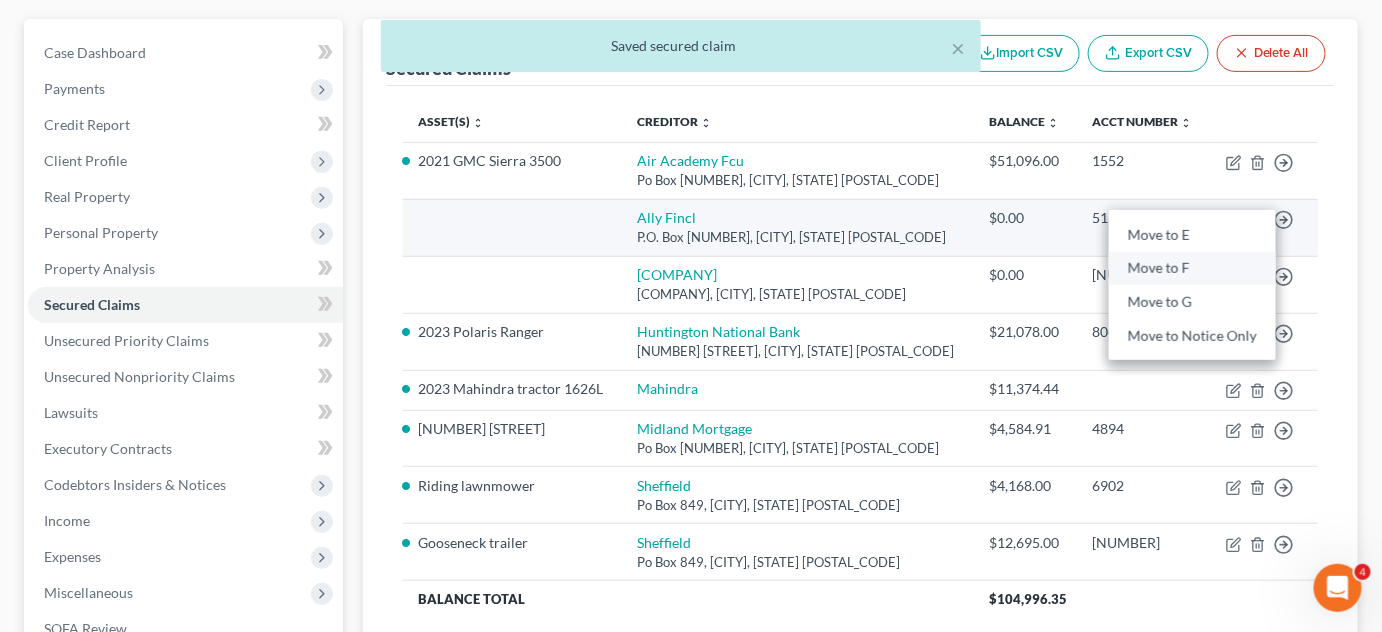 click on "Move to F" at bounding box center (1192, 269) 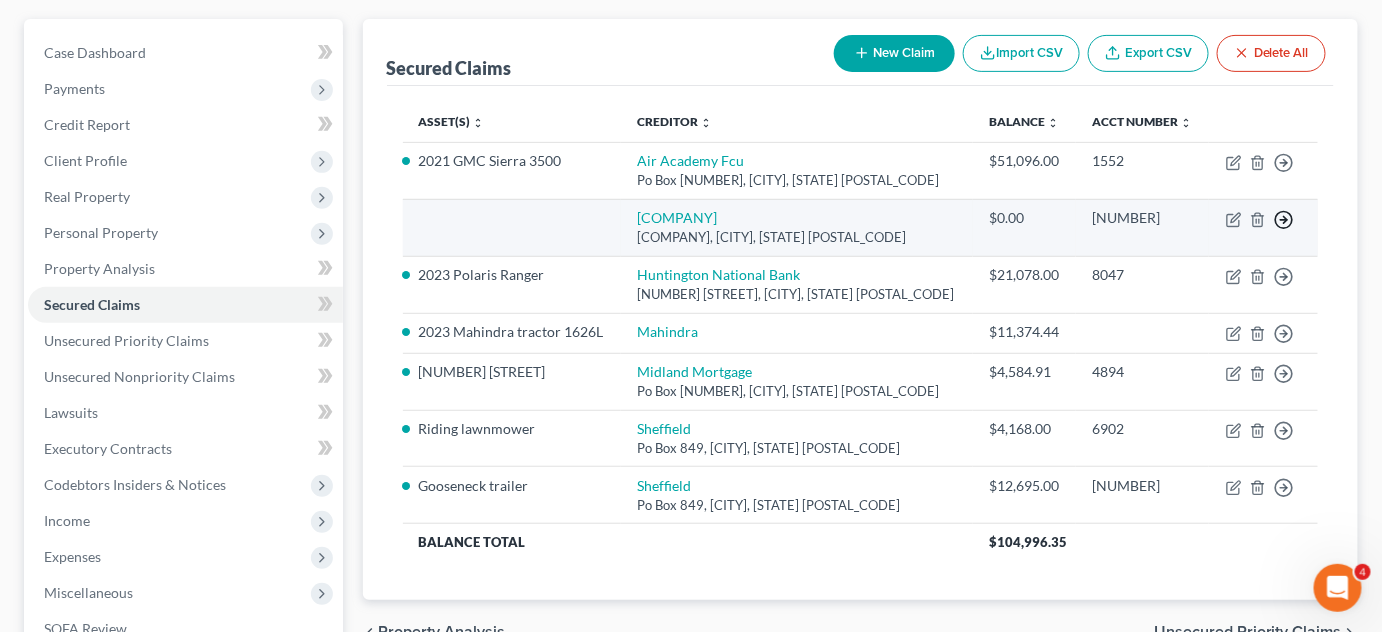 click 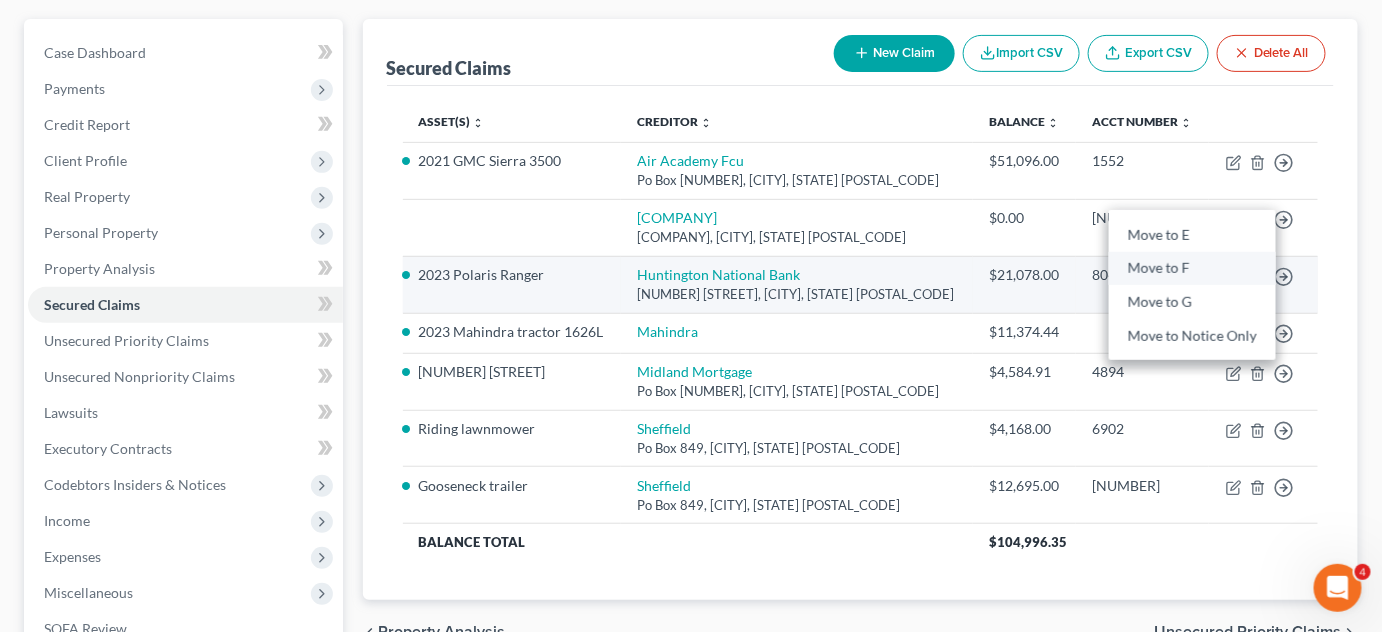 drag, startPoint x: 1220, startPoint y: 274, endPoint x: 1187, endPoint y: 265, distance: 34.20526 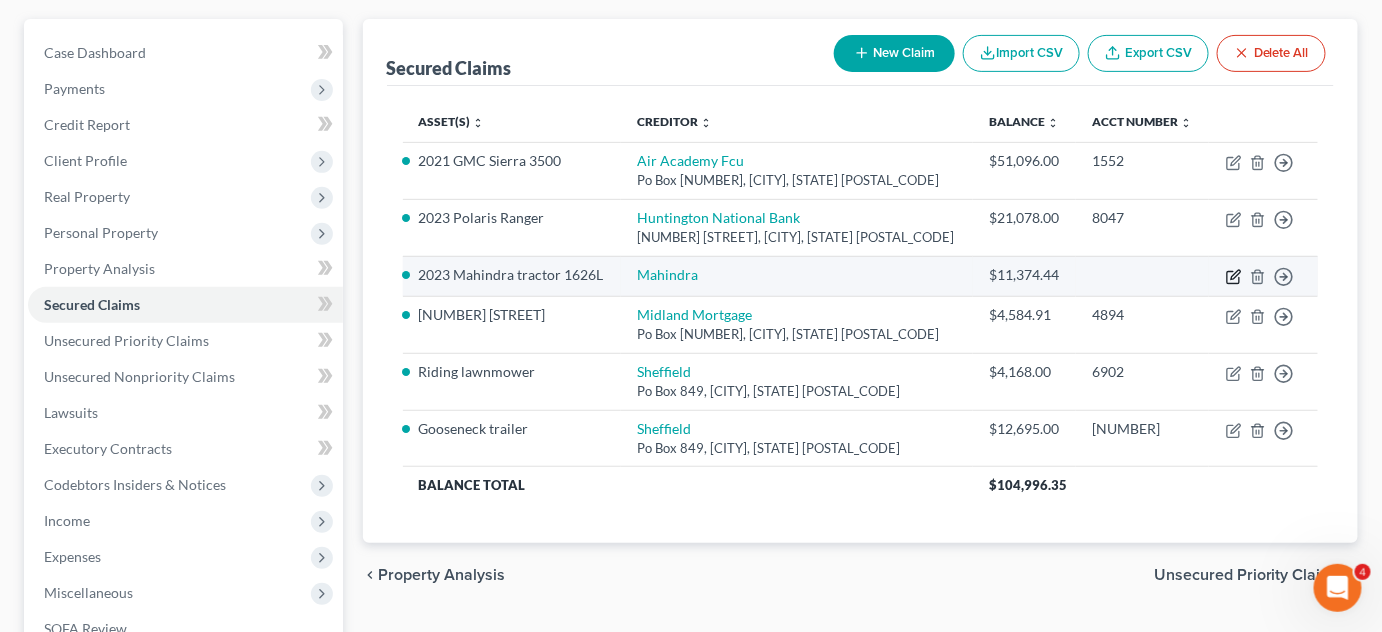click 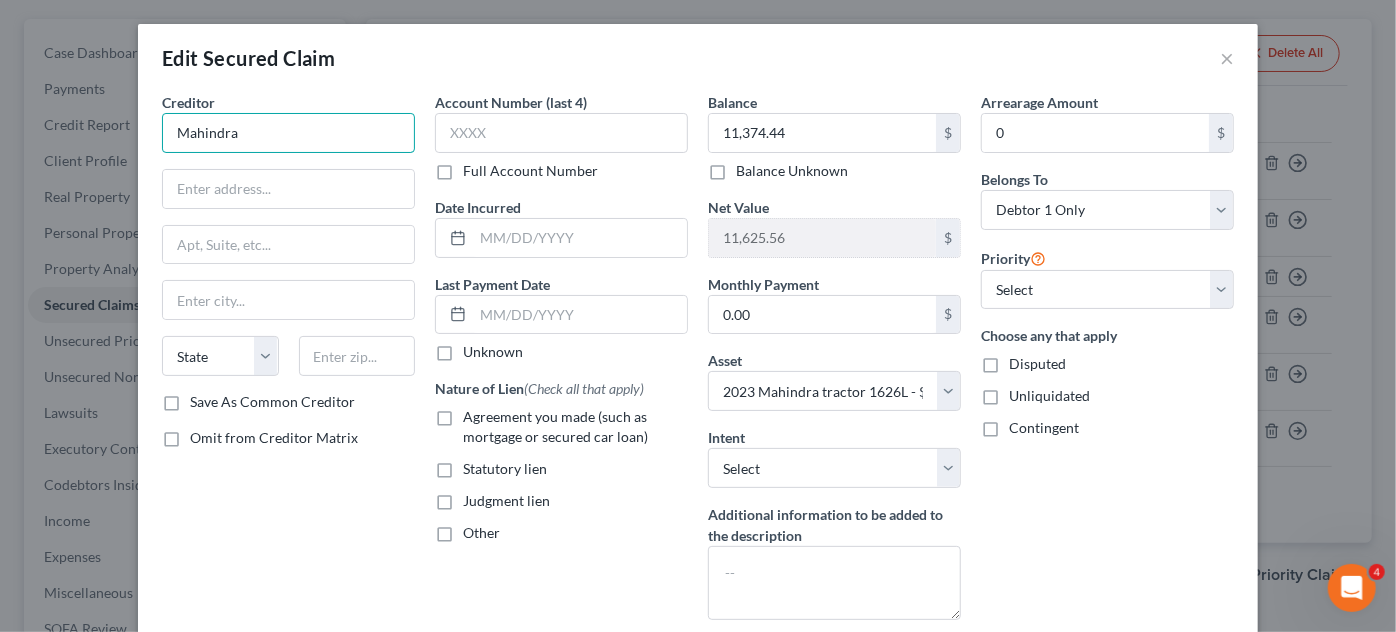 drag, startPoint x: 324, startPoint y: 141, endPoint x: 0, endPoint y: 174, distance: 325.6762 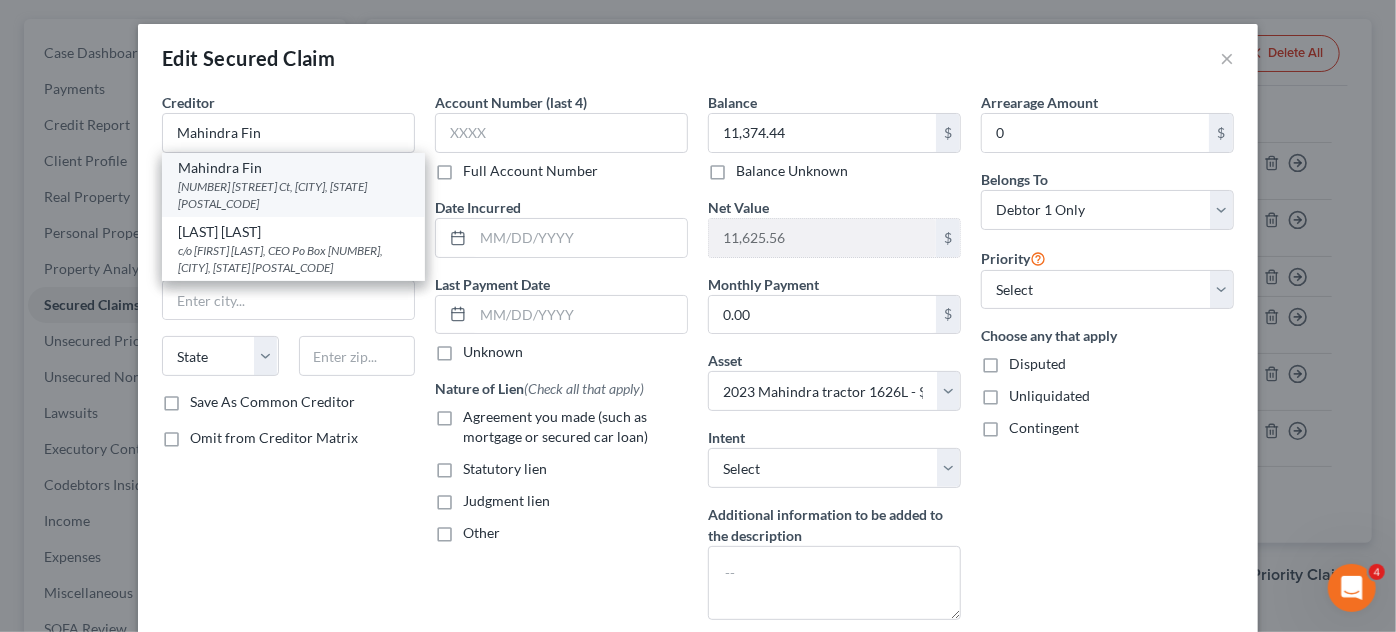 click on "[NUMBER] [STREET] Ct, [CITY], [STATE] [POSTAL_CODE]" at bounding box center (293, 195) 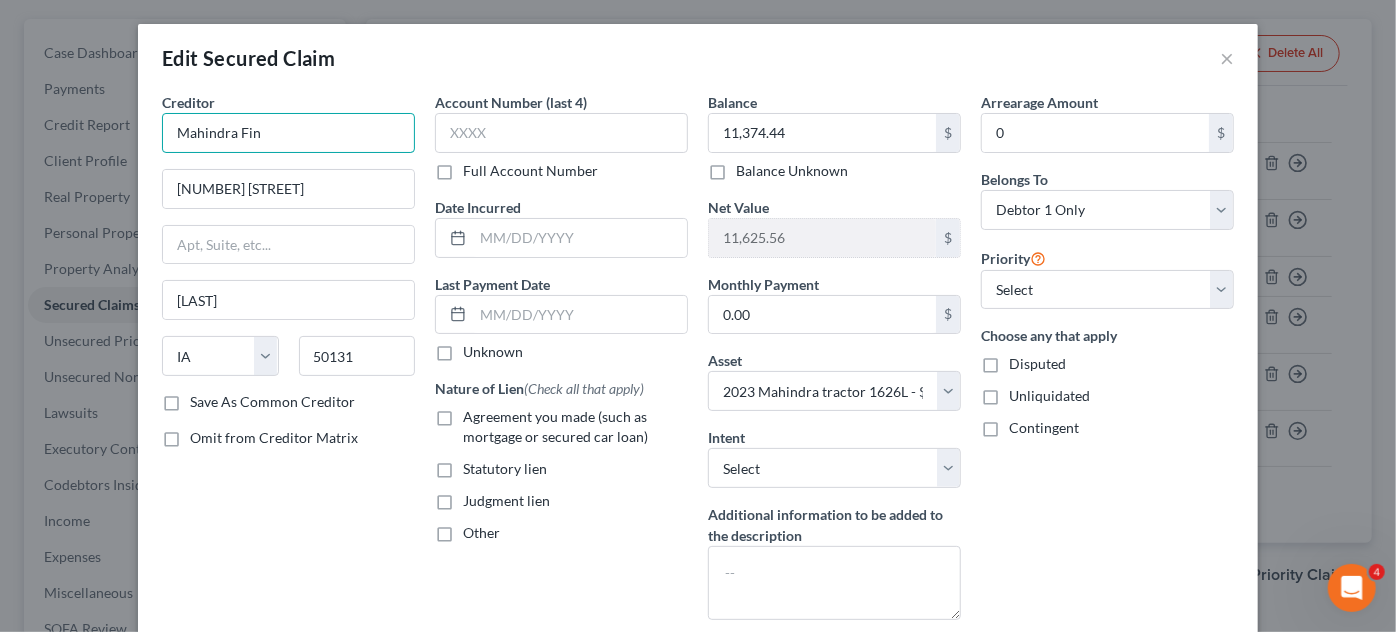 drag, startPoint x: 310, startPoint y: 130, endPoint x: 304, endPoint y: 140, distance: 11.661903 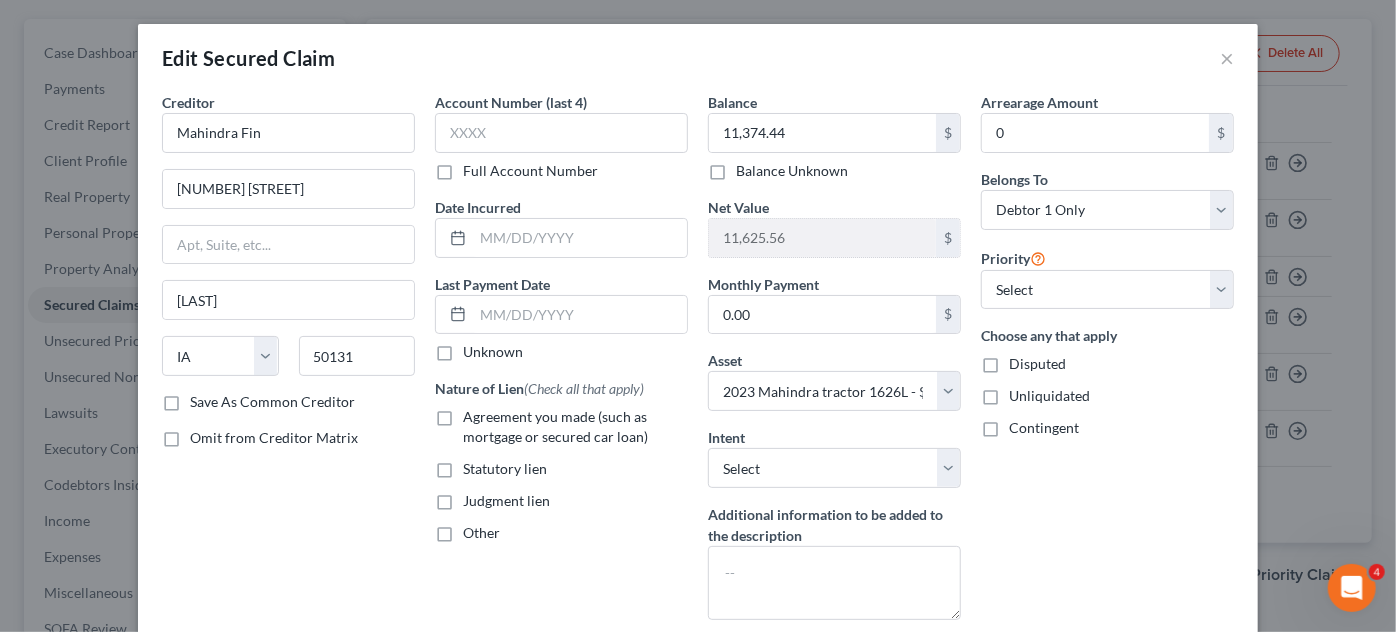 click on "Agreement you made (such as mortgage or secured car loan)" at bounding box center [575, 427] 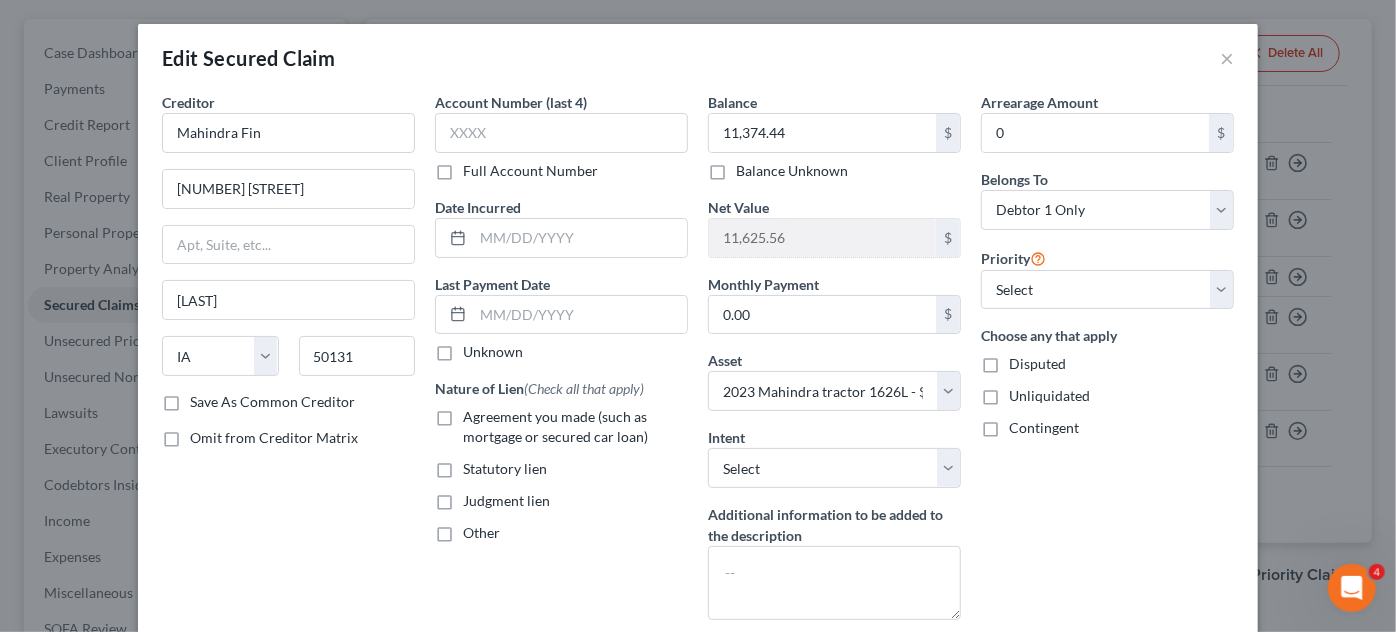 click on "Agreement you made (such as mortgage or secured car loan)" at bounding box center (477, 413) 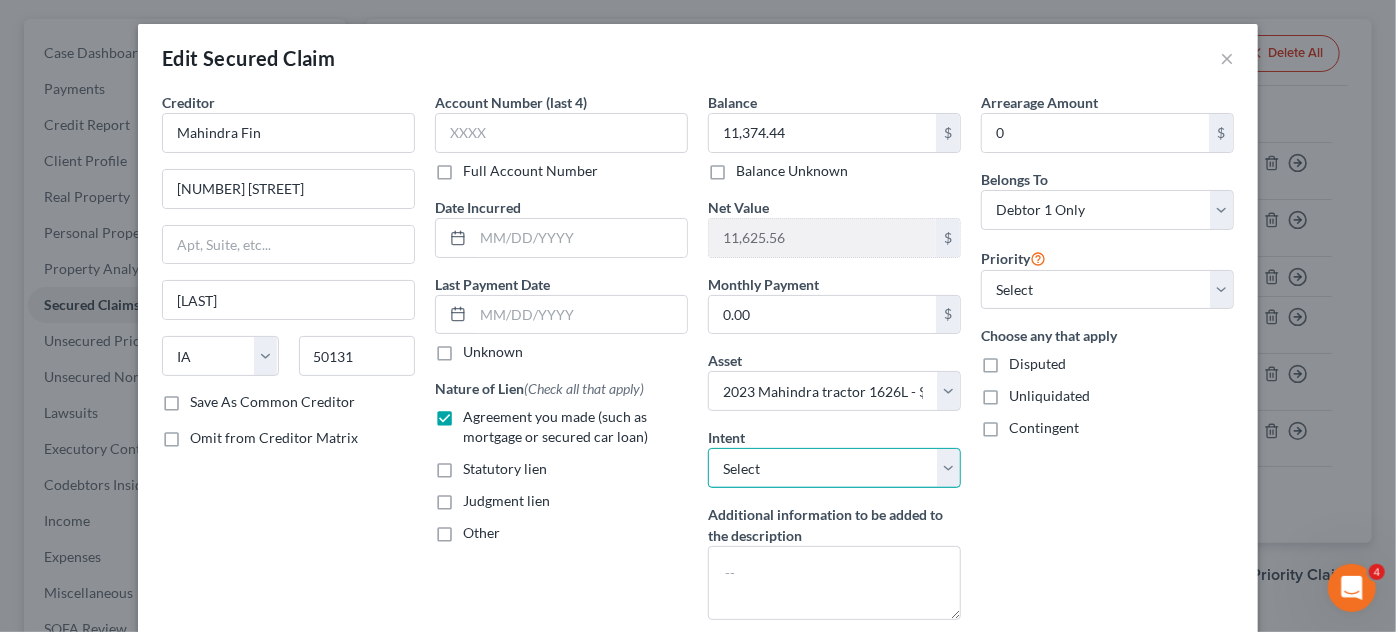 drag, startPoint x: 835, startPoint y: 474, endPoint x: 828, endPoint y: 482, distance: 10.630146 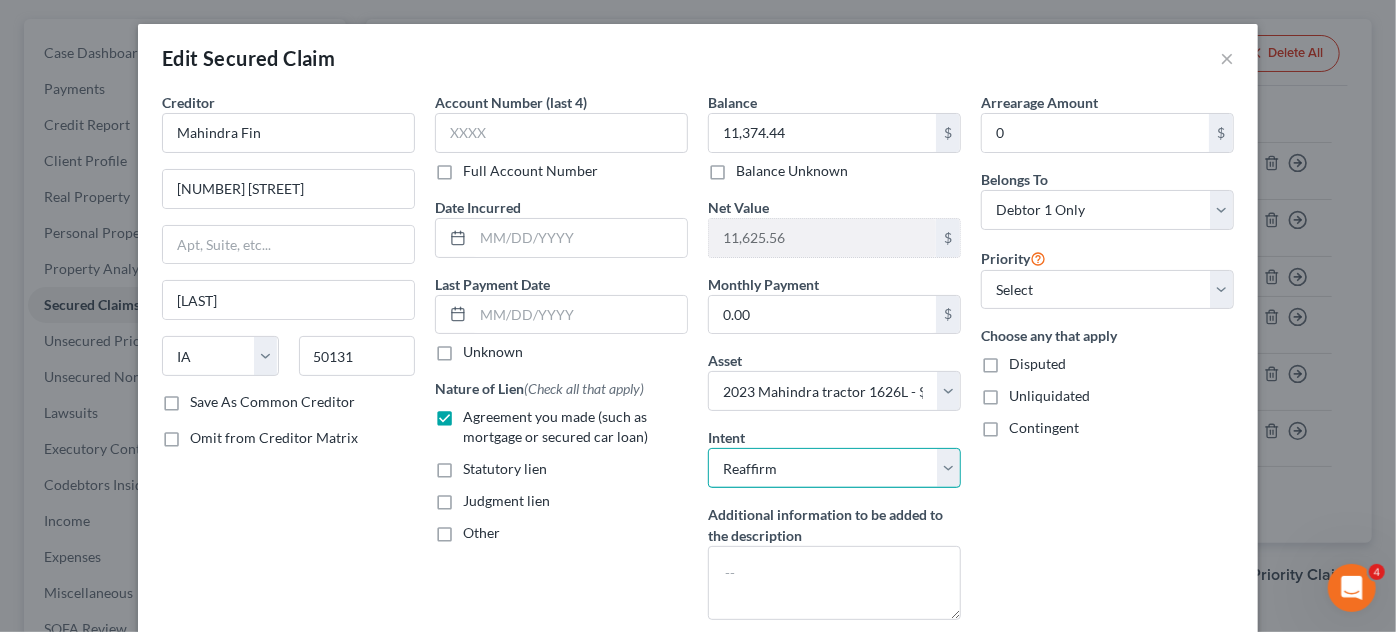 click on "Select Surrender Redeem Reaffirm Avoid Other" at bounding box center (834, 468) 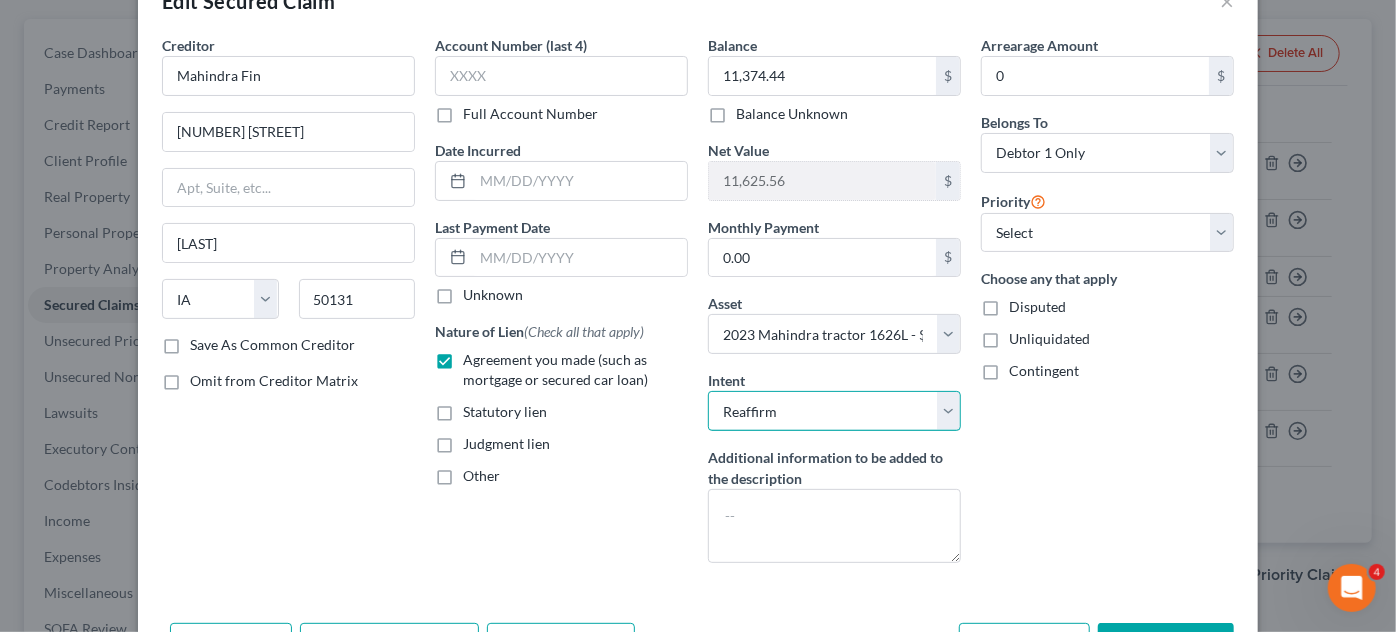 scroll, scrollTop: 0, scrollLeft: 0, axis: both 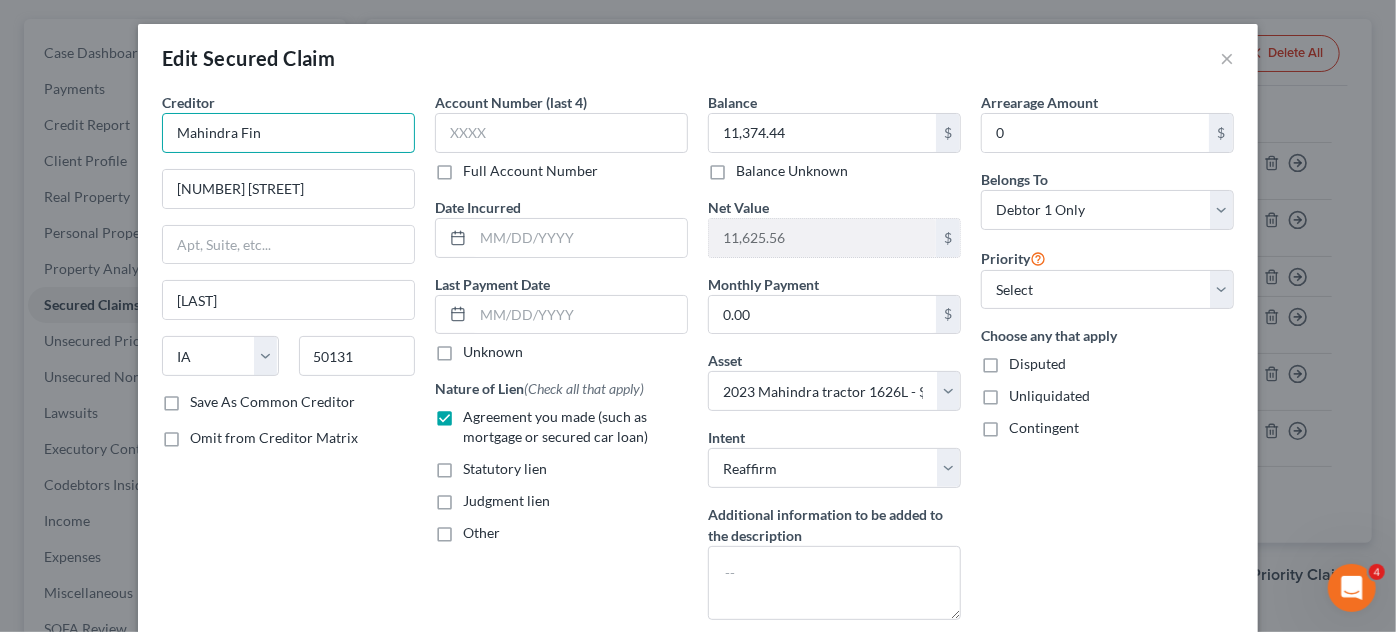 click on "Mahindra Fin" at bounding box center (288, 133) 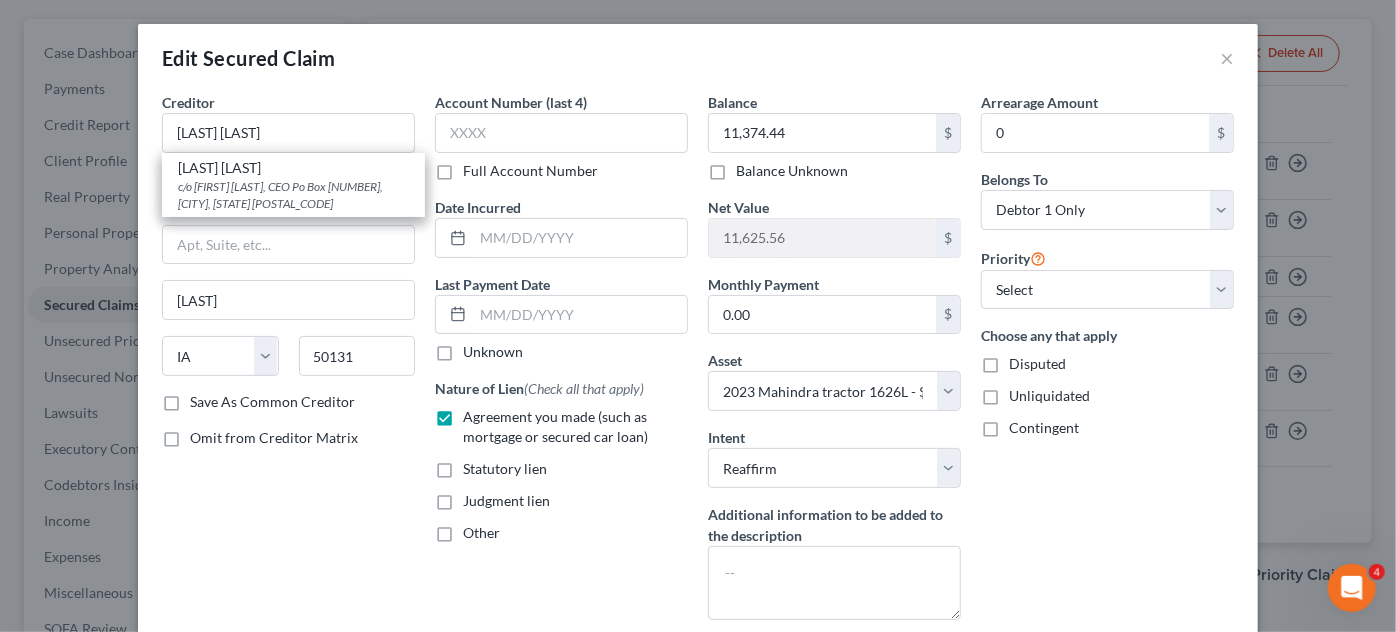drag, startPoint x: 1133, startPoint y: 516, endPoint x: 1166, endPoint y: 487, distance: 43.931767 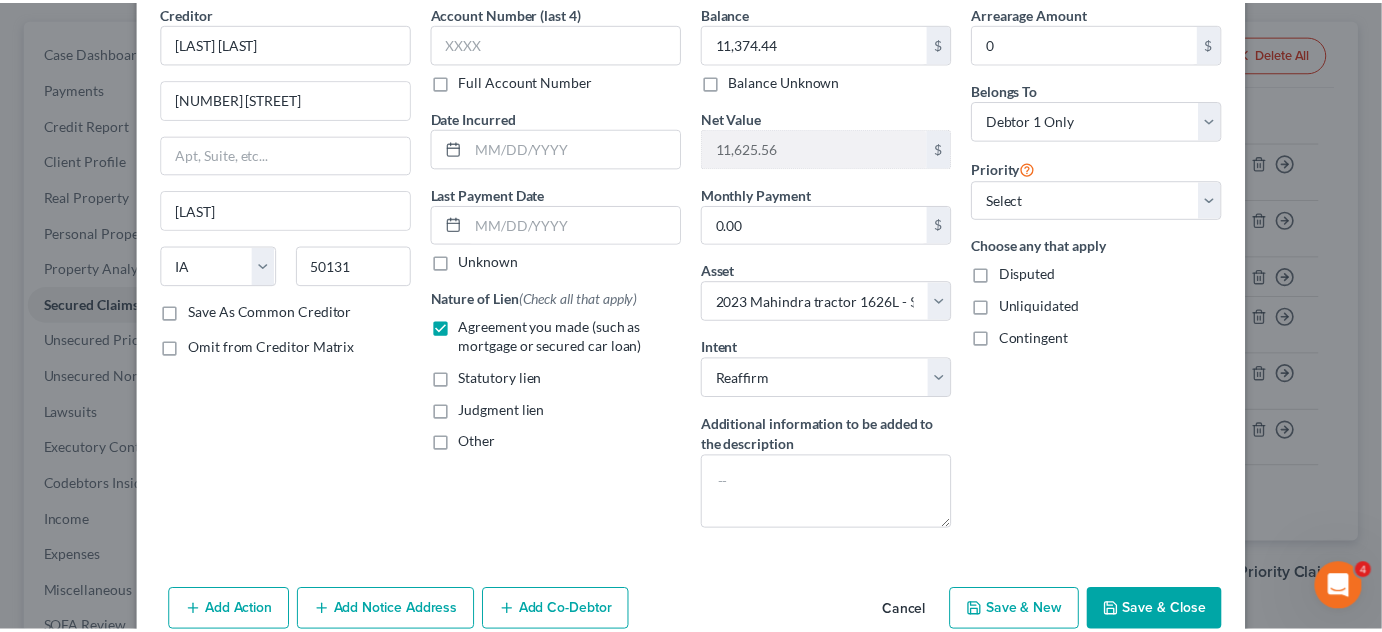 scroll, scrollTop: 184, scrollLeft: 0, axis: vertical 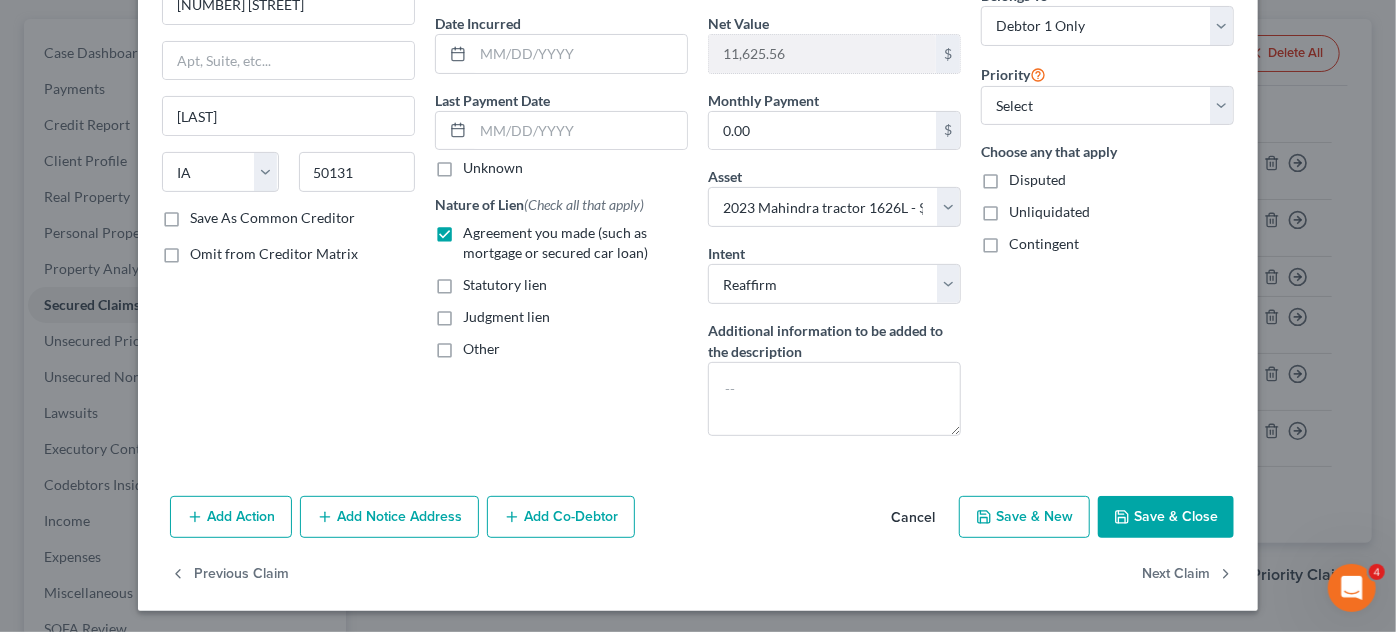click on "Save & Close" at bounding box center (1166, 517) 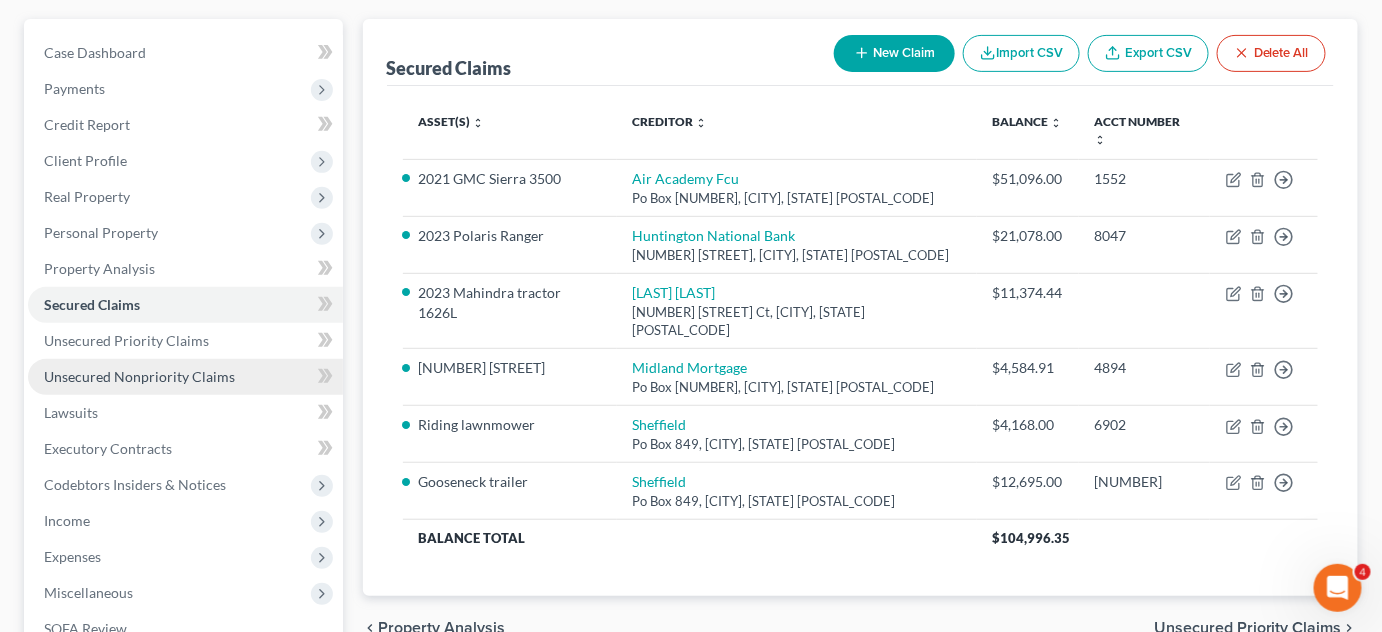 click on "Unsecured Nonpriority Claims" at bounding box center (139, 376) 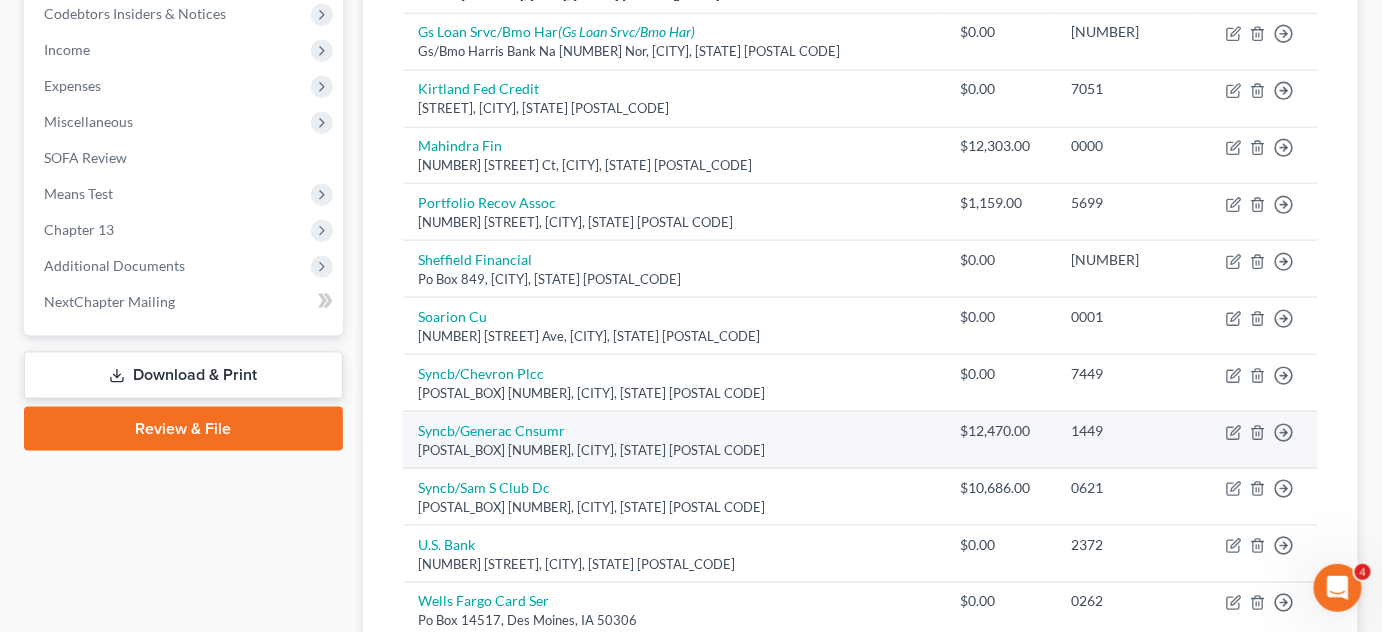 scroll, scrollTop: 636, scrollLeft: 0, axis: vertical 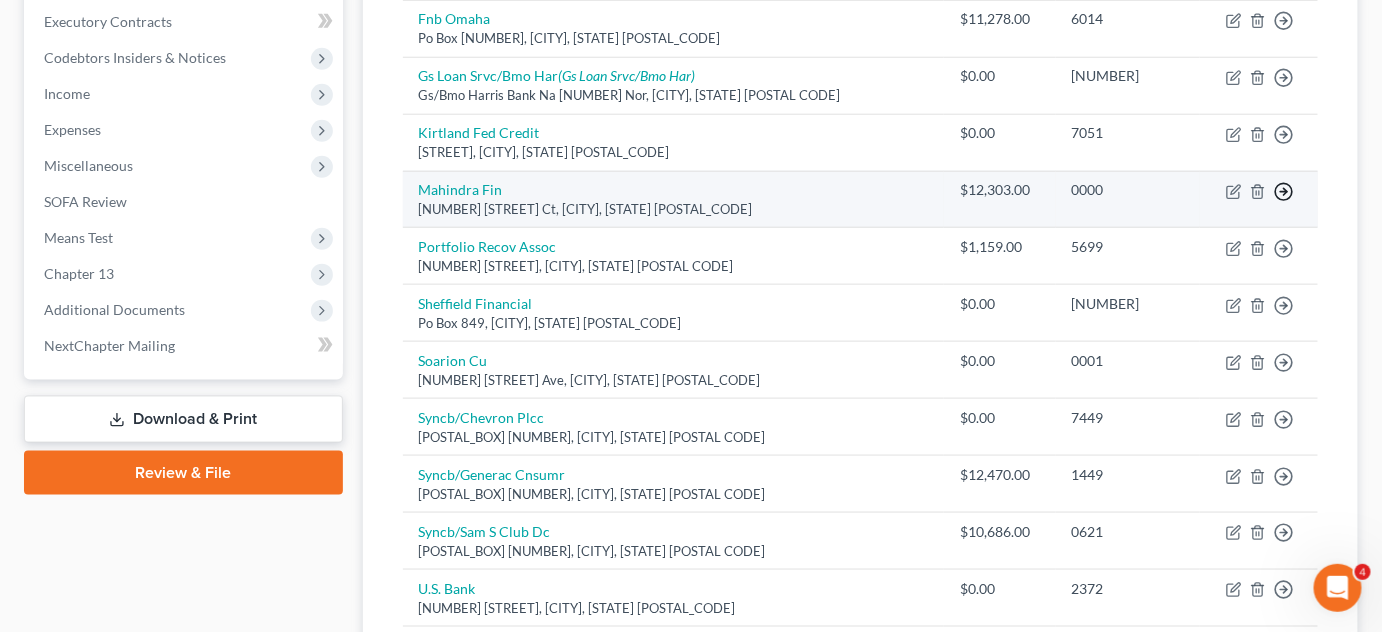 click 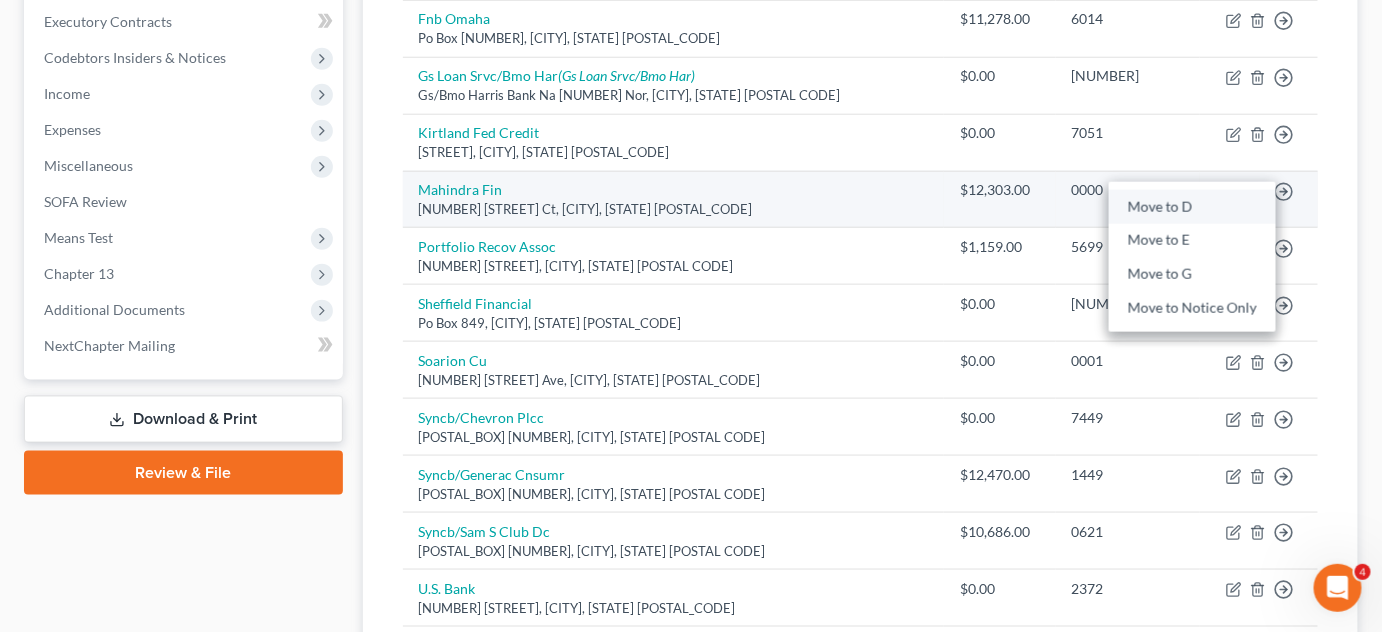 click on "Move to D" at bounding box center [1192, 207] 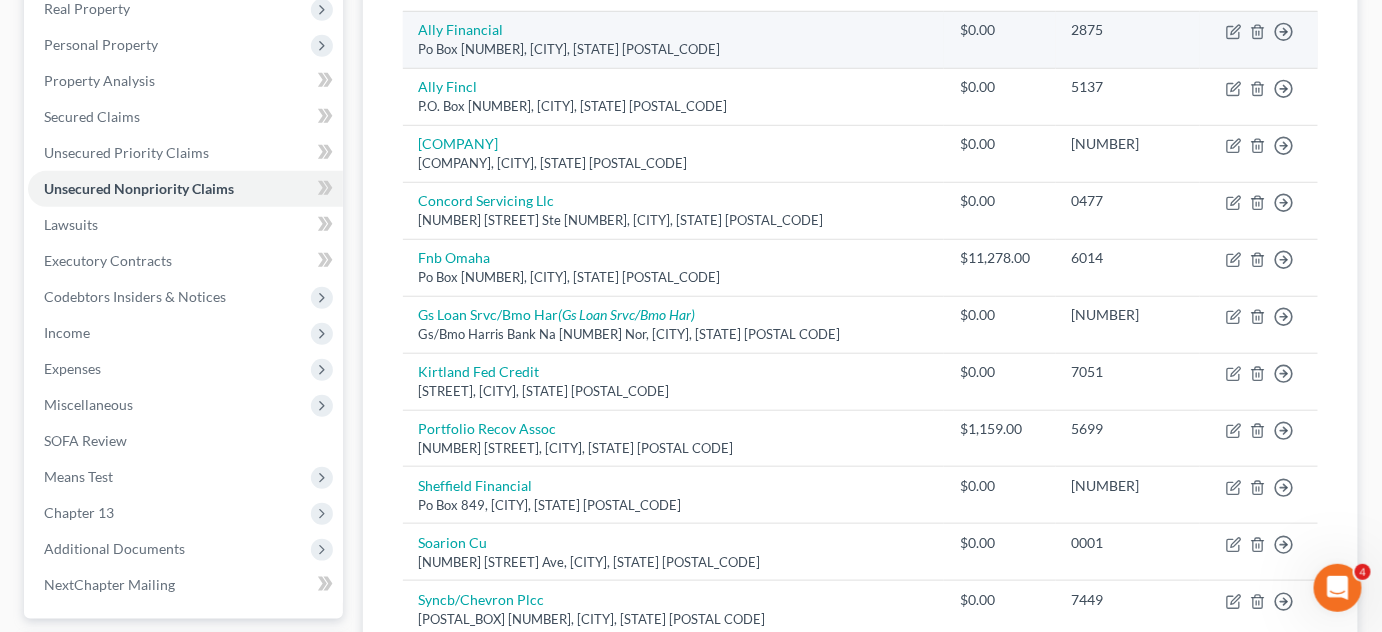 scroll, scrollTop: 90, scrollLeft: 0, axis: vertical 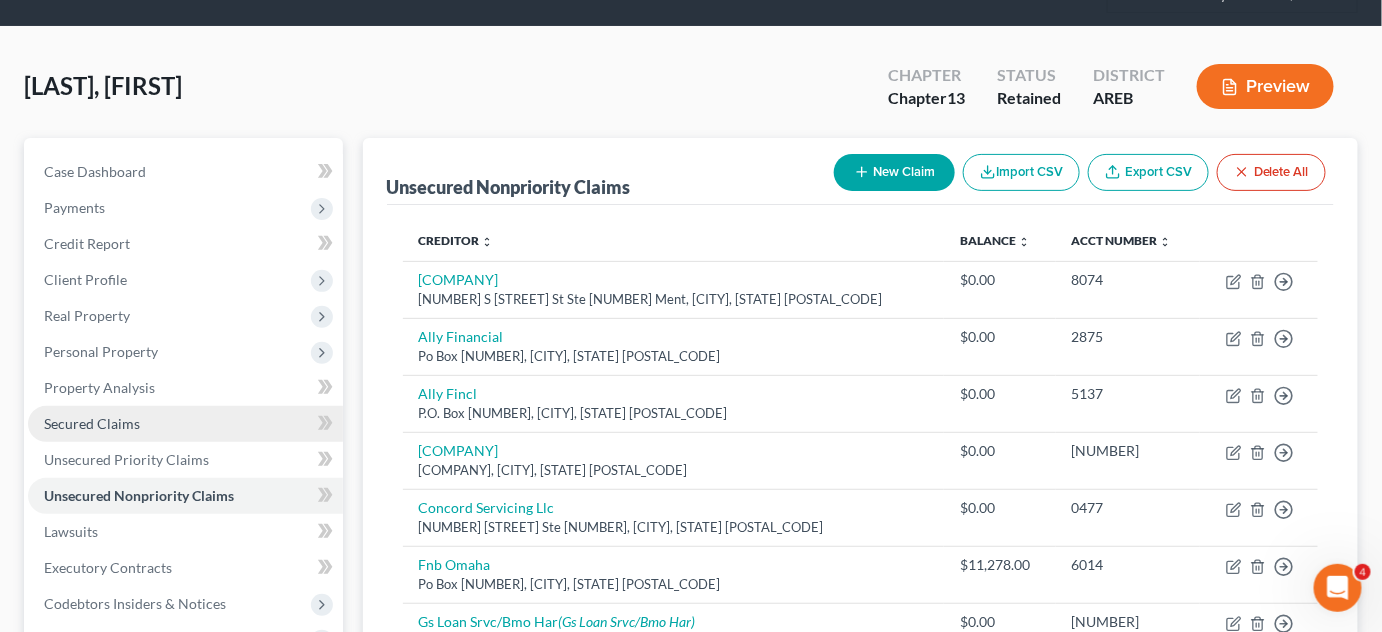 click on "Secured Claims" at bounding box center [185, 424] 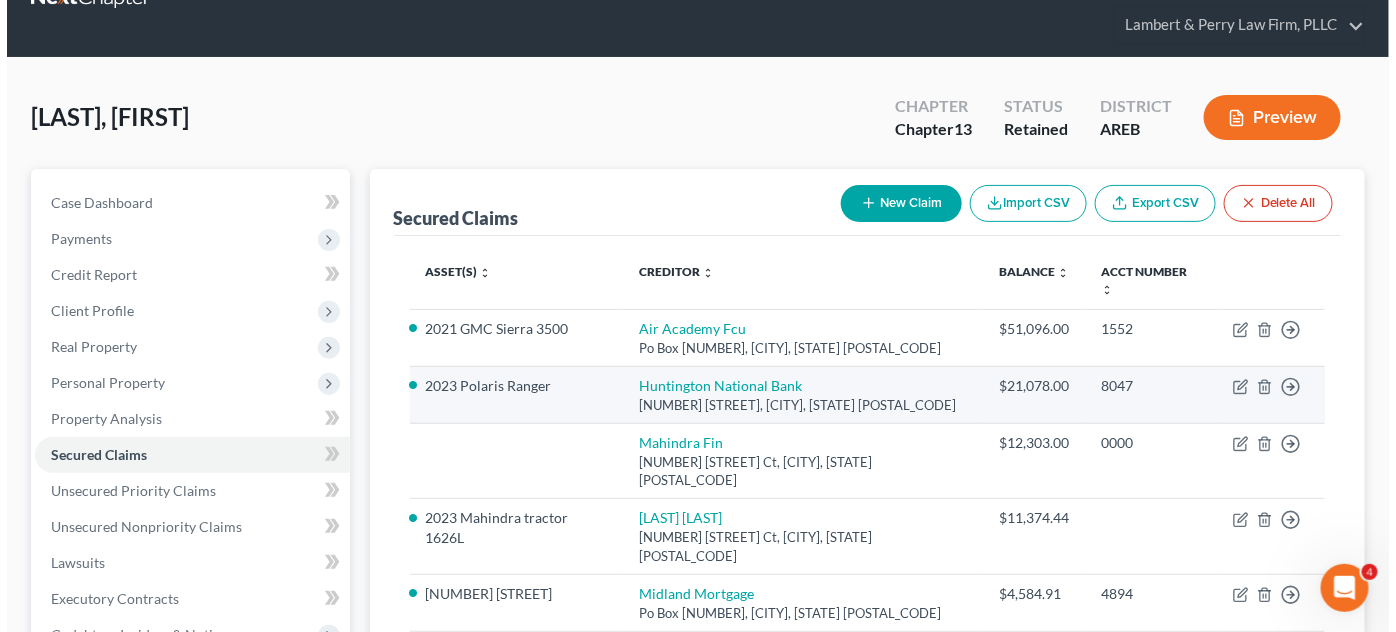scroll, scrollTop: 181, scrollLeft: 0, axis: vertical 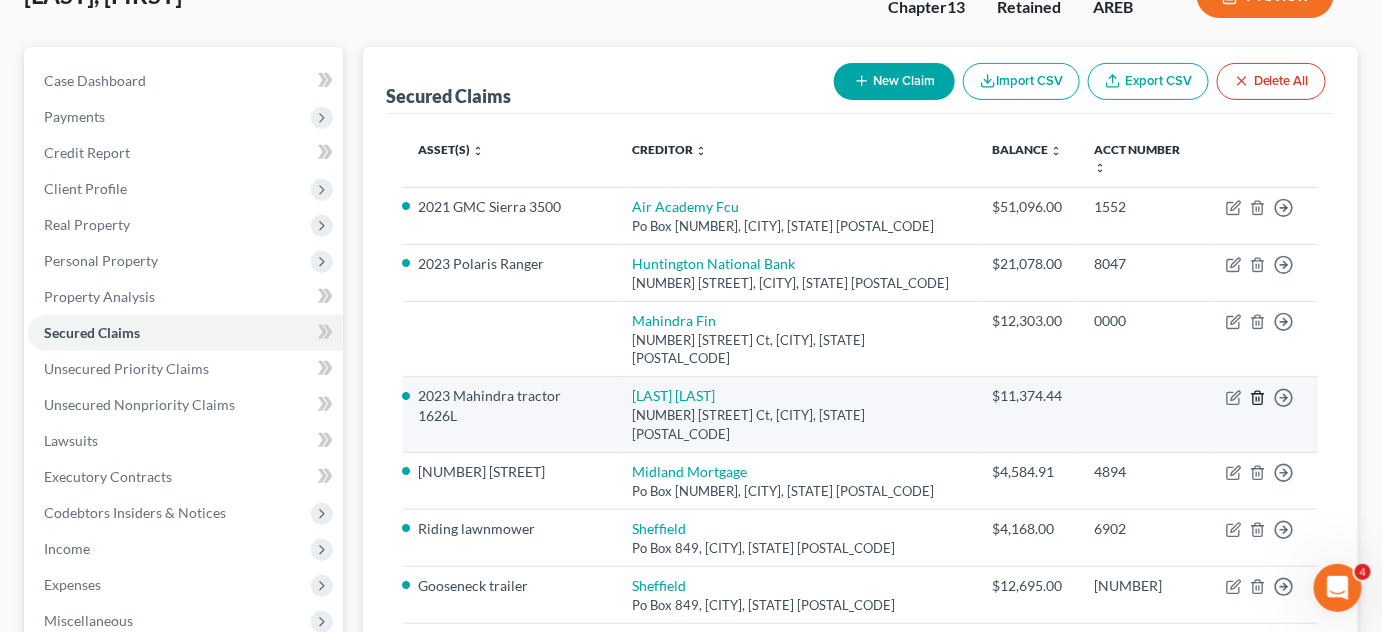 click 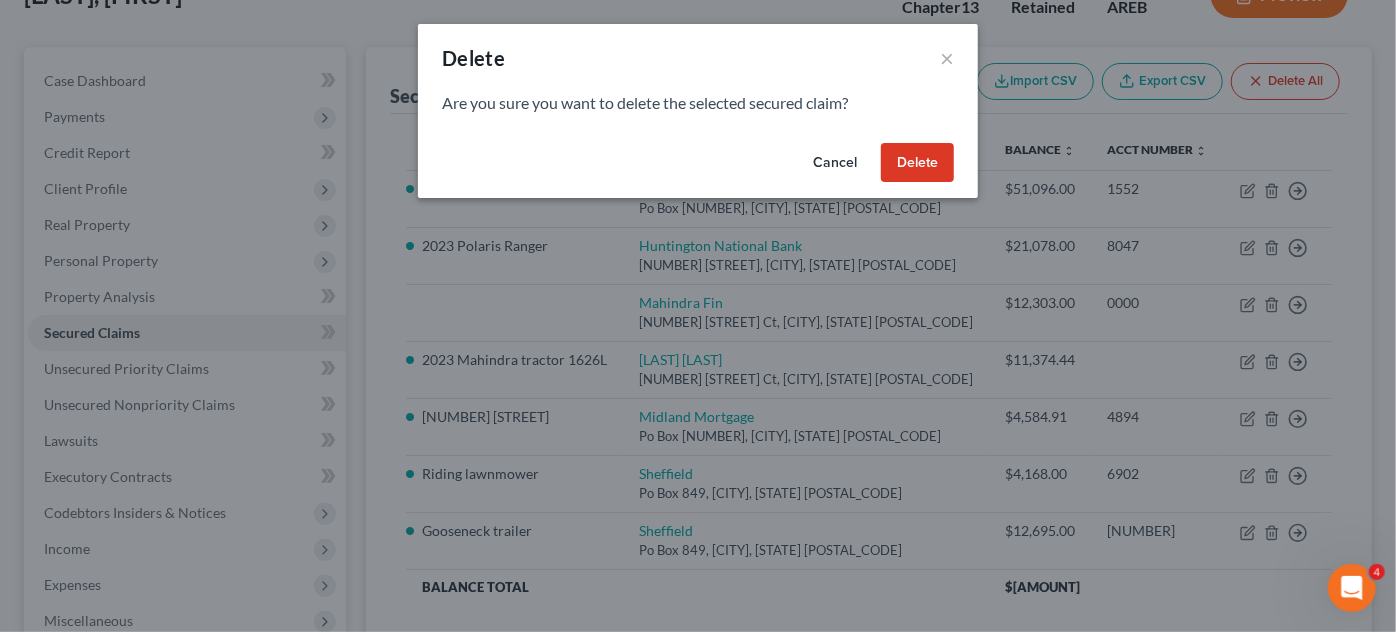 click on "Delete" at bounding box center [917, 163] 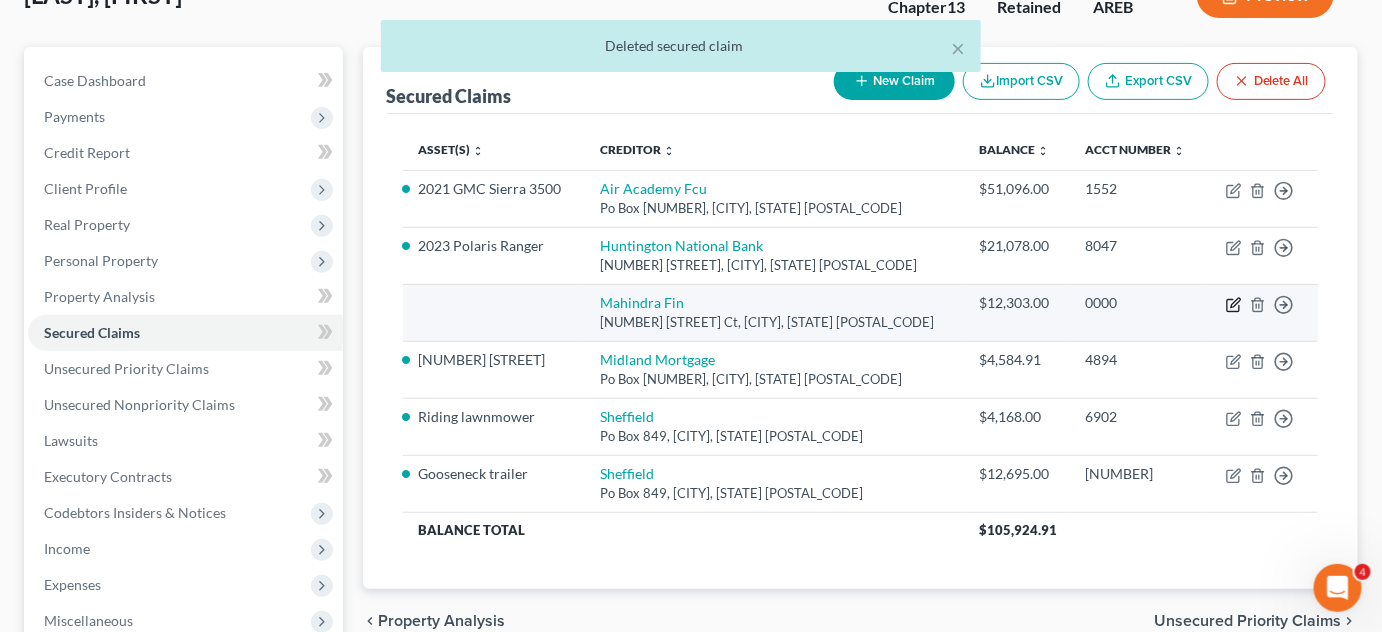click 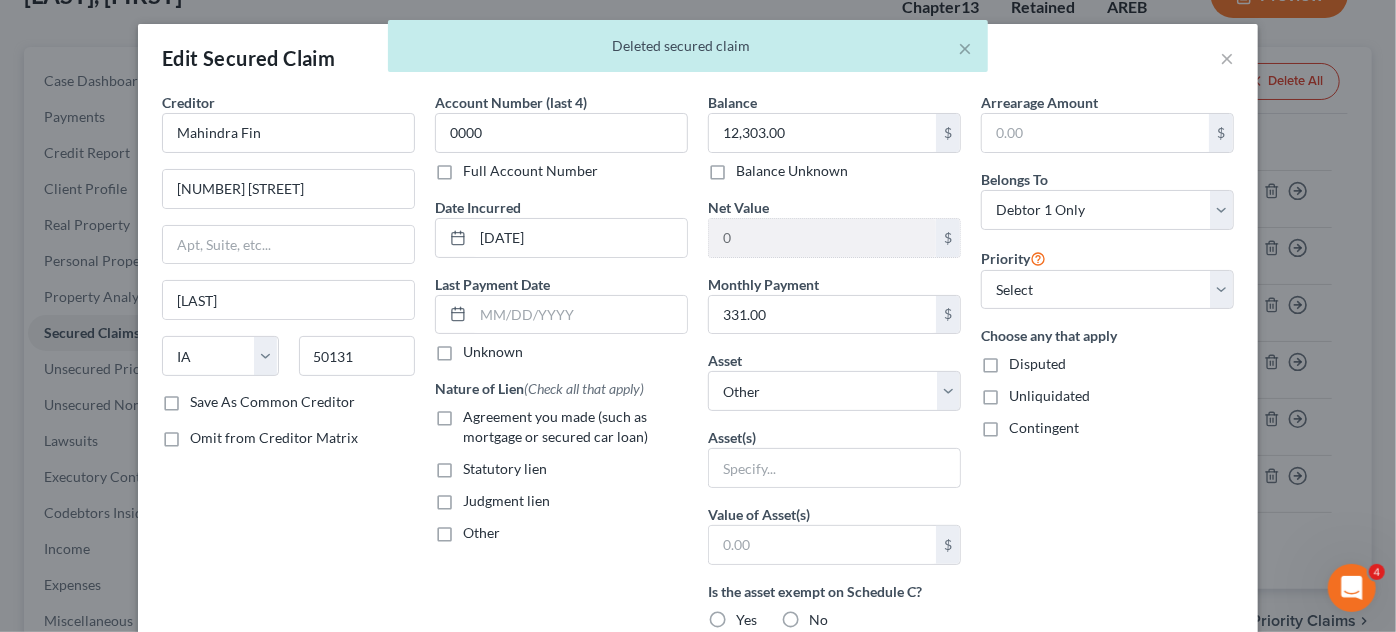 drag, startPoint x: 439, startPoint y: 420, endPoint x: 848, endPoint y: 324, distance: 420.11545 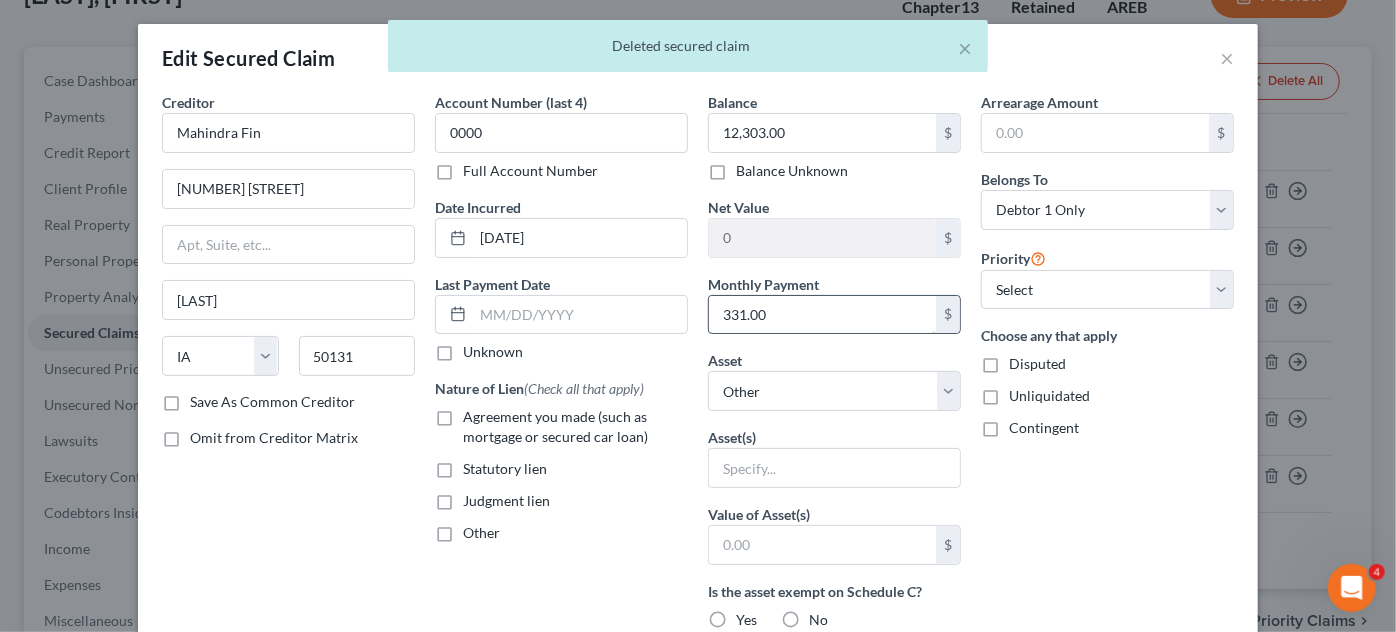 click on "Agreement you made (such as mortgage or secured car loan)" at bounding box center [575, 427] 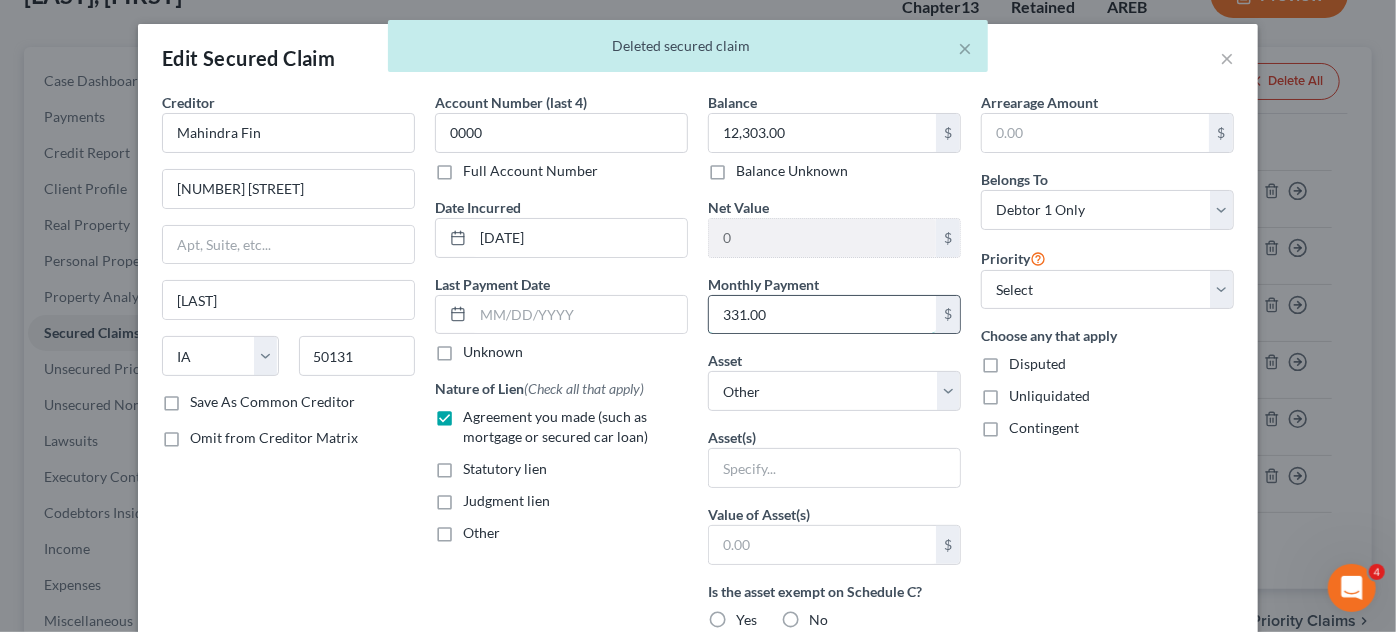 click on "331.00" at bounding box center [822, 315] 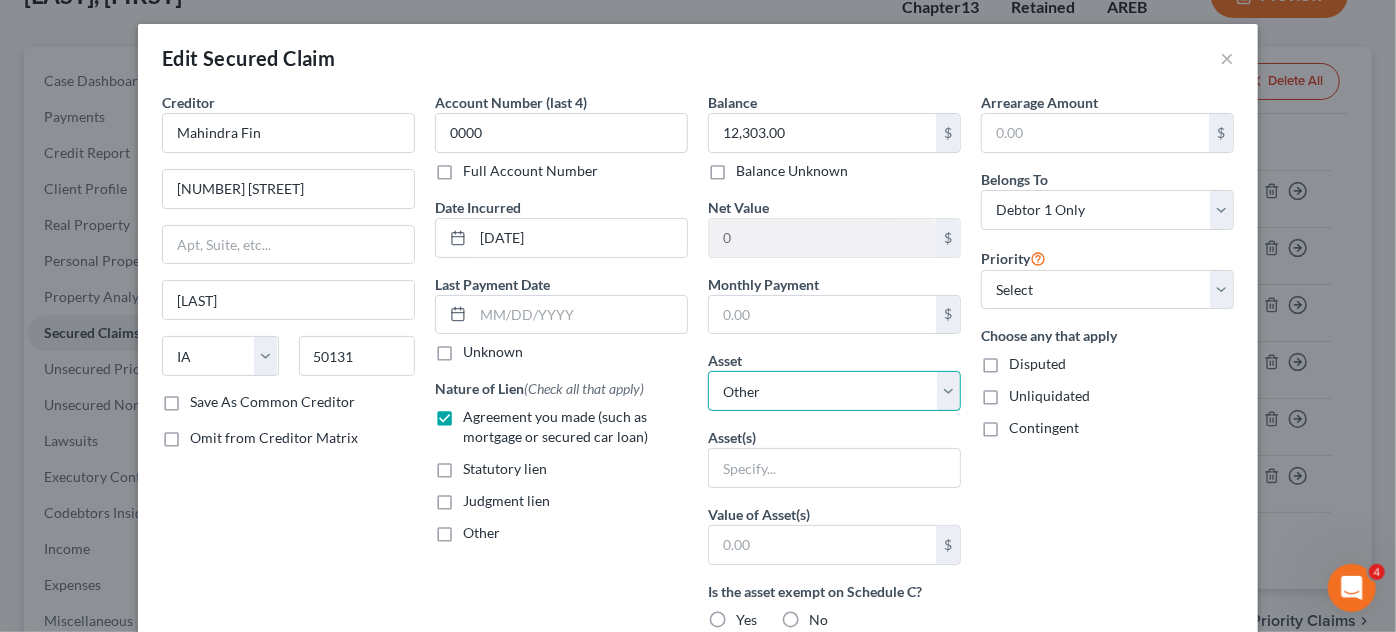 click on "Select Other Multiple Assets [COMPANY] (Checking Account) - $0.0 Household Goods - Household goods and furnishings - $null 2023 Mahindra tractor 1626L - $23000.0 Jewelry - Jewelry - $null Timeshare in [CITY] [STATE] - $25000.0 [COMPANY] (Checking Account) - $0.0 [COMPANY] (Savings Account) - $0.0 Firearms - Firearms, ammunition, & related equipment - $1200.0 [COMPANY] (Savings Account) - $0.0 Clothing - Clothing - $0.0 Electronics - Household electronics - $null 2023 Polaris Ranger - $30000.0 [NUMBER] [STREET] - $250000.0 Riding lawnmower - $7000.0 2021 GMC Sierra 3500 - $56073.0 Gooseneck trailer - $25000.0" at bounding box center [834, 391] 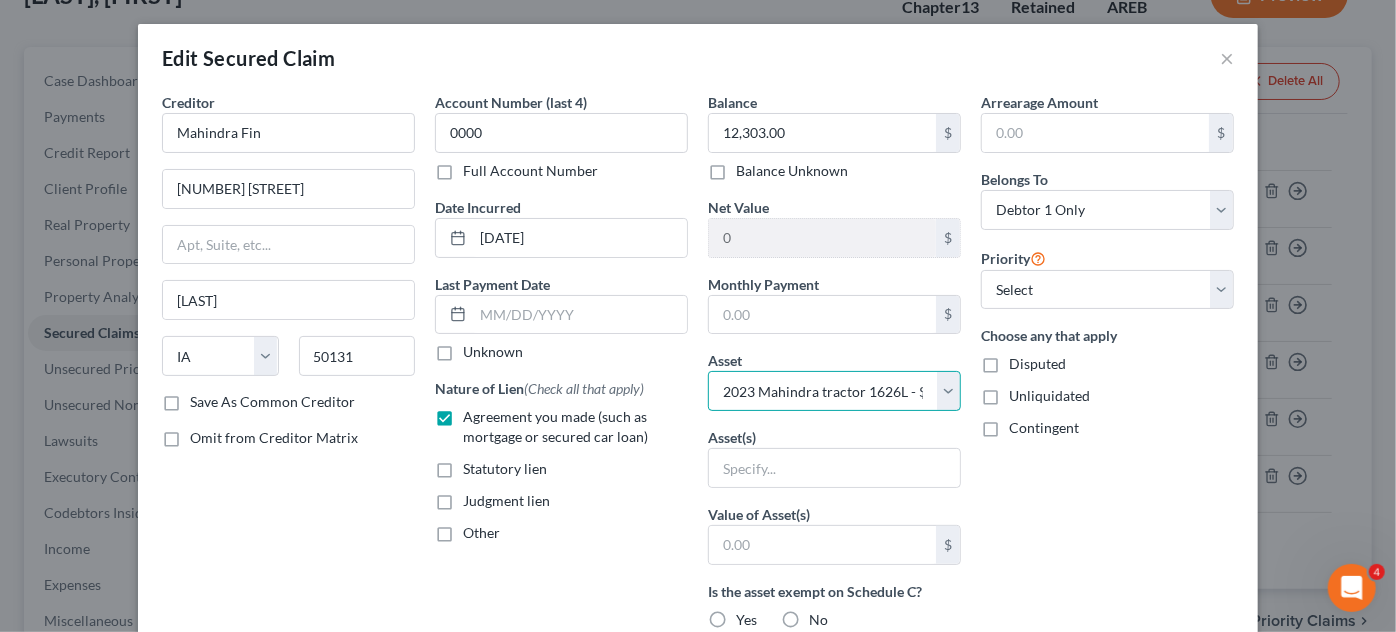 click on "Select Other Multiple Assets [COMPANY] (Checking Account) - $0.0 Household Goods - Household goods and furnishings - $null 2023 Mahindra tractor 1626L - $23000.0 Jewelry - Jewelry - $null Timeshare in [CITY] [STATE] - $25000.0 [COMPANY] (Checking Account) - $0.0 [COMPANY] (Savings Account) - $0.0 Firearms - Firearms, ammunition, & related equipment - $1200.0 [COMPANY] (Savings Account) - $0.0 Clothing - Clothing - $0.0 Electronics - Household electronics - $null 2023 Polaris Ranger - $30000.0 [NUMBER] [STREET] - $250000.0 Riding lawnmower - $7000.0 2021 GMC Sierra 3500 - $56073.0 Gooseneck trailer - $25000.0" at bounding box center (834, 391) 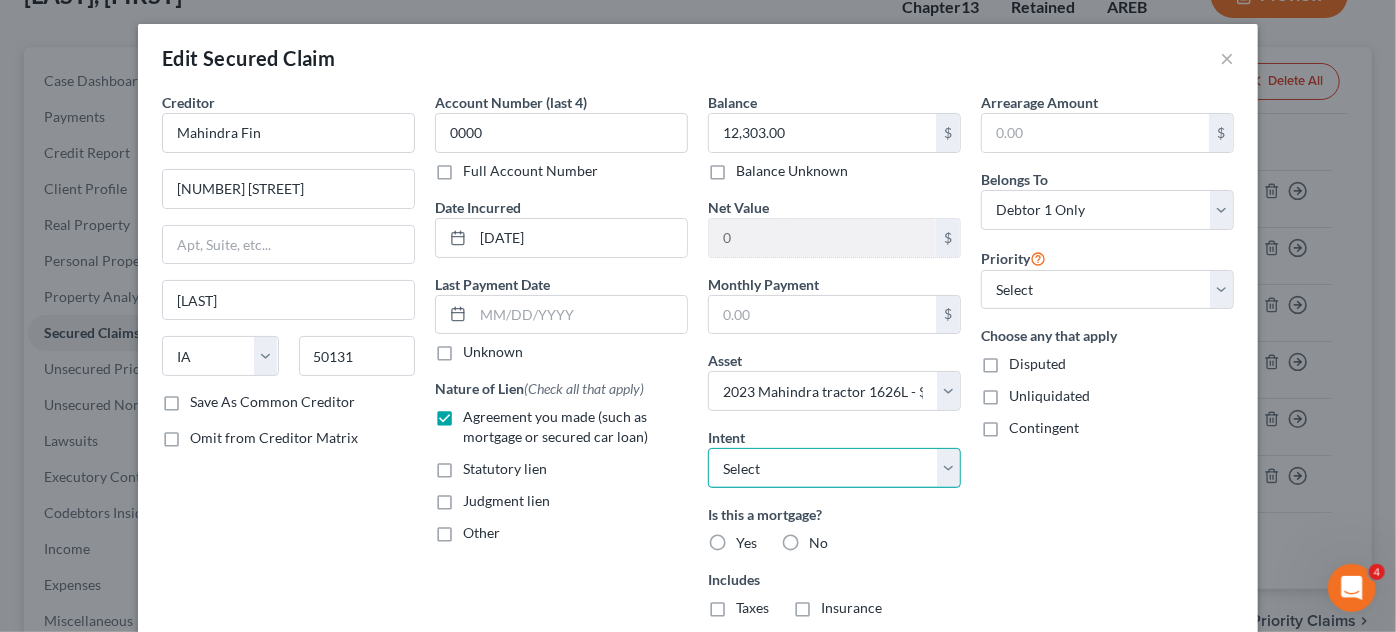 click on "Select Surrender Redeem Reaffirm Avoid Other" at bounding box center [834, 468] 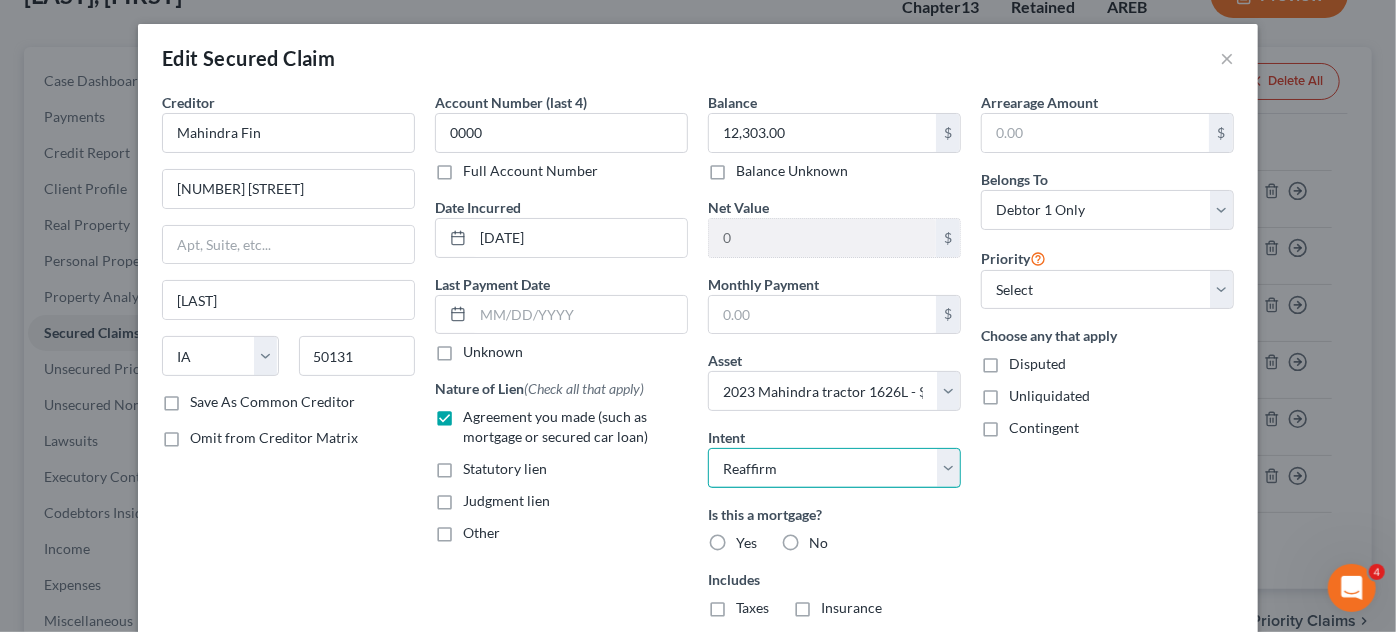 click on "Select Surrender Redeem Reaffirm Avoid Other" at bounding box center [834, 468] 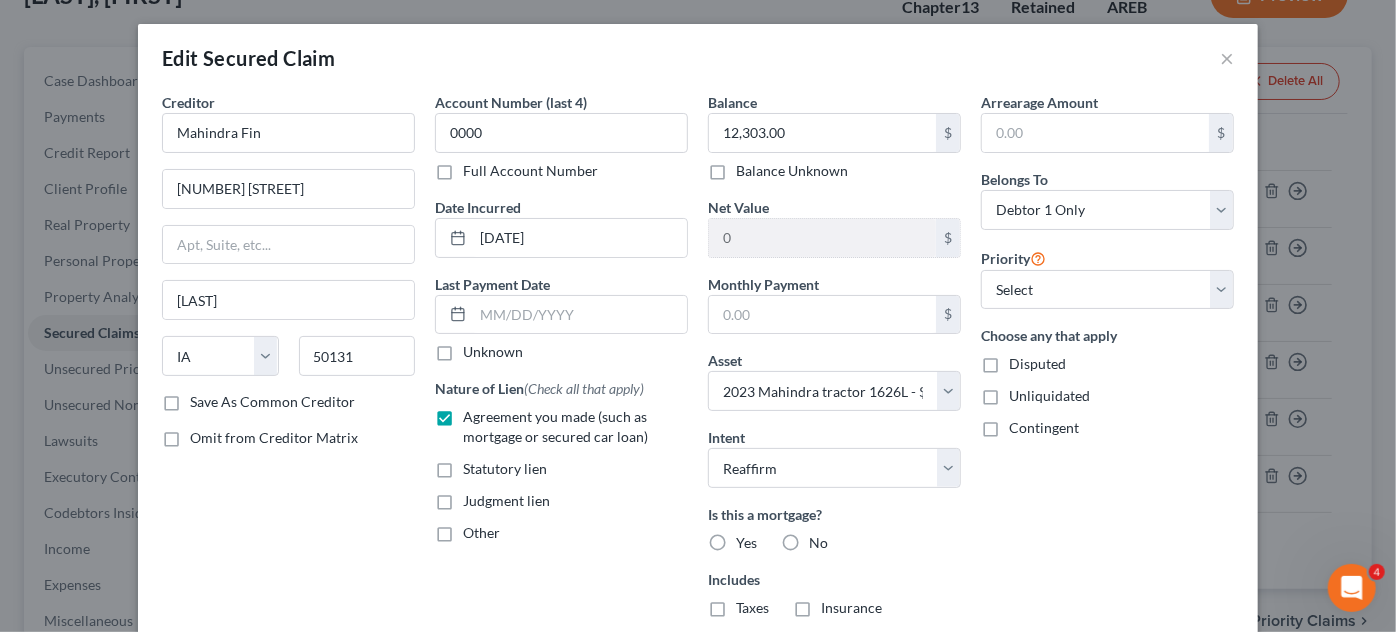 click on "No" at bounding box center [818, 543] 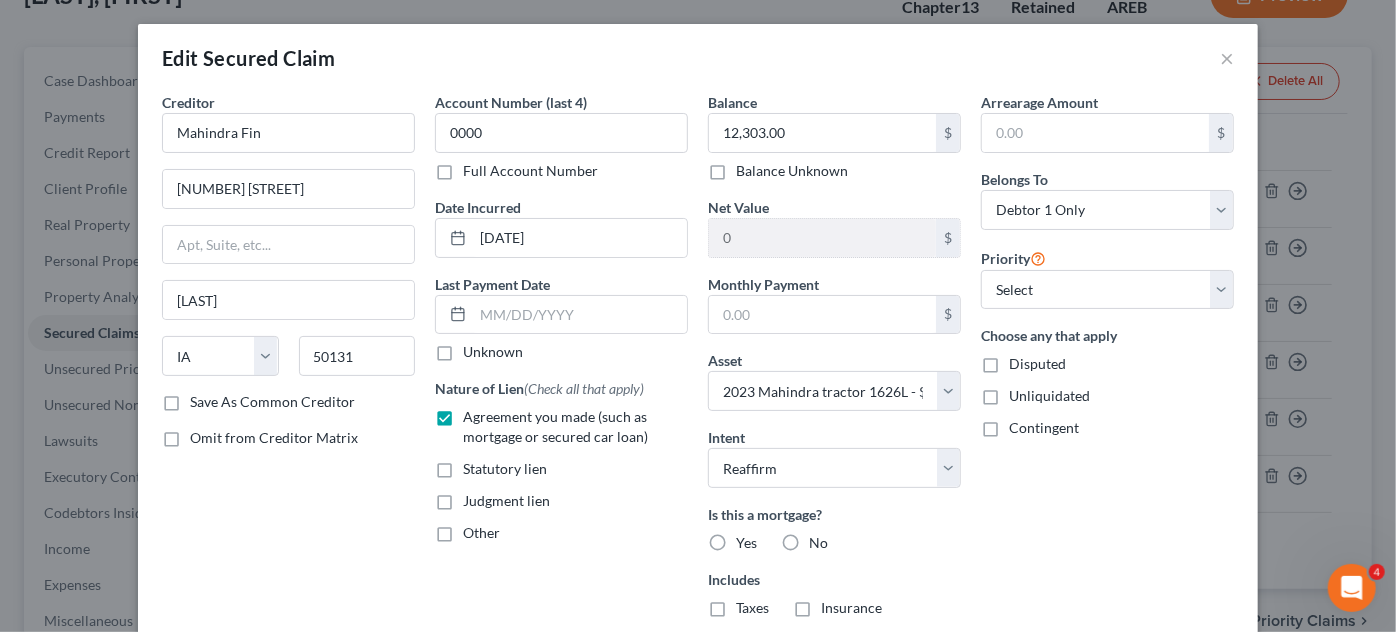 click on "No" at bounding box center [823, 539] 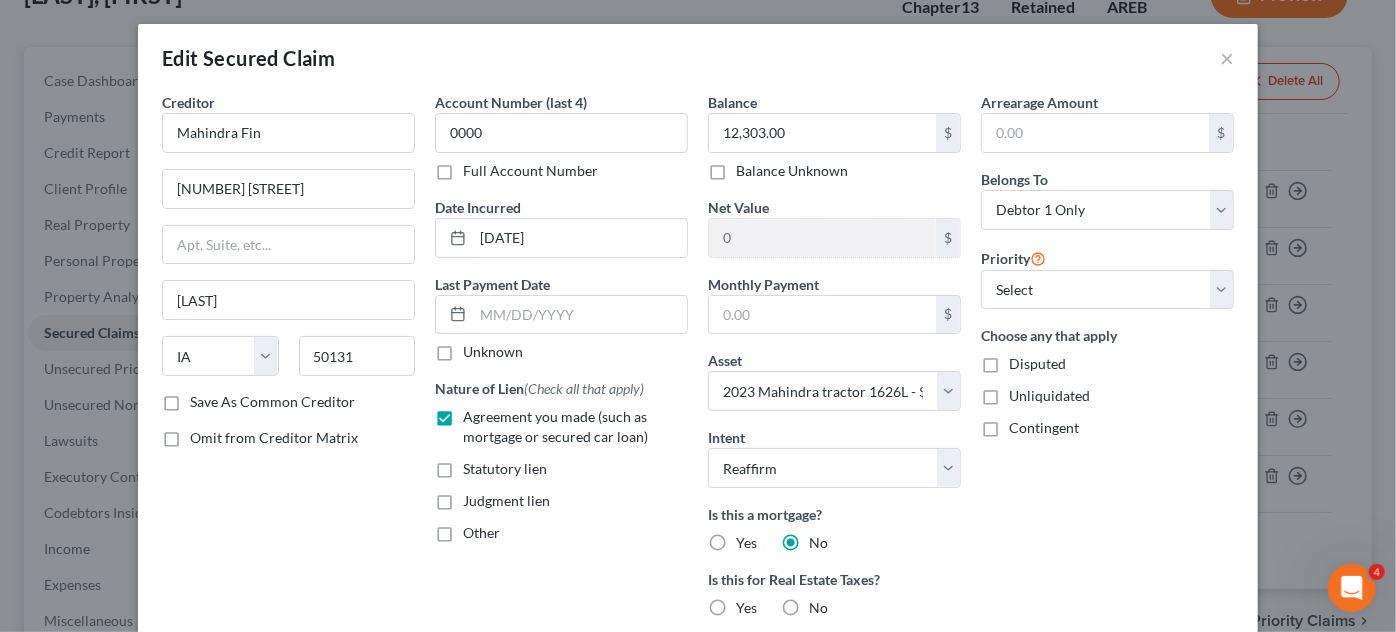scroll, scrollTop: 90, scrollLeft: 0, axis: vertical 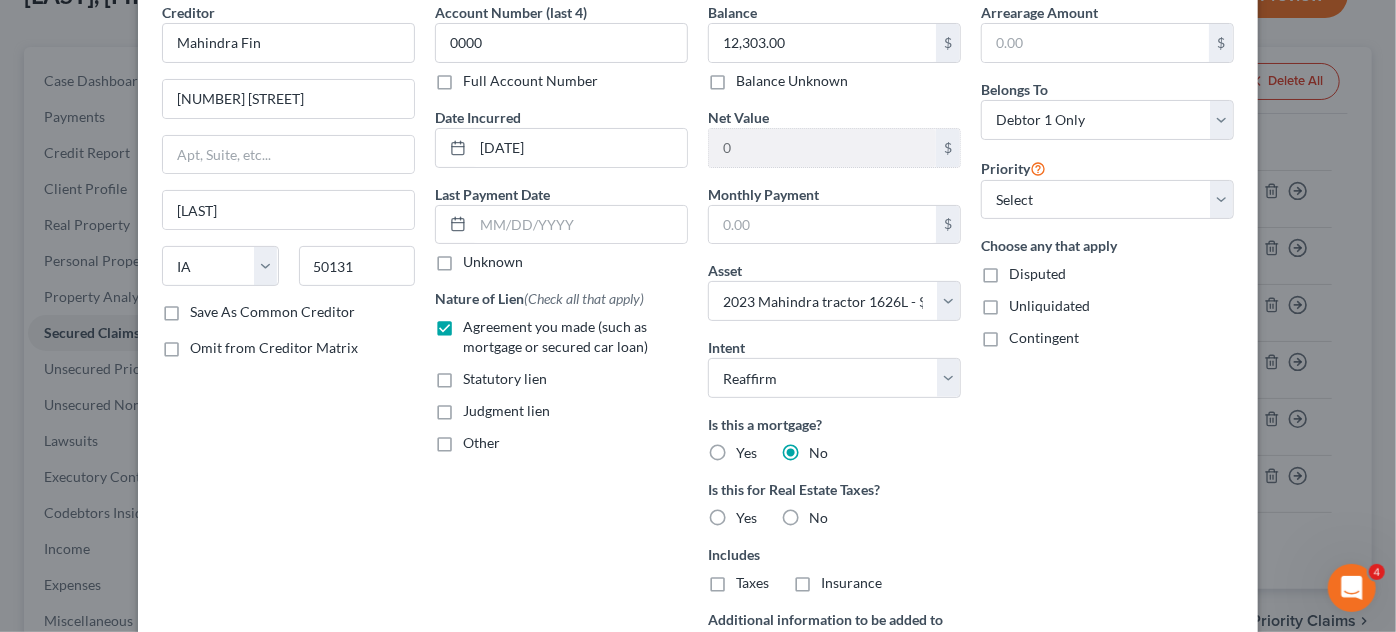 click on "No" at bounding box center [818, 518] 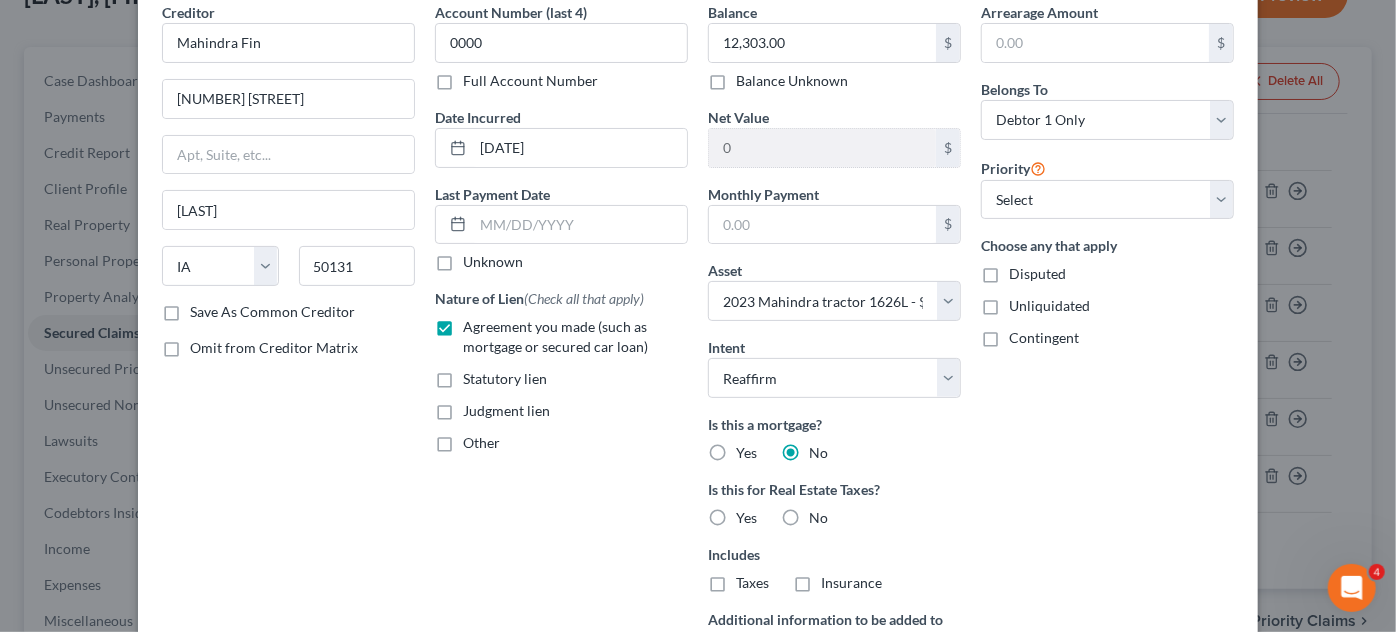 click on "No" at bounding box center (823, 514) 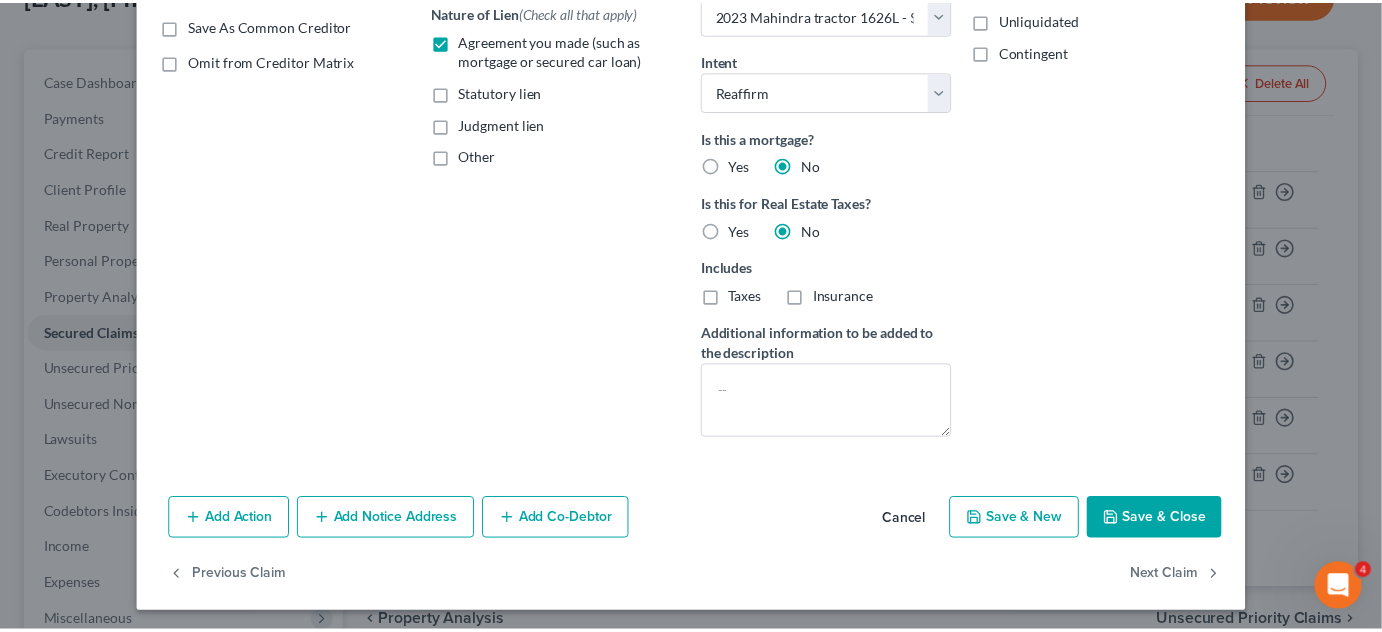 scroll, scrollTop: 378, scrollLeft: 0, axis: vertical 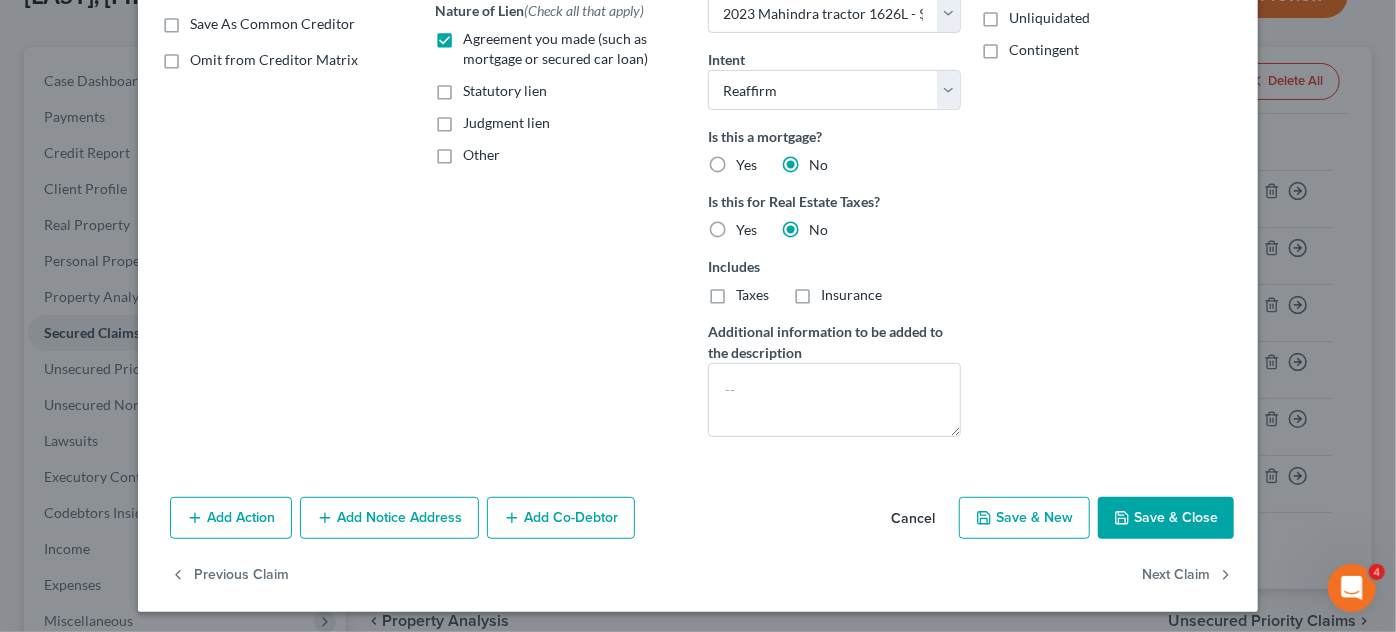 click 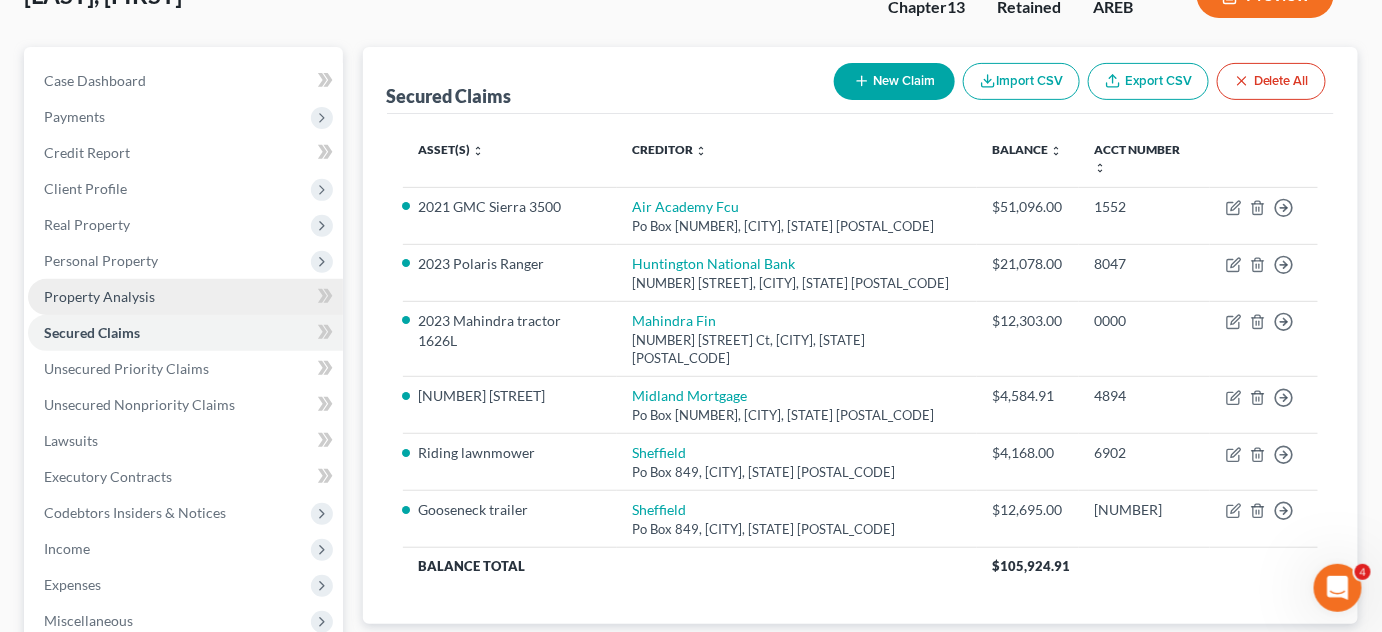 click on "Property Analysis" at bounding box center (185, 297) 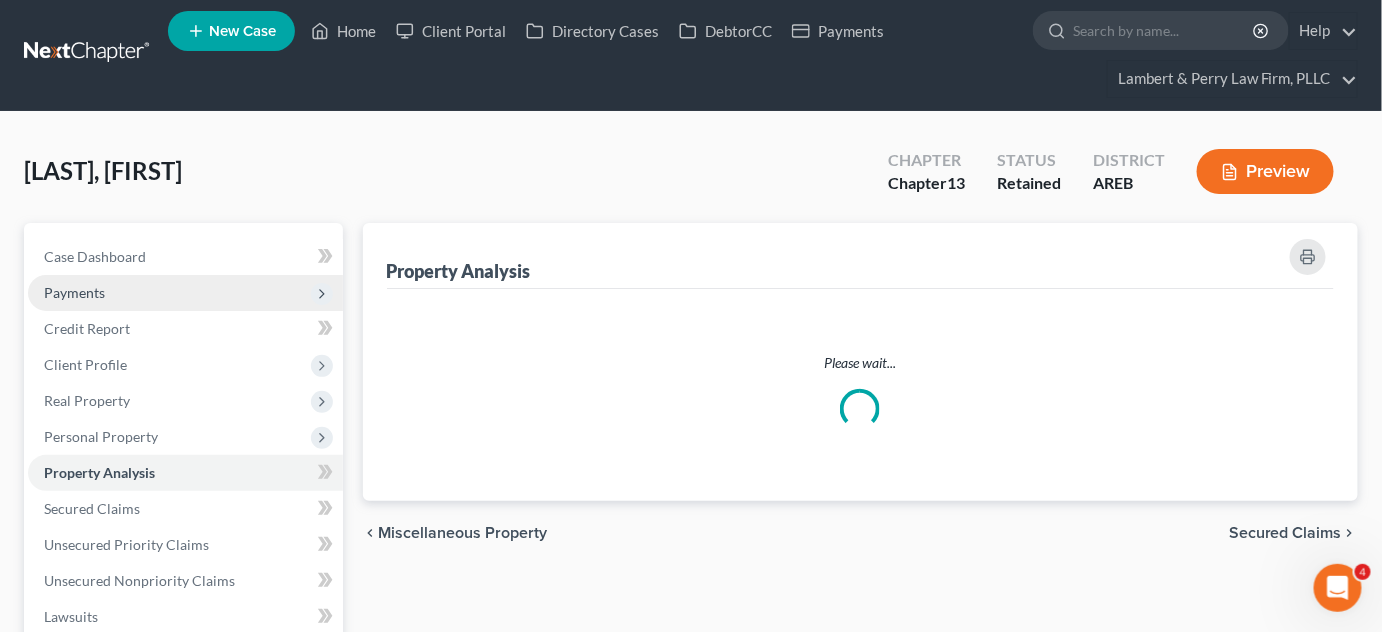 scroll, scrollTop: 0, scrollLeft: 0, axis: both 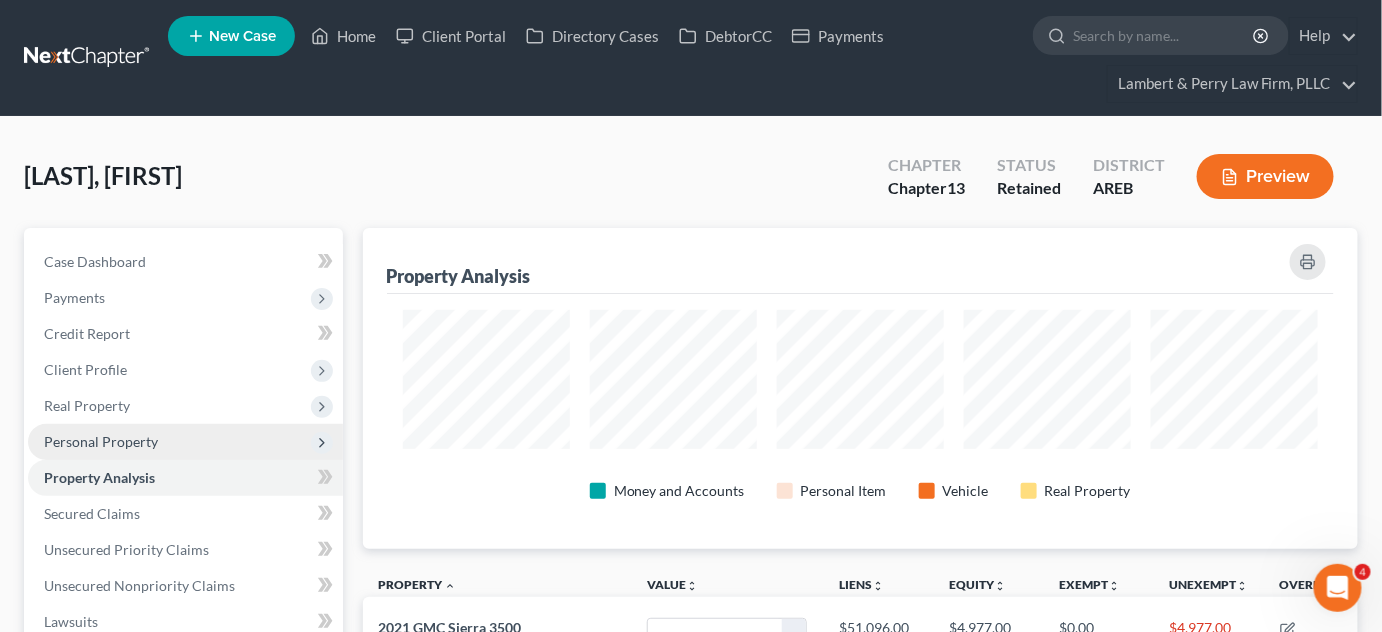 click on "Personal Property" at bounding box center [101, 441] 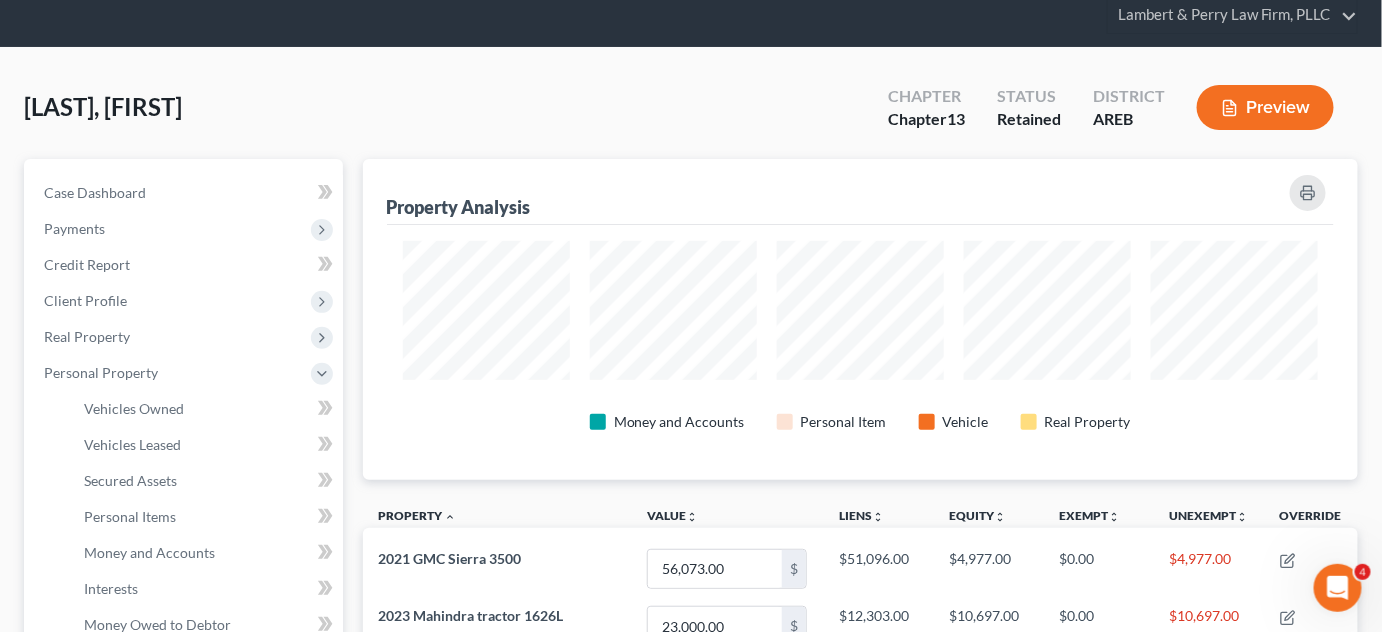 scroll, scrollTop: 181, scrollLeft: 0, axis: vertical 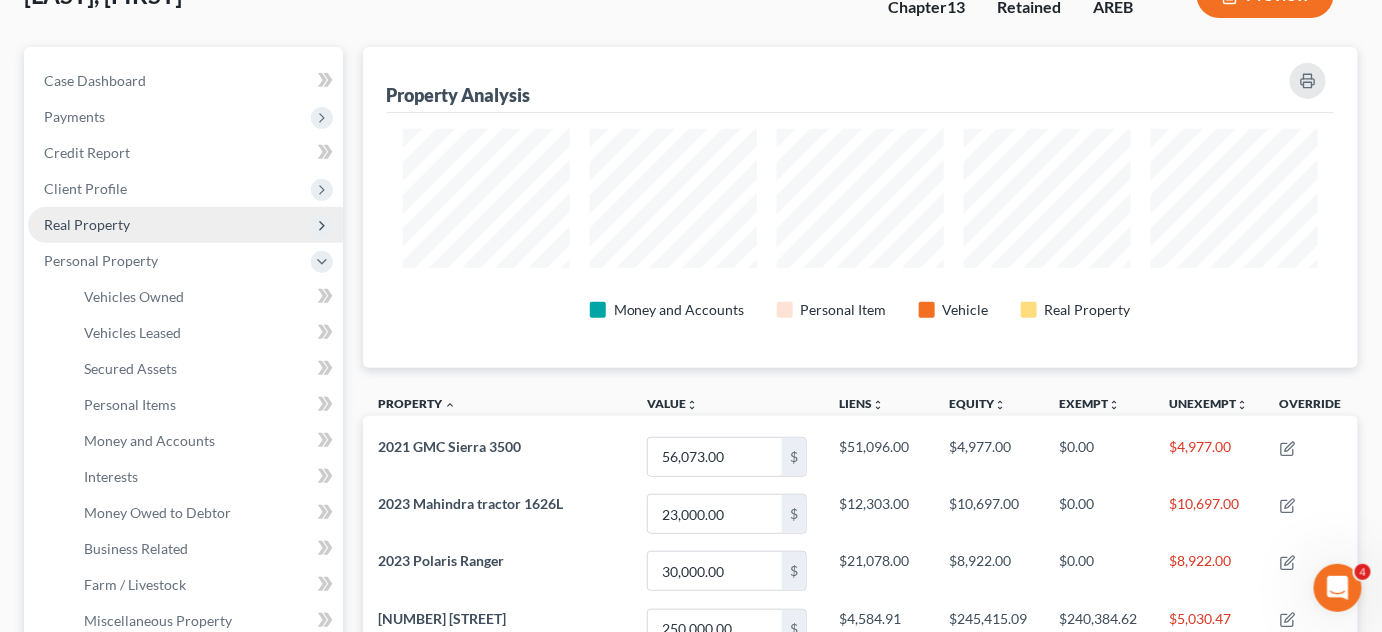 click on "Real Property" at bounding box center [87, 224] 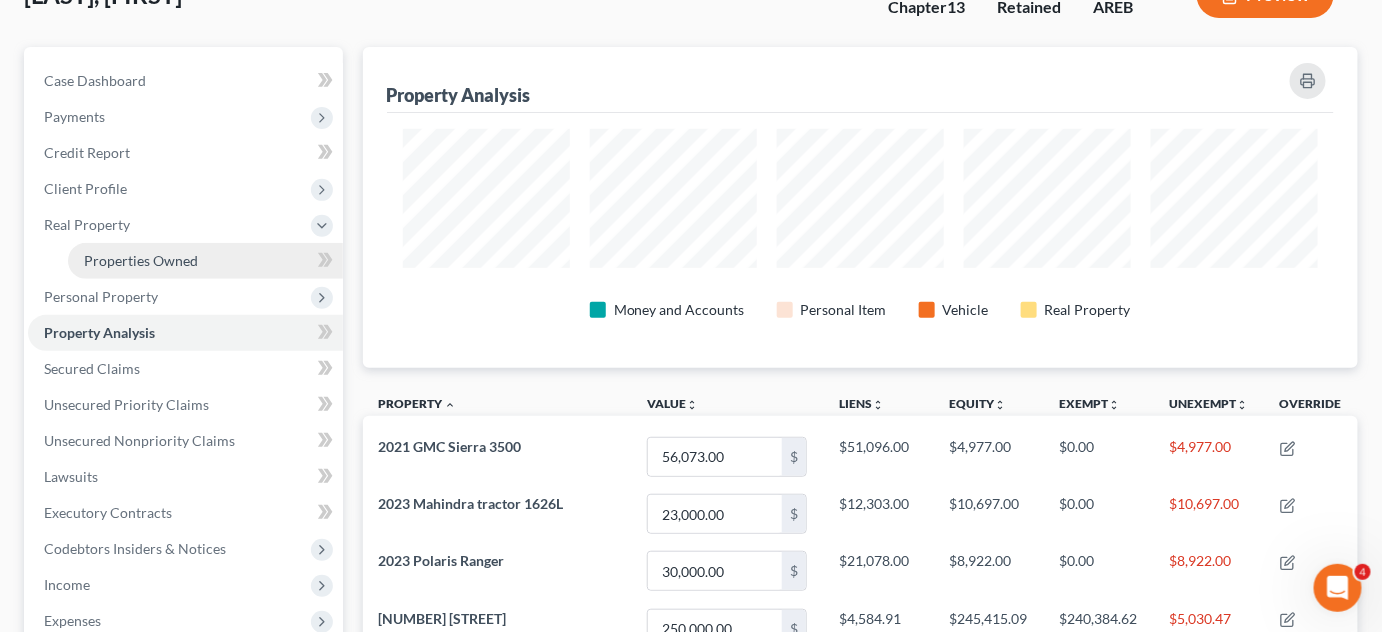 click on "Properties Owned" at bounding box center [141, 260] 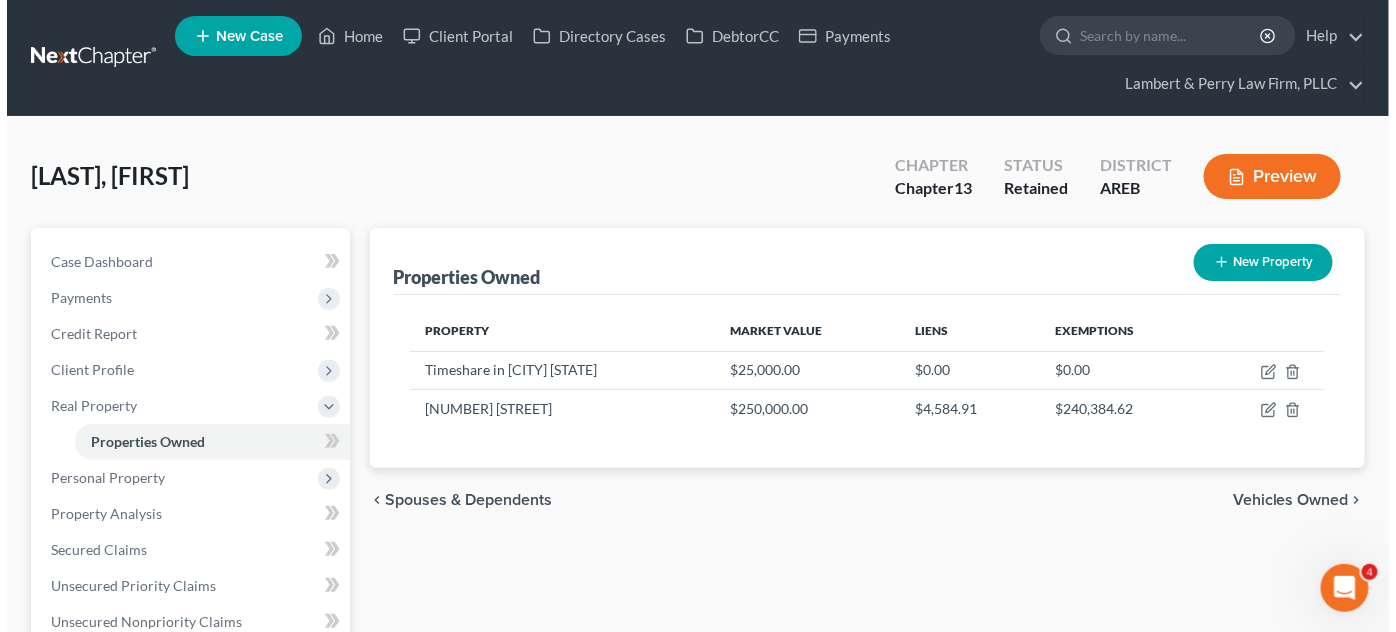 scroll, scrollTop: 90, scrollLeft: 0, axis: vertical 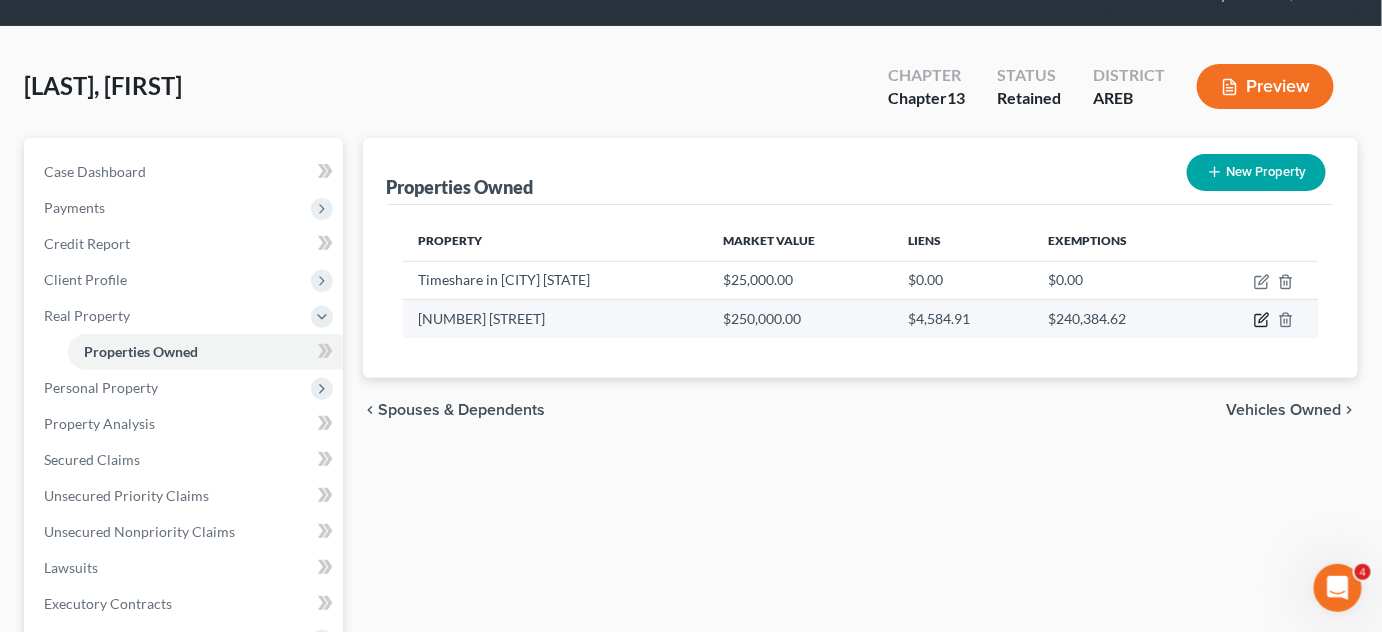 click 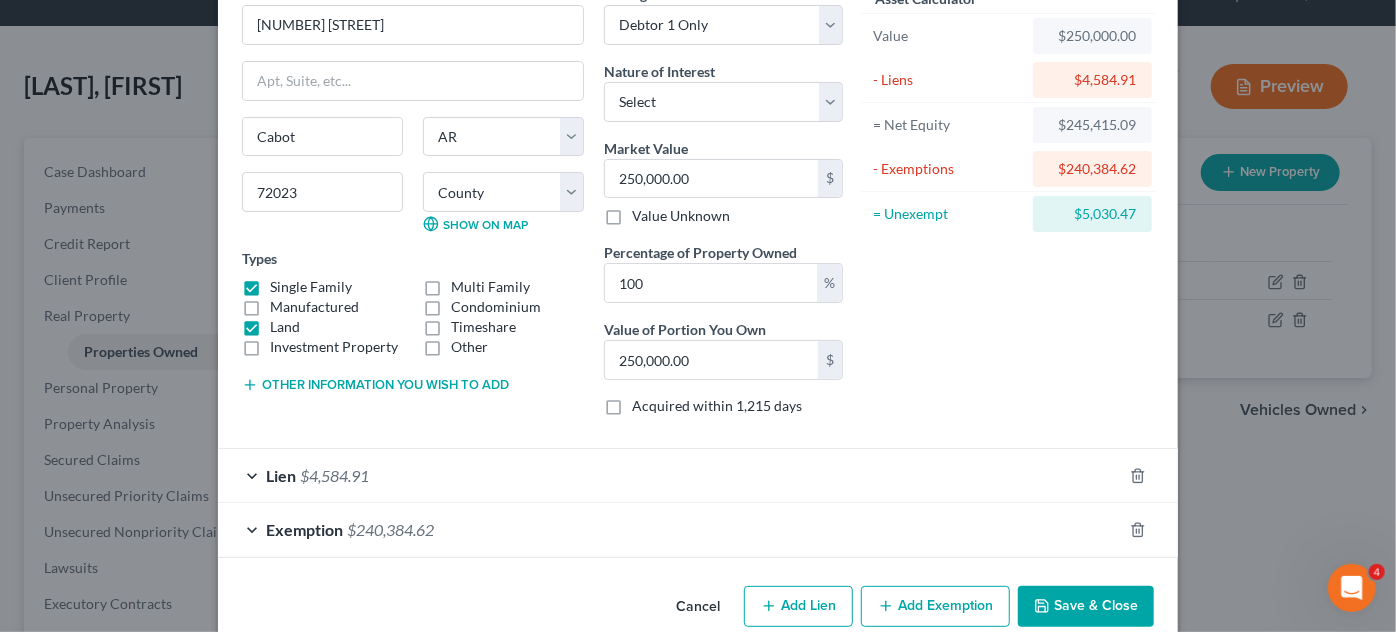 scroll, scrollTop: 139, scrollLeft: 0, axis: vertical 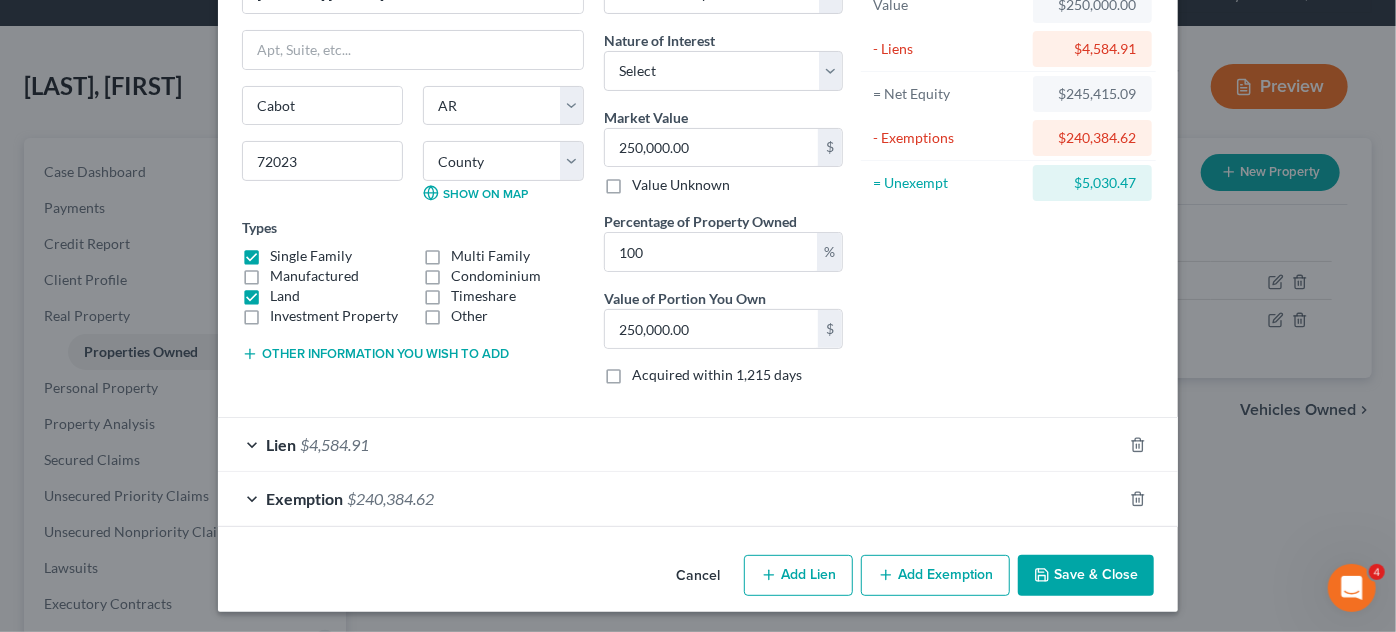click on "Save & Close" at bounding box center (1086, 576) 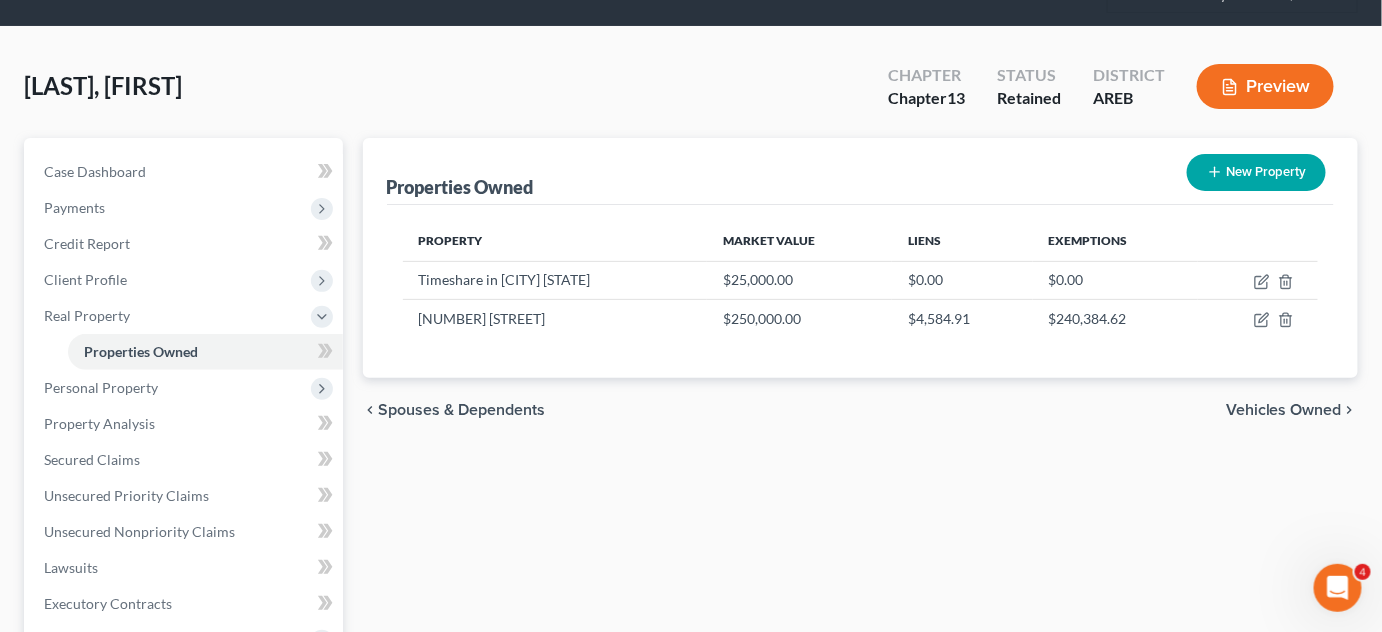 click on "chevron_left
Spouses & Dependents
Vehicles Owned
chevron_right" at bounding box center [861, 410] 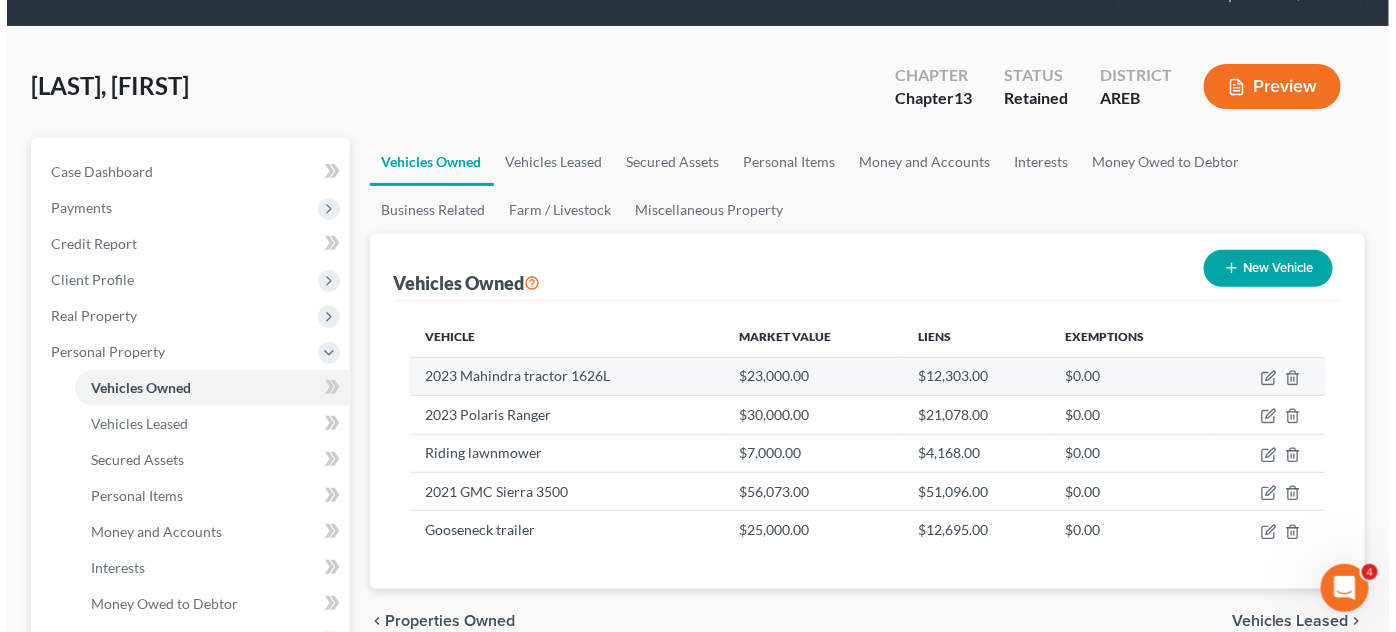 scroll, scrollTop: 181, scrollLeft: 0, axis: vertical 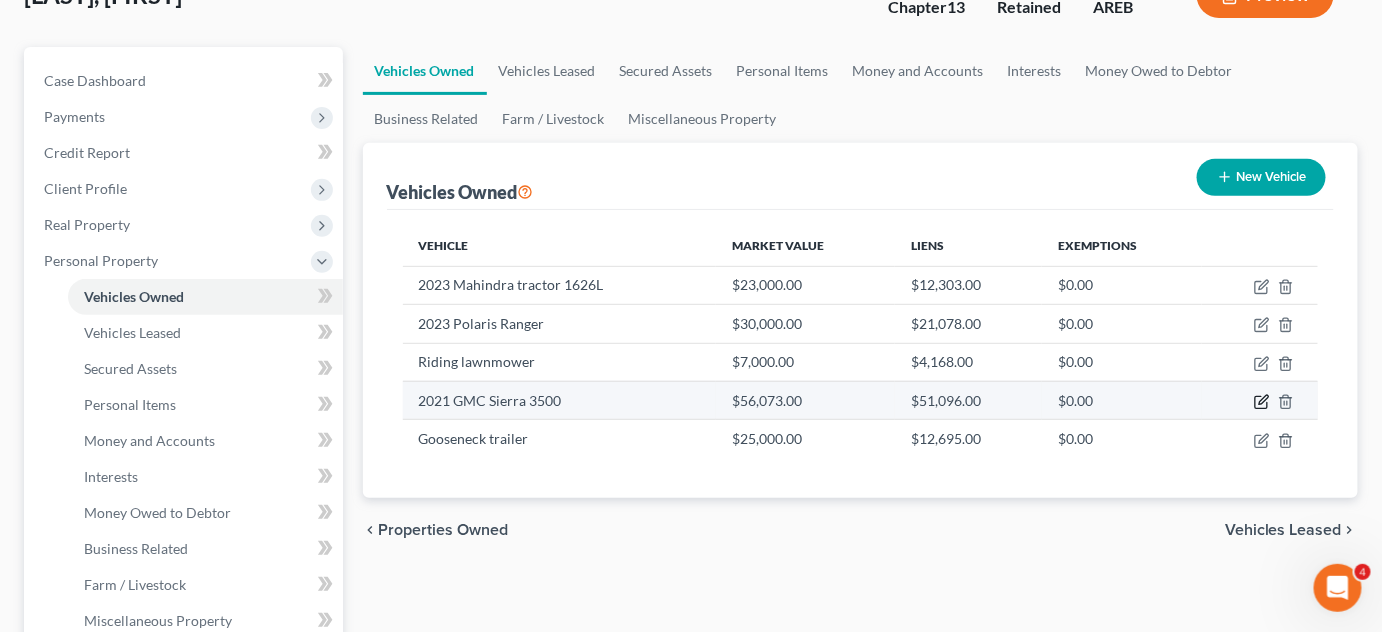 click 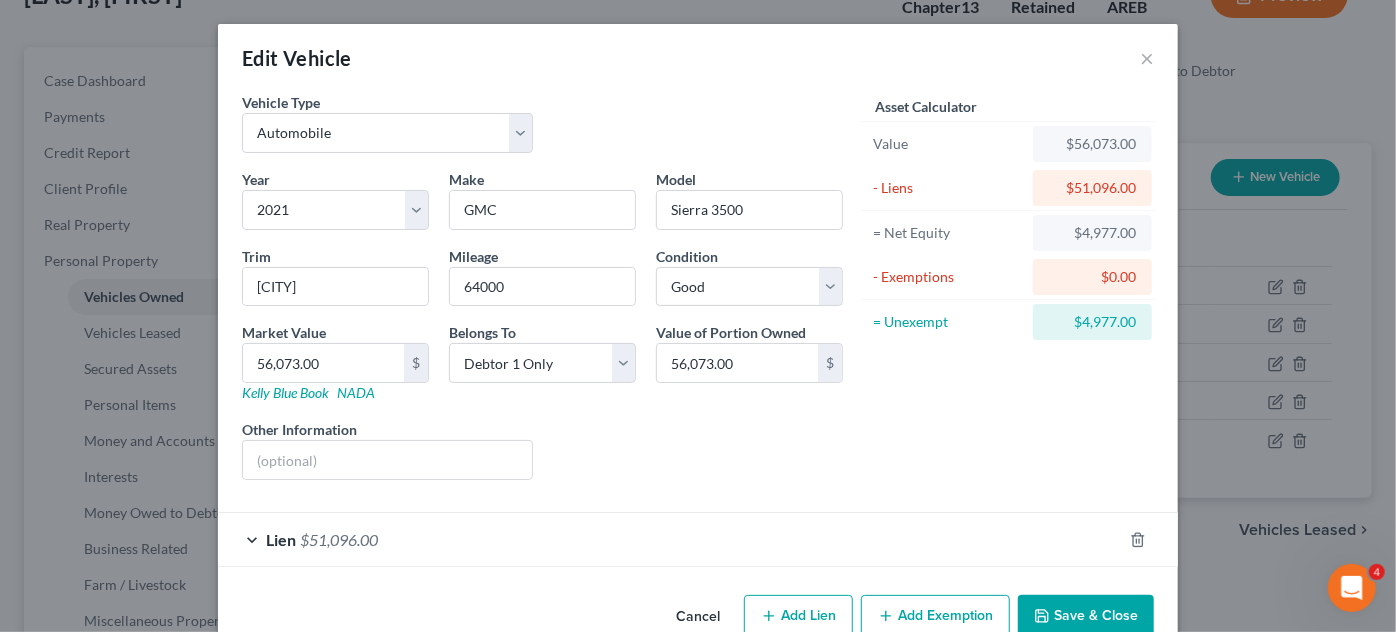 scroll, scrollTop: 41, scrollLeft: 0, axis: vertical 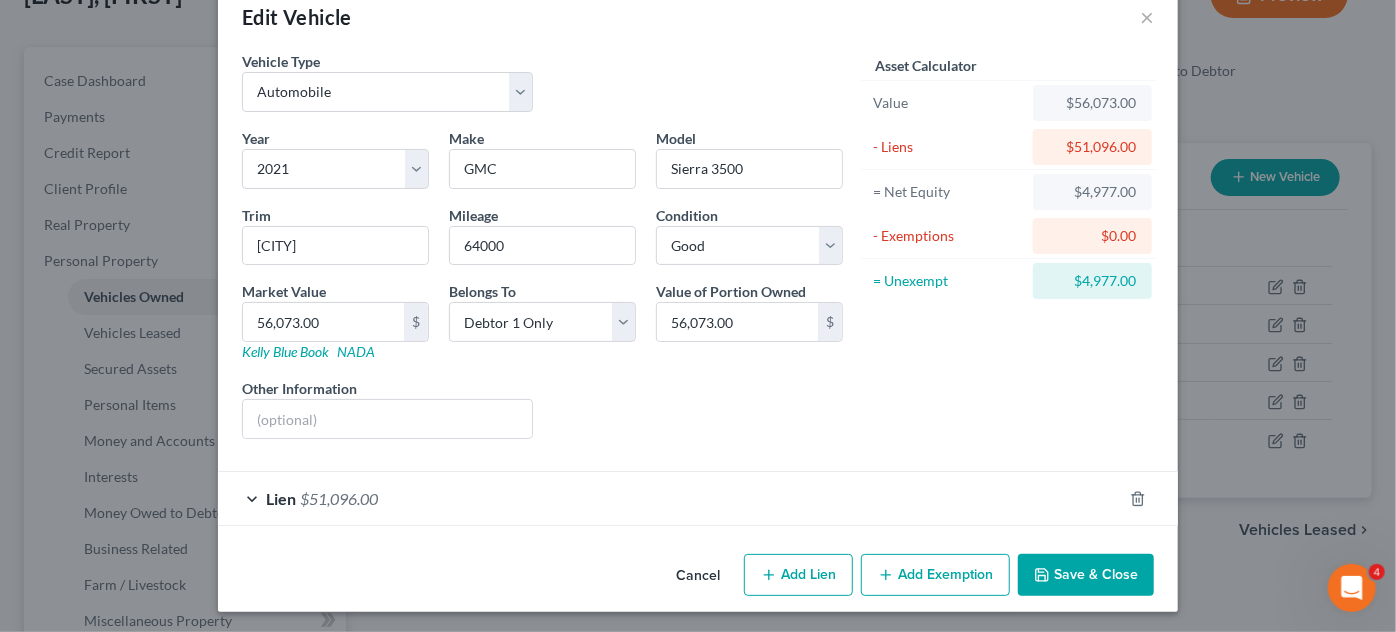 click on "Add Exemption" at bounding box center [935, 575] 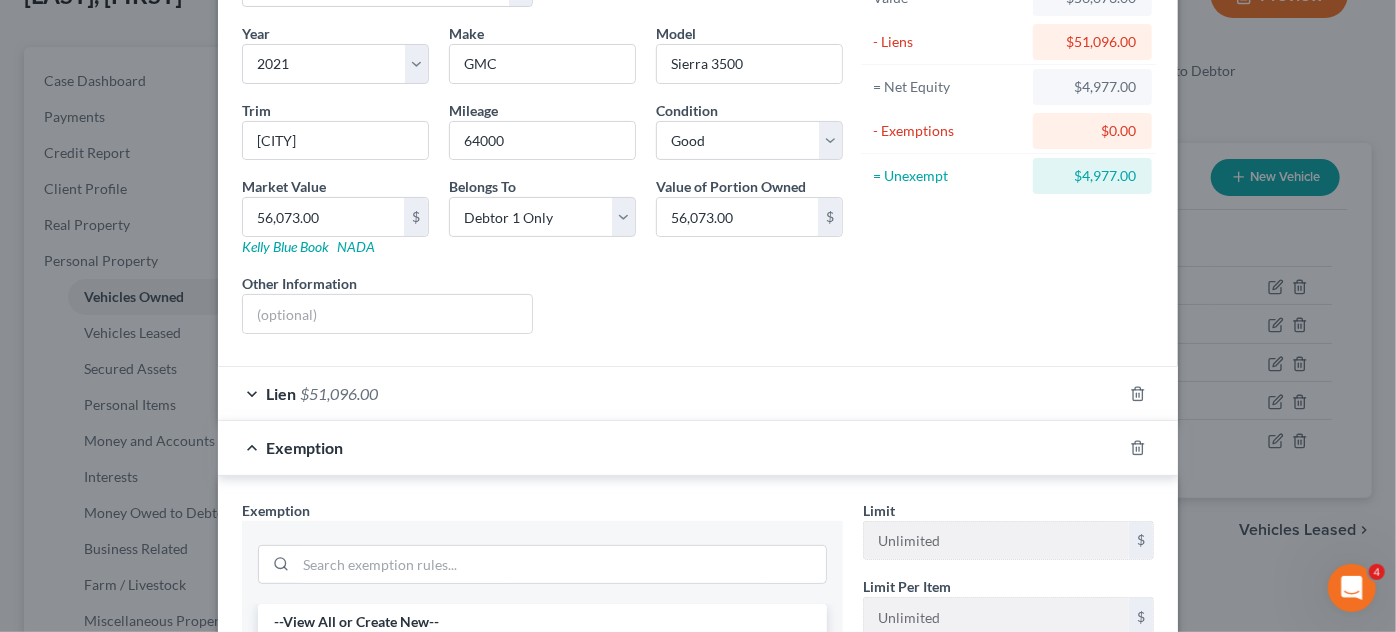 scroll, scrollTop: 314, scrollLeft: 0, axis: vertical 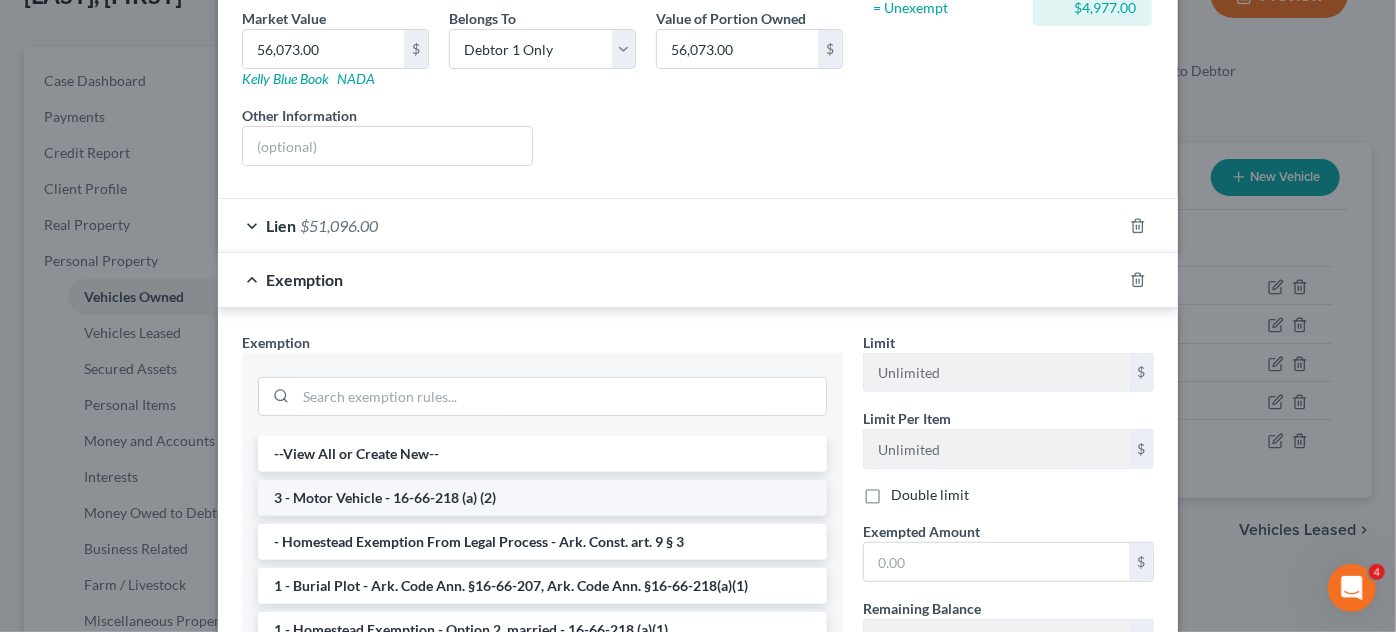 click on "3 - Motor Vehicle - 16-66-218 (a) (2)" at bounding box center (542, 498) 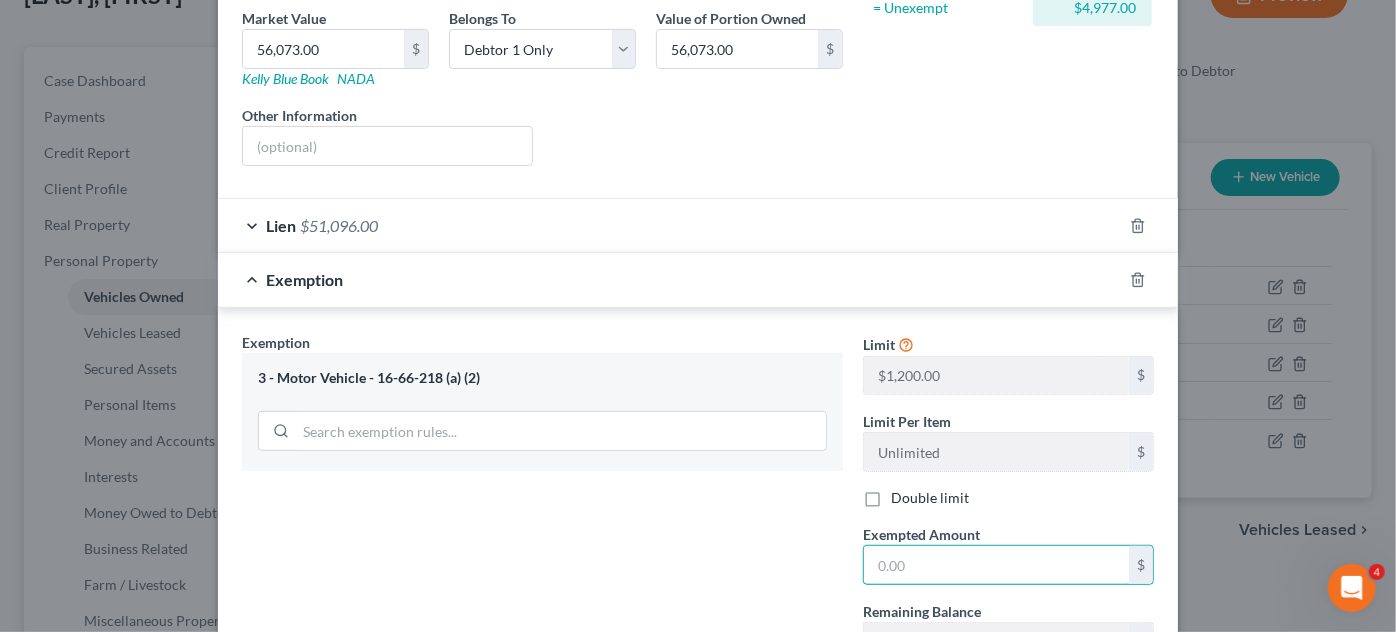 drag, startPoint x: 936, startPoint y: 561, endPoint x: 197, endPoint y: 440, distance: 748.84045 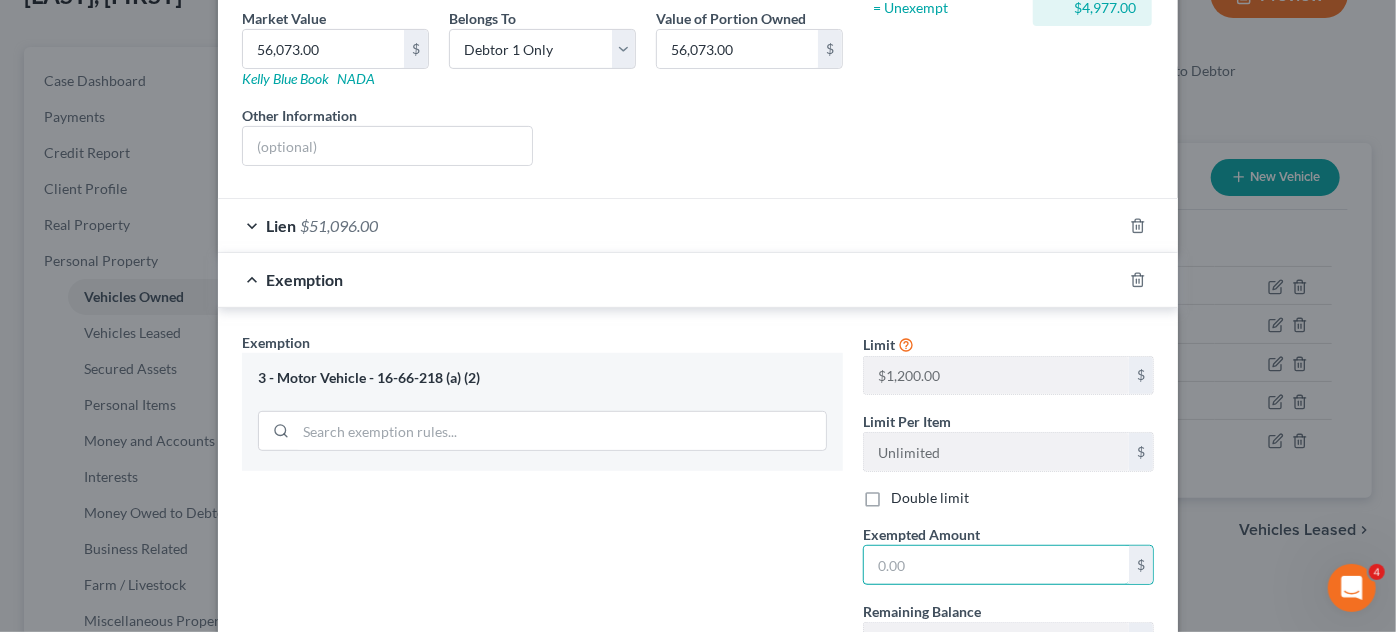 click at bounding box center [996, 565] 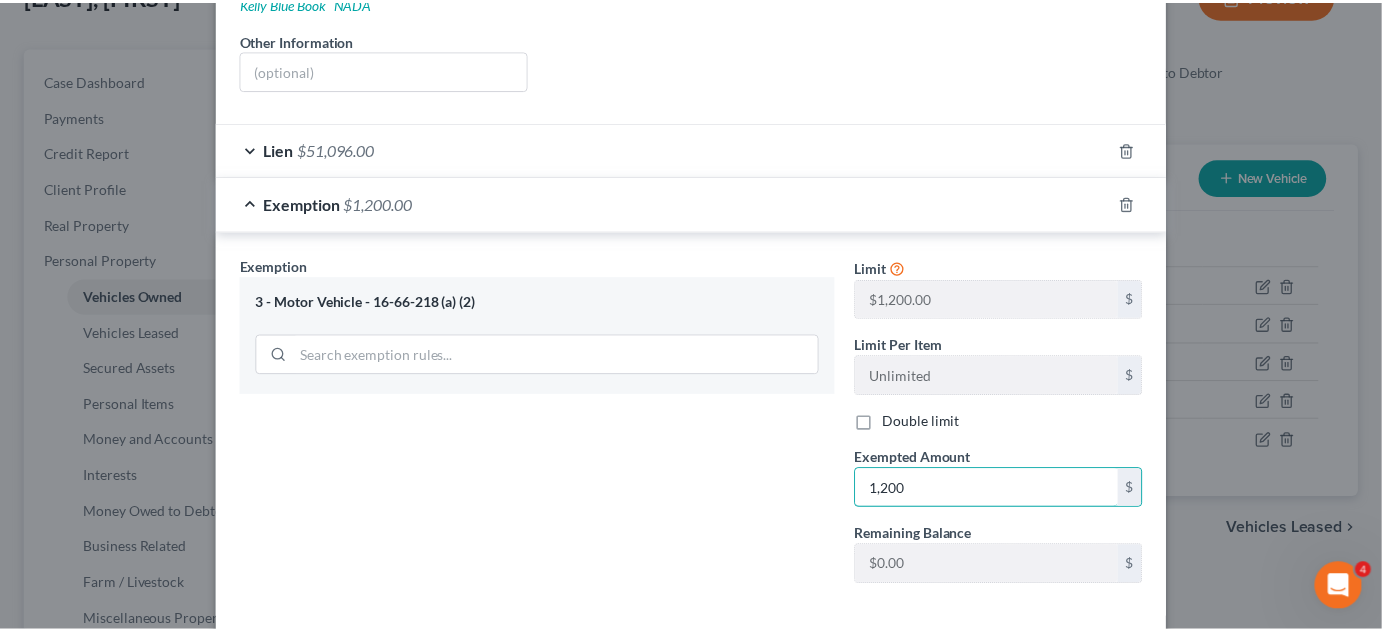 scroll, scrollTop: 480, scrollLeft: 0, axis: vertical 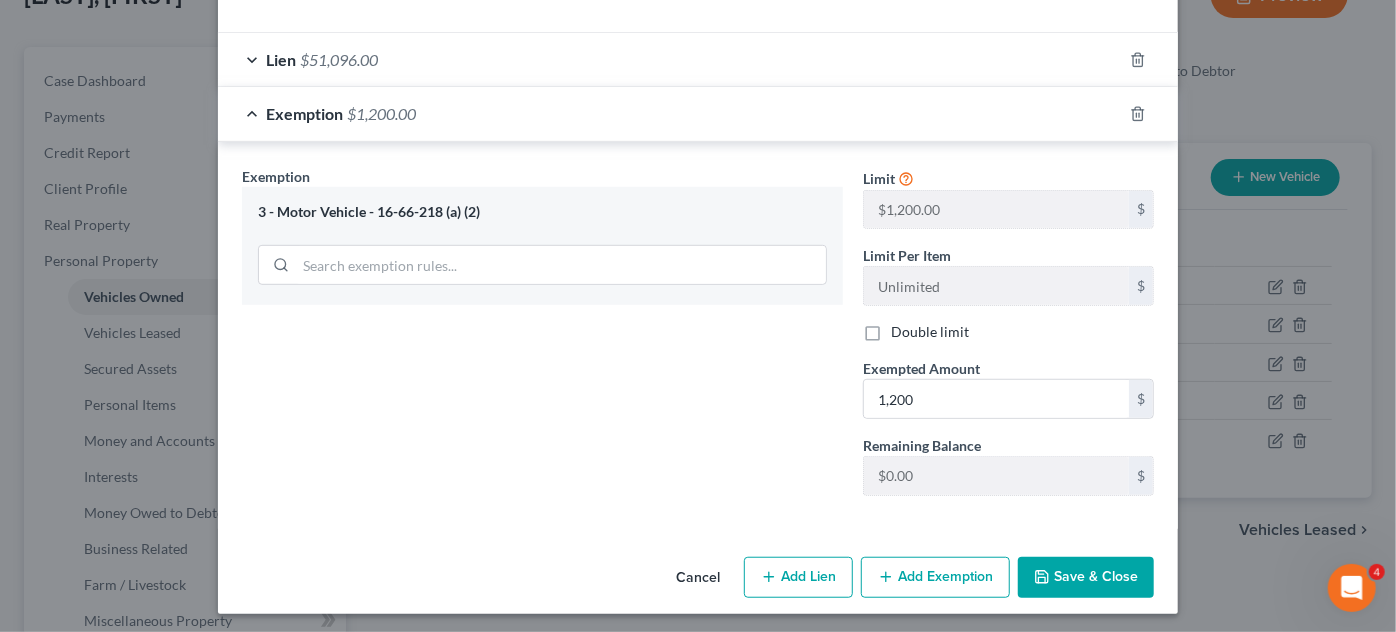 click on "Save & Close" at bounding box center (1086, 578) 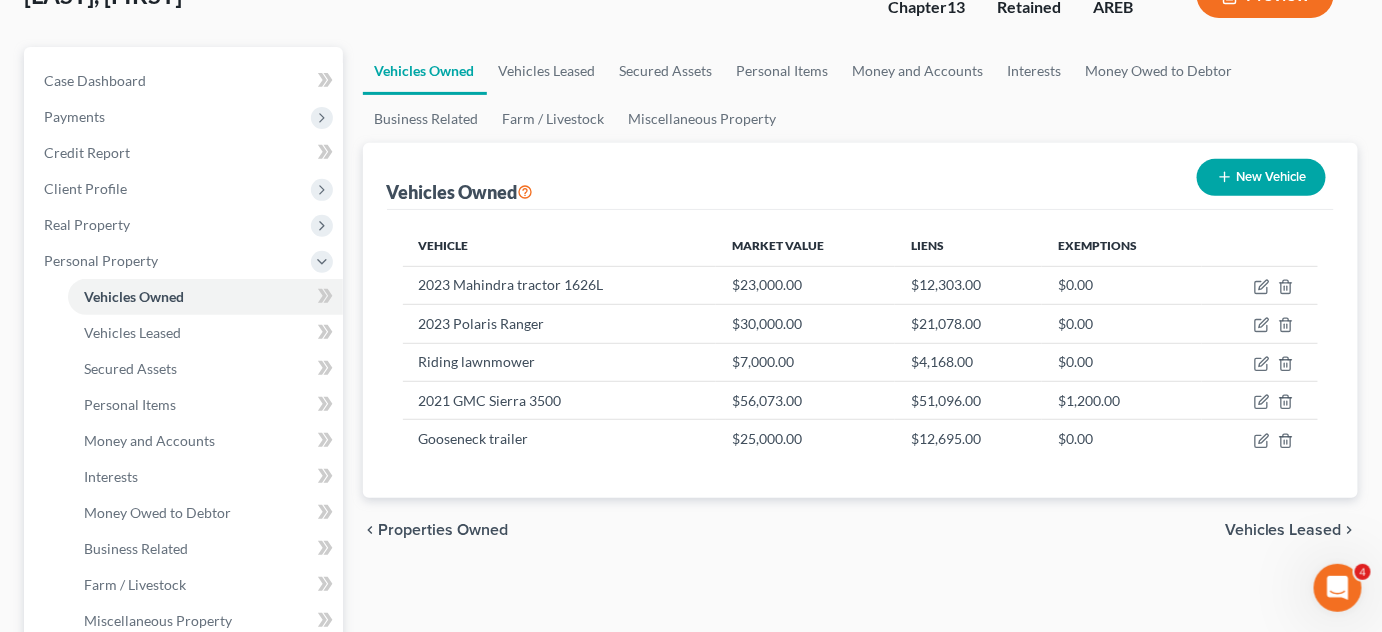 click on "Vehicles Leased" at bounding box center (1283, 530) 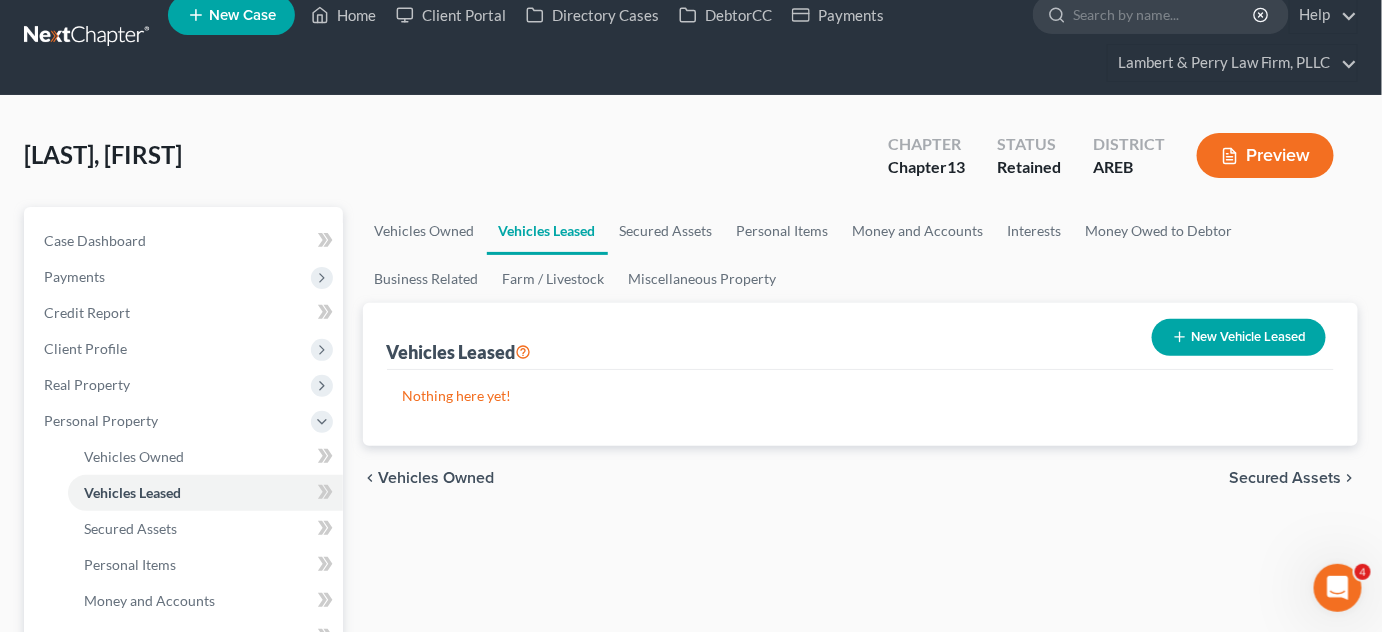 scroll, scrollTop: 0, scrollLeft: 0, axis: both 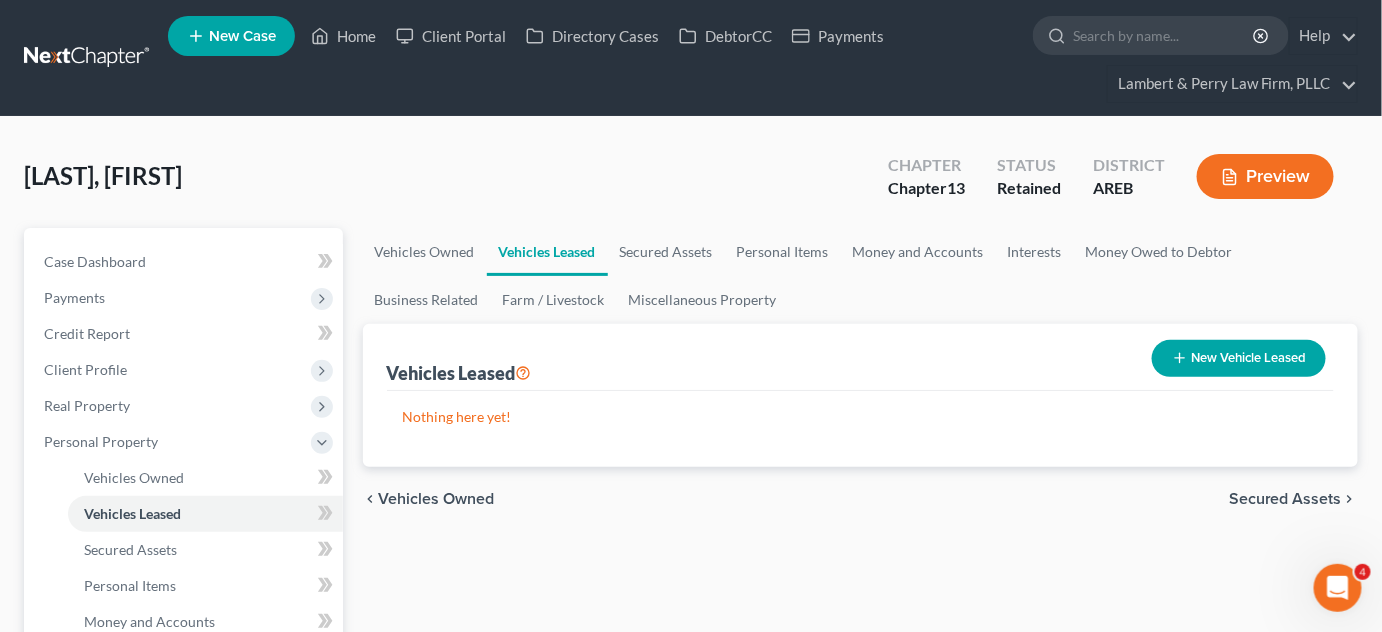 click on "Secured Assets" at bounding box center [1285, 499] 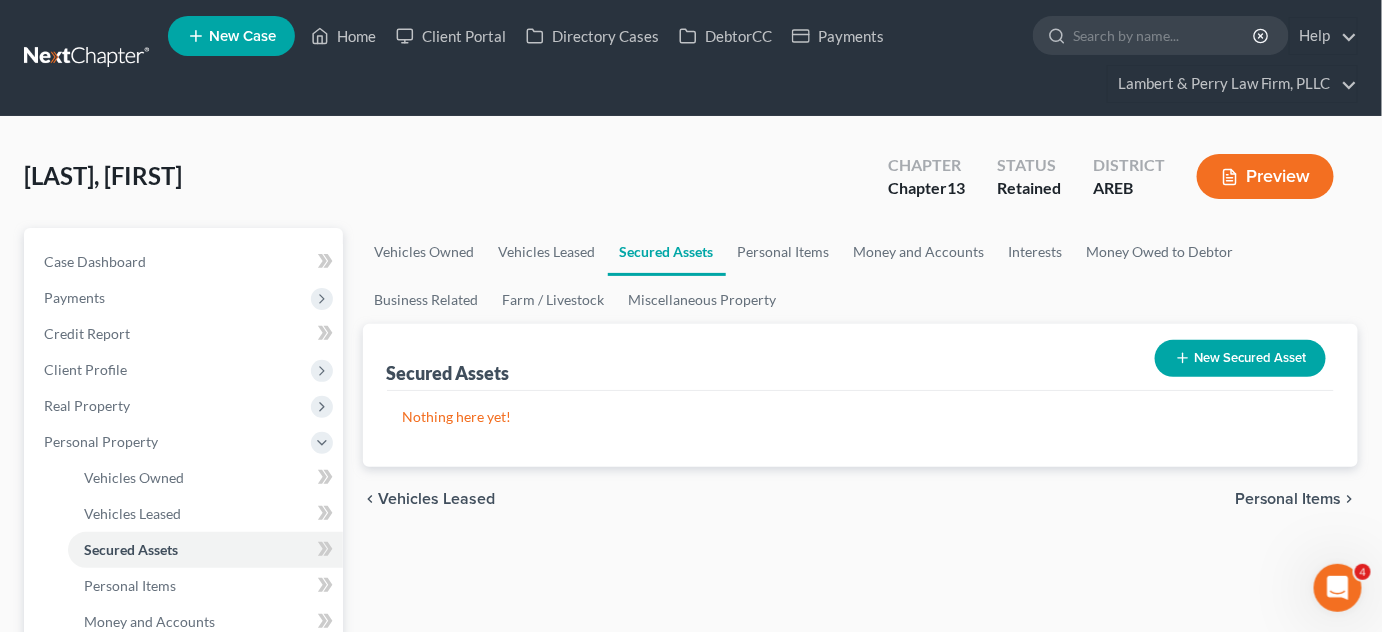 click on "Personal Items" at bounding box center (1288, 499) 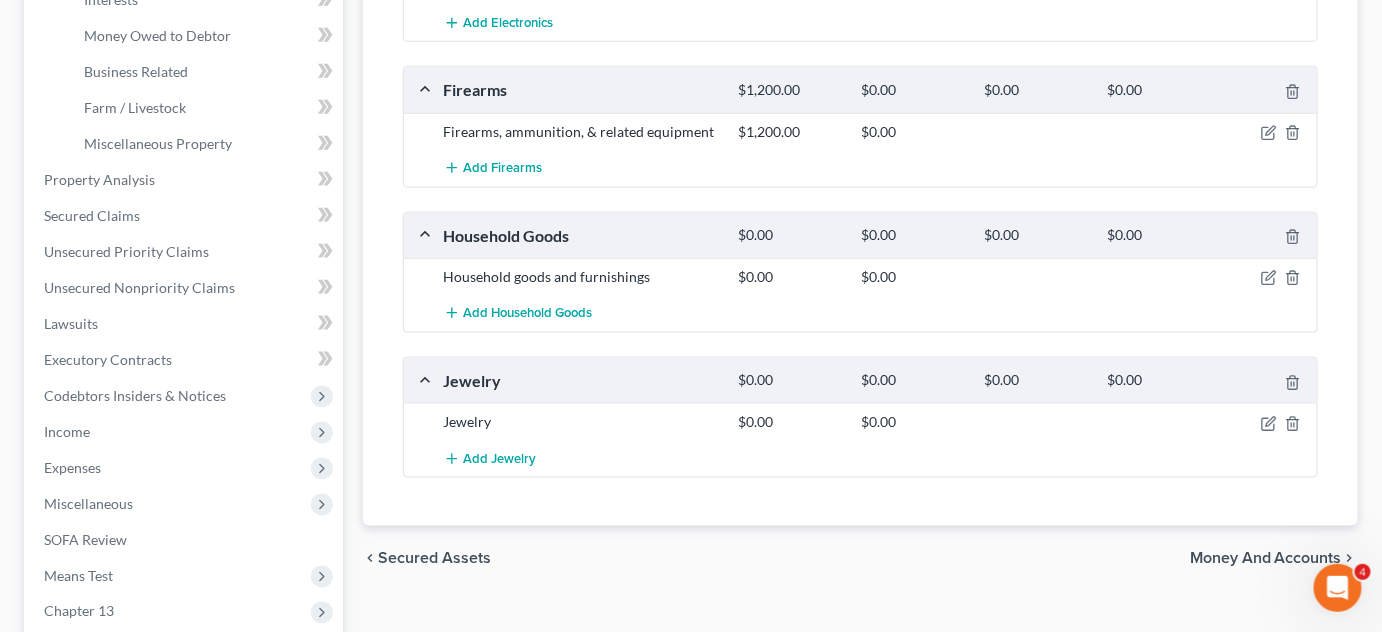 scroll, scrollTop: 727, scrollLeft: 0, axis: vertical 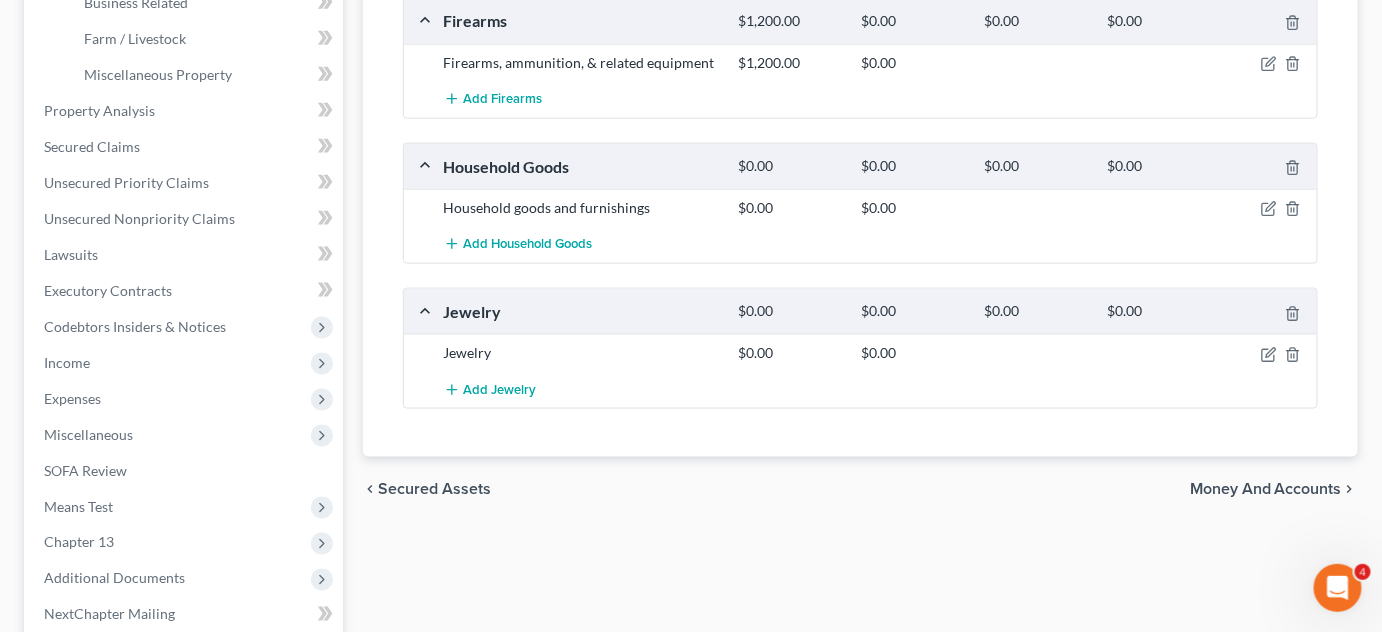 click on "Money and Accounts" at bounding box center (1266, 489) 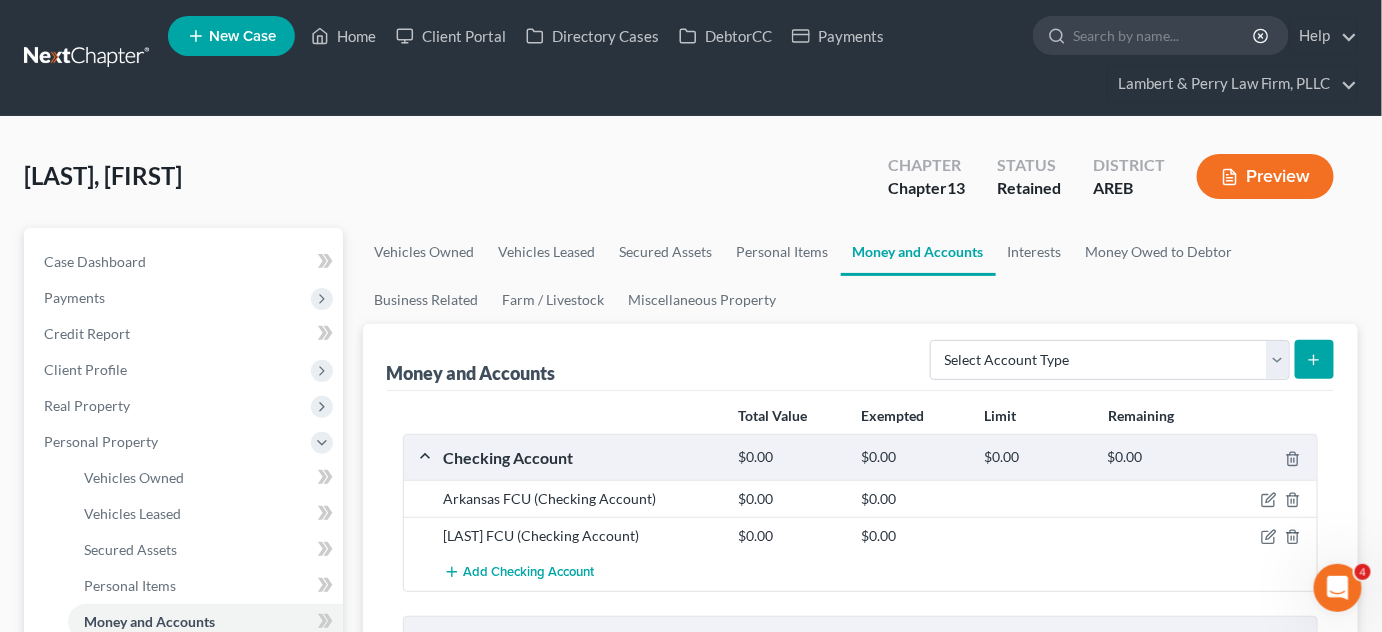 scroll, scrollTop: 0, scrollLeft: 0, axis: both 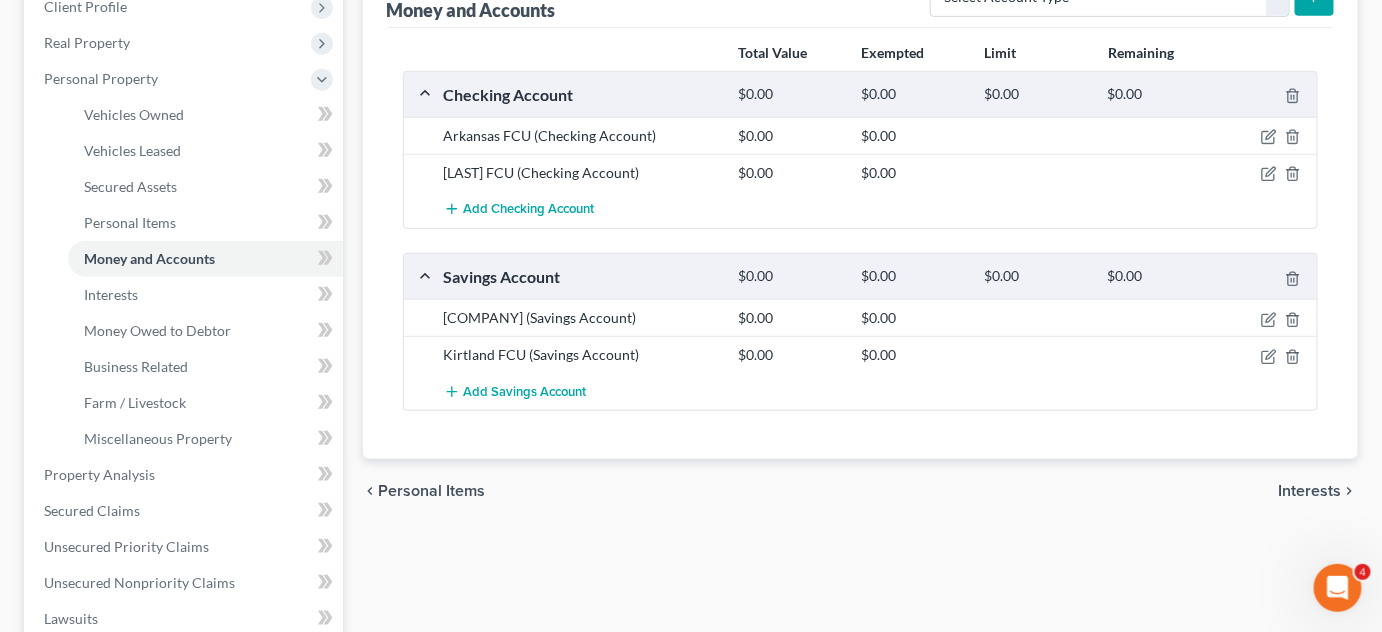 click on "Interests" at bounding box center [1310, 491] 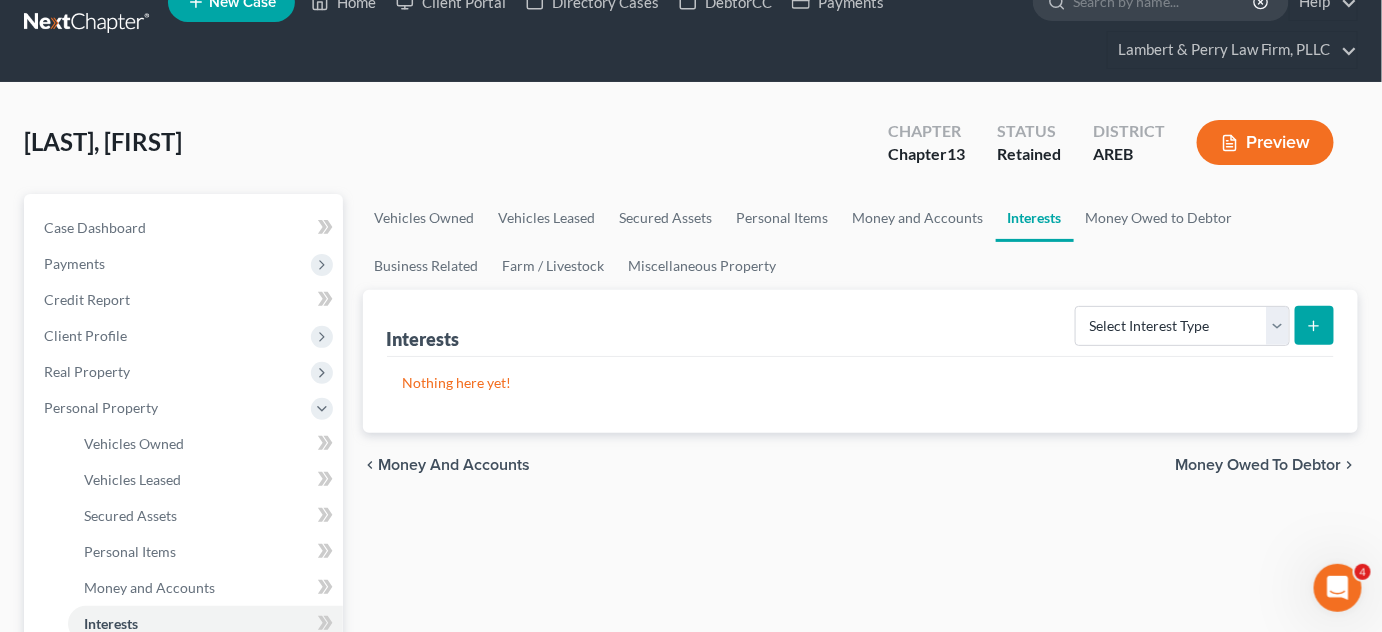 scroll, scrollTop: 90, scrollLeft: 0, axis: vertical 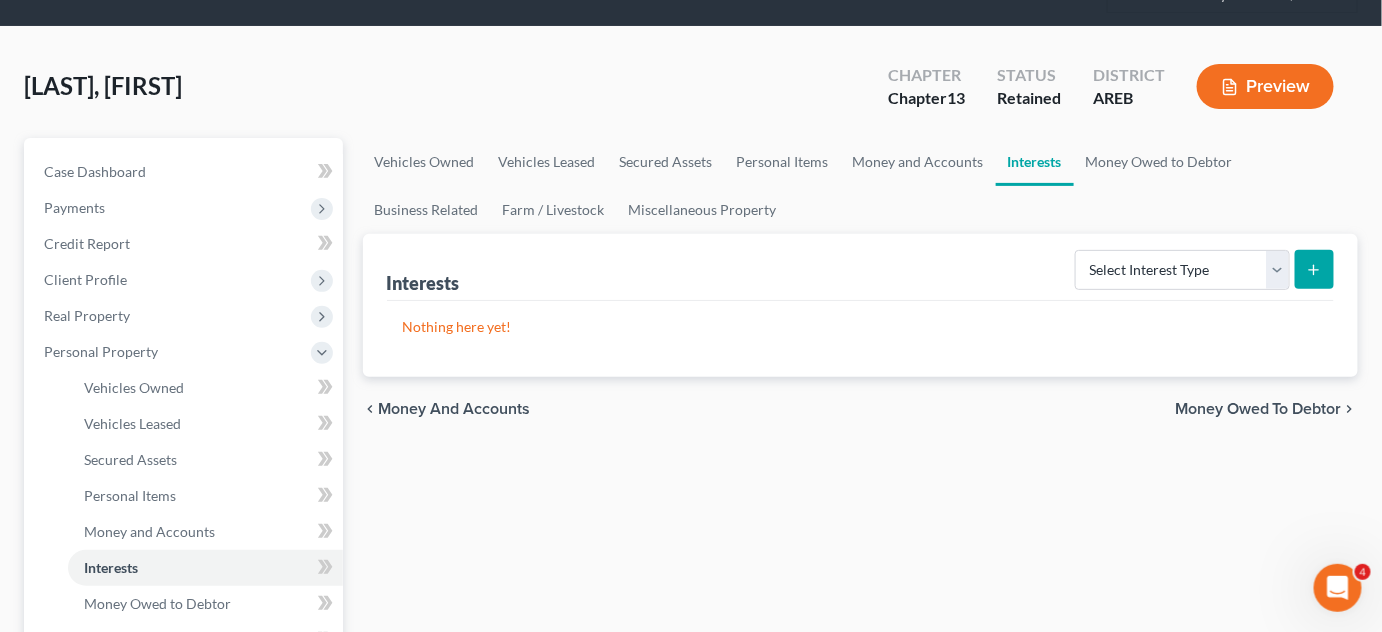 click on "chevron_left
Money and Accounts
Money Owed to Debtor
chevron_right" at bounding box center [861, 409] 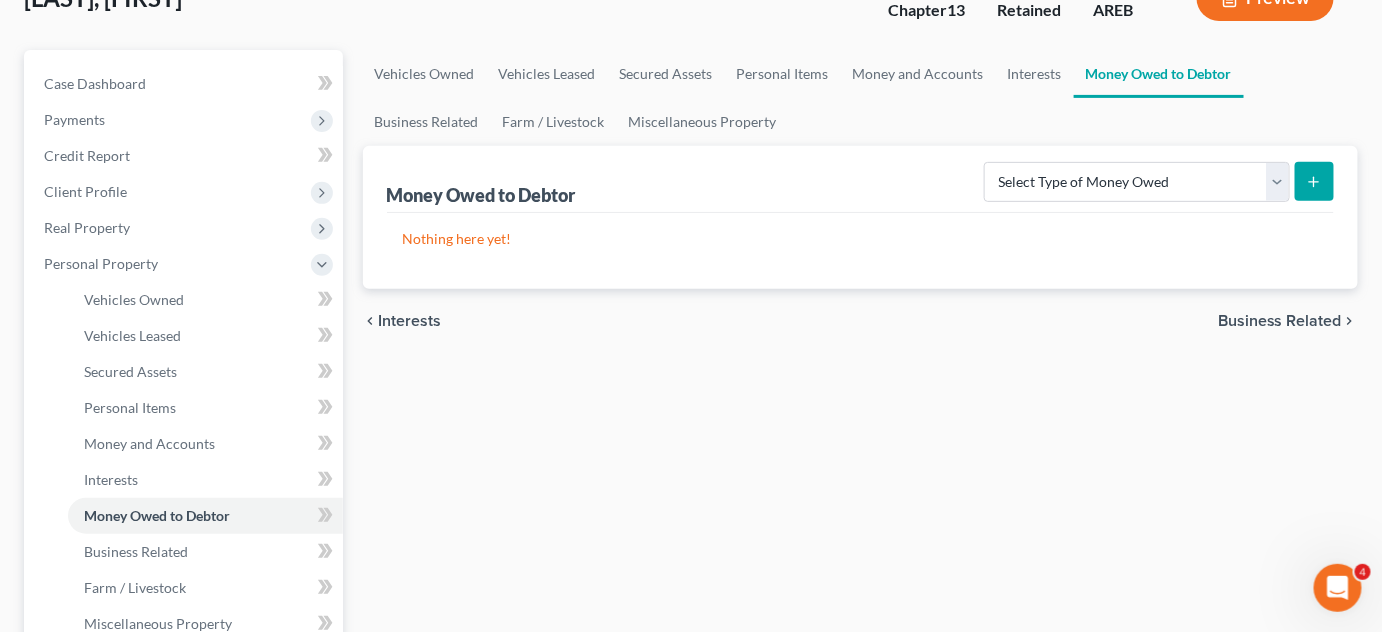 scroll, scrollTop: 181, scrollLeft: 0, axis: vertical 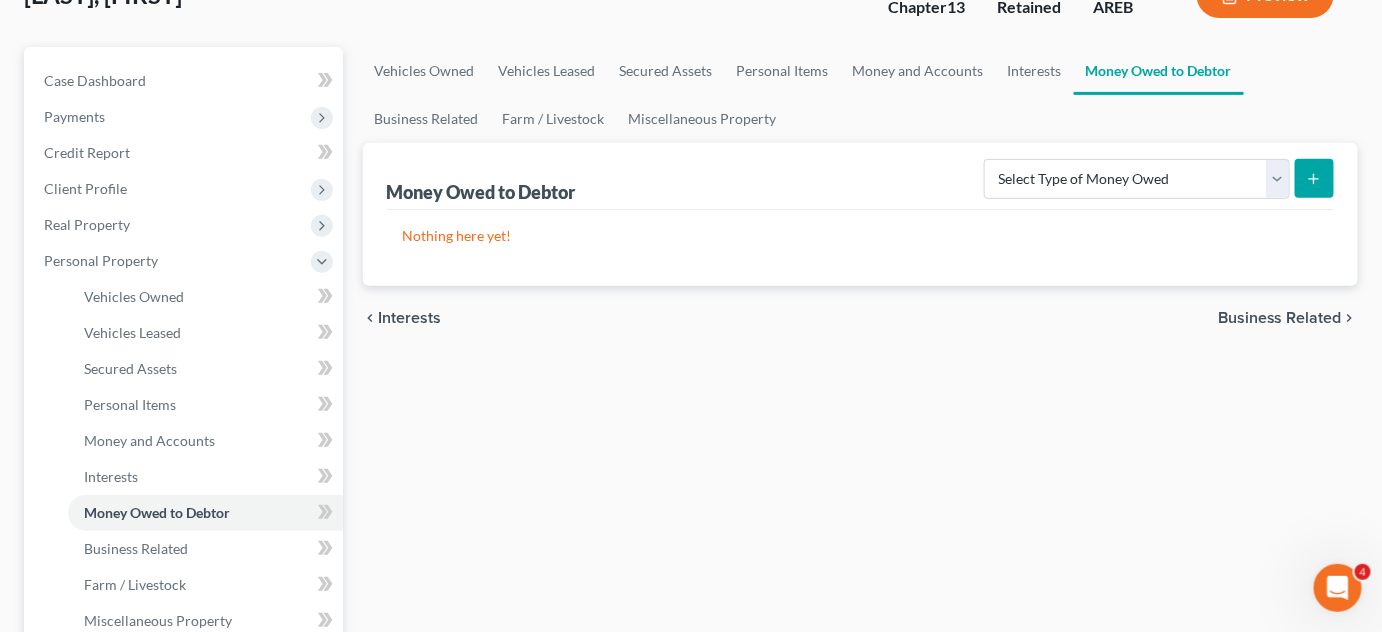 click on "Business Related" at bounding box center [1280, 318] 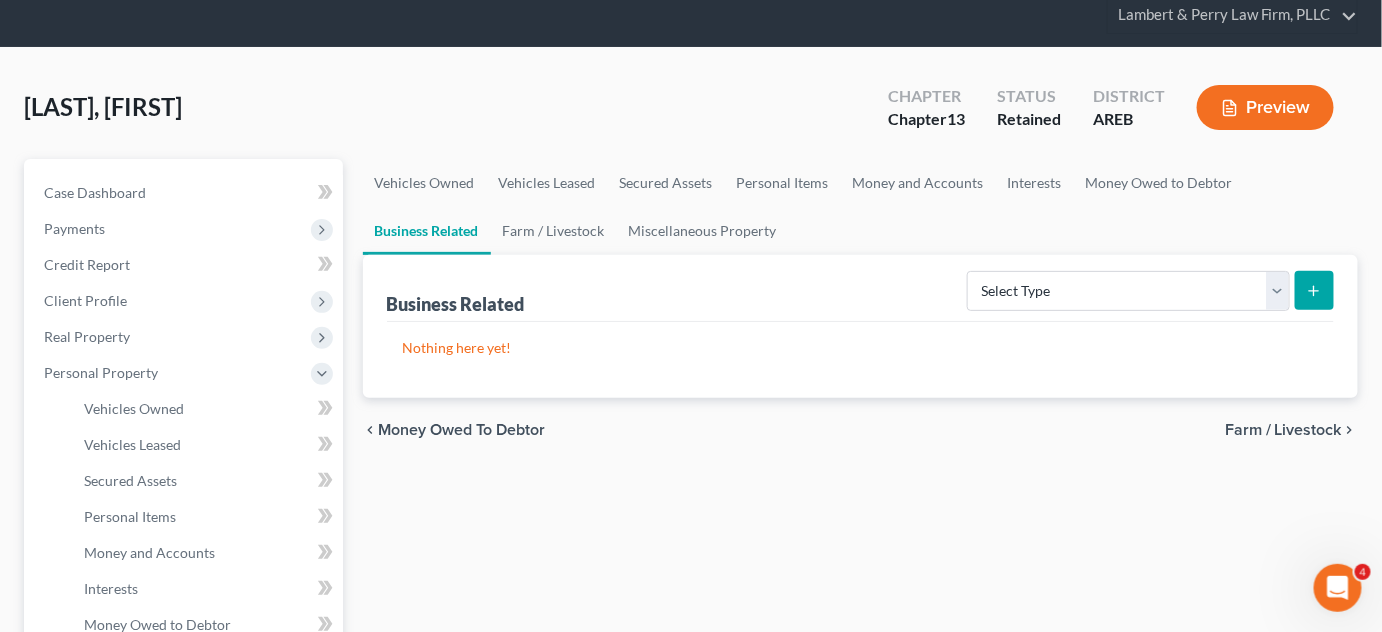 scroll, scrollTop: 0, scrollLeft: 0, axis: both 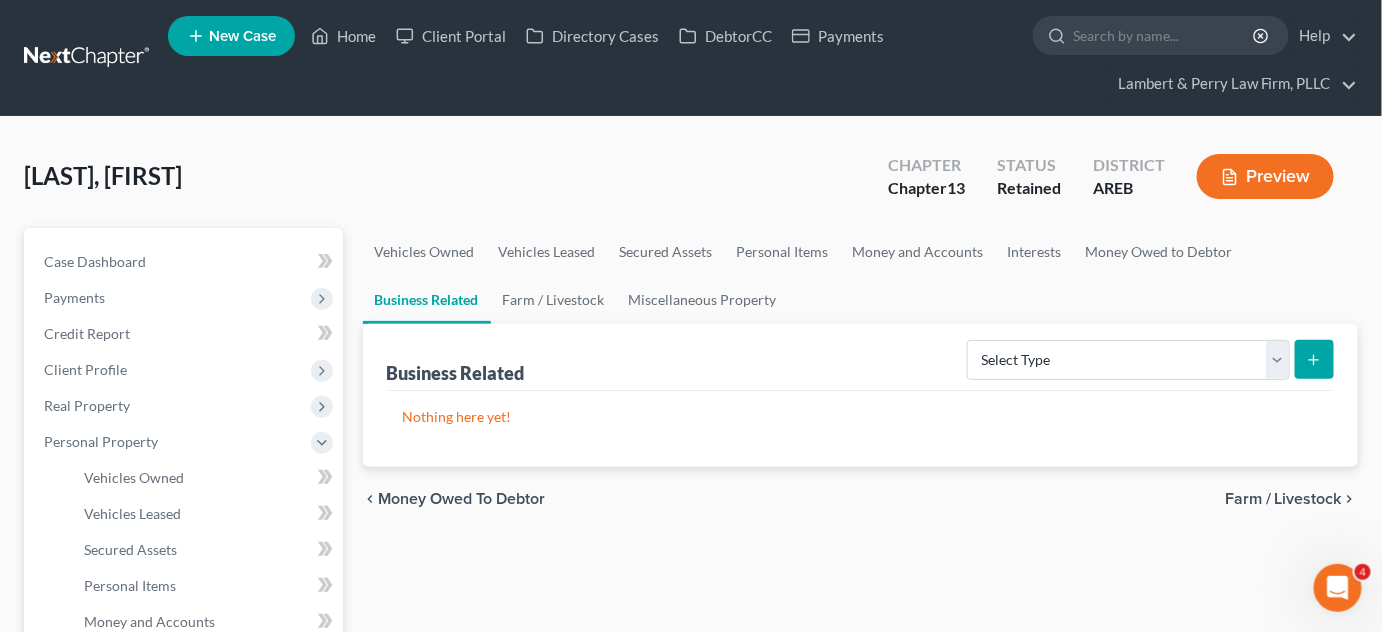 click on "Farm / Livestock" at bounding box center [1283, 499] 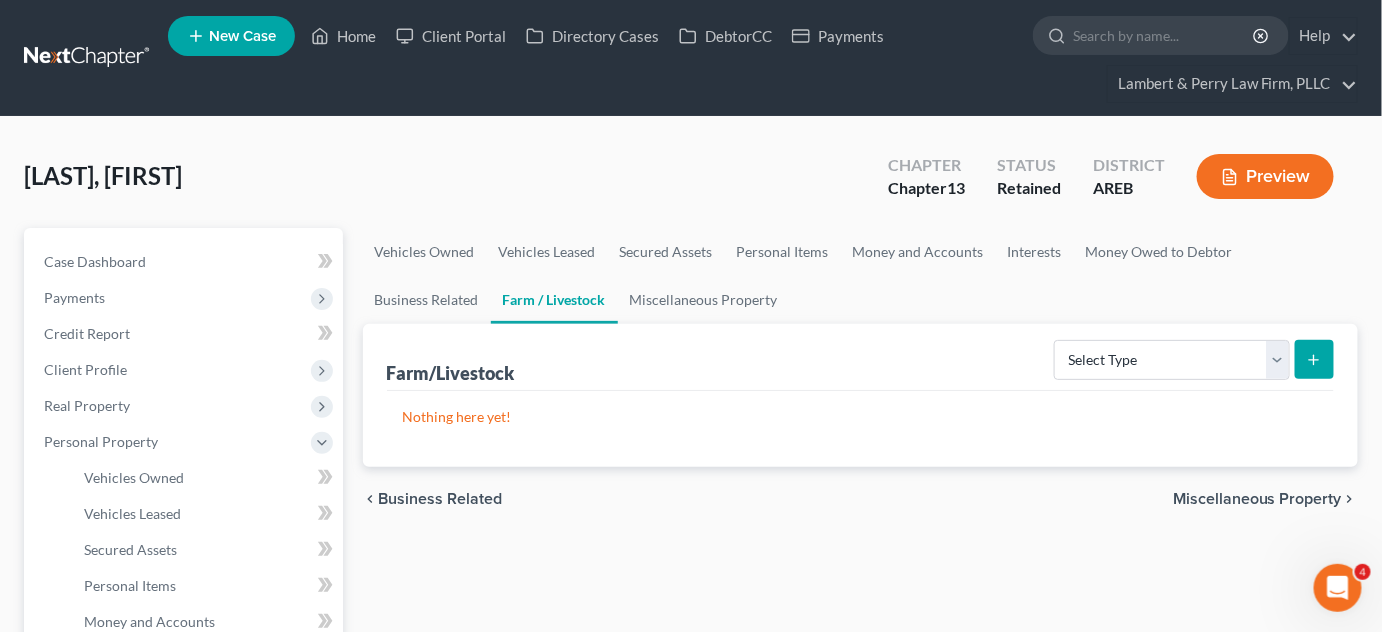 click on "Miscellaneous Property" at bounding box center (1257, 499) 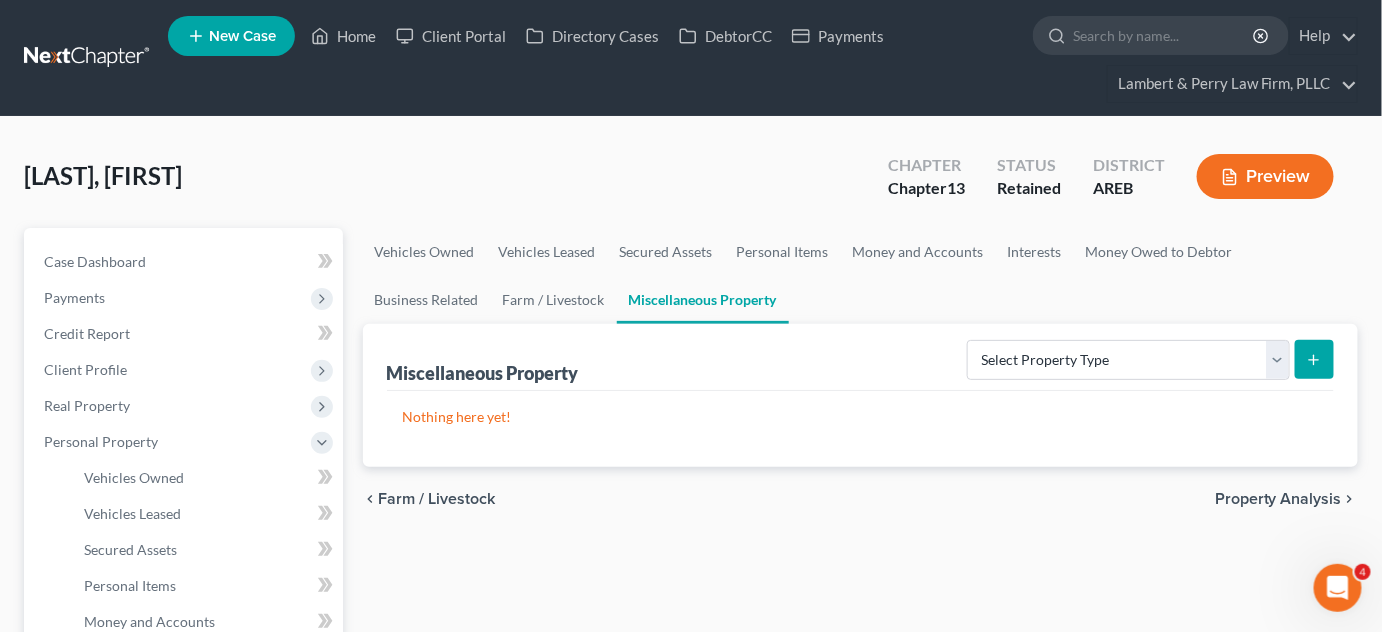 click on "Property Analysis" at bounding box center (1278, 499) 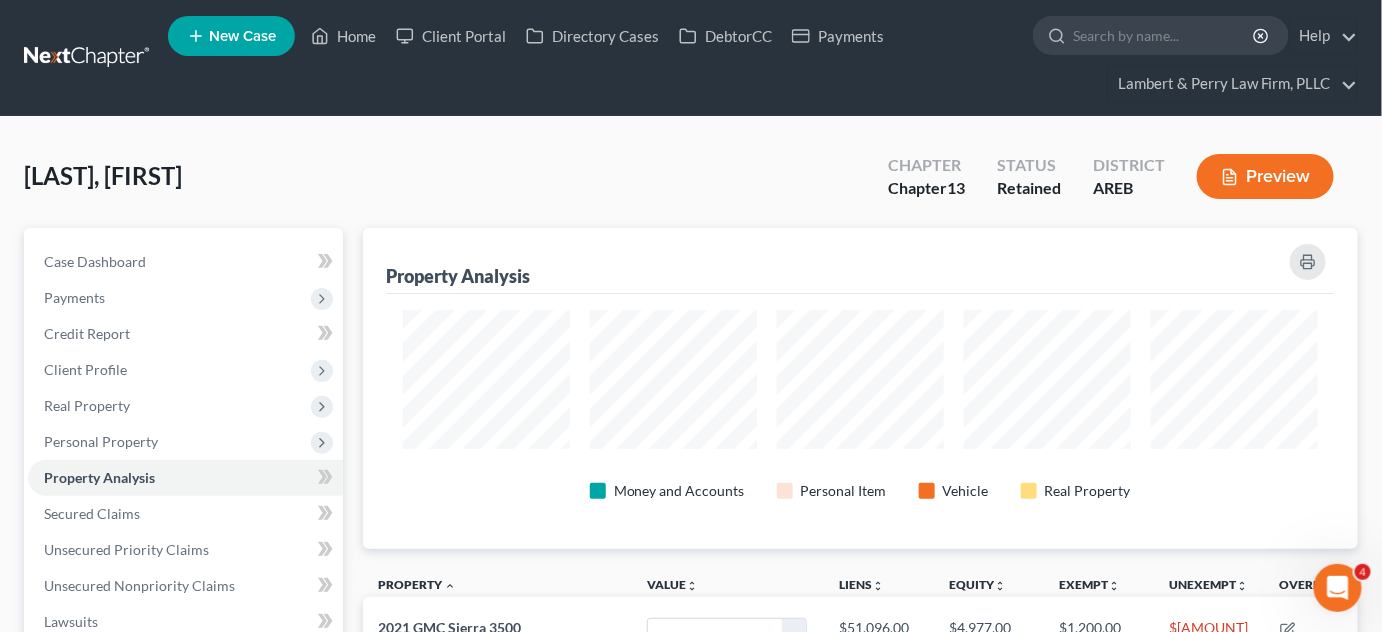 scroll, scrollTop: 999679, scrollLeft: 999004, axis: both 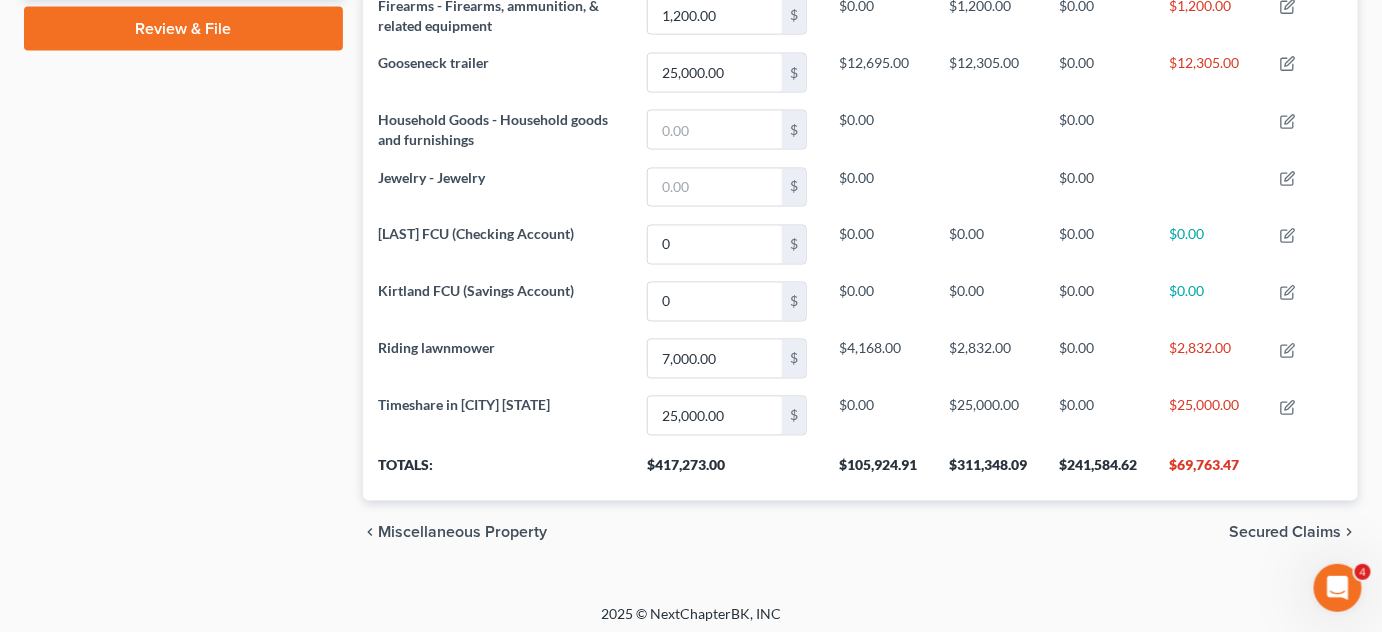 click on "Secured Claims" at bounding box center (1285, 533) 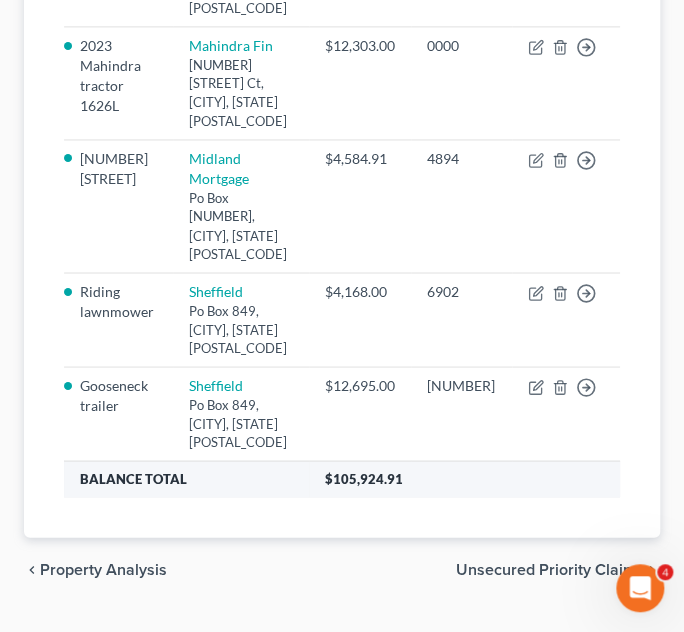 scroll, scrollTop: 708, scrollLeft: 0, axis: vertical 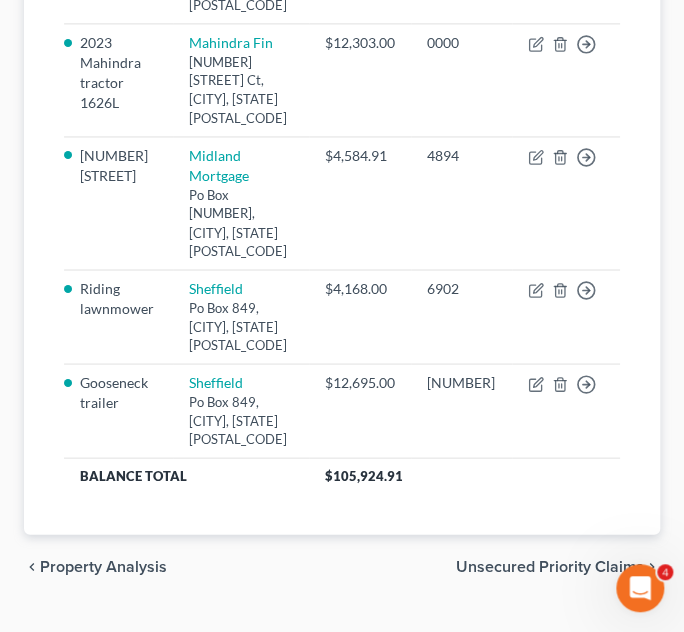 click on "Unsecured Priority Claims" at bounding box center (550, 566) 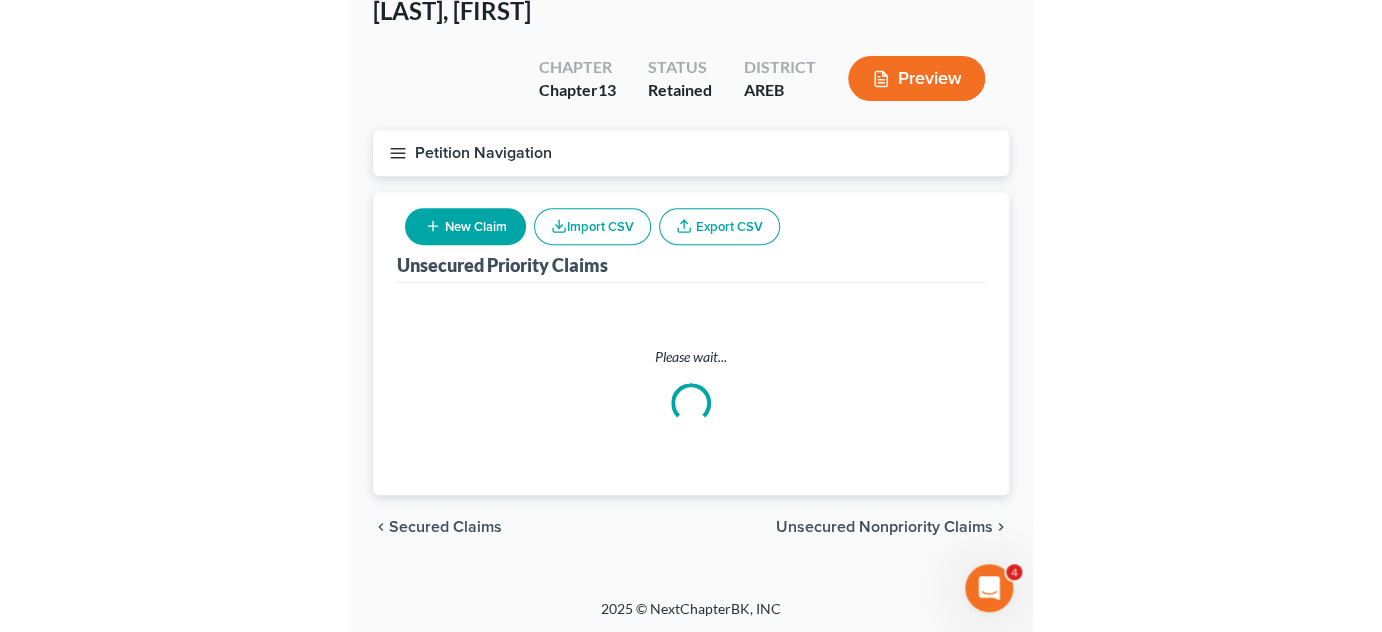 scroll, scrollTop: 0, scrollLeft: 0, axis: both 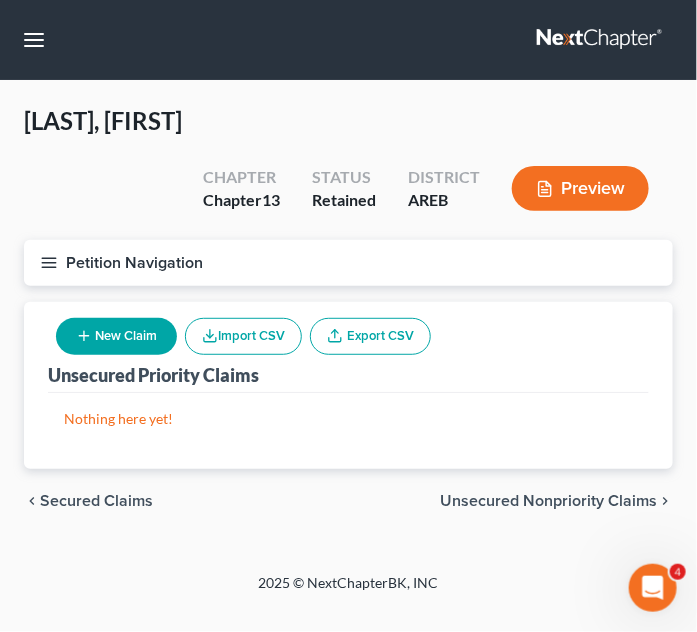 click on "Unsecured Nonpriority Claims" at bounding box center (548, 501) 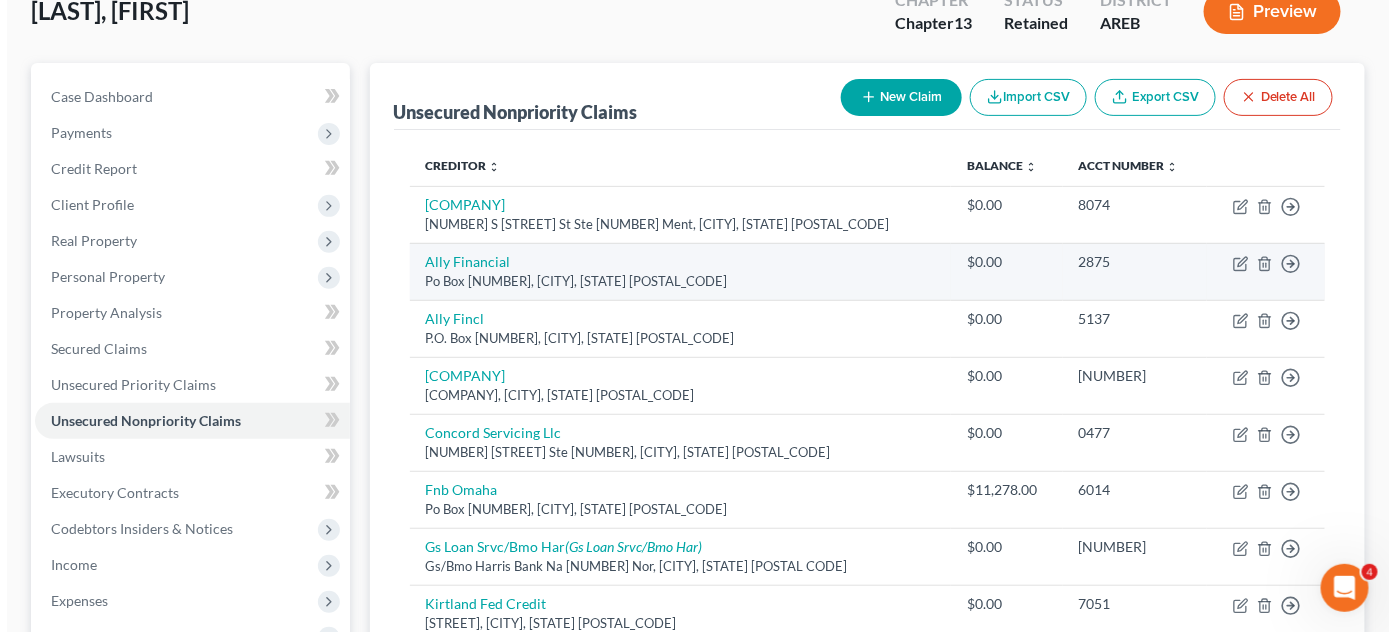 scroll, scrollTop: 0, scrollLeft: 0, axis: both 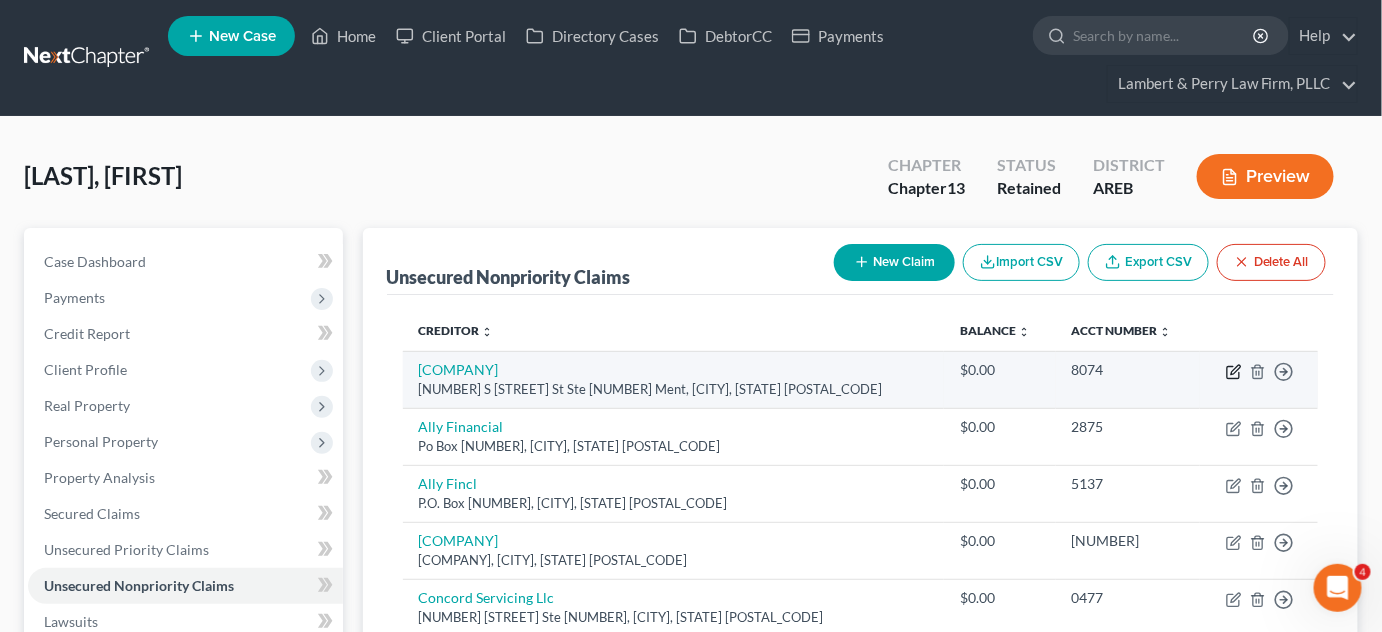 click 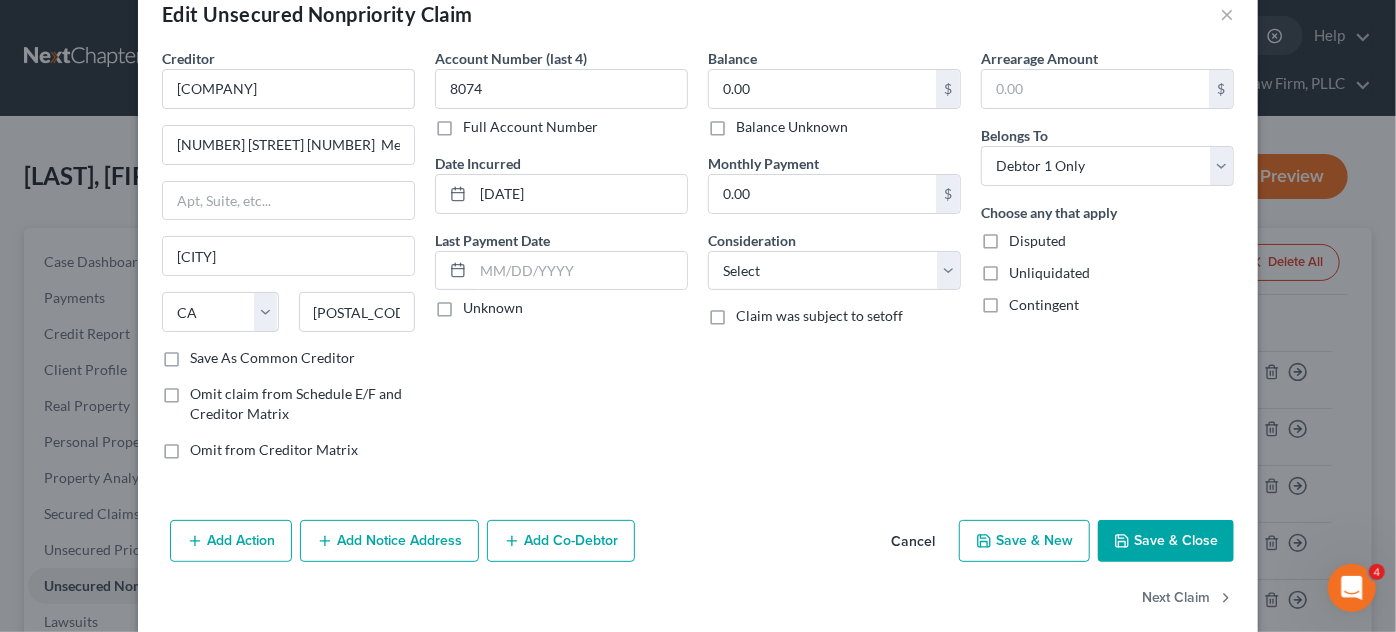 scroll, scrollTop: 68, scrollLeft: 0, axis: vertical 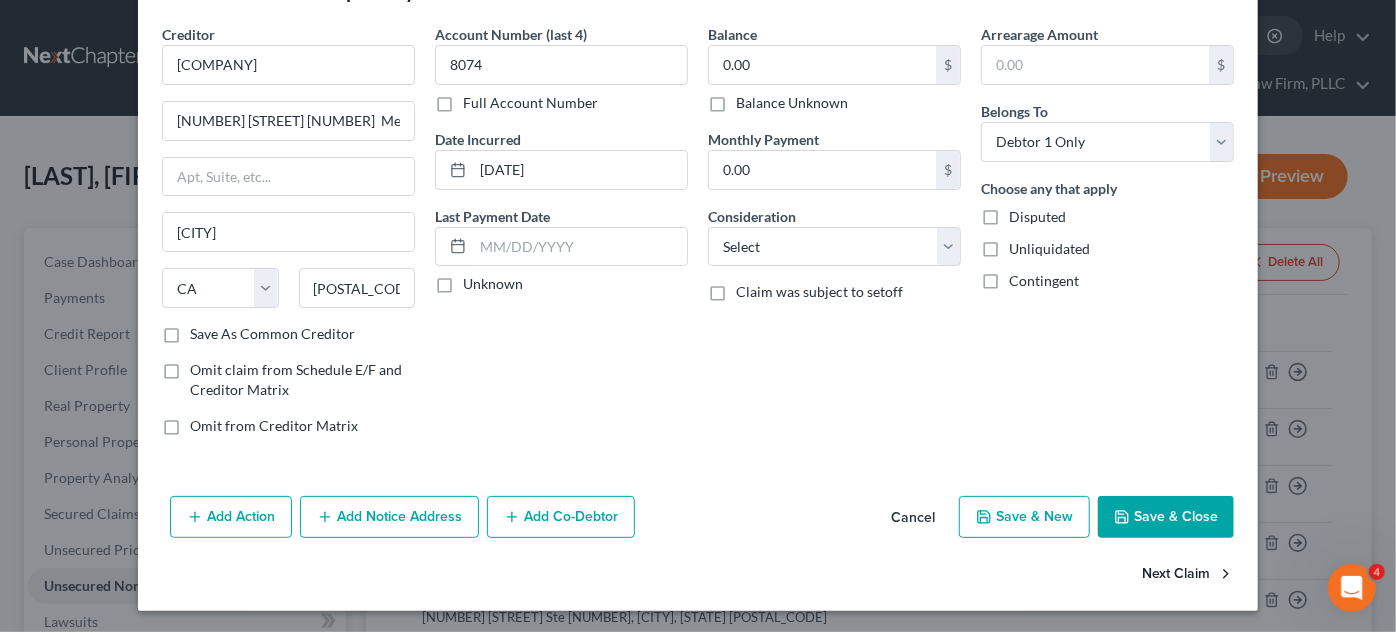 click on "Next Claim" at bounding box center (1188, 575) 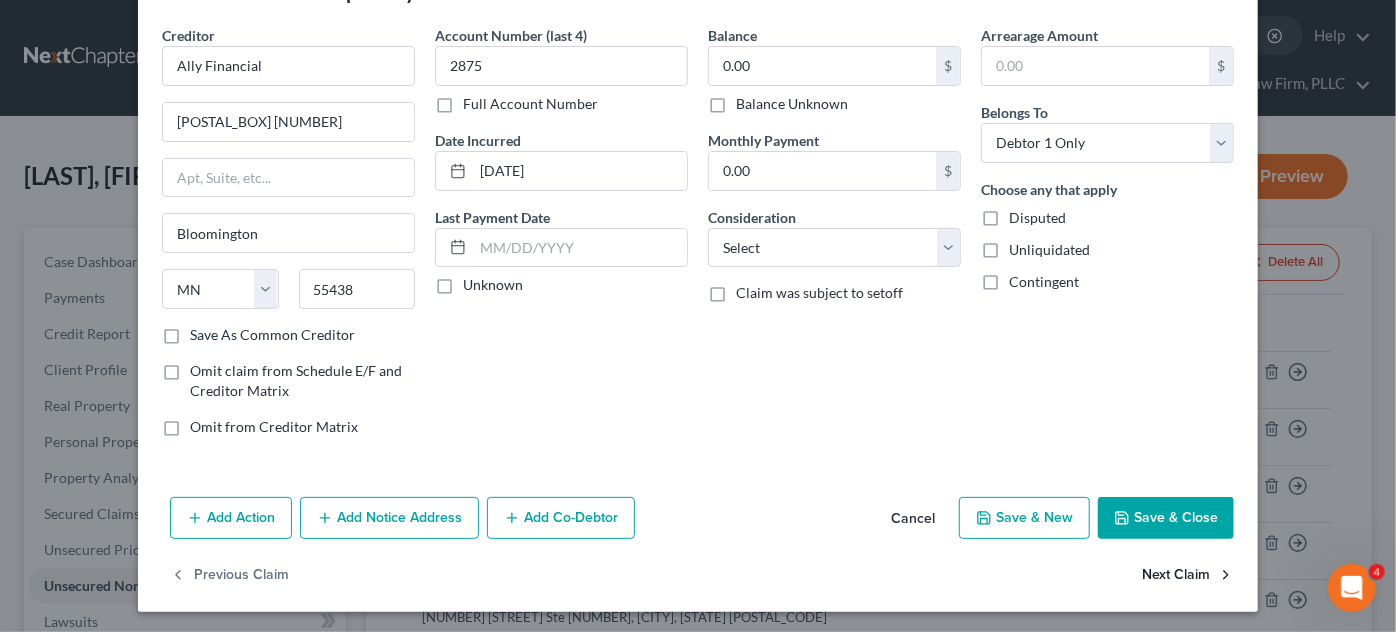 scroll, scrollTop: 68, scrollLeft: 0, axis: vertical 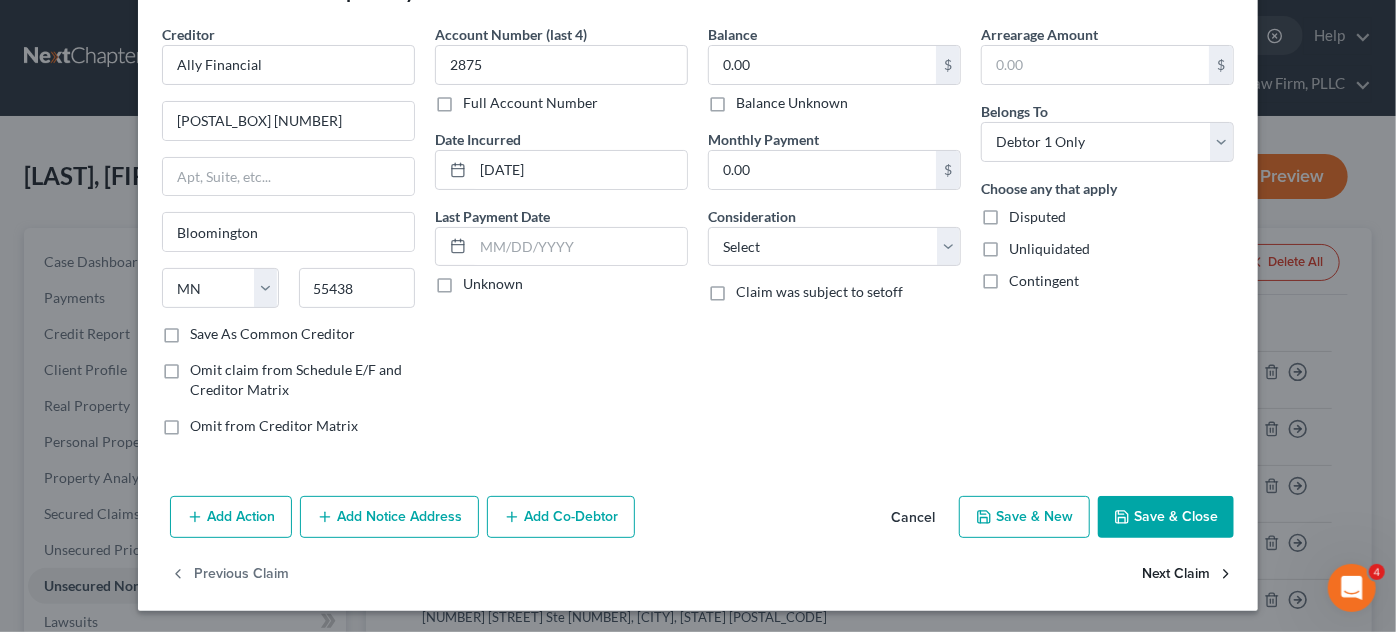click on "Next Claim" at bounding box center [1188, 575] 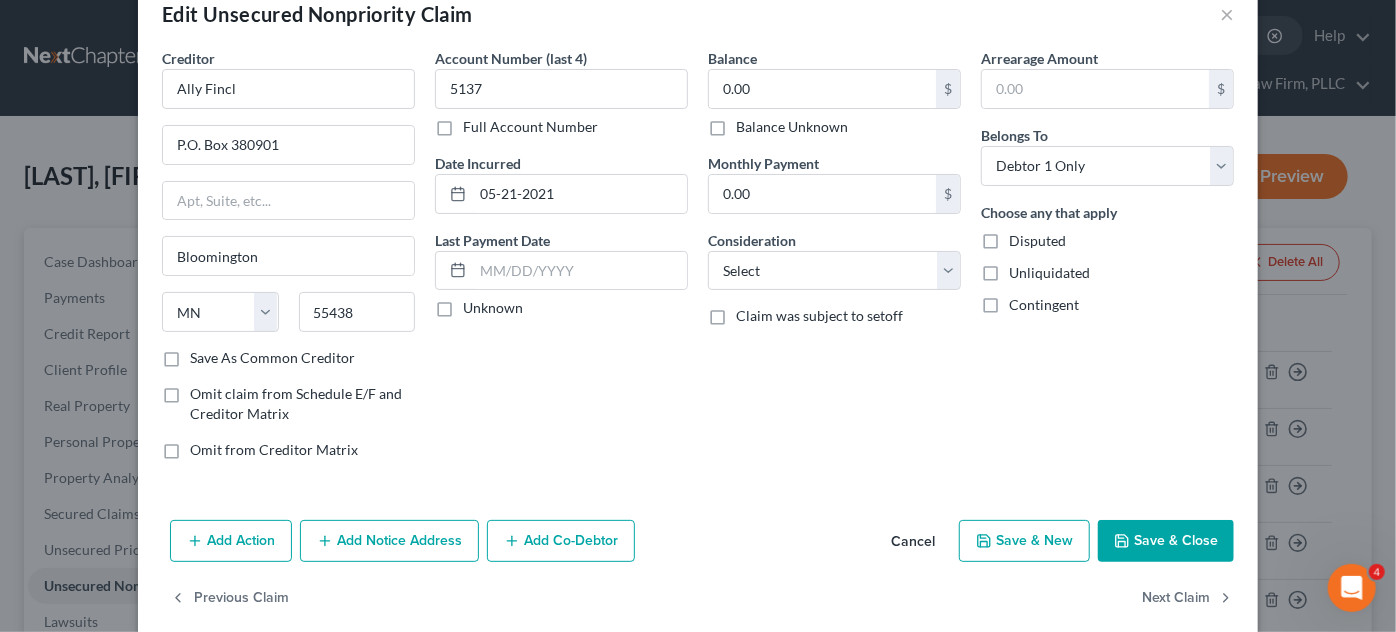 scroll, scrollTop: 68, scrollLeft: 0, axis: vertical 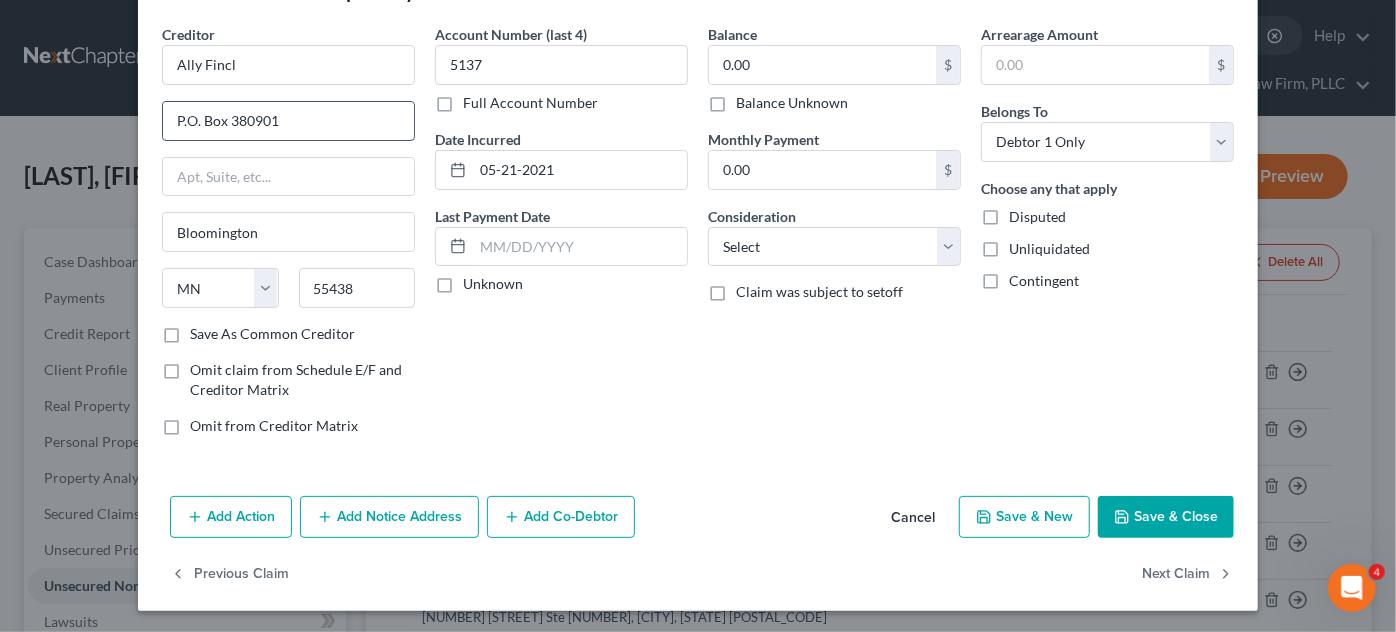click on "P.O. Box 380901" at bounding box center [288, 121] 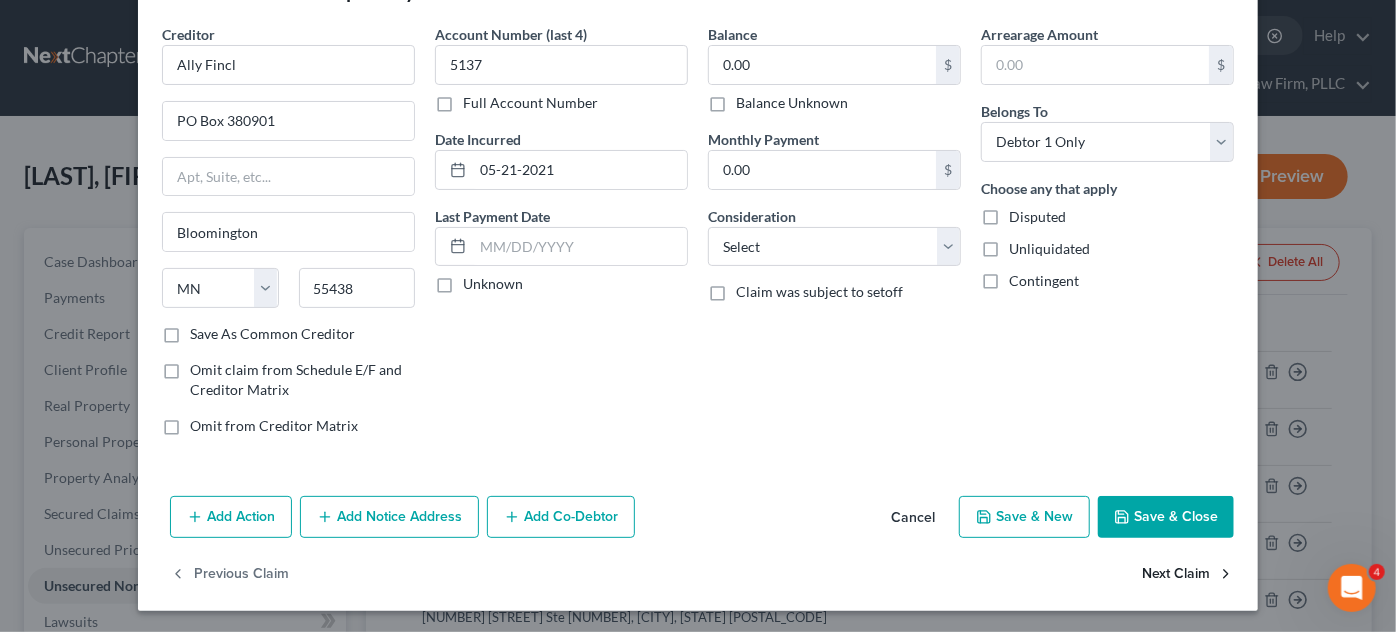 click on "Next Claim" at bounding box center (1188, 575) 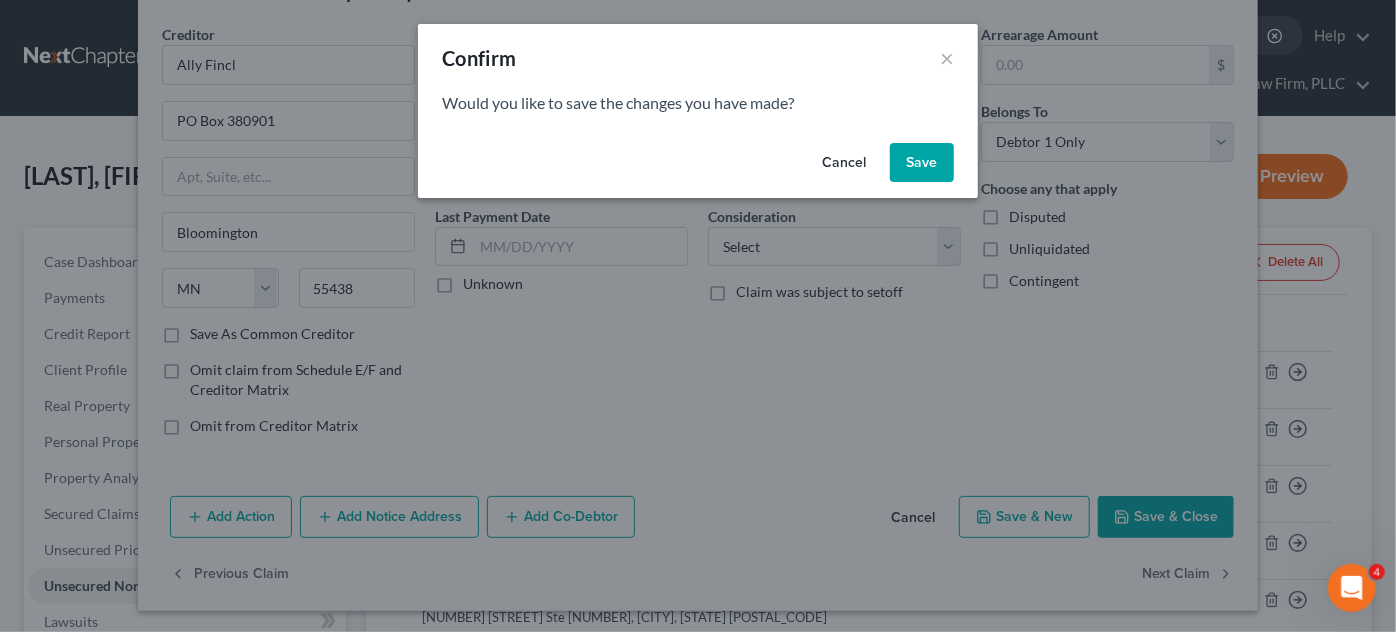 click on "Save" at bounding box center (922, 163) 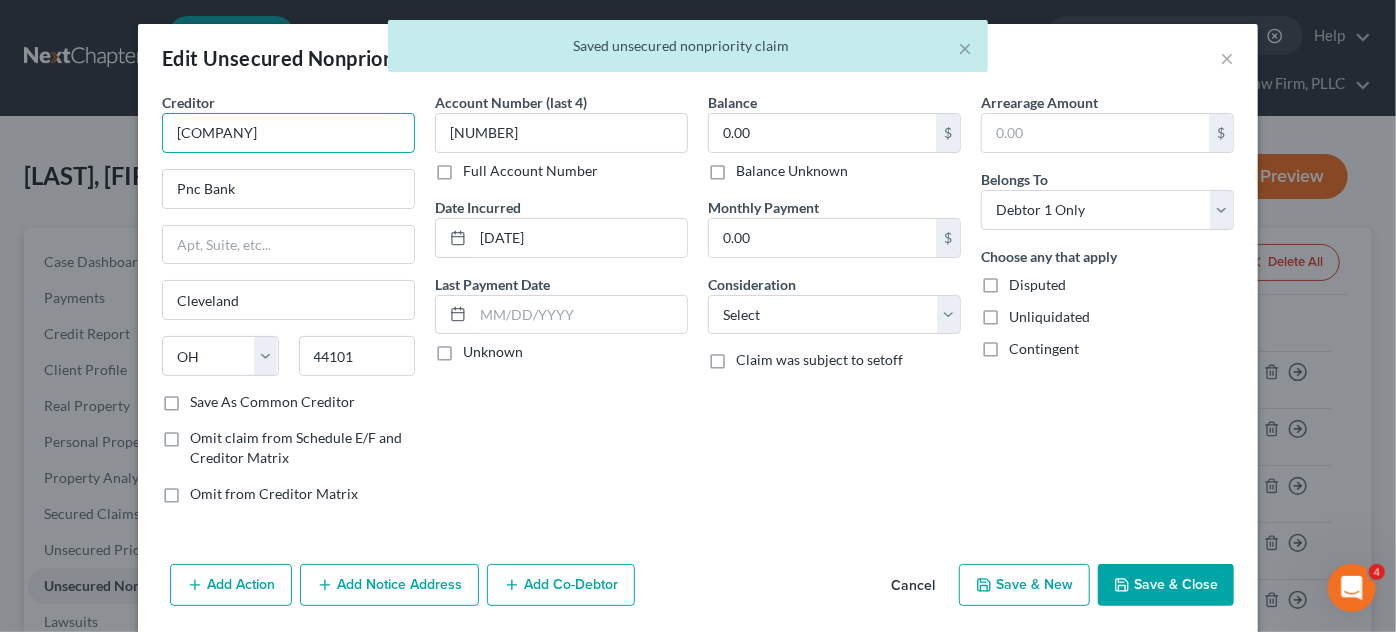 drag, startPoint x: 377, startPoint y: 114, endPoint x: 786, endPoint y: 476, distance: 546.19135 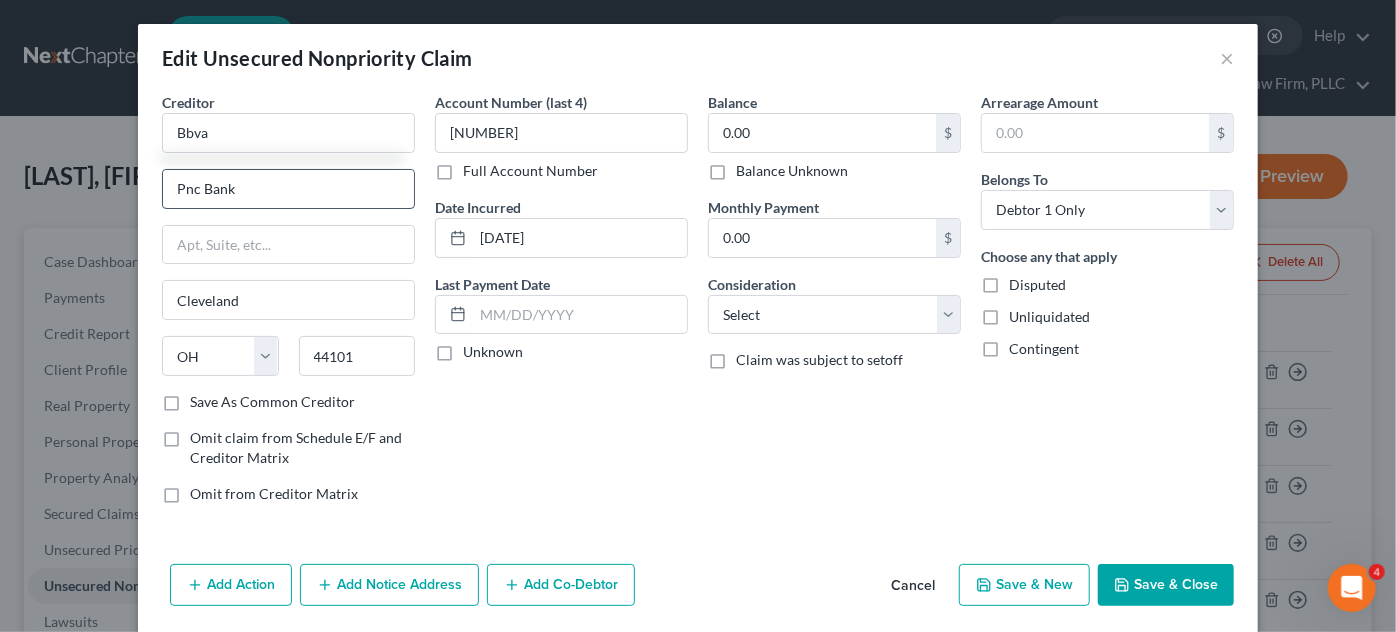 drag, startPoint x: 1146, startPoint y: 336, endPoint x: 306, endPoint y: 196, distance: 851.58673 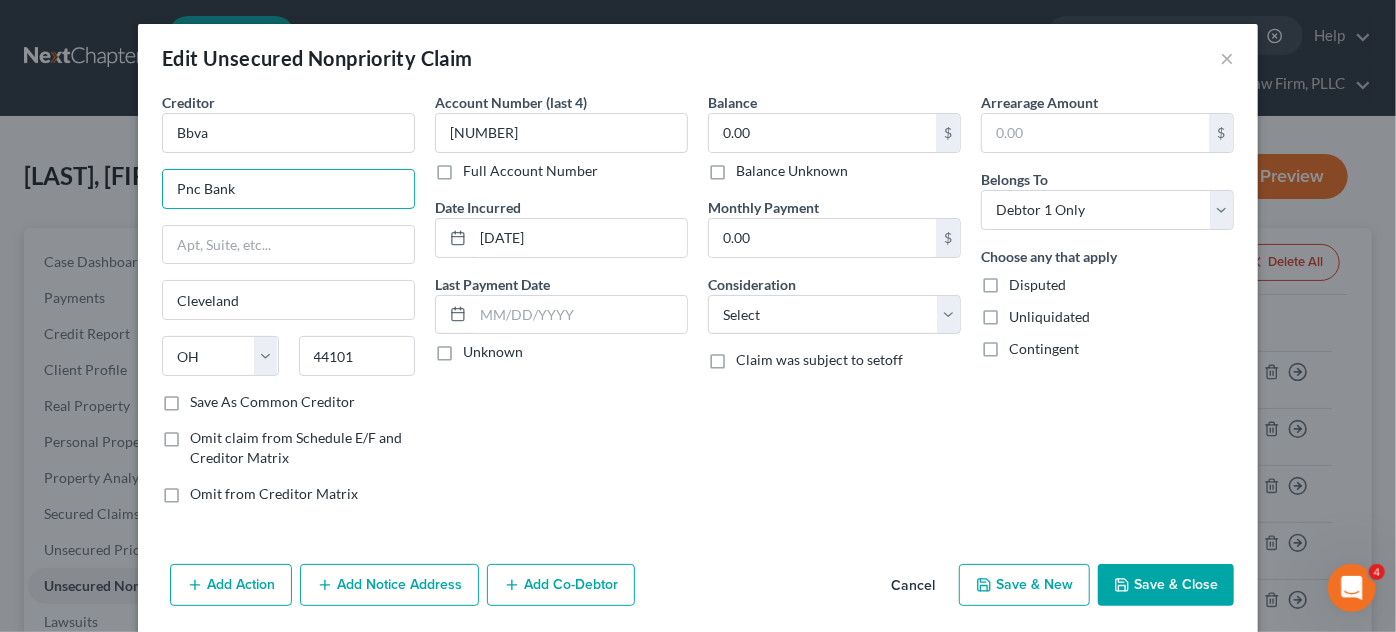 drag, startPoint x: 190, startPoint y: 172, endPoint x: 151, endPoint y: 178, distance: 39.45884 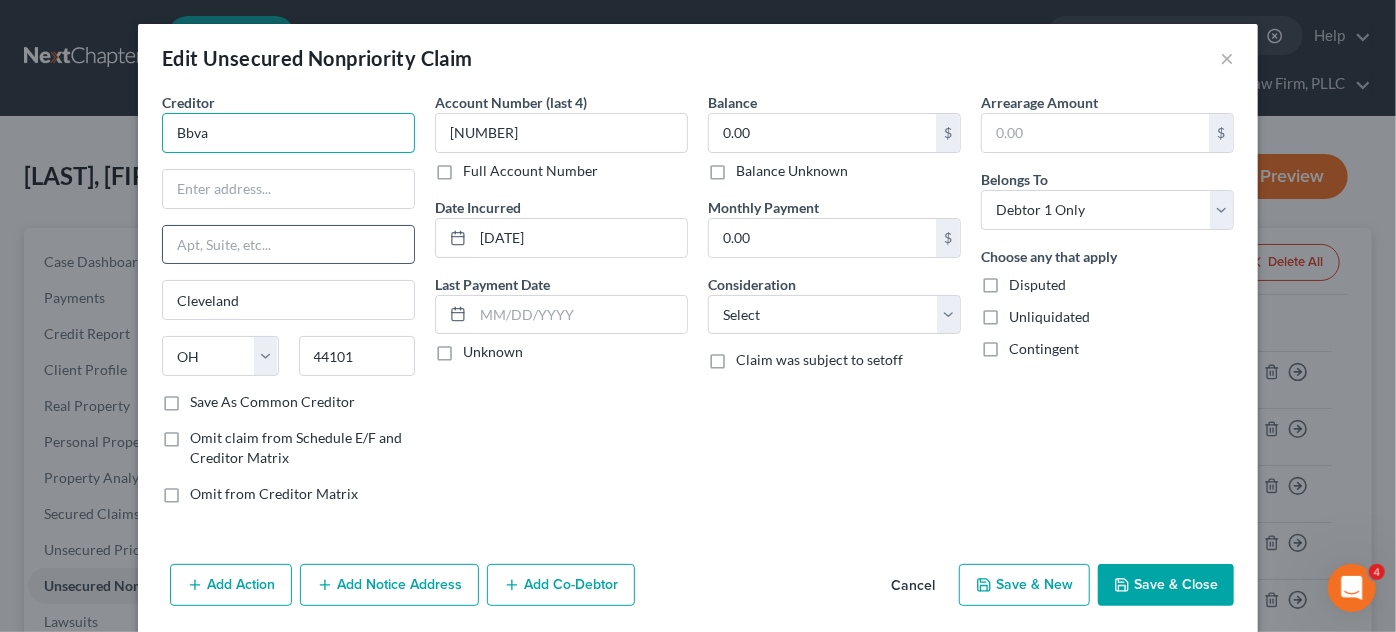 drag, startPoint x: 238, startPoint y: 128, endPoint x: 202, endPoint y: 235, distance: 112.89375 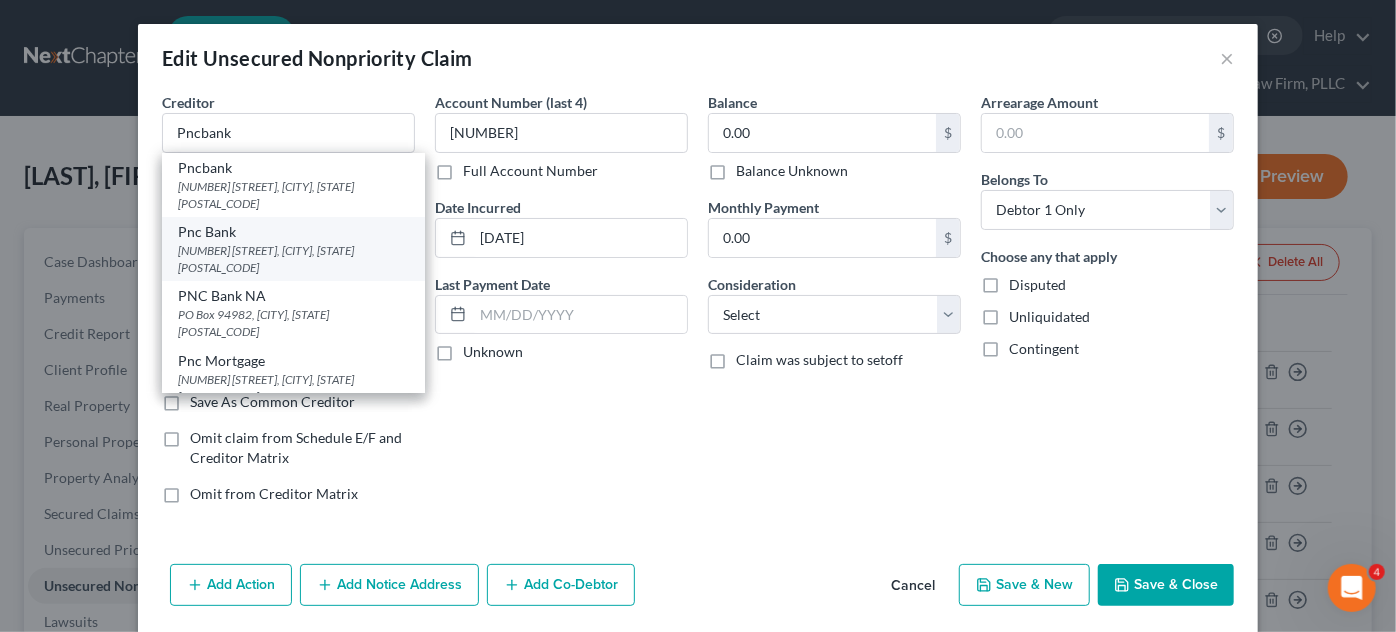 click on "Pnc Bank" at bounding box center [293, 232] 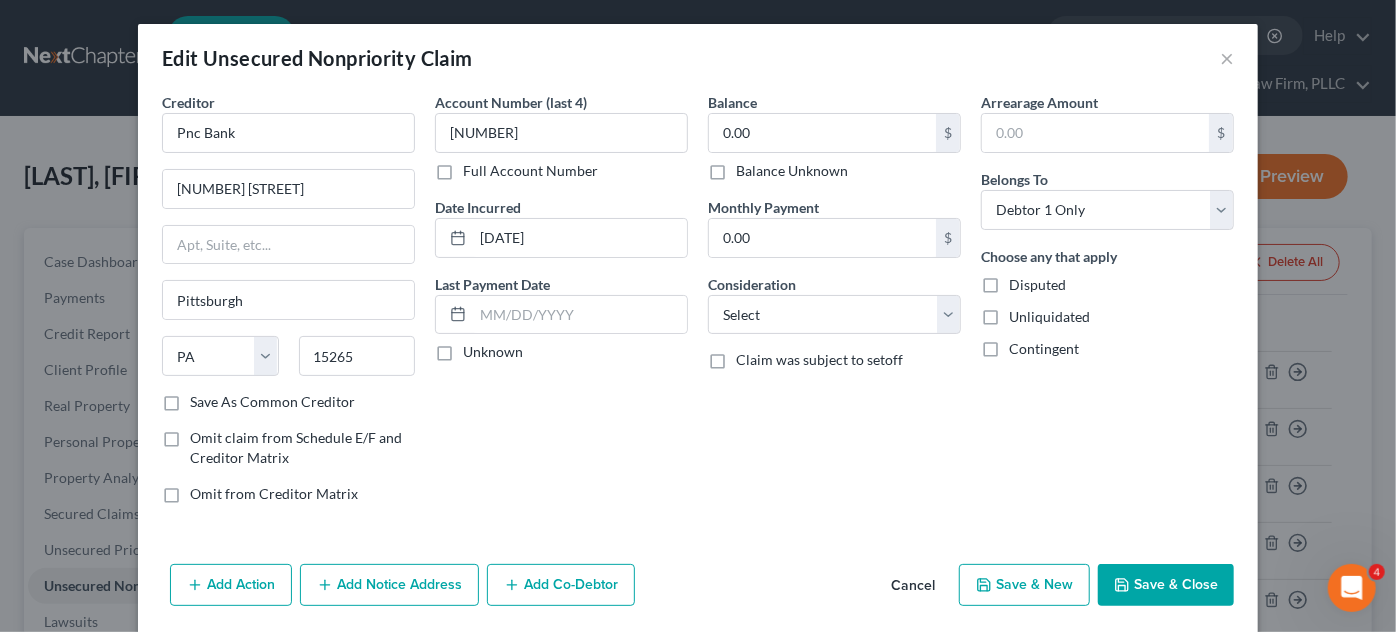 scroll, scrollTop: 68, scrollLeft: 0, axis: vertical 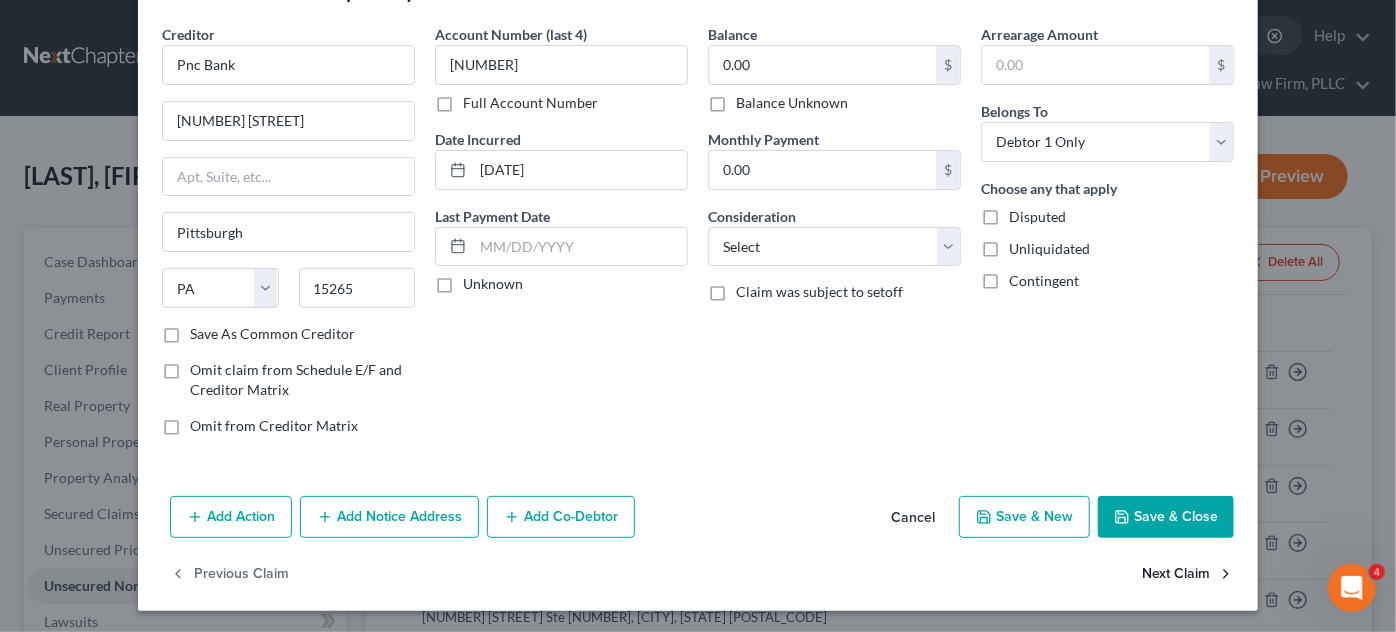 click on "Next Claim" at bounding box center [1188, 575] 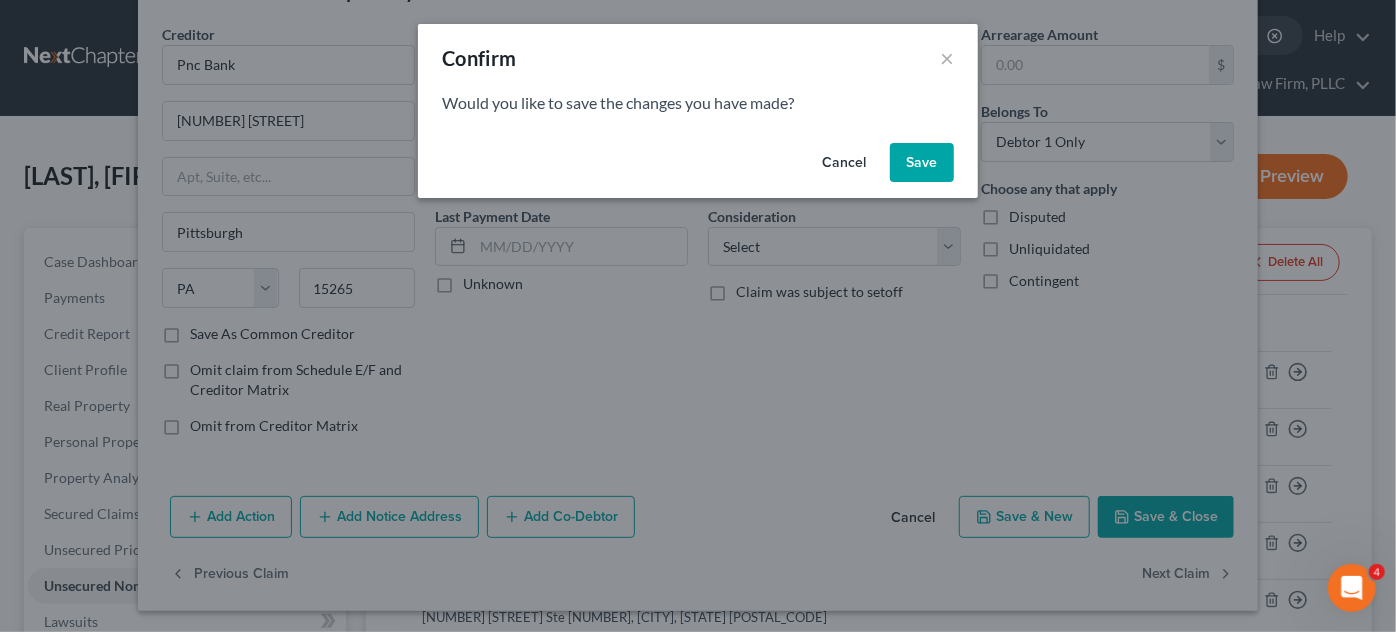 click on "Save" at bounding box center [922, 163] 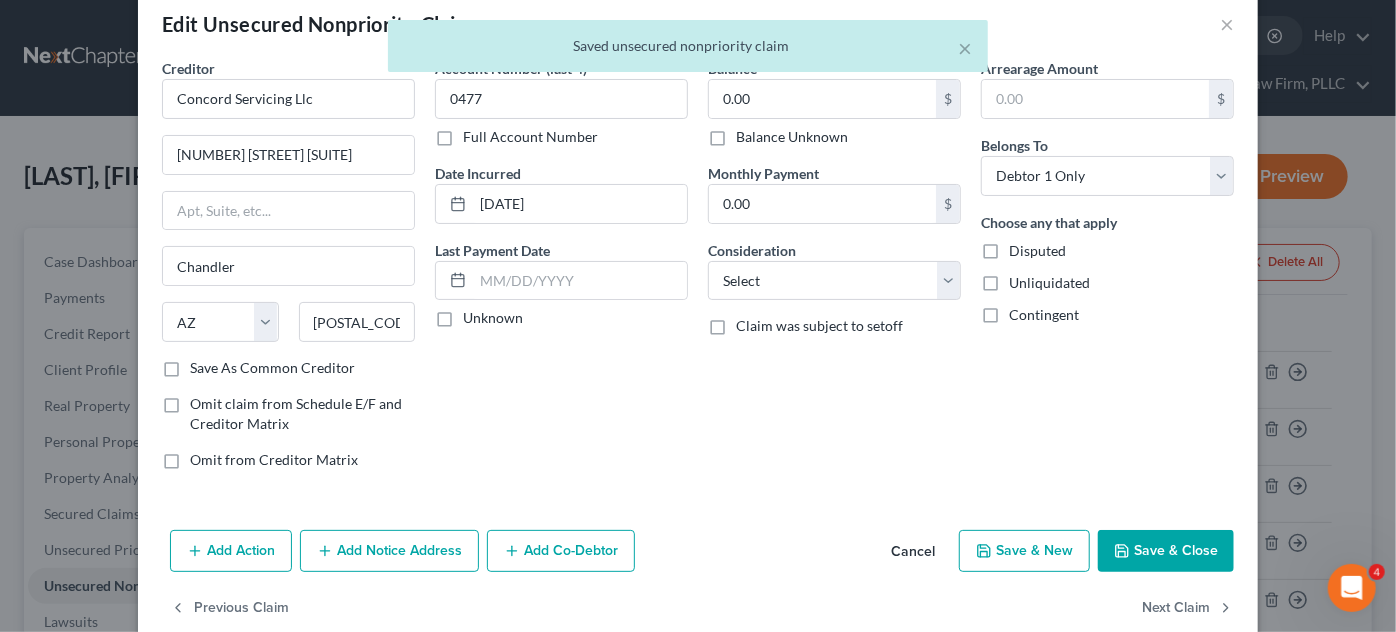 scroll, scrollTop: 68, scrollLeft: 0, axis: vertical 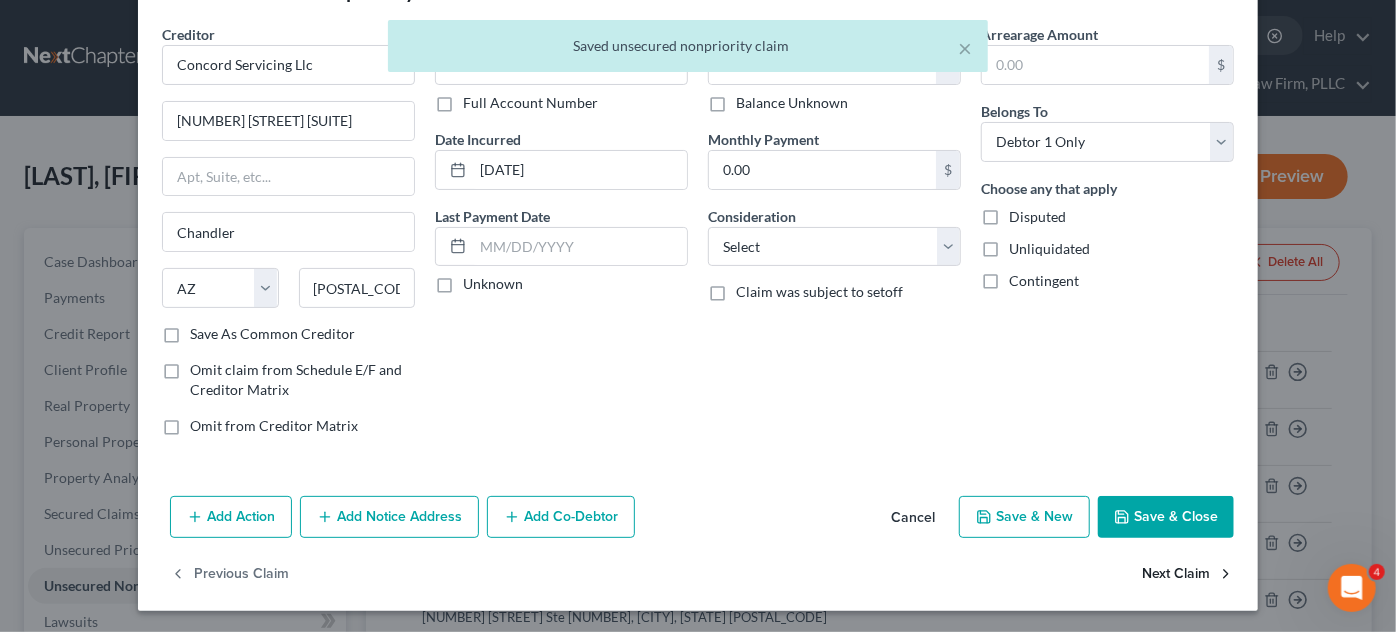 click on "Next Claim" at bounding box center [1188, 575] 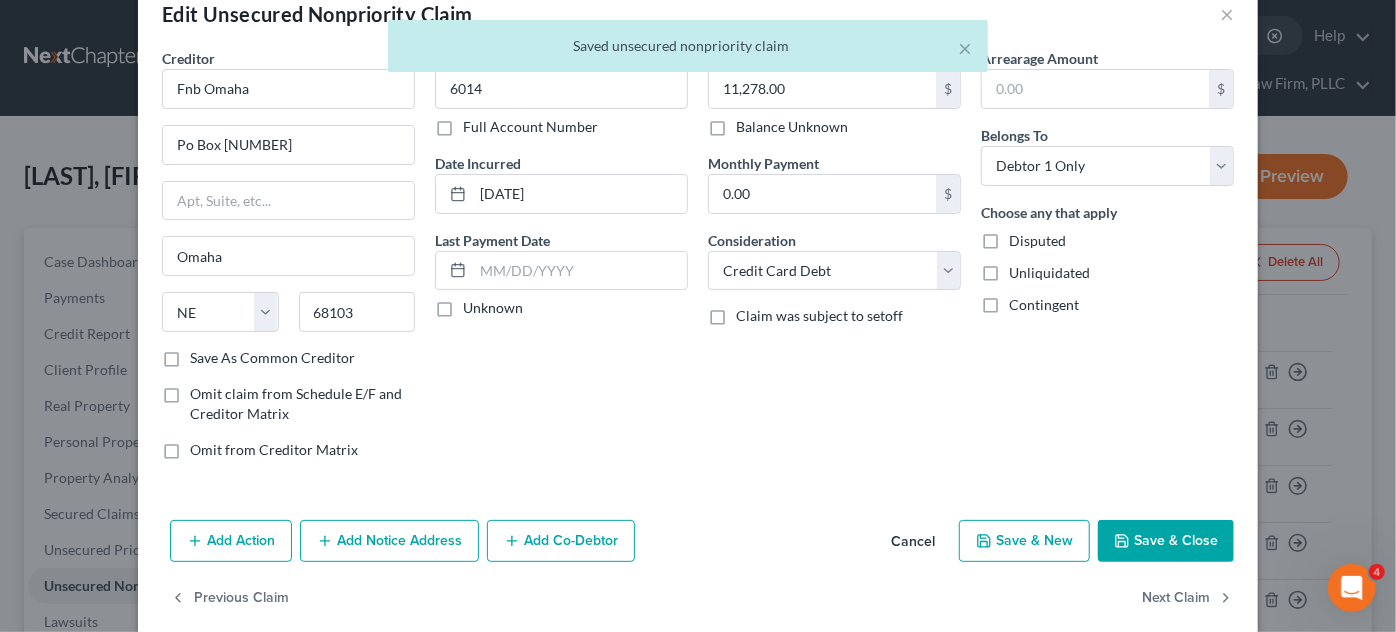 scroll, scrollTop: 68, scrollLeft: 0, axis: vertical 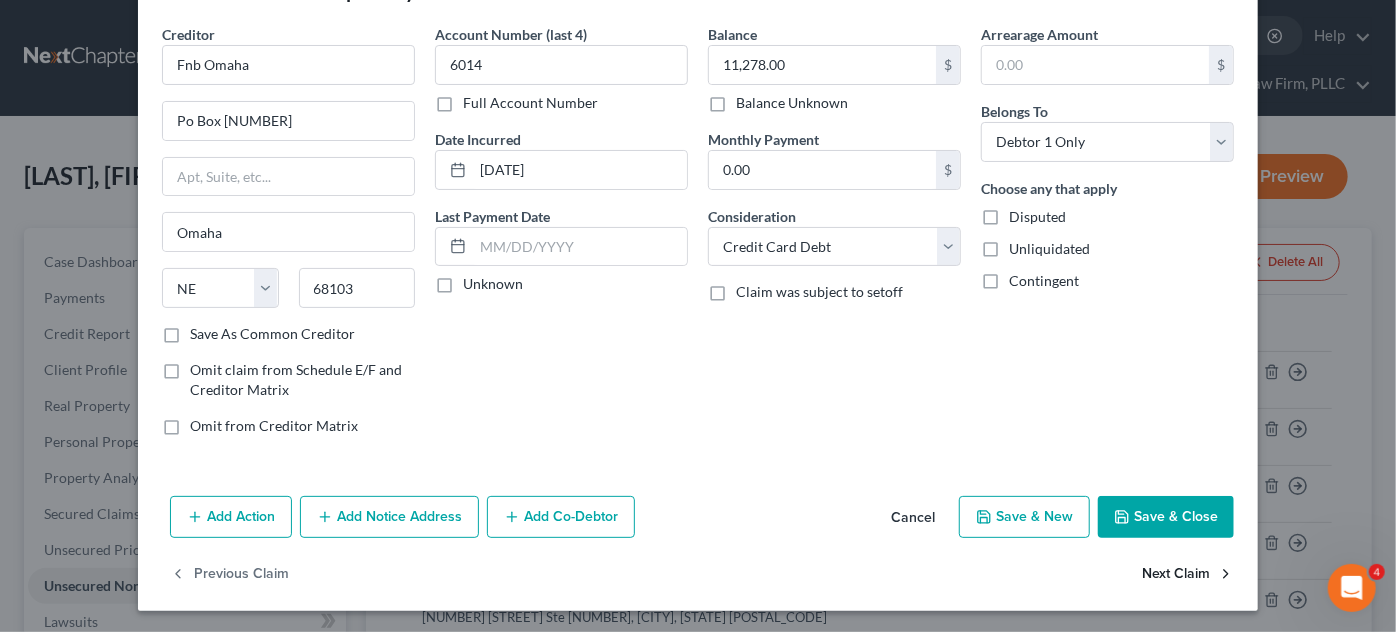 drag, startPoint x: 1146, startPoint y: 566, endPoint x: 1144, endPoint y: 556, distance: 10.198039 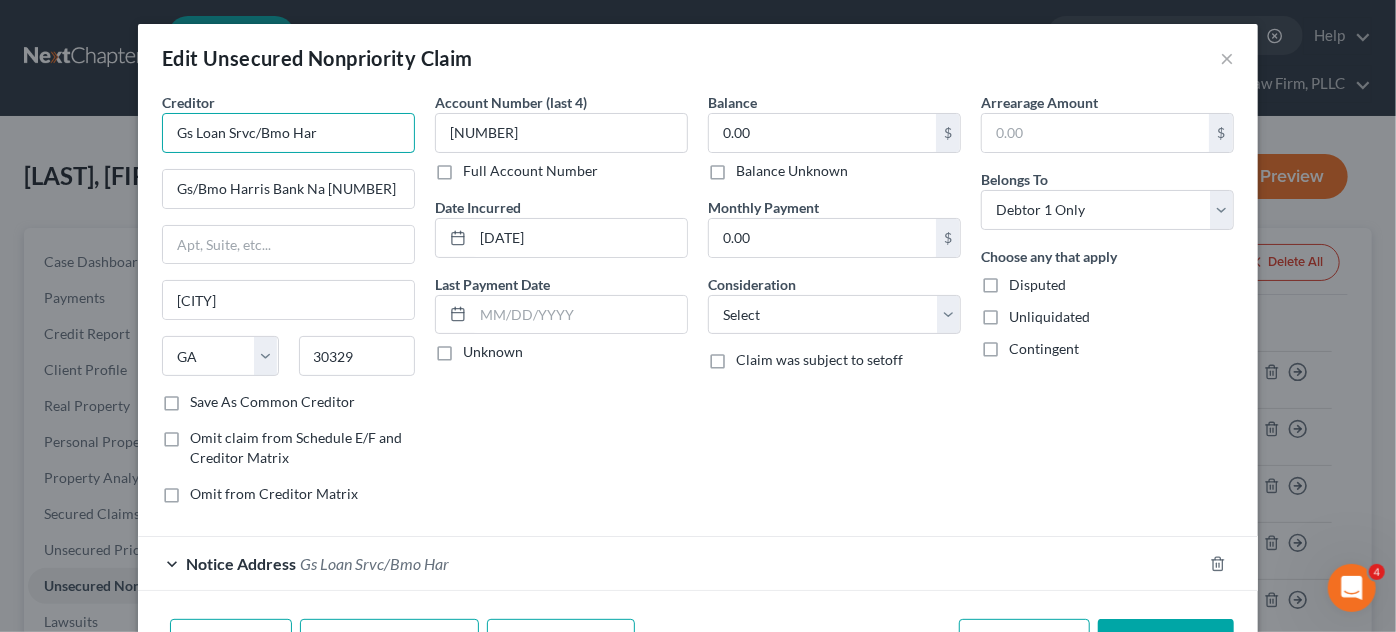 click on "Gs Loan Srvc/Bmo Har" at bounding box center (288, 133) 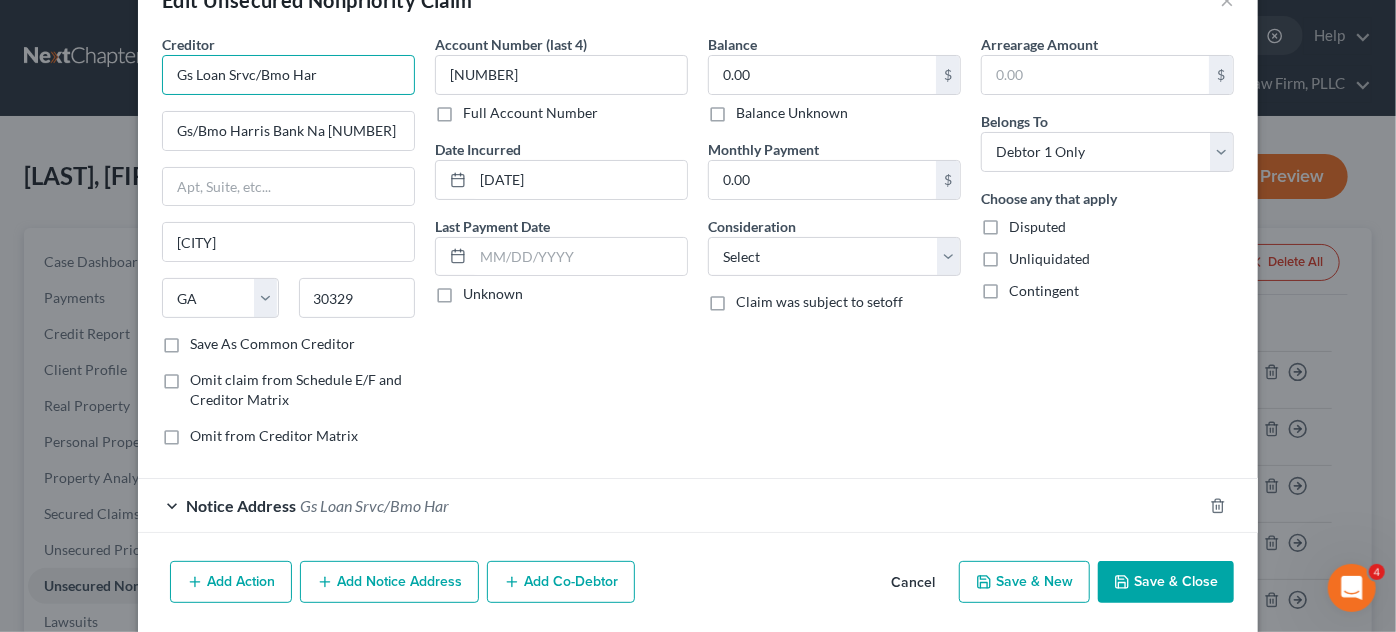 scroll, scrollTop: 122, scrollLeft: 0, axis: vertical 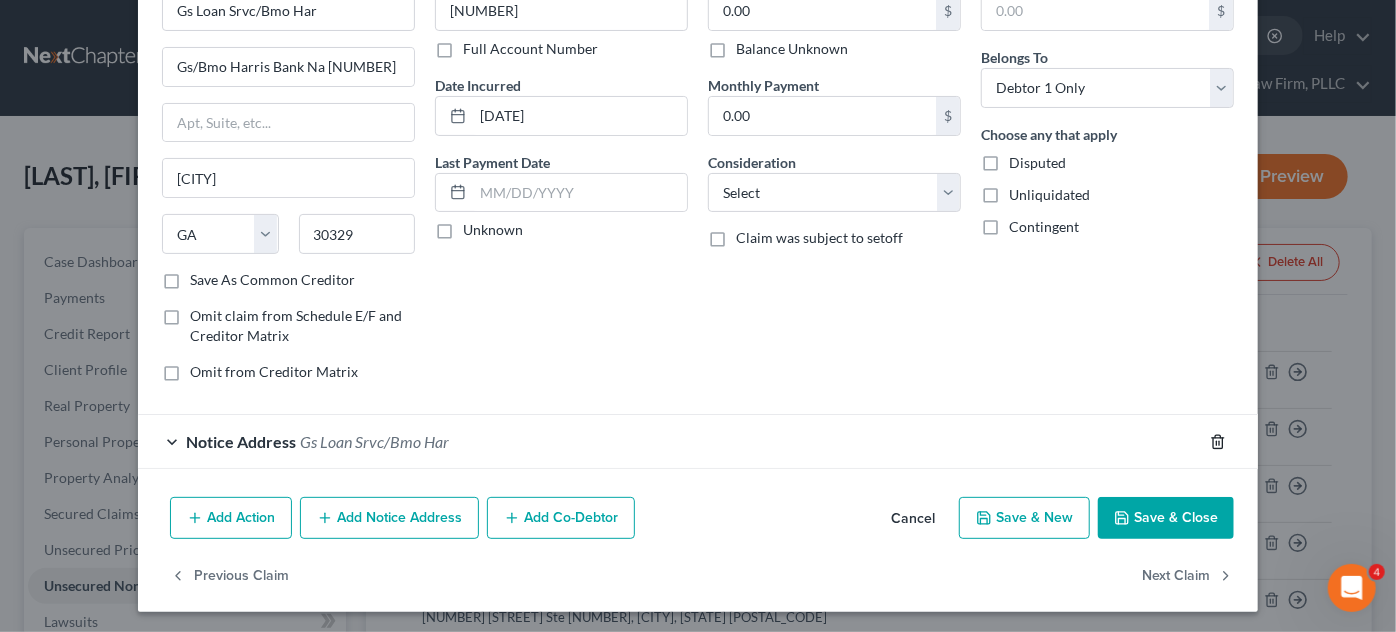 drag, startPoint x: 1211, startPoint y: 435, endPoint x: 1178, endPoint y: 428, distance: 33.734257 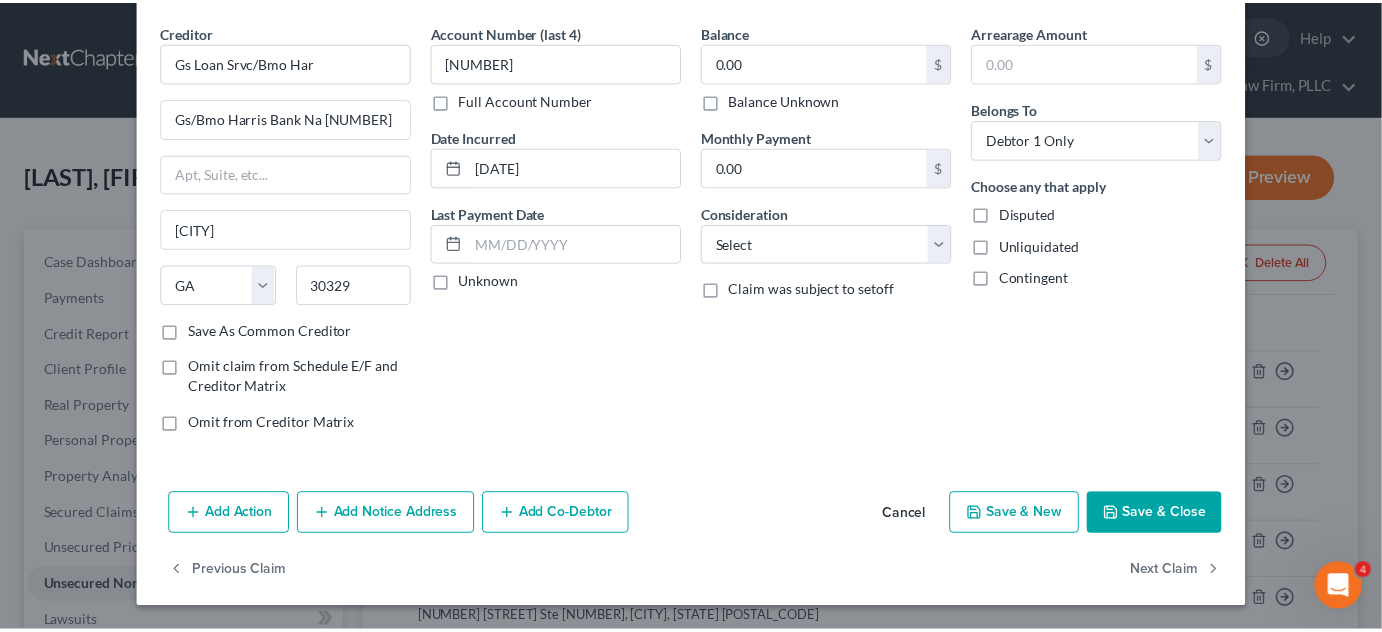 scroll, scrollTop: 68, scrollLeft: 0, axis: vertical 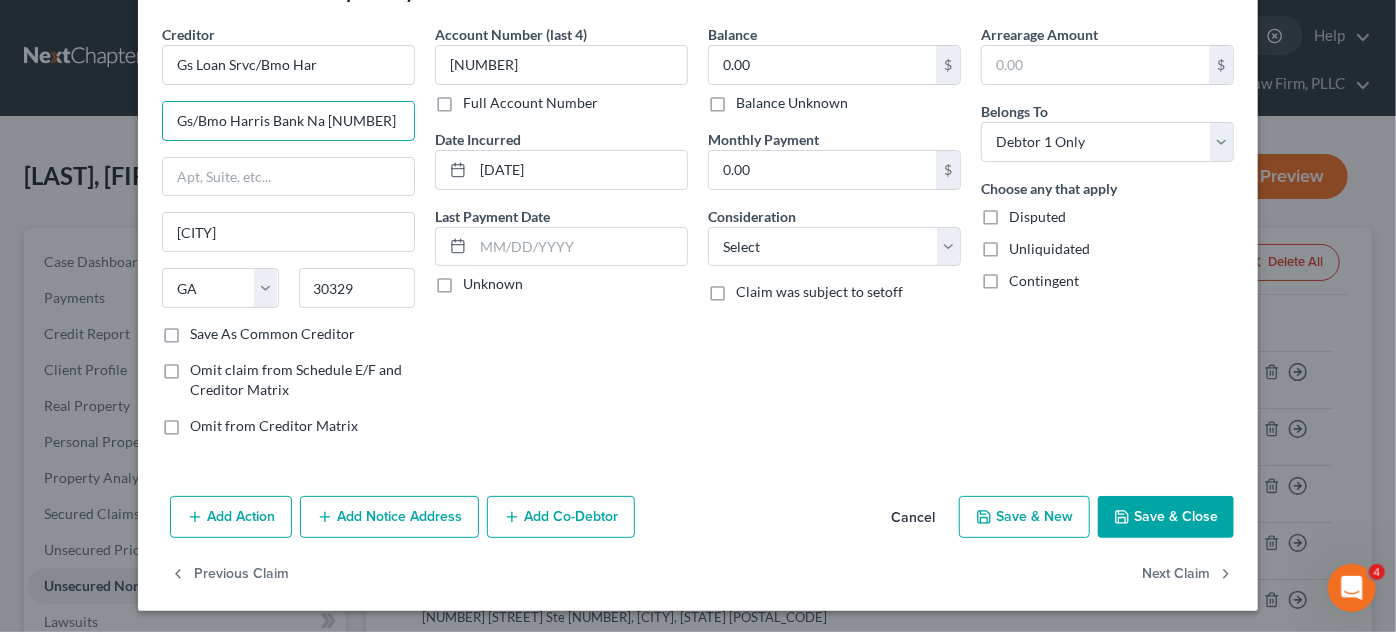 drag, startPoint x: 318, startPoint y: 126, endPoint x: 43, endPoint y: 101, distance: 276.13403 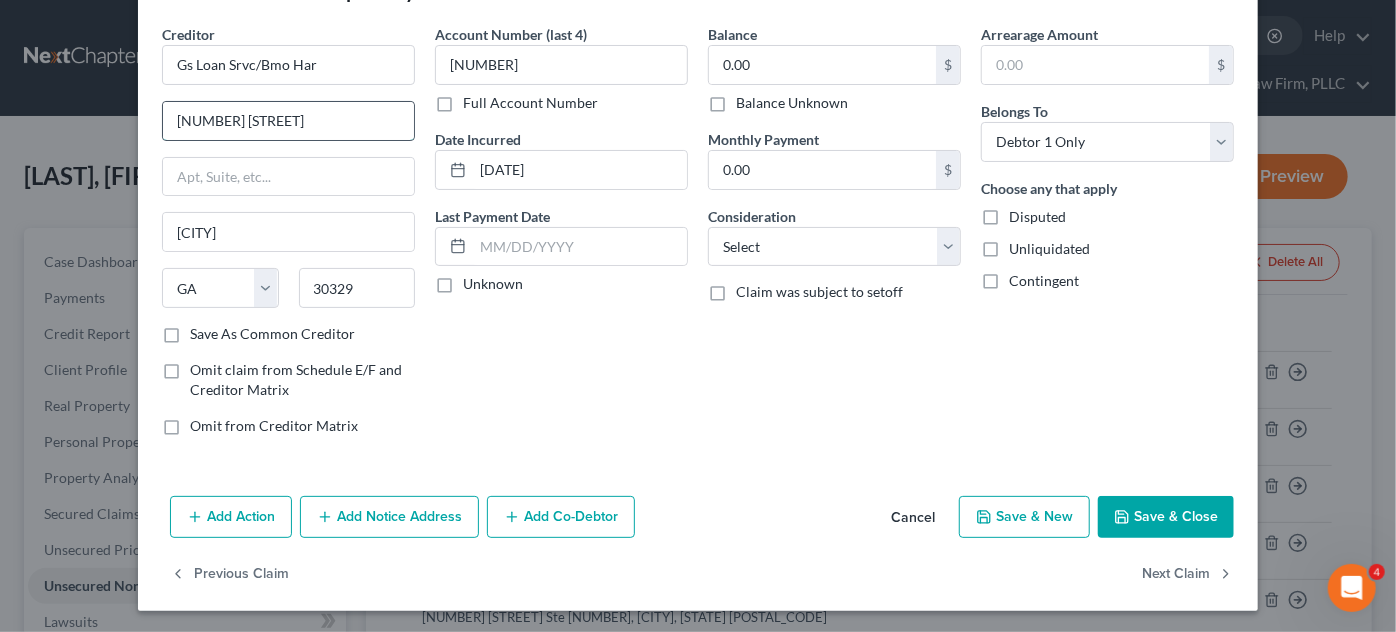 click on "[NUMBER] [STREET]" at bounding box center (288, 121) 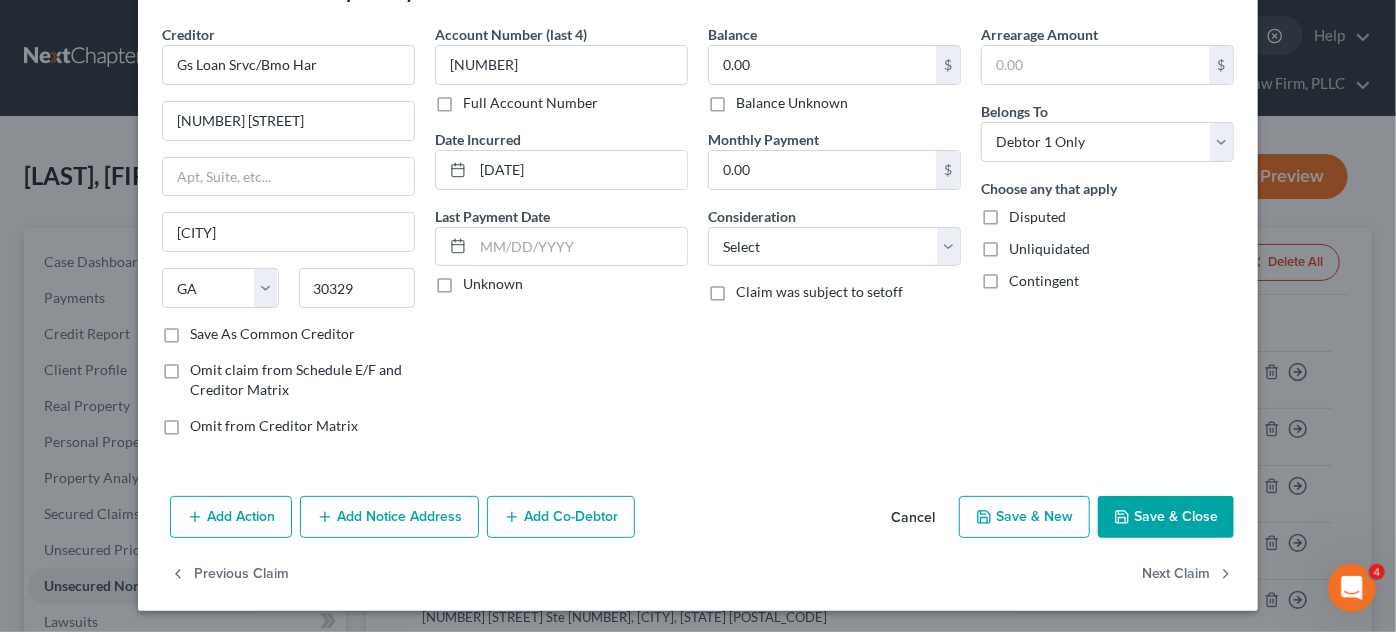 click on "Cancel" at bounding box center (913, 518) 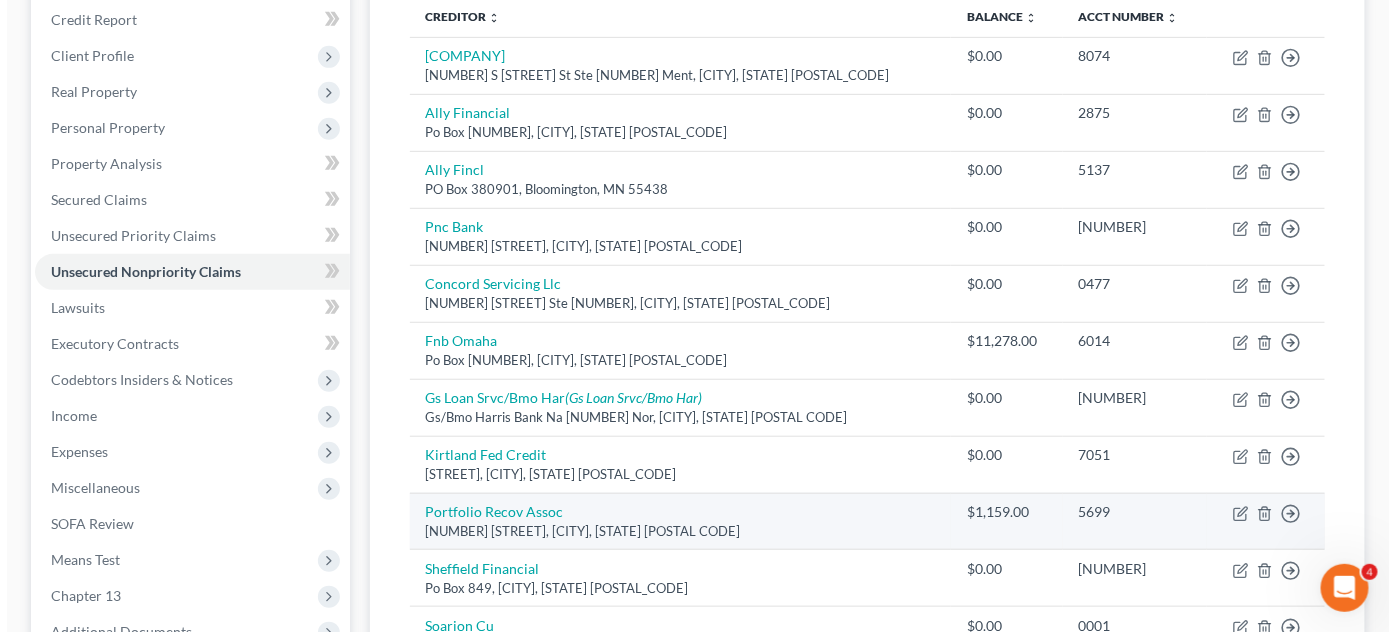 scroll, scrollTop: 363, scrollLeft: 0, axis: vertical 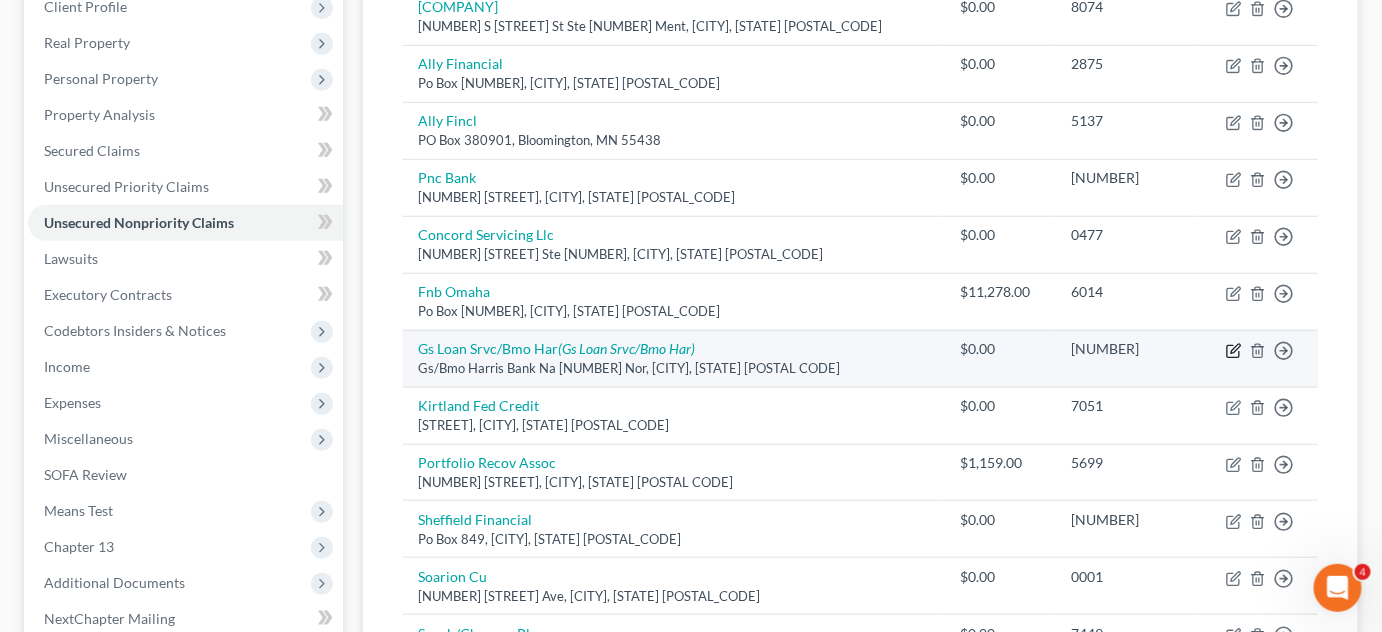 click 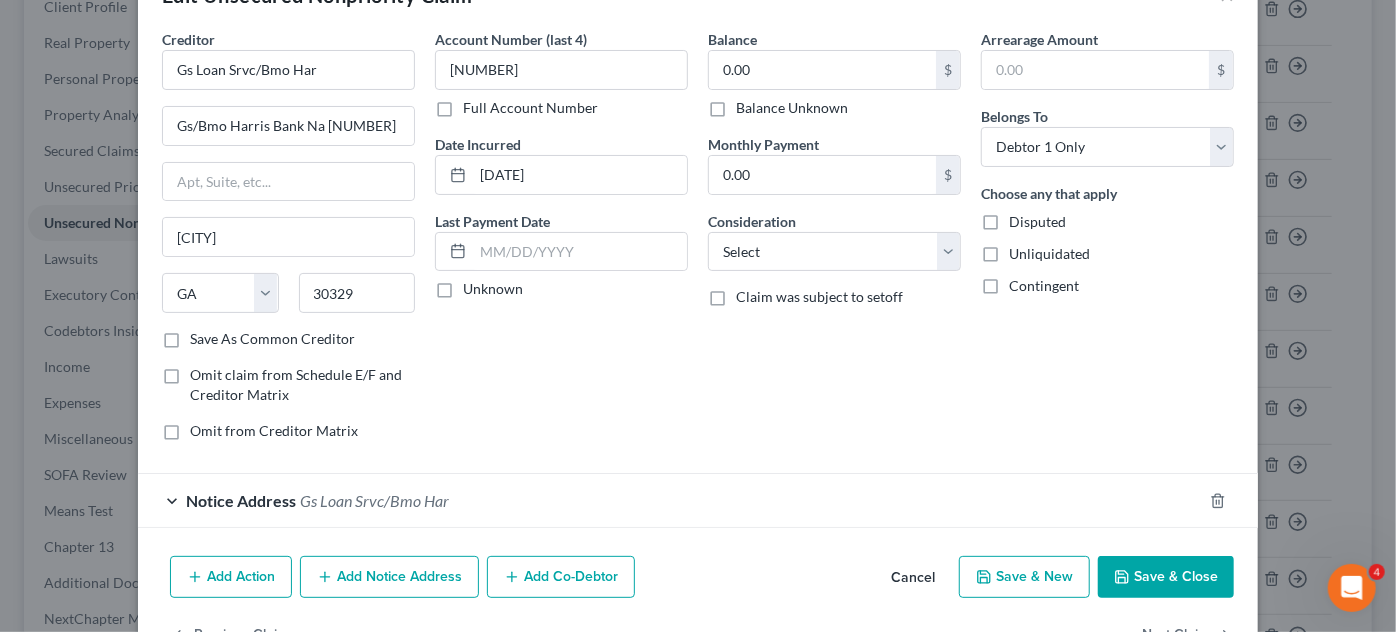 scroll, scrollTop: 122, scrollLeft: 0, axis: vertical 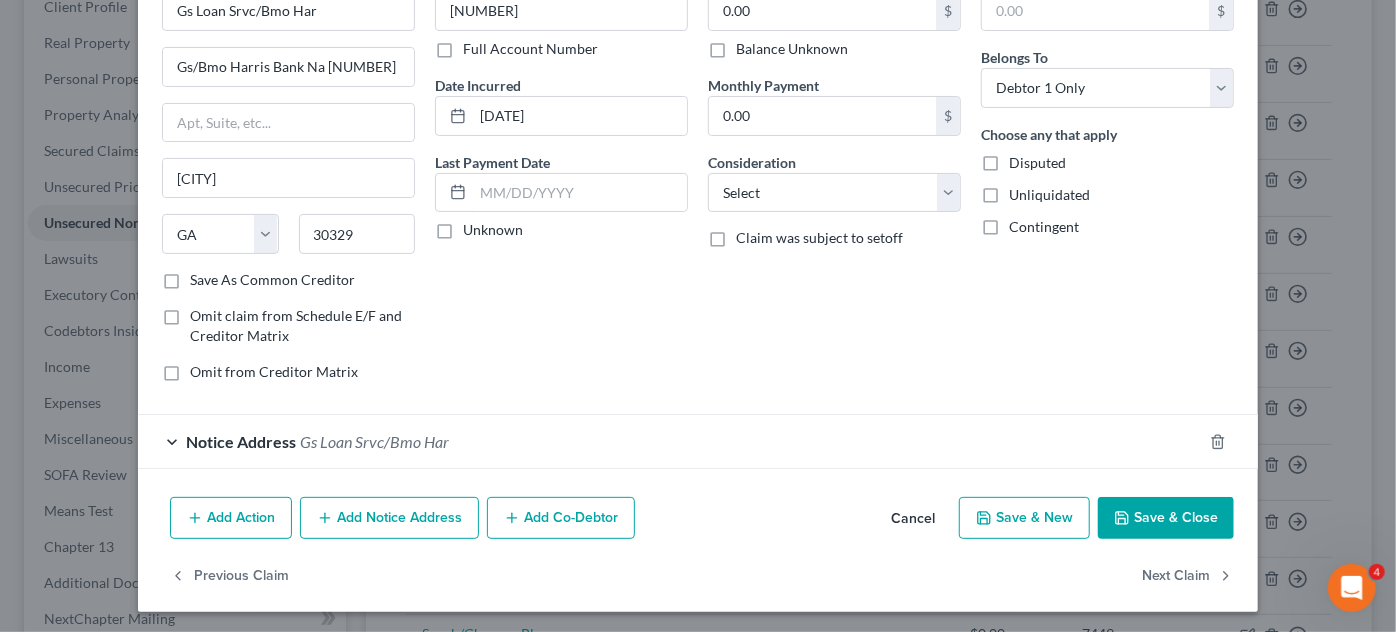 click on "Gs Loan Srvc/Bmo Har" at bounding box center (374, 441) 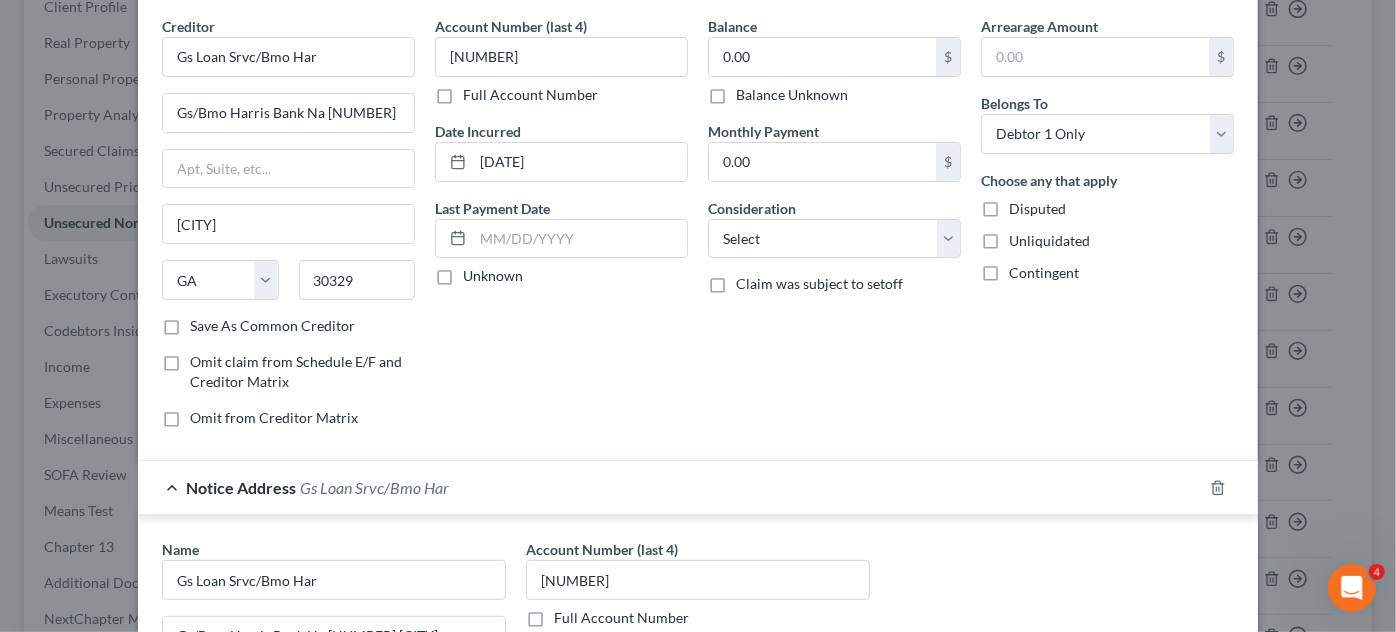 scroll, scrollTop: 32, scrollLeft: 0, axis: vertical 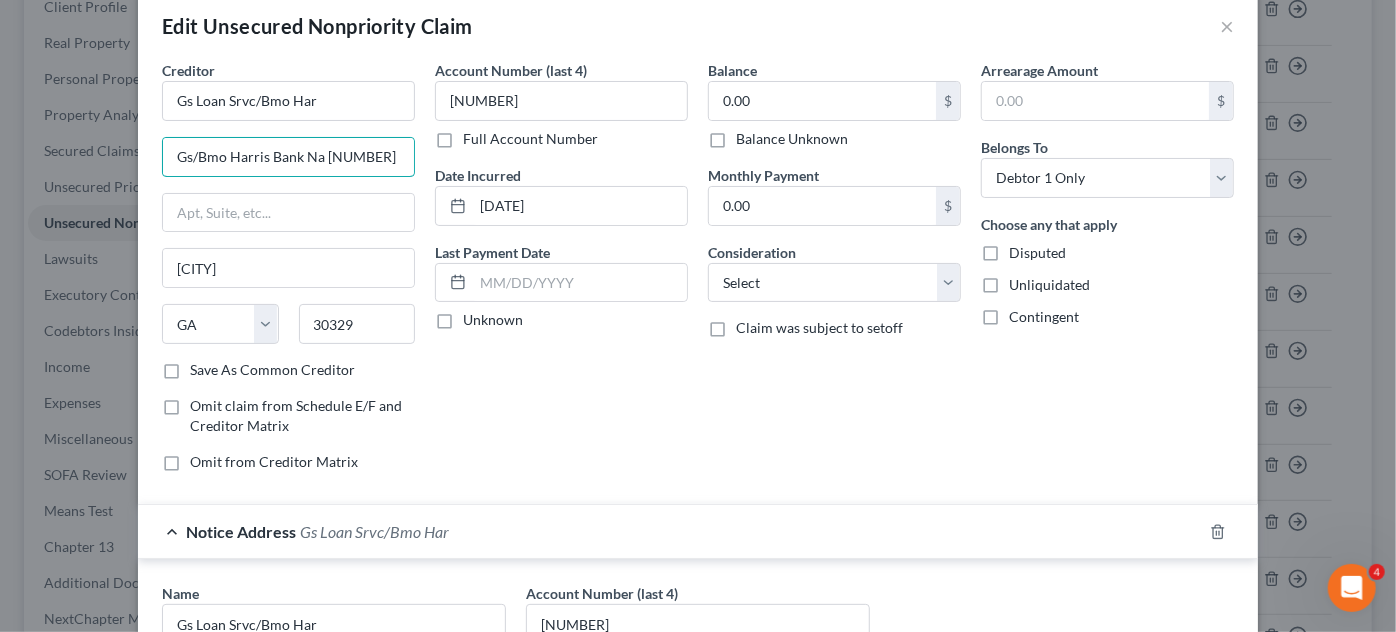 drag, startPoint x: 394, startPoint y: 156, endPoint x: 0, endPoint y: 388, distance: 457.2308 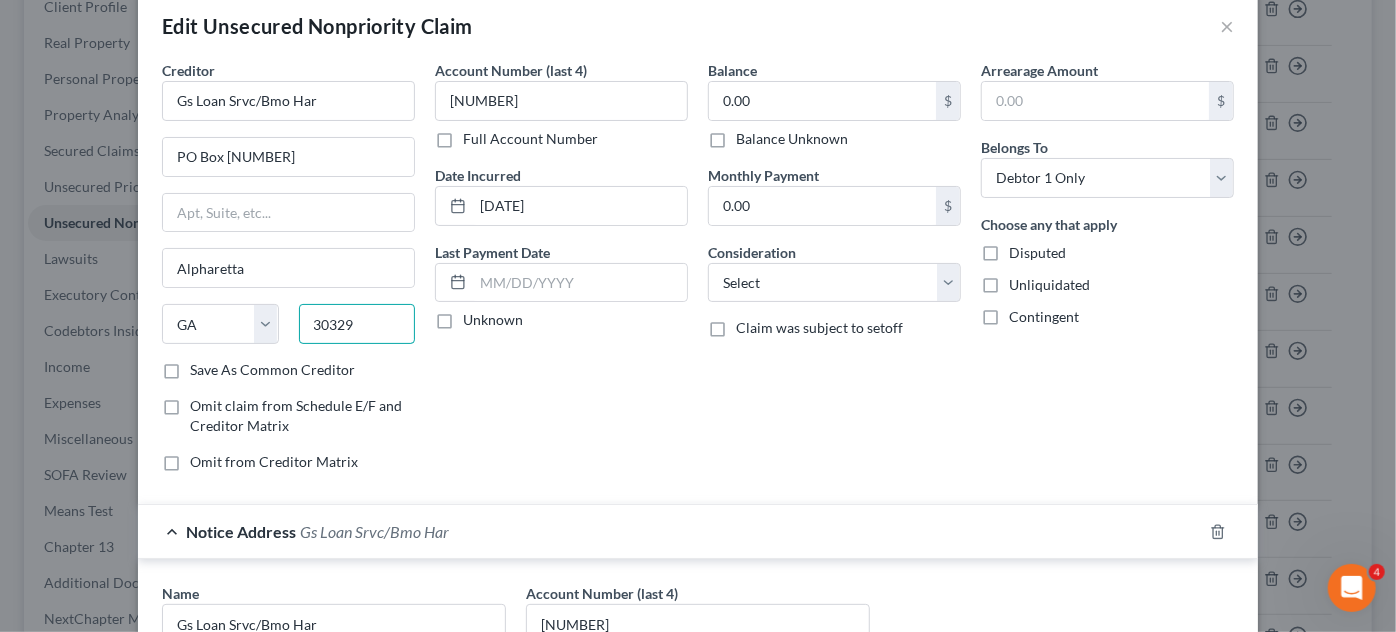 drag, startPoint x: 371, startPoint y: 322, endPoint x: 493, endPoint y: 9, distance: 335.936 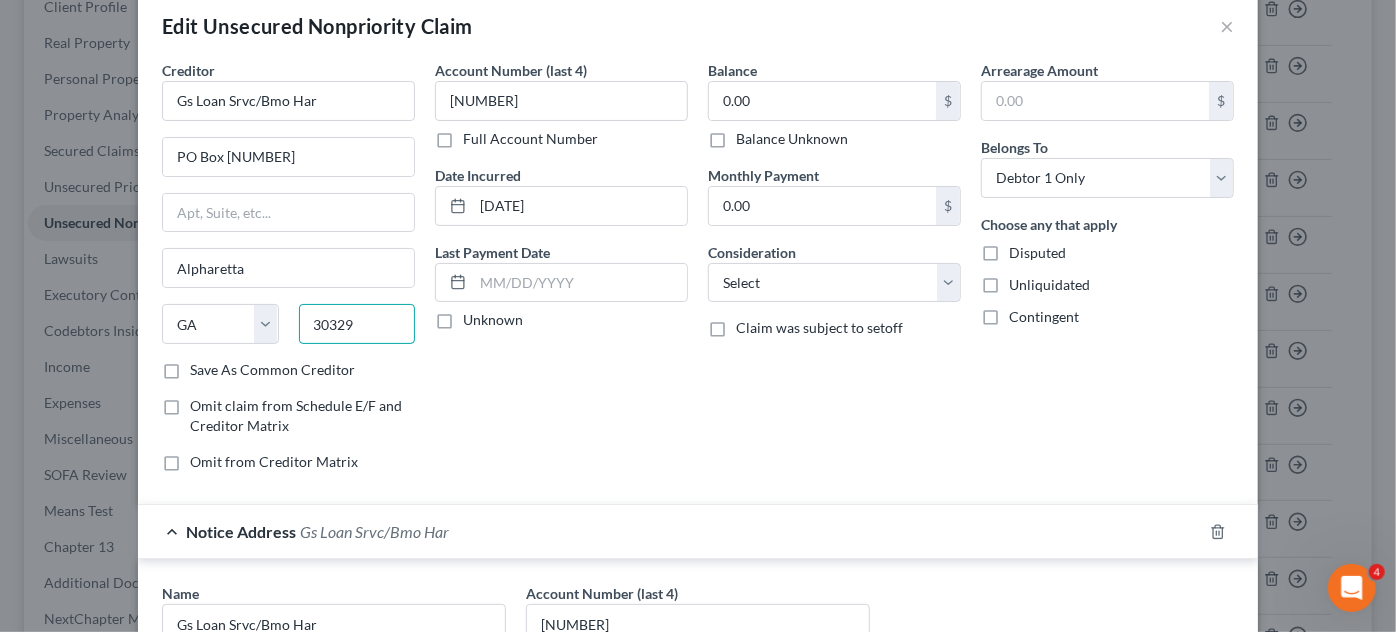 drag, startPoint x: 355, startPoint y: 321, endPoint x: 63, endPoint y: 311, distance: 292.17117 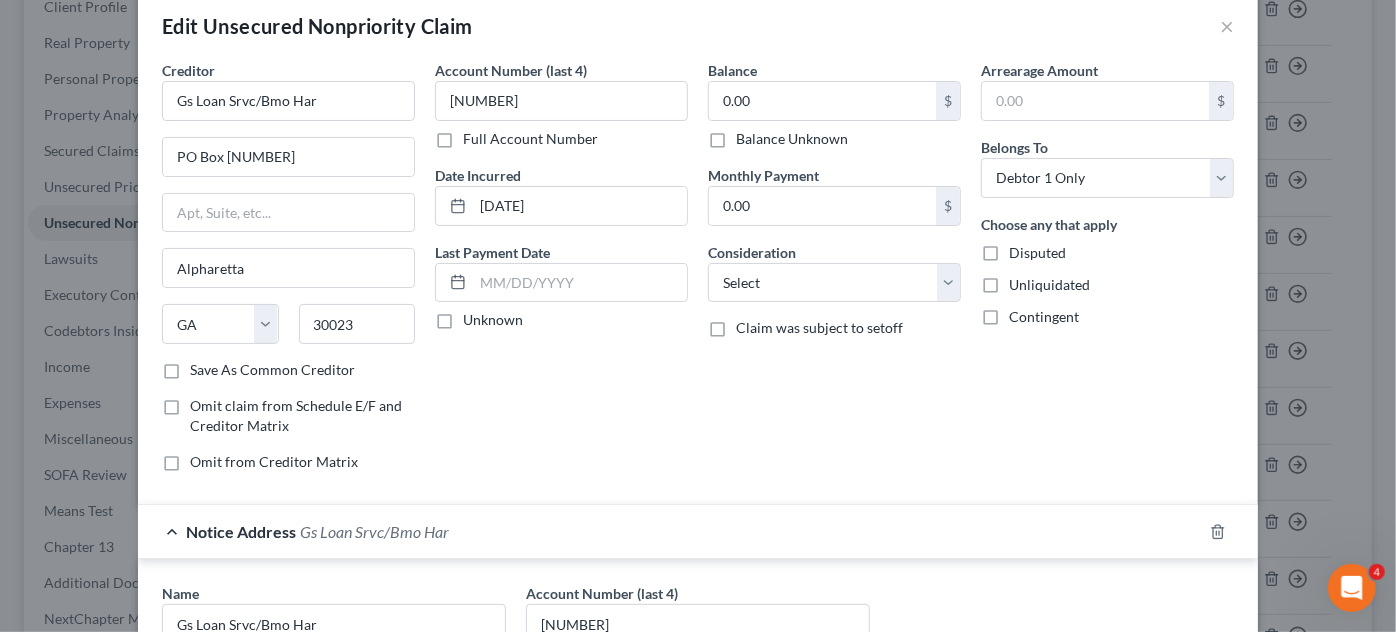 drag, startPoint x: 165, startPoint y: 368, endPoint x: 1248, endPoint y: 536, distance: 1095.953 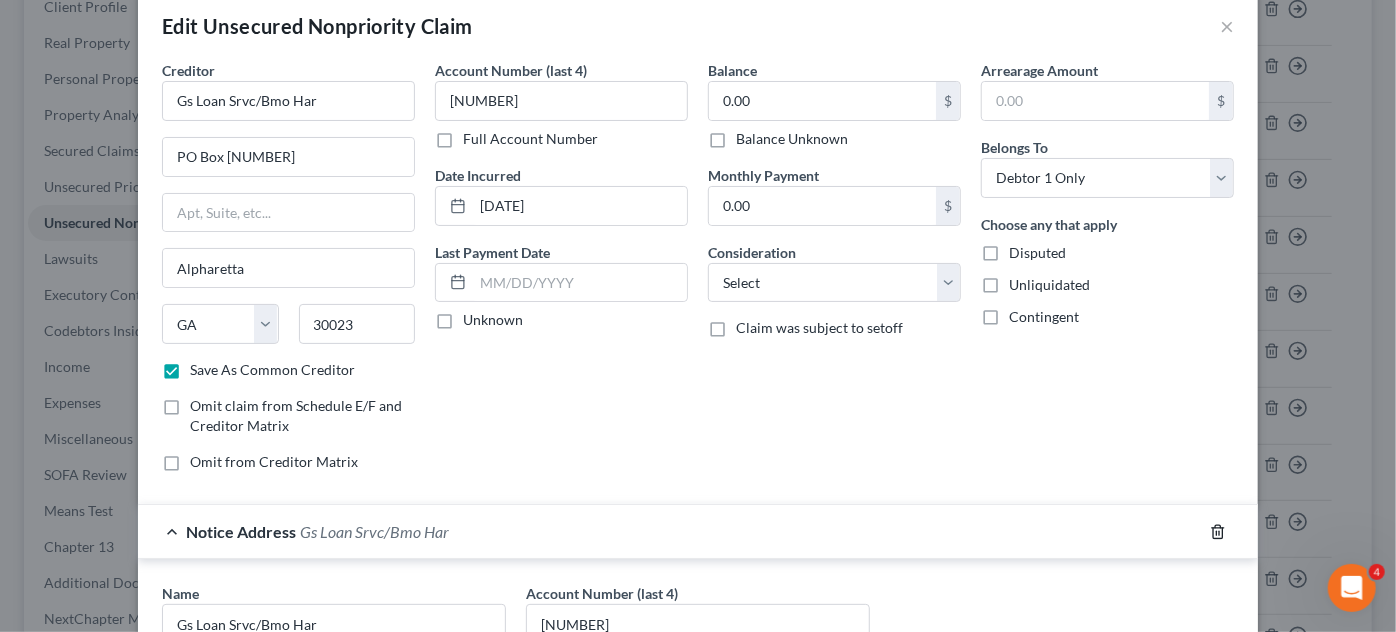 click at bounding box center (1230, 532) 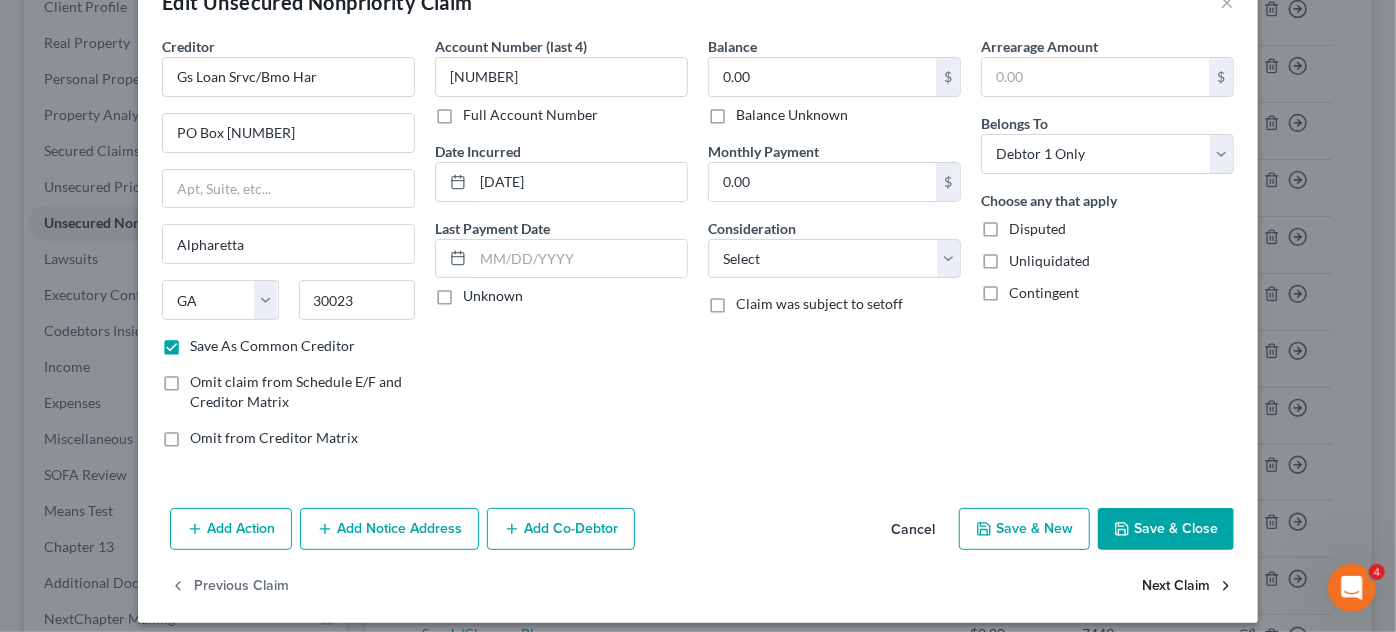 scroll, scrollTop: 68, scrollLeft: 0, axis: vertical 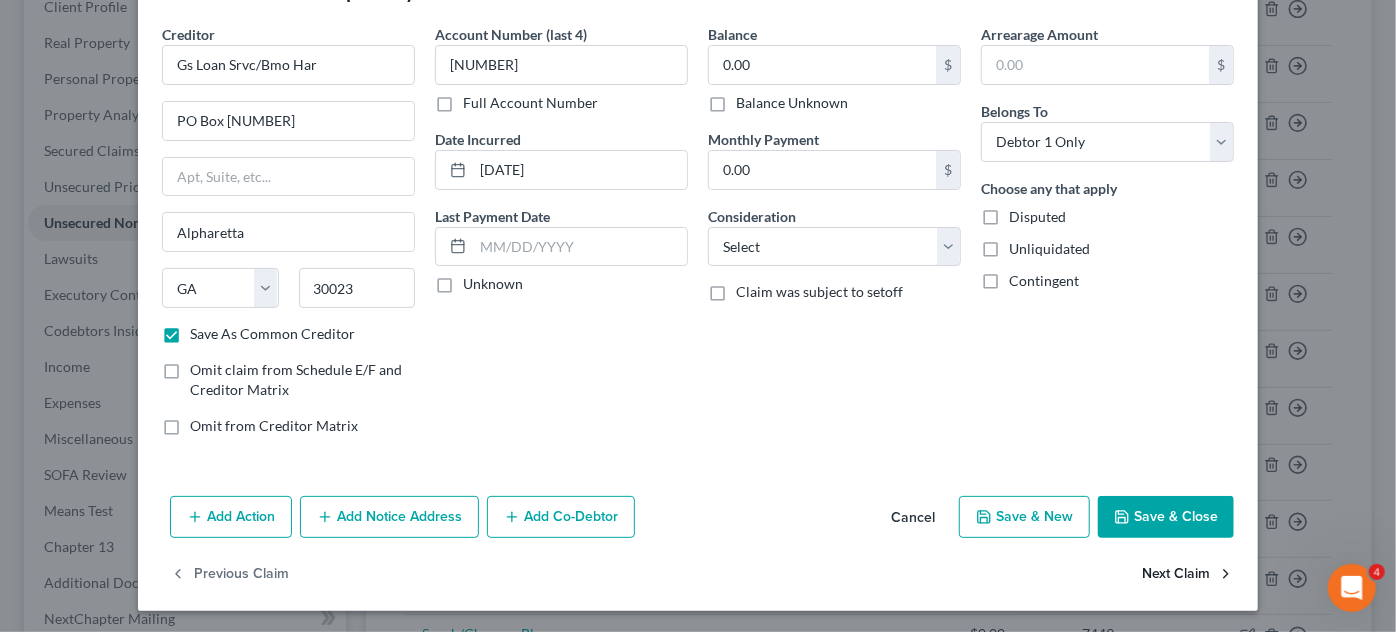click on "Next Claim" at bounding box center [1188, 575] 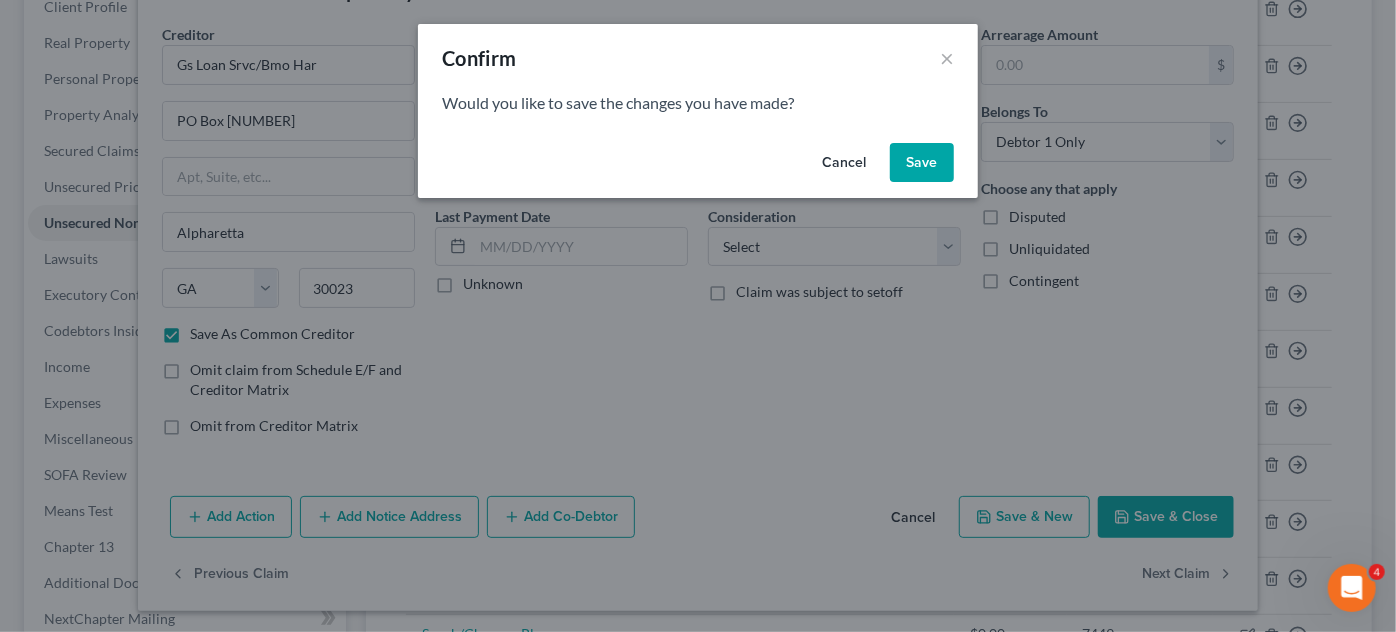 drag, startPoint x: 930, startPoint y: 166, endPoint x: 990, endPoint y: 518, distance: 357.07703 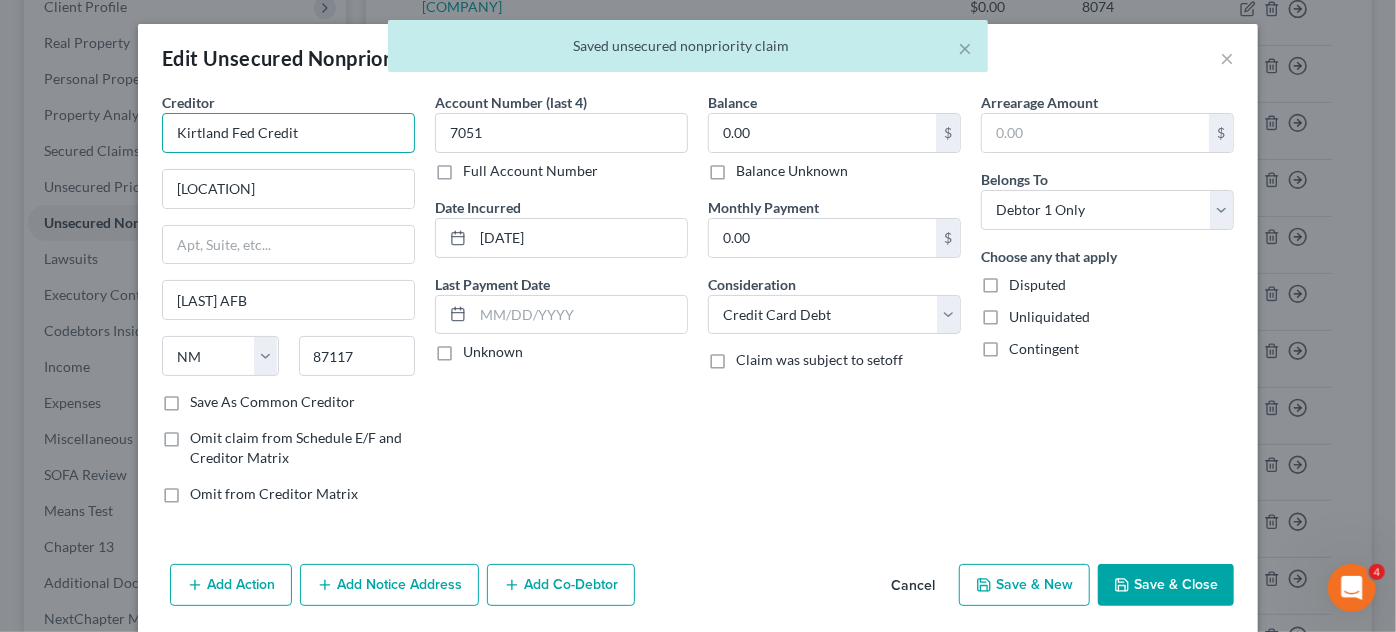 drag, startPoint x: 349, startPoint y: 139, endPoint x: 181, endPoint y: 139, distance: 168 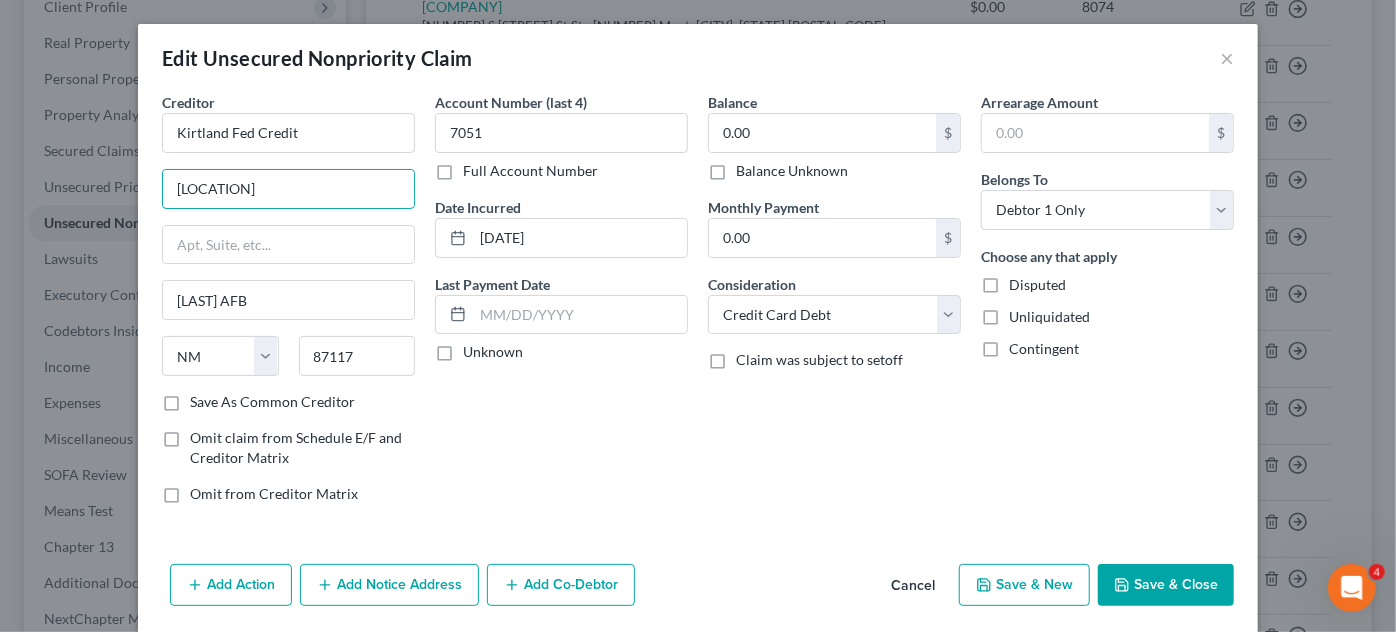 drag, startPoint x: 365, startPoint y: 187, endPoint x: 0, endPoint y: 202, distance: 365.30807 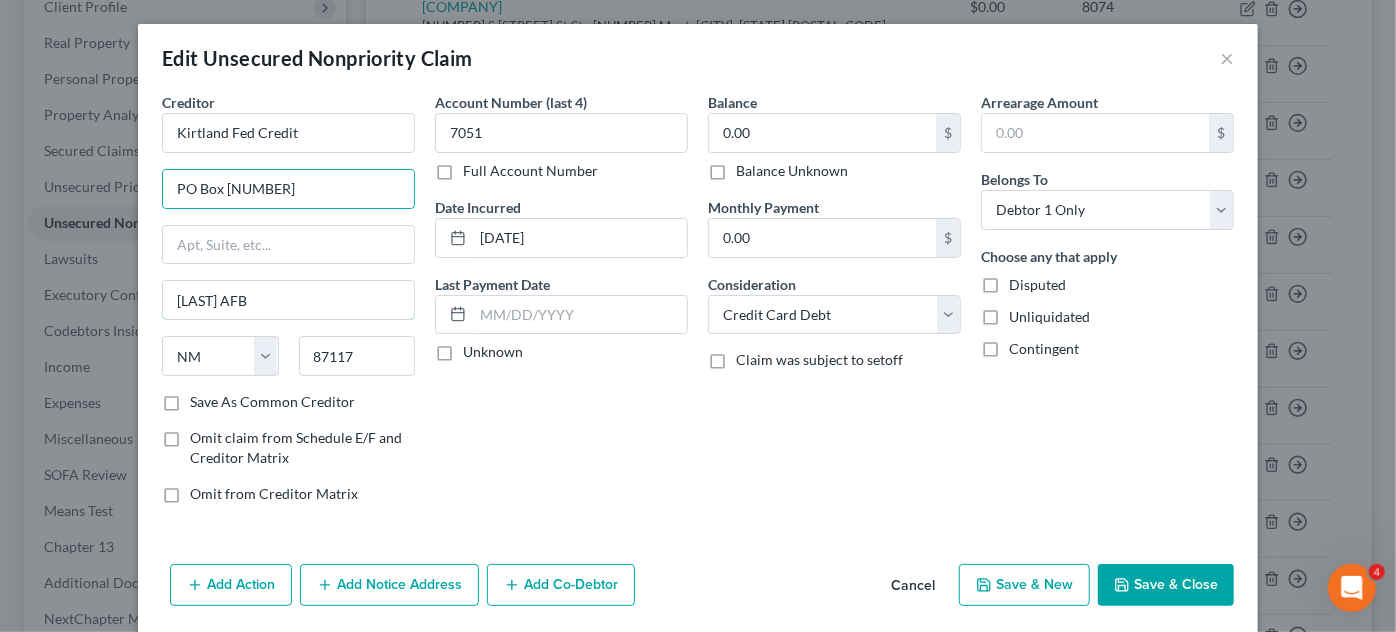 drag, startPoint x: 309, startPoint y: 307, endPoint x: 0, endPoint y: 139, distance: 351.71722 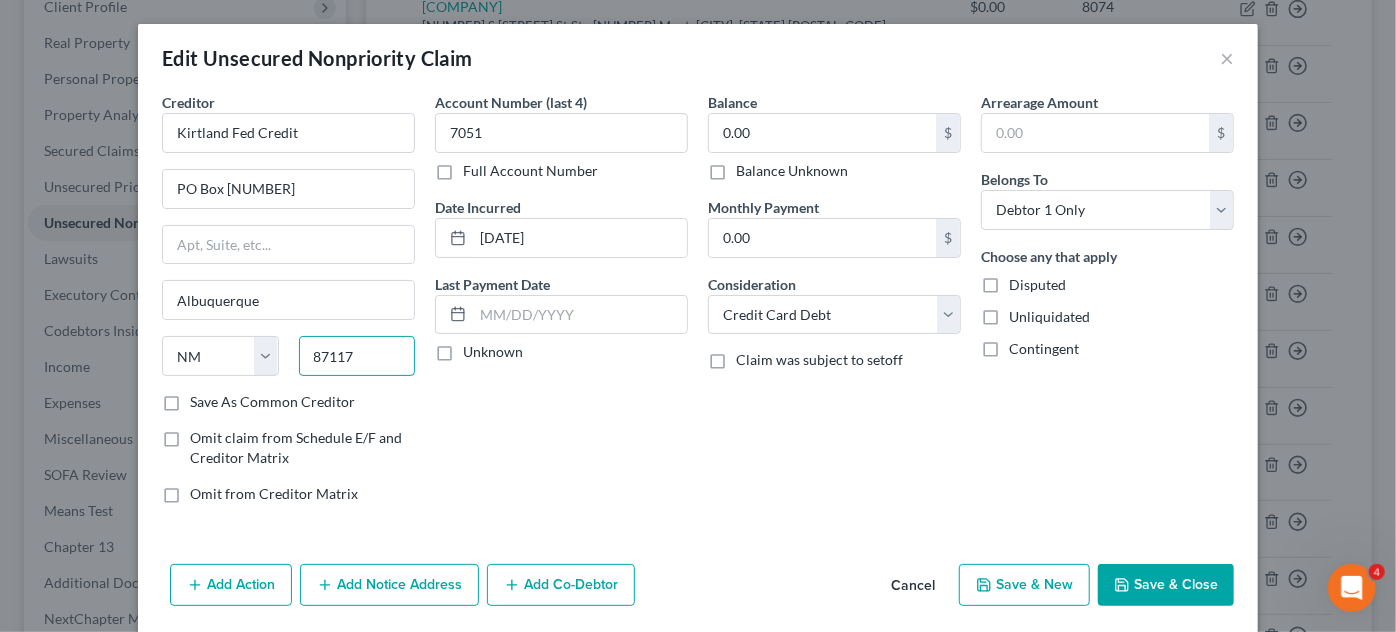 click on "87117" at bounding box center (357, 356) 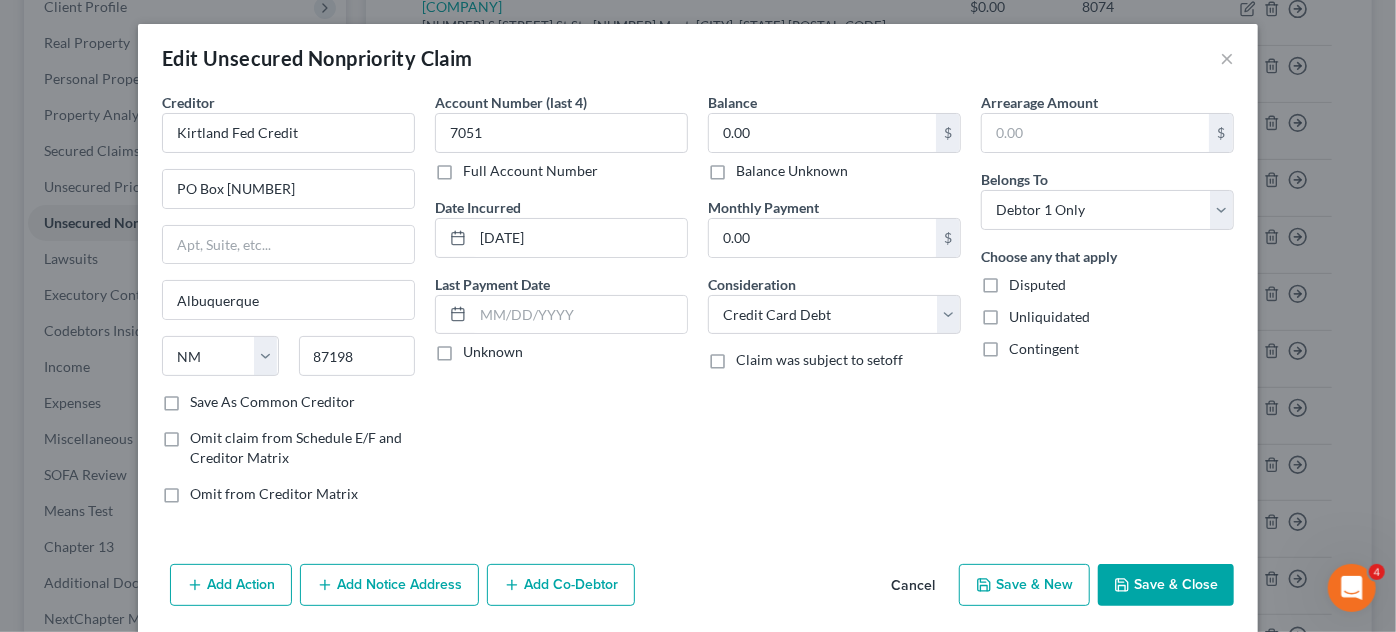 click on "Save As Common Creditor" at bounding box center [272, 402] 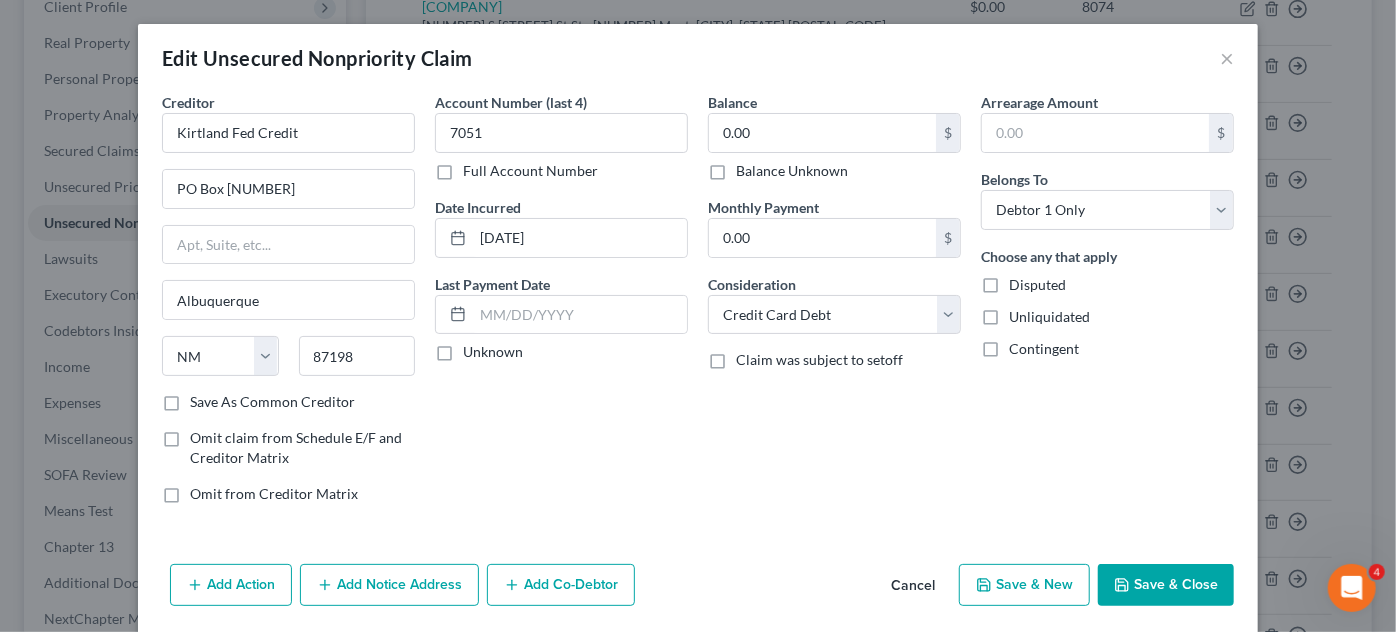click on "Save As Common Creditor" at bounding box center (204, 398) 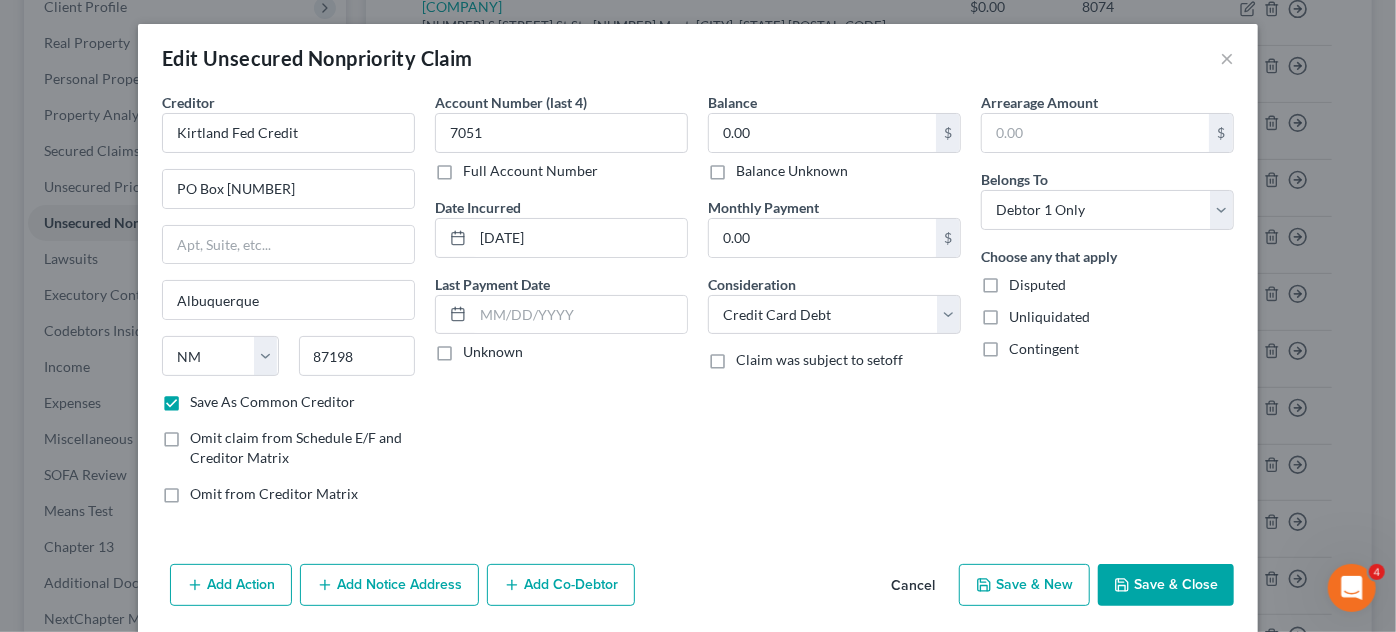 drag, startPoint x: 1165, startPoint y: 609, endPoint x: 1168, endPoint y: 586, distance: 23.194826 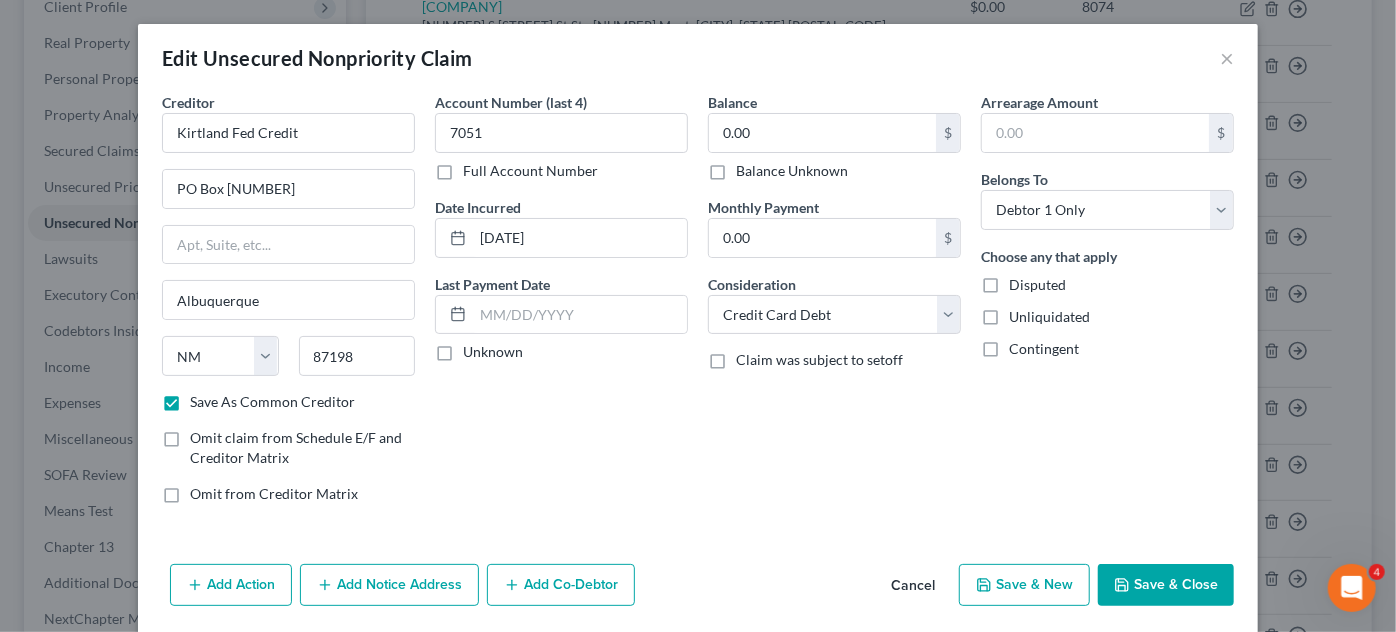 click on "Save & Close" at bounding box center (1166, 585) 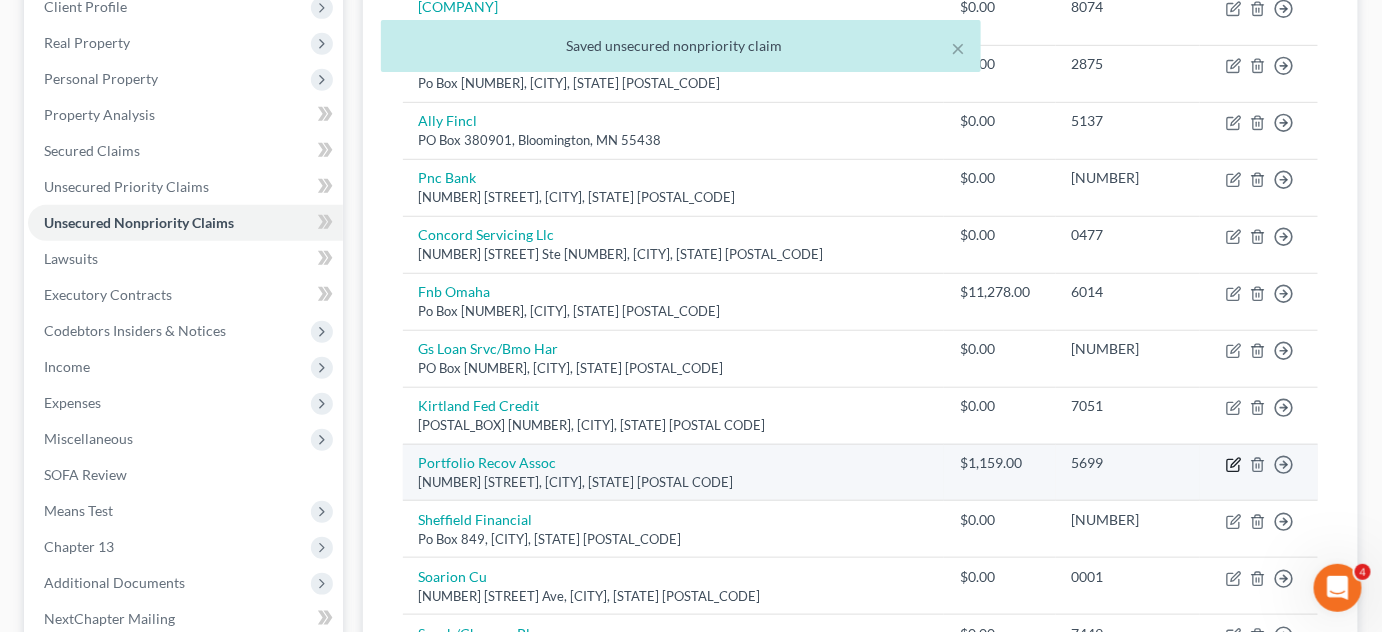 click 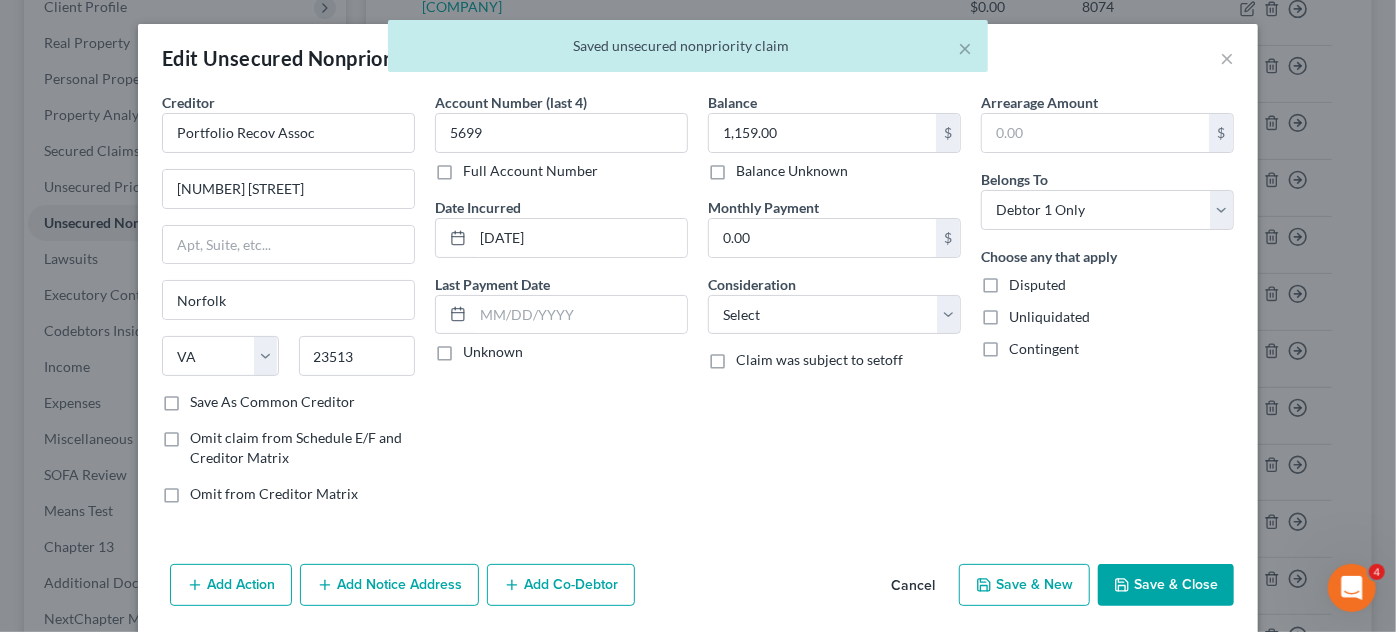 scroll, scrollTop: 68, scrollLeft: 0, axis: vertical 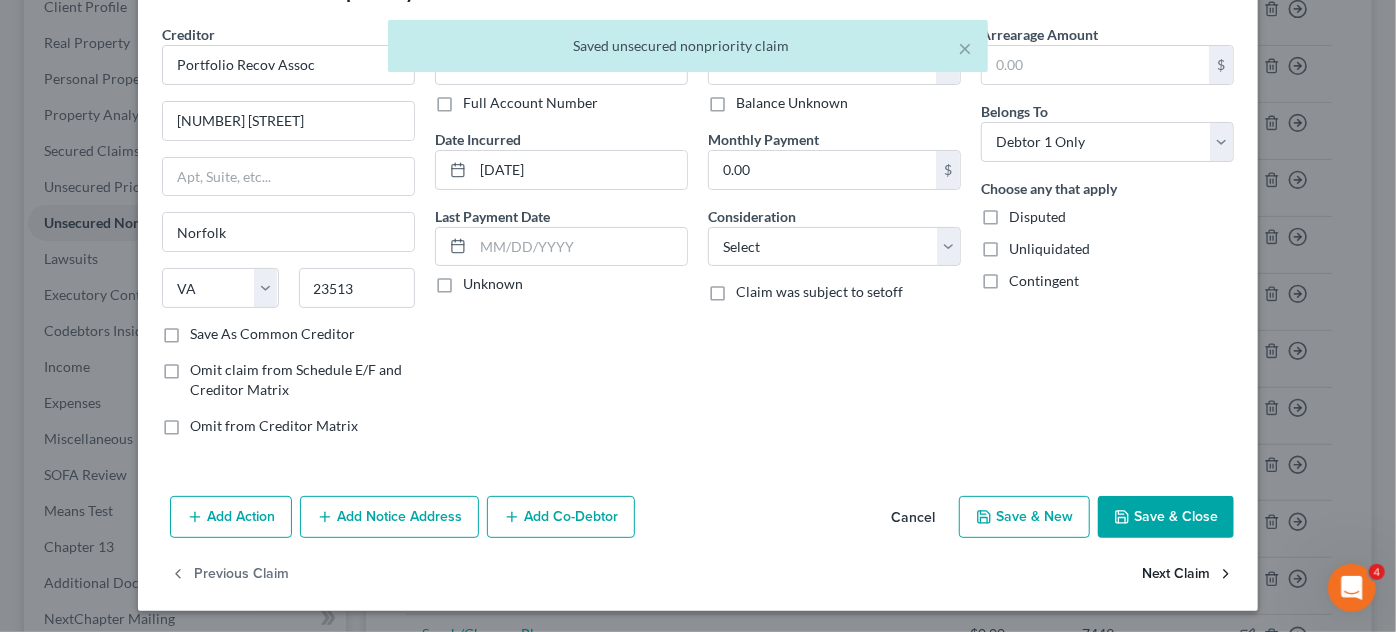 click on "Next Claim" at bounding box center [1188, 575] 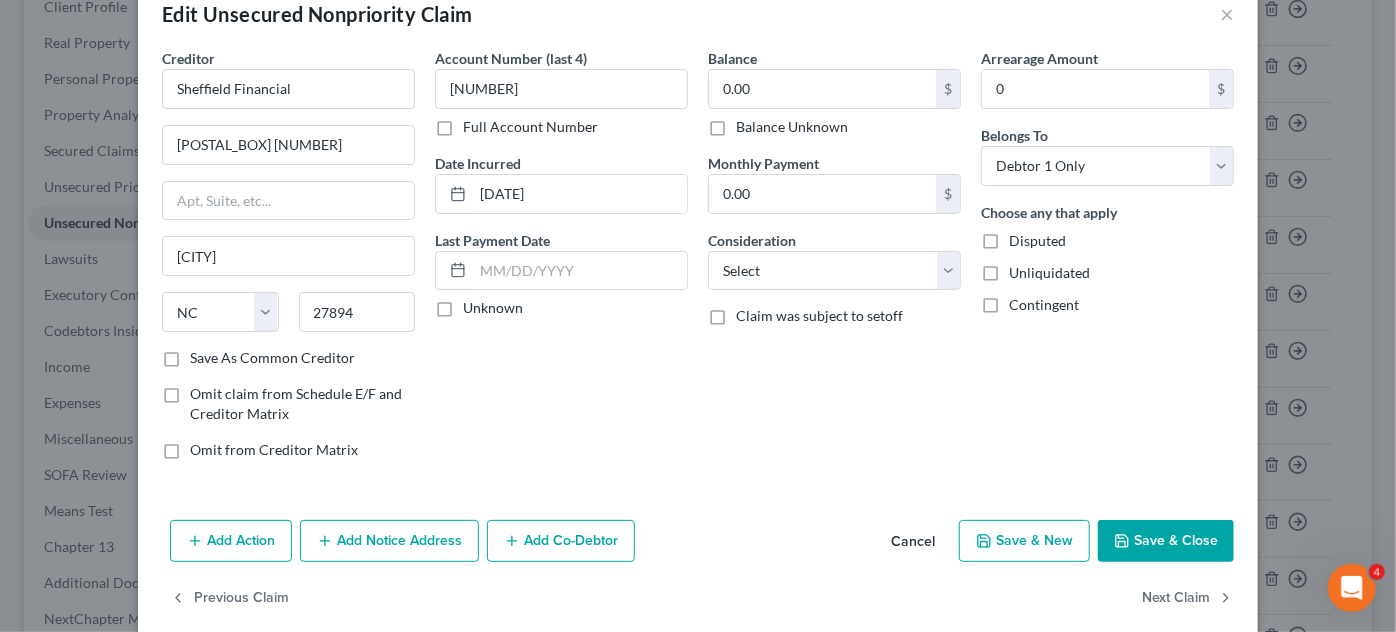 scroll, scrollTop: 68, scrollLeft: 0, axis: vertical 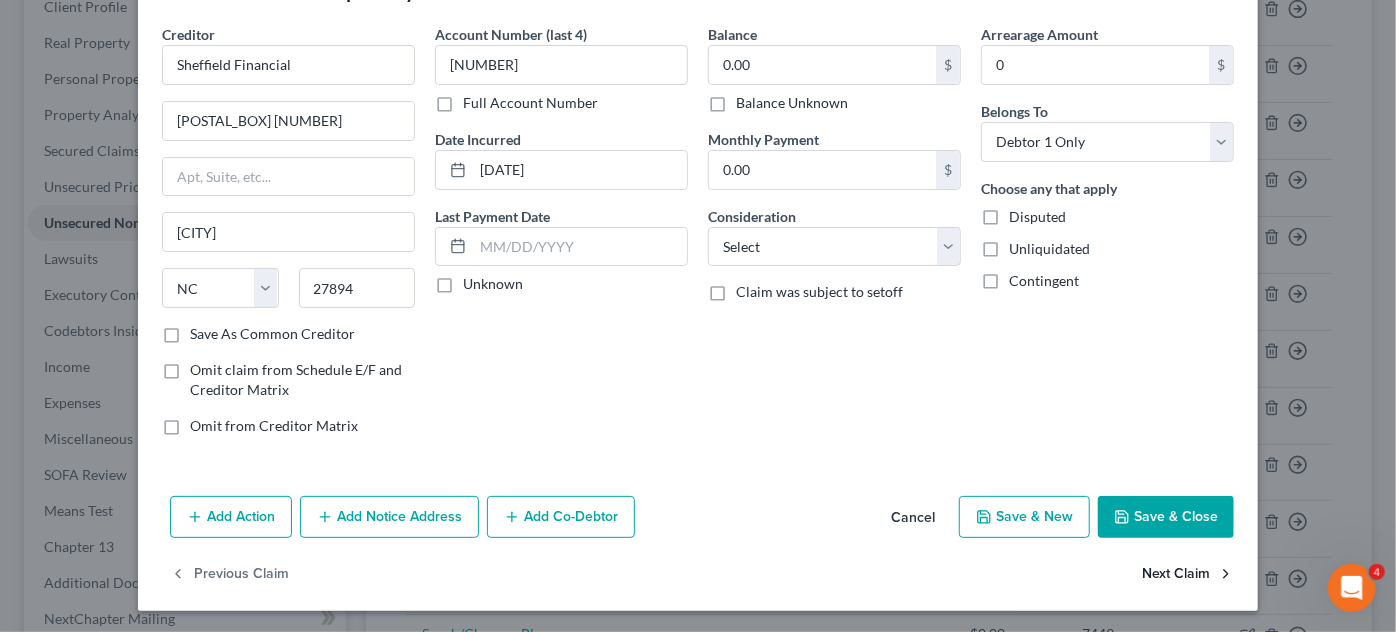 click on "Next Claim" at bounding box center [1188, 575] 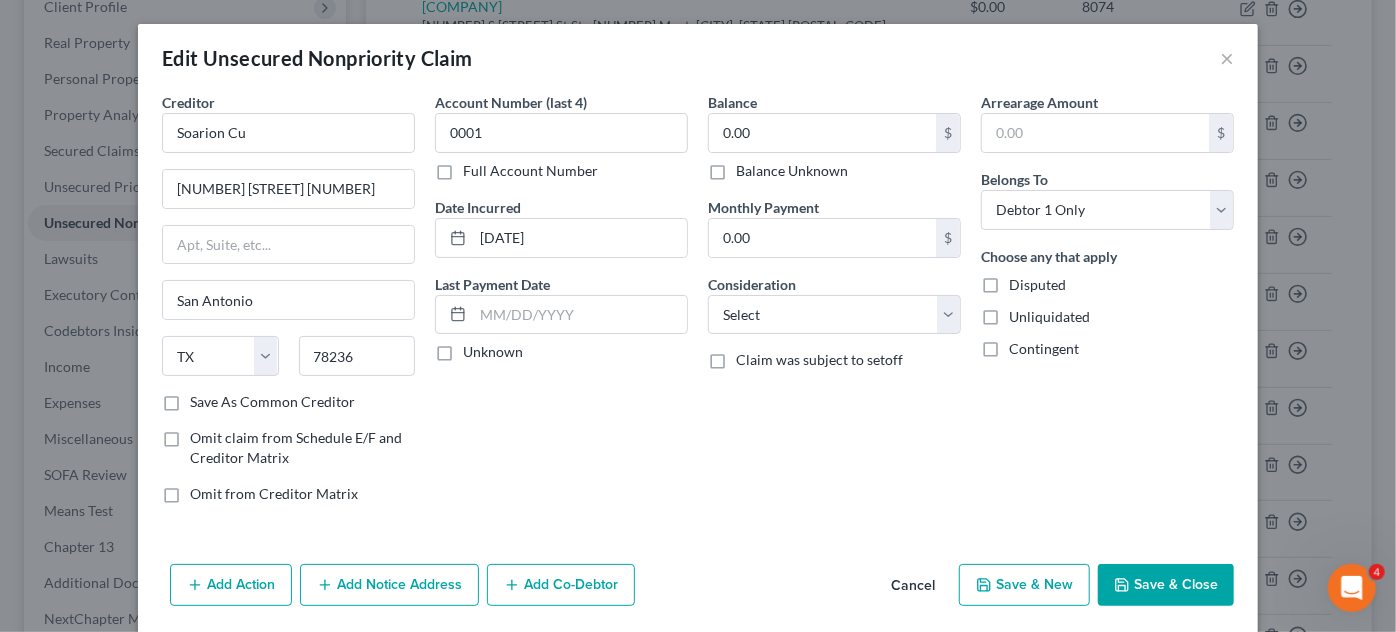 scroll, scrollTop: 68, scrollLeft: 0, axis: vertical 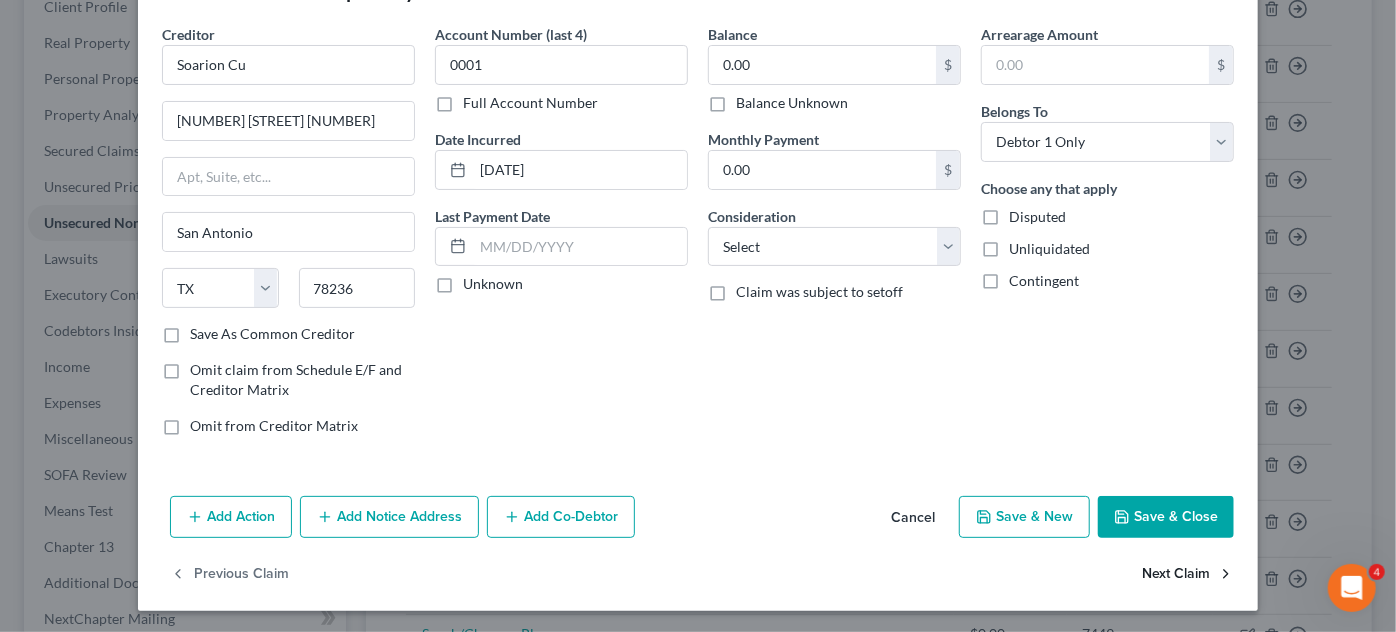 click on "Next Claim" at bounding box center [1188, 575] 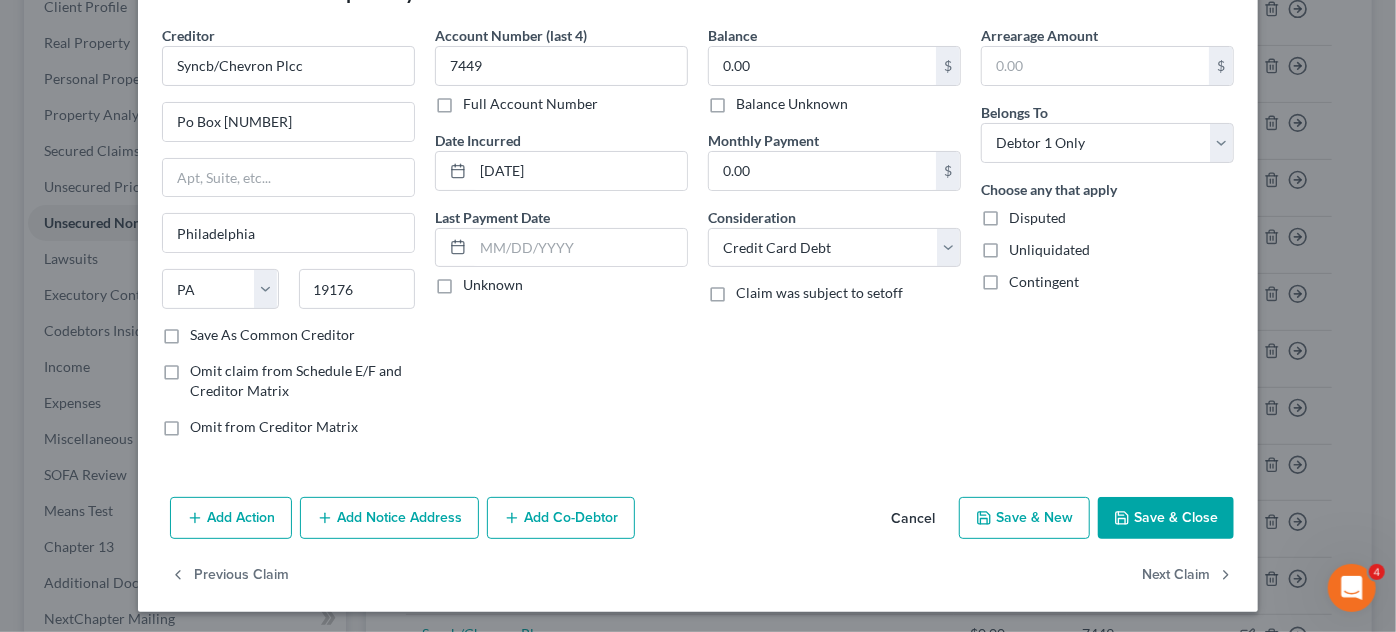 scroll, scrollTop: 68, scrollLeft: 0, axis: vertical 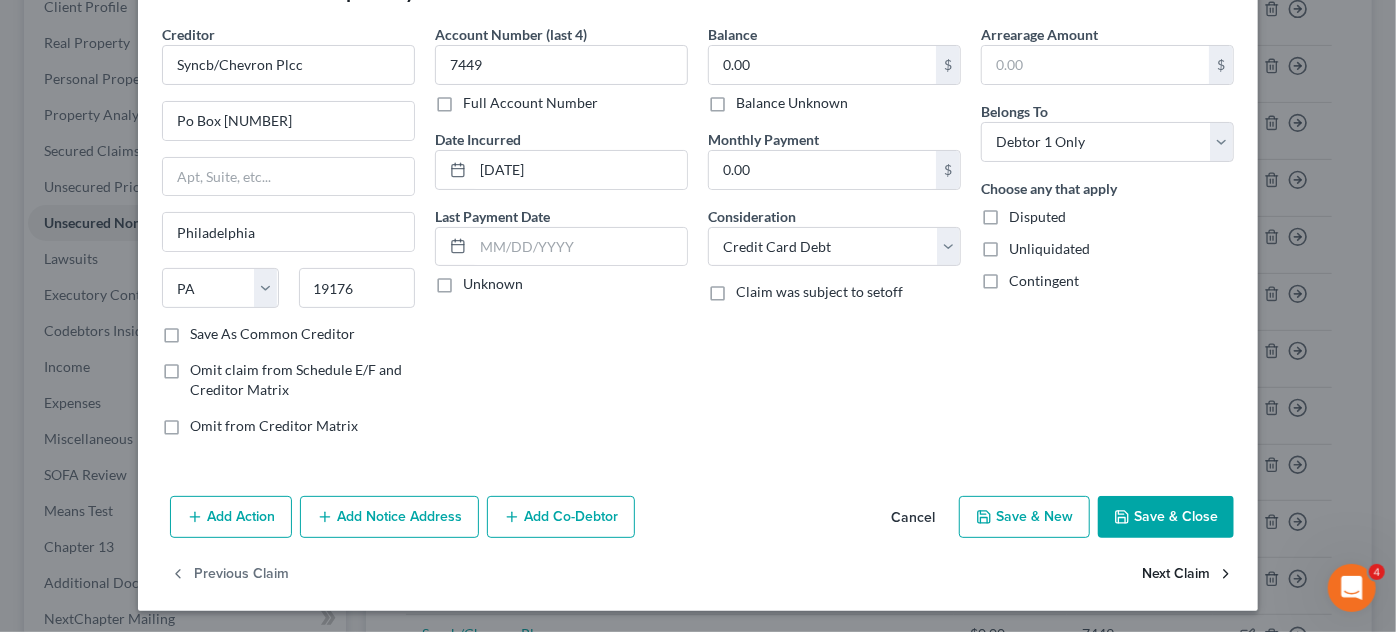 click on "Next Claim" at bounding box center (1188, 575) 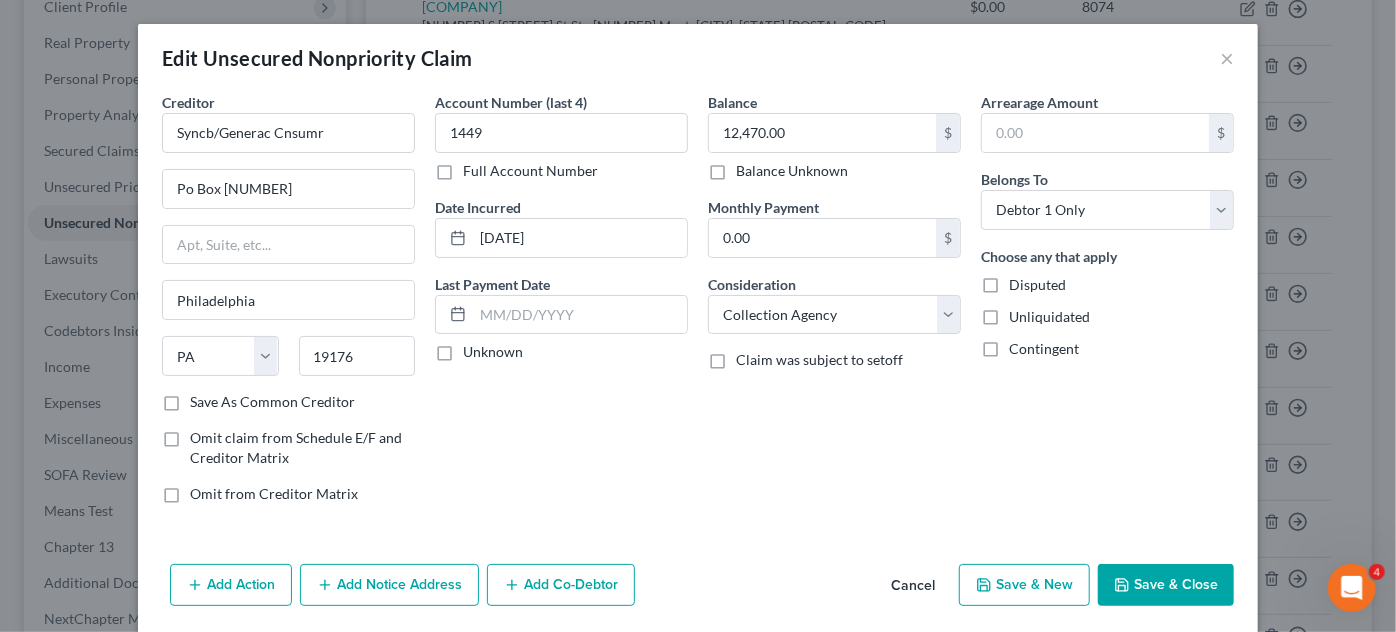 scroll, scrollTop: 68, scrollLeft: 0, axis: vertical 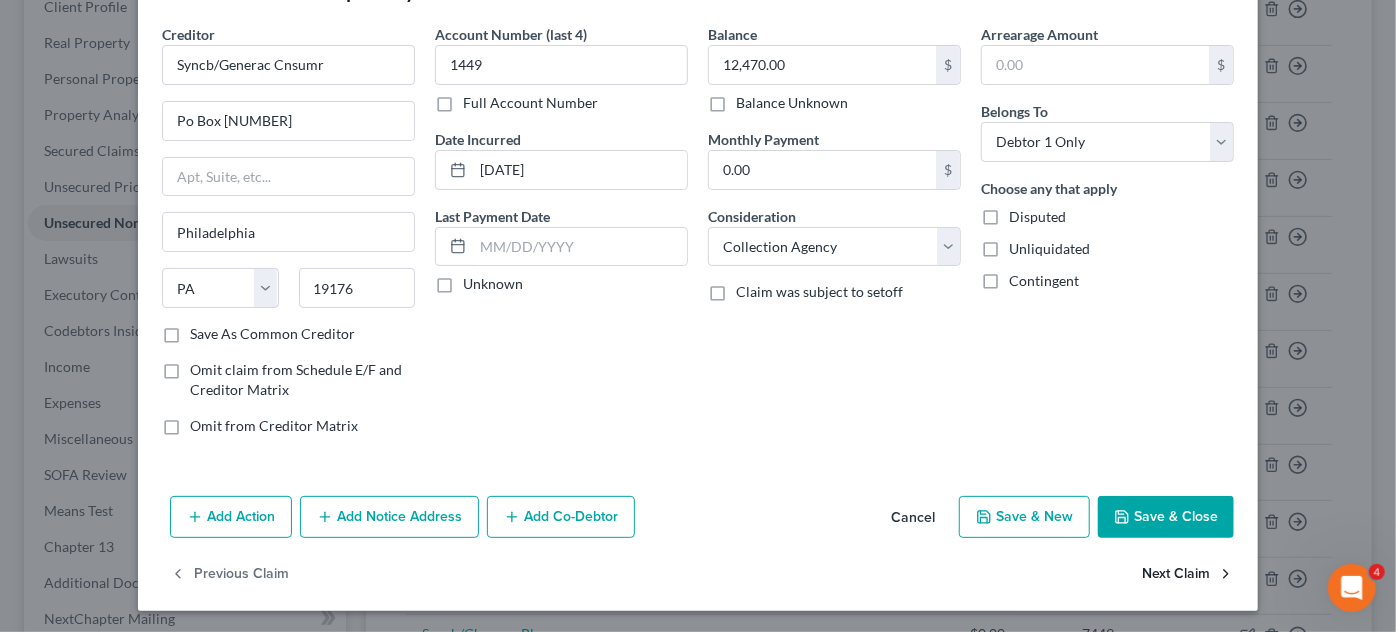 click on "Next Claim" at bounding box center (1188, 575) 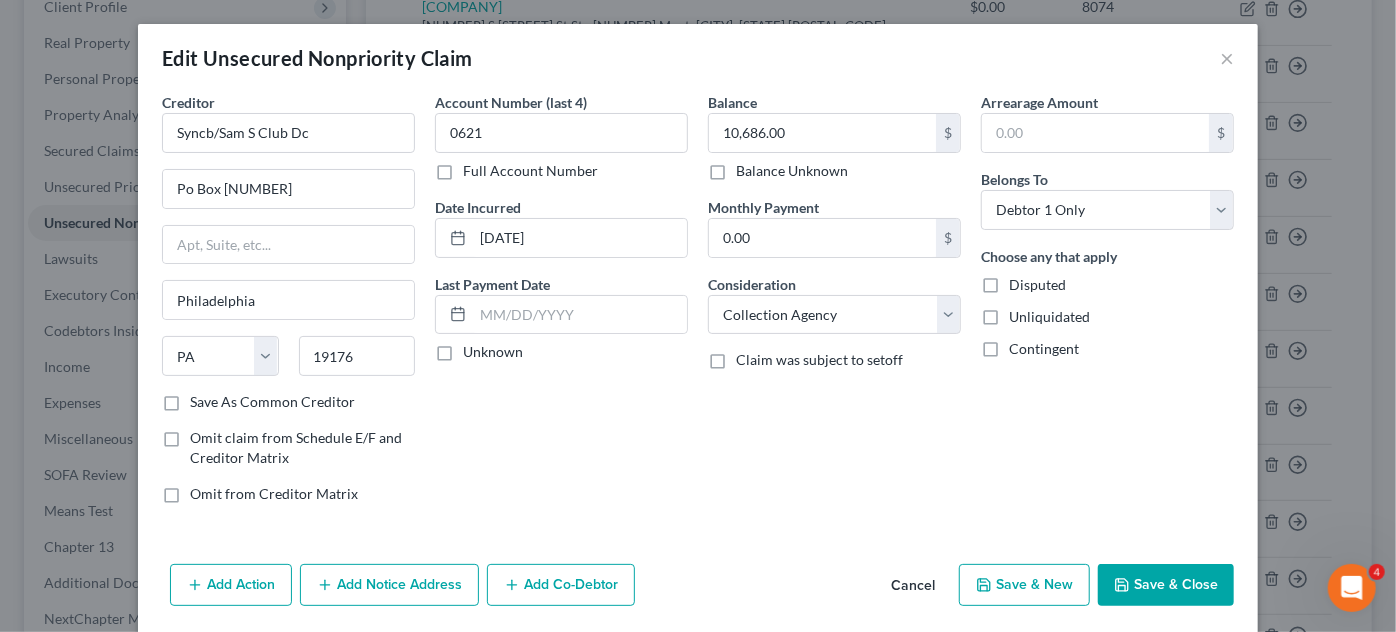 scroll, scrollTop: 68, scrollLeft: 0, axis: vertical 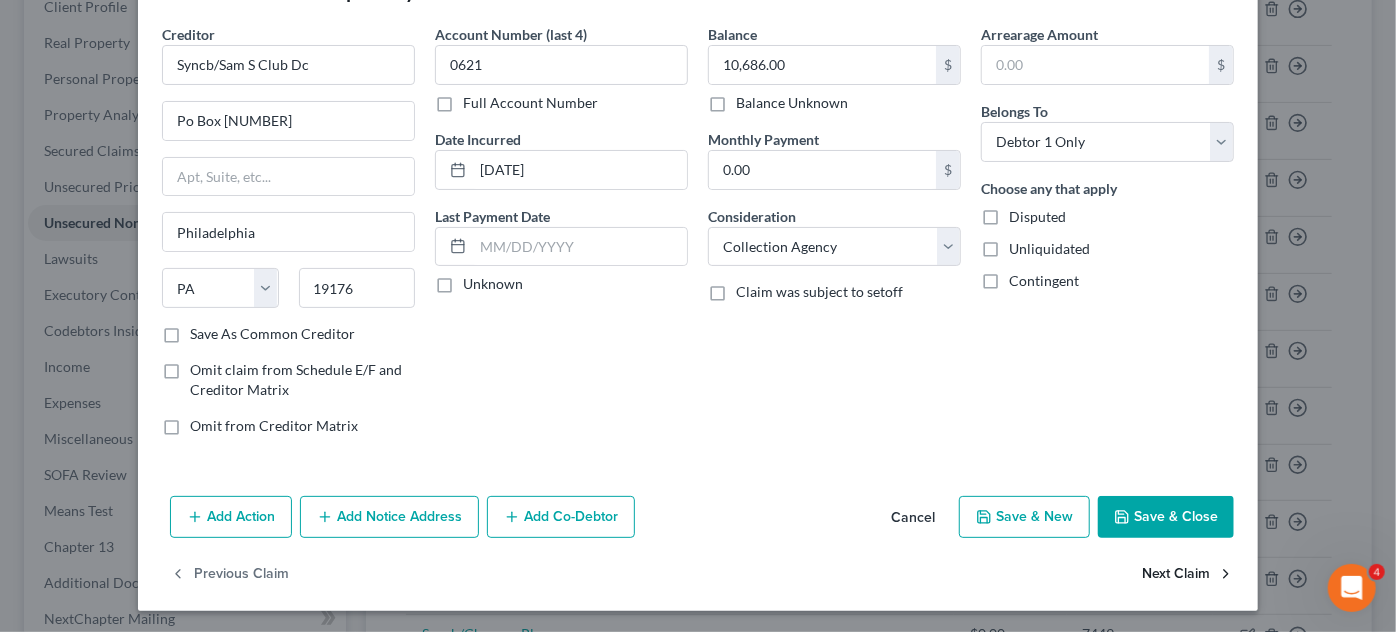 click on "Next Claim" at bounding box center [1188, 575] 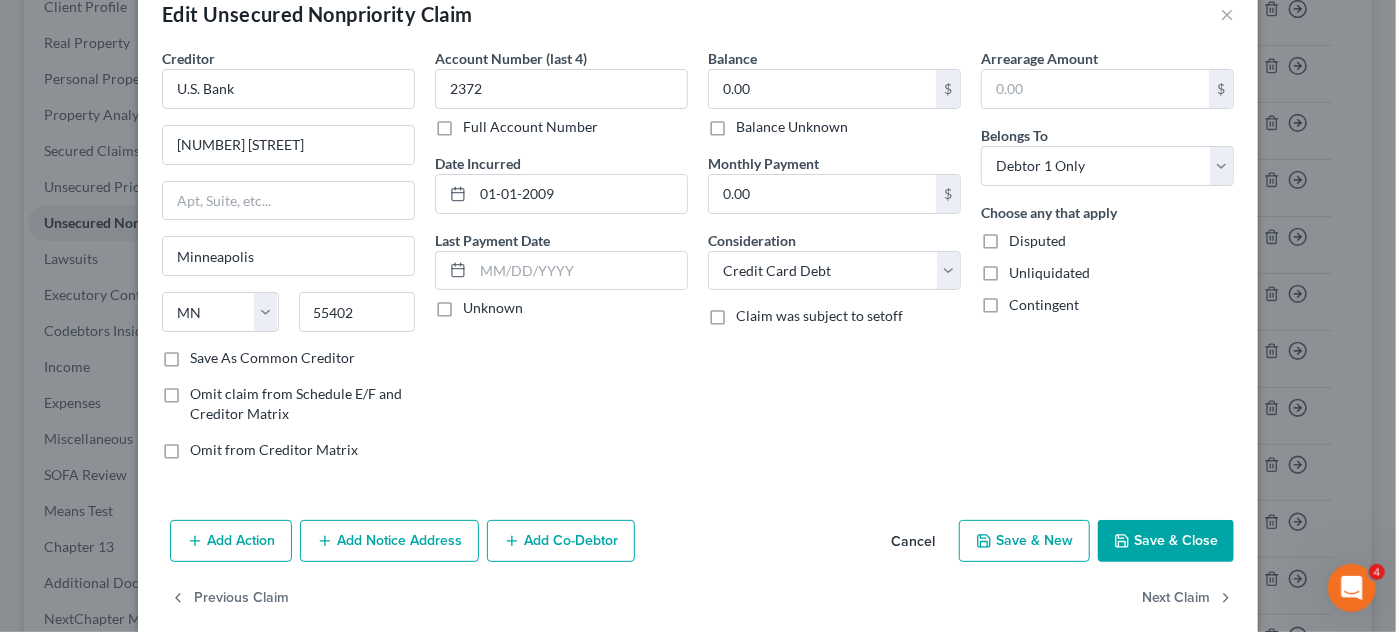 scroll, scrollTop: 68, scrollLeft: 0, axis: vertical 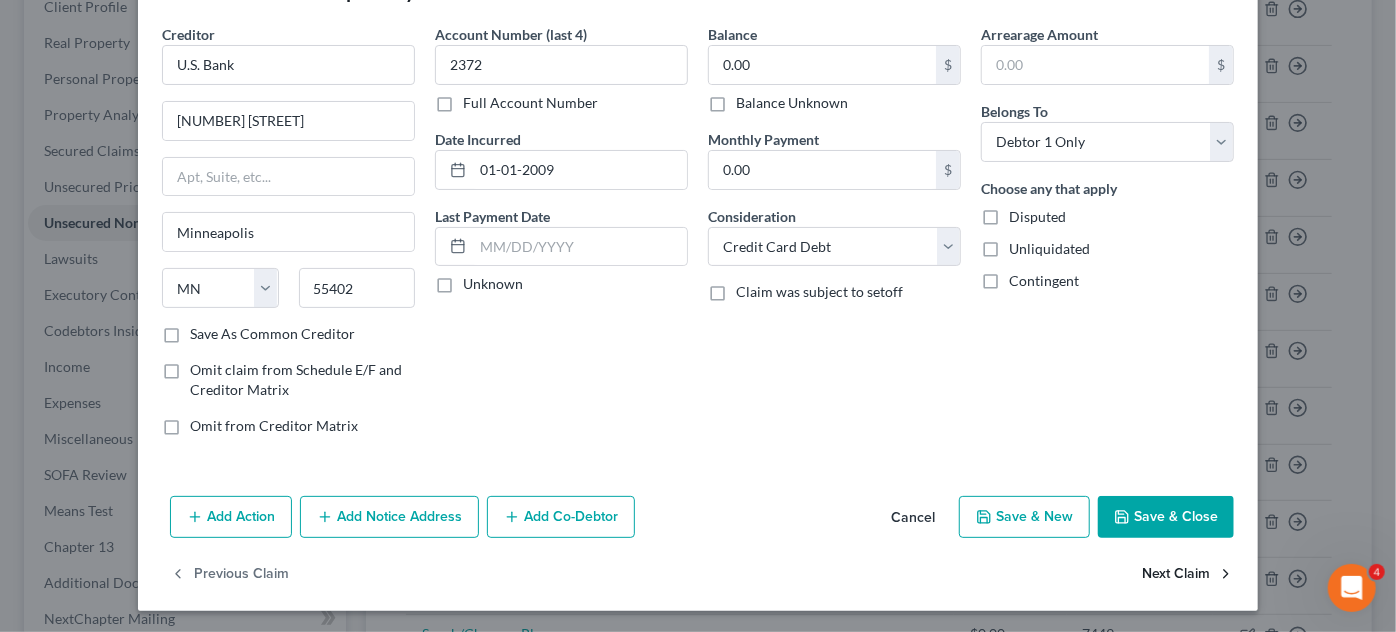 click on "Next Claim" at bounding box center [1188, 575] 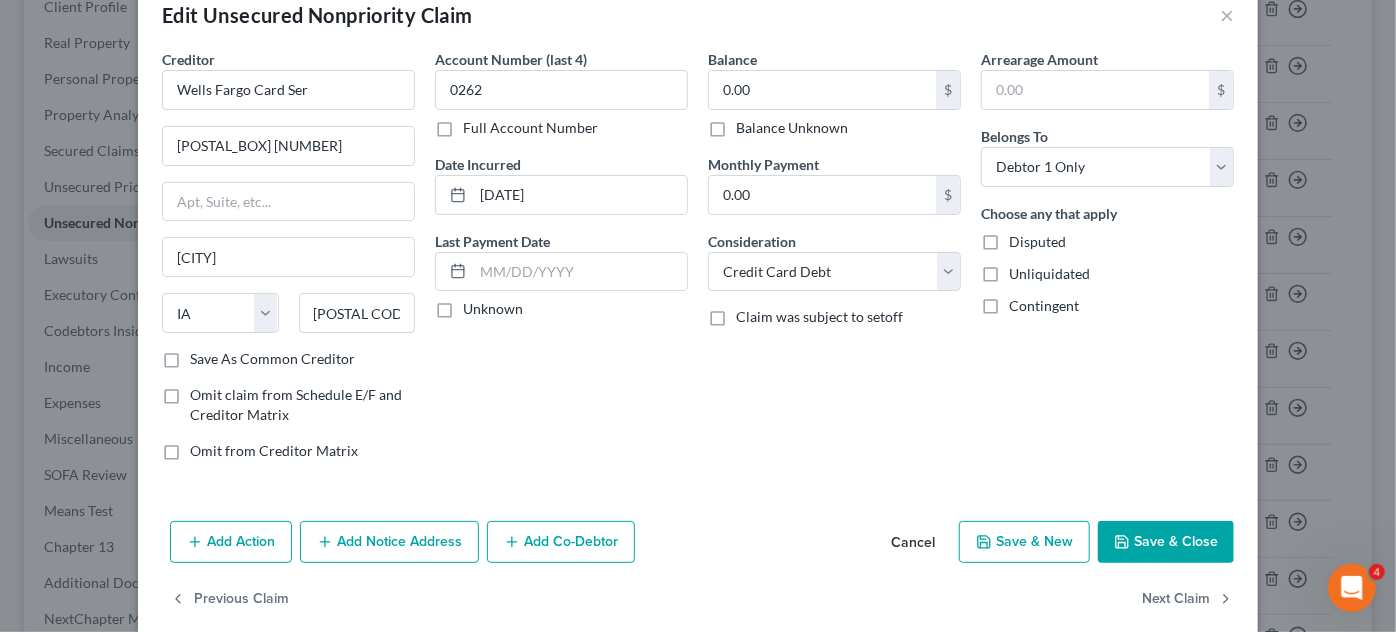 scroll, scrollTop: 68, scrollLeft: 0, axis: vertical 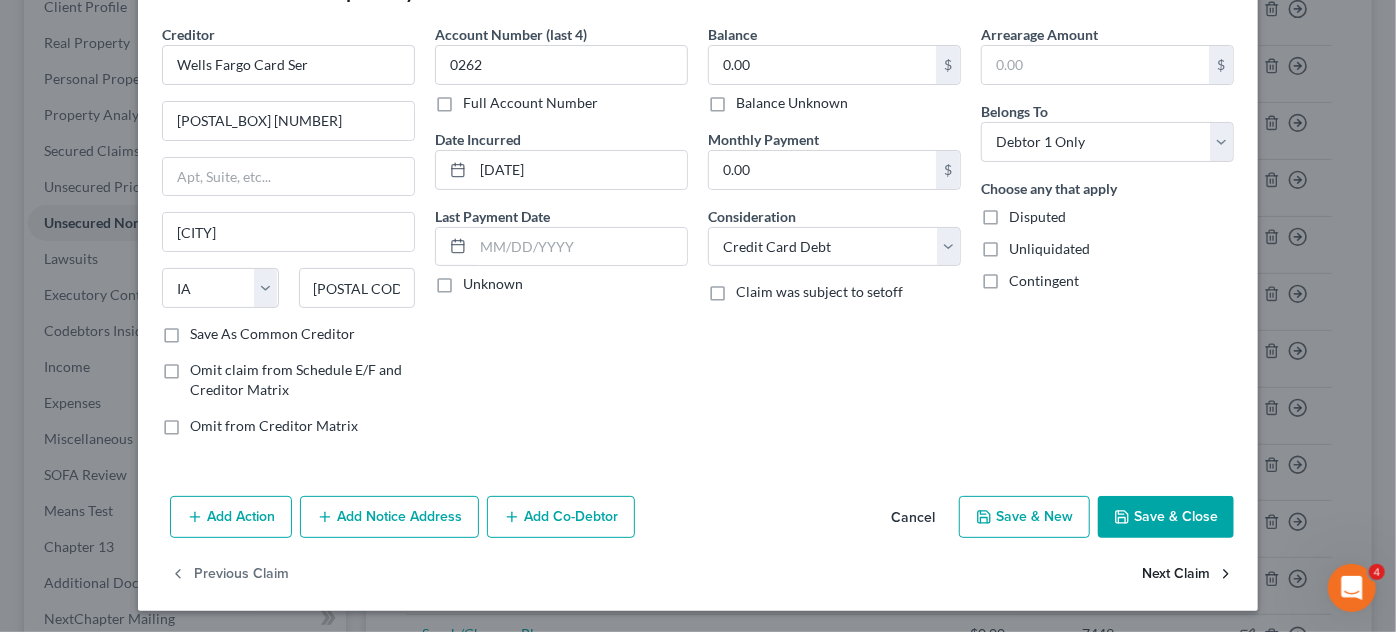 click on "Next Claim" at bounding box center (1188, 575) 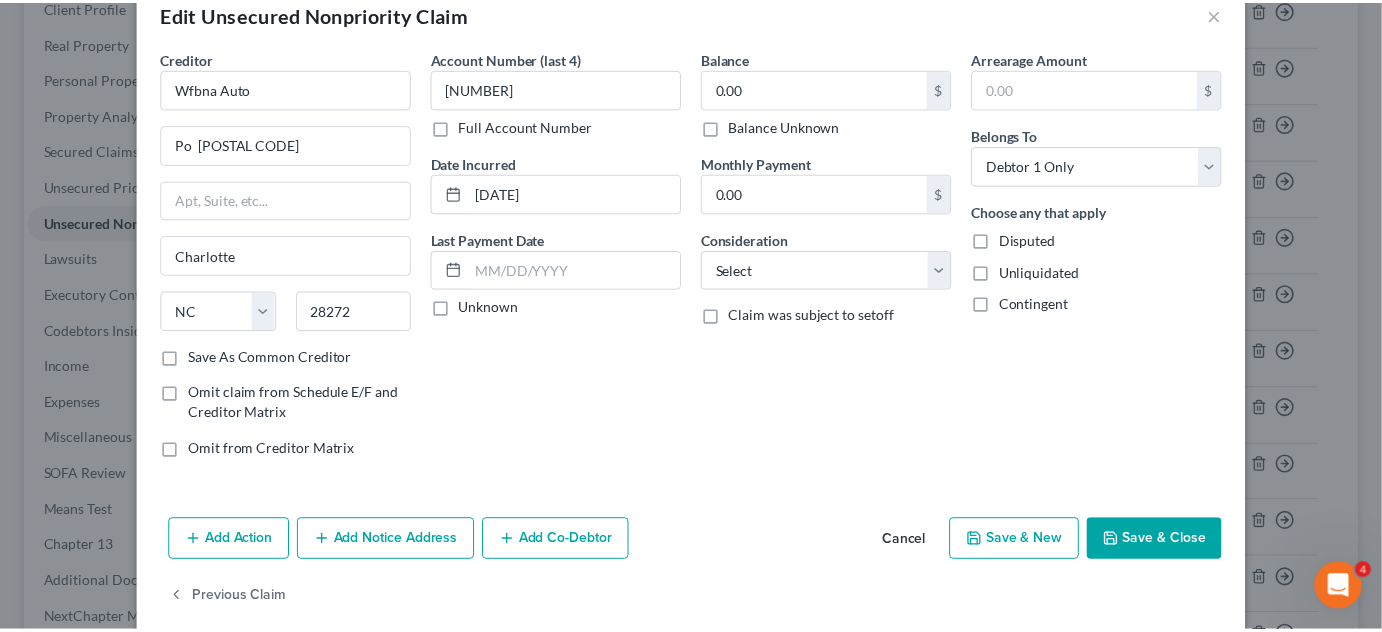 scroll, scrollTop: 68, scrollLeft: 0, axis: vertical 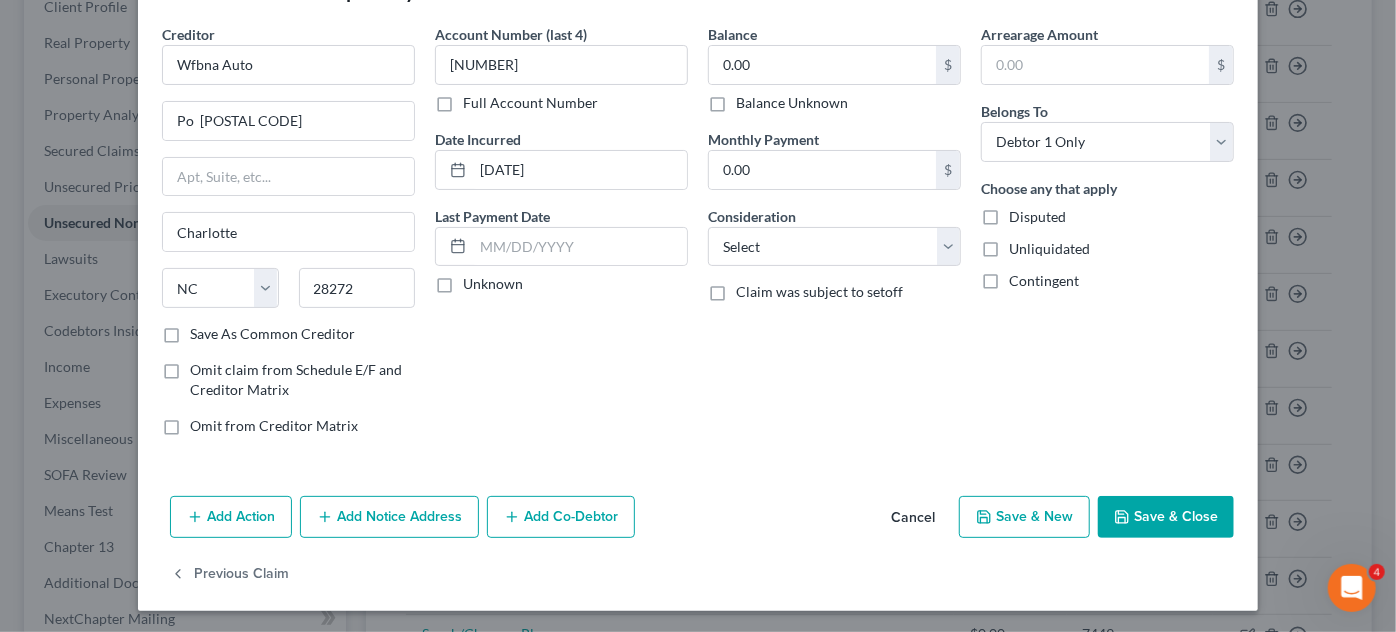 click on "Save & Close" at bounding box center (1166, 517) 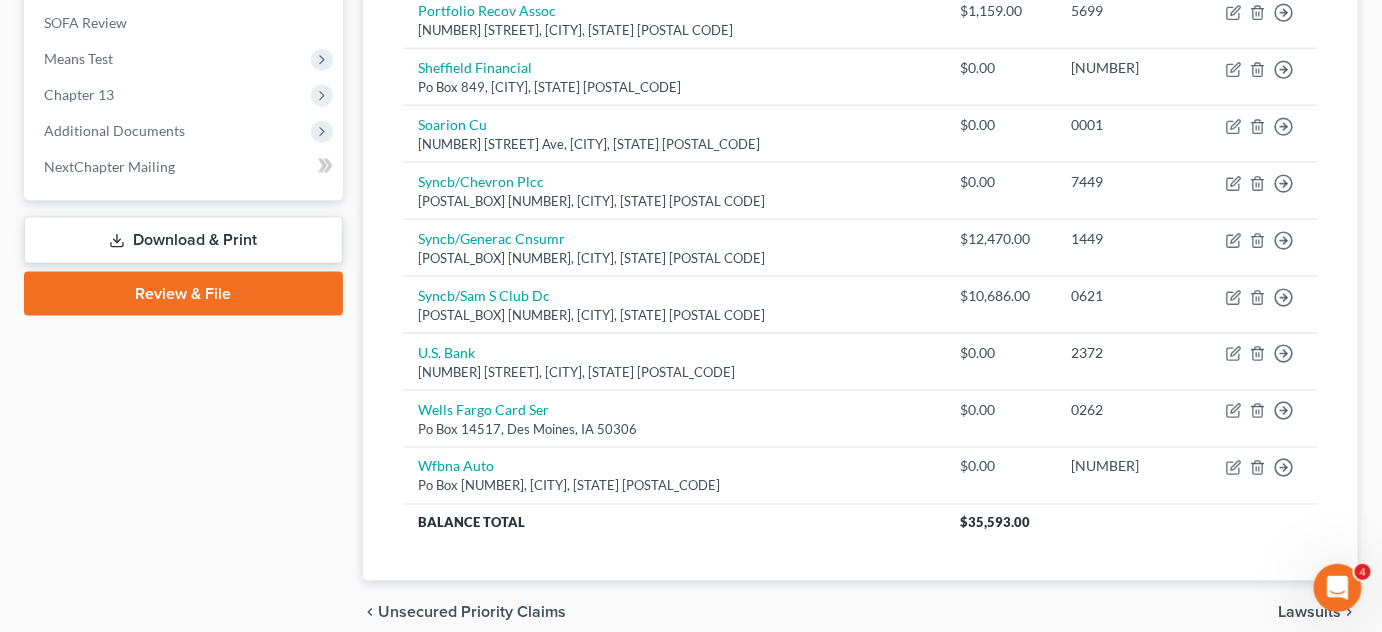 scroll, scrollTop: 898, scrollLeft: 0, axis: vertical 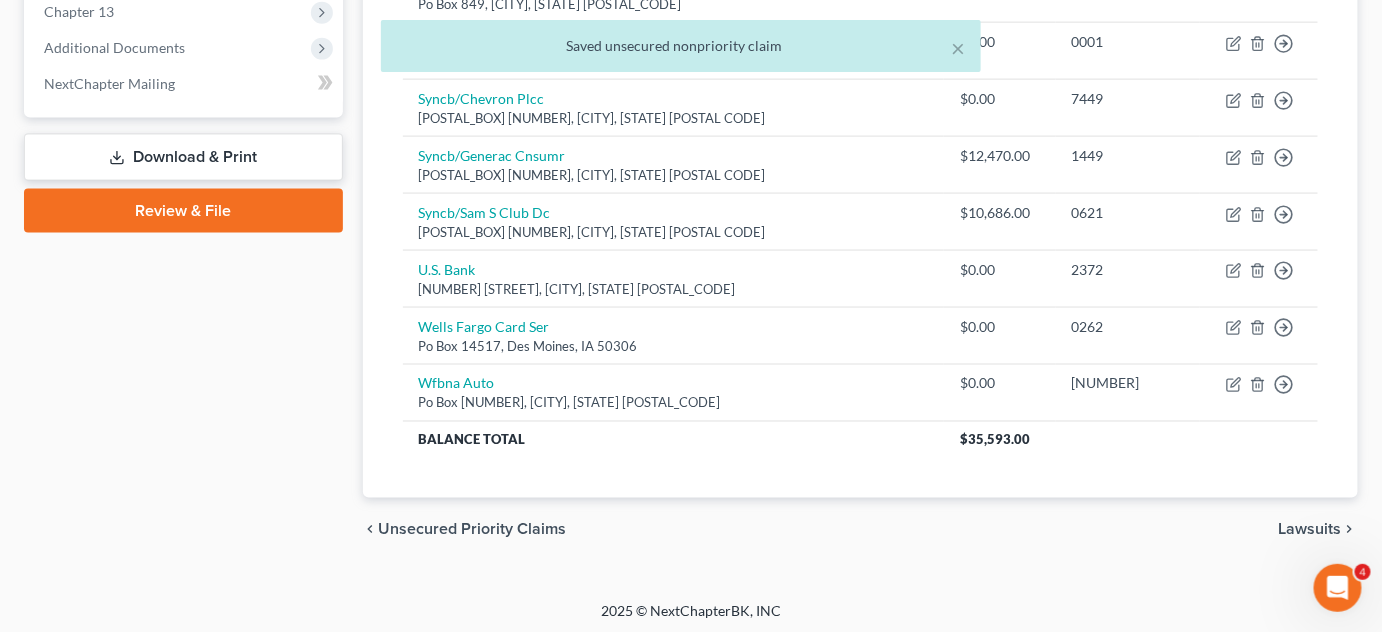 click on "Lawsuits" at bounding box center [1310, 530] 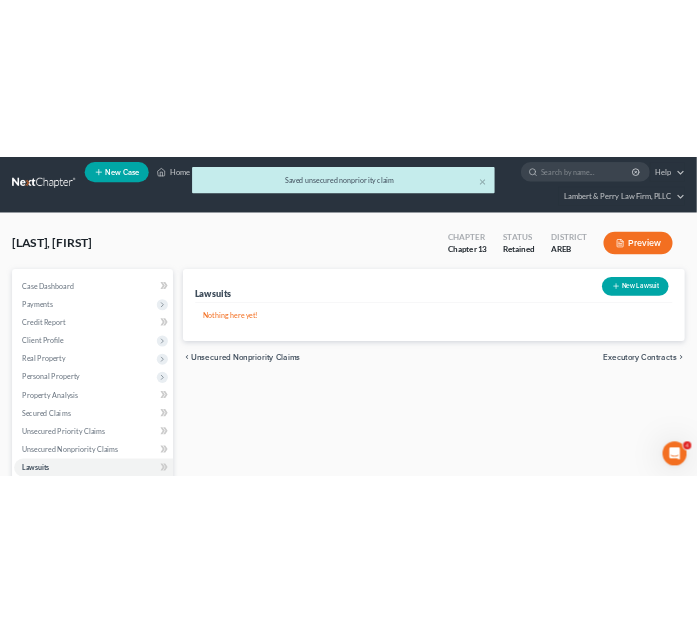 scroll, scrollTop: 0, scrollLeft: 0, axis: both 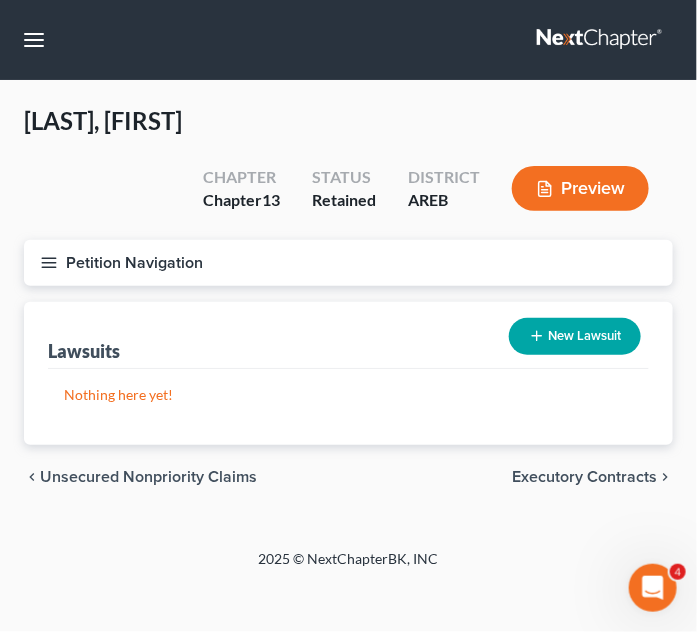 click on "New Lawsuit" at bounding box center (575, 336) 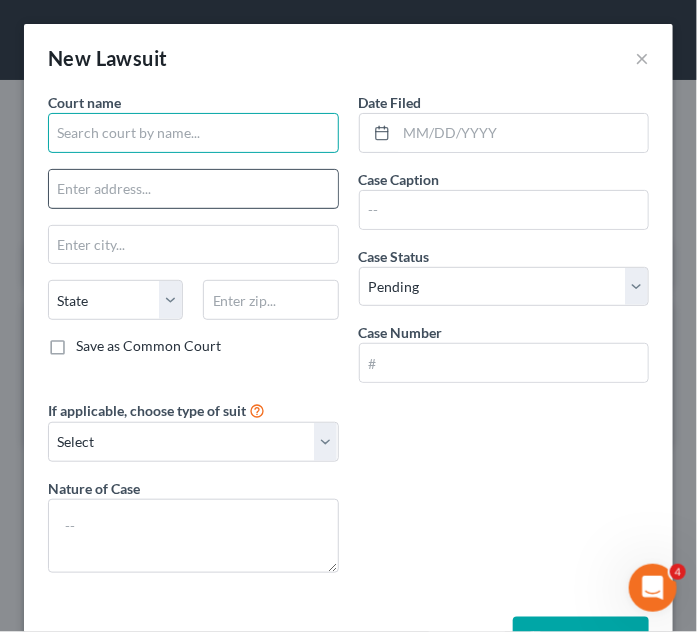 drag, startPoint x: 131, startPoint y: 122, endPoint x: 317, endPoint y: 171, distance: 192.34604 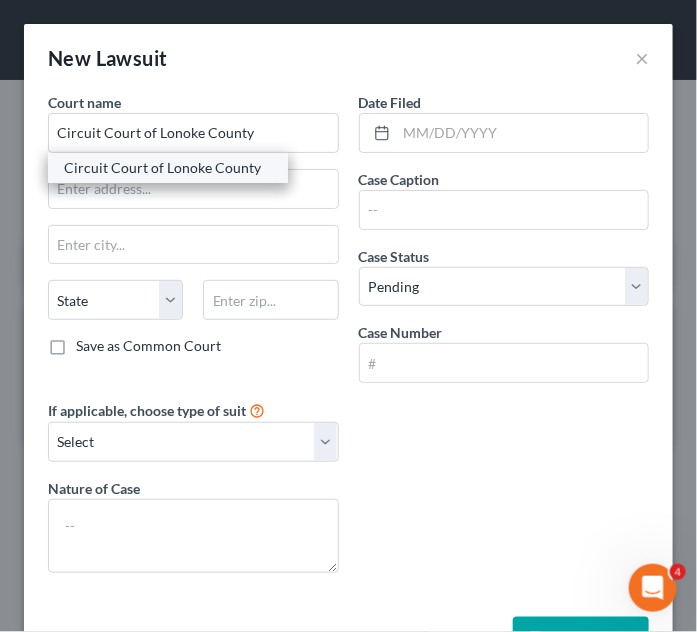 click on "Circuit Court of Lonoke County" at bounding box center [168, 168] 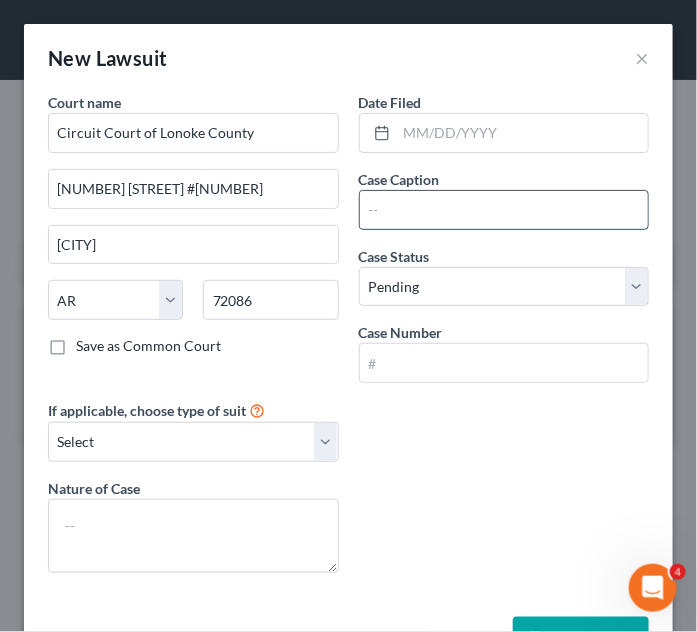 drag, startPoint x: 379, startPoint y: 228, endPoint x: 389, endPoint y: 218, distance: 14.142136 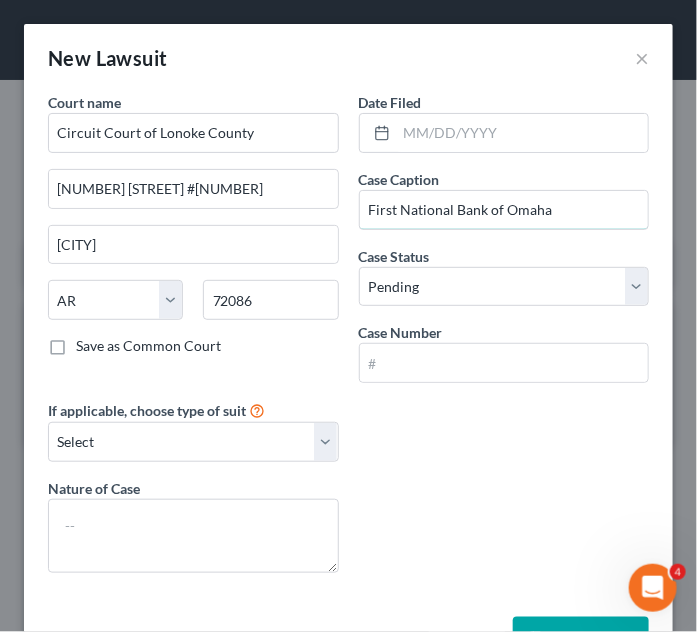 drag, startPoint x: 604, startPoint y: 211, endPoint x: 597, endPoint y: 252, distance: 41.59327 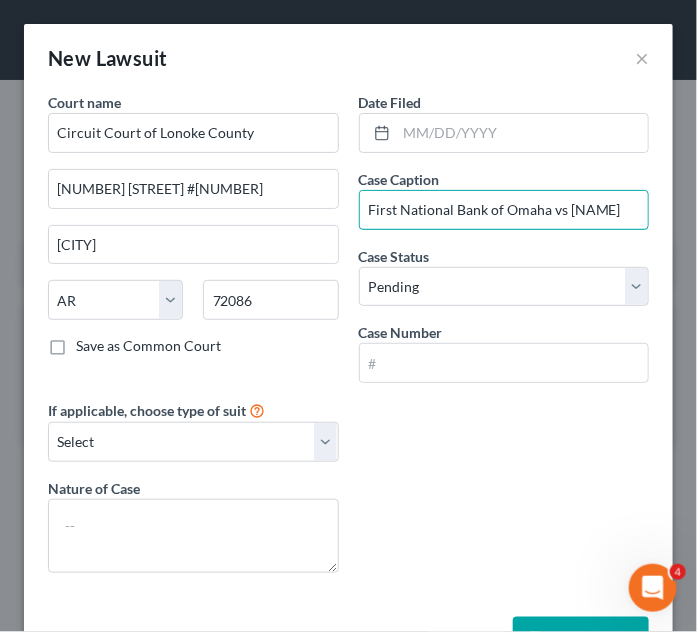 scroll, scrollTop: 0, scrollLeft: 23, axis: horizontal 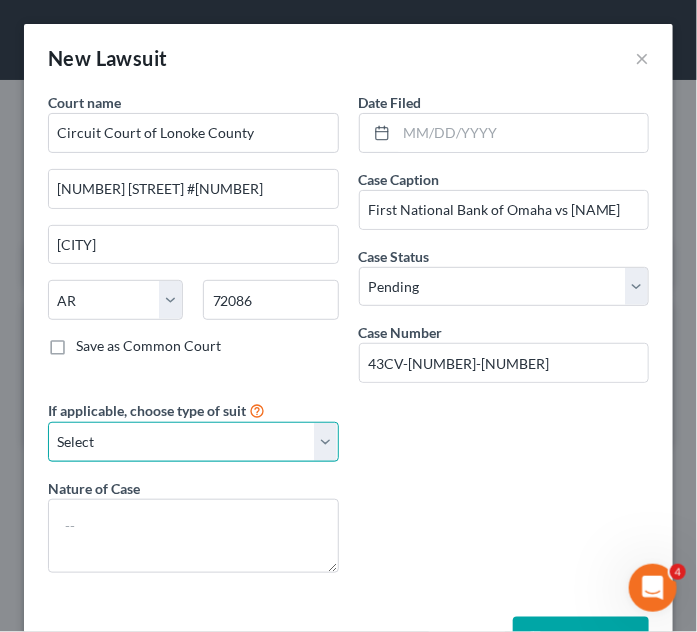 drag, startPoint x: 150, startPoint y: 425, endPoint x: 141, endPoint y: 456, distance: 32.280025 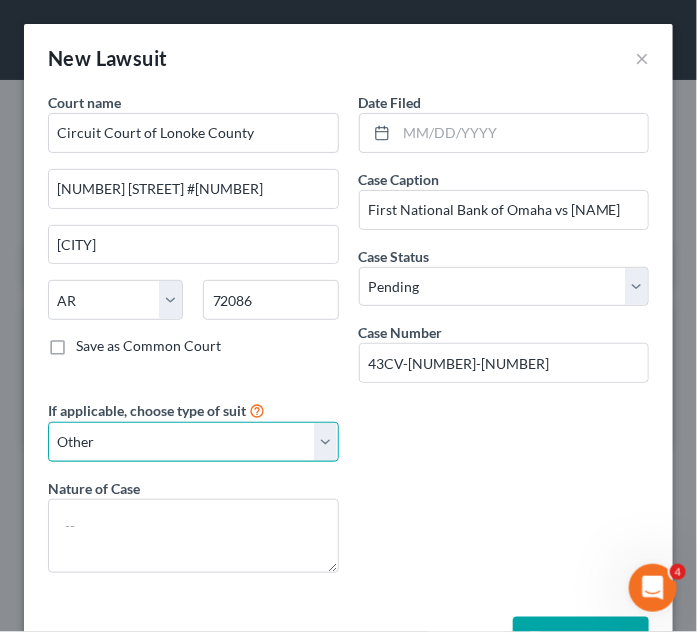 click on "Select Repossession Garnishment Foreclosure Attached, Seized, Or Levied Other" at bounding box center (193, 442) 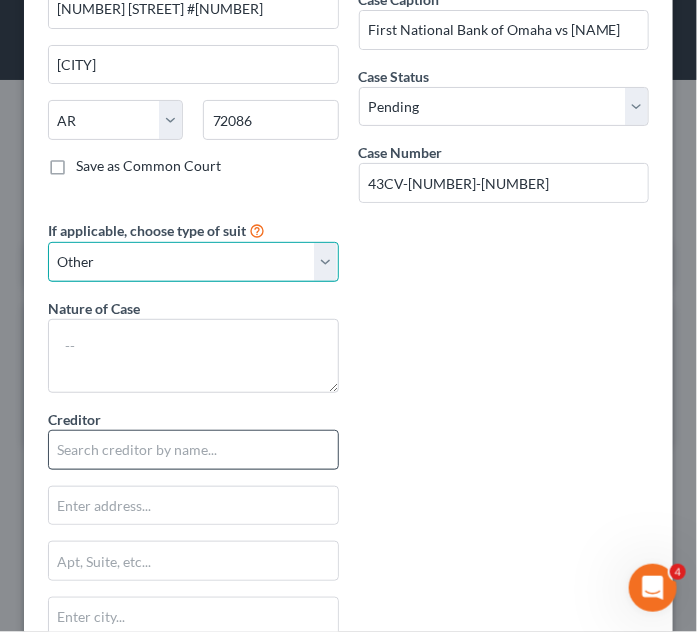 scroll, scrollTop: 181, scrollLeft: 0, axis: vertical 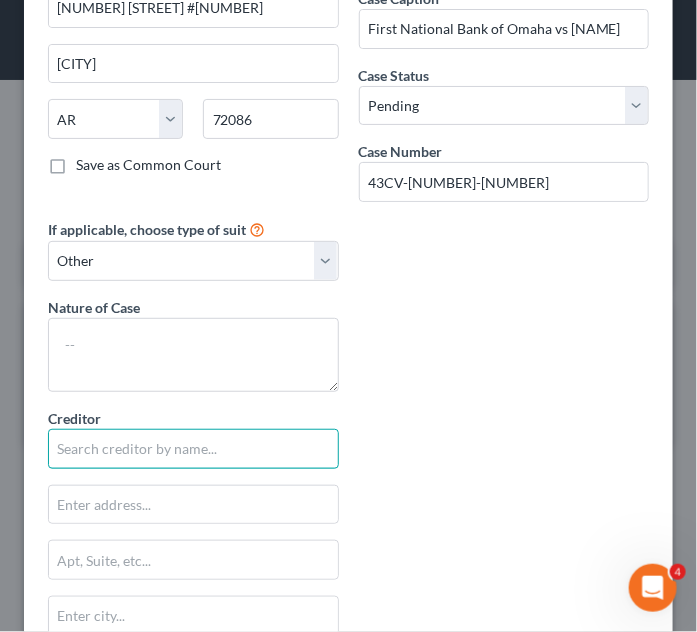 click at bounding box center (193, 449) 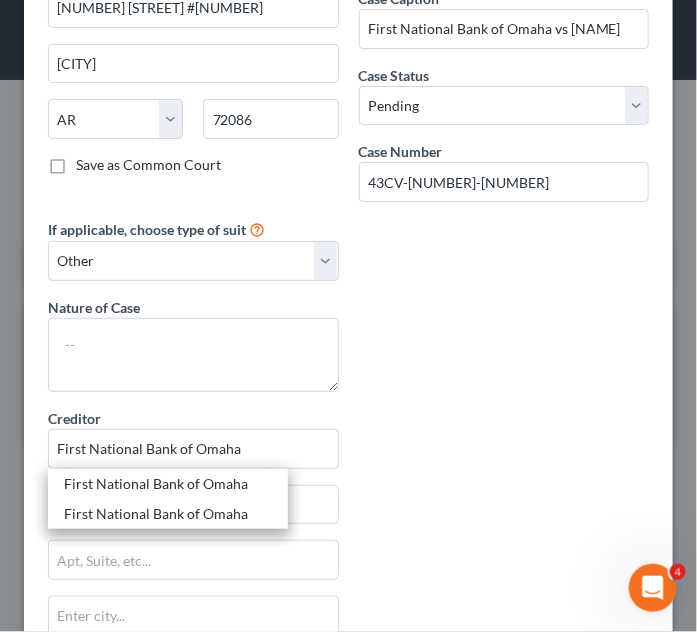 click on "First National Bank of Omaha" at bounding box center (168, 484) 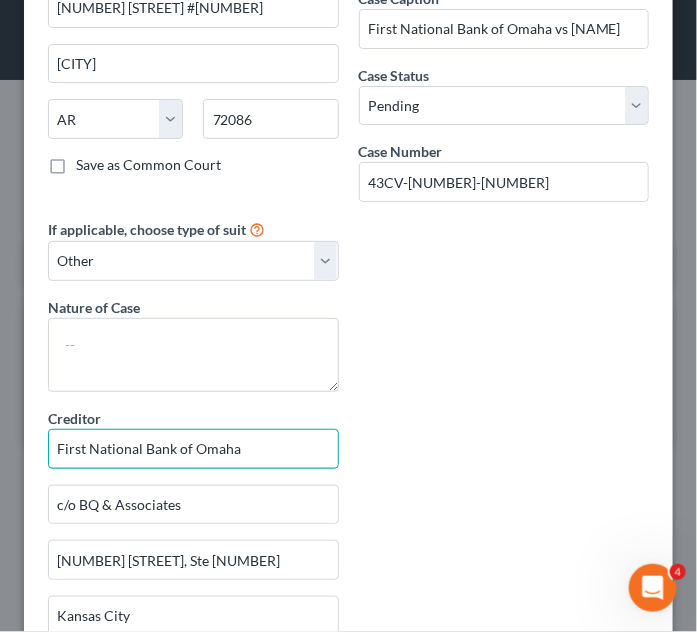 drag, startPoint x: 240, startPoint y: 455, endPoint x: 485, endPoint y: 564, distance: 268.15295 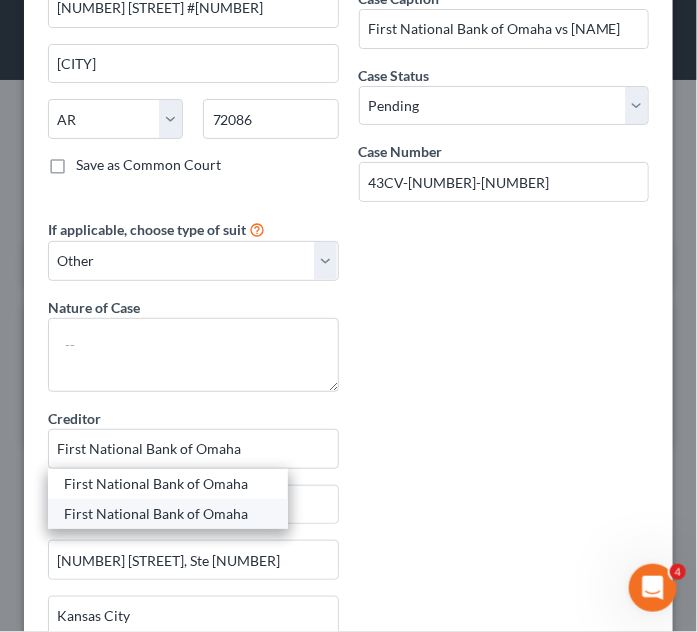 click on "First National Bank of Omaha" at bounding box center (168, 514) 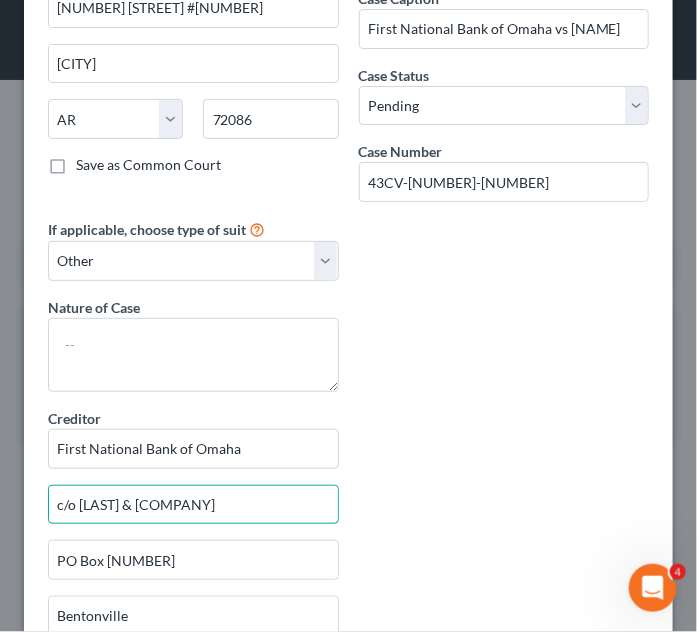 drag, startPoint x: 210, startPoint y: 509, endPoint x: -156, endPoint y: 497, distance: 366.19666 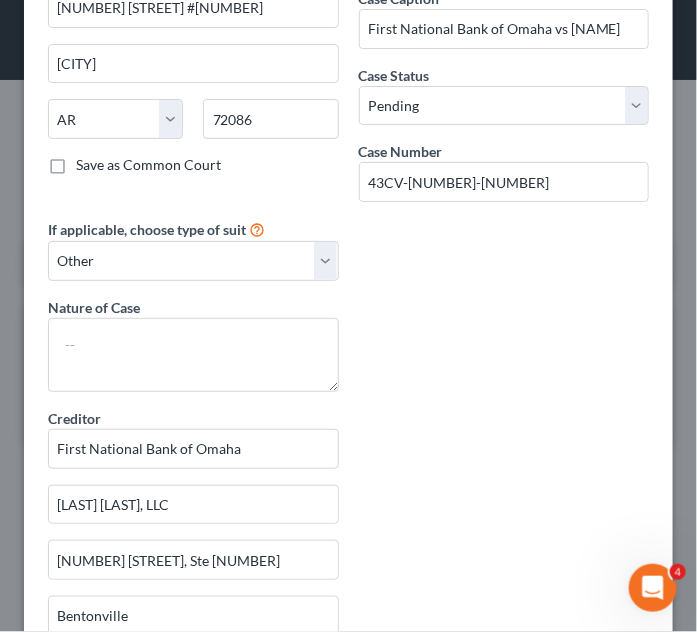 scroll, scrollTop: 531, scrollLeft: 0, axis: vertical 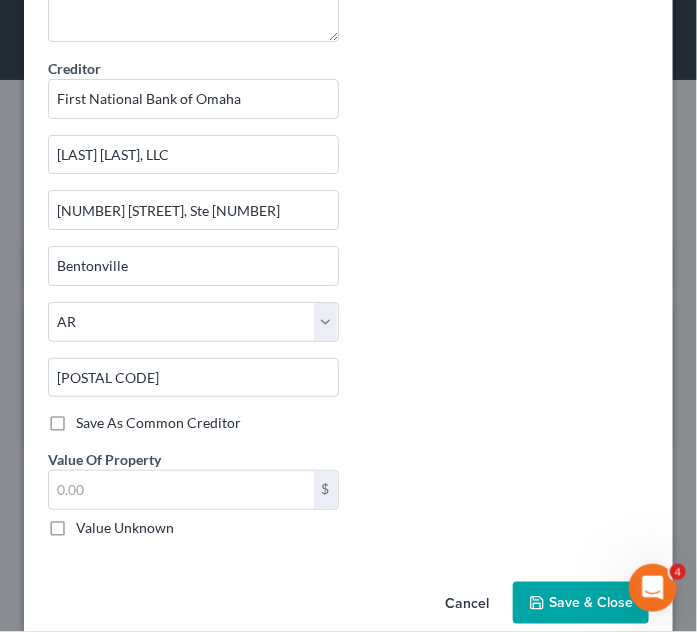 click on "Save As Common Creditor" at bounding box center (158, 423) 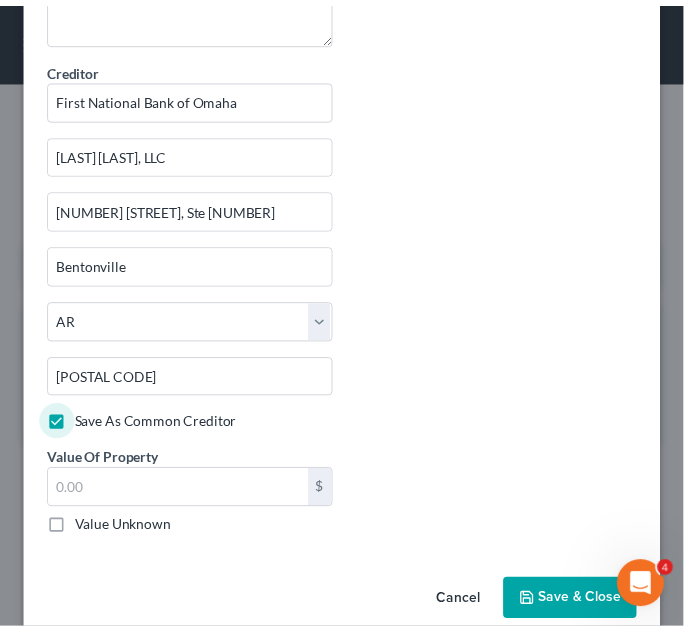 scroll, scrollTop: 556, scrollLeft: 0, axis: vertical 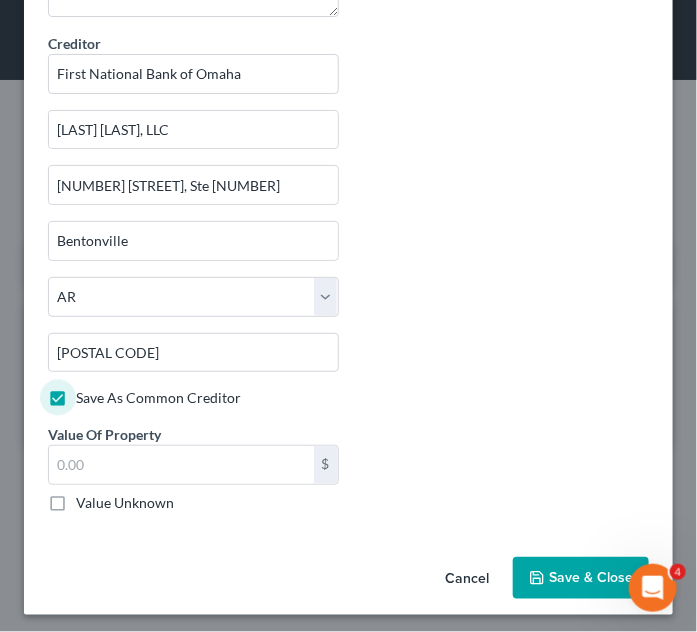 click 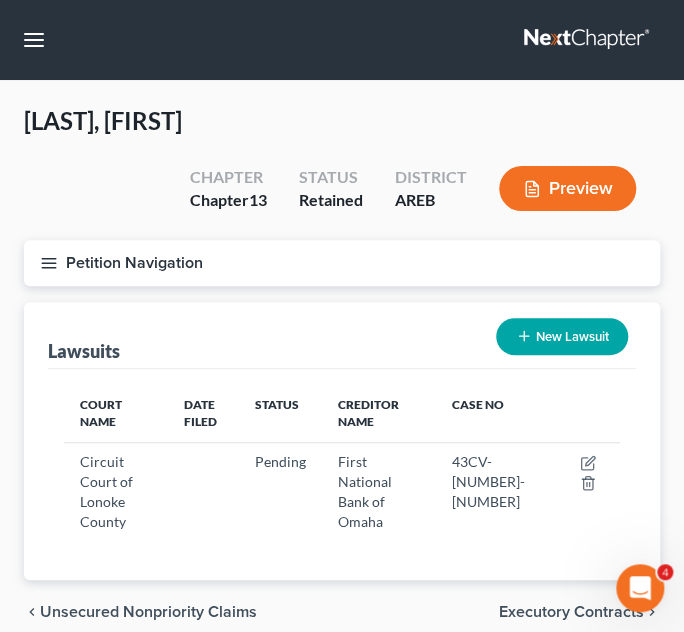 click on "Unsecured Nonpriority Claims" at bounding box center (148, 612) 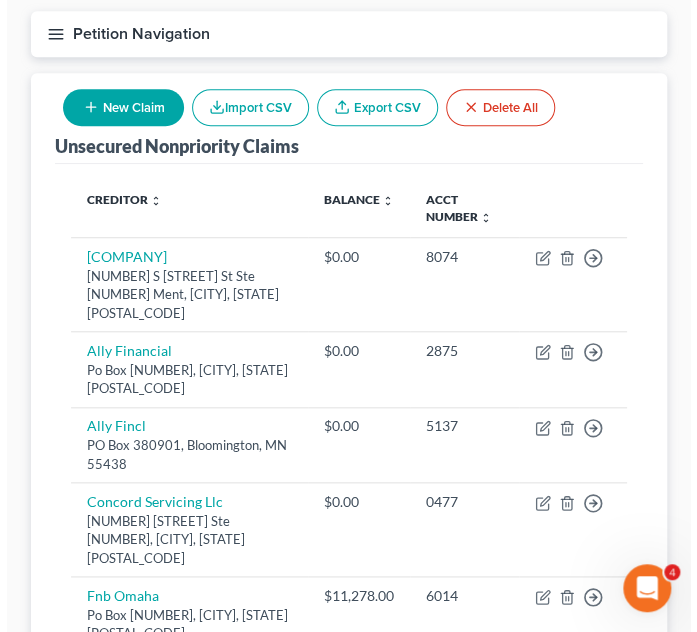 scroll, scrollTop: 545, scrollLeft: 0, axis: vertical 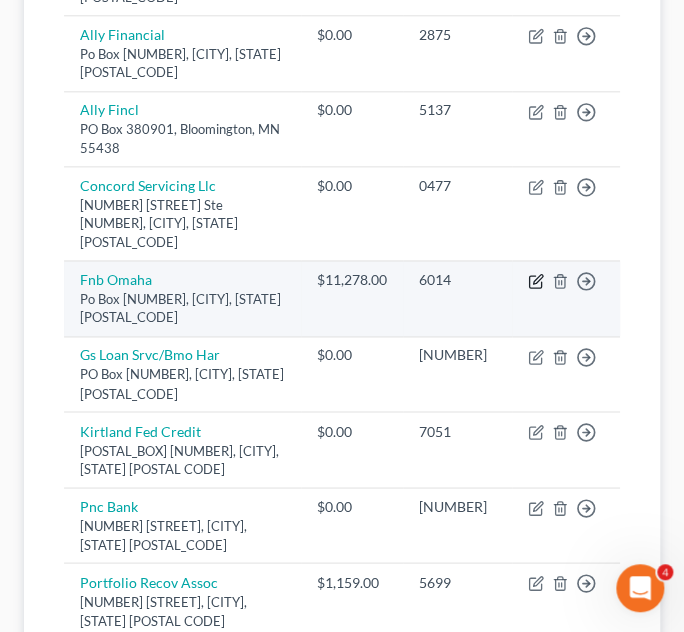 click 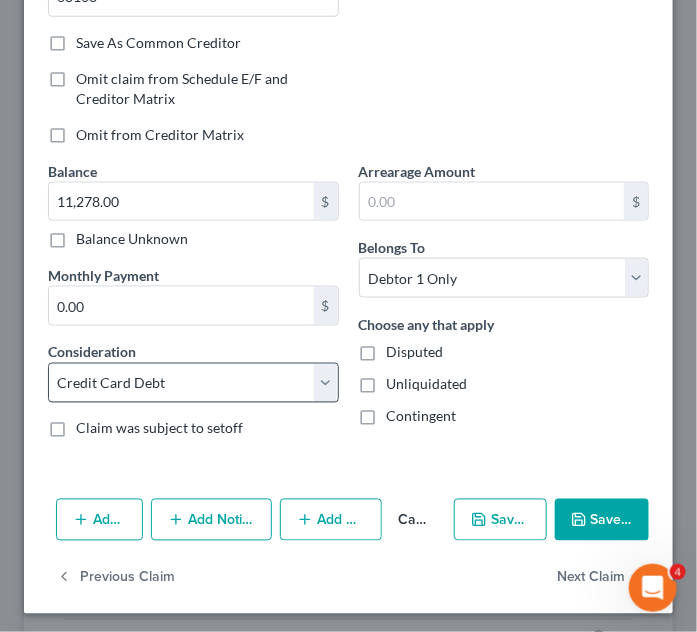 scroll, scrollTop: 416, scrollLeft: 0, axis: vertical 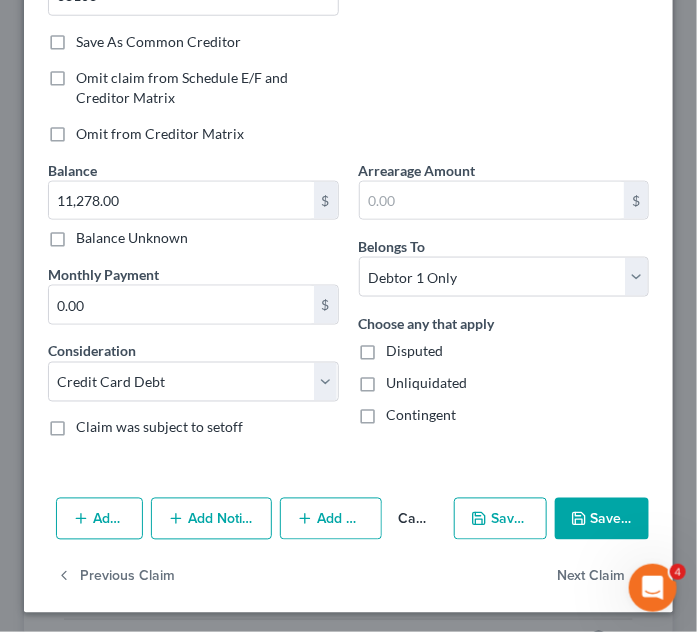 click on "Add Notice Address" at bounding box center [211, 519] 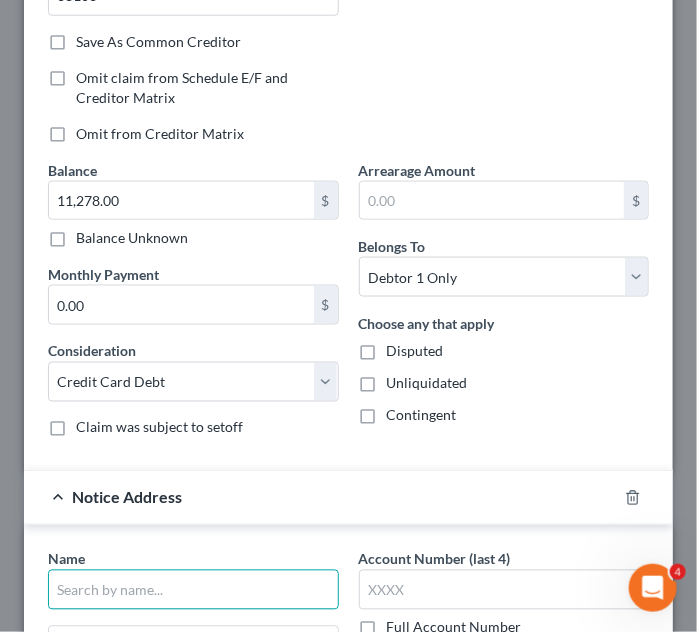 click at bounding box center (193, 590) 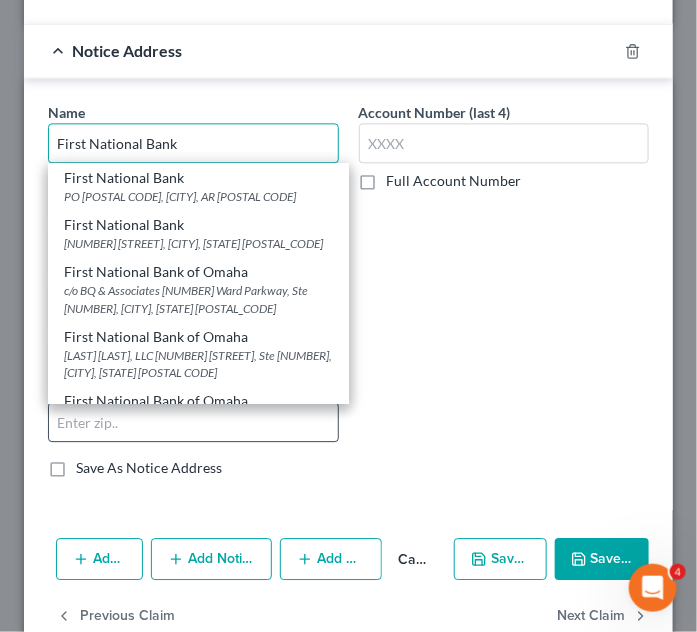 scroll, scrollTop: 871, scrollLeft: 0, axis: vertical 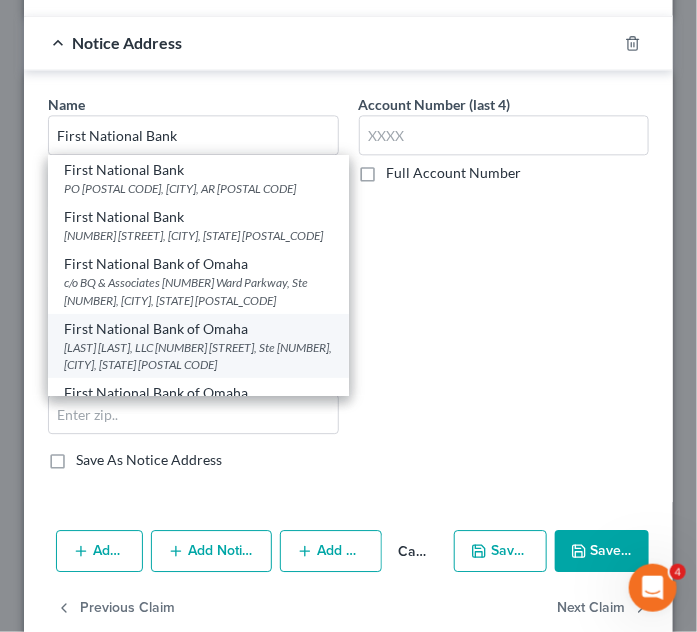 click on "[LAST] [LAST], LLC [NUMBER] [STREET], Ste [NUMBER], [CITY], [STATE] [POSTAL CODE]" at bounding box center (198, 356) 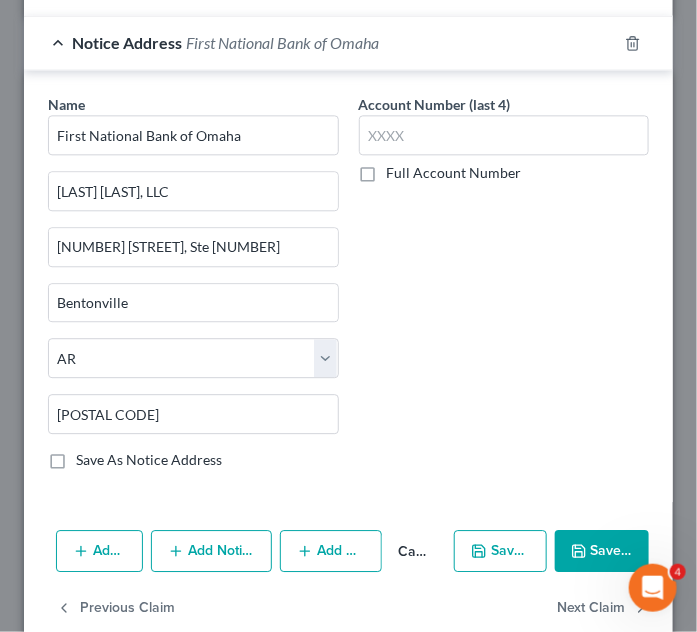 click on "Account Number (last 4)
Full Account Number" at bounding box center (504, 290) 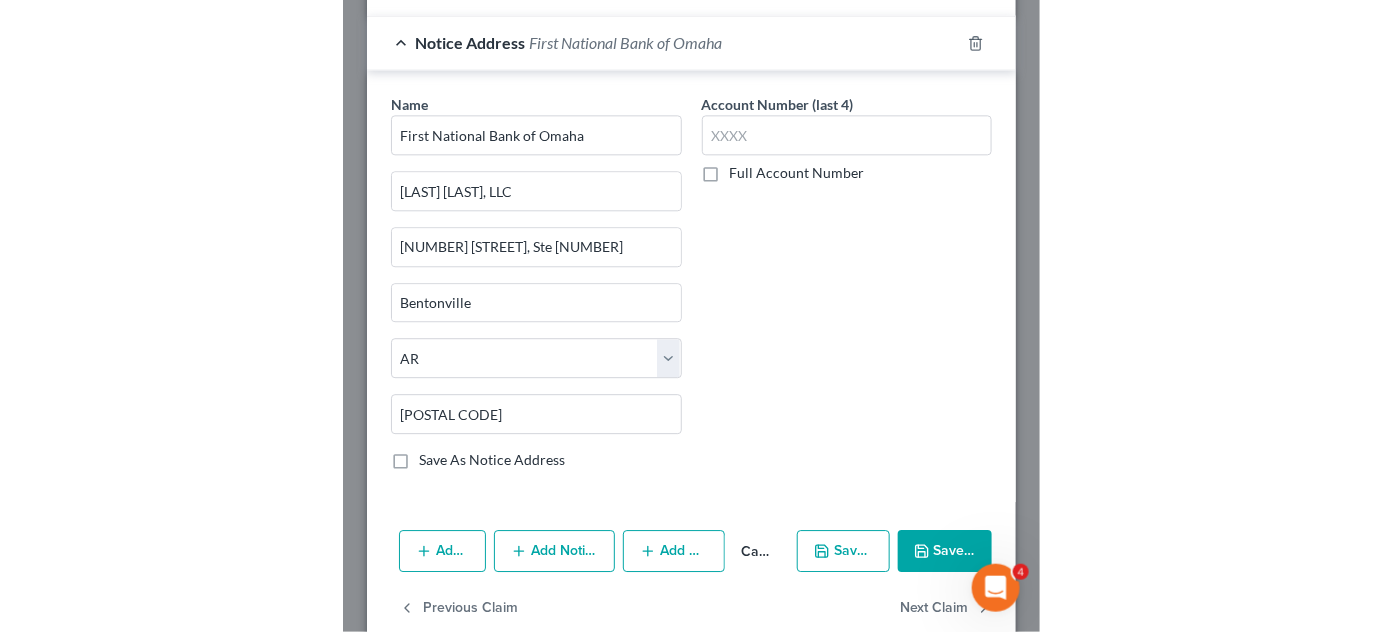 scroll, scrollTop: 899, scrollLeft: 0, axis: vertical 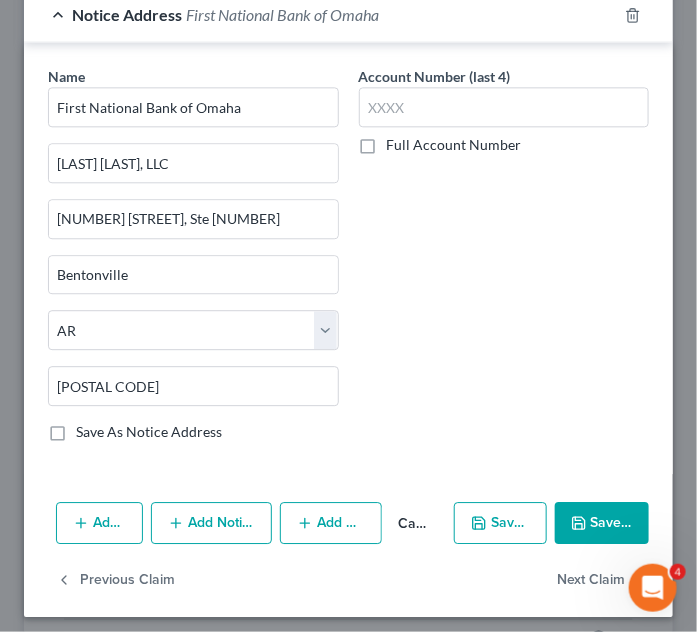 drag, startPoint x: 611, startPoint y: 503, endPoint x: 479, endPoint y: 478, distance: 134.34657 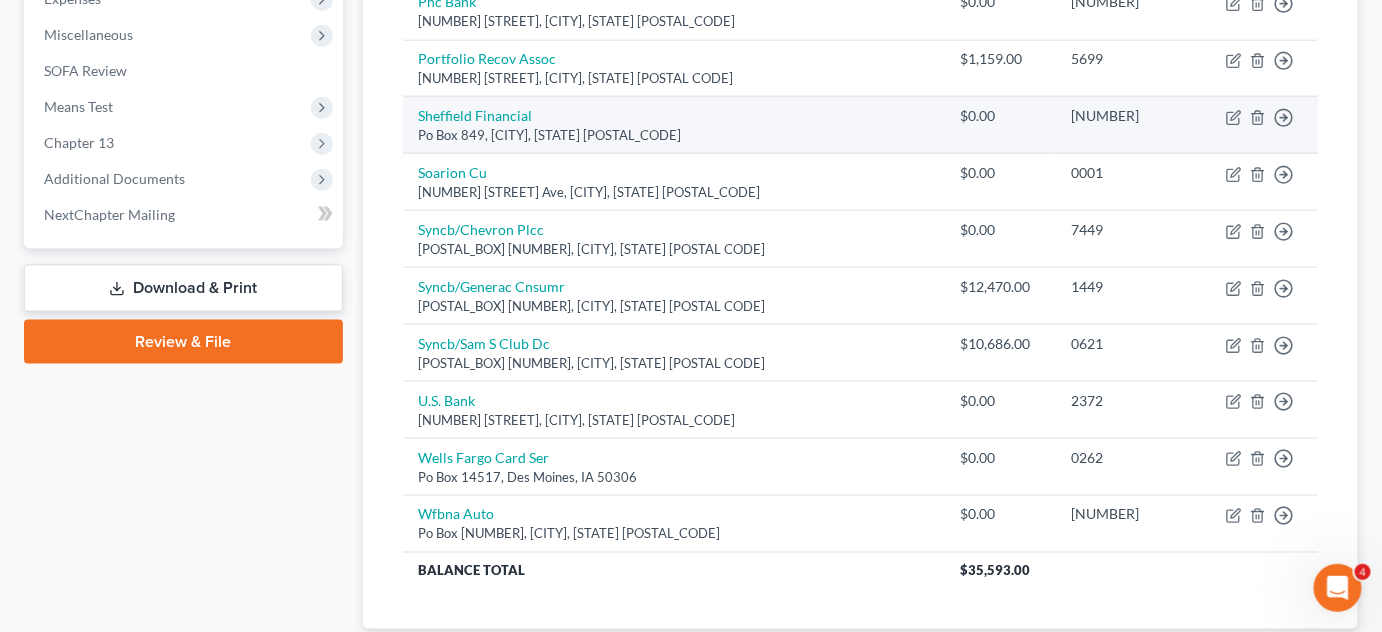 scroll, scrollTop: 898, scrollLeft: 0, axis: vertical 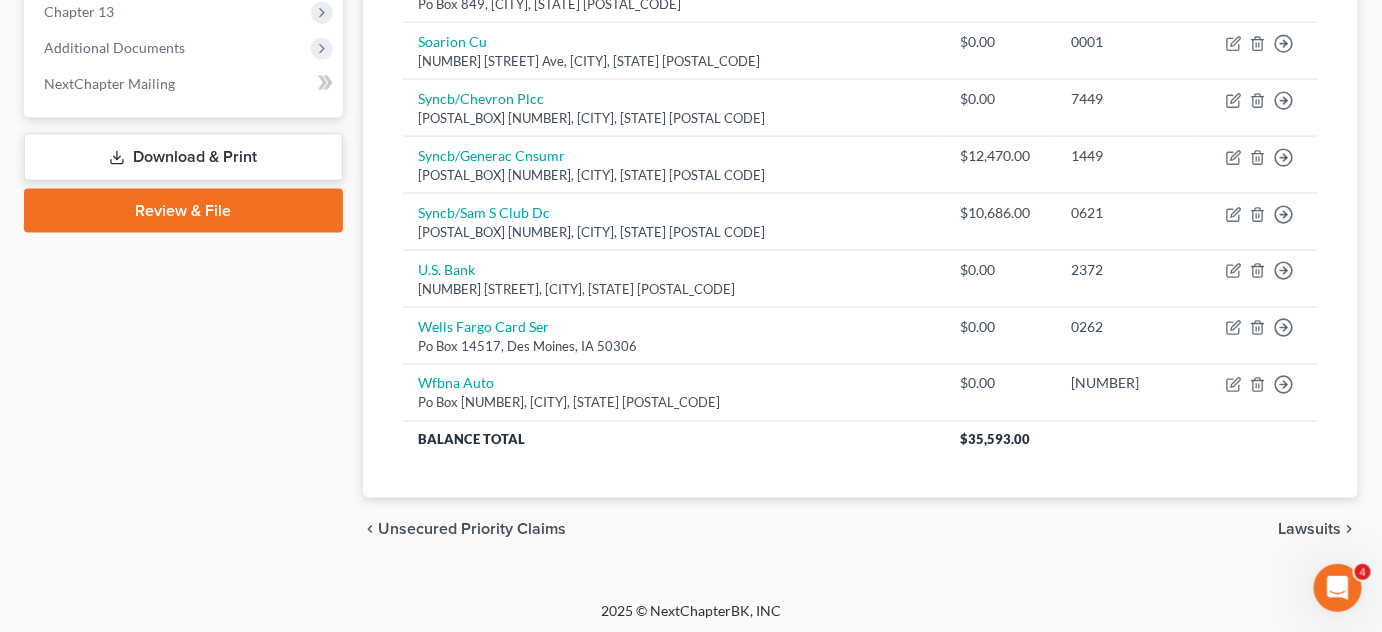 click on "Lawsuits" at bounding box center [1310, 530] 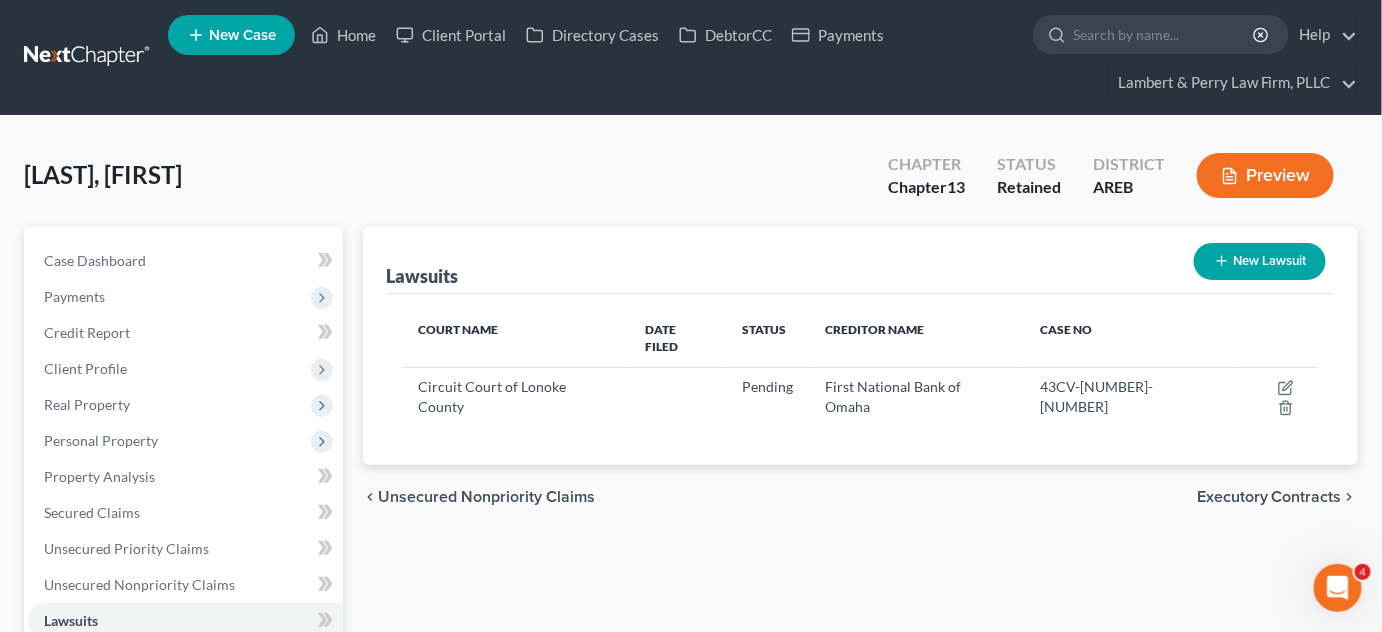 scroll, scrollTop: 0, scrollLeft: 0, axis: both 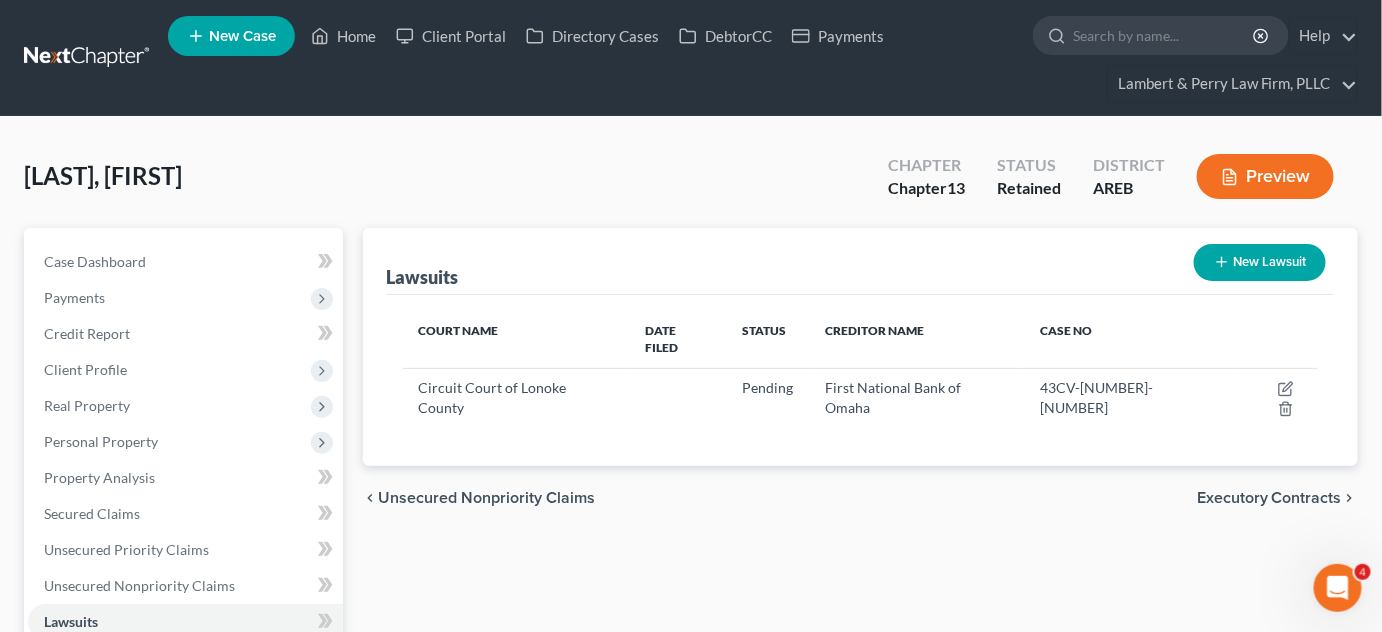 click on "Executory Contracts" at bounding box center [1269, 498] 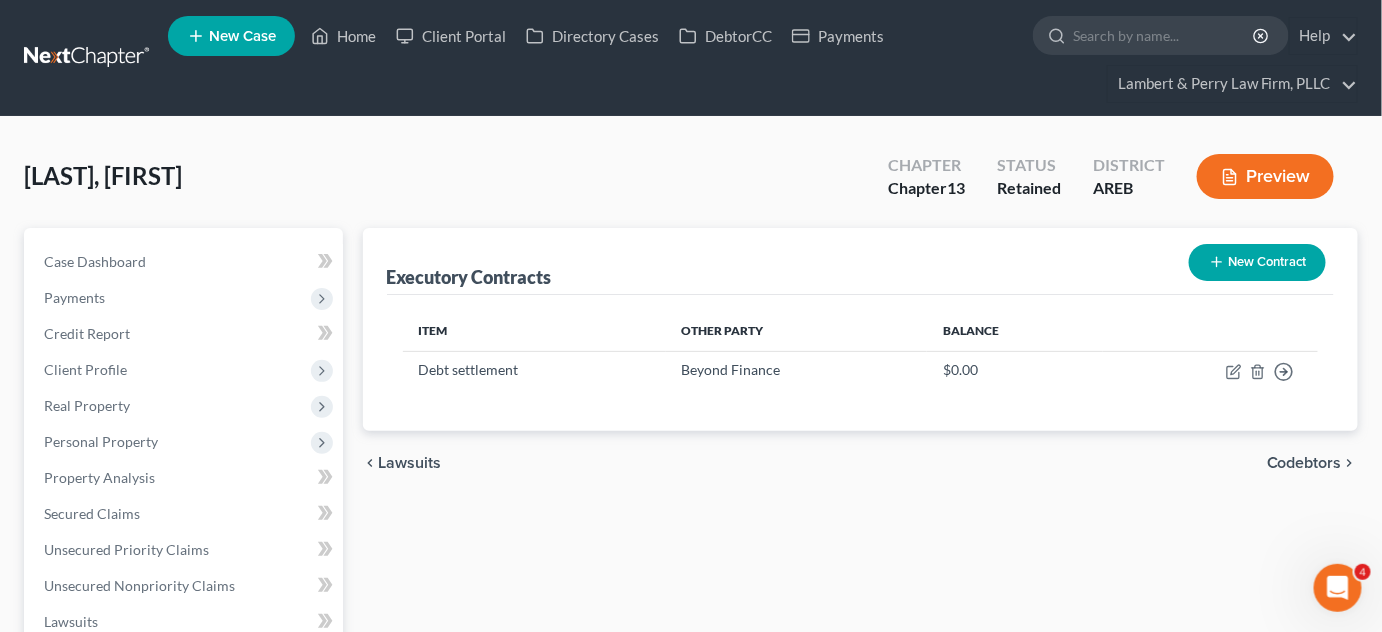 click on "Codebtors" at bounding box center [1304, 463] 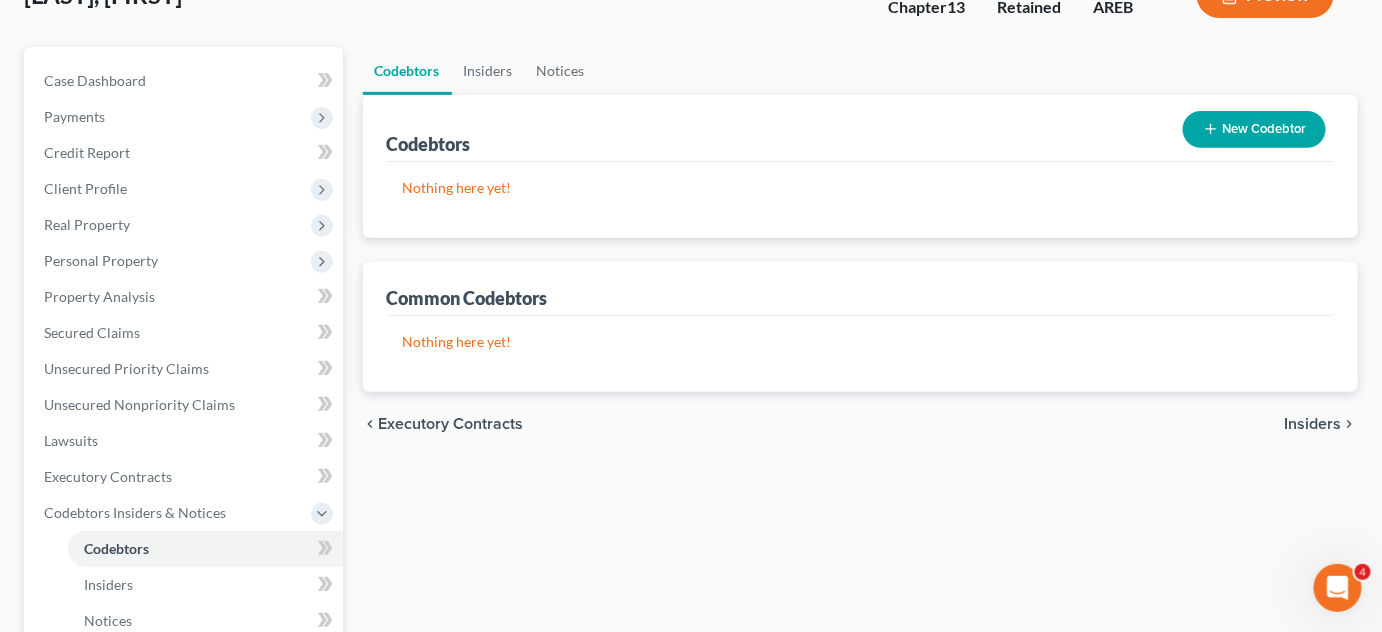 click on "Insiders" at bounding box center (1313, 424) 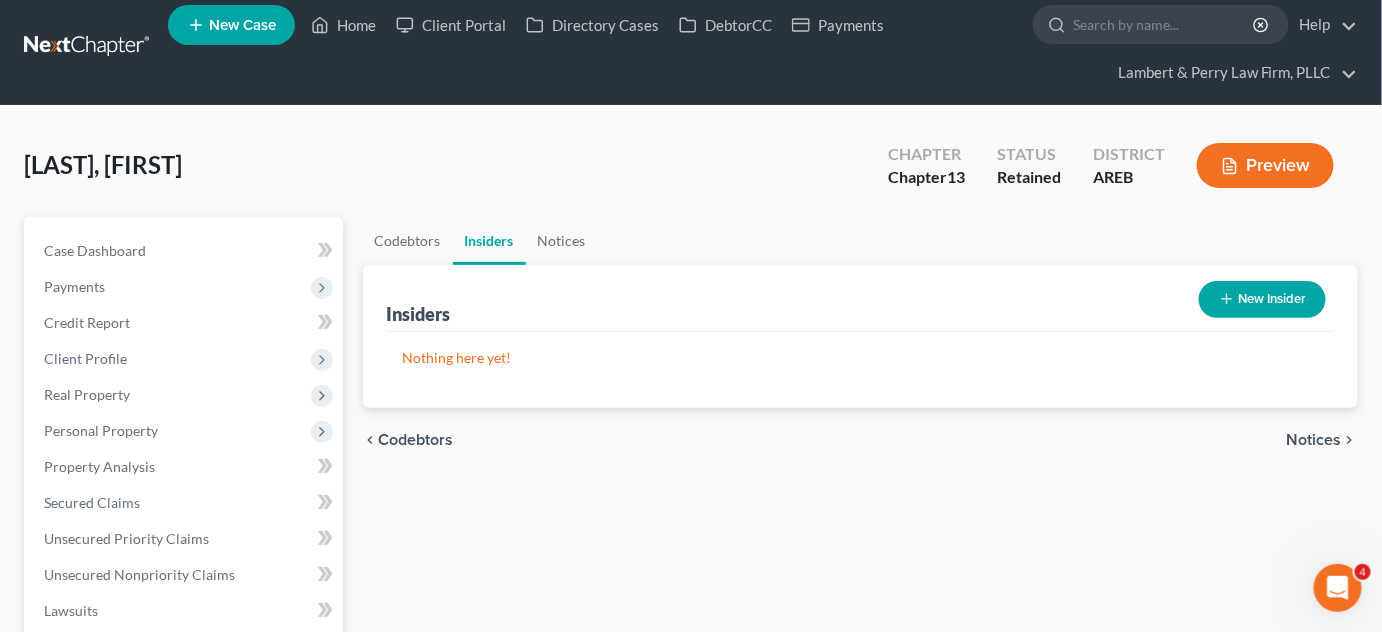 scroll, scrollTop: 0, scrollLeft: 0, axis: both 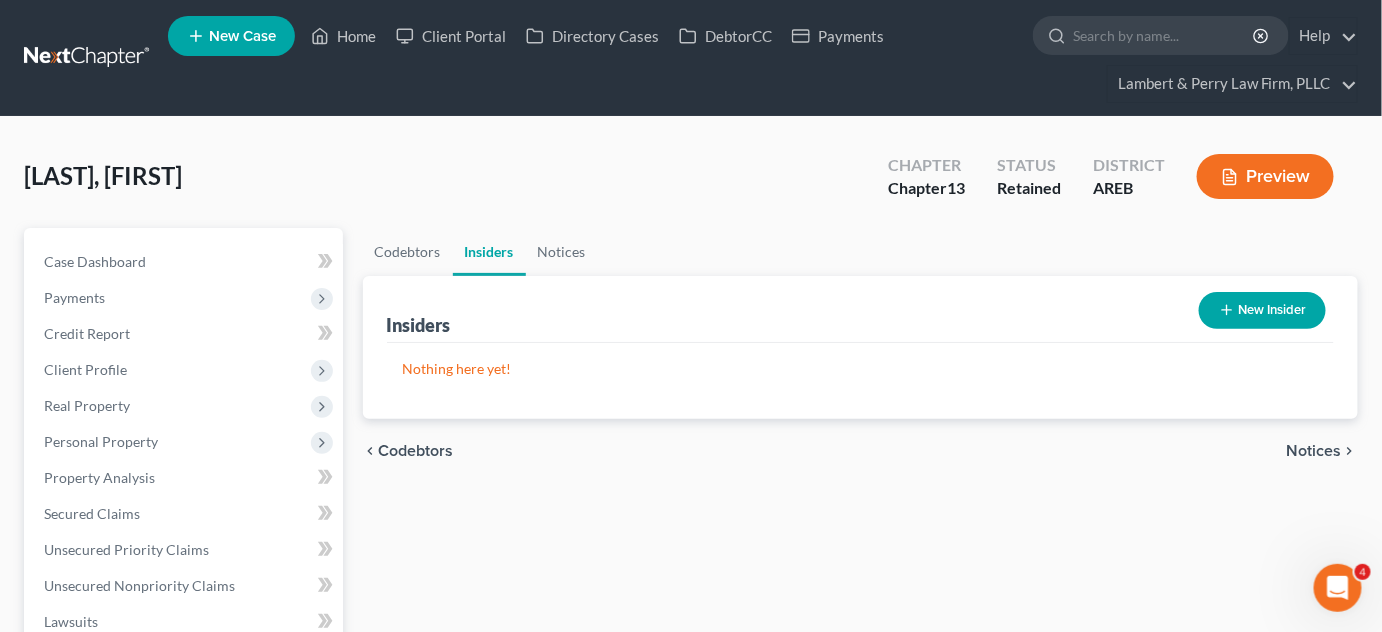 click on "Notices" at bounding box center [1314, 451] 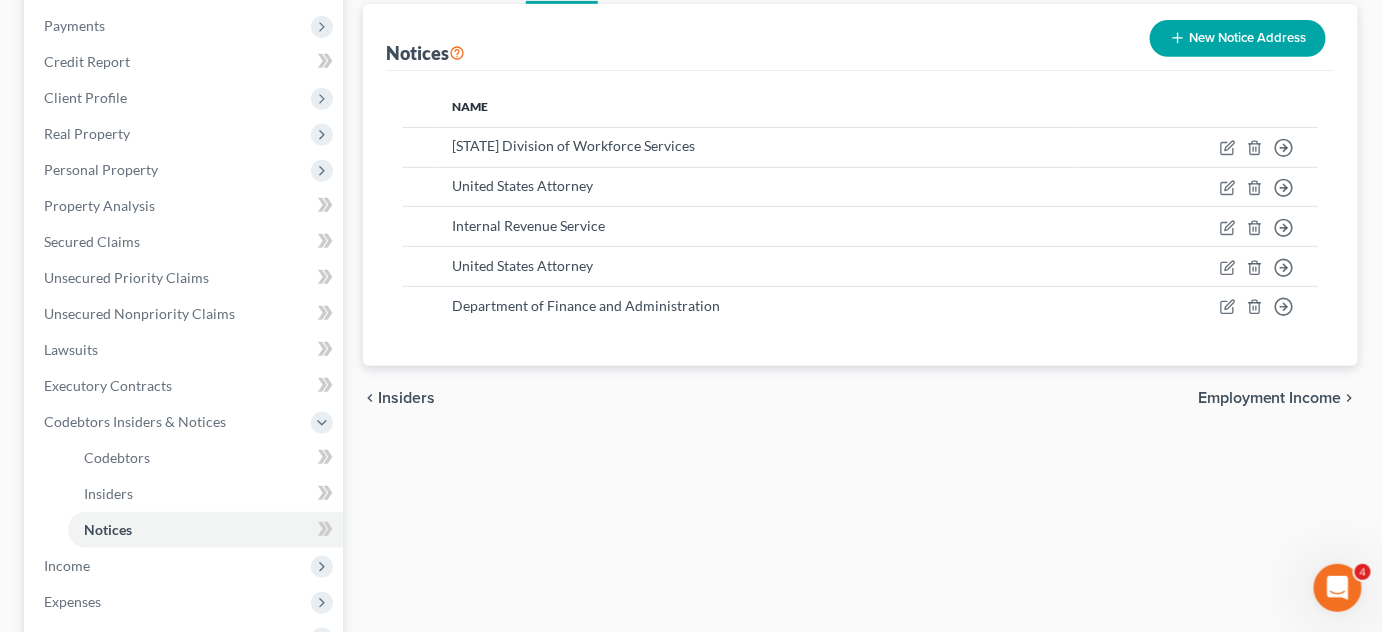 click on "Employment Income" at bounding box center [1270, 398] 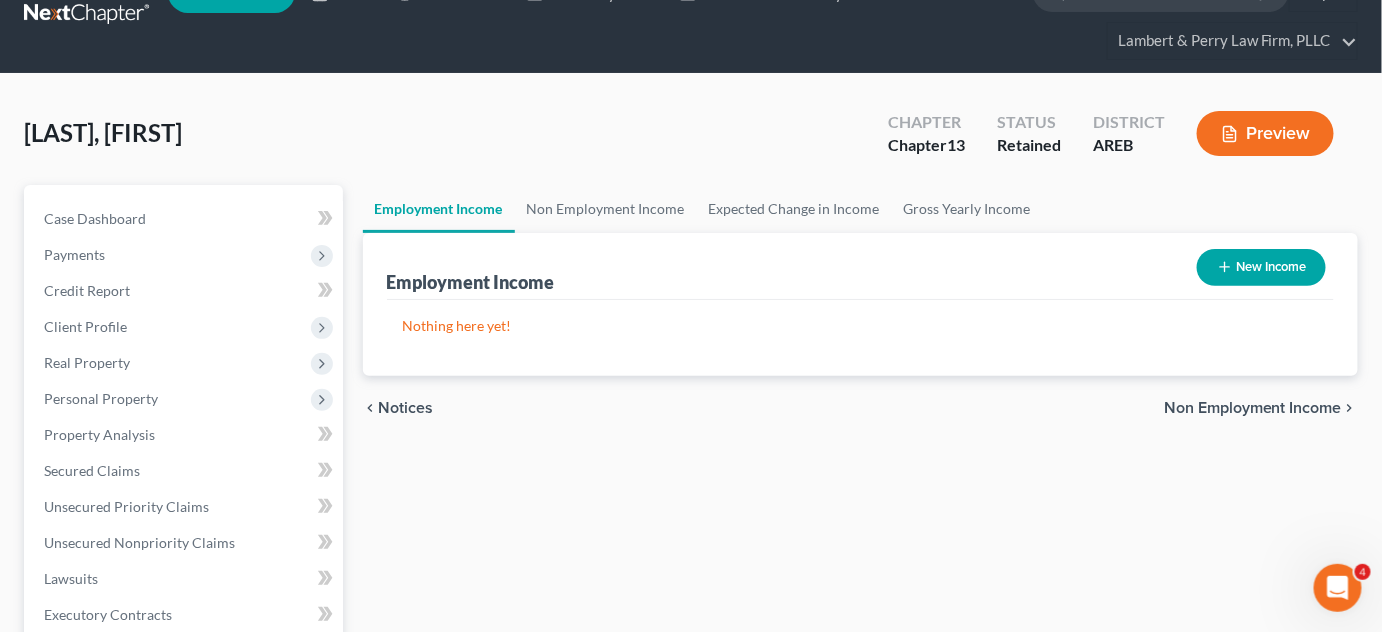 scroll, scrollTop: 0, scrollLeft: 0, axis: both 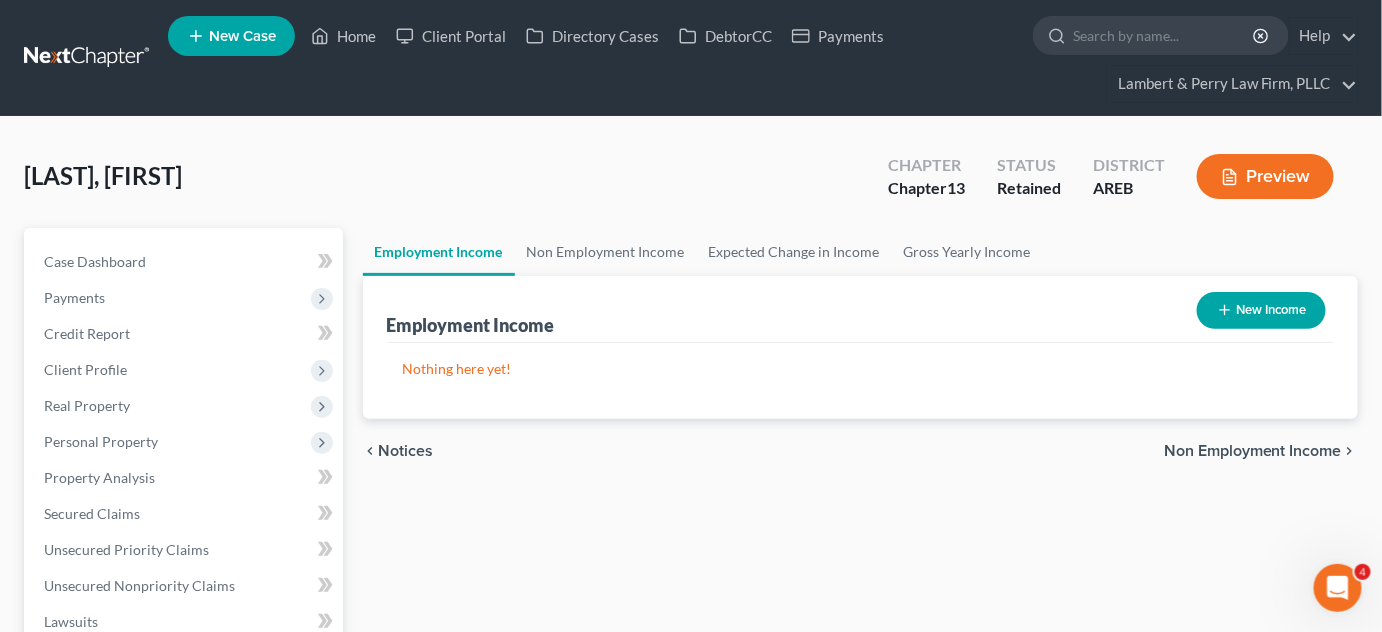 click on "Non Employment Income" at bounding box center [1253, 451] 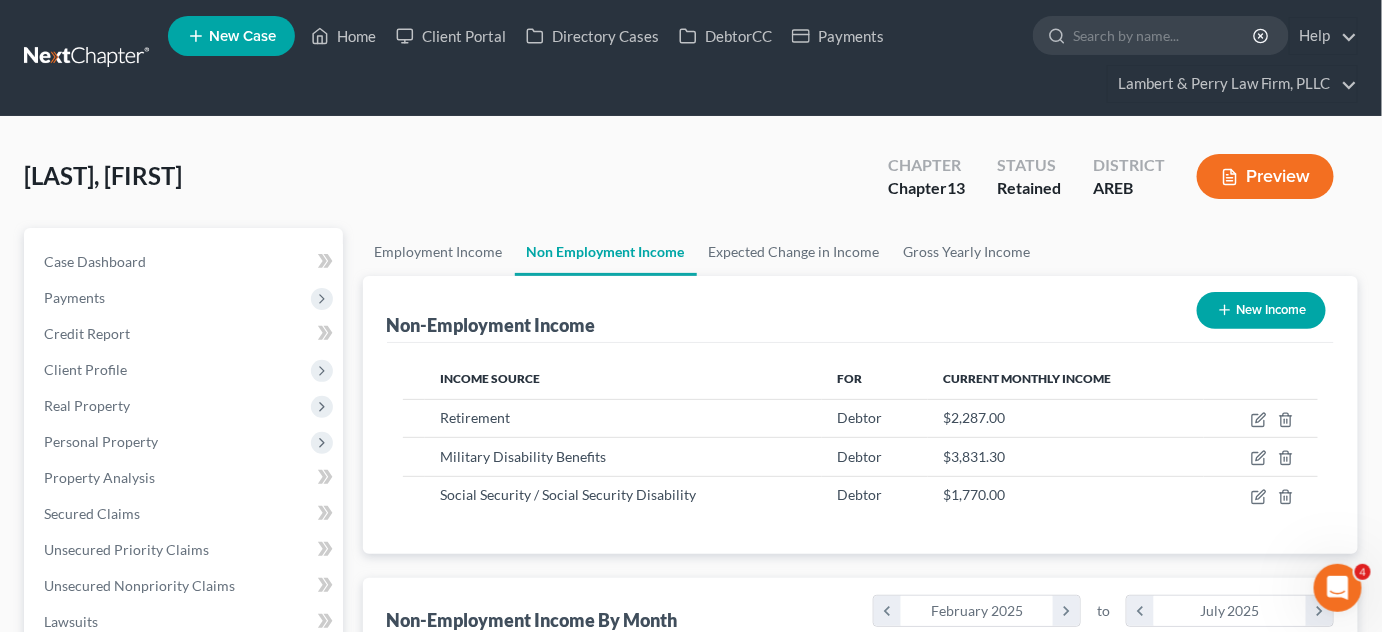 scroll, scrollTop: 999643, scrollLeft: 999442, axis: both 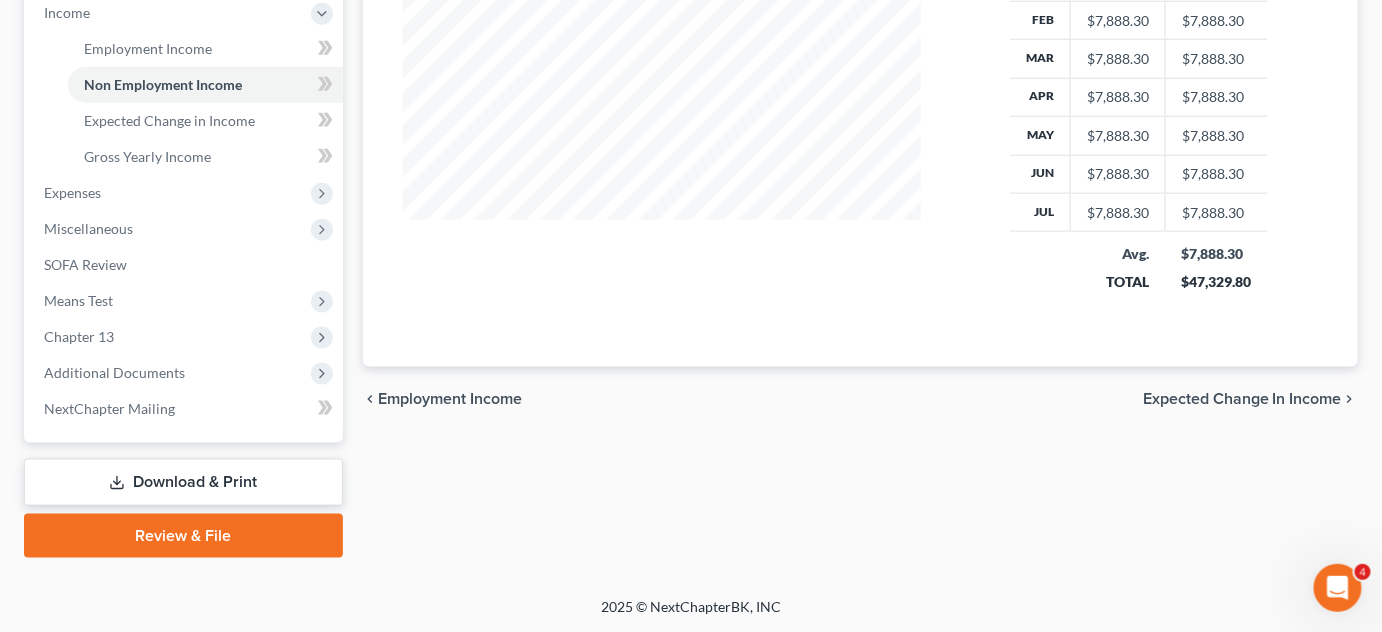click on "Expected Change in Income" at bounding box center [1242, 399] 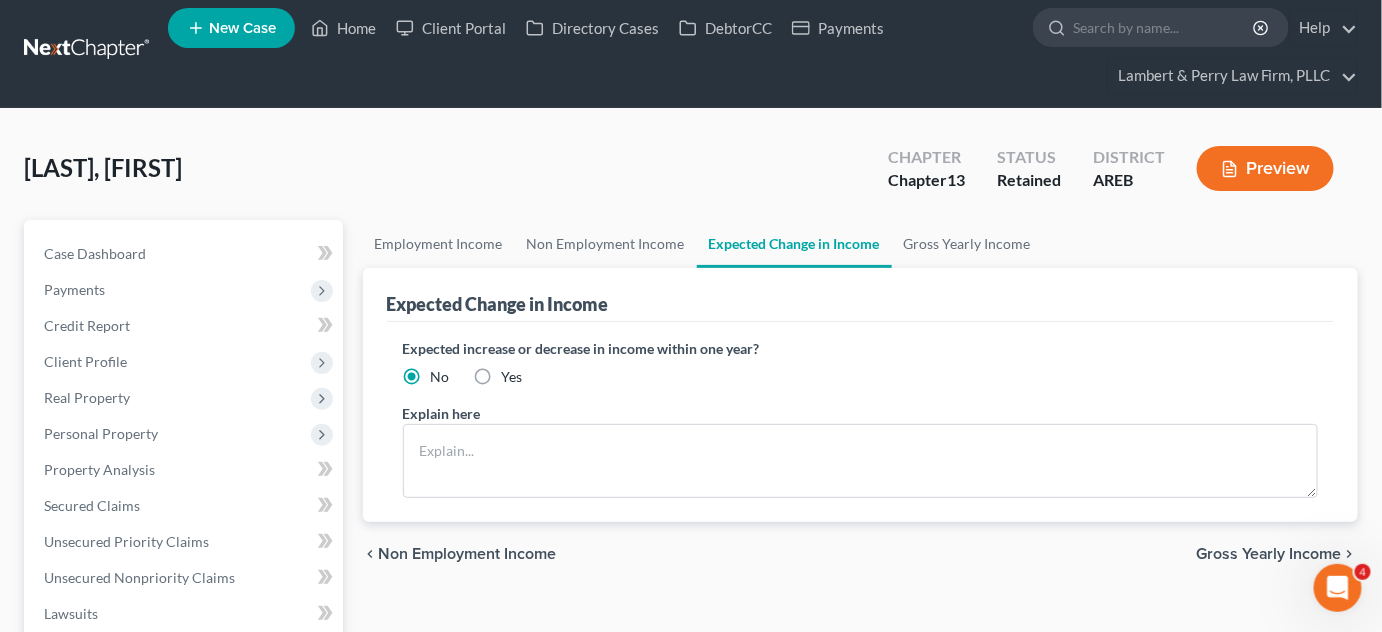 scroll, scrollTop: 0, scrollLeft: 0, axis: both 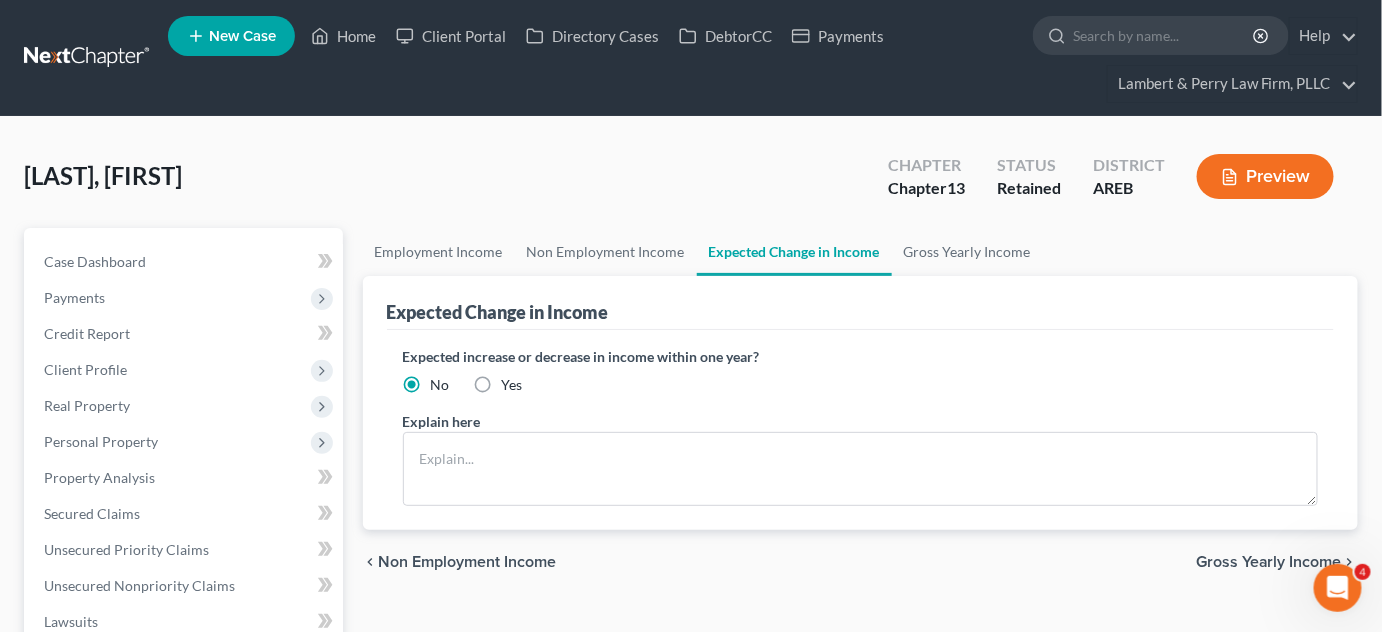 drag, startPoint x: 1226, startPoint y: 559, endPoint x: 1131, endPoint y: 584, distance: 98.23441 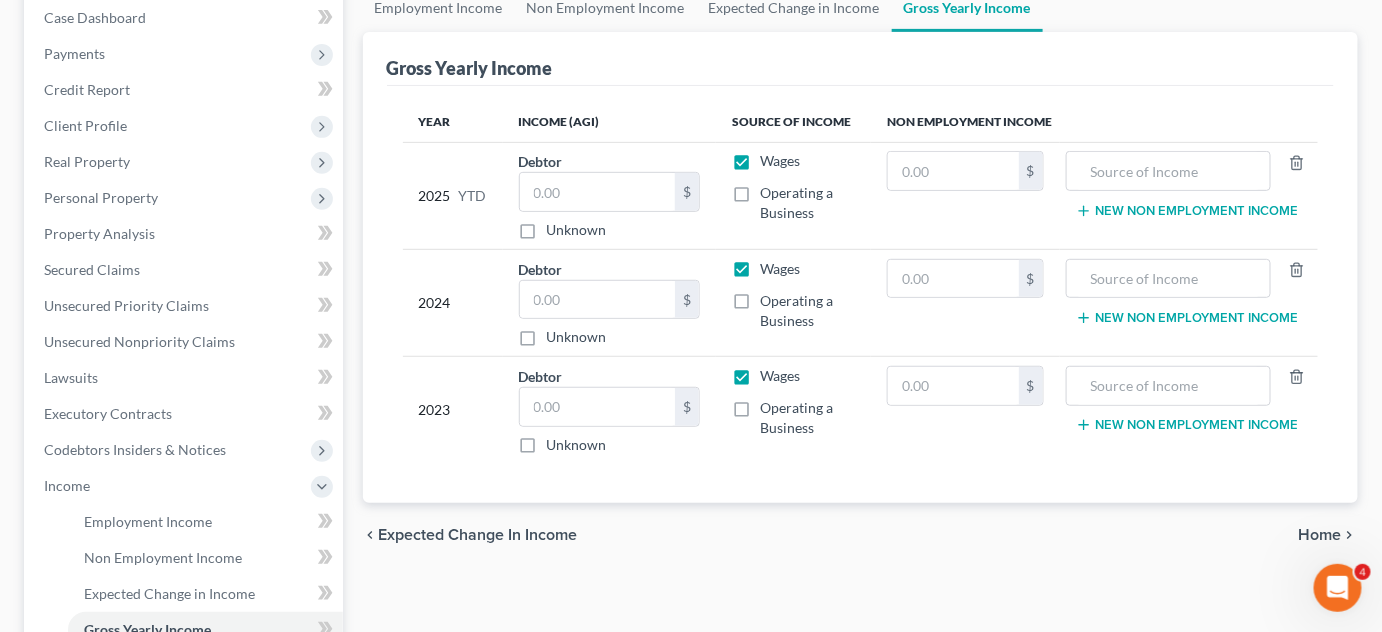scroll, scrollTop: 272, scrollLeft: 0, axis: vertical 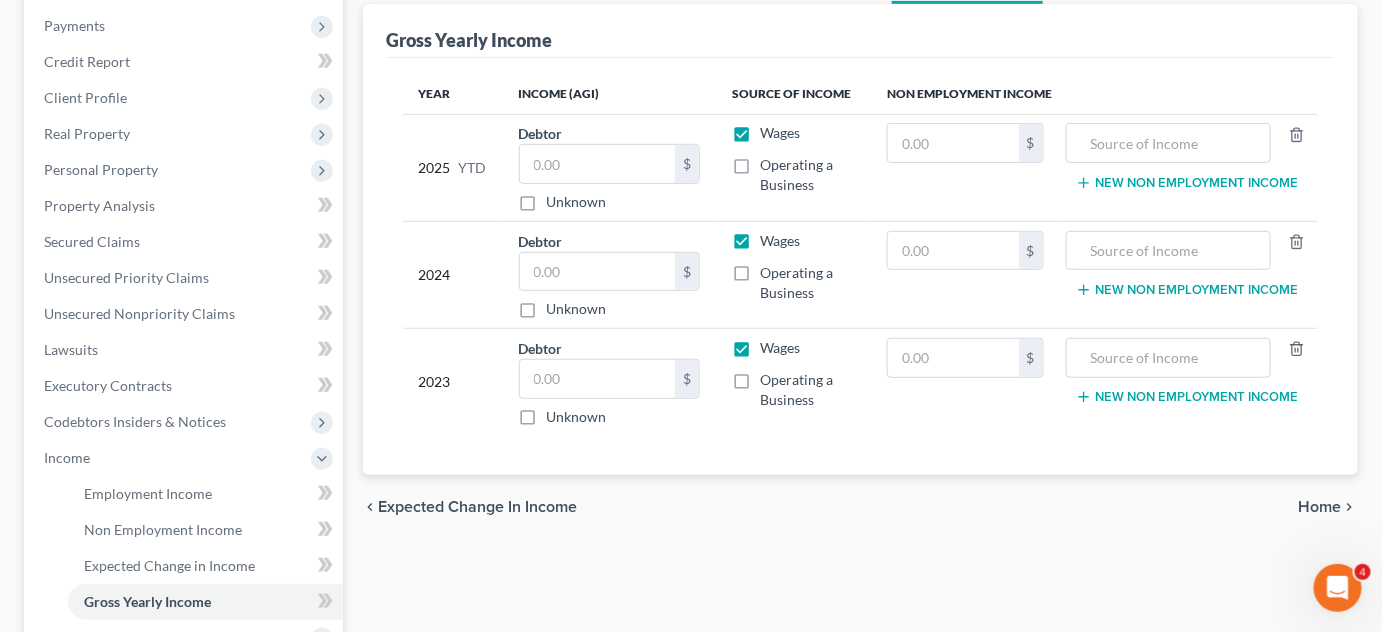 click on "Home" at bounding box center (1320, 507) 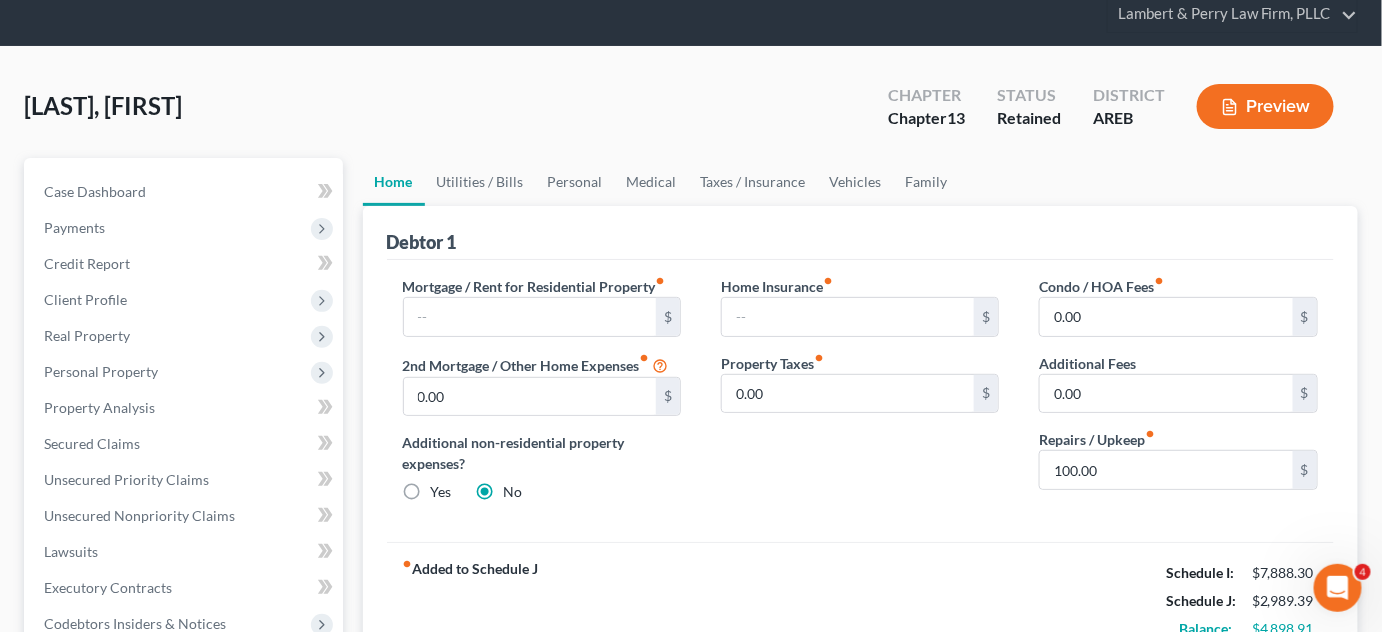 scroll, scrollTop: 181, scrollLeft: 0, axis: vertical 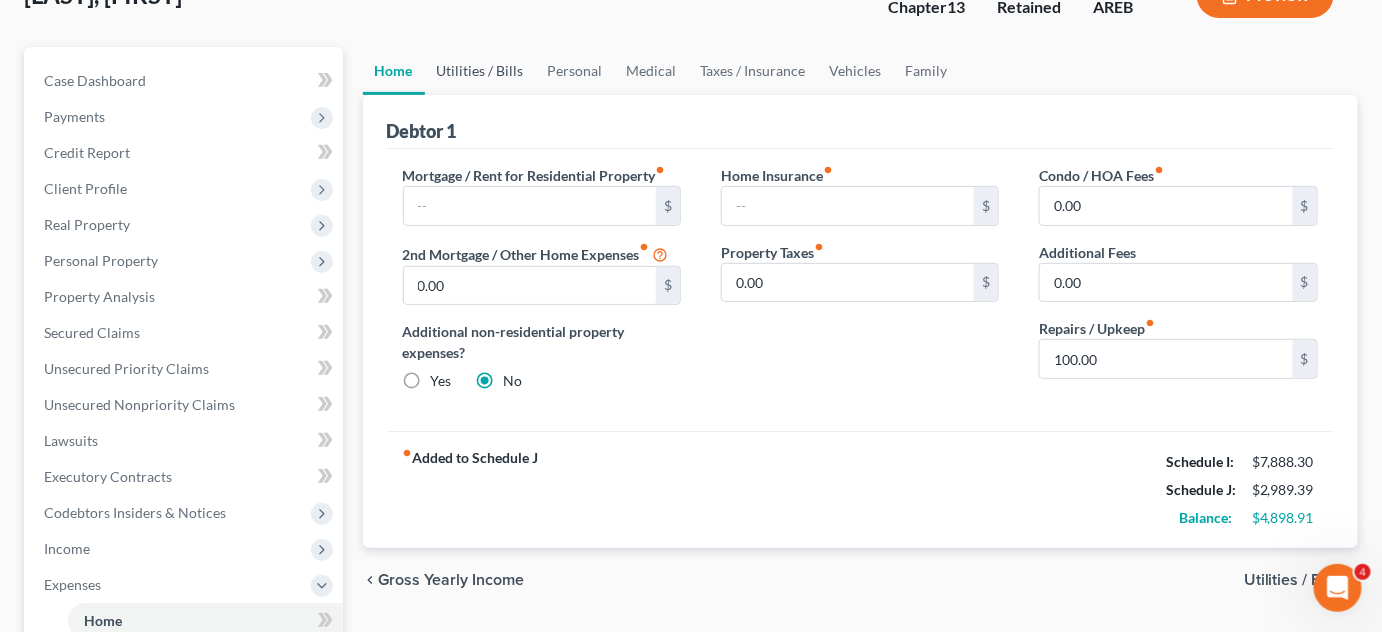 click on "Utilities / Bills" at bounding box center [480, 71] 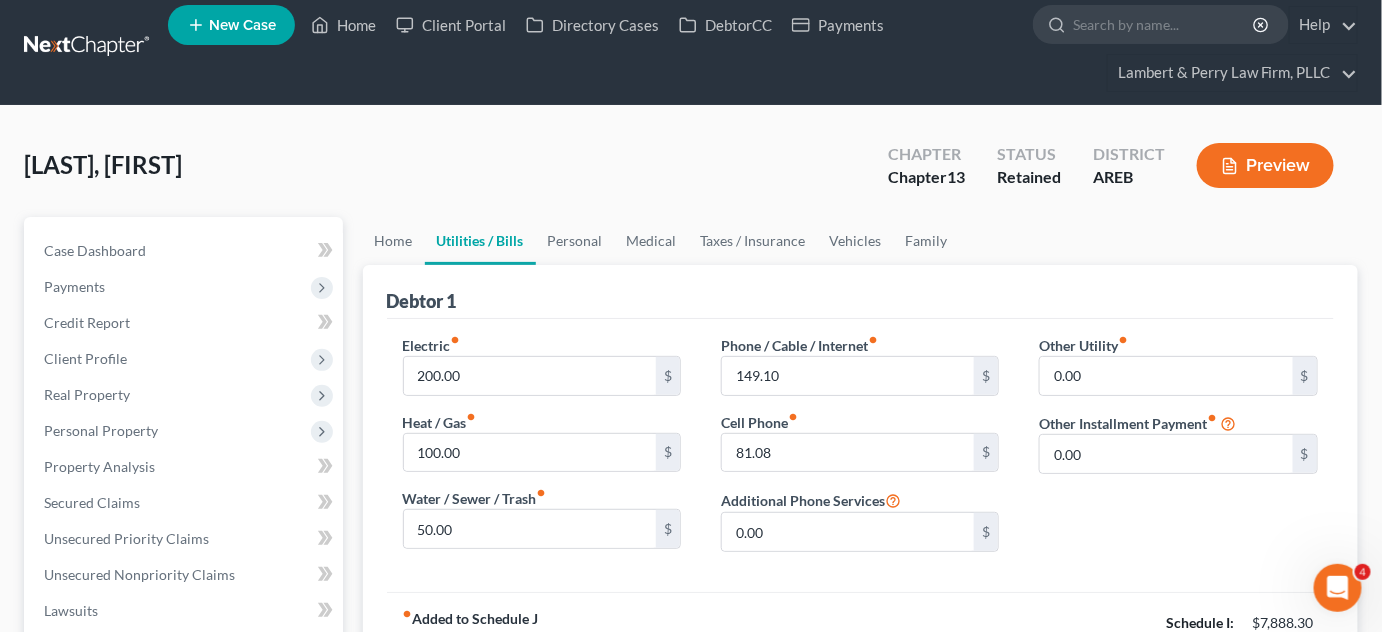 scroll, scrollTop: 0, scrollLeft: 0, axis: both 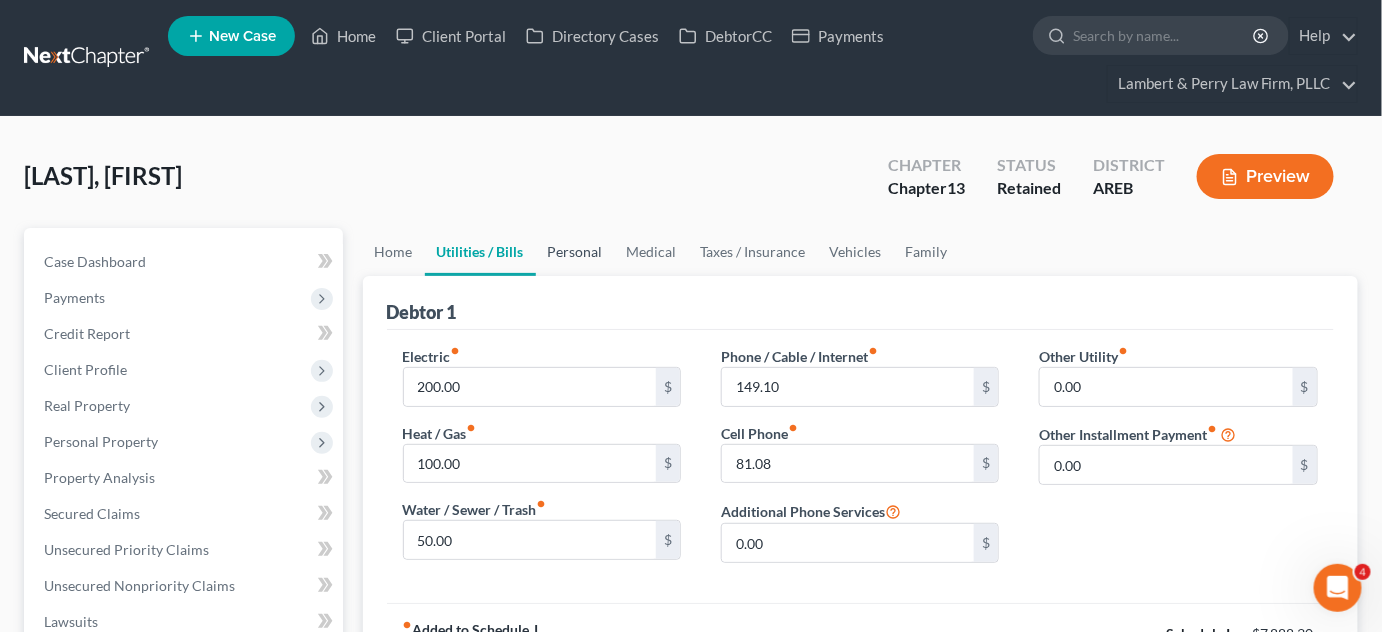 click on "Personal" at bounding box center (575, 252) 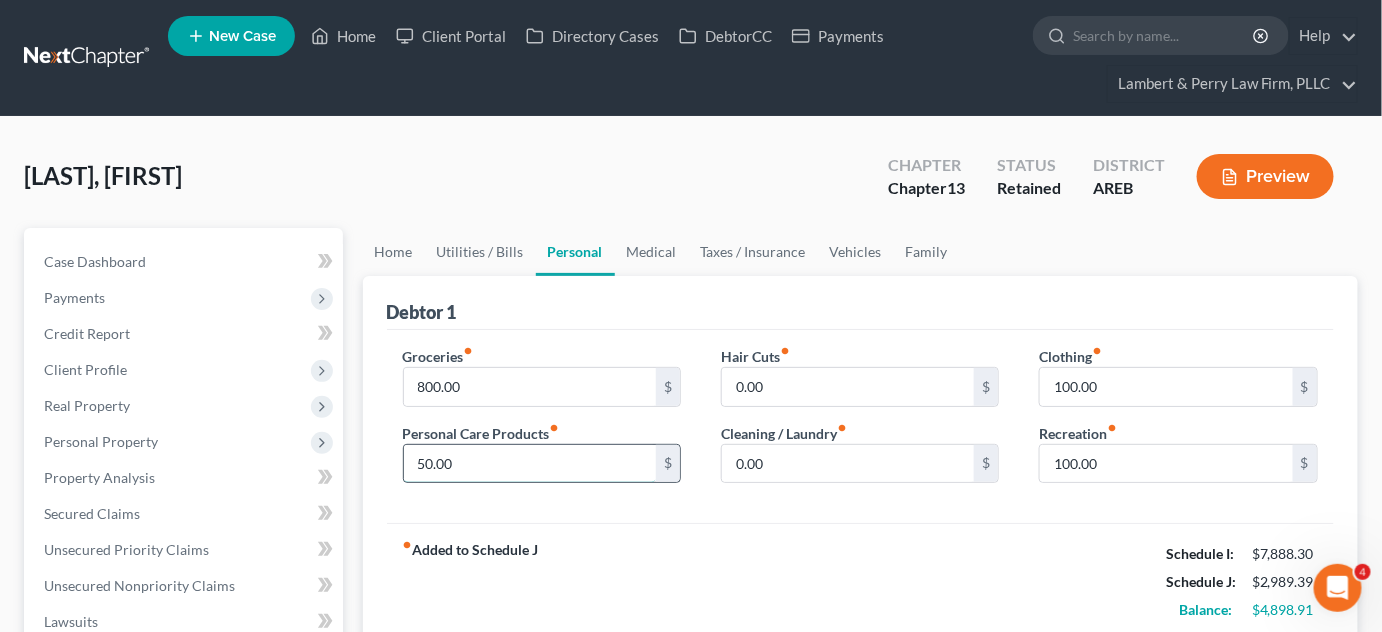 click on "50.00" at bounding box center (530, 464) 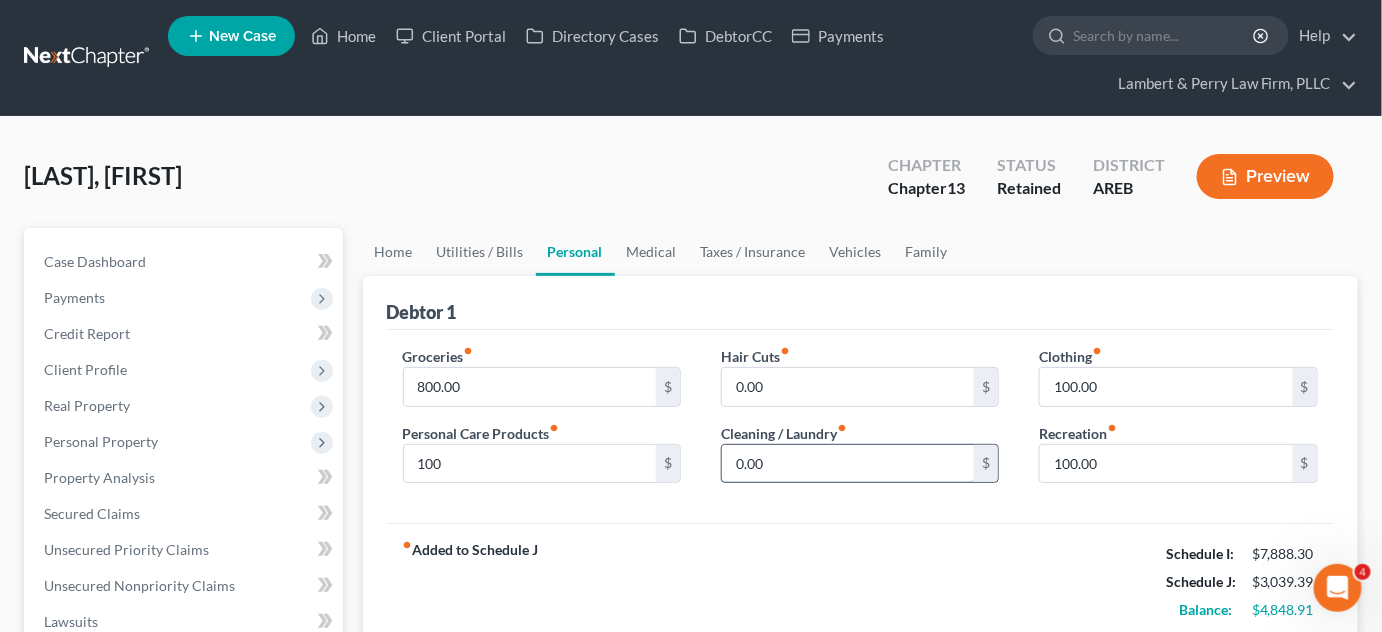 click on "0.00" at bounding box center [848, 464] 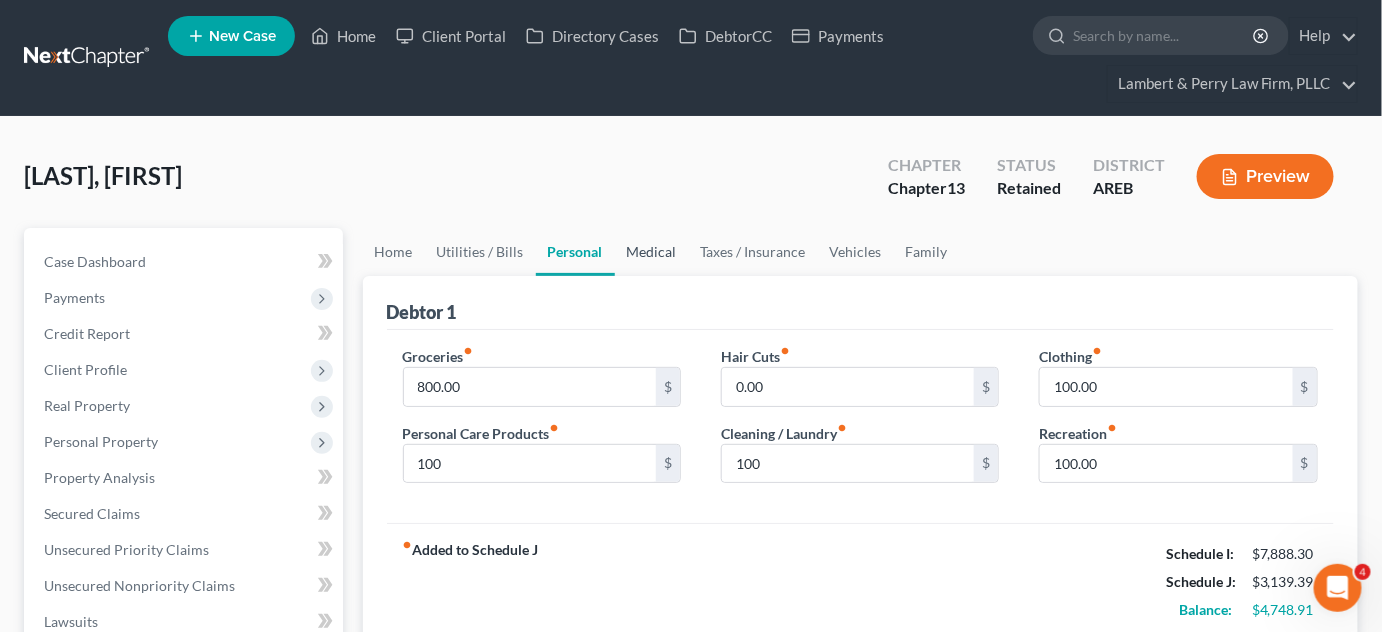 click on "Medical" at bounding box center (652, 252) 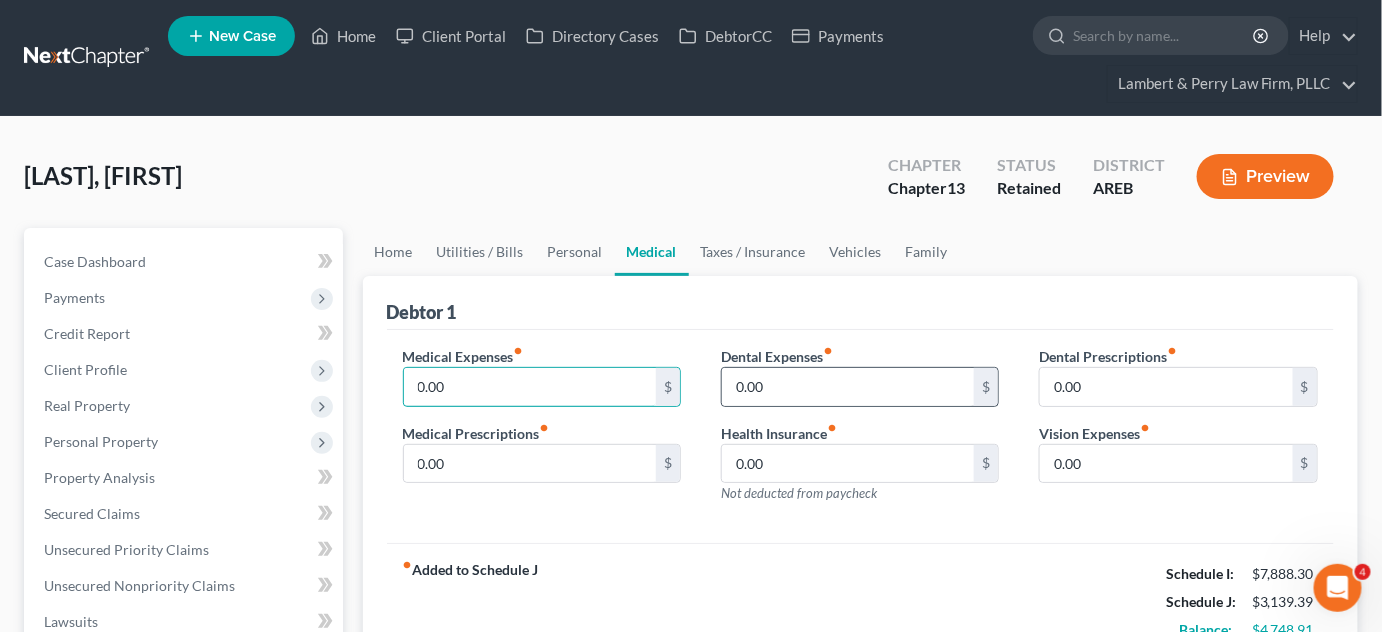 drag, startPoint x: 482, startPoint y: 375, endPoint x: 988, endPoint y: 393, distance: 506.32007 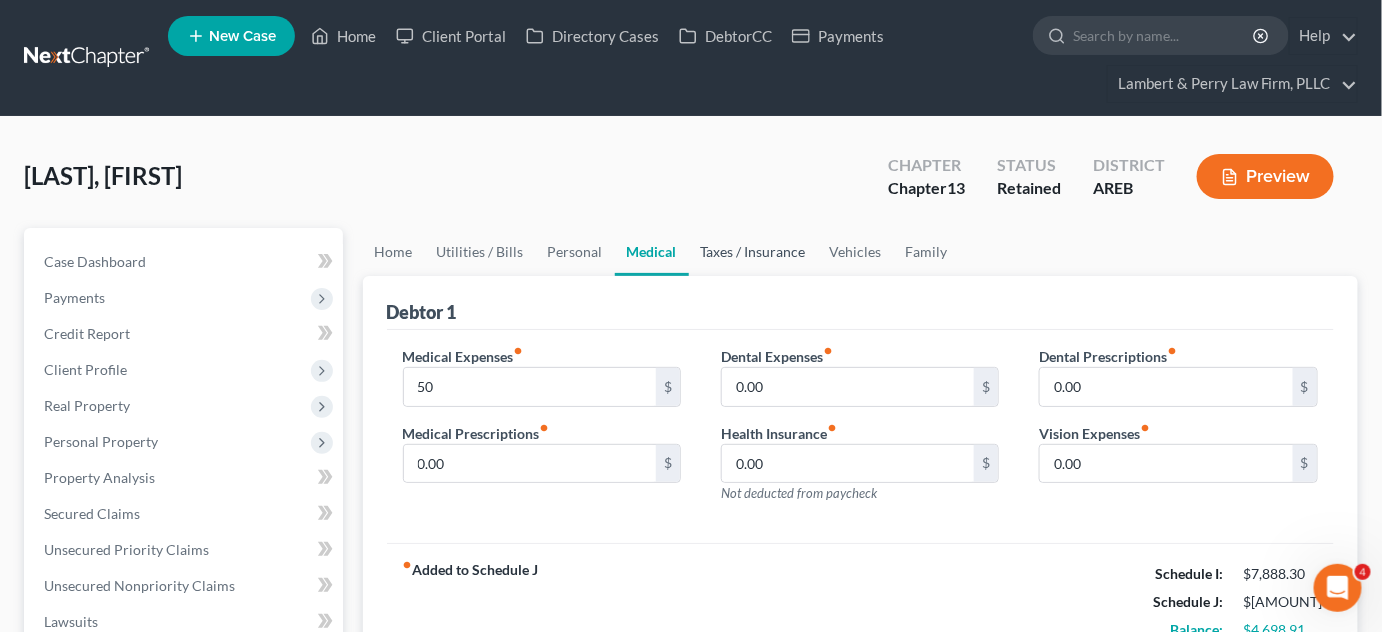 click on "Taxes / Insurance" at bounding box center (753, 252) 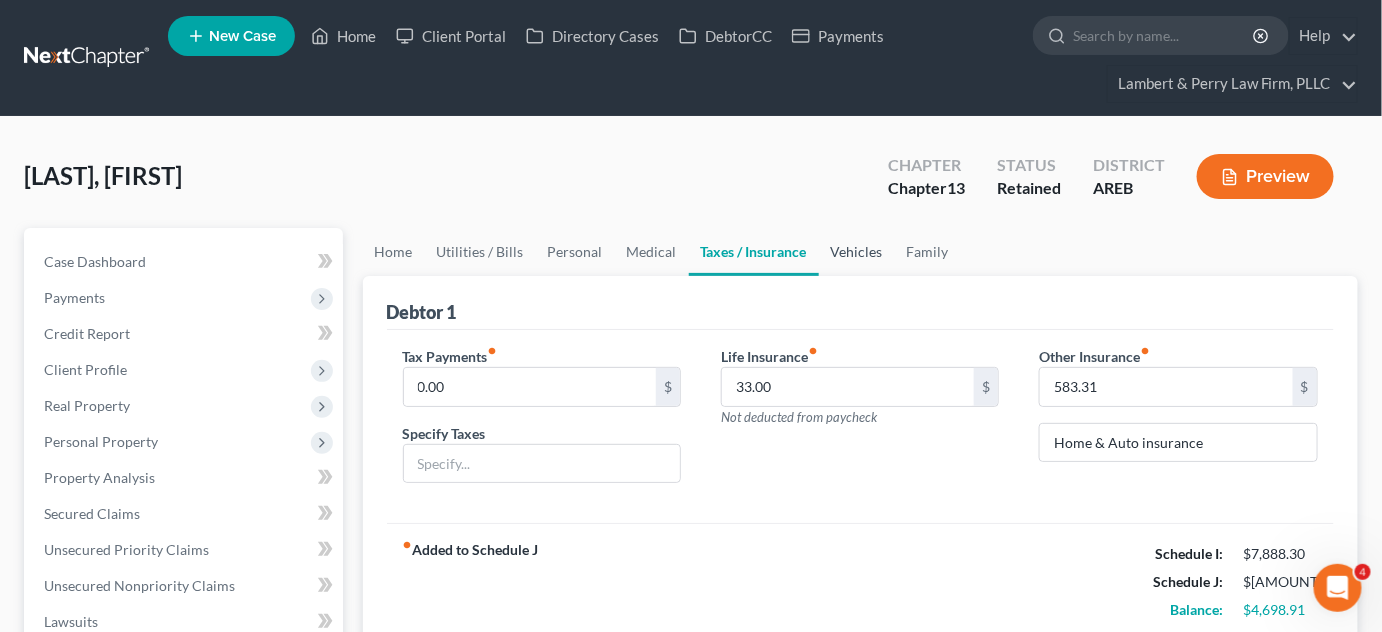 click on "Vehicles" at bounding box center [857, 252] 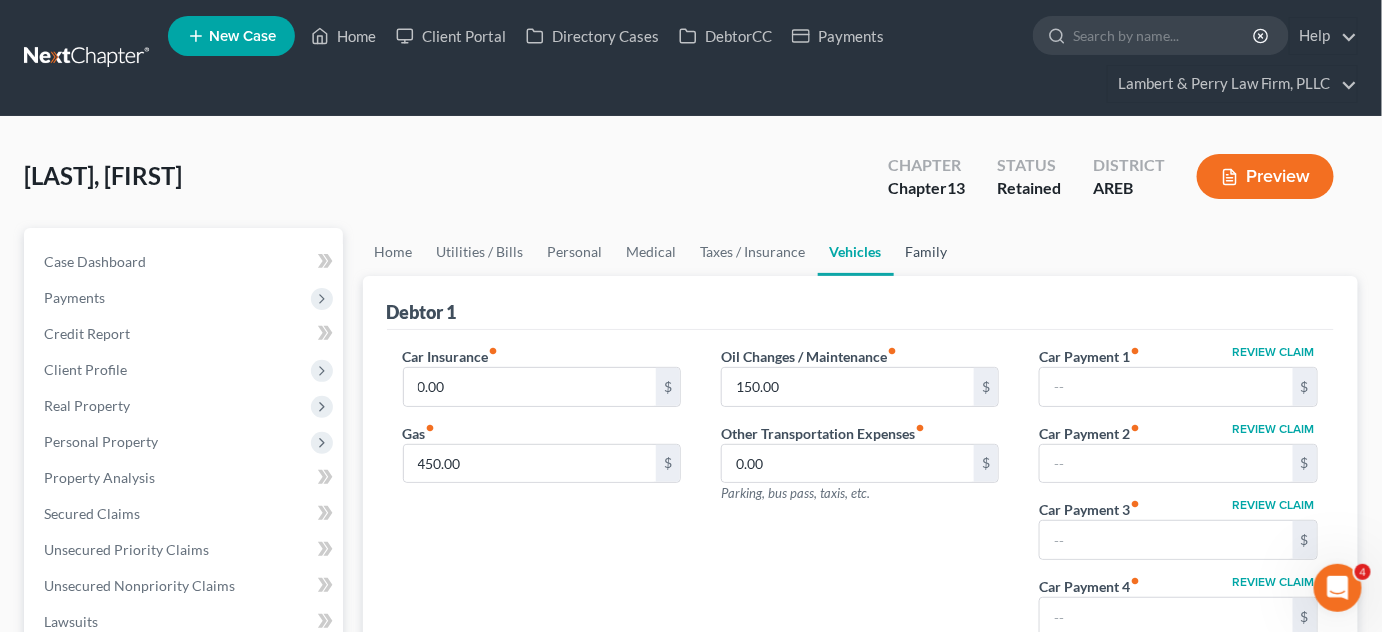 click on "Family" at bounding box center (927, 252) 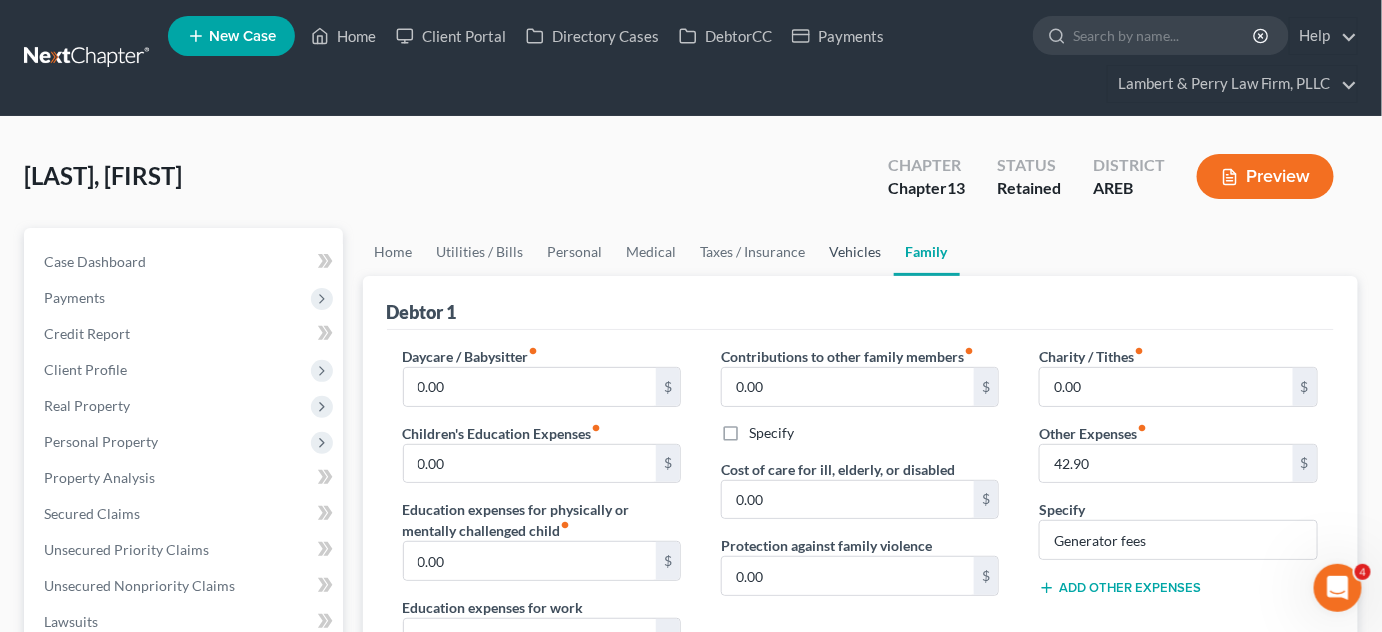 click on "Vehicles" at bounding box center [856, 252] 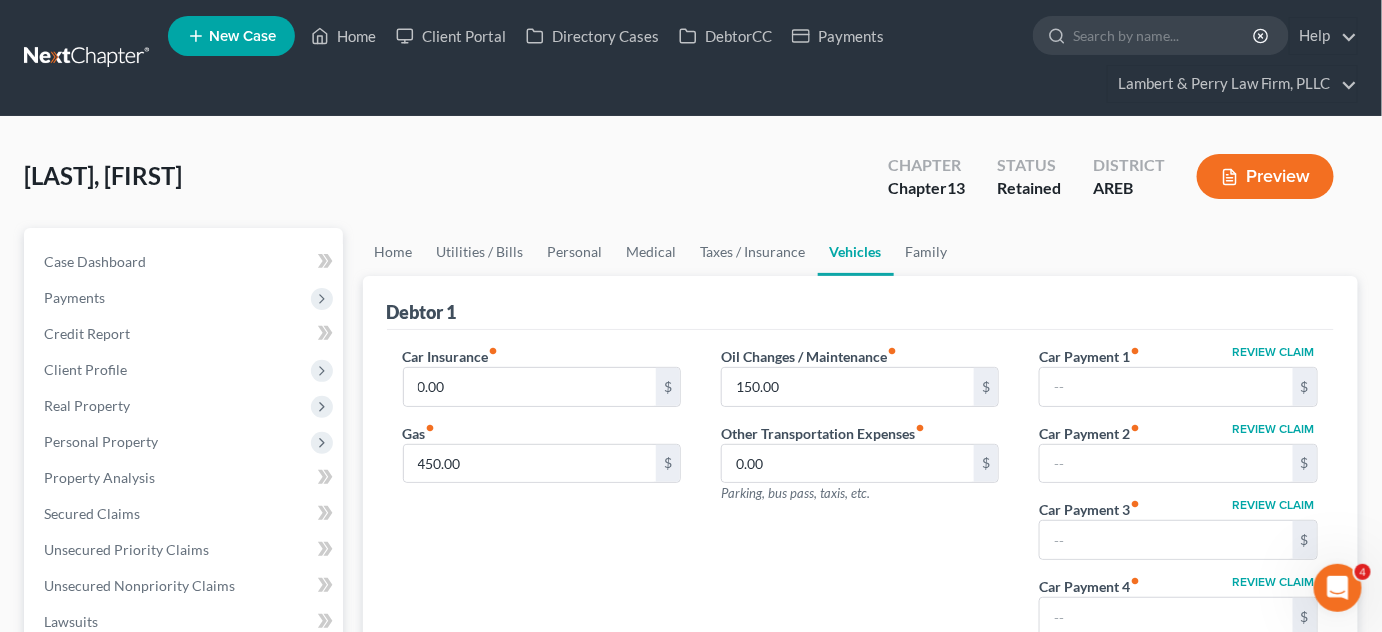 click on "Oil Changes / Maintenance  fiber_manual_record 150.00 $ Other Transportation Expenses  fiber_manual_record 0.00 $ Parking, bus pass, taxis, etc." at bounding box center (860, 556) 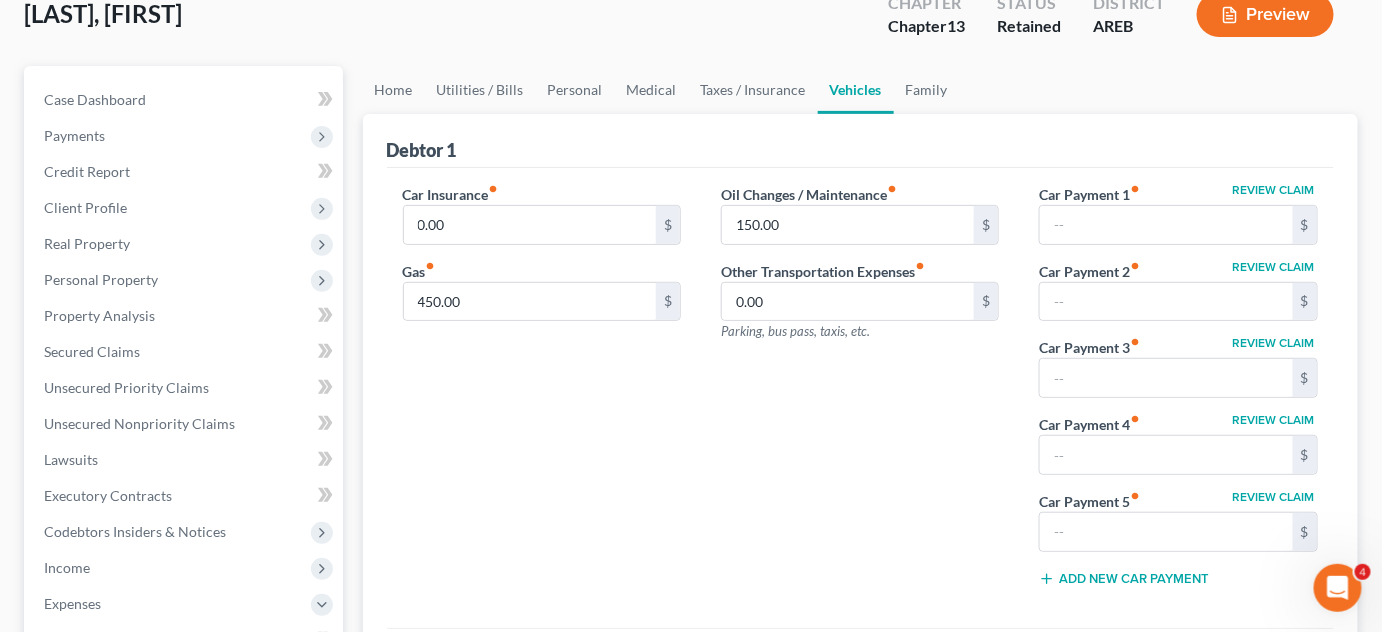 scroll, scrollTop: 0, scrollLeft: 0, axis: both 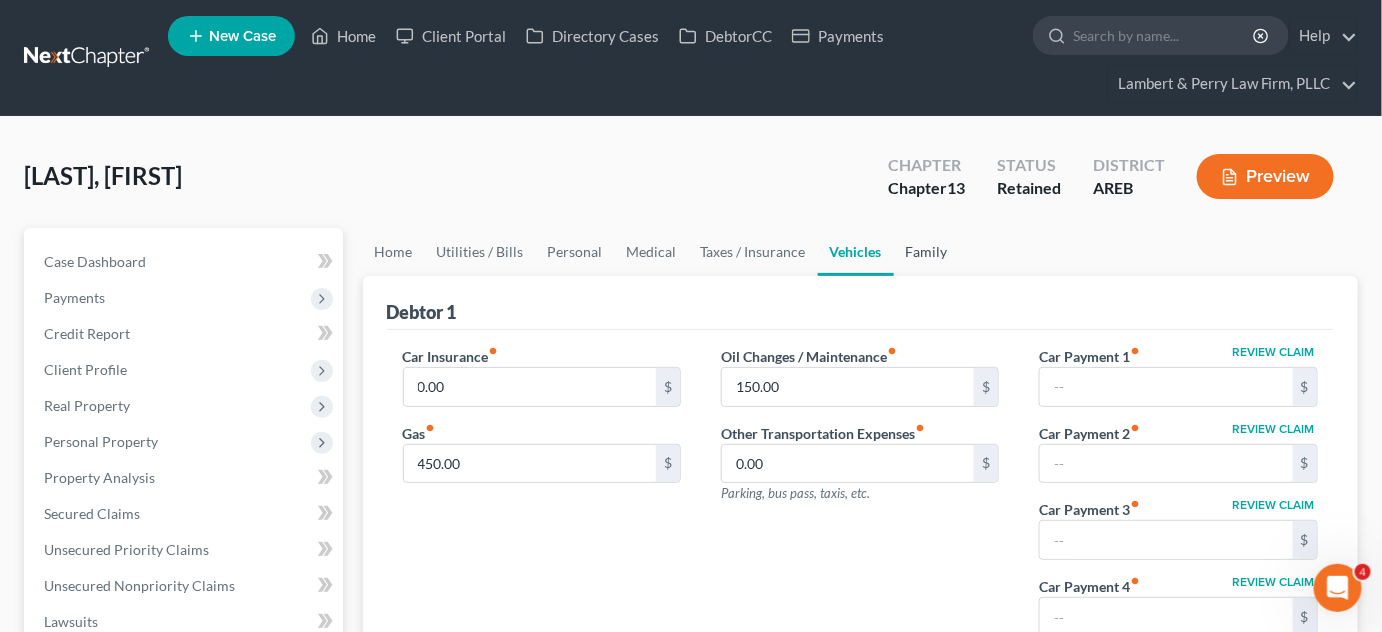 click on "Family" at bounding box center (927, 252) 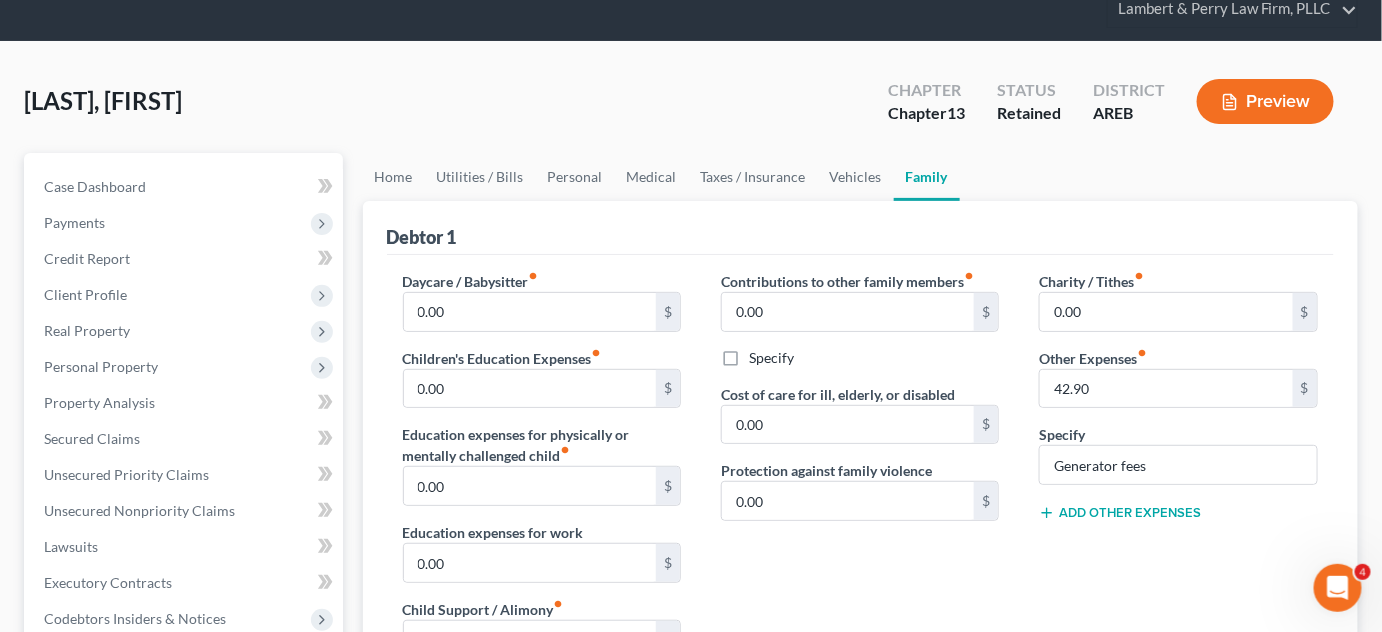 scroll, scrollTop: 181, scrollLeft: 0, axis: vertical 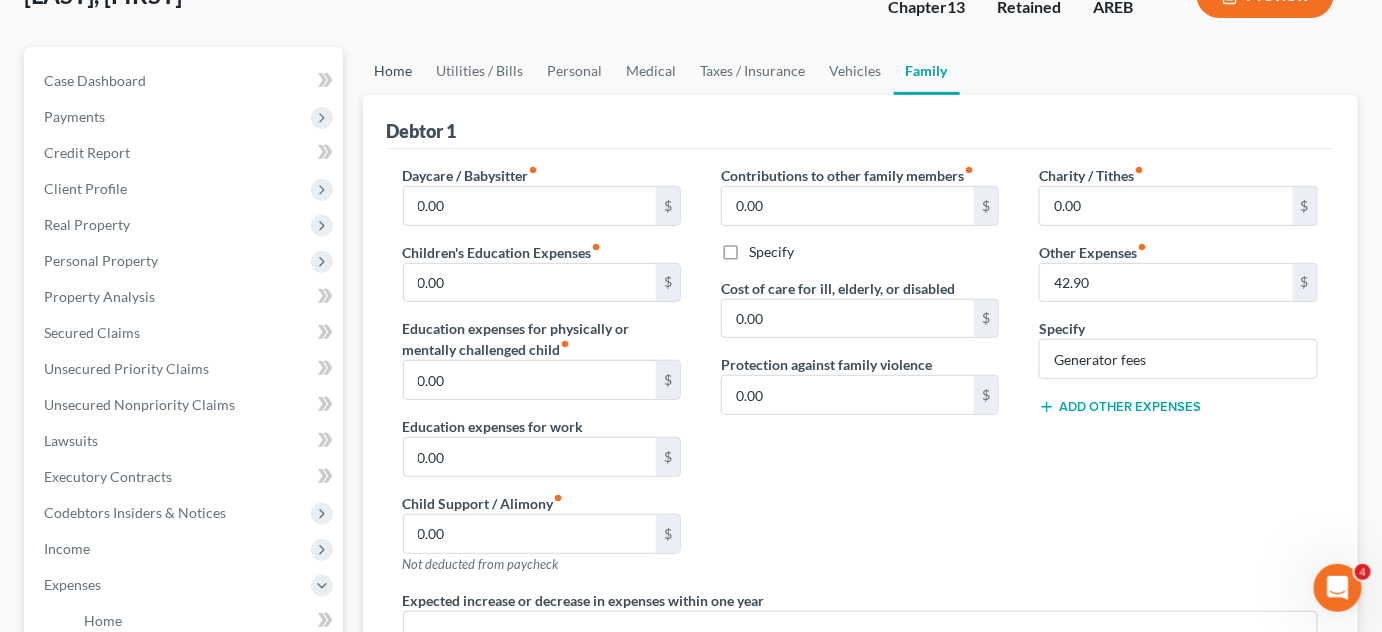 click on "Home" at bounding box center [394, 71] 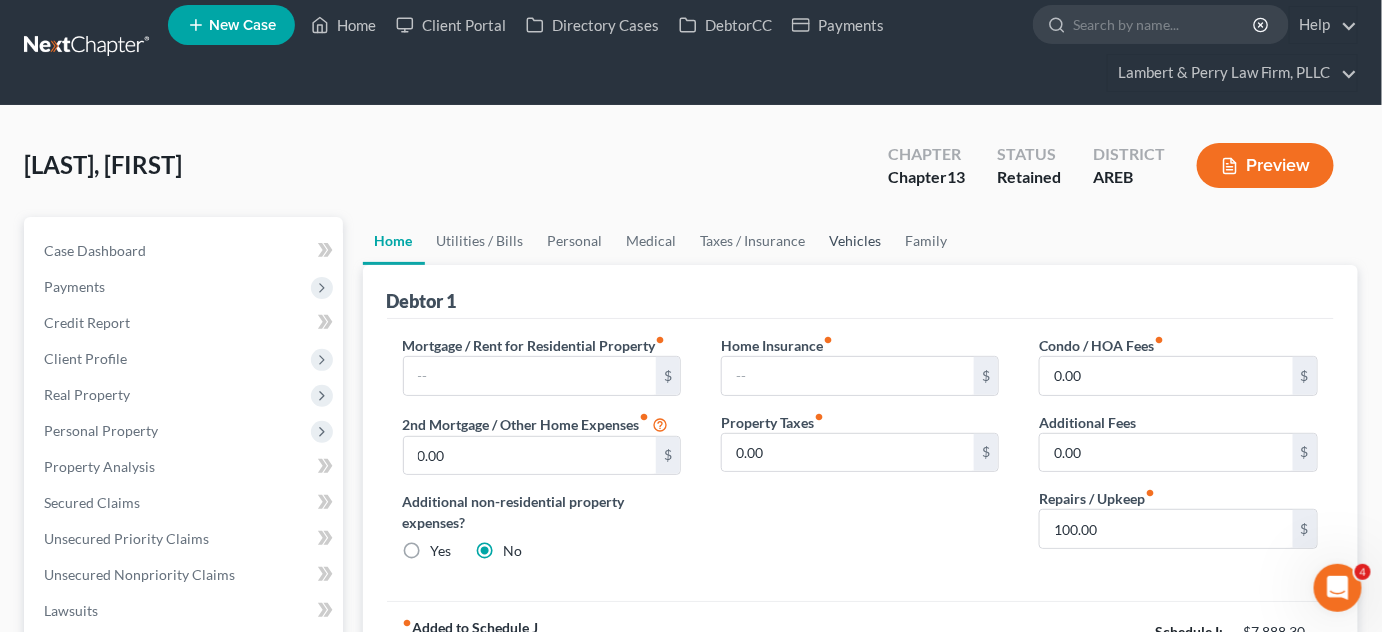 scroll, scrollTop: 0, scrollLeft: 0, axis: both 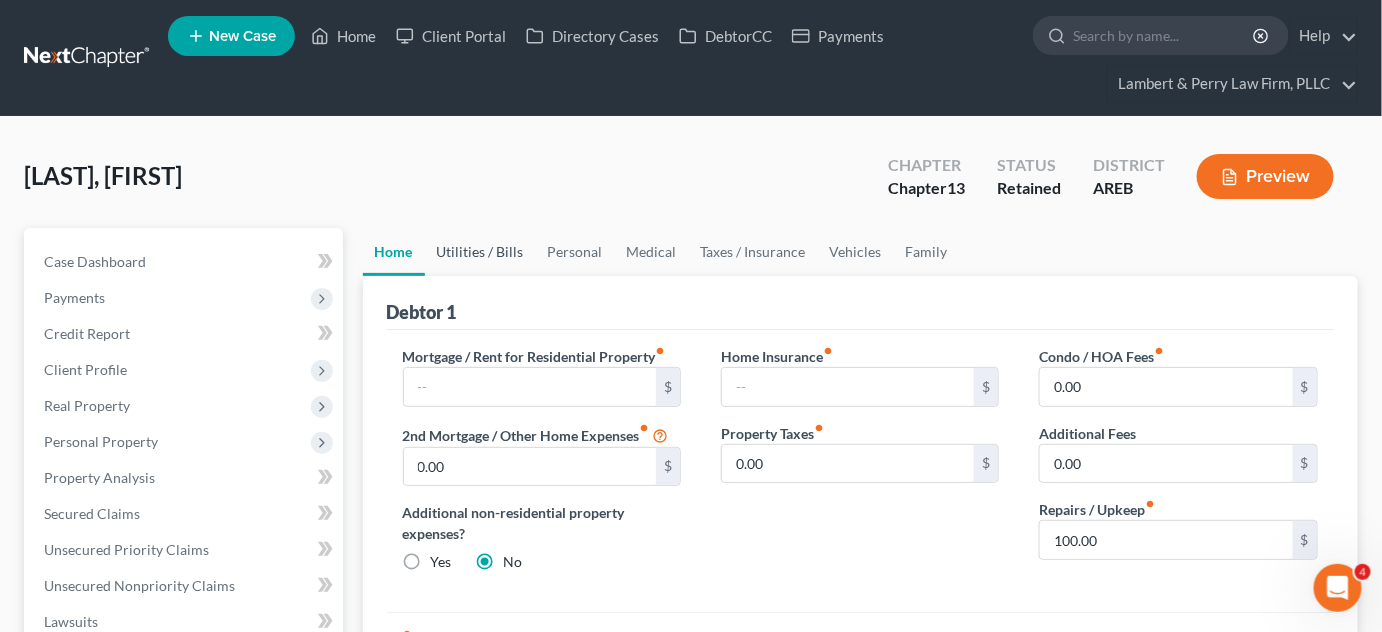 click on "Utilities / Bills" at bounding box center [480, 252] 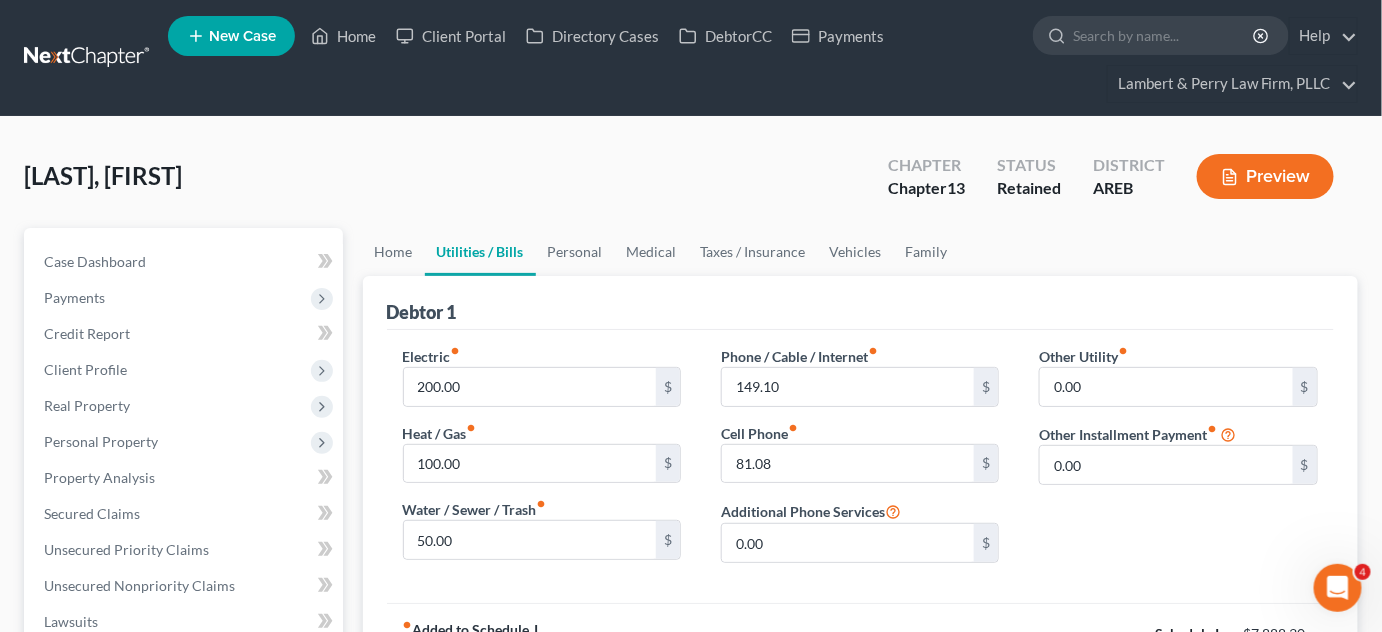 scroll, scrollTop: 90, scrollLeft: 0, axis: vertical 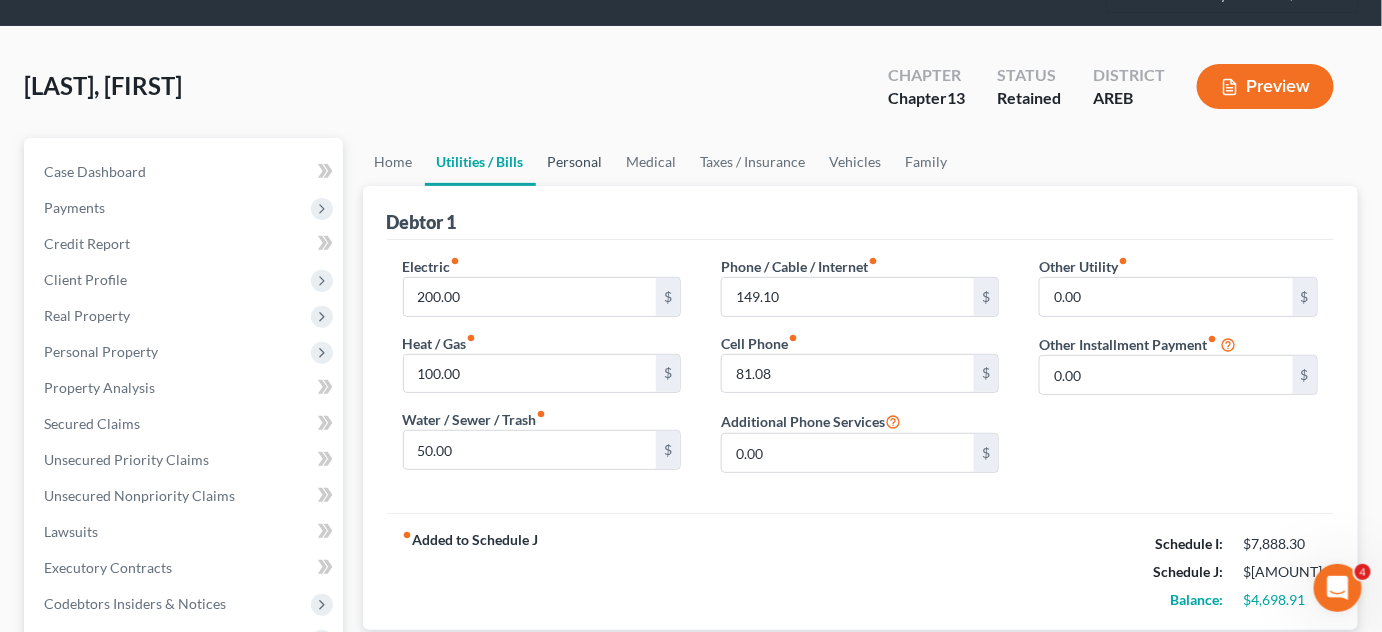 click on "Personal" at bounding box center (575, 162) 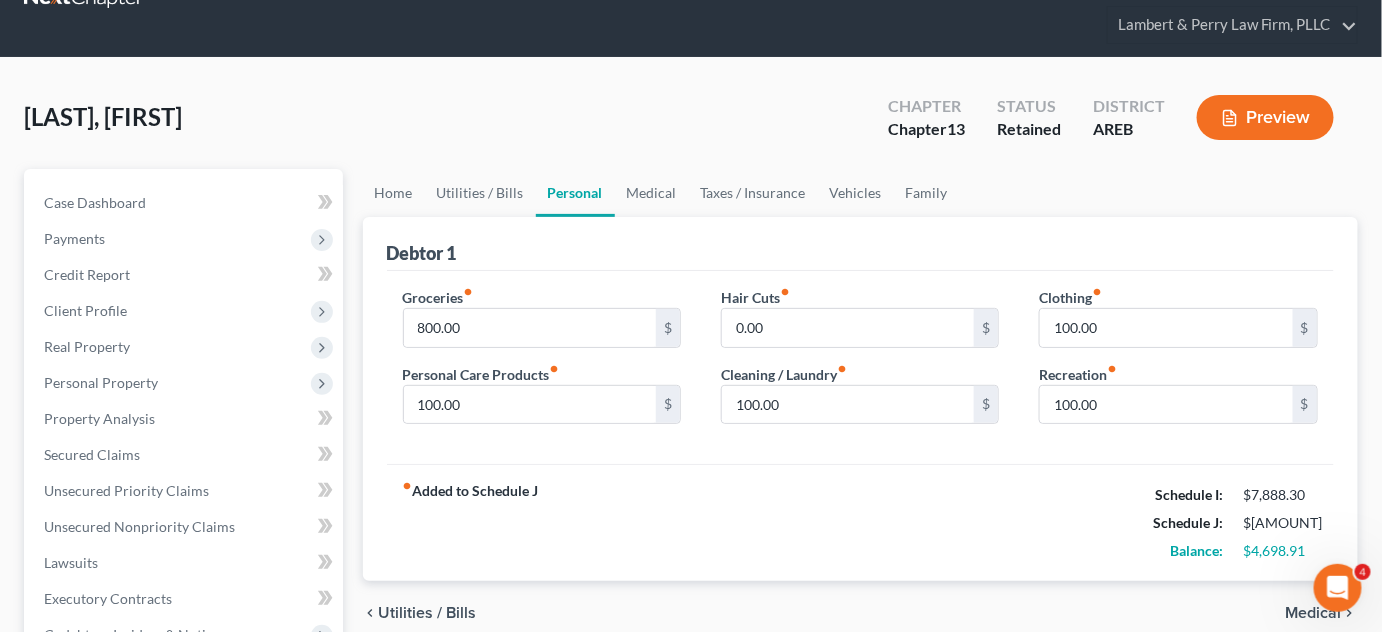 scroll, scrollTop: 90, scrollLeft: 0, axis: vertical 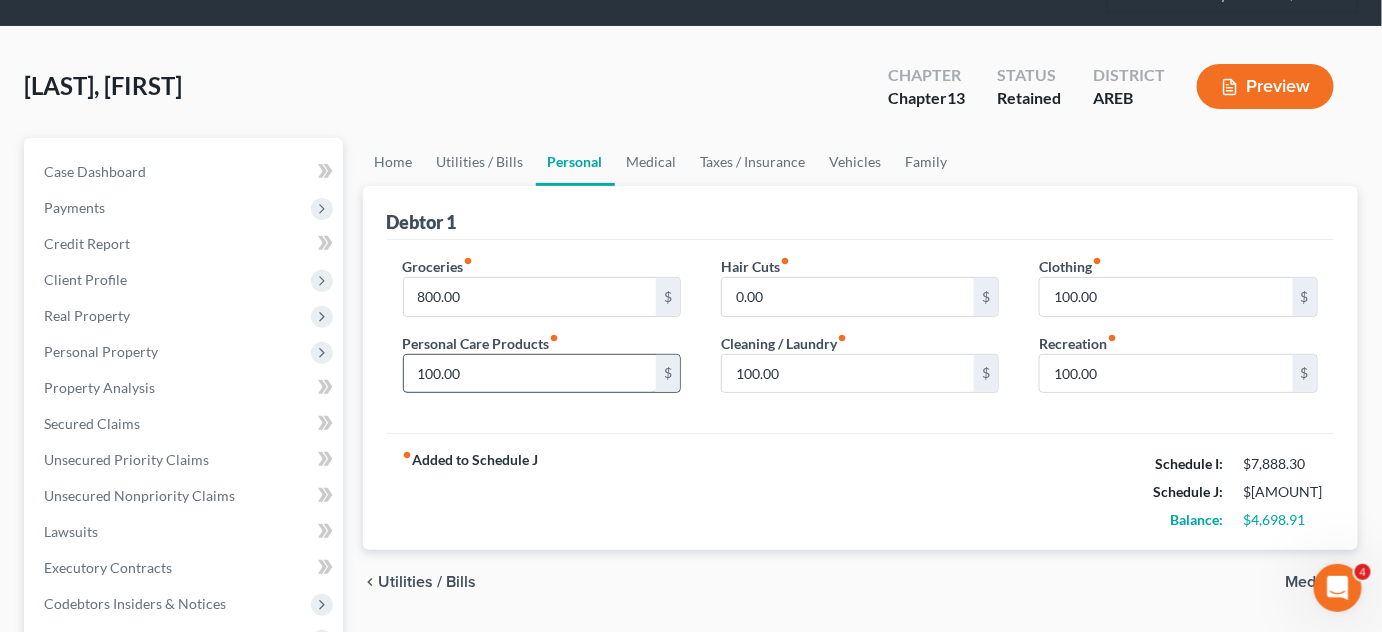 click on "100.00" at bounding box center [530, 374] 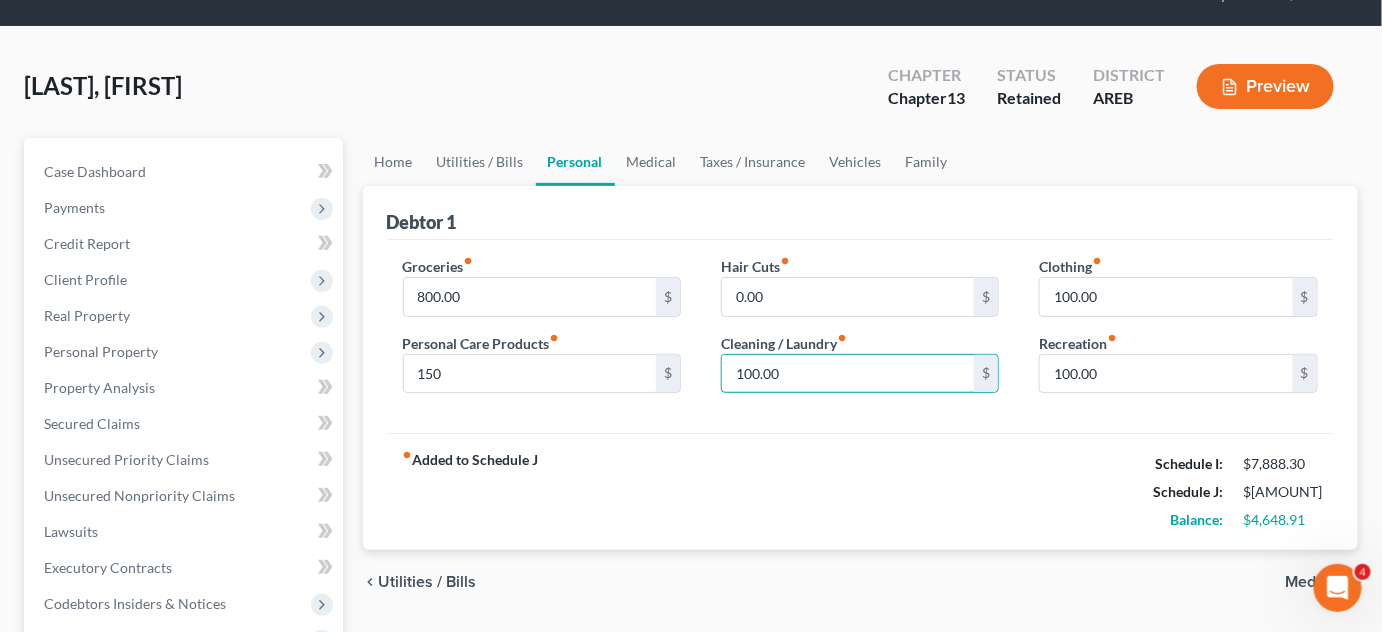 drag, startPoint x: 841, startPoint y: 378, endPoint x: 1395, endPoint y: 248, distance: 569.04834 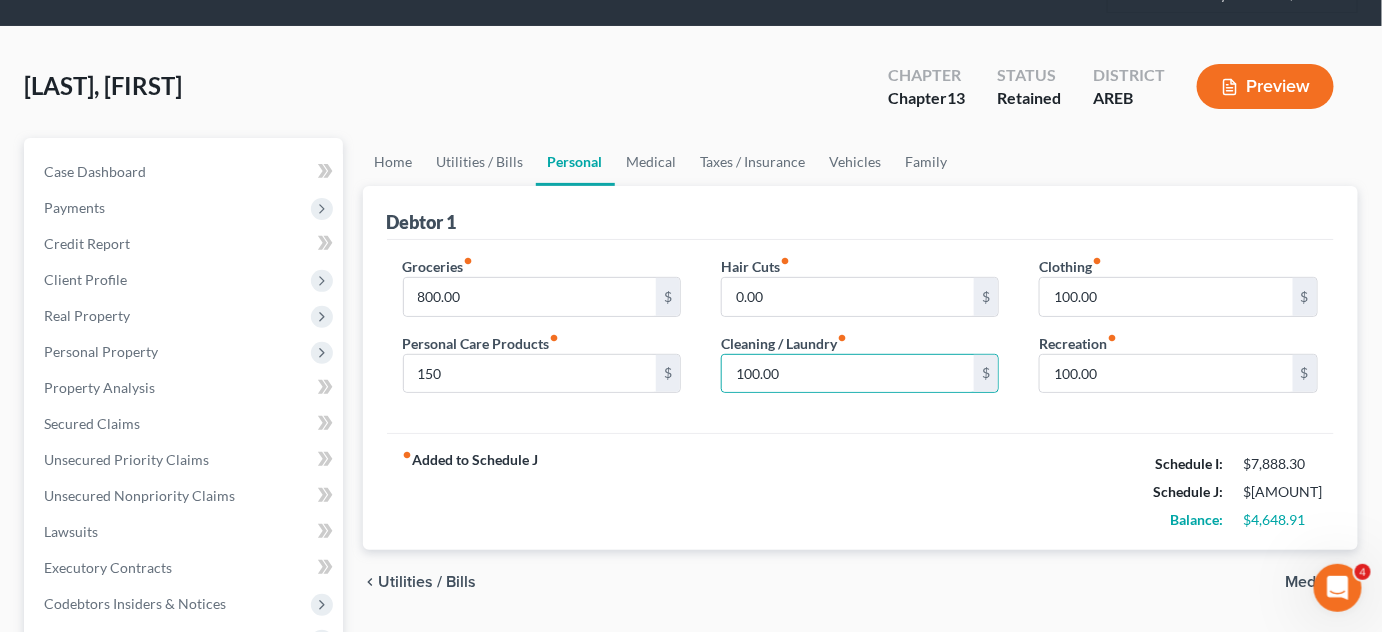 click on "Debtor 1" at bounding box center [861, 213] 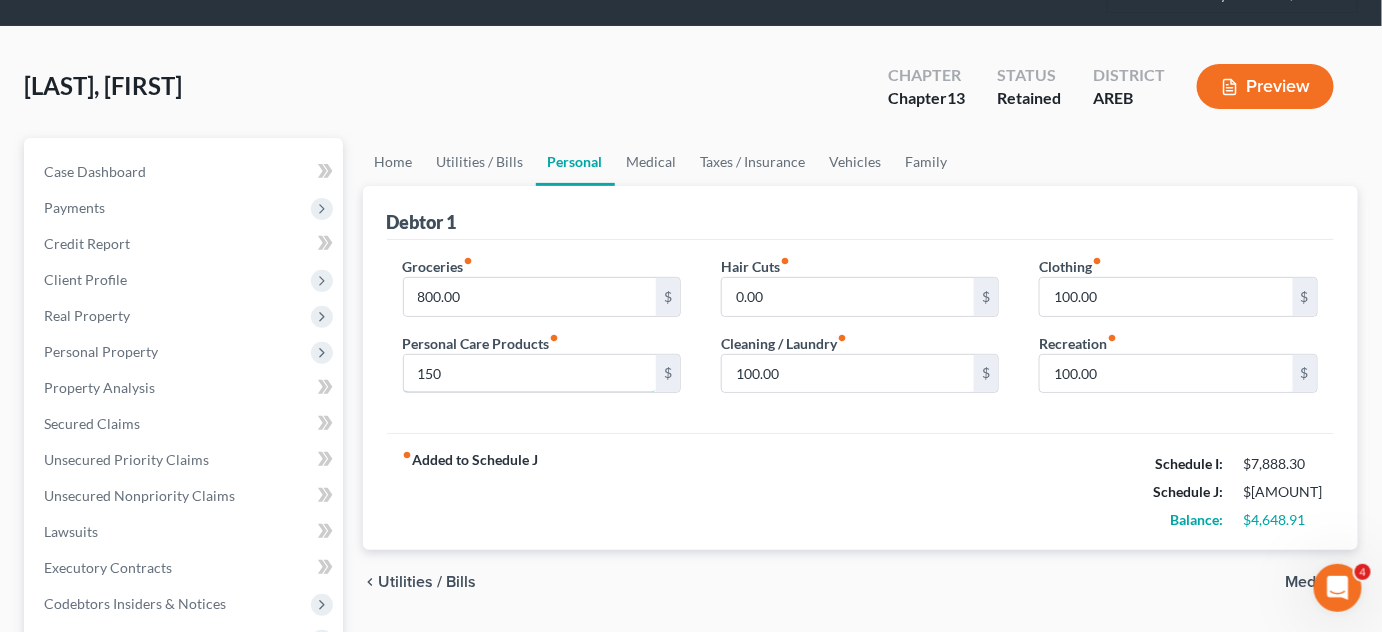 drag, startPoint x: 578, startPoint y: 362, endPoint x: 1068, endPoint y: 423, distance: 493.78235 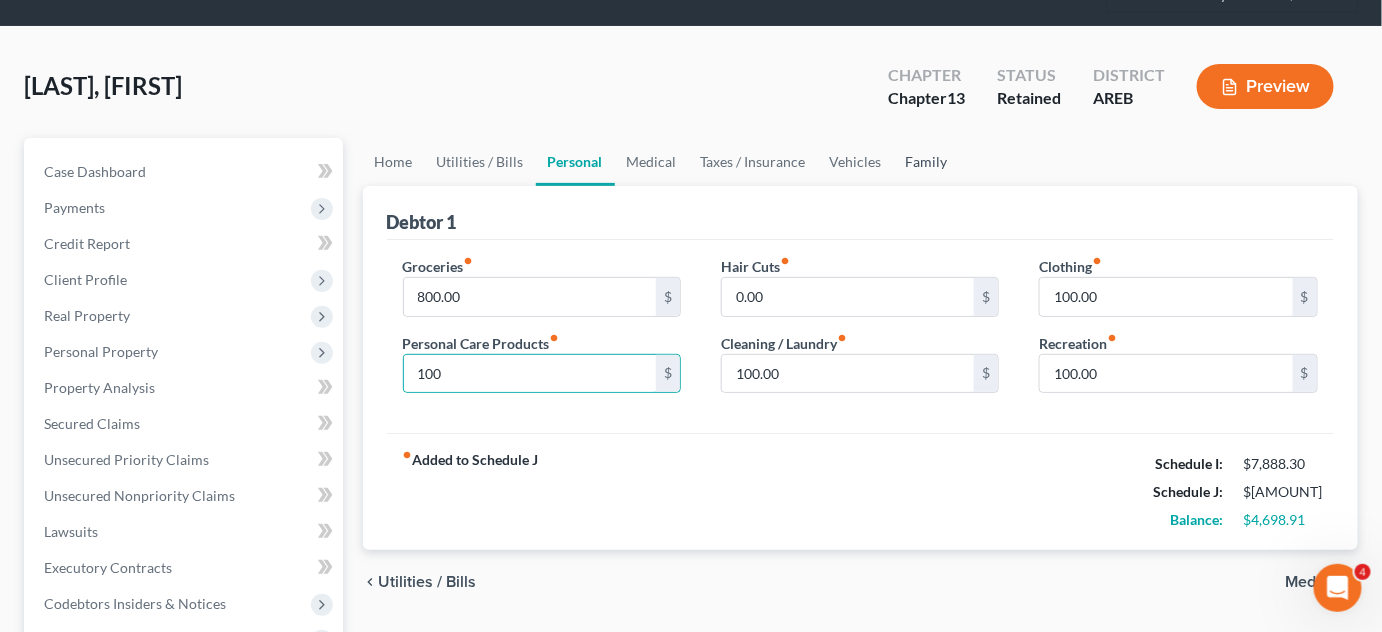 drag, startPoint x: 913, startPoint y: 163, endPoint x: 923, endPoint y: 156, distance: 12.206555 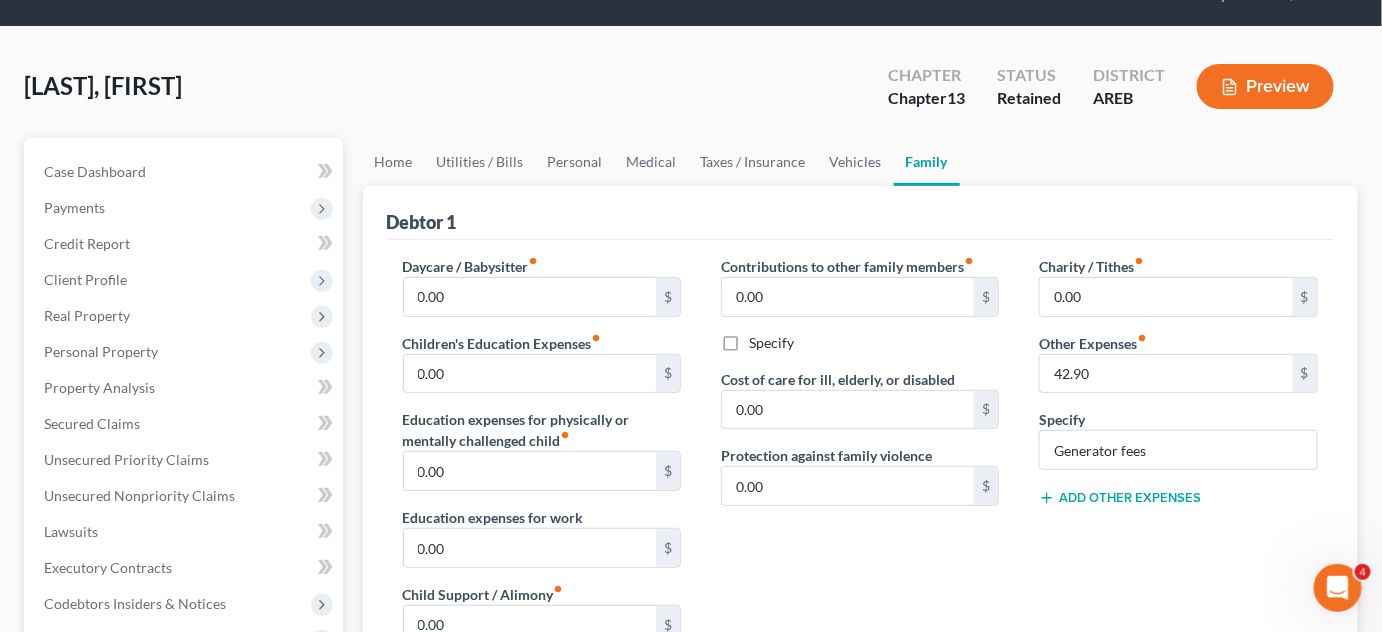 scroll, scrollTop: 727, scrollLeft: 0, axis: vertical 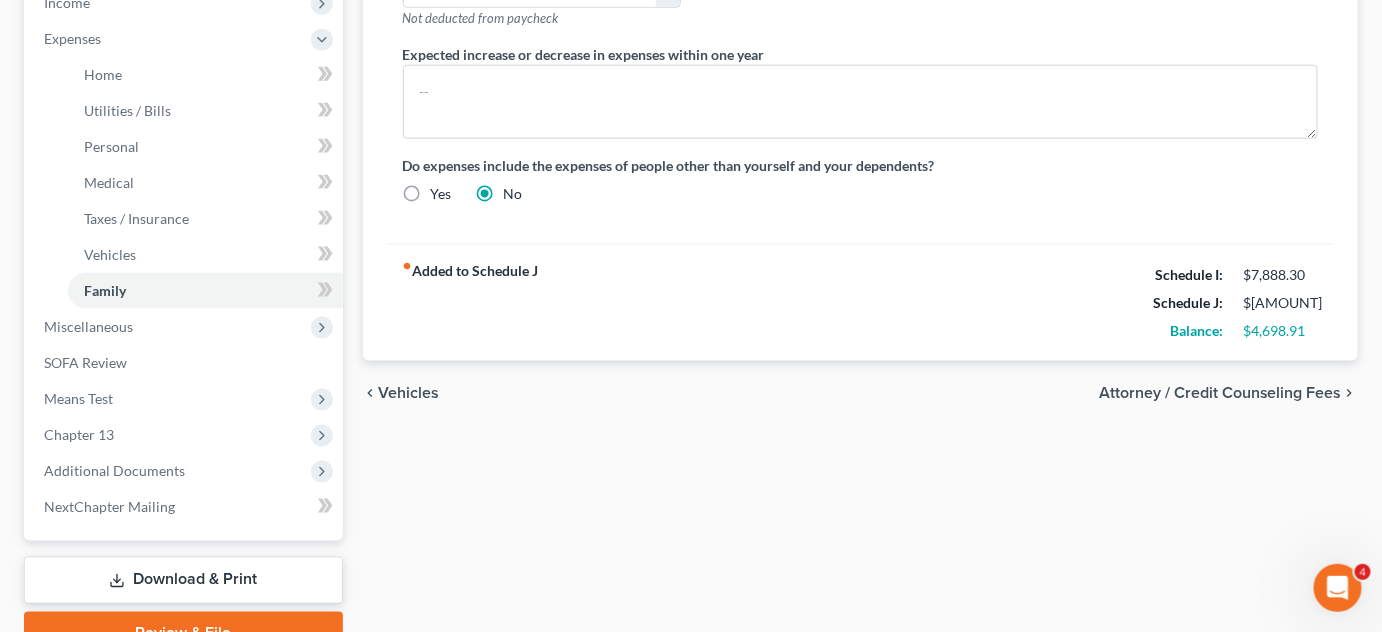 click on "Attorney / Credit Counseling Fees" at bounding box center (1220, 393) 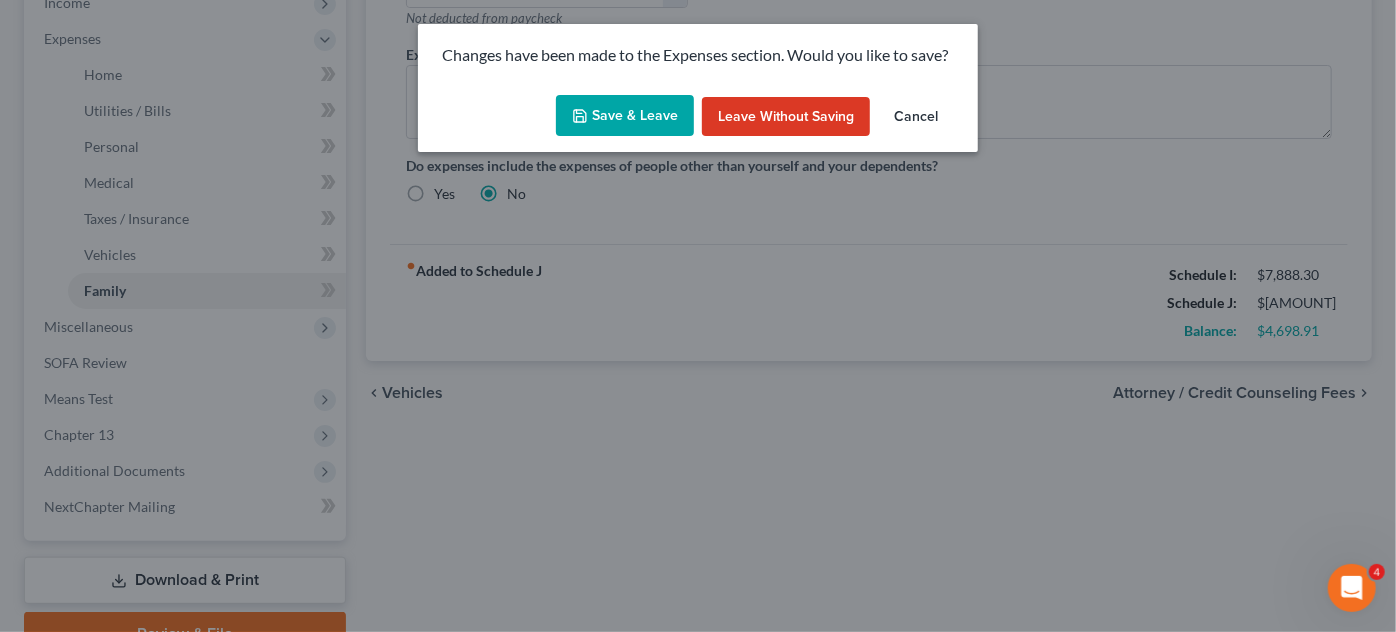 click on "Save & Leave" at bounding box center (625, 116) 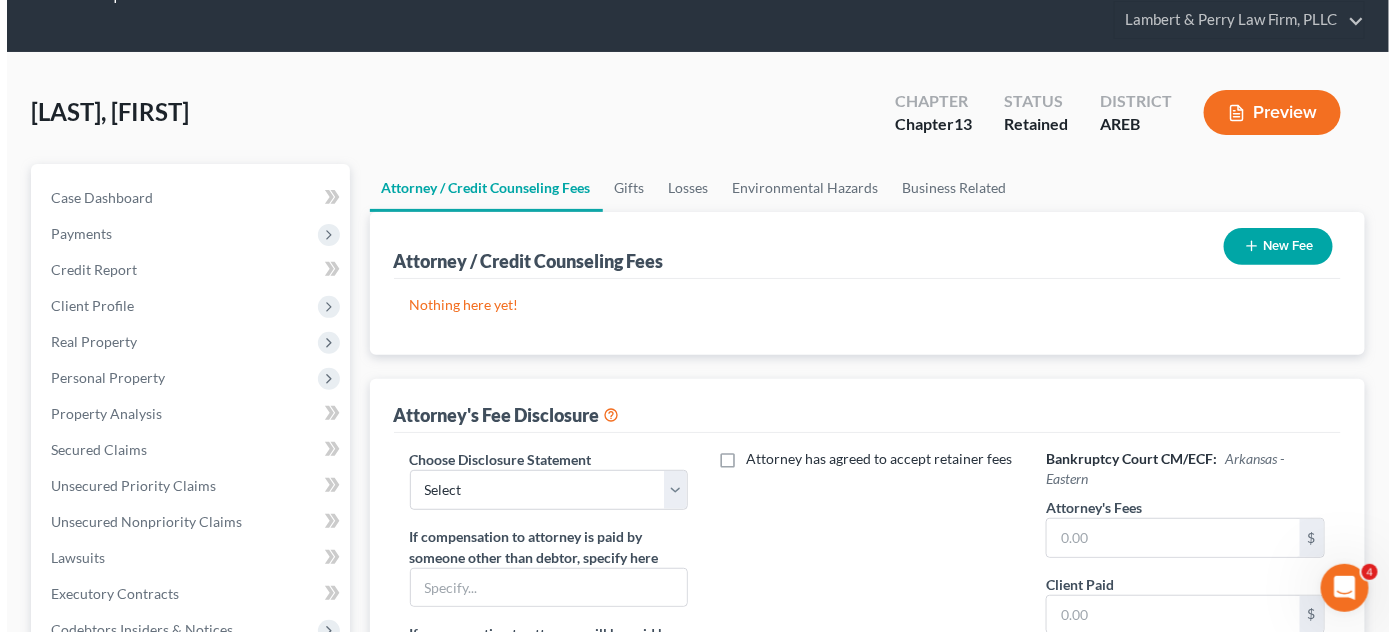 scroll, scrollTop: 0, scrollLeft: 0, axis: both 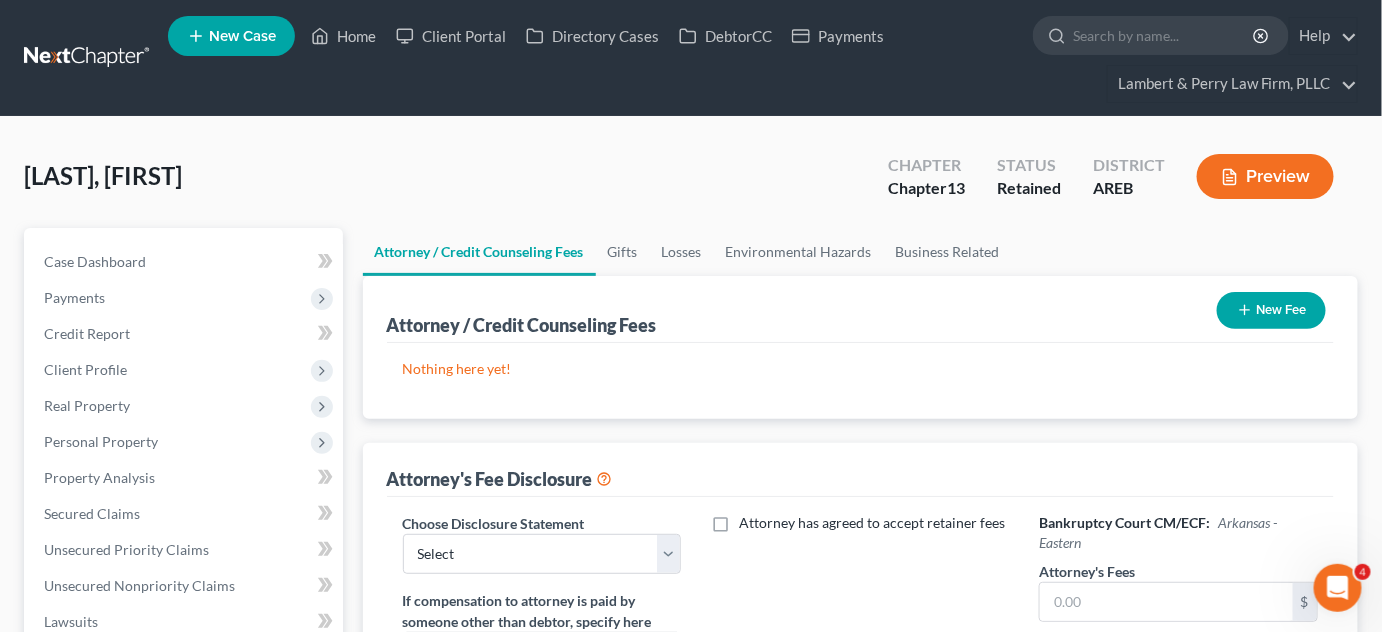 click on "New Fee" at bounding box center [1271, 310] 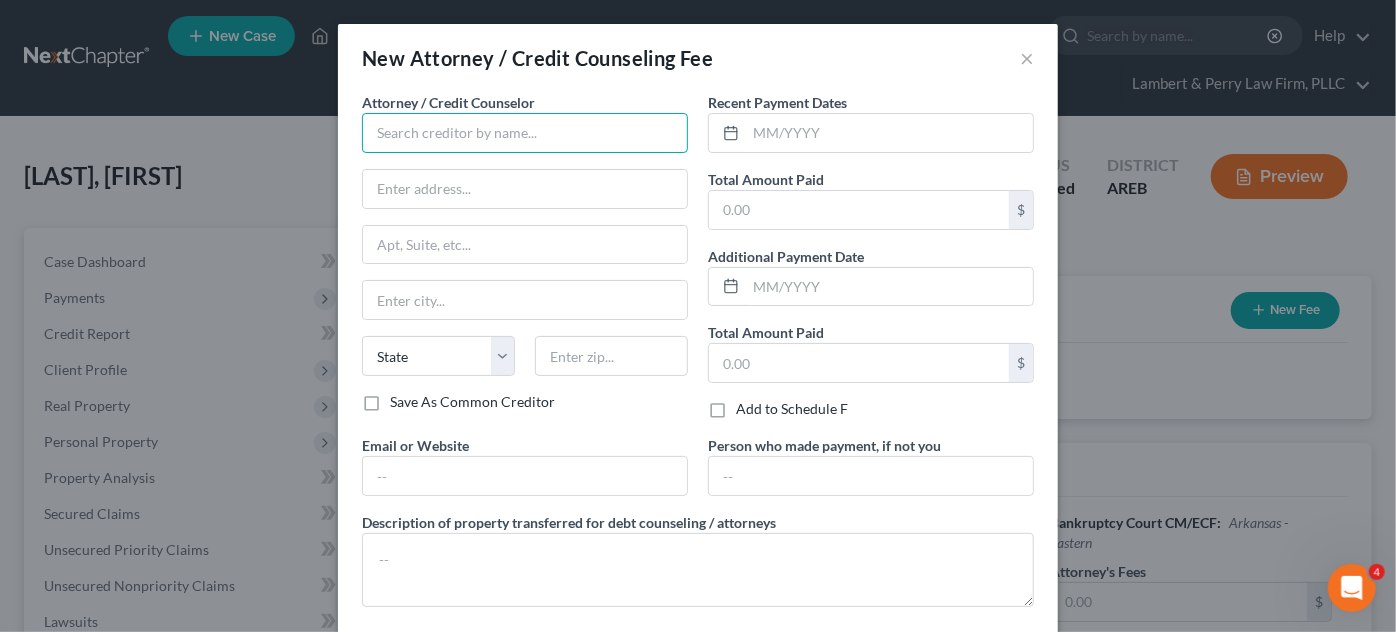 drag, startPoint x: 480, startPoint y: 138, endPoint x: 0, endPoint y: 14, distance: 495.758 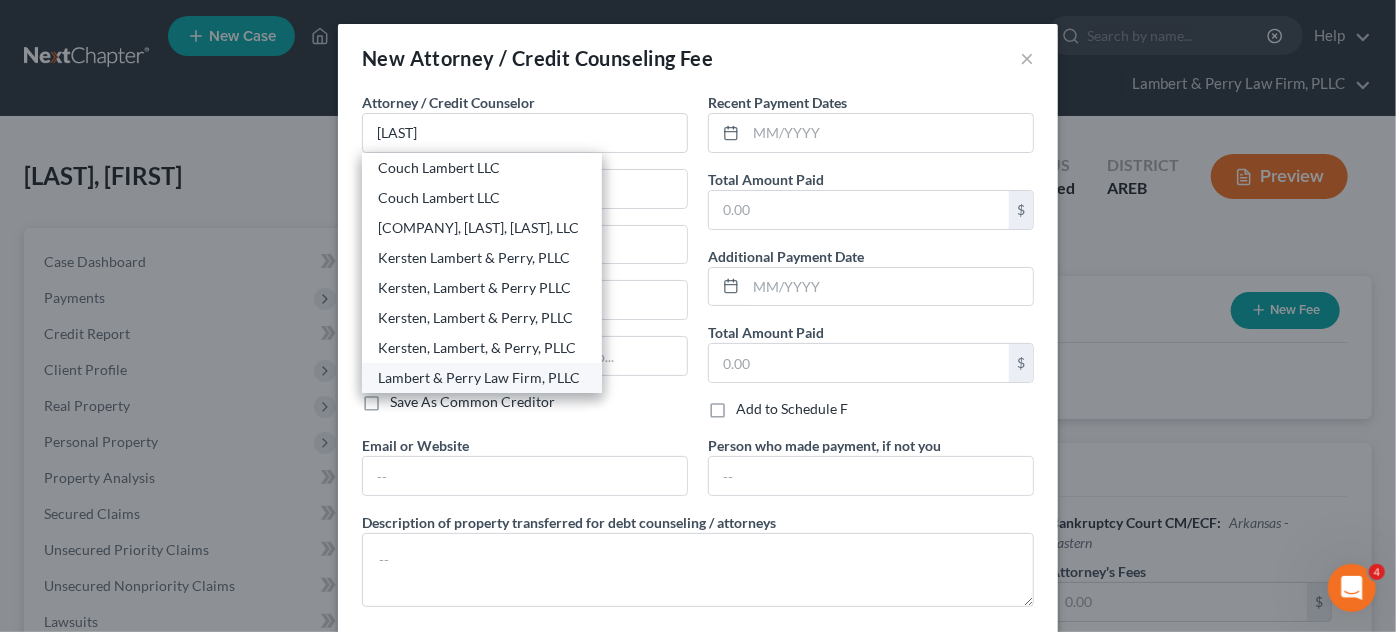 click on "Lambert & Perry Law Firm, PLLC" at bounding box center [482, 378] 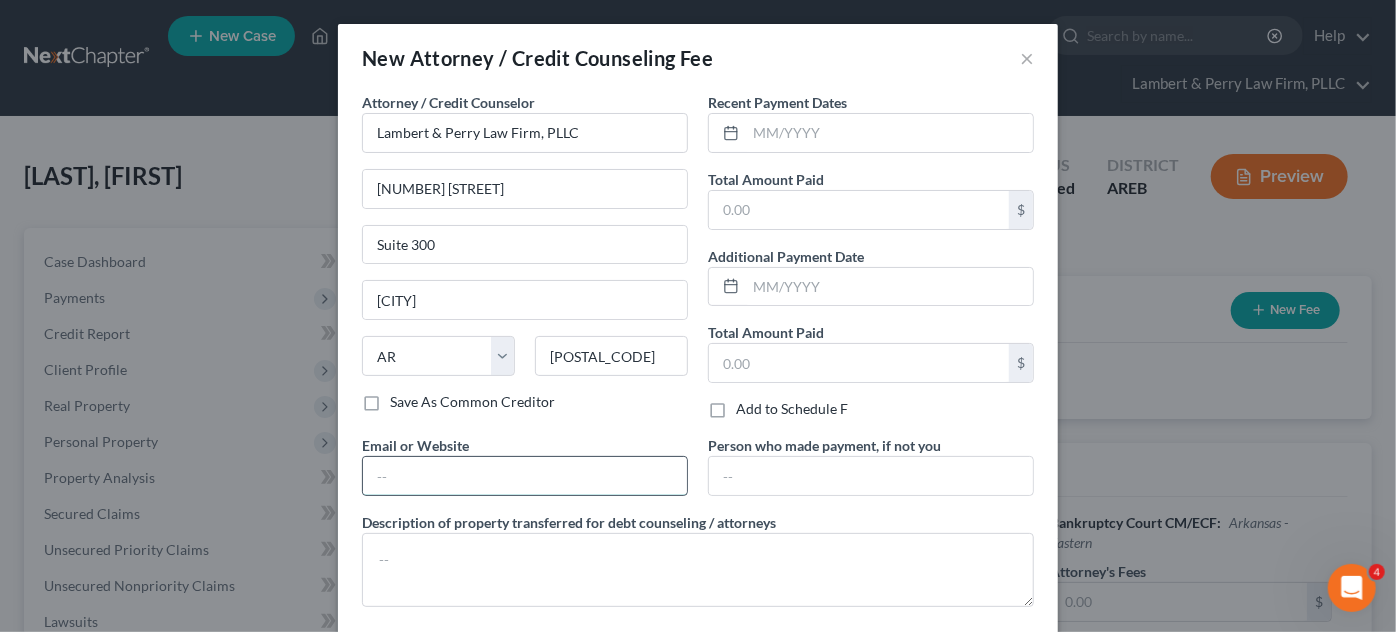 drag, startPoint x: 480, startPoint y: 471, endPoint x: 493, endPoint y: 491, distance: 23.853722 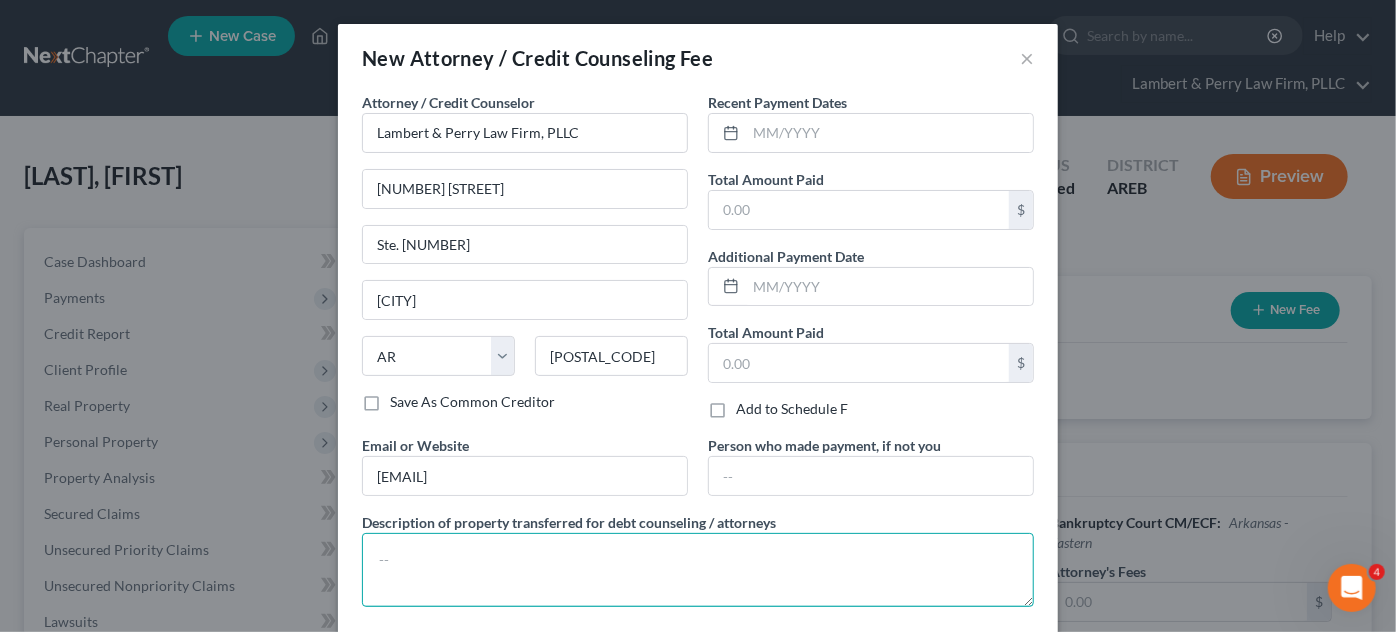drag, startPoint x: 490, startPoint y: 556, endPoint x: 514, endPoint y: 552, distance: 24.33105 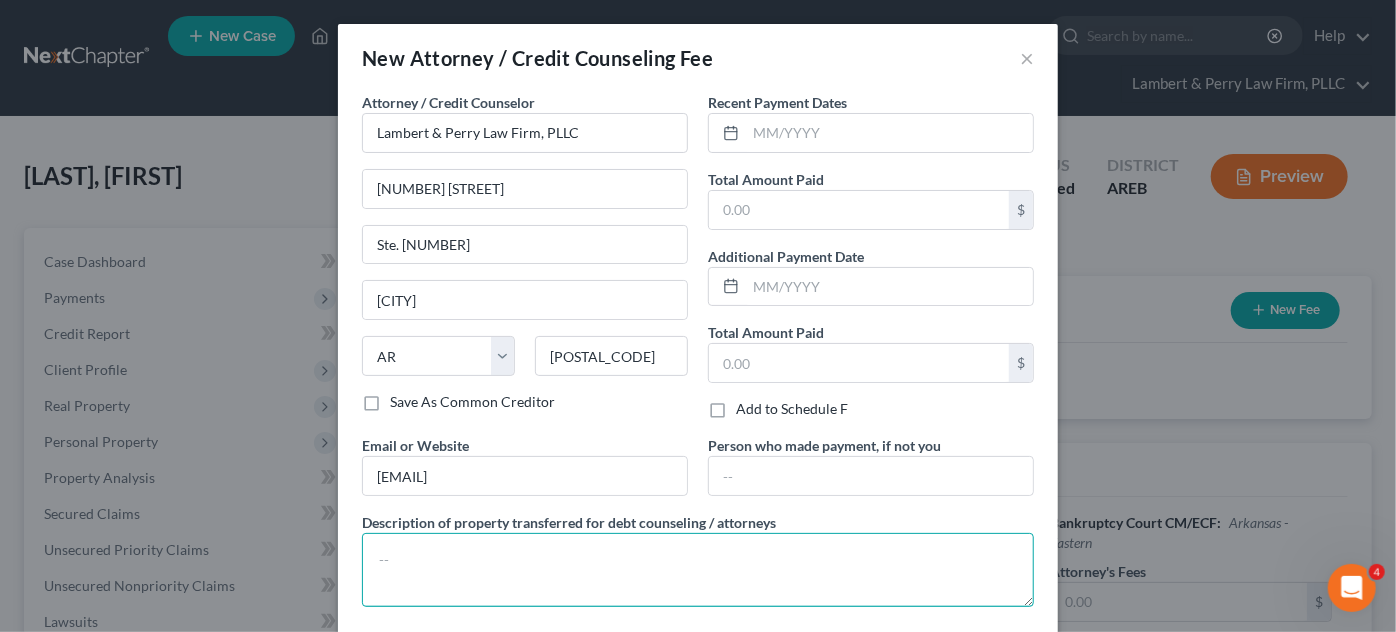 click at bounding box center [698, 570] 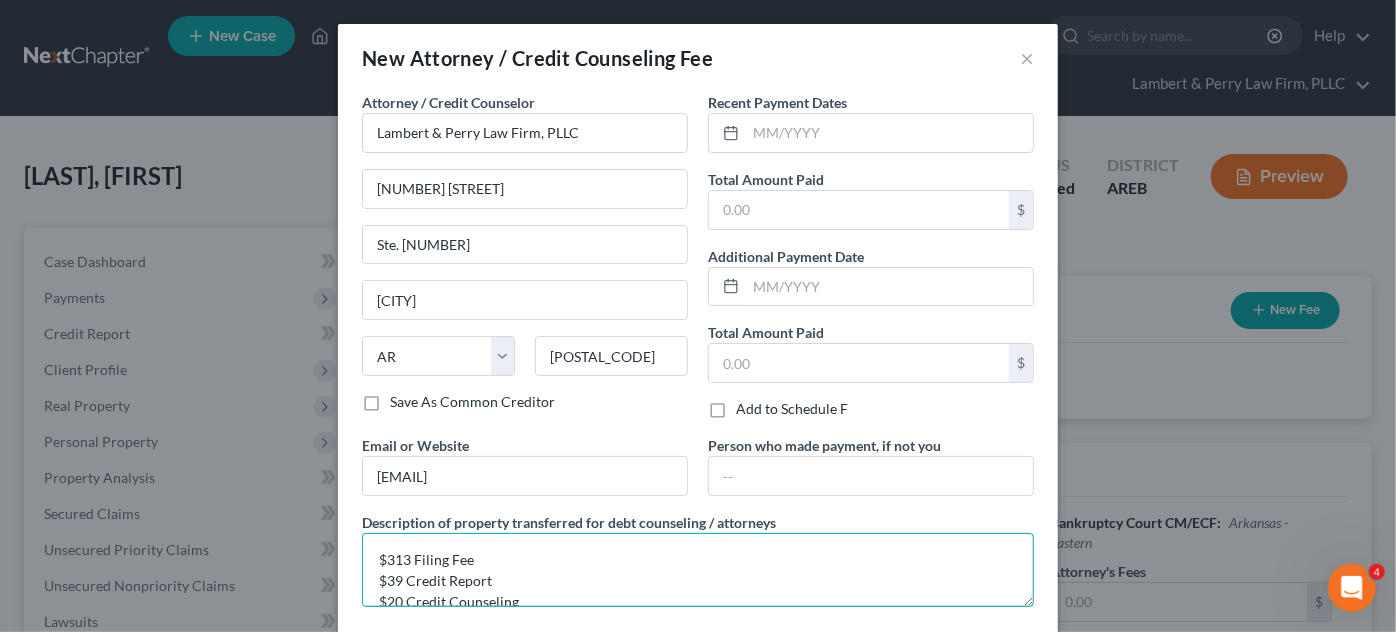 scroll, scrollTop: 45, scrollLeft: 0, axis: vertical 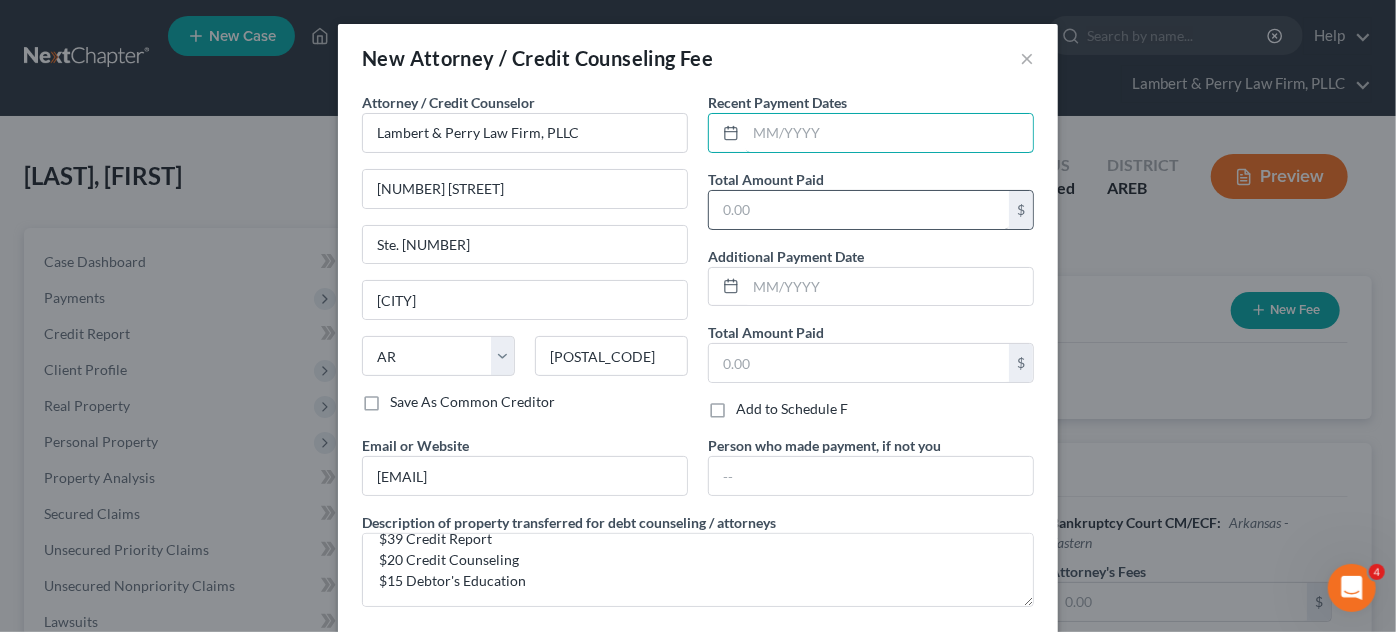 drag, startPoint x: 759, startPoint y: 149, endPoint x: 779, endPoint y: 200, distance: 54.781384 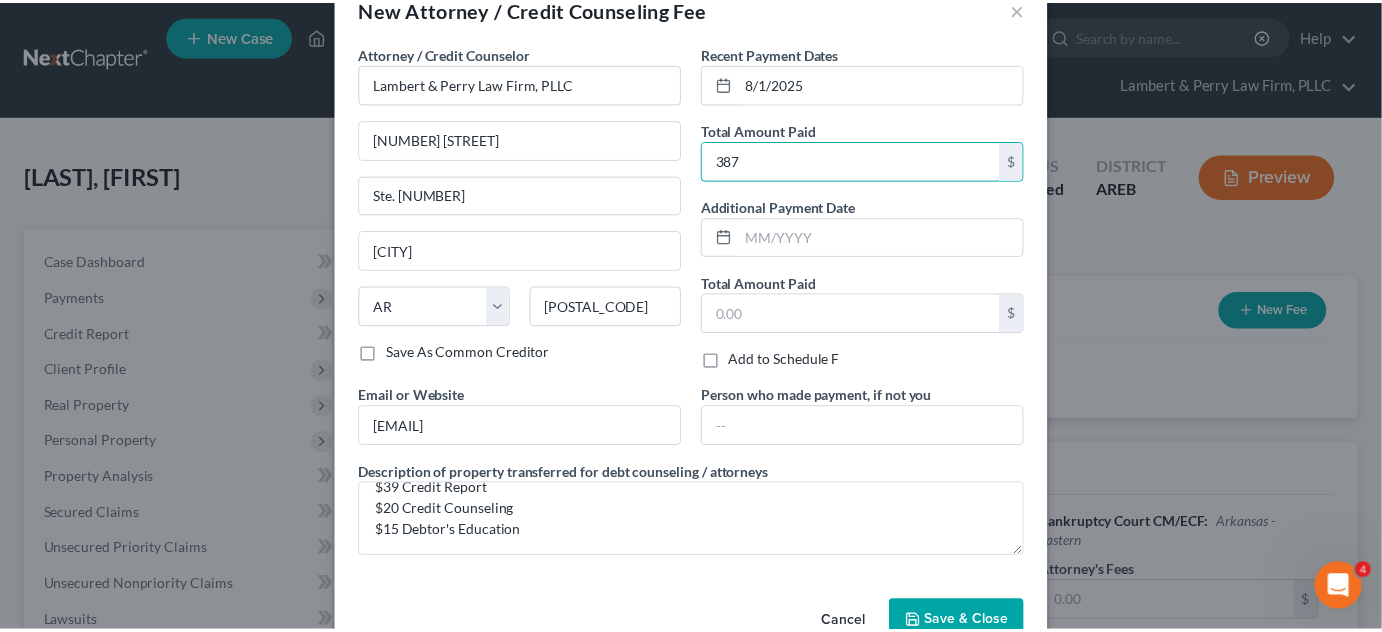 scroll, scrollTop: 97, scrollLeft: 0, axis: vertical 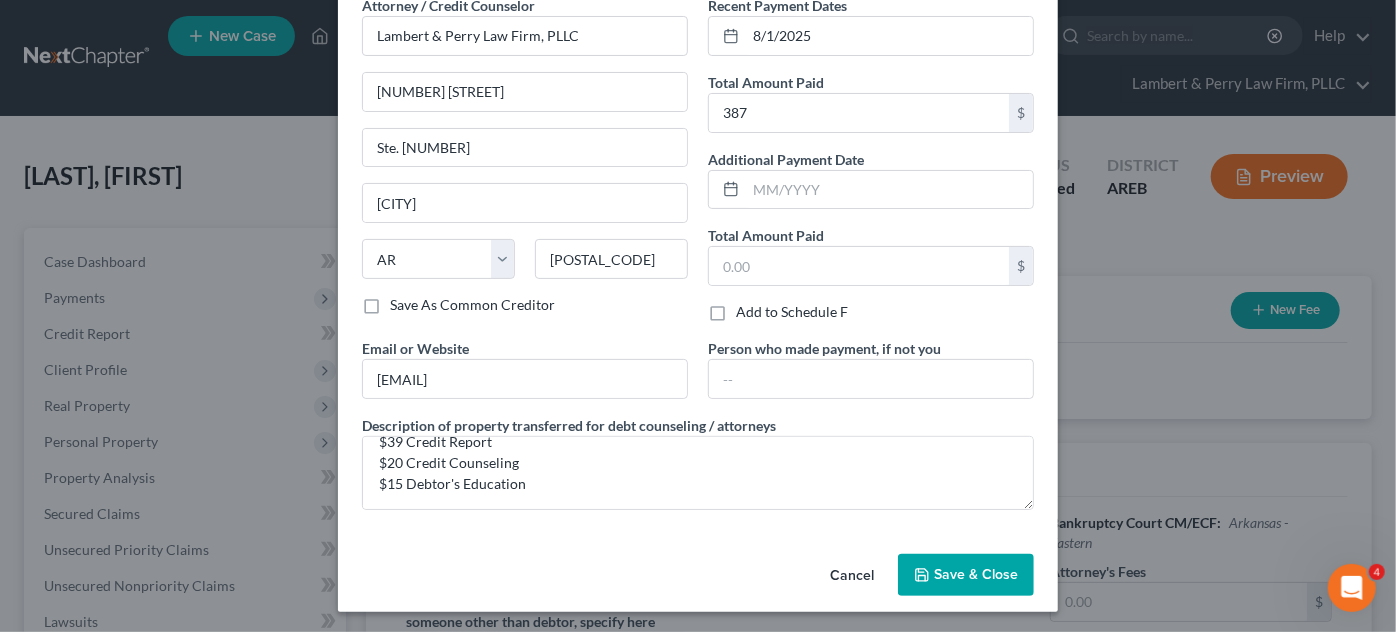 drag, startPoint x: 972, startPoint y: 568, endPoint x: 914, endPoint y: 577, distance: 58.694122 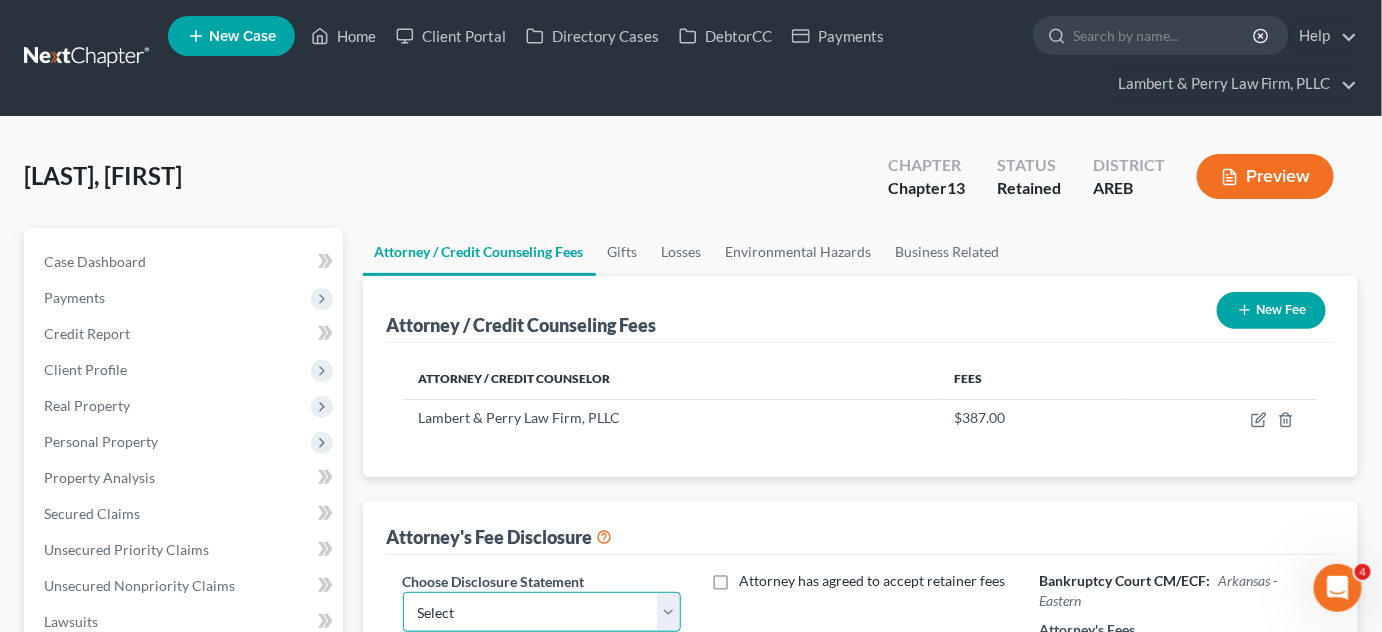 click on "Select Attorney Fee Disclosure - Western Attorney Fee Disclosure - Eastern" at bounding box center (542, 612) 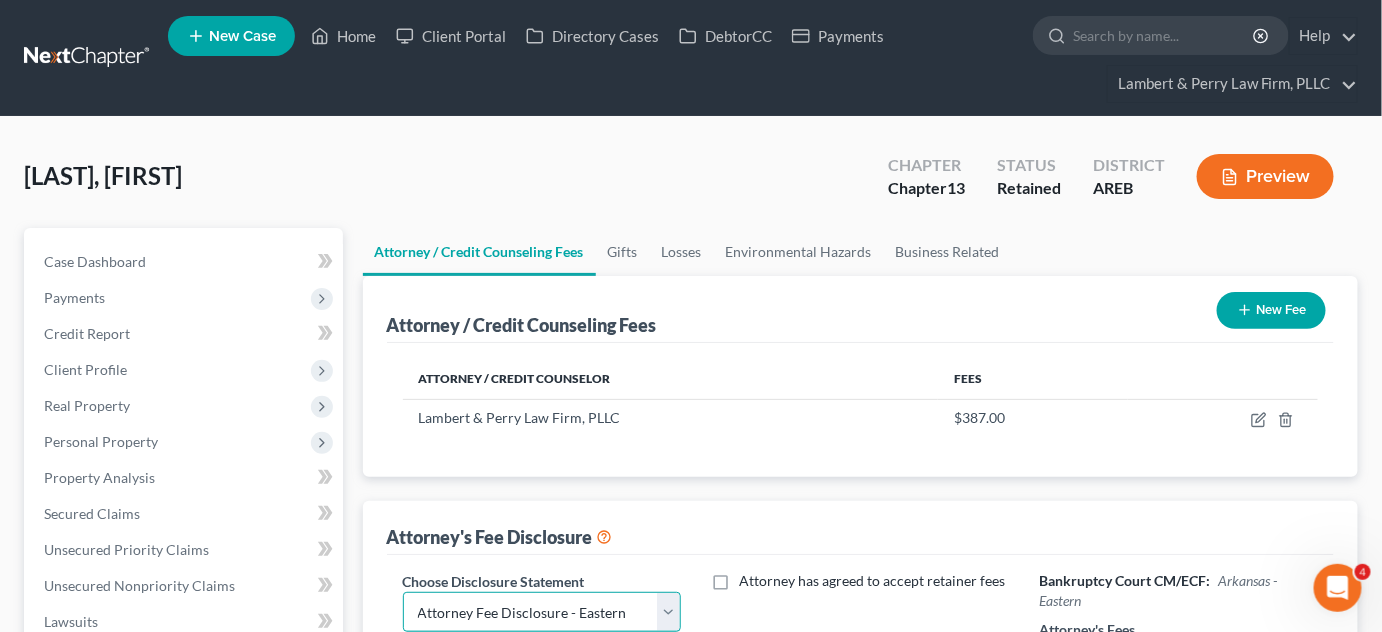 click on "Select Attorney Fee Disclosure - Western Attorney Fee Disclosure - Eastern" at bounding box center (542, 612) 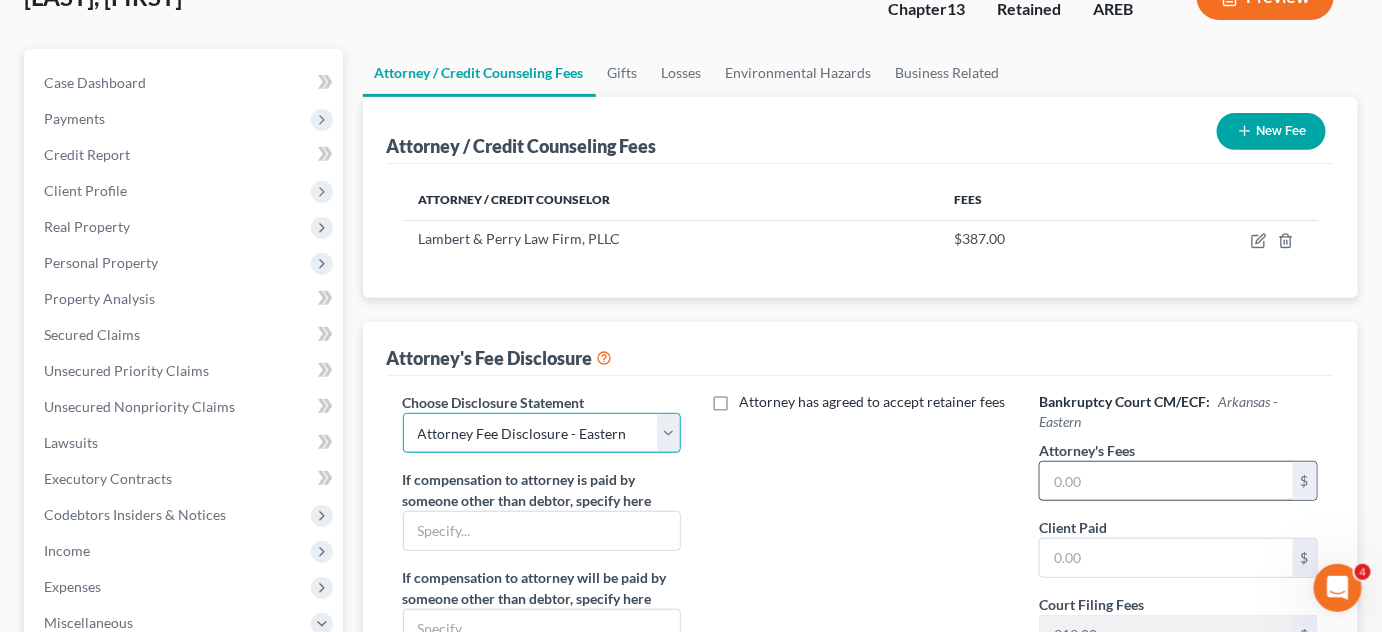 scroll, scrollTop: 181, scrollLeft: 0, axis: vertical 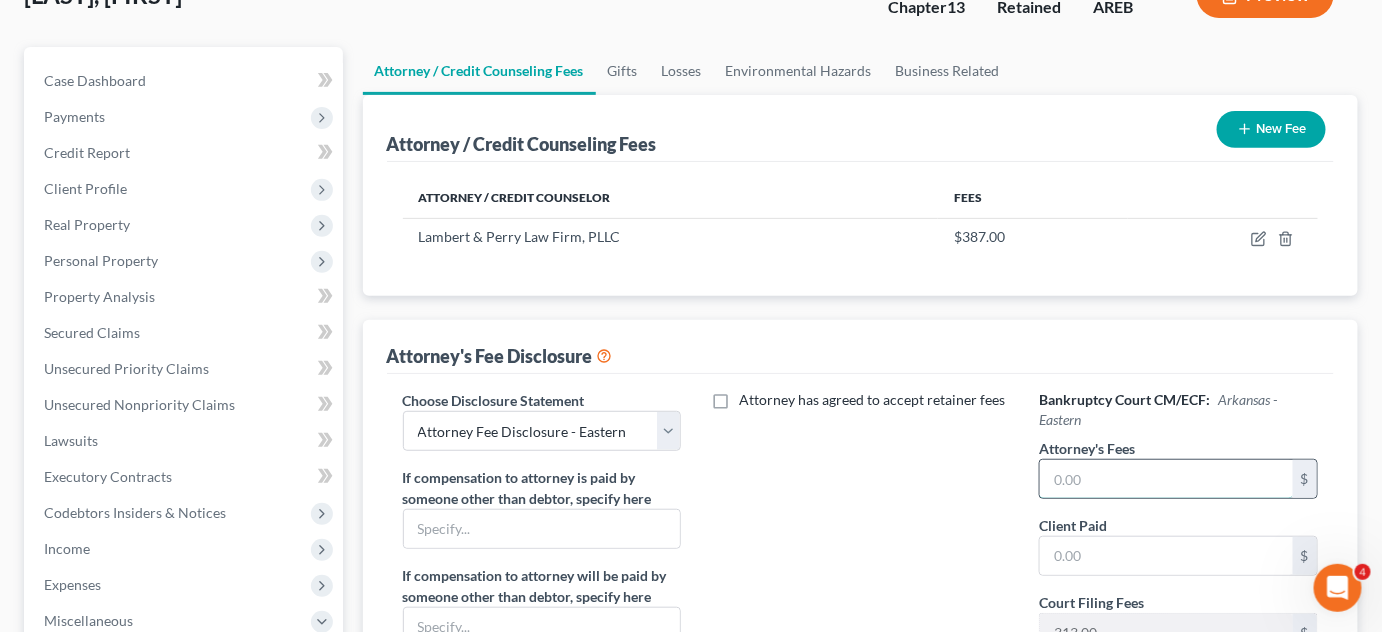 click at bounding box center (1166, 479) 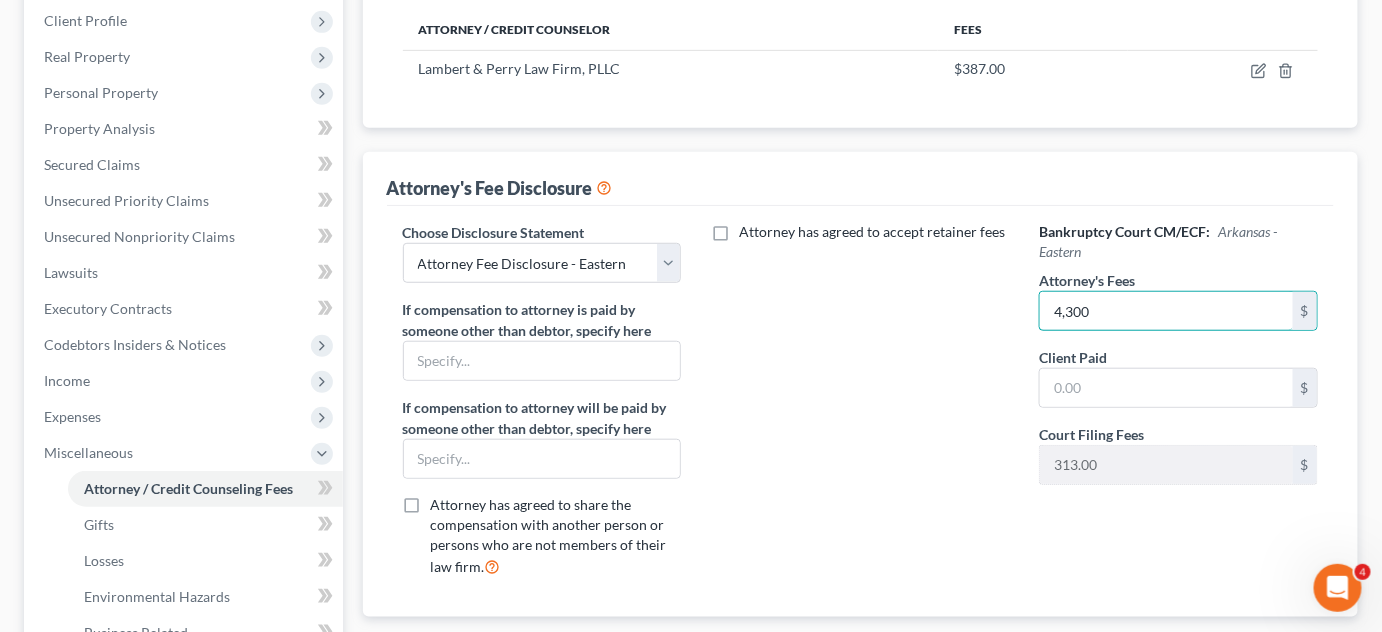 scroll, scrollTop: 727, scrollLeft: 0, axis: vertical 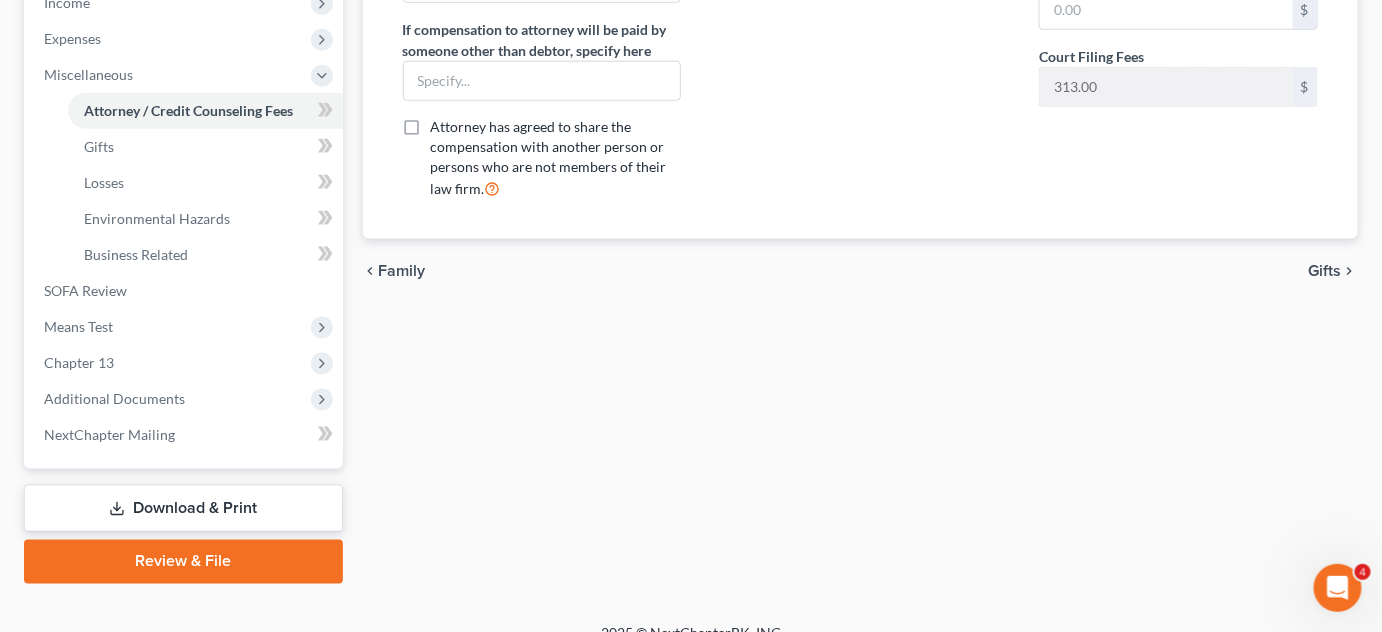 click on "Gifts" at bounding box center [1325, 271] 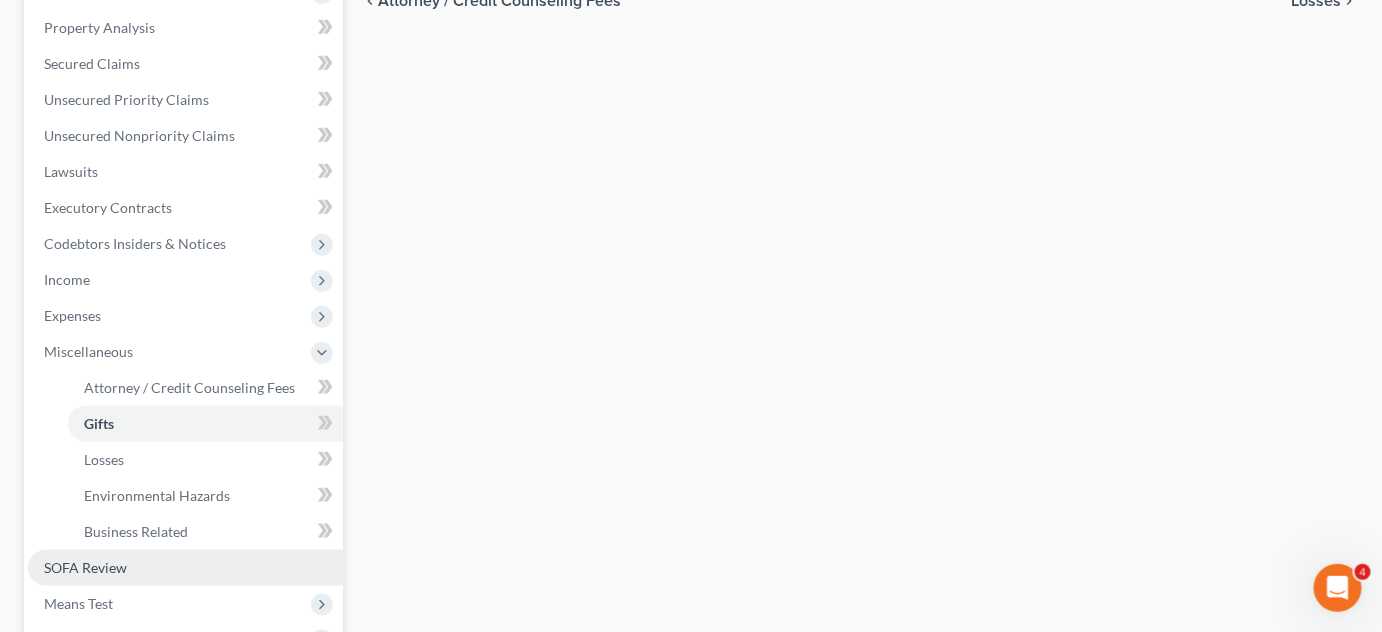 scroll, scrollTop: 545, scrollLeft: 0, axis: vertical 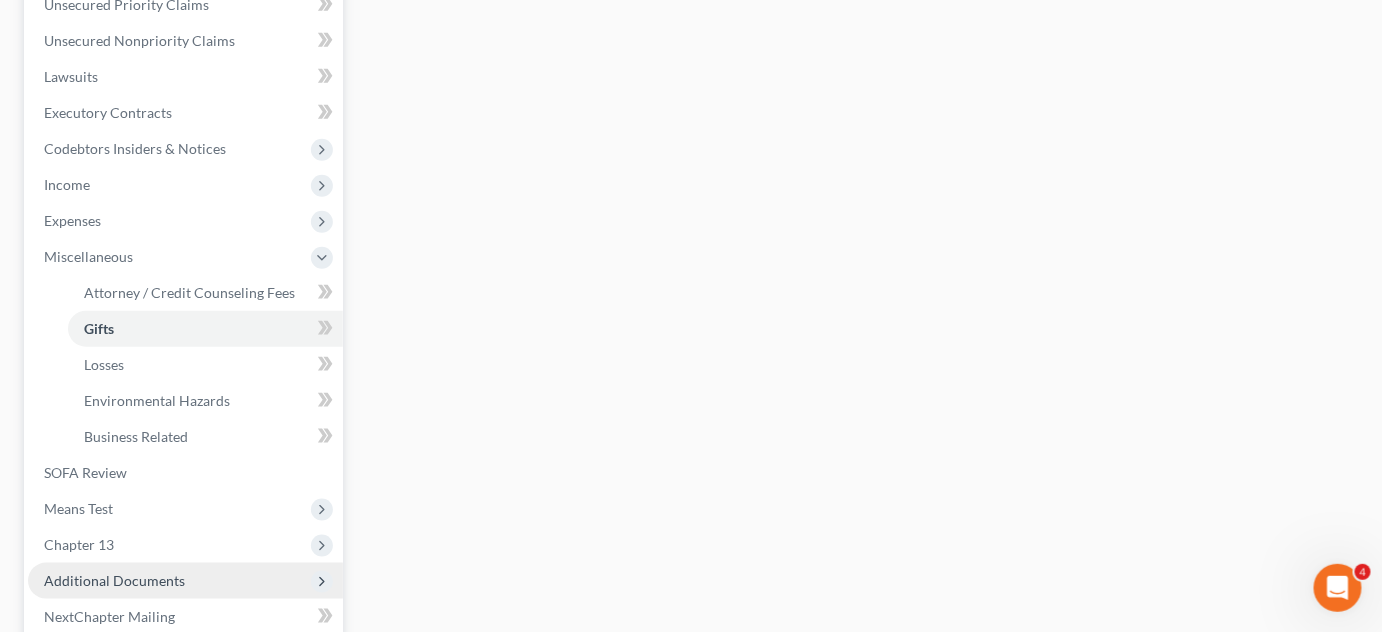click on "Additional Documents" at bounding box center (114, 580) 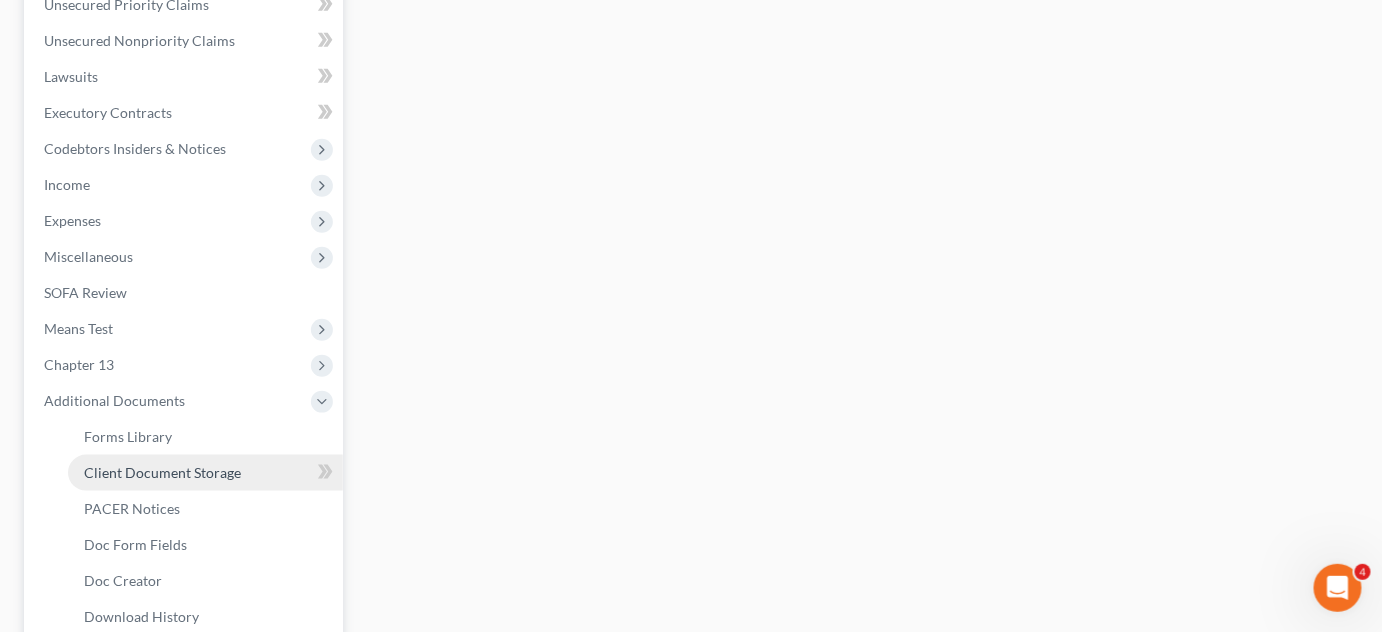 click on "Client Document Storage" at bounding box center (162, 472) 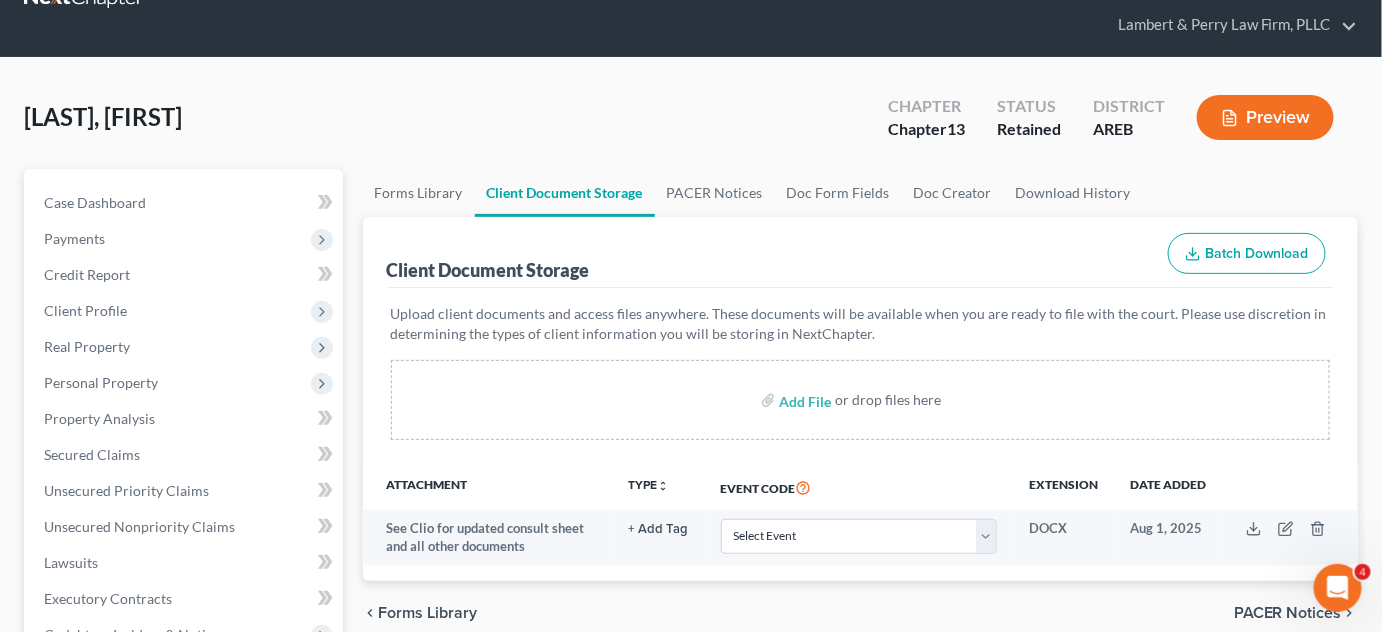 scroll, scrollTop: 90, scrollLeft: 0, axis: vertical 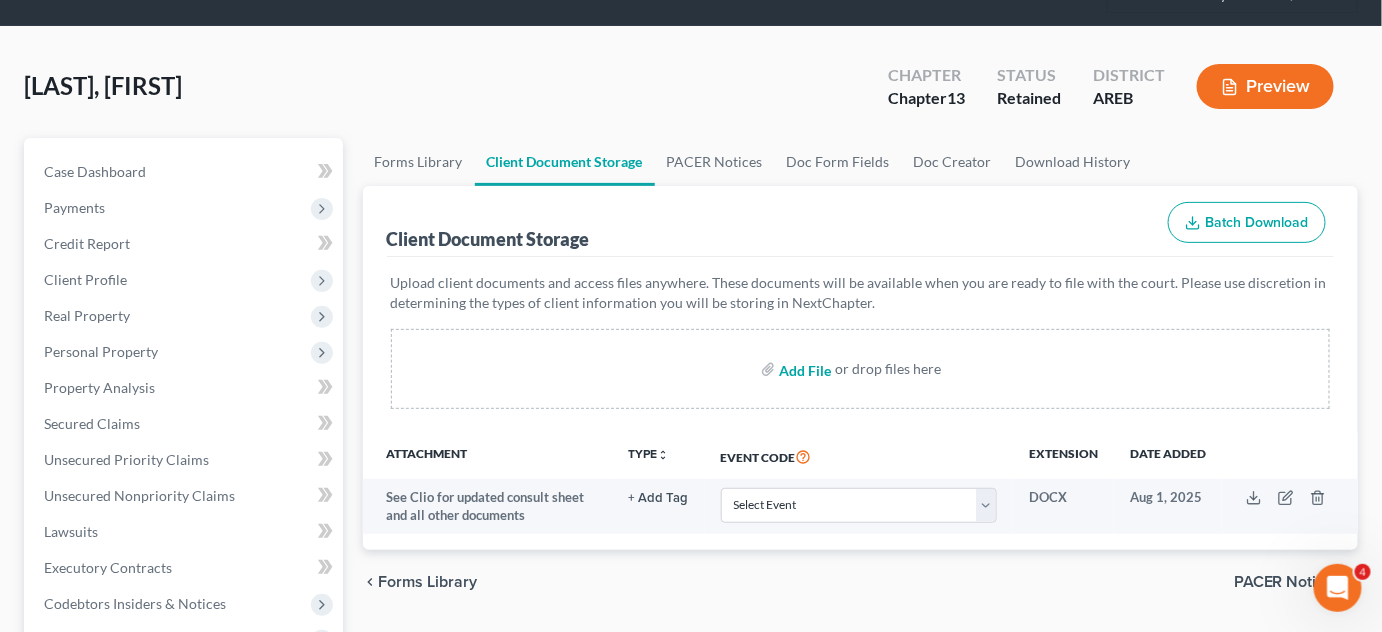 click at bounding box center (803, 369) 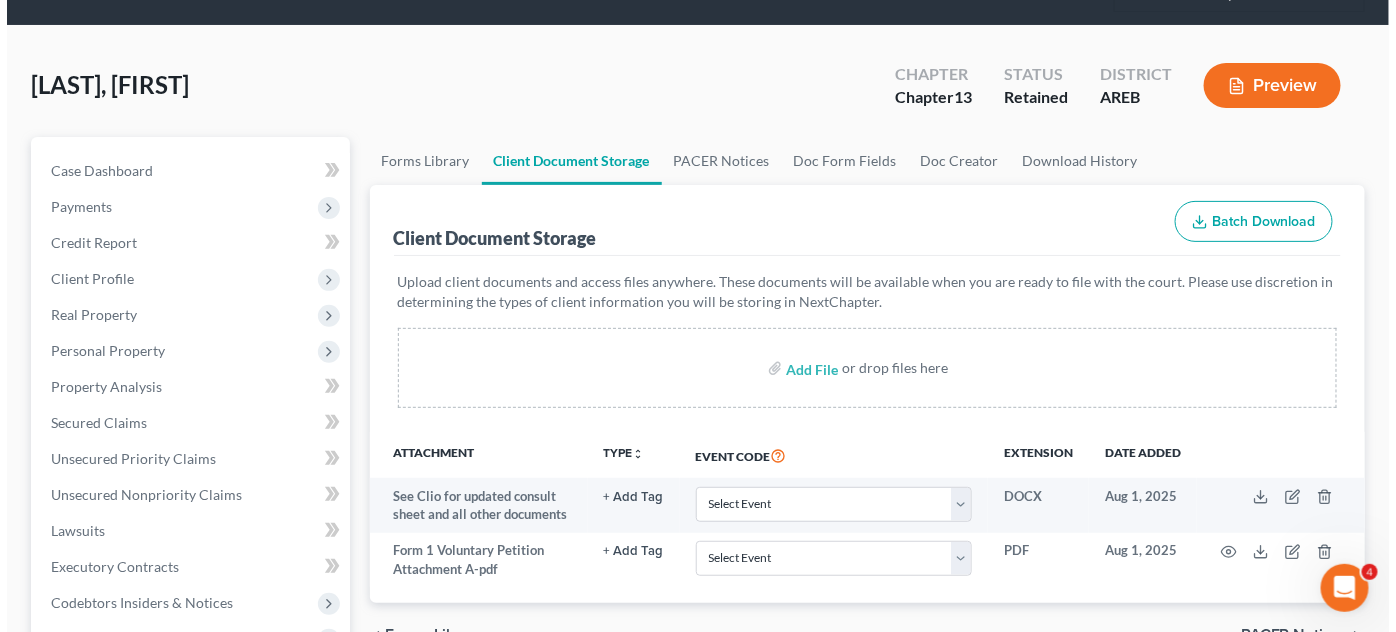 scroll, scrollTop: 0, scrollLeft: 0, axis: both 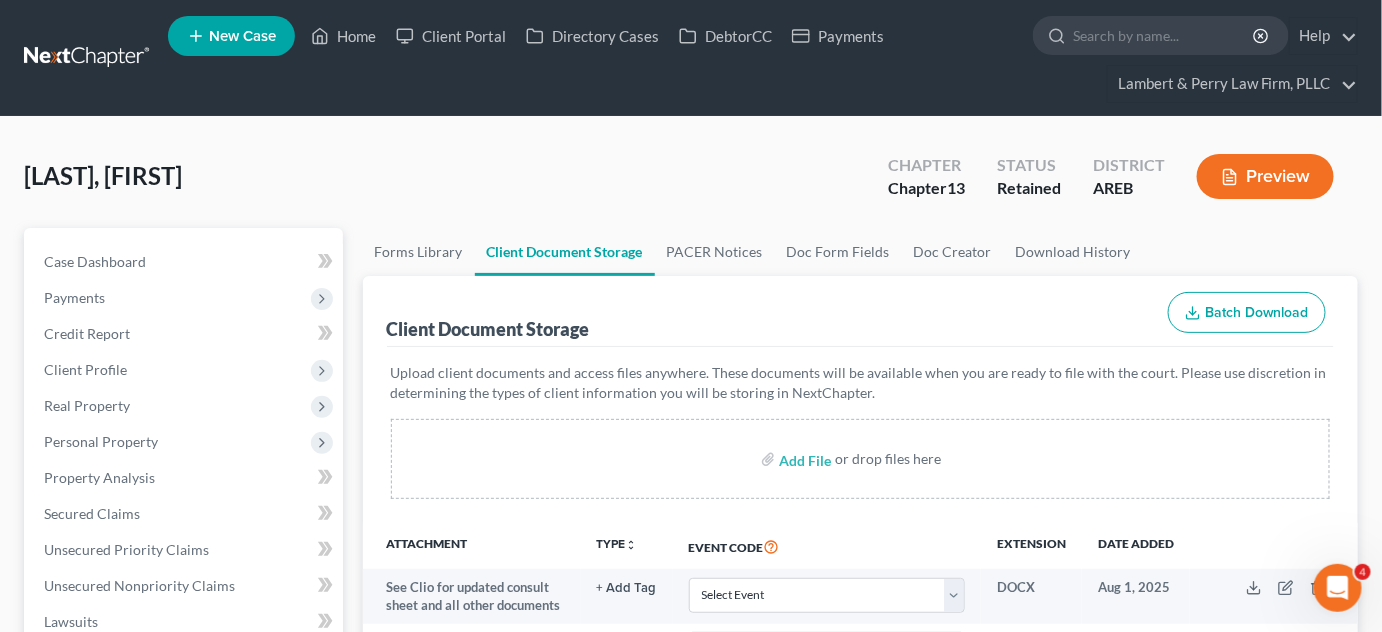 click on "Preview" at bounding box center [1265, 176] 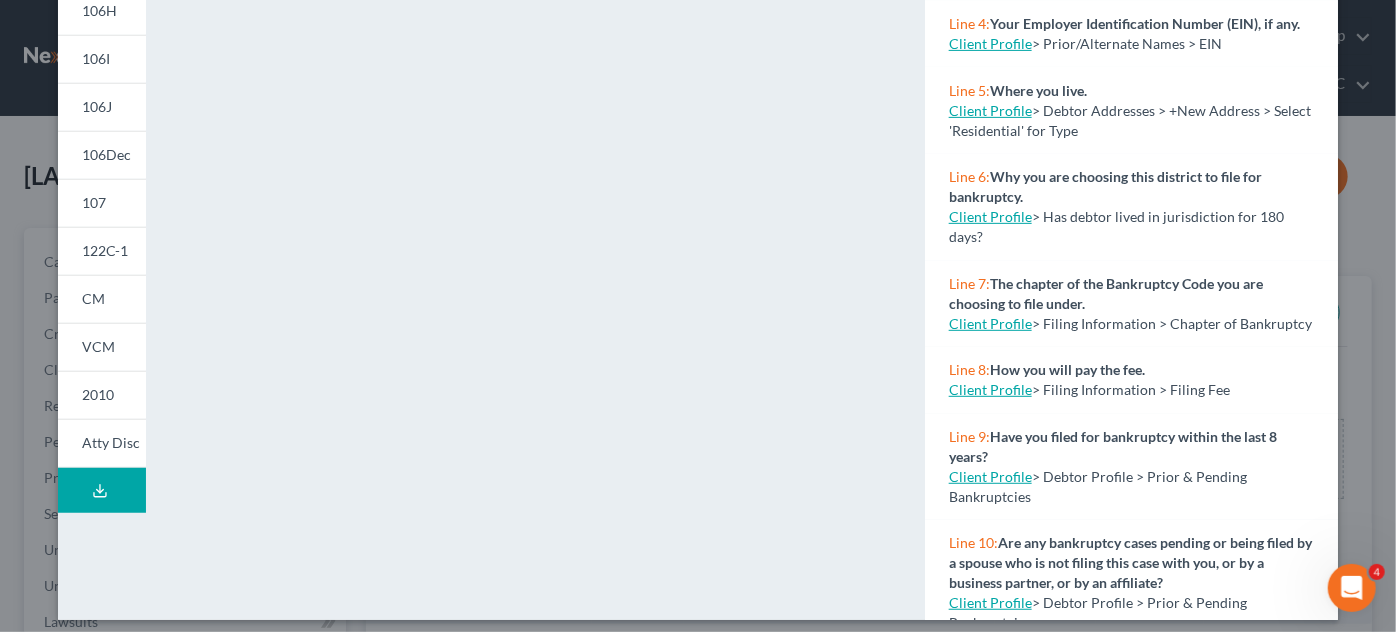 scroll, scrollTop: 477, scrollLeft: 0, axis: vertical 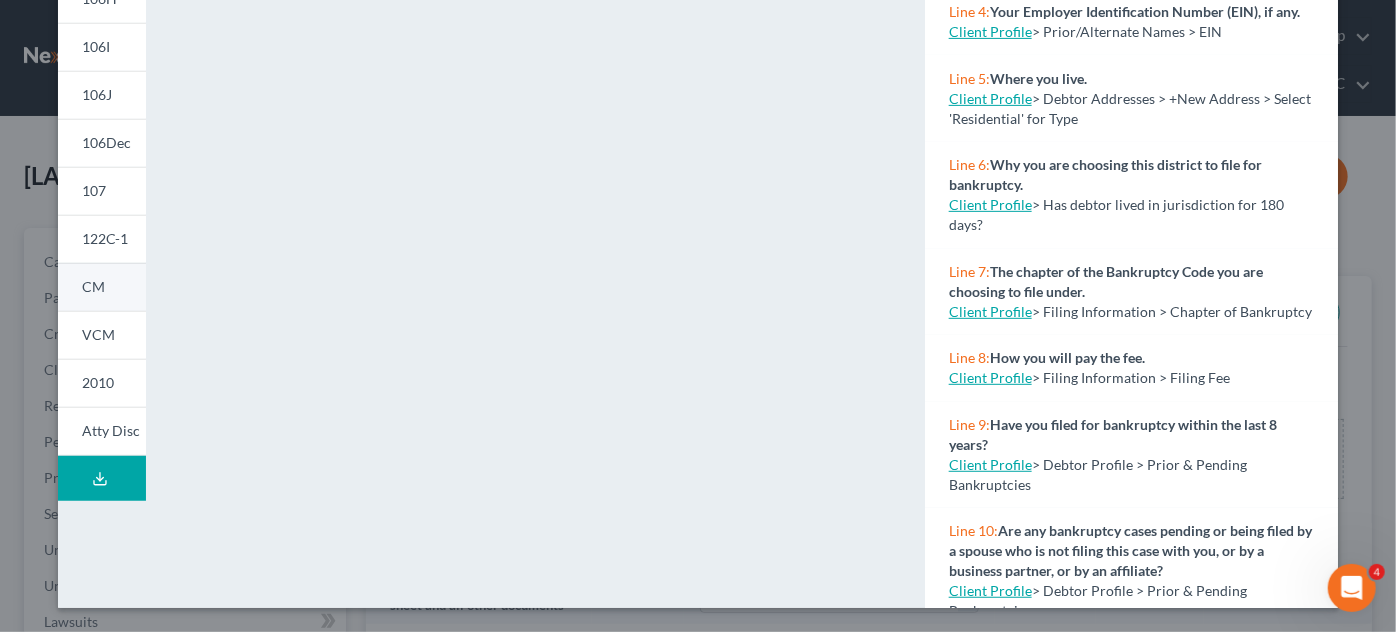click on "CM" at bounding box center [93, 286] 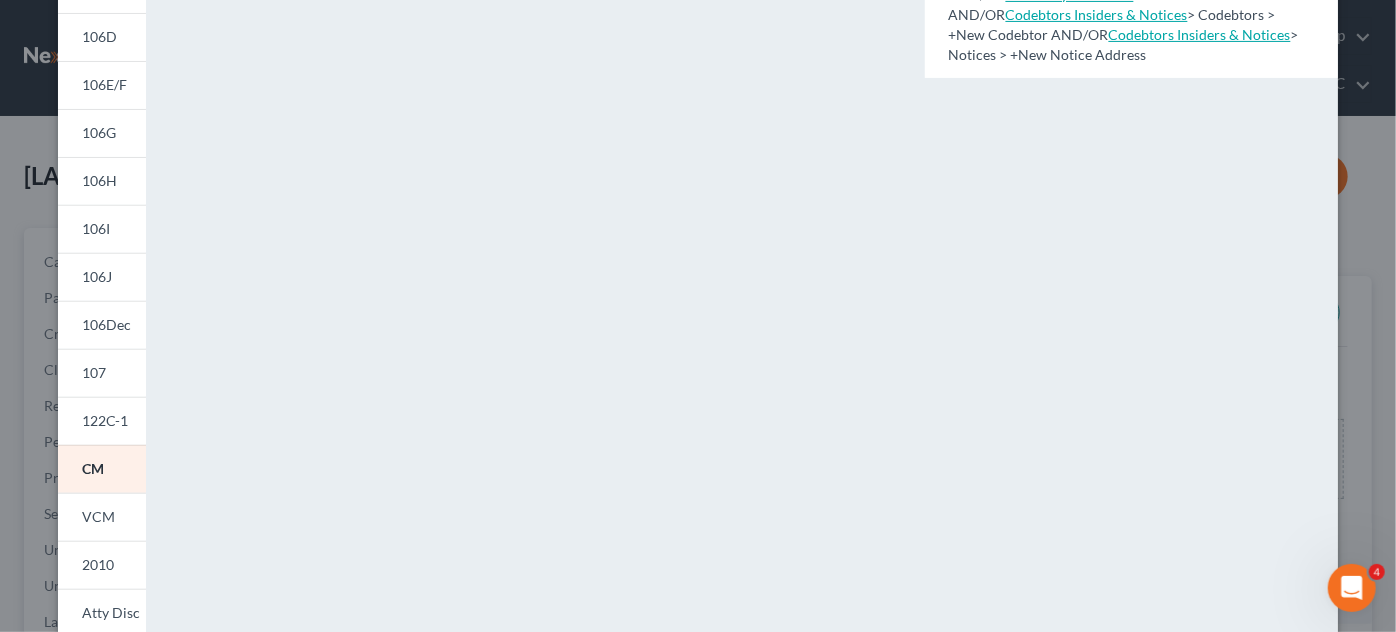 scroll, scrollTop: 386, scrollLeft: 0, axis: vertical 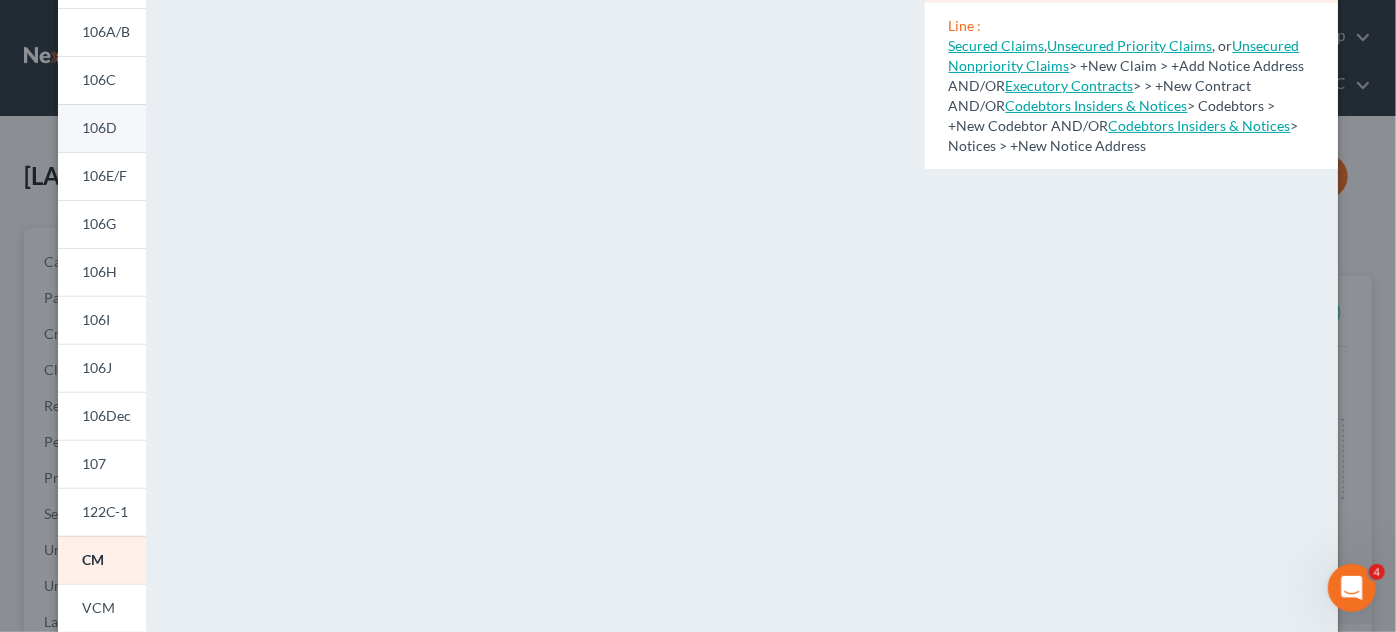 click on "106D" at bounding box center (102, 128) 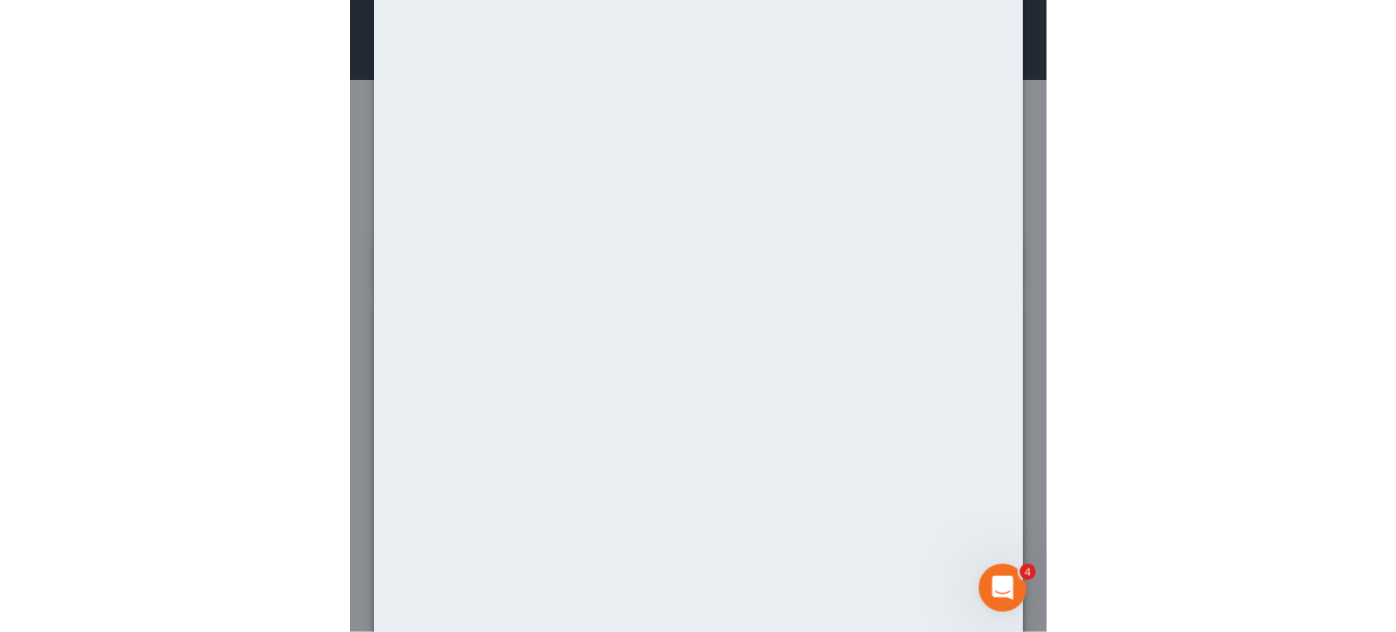 scroll, scrollTop: 1204, scrollLeft: 0, axis: vertical 